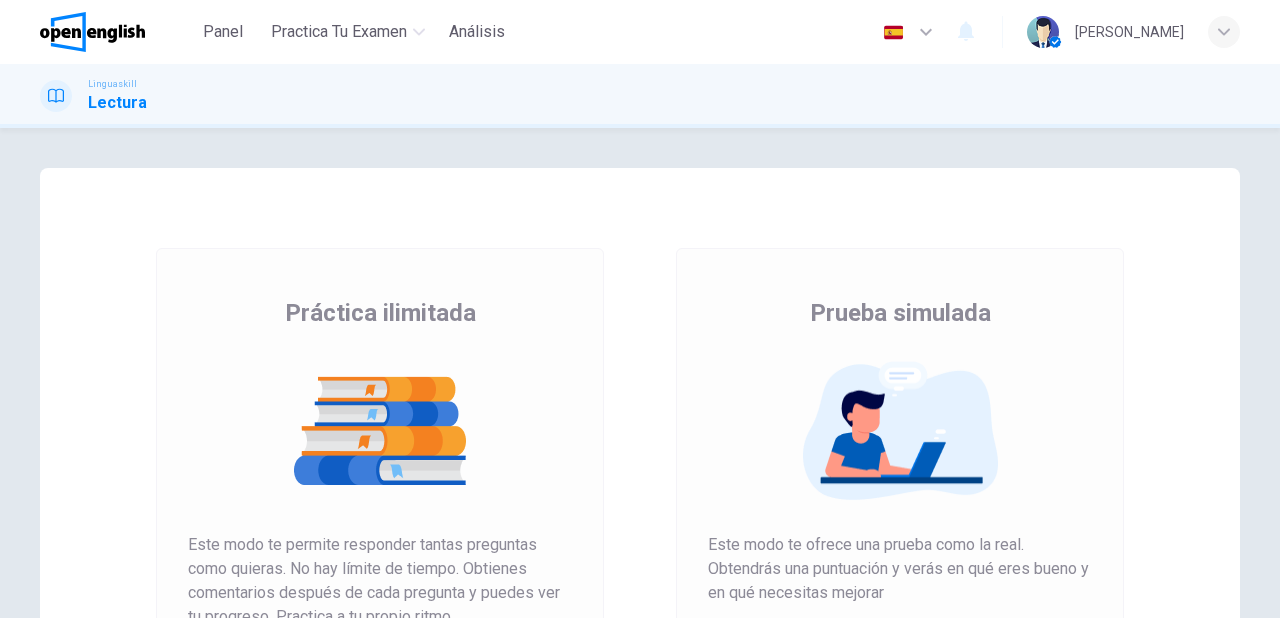 scroll, scrollTop: 0, scrollLeft: 0, axis: both 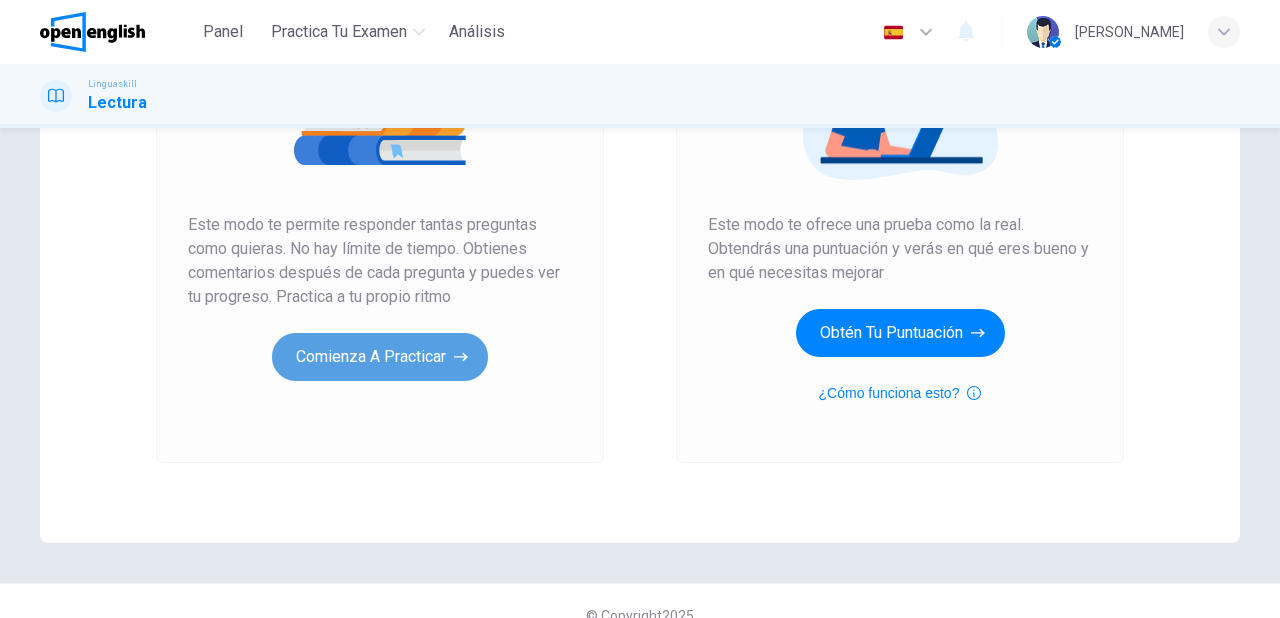 click on "Comienza a practicar" at bounding box center [380, 357] 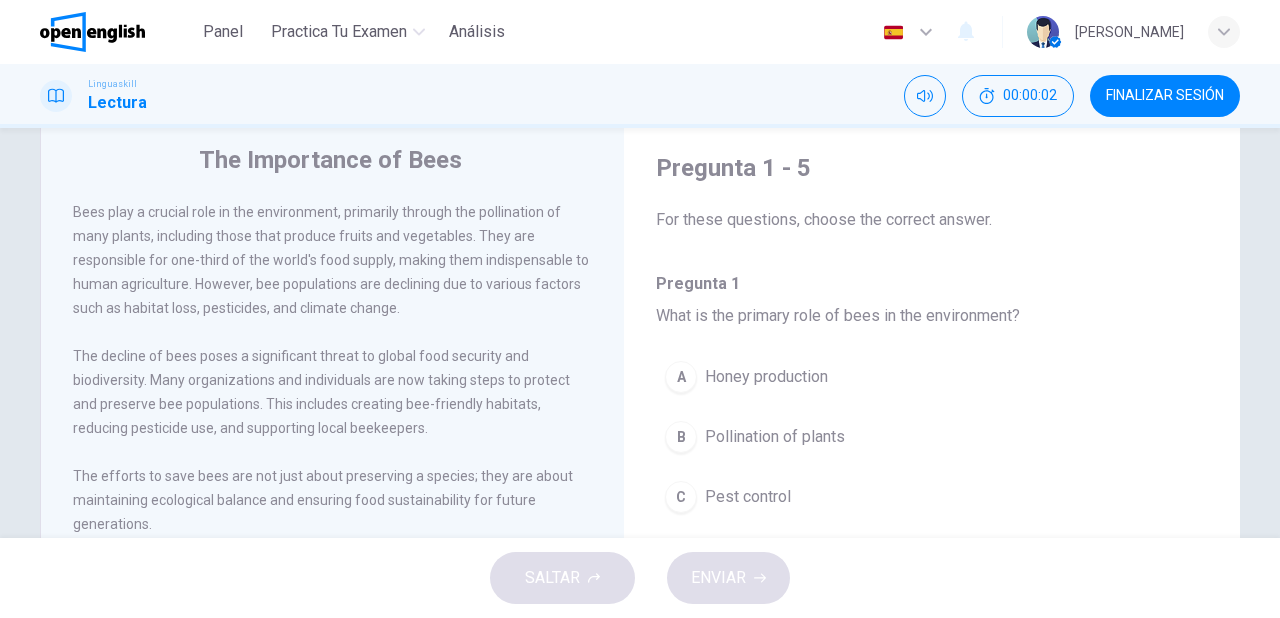 scroll, scrollTop: 80, scrollLeft: 0, axis: vertical 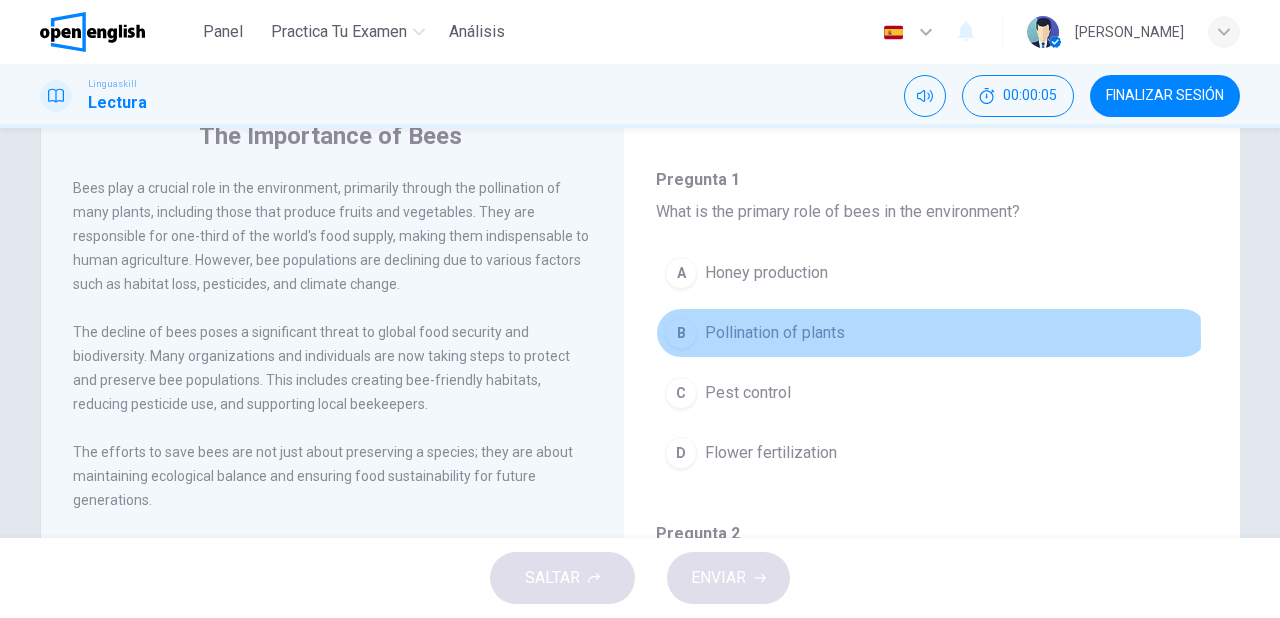 click on "Pollination of plants" at bounding box center [775, 333] 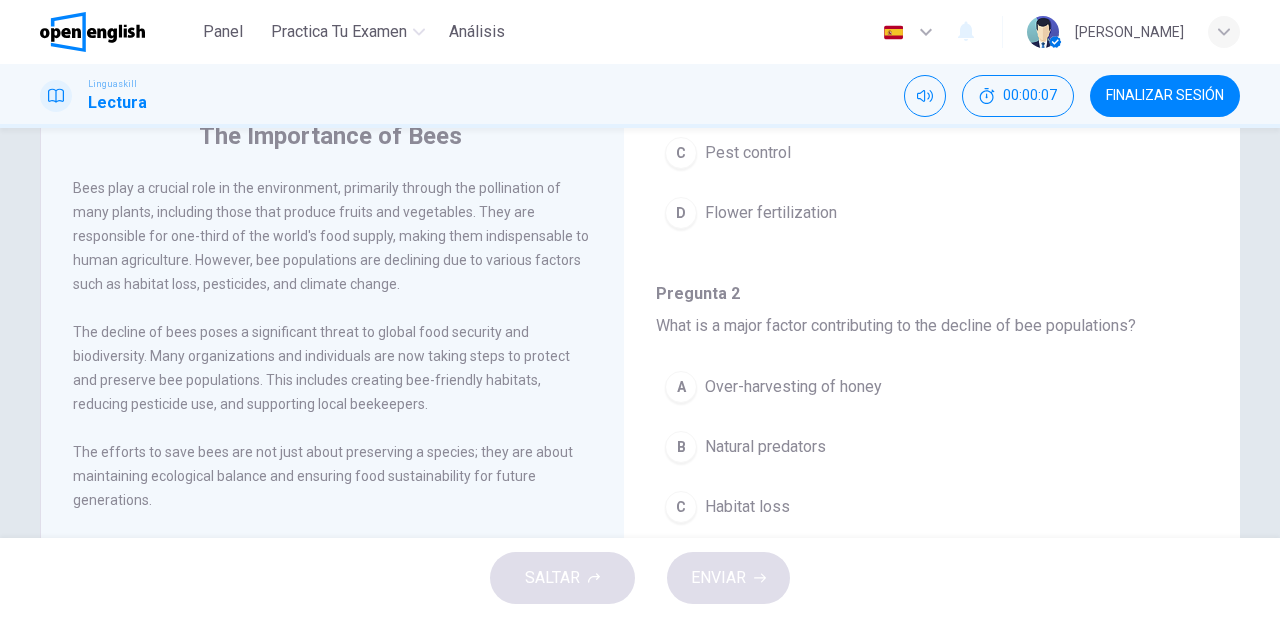 scroll, scrollTop: 400, scrollLeft: 0, axis: vertical 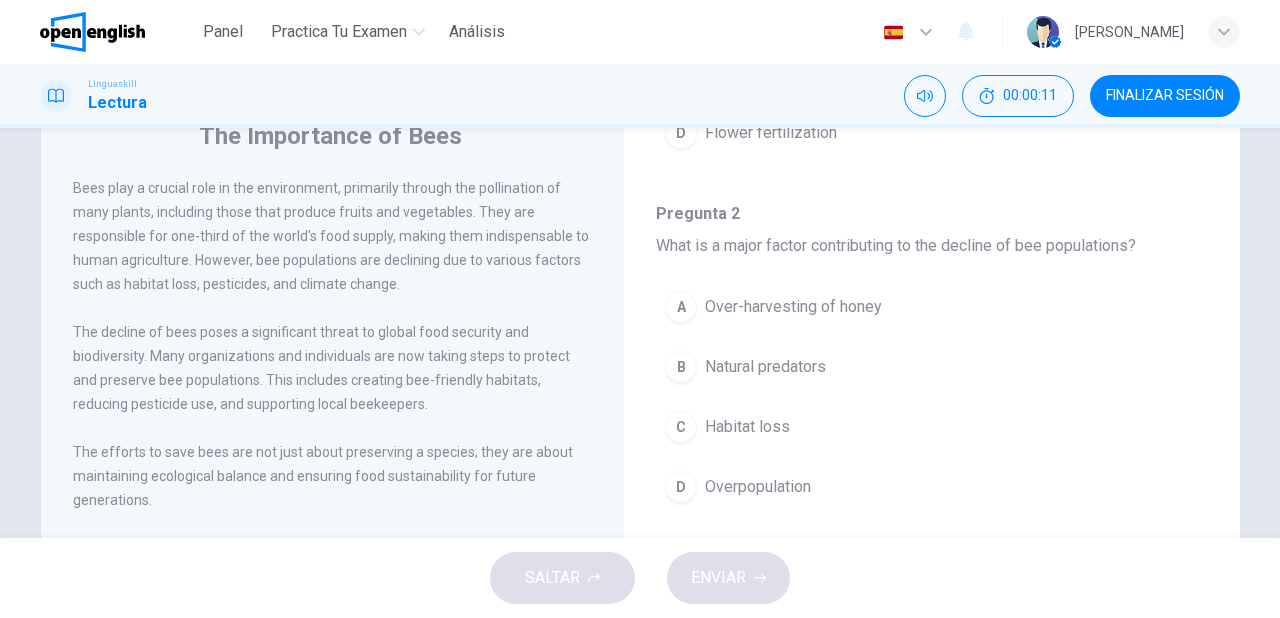 click on "Habitat loss" at bounding box center [747, 427] 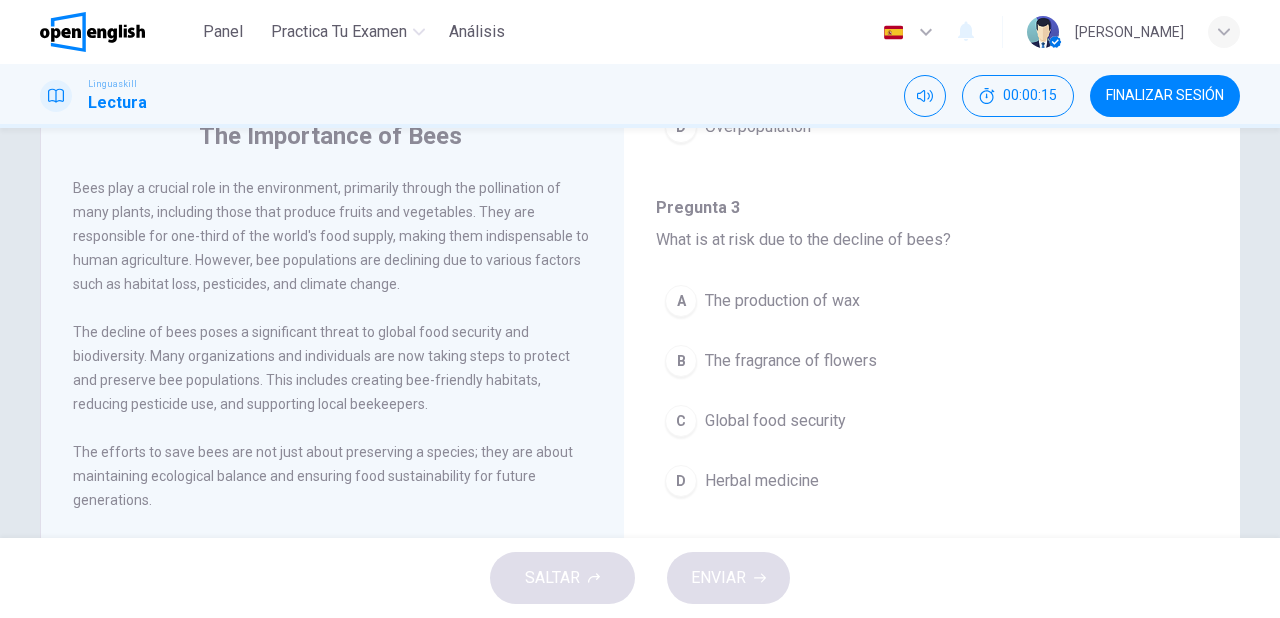 scroll, scrollTop: 800, scrollLeft: 0, axis: vertical 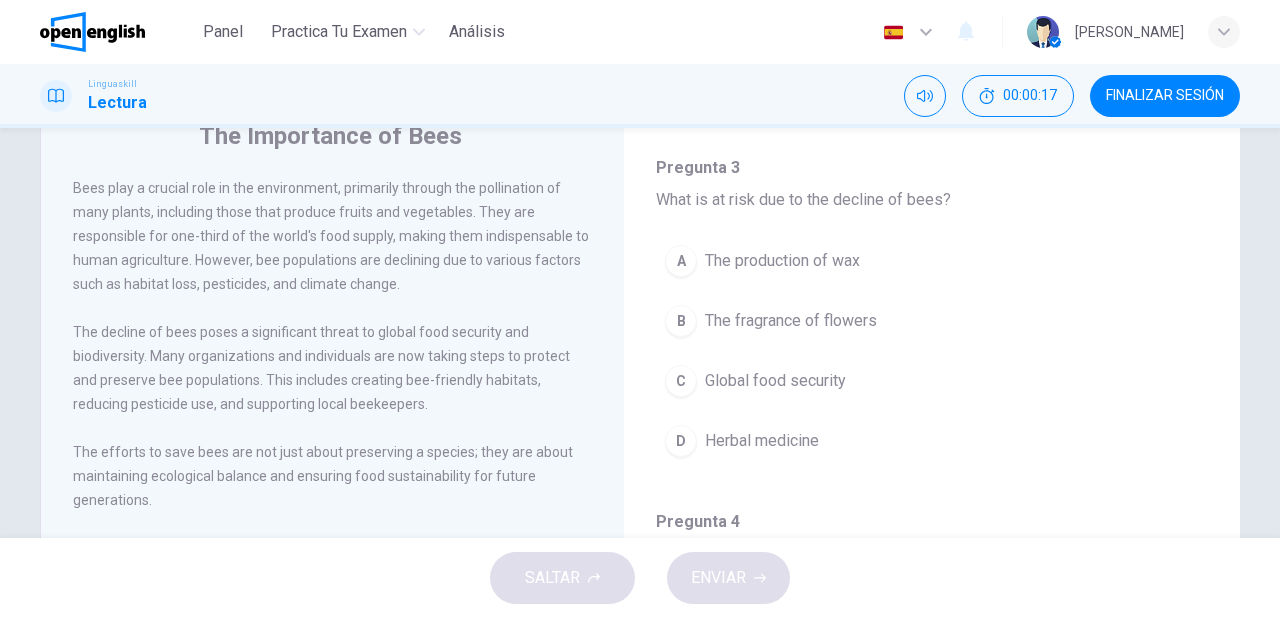 click on "Global food security" at bounding box center [775, 381] 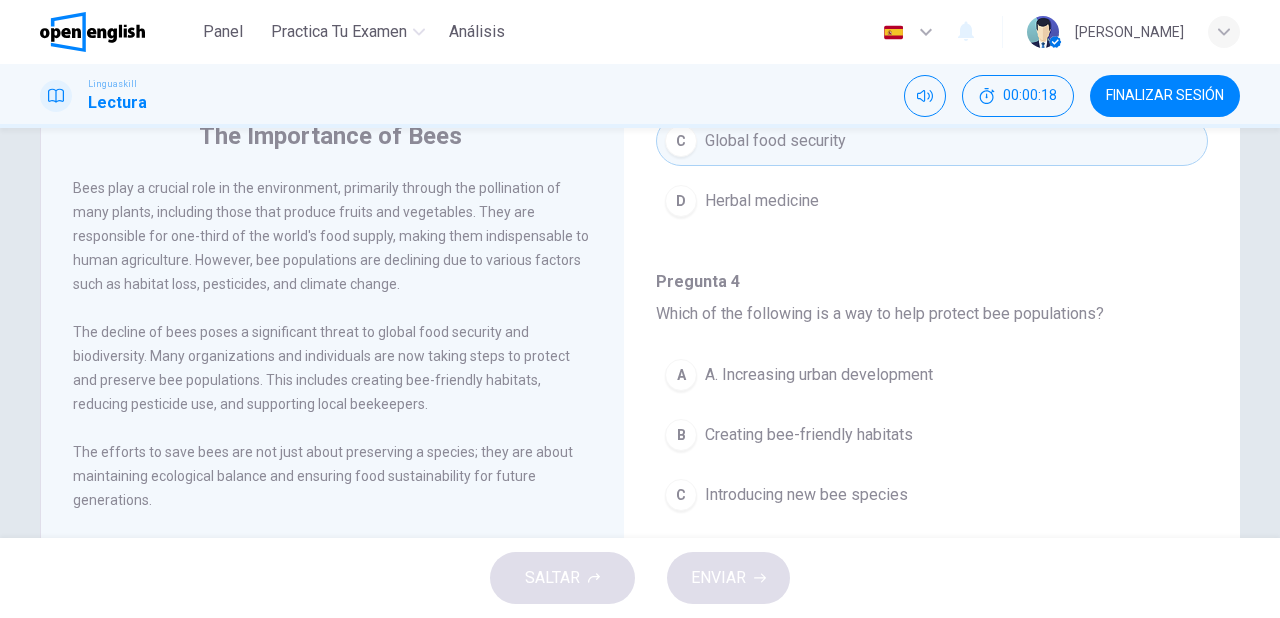 scroll, scrollTop: 1120, scrollLeft: 0, axis: vertical 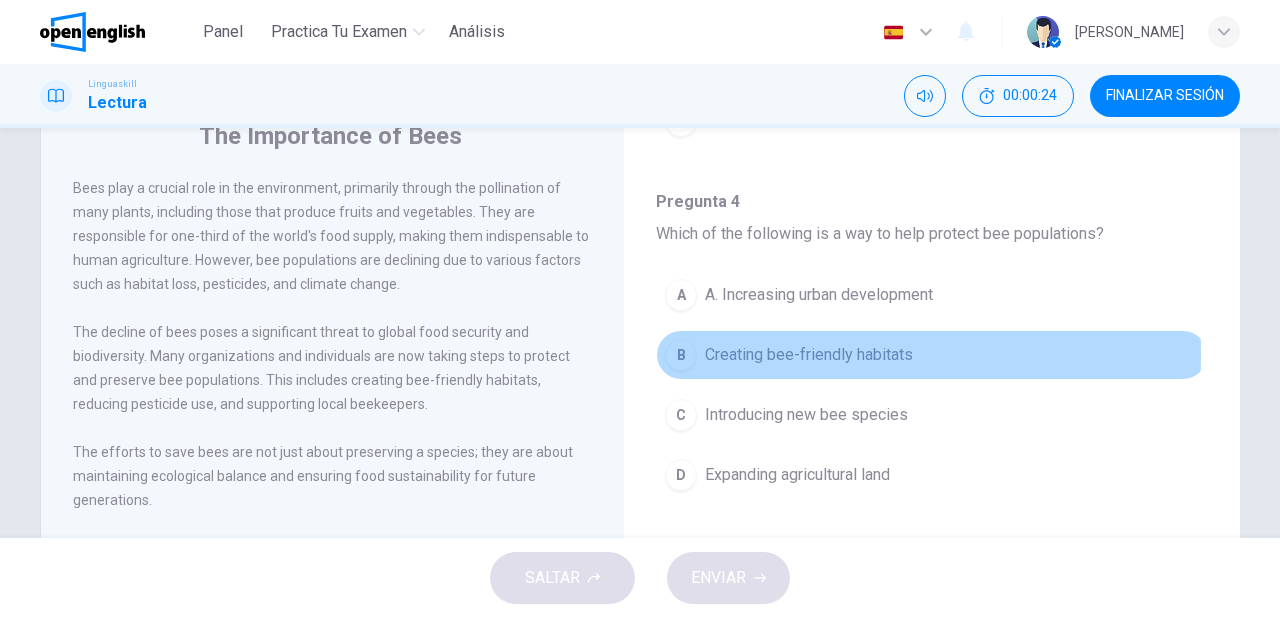 click on "Creating bee-friendly habitats" at bounding box center [809, 355] 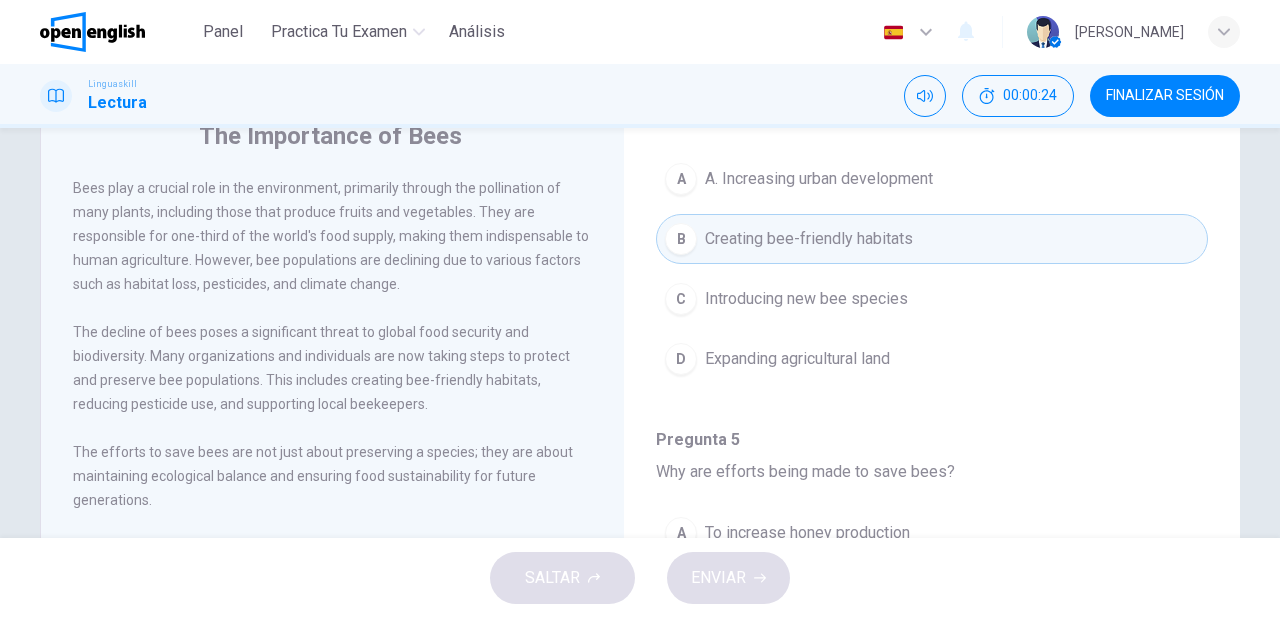 scroll, scrollTop: 1243, scrollLeft: 0, axis: vertical 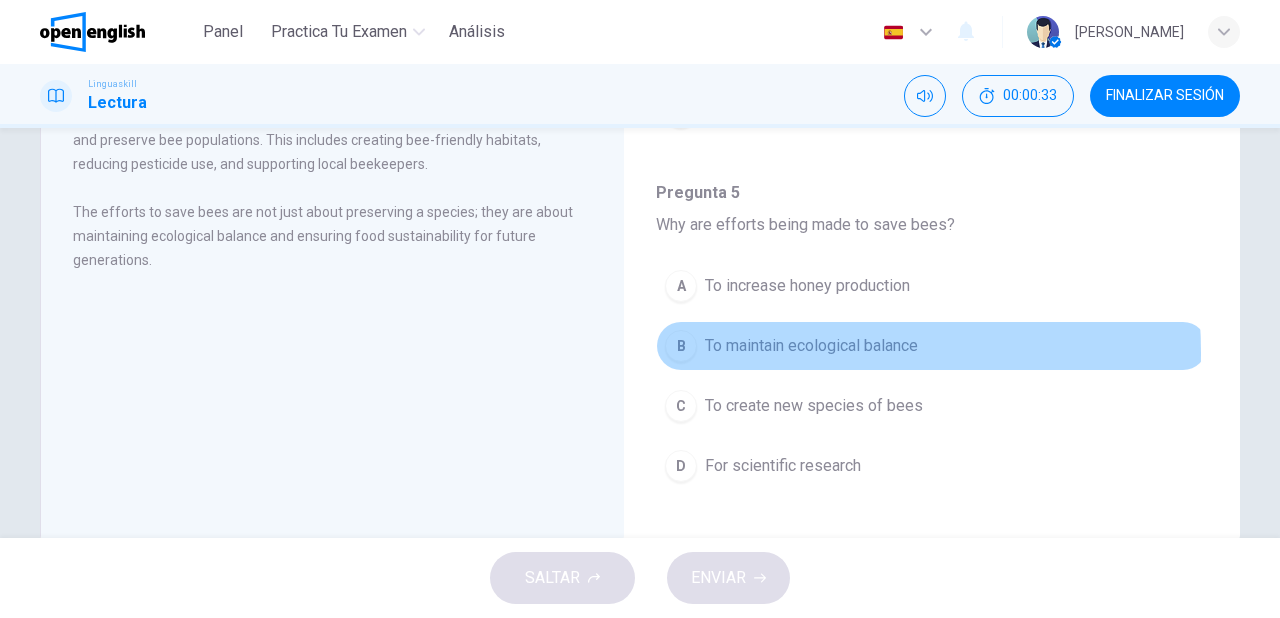click on "To maintain ecological balance" at bounding box center [811, 346] 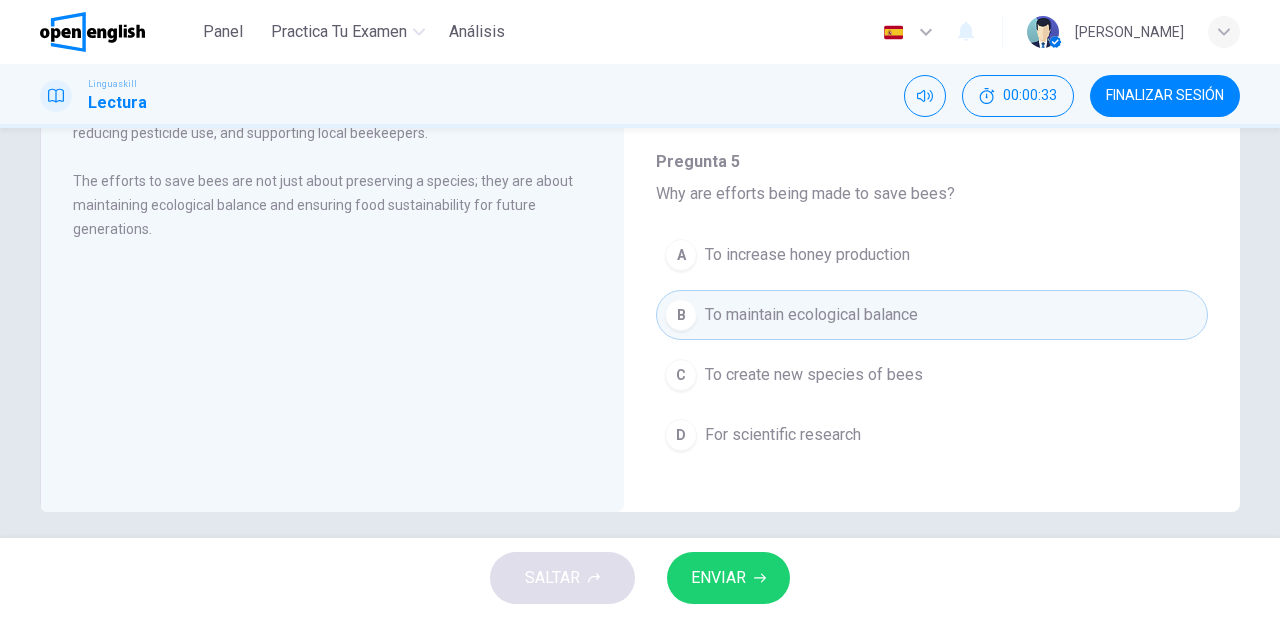 scroll, scrollTop: 364, scrollLeft: 0, axis: vertical 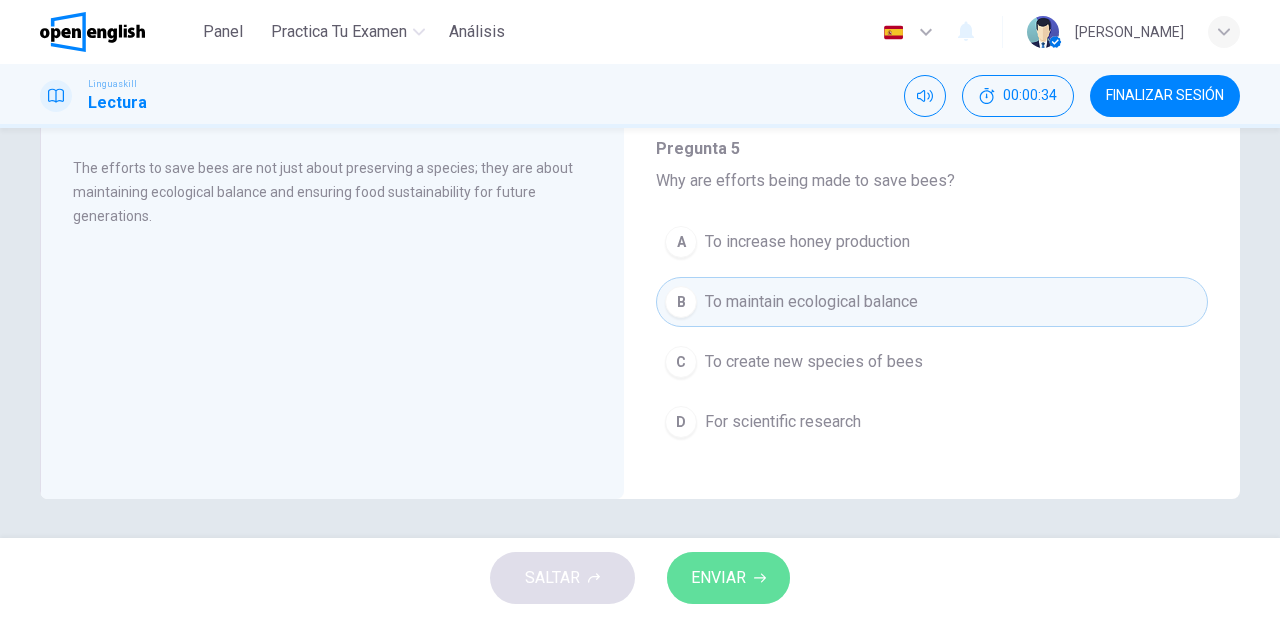 click on "ENVIAR" at bounding box center [718, 578] 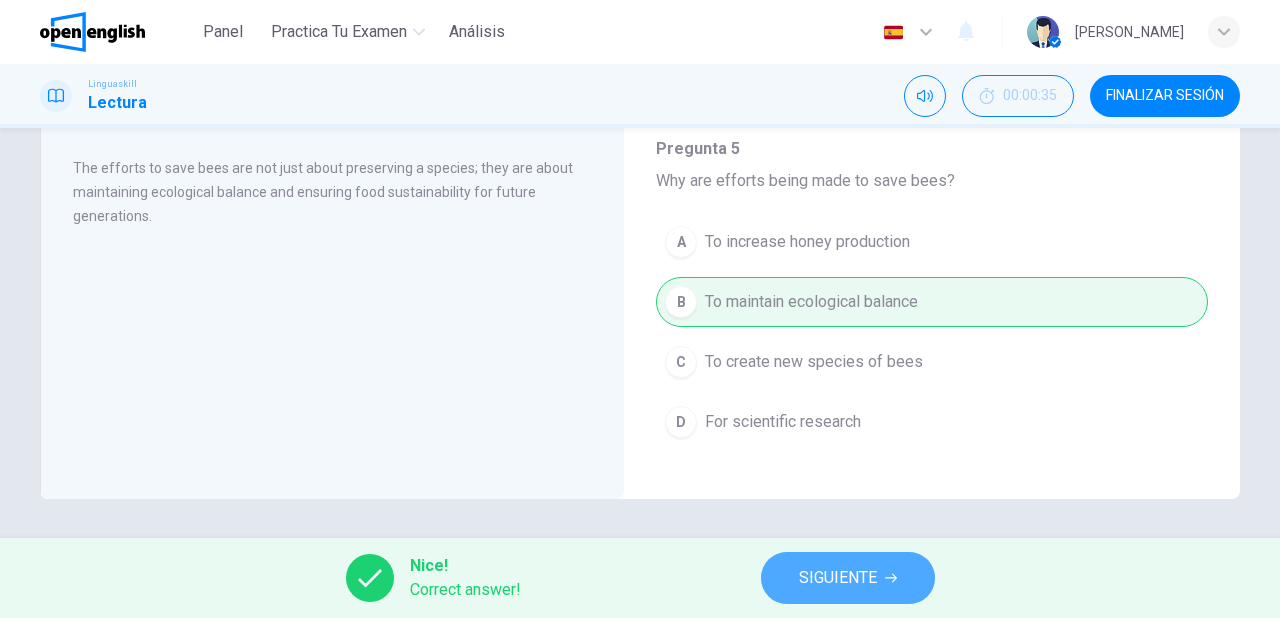 click on "SIGUIENTE" at bounding box center (848, 578) 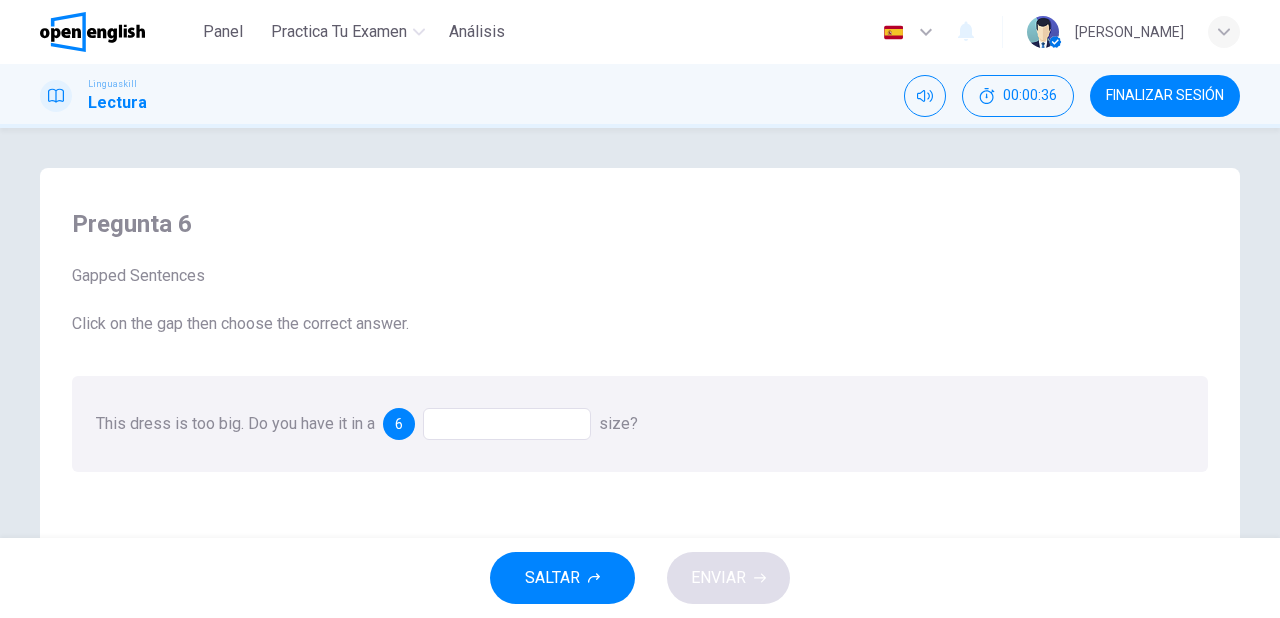 click at bounding box center (507, 424) 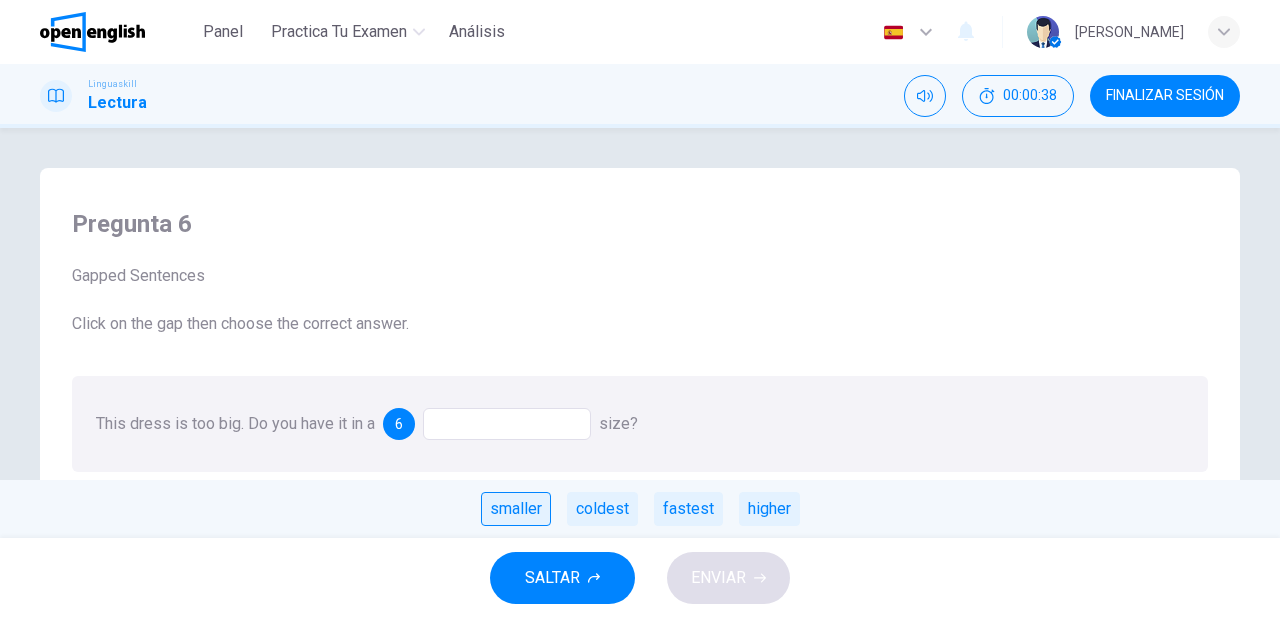 click on "smaller" at bounding box center (516, 509) 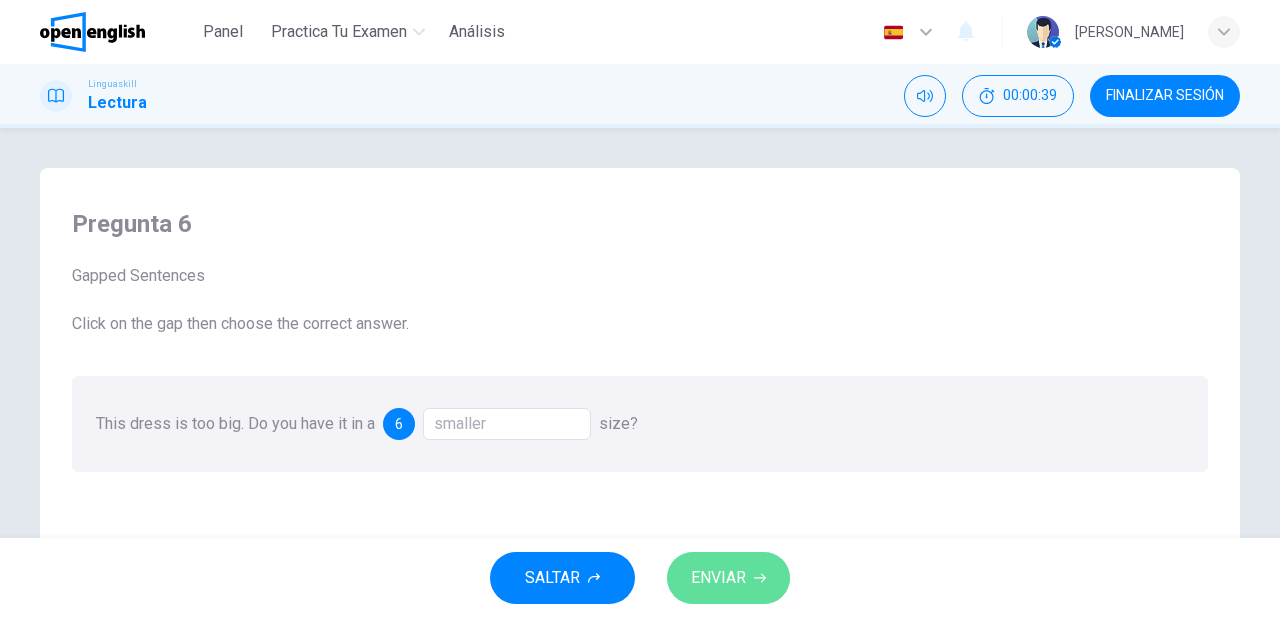 click on "ENVIAR" at bounding box center [718, 578] 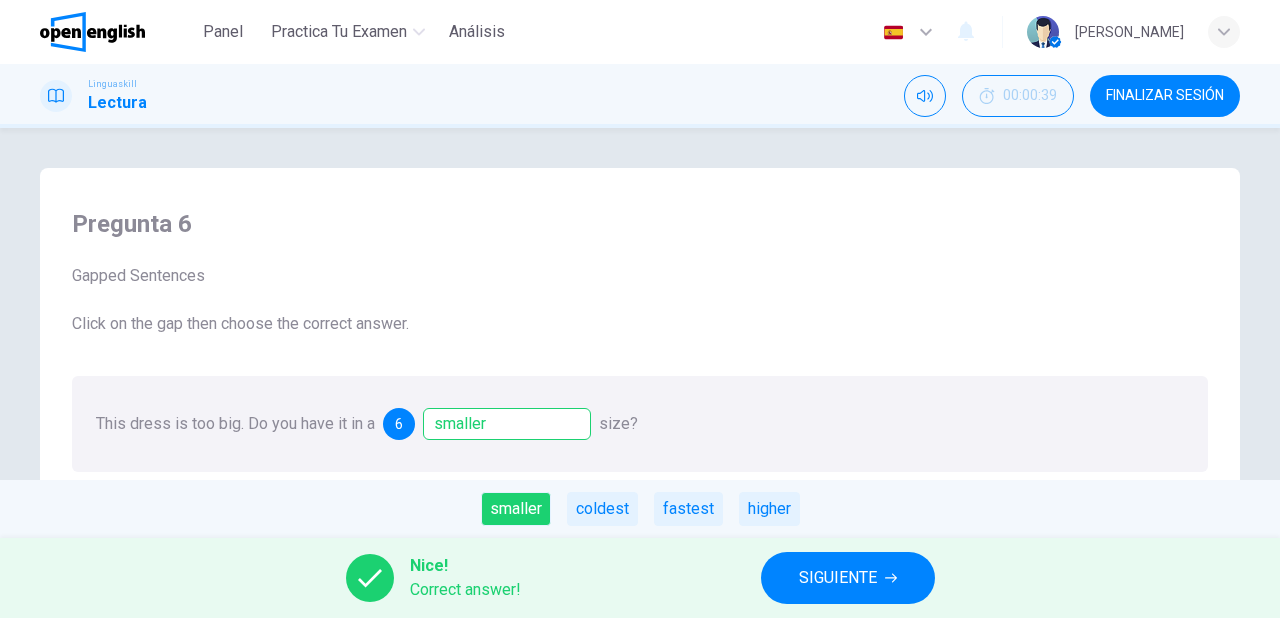 click on "SIGUIENTE" at bounding box center (838, 578) 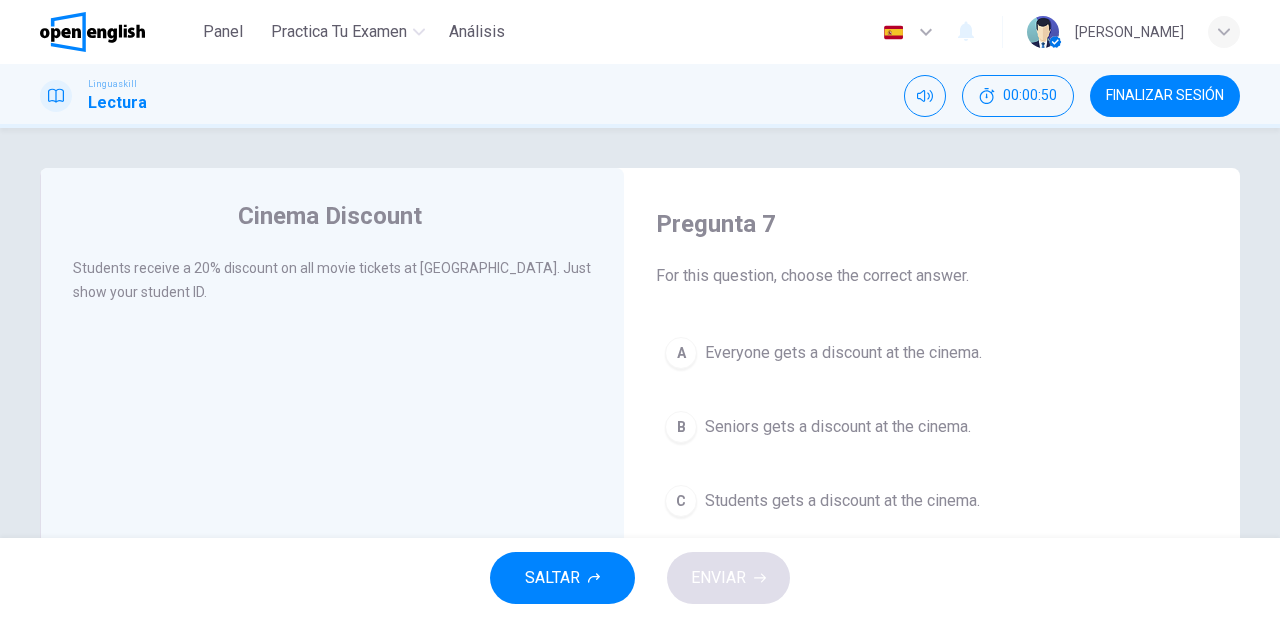 click on "Students gets a discount at the cinema." at bounding box center [842, 501] 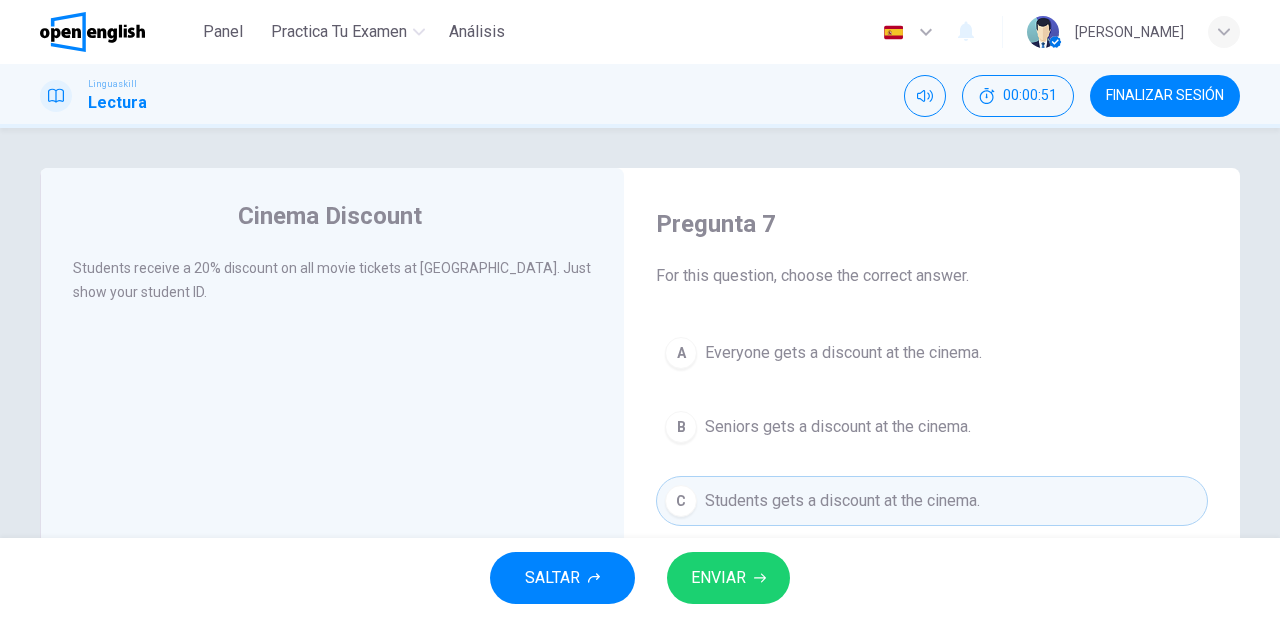 click on "ENVIAR" at bounding box center [718, 578] 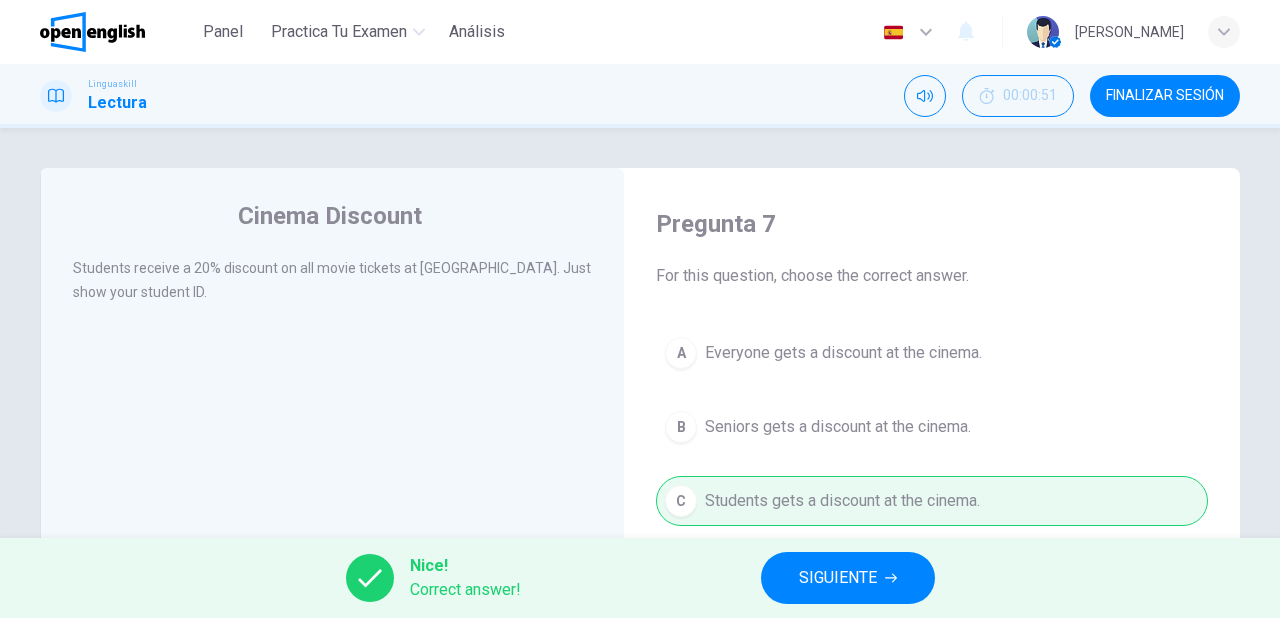 click on "SIGUIENTE" at bounding box center (838, 578) 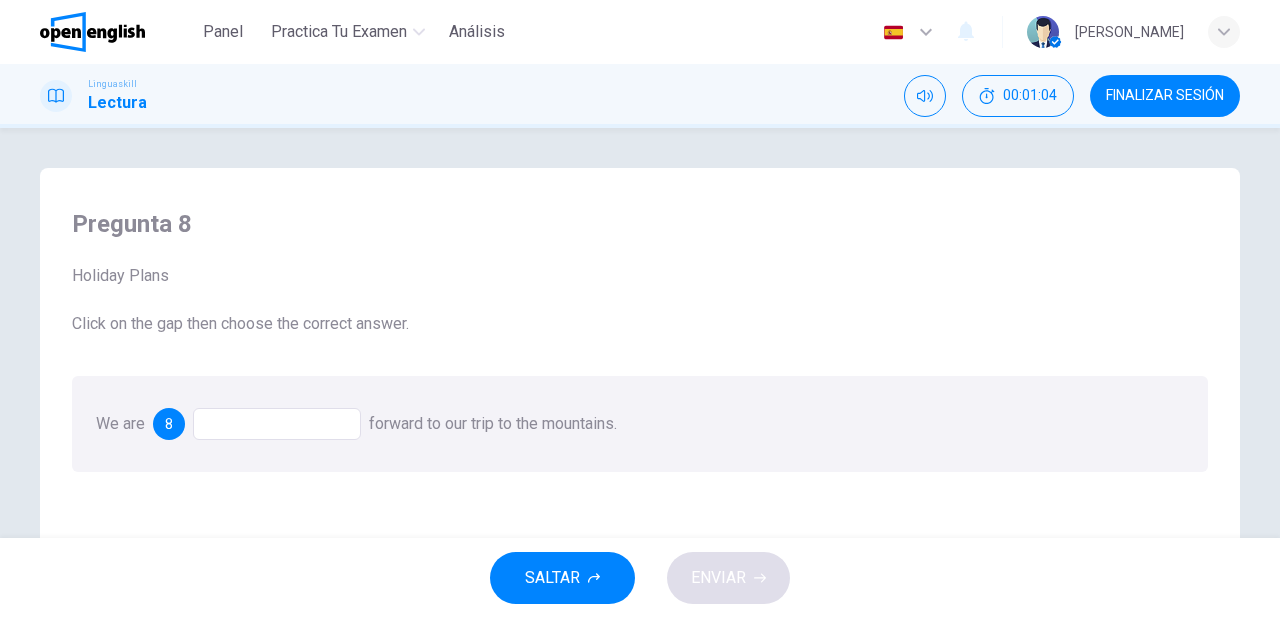 click at bounding box center [277, 424] 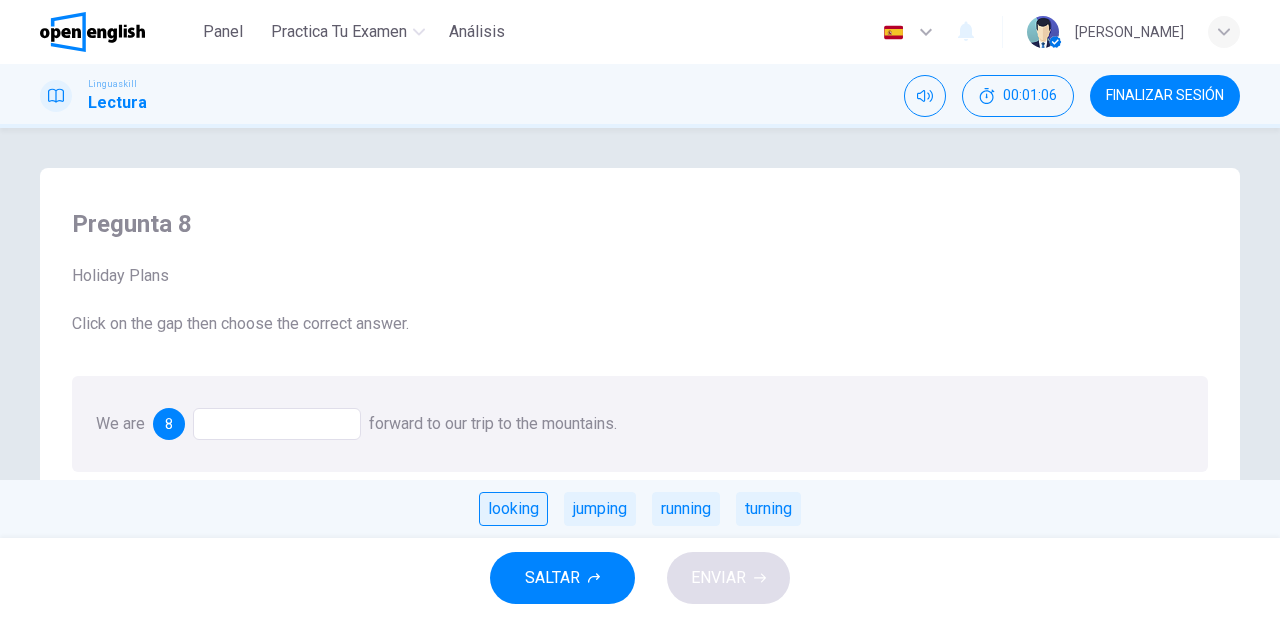 click on "looking" at bounding box center [513, 509] 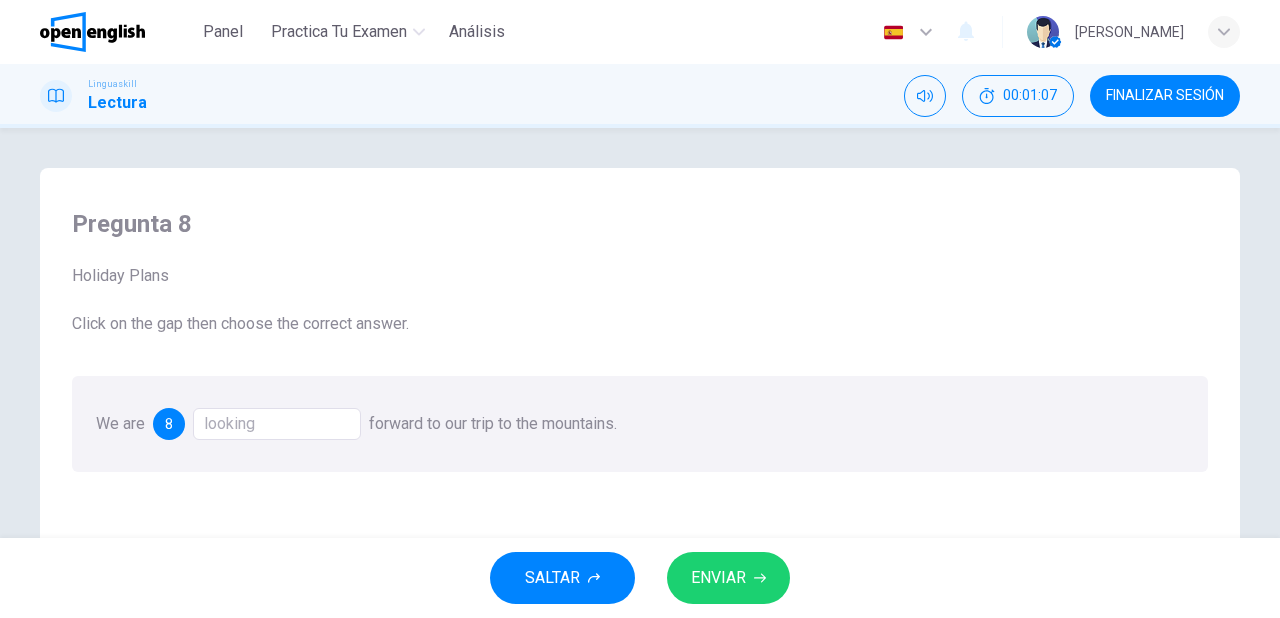 click on "ENVIAR" at bounding box center [728, 578] 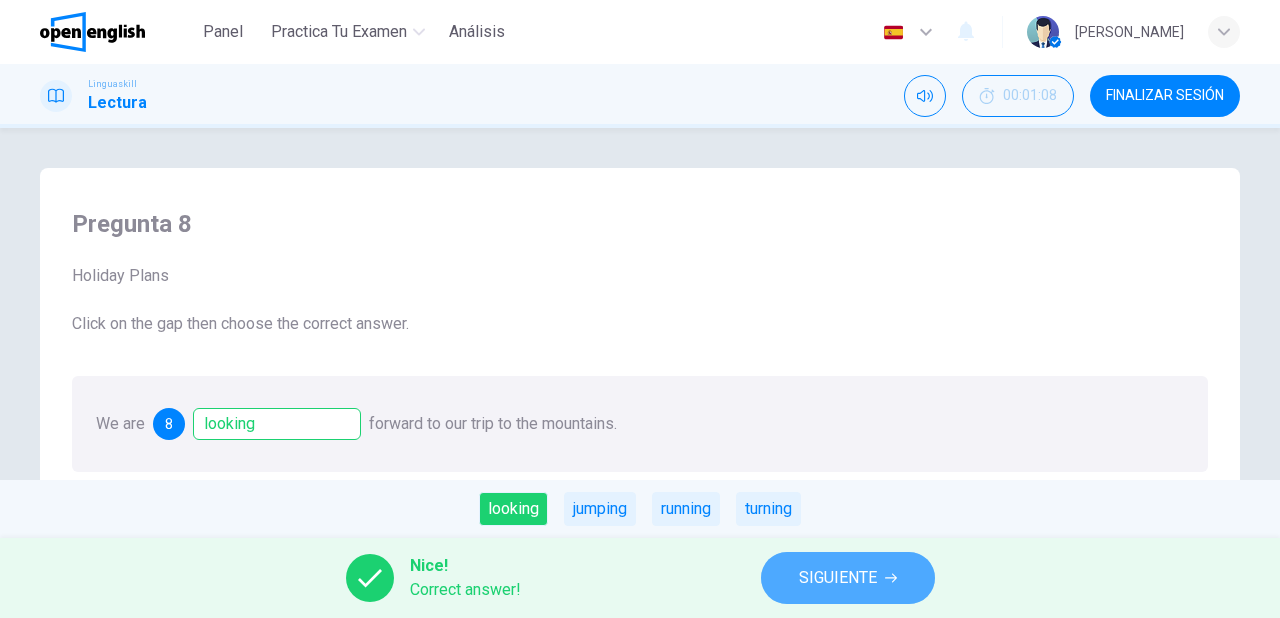 click on "SIGUIENTE" at bounding box center (848, 578) 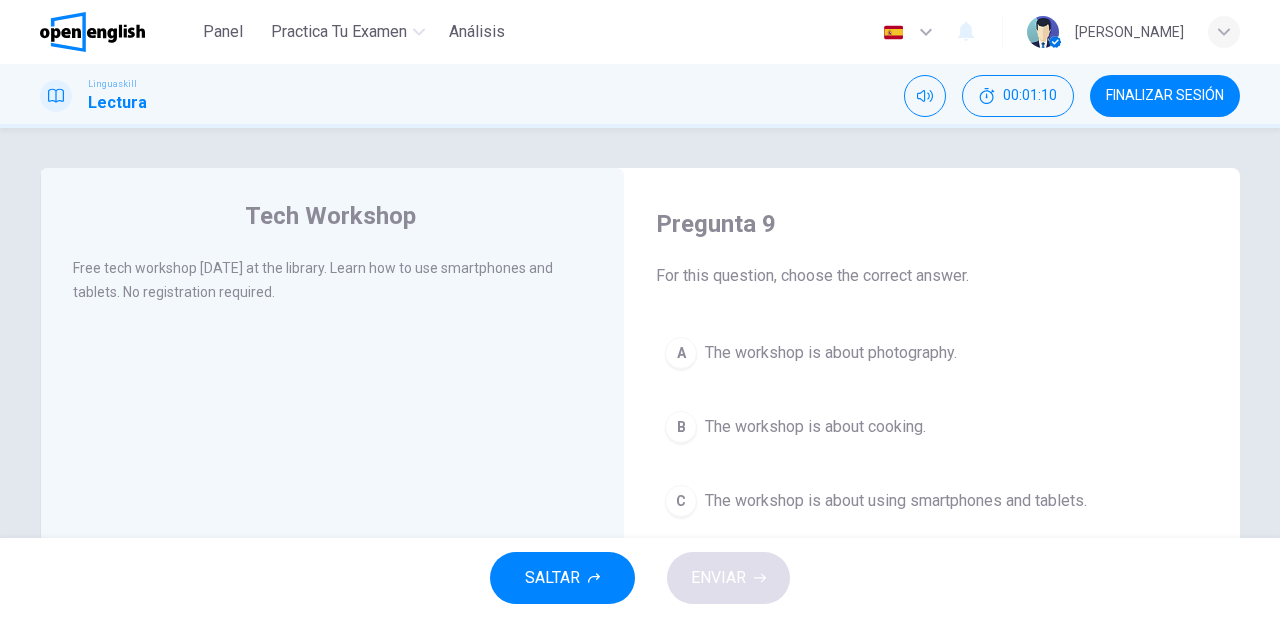 click on "The workshop is about using smartphones and tablets." at bounding box center [896, 501] 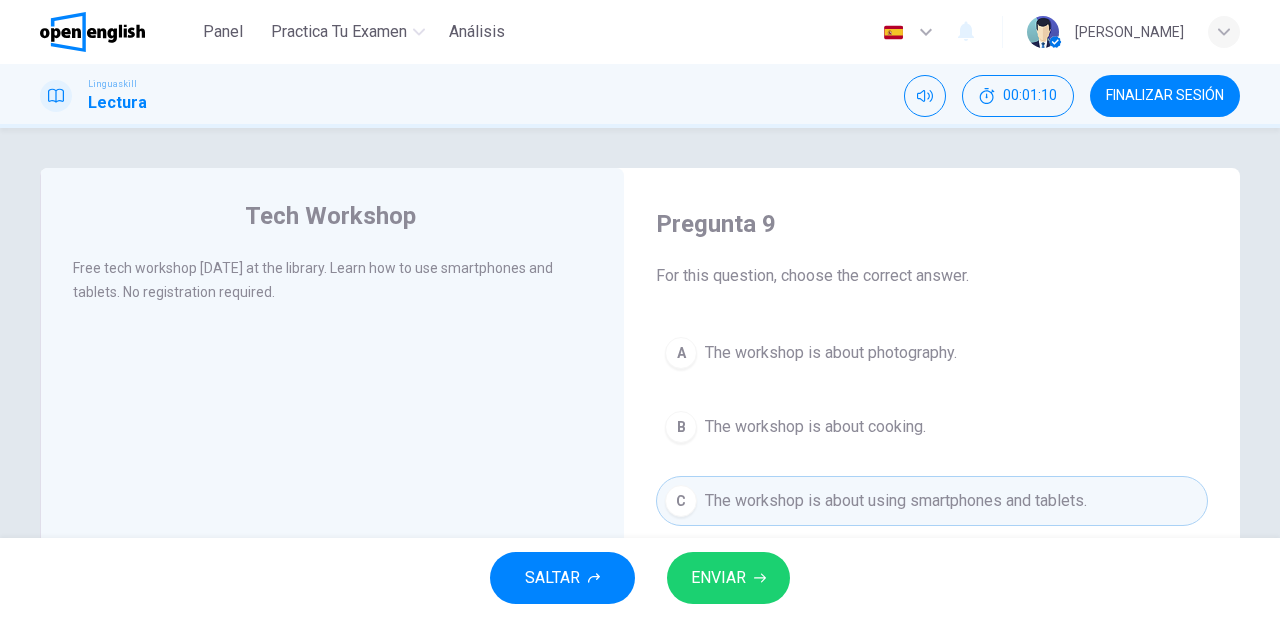 click on "ENVIAR" at bounding box center (718, 578) 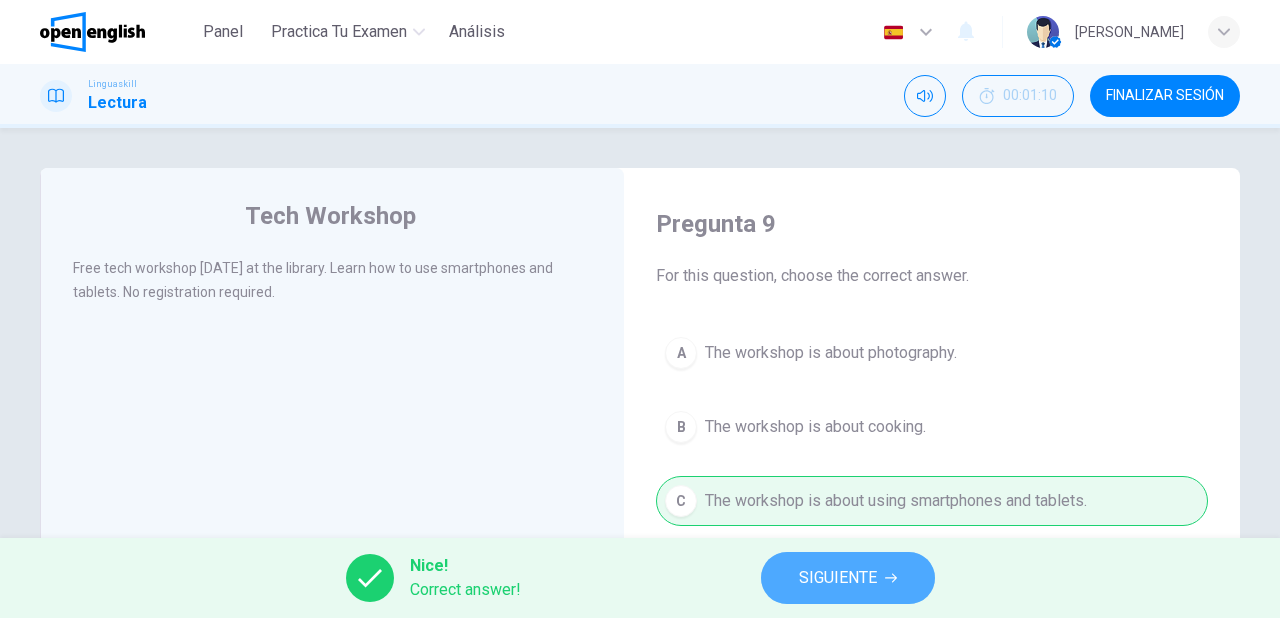 click on "SIGUIENTE" at bounding box center (838, 578) 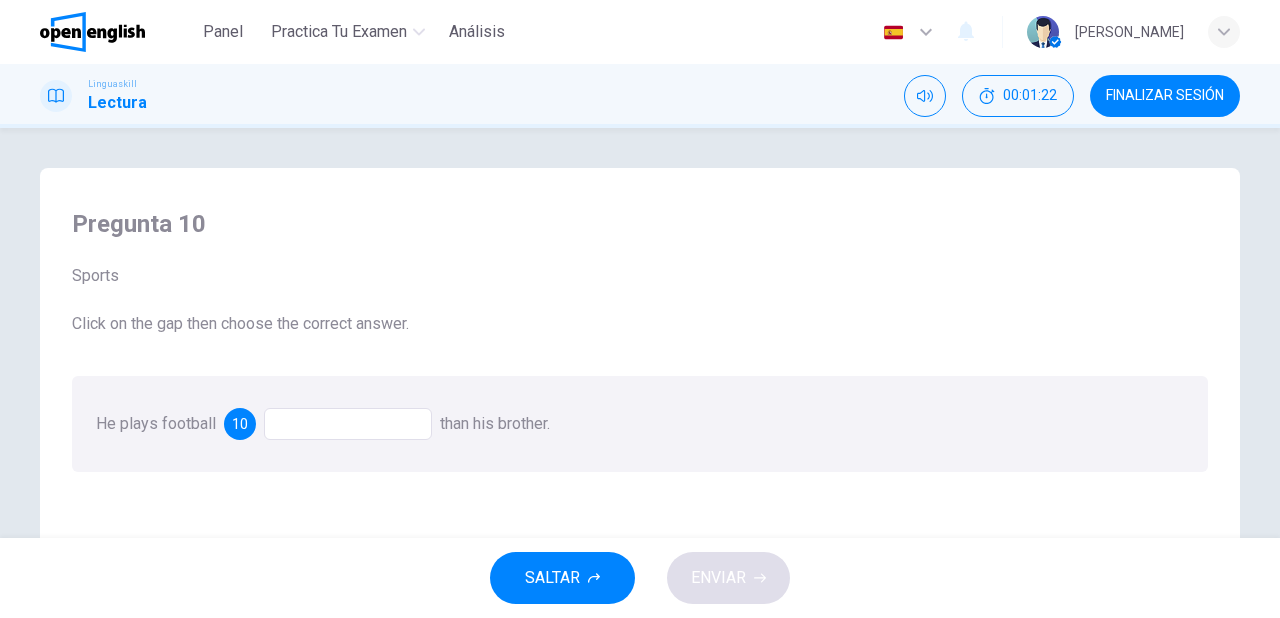 click at bounding box center [348, 424] 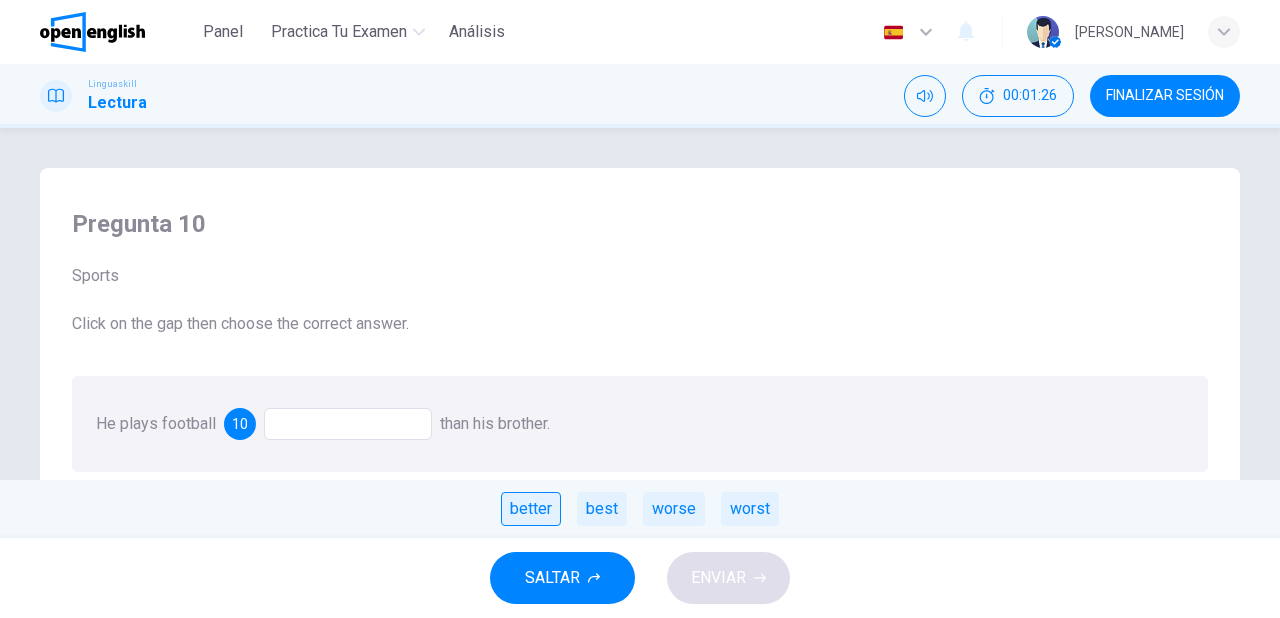 click on "better" at bounding box center (531, 509) 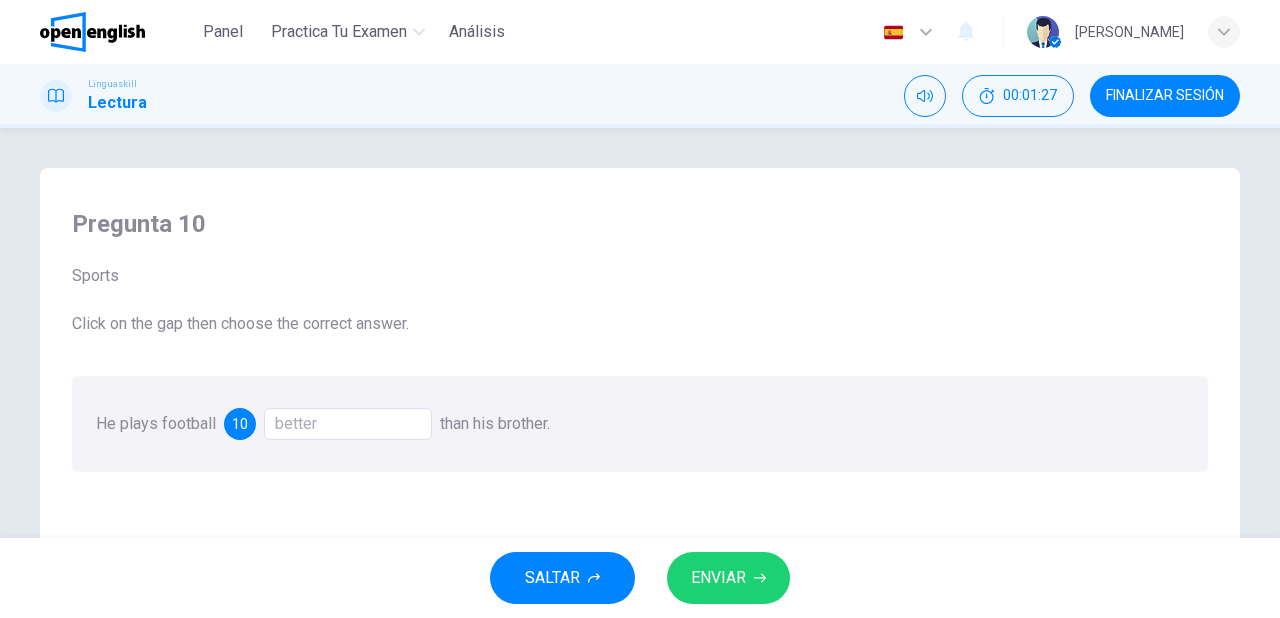 click on "ENVIAR" at bounding box center [718, 578] 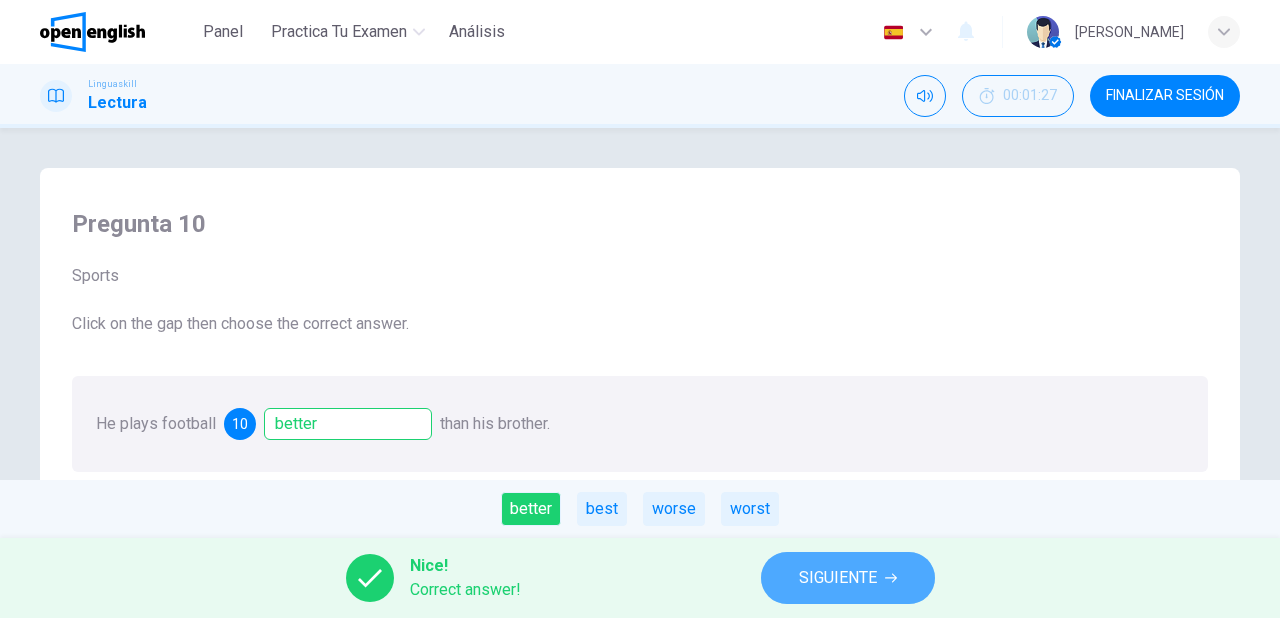 click on "SIGUIENTE" at bounding box center [838, 578] 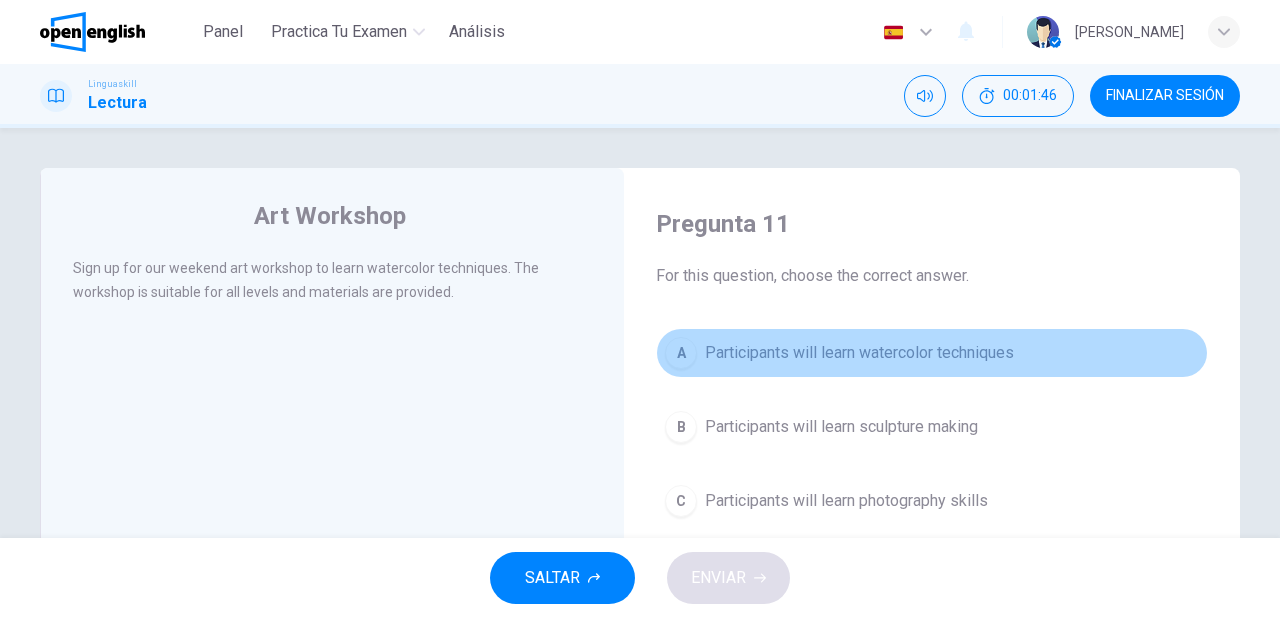 click on "Participants will learn watercolor techniques" at bounding box center (859, 353) 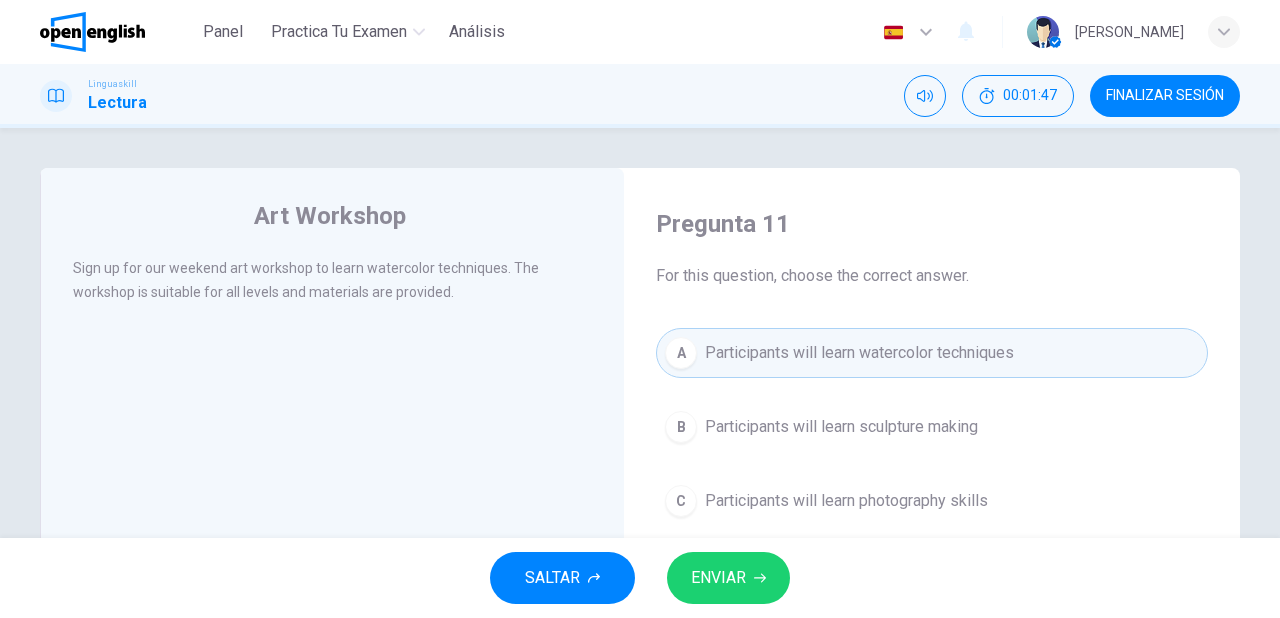 click on "ENVIAR" at bounding box center [718, 578] 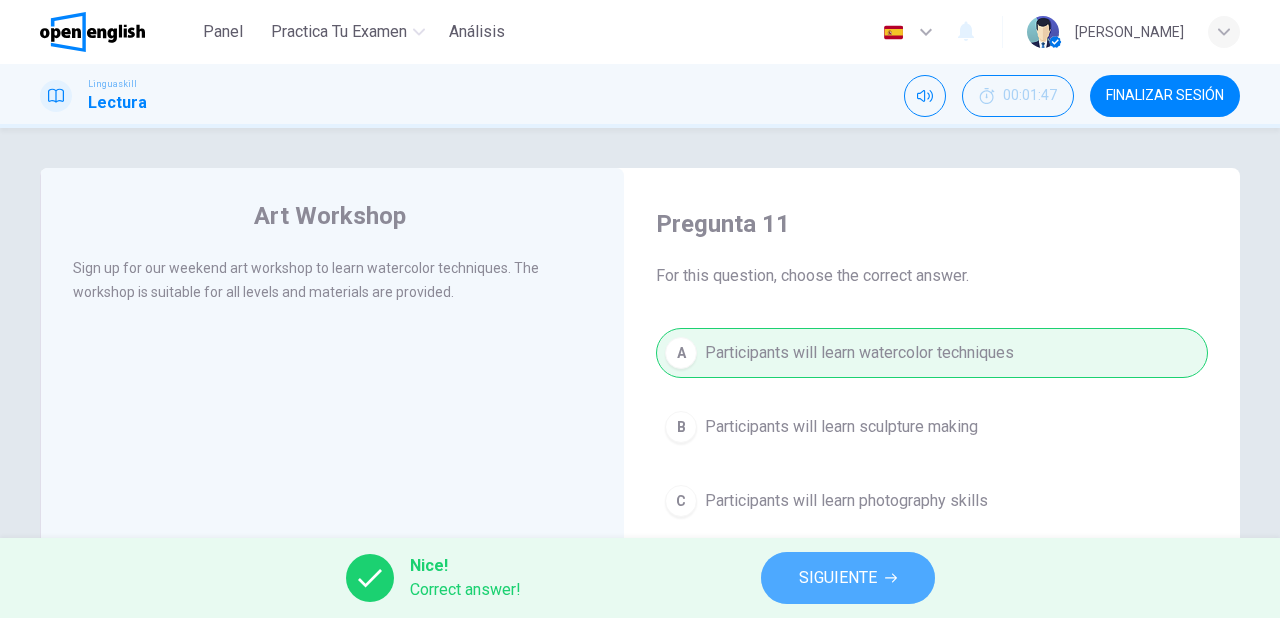 click on "SIGUIENTE" at bounding box center [848, 578] 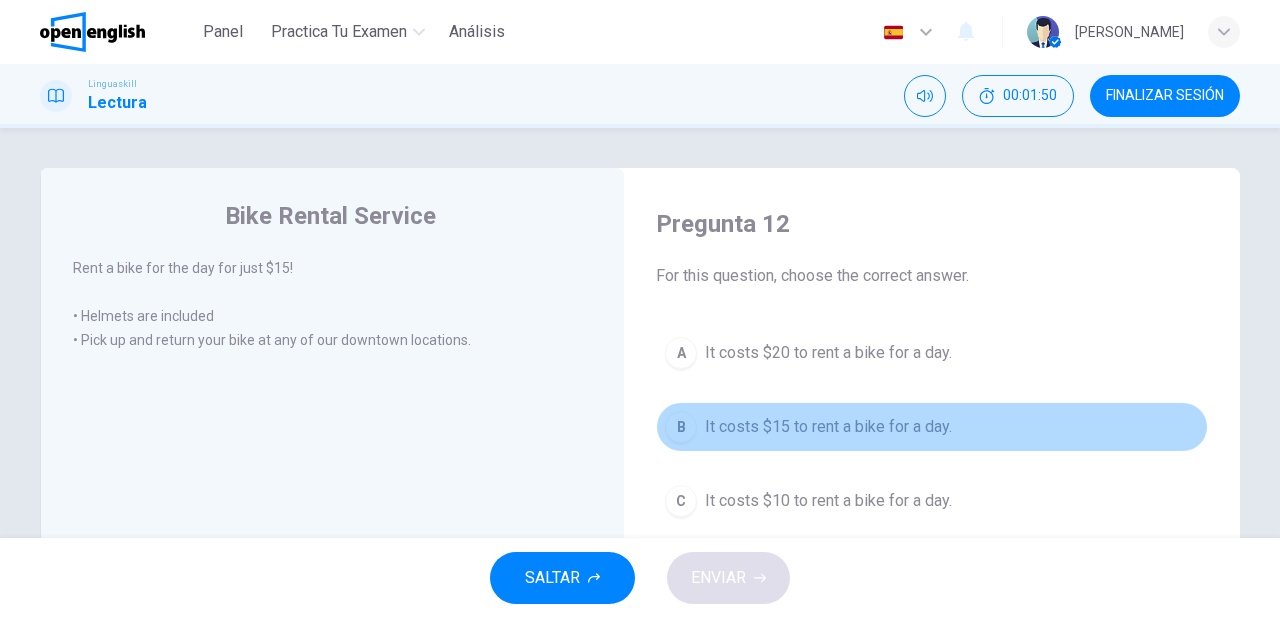 click on "It costs $15 to rent a bike for a day." at bounding box center [828, 427] 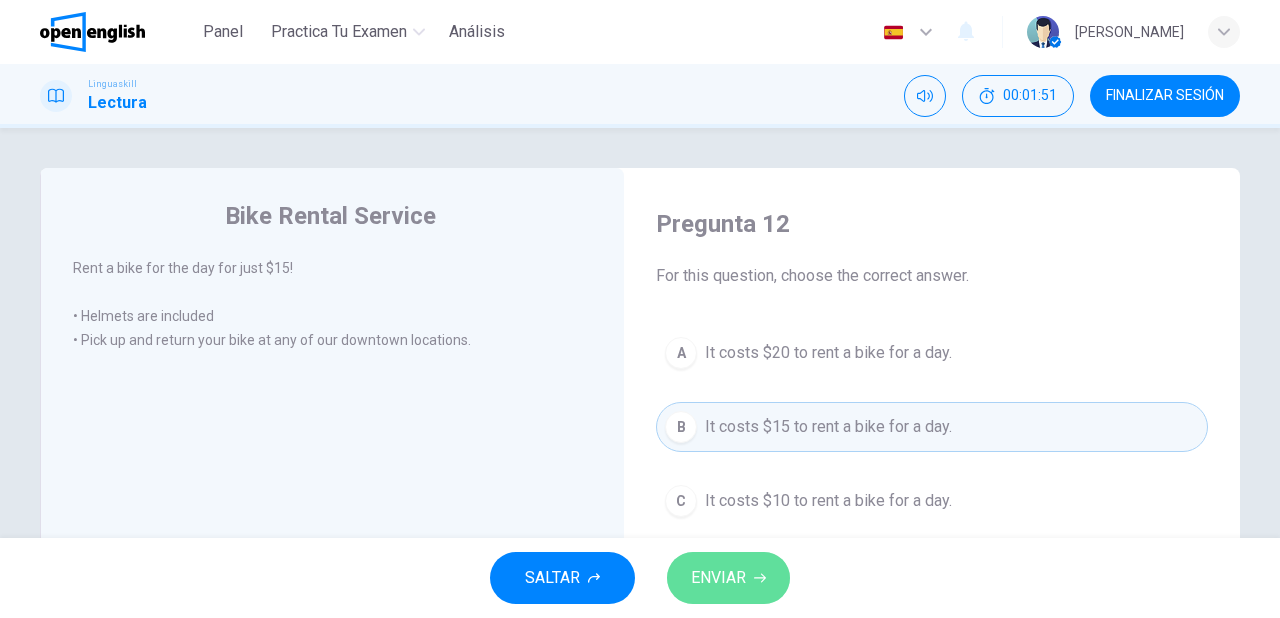 click on "ENVIAR" at bounding box center (718, 578) 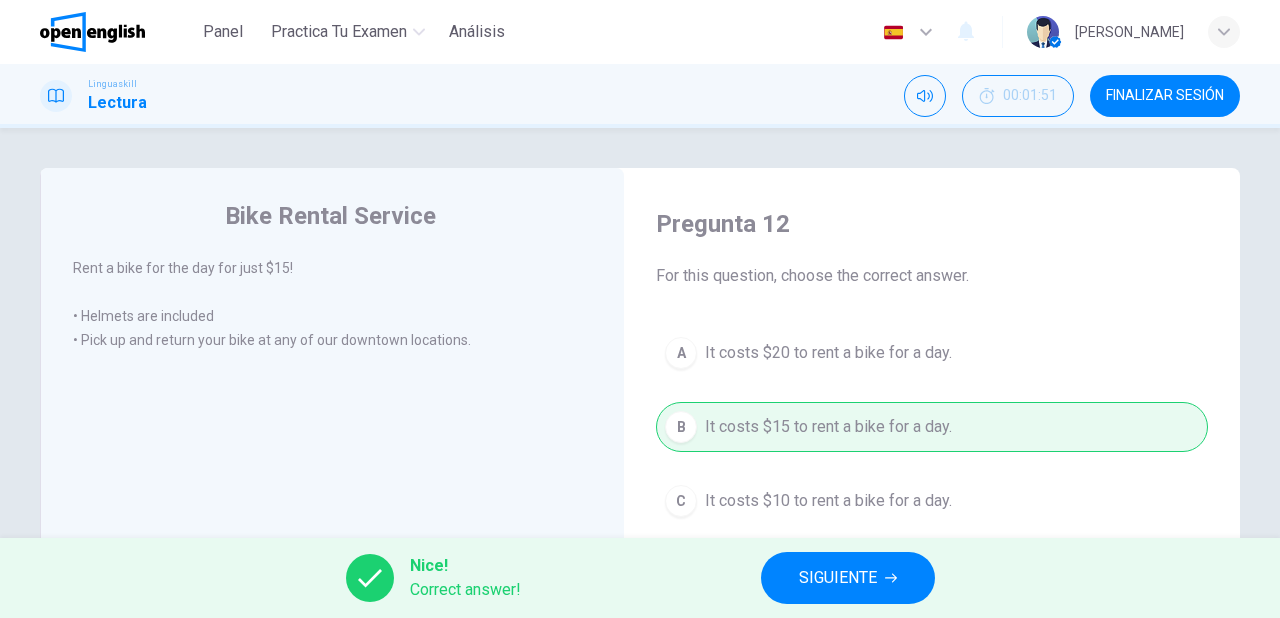 click on "SIGUIENTE" at bounding box center (838, 578) 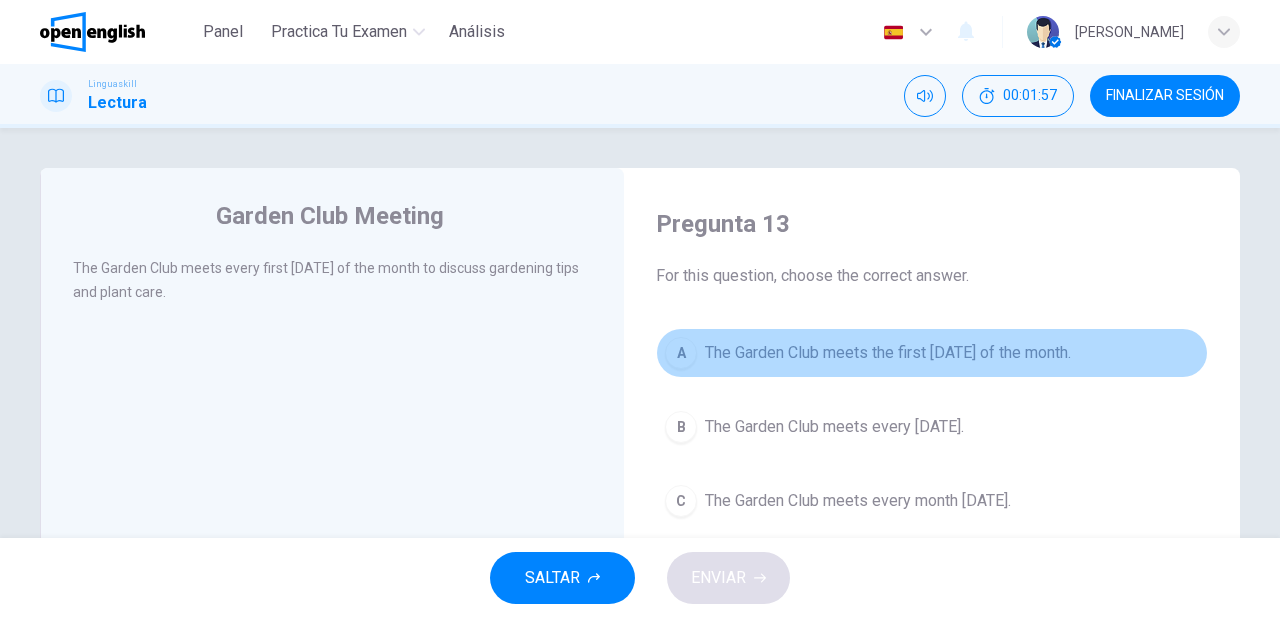 click on "The Garden Club meets the first Thursday of the month." at bounding box center (888, 353) 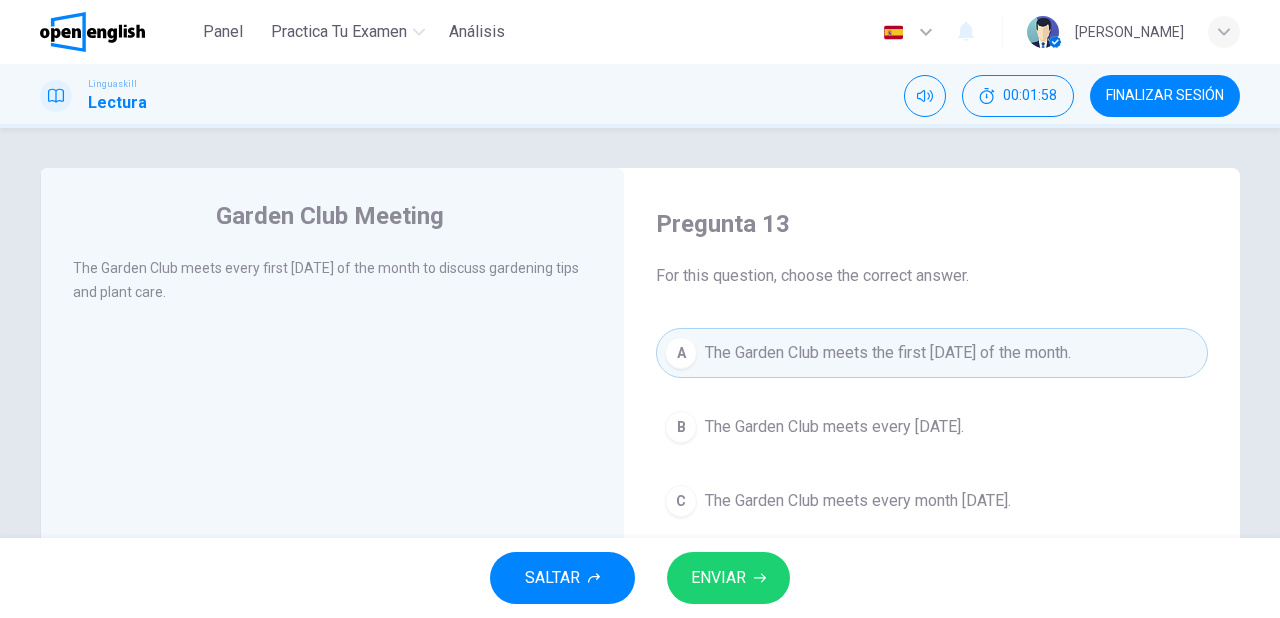 click on "ENVIAR" at bounding box center (728, 578) 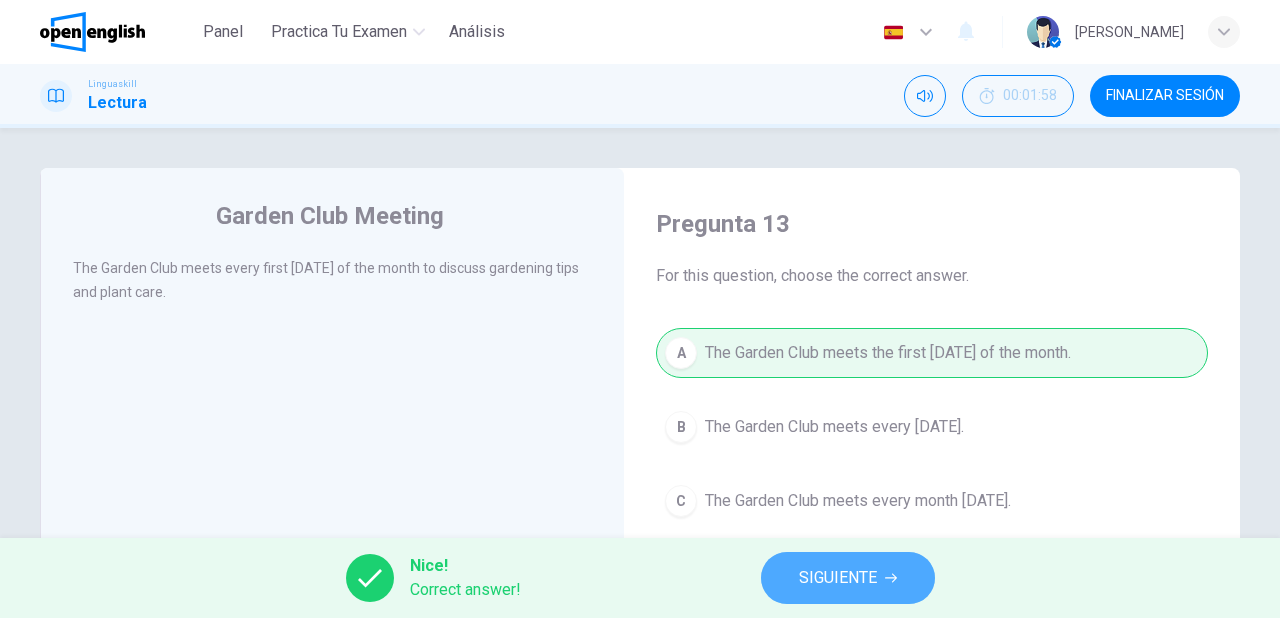 click on "SIGUIENTE" at bounding box center (838, 578) 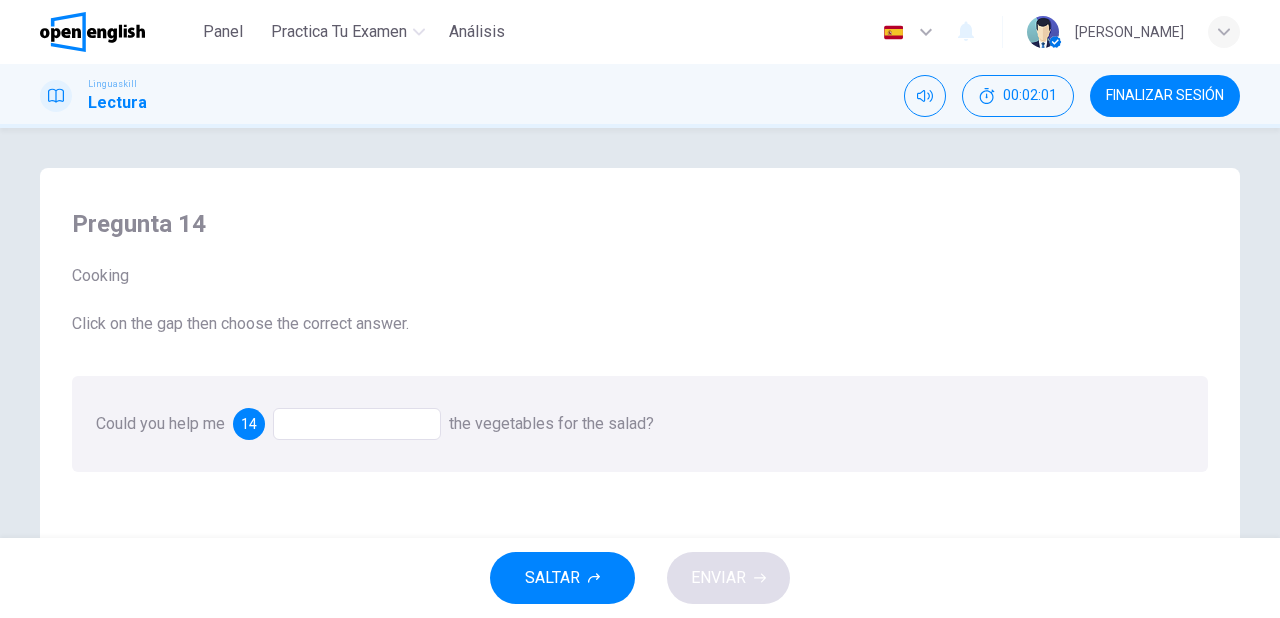 click at bounding box center (357, 424) 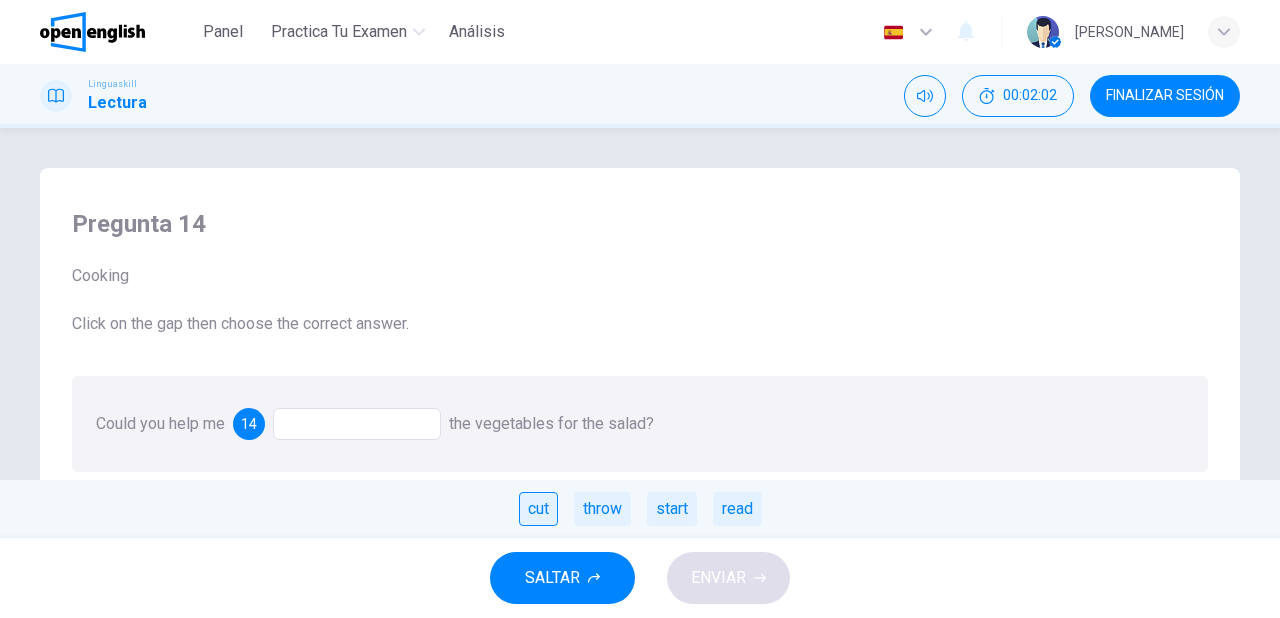 click on "cut" at bounding box center [538, 509] 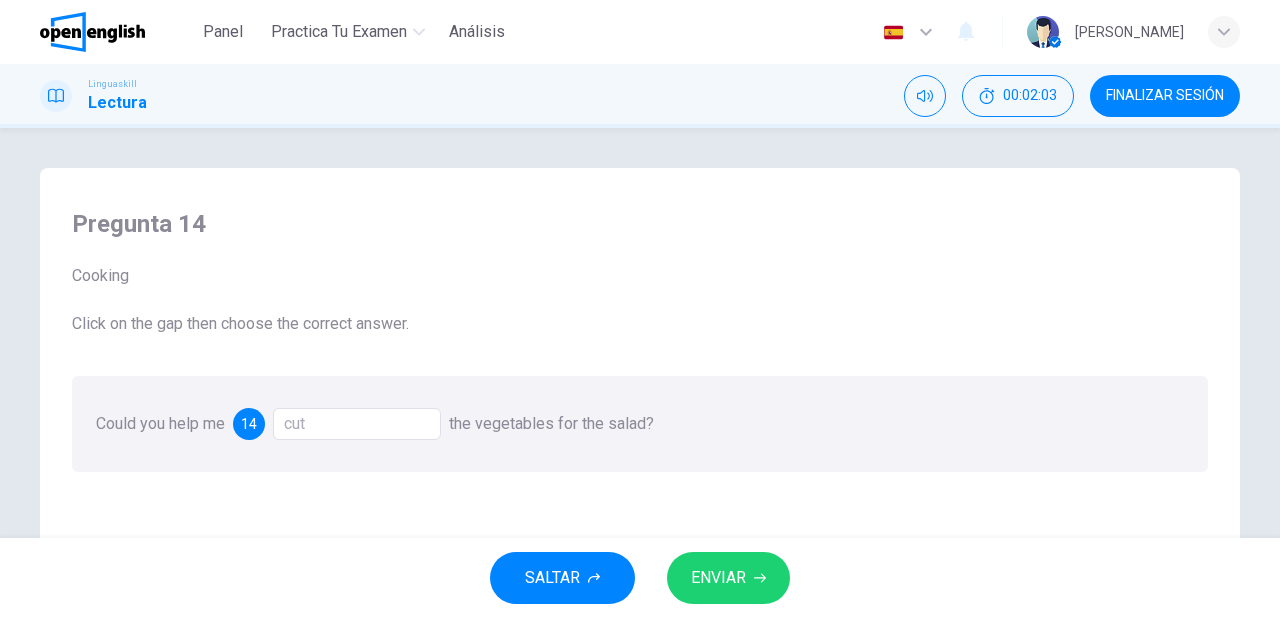 click on "ENVIAR" at bounding box center (718, 578) 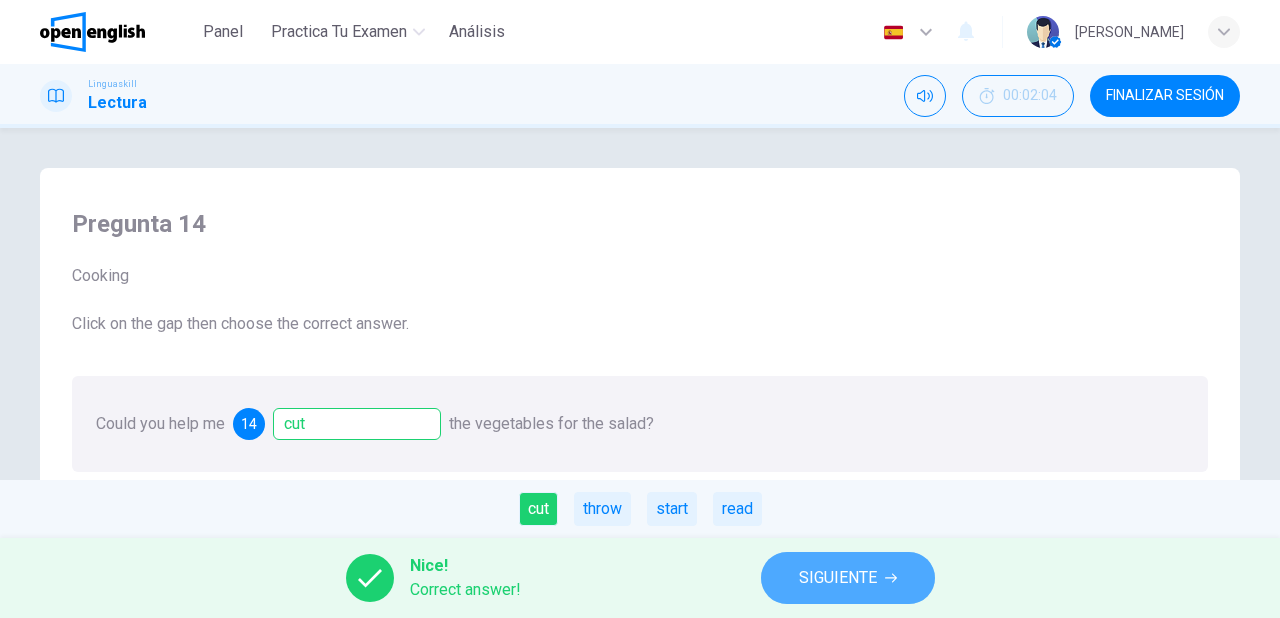 click on "SIGUIENTE" at bounding box center [838, 578] 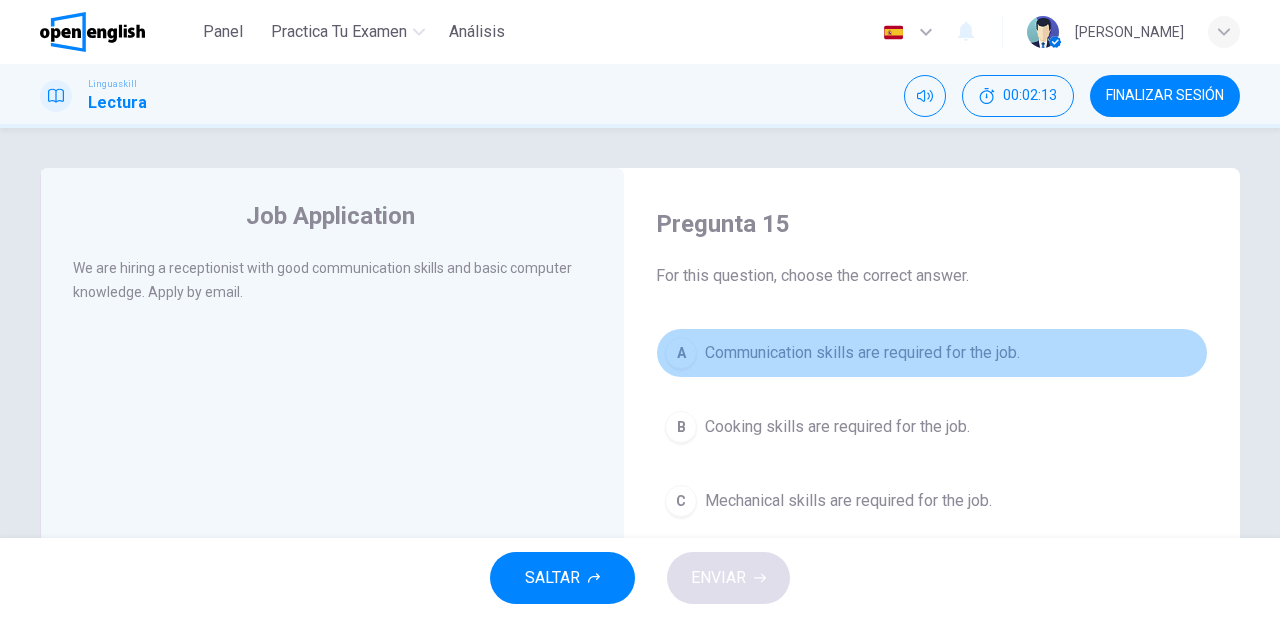 click on "Communication skills are required for the job." at bounding box center [862, 353] 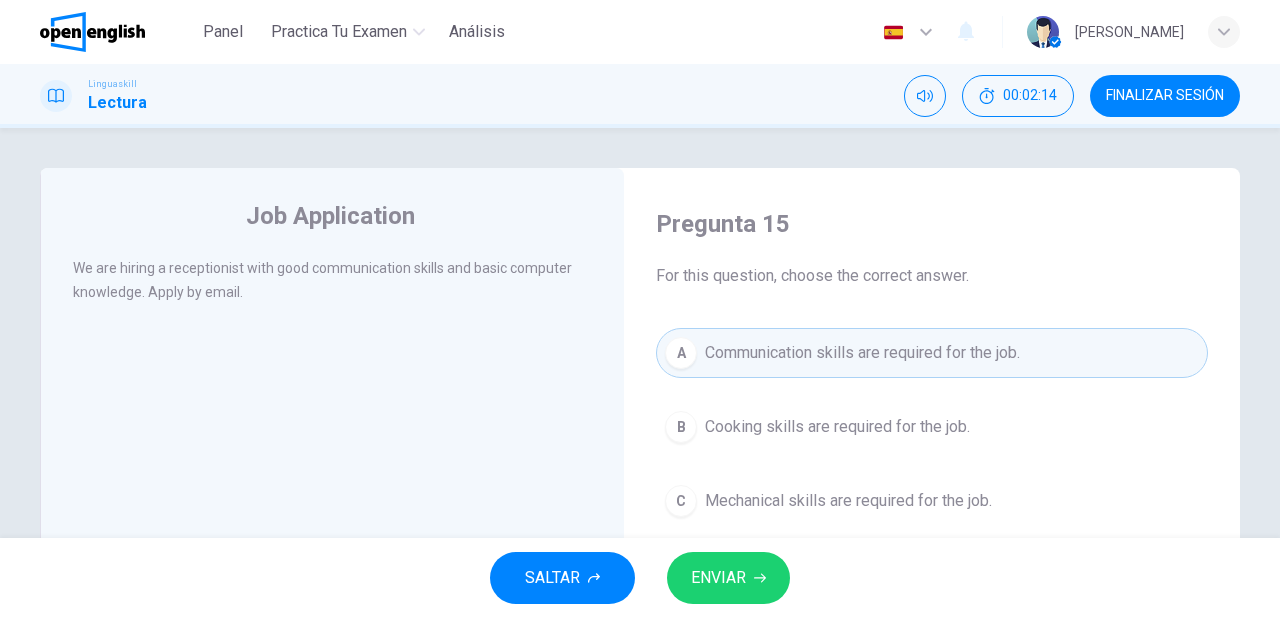 click on "ENVIAR" at bounding box center (718, 578) 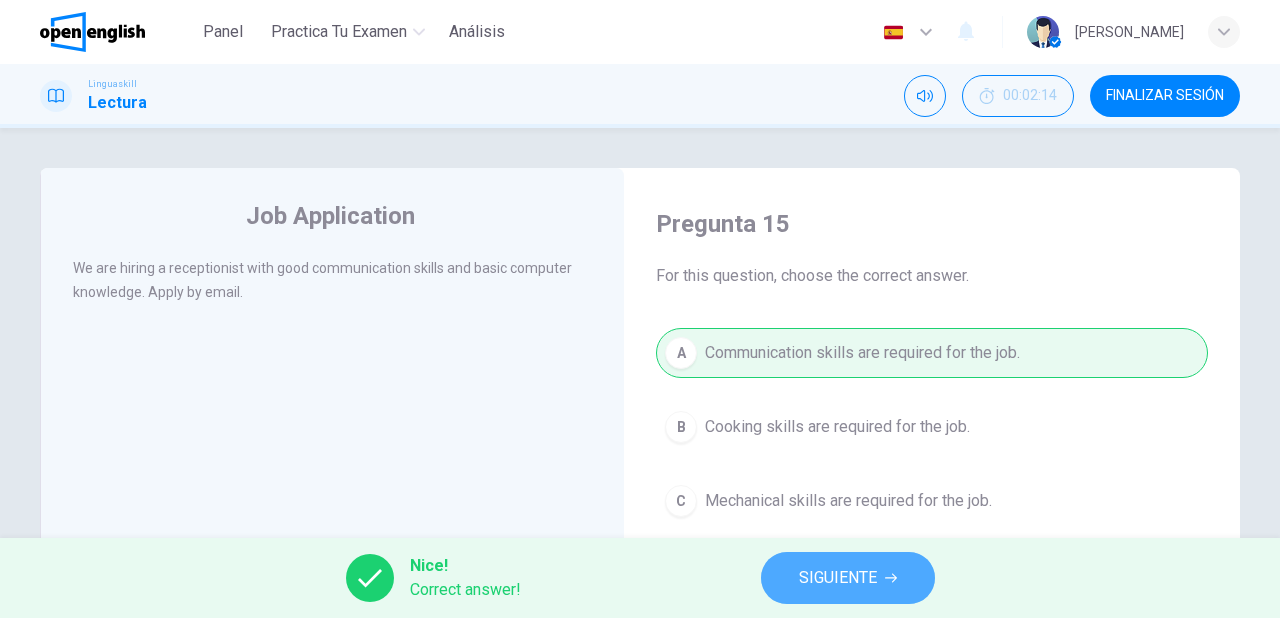 click on "SIGUIENTE" at bounding box center (838, 578) 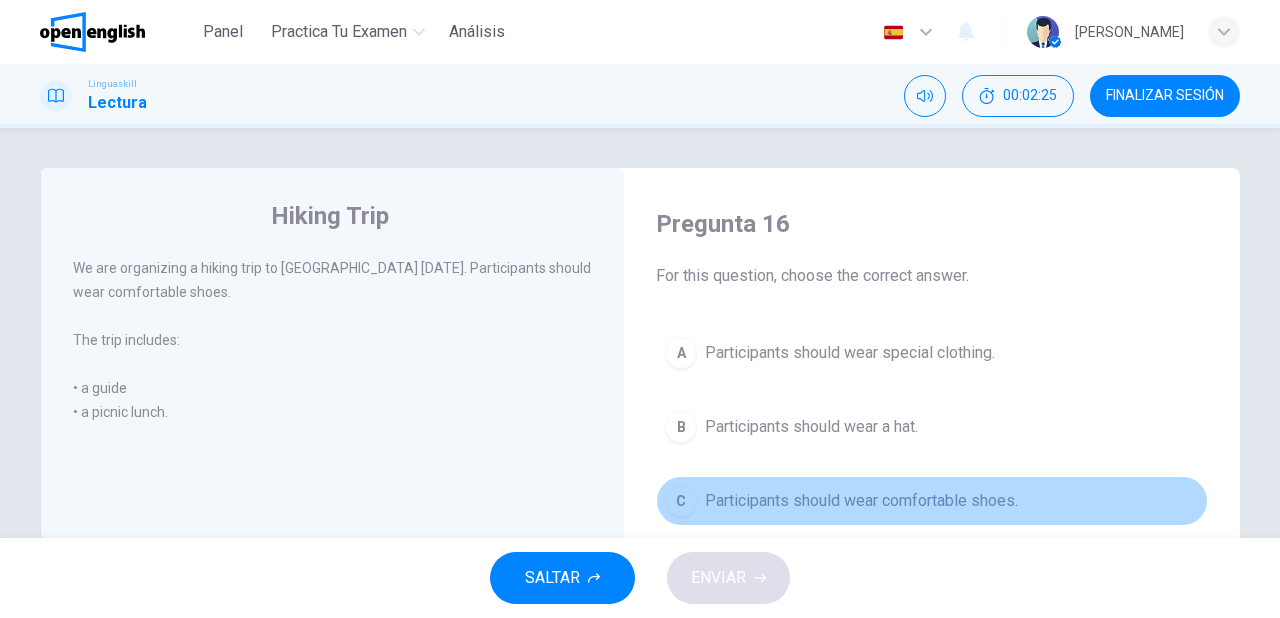 click on "Participants should wear comfortable shoes." at bounding box center [861, 501] 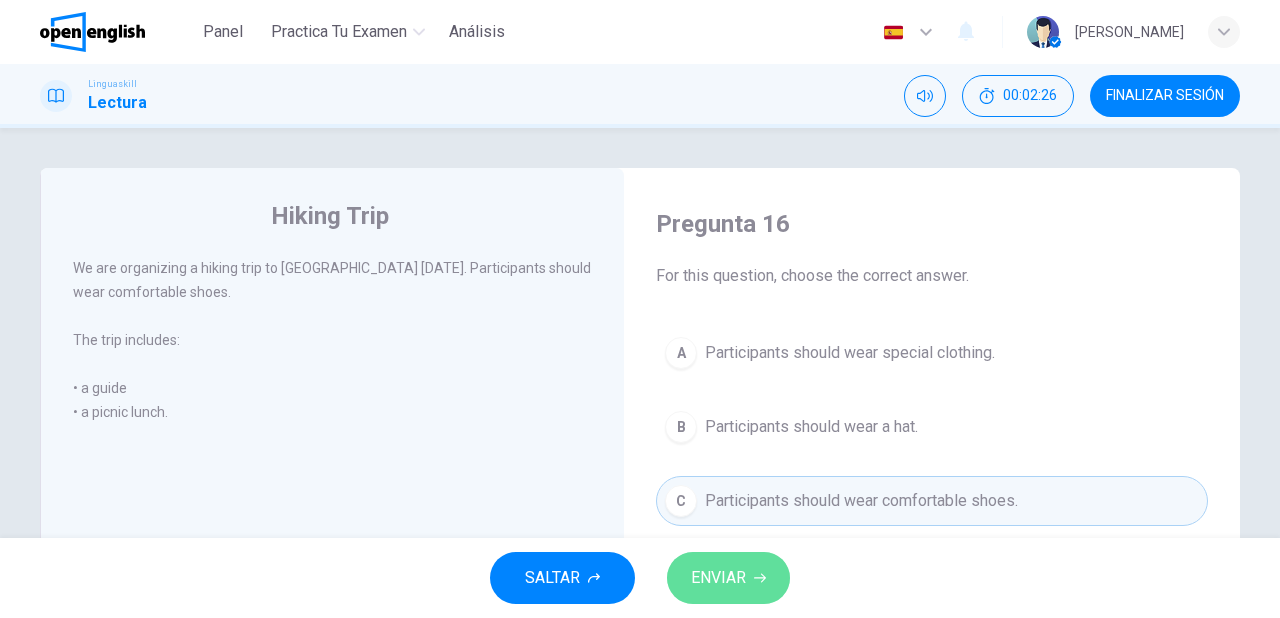 click on "ENVIAR" at bounding box center [718, 578] 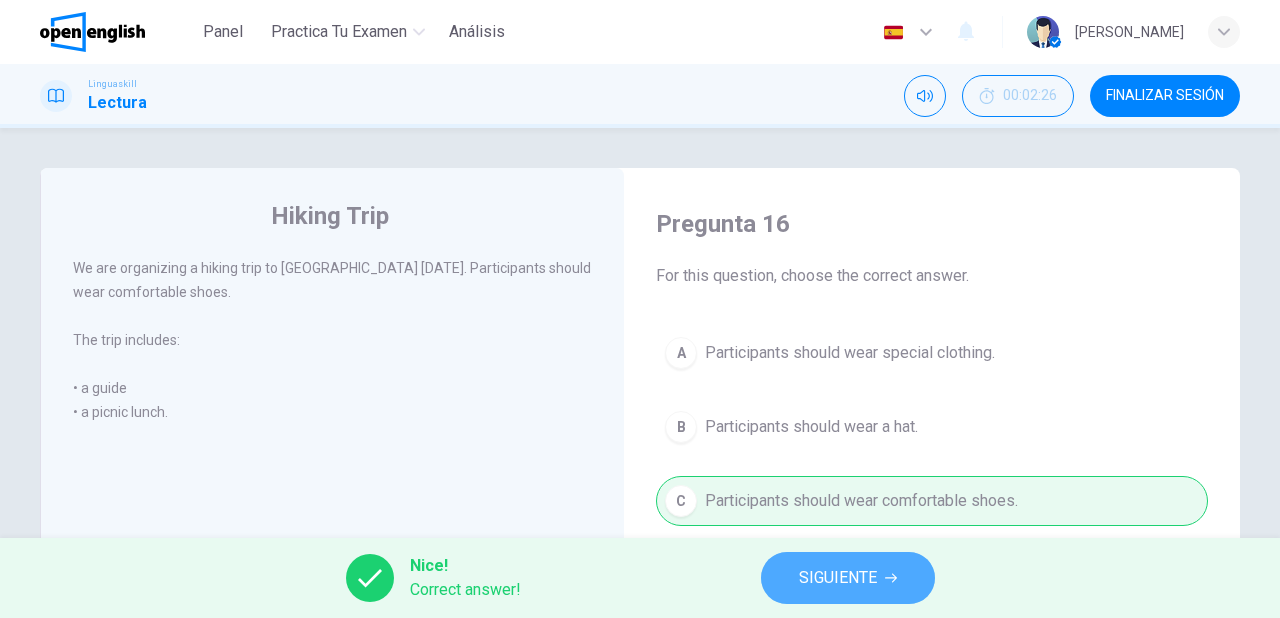 click on "SIGUIENTE" at bounding box center (838, 578) 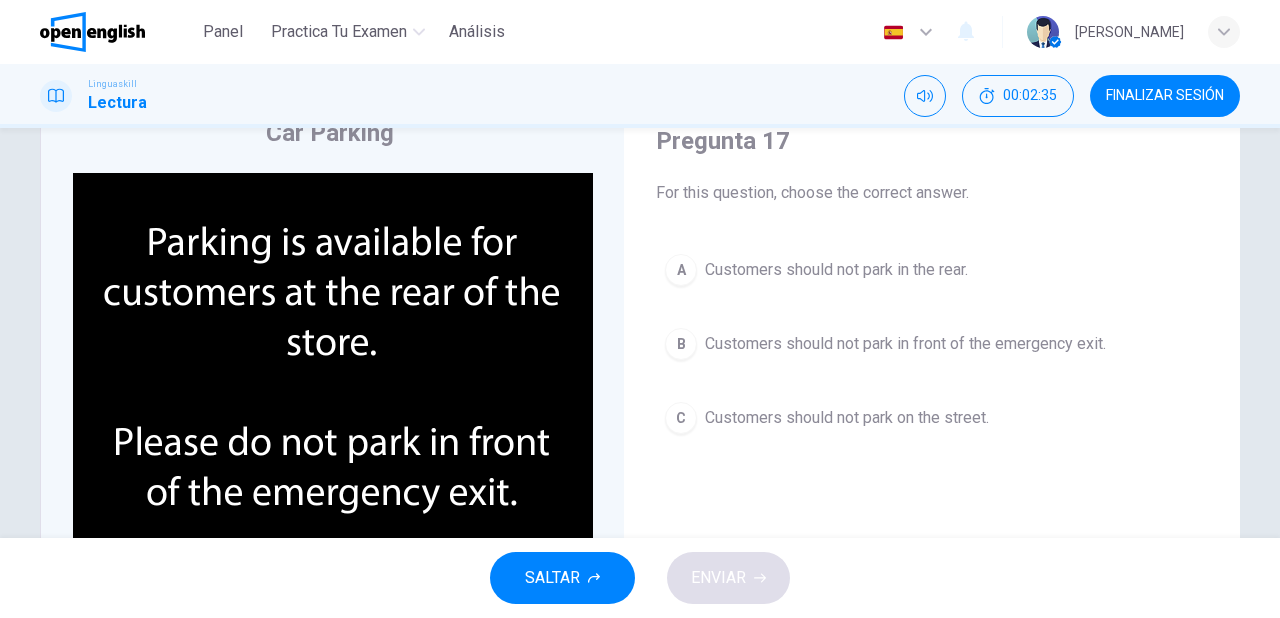 scroll, scrollTop: 80, scrollLeft: 0, axis: vertical 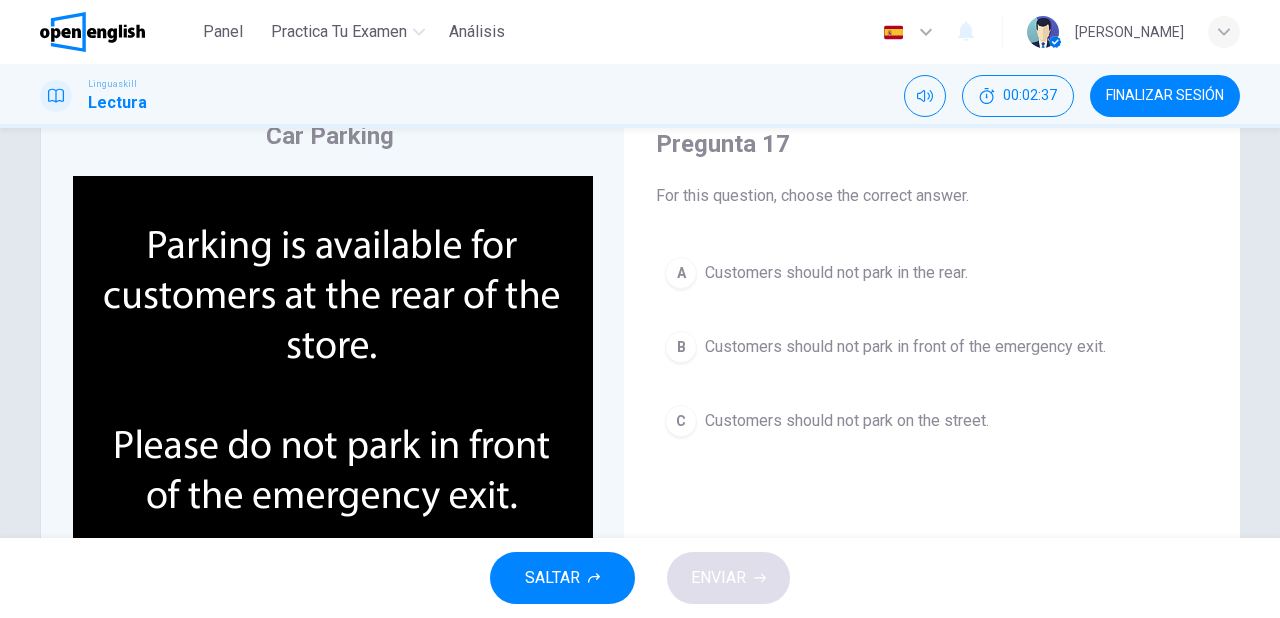 click on "Customers should not park in front of the emergency exit." at bounding box center [905, 347] 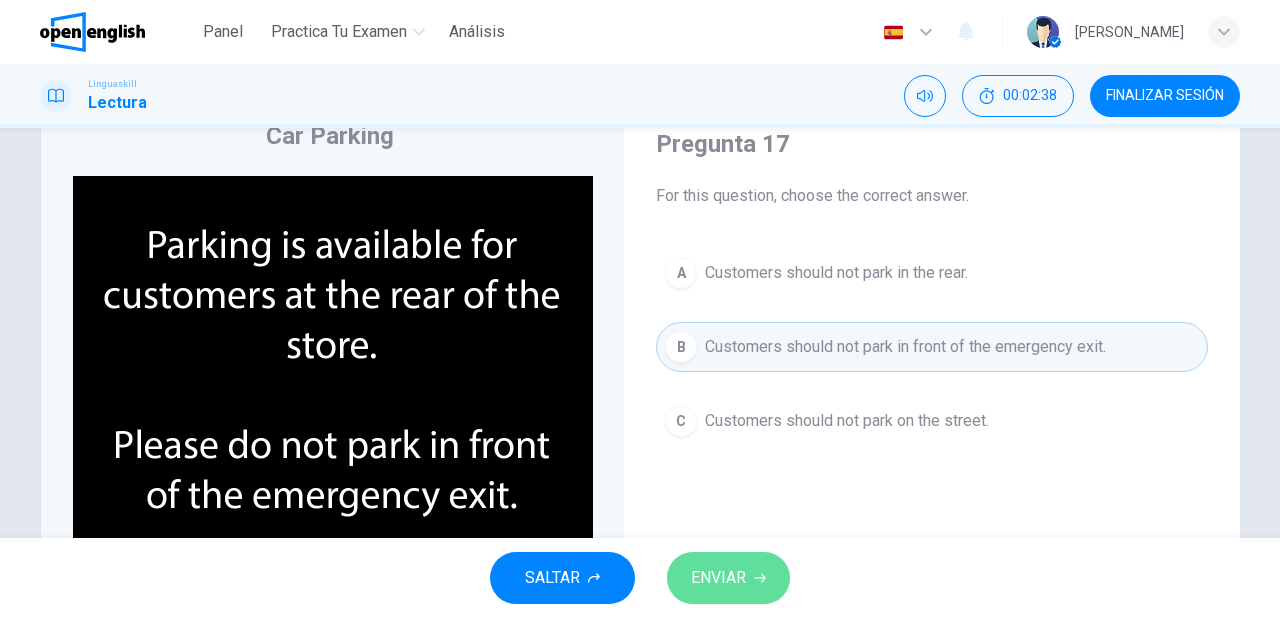 click on "ENVIAR" at bounding box center [728, 578] 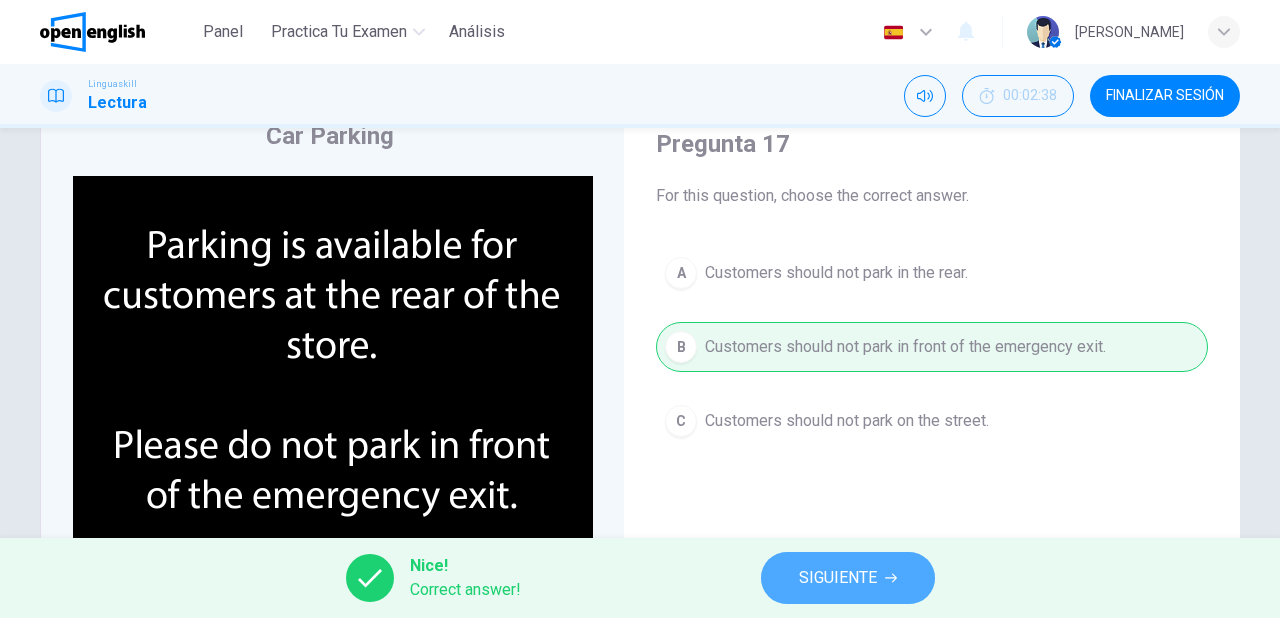 click on "SIGUIENTE" at bounding box center [838, 578] 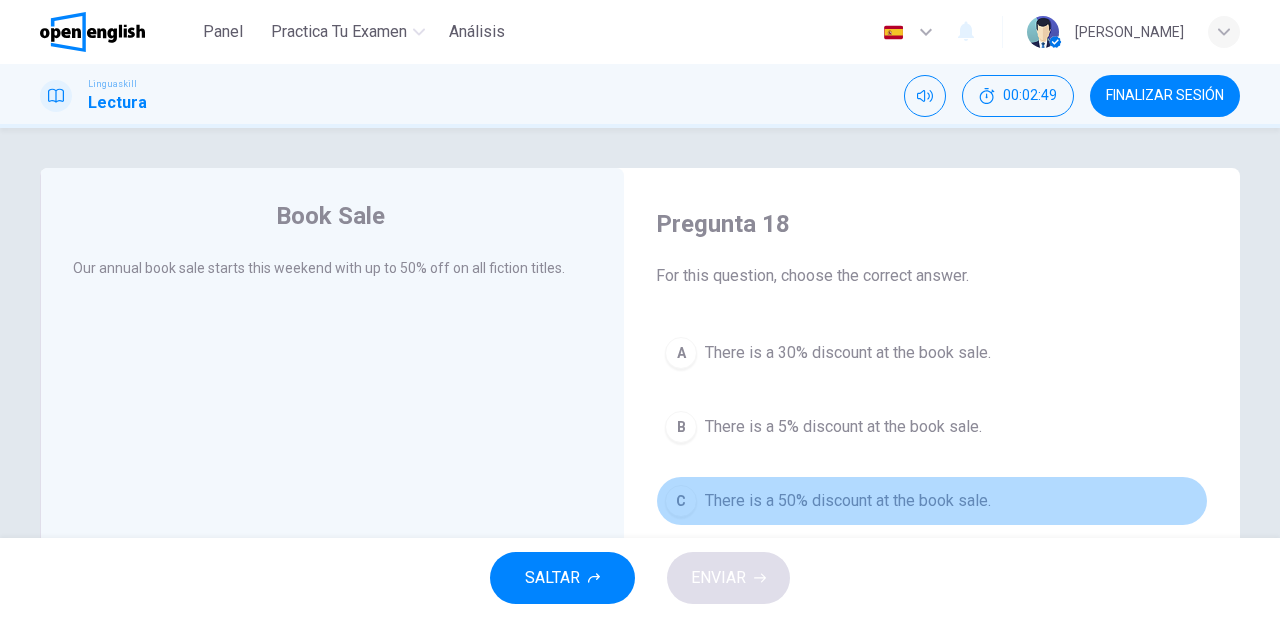 click on "There is a 50% discount at the book sale." at bounding box center [848, 501] 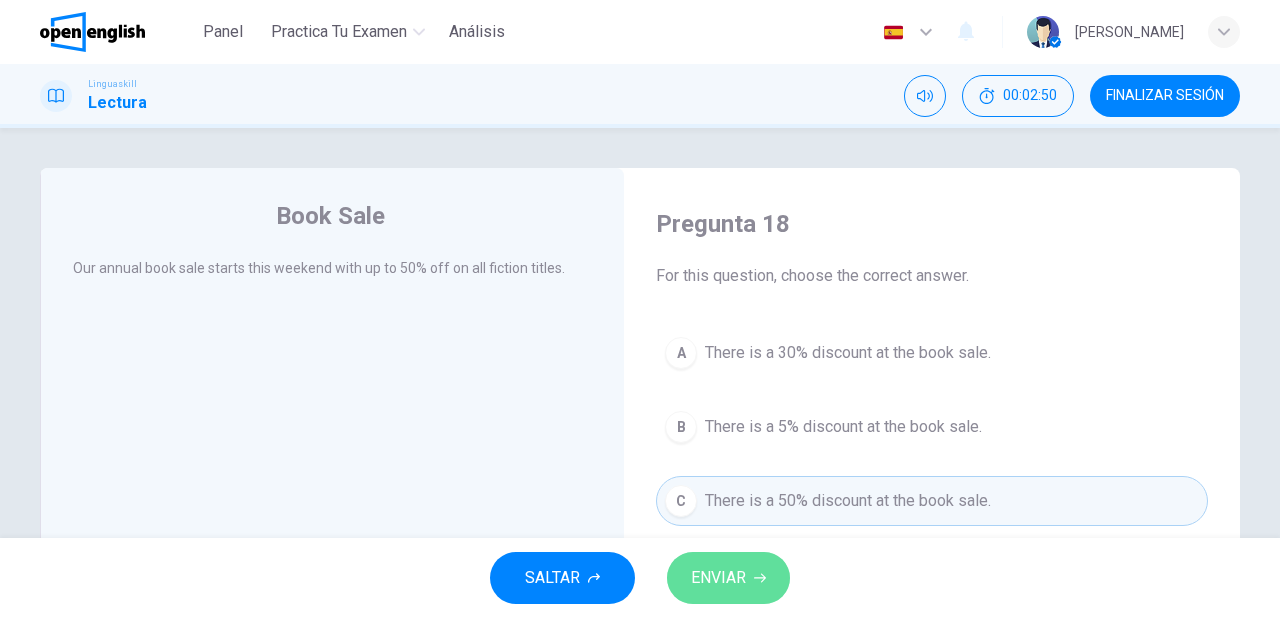 click on "ENVIAR" at bounding box center [718, 578] 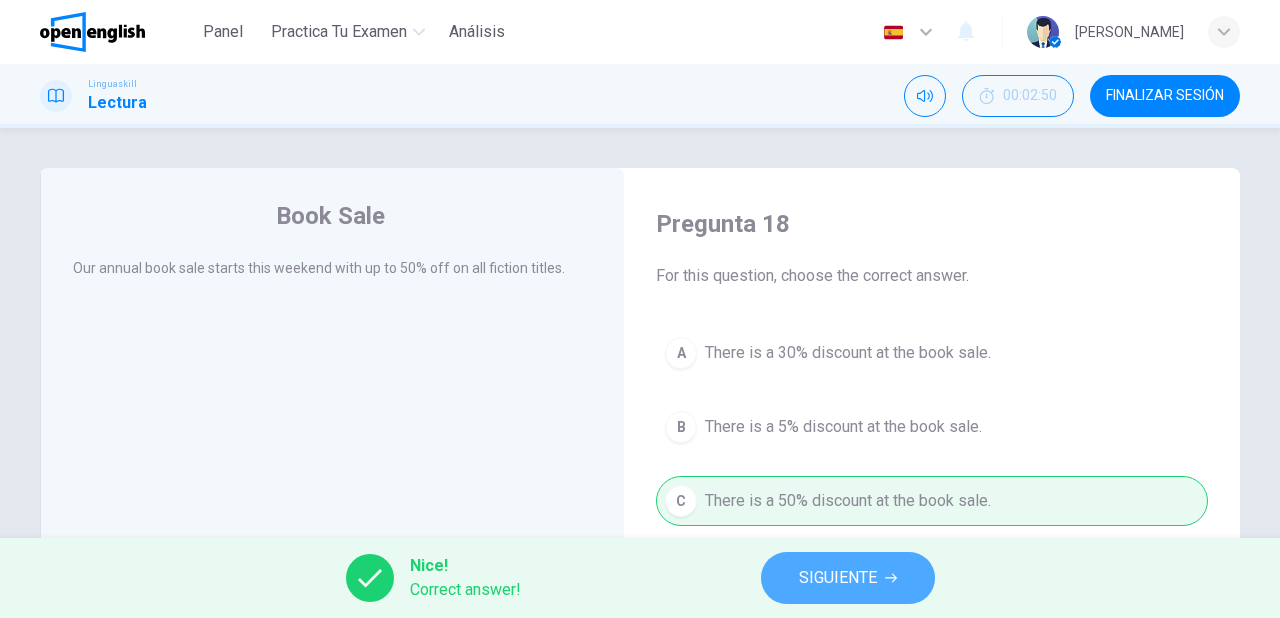 click on "SIGUIENTE" at bounding box center (838, 578) 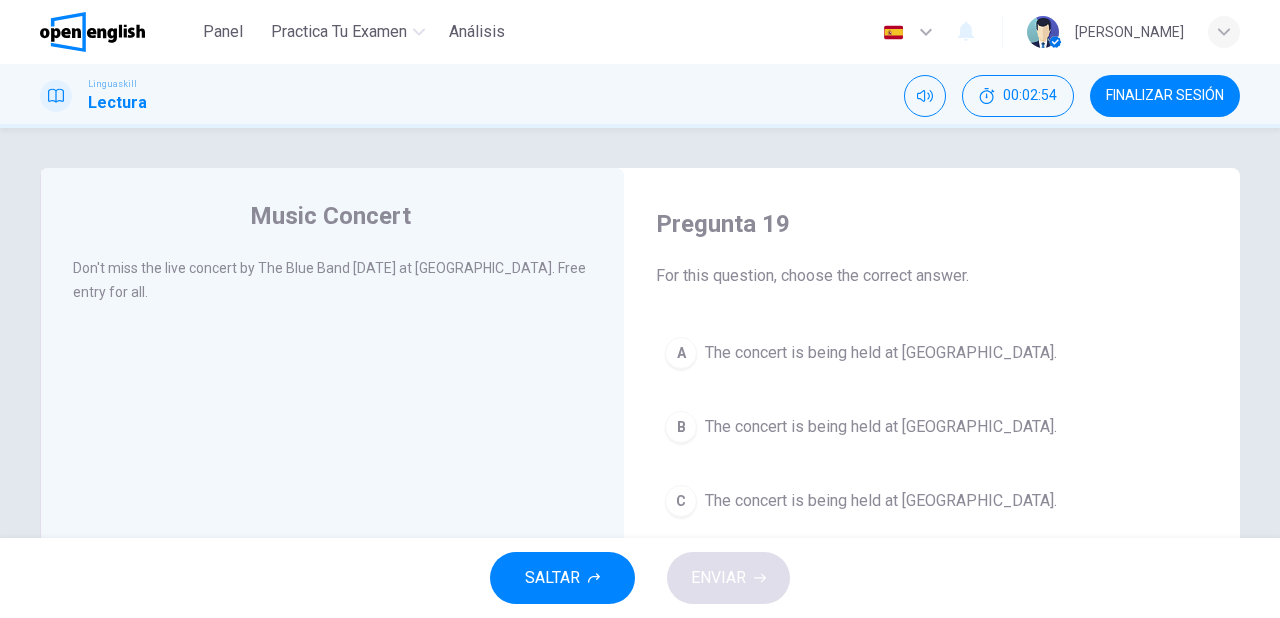 click on "The concert is being held at City Park." at bounding box center [881, 501] 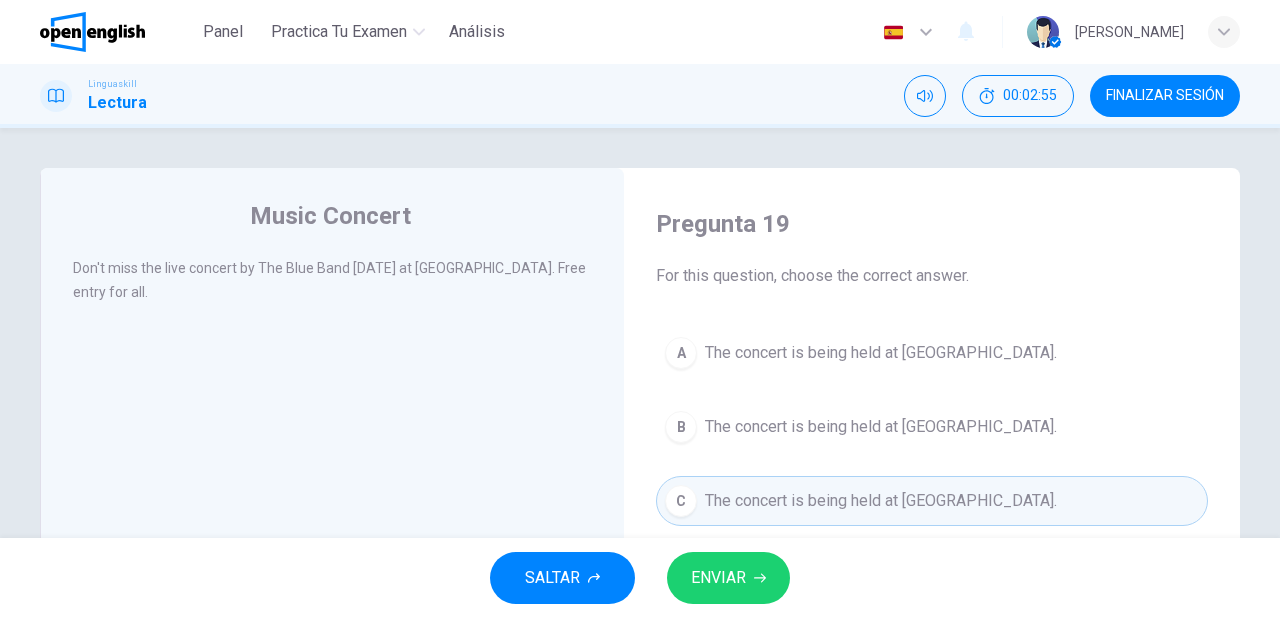 click on "ENVIAR" at bounding box center (718, 578) 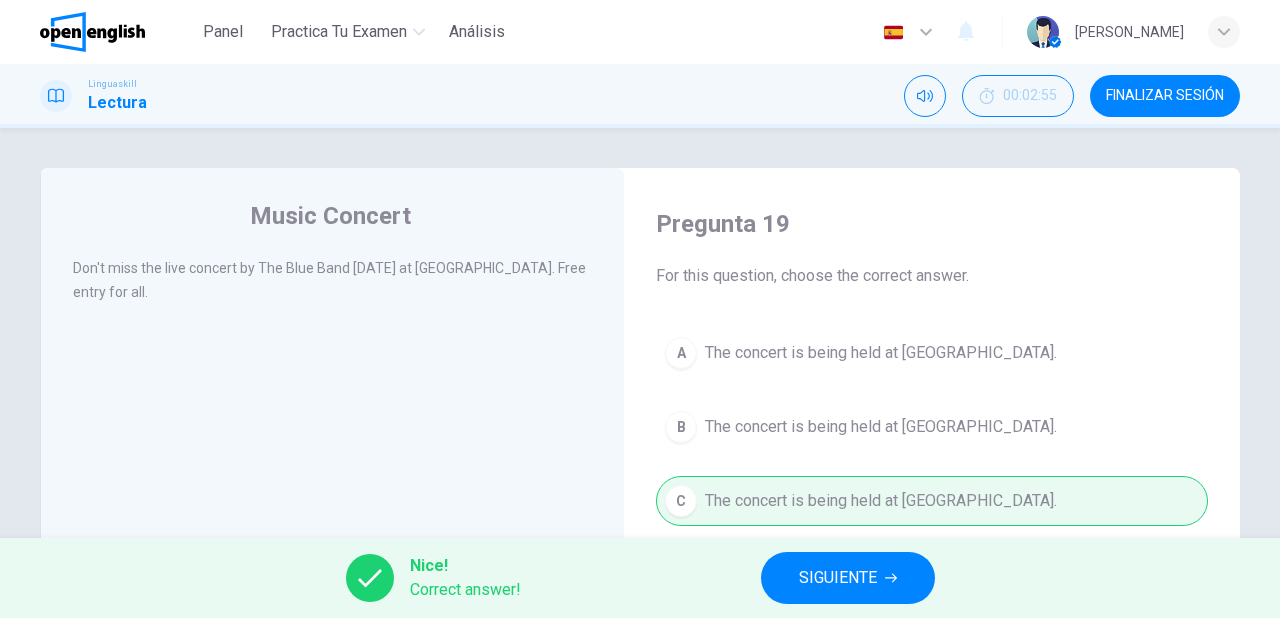 click on "SIGUIENTE" at bounding box center [848, 578] 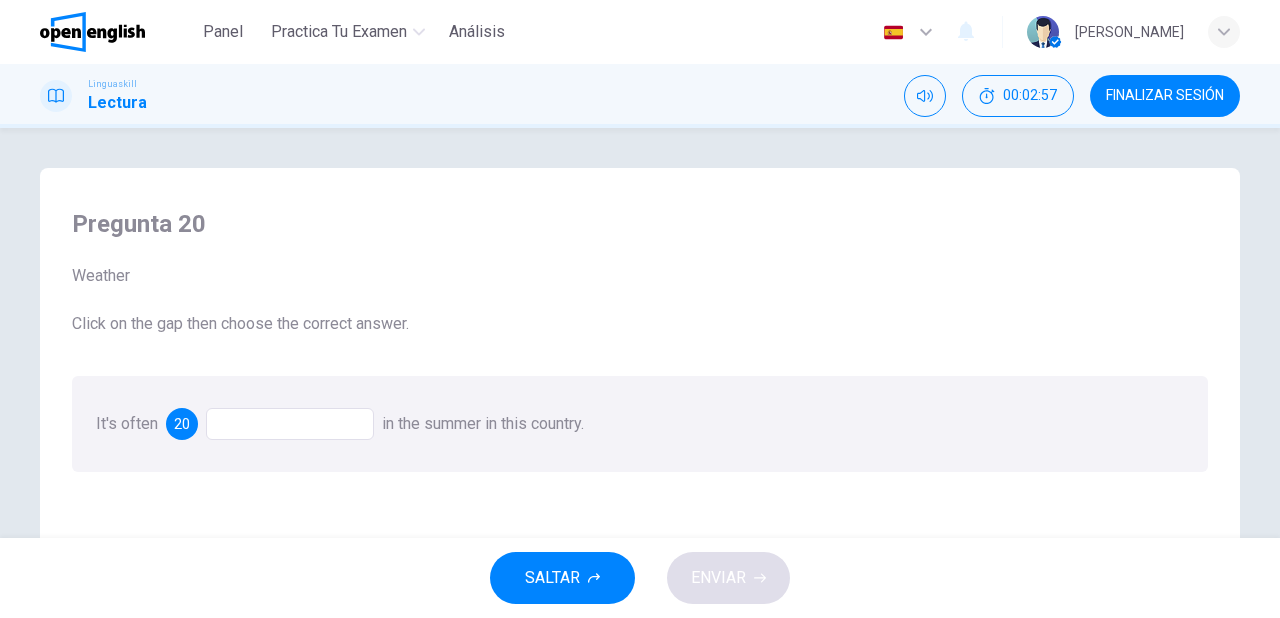click at bounding box center (290, 424) 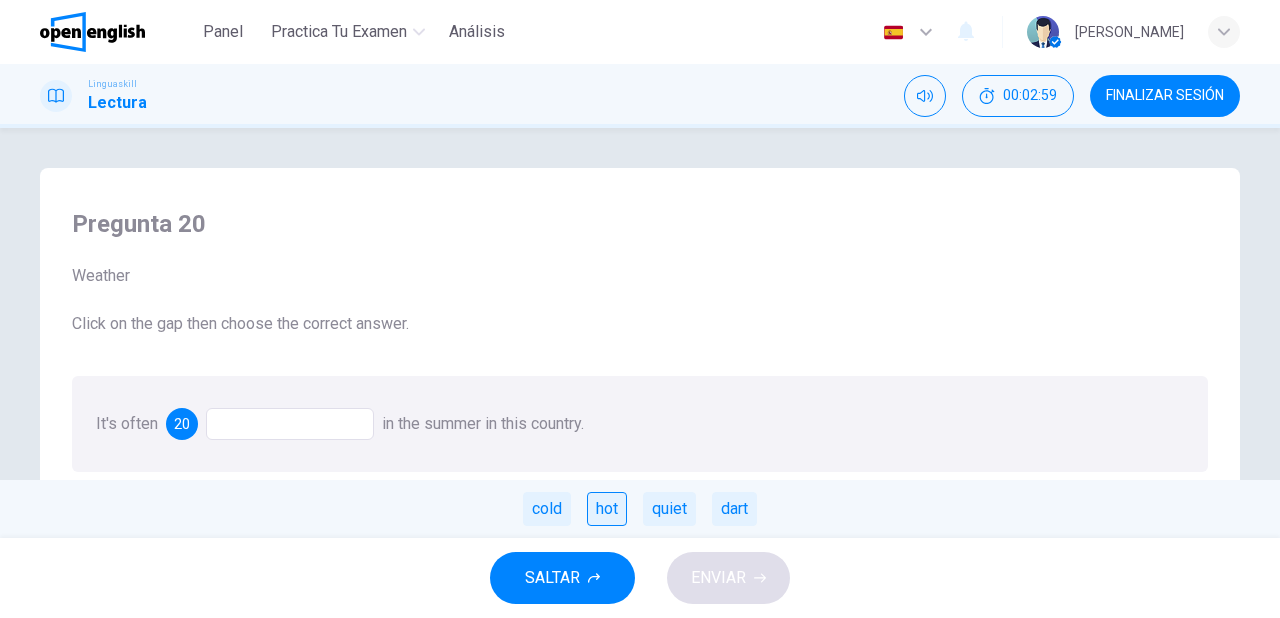 click on "hot" at bounding box center [607, 509] 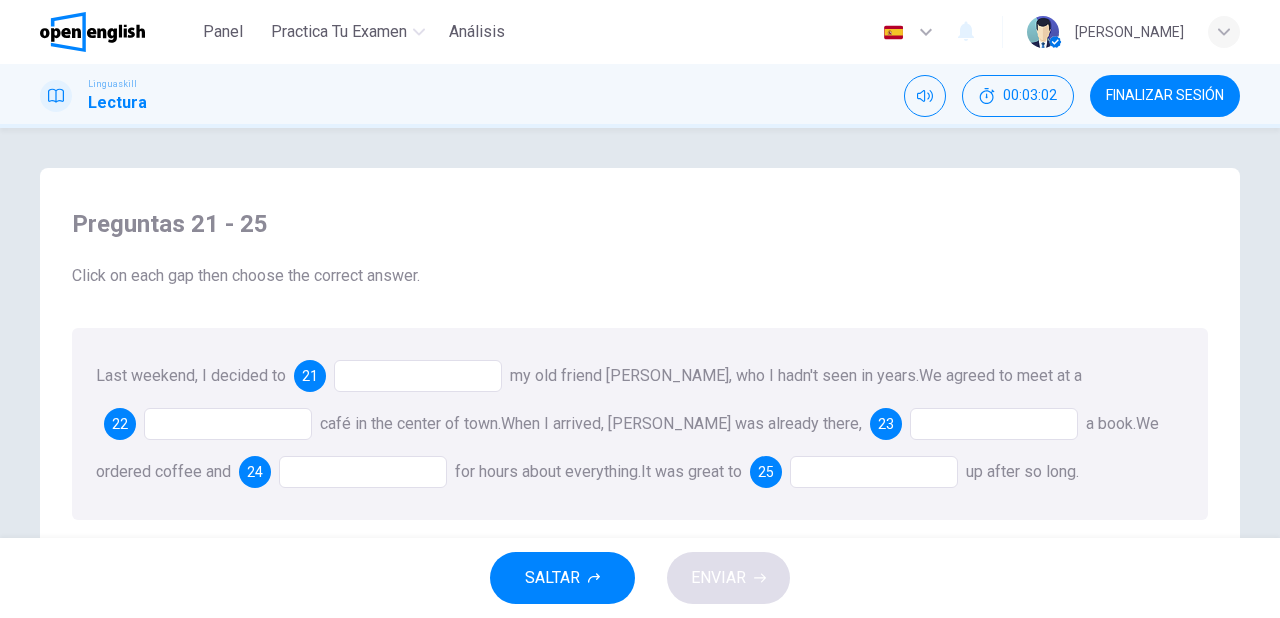 click at bounding box center [418, 376] 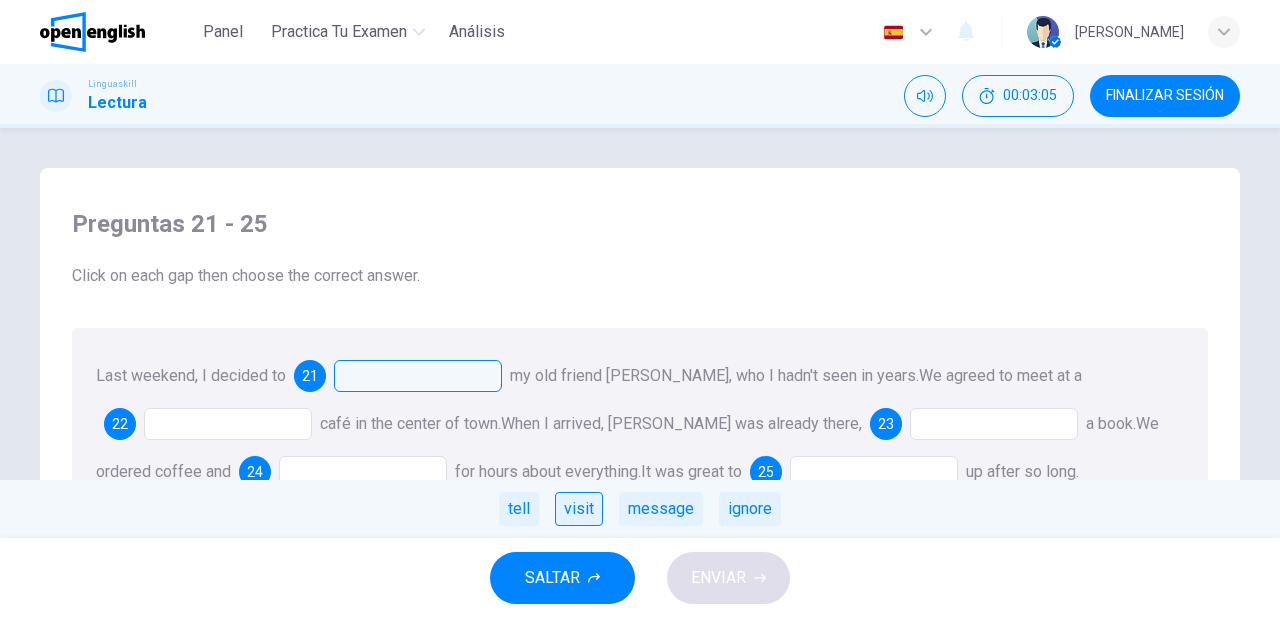 click on "visit" at bounding box center [579, 509] 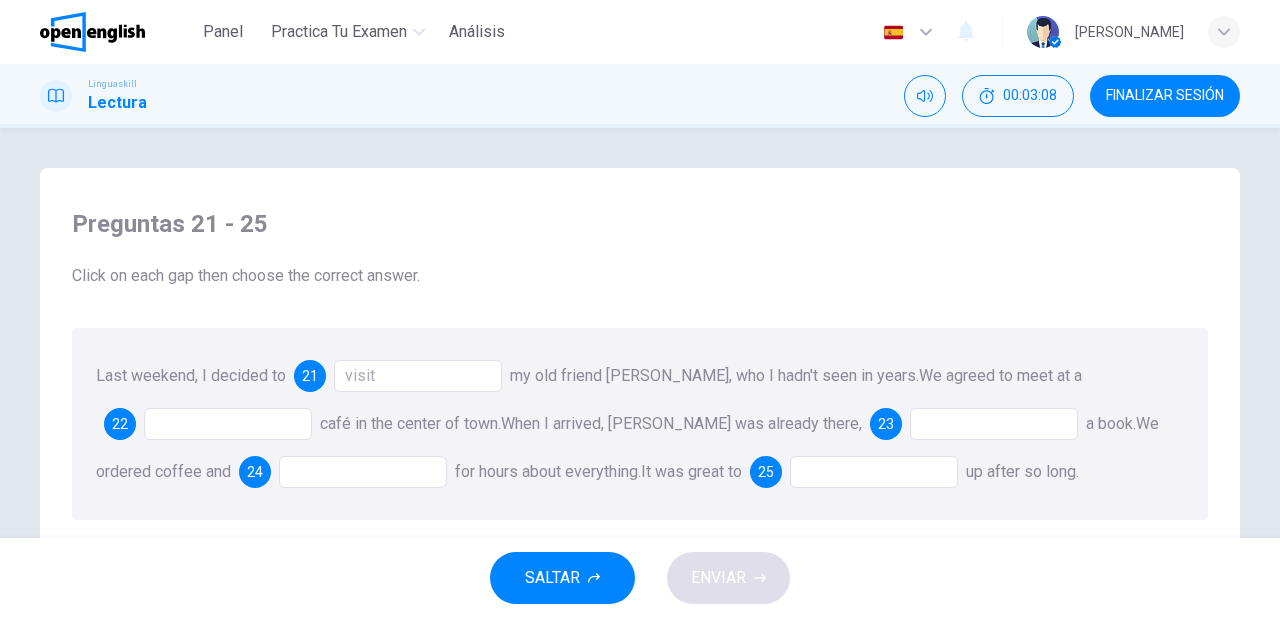click at bounding box center (228, 424) 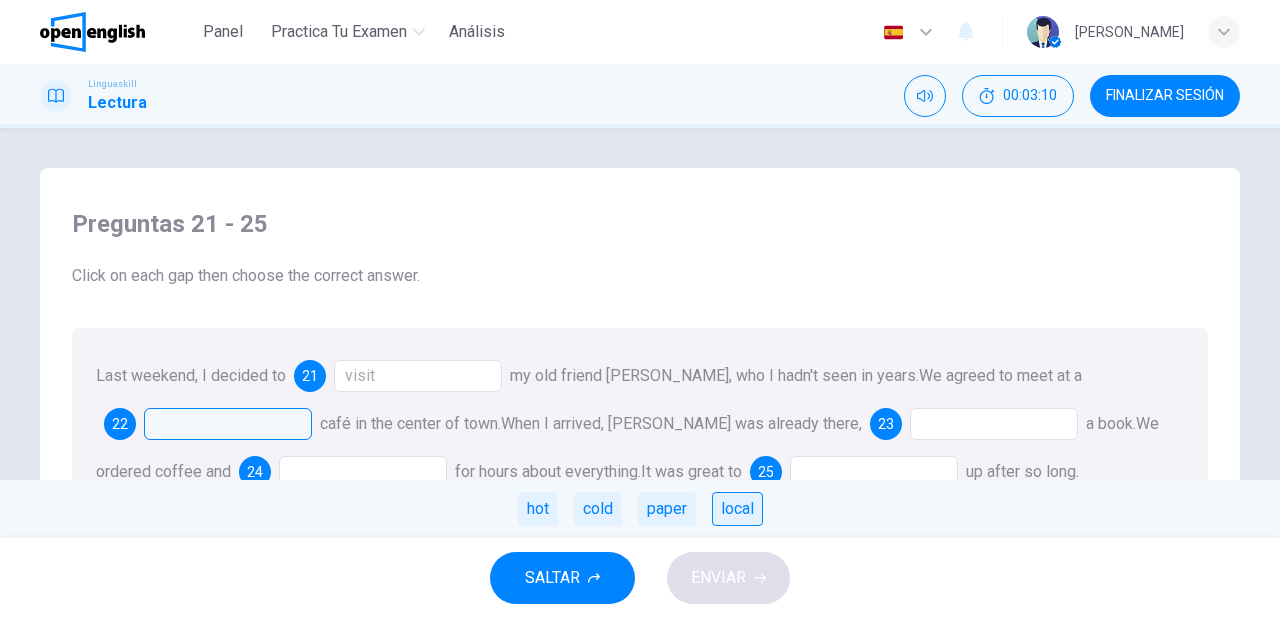 click on "local" at bounding box center [737, 509] 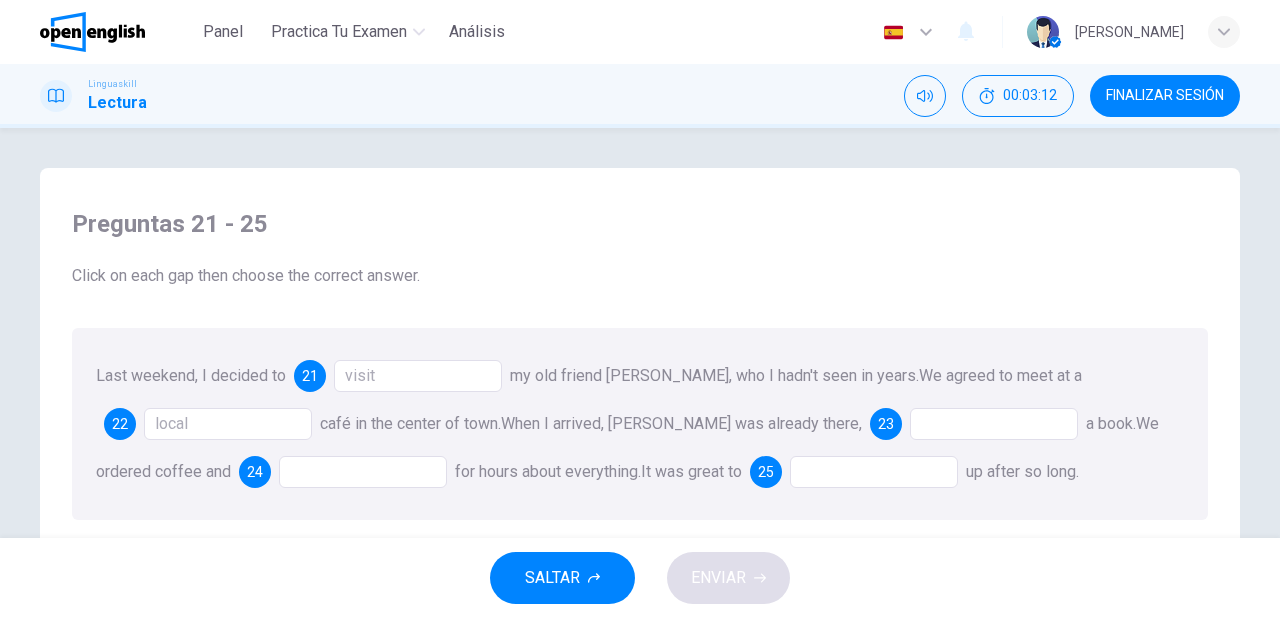 click at bounding box center (994, 424) 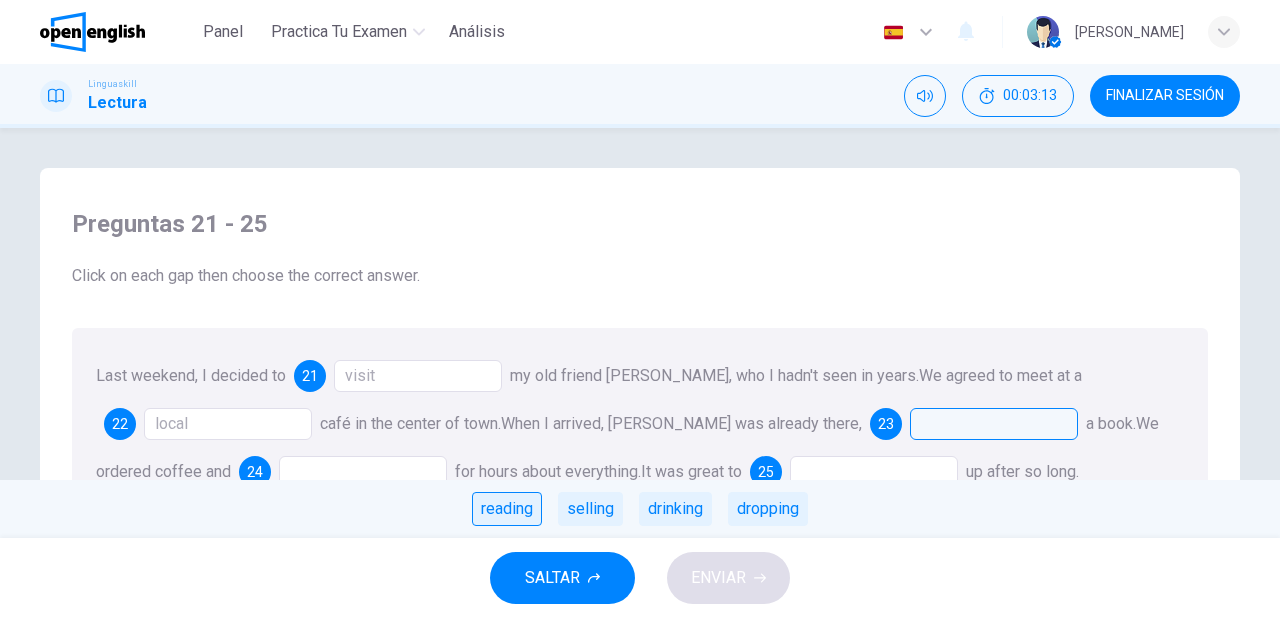 click on "reading" at bounding box center (507, 509) 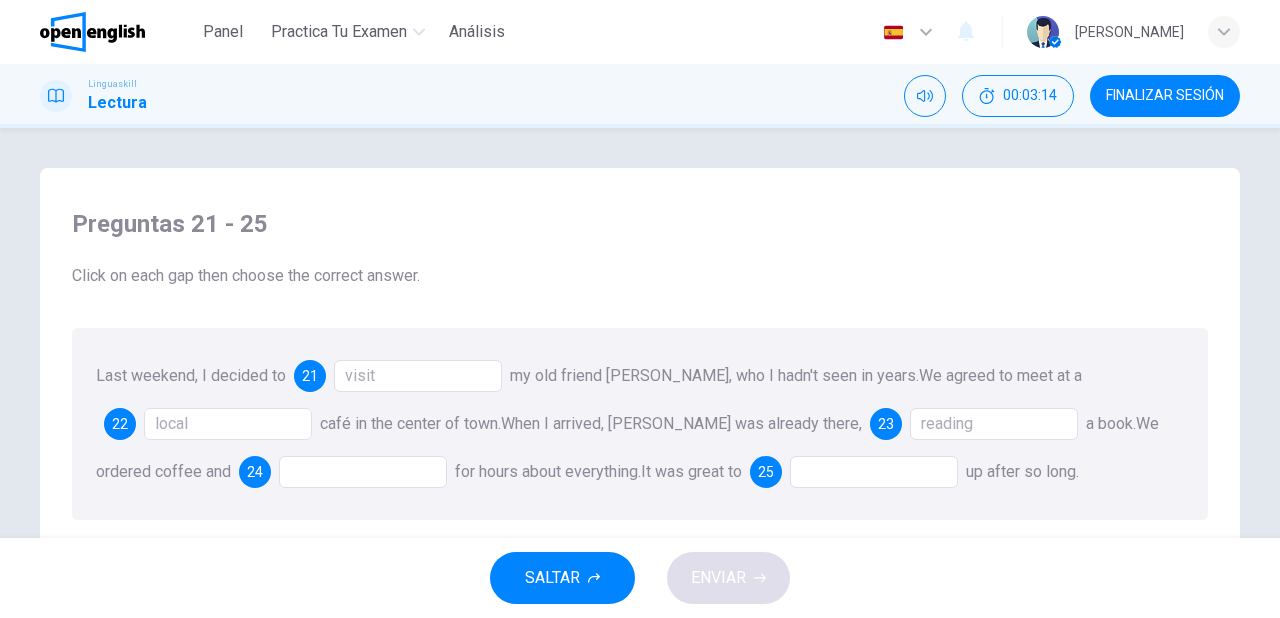 click at bounding box center (363, 472) 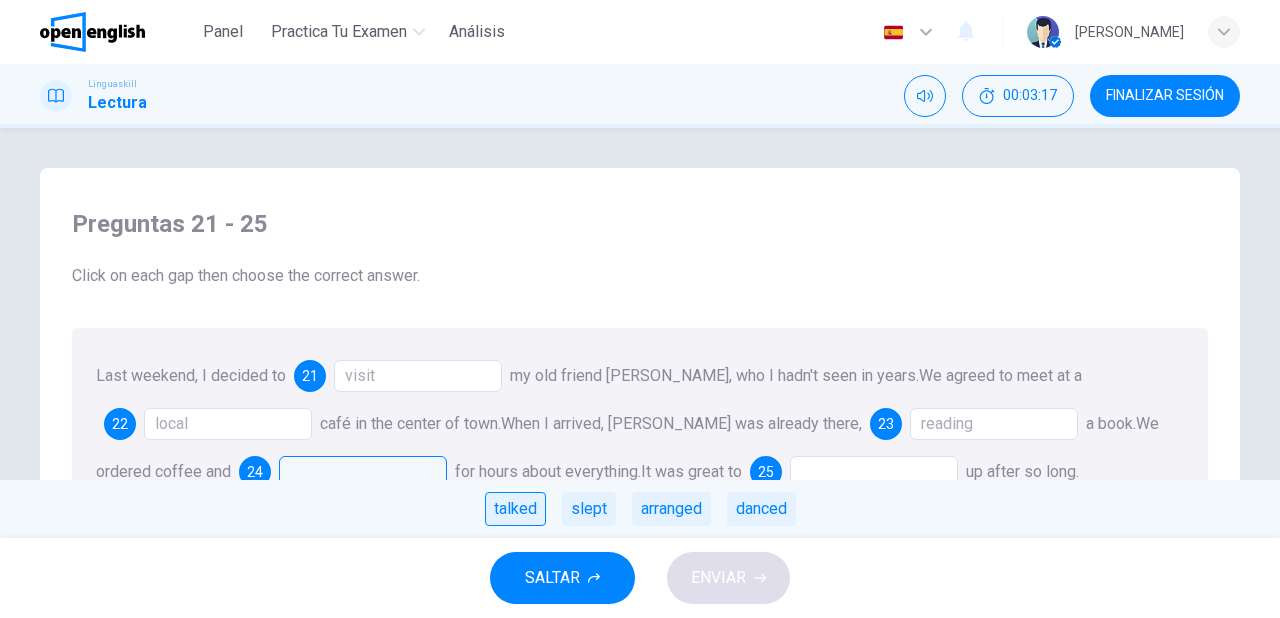click on "talked" at bounding box center (515, 509) 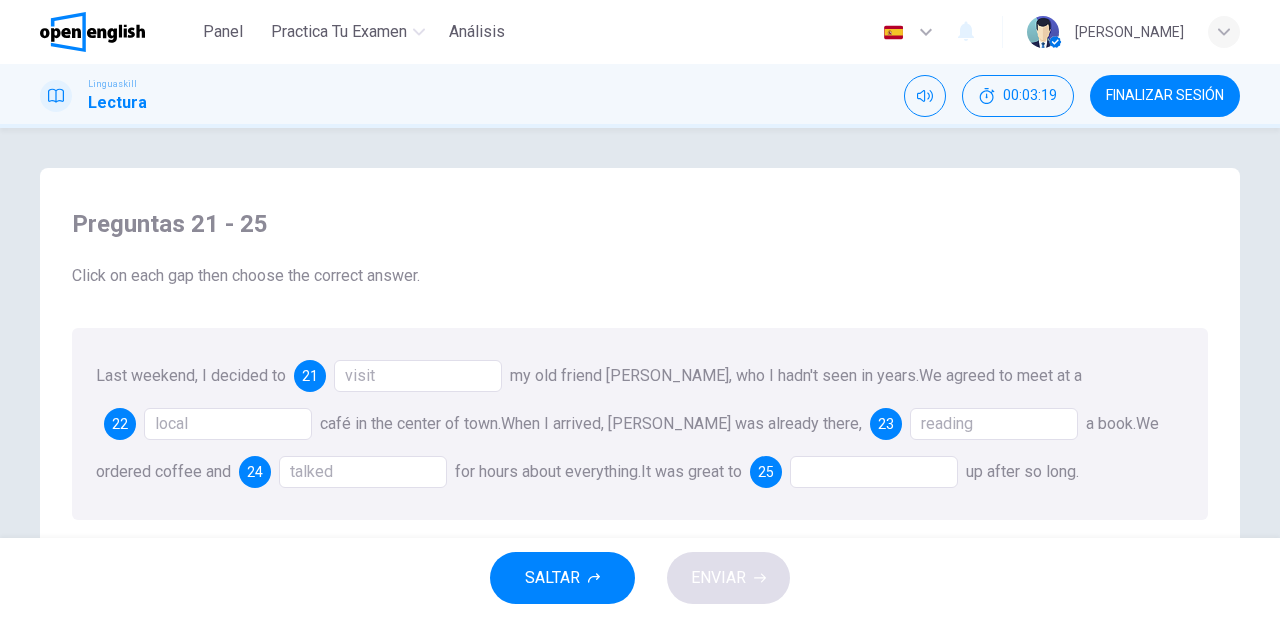 click at bounding box center (874, 472) 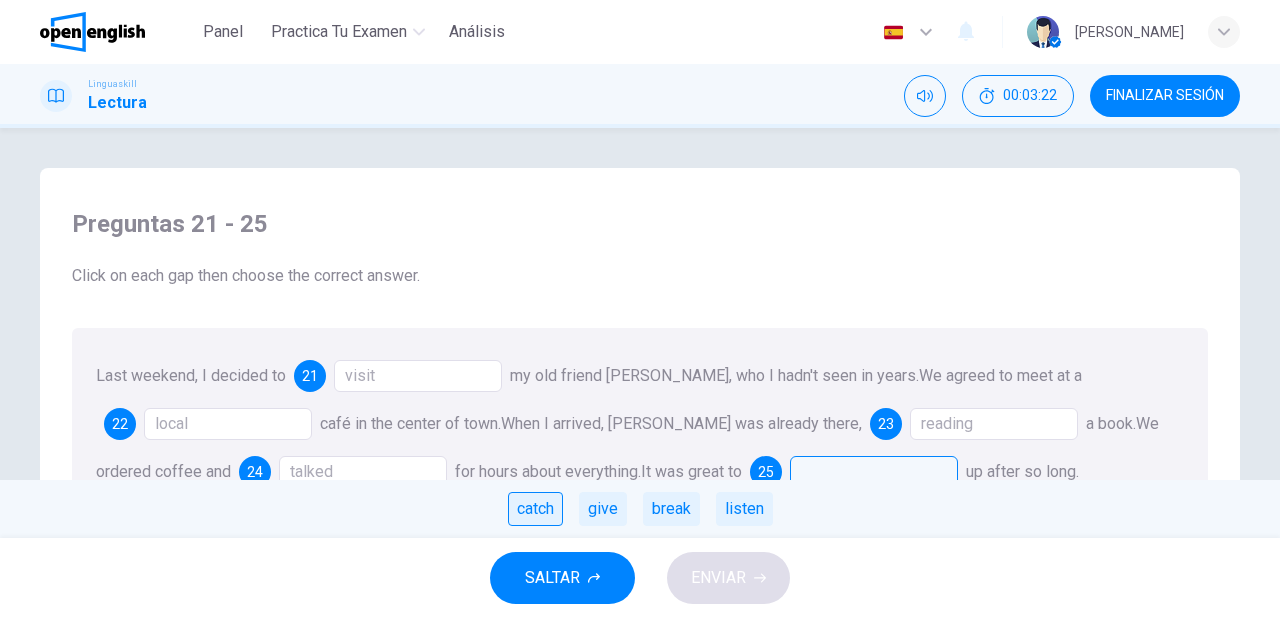 click on "catch" at bounding box center (535, 509) 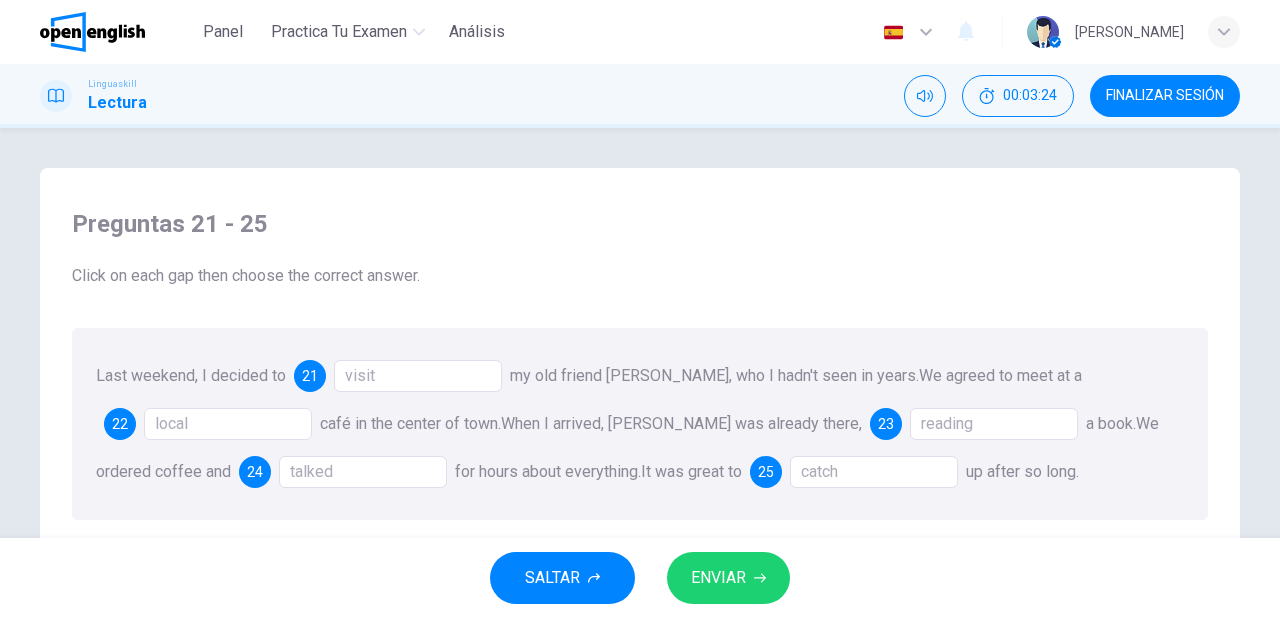 click on "ENVIAR" at bounding box center [728, 578] 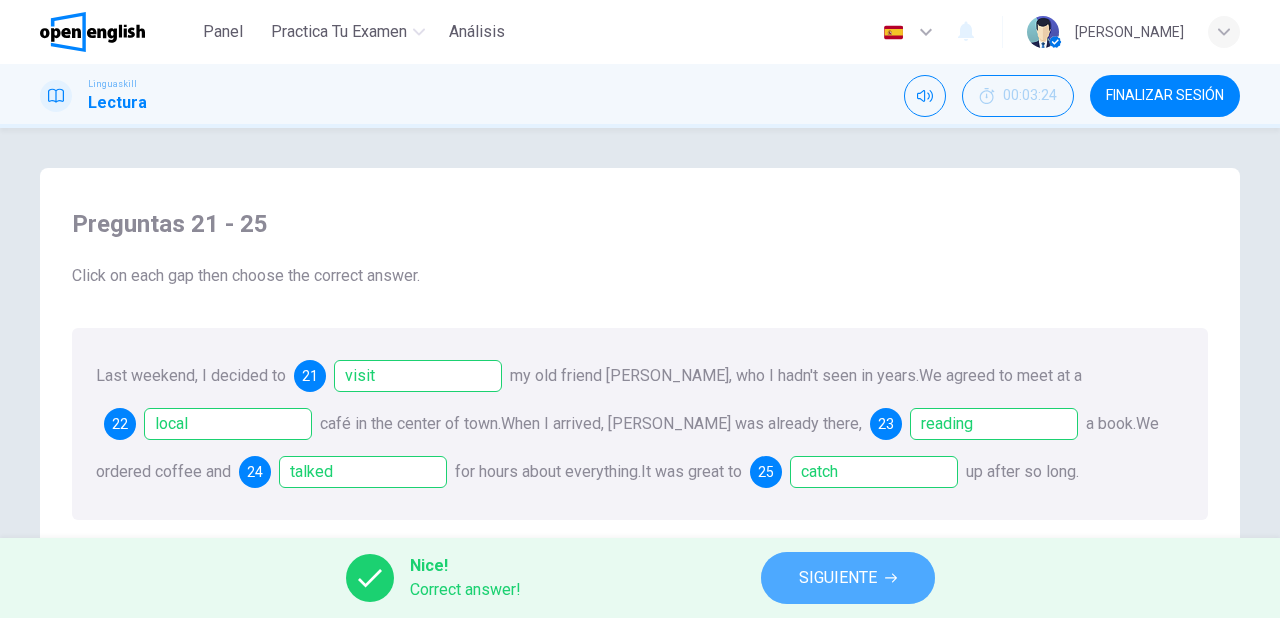 click on "SIGUIENTE" at bounding box center [848, 578] 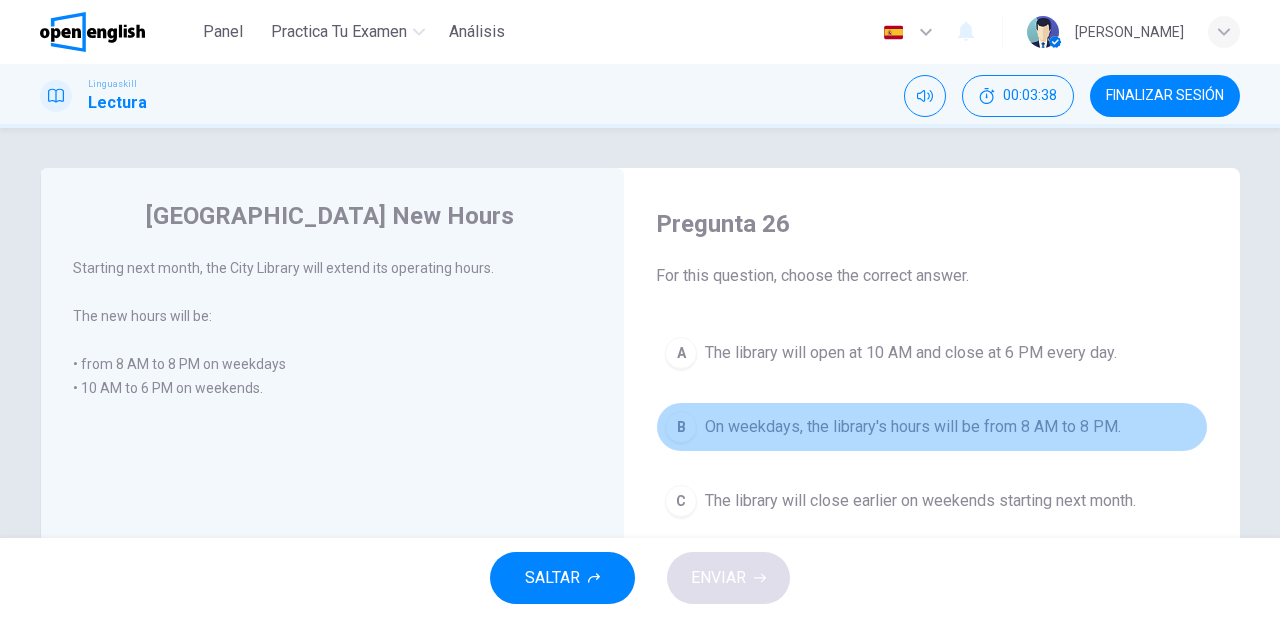click on "On weekdays, the library's hours will be from 8 AM to 8 PM." at bounding box center [913, 427] 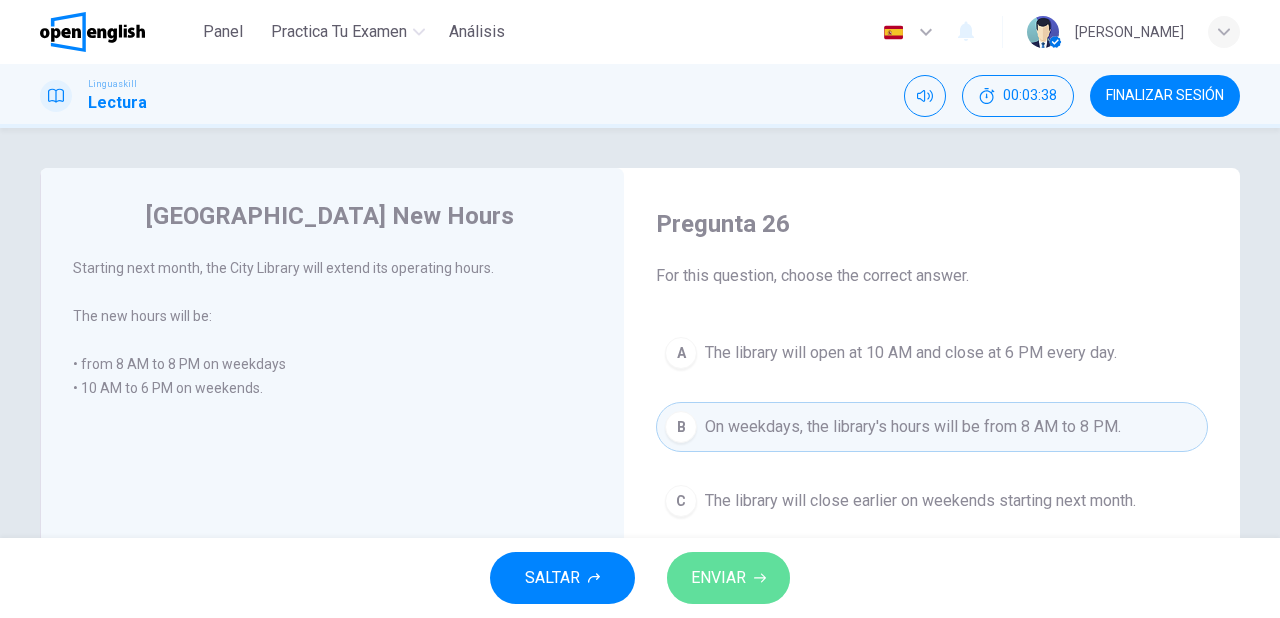 click on "ENVIAR" at bounding box center (718, 578) 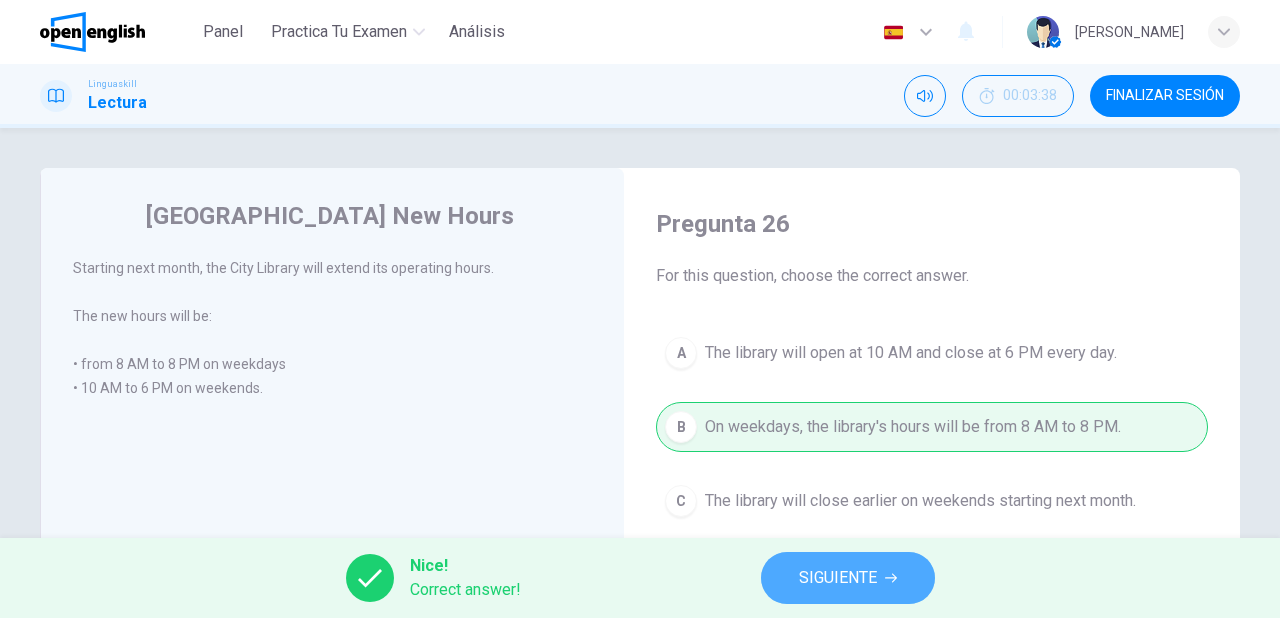 click on "SIGUIENTE" at bounding box center [838, 578] 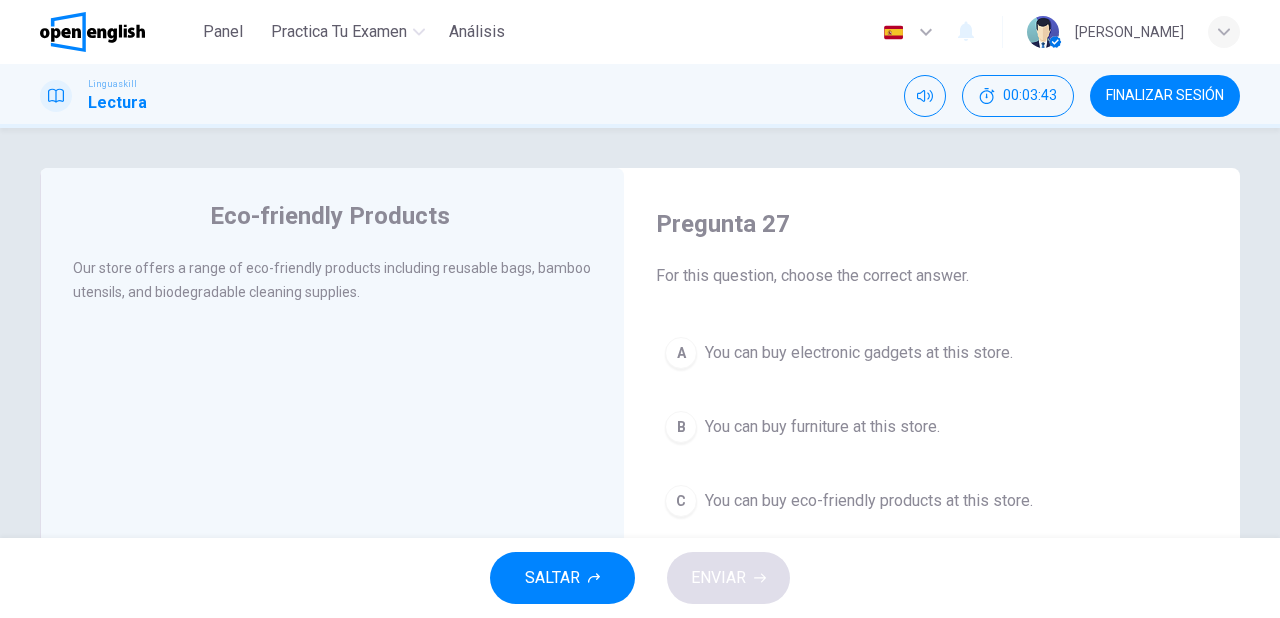 click on "You can buy eco-friendly products at this store." at bounding box center [869, 501] 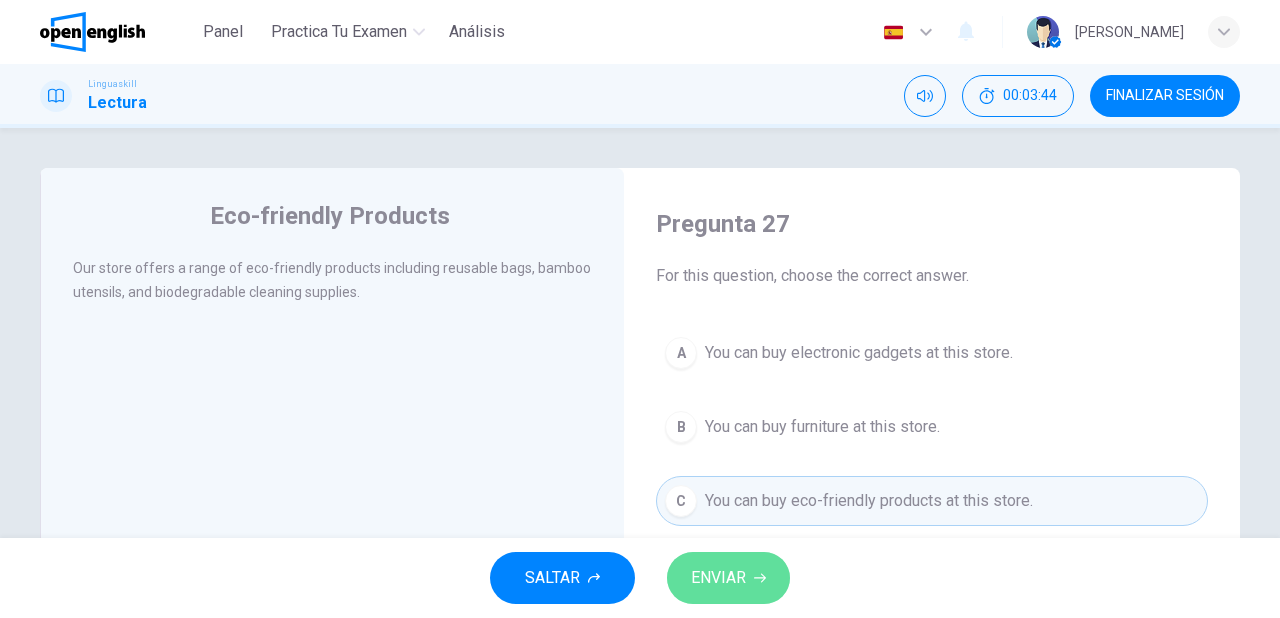 click on "ENVIAR" at bounding box center (728, 578) 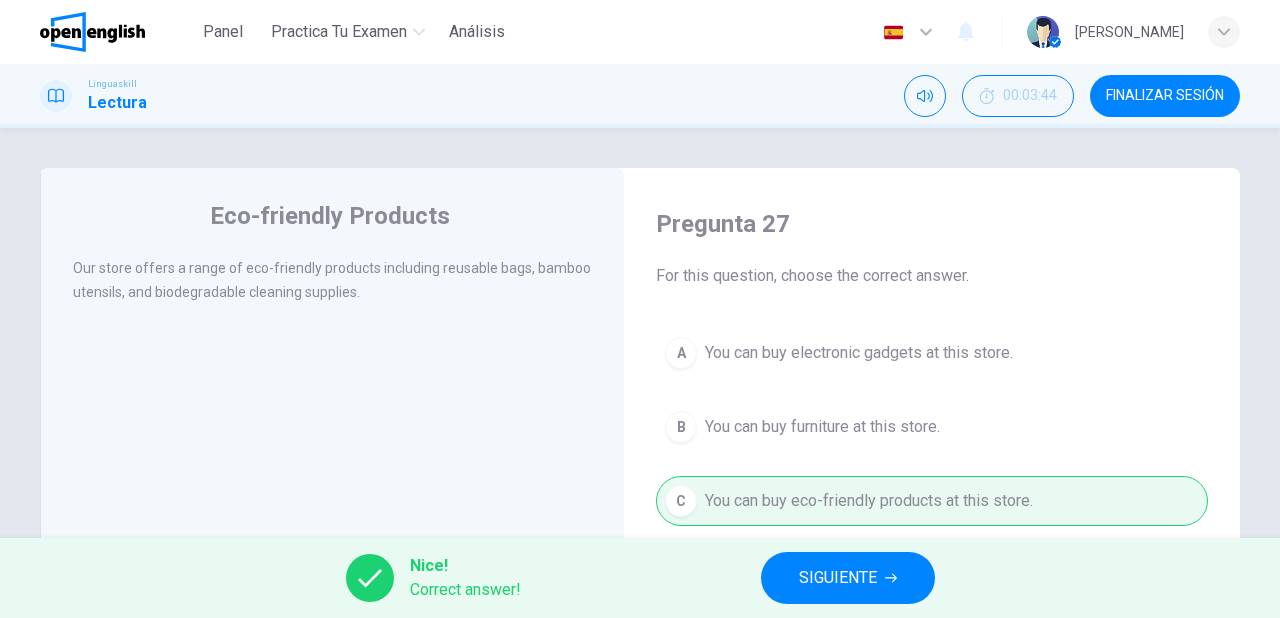 click on "SIGUIENTE" at bounding box center (838, 578) 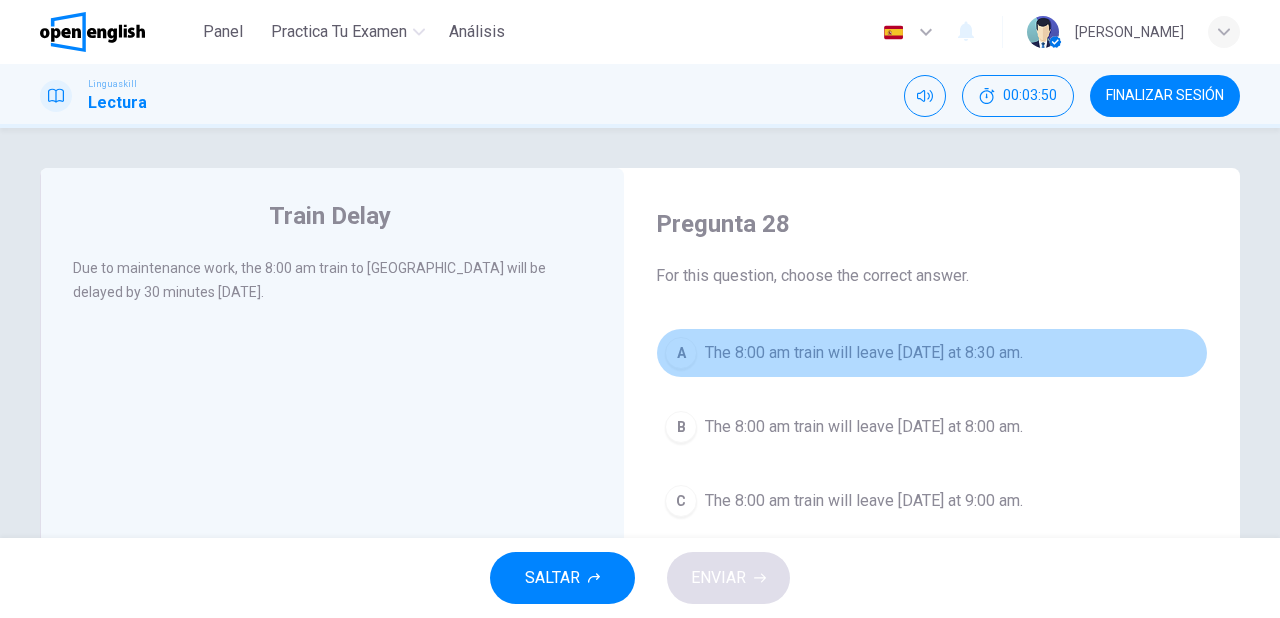 click on "The 8:00 am train will leave tomorrow at 8:30 am." at bounding box center (864, 353) 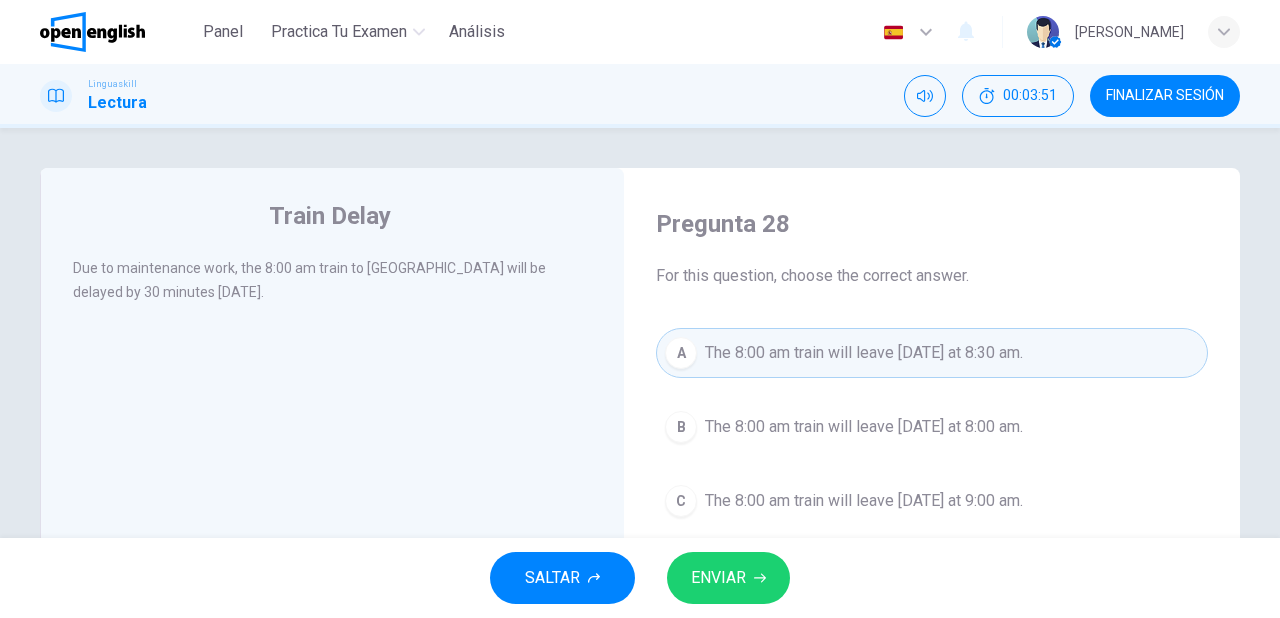 click on "ENVIAR" at bounding box center (718, 578) 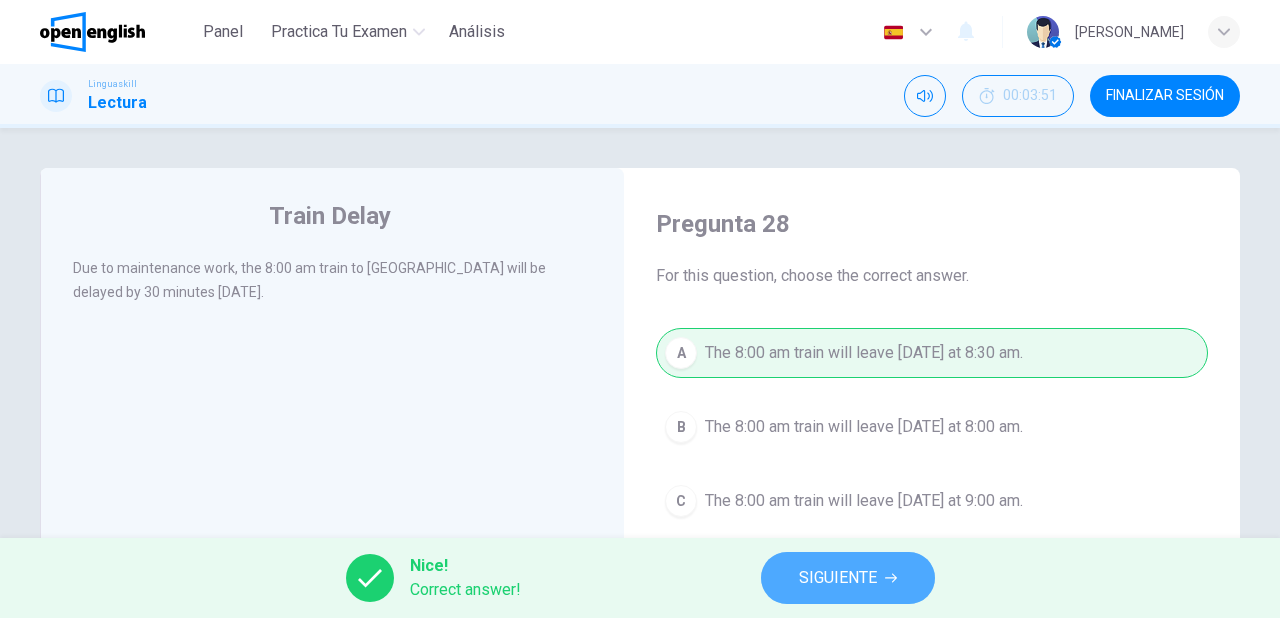 click on "SIGUIENTE" at bounding box center (838, 578) 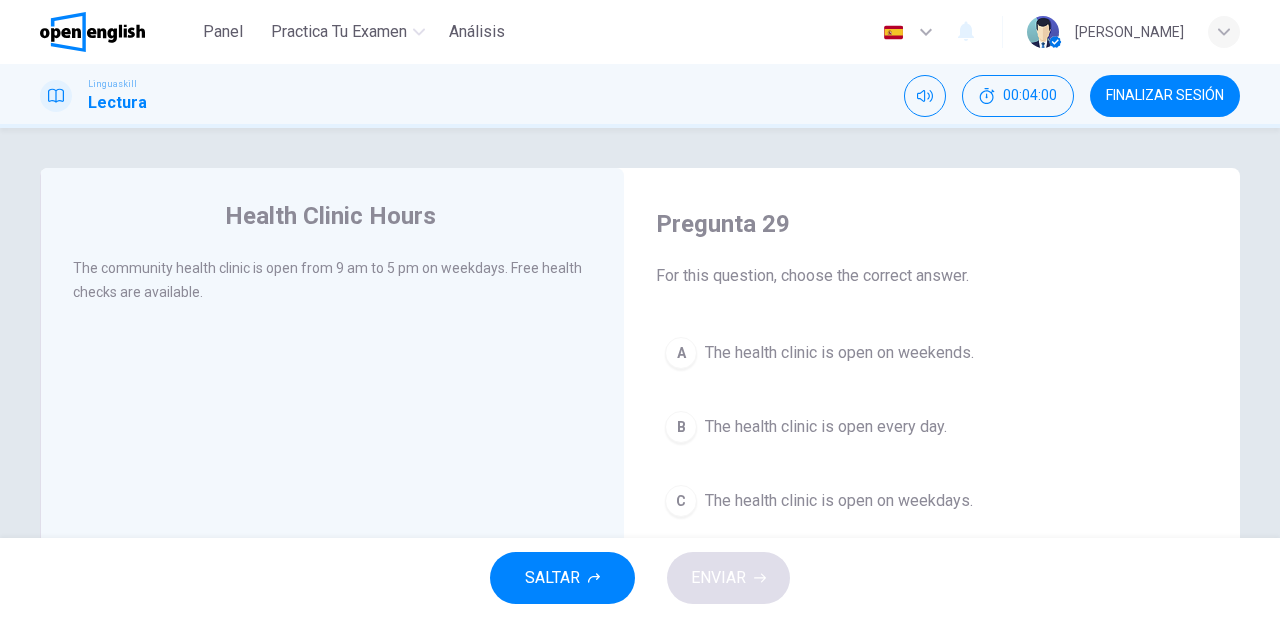 click on "The health clinic is open on weekdays." at bounding box center [839, 501] 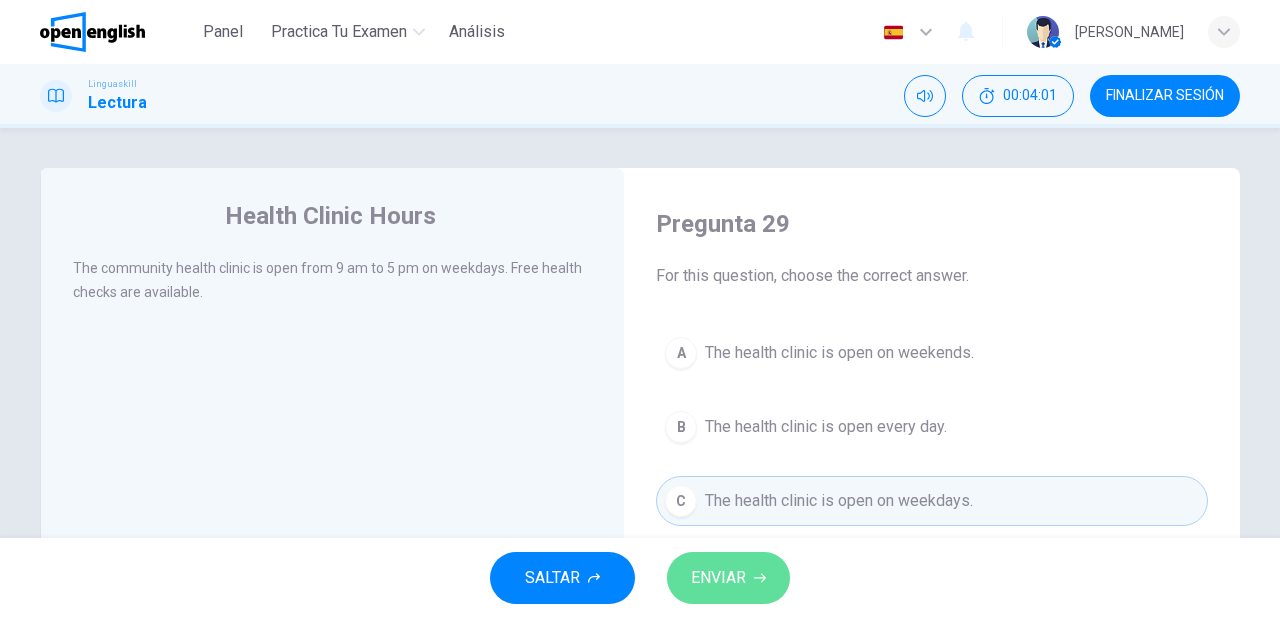 click on "ENVIAR" at bounding box center (728, 578) 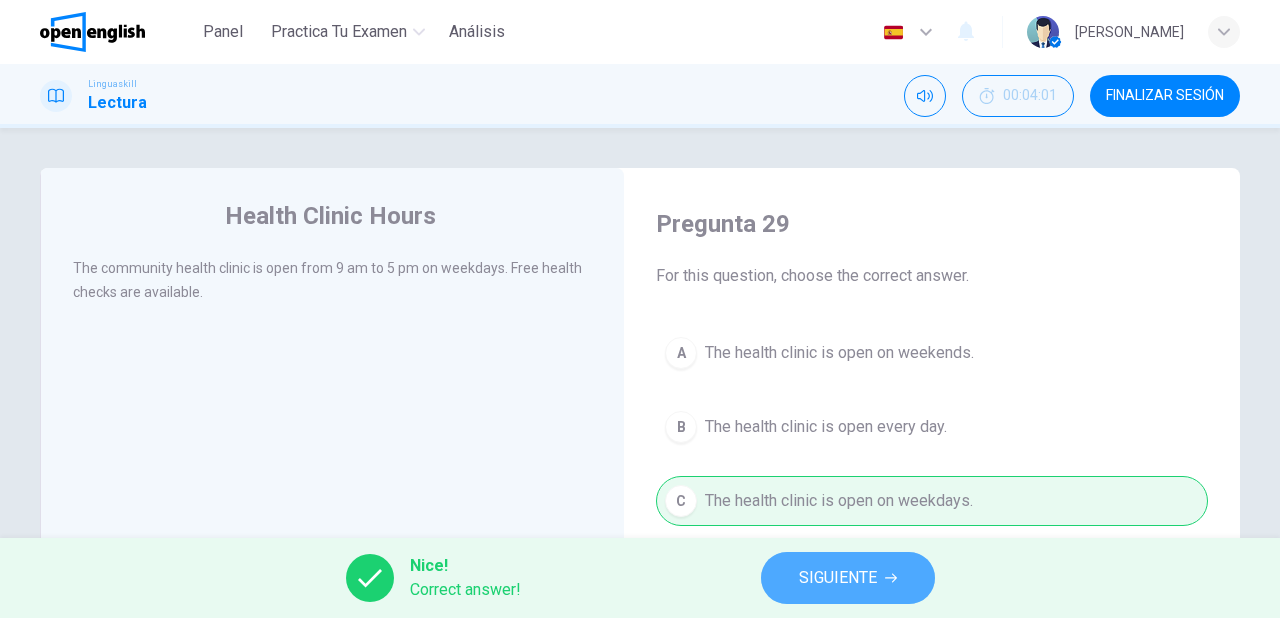 click on "SIGUIENTE" at bounding box center [838, 578] 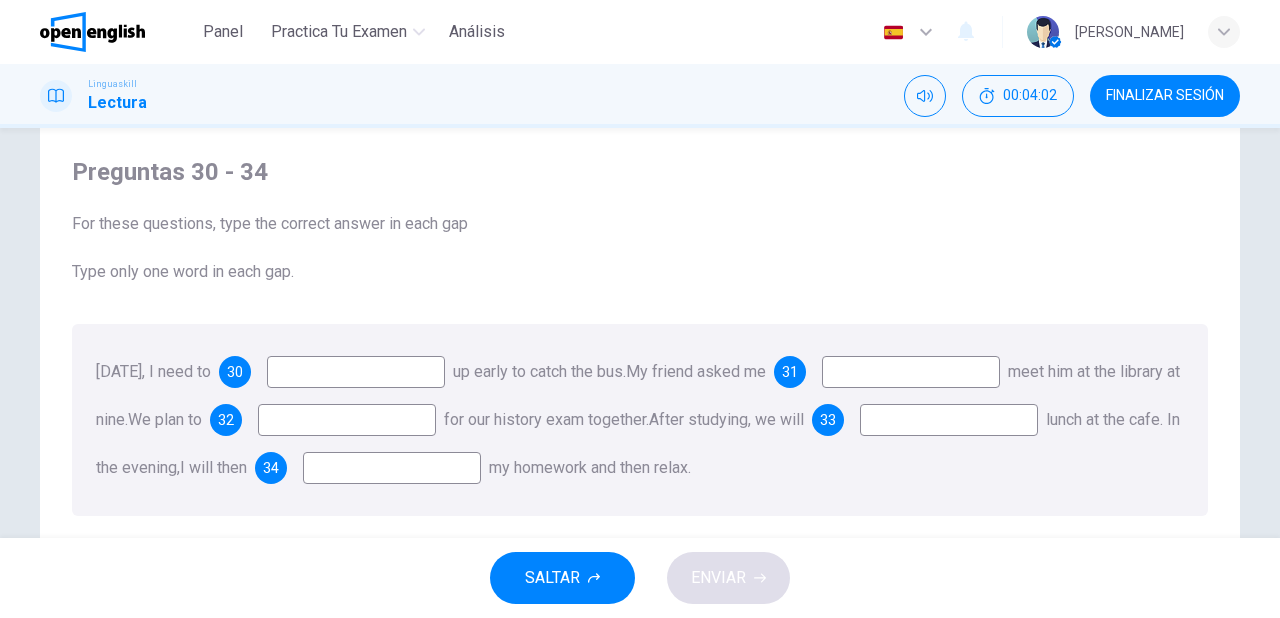 scroll, scrollTop: 80, scrollLeft: 0, axis: vertical 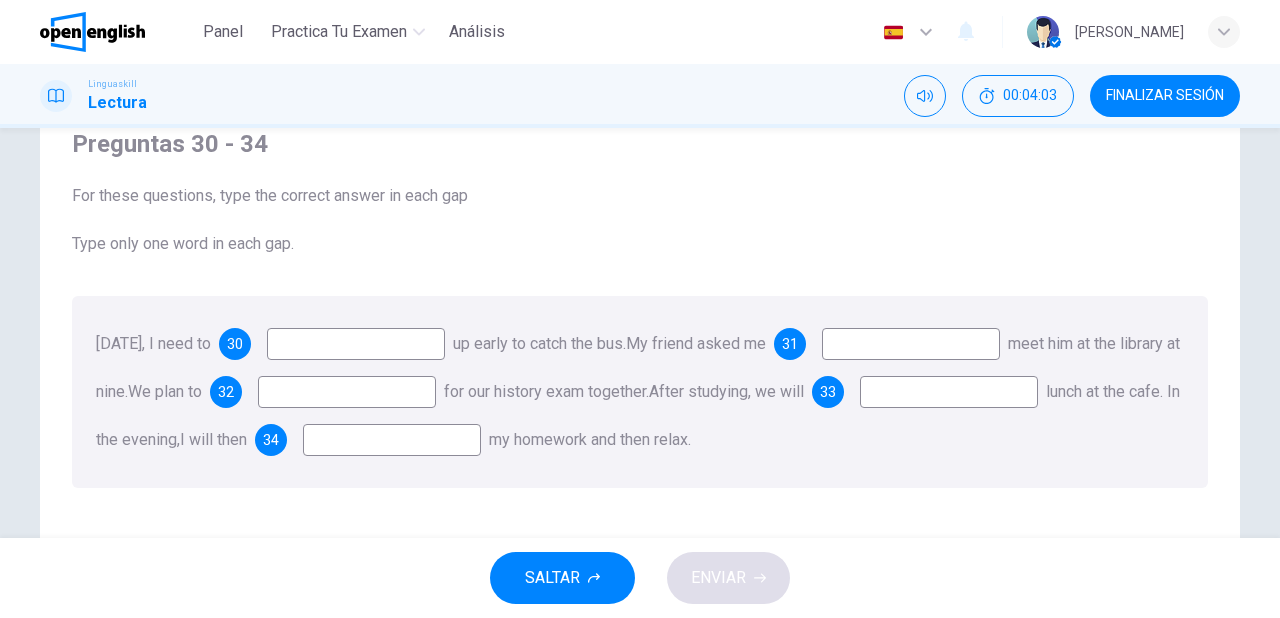 click at bounding box center (356, 344) 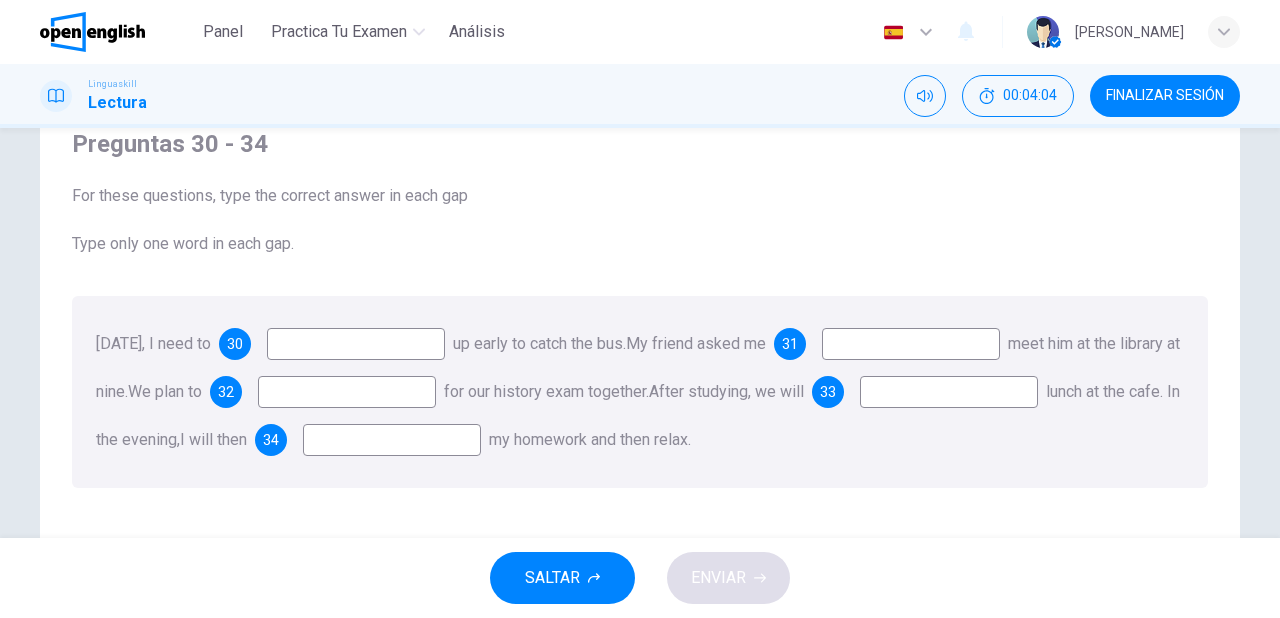 click at bounding box center [356, 344] 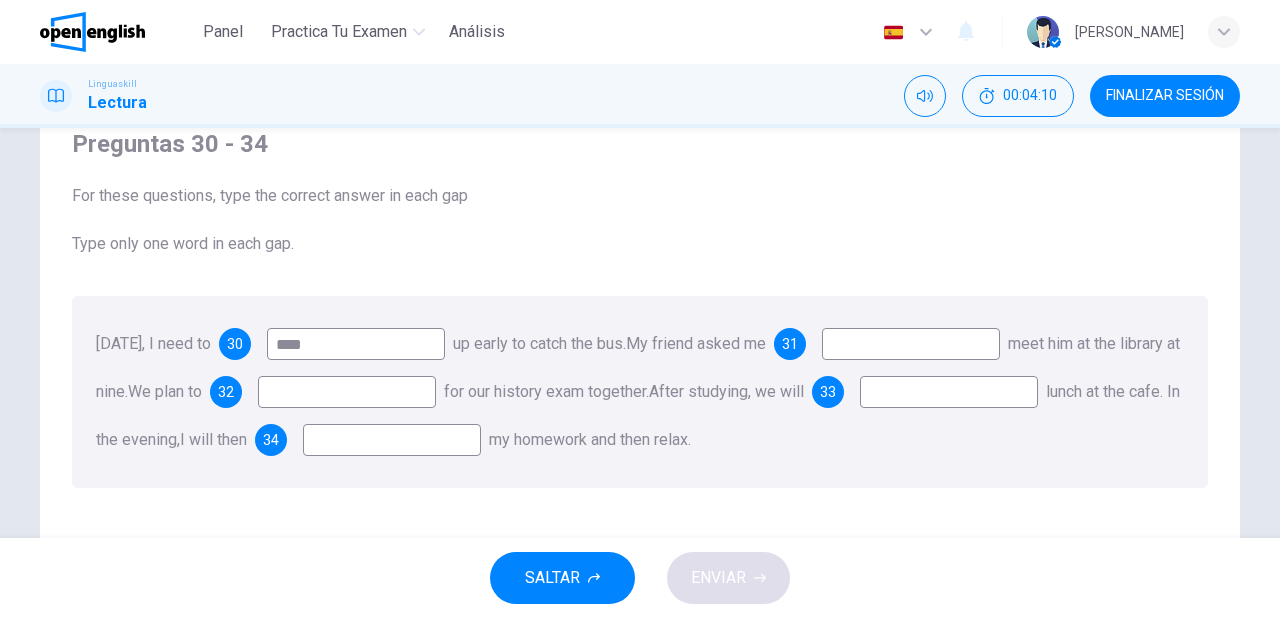 type on "****" 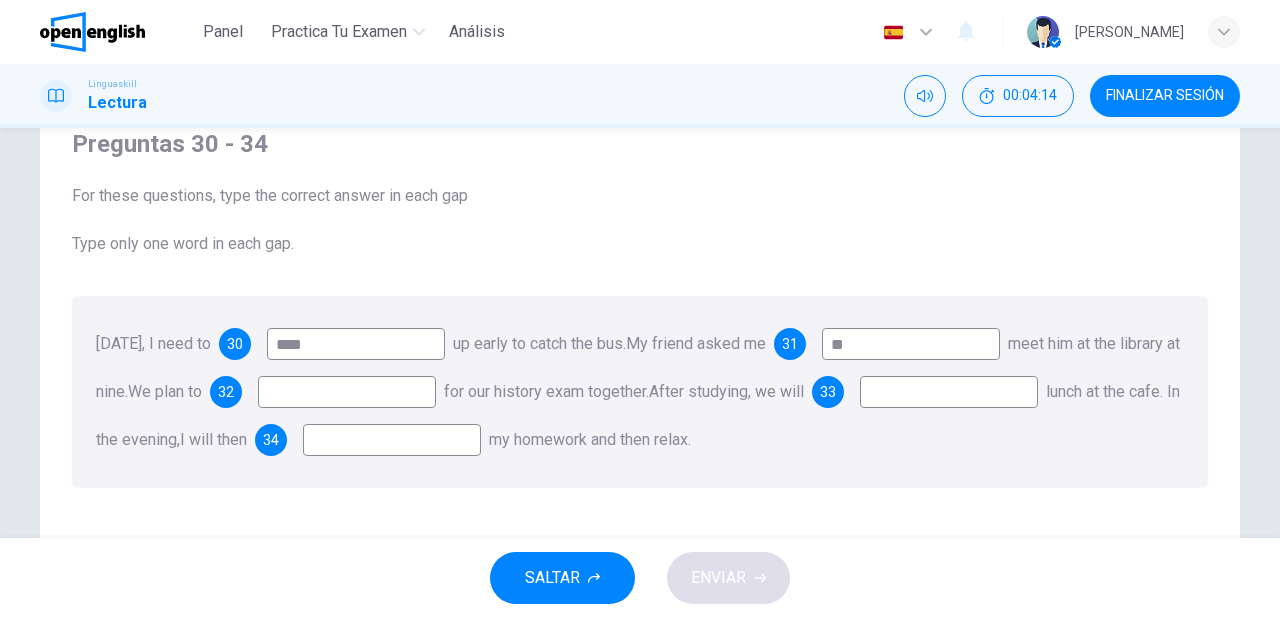 type on "**" 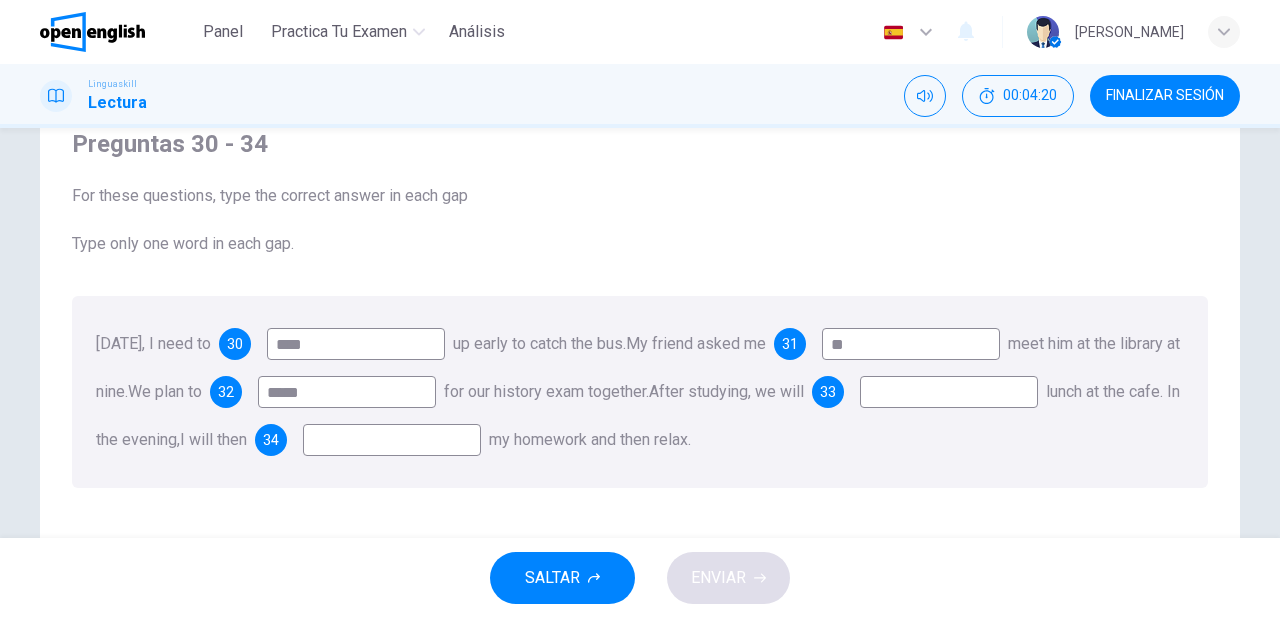 type on "*****" 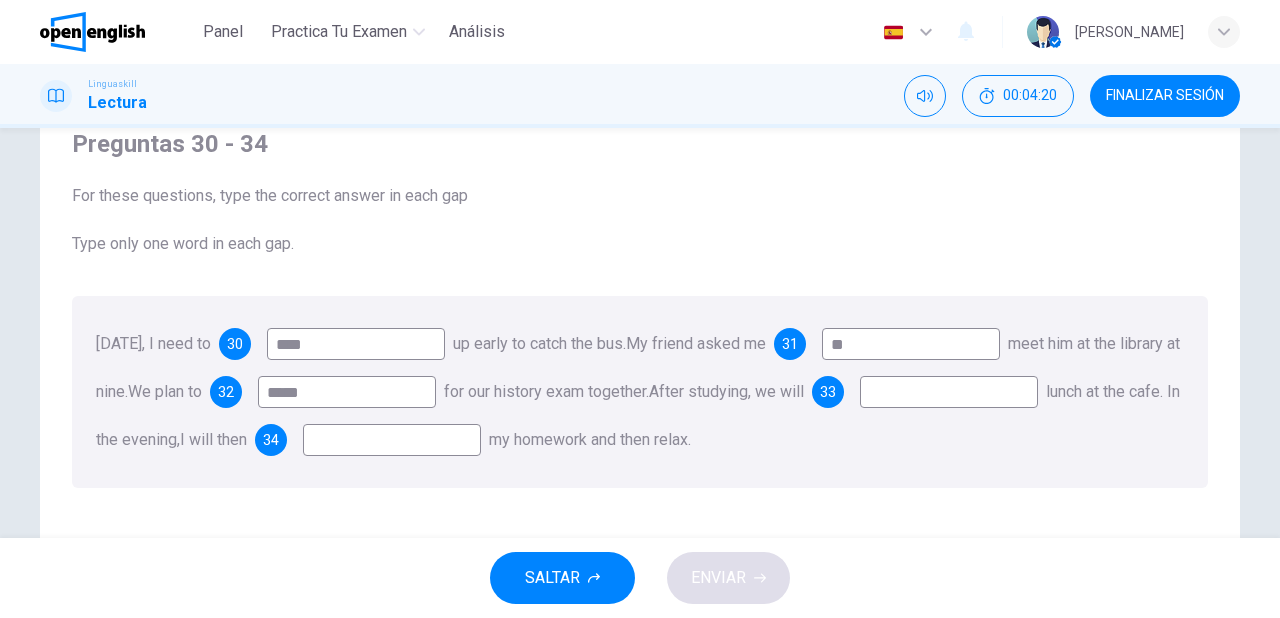 click at bounding box center (949, 392) 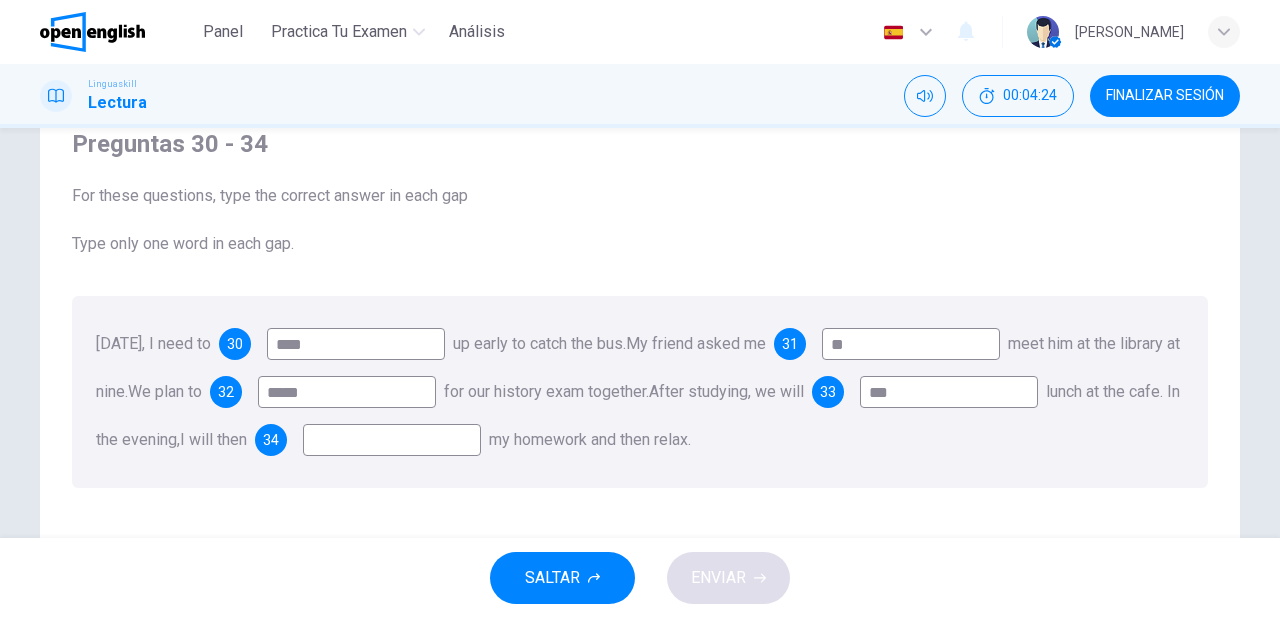 type on "***" 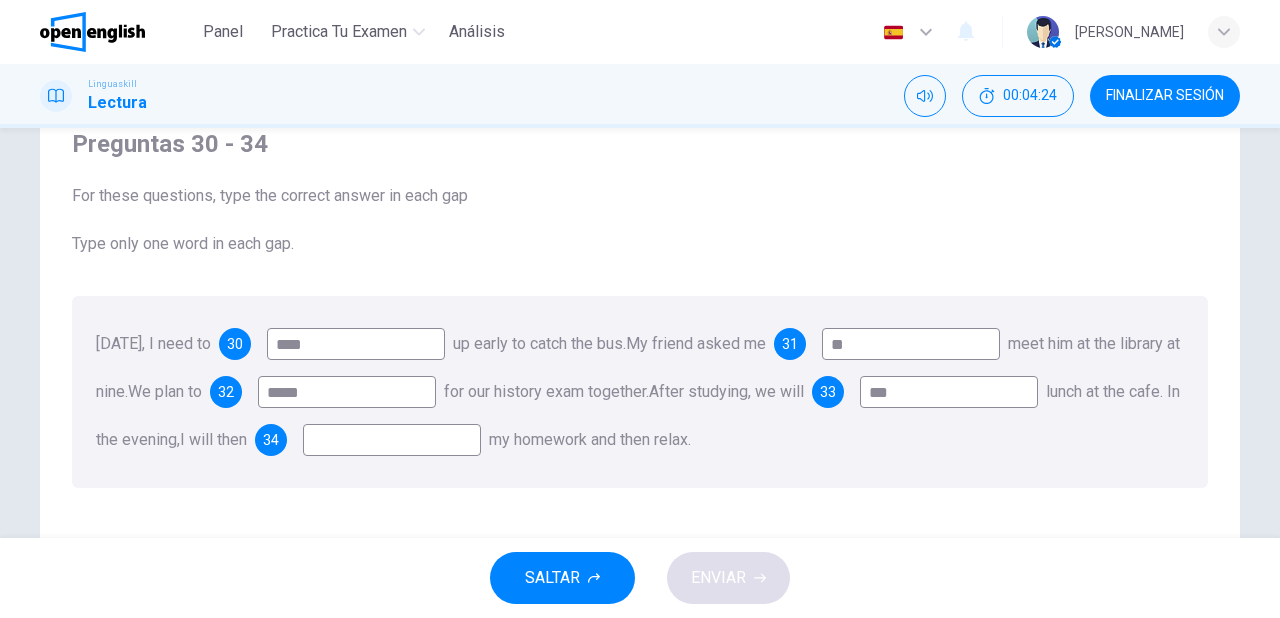 click at bounding box center (392, 440) 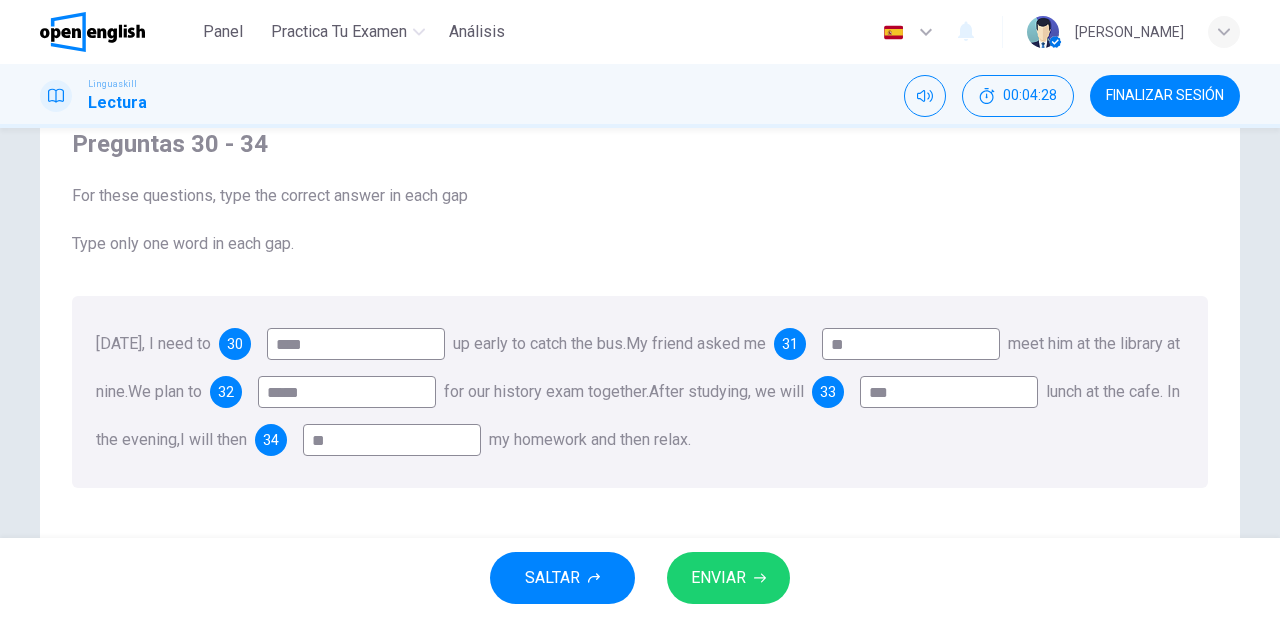 type on "**" 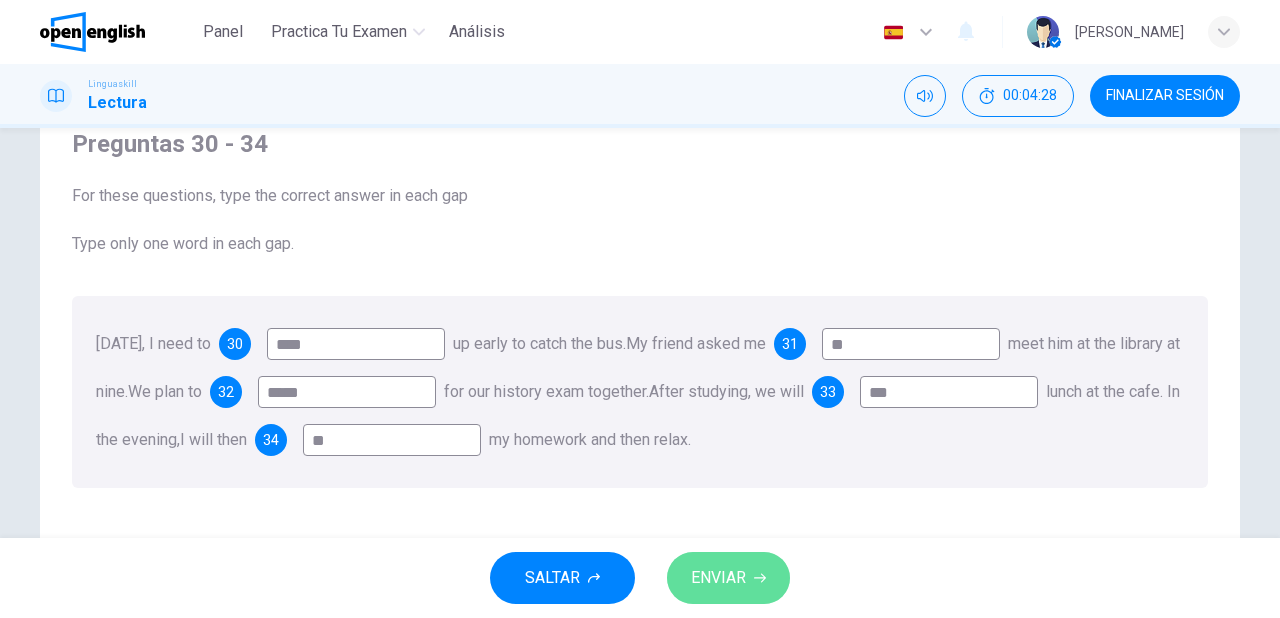 click on "ENVIAR" at bounding box center (718, 578) 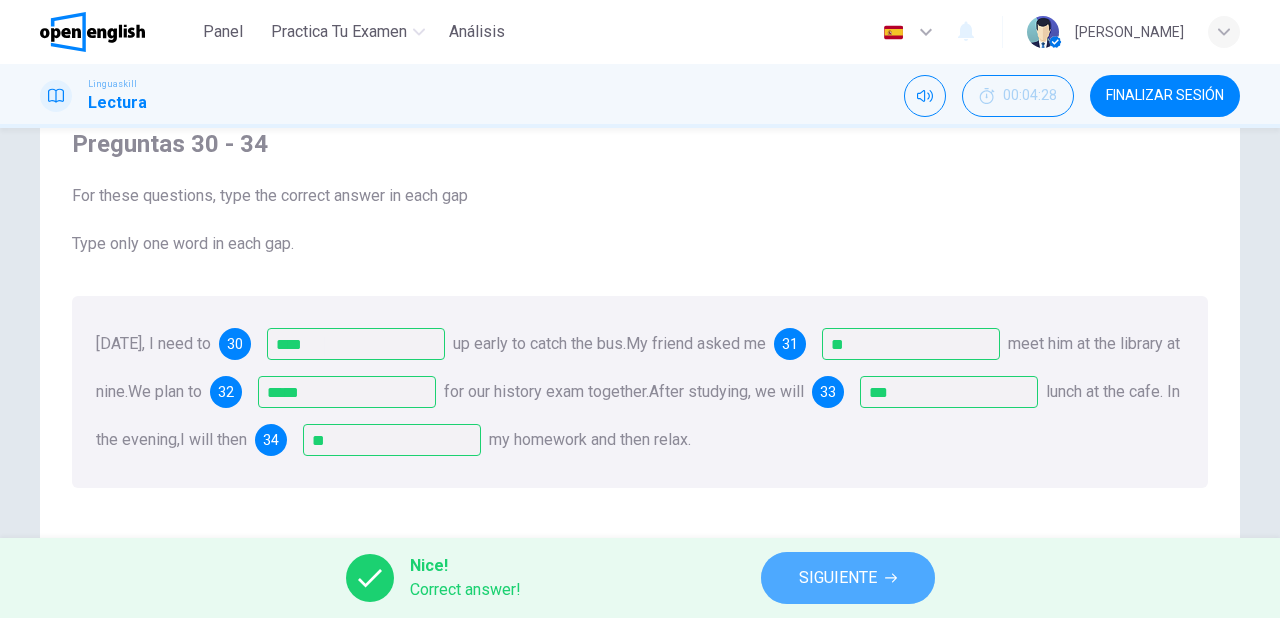 click on "SIGUIENTE" at bounding box center [838, 578] 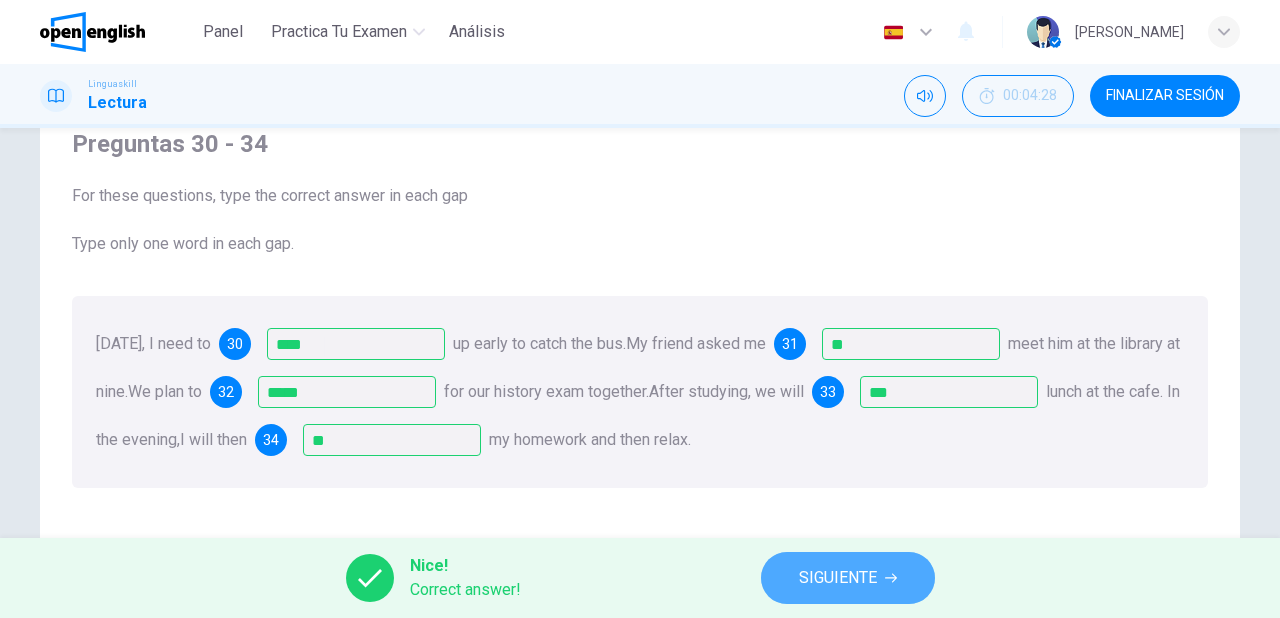 scroll, scrollTop: 0, scrollLeft: 0, axis: both 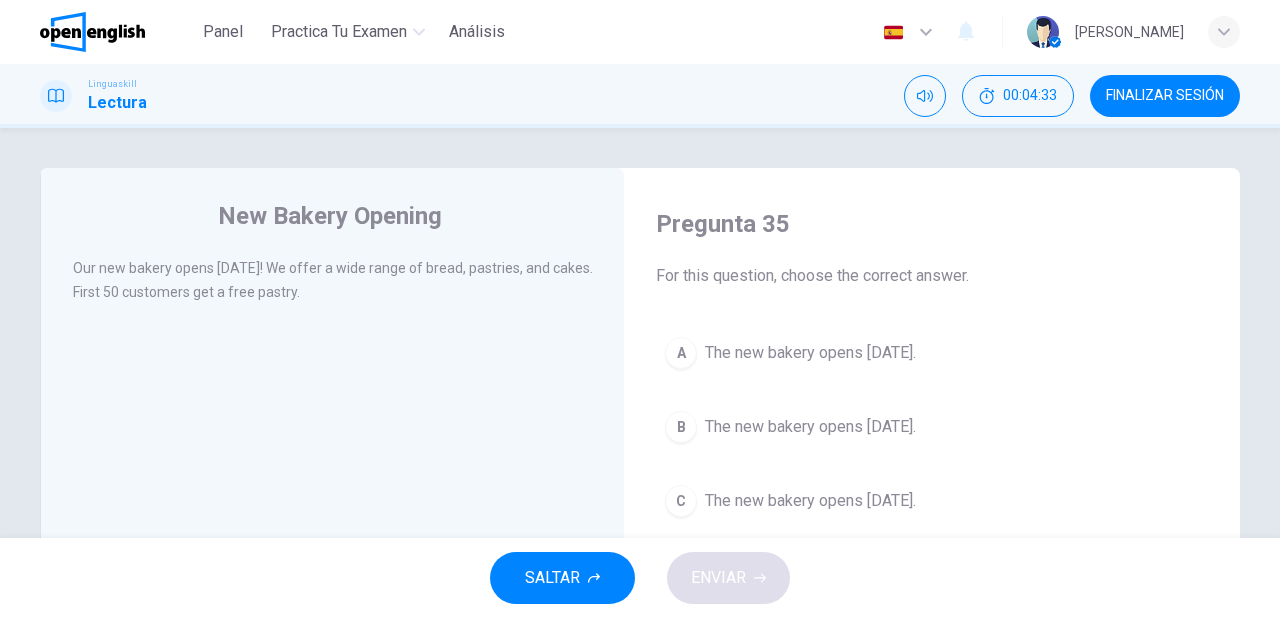 click on "The new bakery opens next Monday." at bounding box center [810, 427] 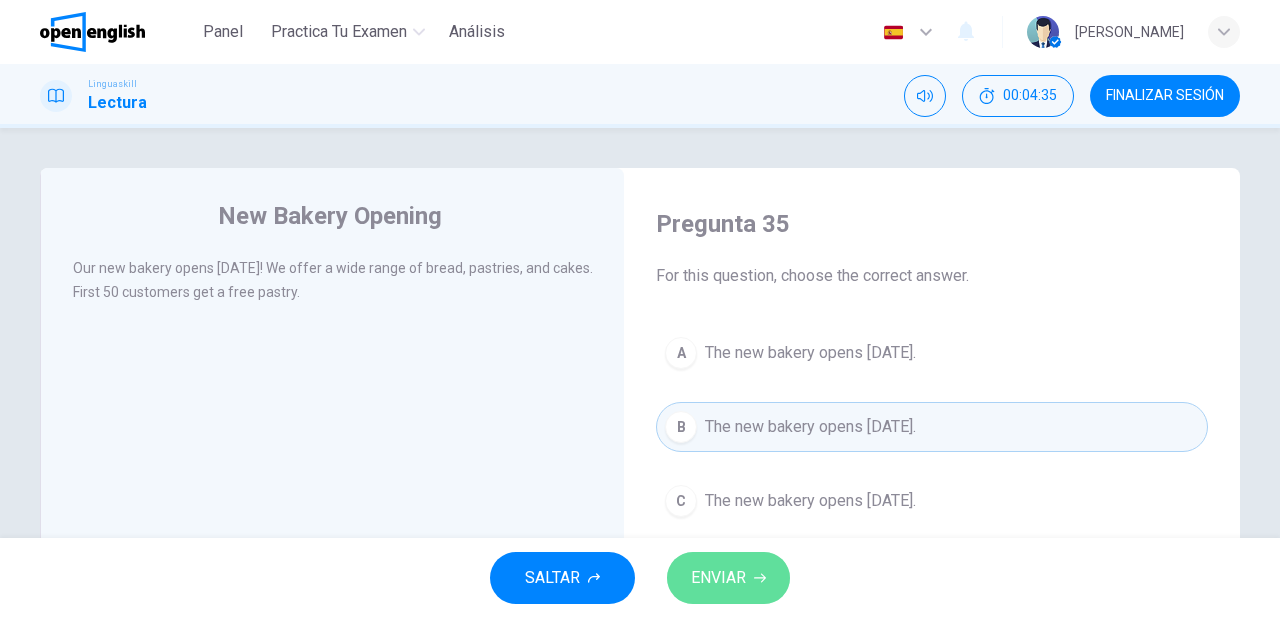click on "ENVIAR" at bounding box center [718, 578] 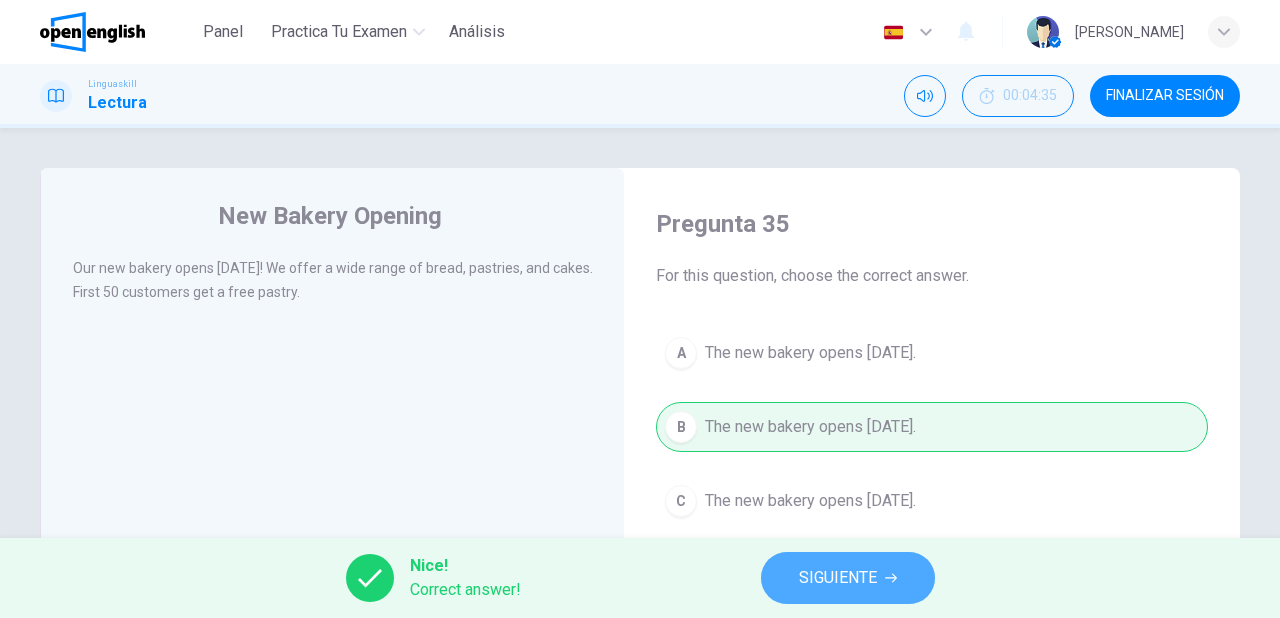 click on "SIGUIENTE" at bounding box center [838, 578] 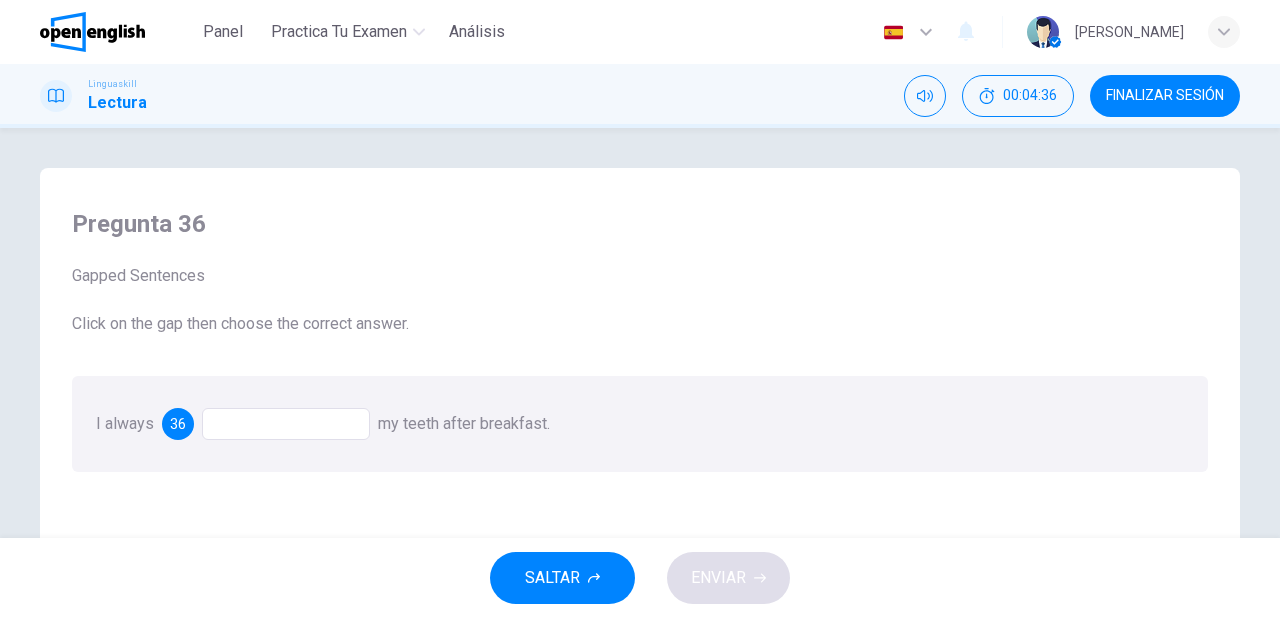 click at bounding box center [286, 424] 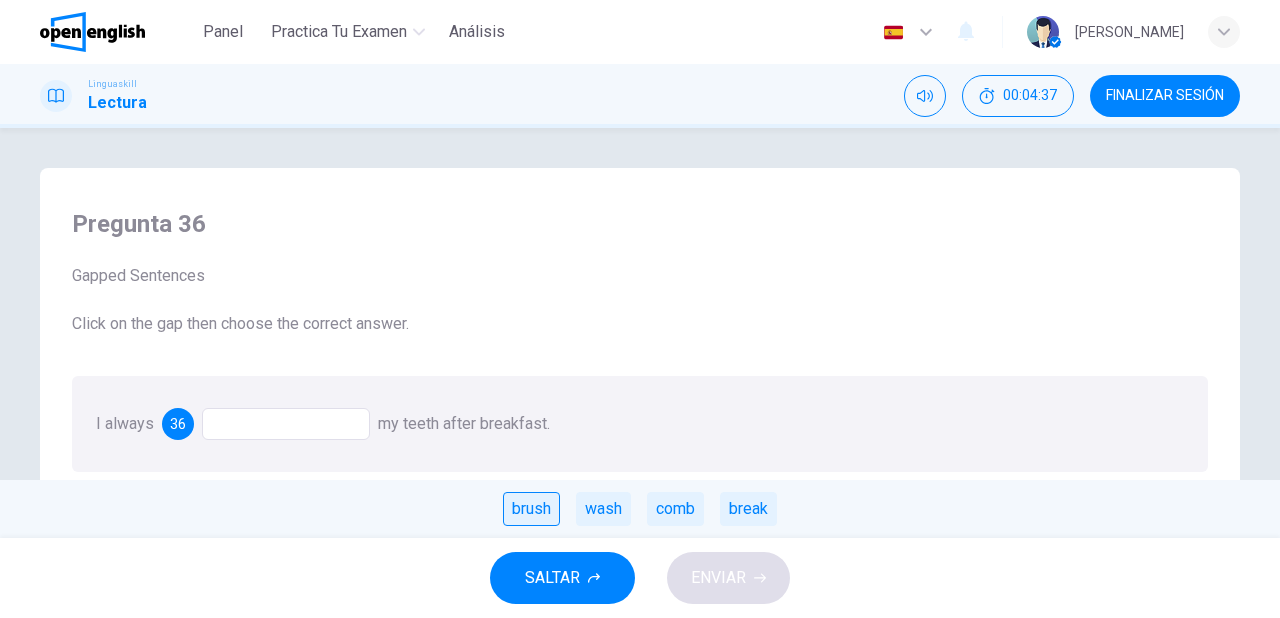 click on "brush" at bounding box center [531, 509] 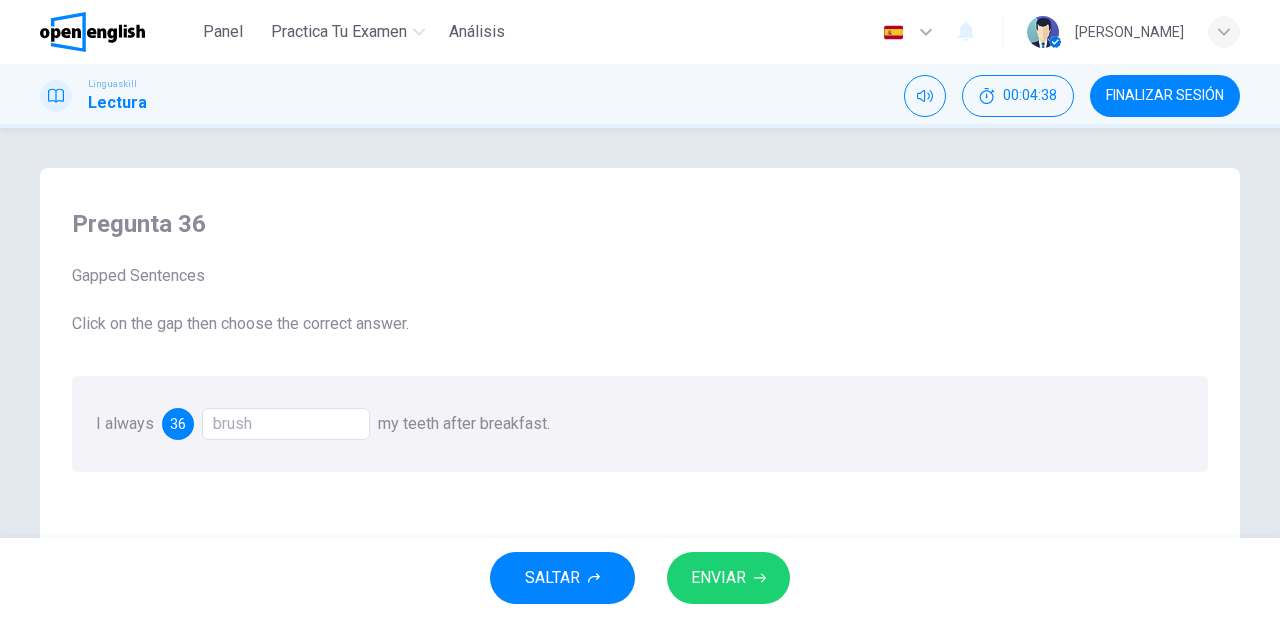 click on "ENVIAR" at bounding box center (728, 578) 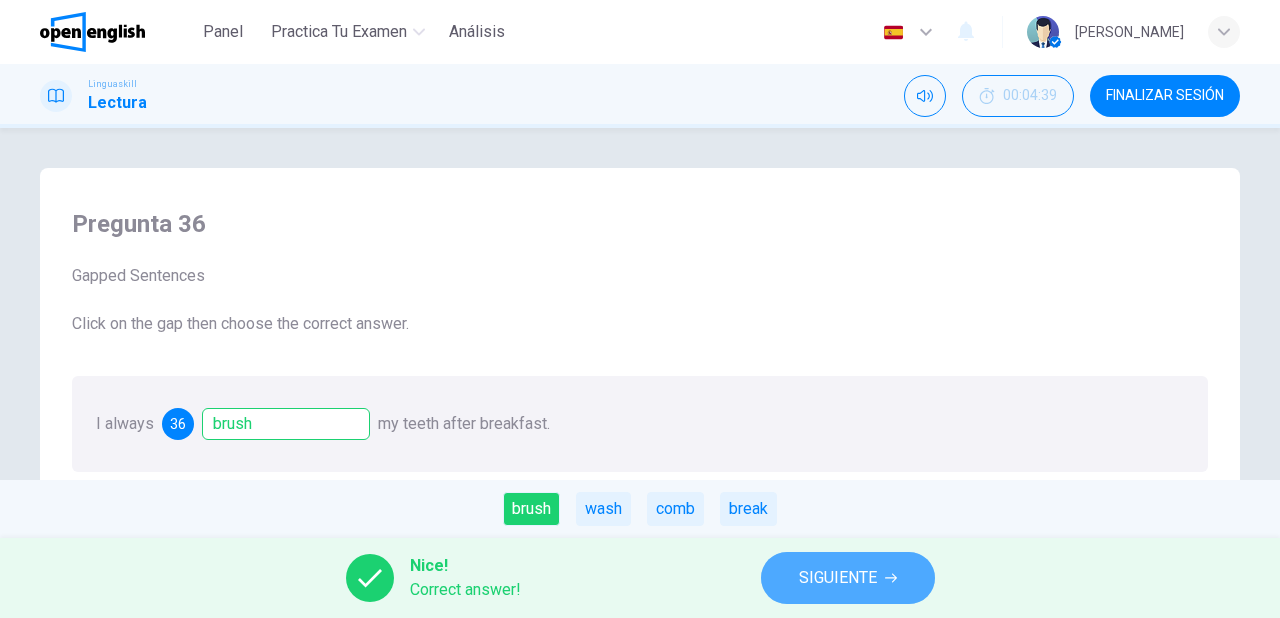 click on "SIGUIENTE" at bounding box center (838, 578) 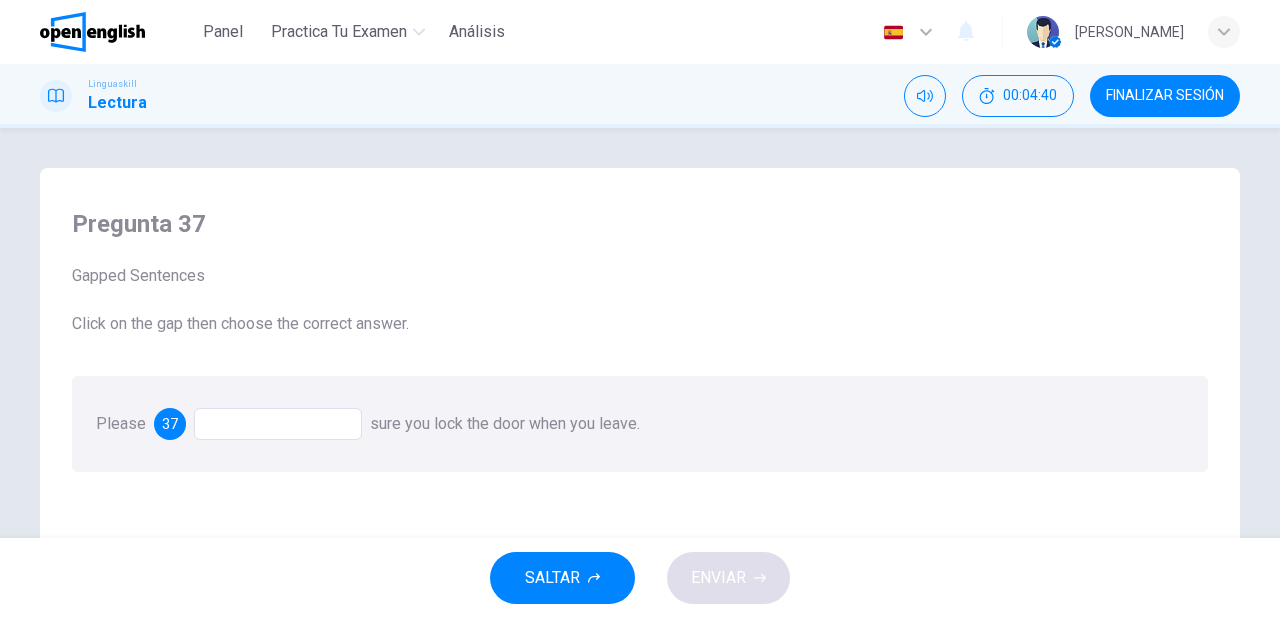 click at bounding box center (278, 424) 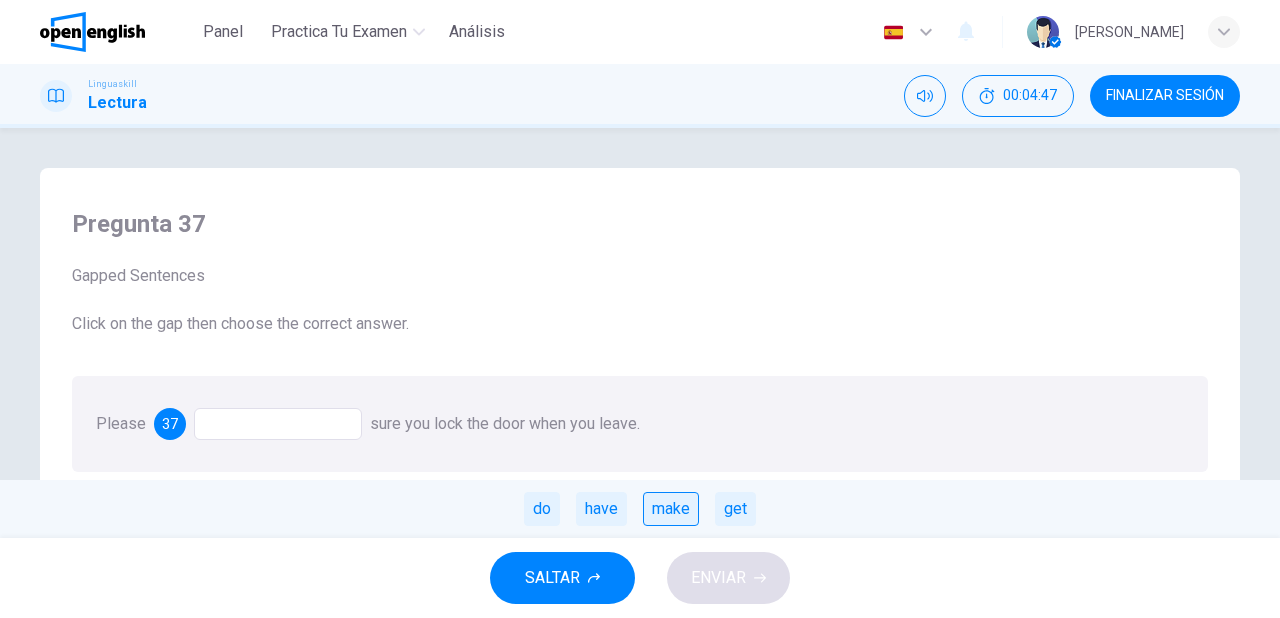 click on "make" at bounding box center [671, 509] 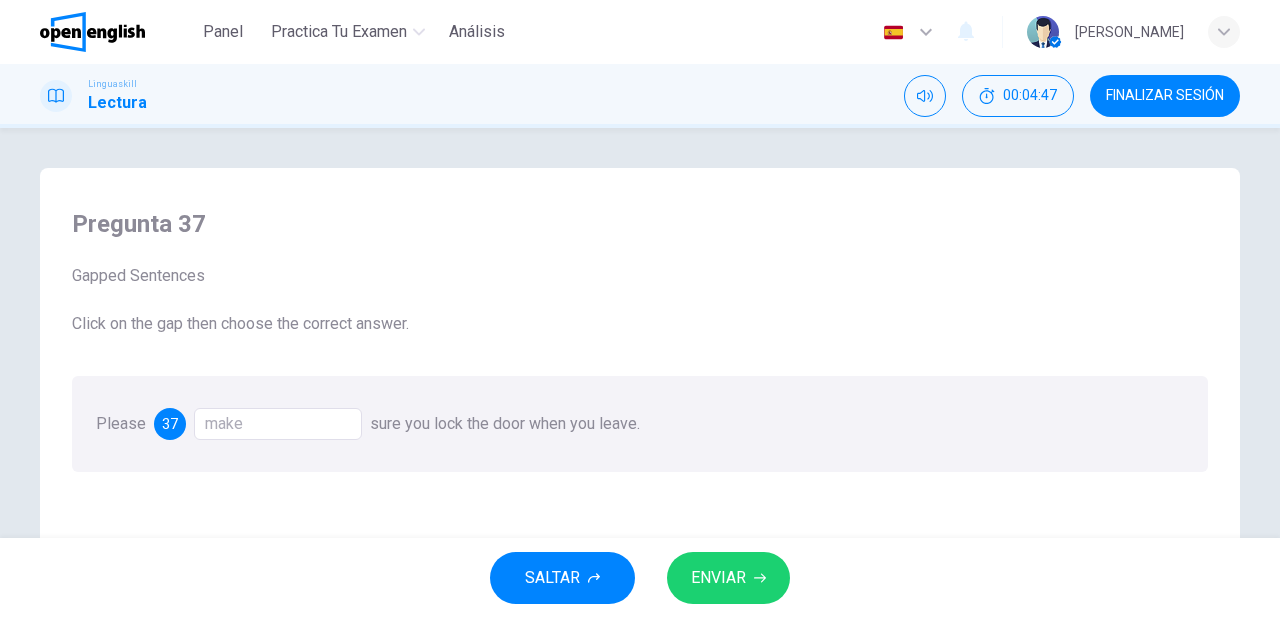 click on "ENVIAR" at bounding box center (718, 578) 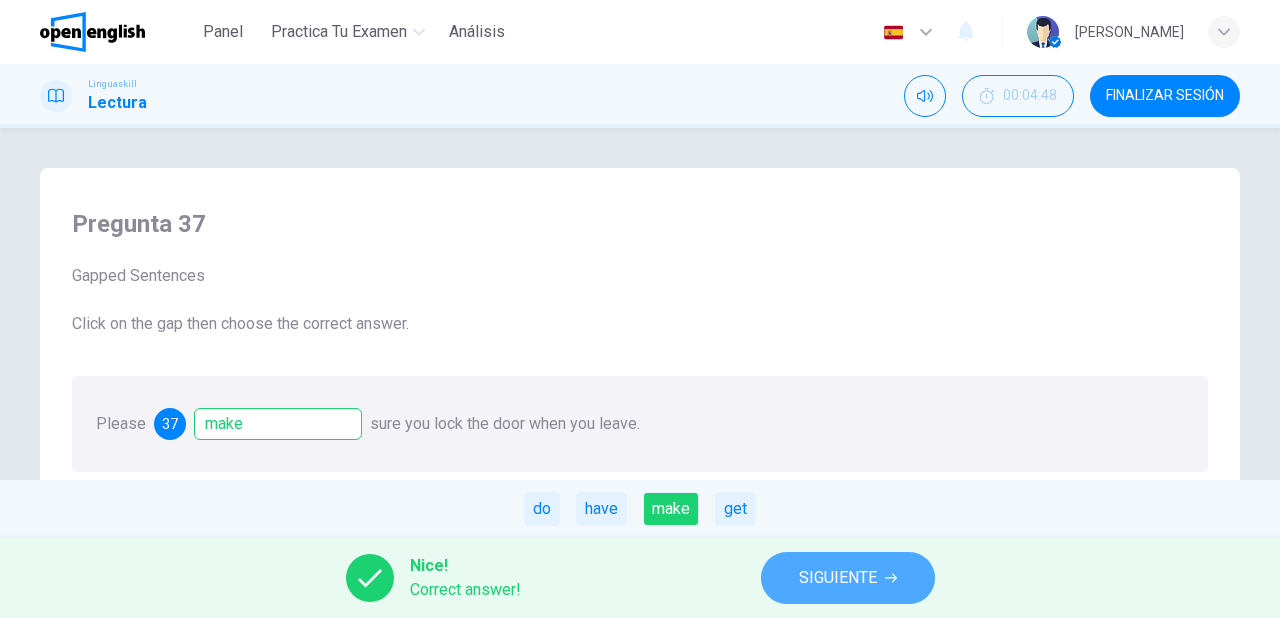 click on "SIGUIENTE" at bounding box center (848, 578) 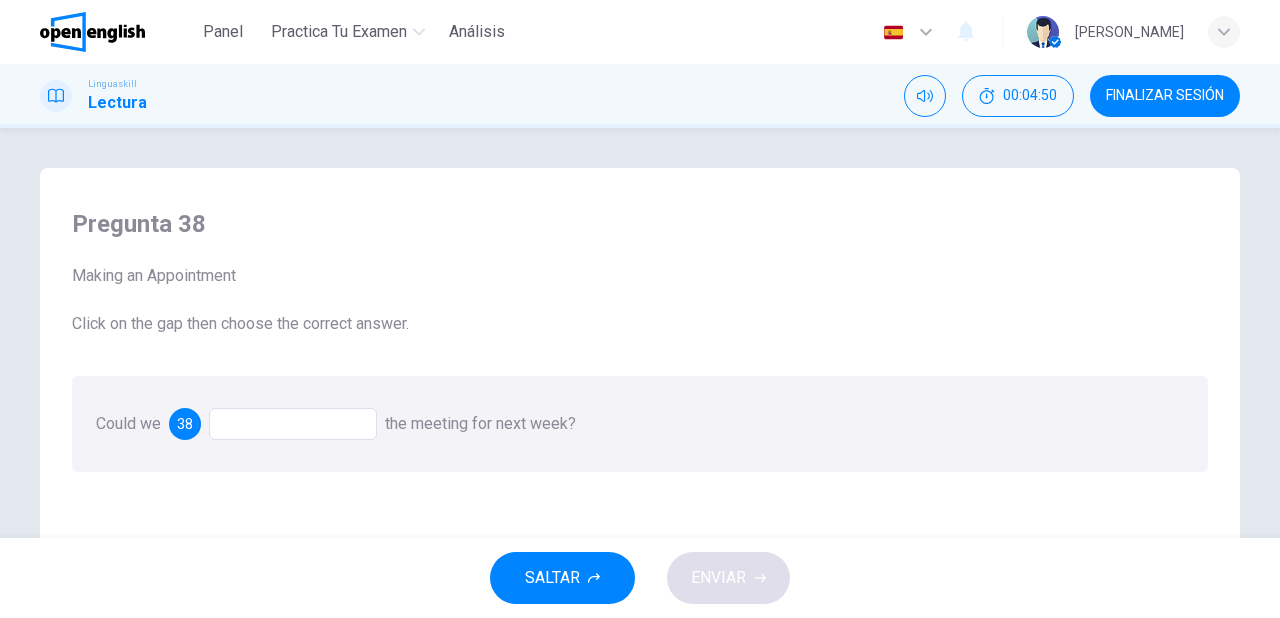 click at bounding box center (293, 424) 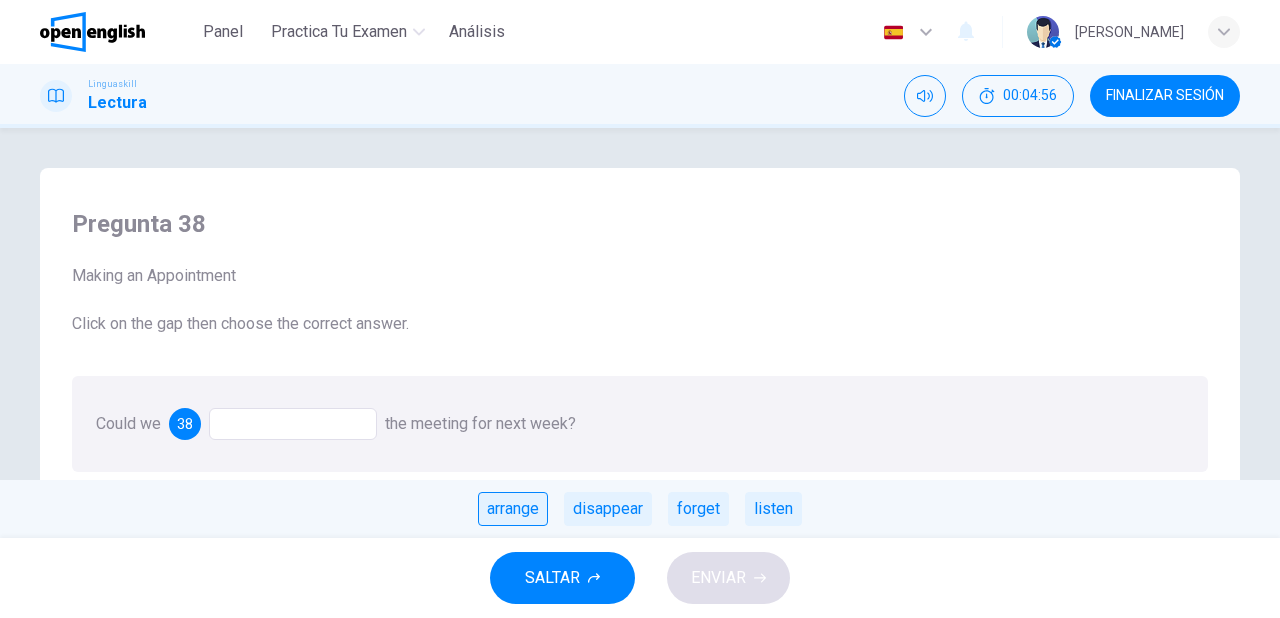 click on "arrange" at bounding box center (513, 509) 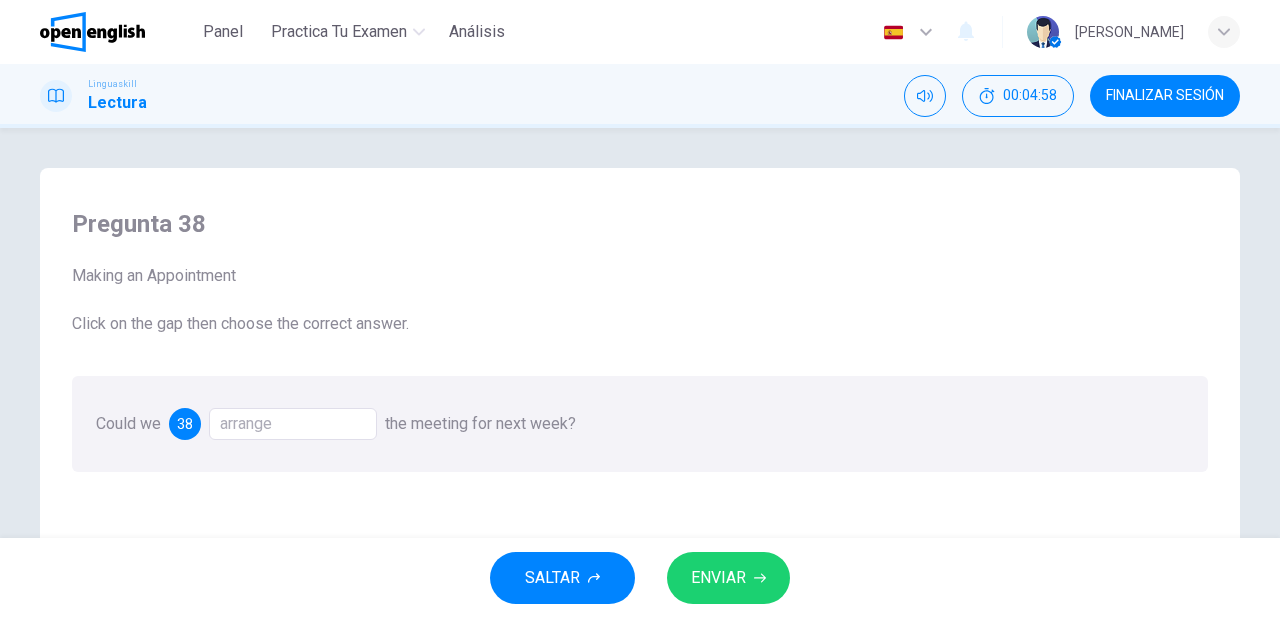 click on "ENVIAR" at bounding box center (718, 578) 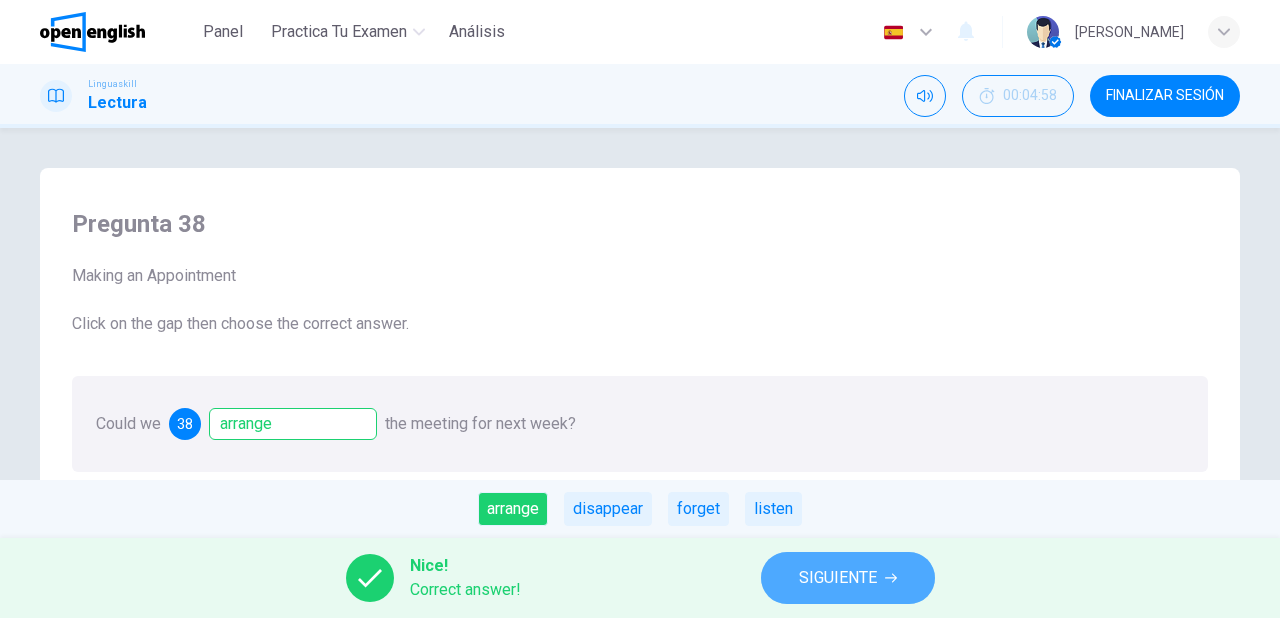 click on "SIGUIENTE" at bounding box center (838, 578) 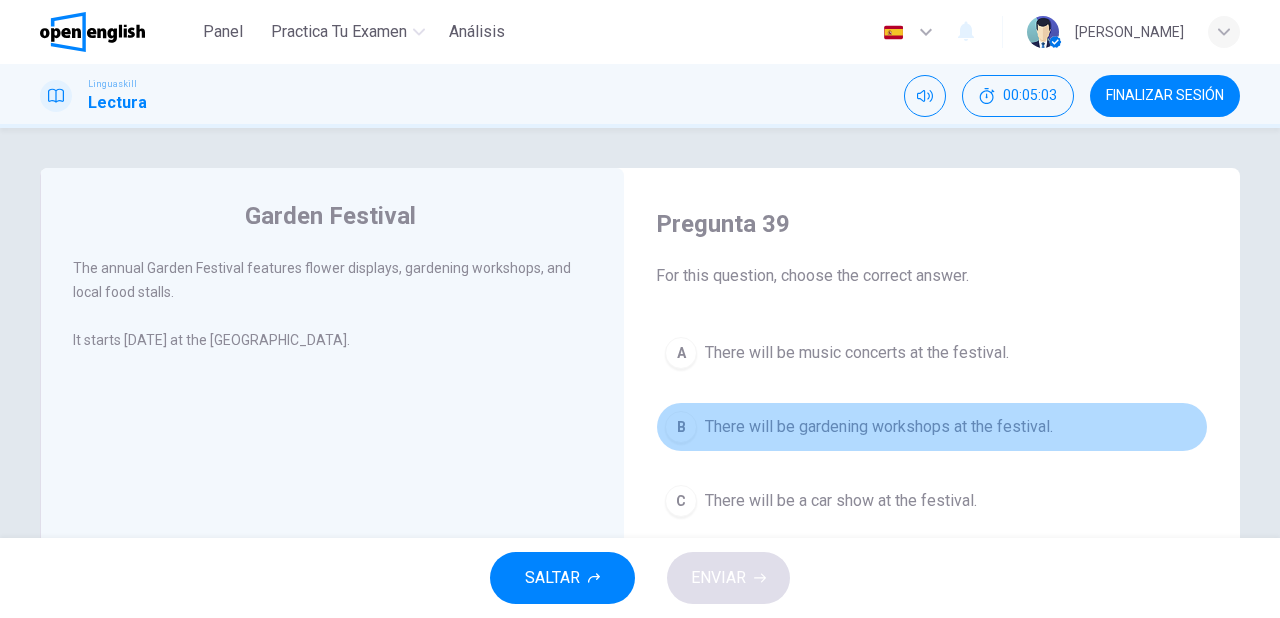 click on "There will be gardening workshops at the festival." at bounding box center [879, 427] 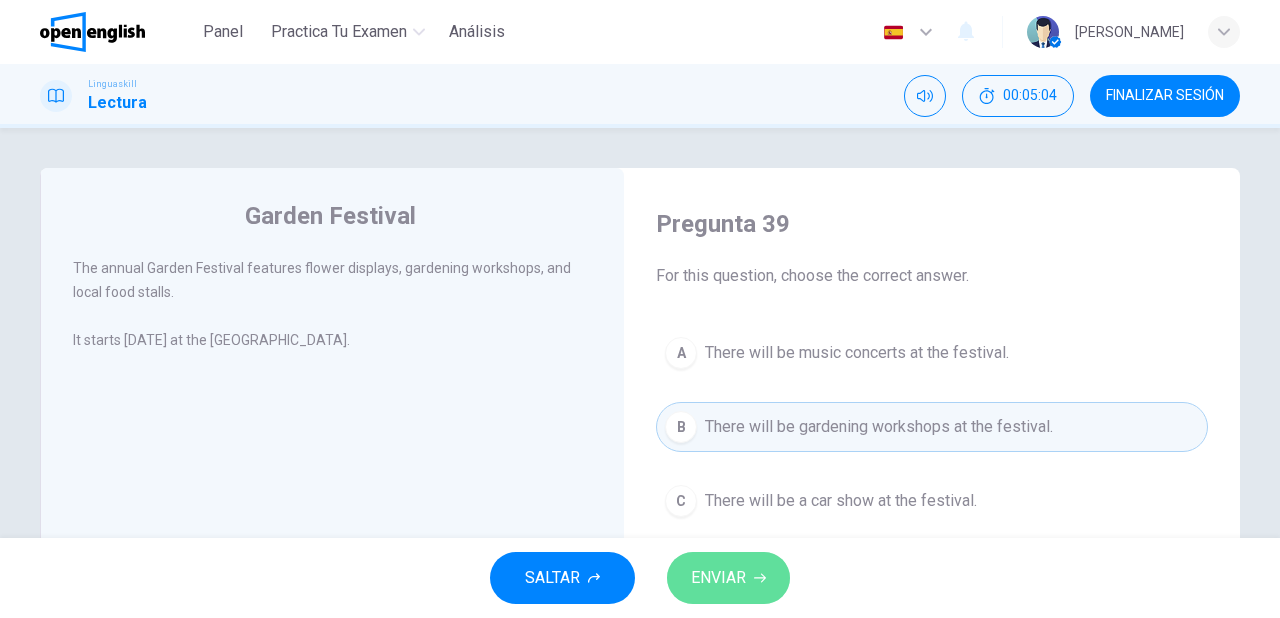 click on "ENVIAR" at bounding box center (728, 578) 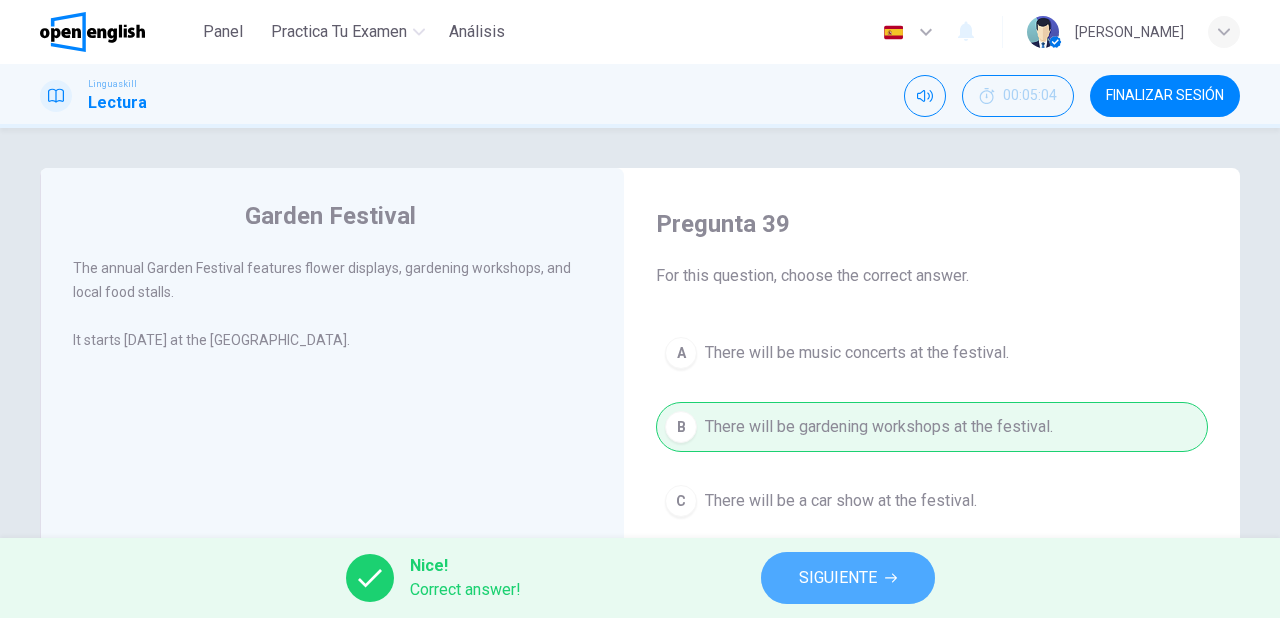 click on "SIGUIENTE" at bounding box center [838, 578] 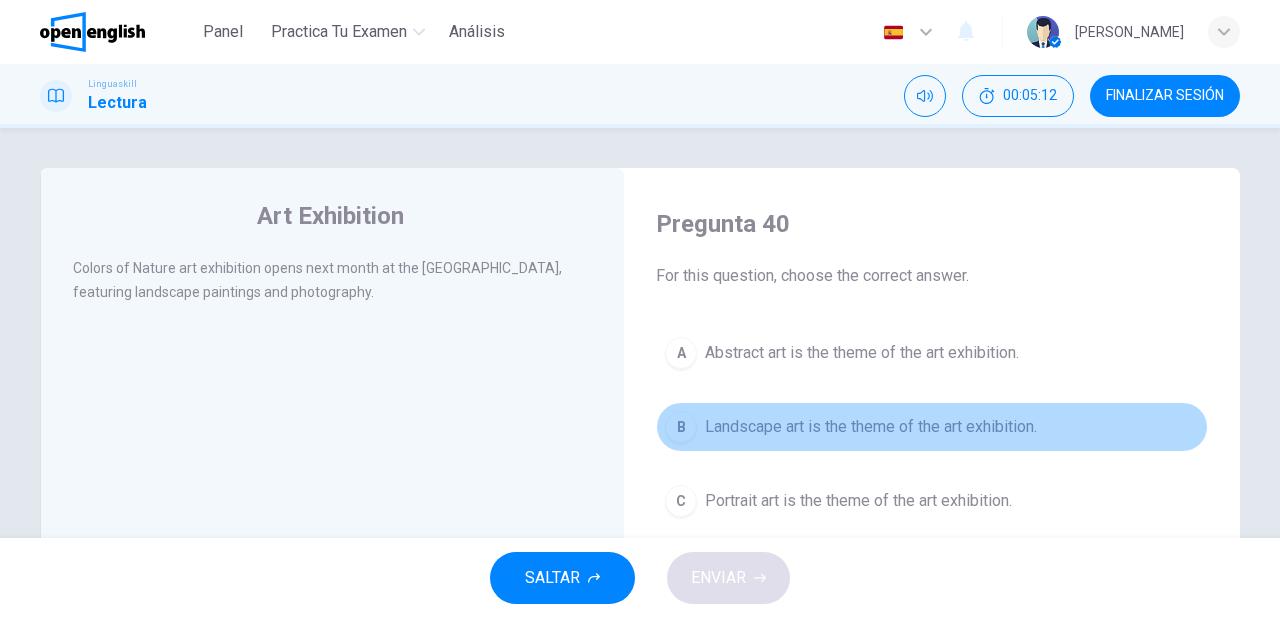 click on "Landscape art is the theme of the art exhibition." at bounding box center (871, 427) 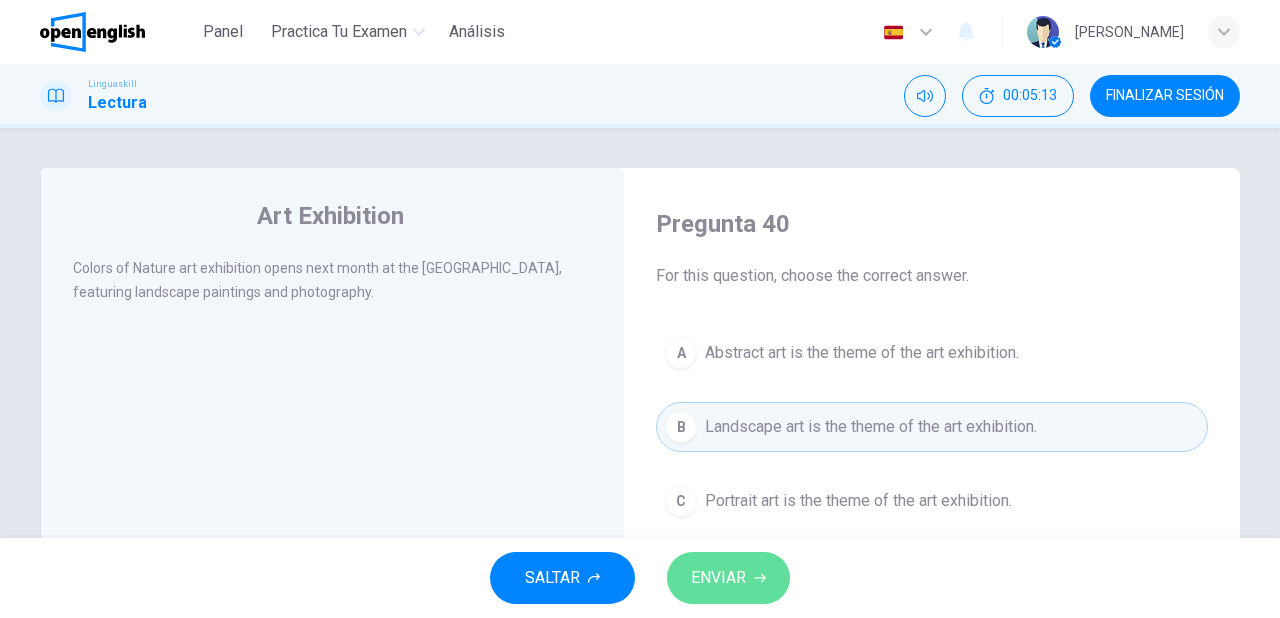 click on "ENVIAR" at bounding box center [718, 578] 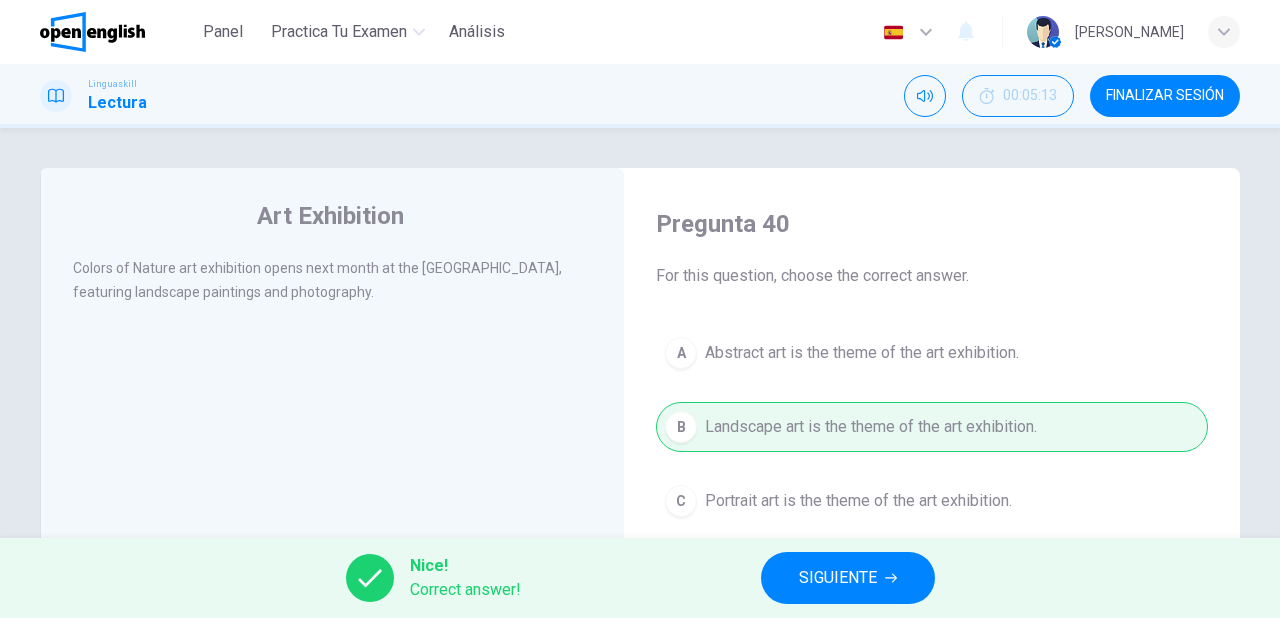 click on "SIGUIENTE" at bounding box center (838, 578) 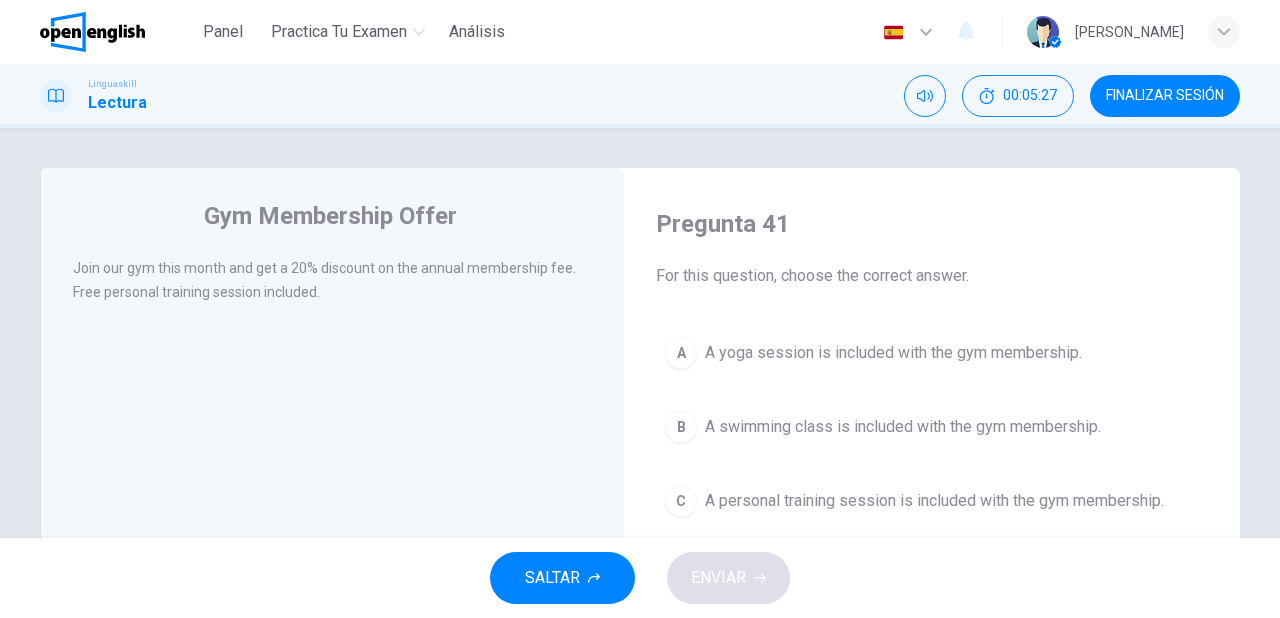 click on "A personal training session is included with the gym membership." at bounding box center [934, 501] 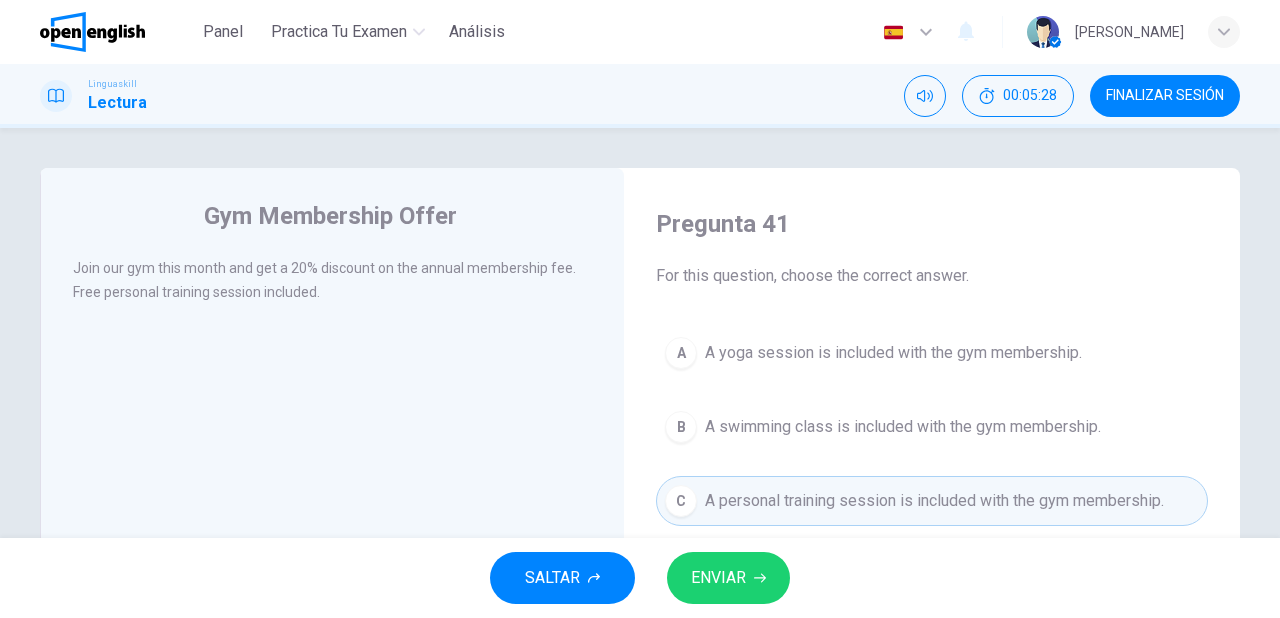 click on "ENVIAR" at bounding box center (728, 578) 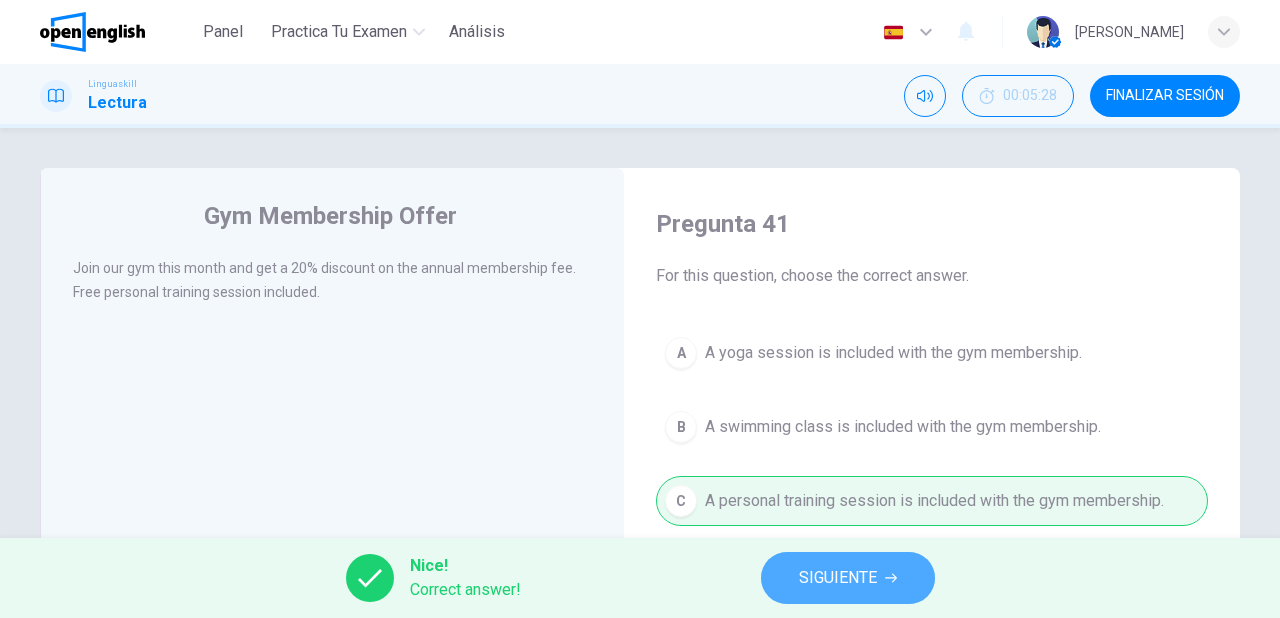 click on "SIGUIENTE" at bounding box center (848, 578) 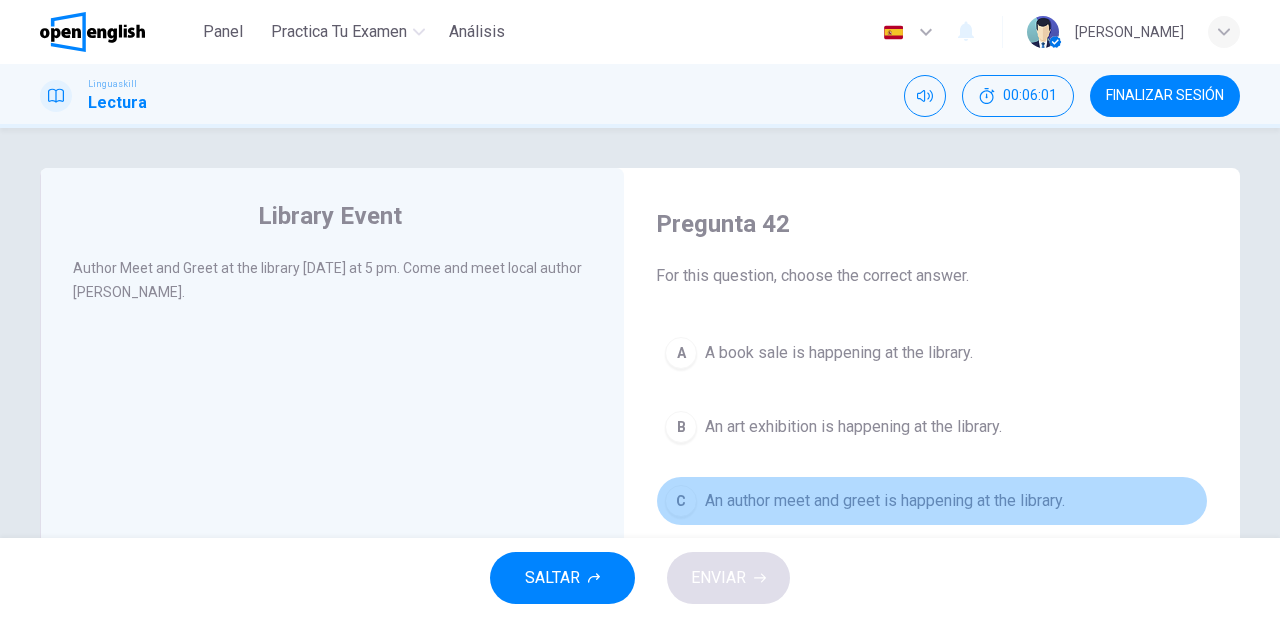 click on "An author meet and greet is happening at the library." at bounding box center [885, 501] 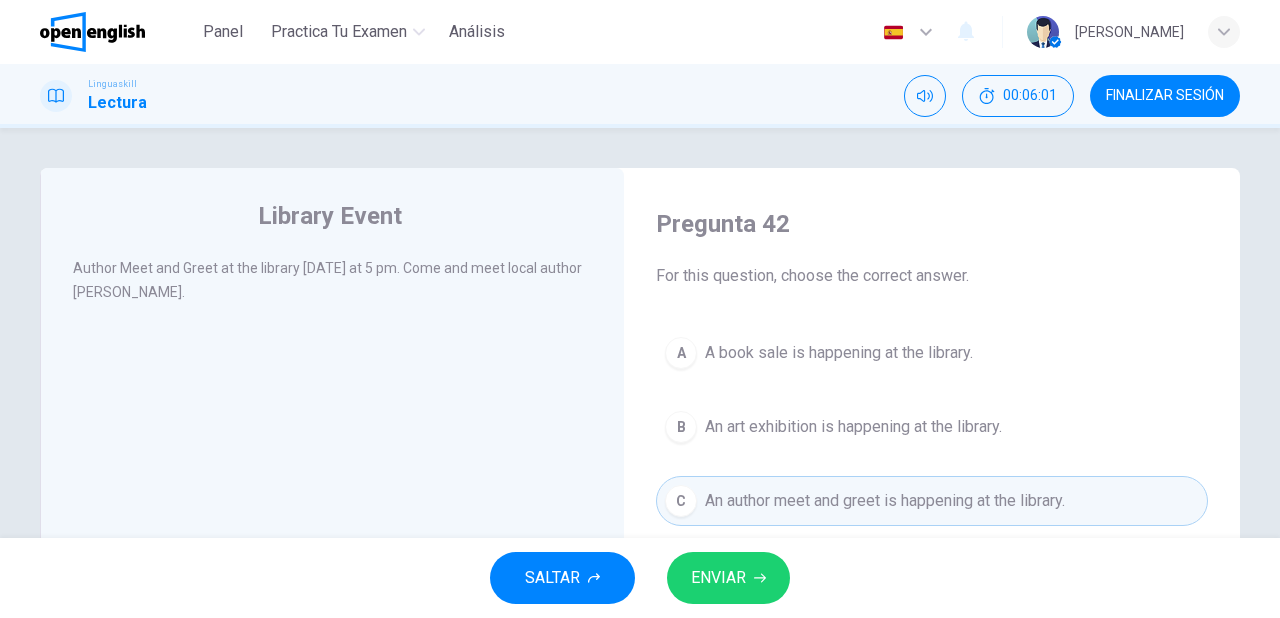 click on "ENVIAR" at bounding box center (718, 578) 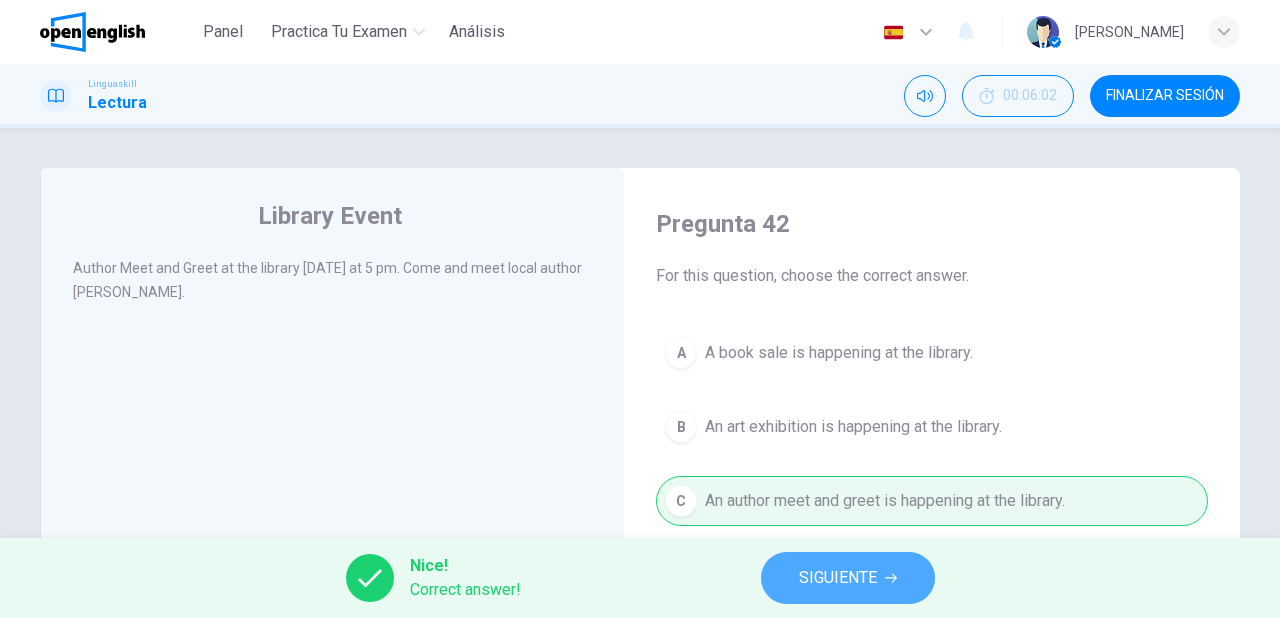 click on "SIGUIENTE" at bounding box center (848, 578) 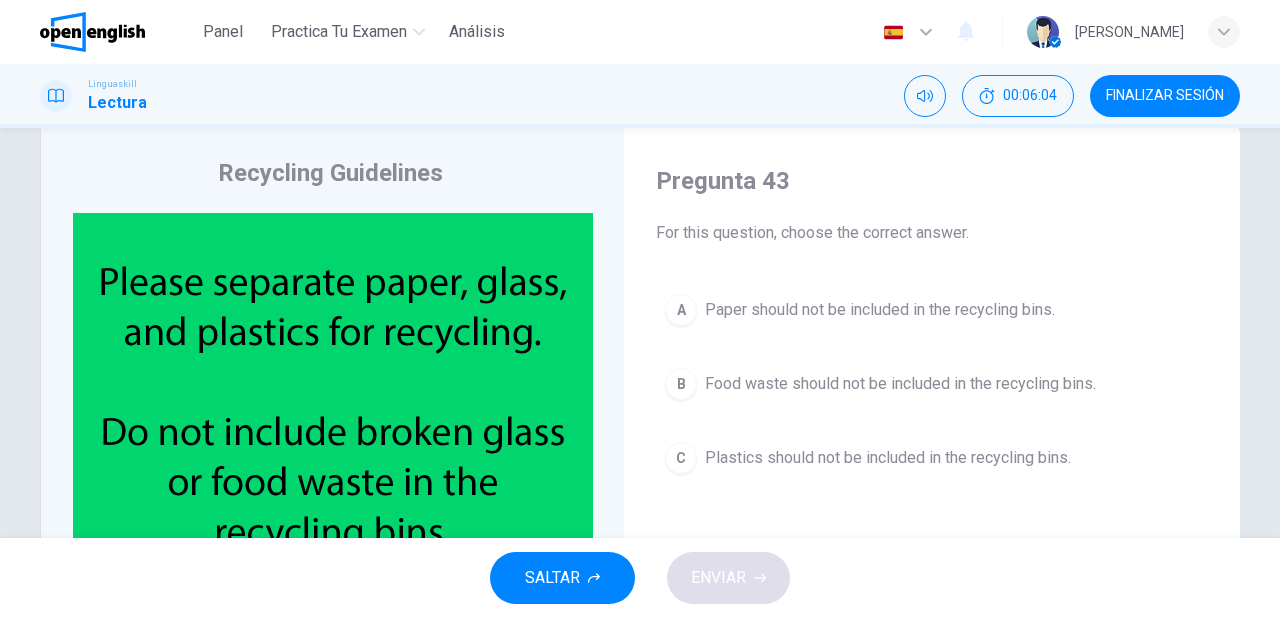 scroll, scrollTop: 80, scrollLeft: 0, axis: vertical 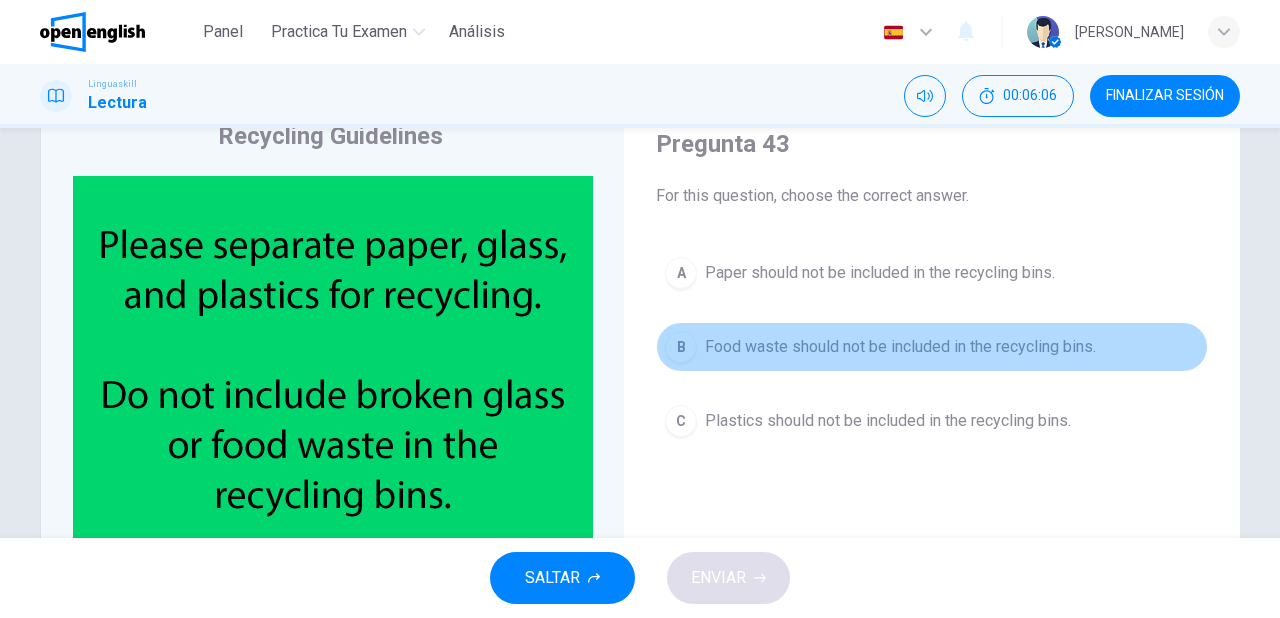 click on "Food waste should not be included in the recycling bins." at bounding box center [900, 347] 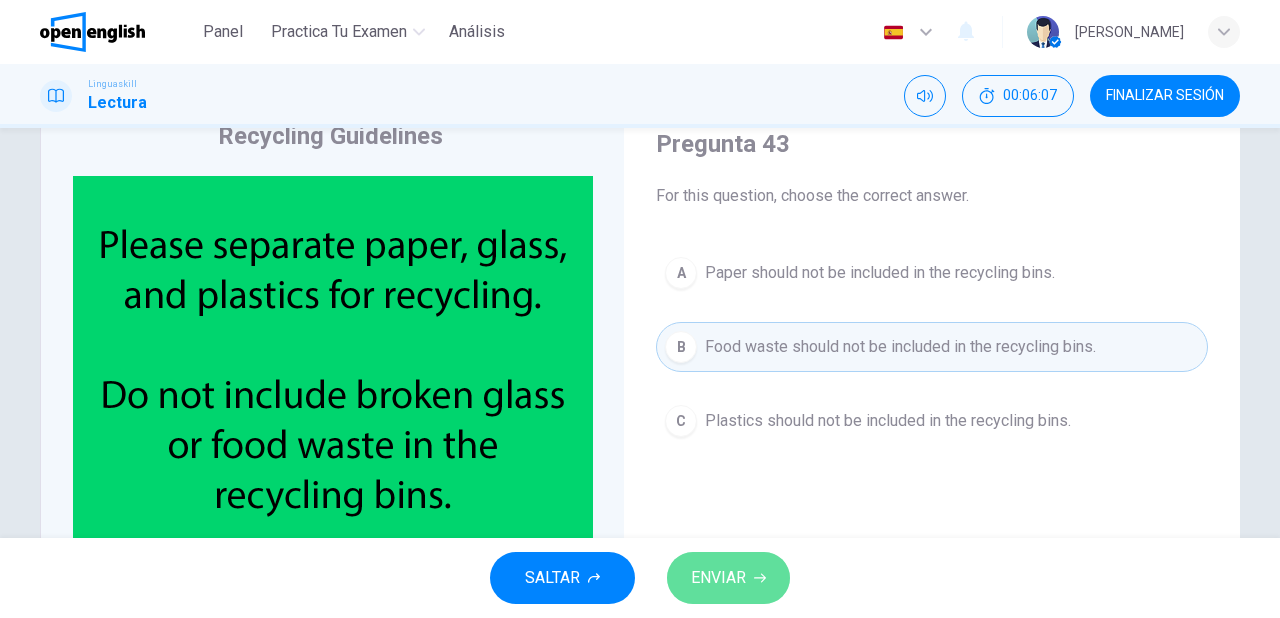 click on "ENVIAR" at bounding box center (718, 578) 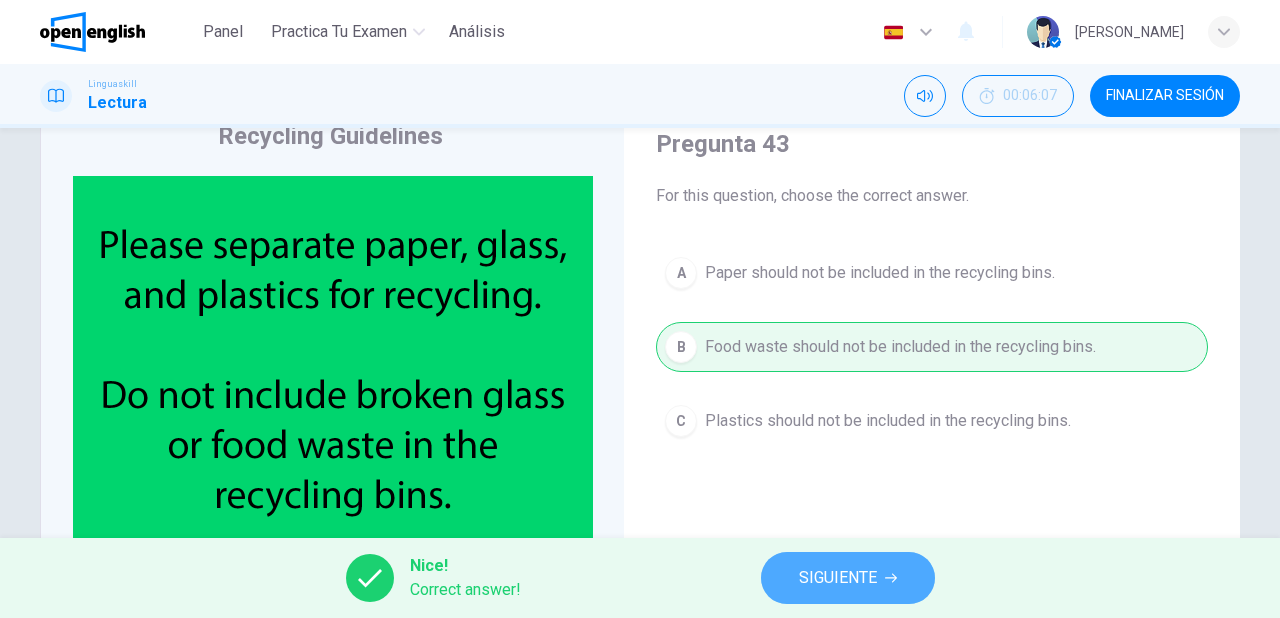 click on "SIGUIENTE" at bounding box center (848, 578) 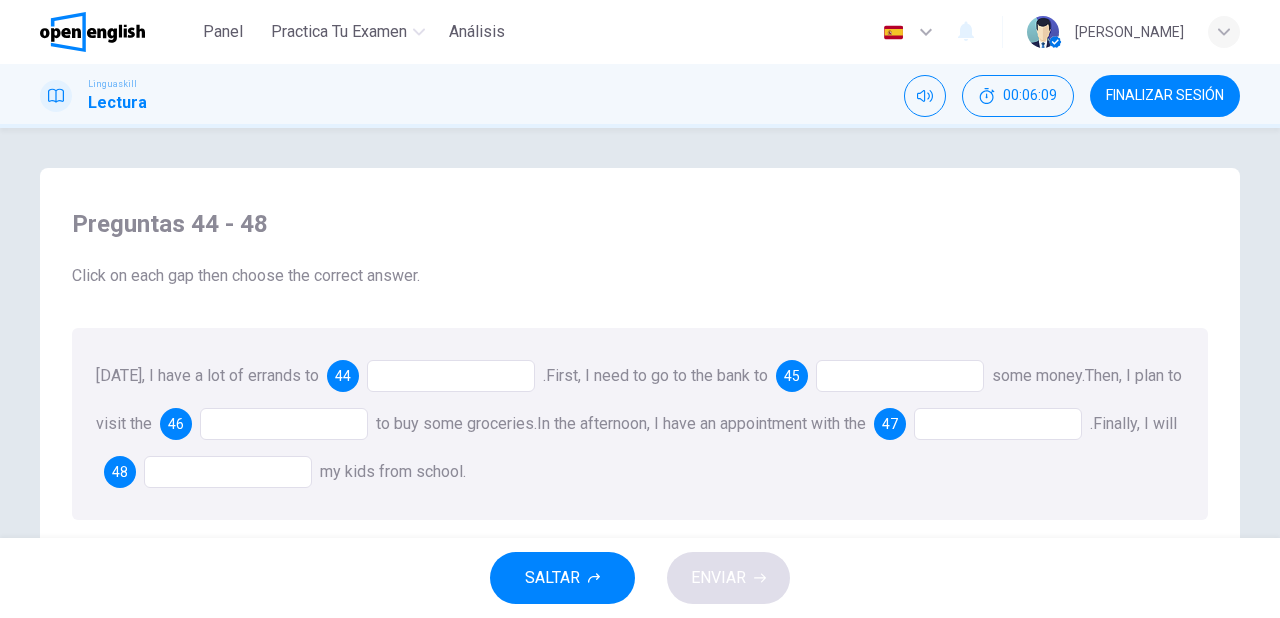 click at bounding box center [451, 376] 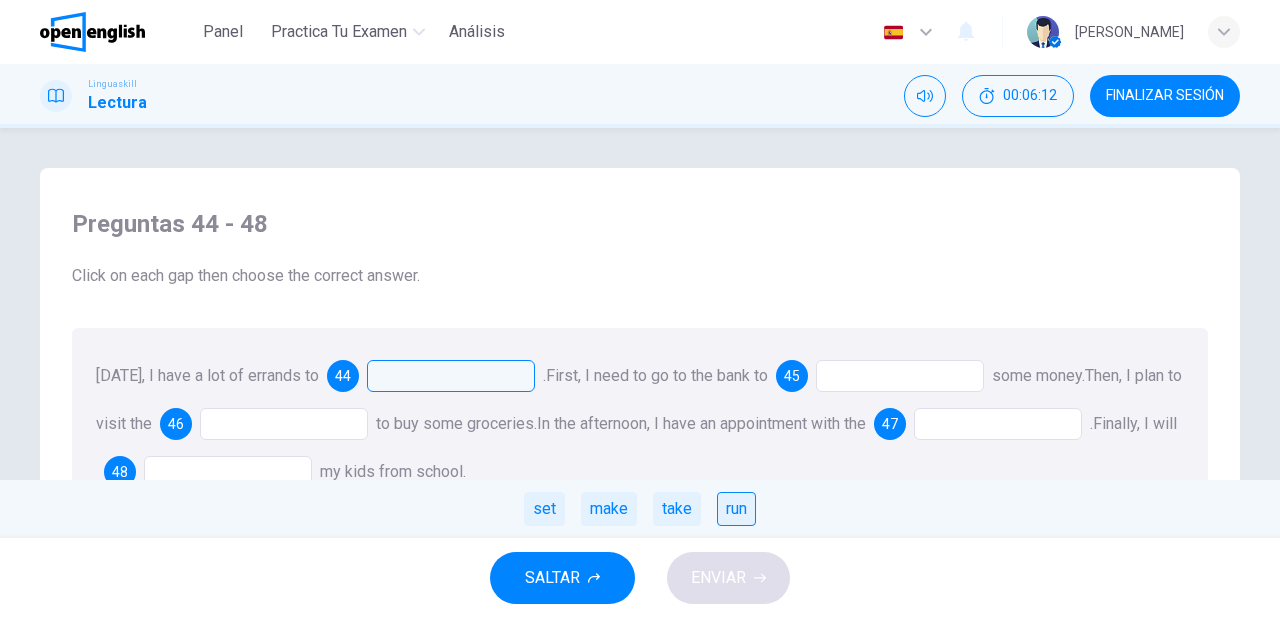 click on "run" at bounding box center (736, 509) 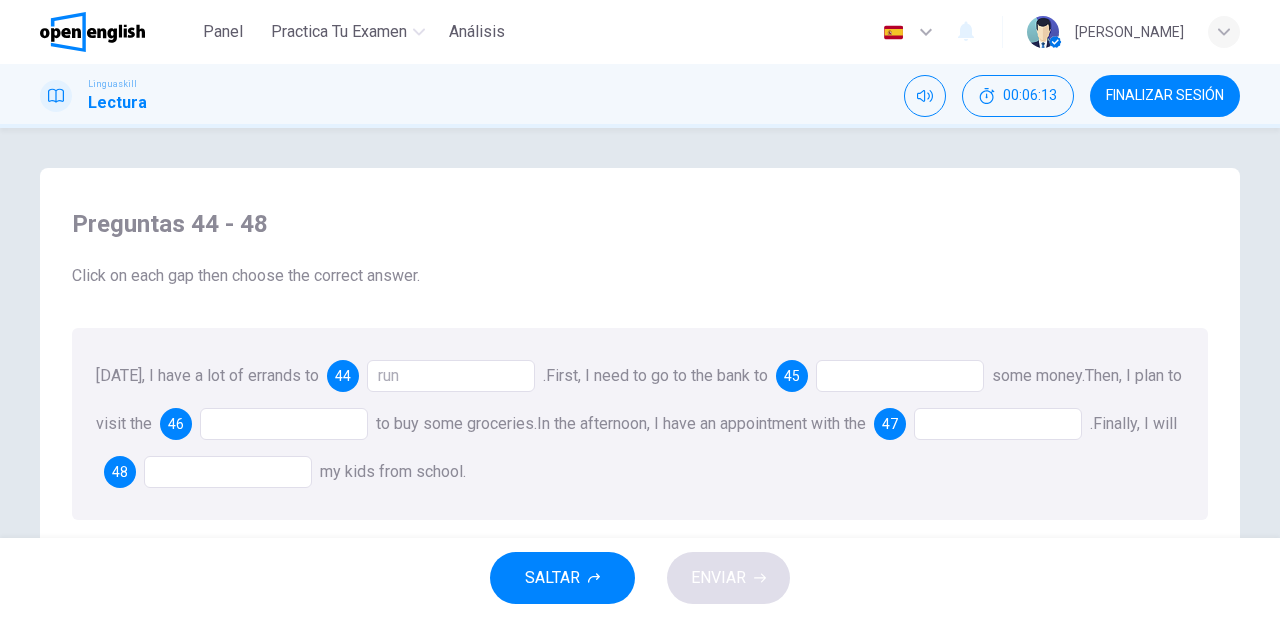 click at bounding box center (900, 376) 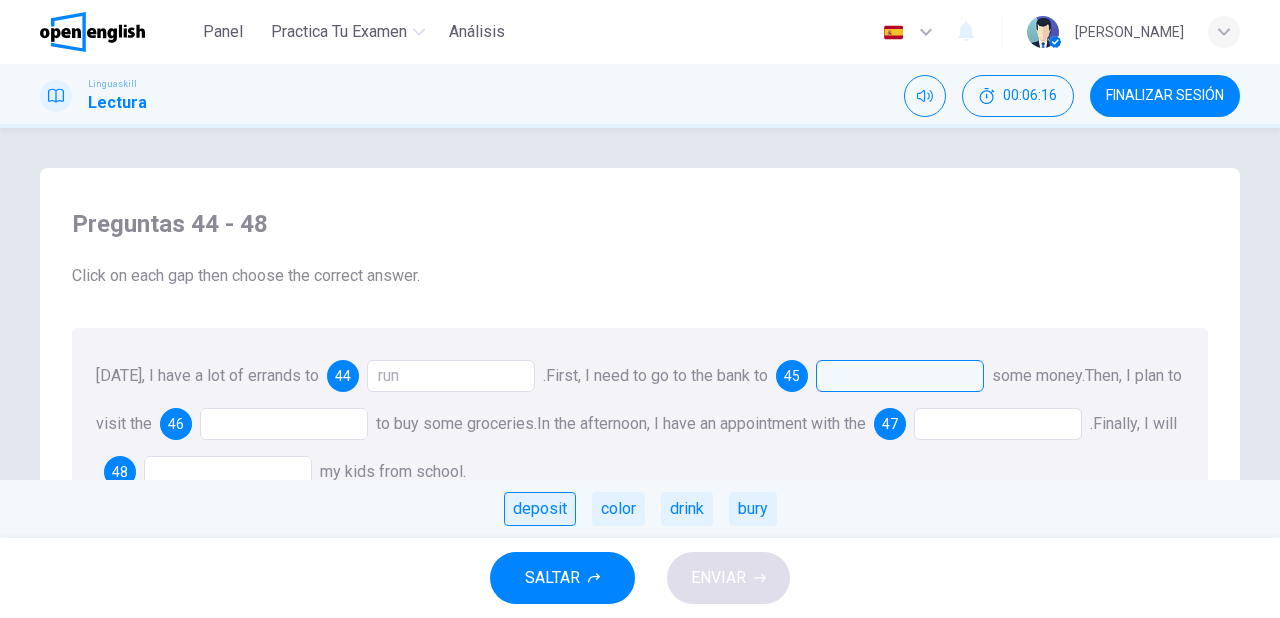 click on "deposit" at bounding box center (540, 509) 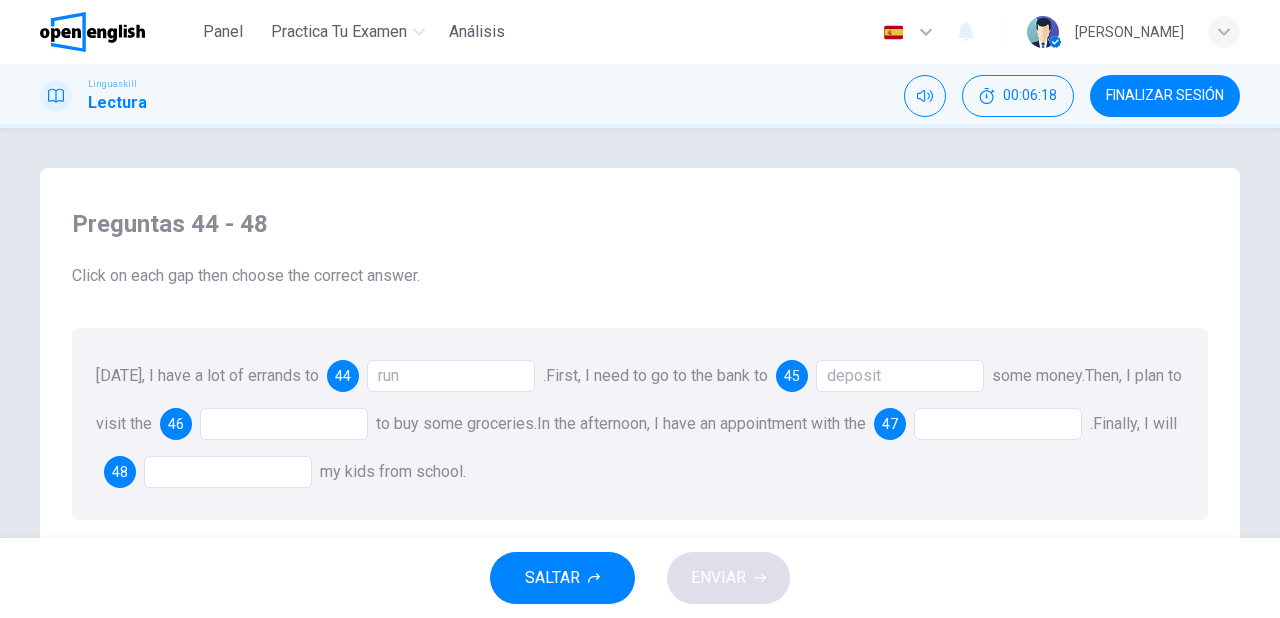 click at bounding box center [284, 424] 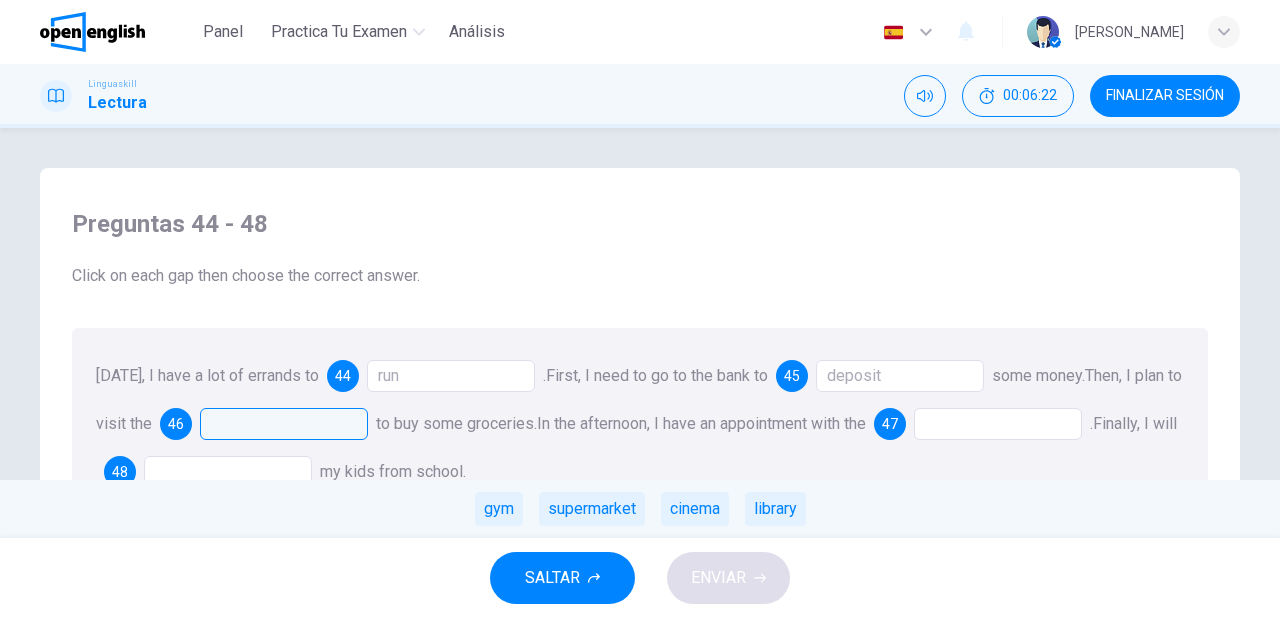 click at bounding box center (284, 424) 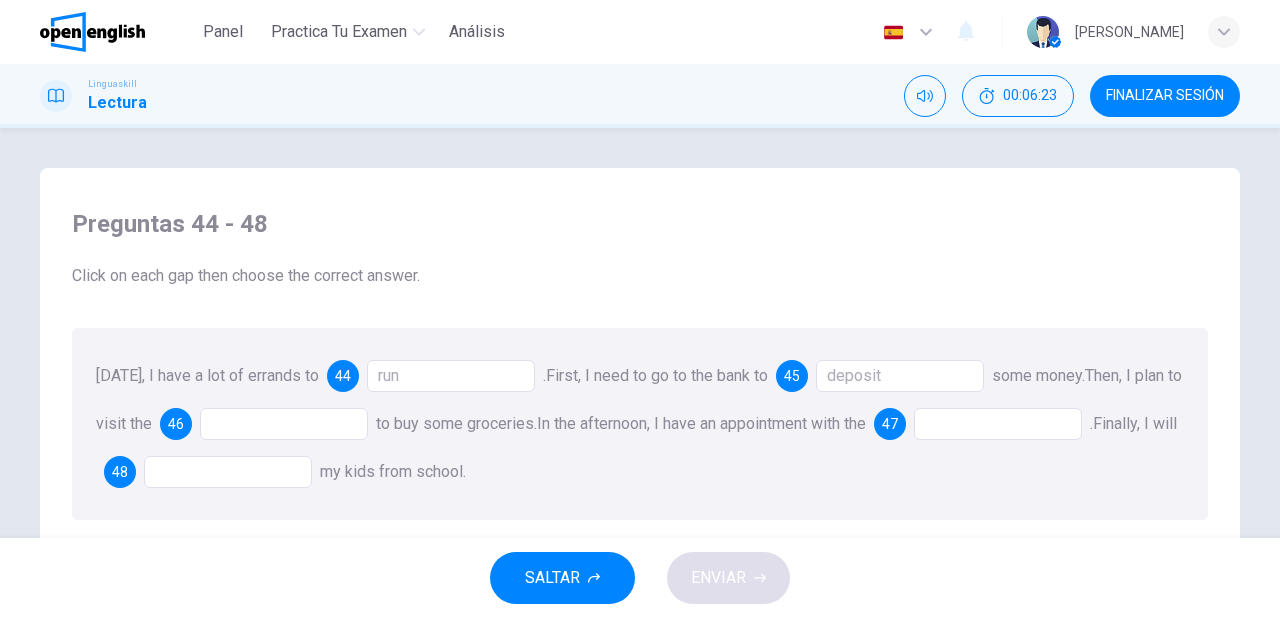 click at bounding box center (284, 424) 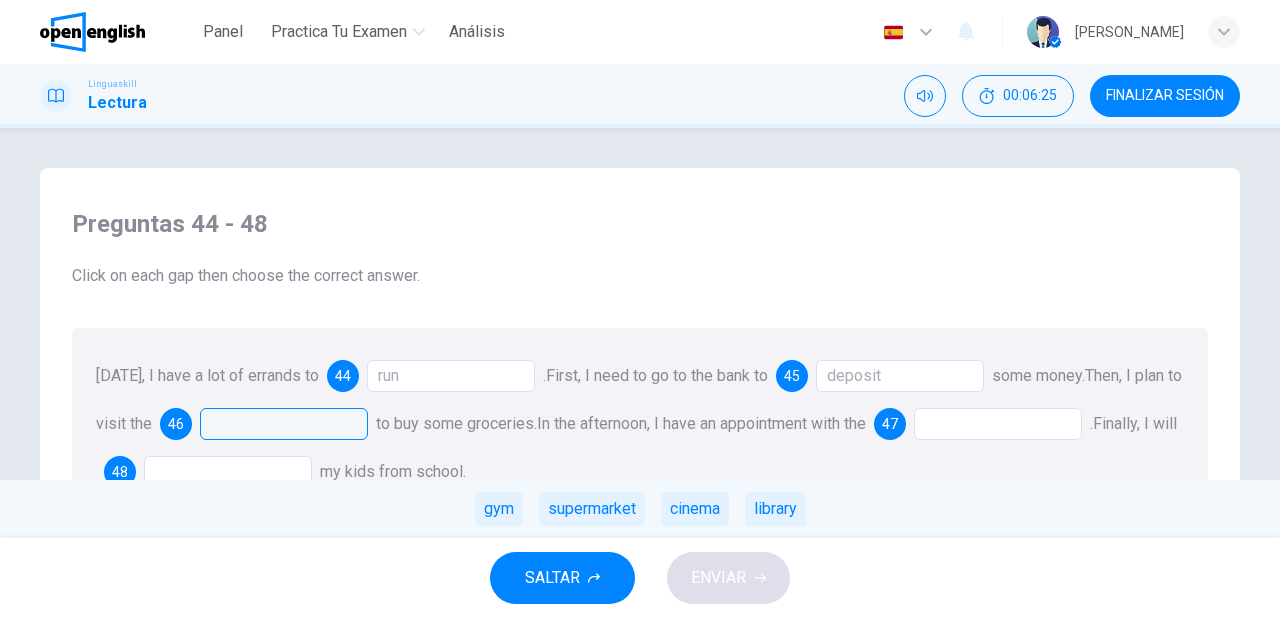 drag, startPoint x: 595, startPoint y: 514, endPoint x: 554, endPoint y: 555, distance: 57.982758 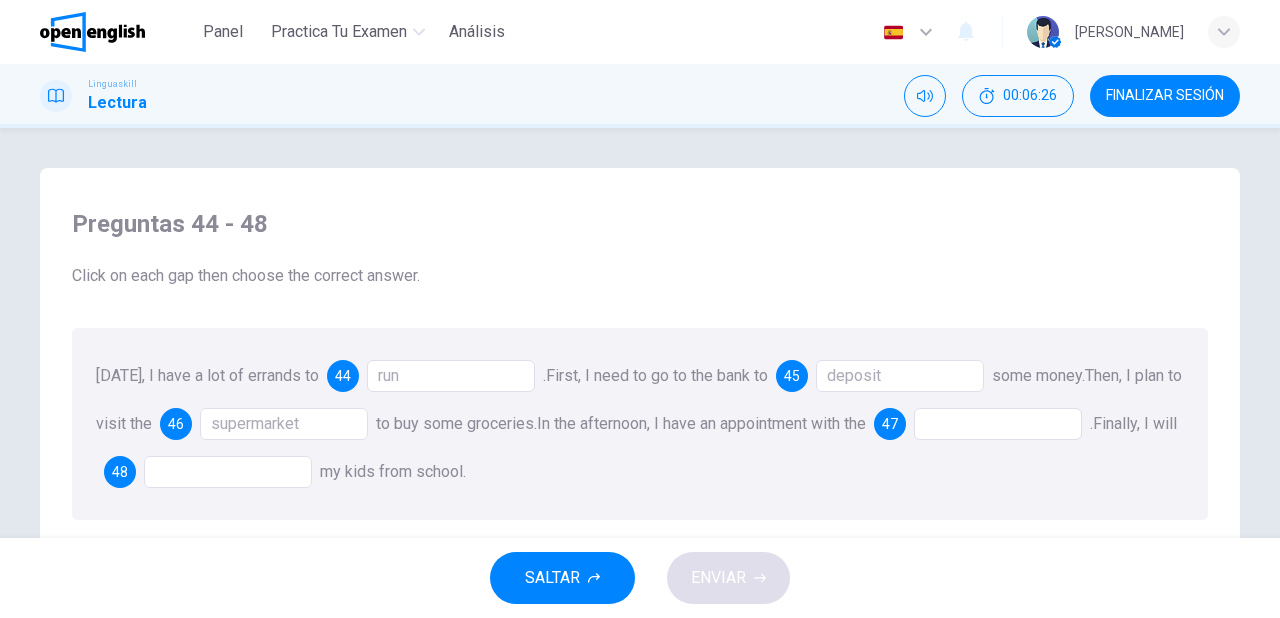 click at bounding box center (998, 424) 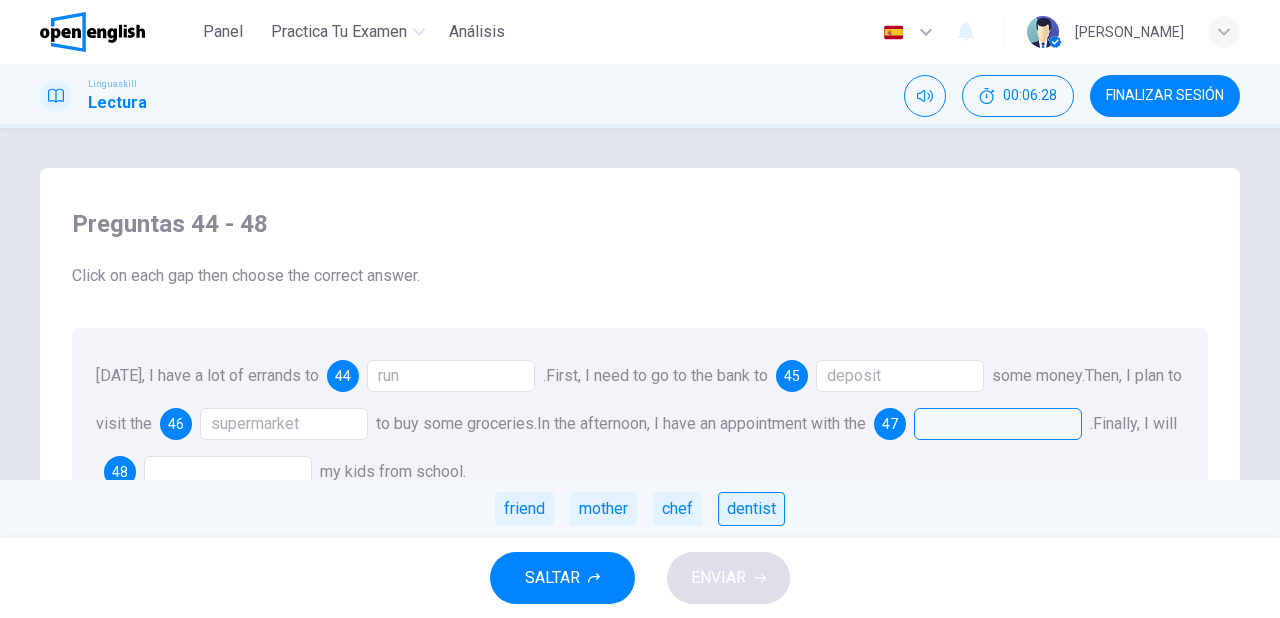 click on "dentist" at bounding box center [751, 509] 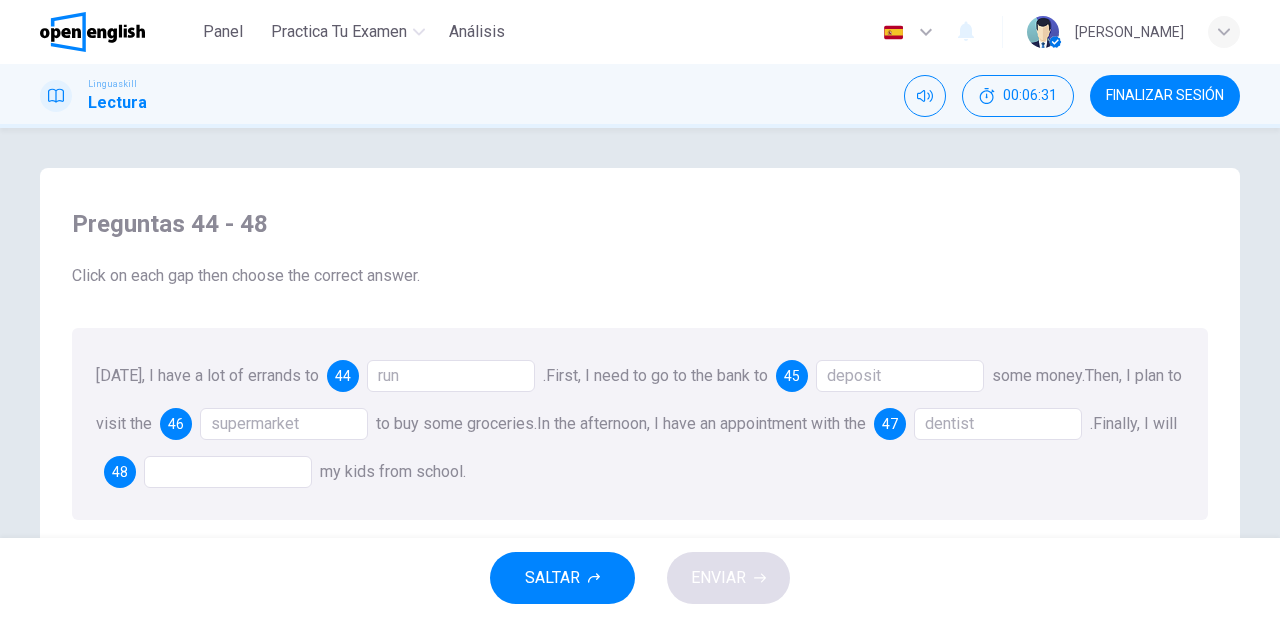 click at bounding box center [228, 472] 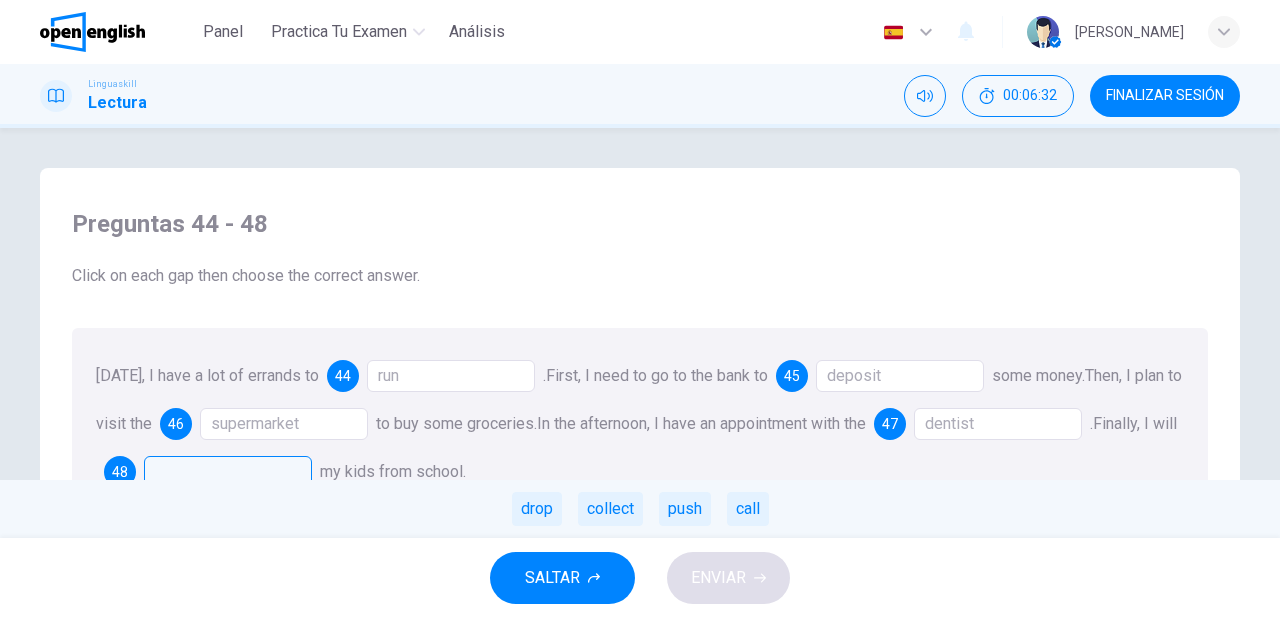 drag, startPoint x: 622, startPoint y: 507, endPoint x: 608, endPoint y: 515, distance: 16.124516 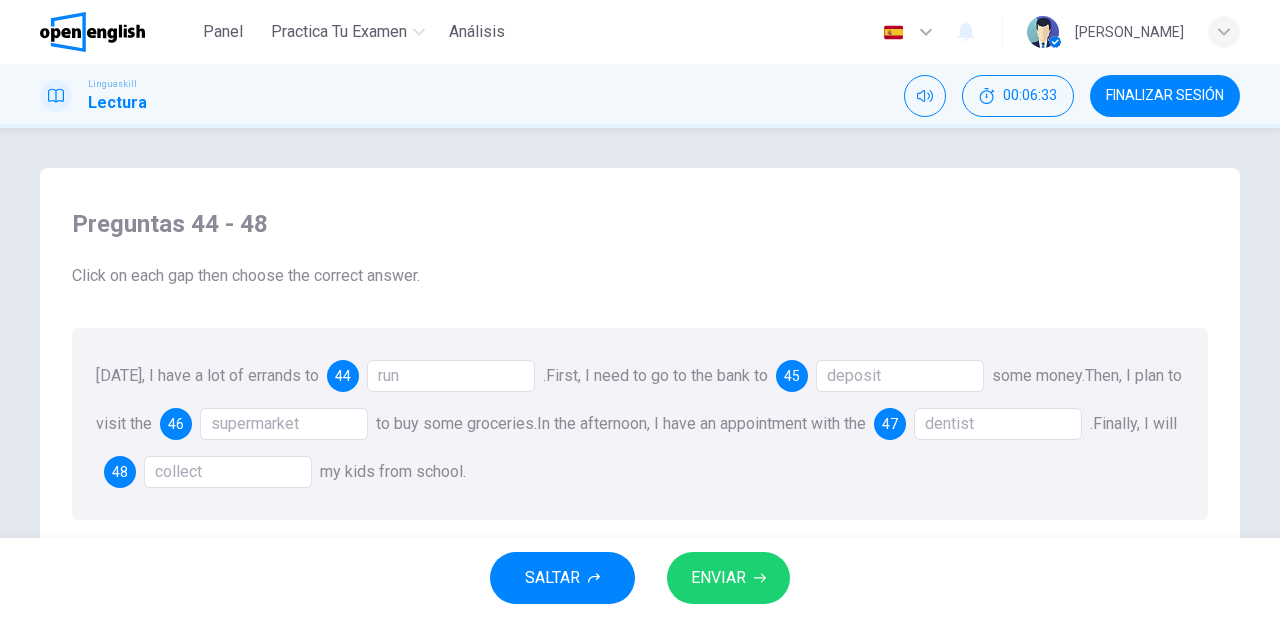 click on "ENVIAR" at bounding box center [718, 578] 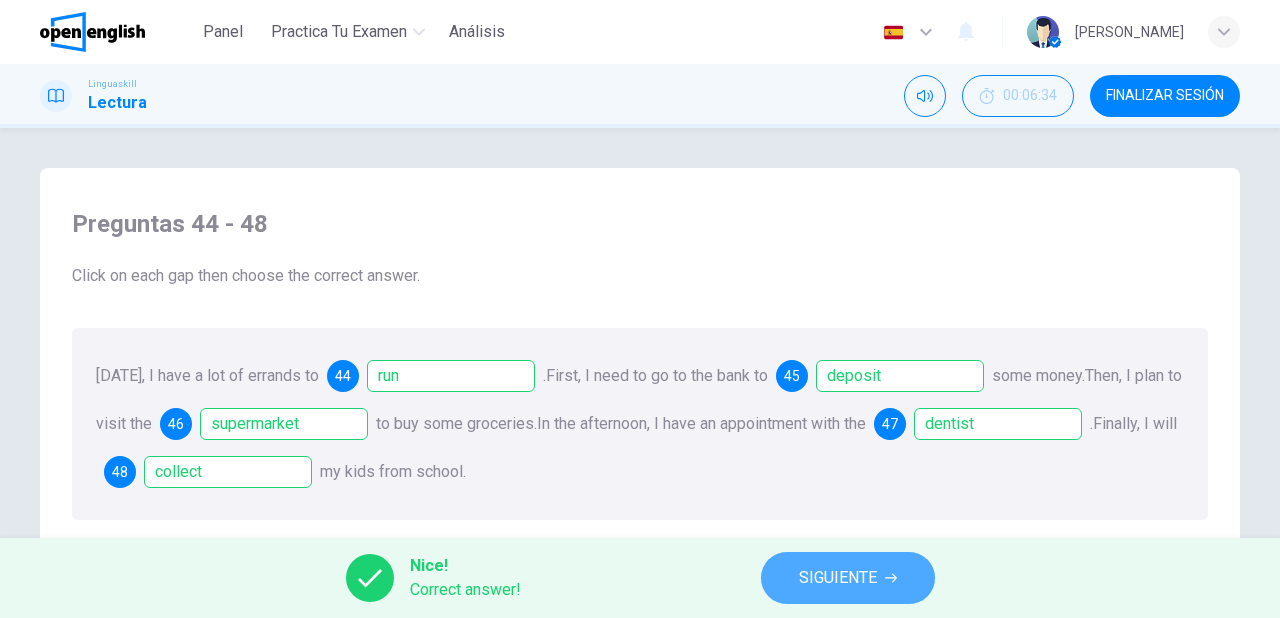 click on "SIGUIENTE" at bounding box center (848, 578) 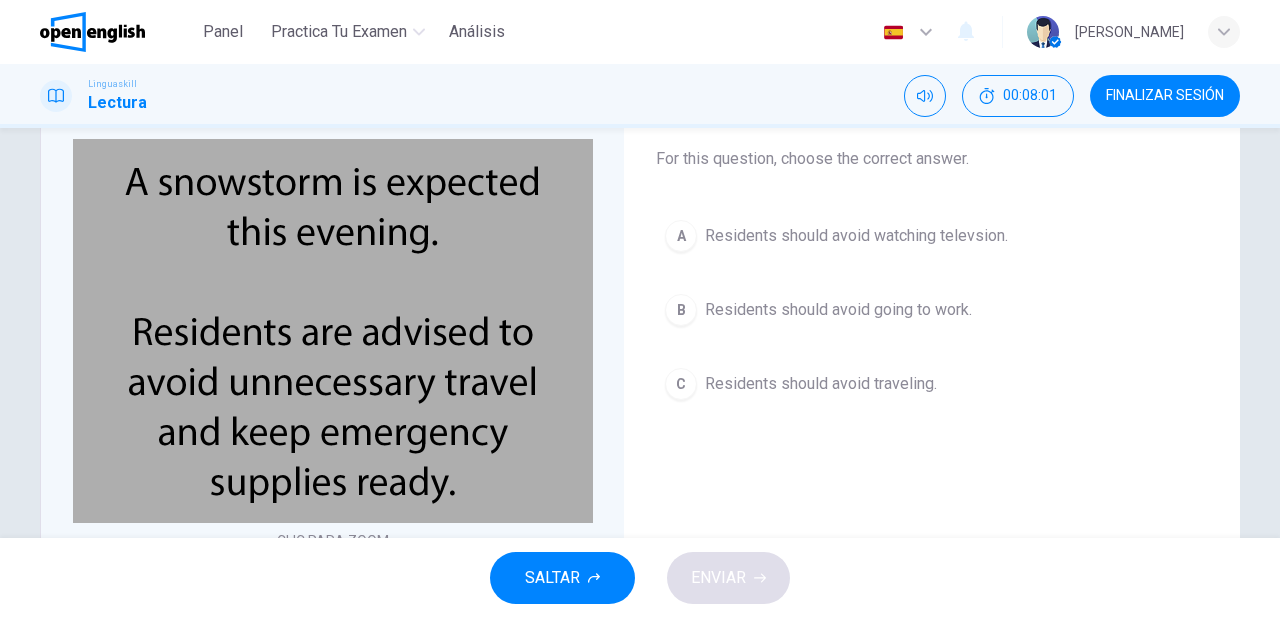 scroll, scrollTop: 80, scrollLeft: 0, axis: vertical 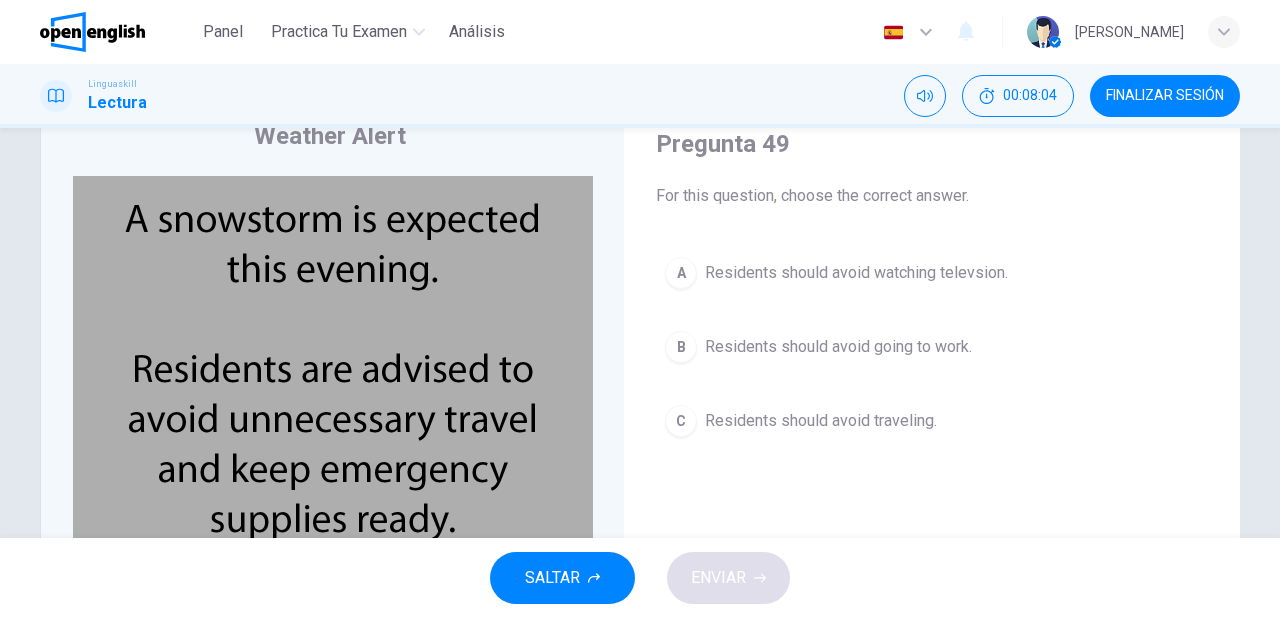 click on "Residents should avoid traveling." at bounding box center (821, 421) 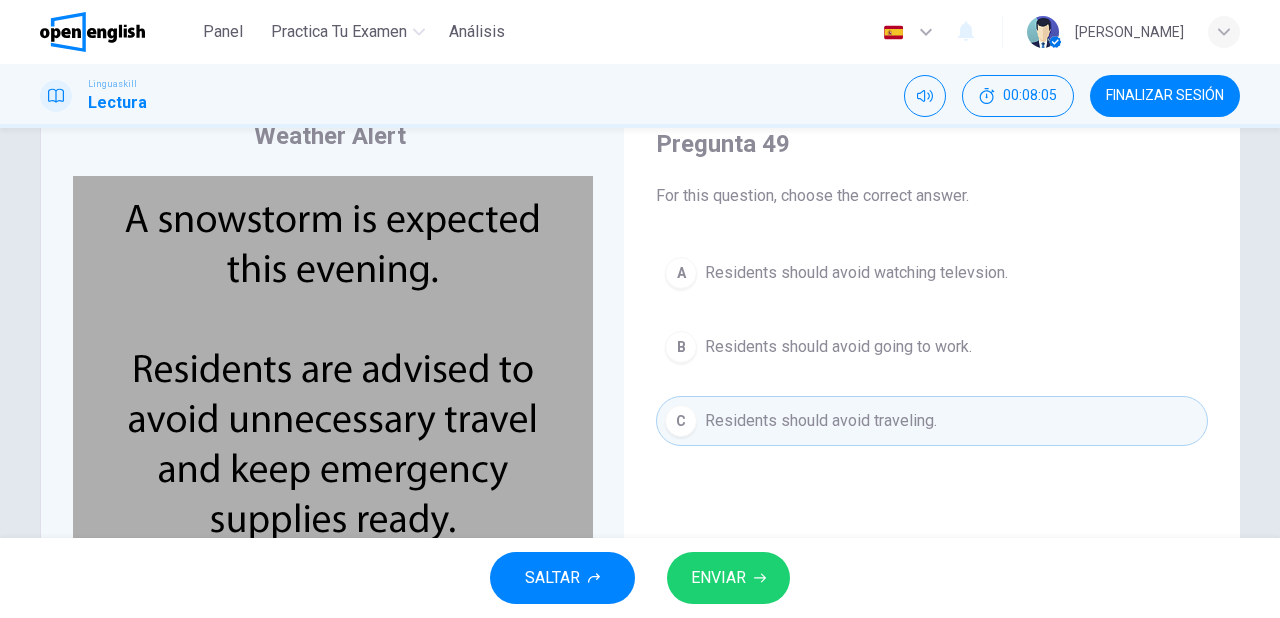 click on "ENVIAR" at bounding box center (718, 578) 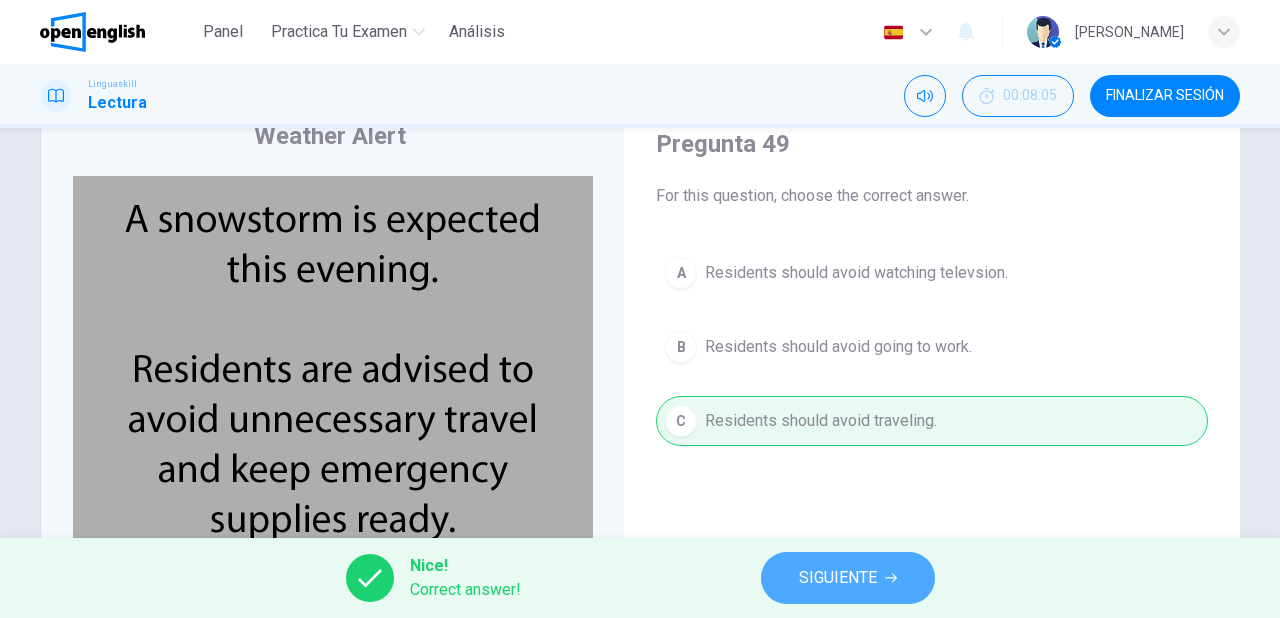 click on "SIGUIENTE" at bounding box center (838, 578) 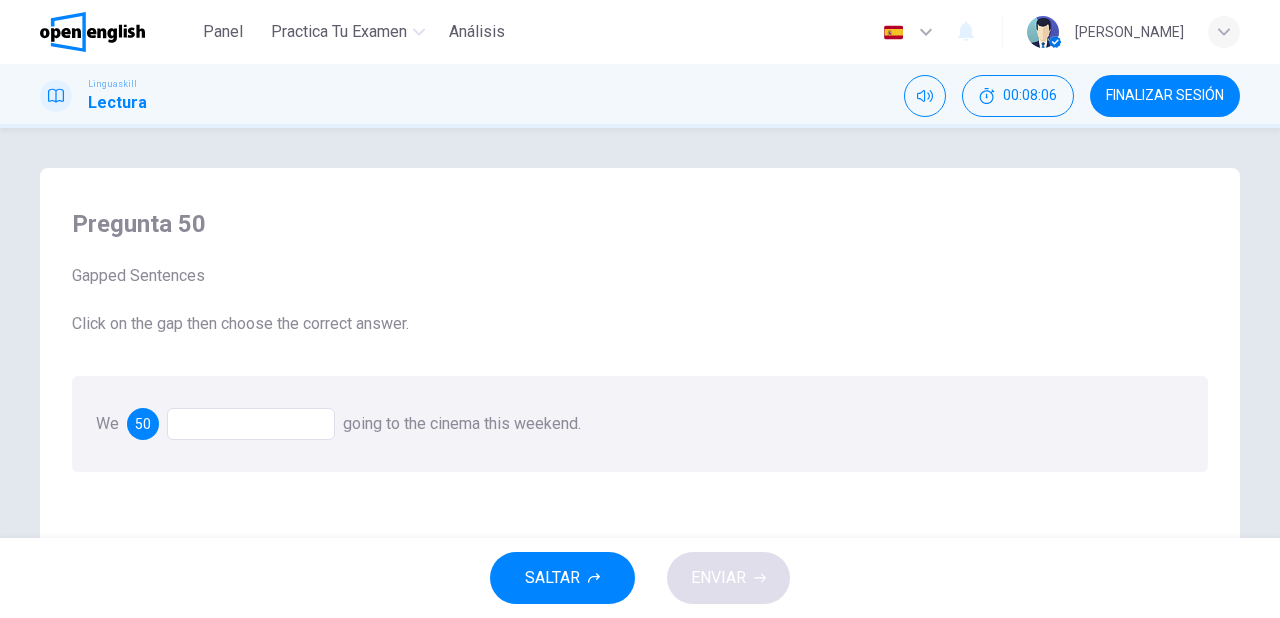 click at bounding box center [251, 424] 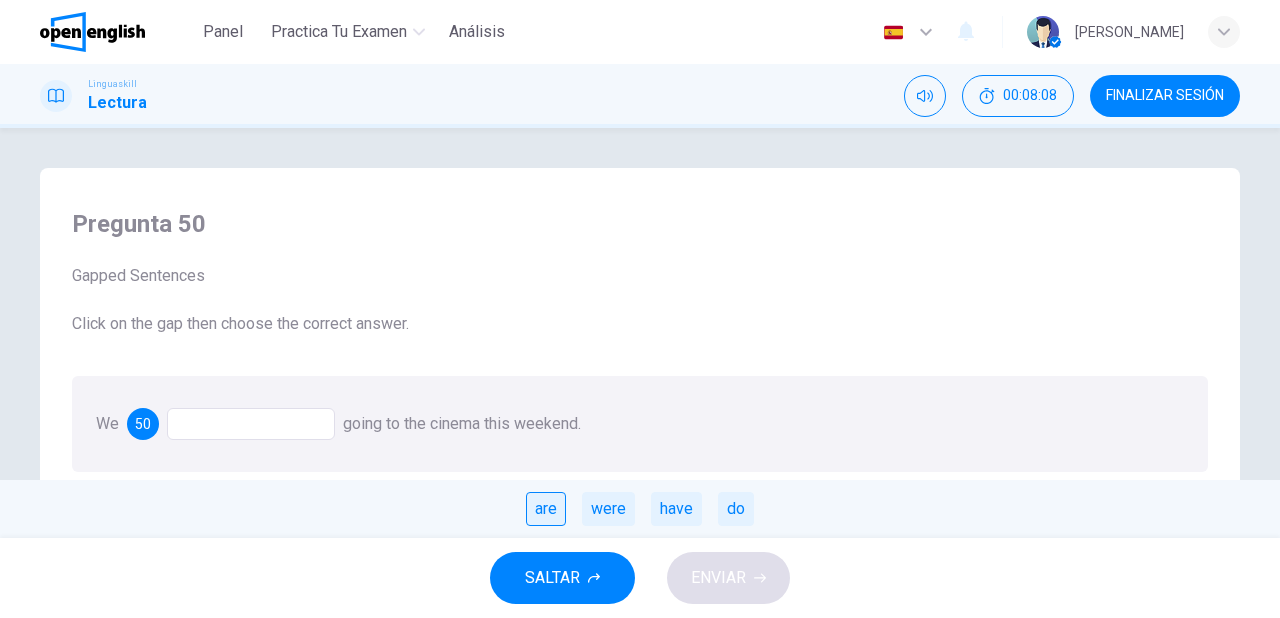 click on "are" at bounding box center (546, 509) 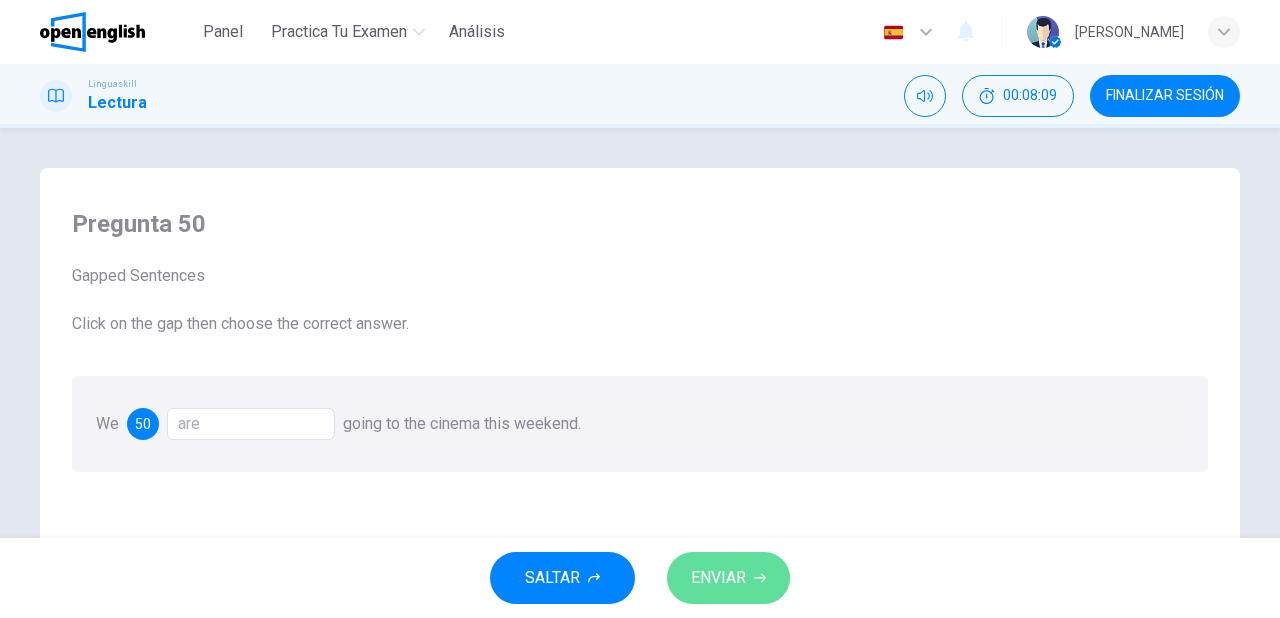 click on "ENVIAR" at bounding box center (718, 578) 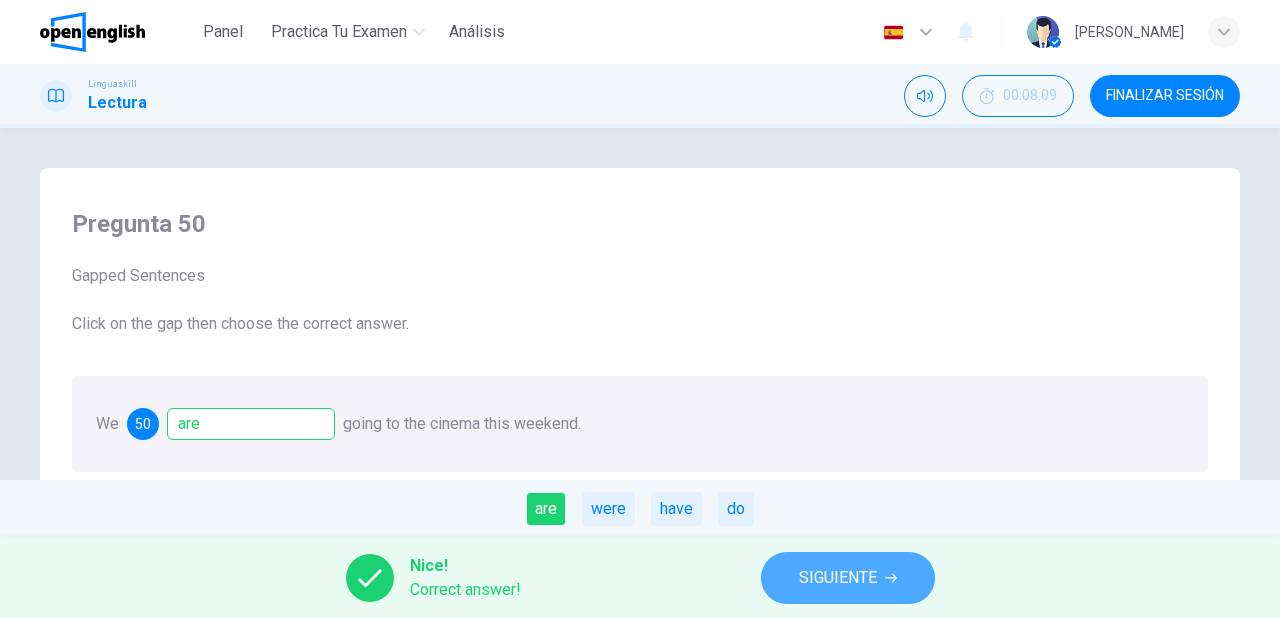click on "SIGUIENTE" at bounding box center [838, 578] 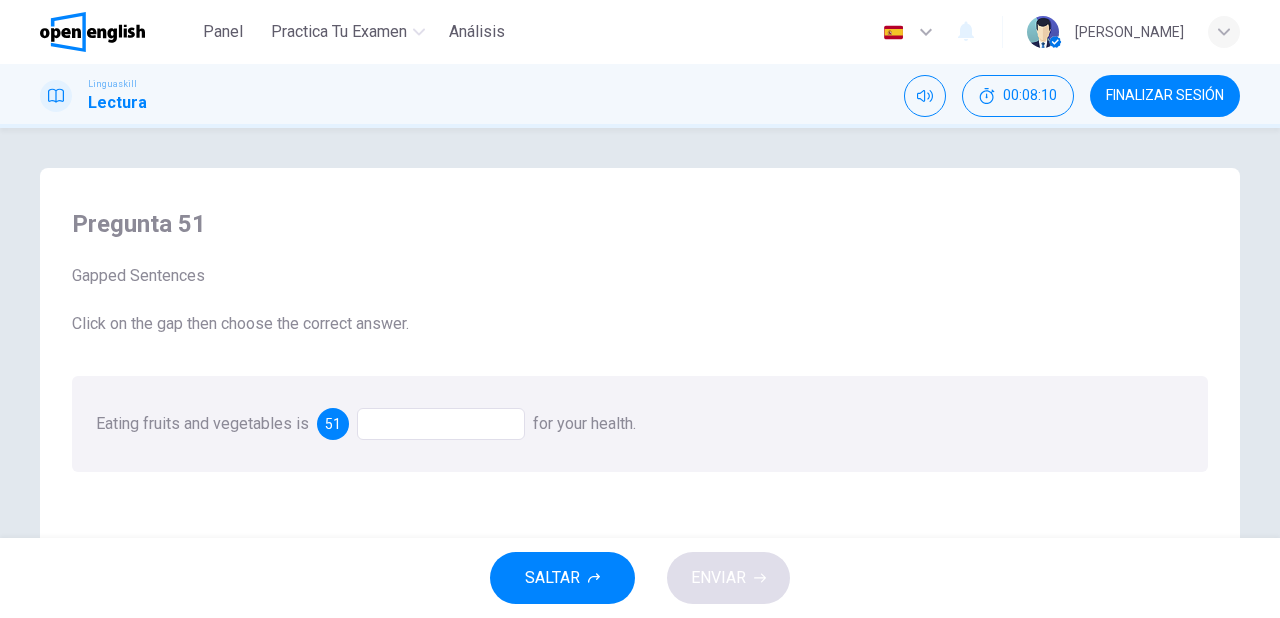 click at bounding box center [441, 424] 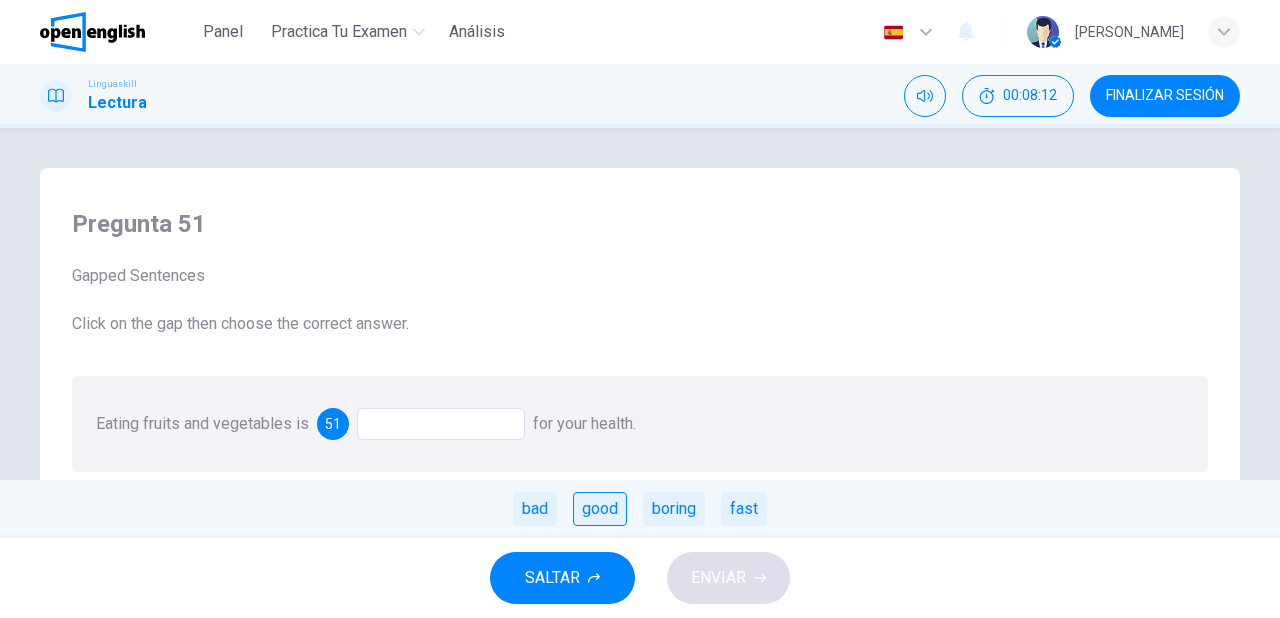 click on "good" at bounding box center (600, 509) 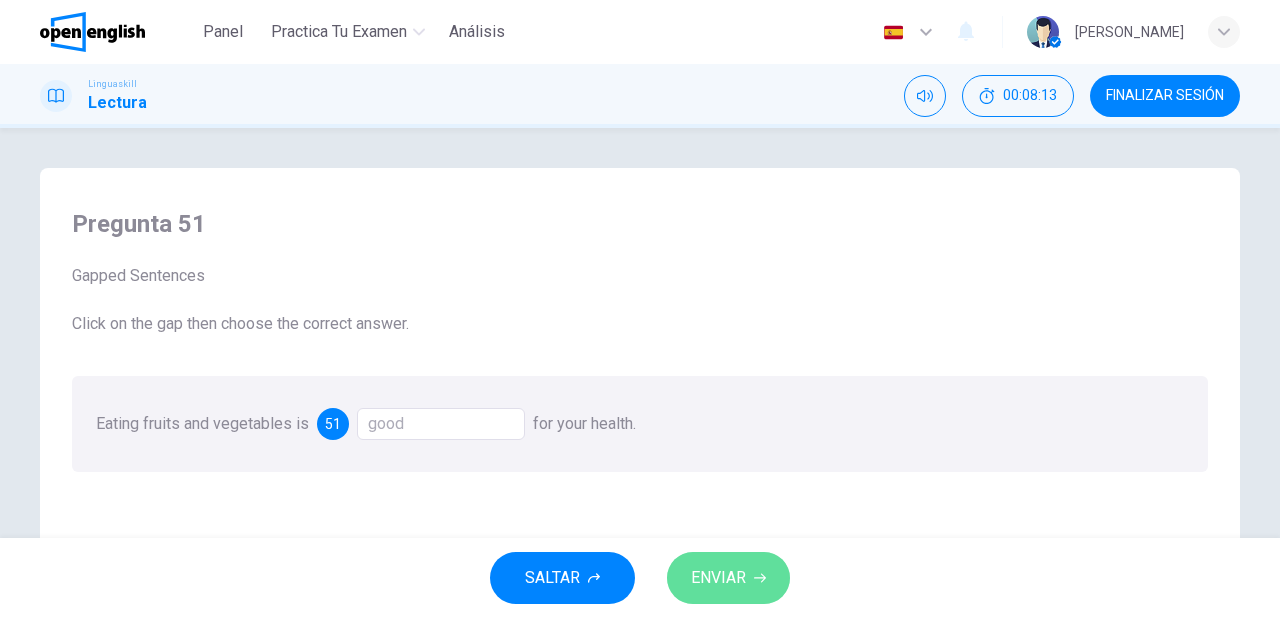 click on "ENVIAR" at bounding box center (728, 578) 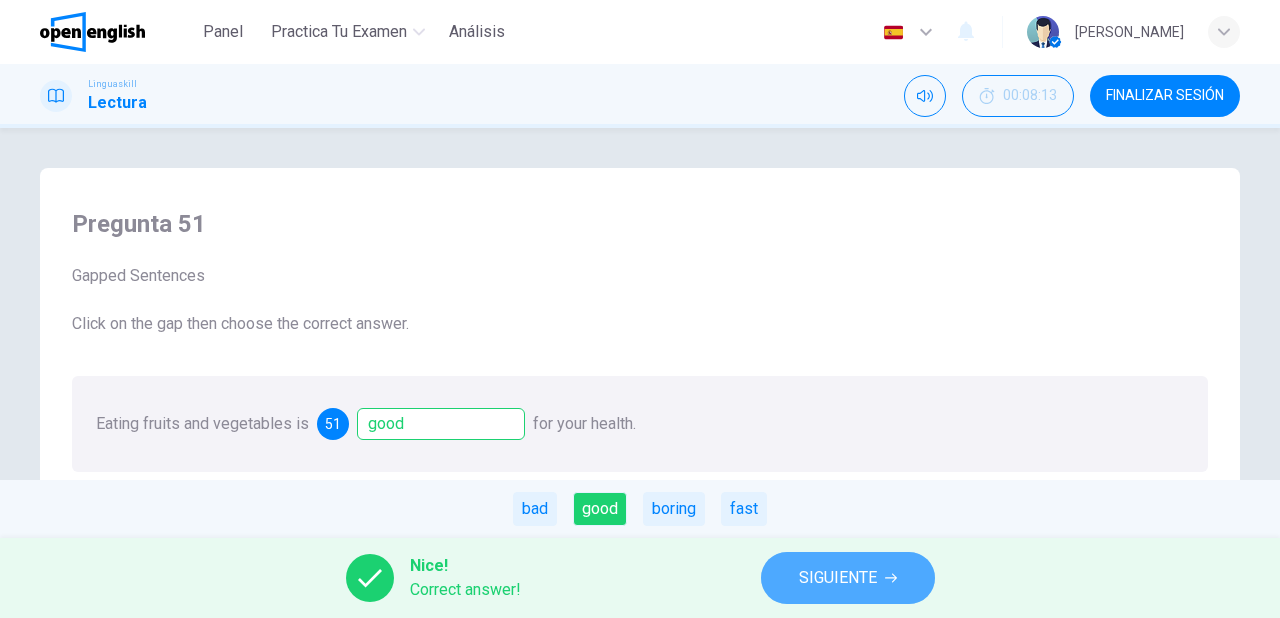 click on "SIGUIENTE" at bounding box center [838, 578] 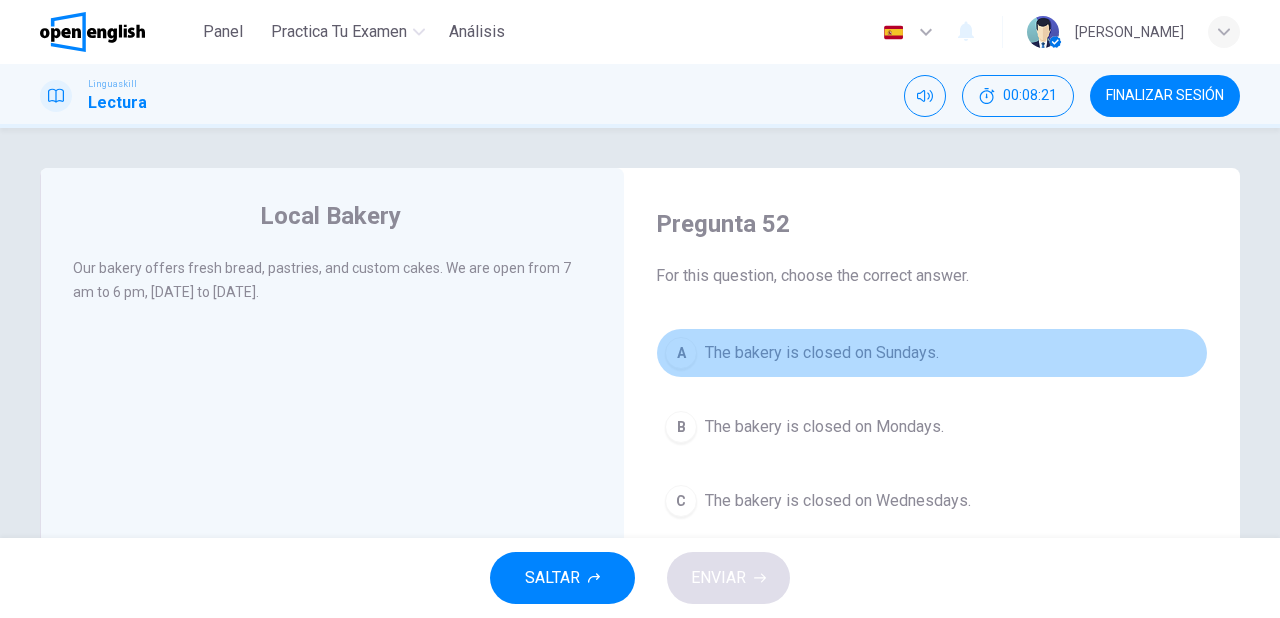 click on "The bakery is closed on Sundays." at bounding box center (822, 353) 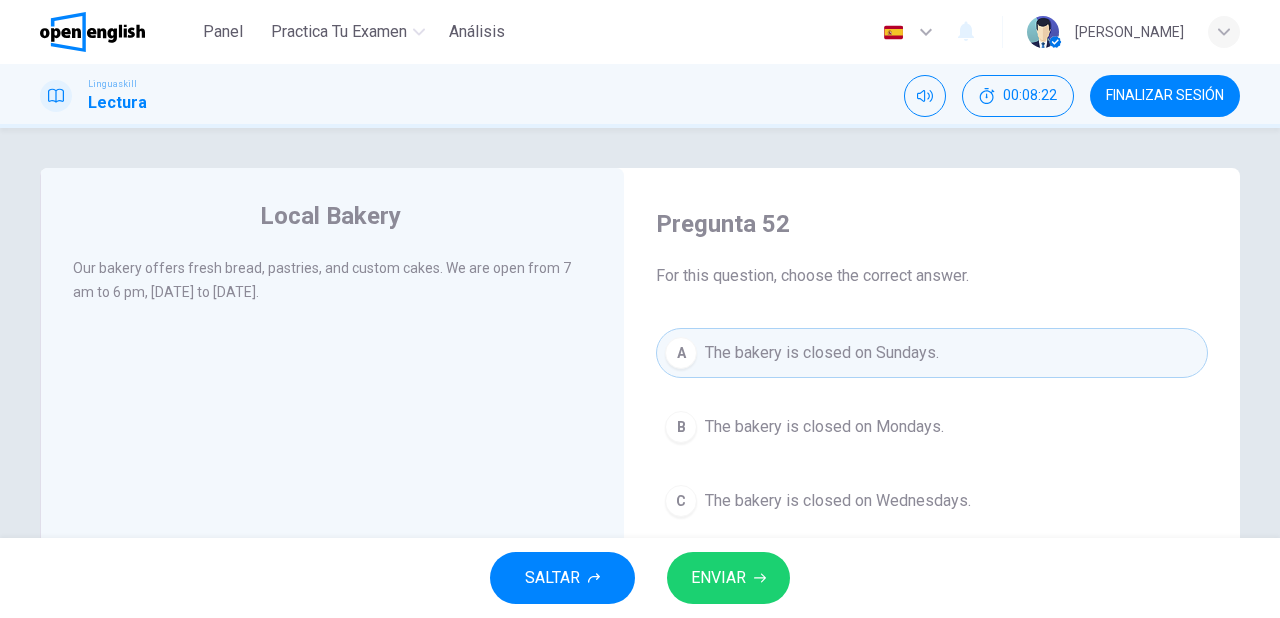 click on "ENVIAR" at bounding box center [728, 578] 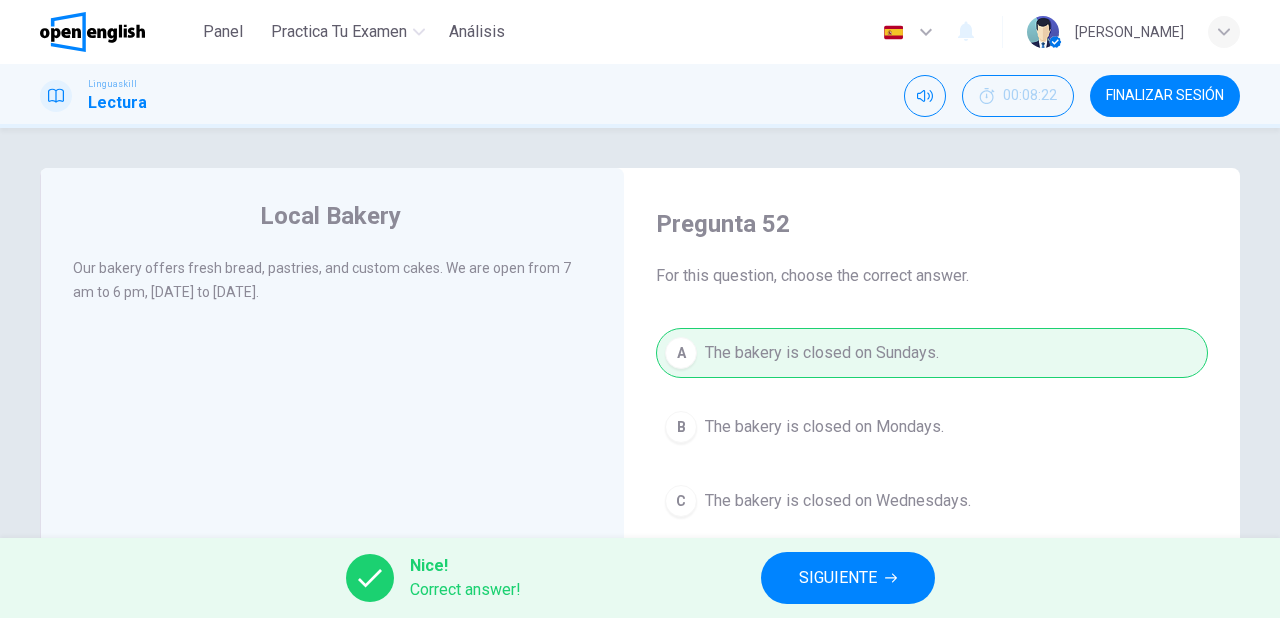click on "SIGUIENTE" at bounding box center (838, 578) 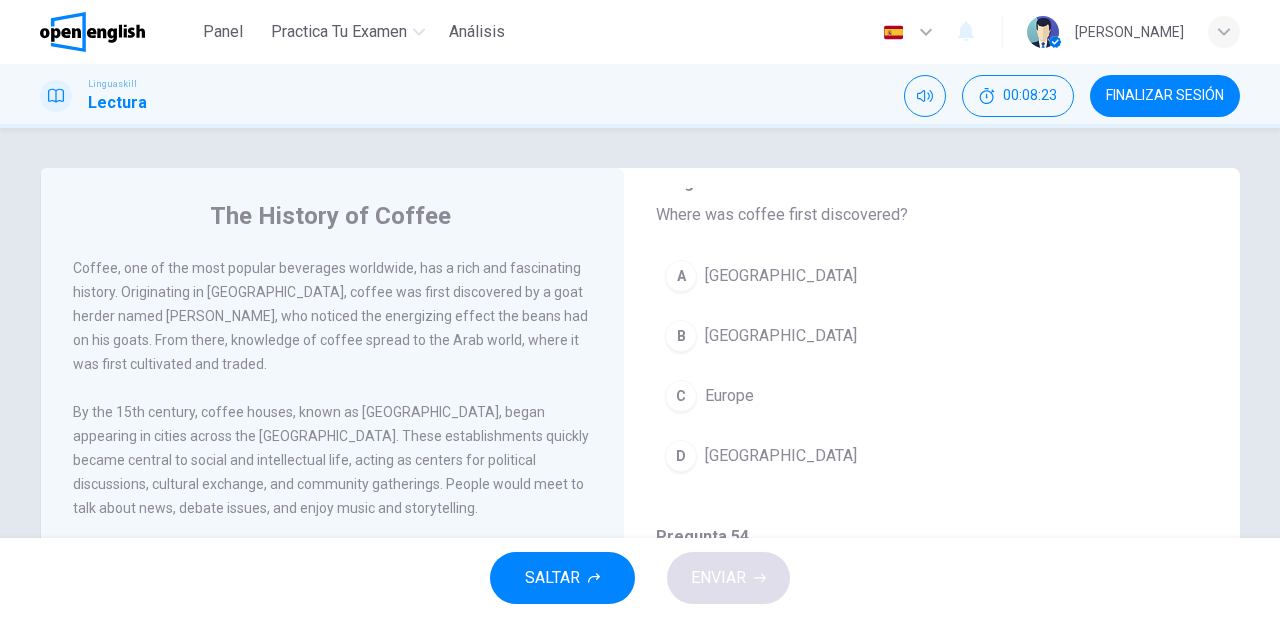 scroll, scrollTop: 160, scrollLeft: 0, axis: vertical 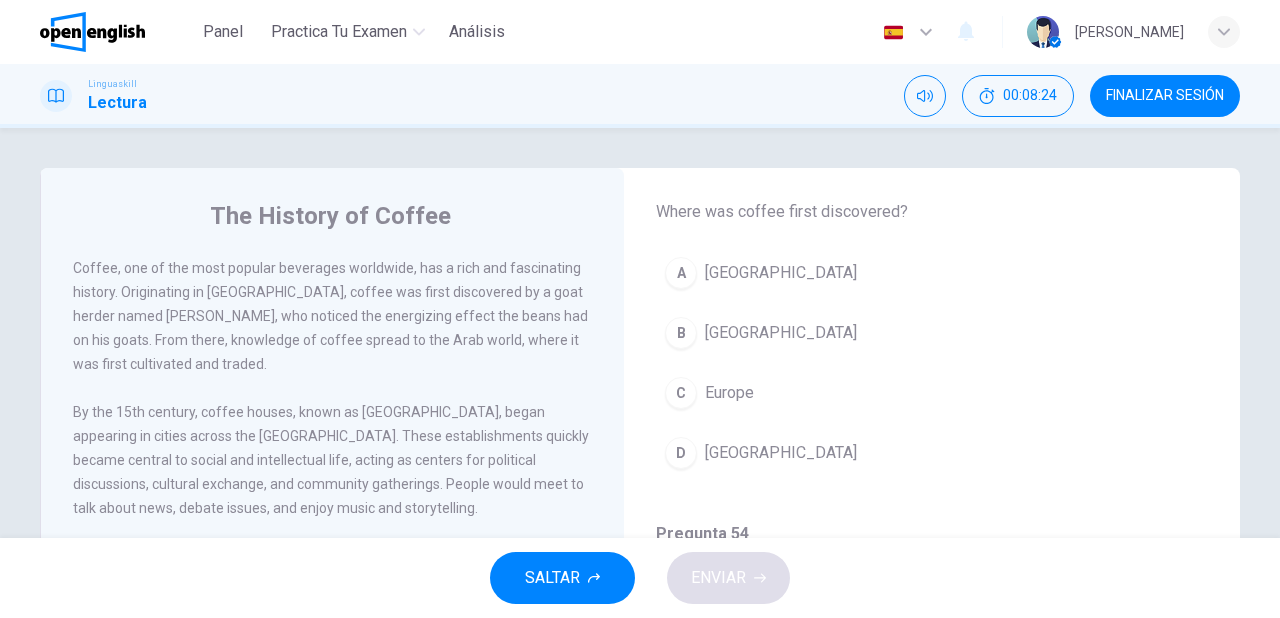 click on "Ethiopia" at bounding box center (781, 333) 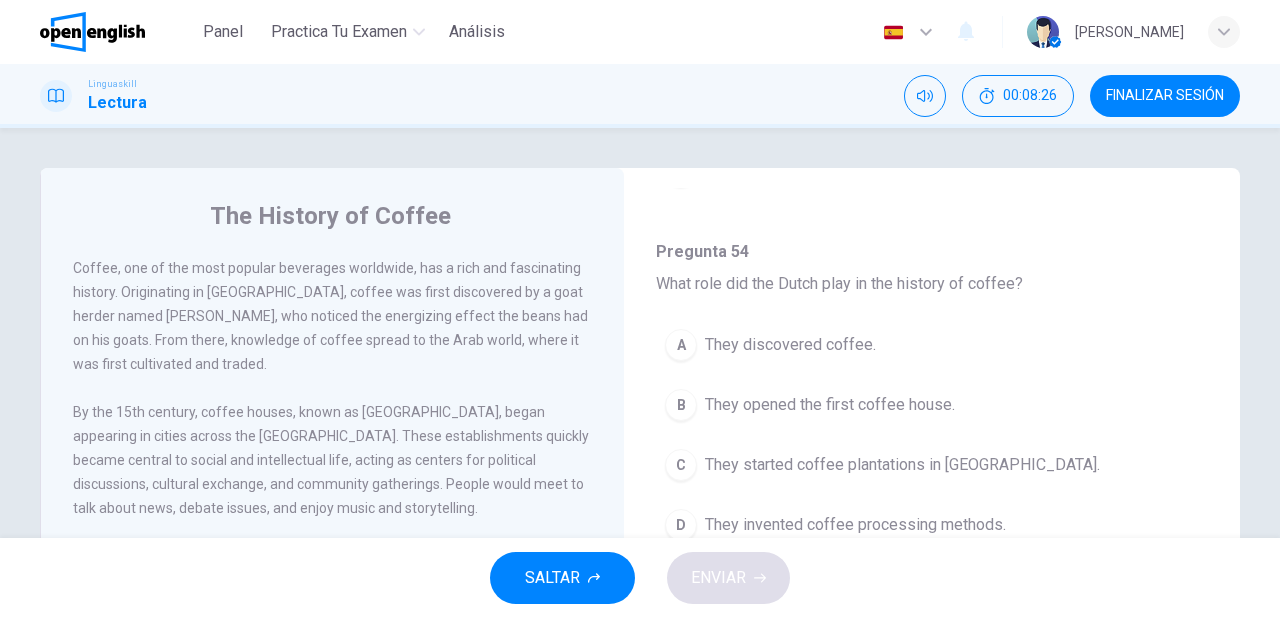 scroll, scrollTop: 480, scrollLeft: 0, axis: vertical 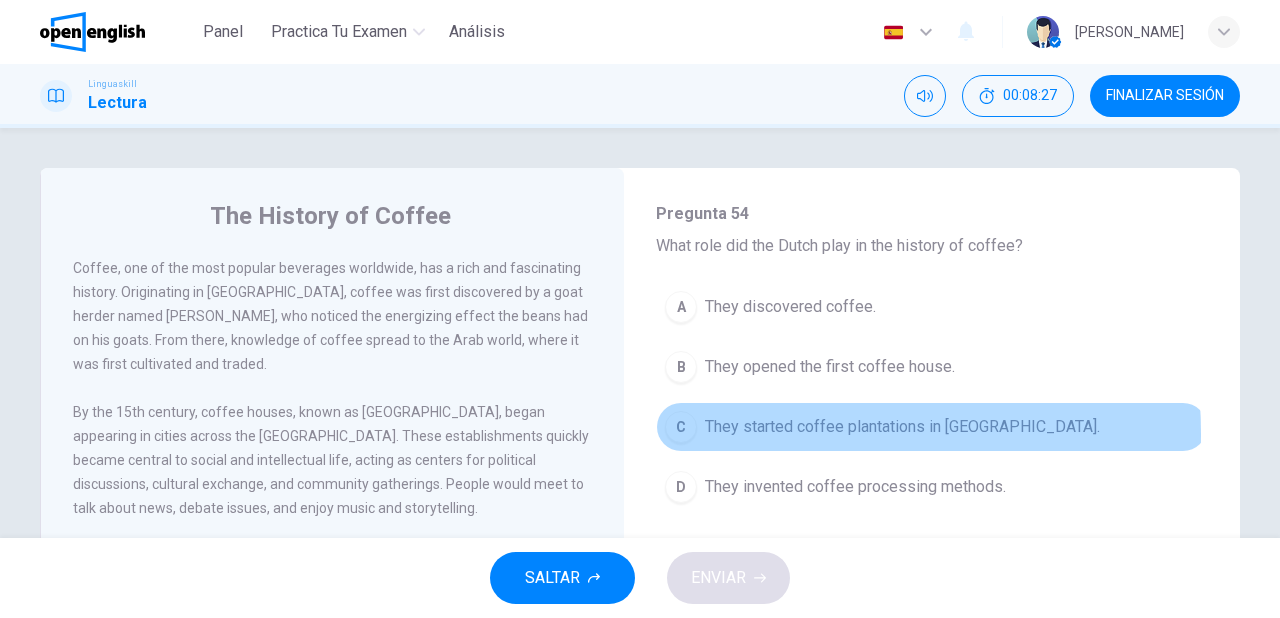 click on "They started coffee plantations in Java." at bounding box center (902, 427) 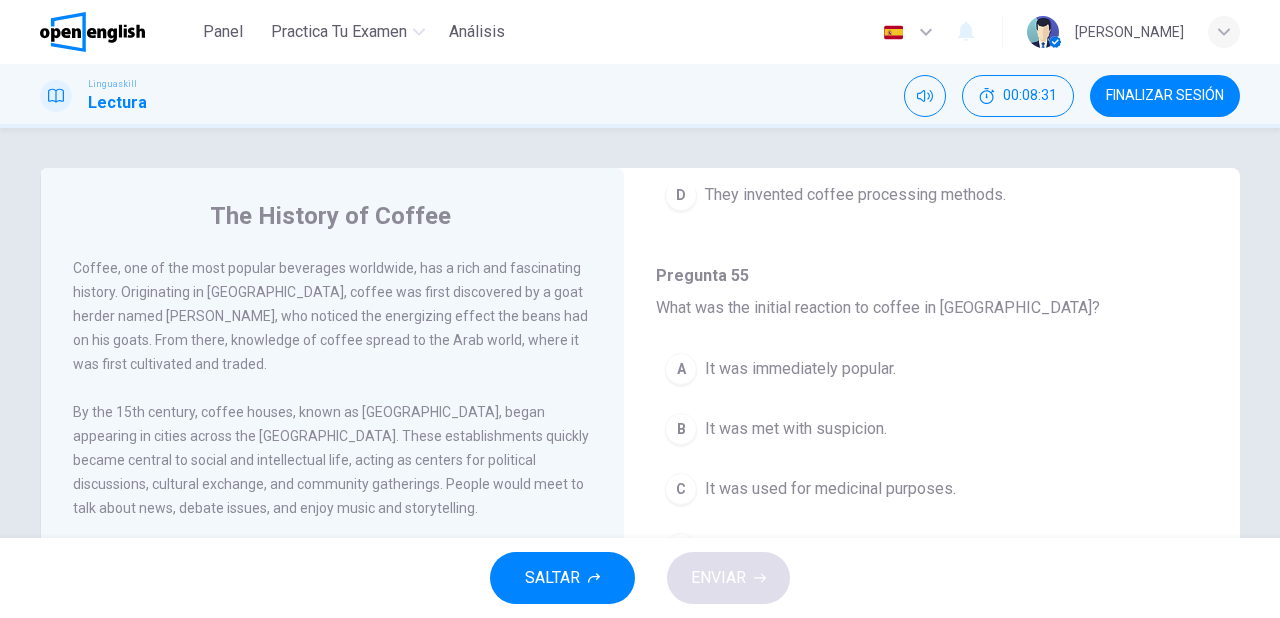 scroll, scrollTop: 800, scrollLeft: 0, axis: vertical 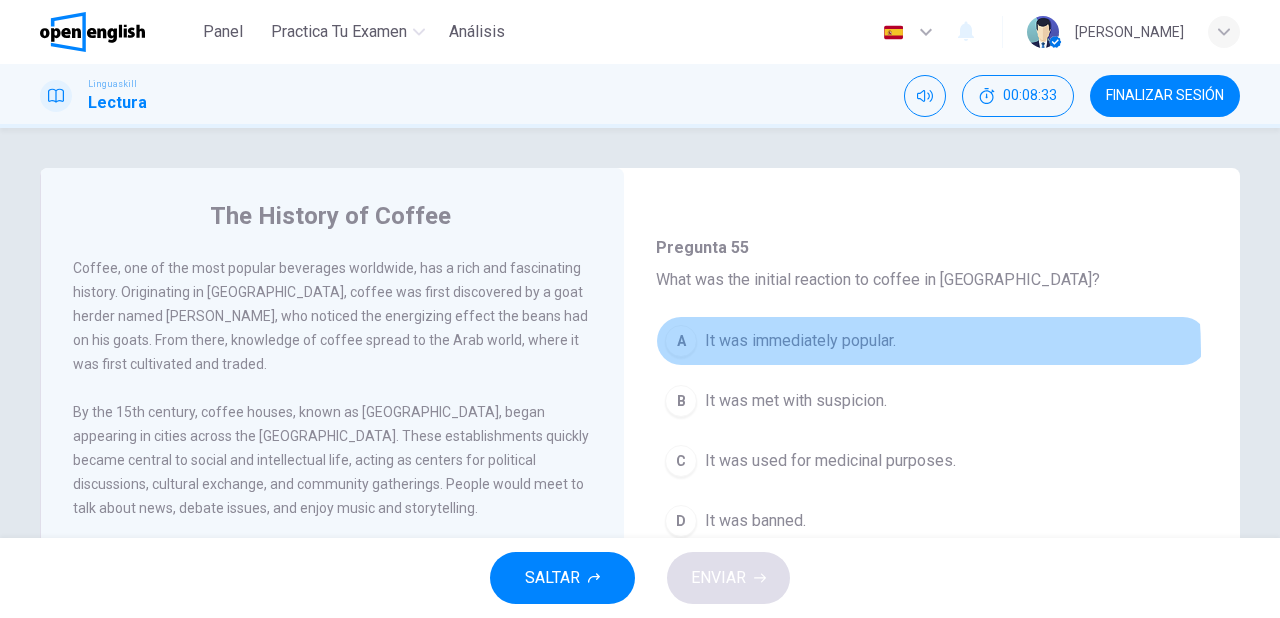 click on "A It was immediately popular." at bounding box center (932, 341) 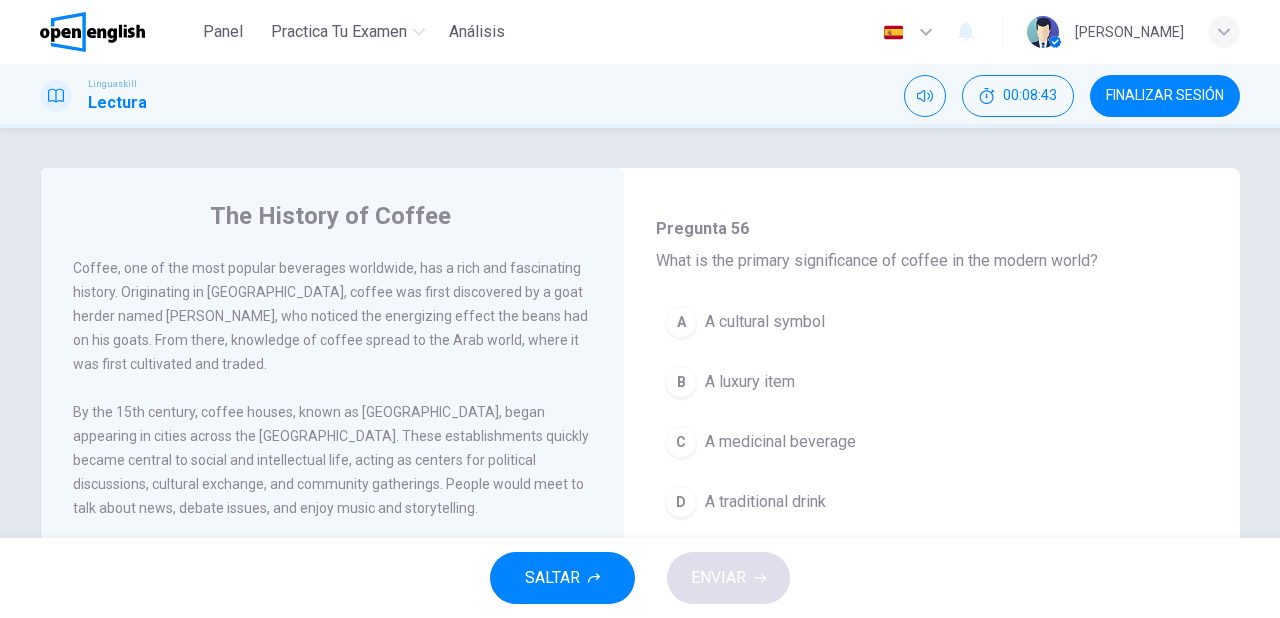 scroll, scrollTop: 1200, scrollLeft: 0, axis: vertical 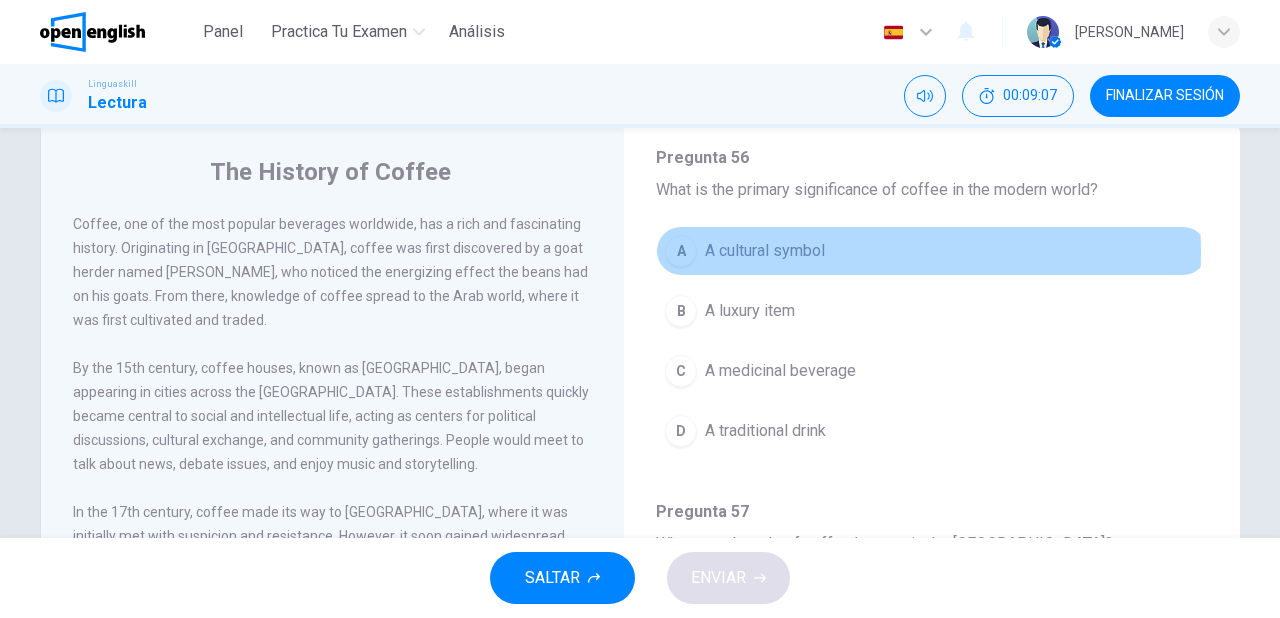 click on "A cultural symbol" at bounding box center [765, 251] 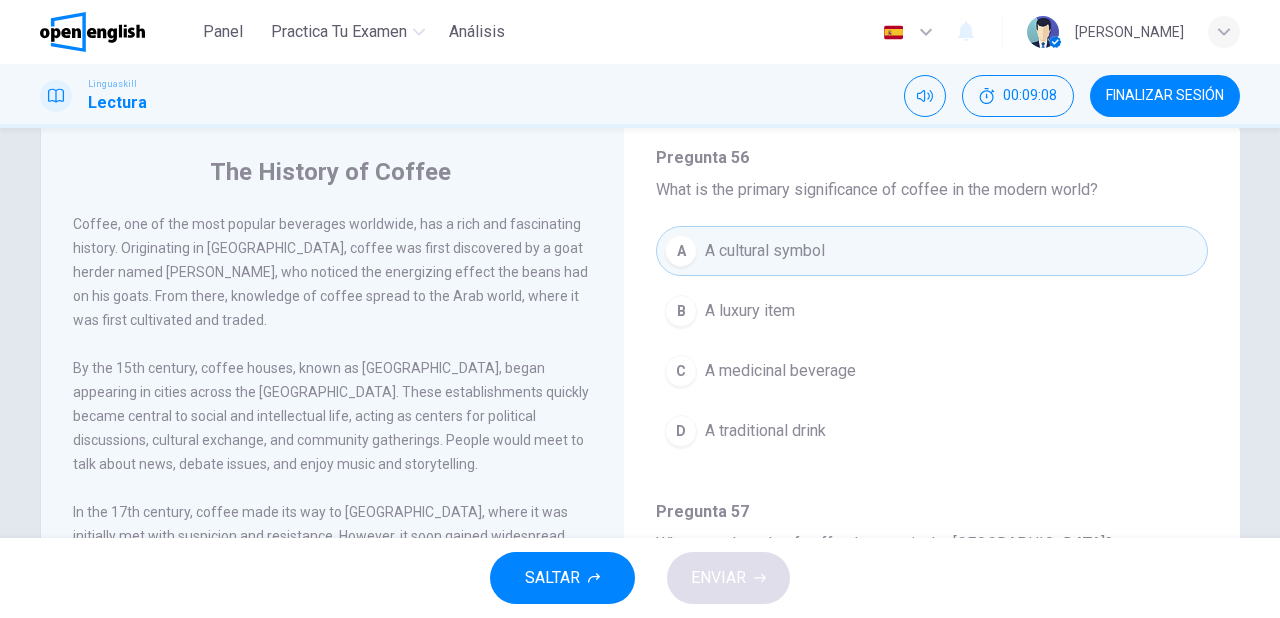 scroll, scrollTop: 1243, scrollLeft: 0, axis: vertical 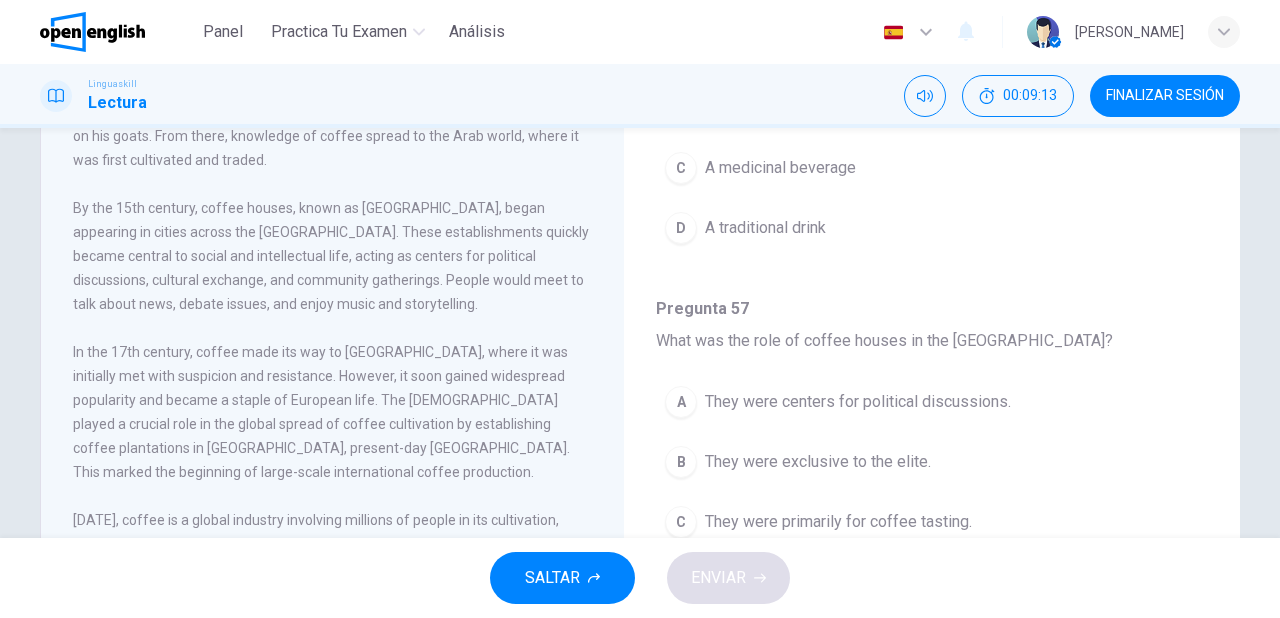 click on "They were centers for political discussions." at bounding box center (858, 402) 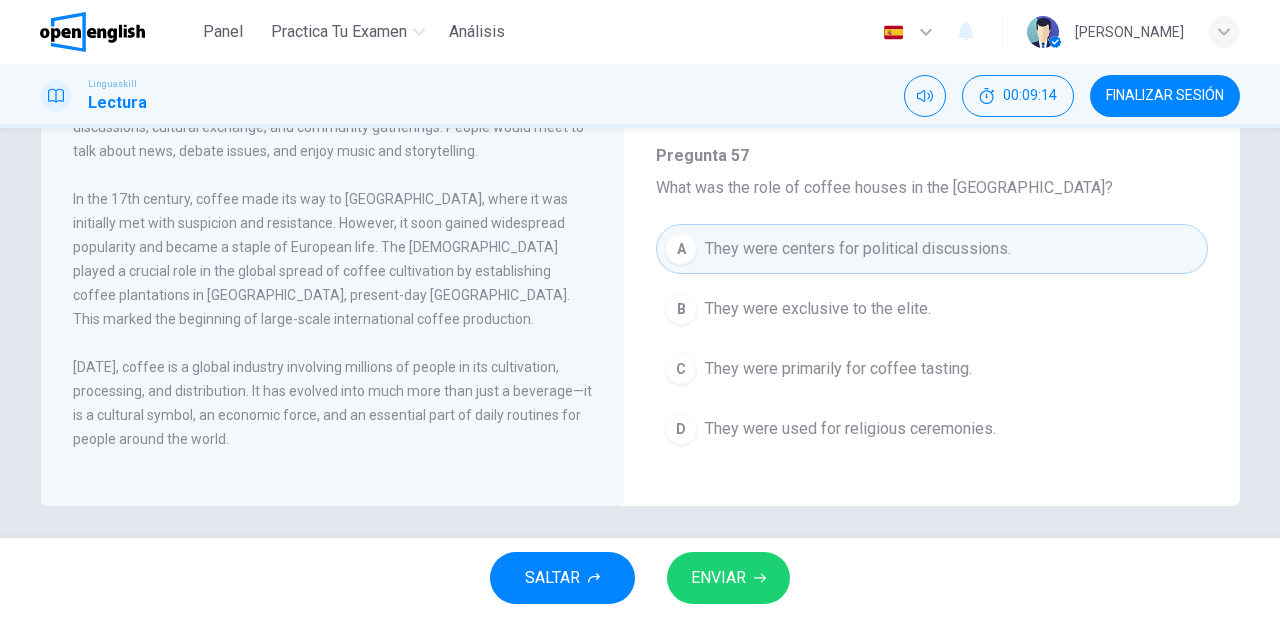 scroll, scrollTop: 364, scrollLeft: 0, axis: vertical 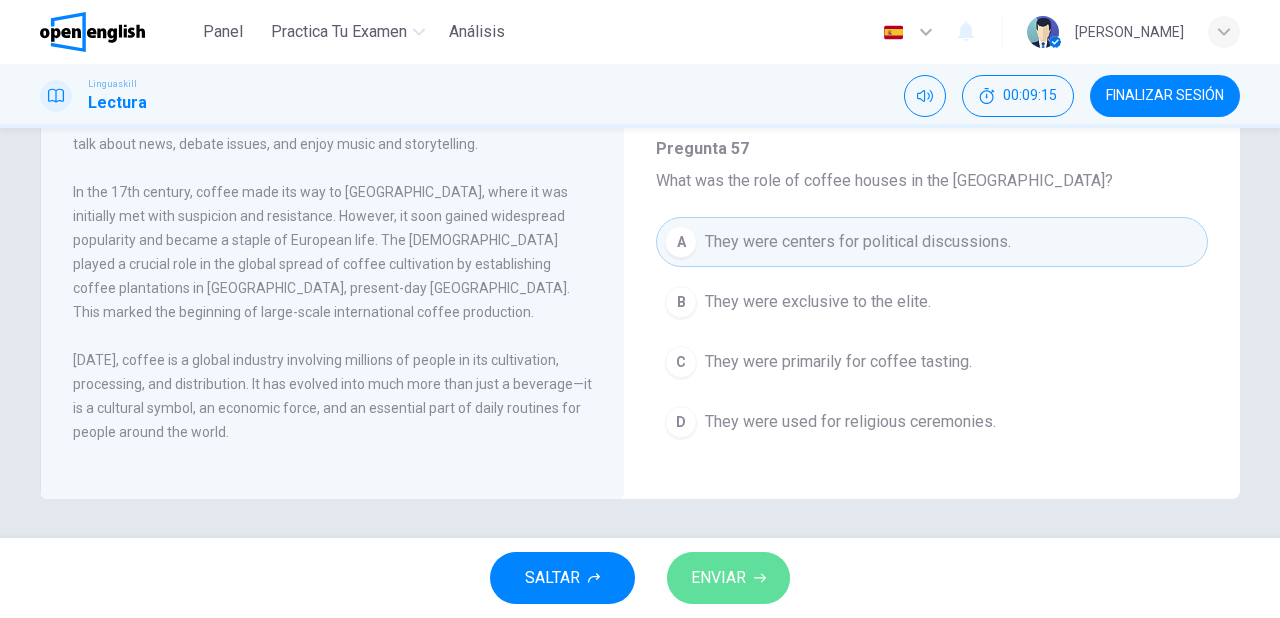 click on "ENVIAR" at bounding box center [718, 578] 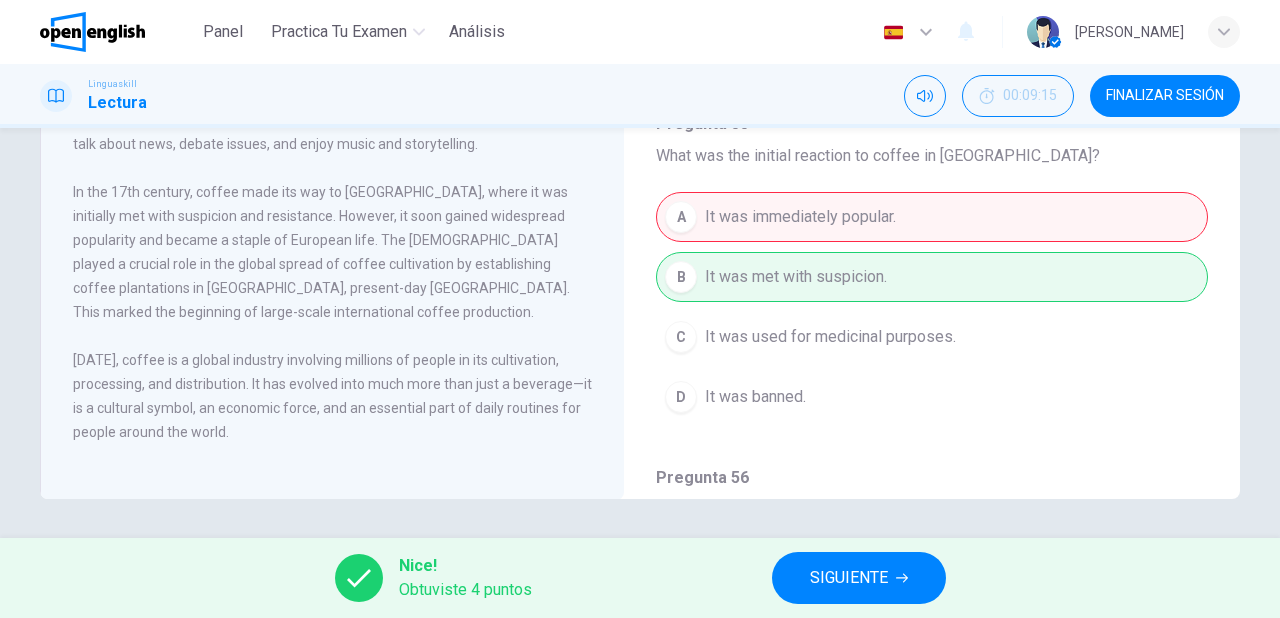 scroll, scrollTop: 523, scrollLeft: 0, axis: vertical 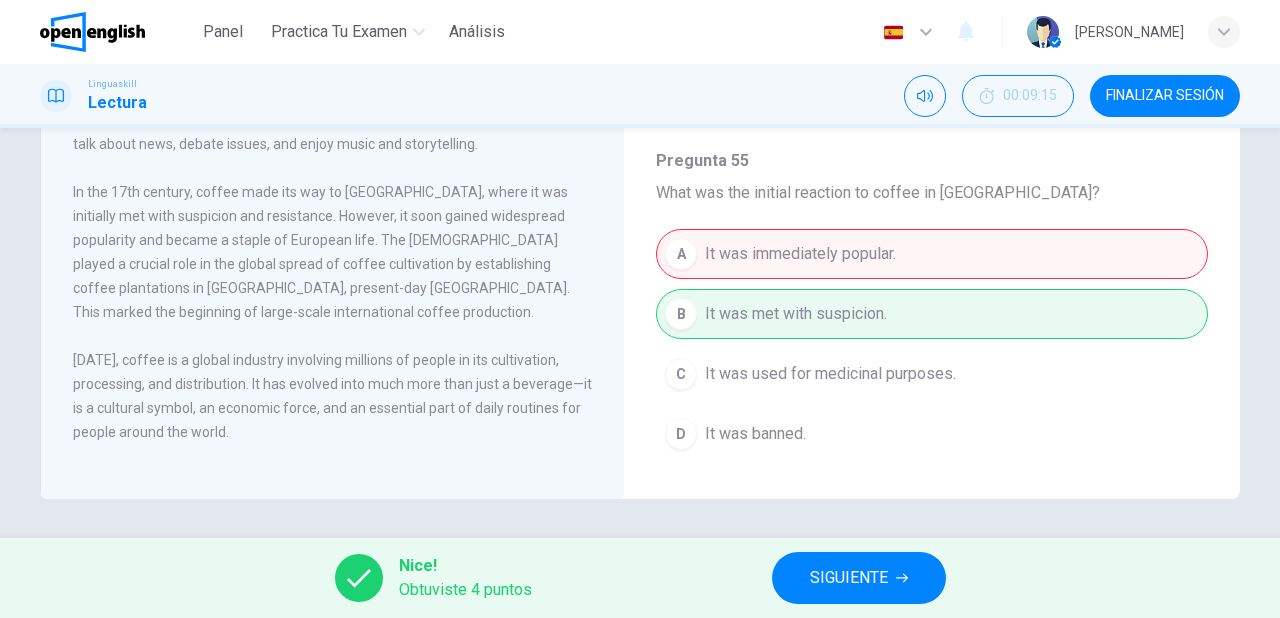 click on "SIGUIENTE" at bounding box center (849, 578) 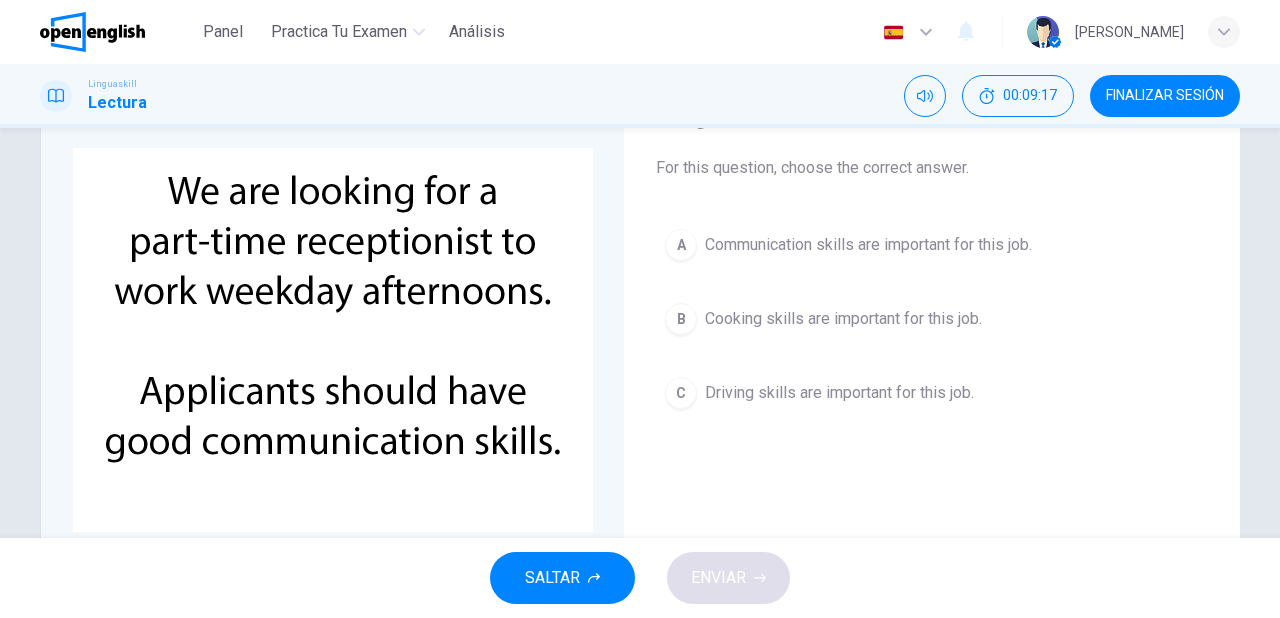 scroll, scrollTop: 80, scrollLeft: 0, axis: vertical 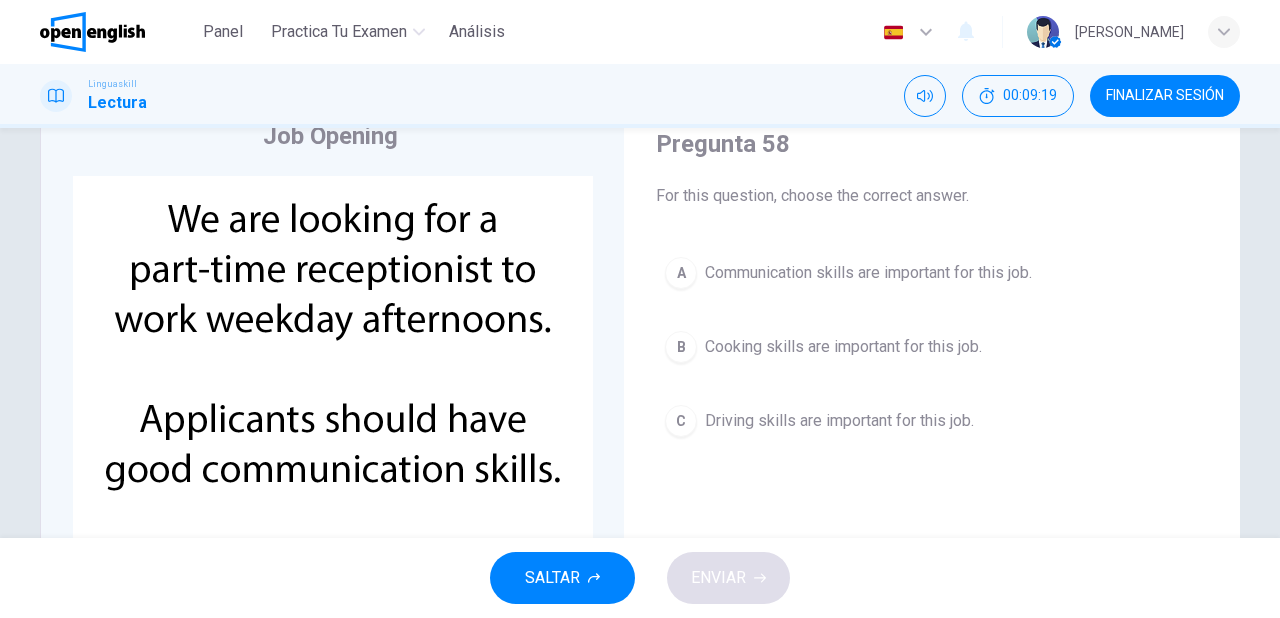 click on "Communication skills are important for this job." at bounding box center (868, 273) 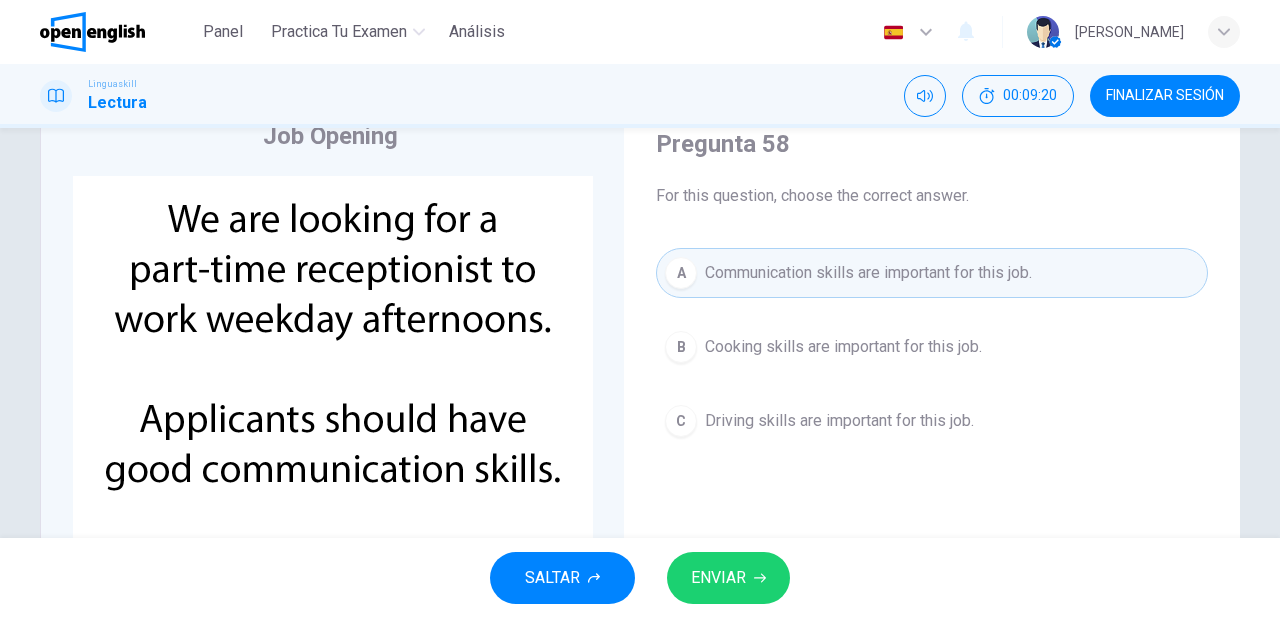 click on "ENVIAR" at bounding box center (718, 578) 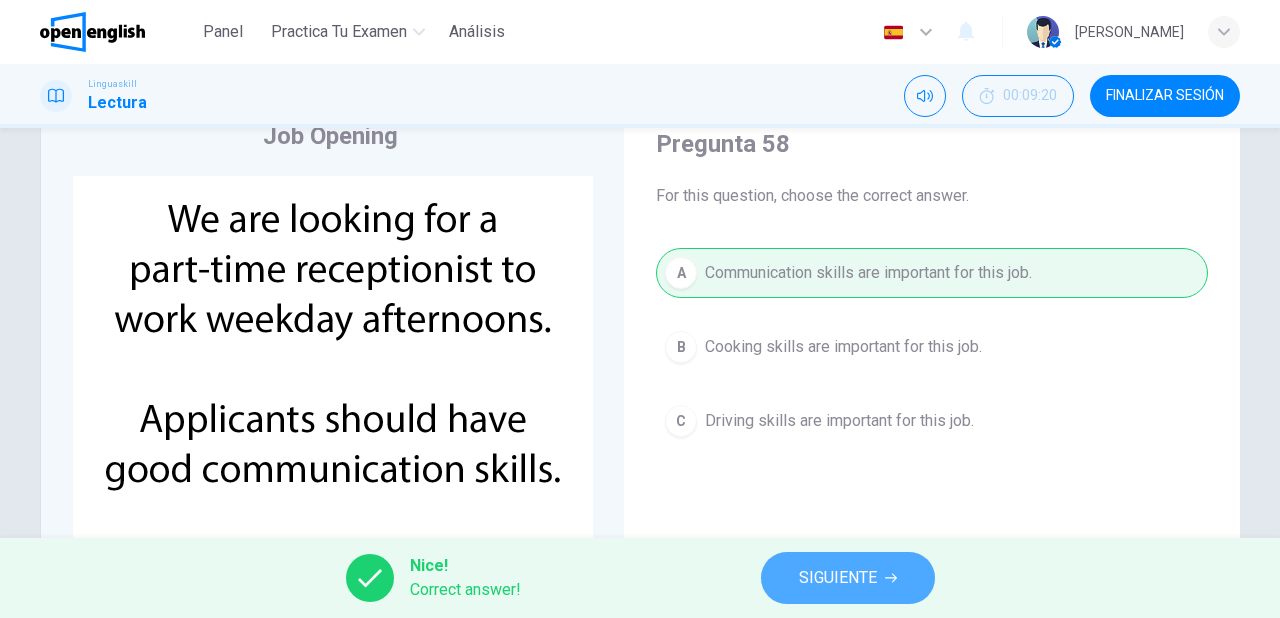 click on "SIGUIENTE" at bounding box center [838, 578] 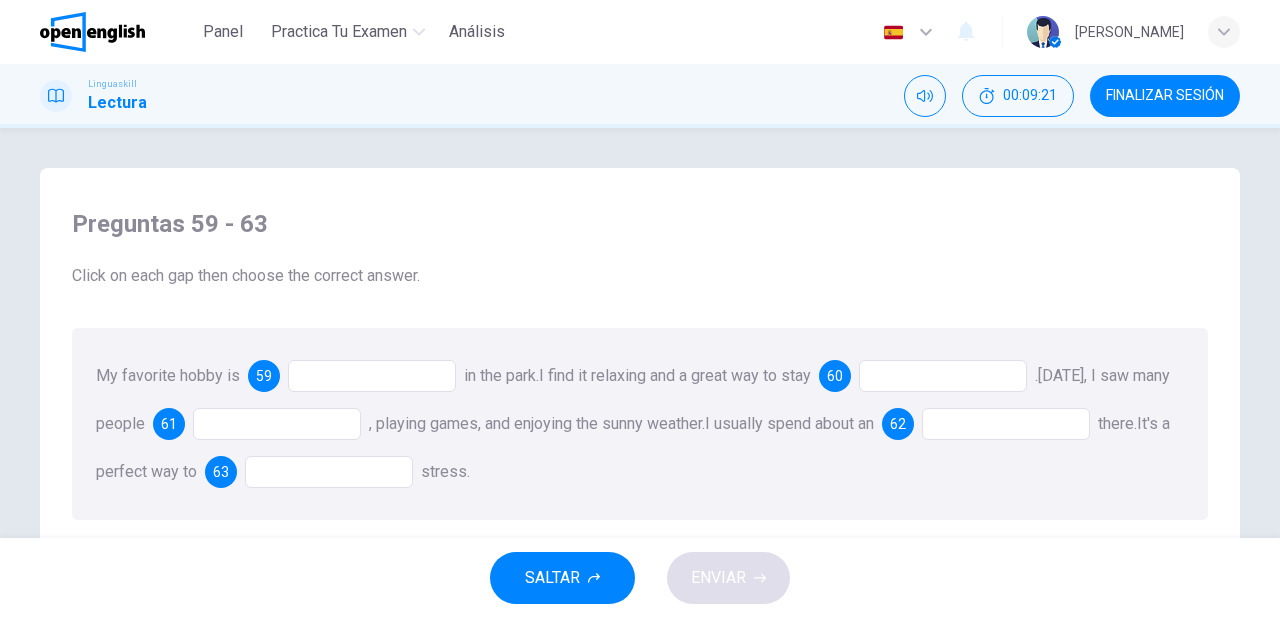 click at bounding box center (372, 376) 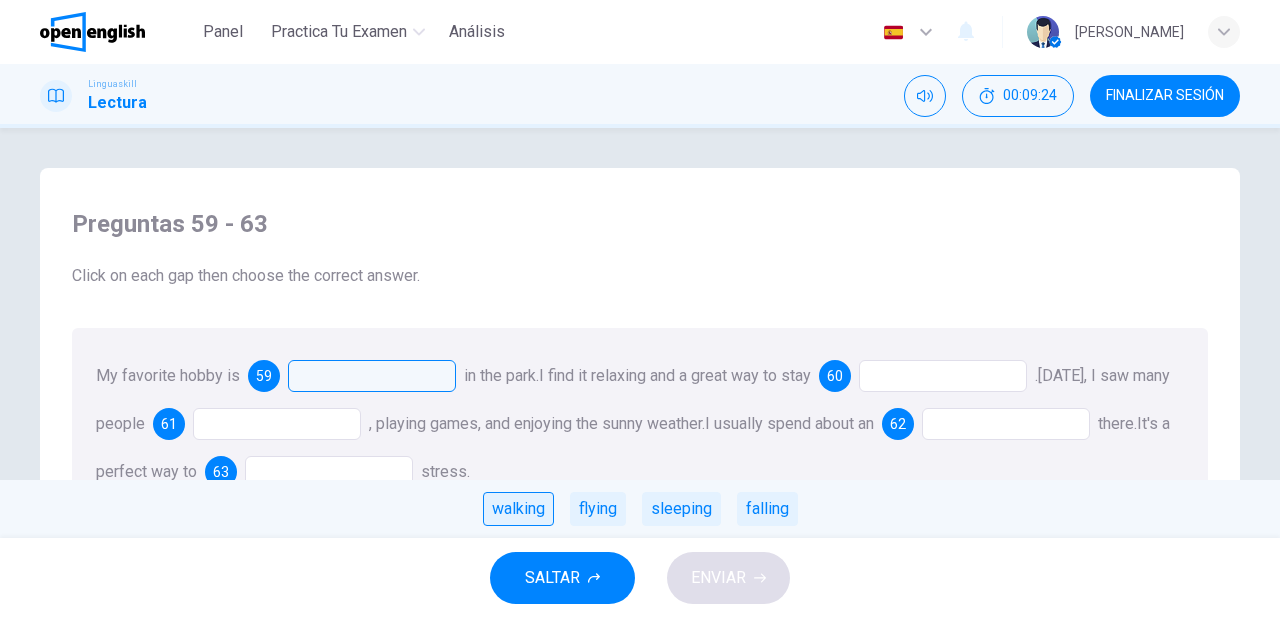 click on "walking" at bounding box center (518, 509) 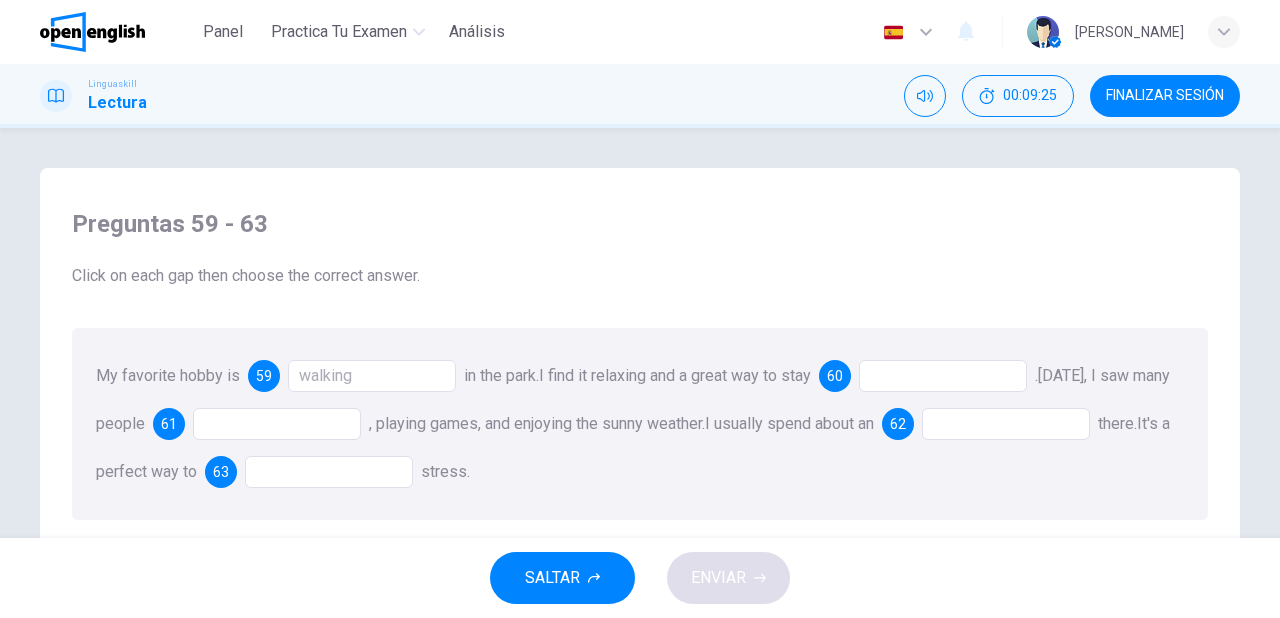 click at bounding box center (943, 376) 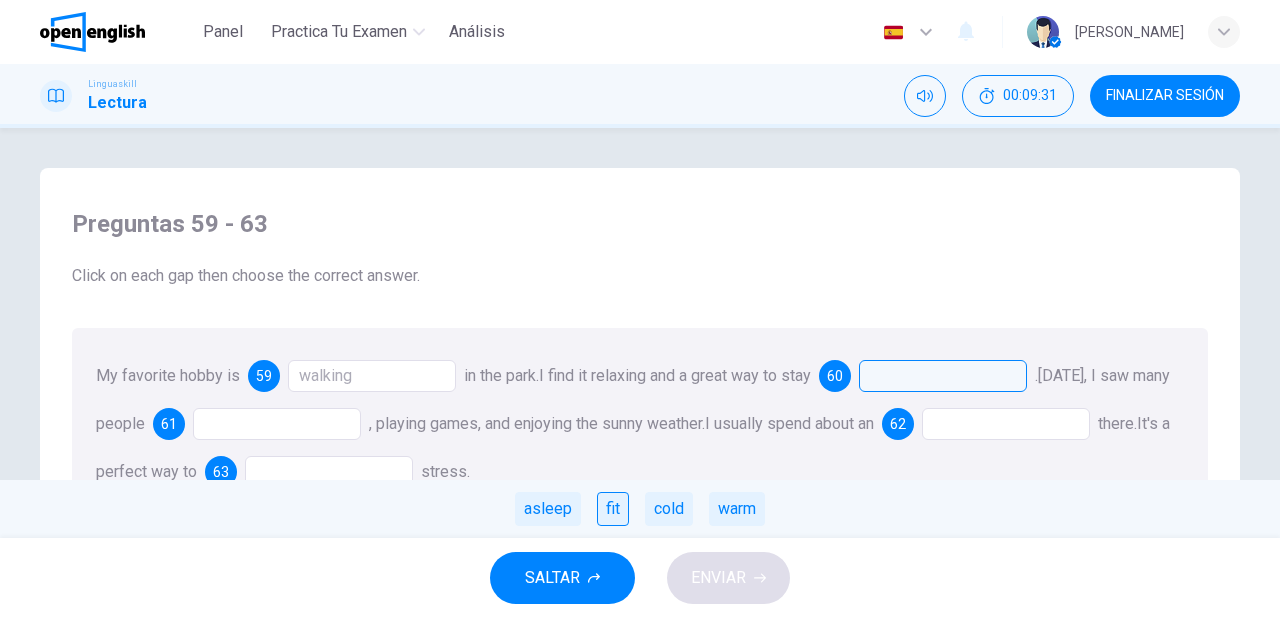 click on "fit" at bounding box center [613, 509] 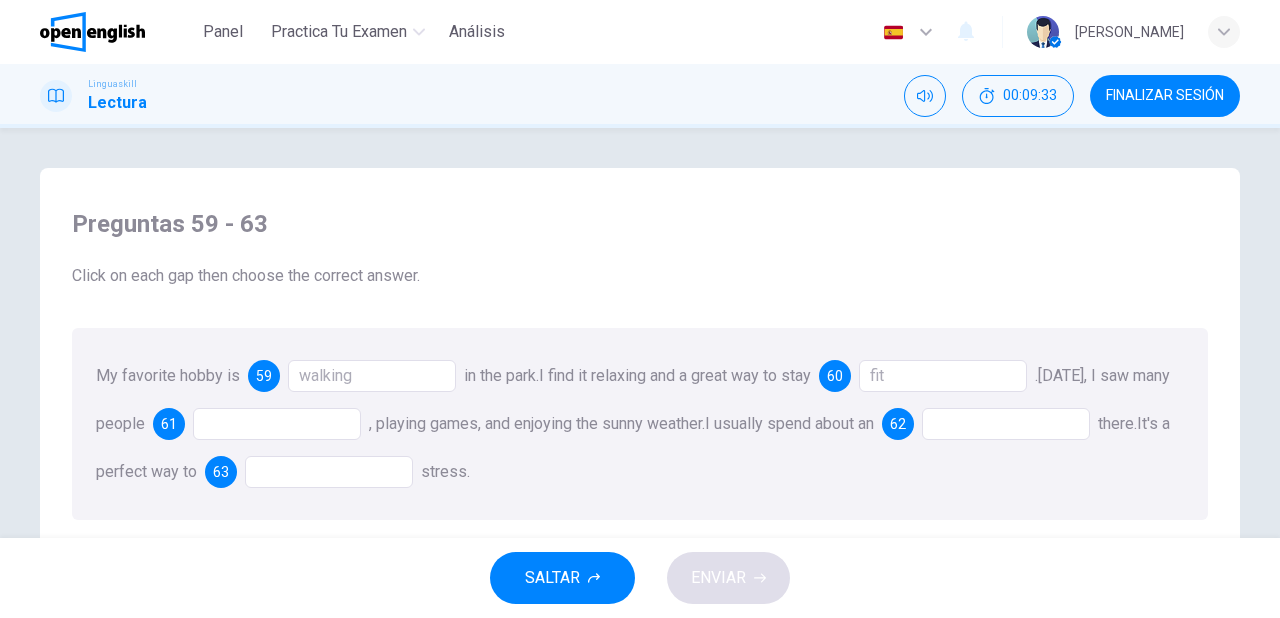 click at bounding box center [277, 424] 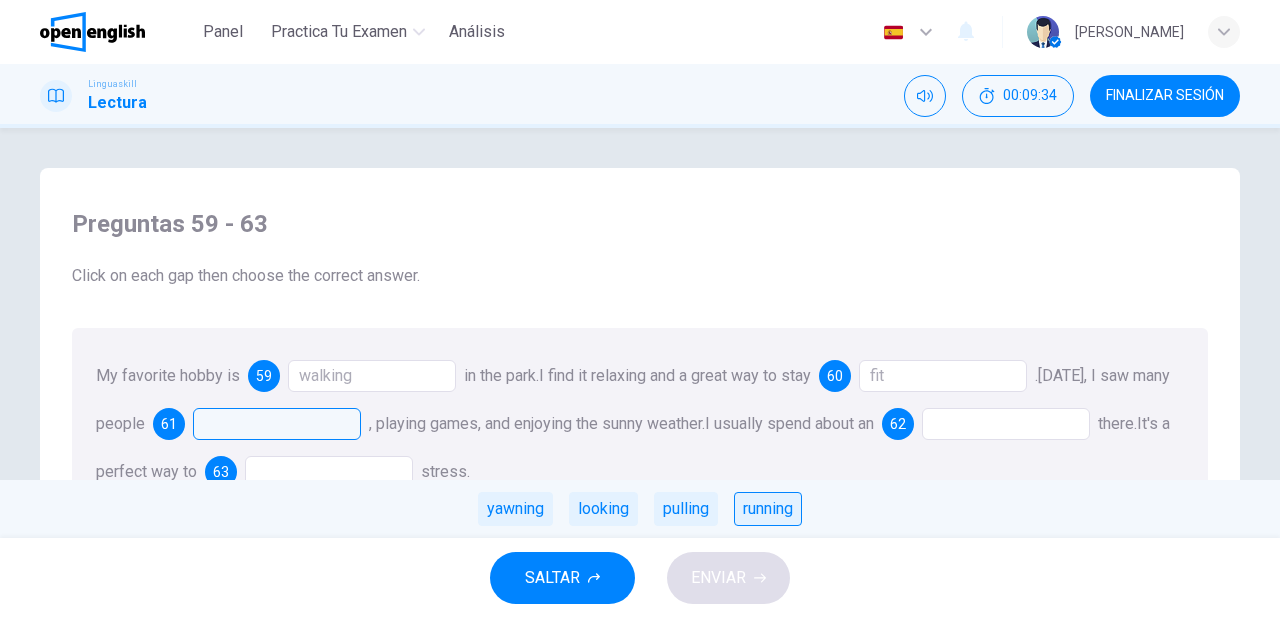 click on "running" at bounding box center [768, 509] 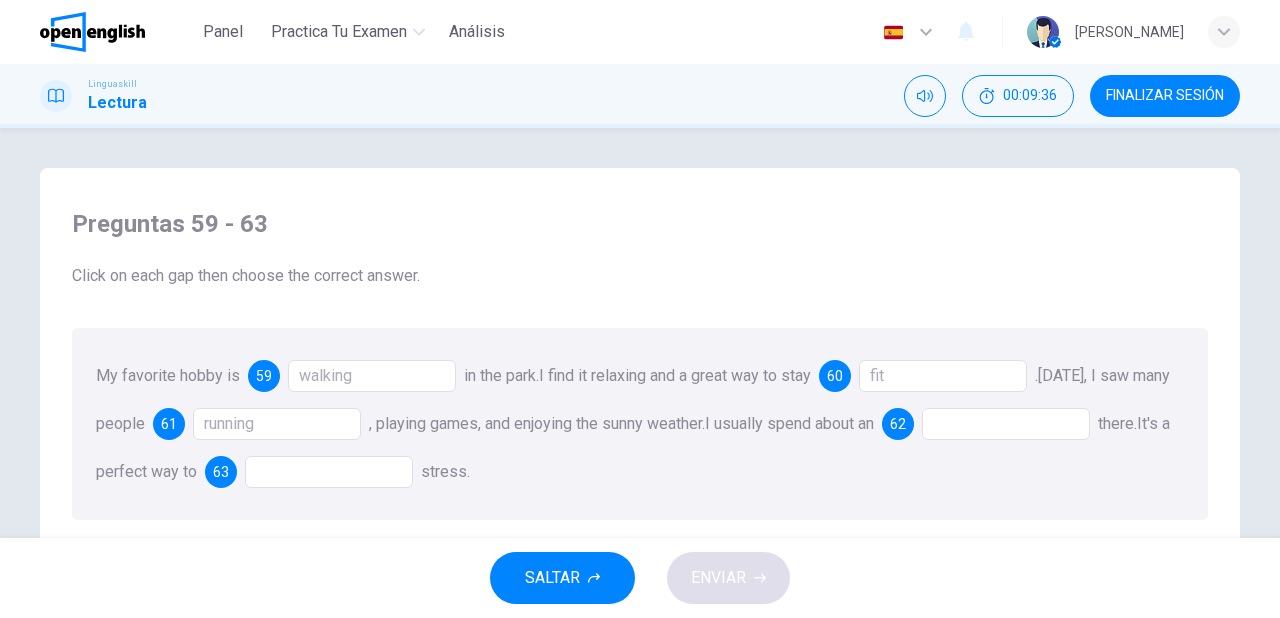 click at bounding box center (1006, 424) 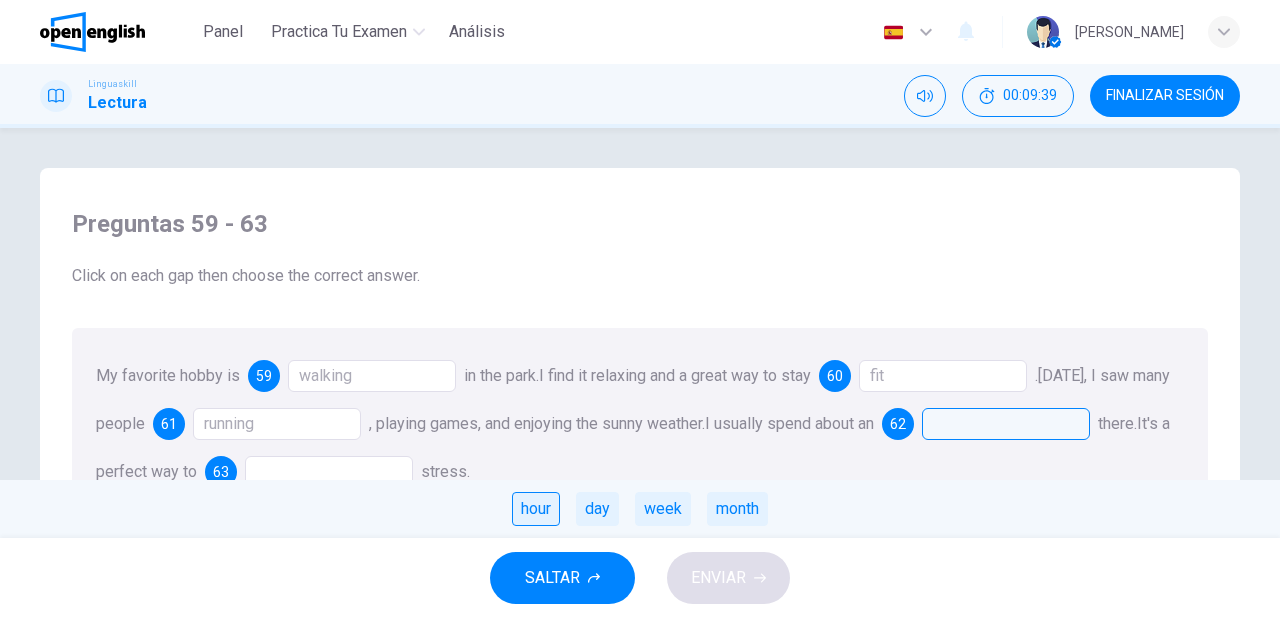 click on "hour" at bounding box center [536, 509] 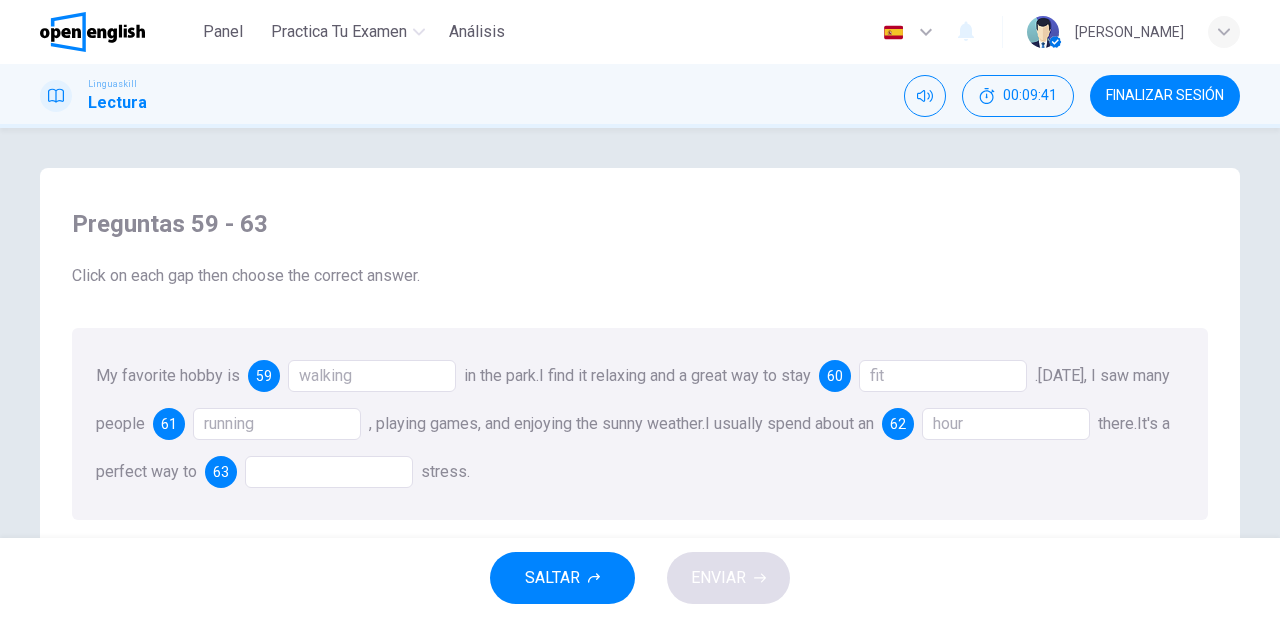 click at bounding box center (329, 472) 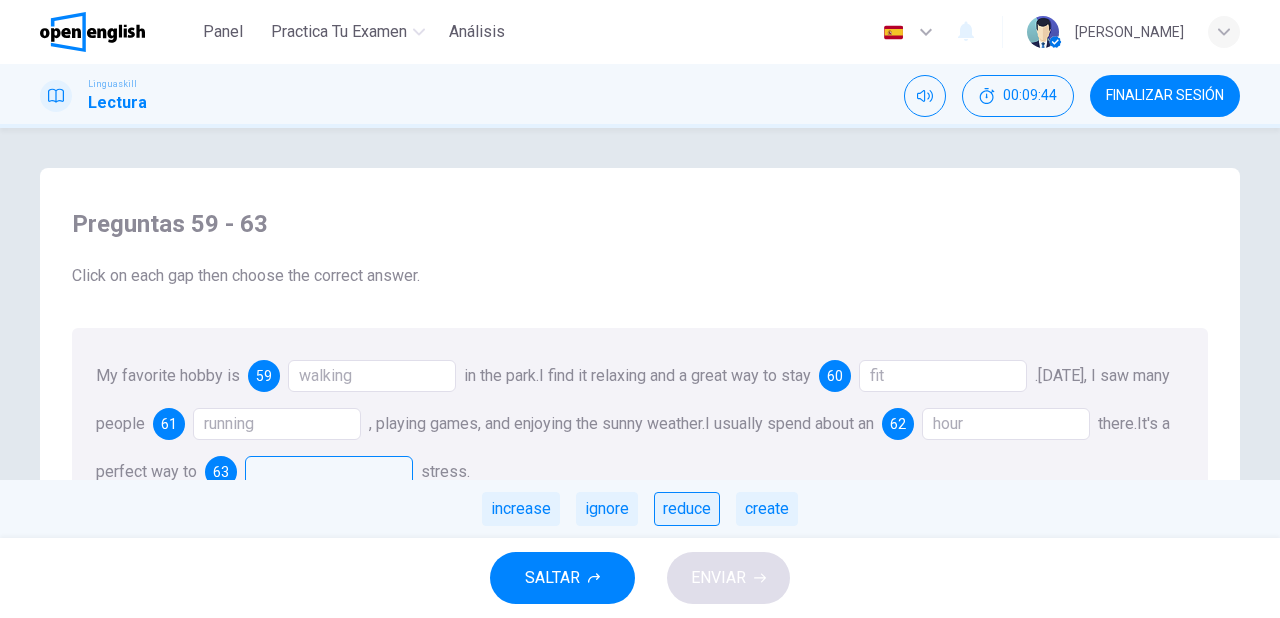 click on "reduce" at bounding box center (687, 509) 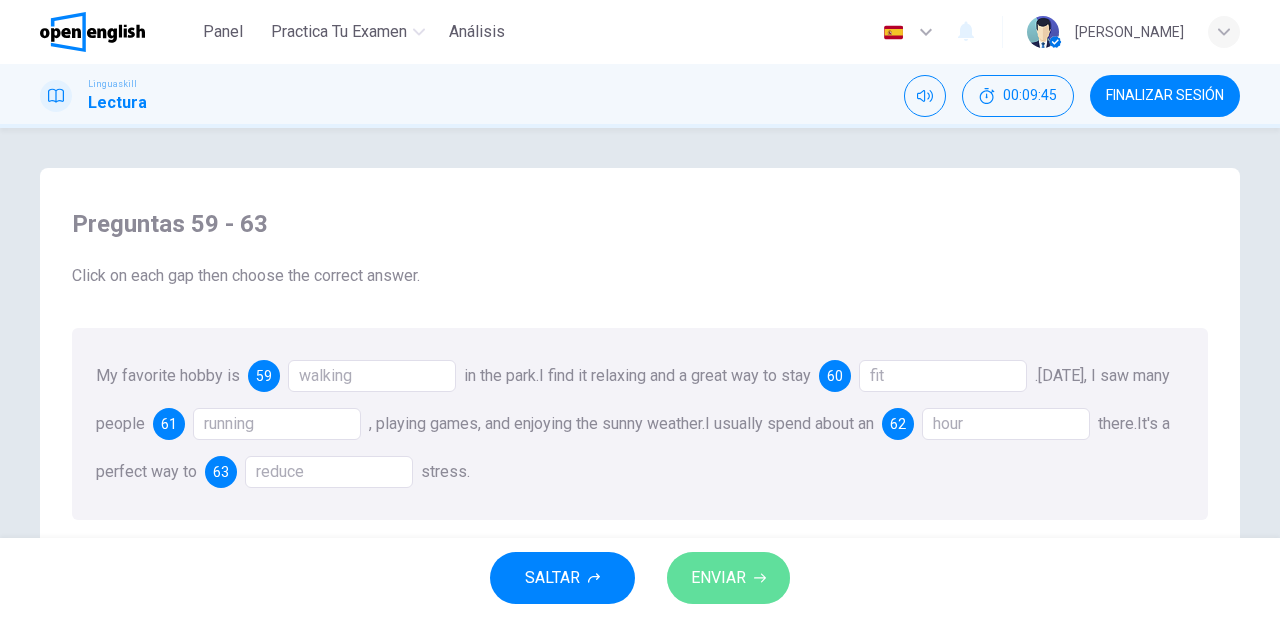 click on "ENVIAR" at bounding box center (728, 578) 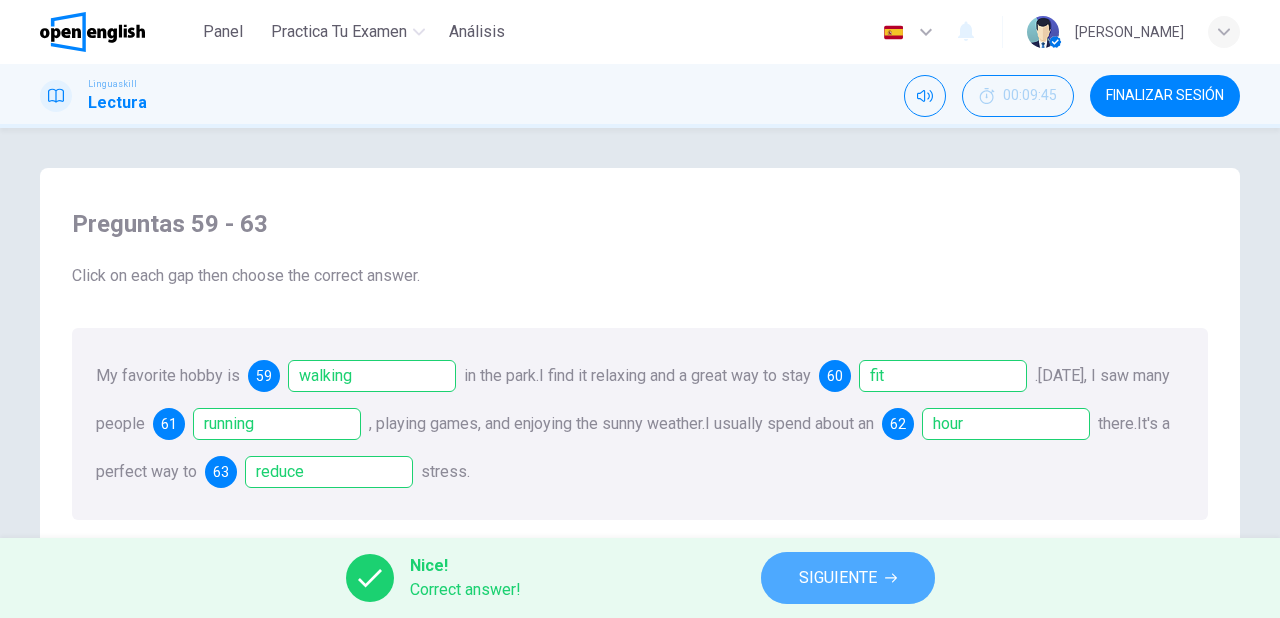 click on "SIGUIENTE" at bounding box center (838, 578) 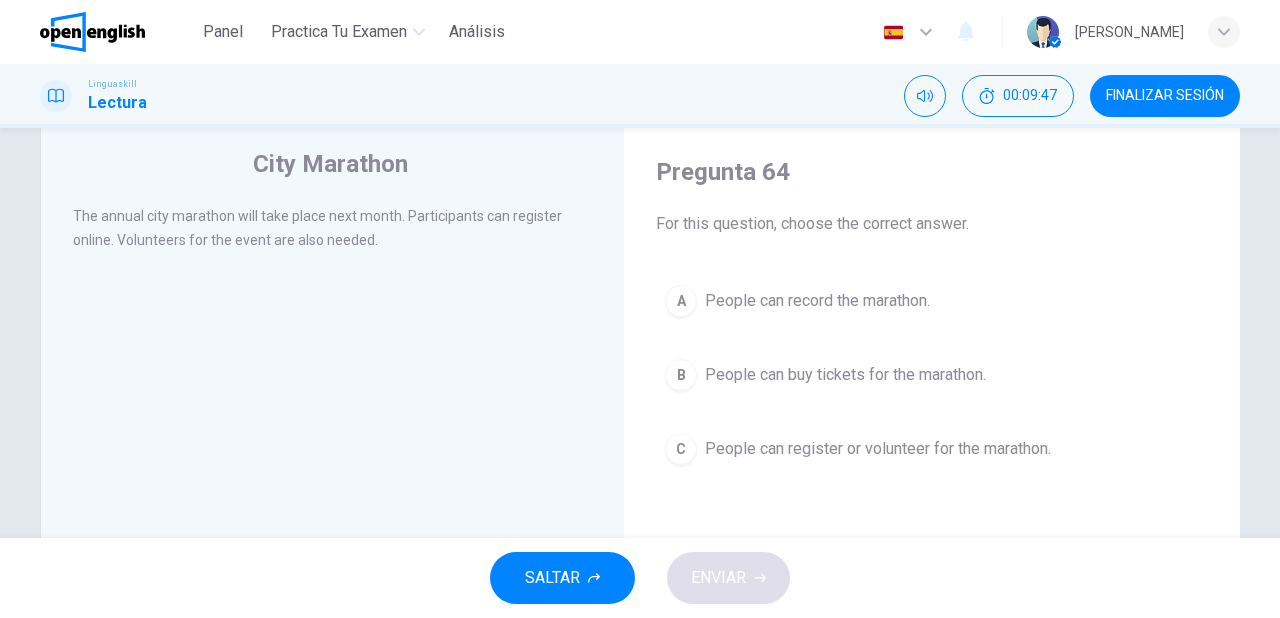 scroll, scrollTop: 80, scrollLeft: 0, axis: vertical 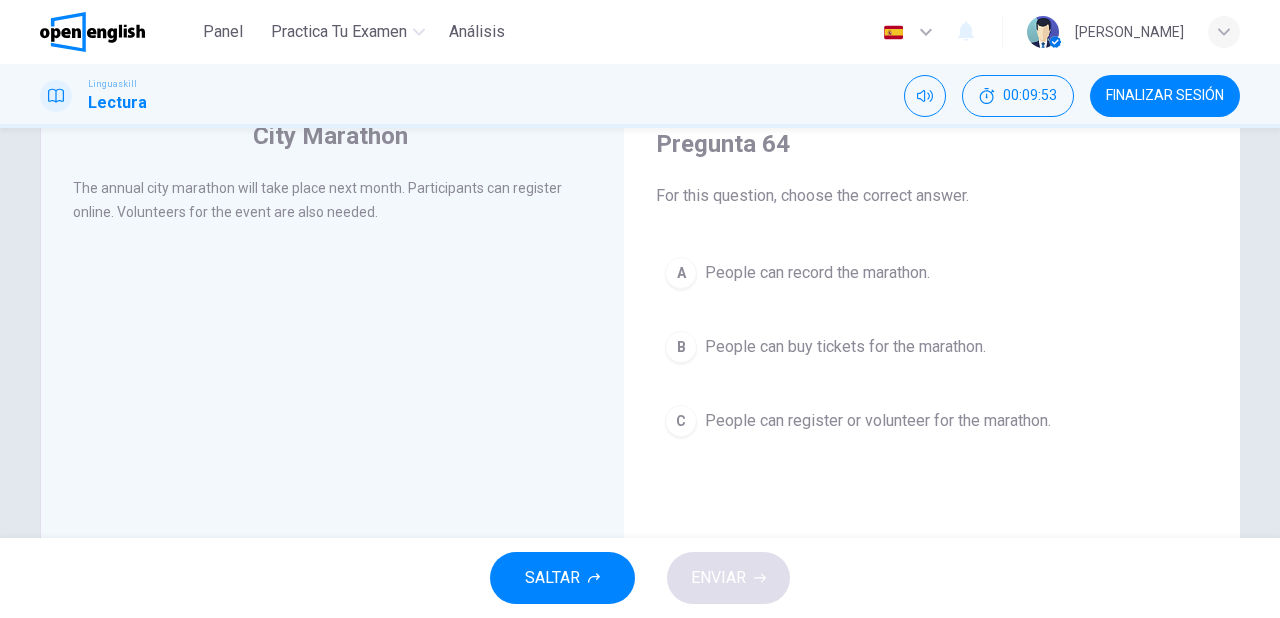 click on "People can register or volunteer for the marathon." at bounding box center [878, 421] 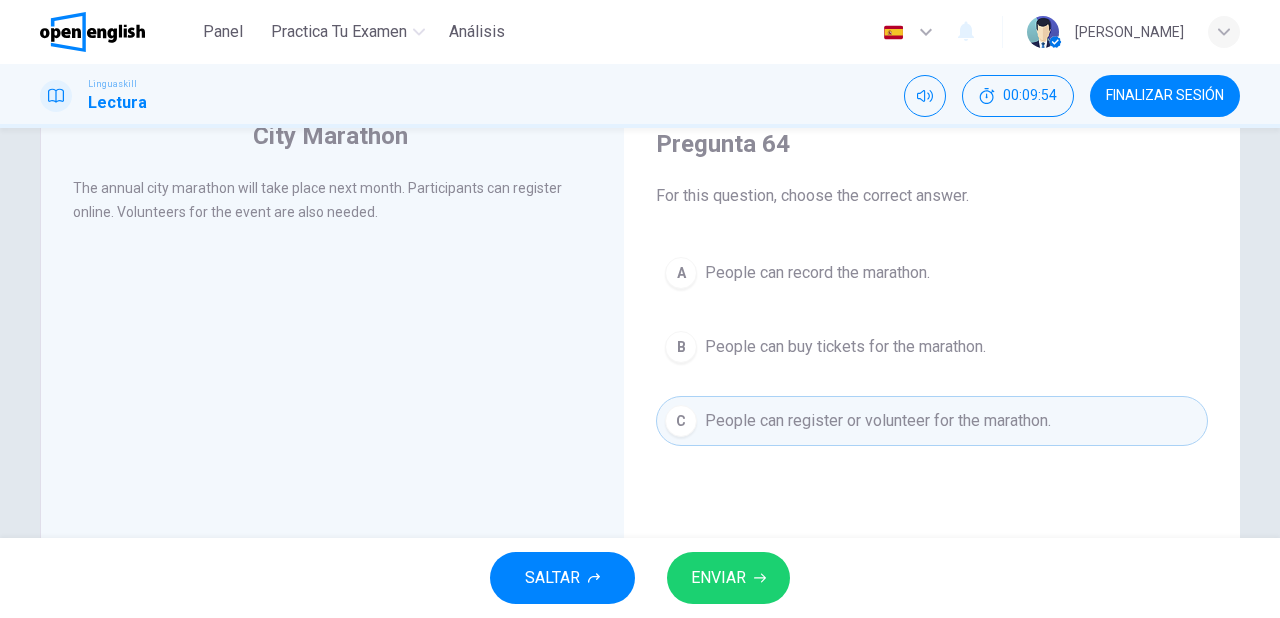 click on "ENVIAR" at bounding box center [728, 578] 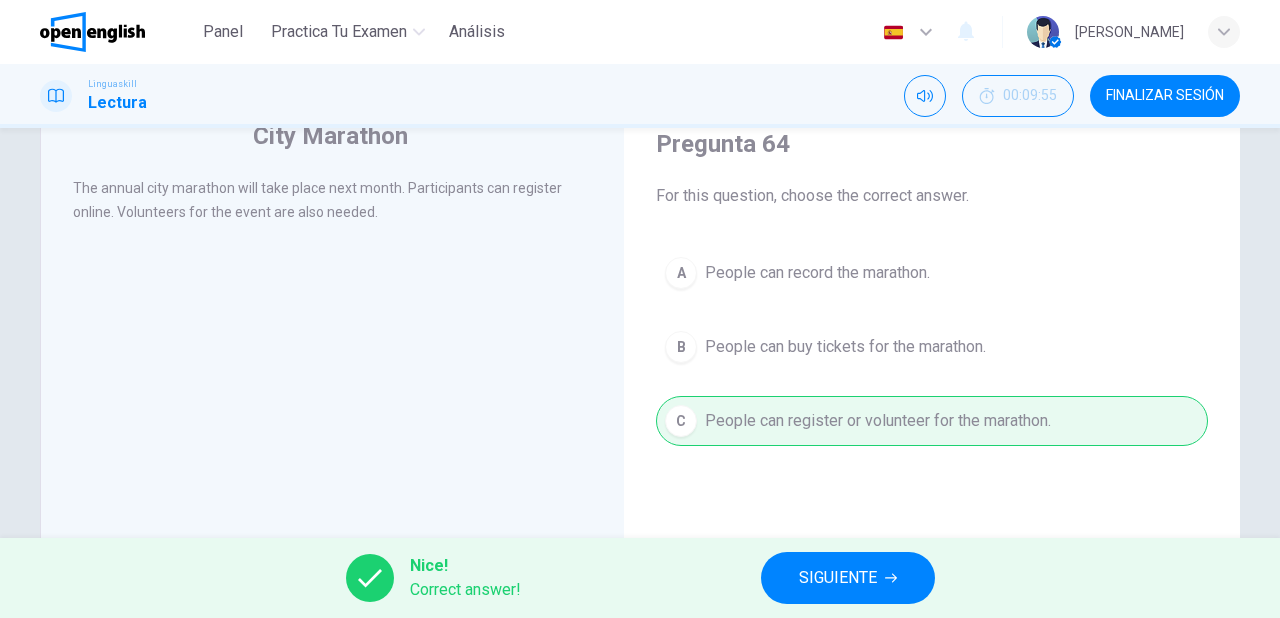 click on "SIGUIENTE" at bounding box center [848, 578] 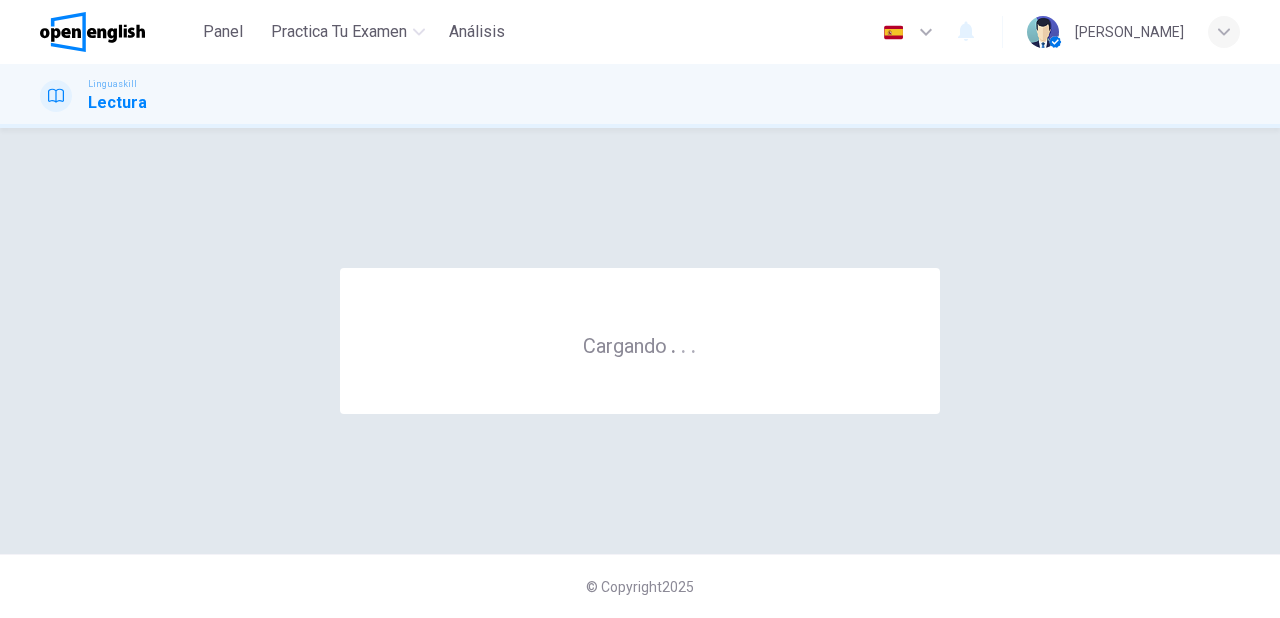 scroll, scrollTop: 0, scrollLeft: 0, axis: both 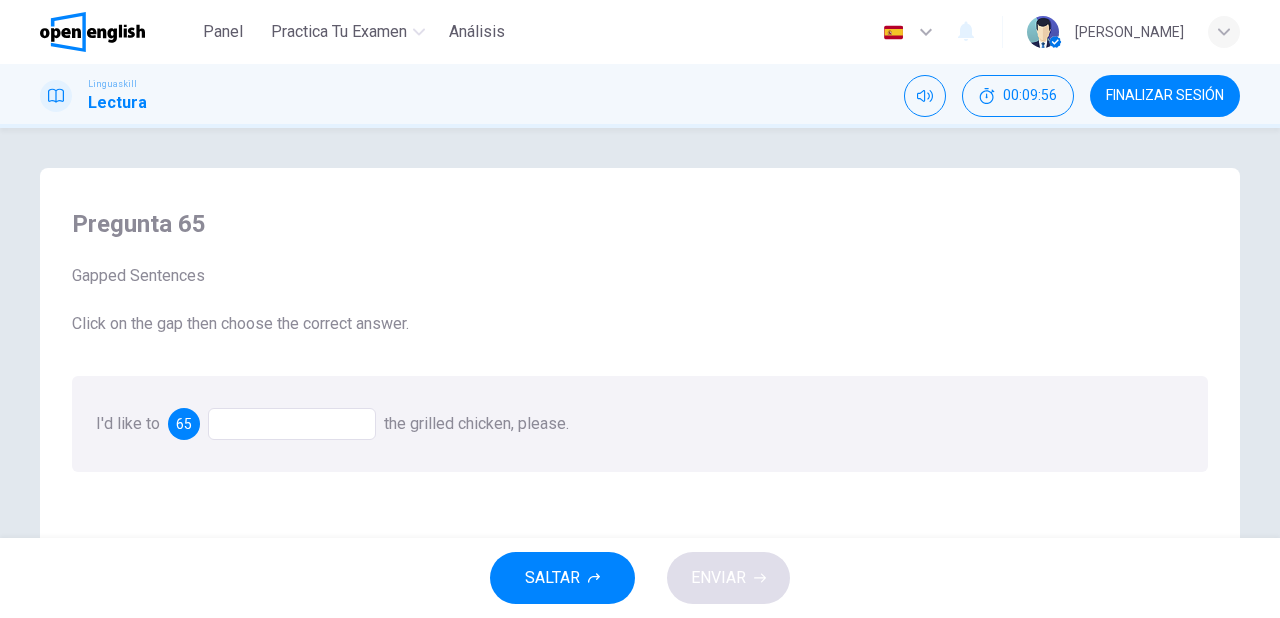 click at bounding box center (292, 424) 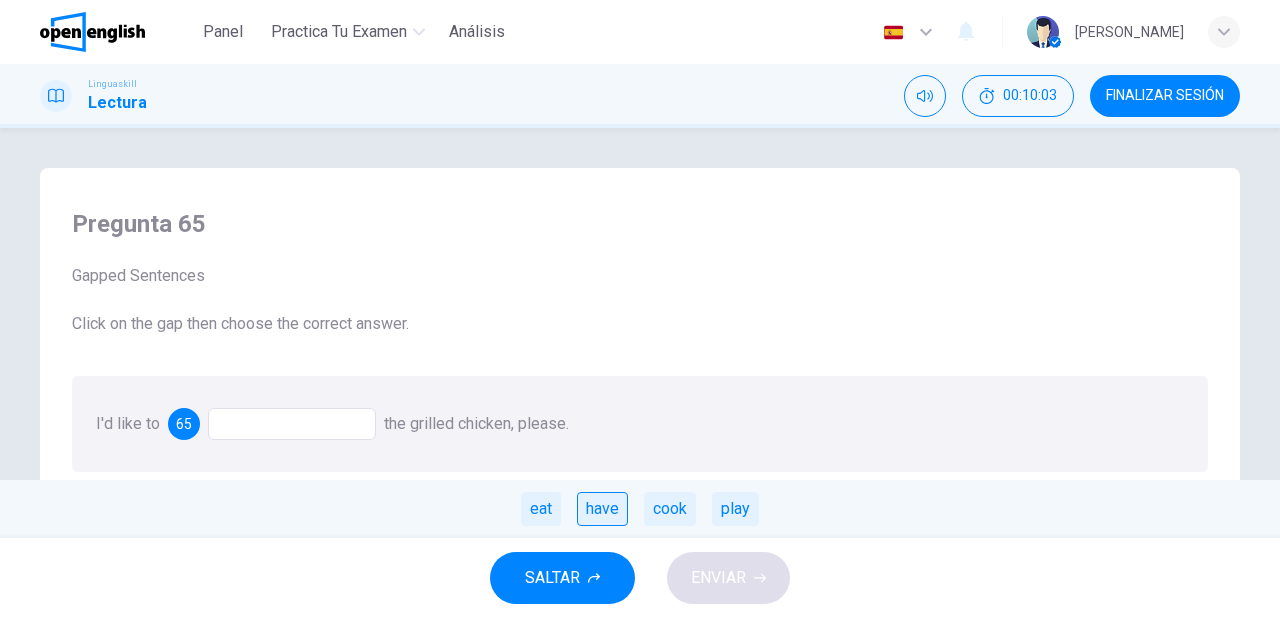 click on "have" at bounding box center (602, 509) 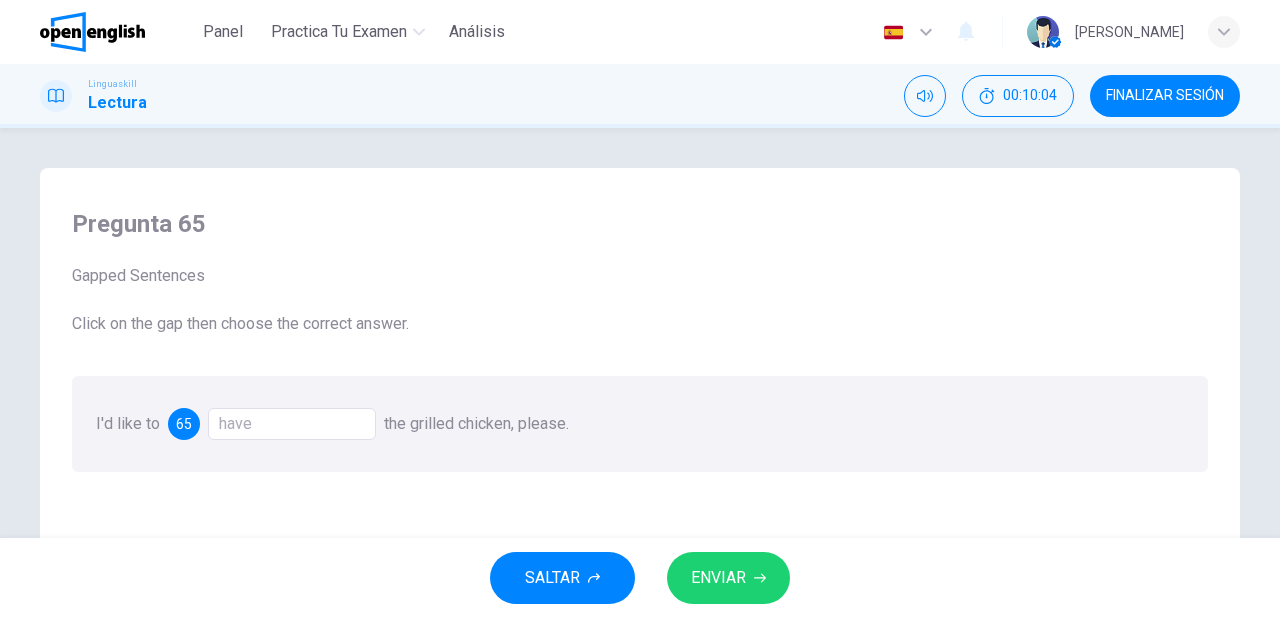 click on "ENVIAR" at bounding box center (718, 578) 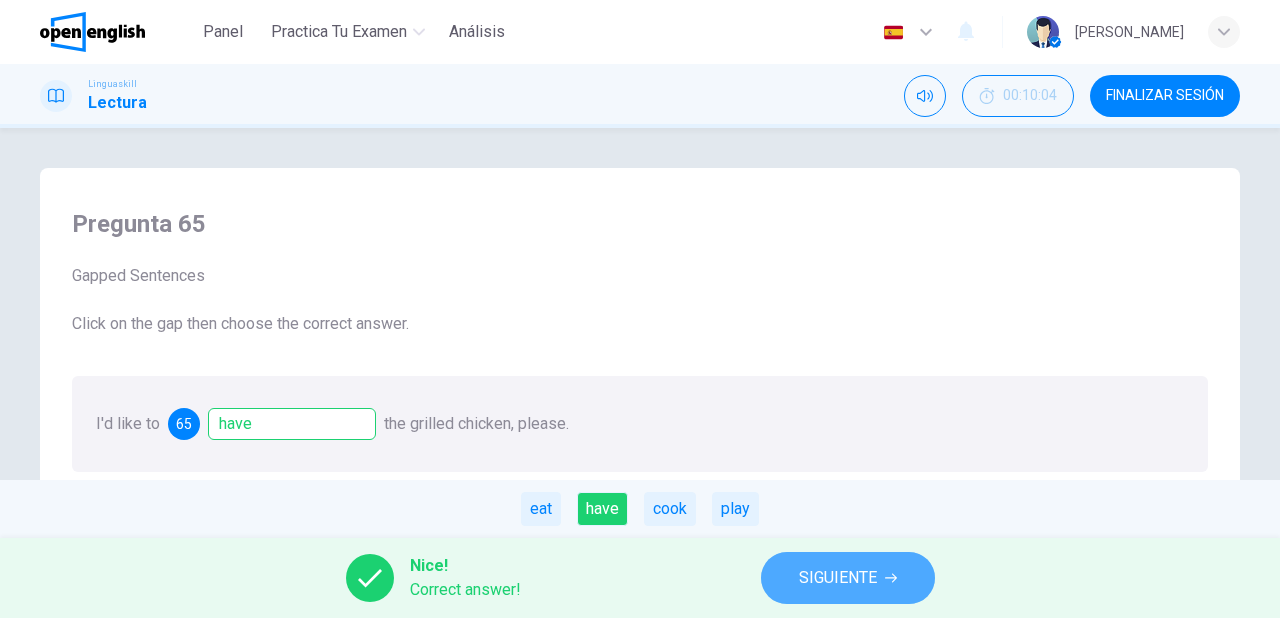 click on "SIGUIENTE" at bounding box center (838, 578) 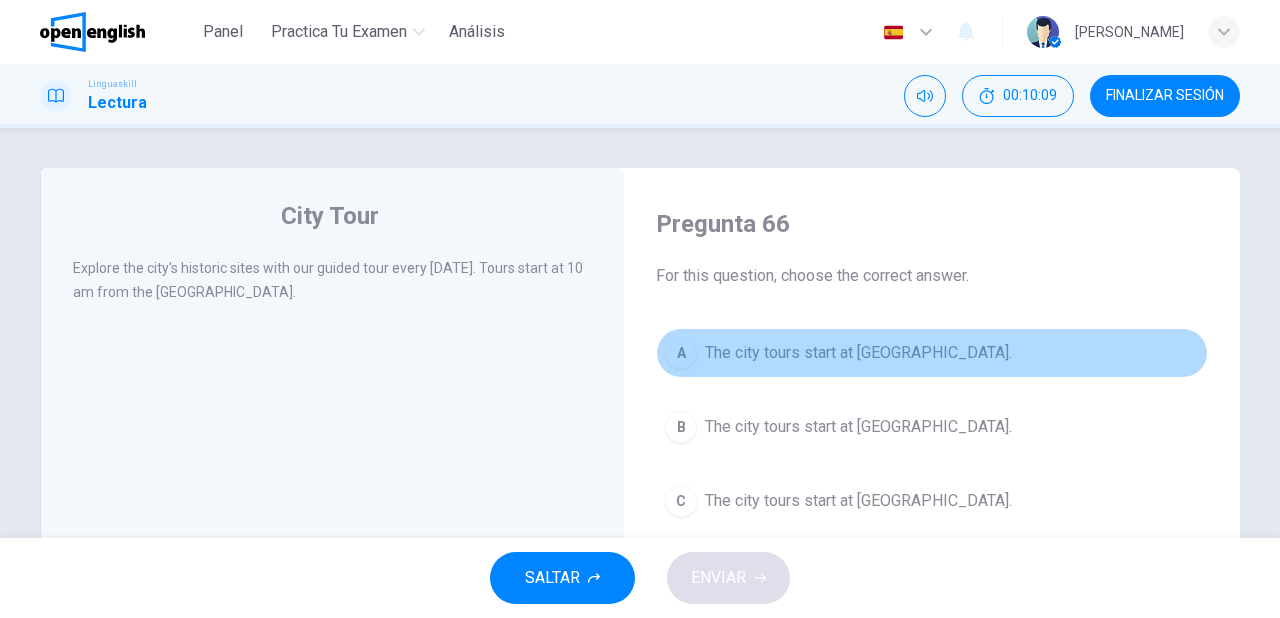 click on "The city tours start at City Museum." at bounding box center (858, 353) 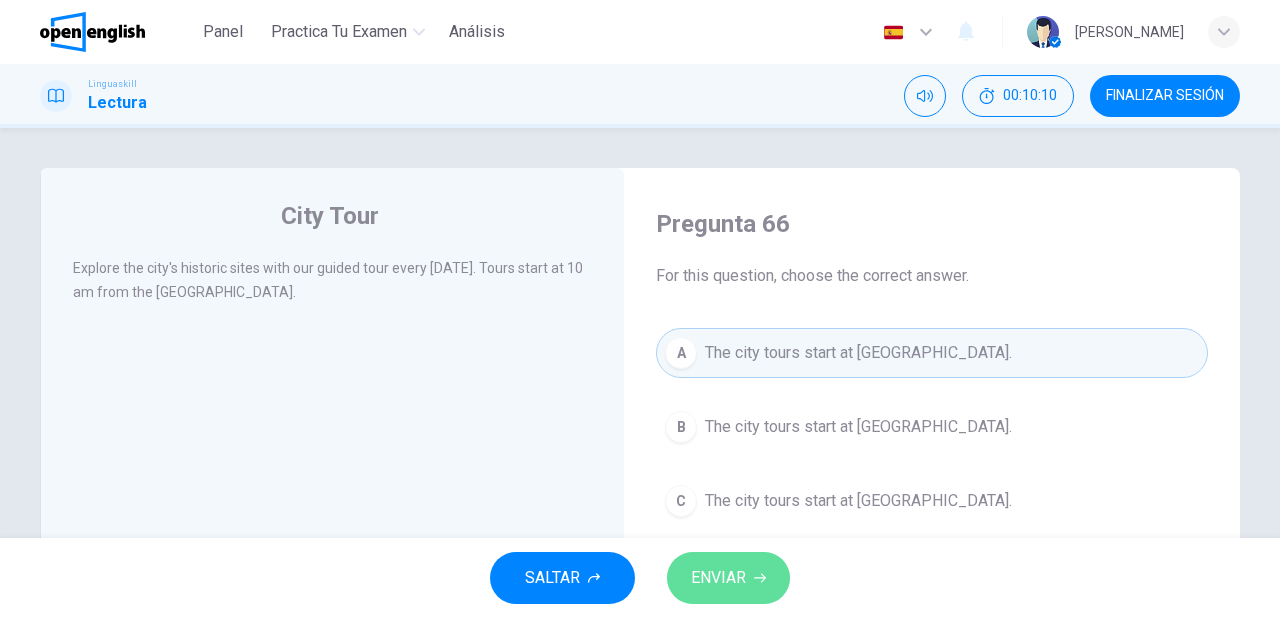 click on "ENVIAR" at bounding box center (728, 578) 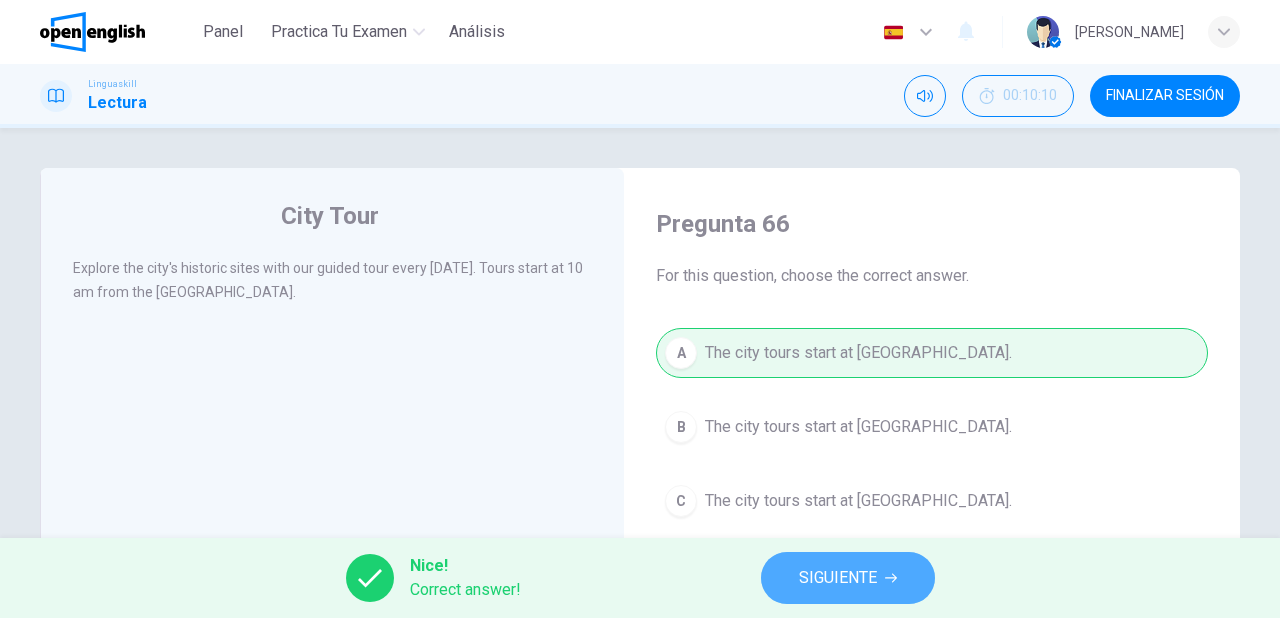 click on "SIGUIENTE" at bounding box center (838, 578) 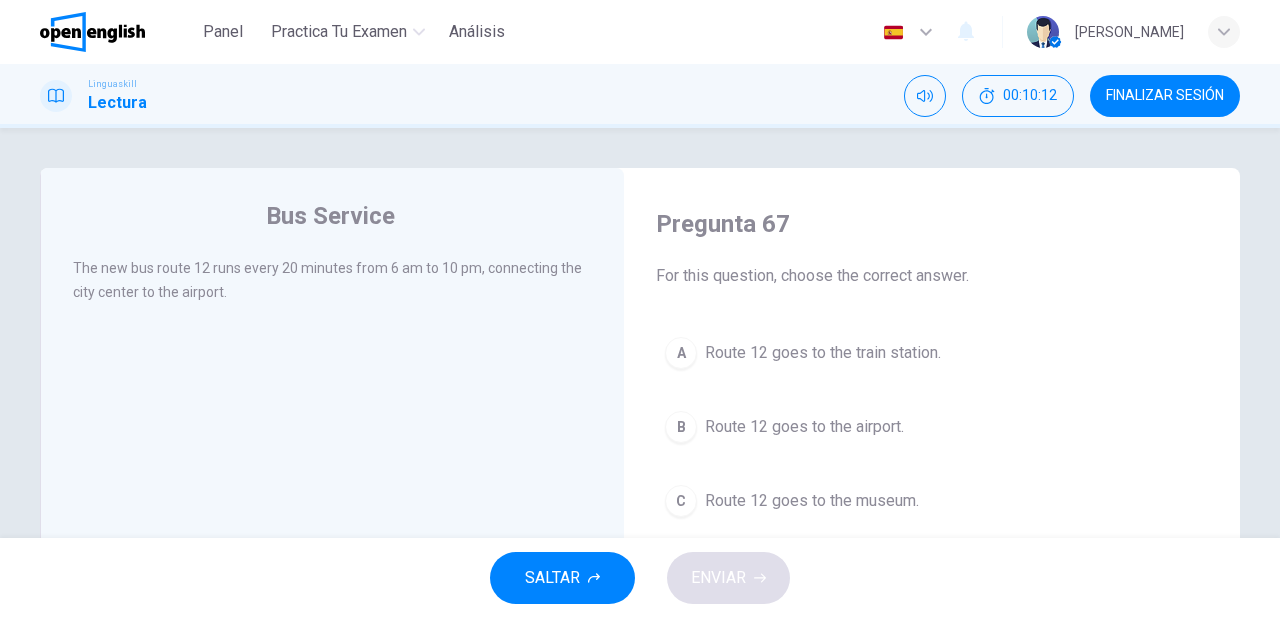 click on "Route 12 goes to the airport." at bounding box center [804, 427] 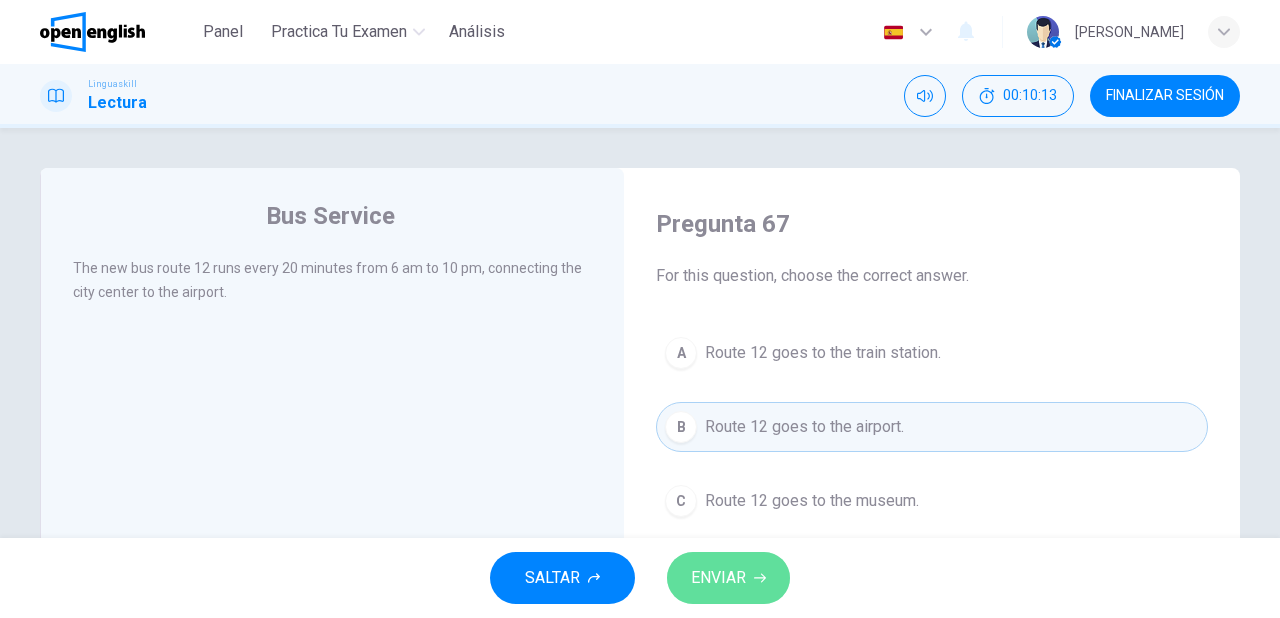 click on "ENVIAR" at bounding box center [728, 578] 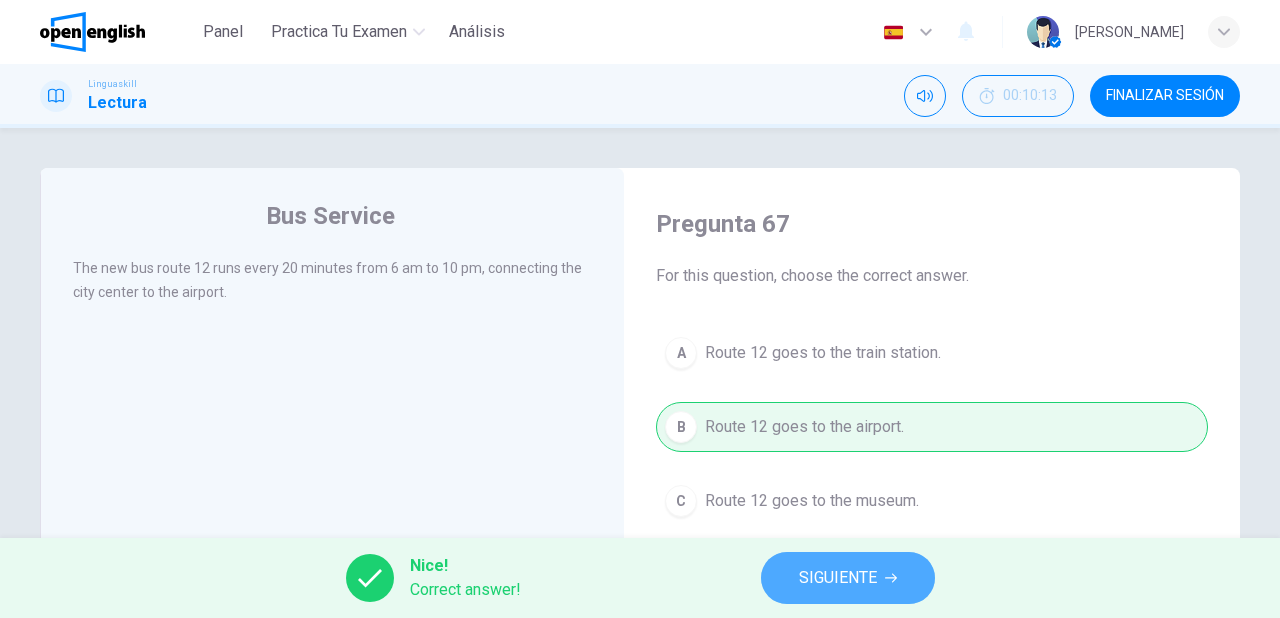 click on "SIGUIENTE" at bounding box center (838, 578) 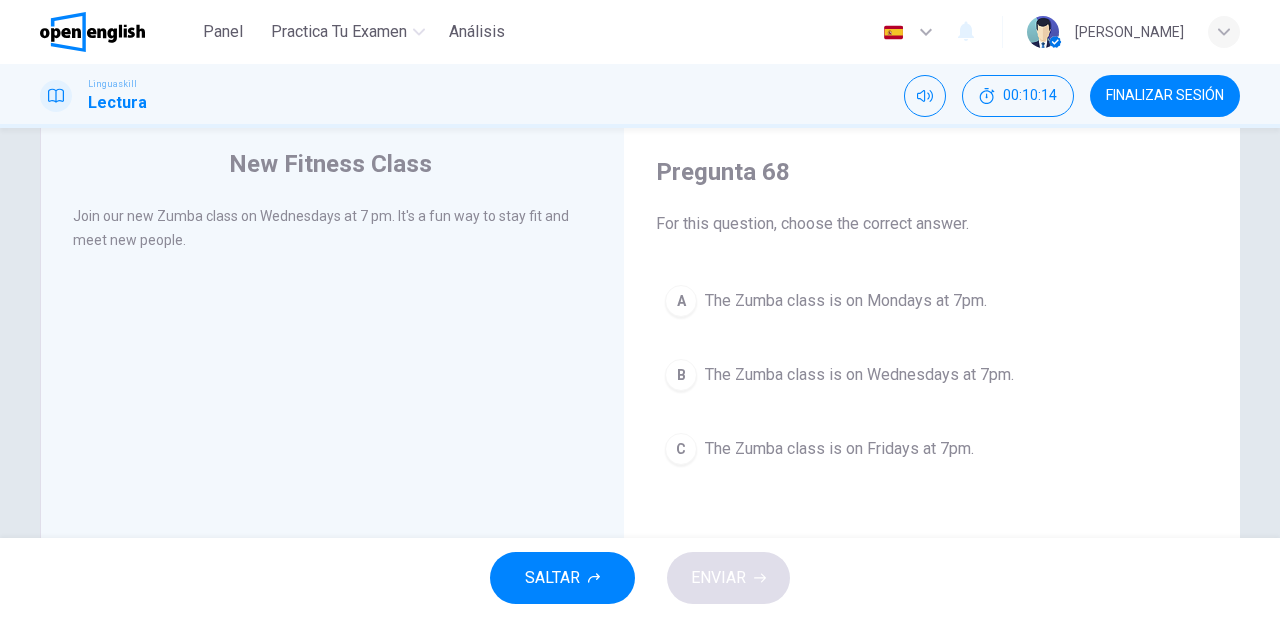 scroll, scrollTop: 80, scrollLeft: 0, axis: vertical 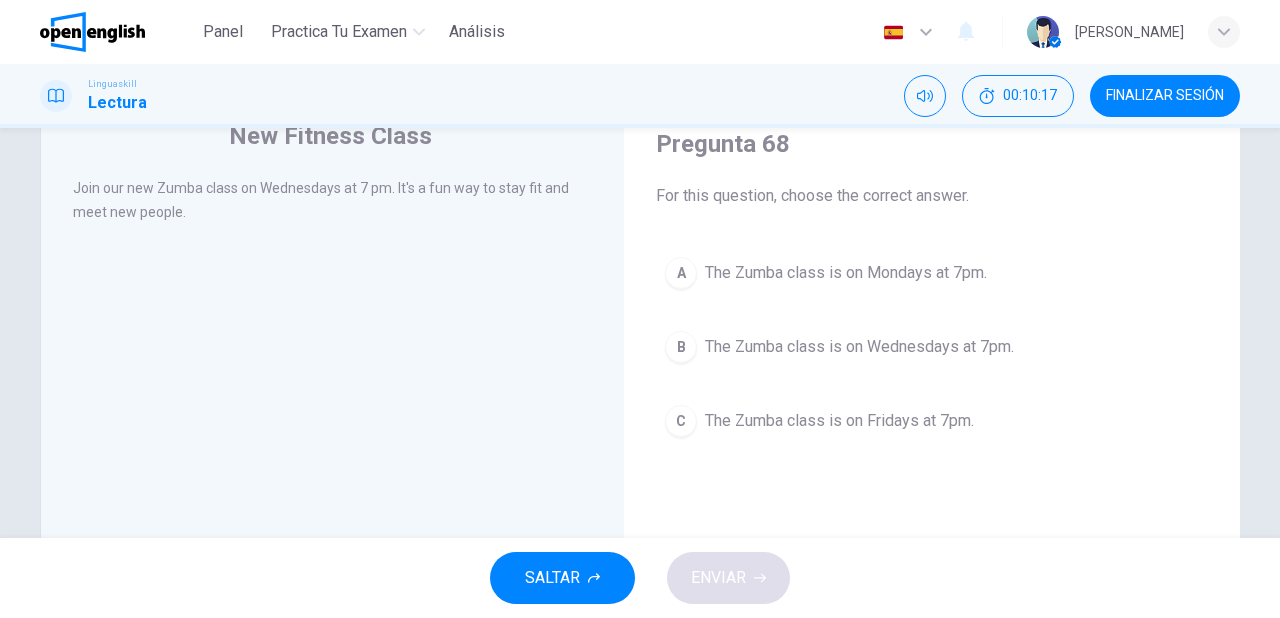 click on "The Zumba class is on Wednesdays at 7pm." at bounding box center (859, 347) 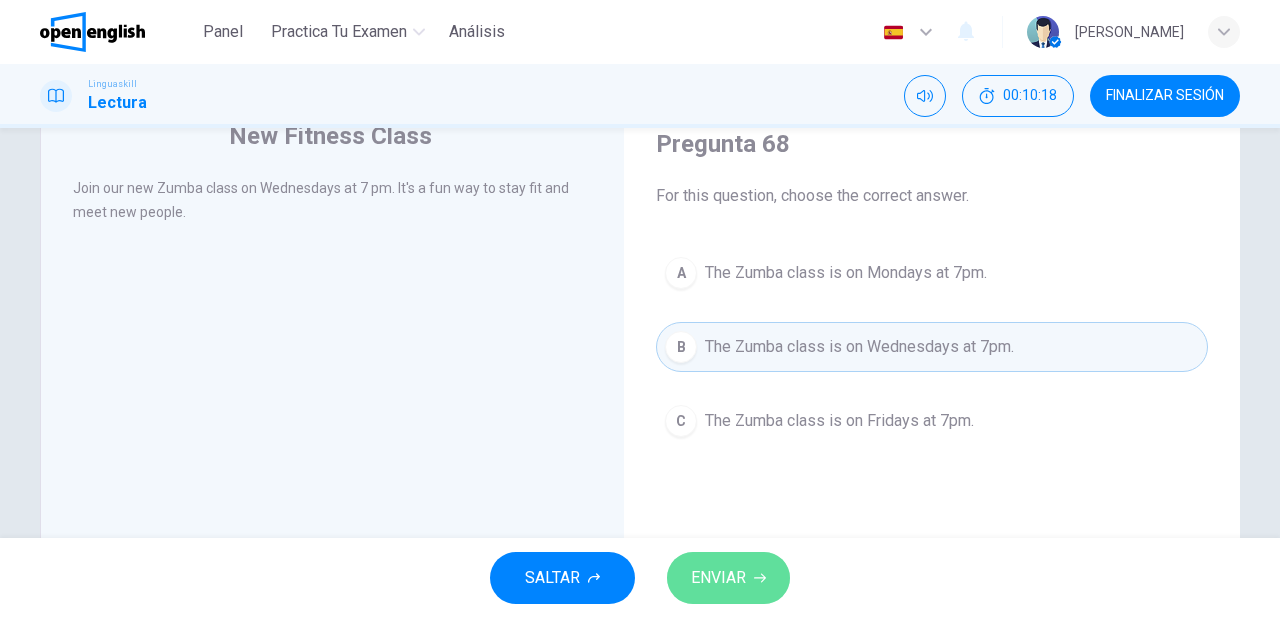 click on "ENVIAR" at bounding box center (718, 578) 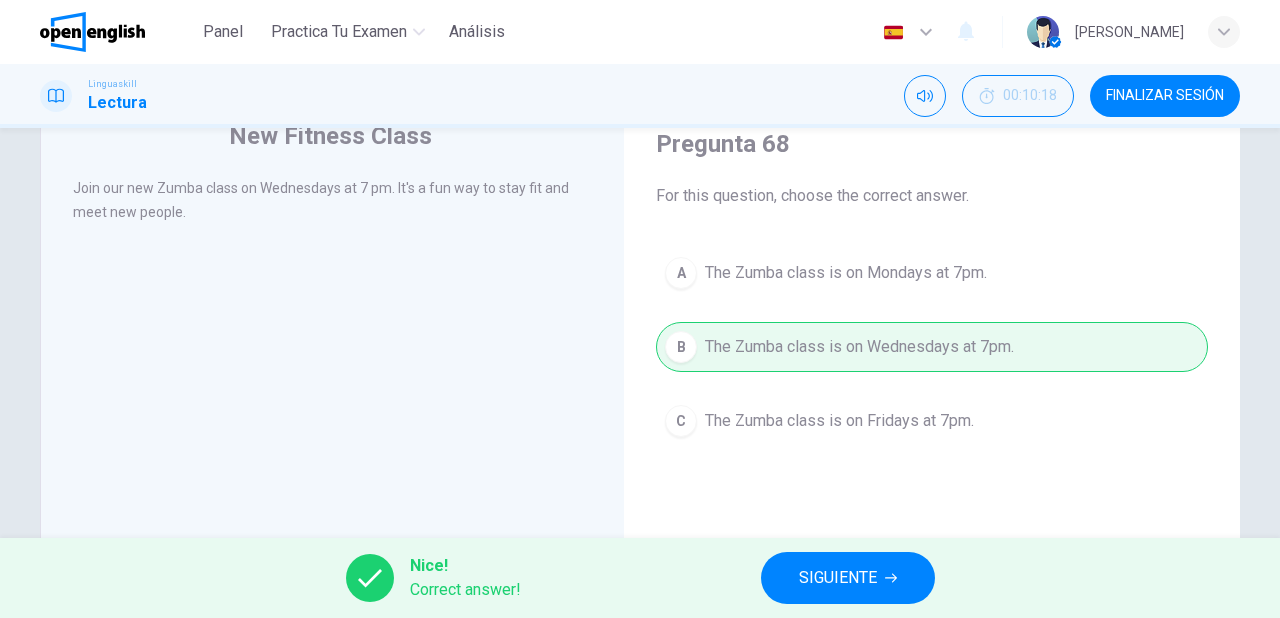 click on "SIGUIENTE" at bounding box center [838, 578] 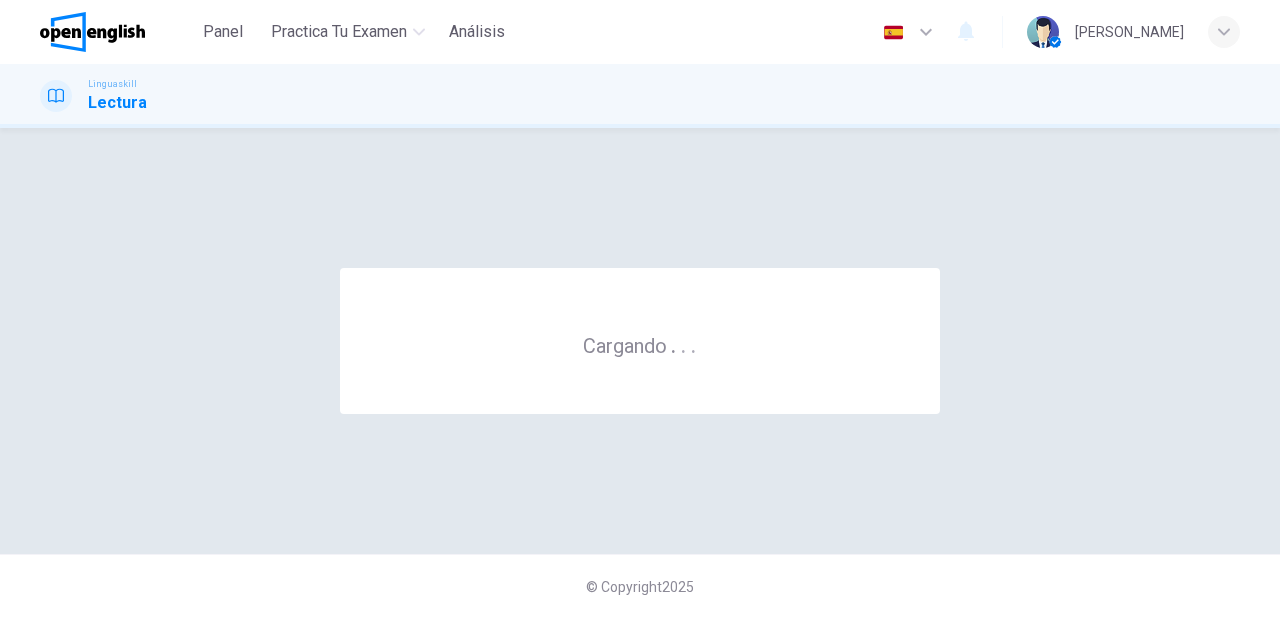 scroll, scrollTop: 0, scrollLeft: 0, axis: both 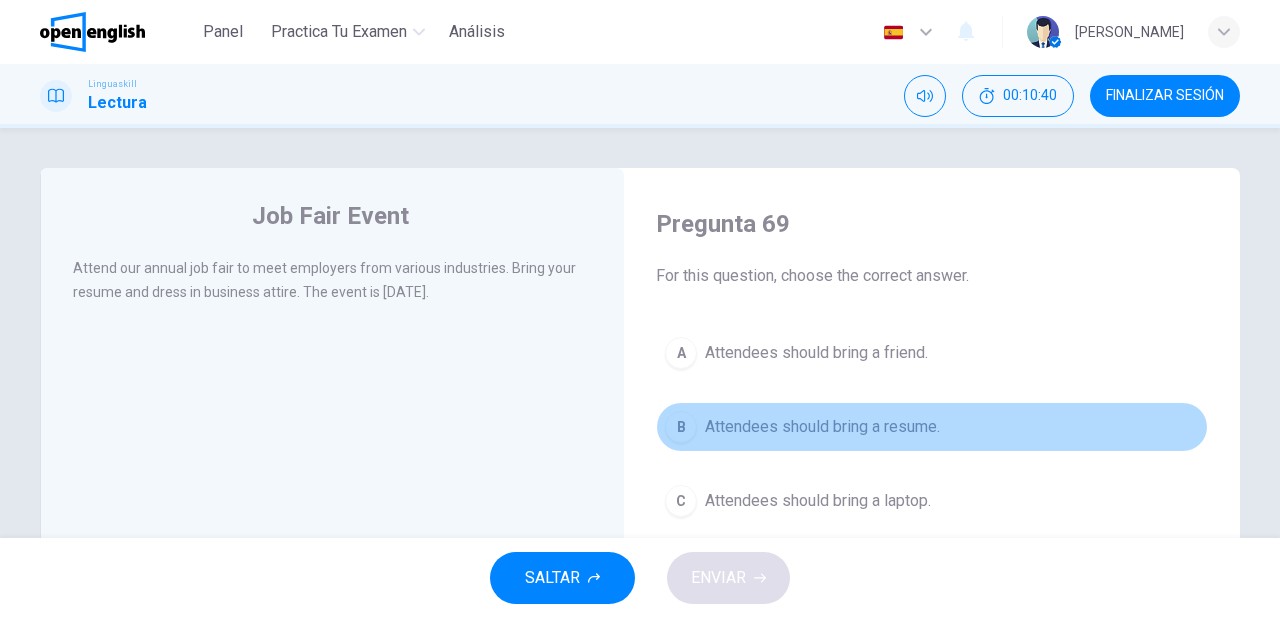 click on "Attendees should bring a resume." at bounding box center [822, 427] 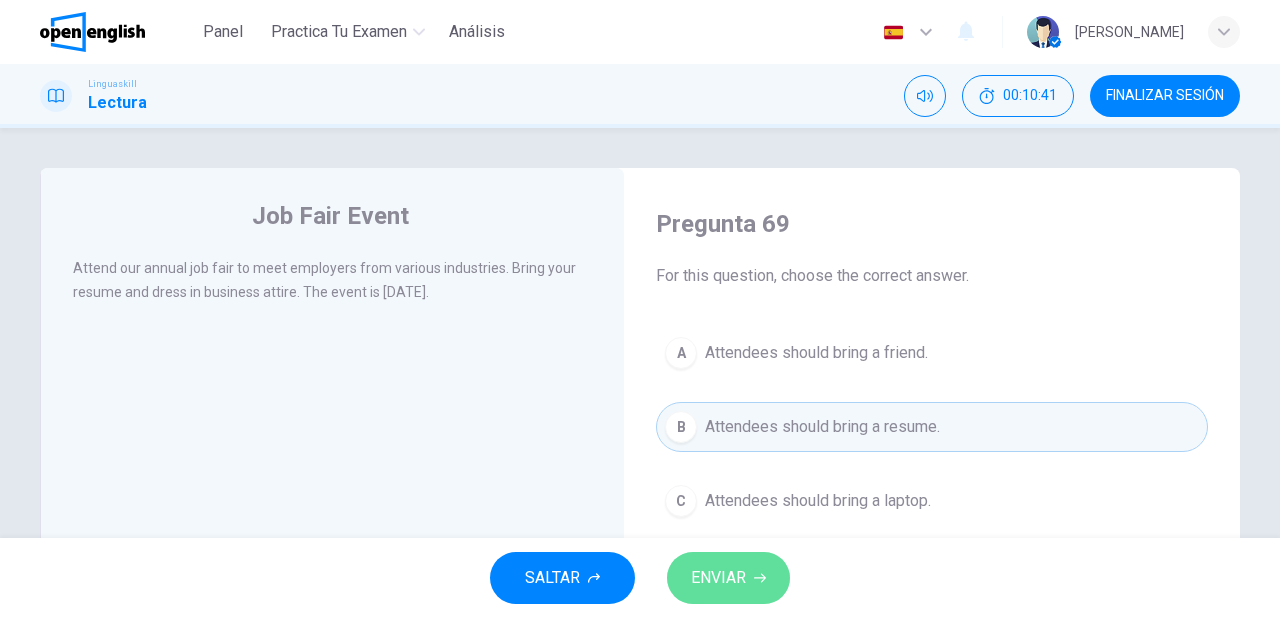click 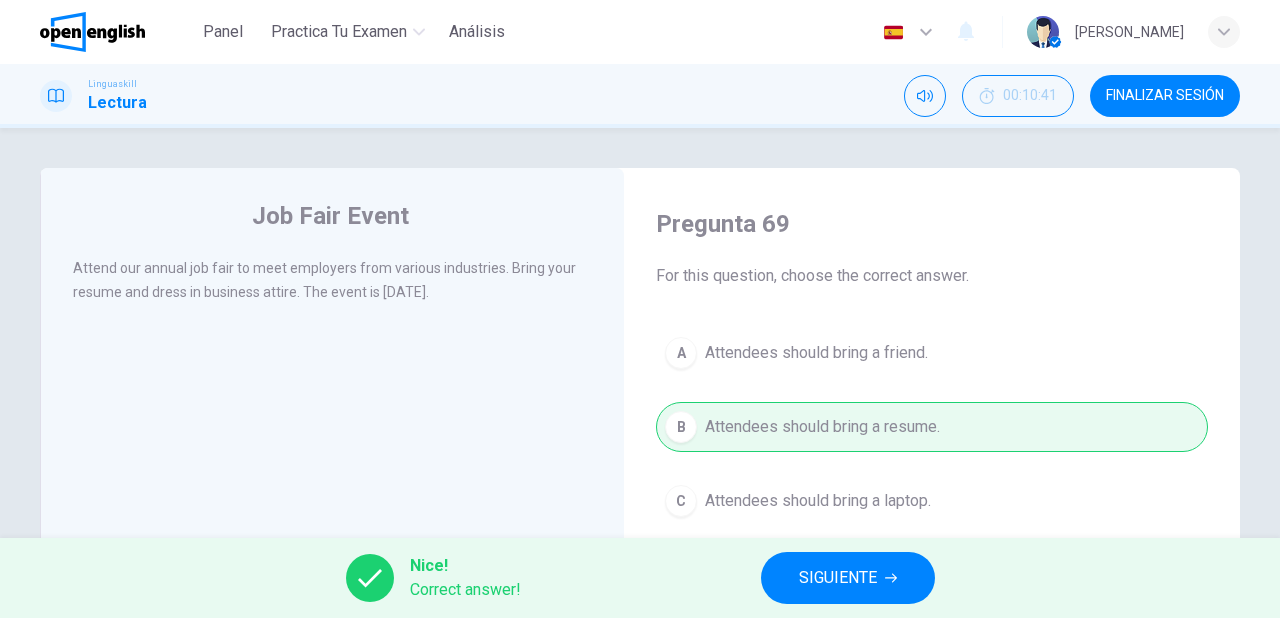 click on "SIGUIENTE" at bounding box center (838, 578) 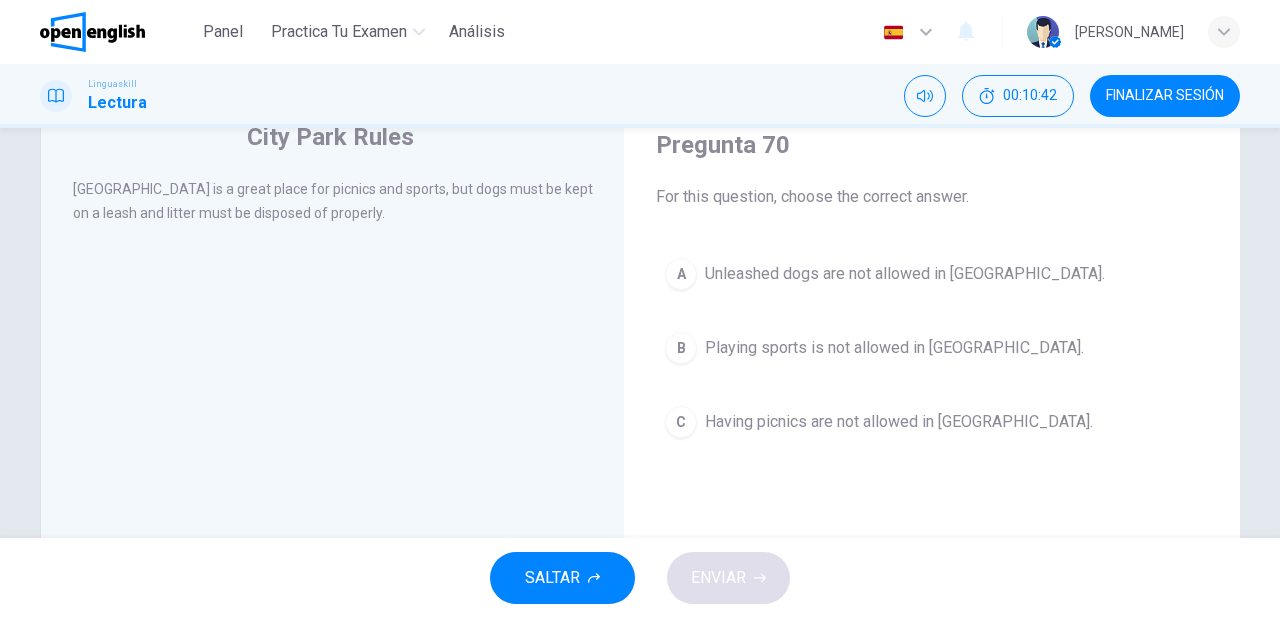 scroll, scrollTop: 80, scrollLeft: 0, axis: vertical 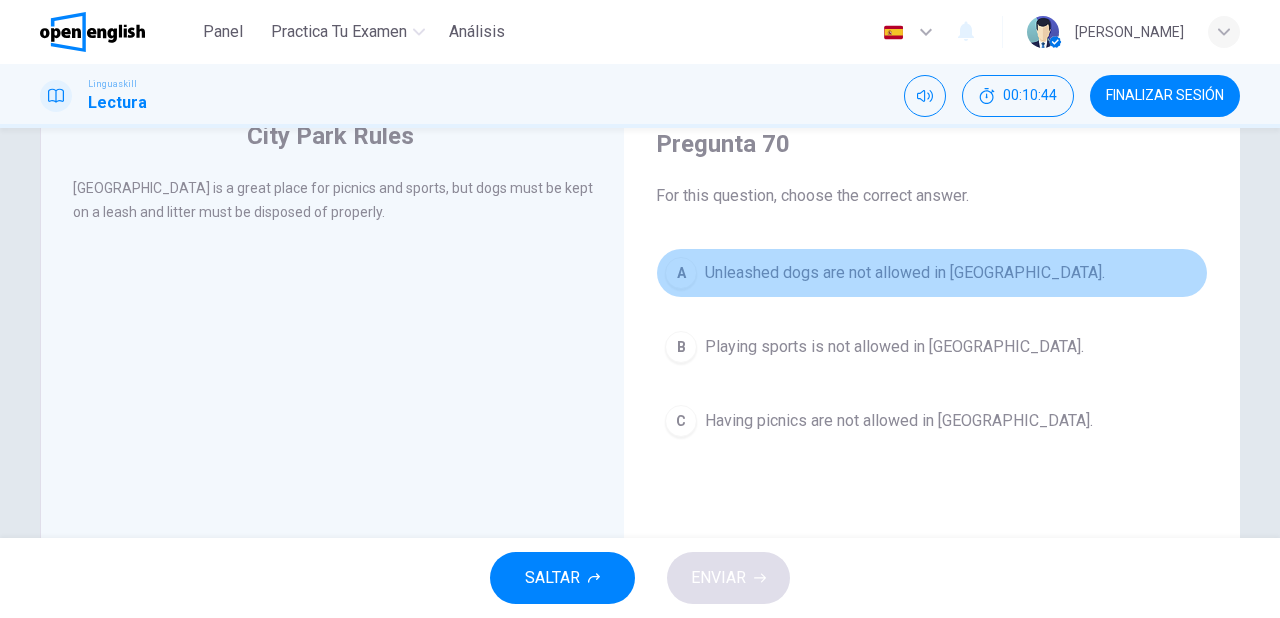 drag, startPoint x: 792, startPoint y: 272, endPoint x: 756, endPoint y: 371, distance: 105.3423 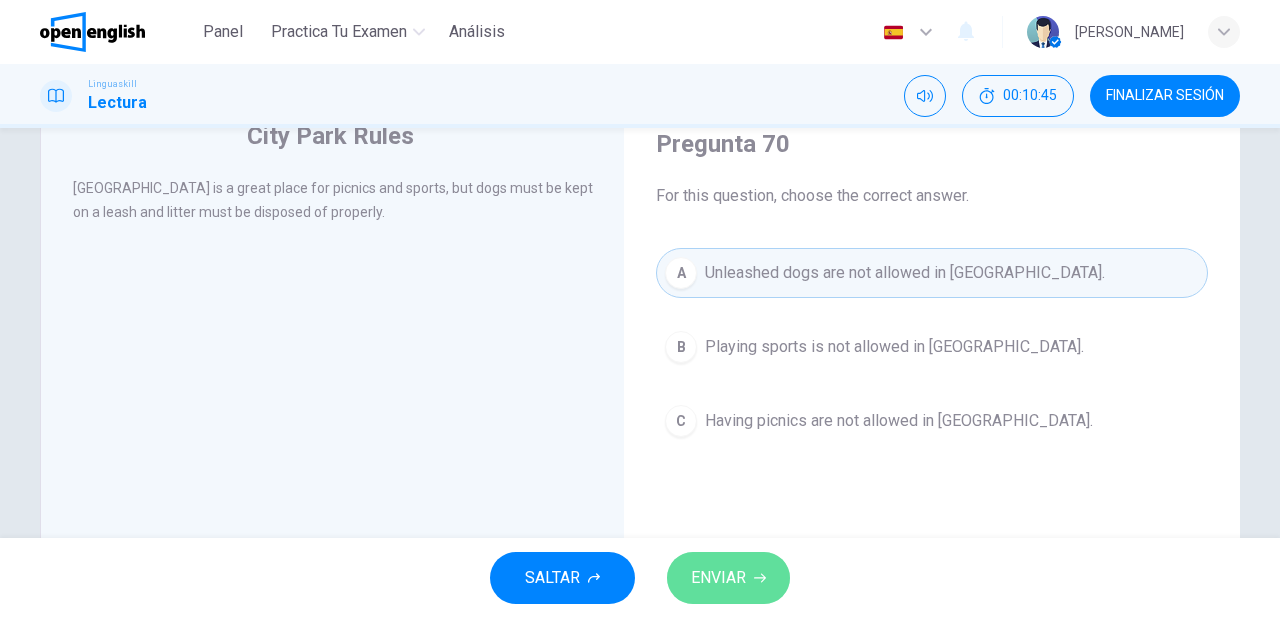 click on "ENVIAR" at bounding box center (728, 578) 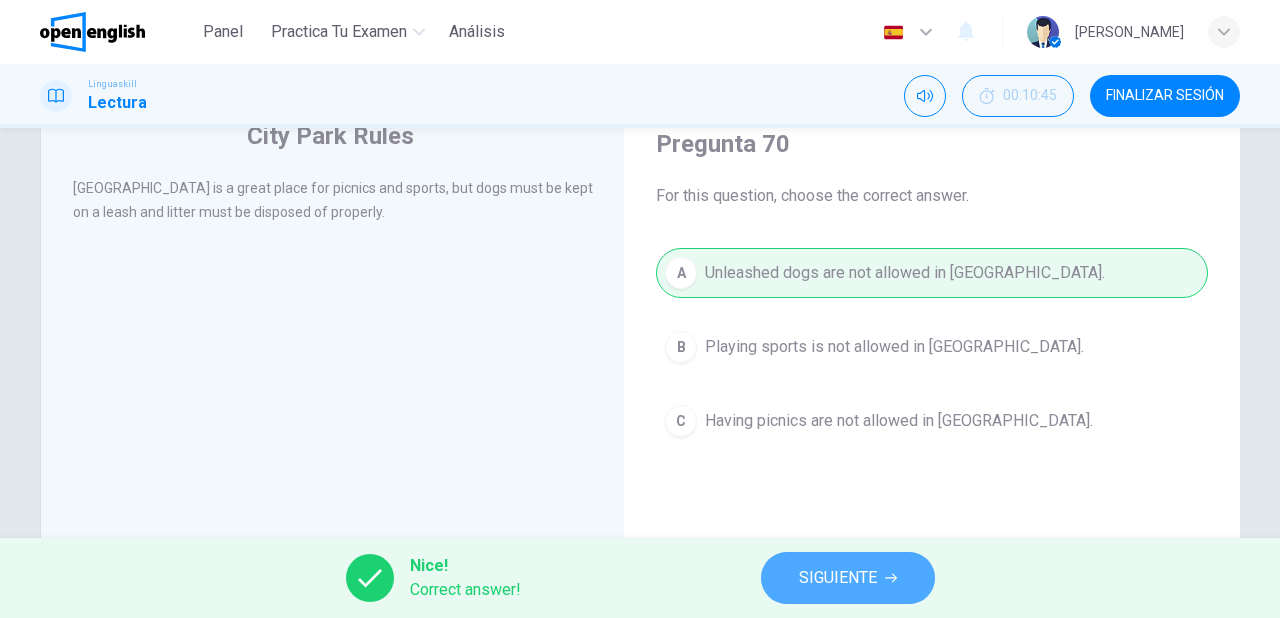 click on "SIGUIENTE" at bounding box center [838, 578] 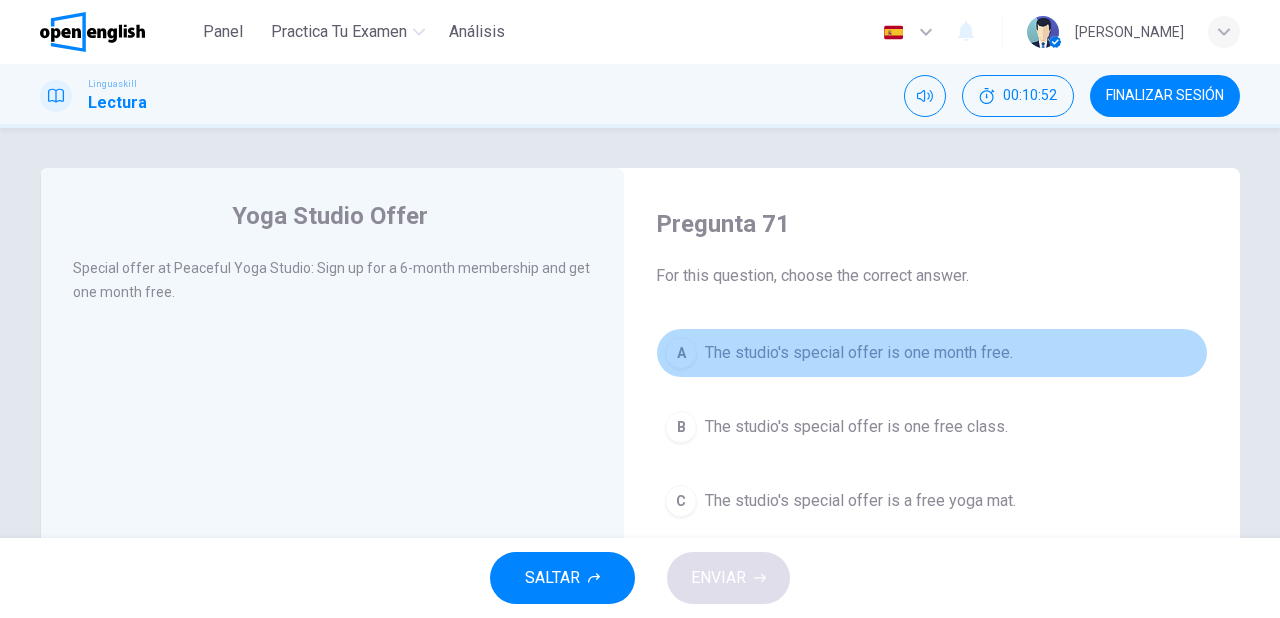 click on "The studio's special offer is one month free." at bounding box center [859, 353] 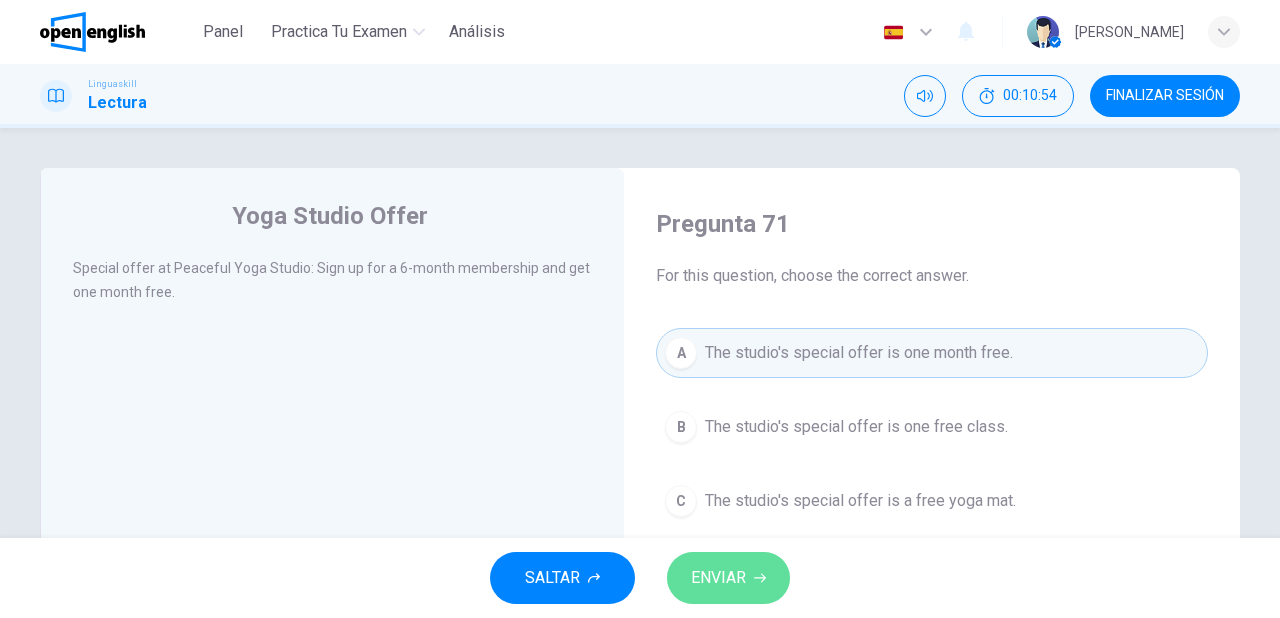 click on "ENVIAR" at bounding box center [718, 578] 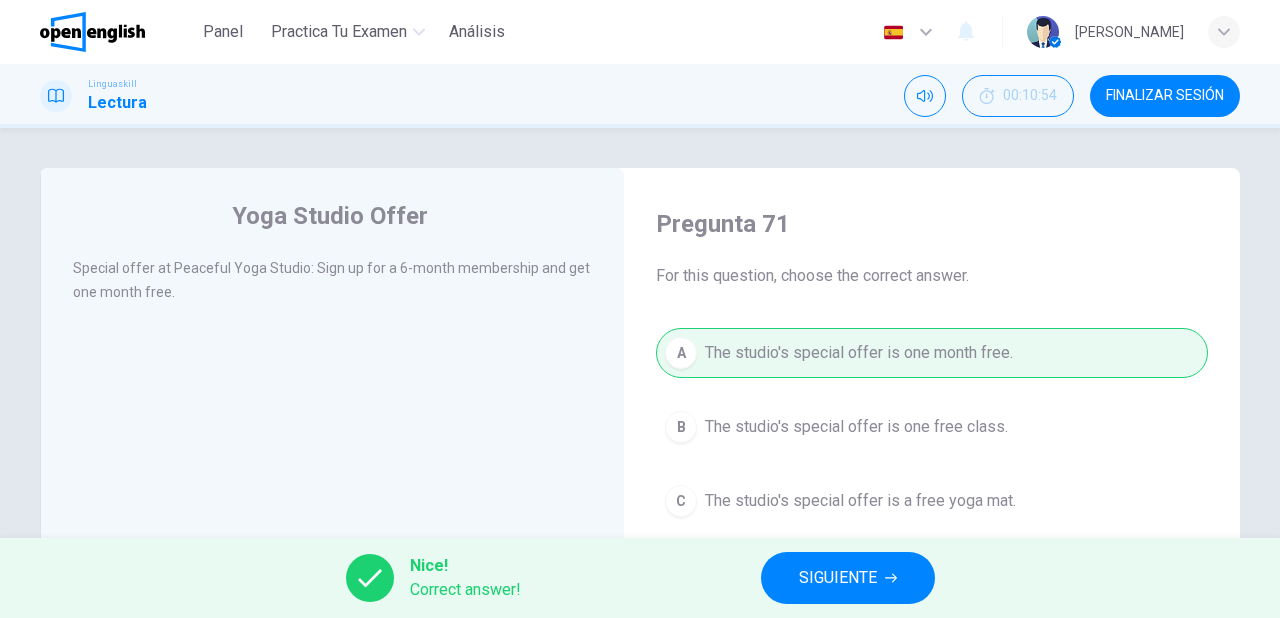 click on "SIGUIENTE" at bounding box center [838, 578] 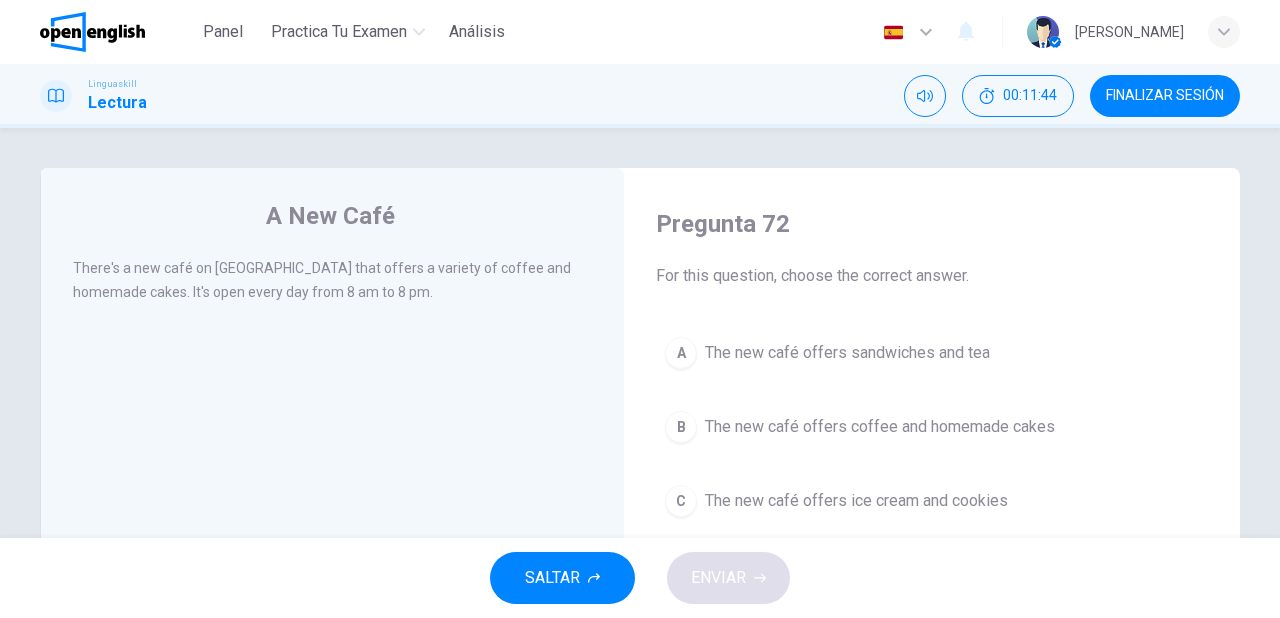 click on "The new café offers coffee and homemade cakes" at bounding box center (880, 427) 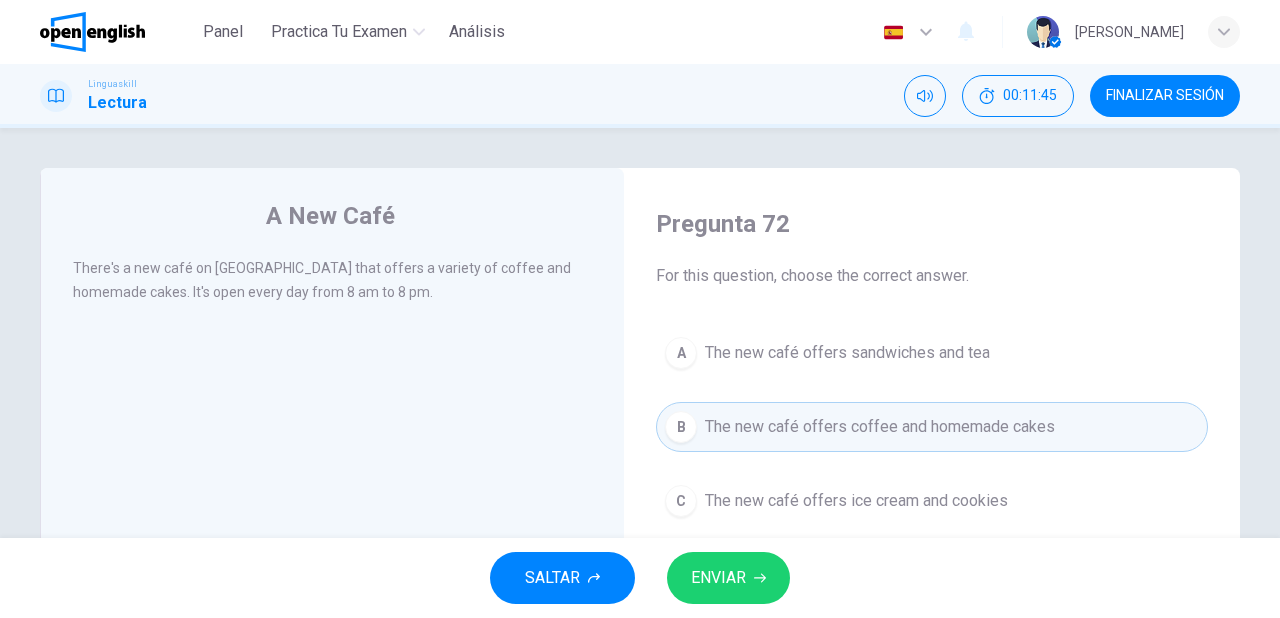click on "ENVIAR" at bounding box center [718, 578] 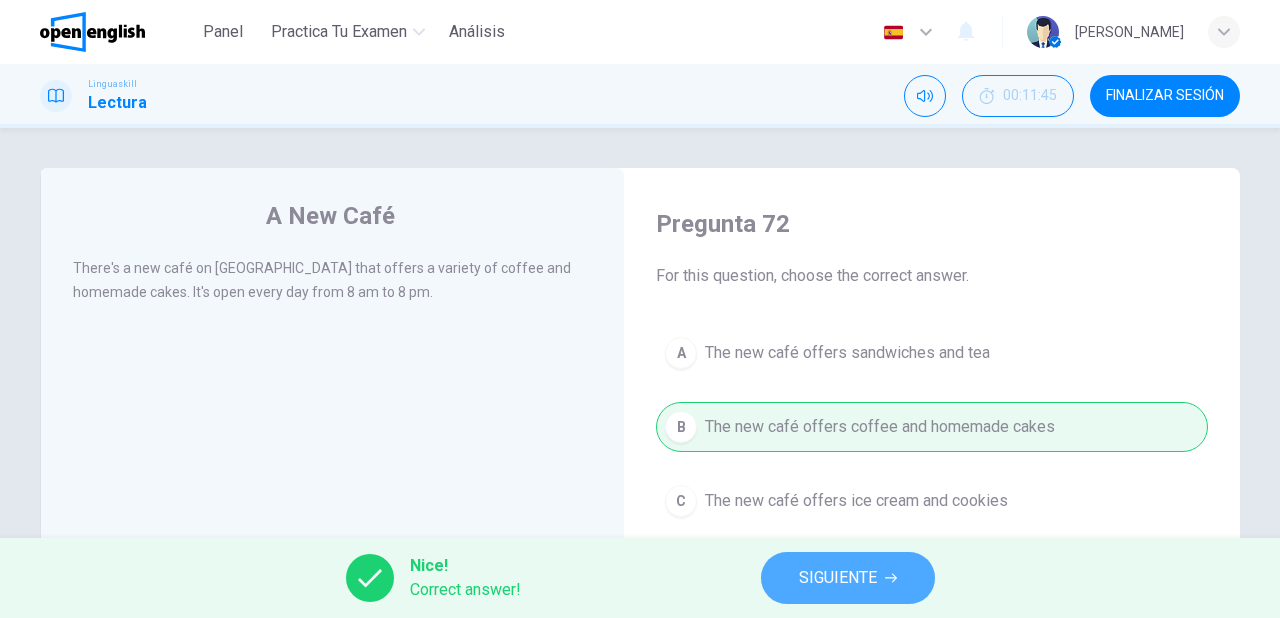 click on "SIGUIENTE" at bounding box center [838, 578] 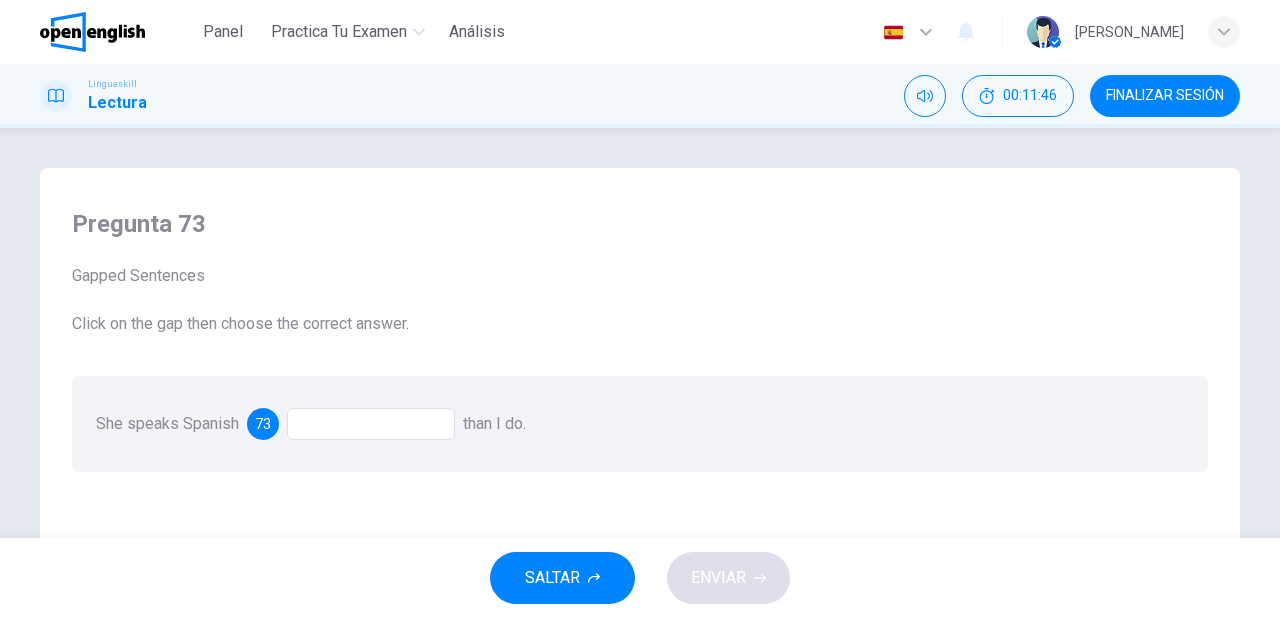 click at bounding box center [371, 424] 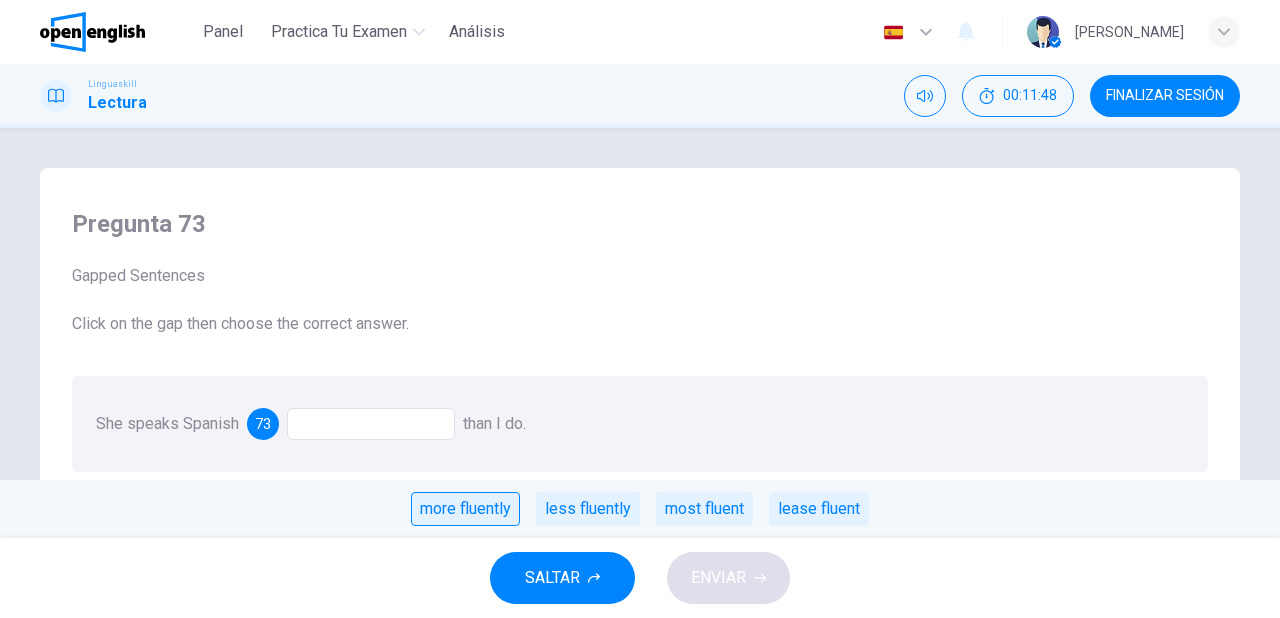 click on "more fluently" at bounding box center (465, 509) 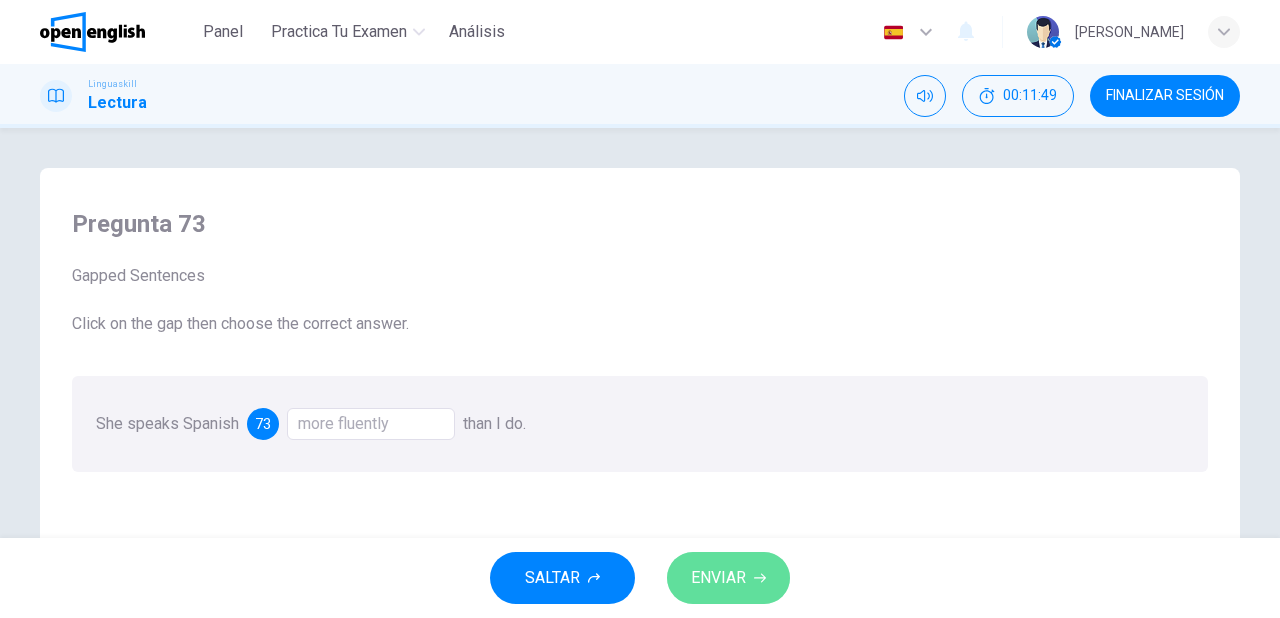 click on "ENVIAR" at bounding box center [718, 578] 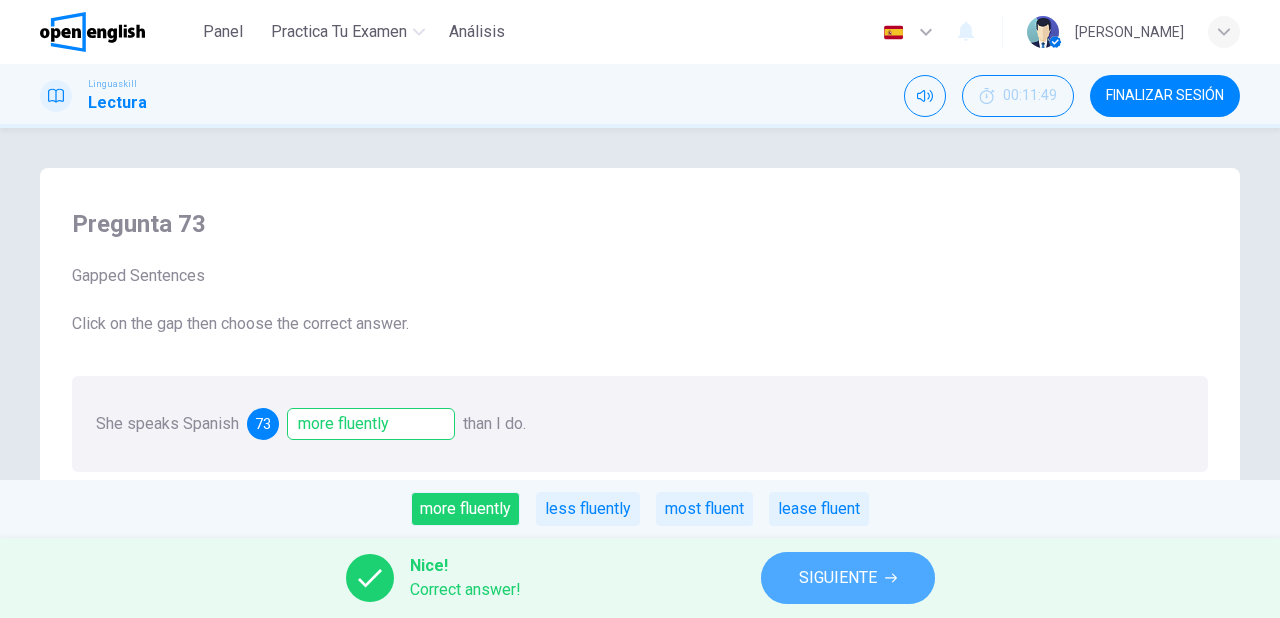 click on "SIGUIENTE" at bounding box center [838, 578] 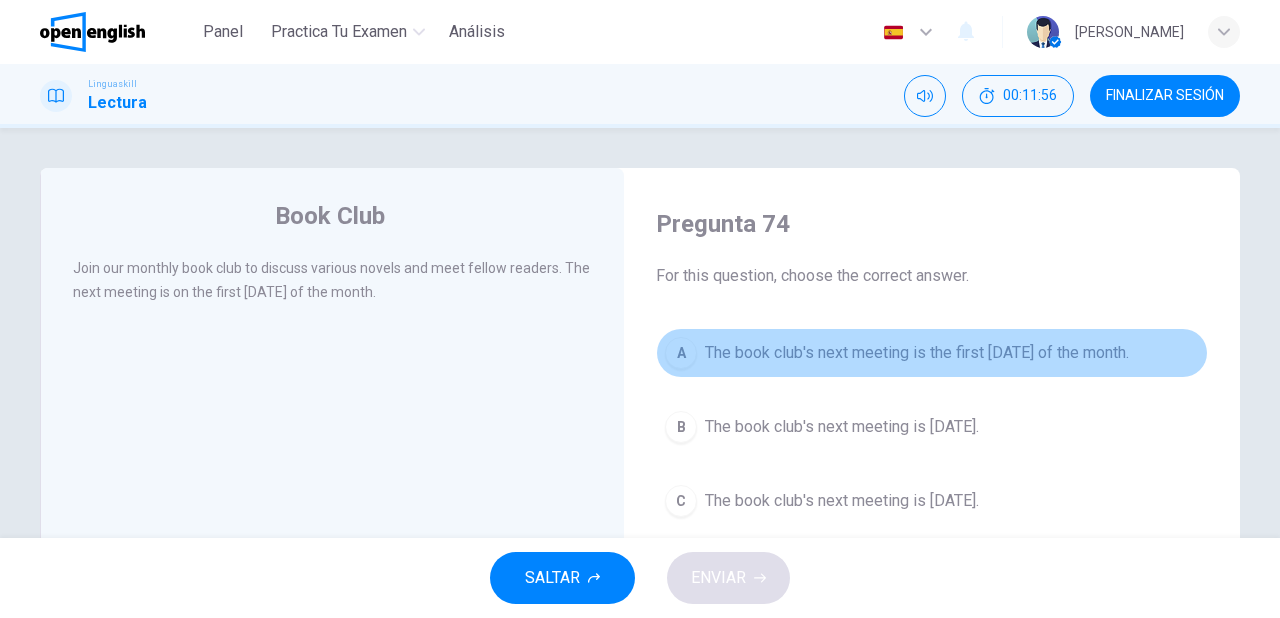 click on "The book club's next meeting is the first Monday of the month." at bounding box center (917, 353) 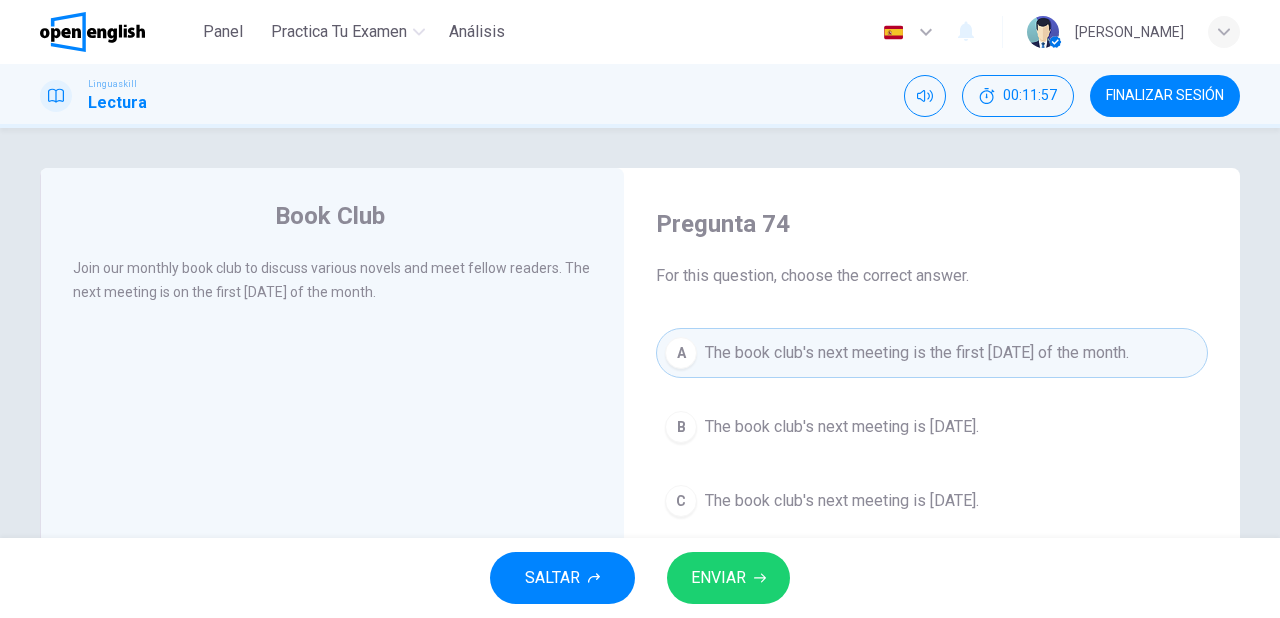 click on "ENVIAR" at bounding box center (728, 578) 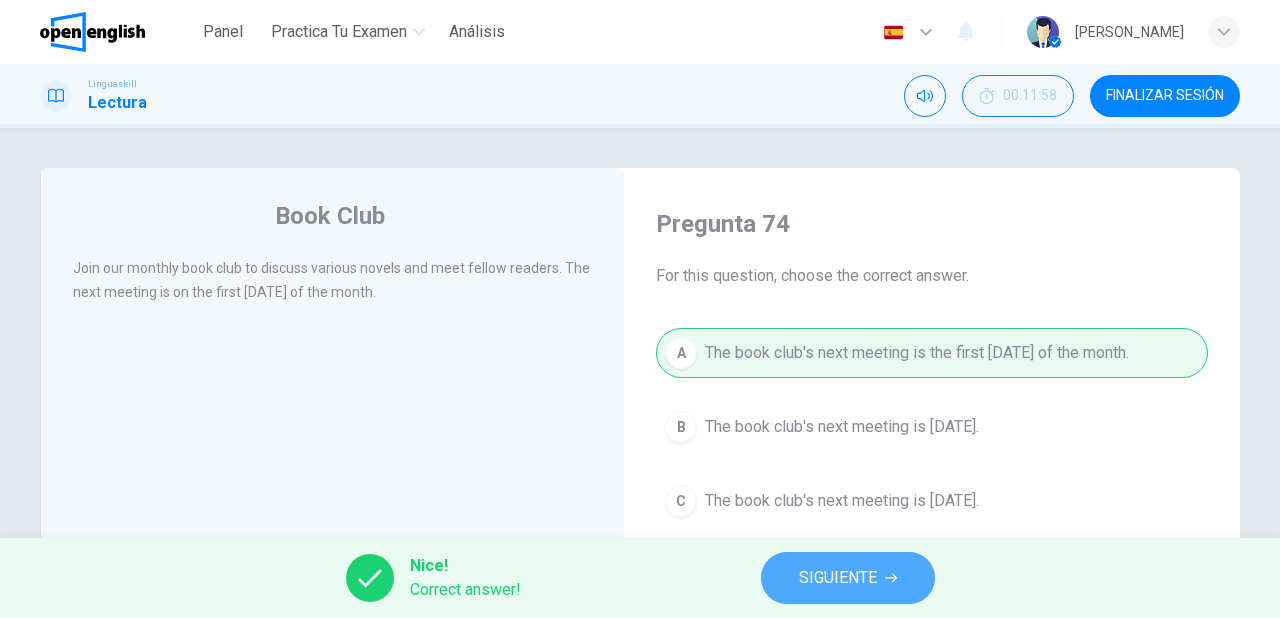click on "SIGUIENTE" at bounding box center (838, 578) 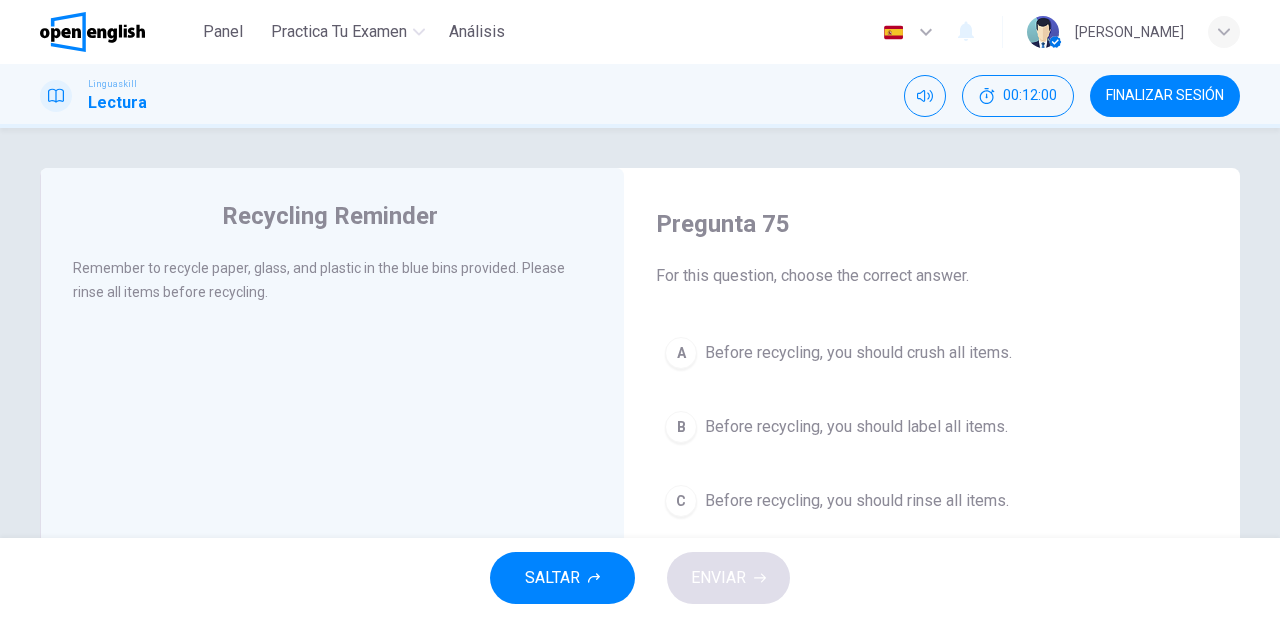 scroll, scrollTop: 80, scrollLeft: 0, axis: vertical 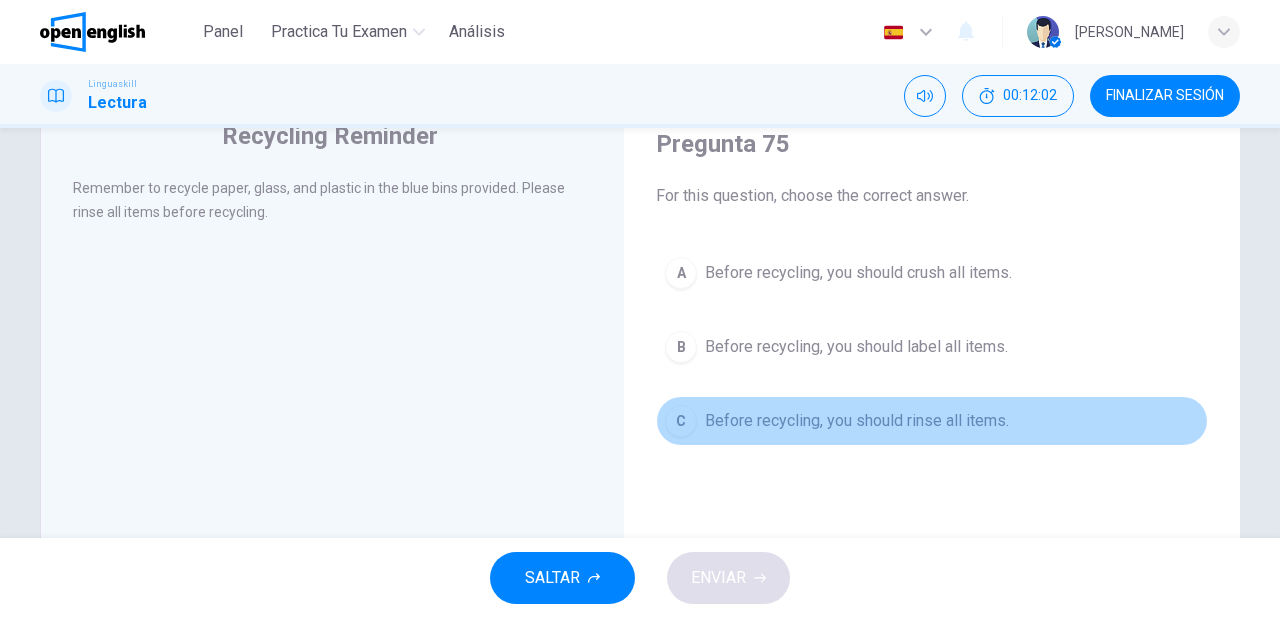 click on "Before recycling, you should rinse all items." at bounding box center (857, 421) 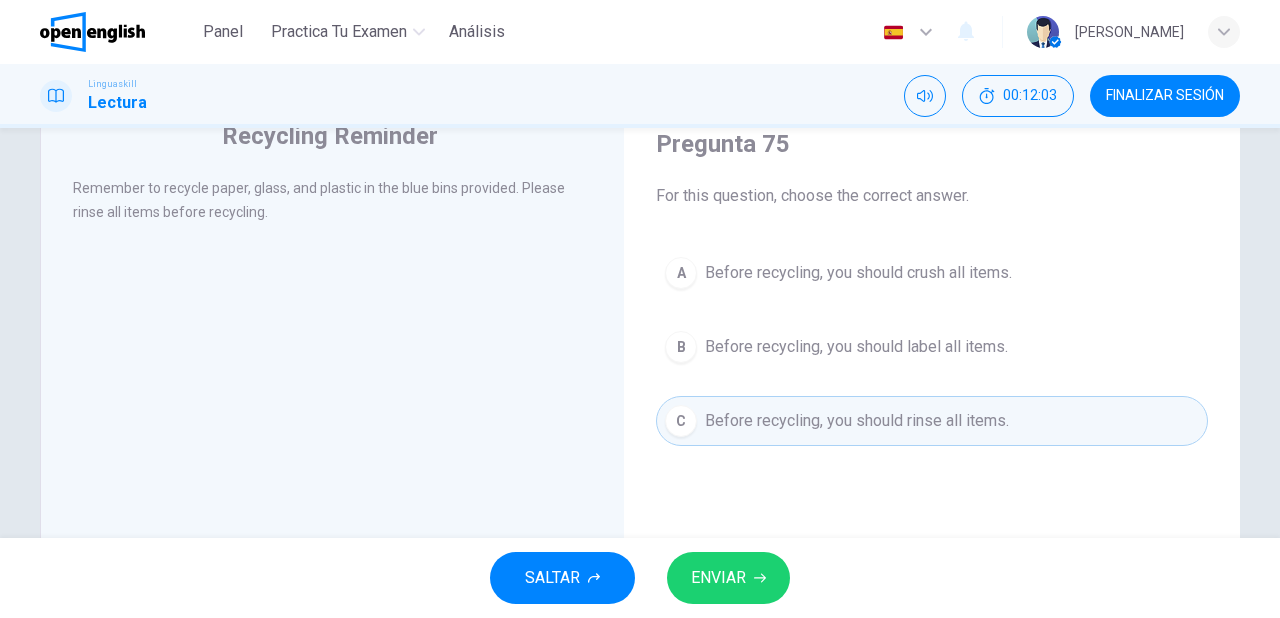 click on "ENVIAR" at bounding box center [718, 578] 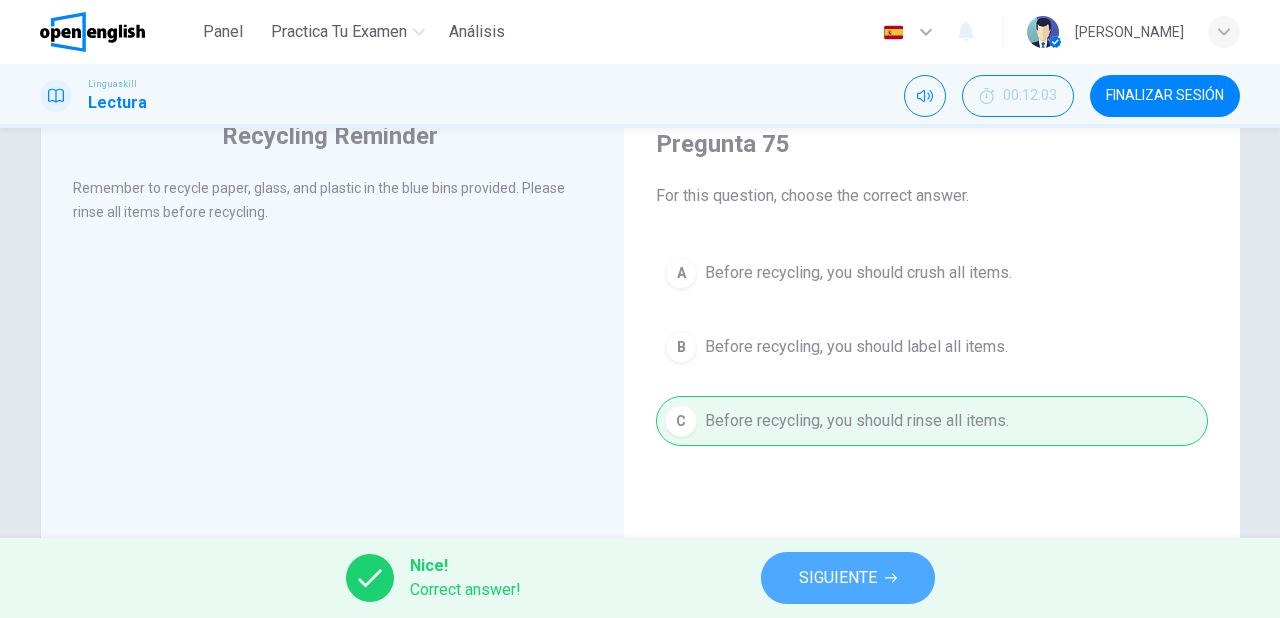 click on "SIGUIENTE" at bounding box center (848, 578) 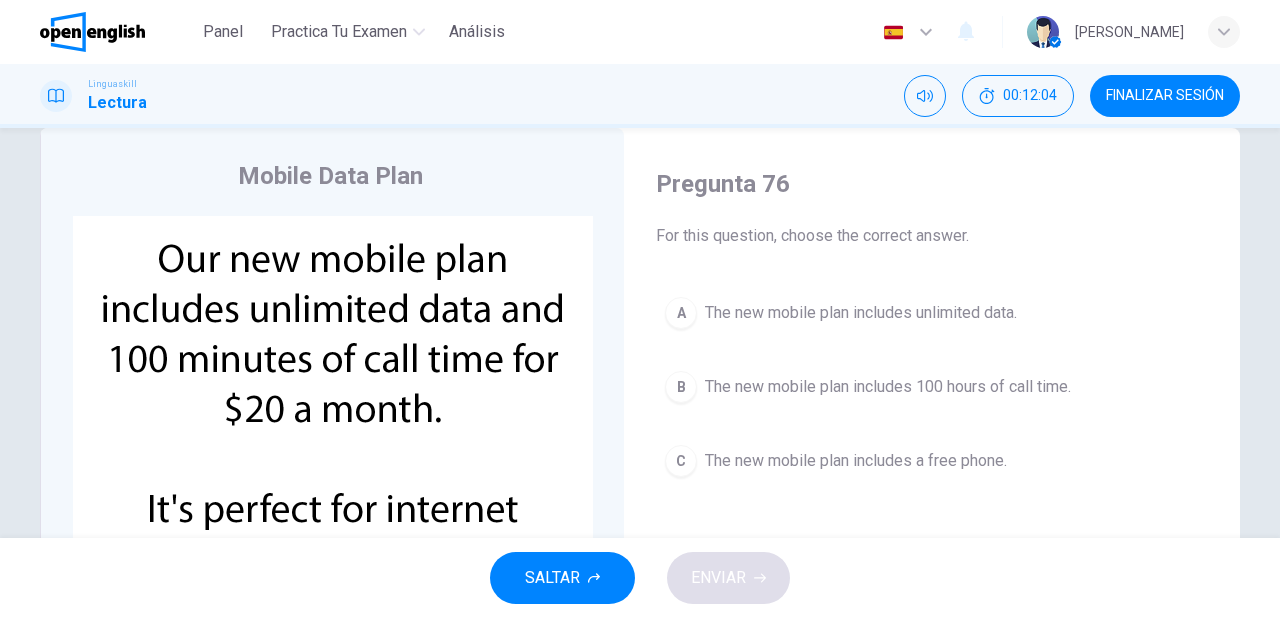 scroll, scrollTop: 80, scrollLeft: 0, axis: vertical 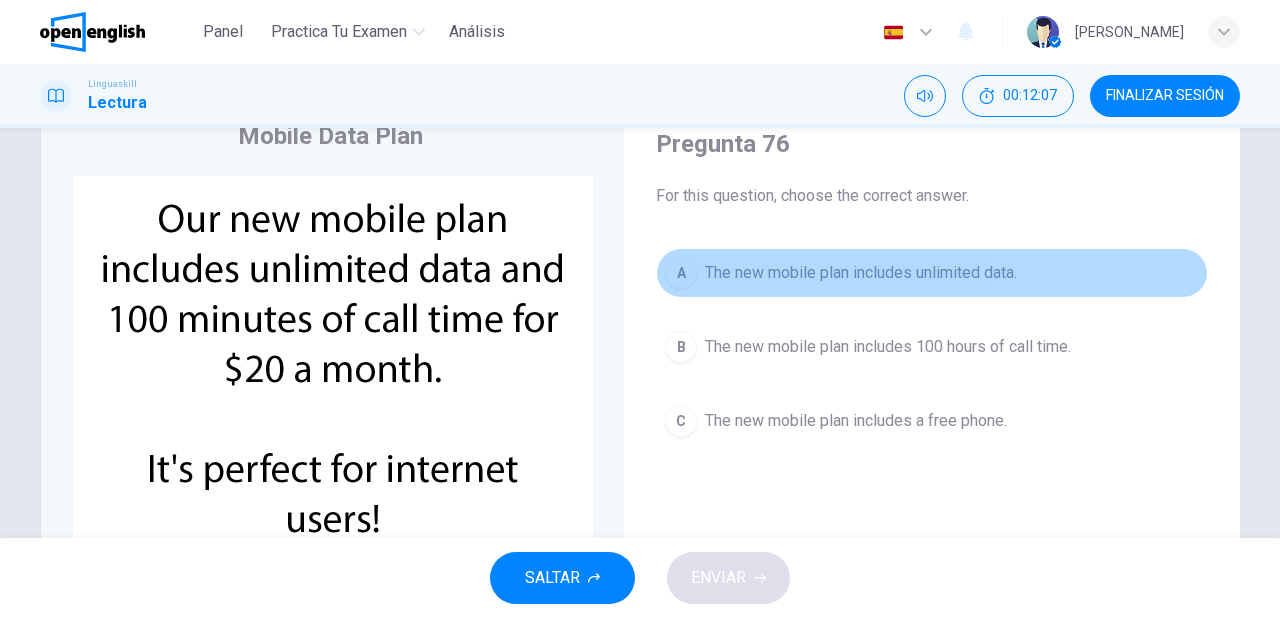 click on "The new mobile plan includes unlimited data." at bounding box center [861, 273] 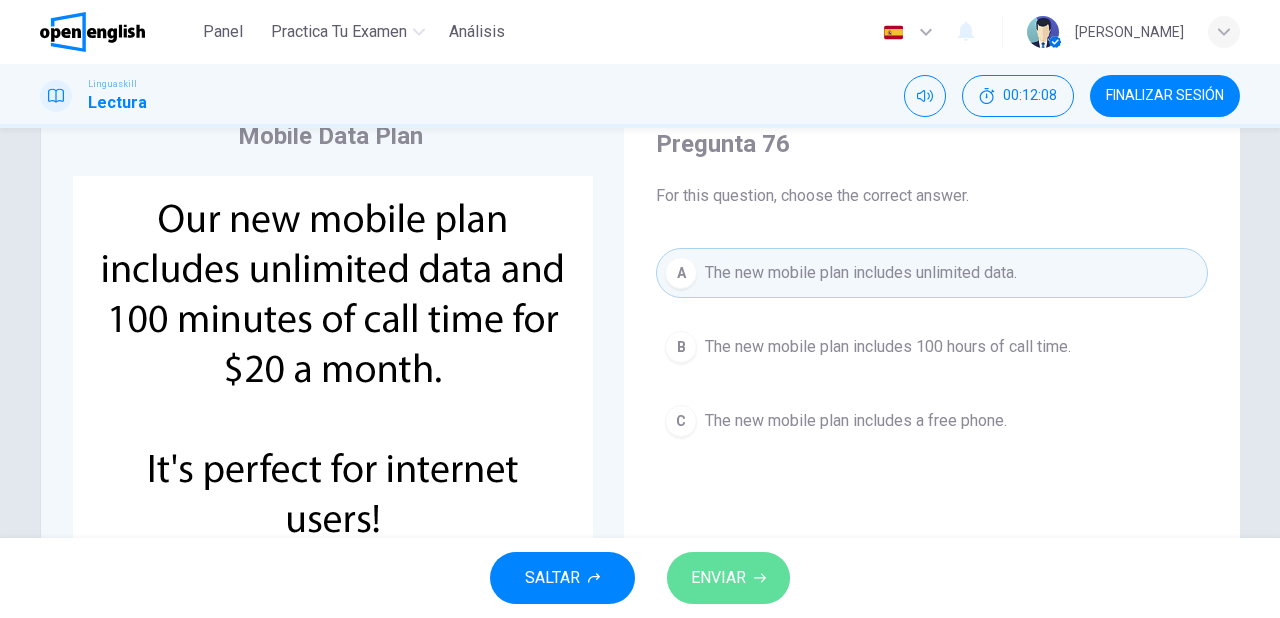 click on "ENVIAR" at bounding box center (728, 578) 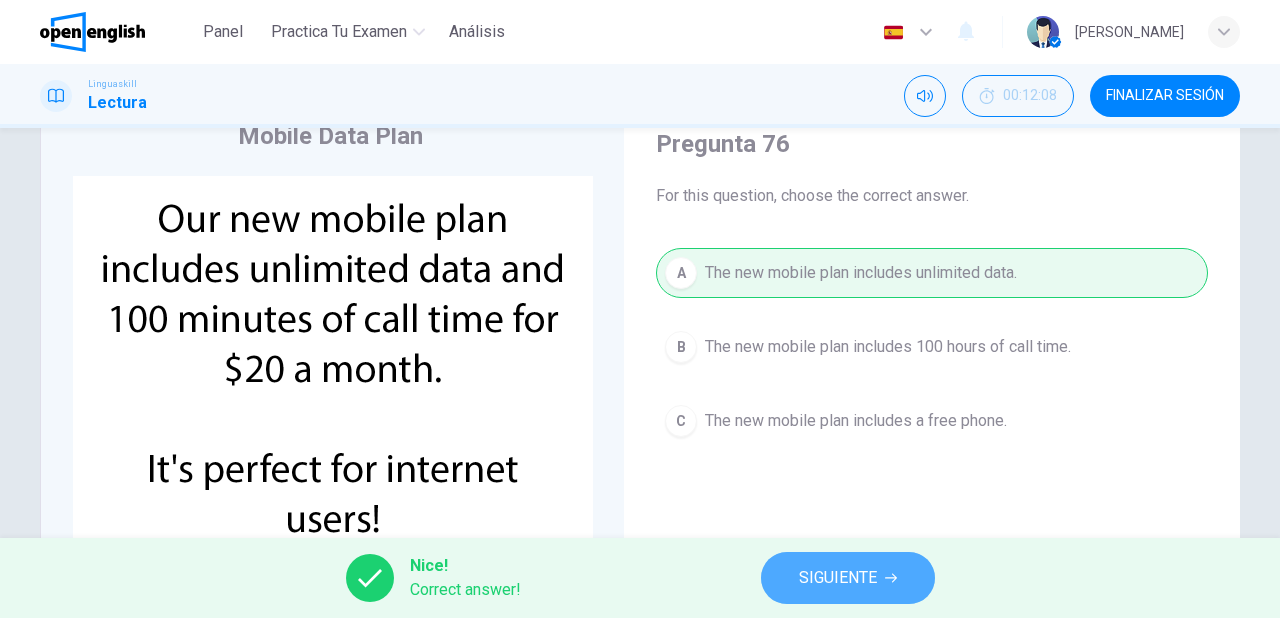 click on "SIGUIENTE" at bounding box center (848, 578) 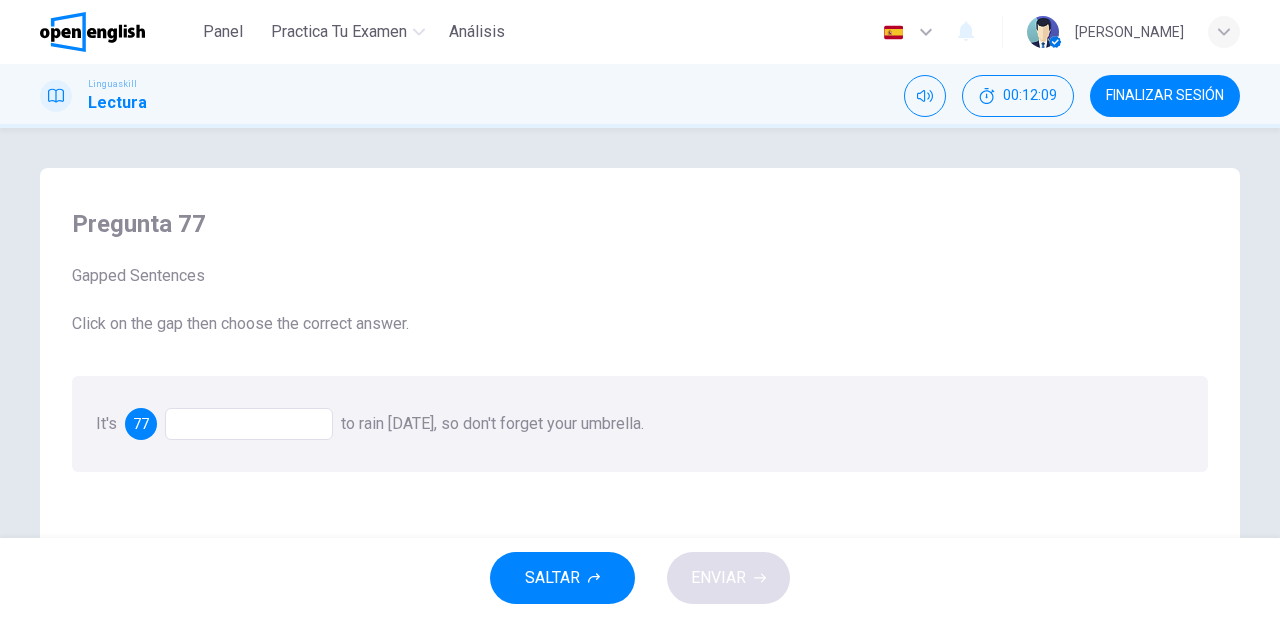 click at bounding box center [249, 424] 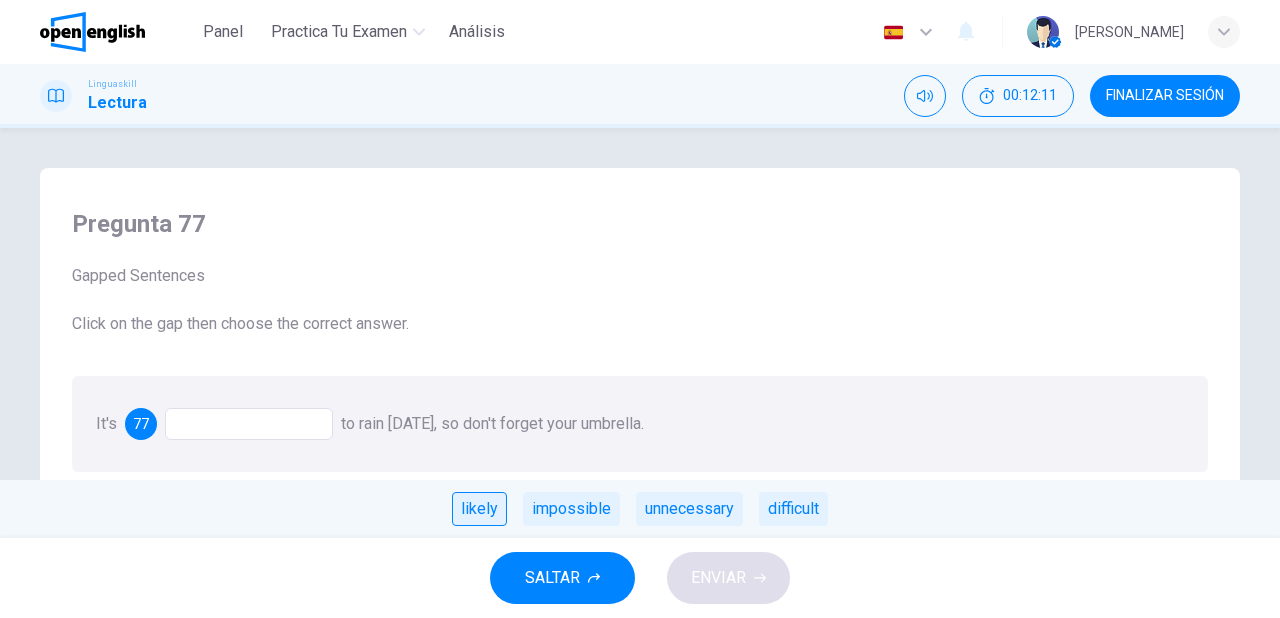 click on "likely" at bounding box center [479, 509] 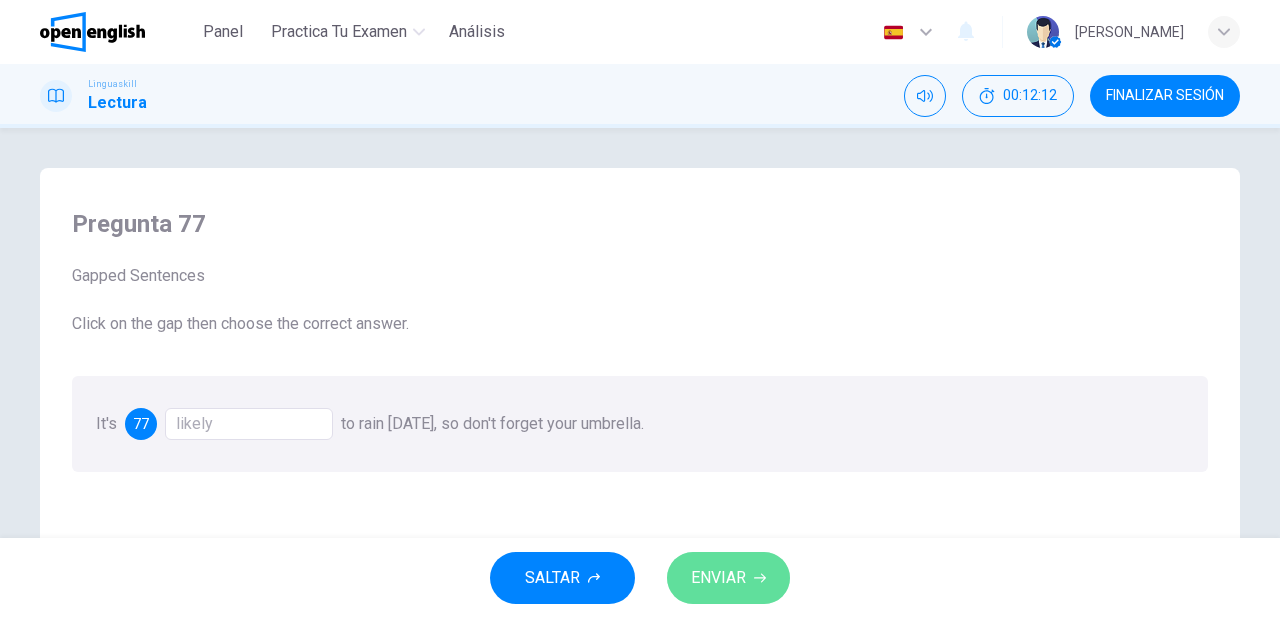 click on "ENVIAR" at bounding box center [718, 578] 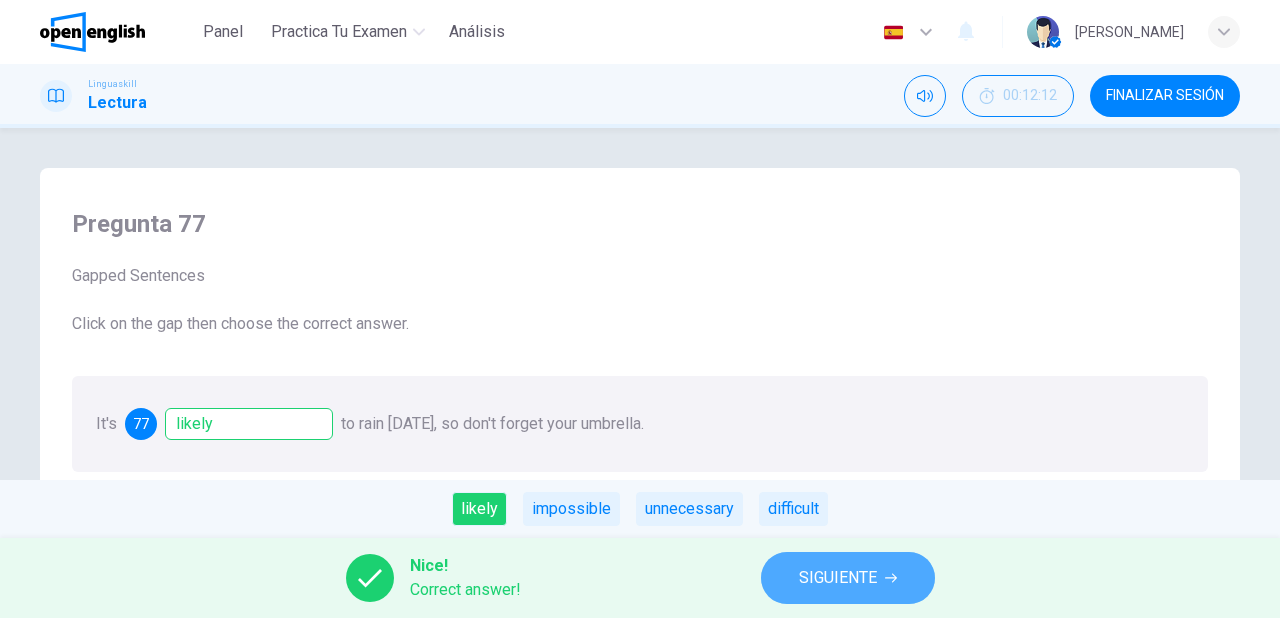 click on "SIGUIENTE" at bounding box center [838, 578] 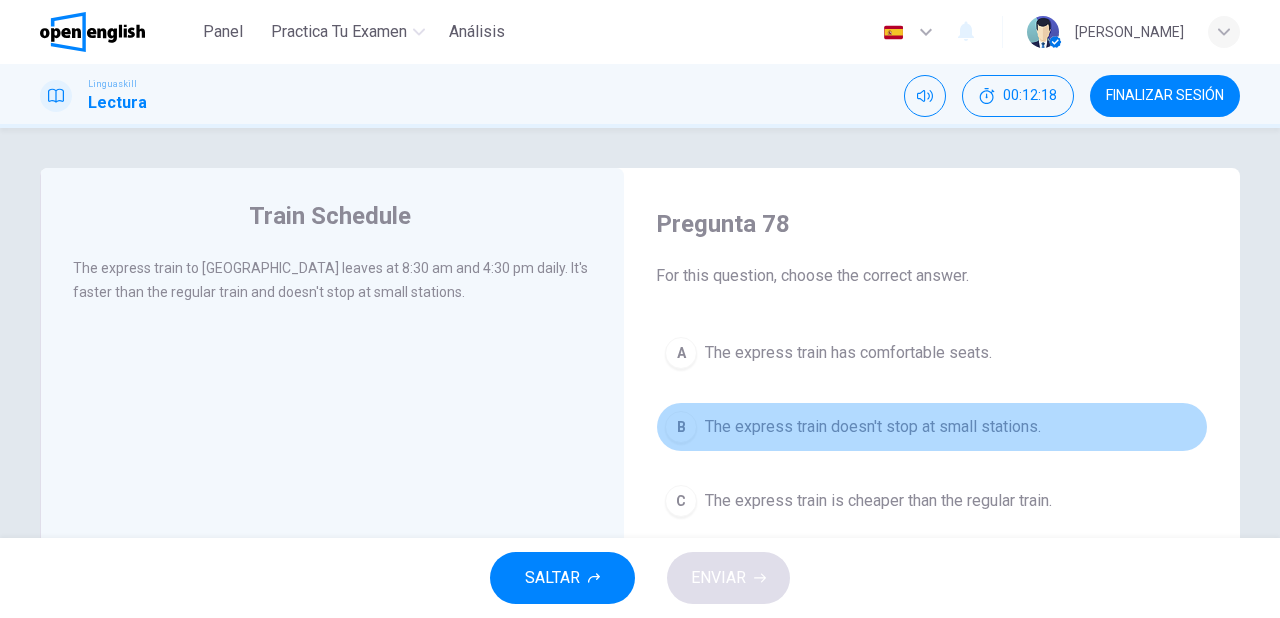 click on "The express train doesn't stop at small stations." at bounding box center (873, 427) 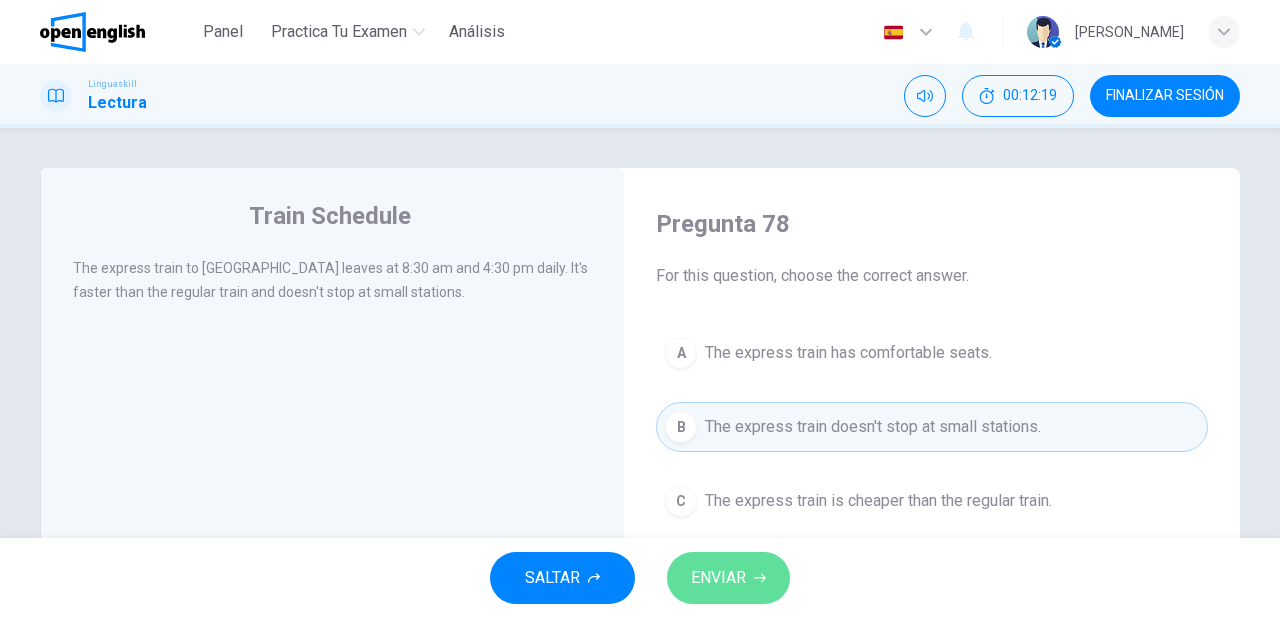 click on "ENVIAR" at bounding box center [728, 578] 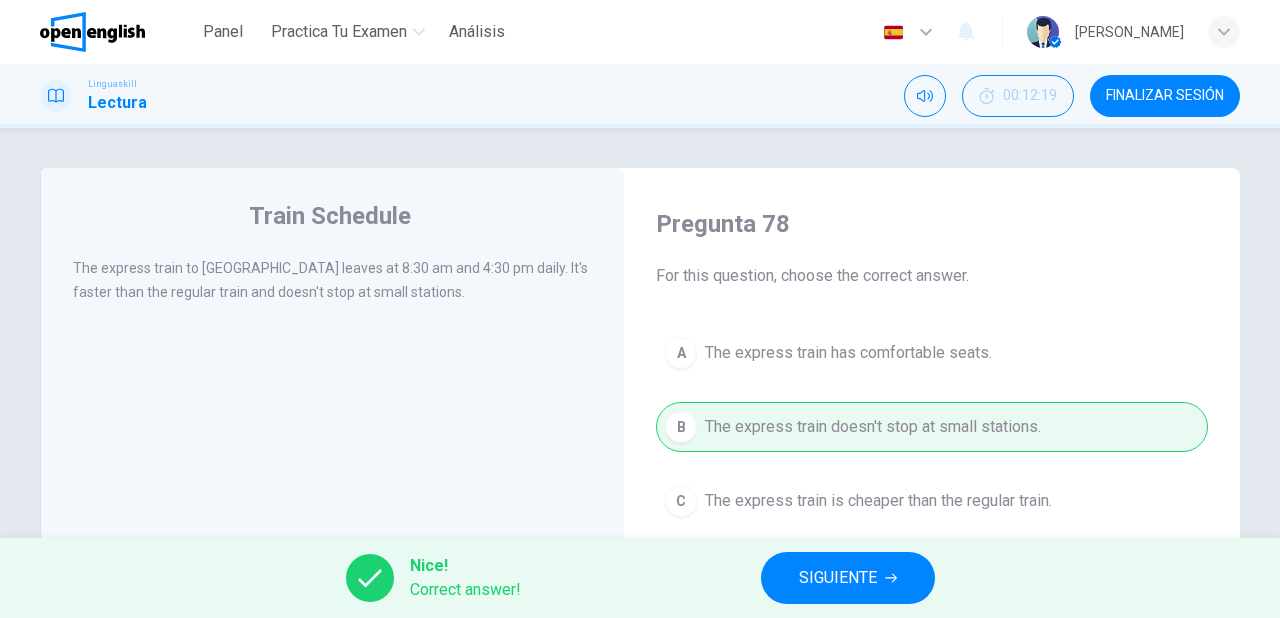 click on "SIGUIENTE" at bounding box center [838, 578] 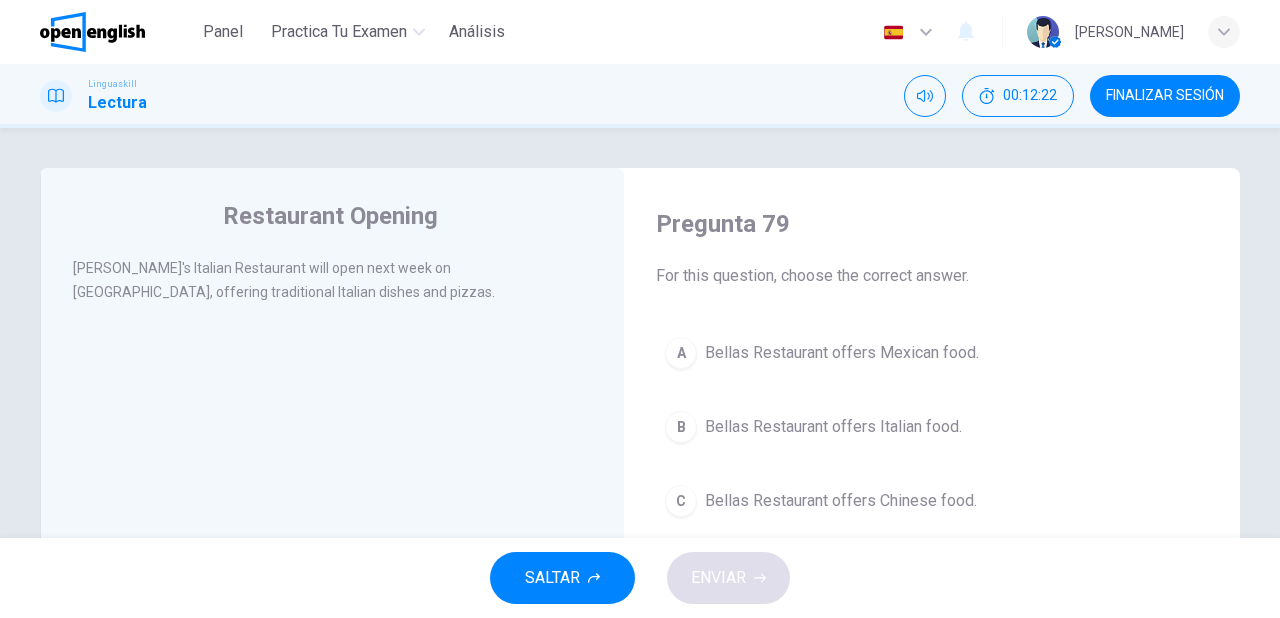drag, startPoint x: 833, startPoint y: 428, endPoint x: 832, endPoint y: 460, distance: 32.01562 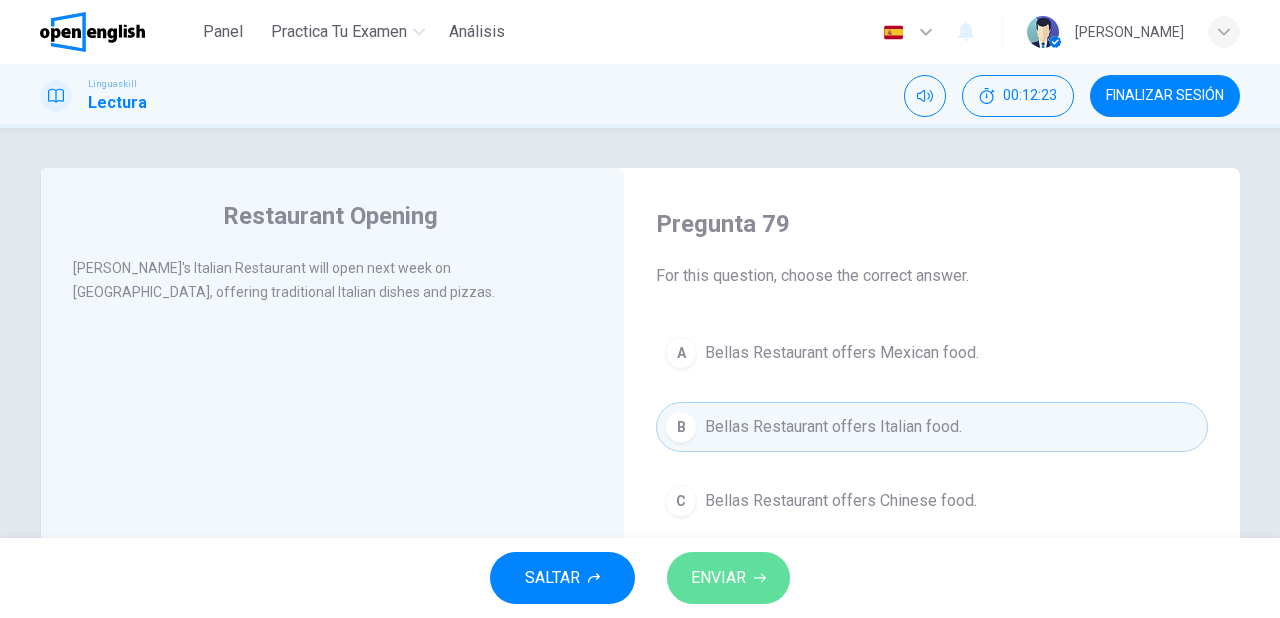 click on "ENVIAR" at bounding box center [728, 578] 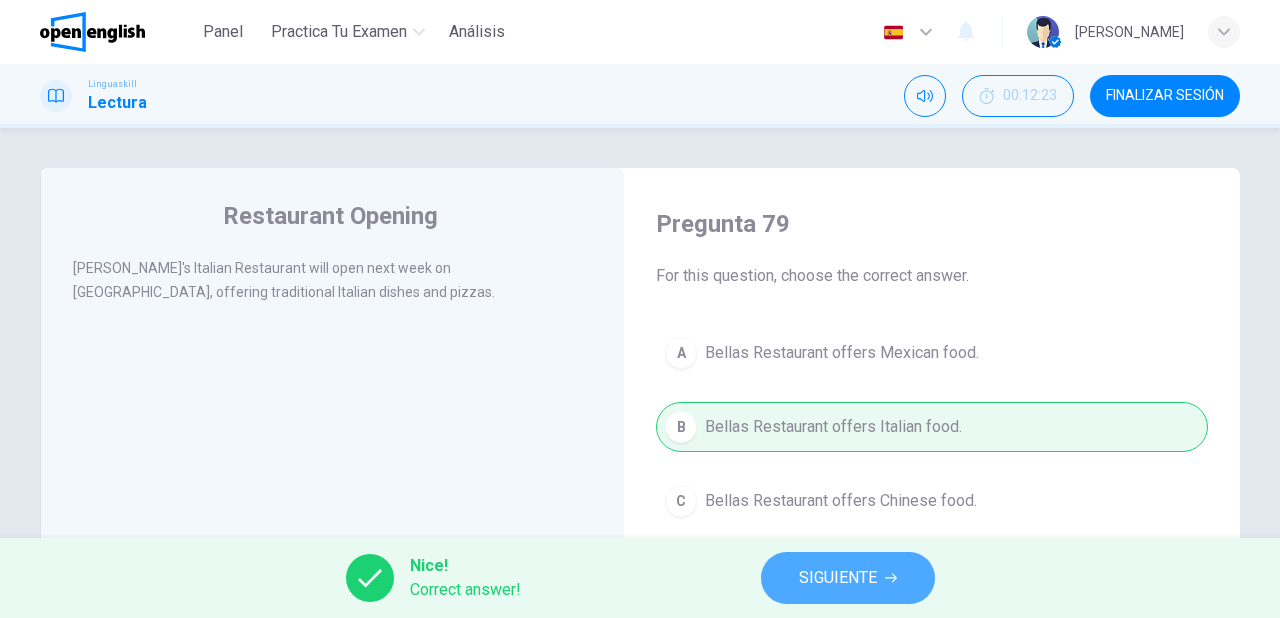 click on "SIGUIENTE" at bounding box center (838, 578) 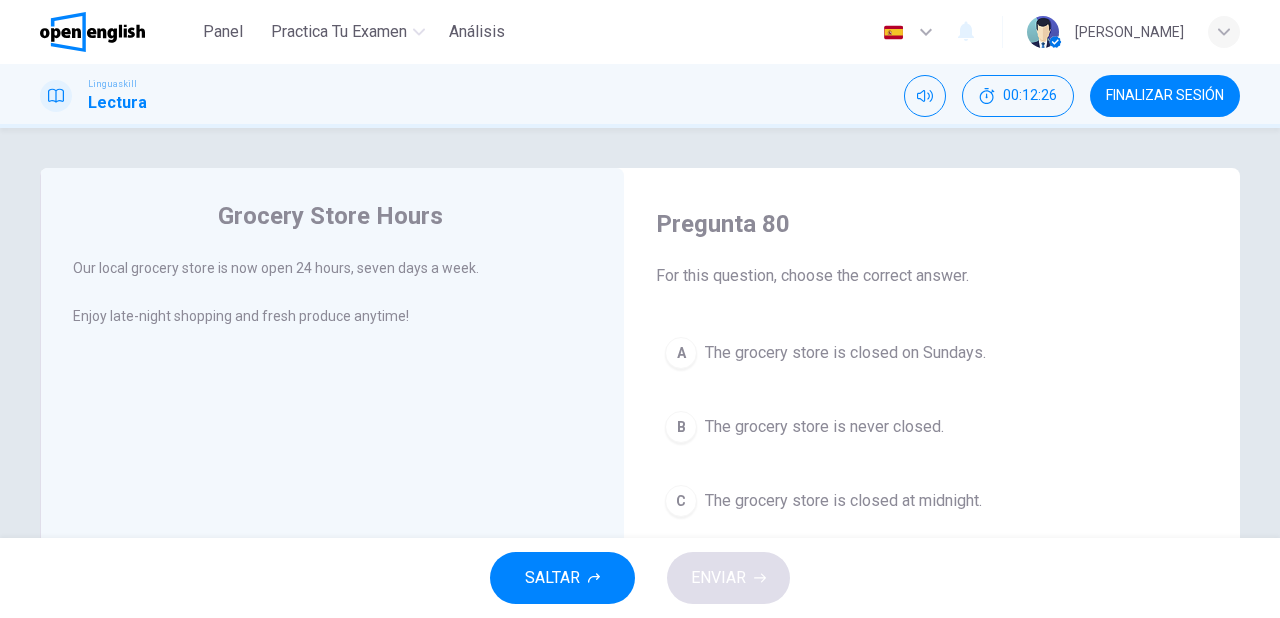 click on "The grocery store is never closed." at bounding box center (824, 427) 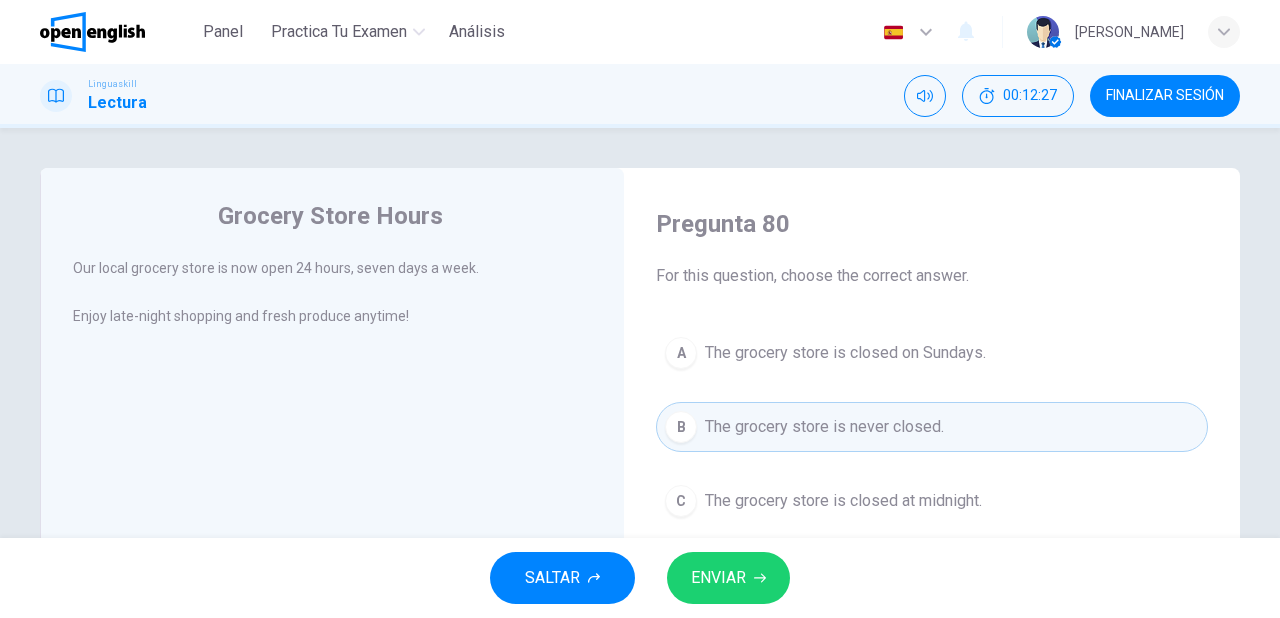 click on "ENVIAR" at bounding box center [718, 578] 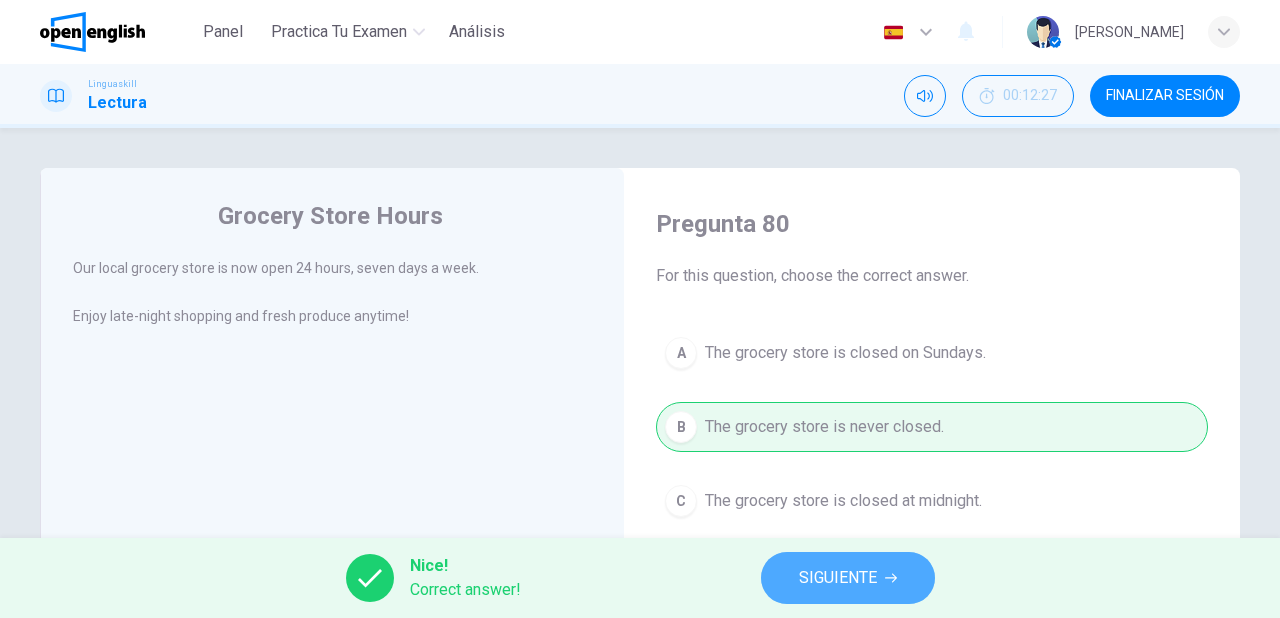 click on "SIGUIENTE" at bounding box center [838, 578] 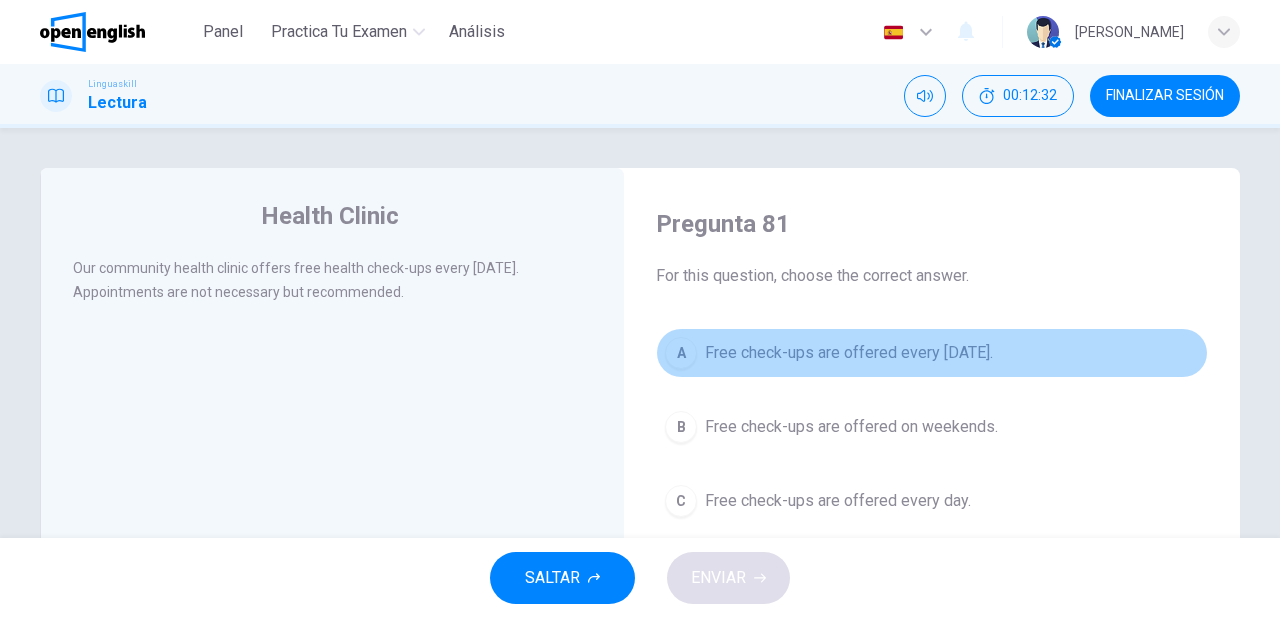 click on "Free check-ups are offered every Wednesday." at bounding box center (849, 353) 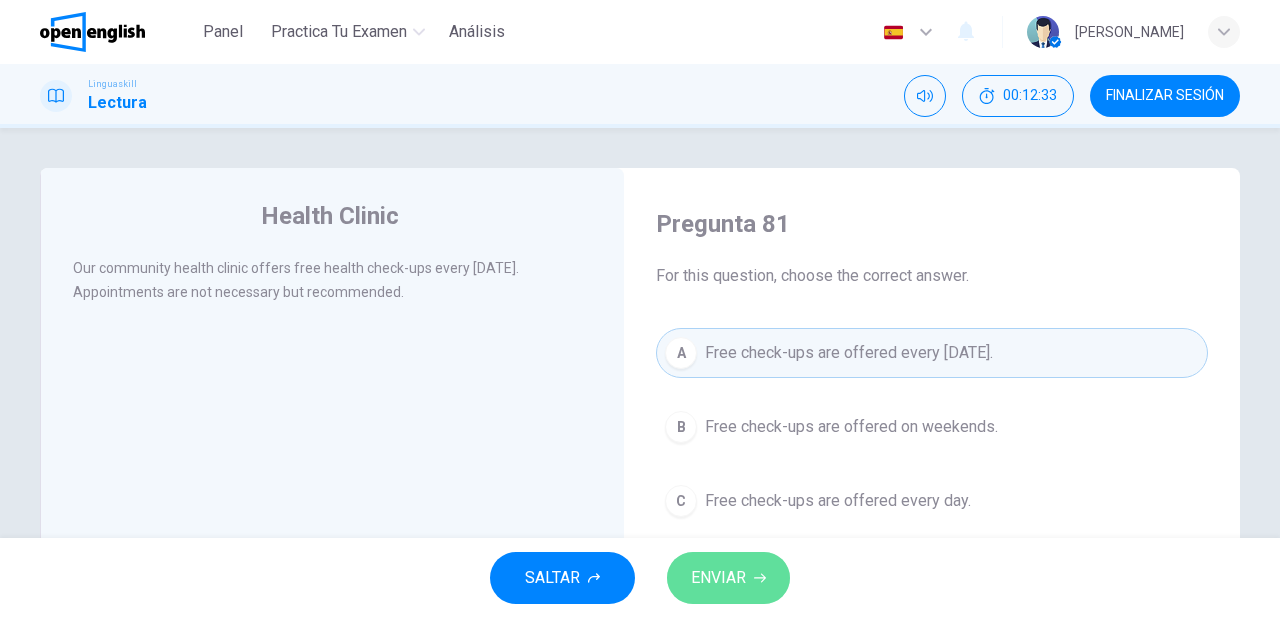 click on "ENVIAR" at bounding box center (728, 578) 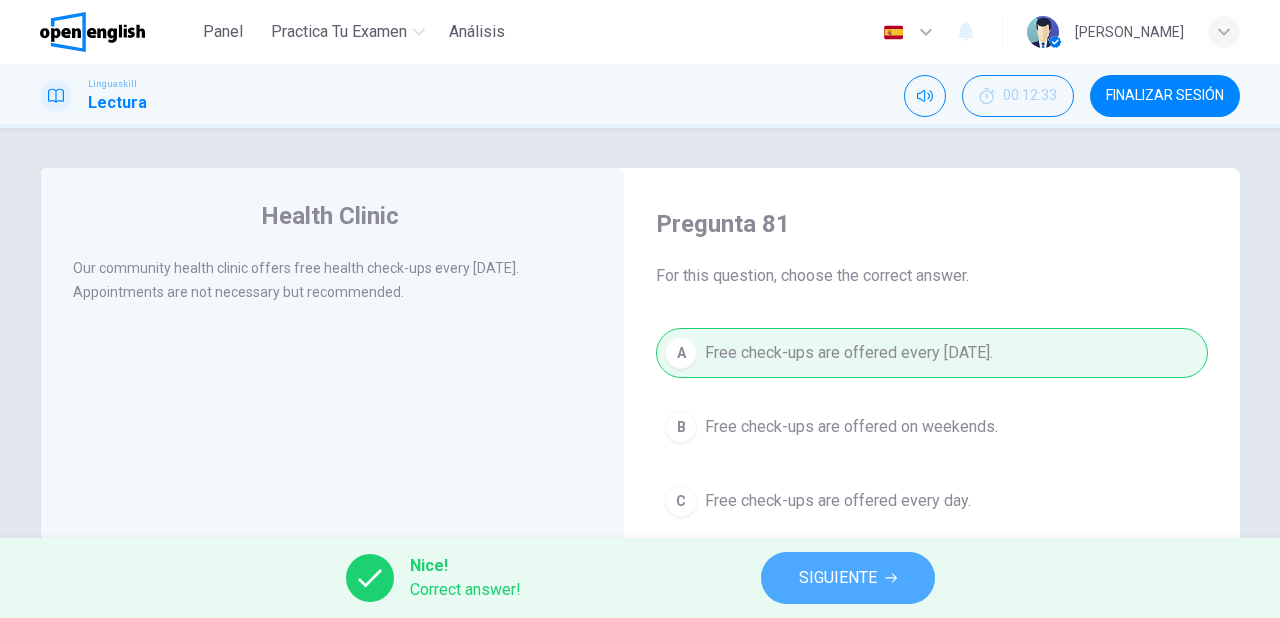 click on "SIGUIENTE" at bounding box center [848, 578] 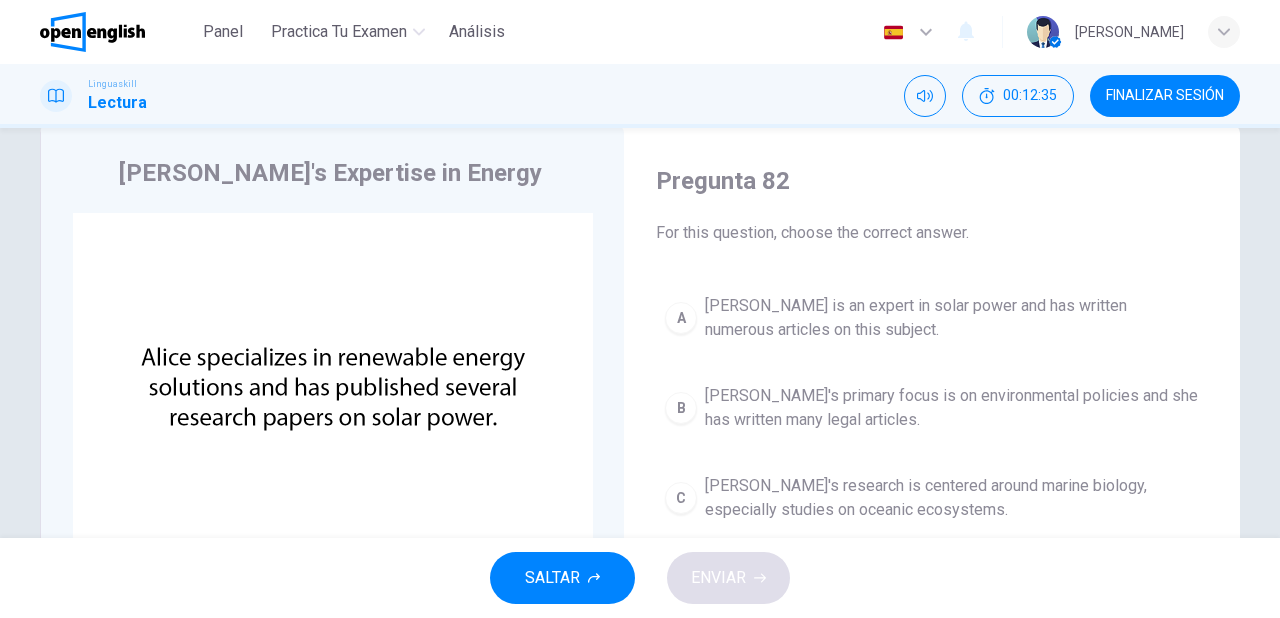 scroll, scrollTop: 80, scrollLeft: 0, axis: vertical 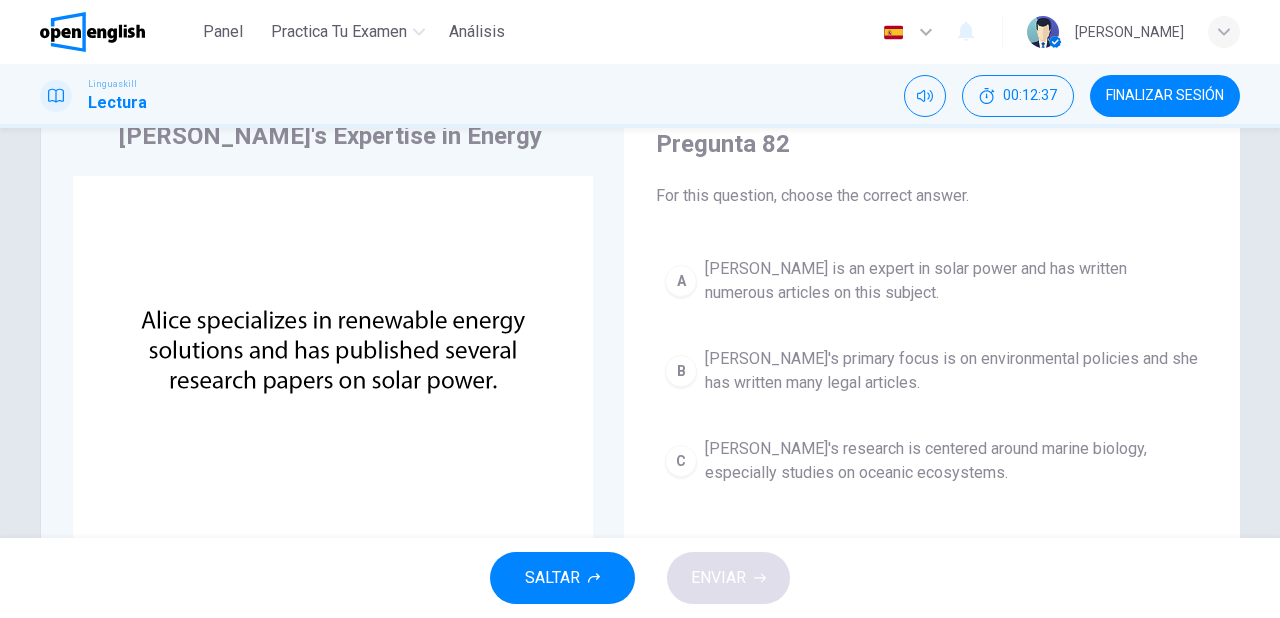 click on "Alice is an expert in solar power and has written numerous articles on this subject." at bounding box center (952, 281) 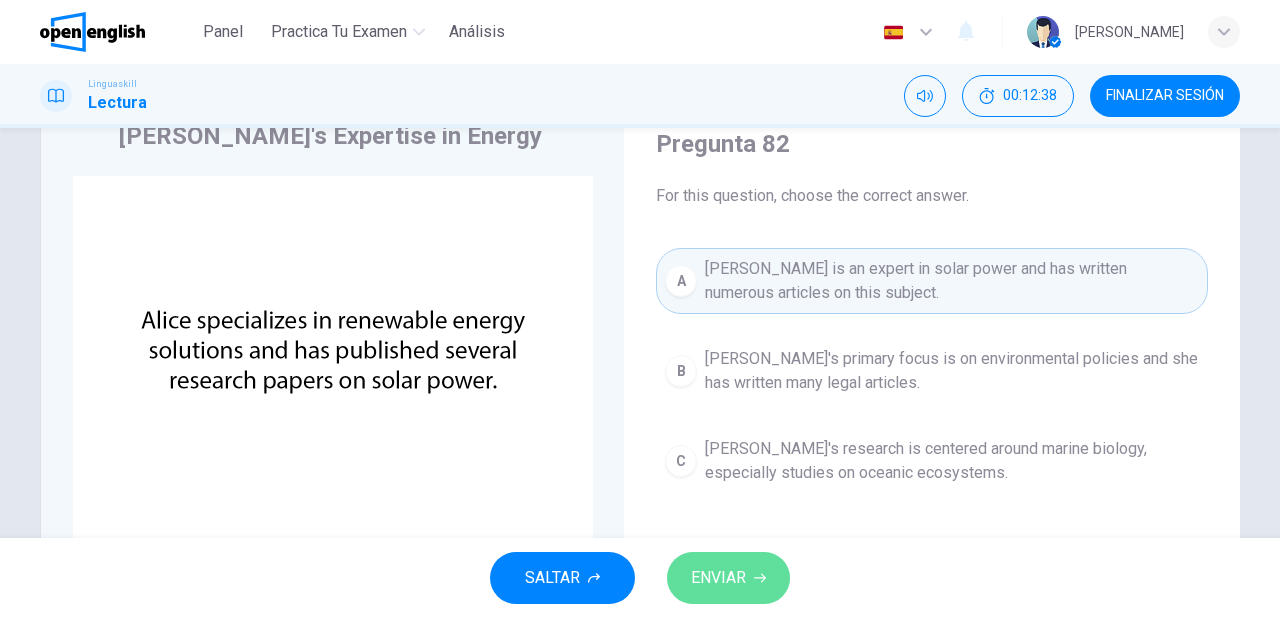 click on "ENVIAR" at bounding box center [728, 578] 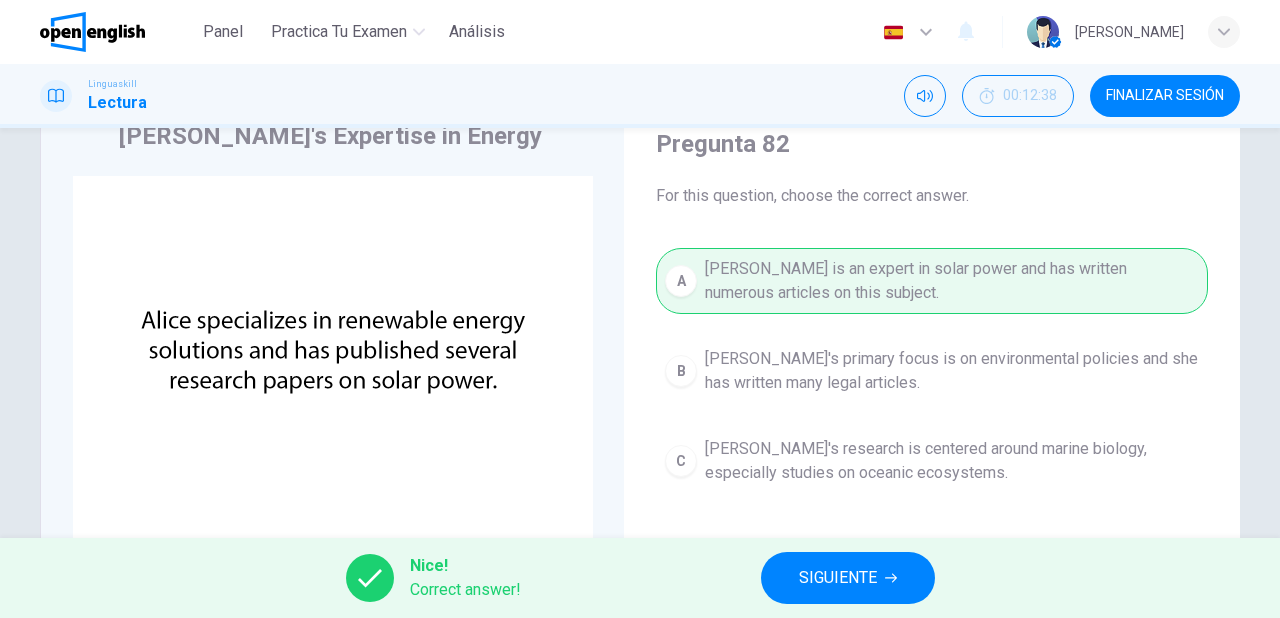 click on "SIGUIENTE" at bounding box center [838, 578] 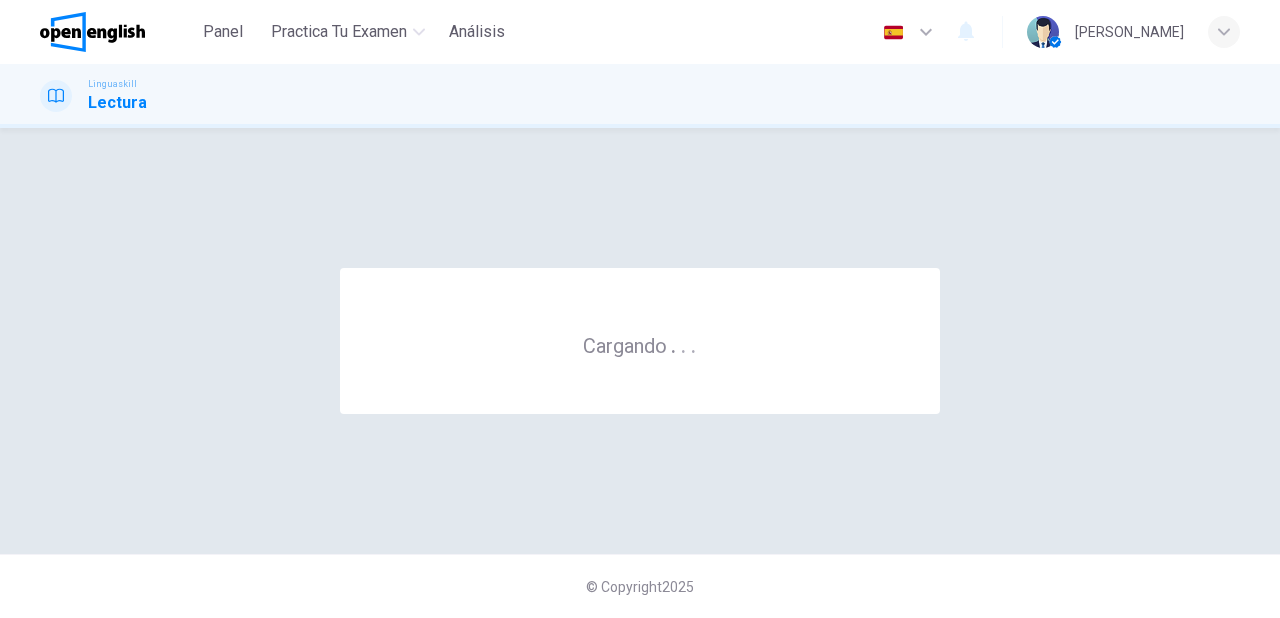 scroll, scrollTop: 0, scrollLeft: 0, axis: both 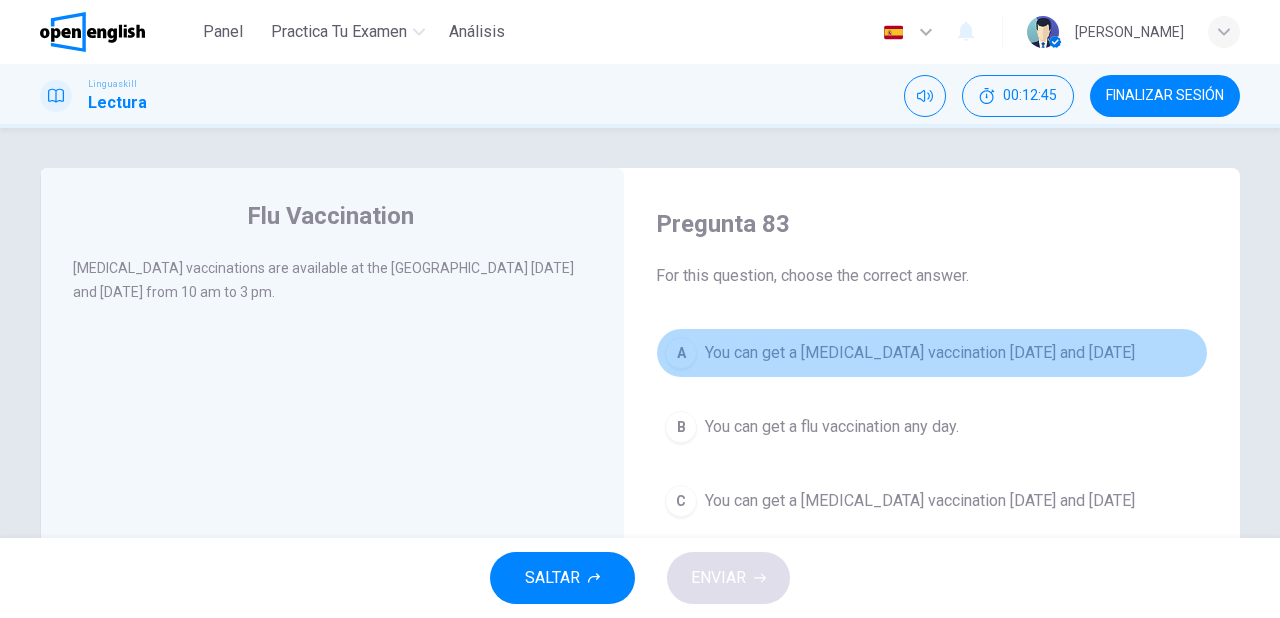 click on "You can get a flu vaccination on Monday and Thursday" at bounding box center [920, 353] 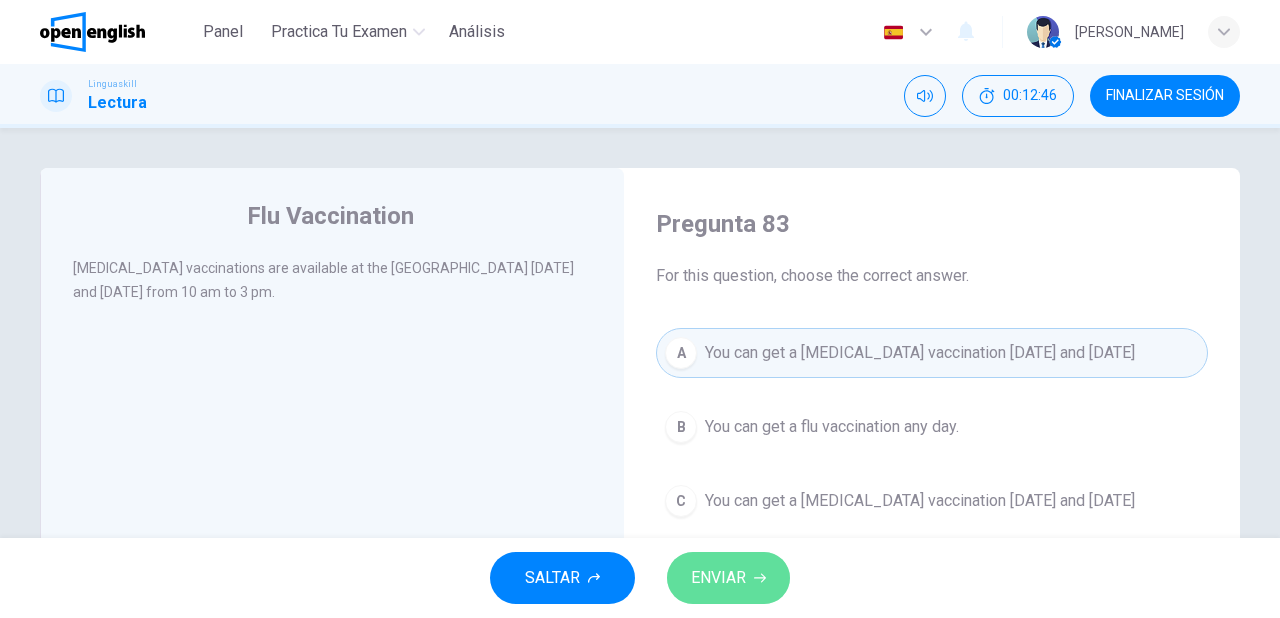 click 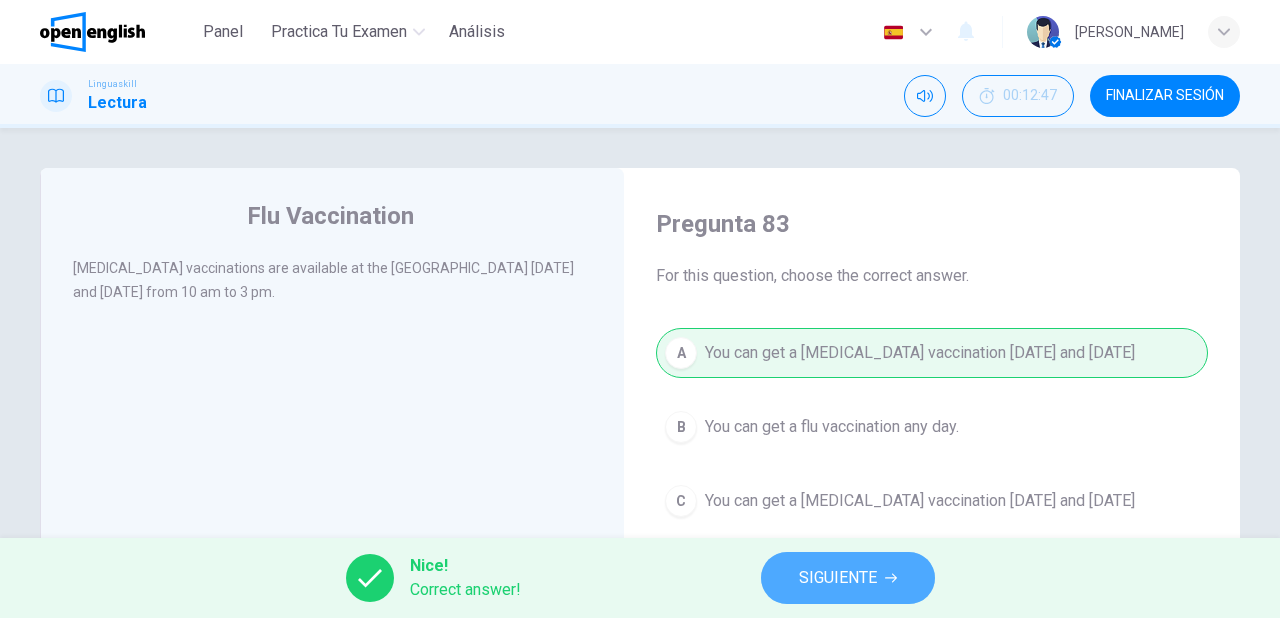 click on "SIGUIENTE" at bounding box center [838, 578] 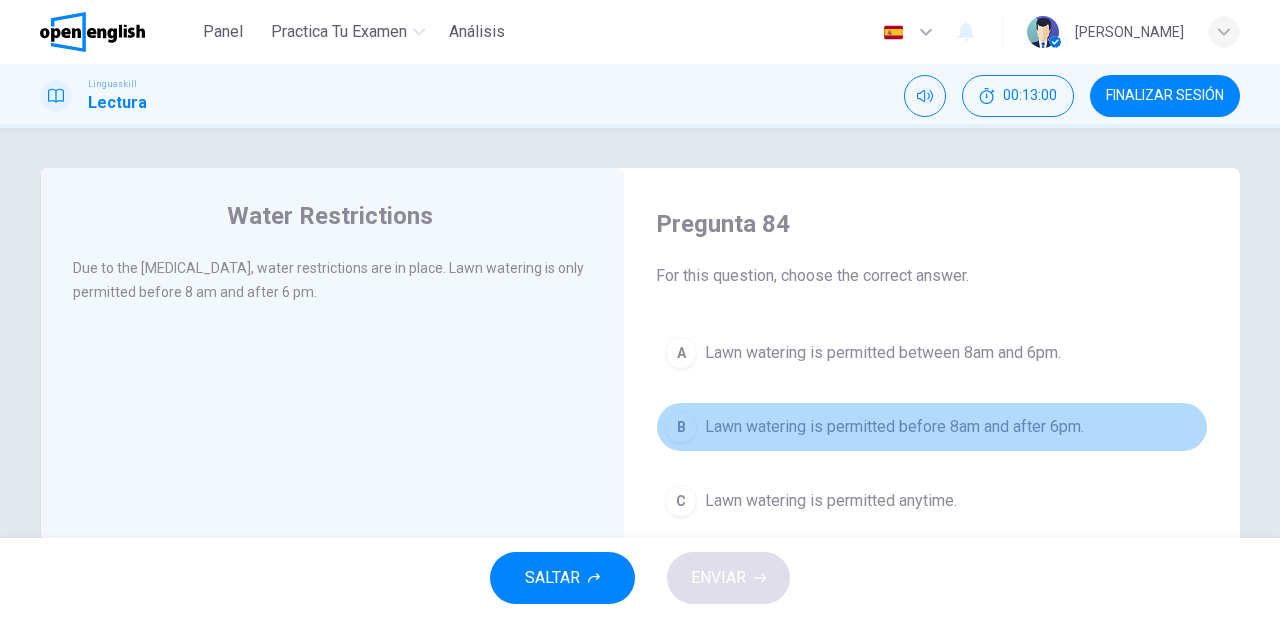 drag, startPoint x: 891, startPoint y: 437, endPoint x: 876, endPoint y: 482, distance: 47.434166 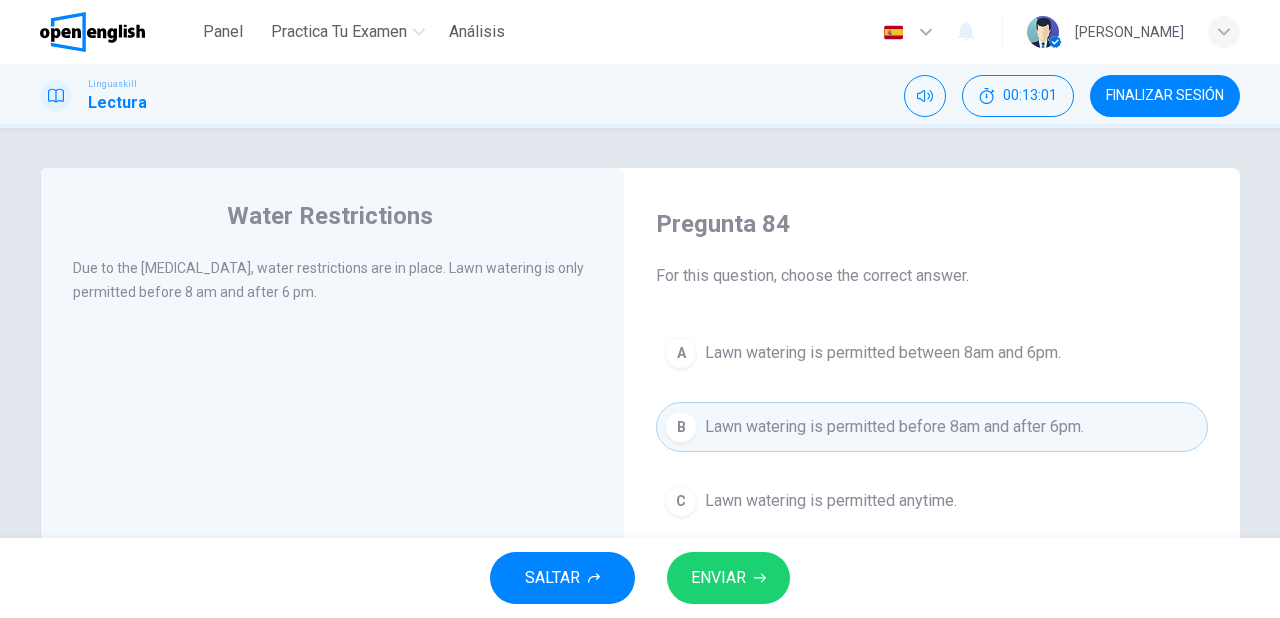 click on "ENVIAR" at bounding box center (728, 578) 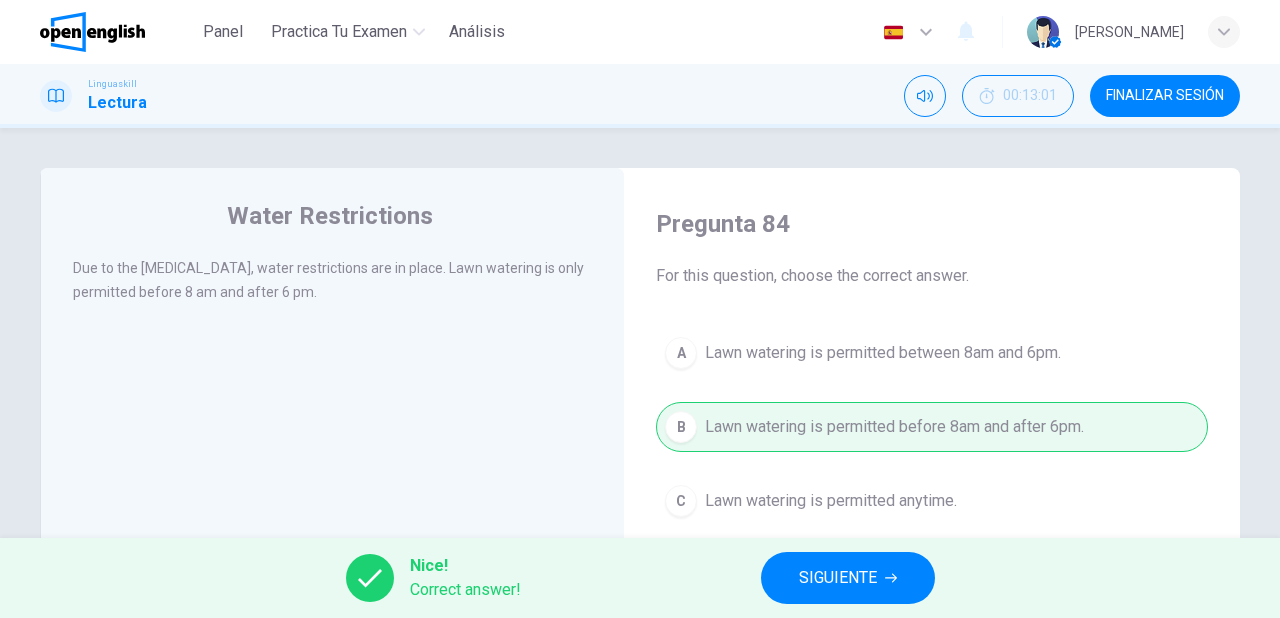 click on "SIGUIENTE" at bounding box center (838, 578) 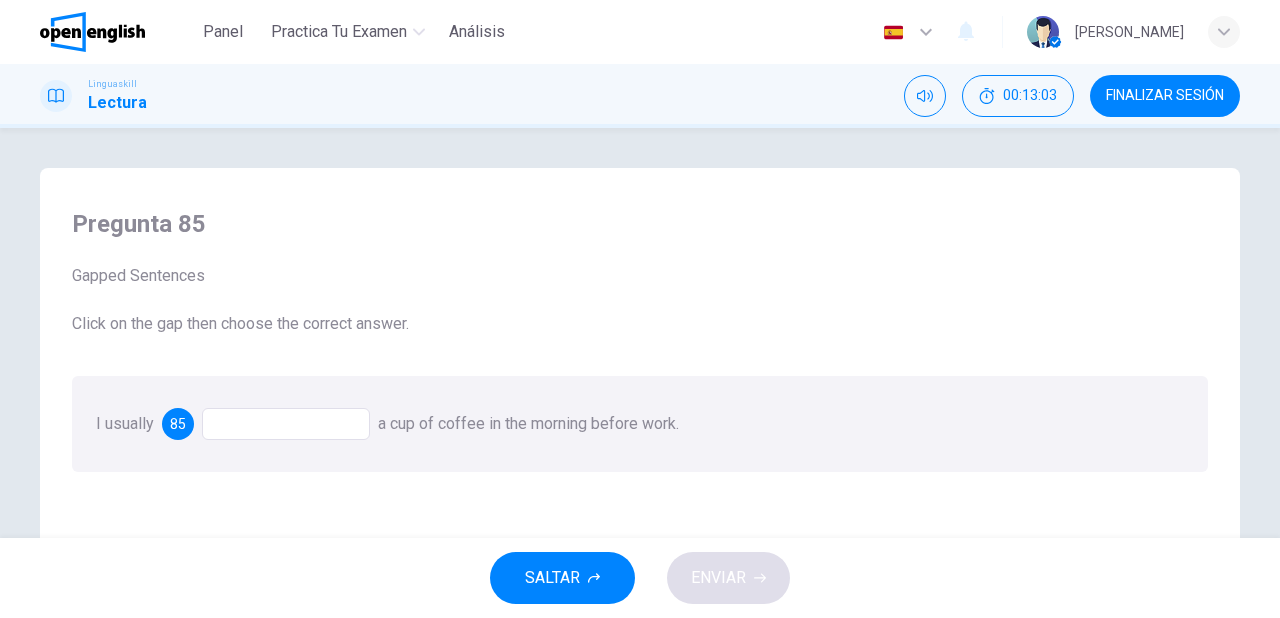 click at bounding box center (286, 424) 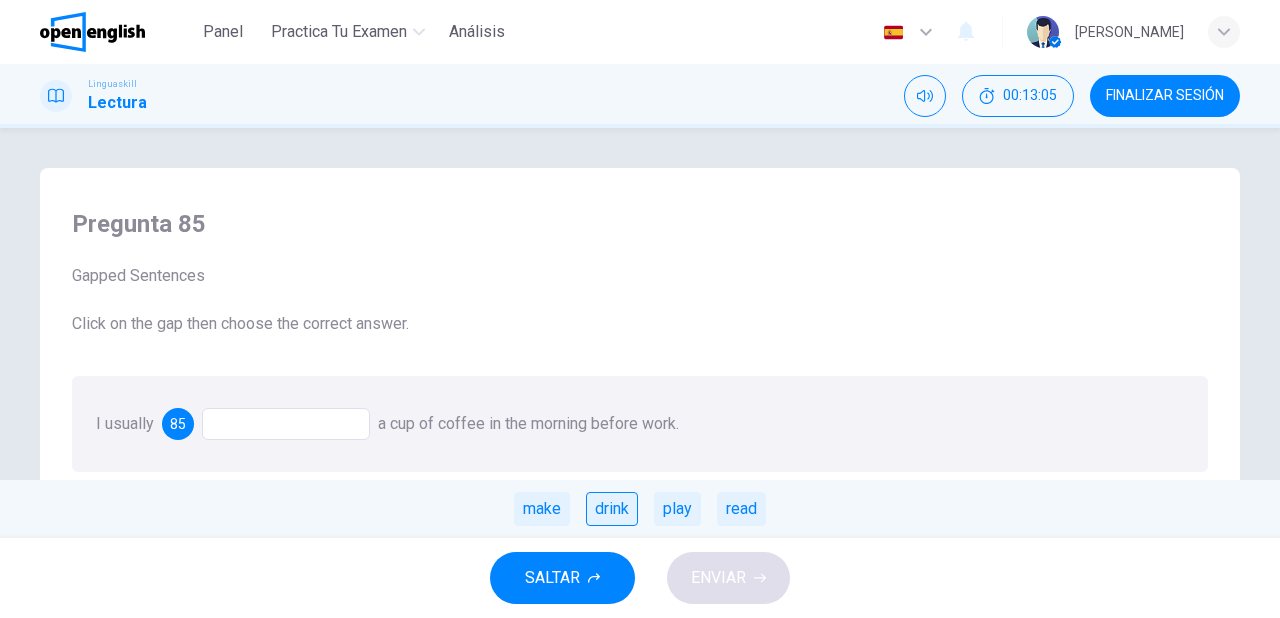click on "drink" at bounding box center (612, 509) 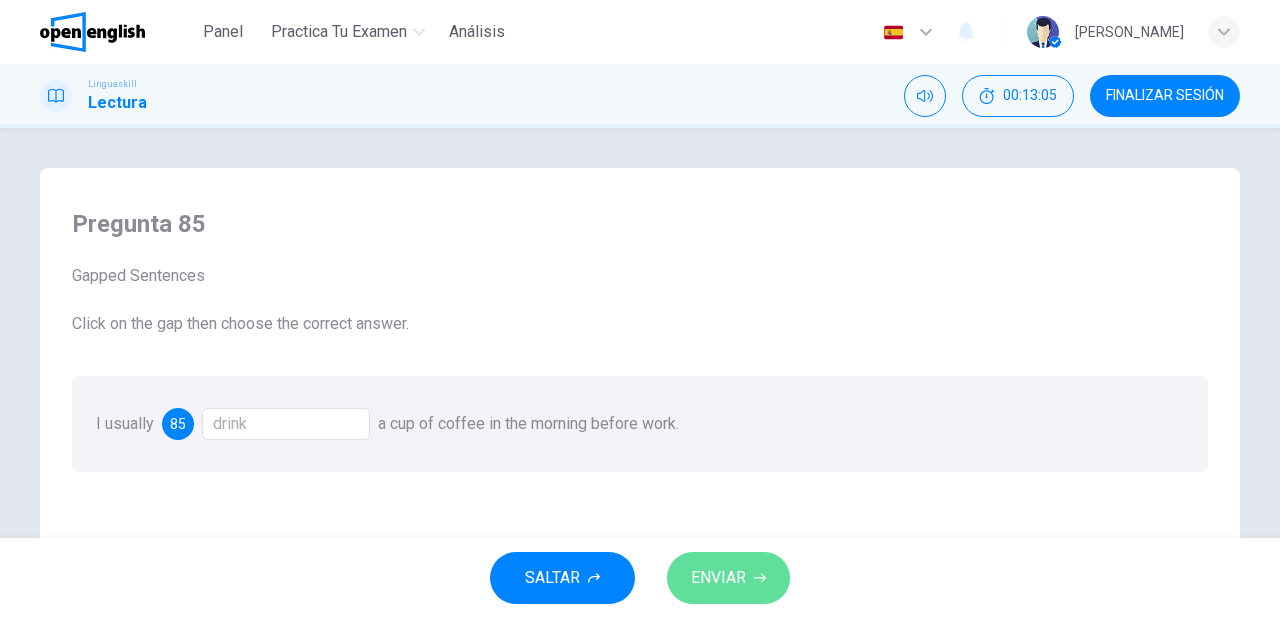 click on "ENVIAR" at bounding box center [718, 578] 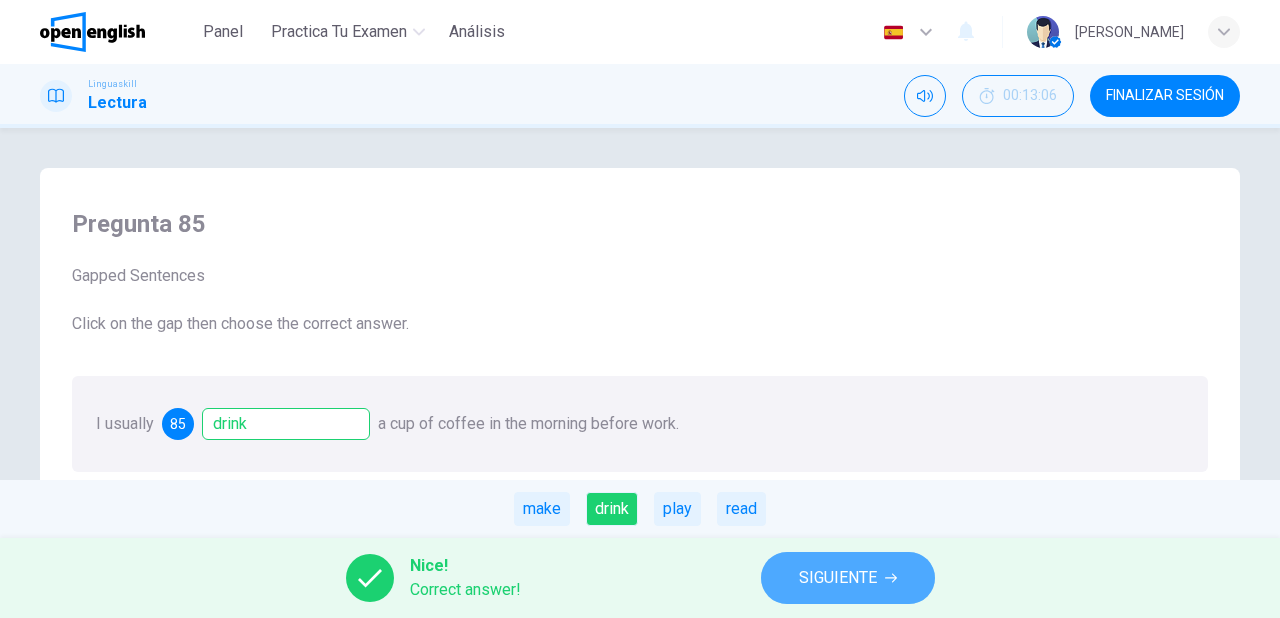 click on "SIGUIENTE" at bounding box center (838, 578) 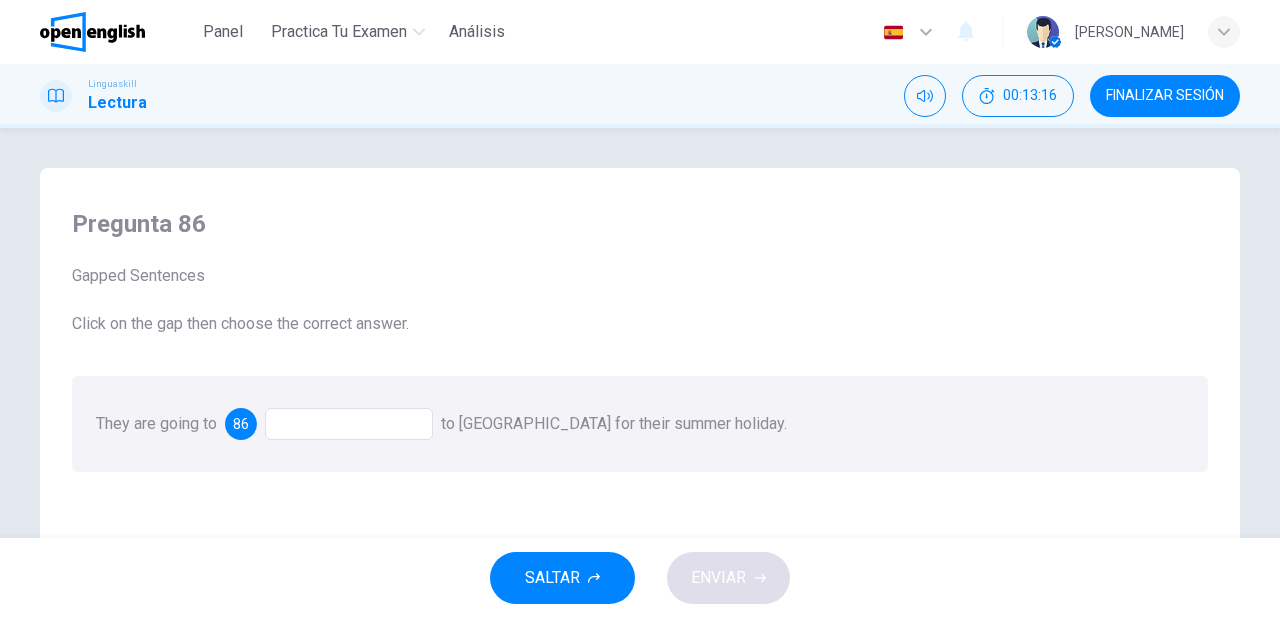 click at bounding box center (349, 424) 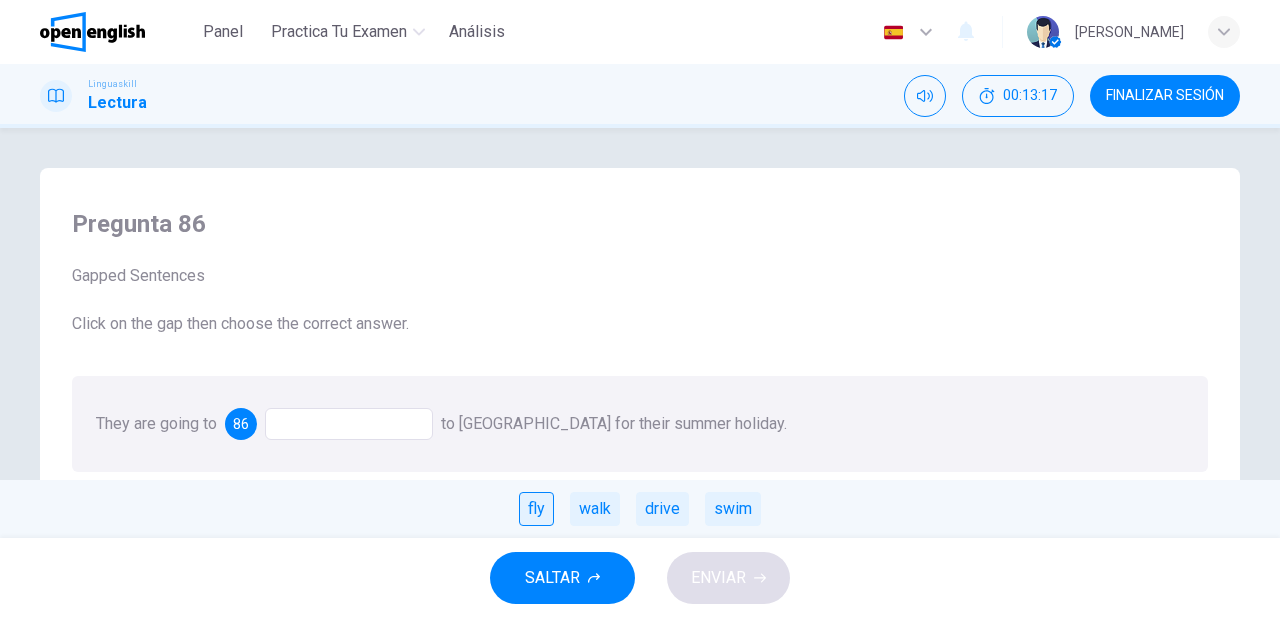 click on "fly" at bounding box center (536, 509) 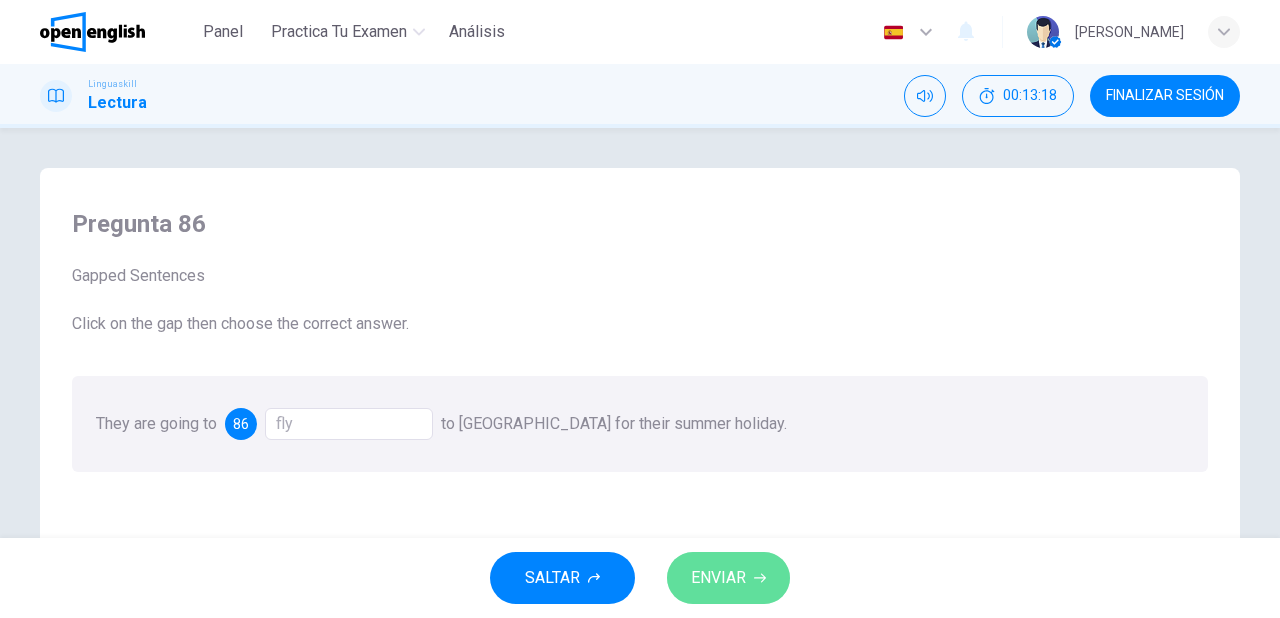 click on "ENVIAR" at bounding box center (728, 578) 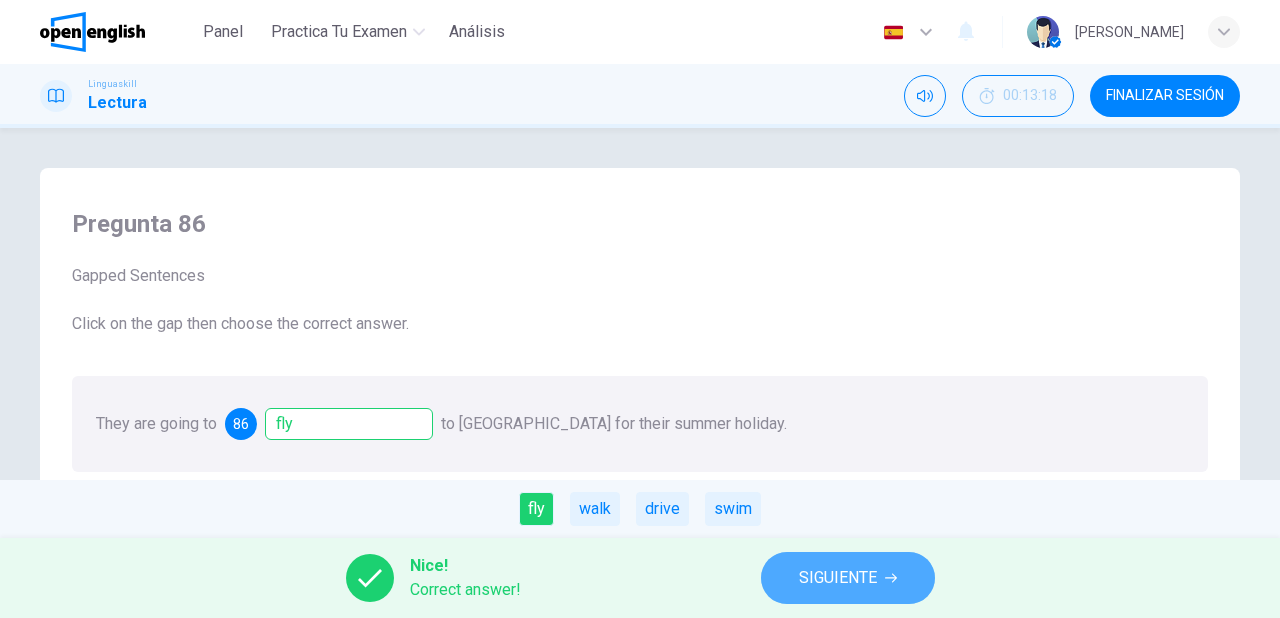 click on "SIGUIENTE" at bounding box center (848, 578) 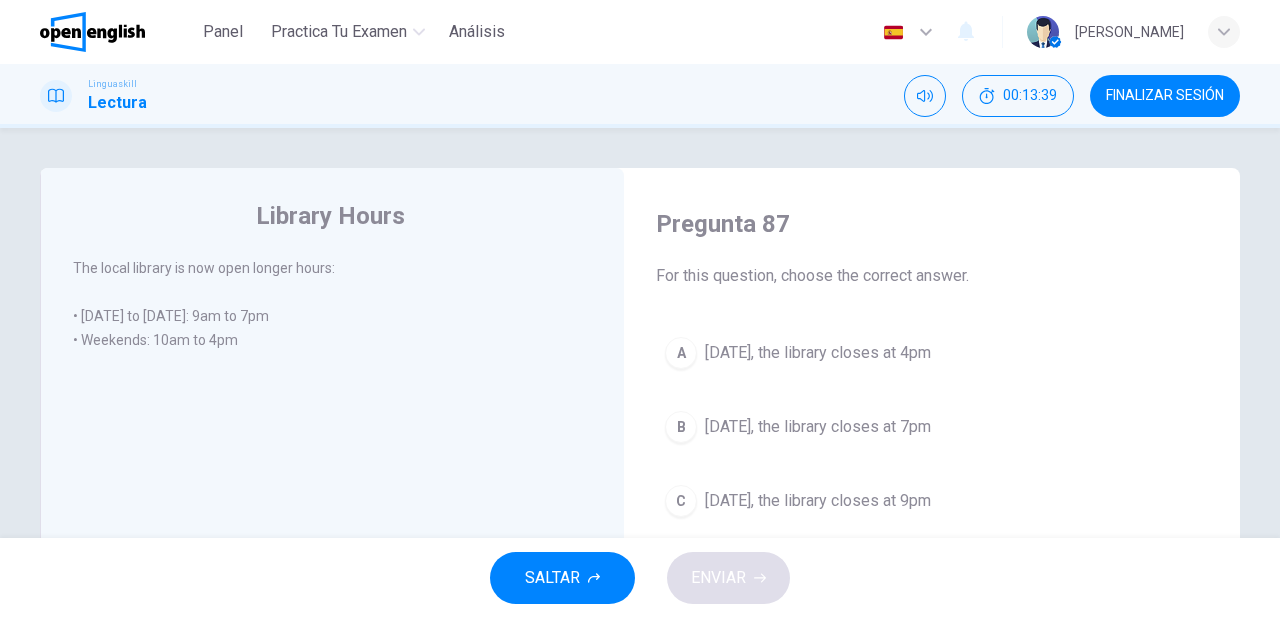 drag, startPoint x: 744, startPoint y: 357, endPoint x: 744, endPoint y: 373, distance: 16 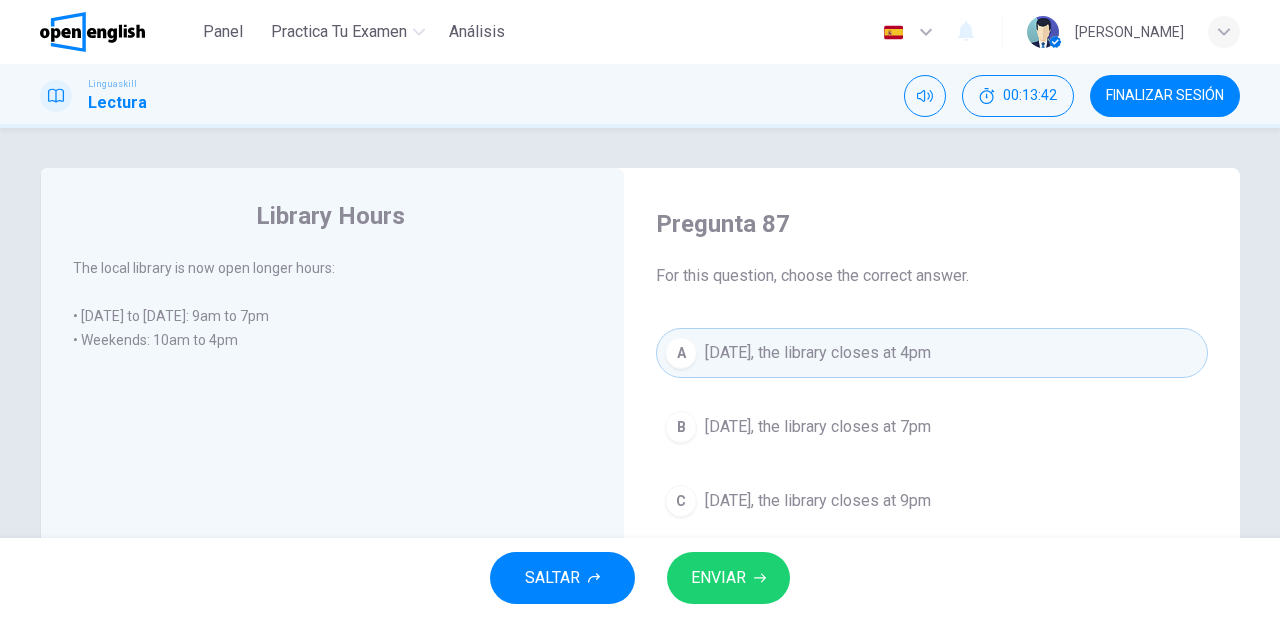 click on "ENVIAR" at bounding box center (718, 578) 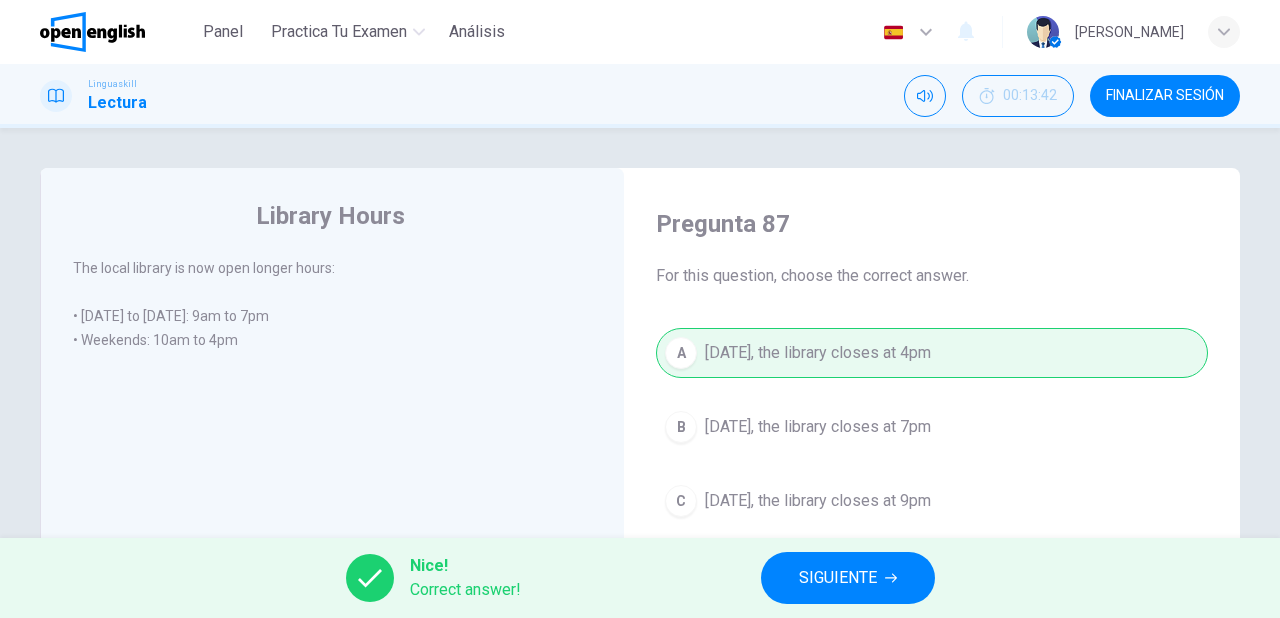 click on "SIGUIENTE" at bounding box center [838, 578] 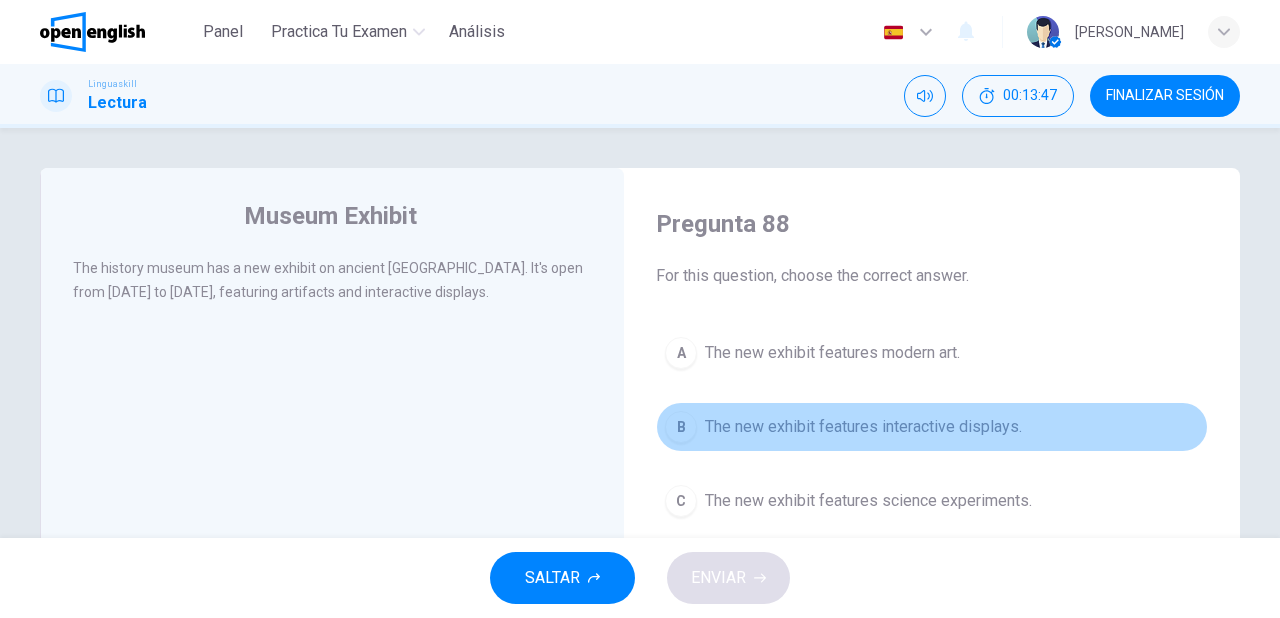 click on "The new exhibit features interactive displays." at bounding box center [863, 427] 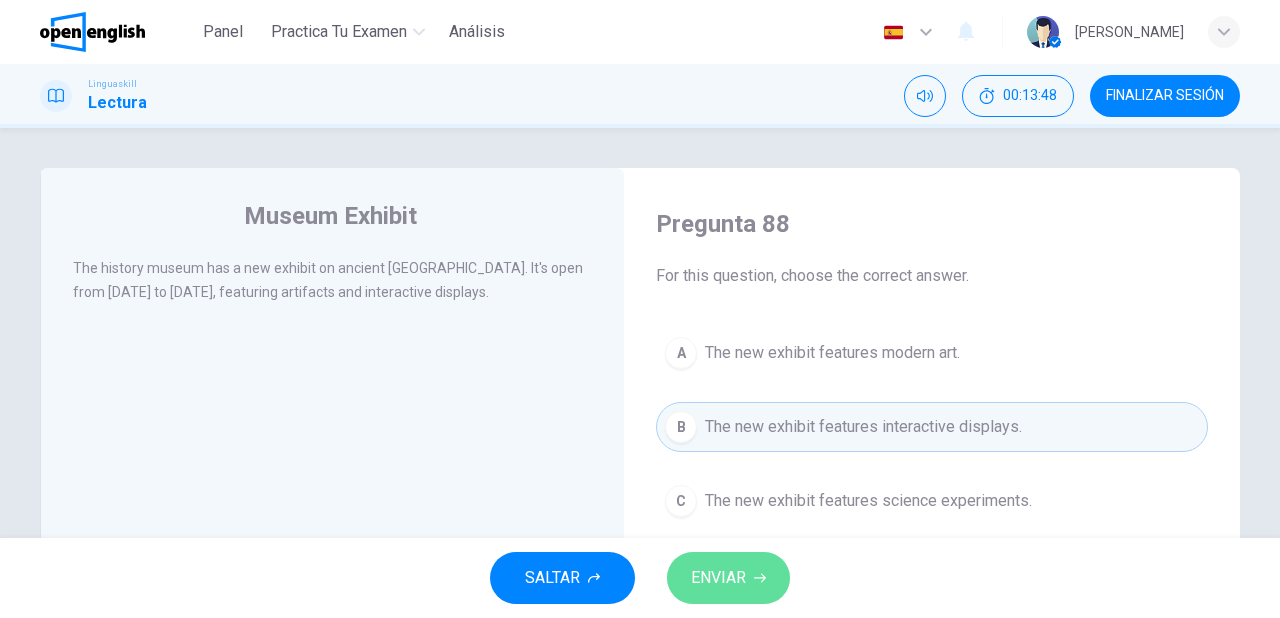 click on "ENVIAR" at bounding box center (728, 578) 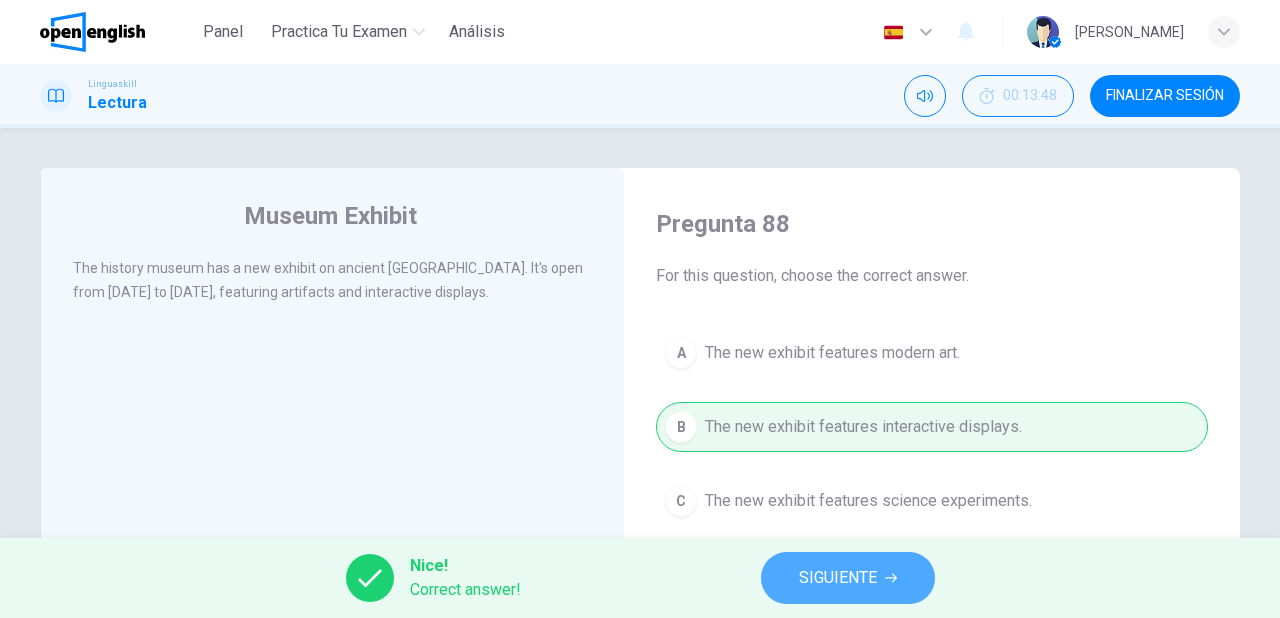 click on "SIGUIENTE" at bounding box center (848, 578) 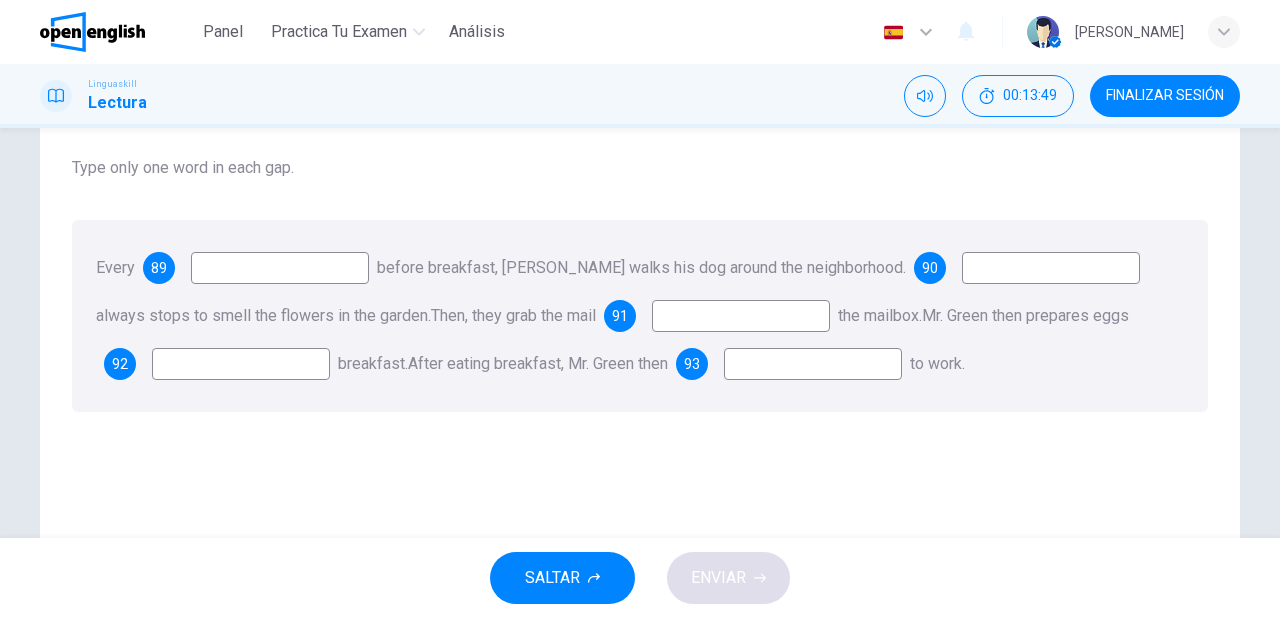 scroll, scrollTop: 160, scrollLeft: 0, axis: vertical 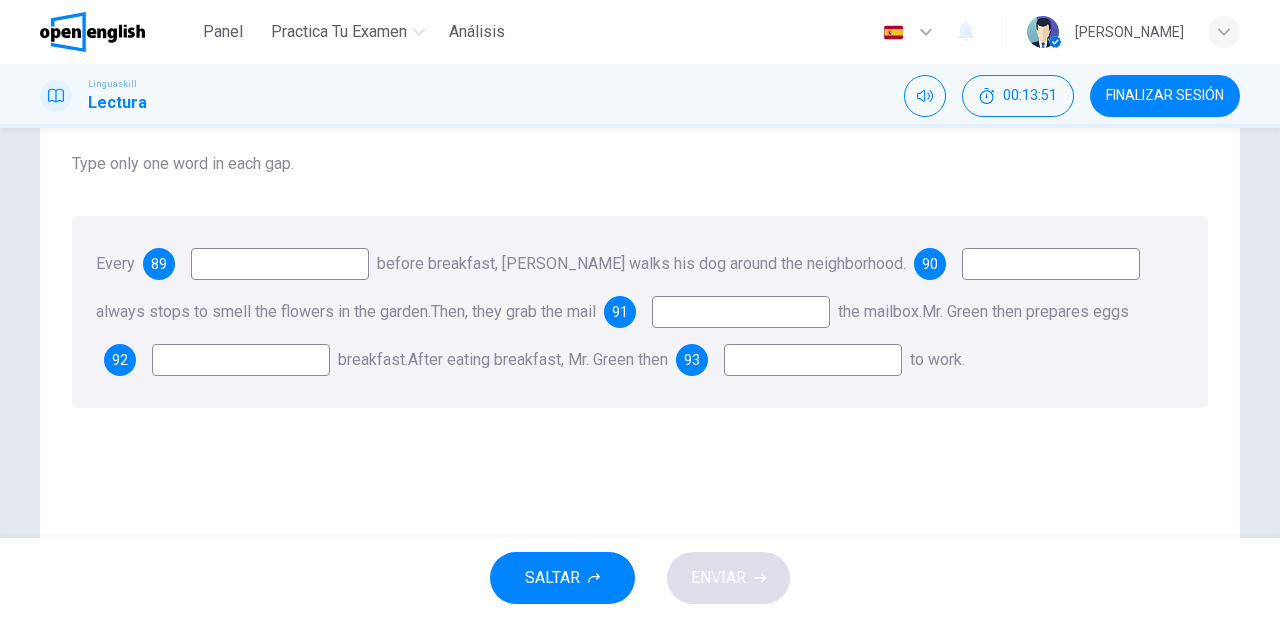 click on "Every  89  before breakfast, Mr. Green walks his dog around the neighborhood. 90  always stops to smell the flowers in the garden.  Then, they grab the mail  91  the mailbox. Mr. Green then prepares eggs  92  breakfast. After eating breakfast, Mr. Green then  93  to work." at bounding box center [640, 312] 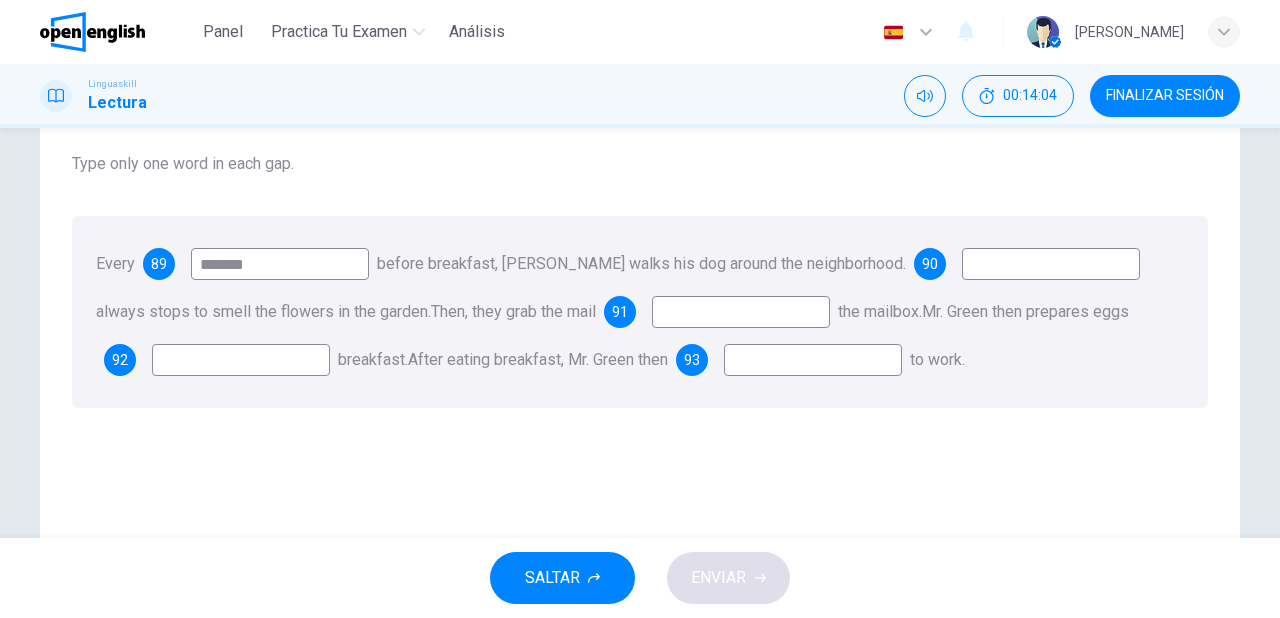 type on "*******" 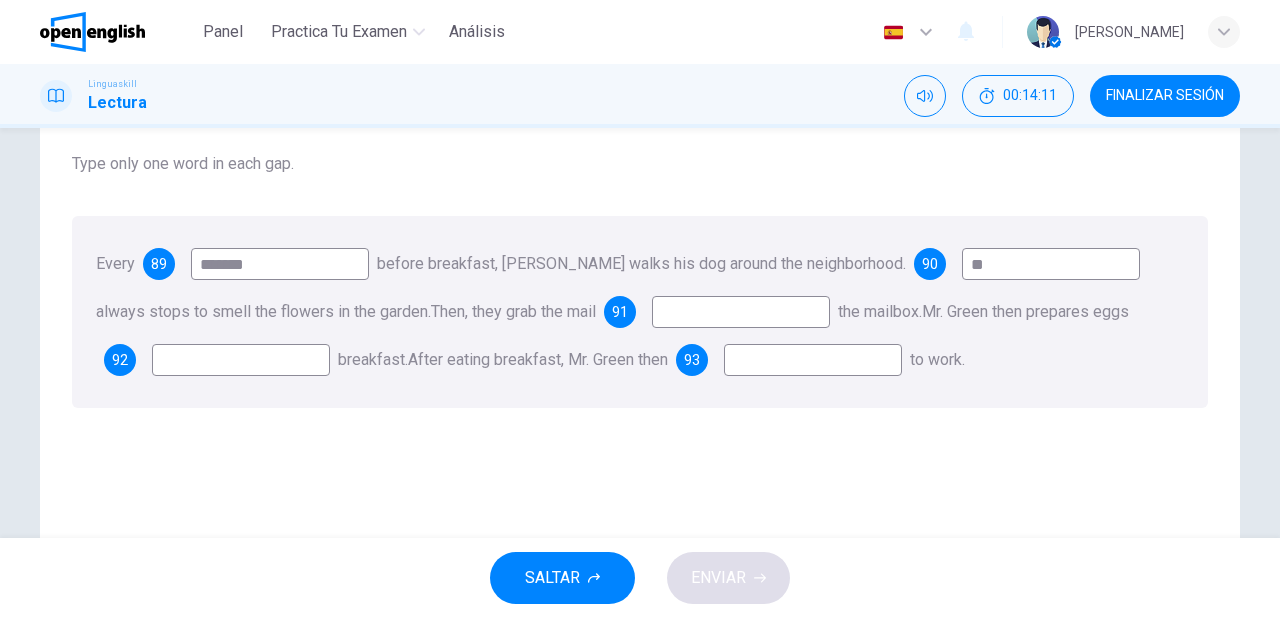 type on "**" 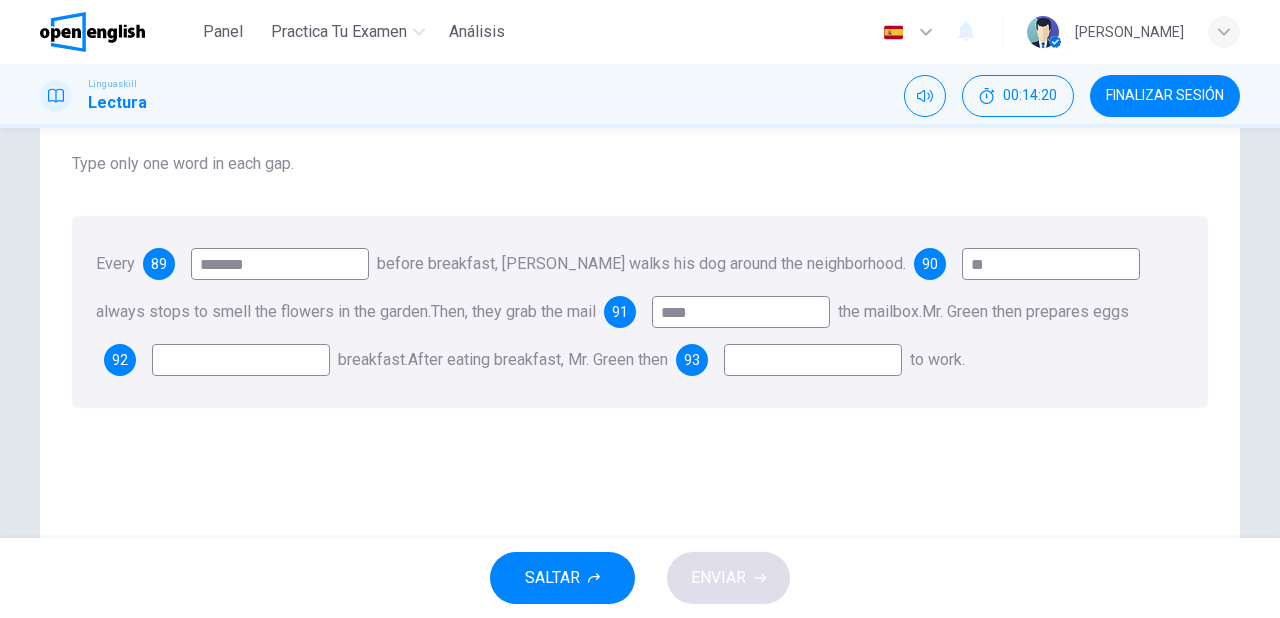type on "****" 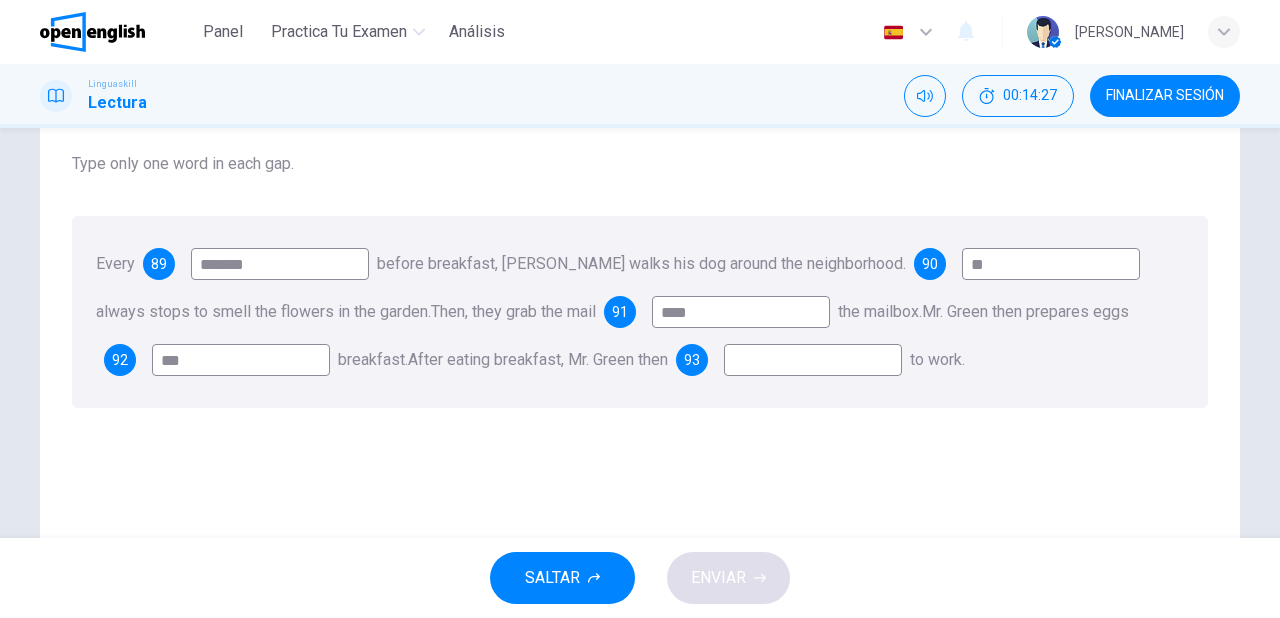 type on "***" 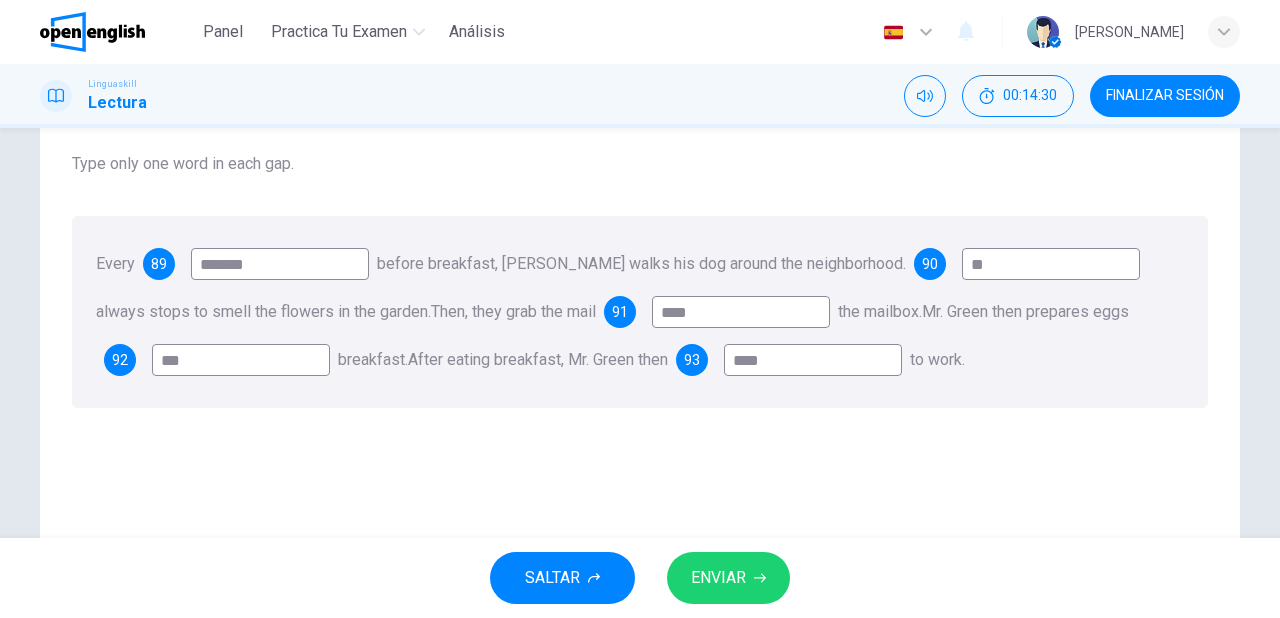 type on "****" 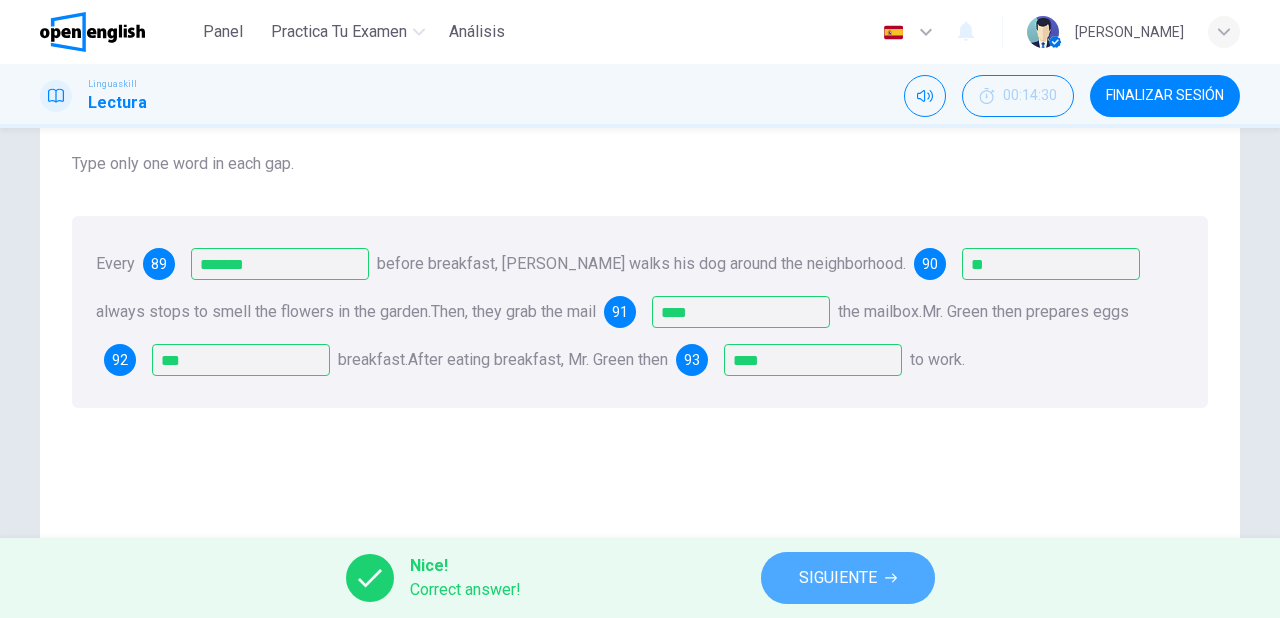 click on "SIGUIENTE" at bounding box center [838, 578] 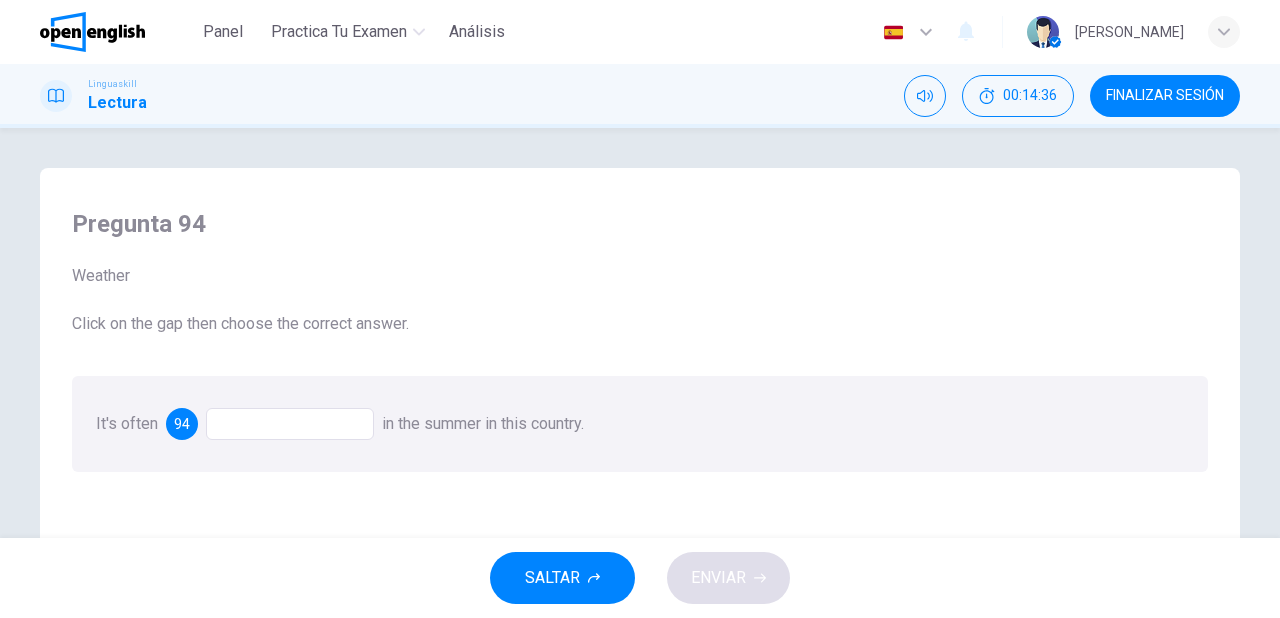 click at bounding box center (290, 424) 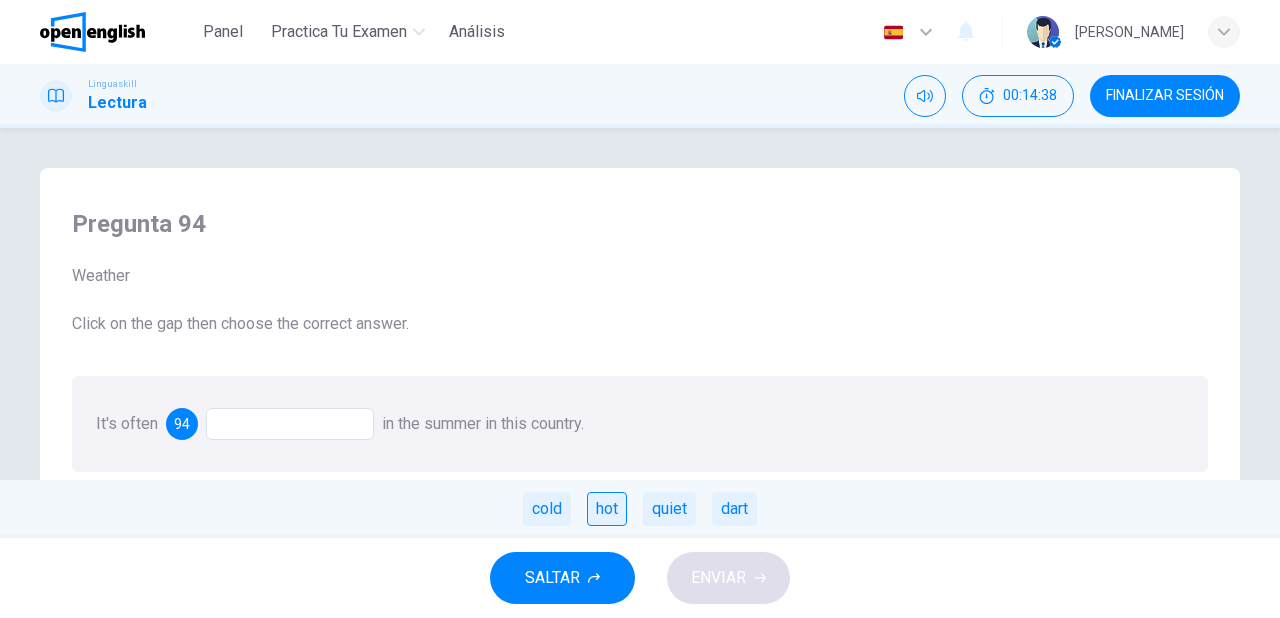 click on "hot" at bounding box center [607, 509] 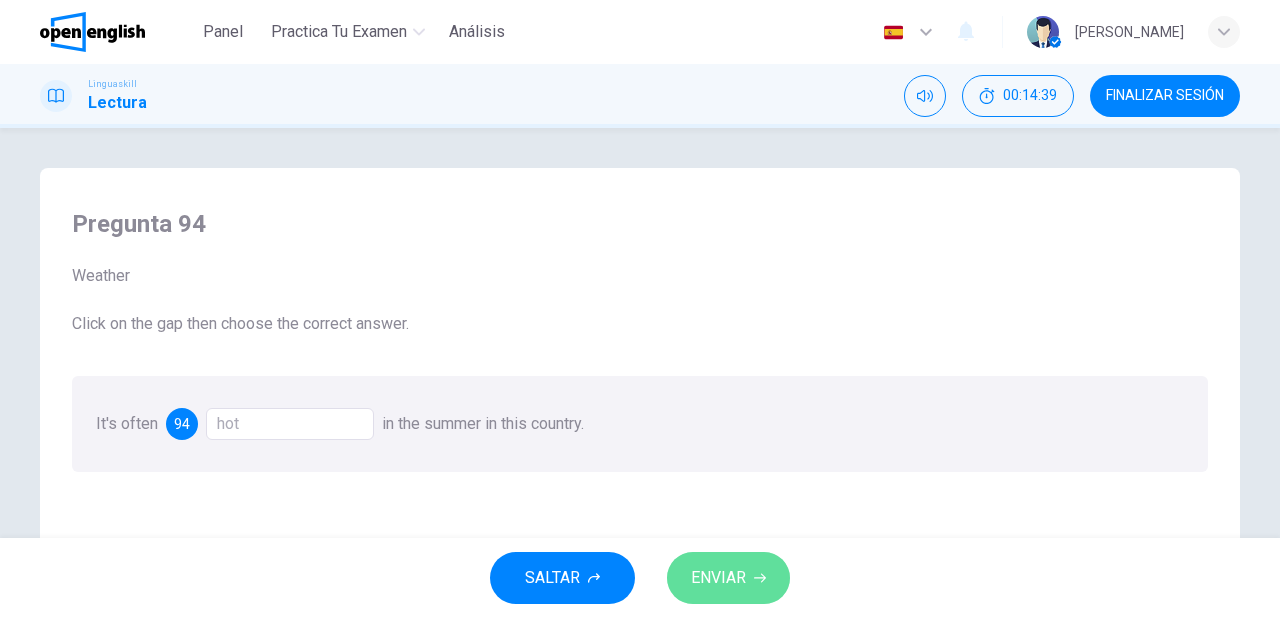 click on "ENVIAR" at bounding box center (718, 578) 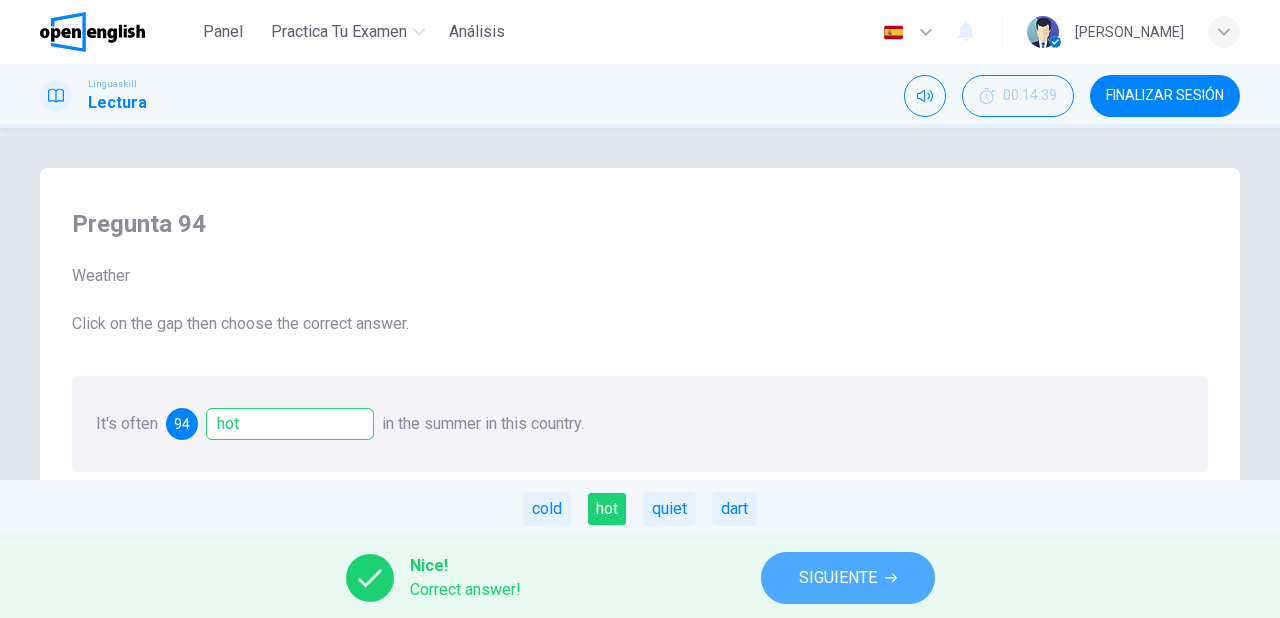 click on "SIGUIENTE" at bounding box center (838, 578) 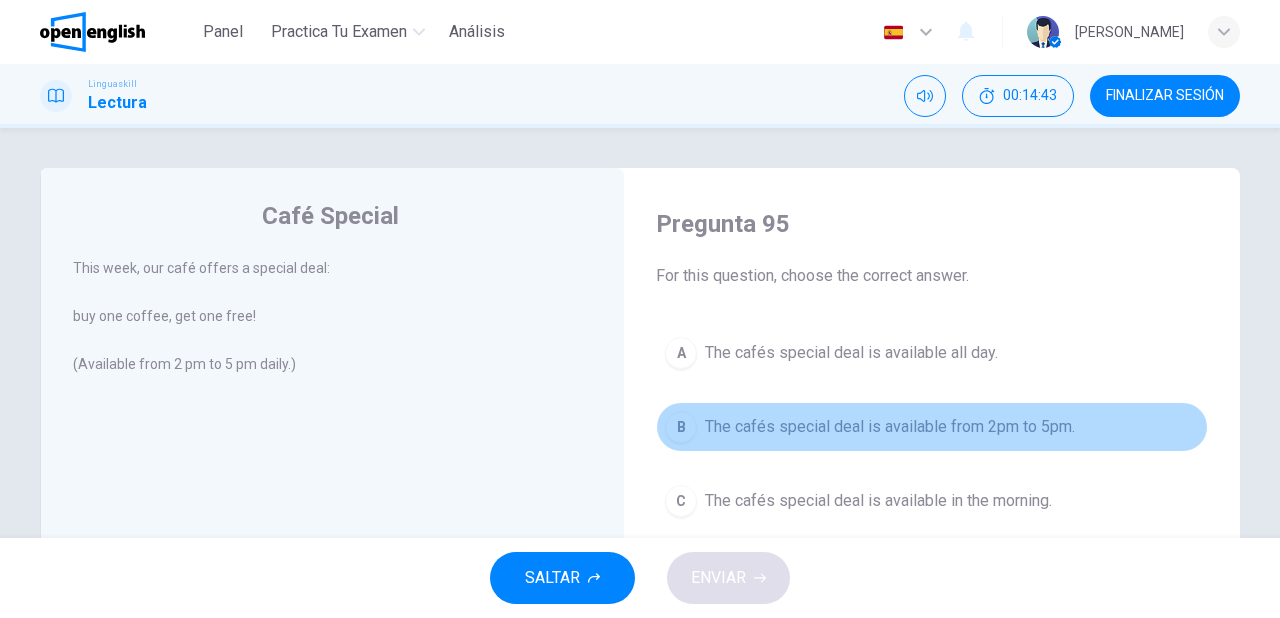 click on "B The cafés special deal is available from 2pm to 5pm." at bounding box center [932, 427] 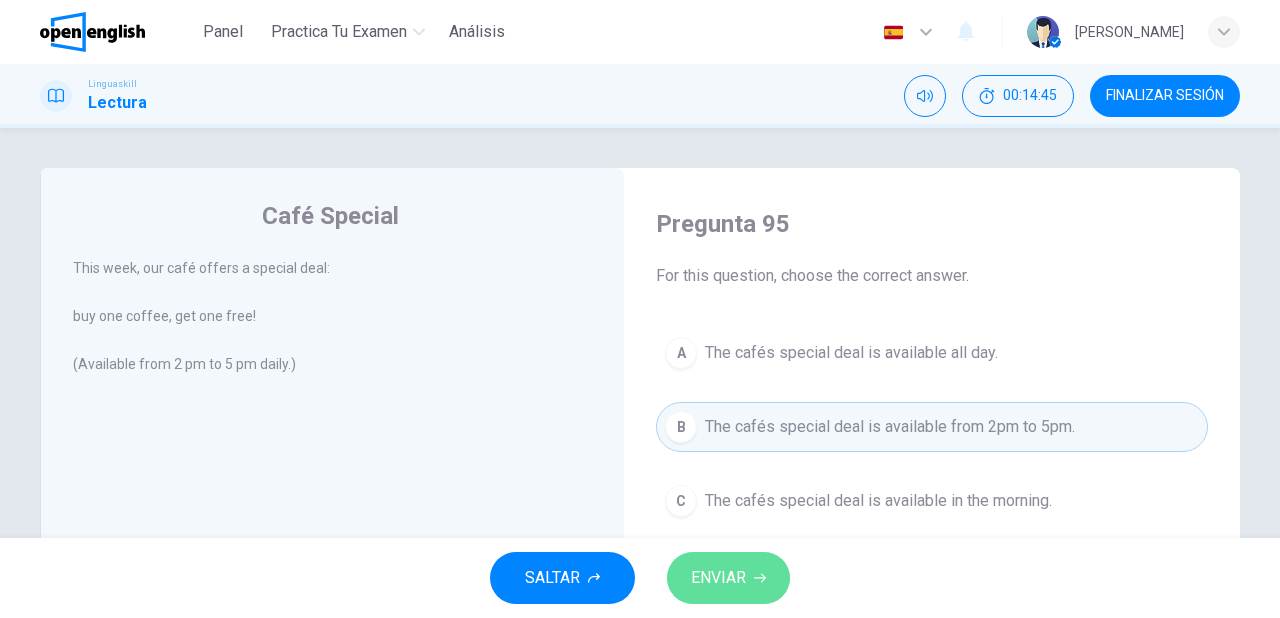 click on "ENVIAR" at bounding box center [718, 578] 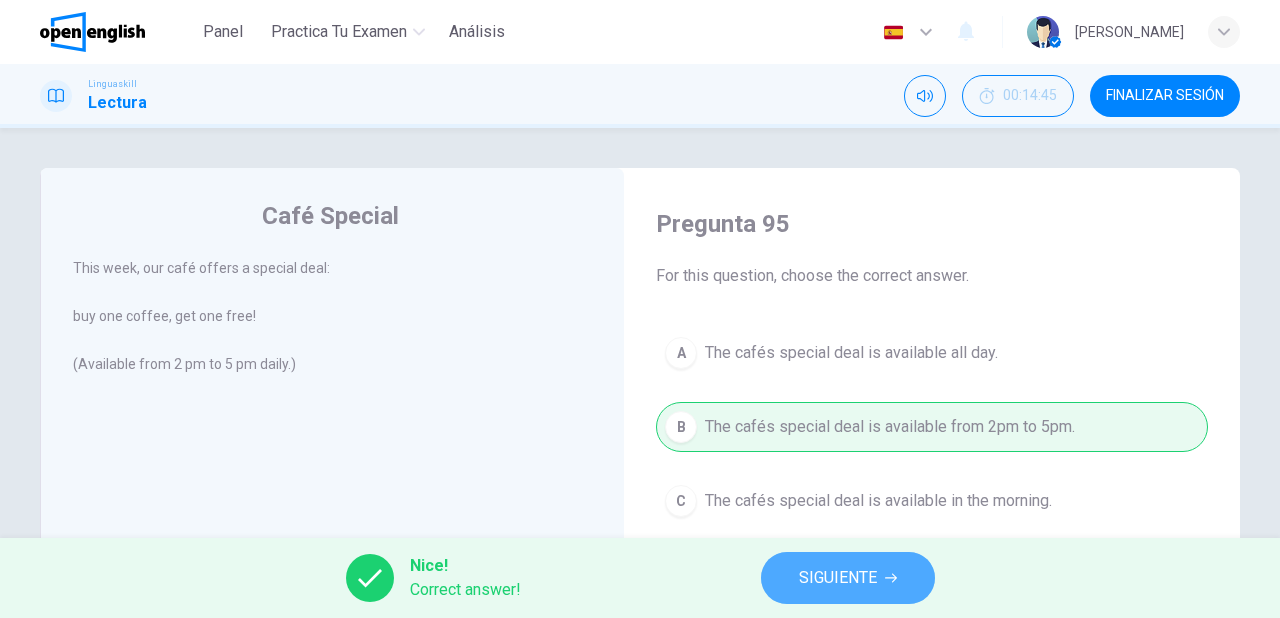 click on "SIGUIENTE" at bounding box center (838, 578) 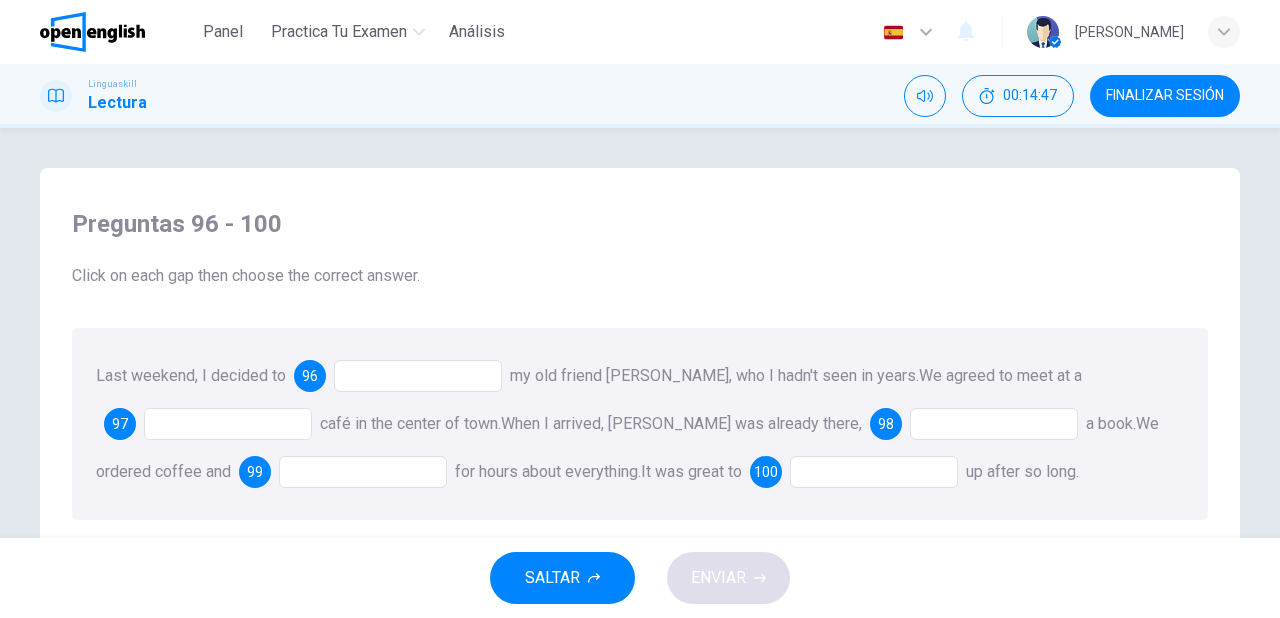 click at bounding box center (418, 376) 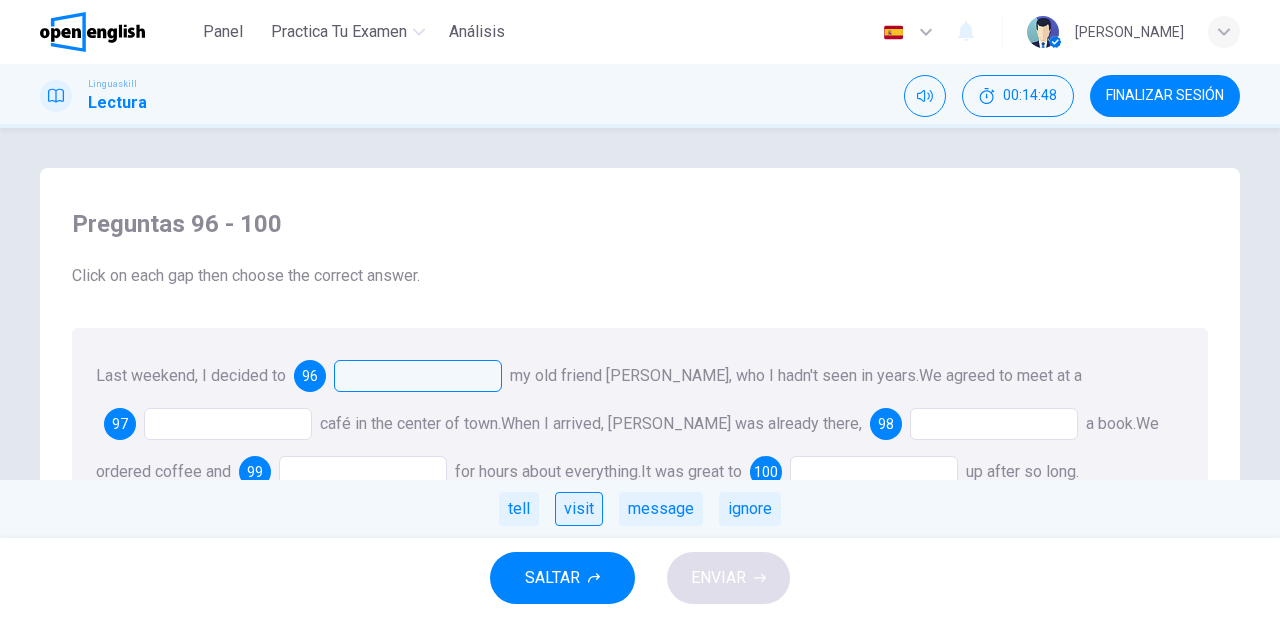 click on "visit" at bounding box center (579, 509) 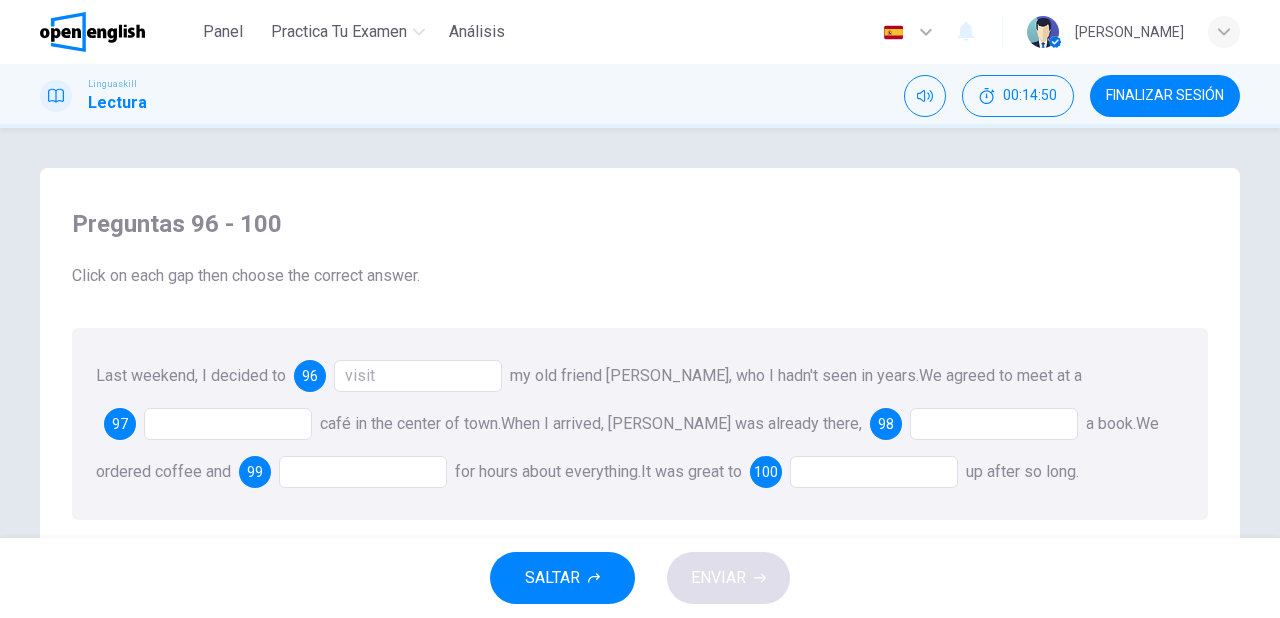 click at bounding box center [228, 424] 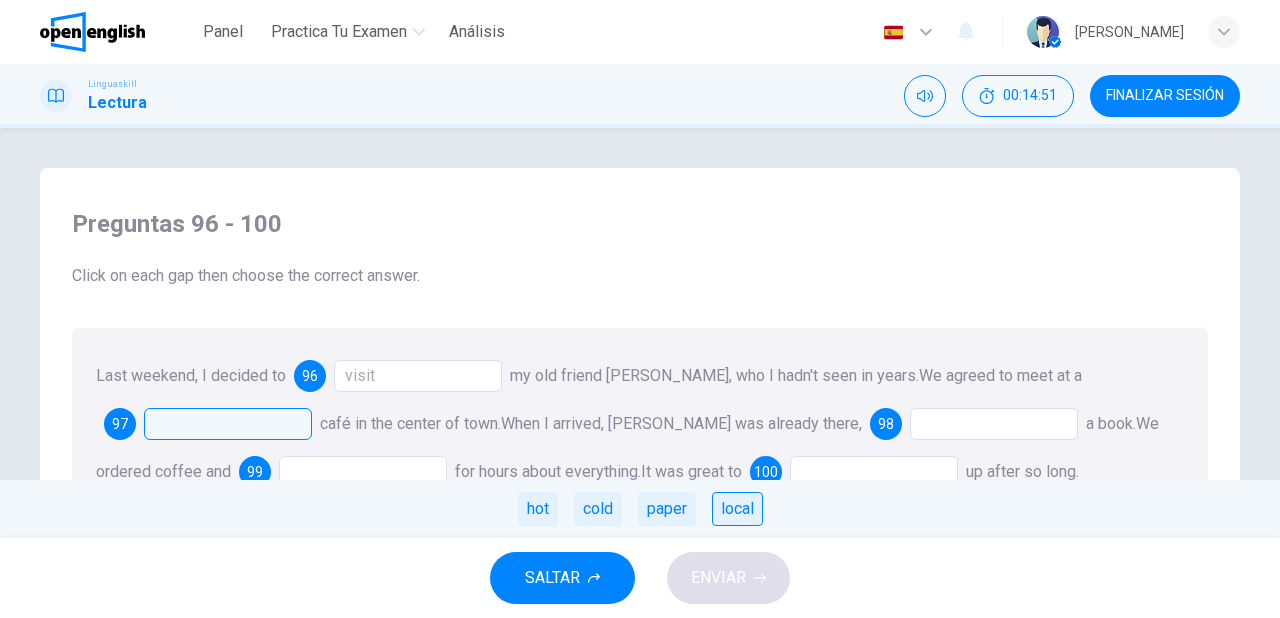click on "local" at bounding box center [737, 509] 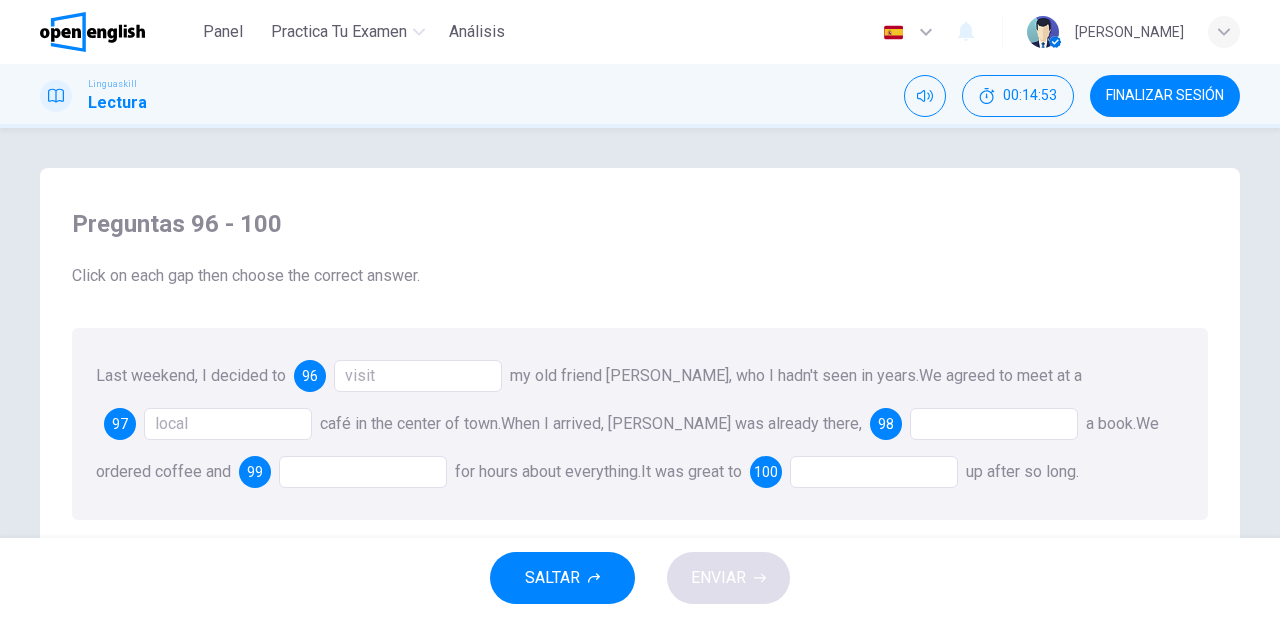click at bounding box center [994, 424] 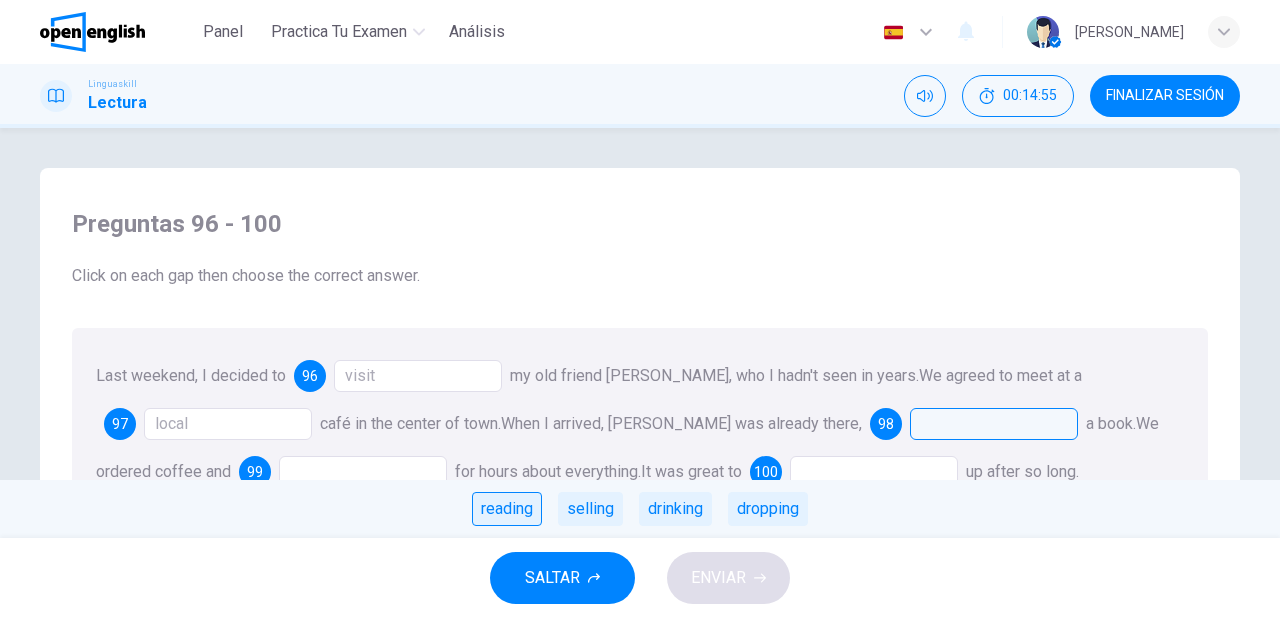 click on "reading" at bounding box center [507, 509] 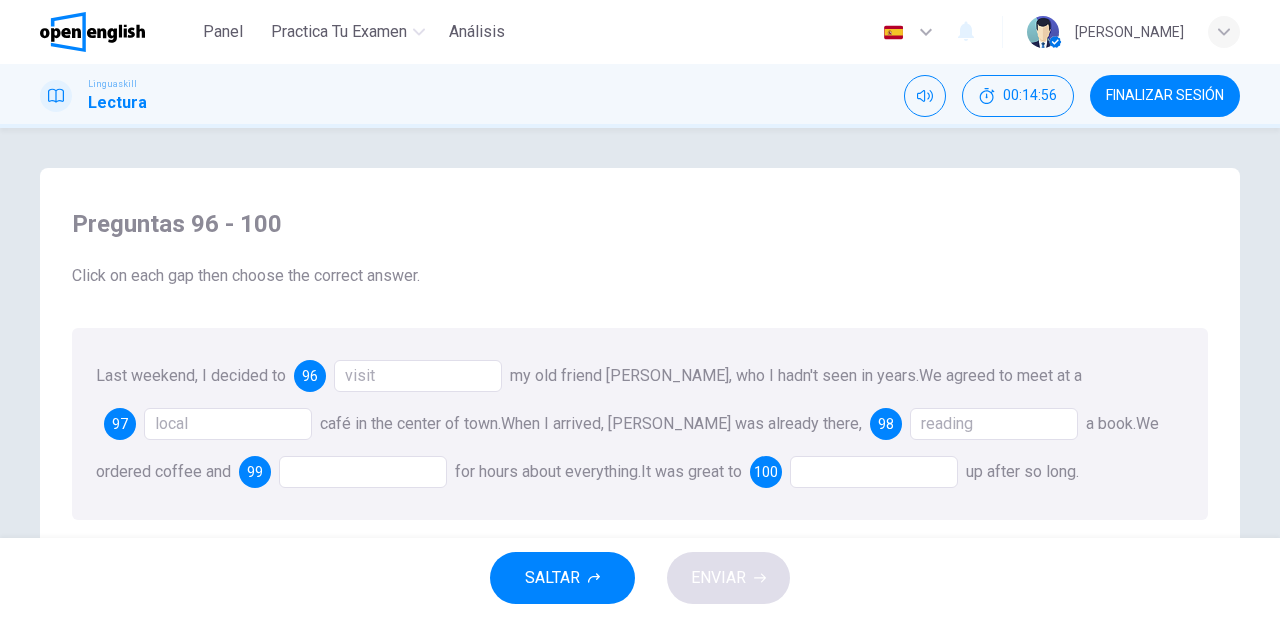 click at bounding box center (363, 472) 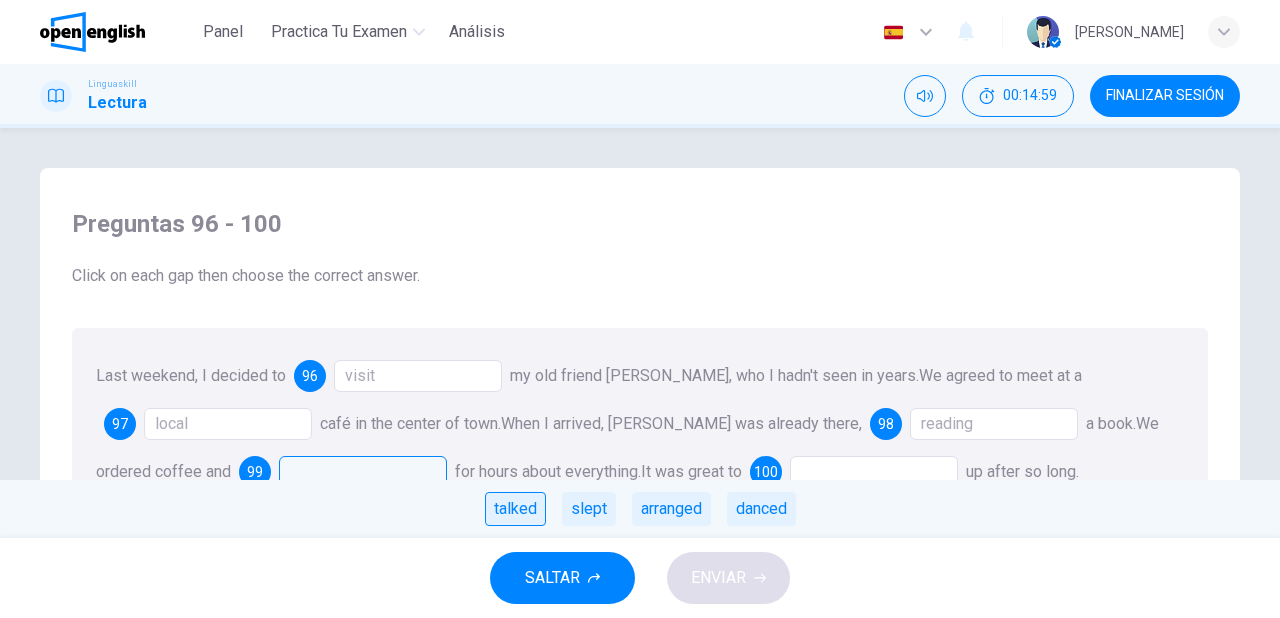 click on "talked" at bounding box center [515, 509] 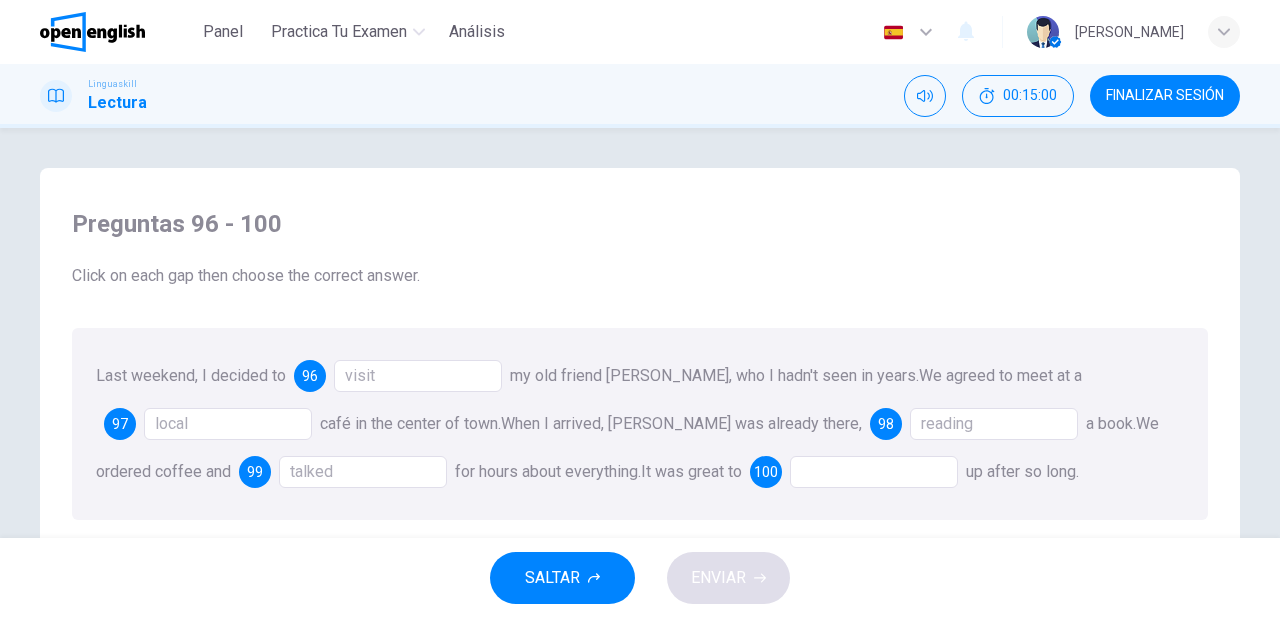click at bounding box center [874, 472] 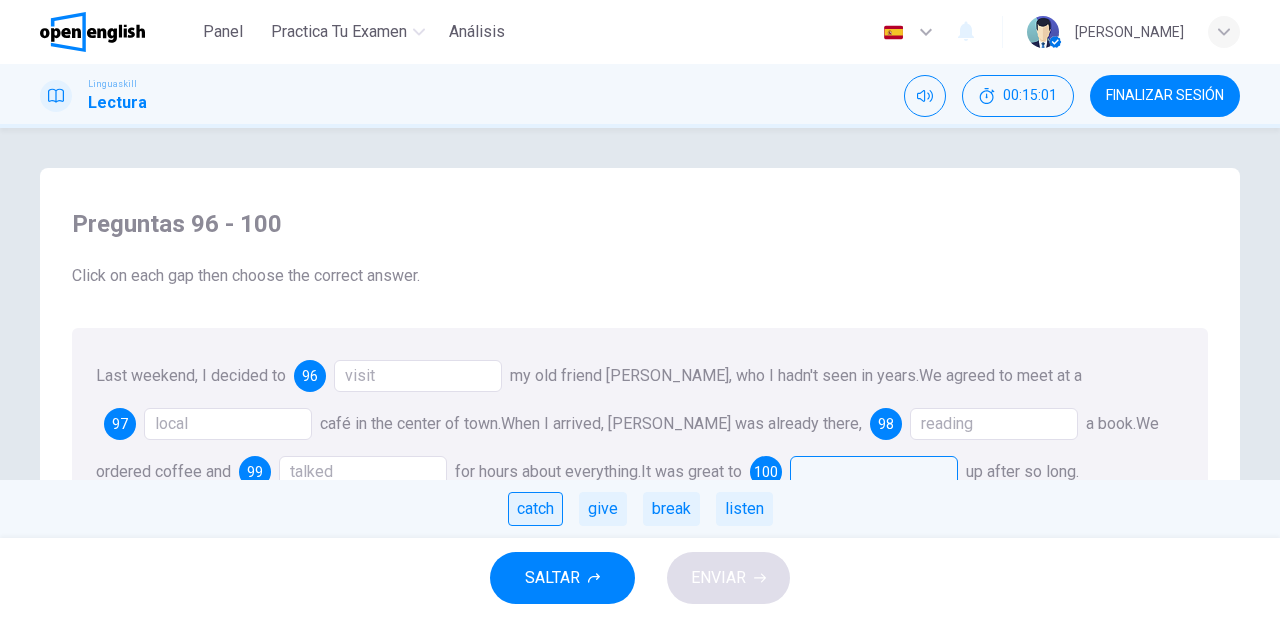 click on "catch" at bounding box center [535, 509] 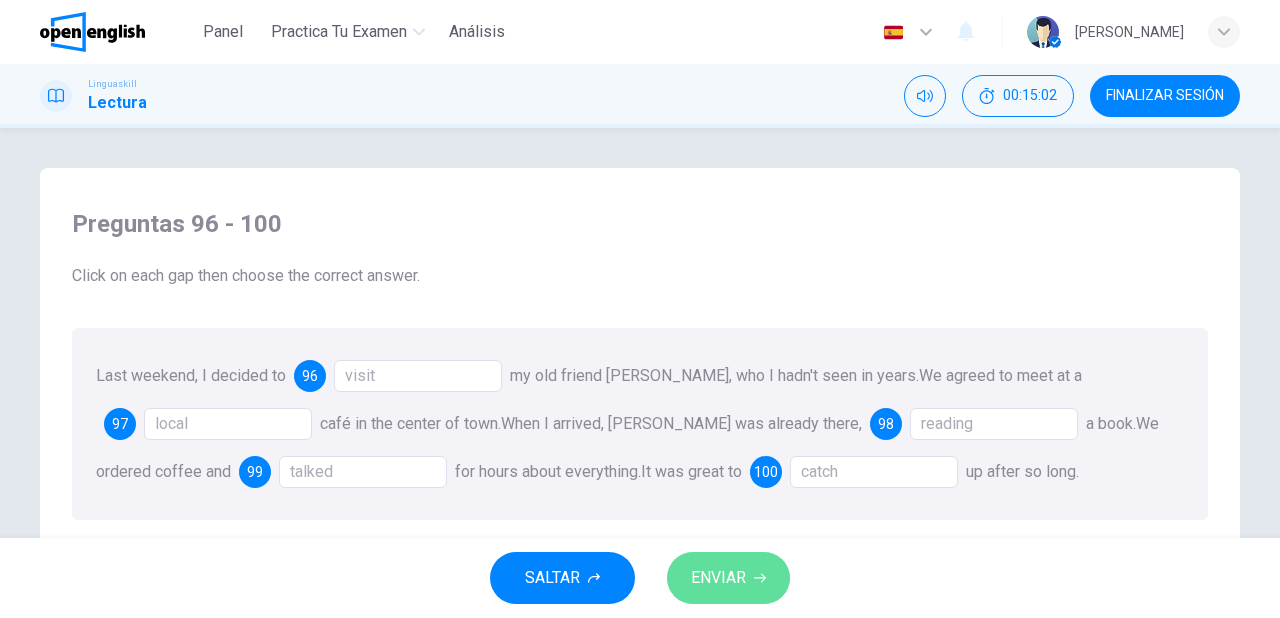 click on "ENVIAR" at bounding box center [728, 578] 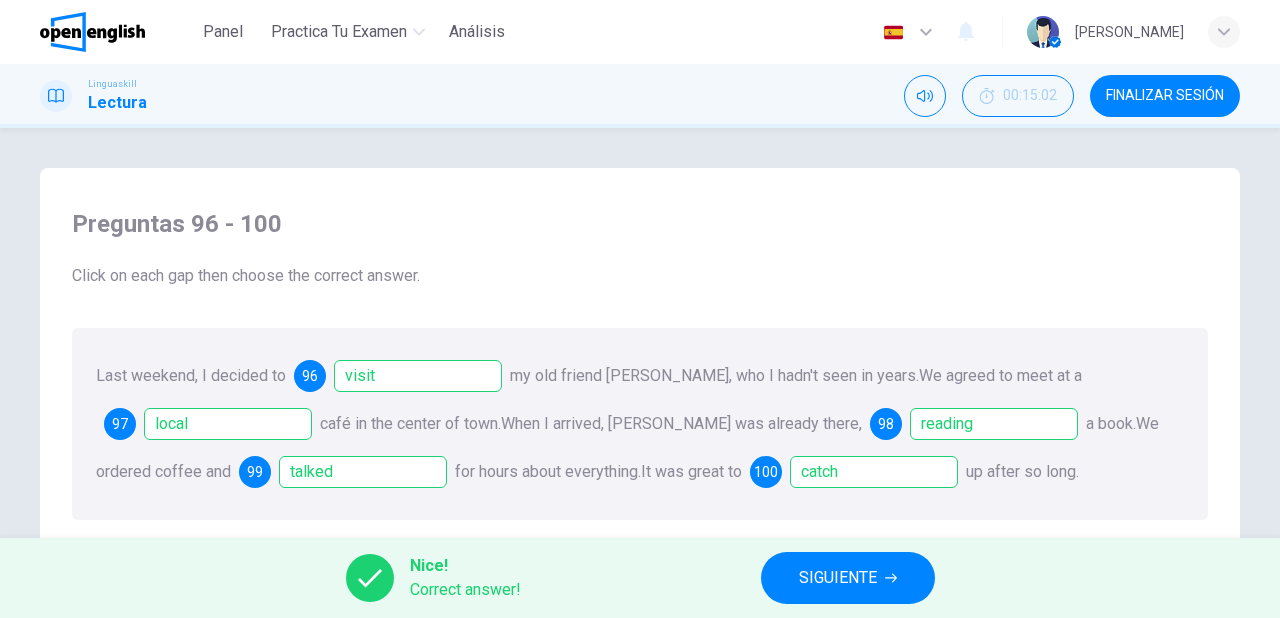 click on "SIGUIENTE" at bounding box center [838, 578] 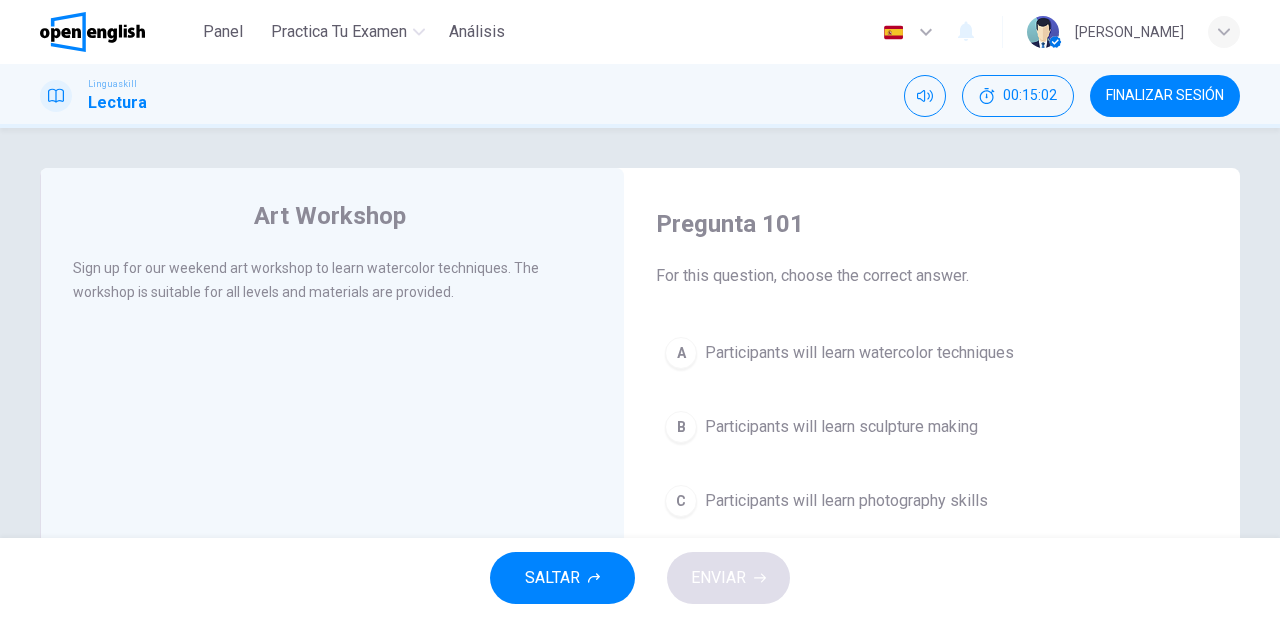 scroll, scrollTop: 80, scrollLeft: 0, axis: vertical 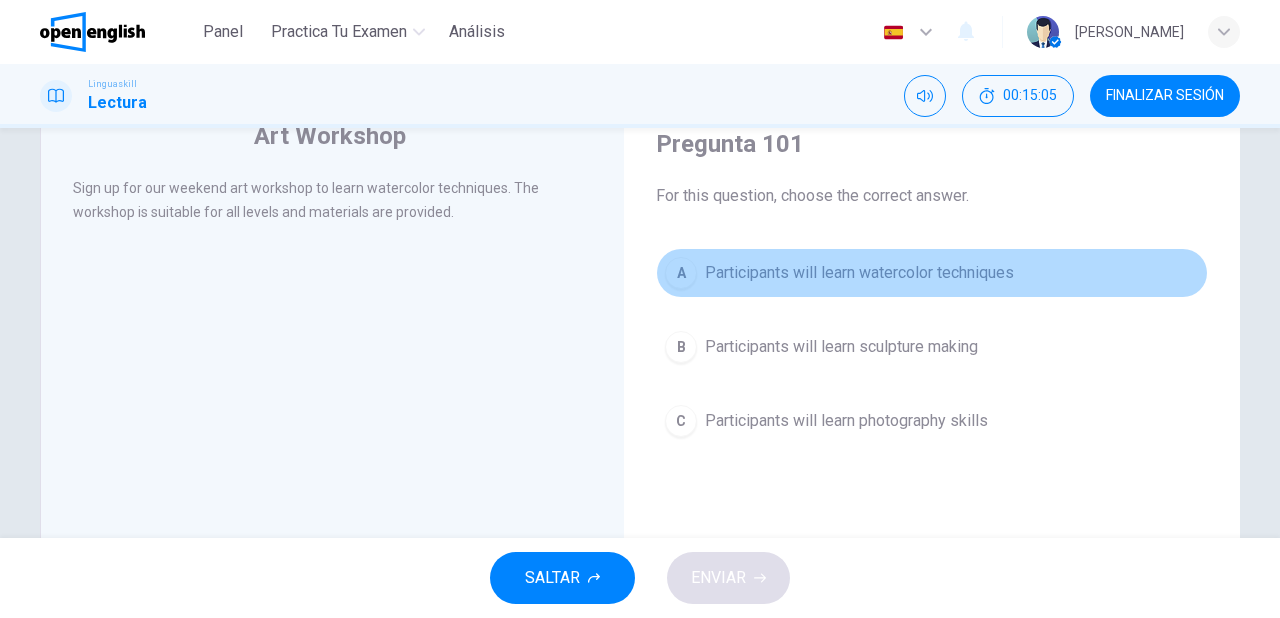 click on "Participants will learn watercolor techniques" at bounding box center [859, 273] 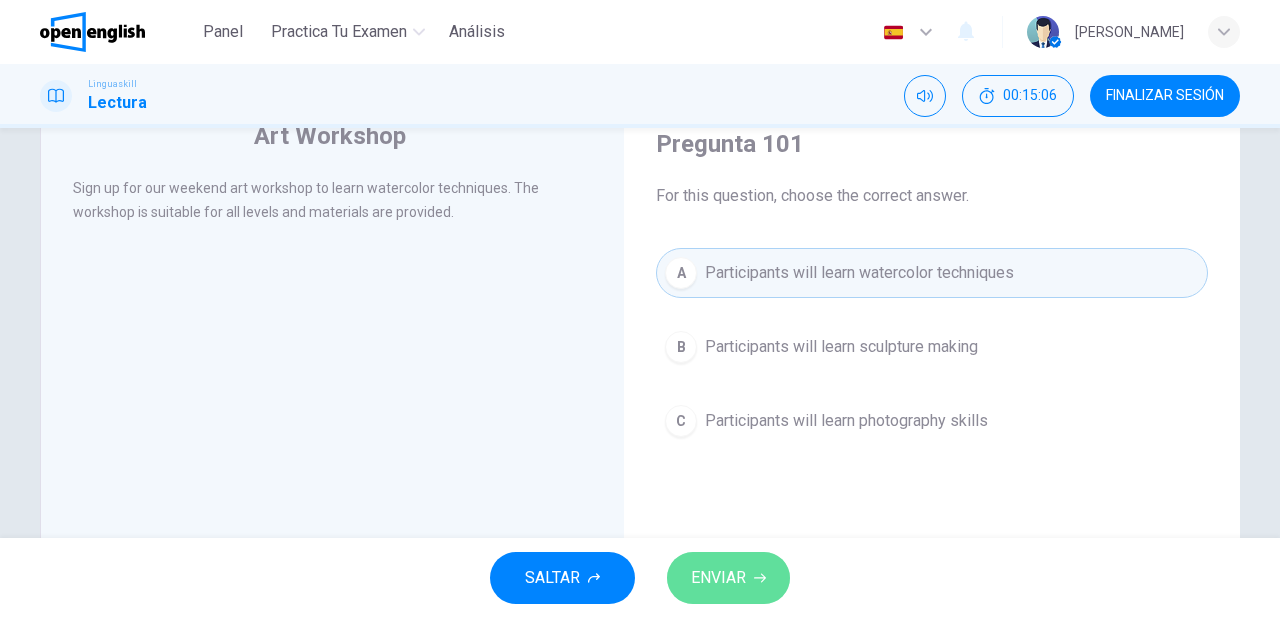 click on "ENVIAR" at bounding box center (728, 578) 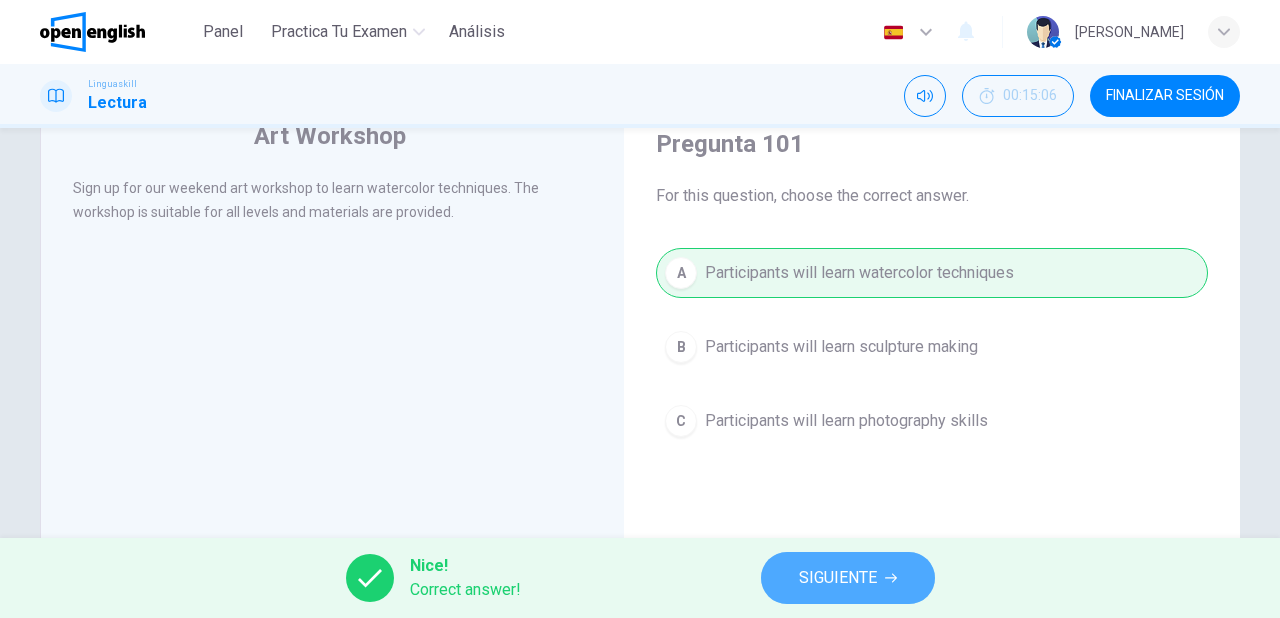 click on "SIGUIENTE" at bounding box center (838, 578) 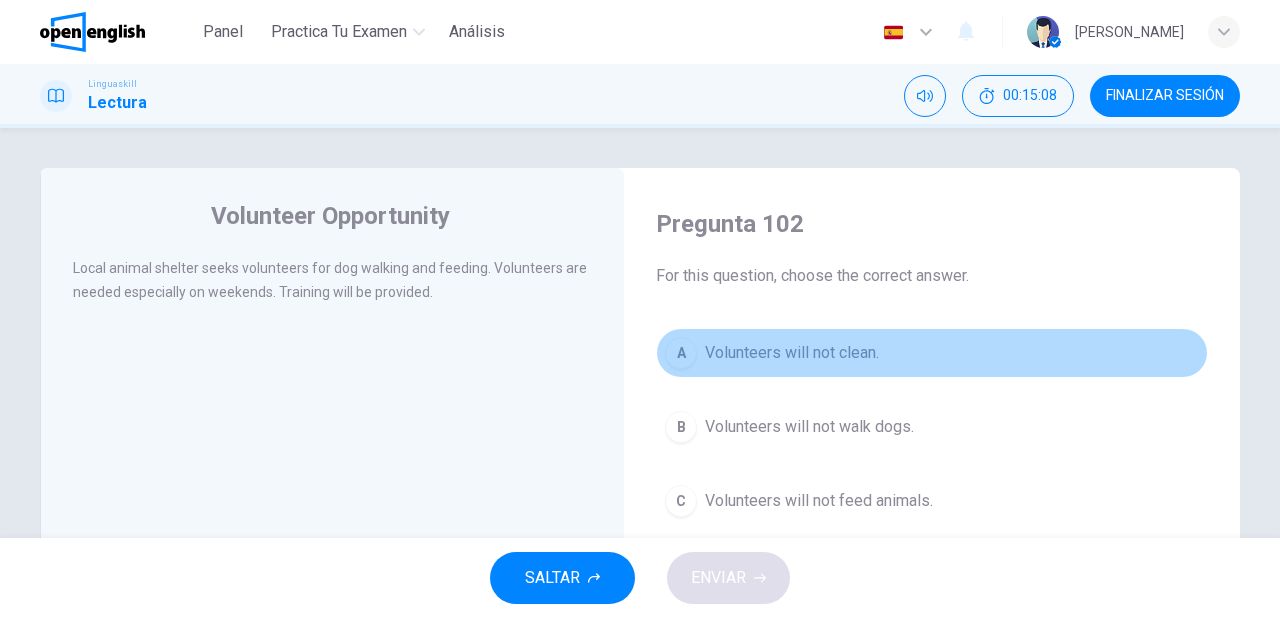 drag, startPoint x: 776, startPoint y: 344, endPoint x: 758, endPoint y: 415, distance: 73.24616 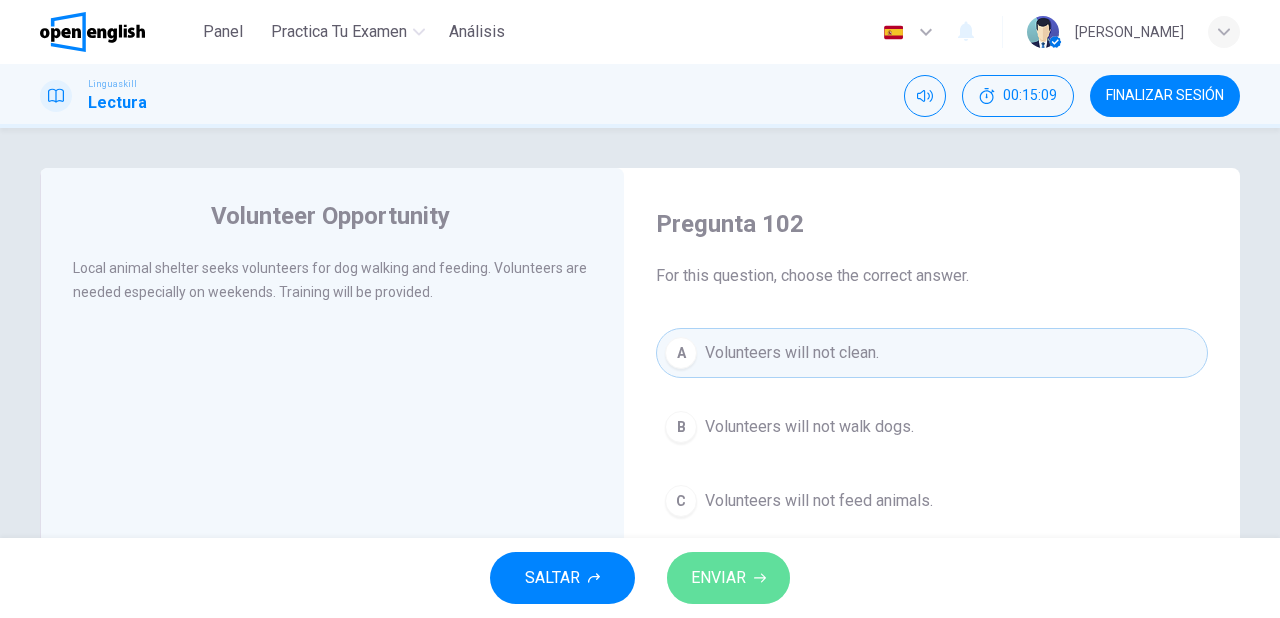 click on "ENVIAR" at bounding box center (728, 578) 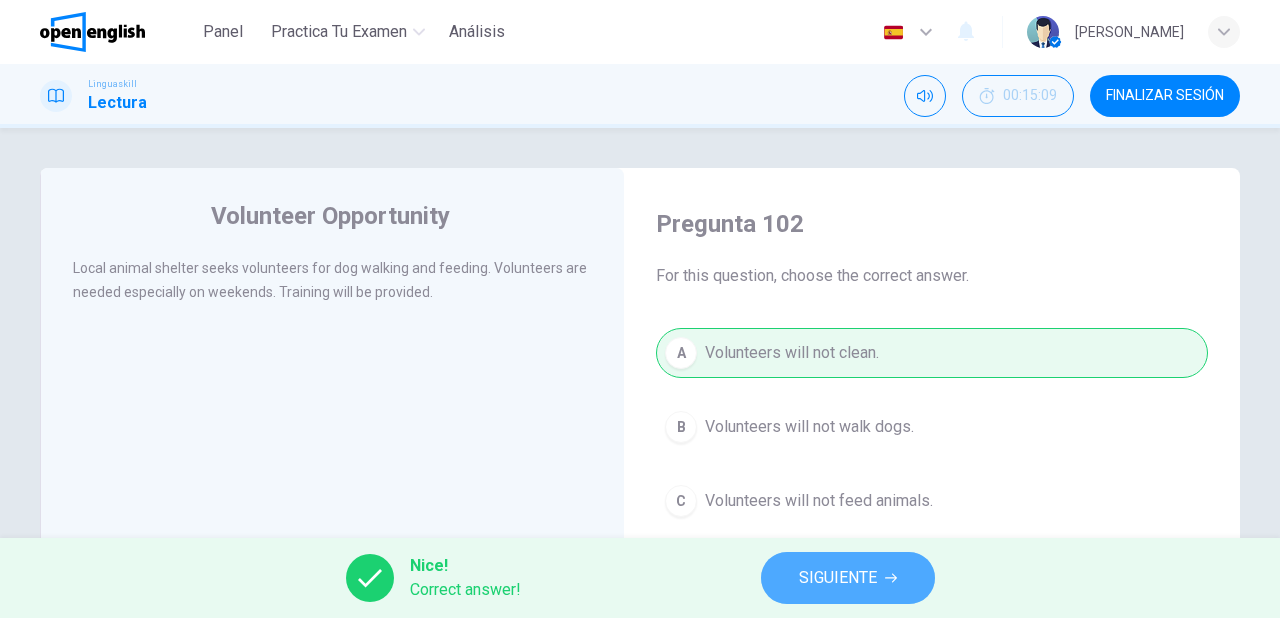 click on "SIGUIENTE" at bounding box center [838, 578] 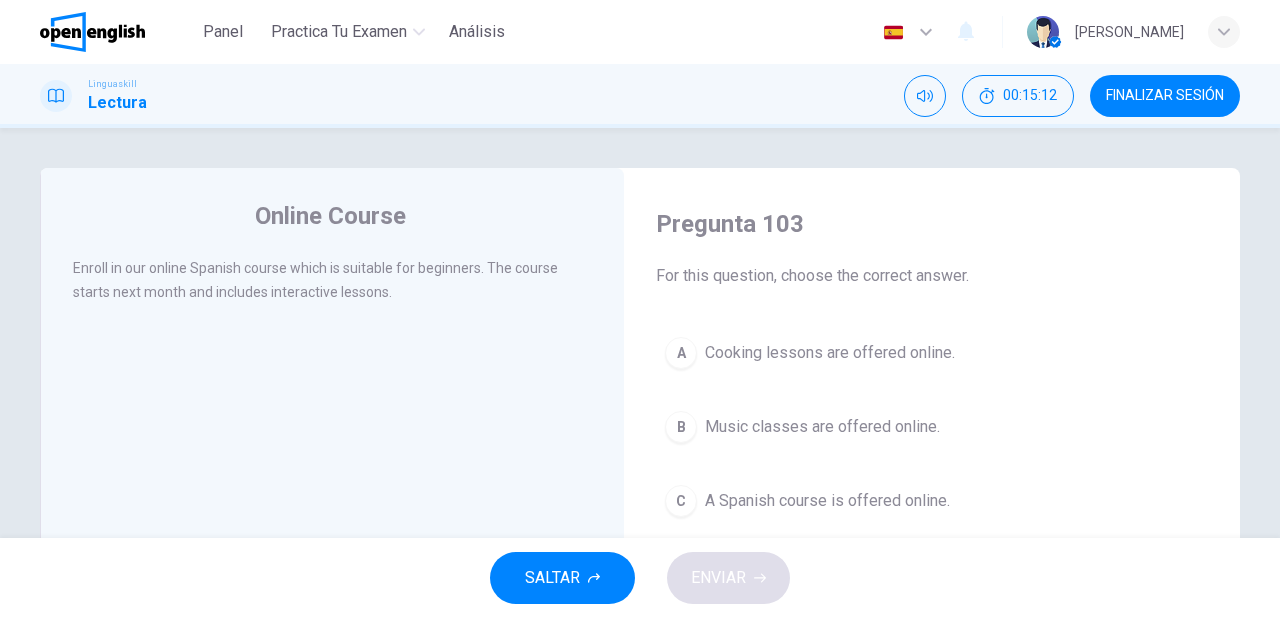 click on "A Spanish course is offered online." at bounding box center (827, 501) 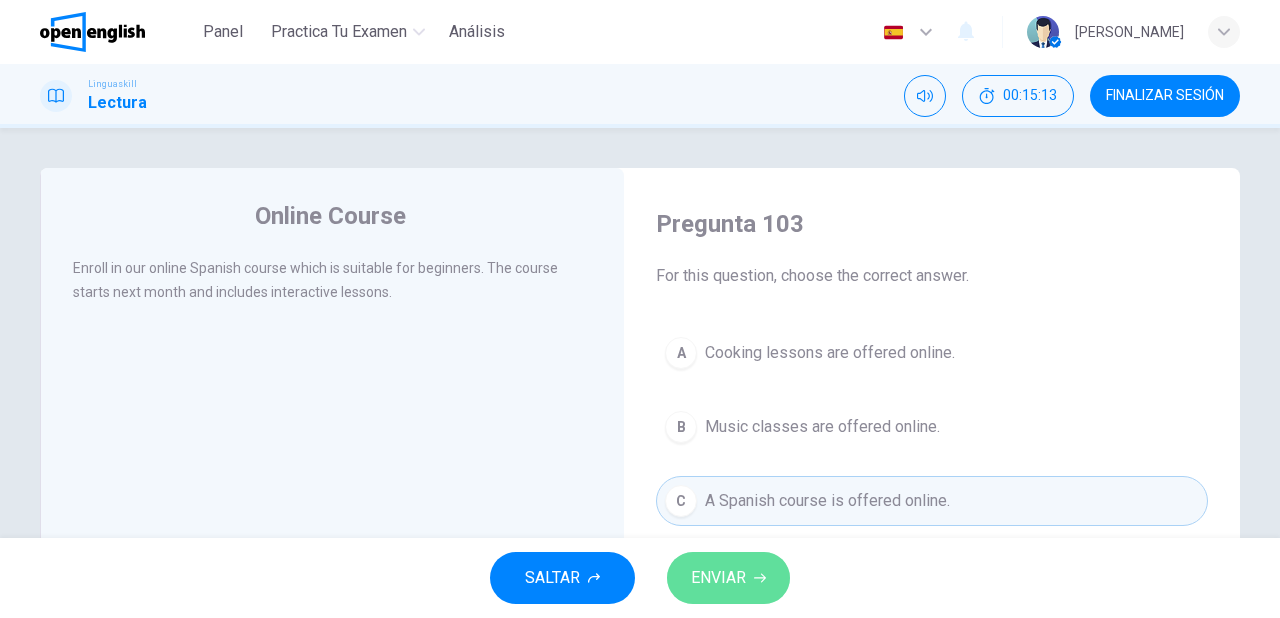 click on "ENVIAR" at bounding box center [718, 578] 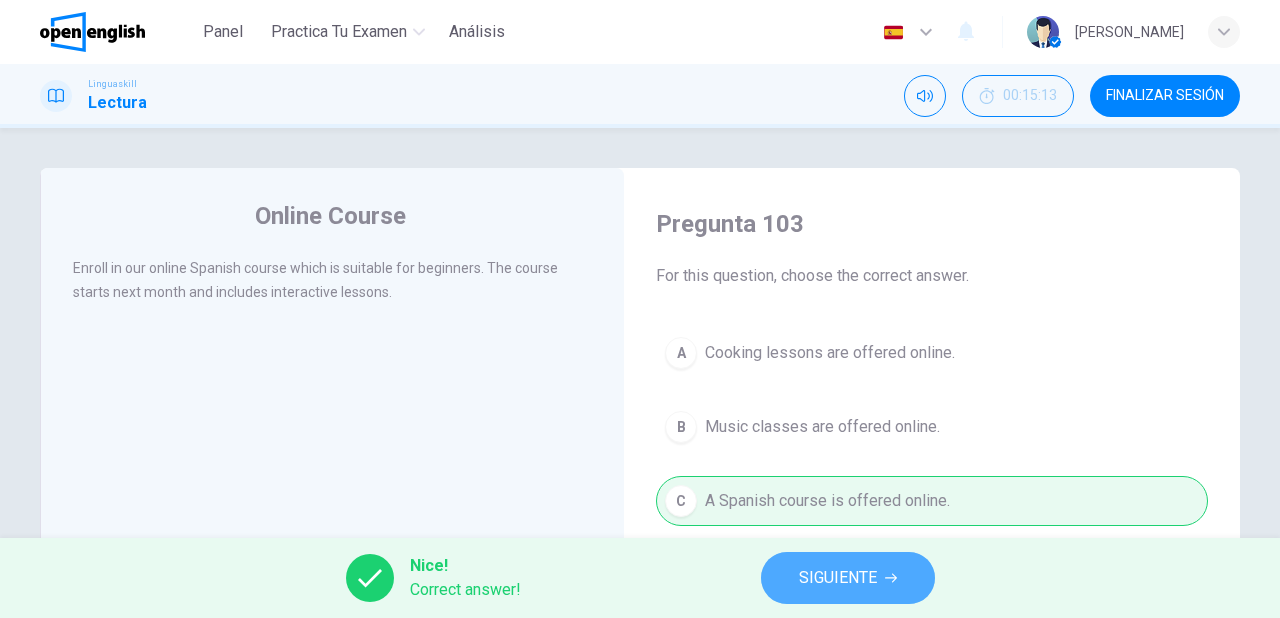 click on "SIGUIENTE" at bounding box center (838, 578) 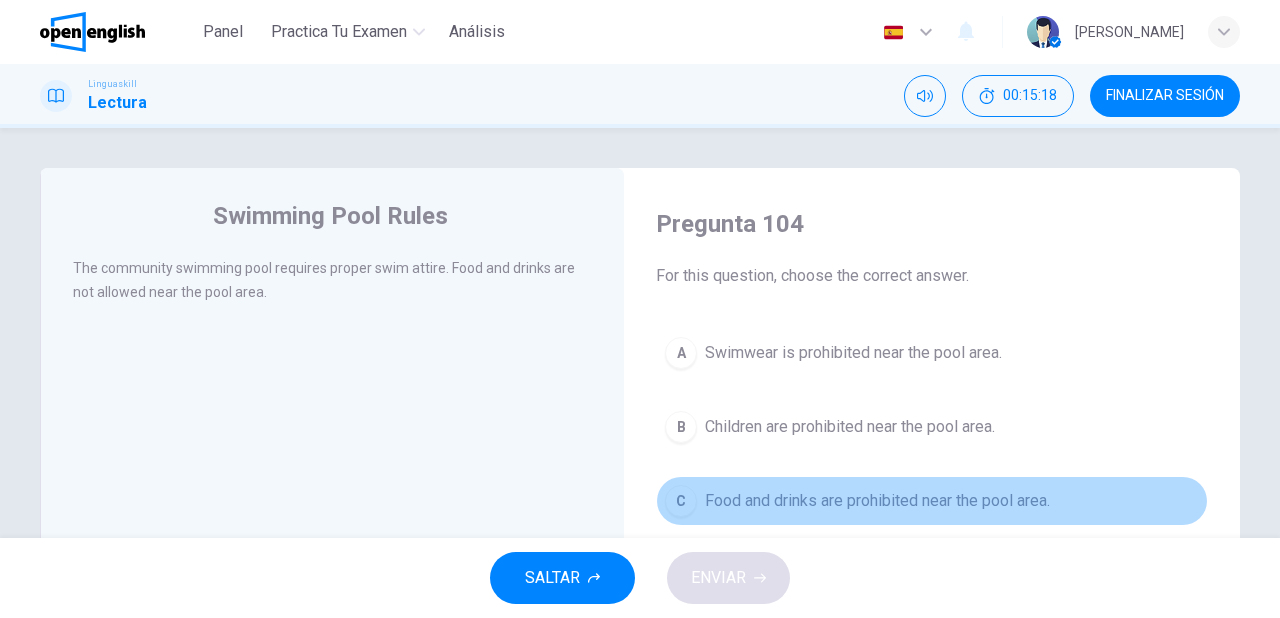 click on "Food and drinks are prohibited near the pool area." at bounding box center [877, 501] 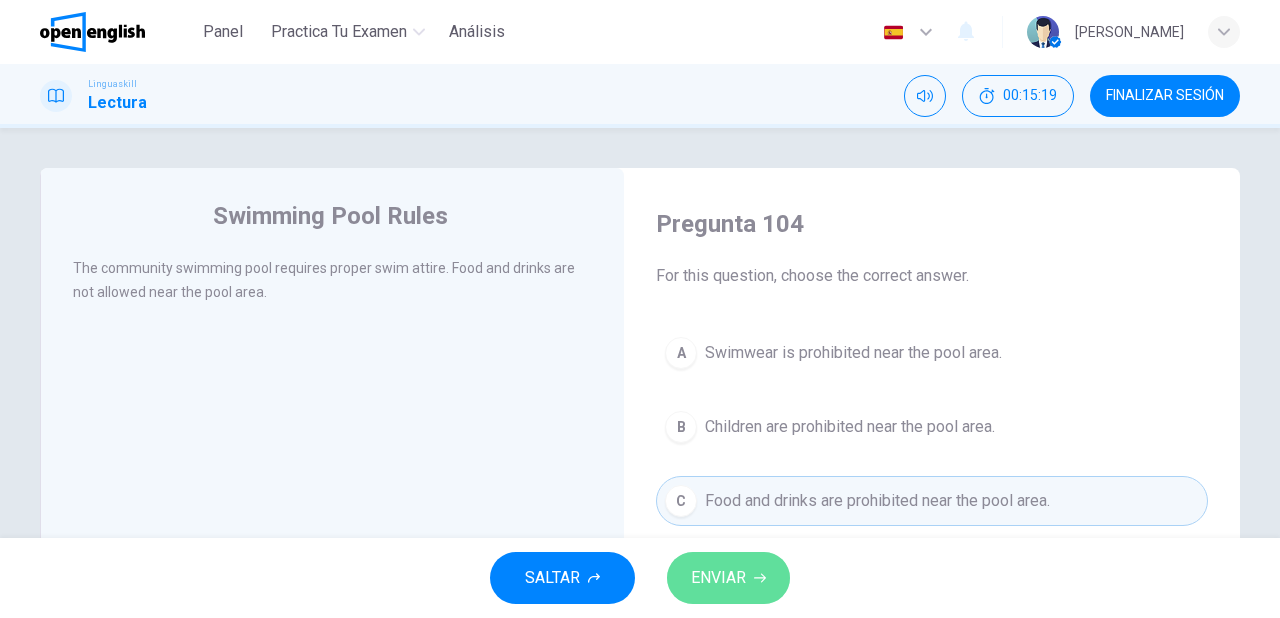 click on "ENVIAR" at bounding box center (718, 578) 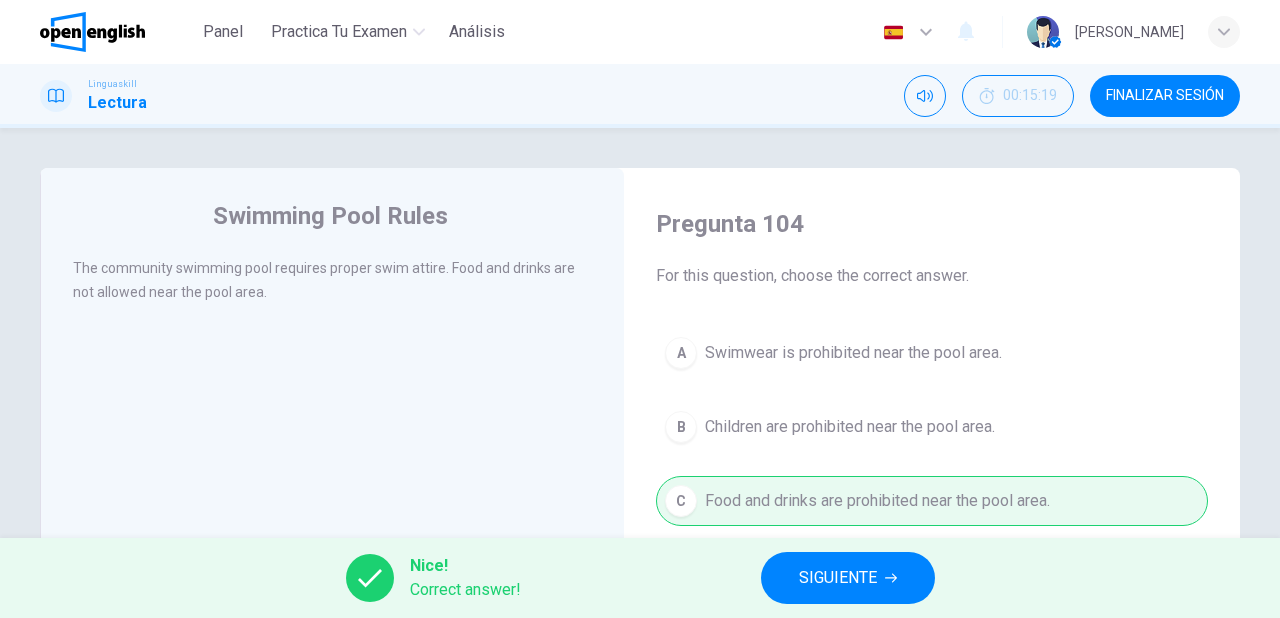 click on "SIGUIENTE" at bounding box center [838, 578] 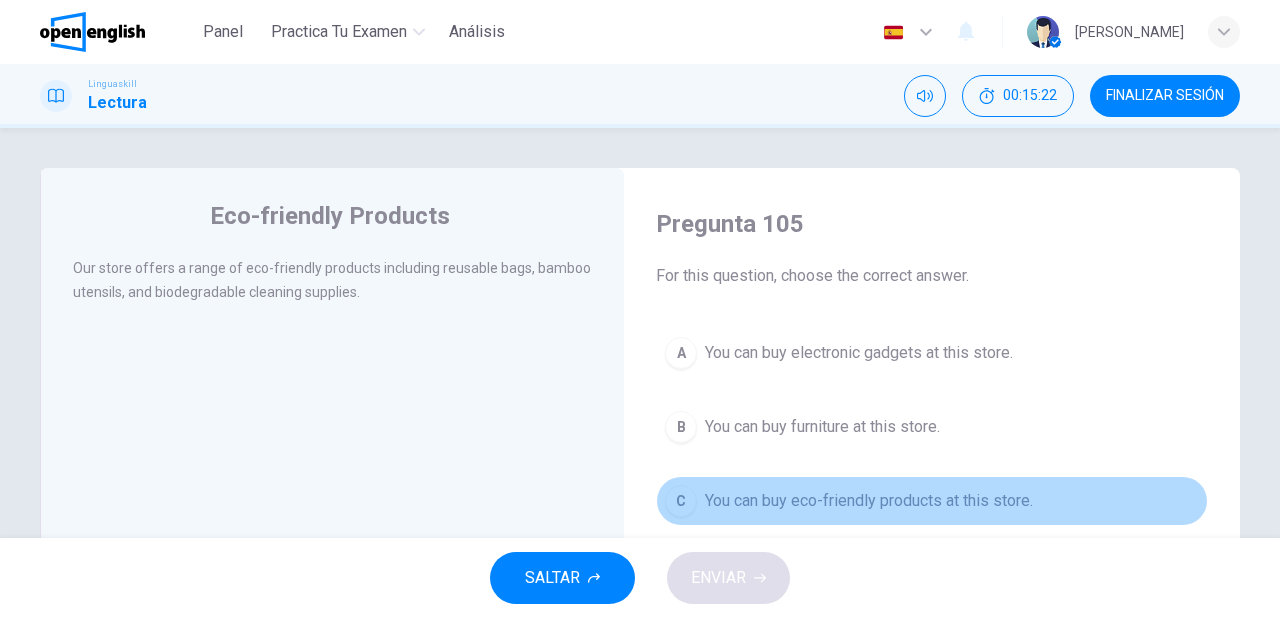 click on "You can buy eco-friendly products at this store." at bounding box center [869, 501] 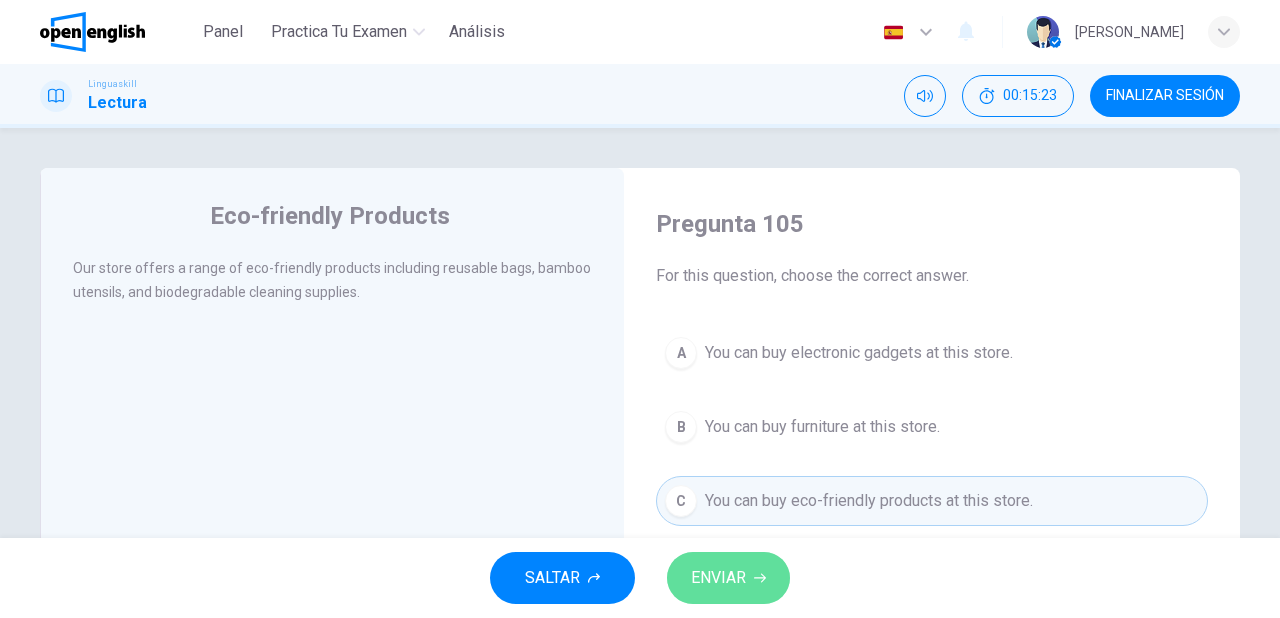click on "ENVIAR" at bounding box center [728, 578] 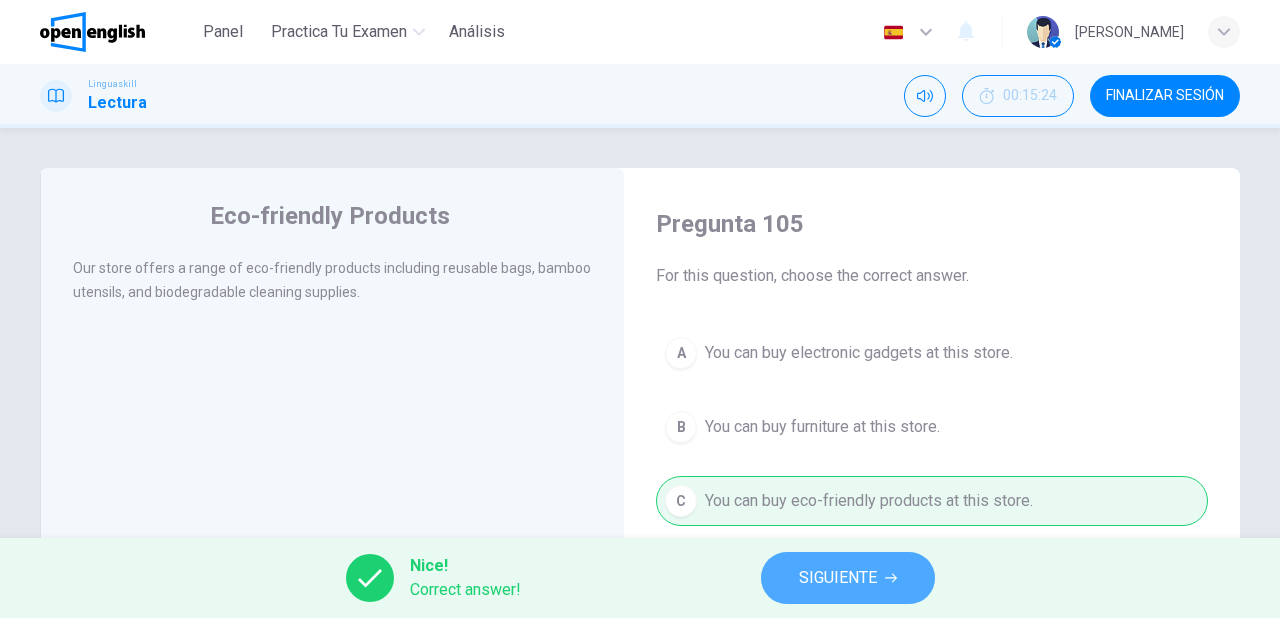 click on "SIGUIENTE" at bounding box center [838, 578] 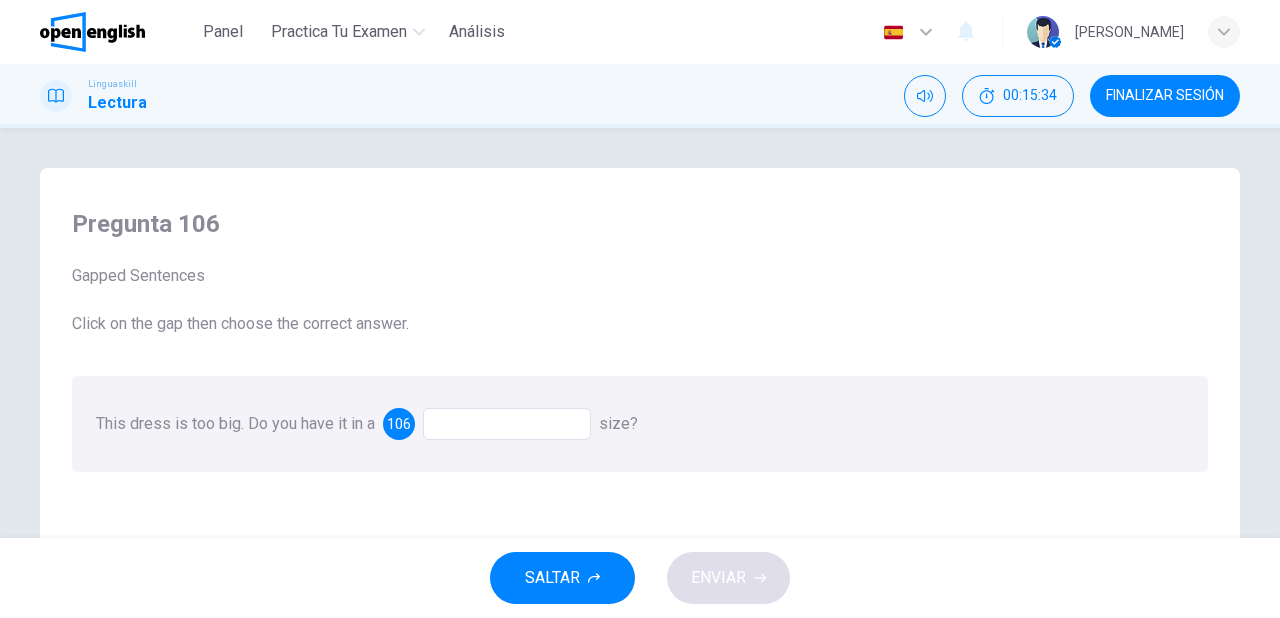 click at bounding box center (507, 424) 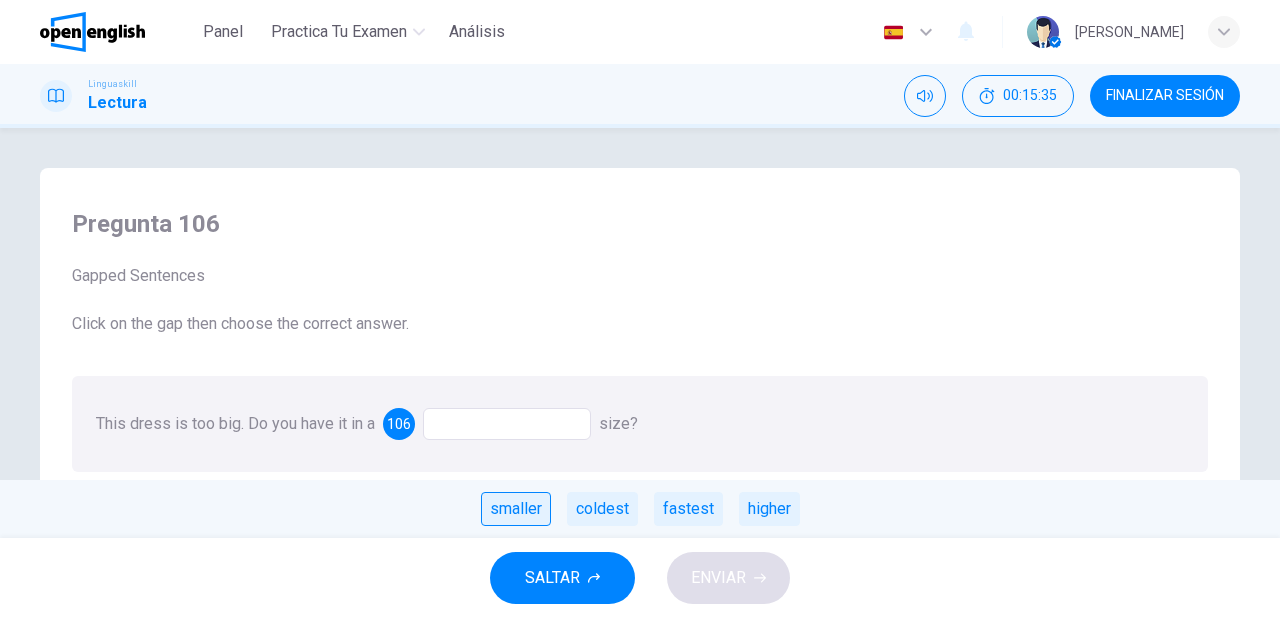 click on "smaller" at bounding box center [516, 509] 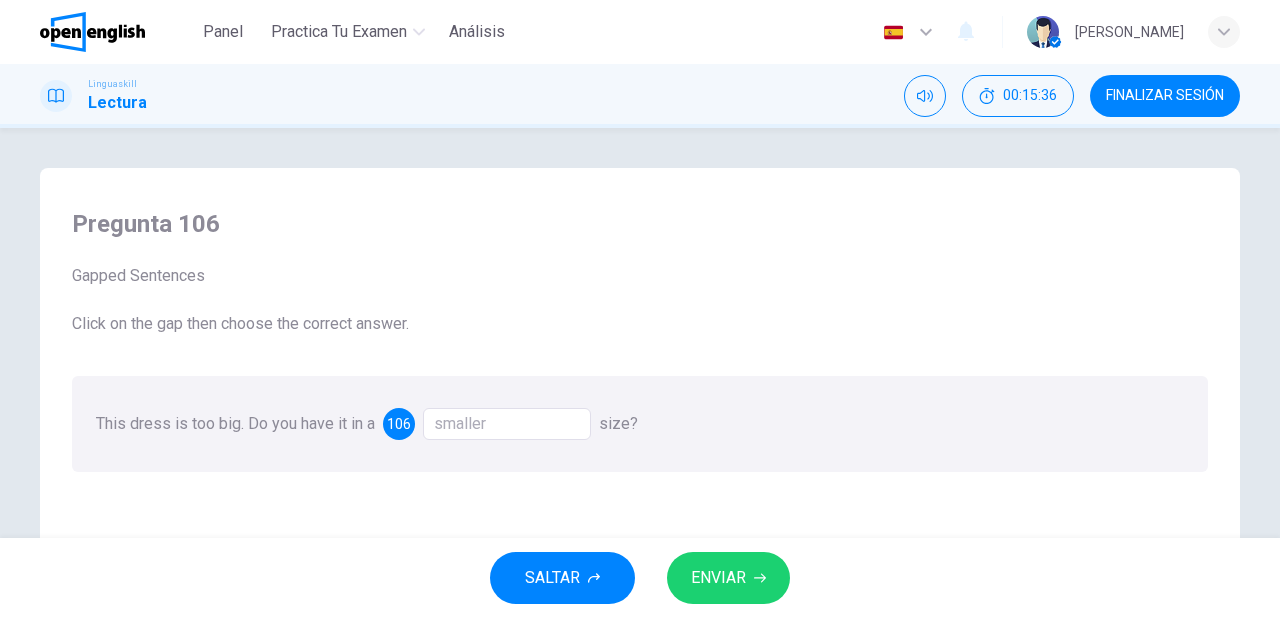 click on "ENVIAR" at bounding box center (718, 578) 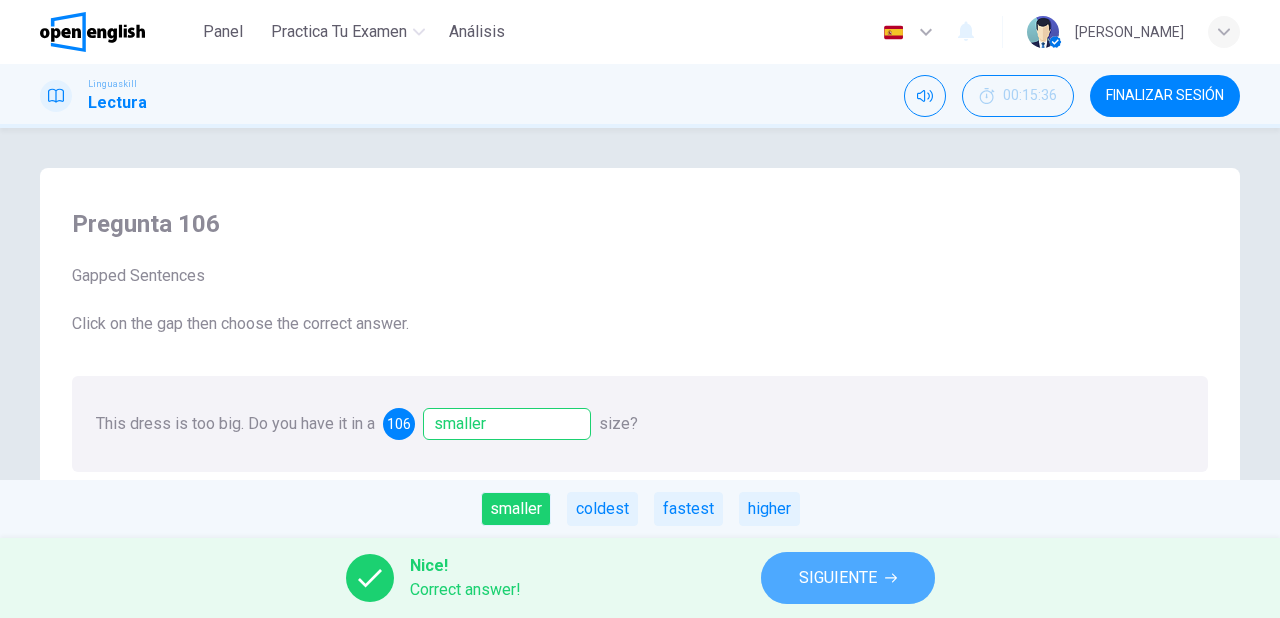 click on "SIGUIENTE" at bounding box center (838, 578) 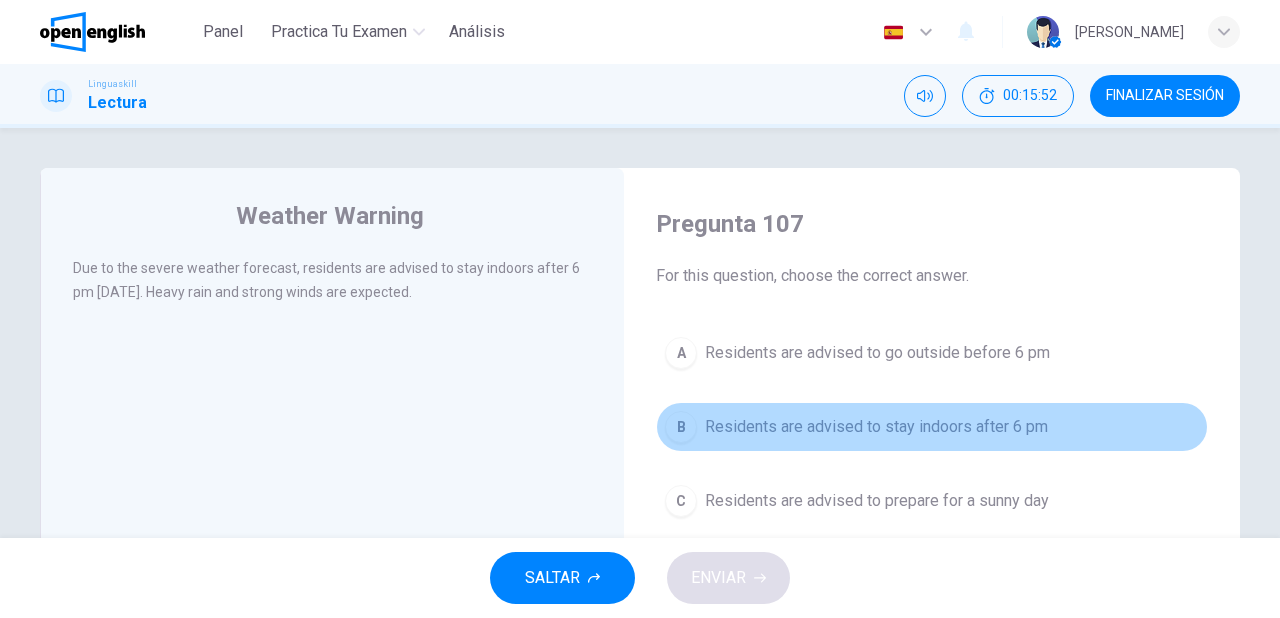 click on "Residents are advised to stay indoors after 6 pm" at bounding box center (876, 427) 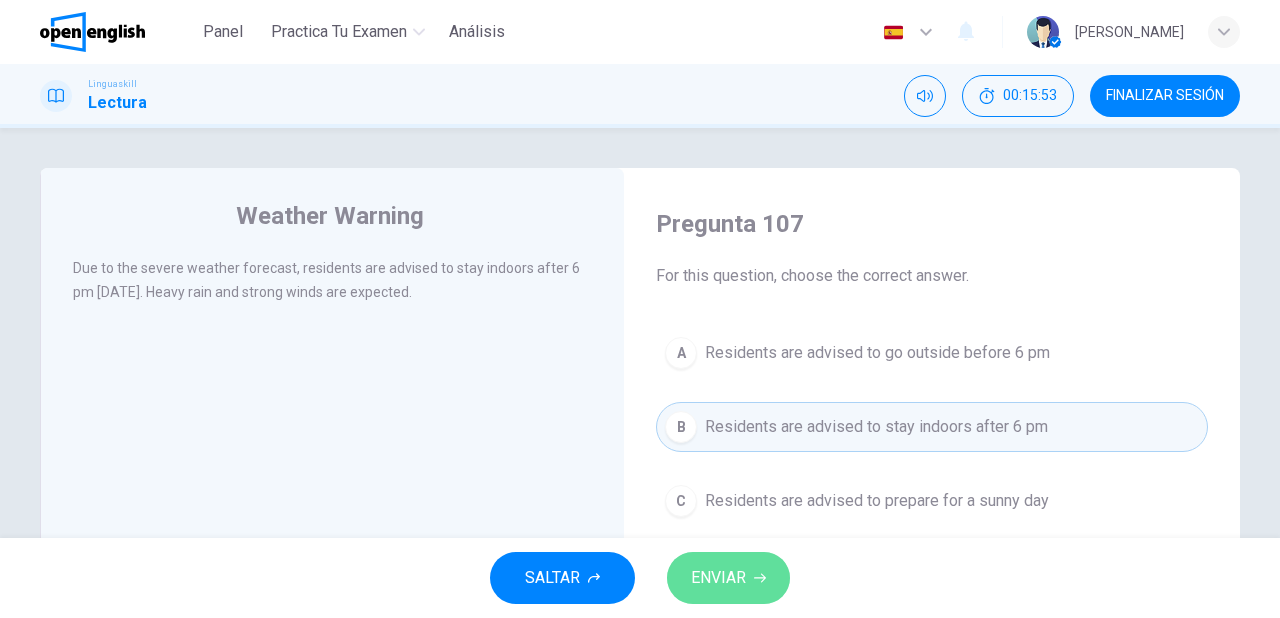 click on "ENVIAR" at bounding box center [718, 578] 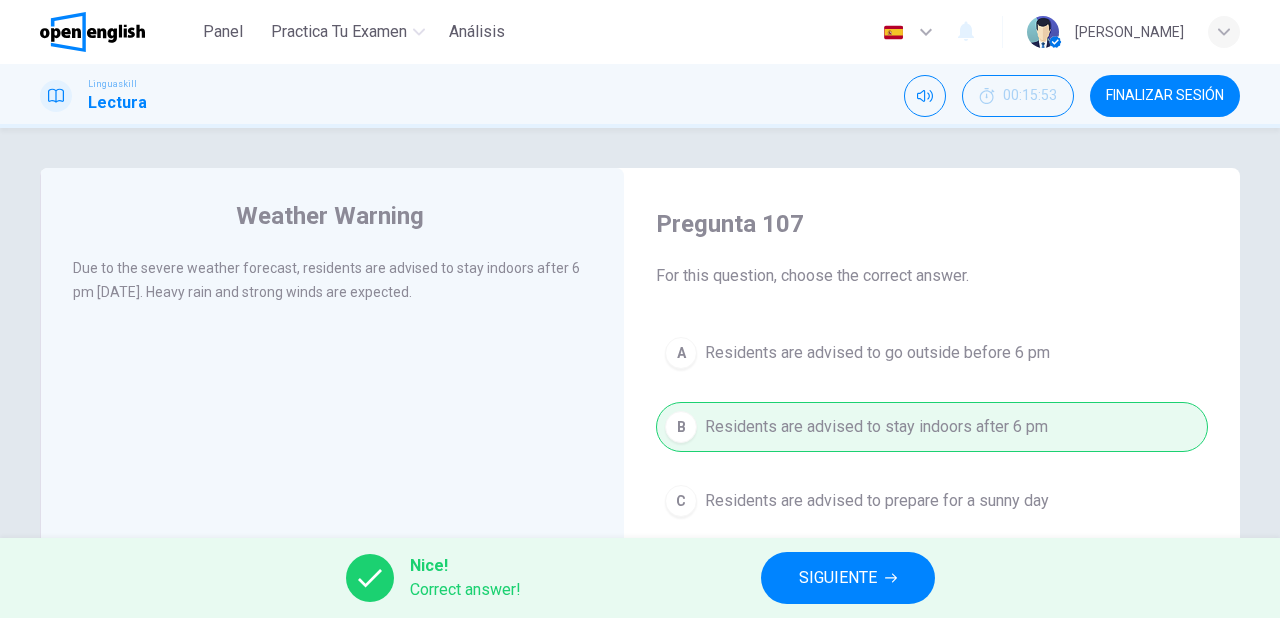 click on "SIGUIENTE" at bounding box center (838, 578) 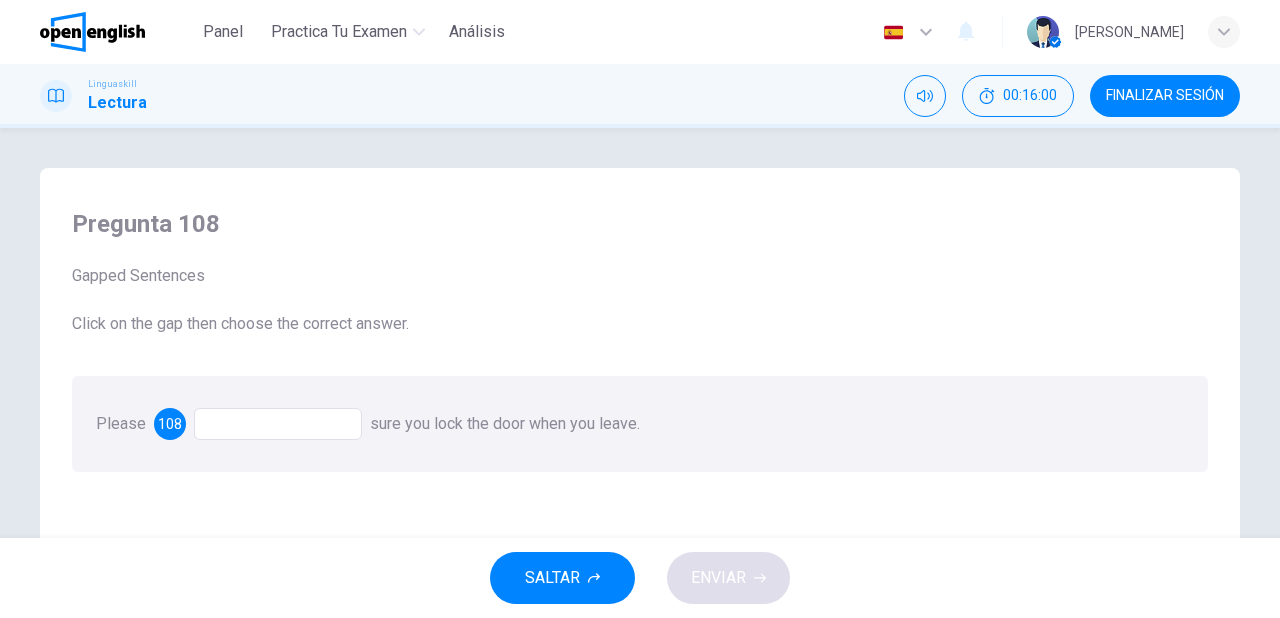 click at bounding box center (278, 424) 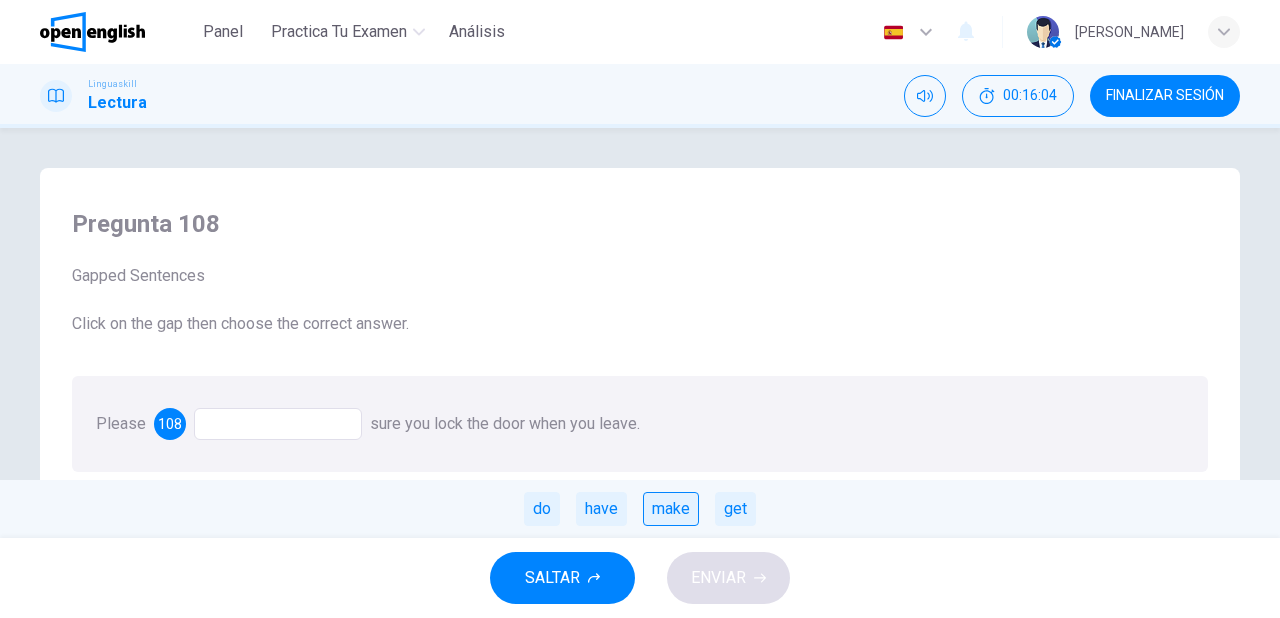 click on "make" at bounding box center (671, 509) 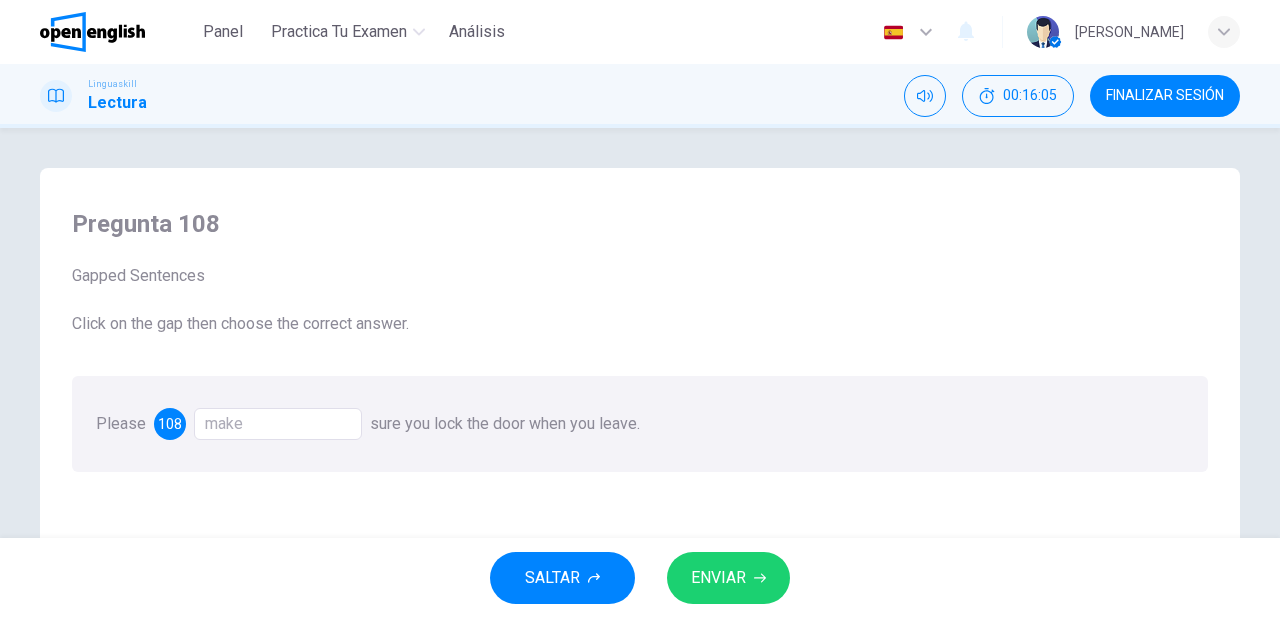 click on "ENVIAR" at bounding box center [718, 578] 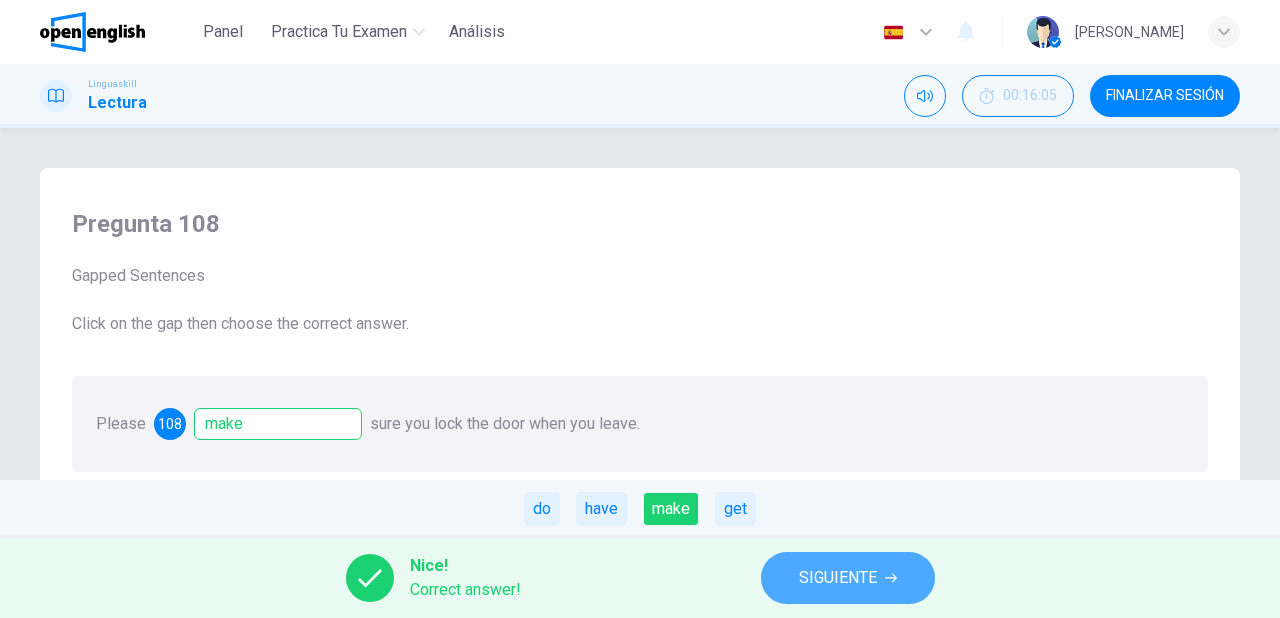 click on "SIGUIENTE" at bounding box center [848, 578] 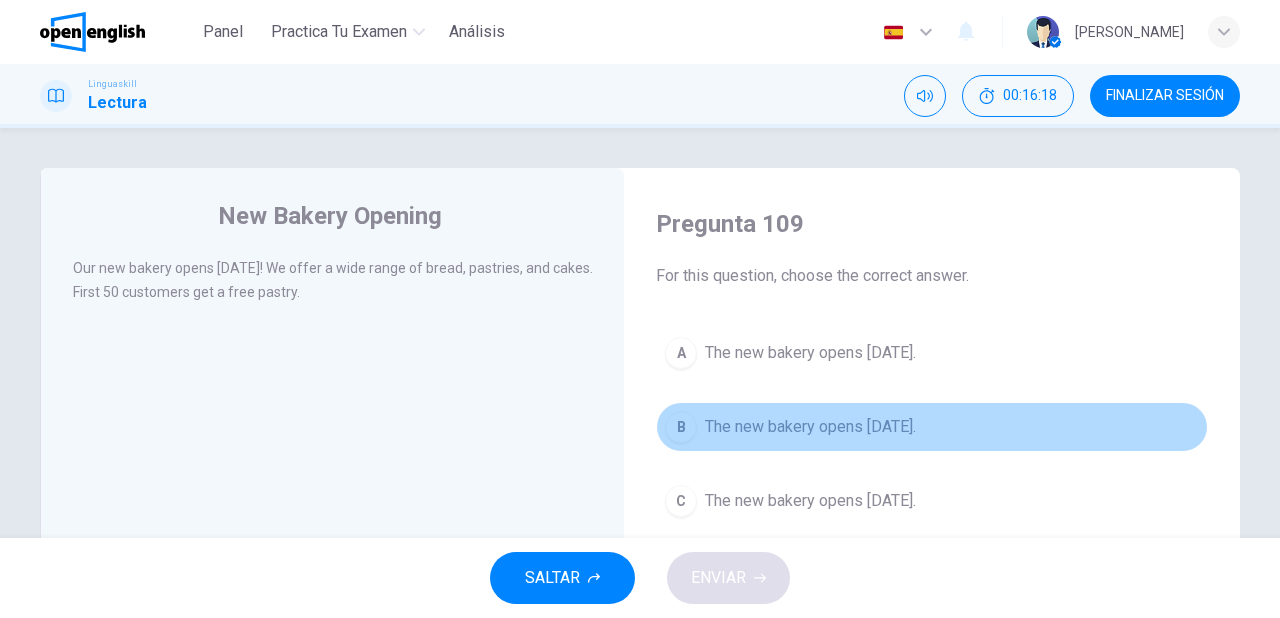 click on "The new bakery opens next Monday." at bounding box center (810, 427) 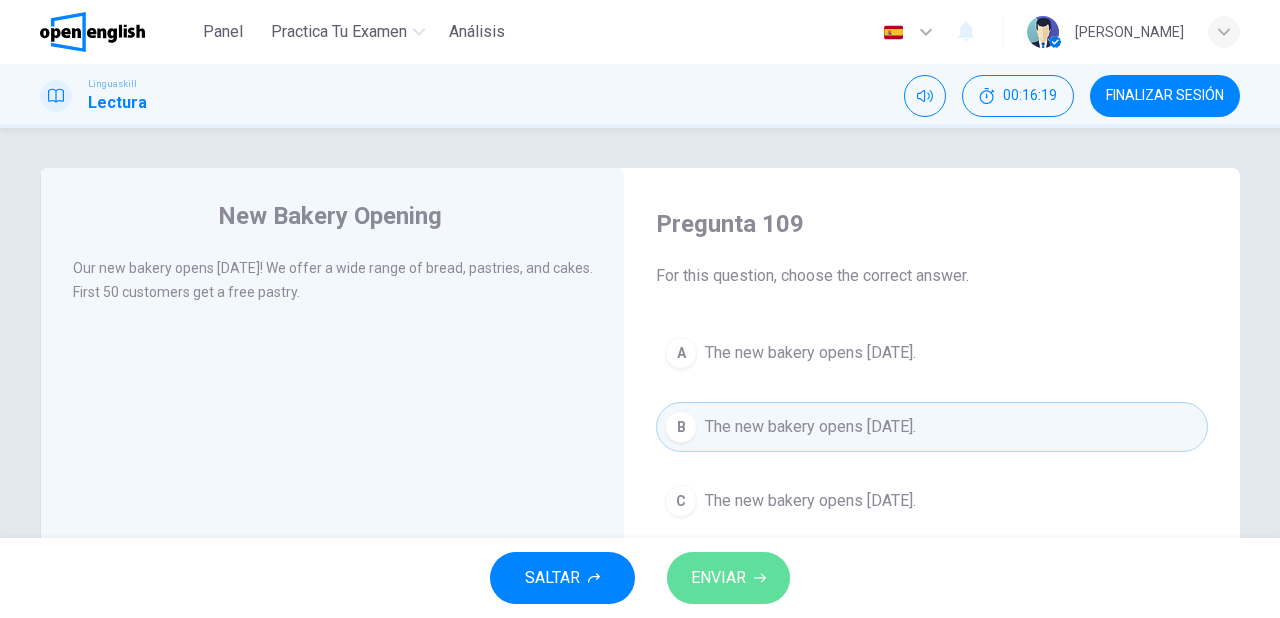 click on "ENVIAR" at bounding box center (718, 578) 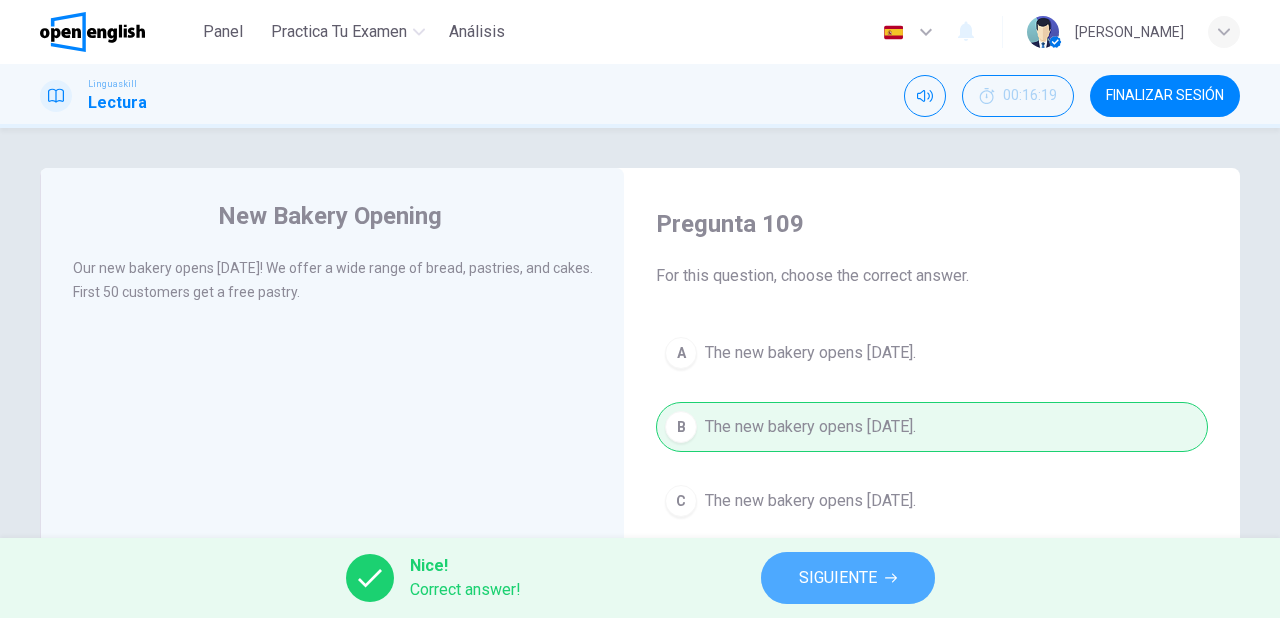 click on "SIGUIENTE" at bounding box center (838, 578) 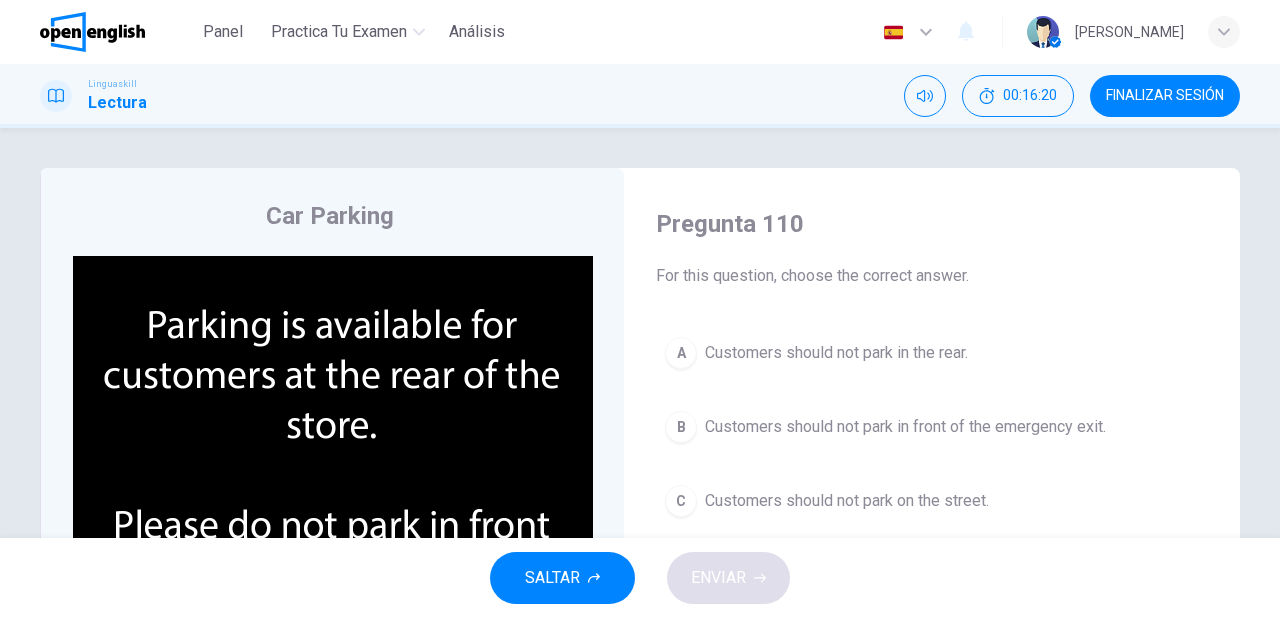 scroll, scrollTop: 80, scrollLeft: 0, axis: vertical 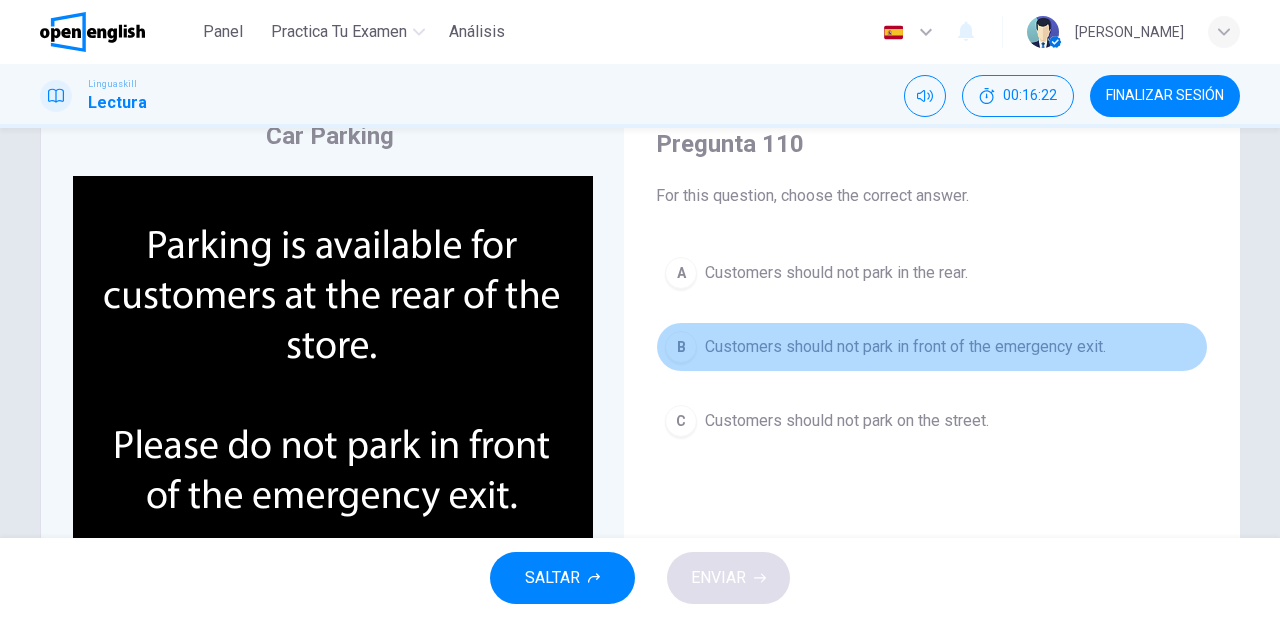 click on "Customers should not park in front of the emergency exit." at bounding box center (905, 347) 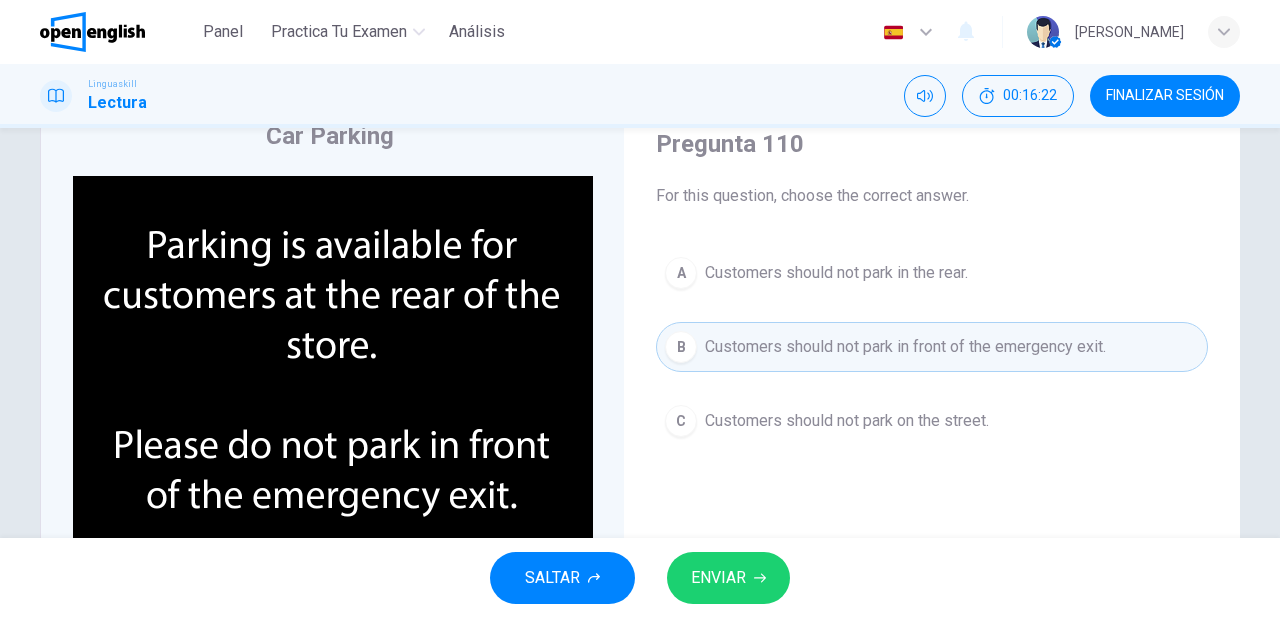click on "ENVIAR" at bounding box center (718, 578) 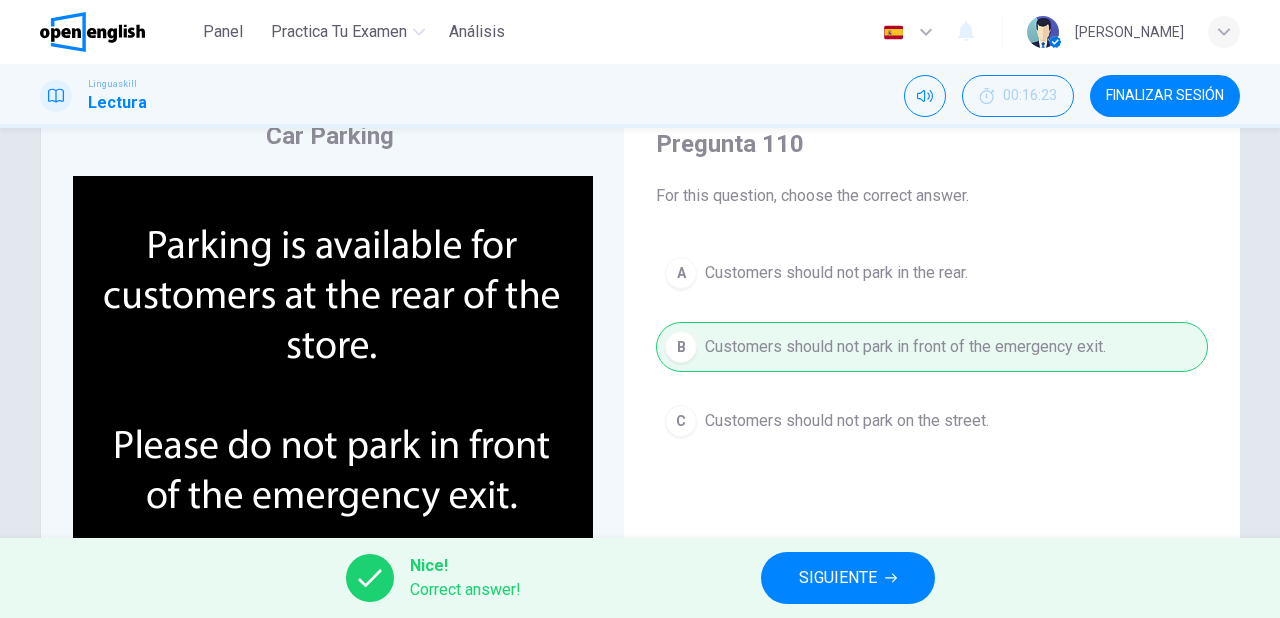 click on "SIGUIENTE" at bounding box center (848, 578) 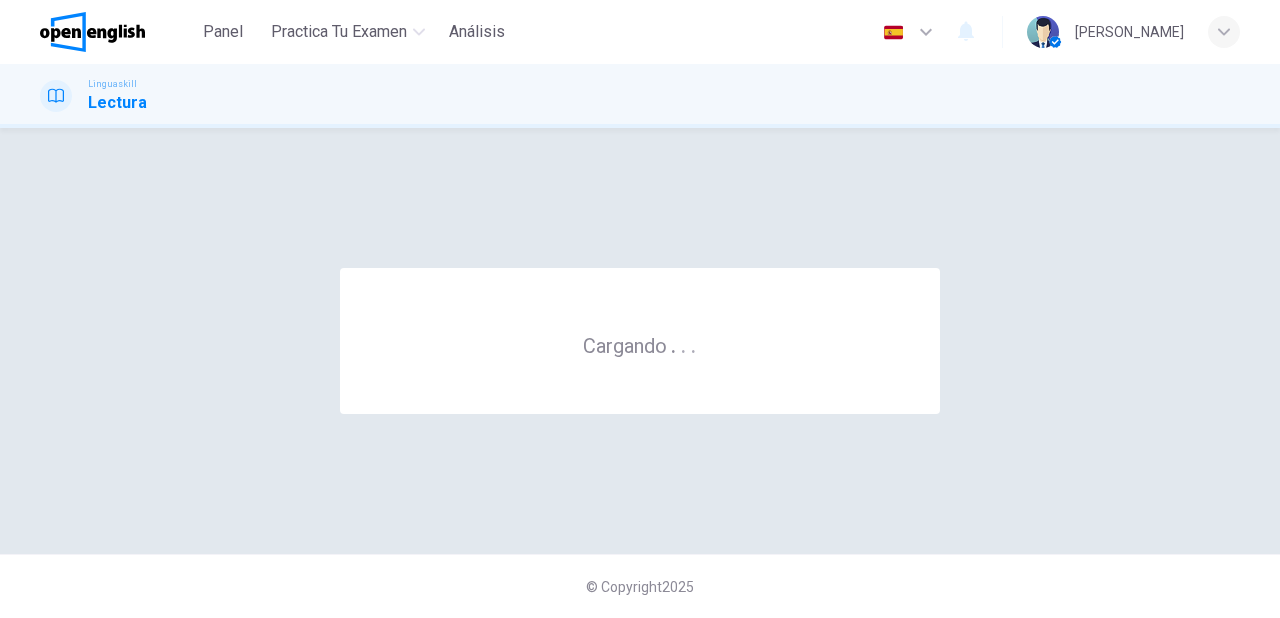 scroll, scrollTop: 0, scrollLeft: 0, axis: both 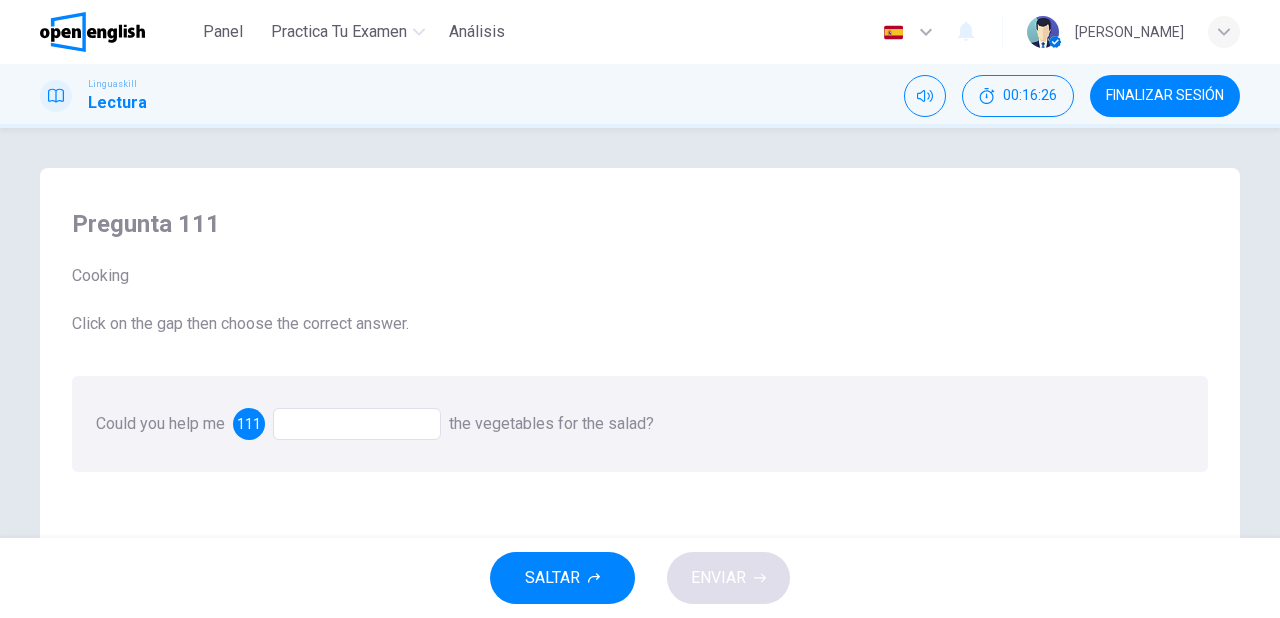 click at bounding box center (357, 424) 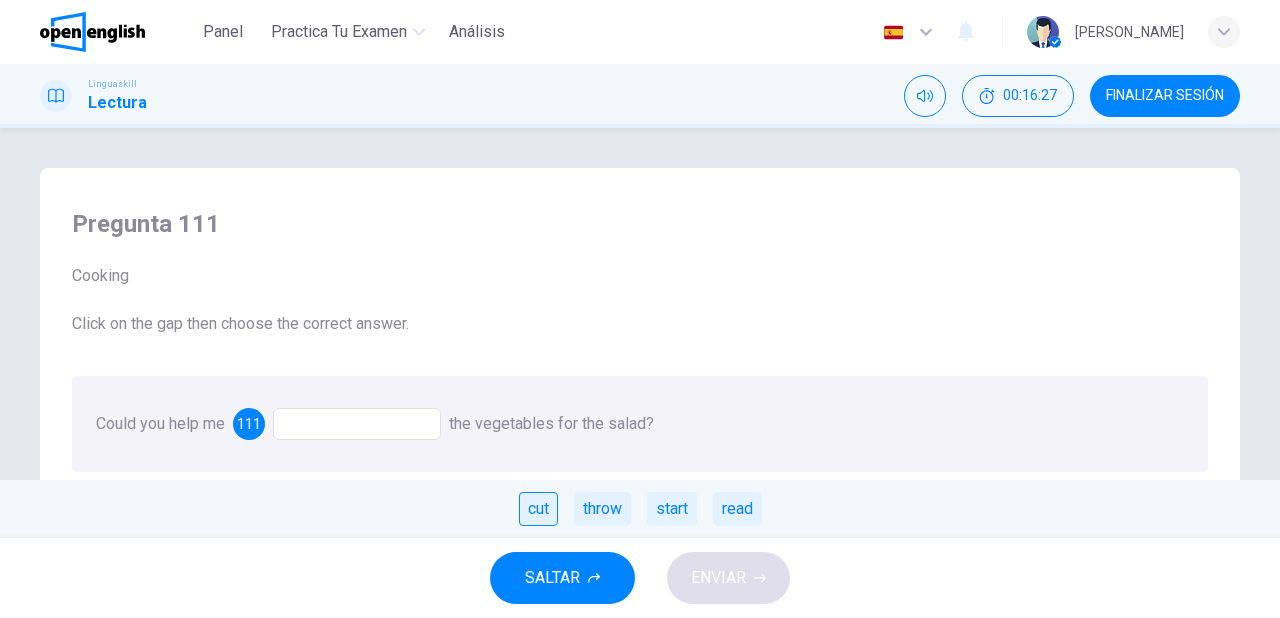 click on "cut" at bounding box center [538, 509] 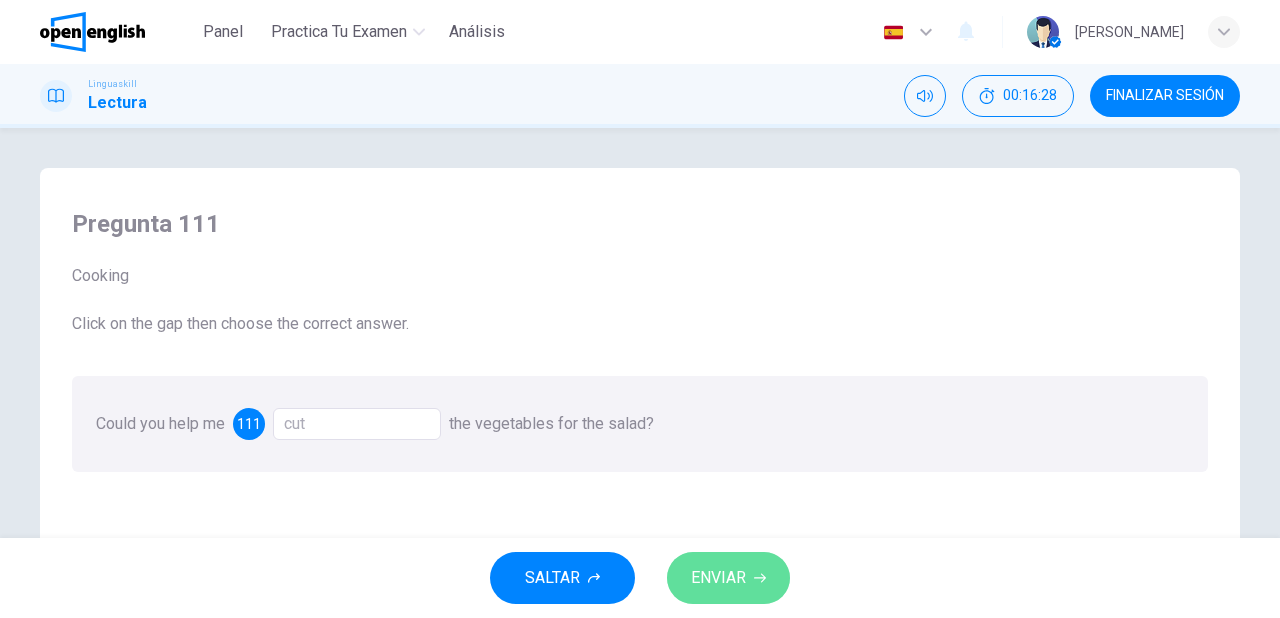 click on "ENVIAR" at bounding box center (718, 578) 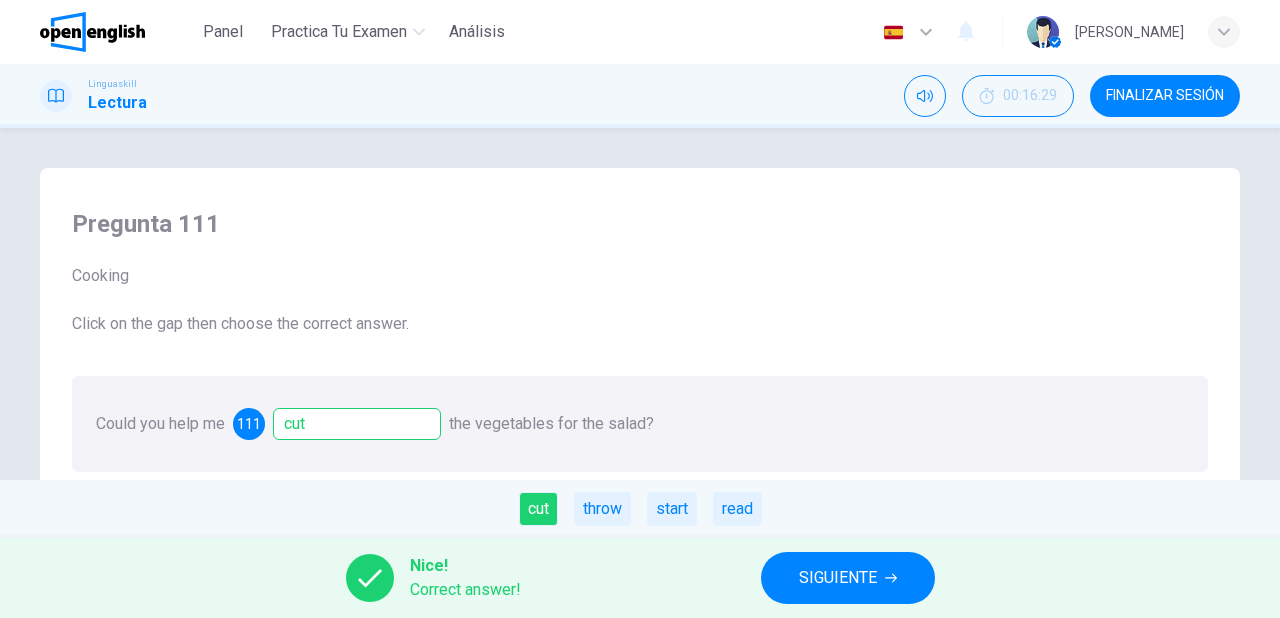 click on "SIGUIENTE" at bounding box center [838, 578] 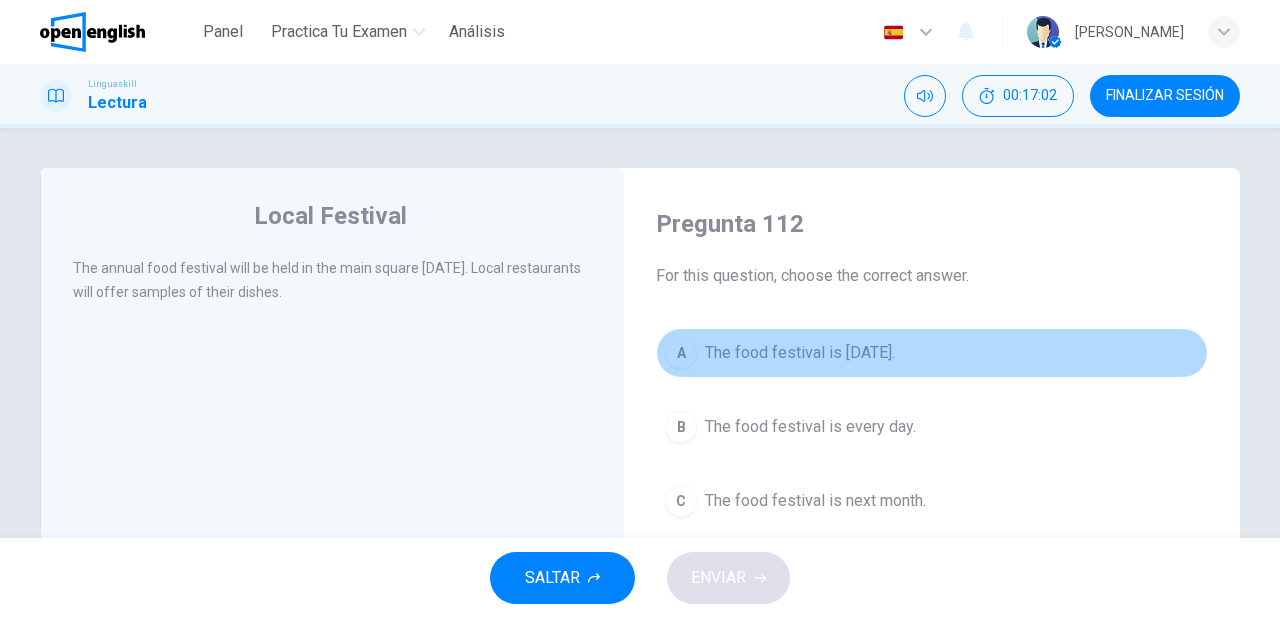click on "The food festival is next Saturday." at bounding box center (800, 353) 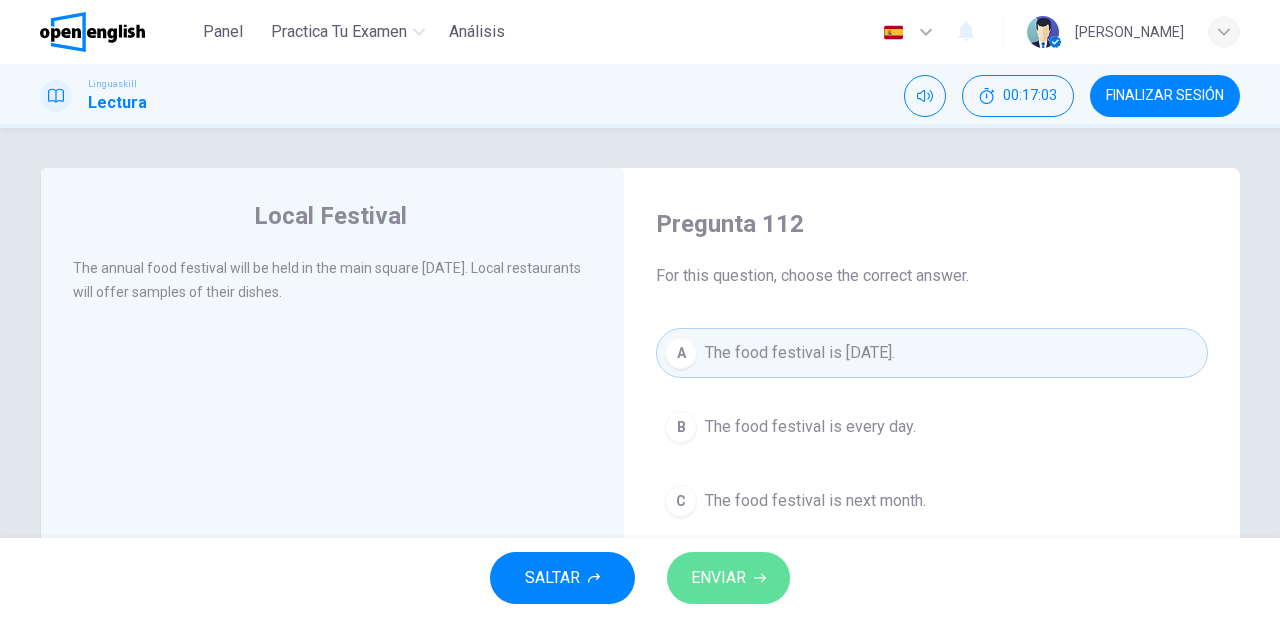 click on "ENVIAR" at bounding box center (728, 578) 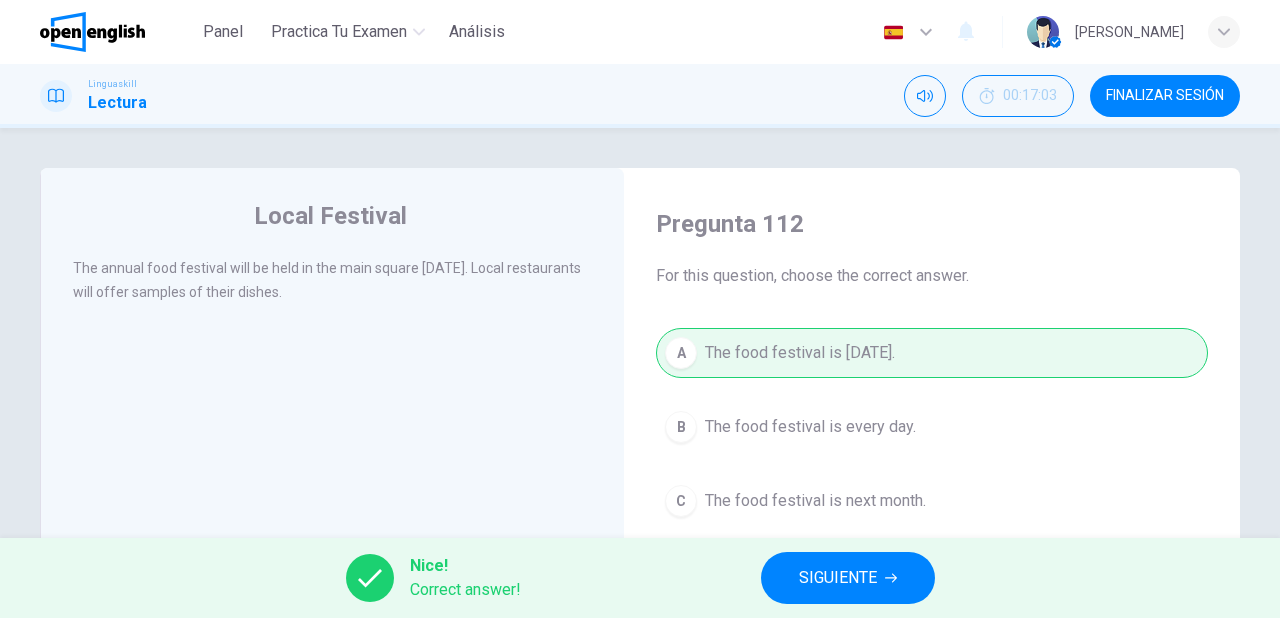 click on "SIGUIENTE" at bounding box center (838, 578) 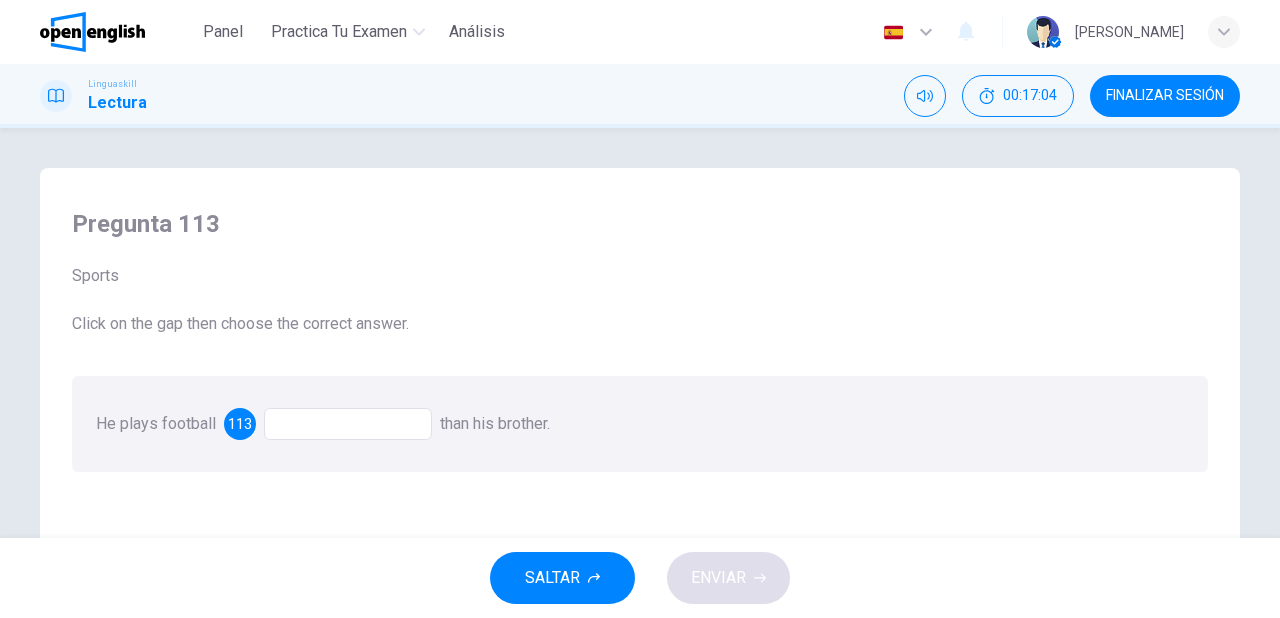 click at bounding box center [348, 424] 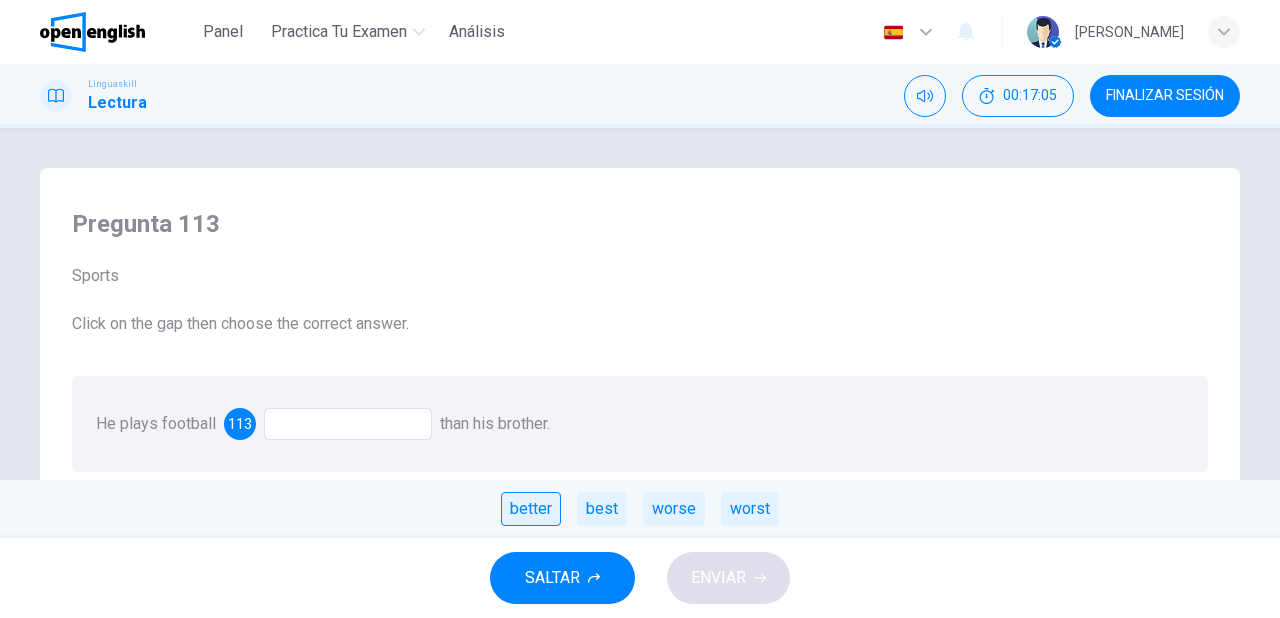 click on "better" at bounding box center [531, 509] 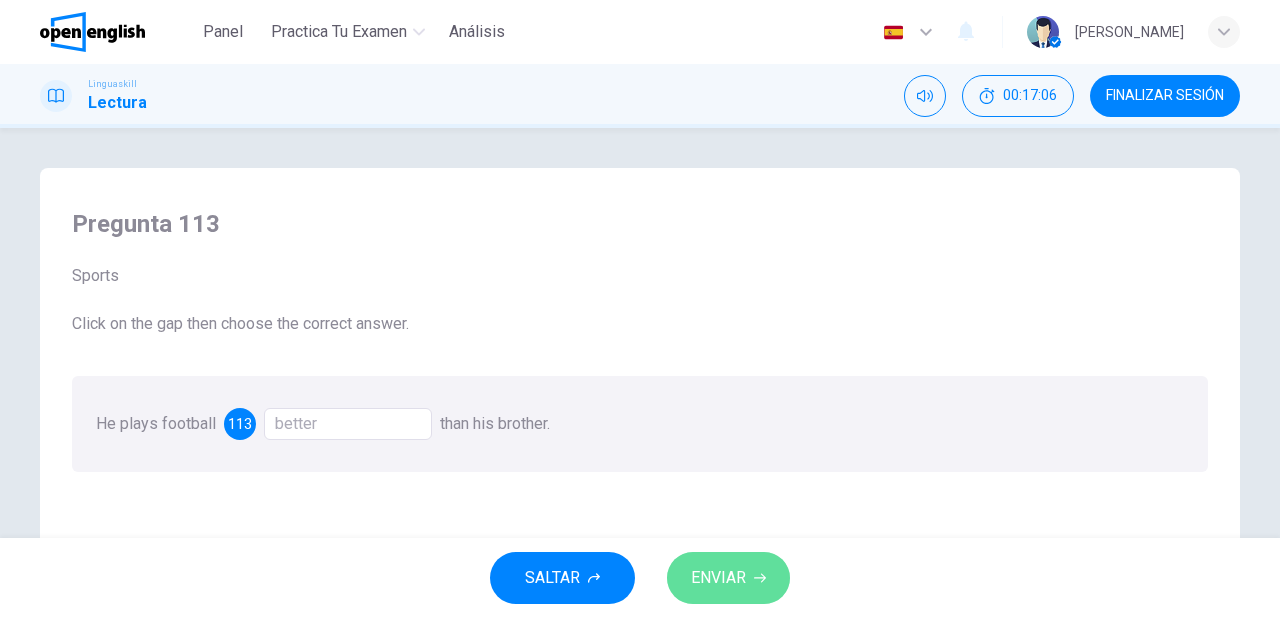 click on "ENVIAR" at bounding box center (728, 578) 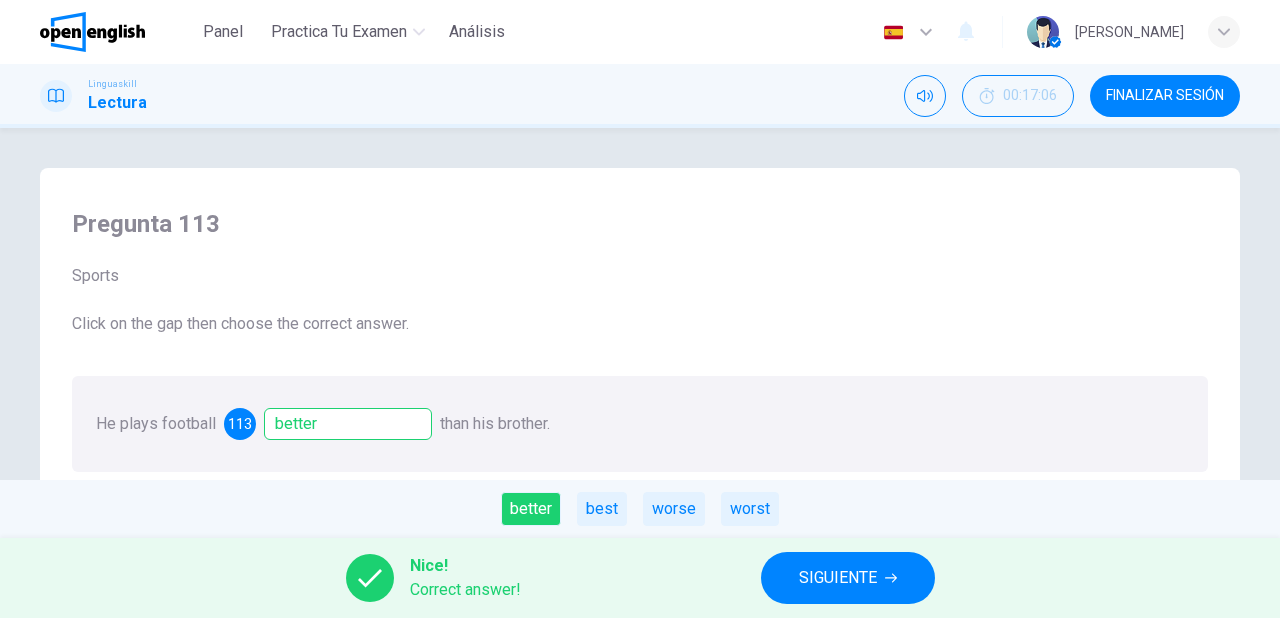 click on "SIGUIENTE" at bounding box center [838, 578] 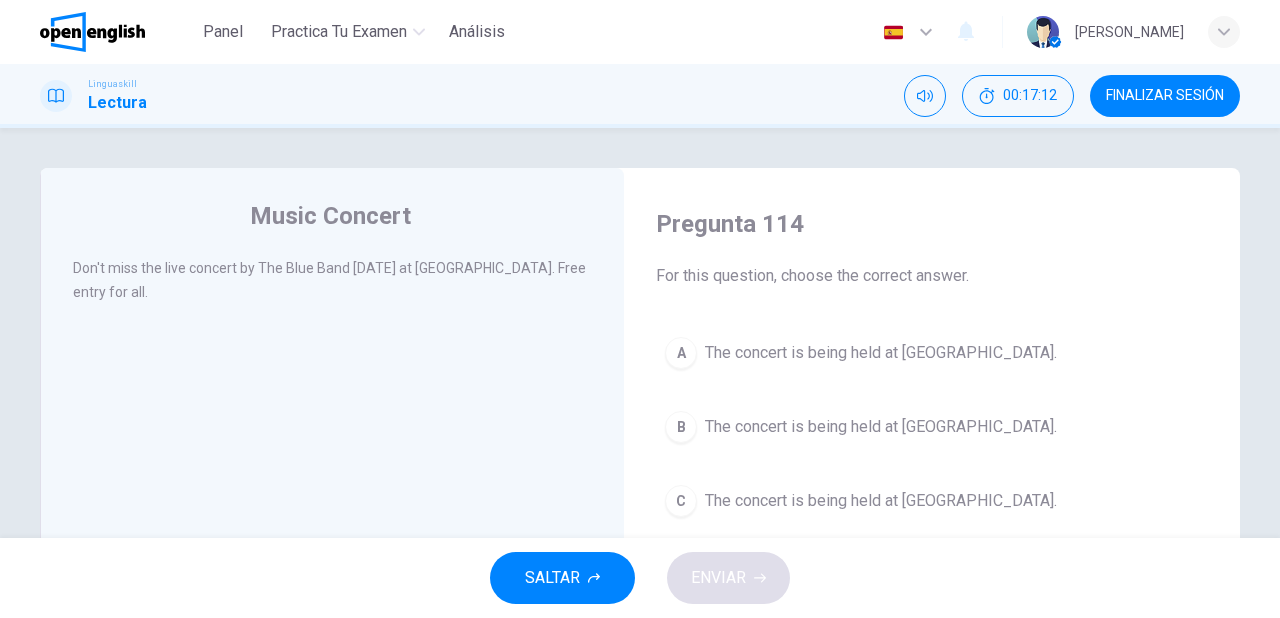 click on "The concert is being held at City Park." at bounding box center (881, 501) 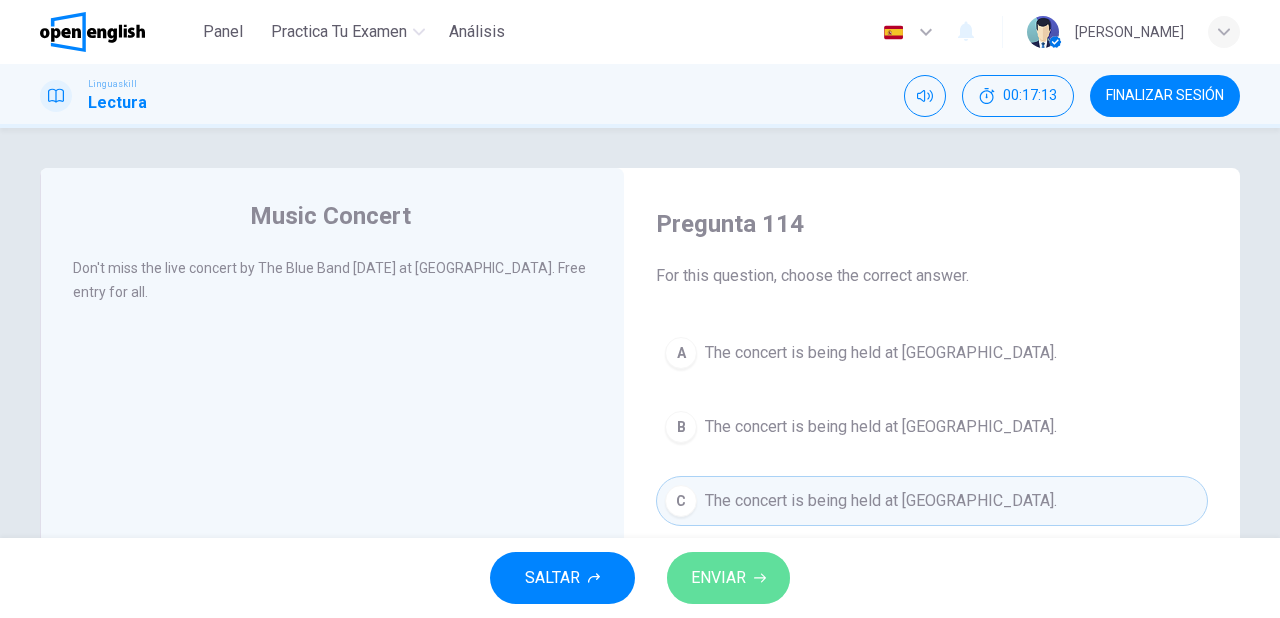 click on "ENVIAR" at bounding box center (728, 578) 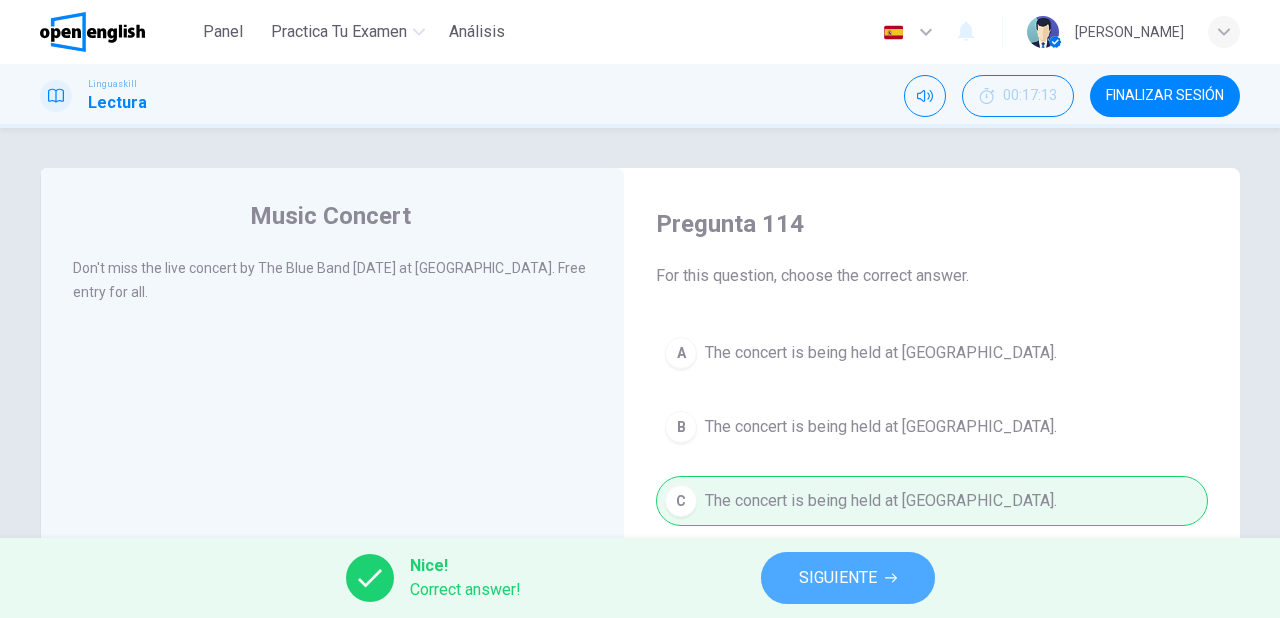 click on "SIGUIENTE" at bounding box center [838, 578] 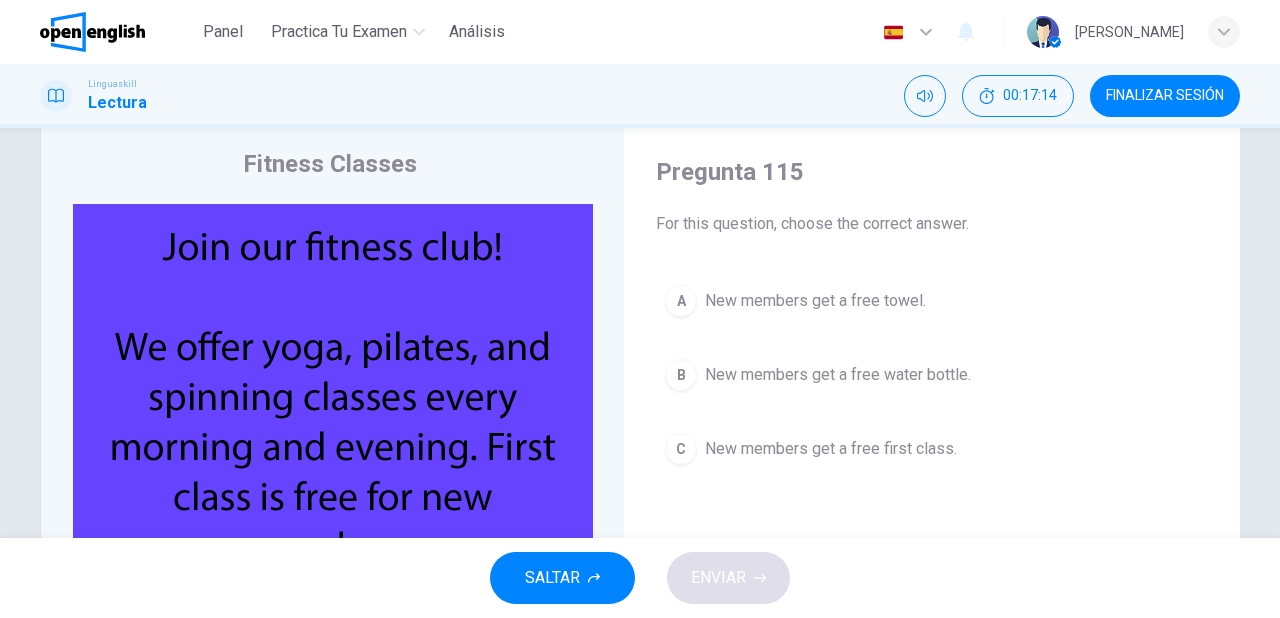 scroll, scrollTop: 80, scrollLeft: 0, axis: vertical 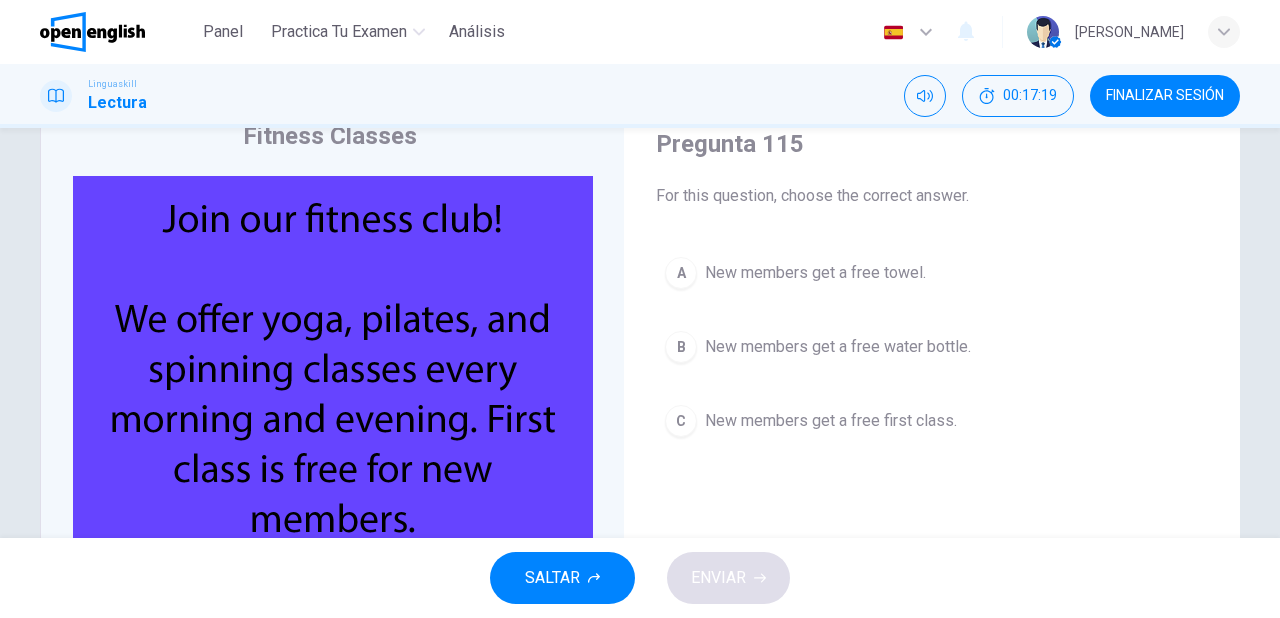 click on "New members get a free first class." at bounding box center [831, 421] 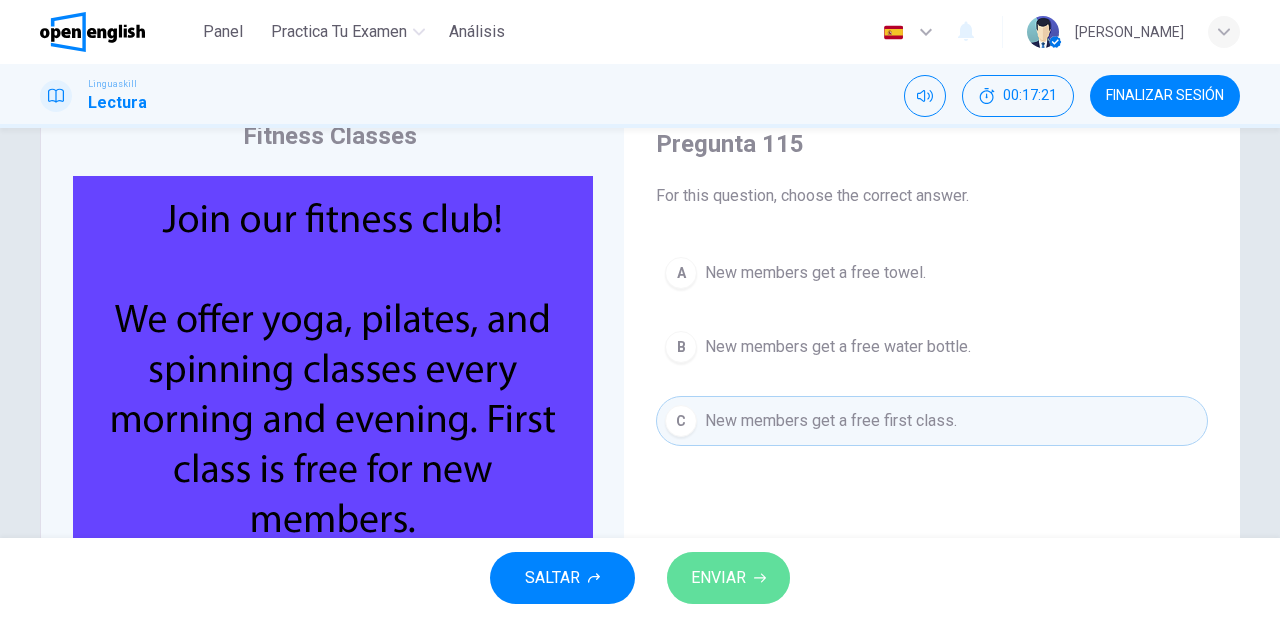 click on "ENVIAR" at bounding box center [718, 578] 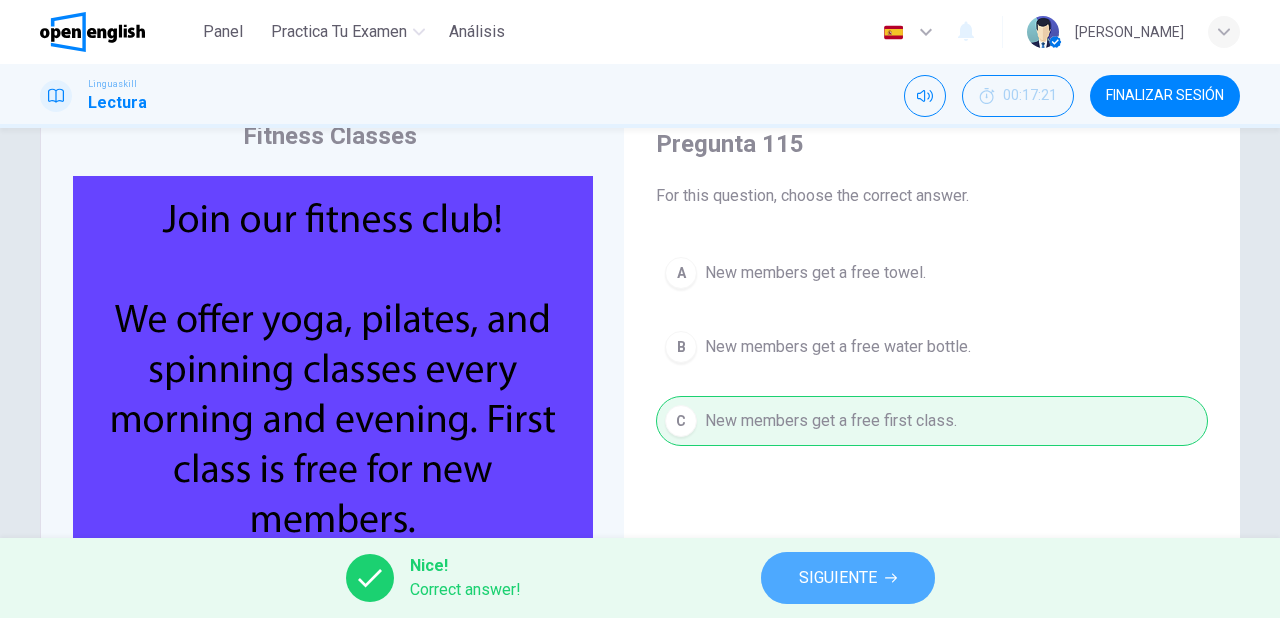 click on "SIGUIENTE" at bounding box center (838, 578) 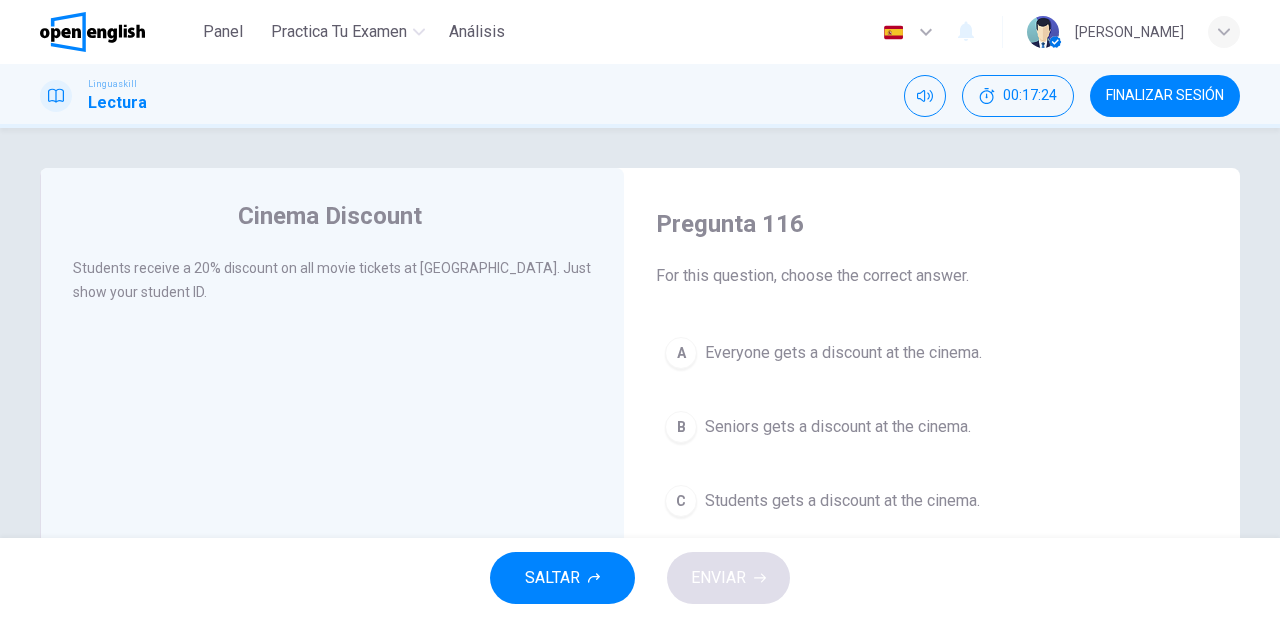 click on "Students gets a discount at the cinema." at bounding box center [842, 501] 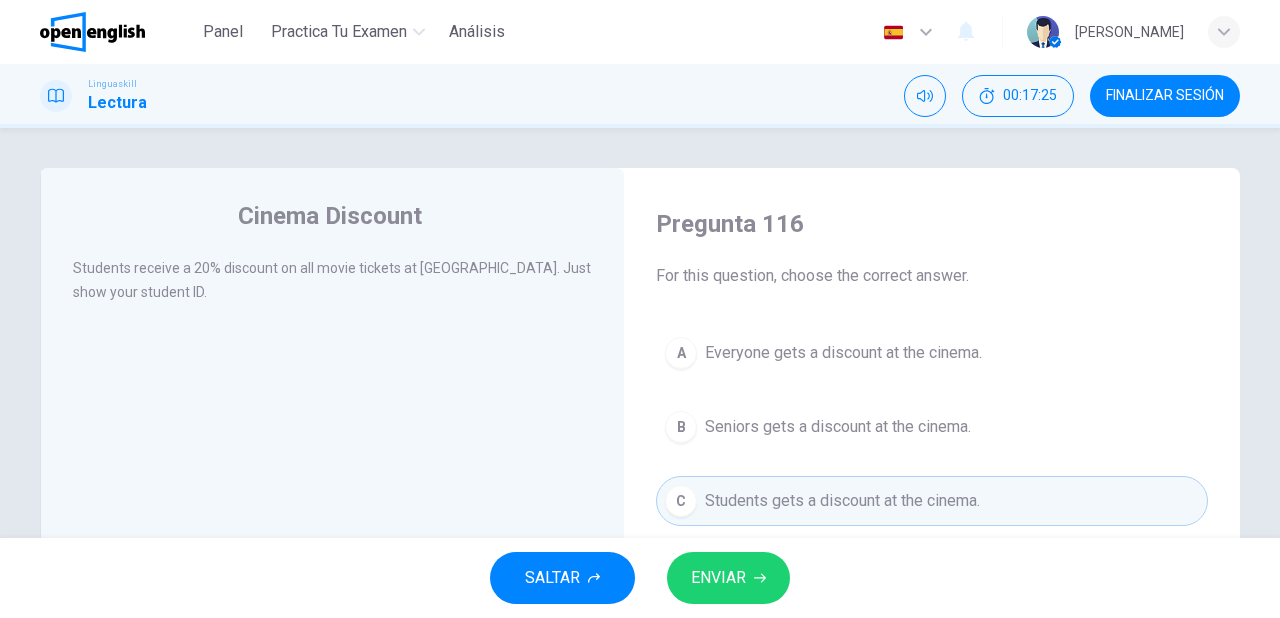 click on "ENVIAR" at bounding box center (718, 578) 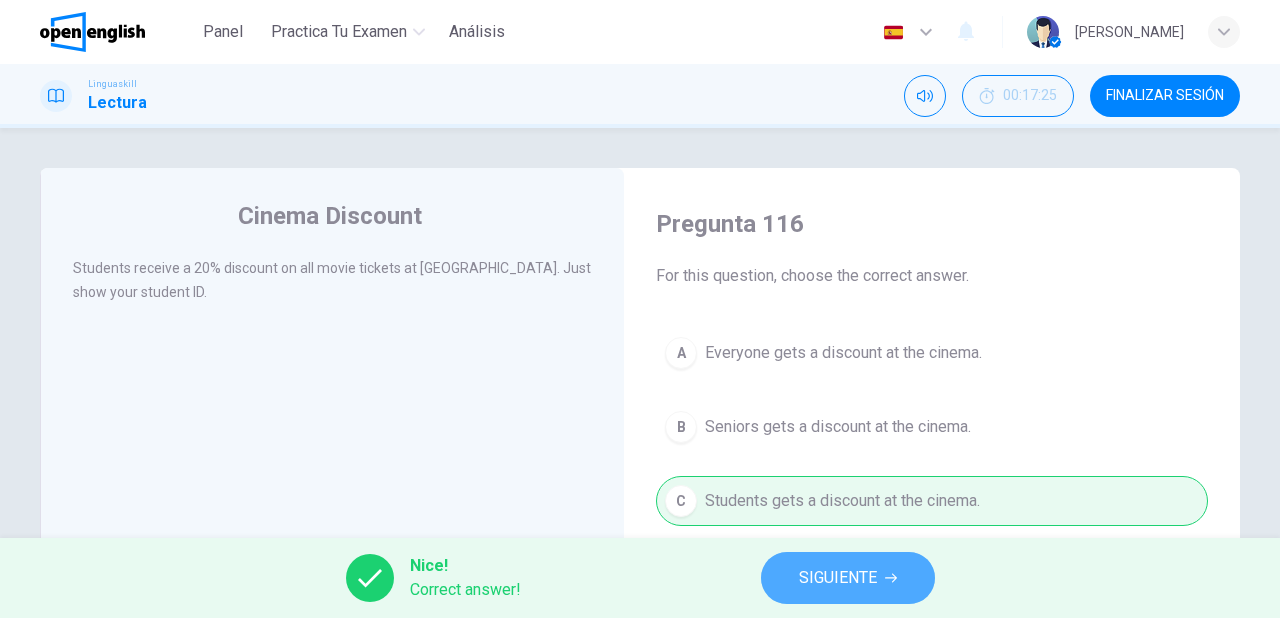 click on "SIGUIENTE" at bounding box center [838, 578] 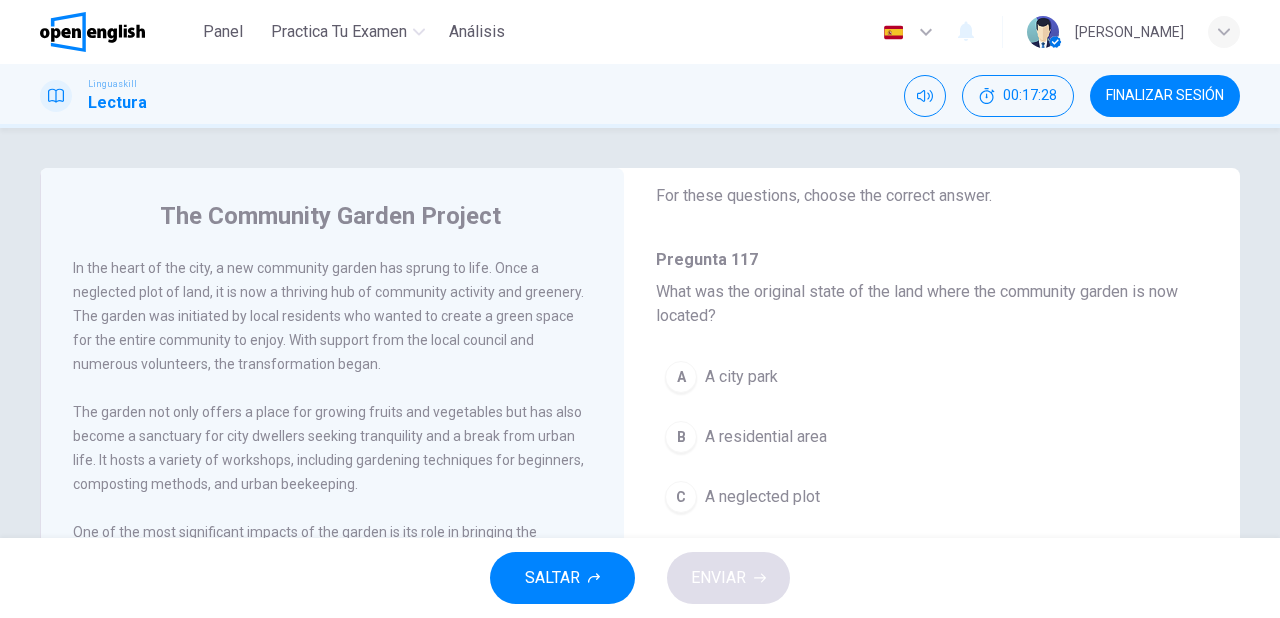 scroll, scrollTop: 160, scrollLeft: 0, axis: vertical 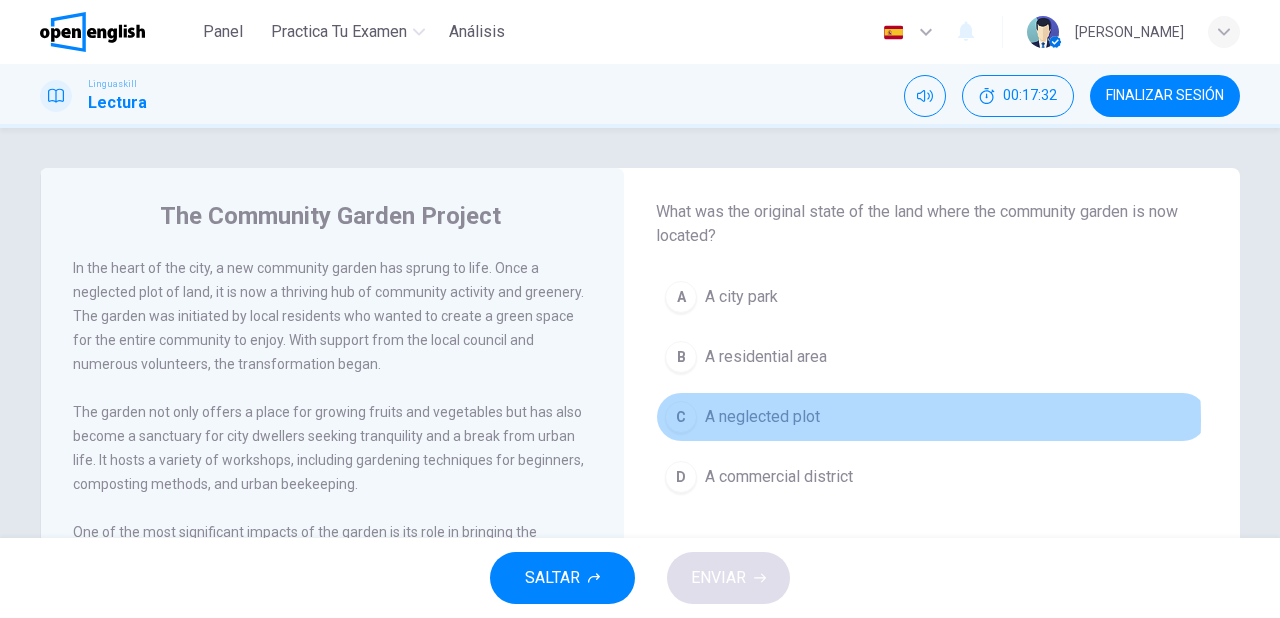 click on "A neglected plot" at bounding box center [762, 417] 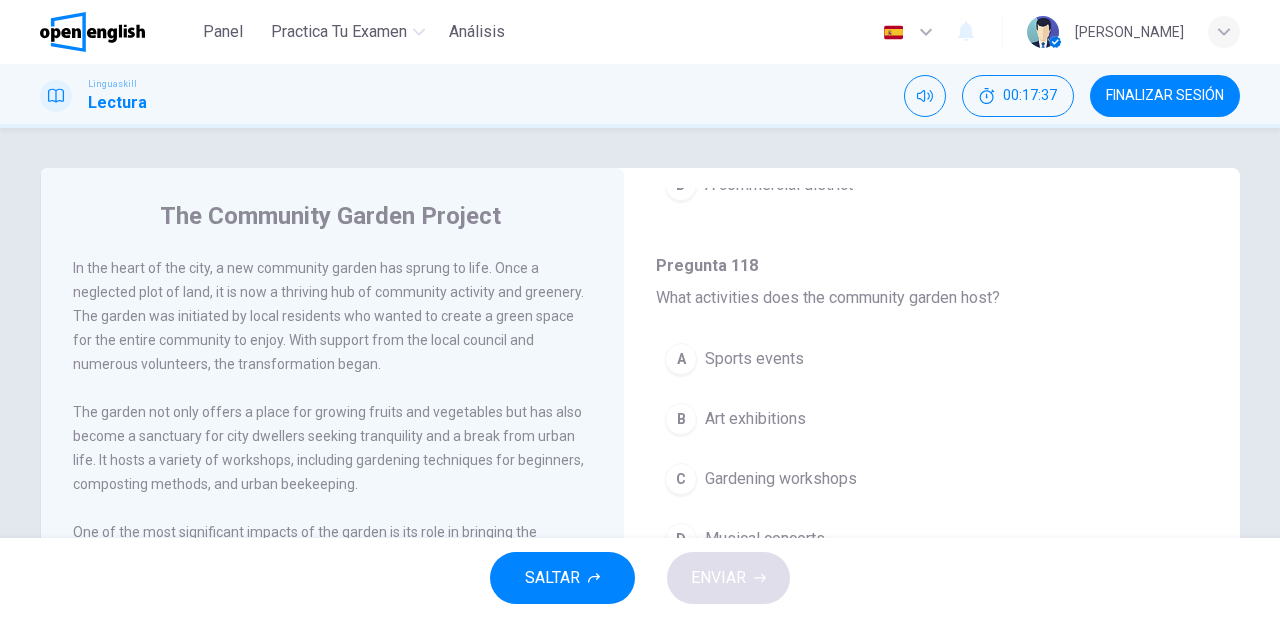 scroll, scrollTop: 480, scrollLeft: 0, axis: vertical 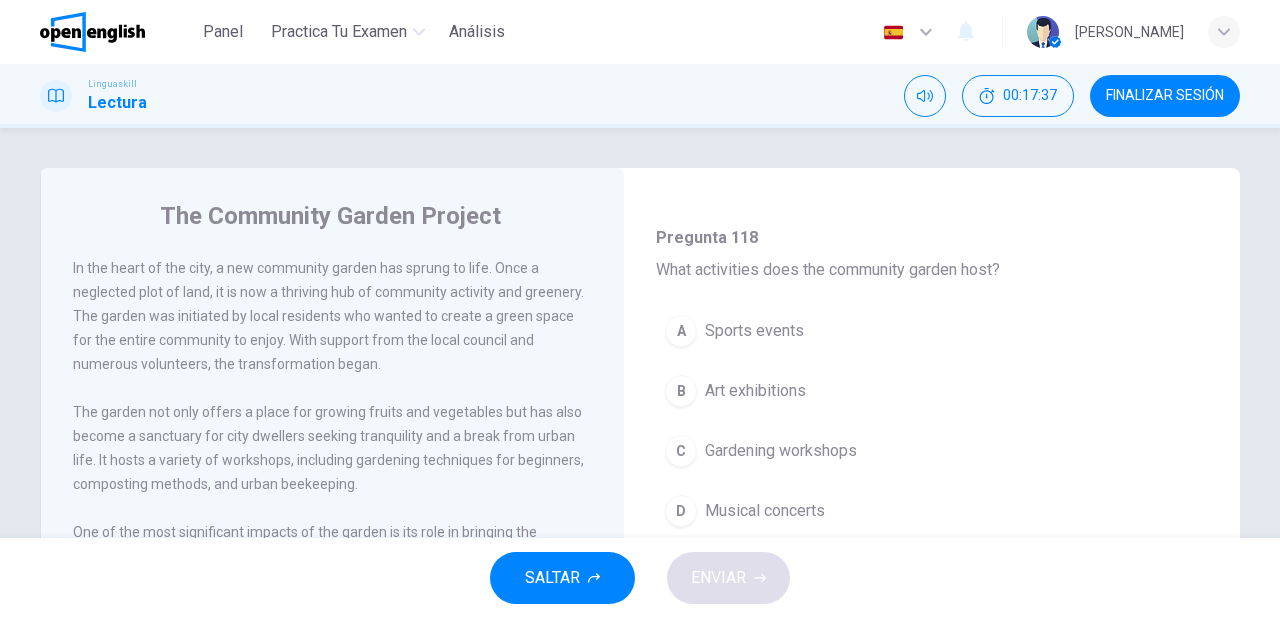 click on "Gardening workshops" at bounding box center (781, 451) 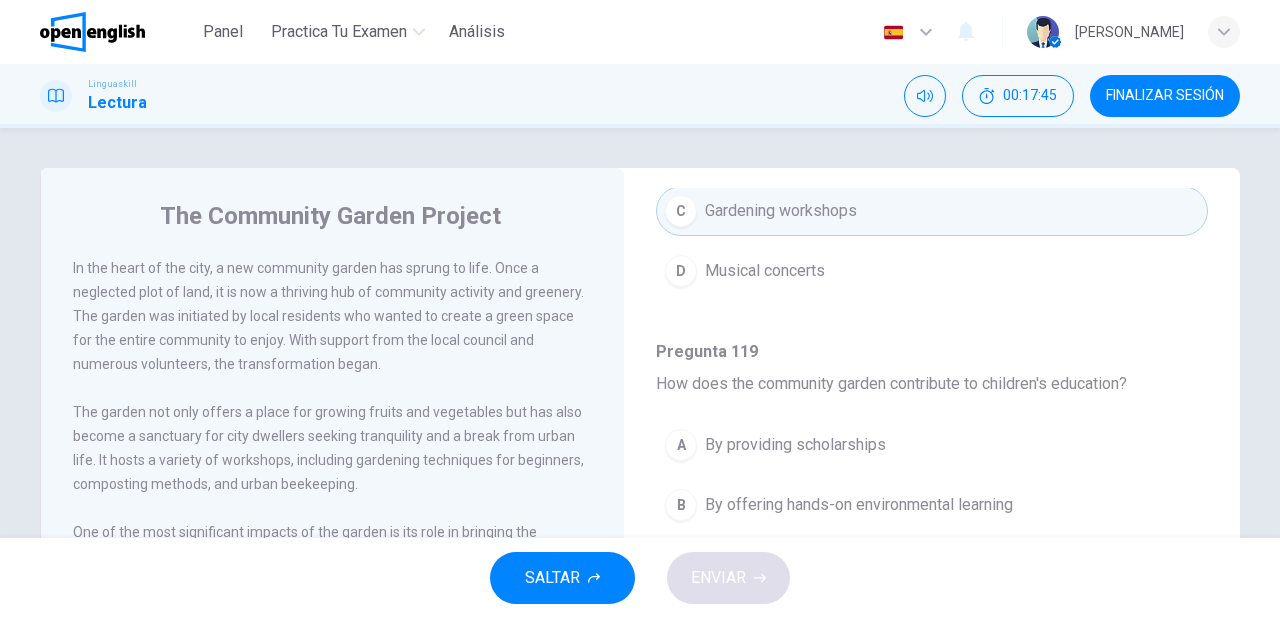 scroll, scrollTop: 800, scrollLeft: 0, axis: vertical 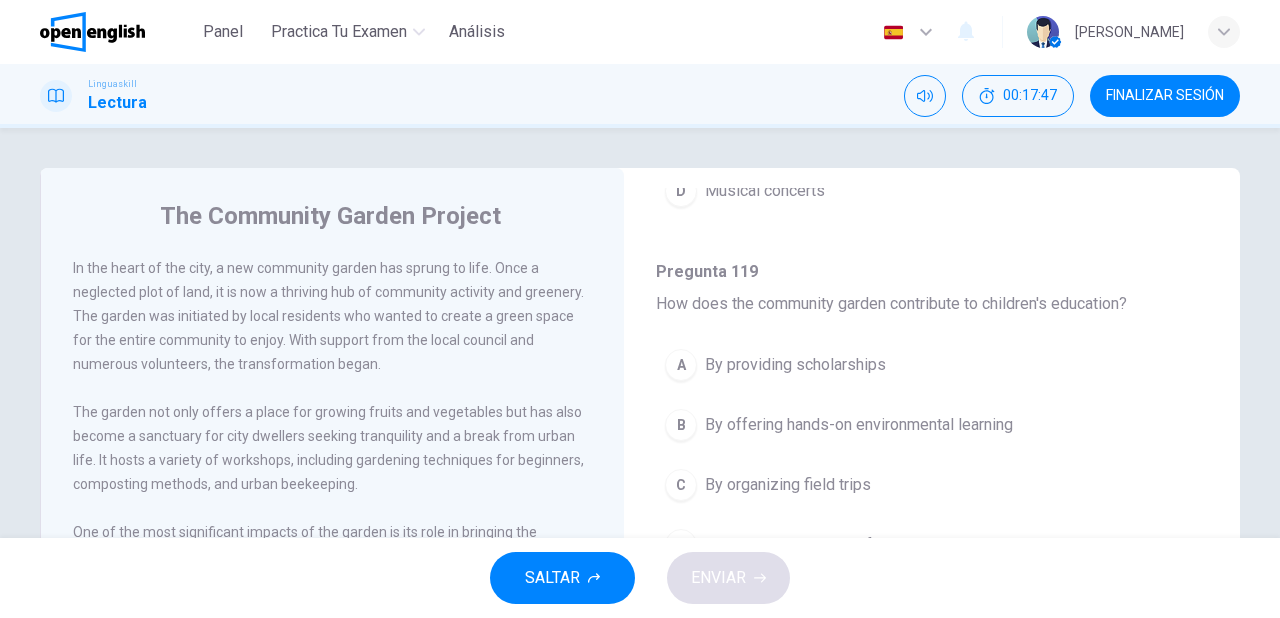 click on "B By offering hands-on environmental learning" at bounding box center [932, 425] 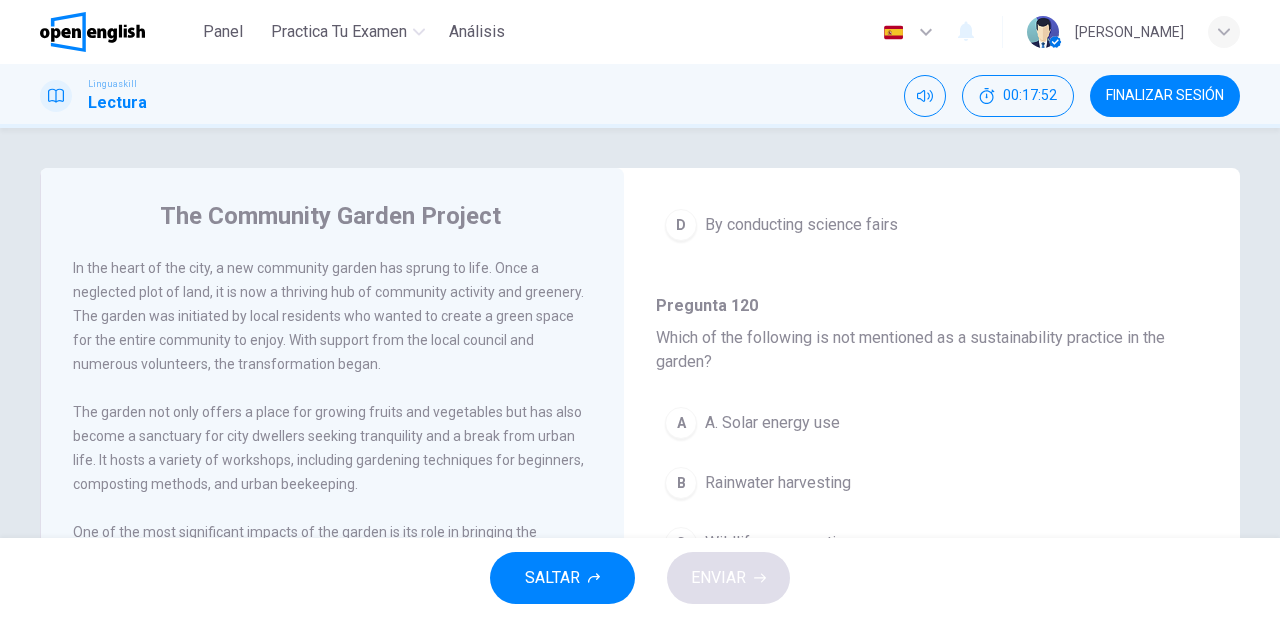 scroll, scrollTop: 1200, scrollLeft: 0, axis: vertical 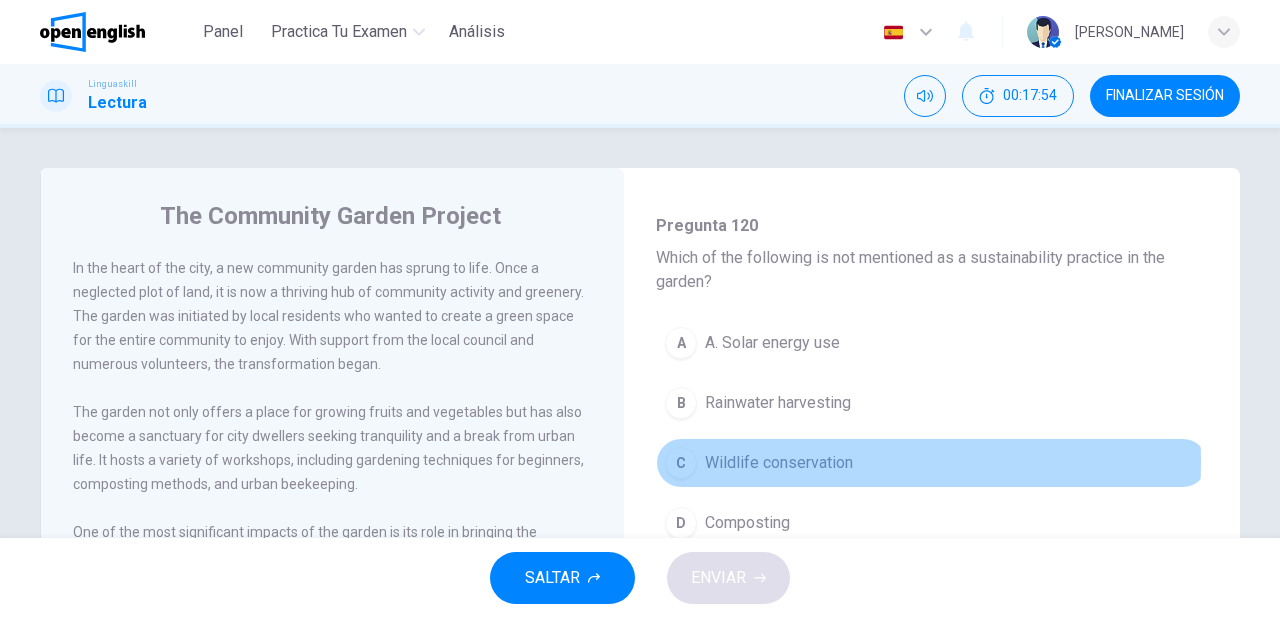 click on "Wildlife conservation" at bounding box center (779, 463) 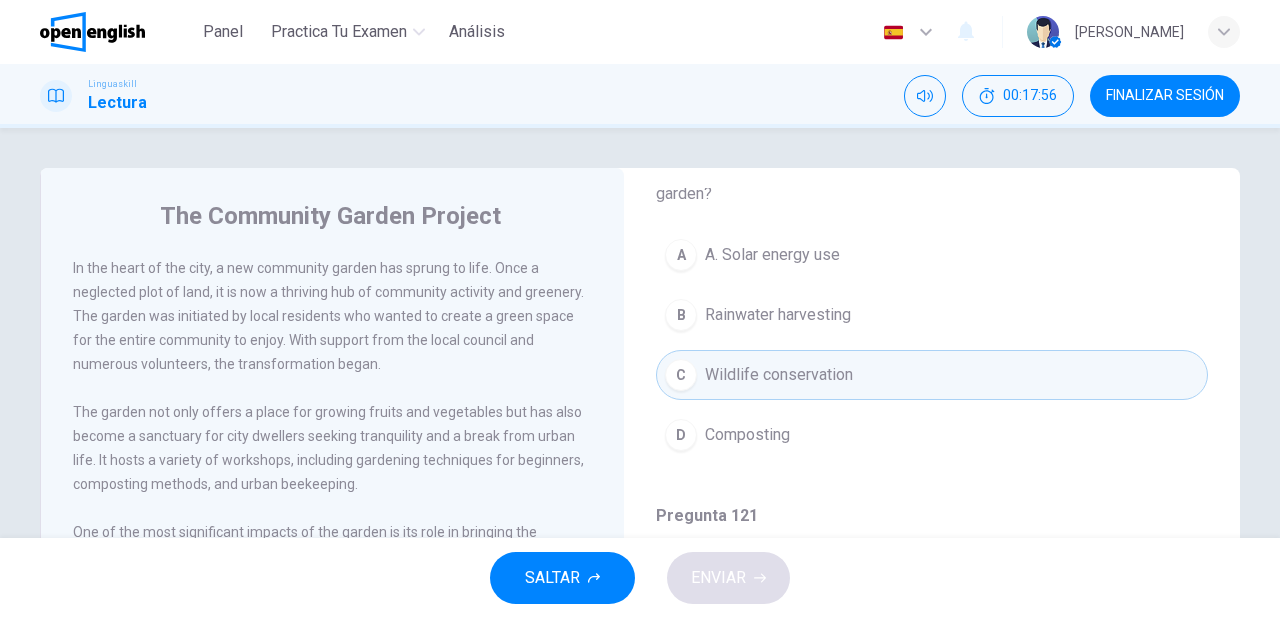 scroll, scrollTop: 1291, scrollLeft: 0, axis: vertical 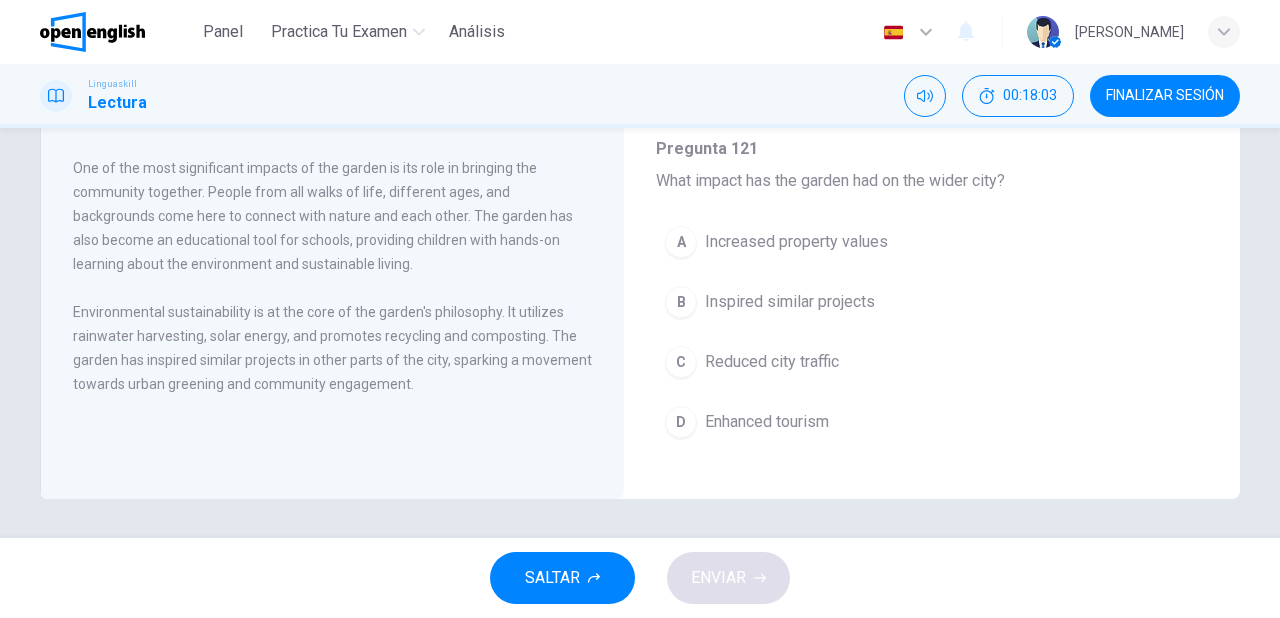 drag, startPoint x: 848, startPoint y: 285, endPoint x: 836, endPoint y: 309, distance: 26.832815 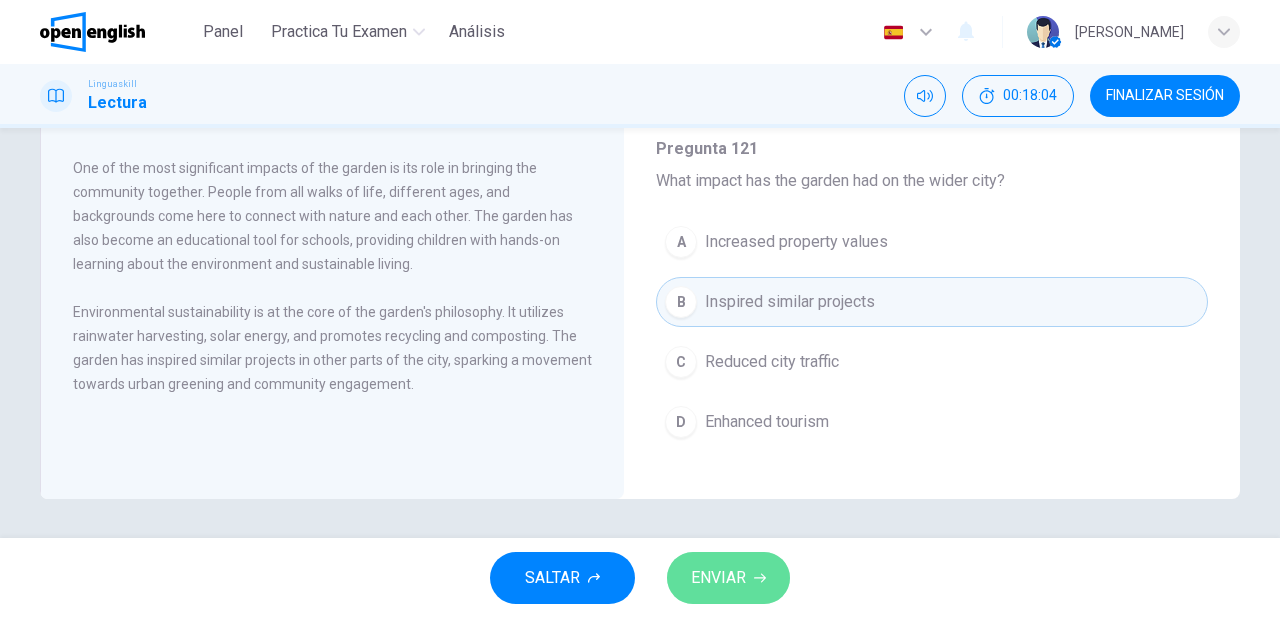 click on "ENVIAR" at bounding box center [718, 578] 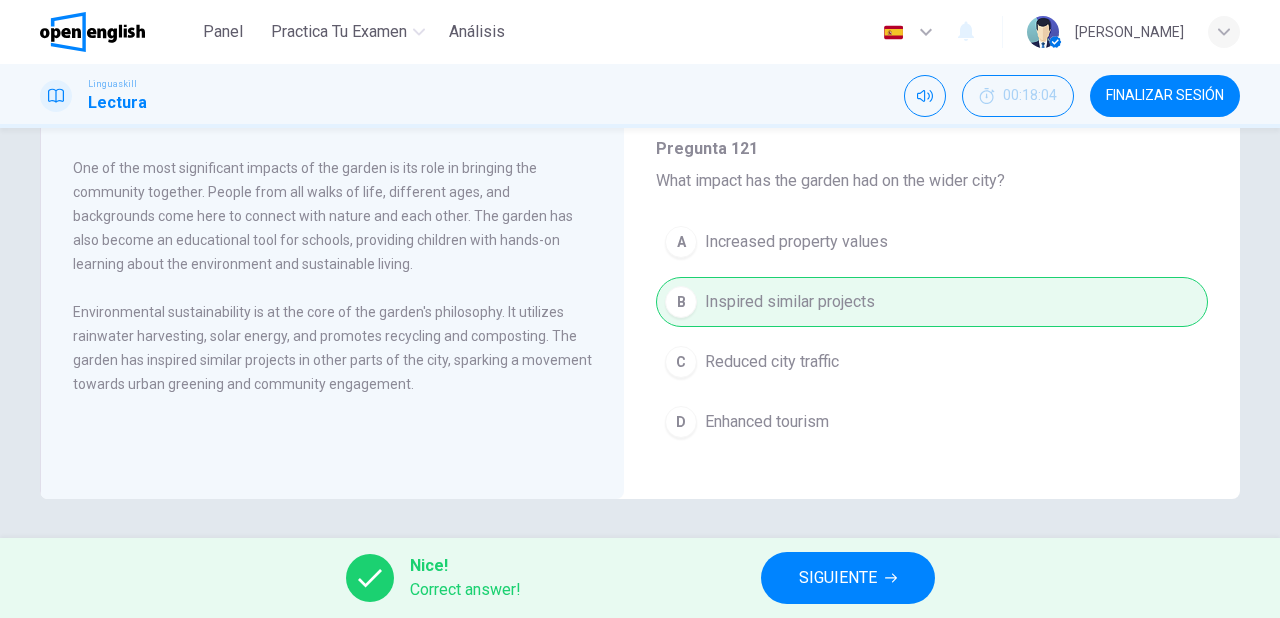 click on "SIGUIENTE" at bounding box center (838, 578) 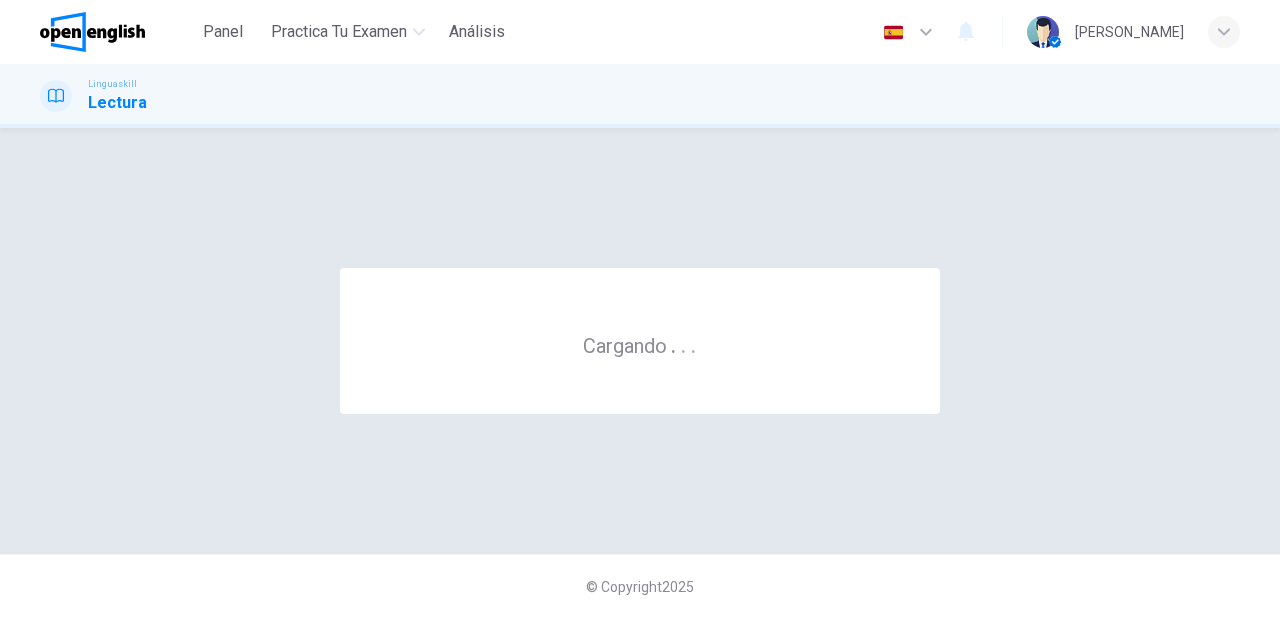scroll, scrollTop: 0, scrollLeft: 0, axis: both 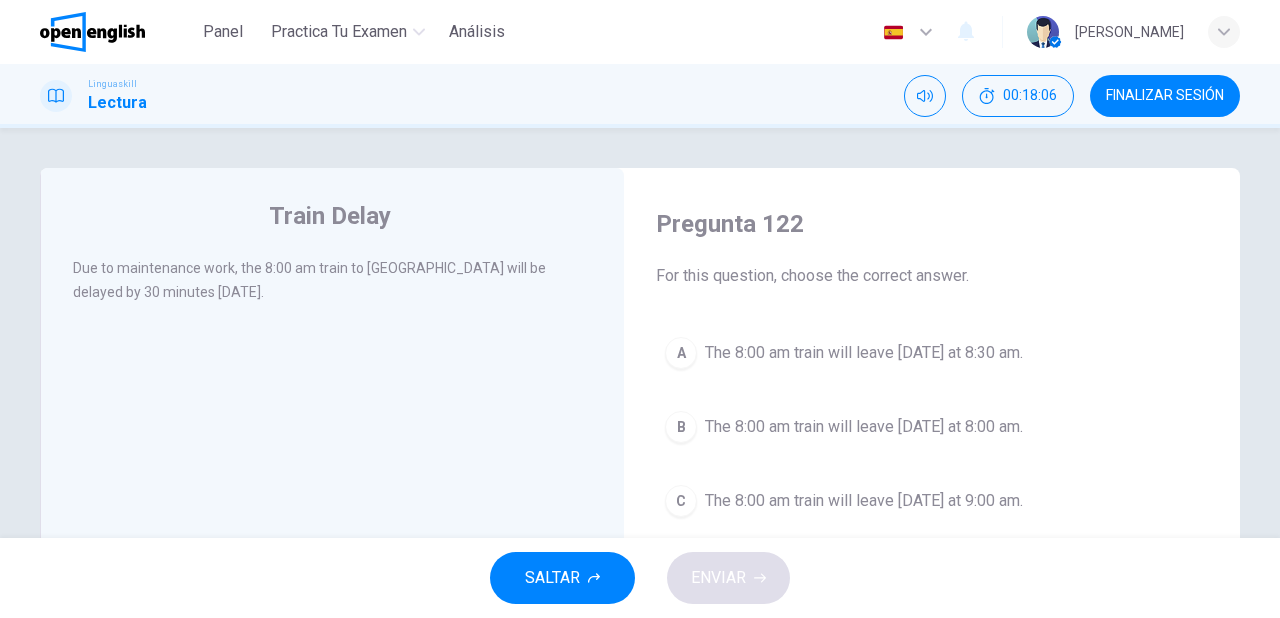 drag, startPoint x: 826, startPoint y: 356, endPoint x: 820, endPoint y: 389, distance: 33.54102 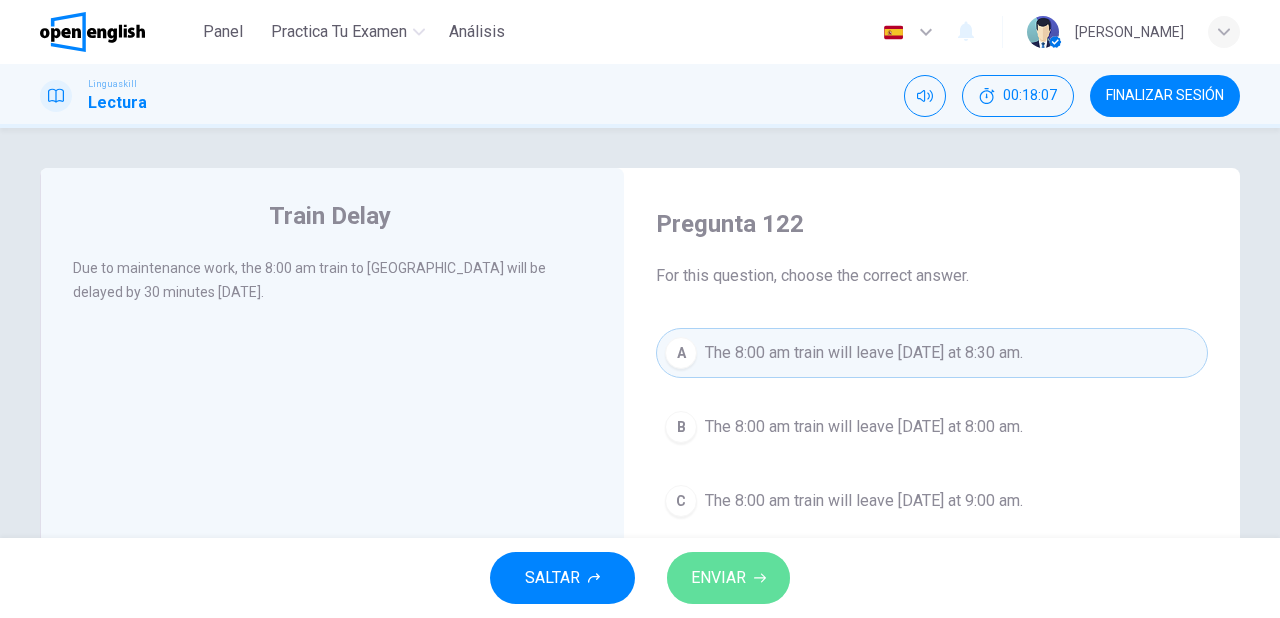 click on "ENVIAR" at bounding box center (728, 578) 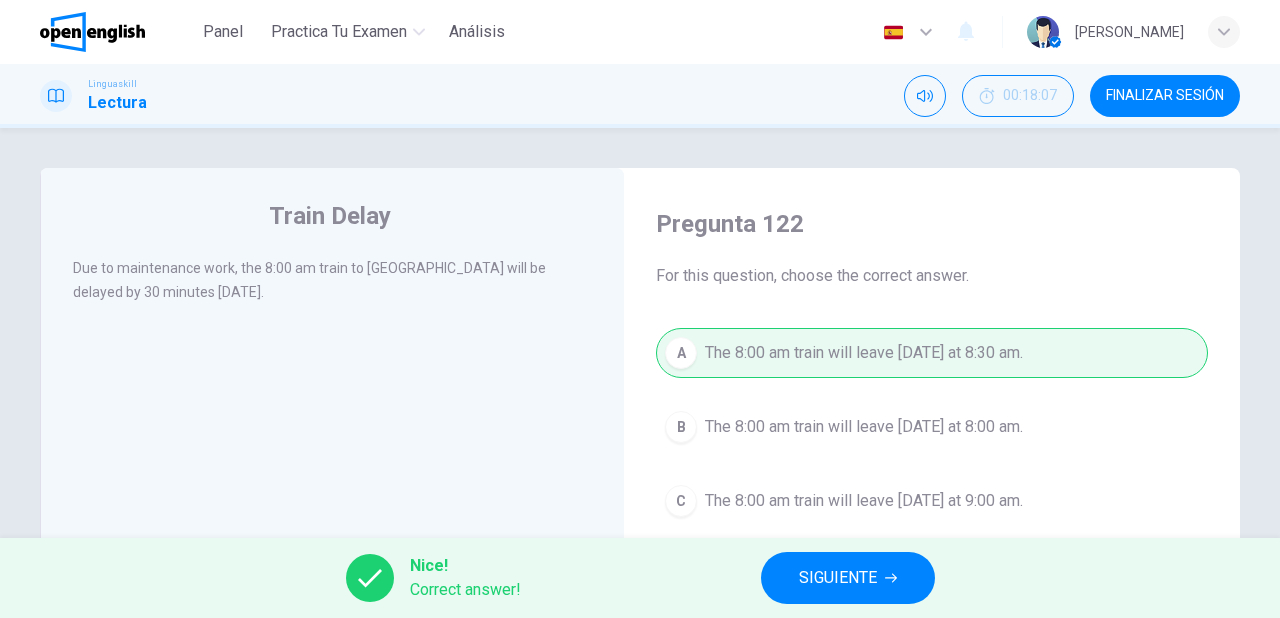 click on "SIGUIENTE" at bounding box center (838, 578) 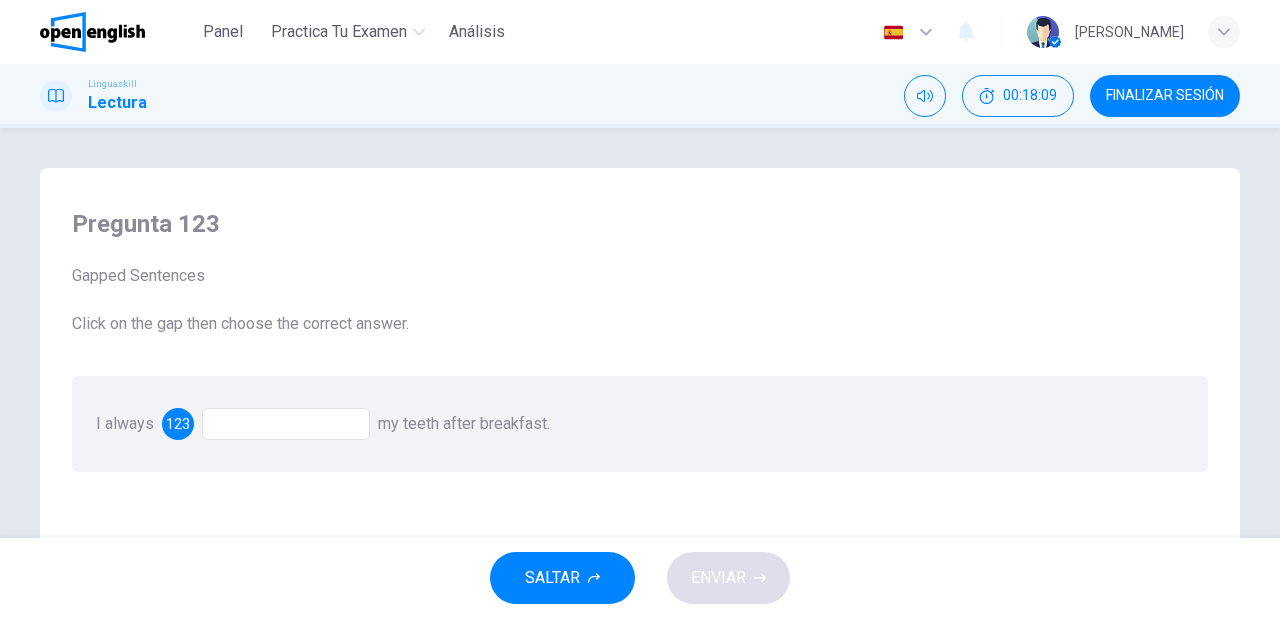 click at bounding box center (286, 424) 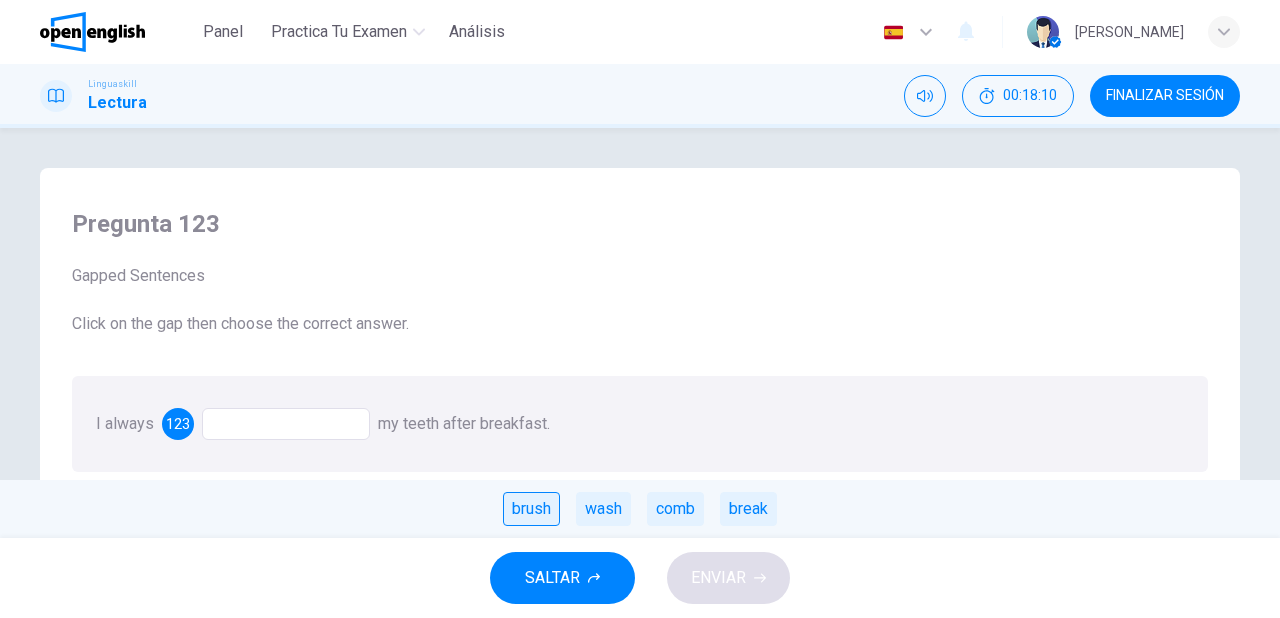 click on "brush" at bounding box center (531, 509) 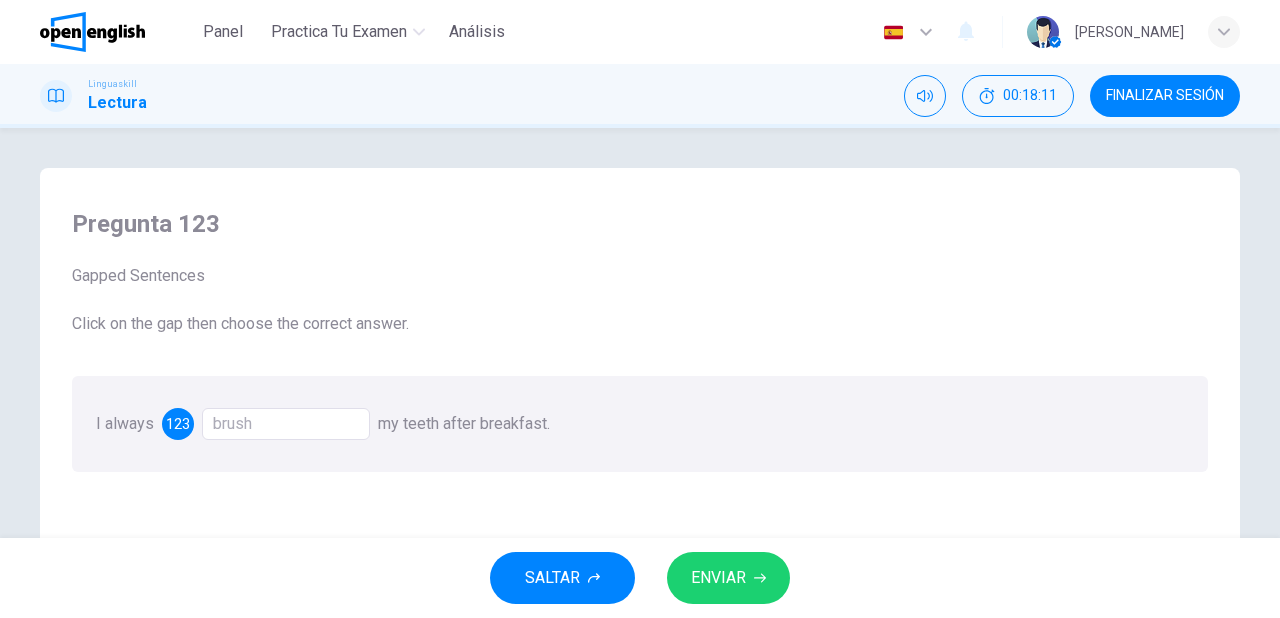 click on "ENVIAR" at bounding box center (718, 578) 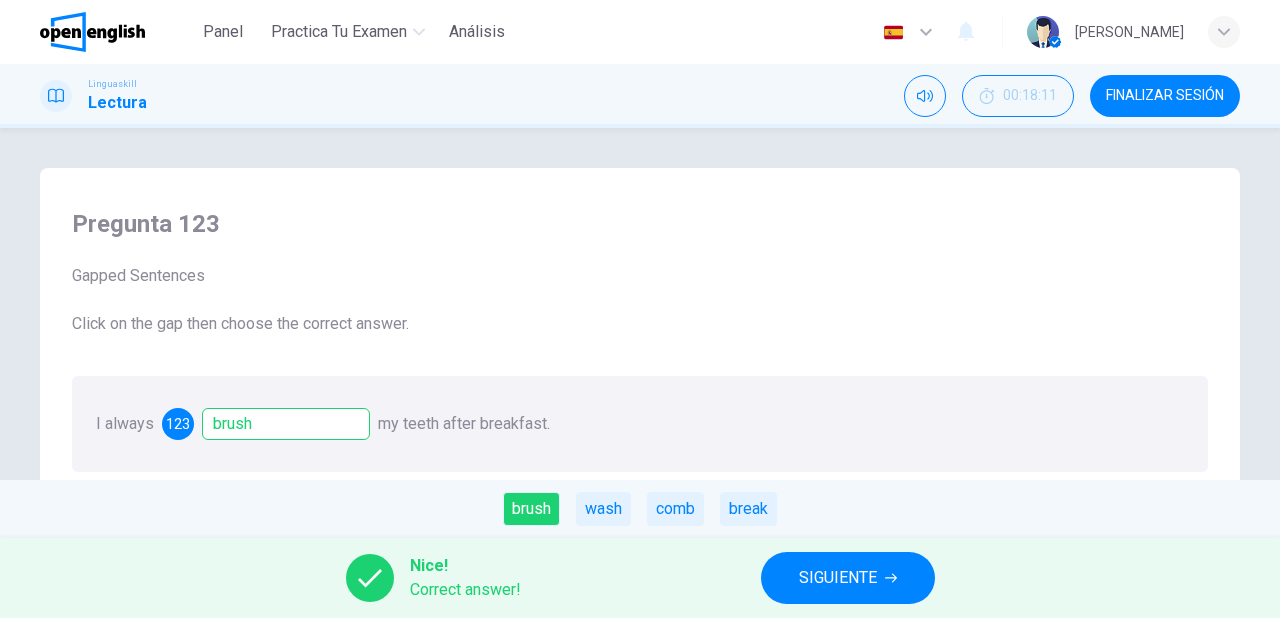 click on "SIGUIENTE" at bounding box center (838, 578) 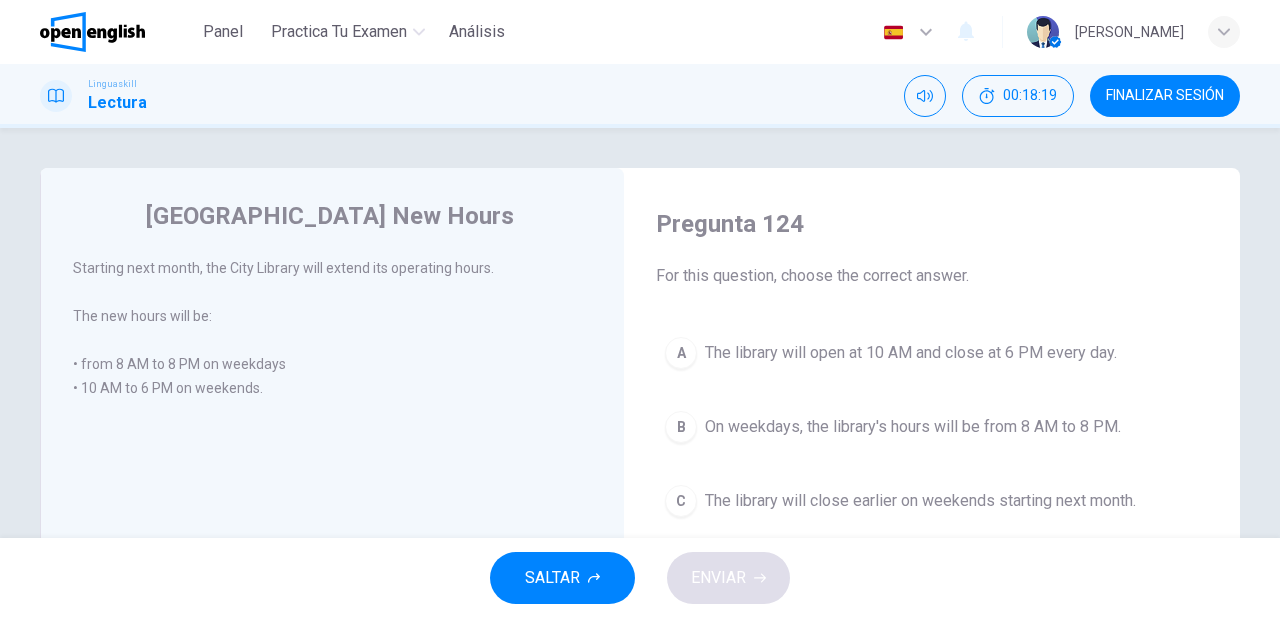 click on "On weekdays, the library's hours will be from 8 AM to 8 PM." at bounding box center (913, 427) 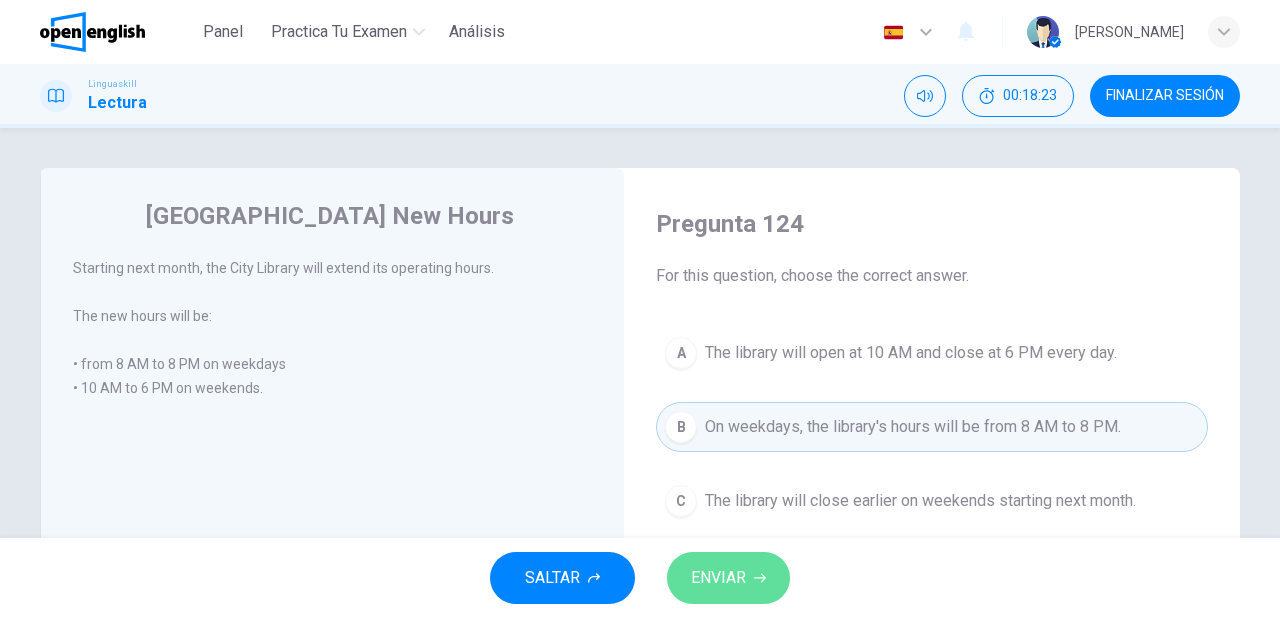 click on "ENVIAR" at bounding box center (718, 578) 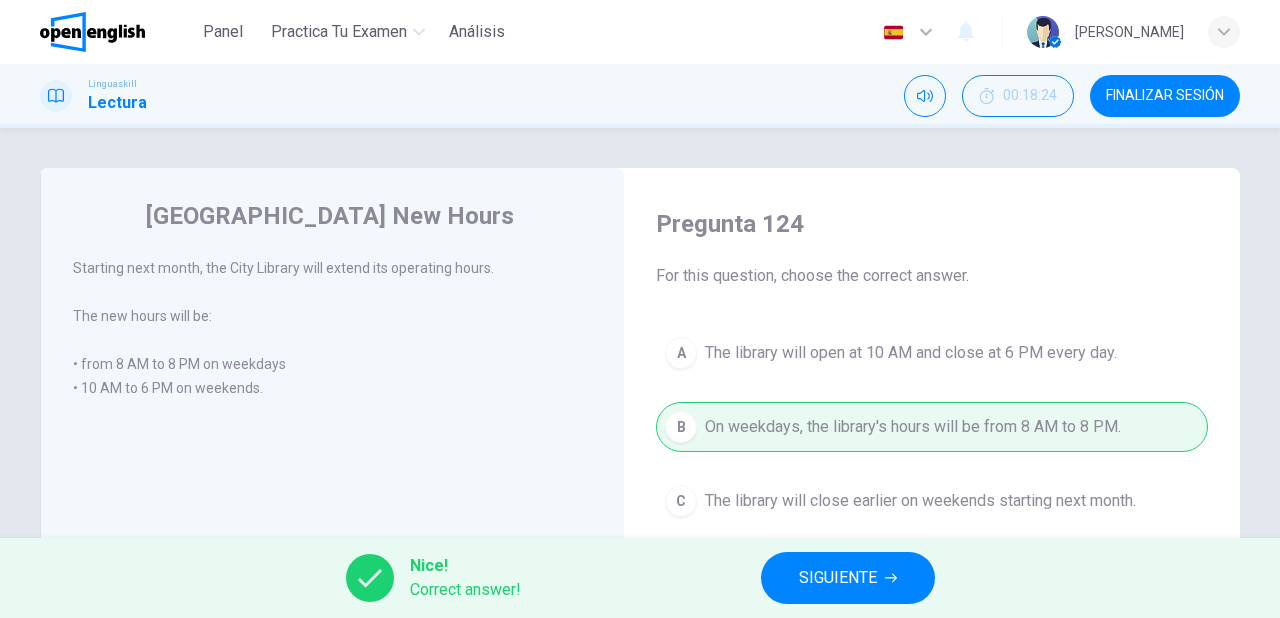 click on "SIGUIENTE" at bounding box center (848, 578) 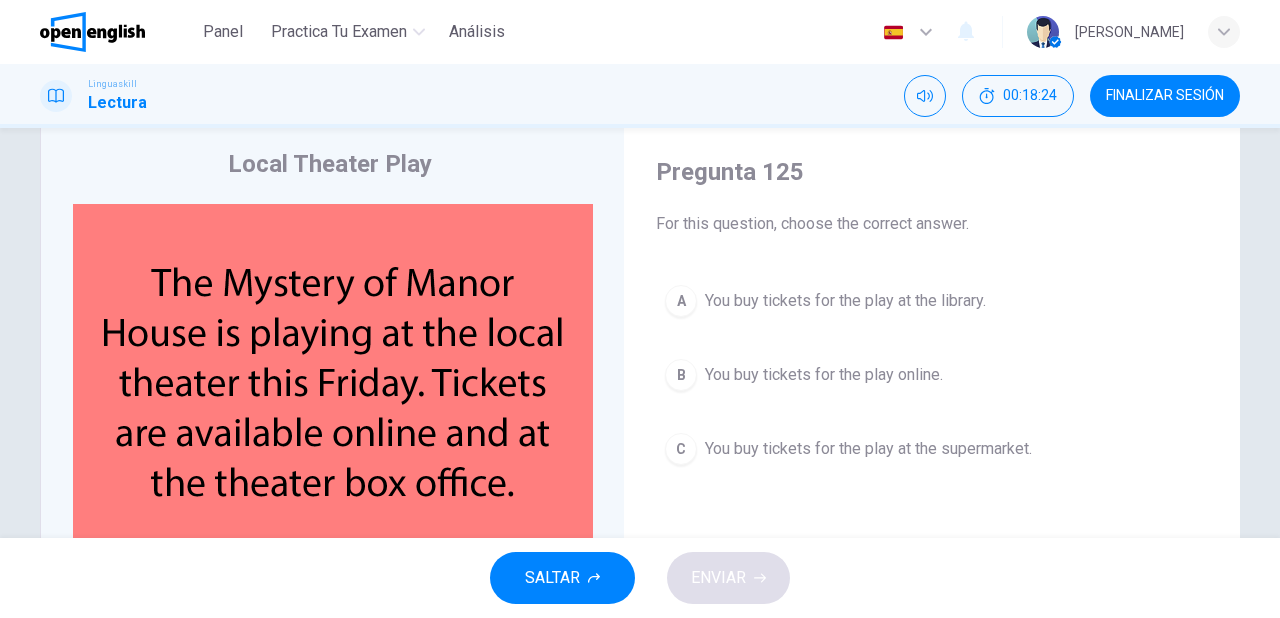 scroll, scrollTop: 80, scrollLeft: 0, axis: vertical 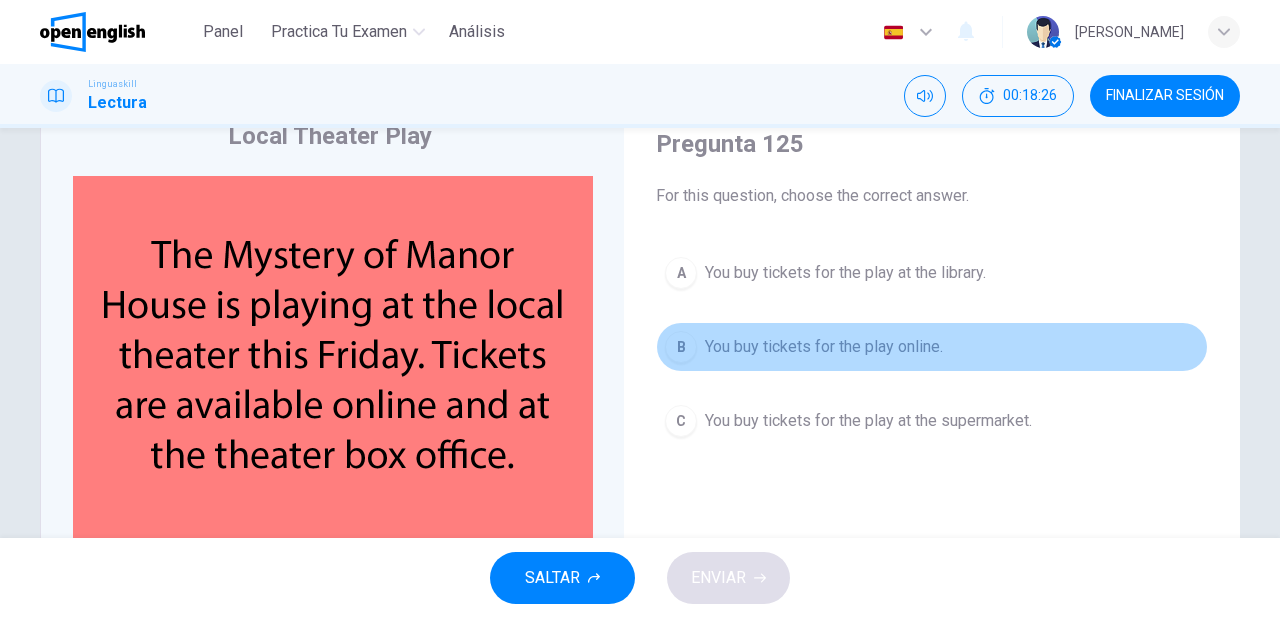 drag, startPoint x: 817, startPoint y: 362, endPoint x: 804, endPoint y: 452, distance: 90.934044 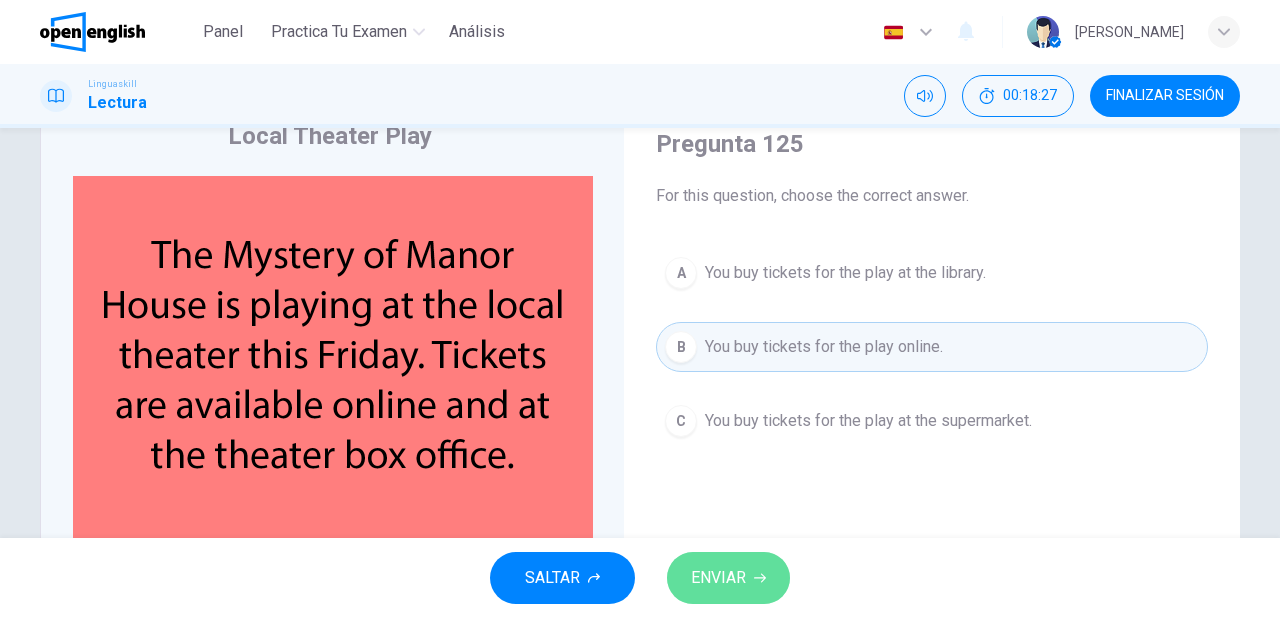 click on "ENVIAR" at bounding box center (728, 578) 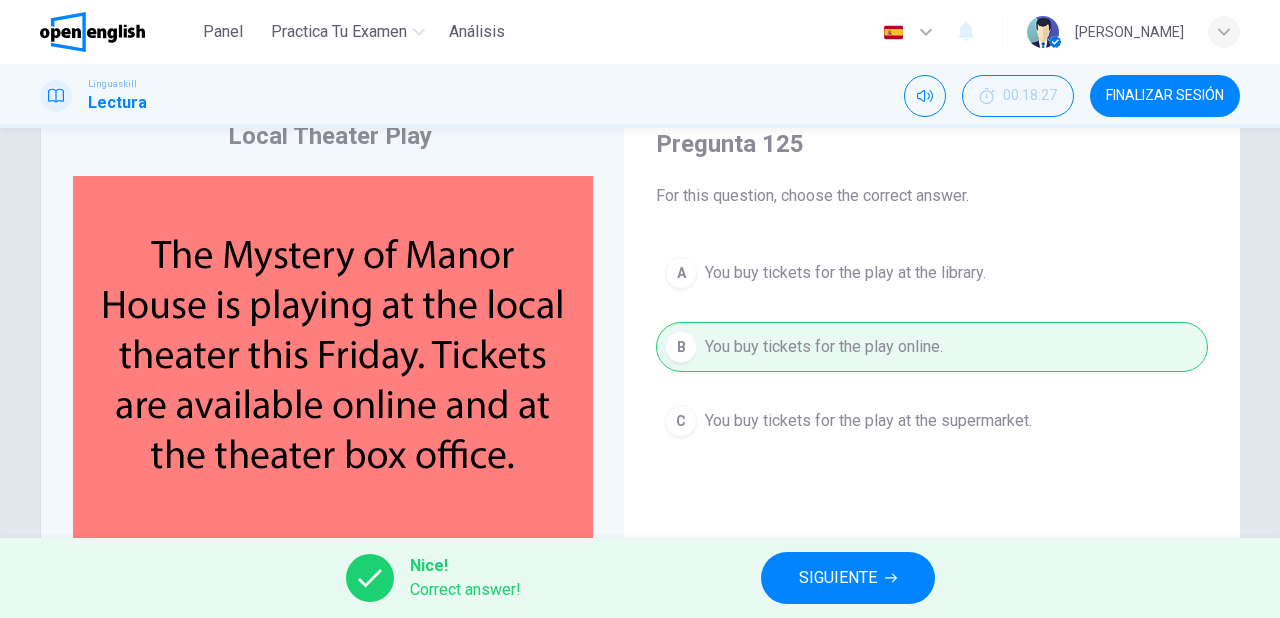 click on "SIGUIENTE" at bounding box center (838, 578) 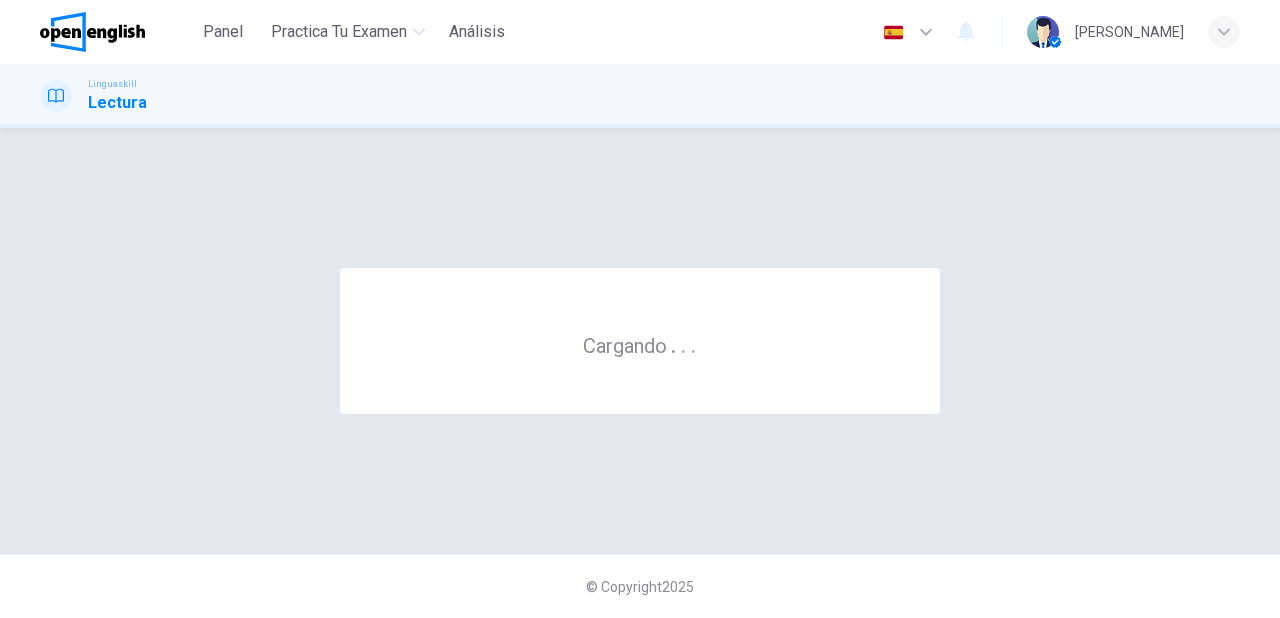 scroll, scrollTop: 0, scrollLeft: 0, axis: both 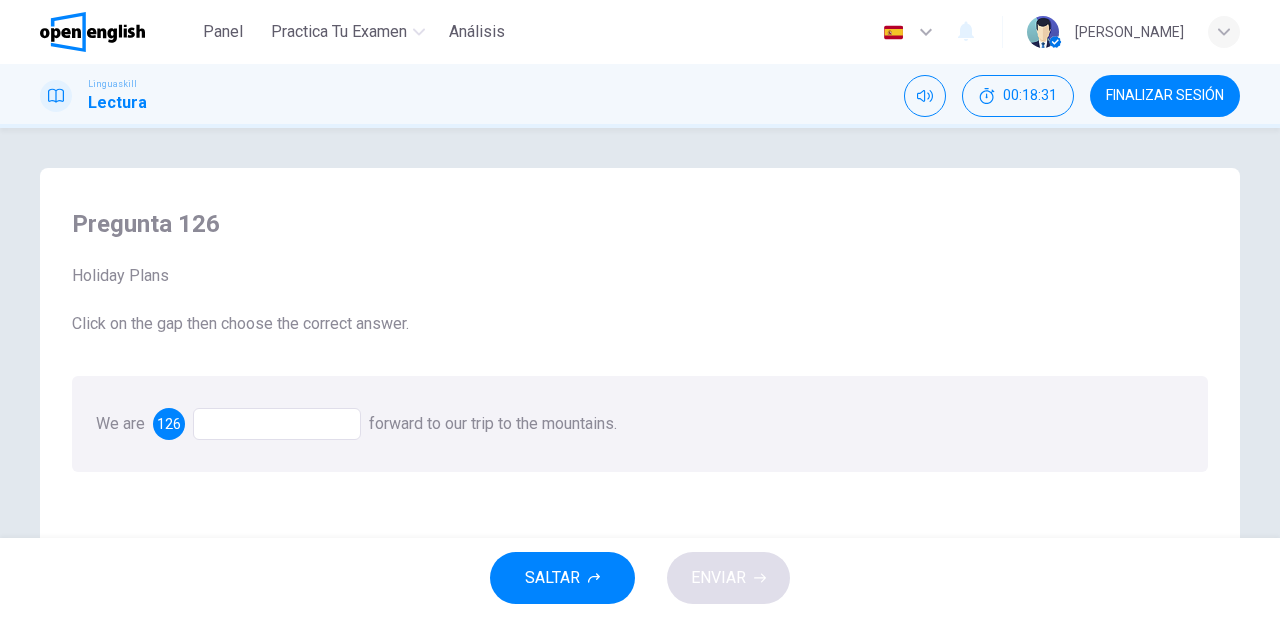 click at bounding box center (277, 424) 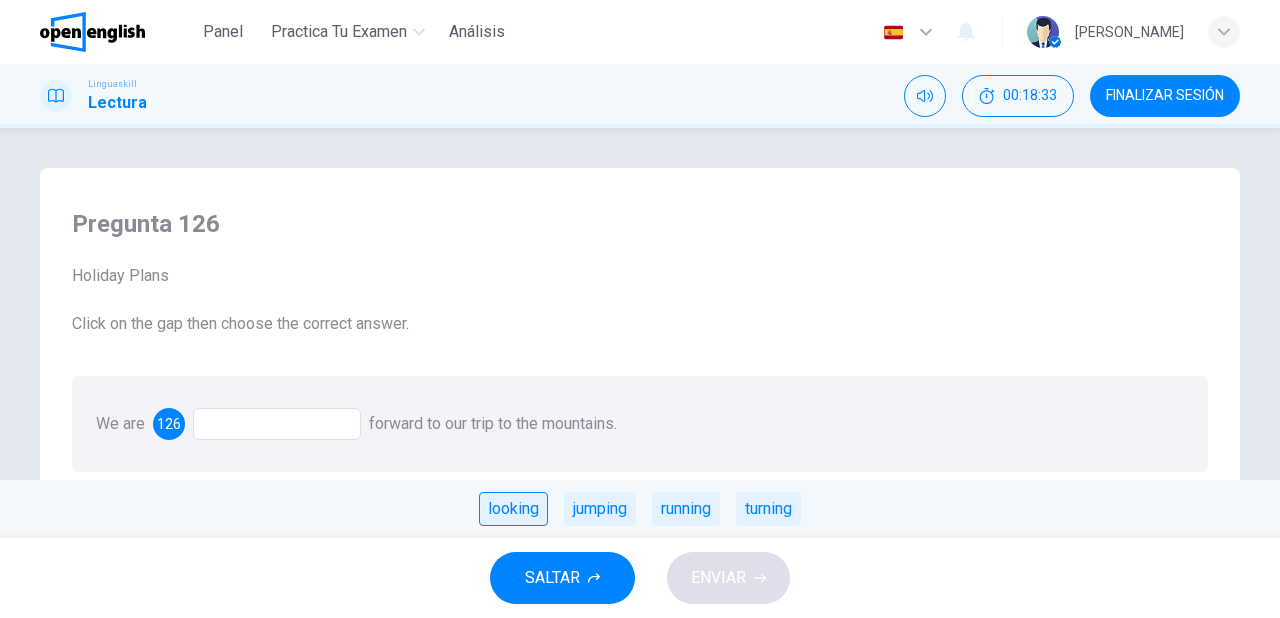 click on "looking" at bounding box center [513, 509] 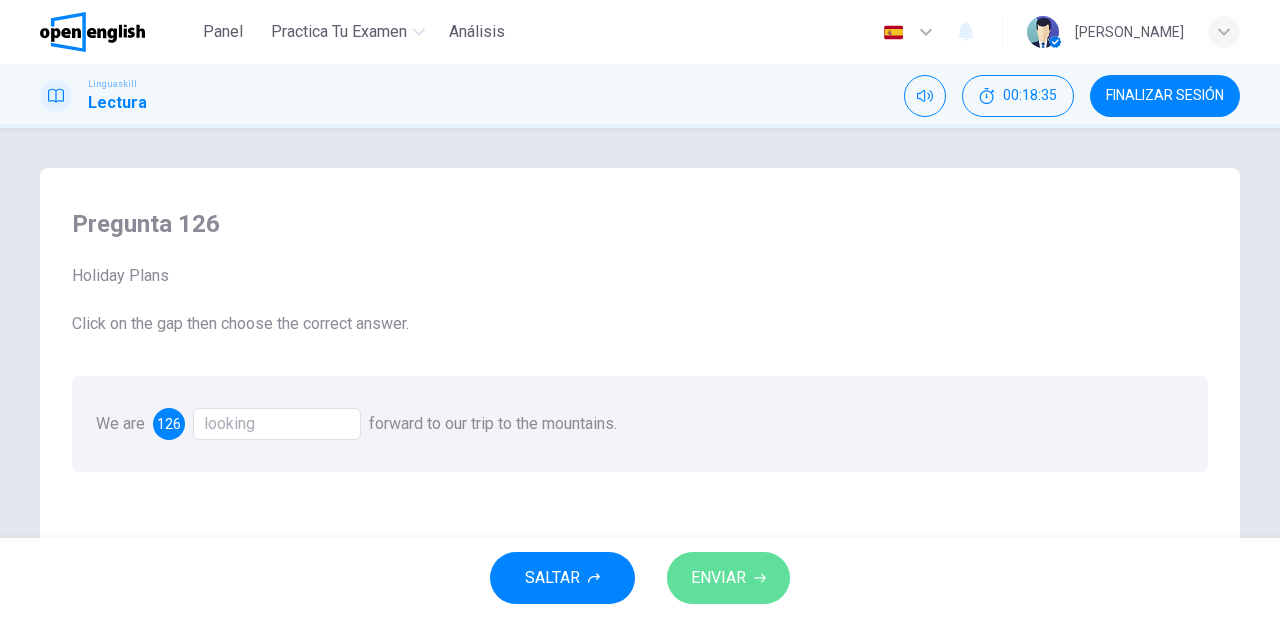 click on "ENVIAR" at bounding box center (718, 578) 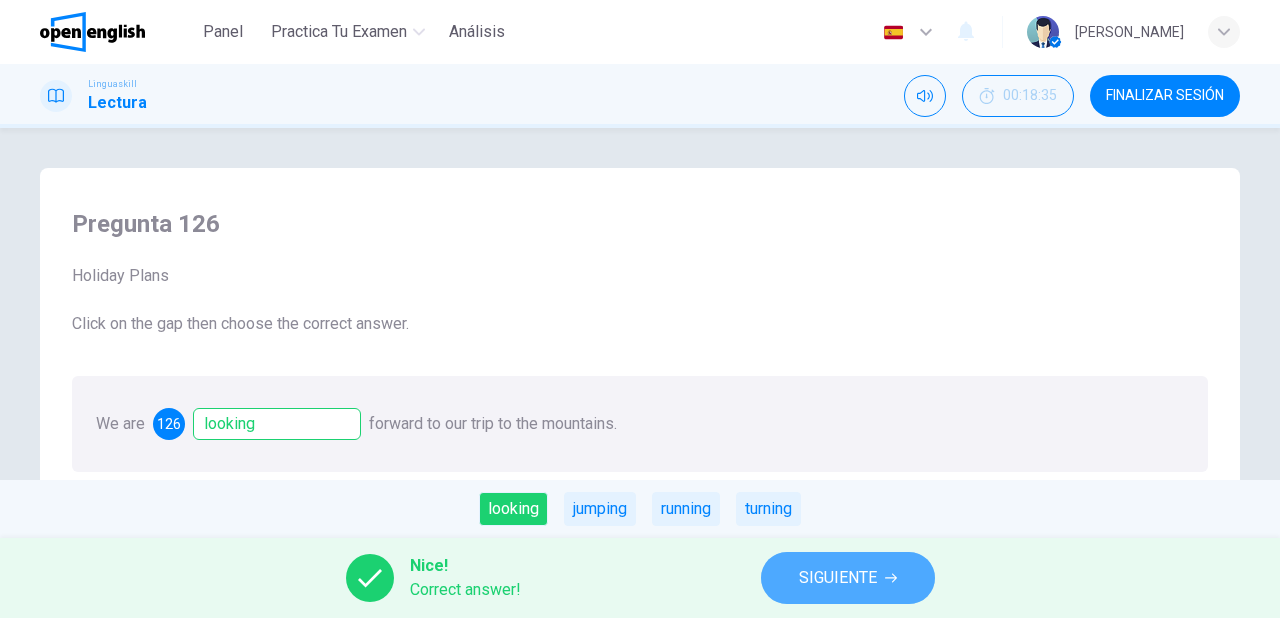 click on "SIGUIENTE" at bounding box center [838, 578] 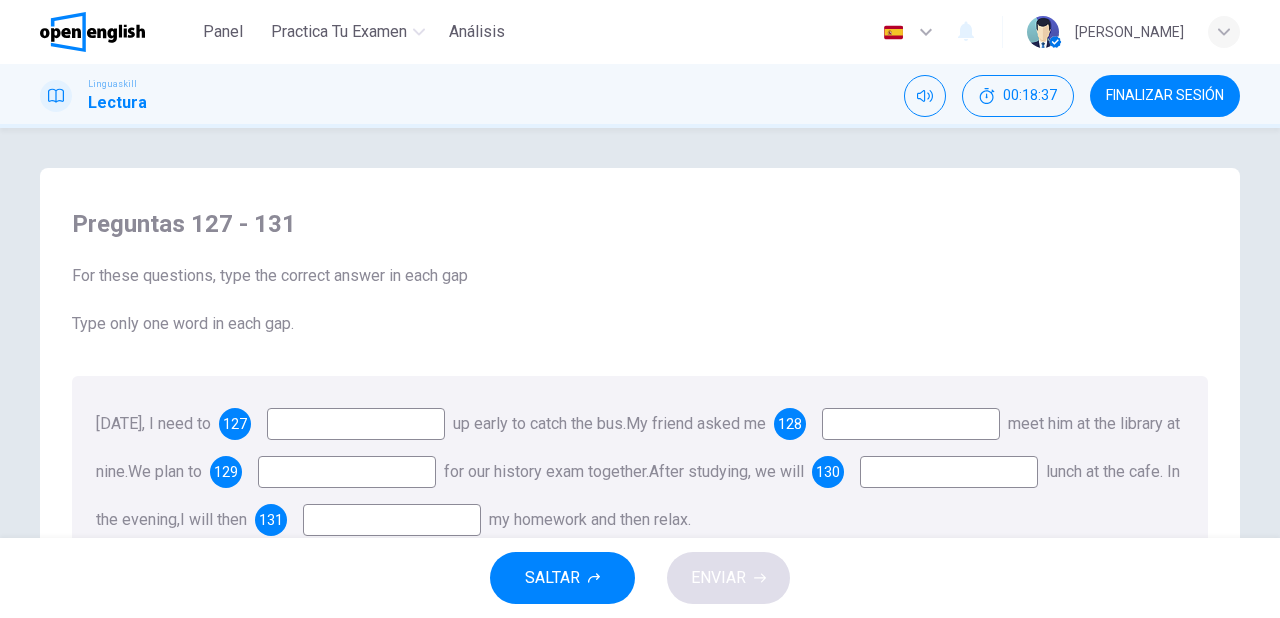 click at bounding box center [356, 424] 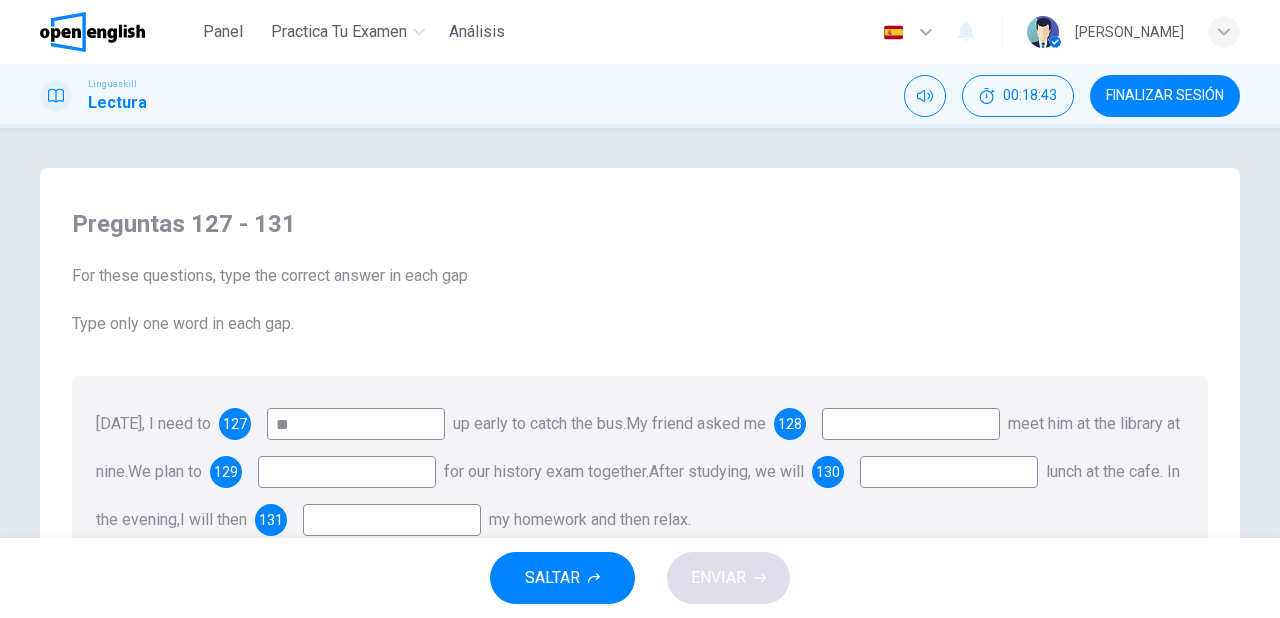type on "*" 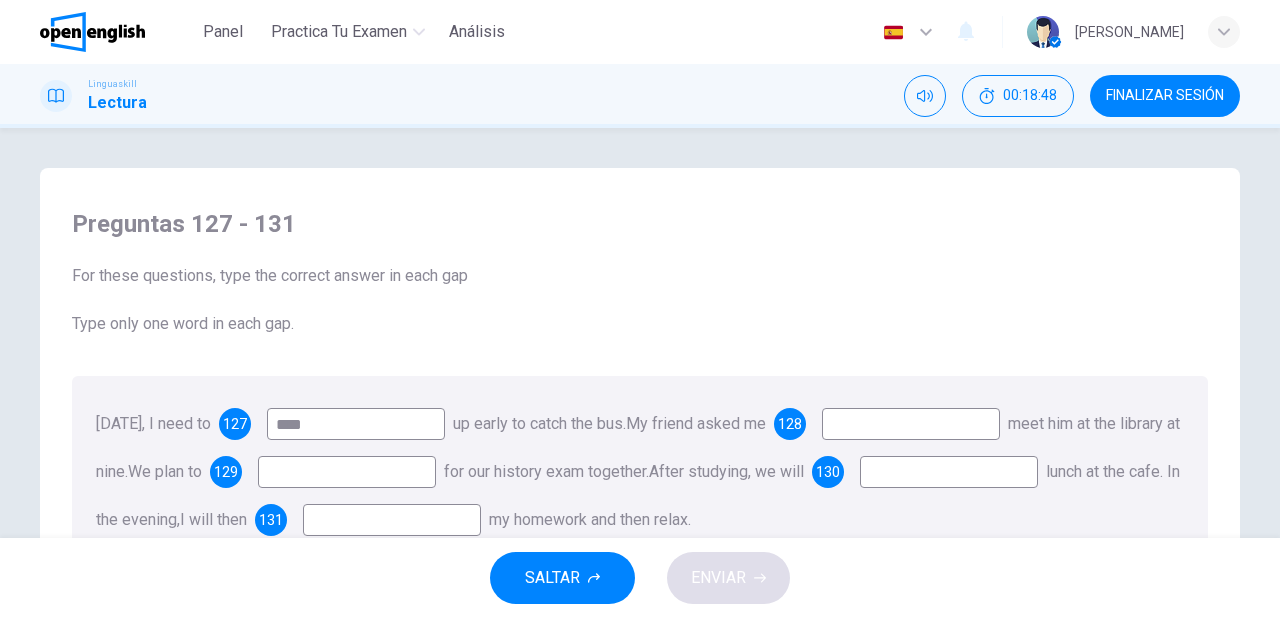 type on "****" 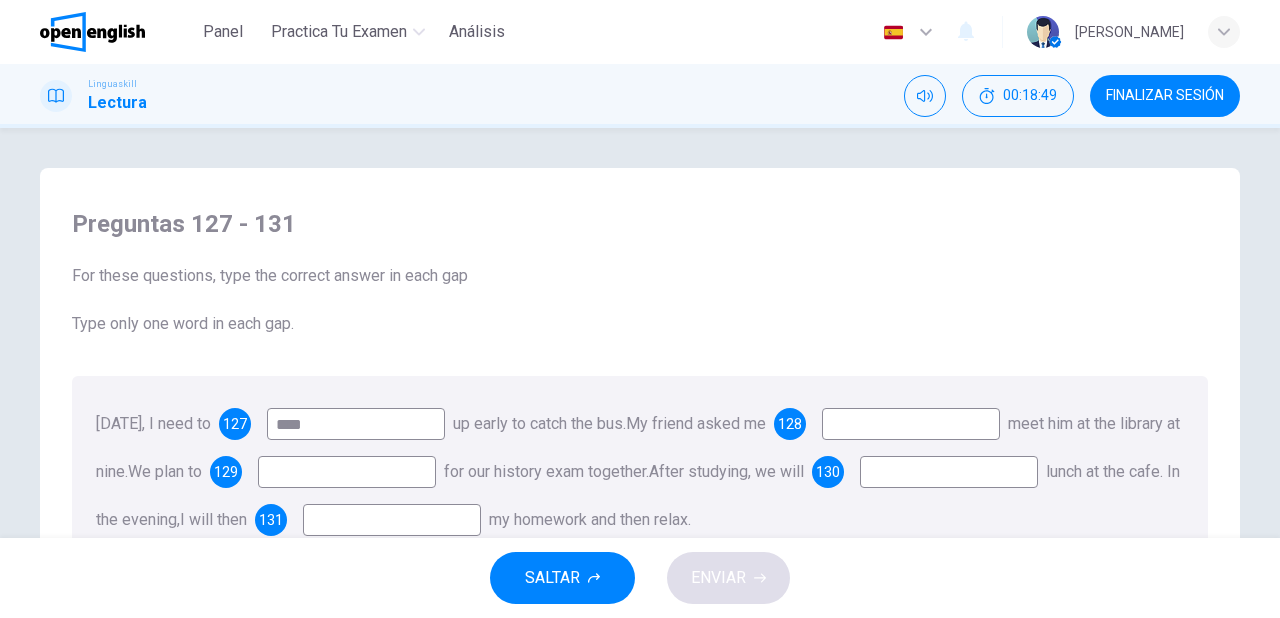 click at bounding box center [911, 424] 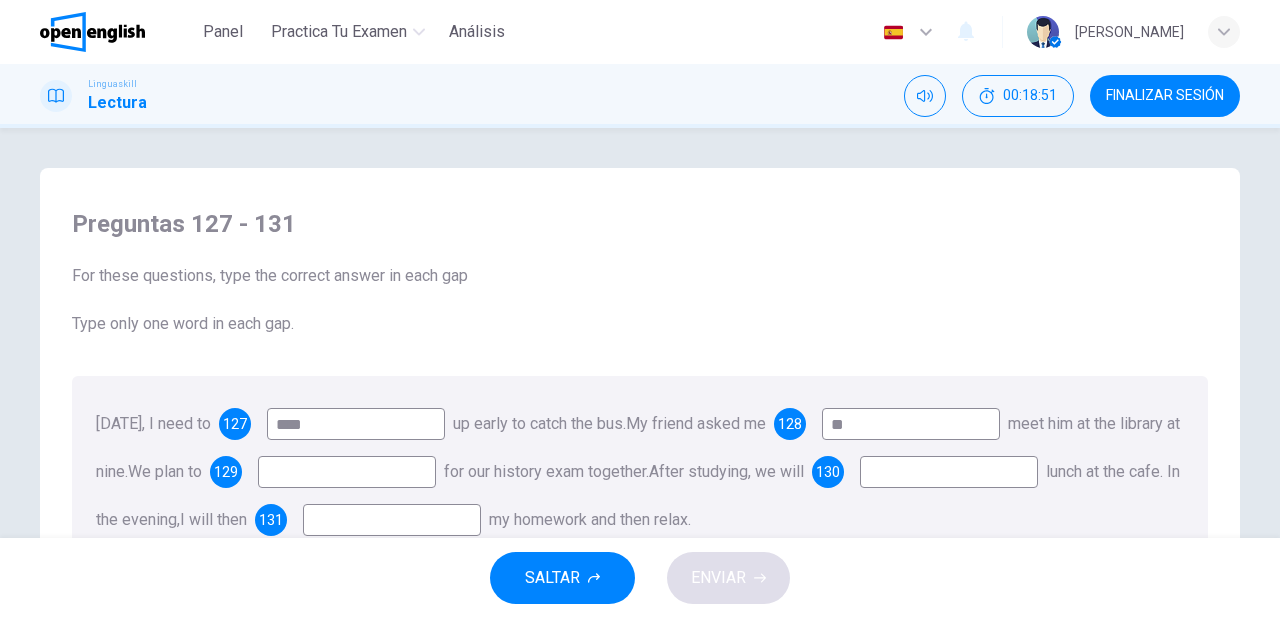 type on "**" 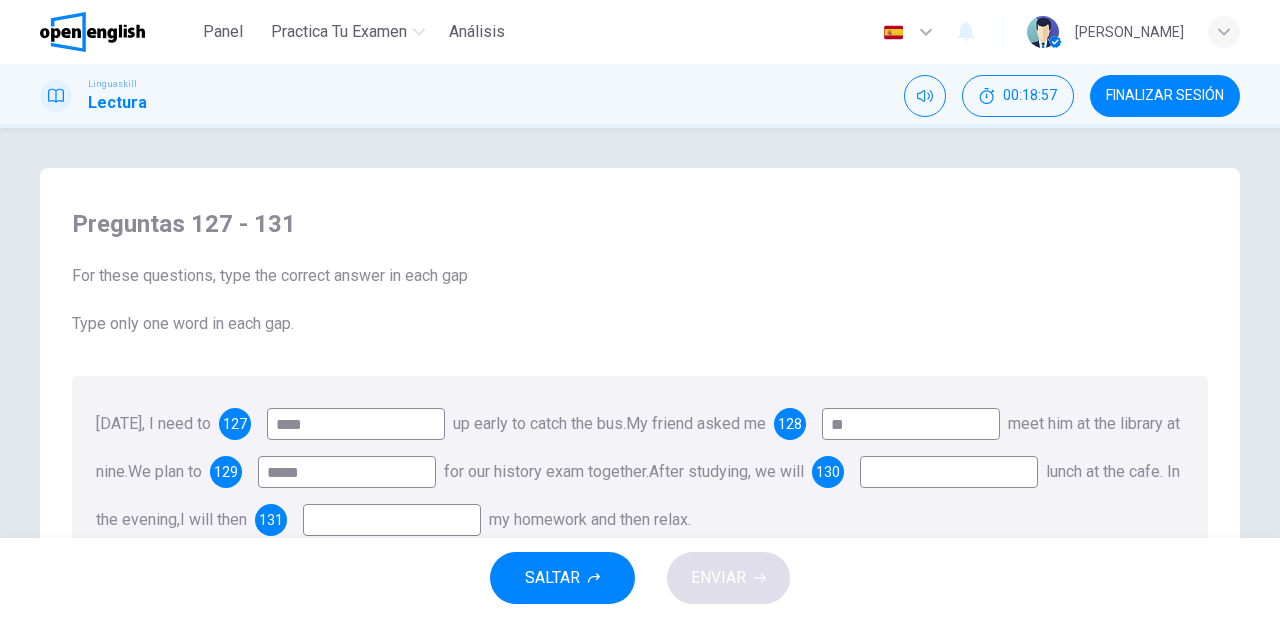 type on "*****" 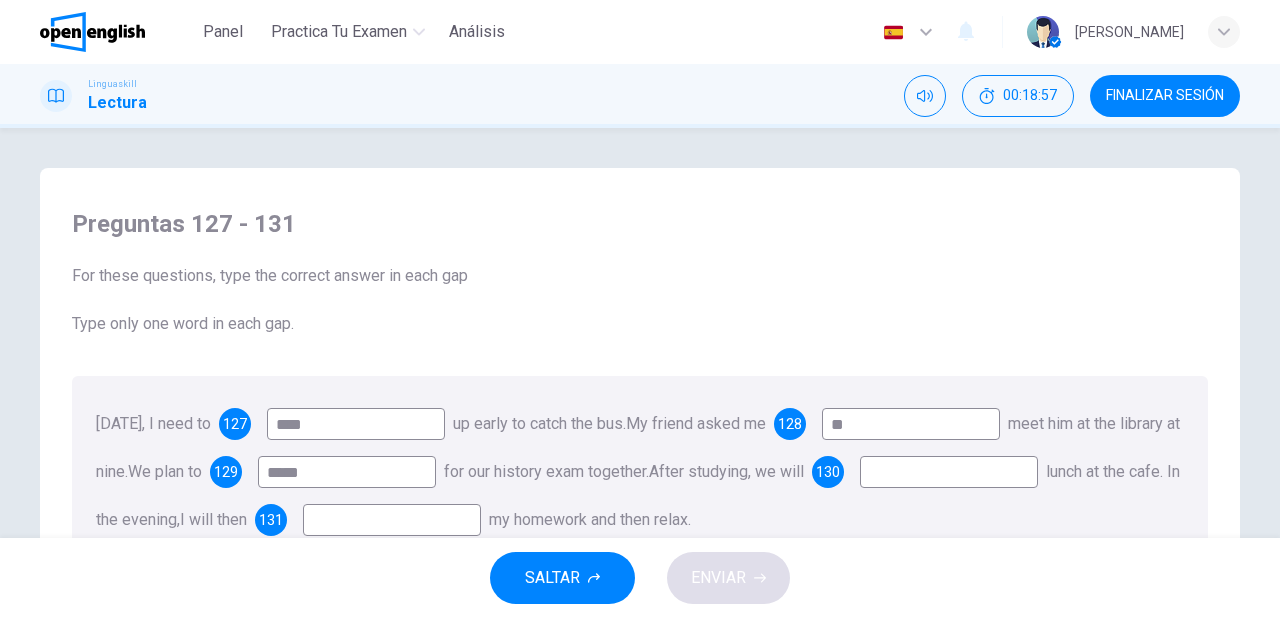 click at bounding box center (949, 472) 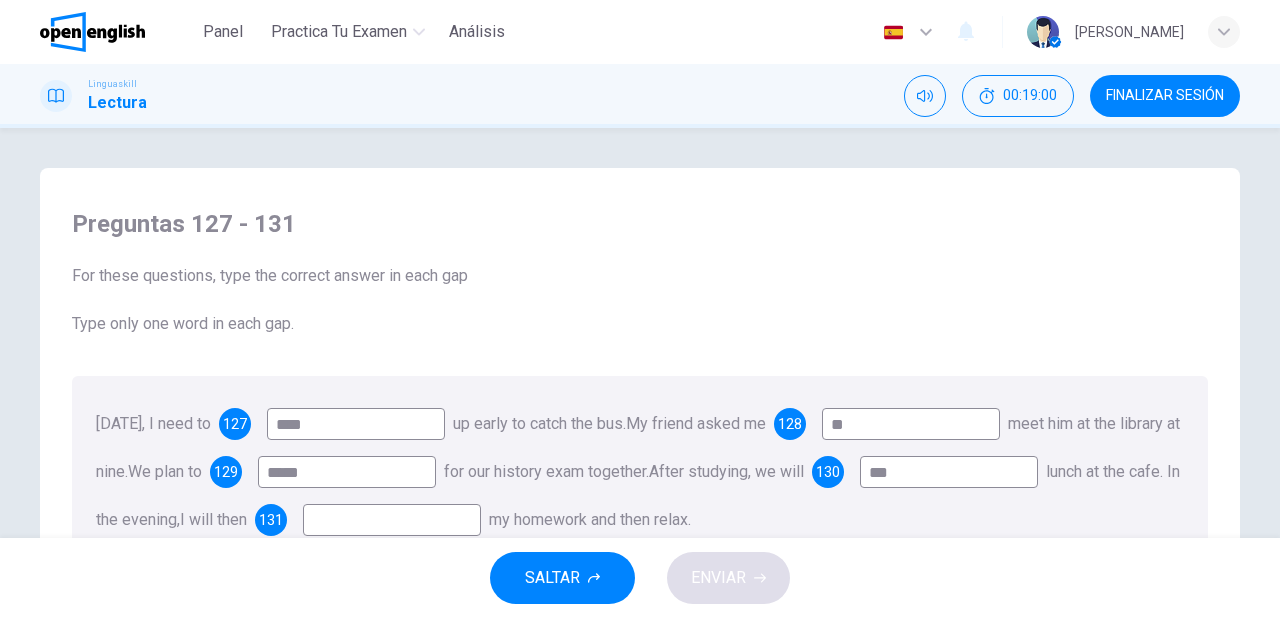type on "***" 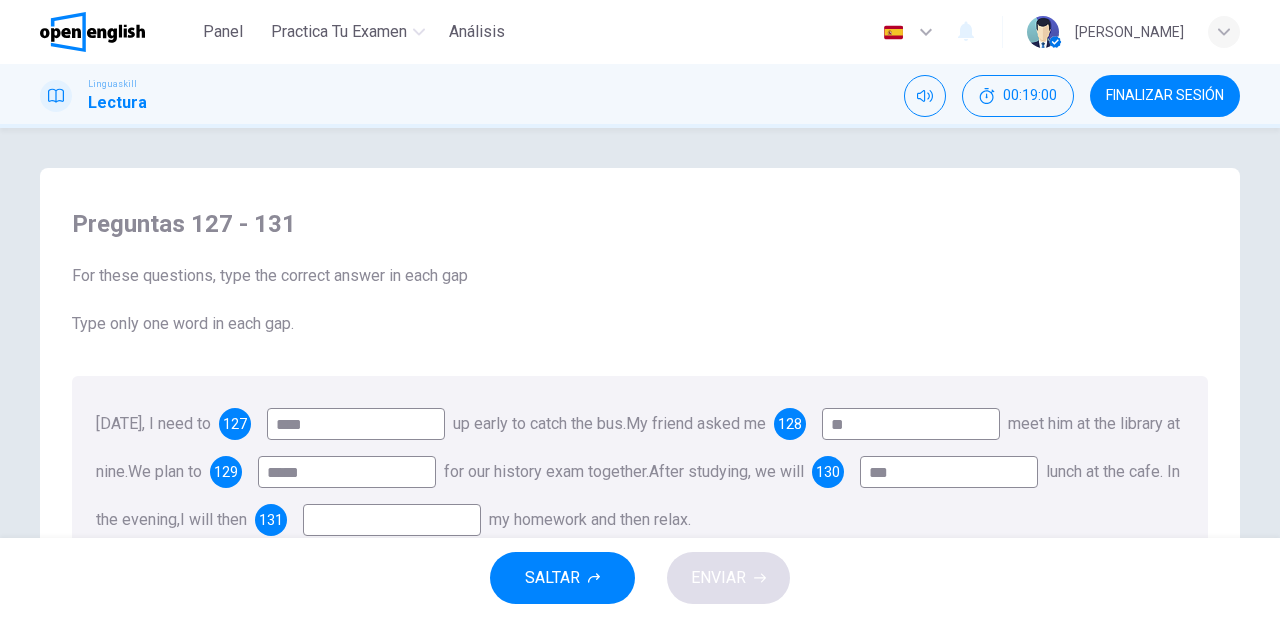 click at bounding box center [392, 520] 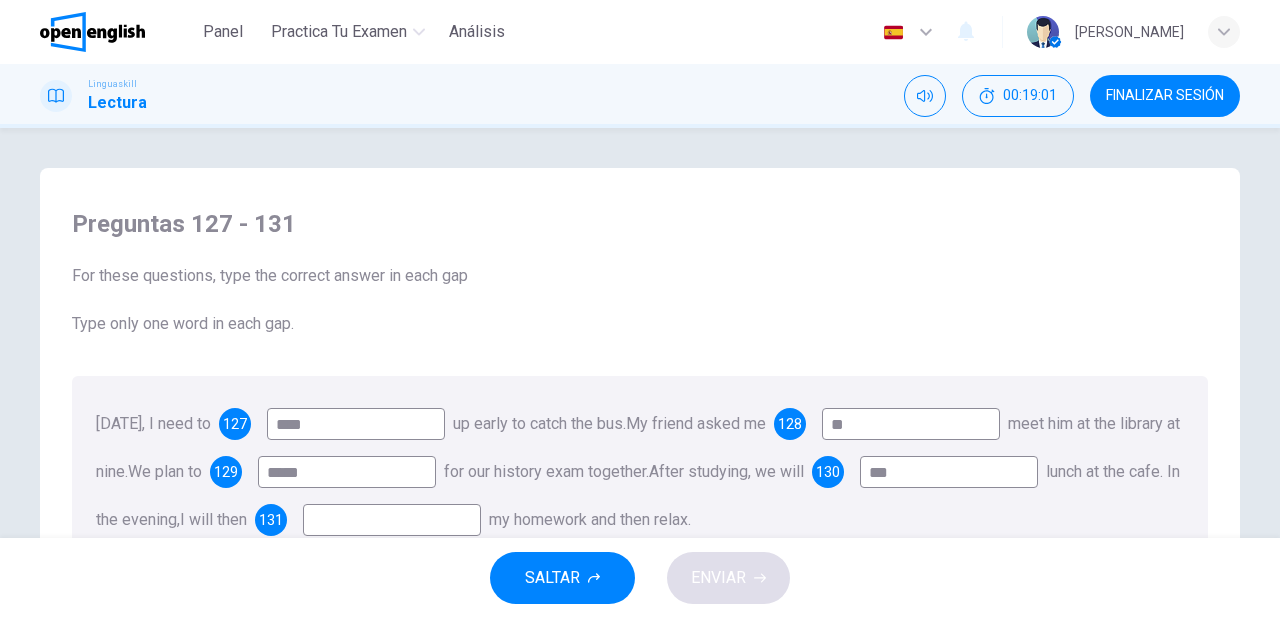 type on "*" 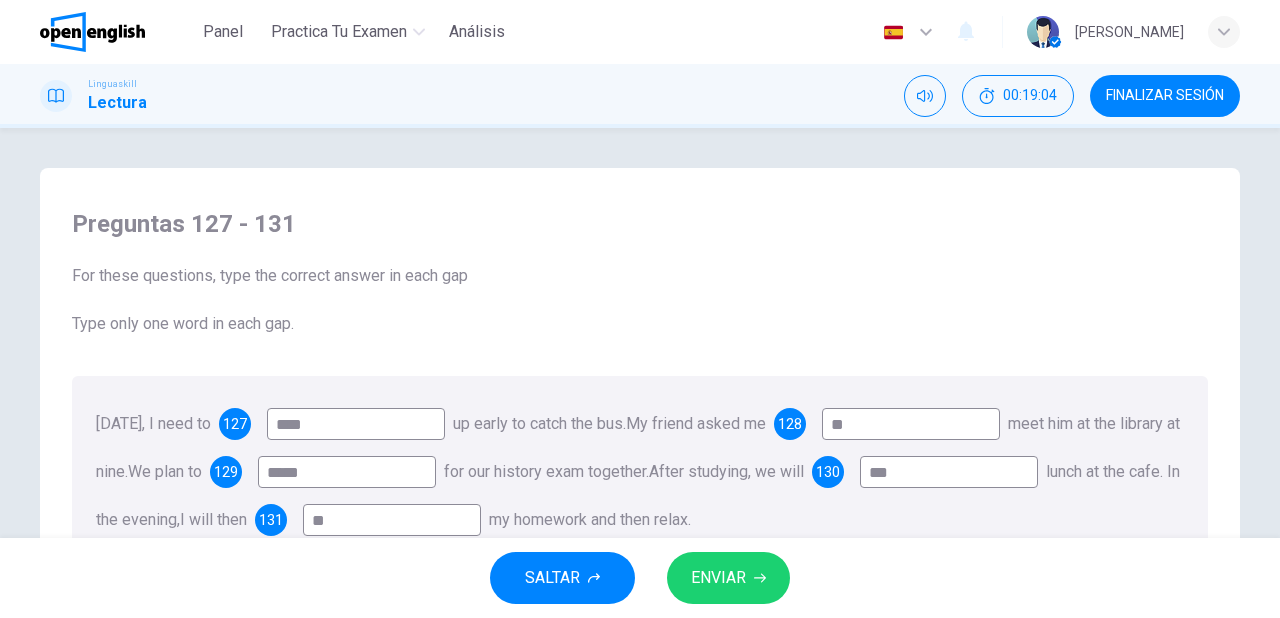 type on "**" 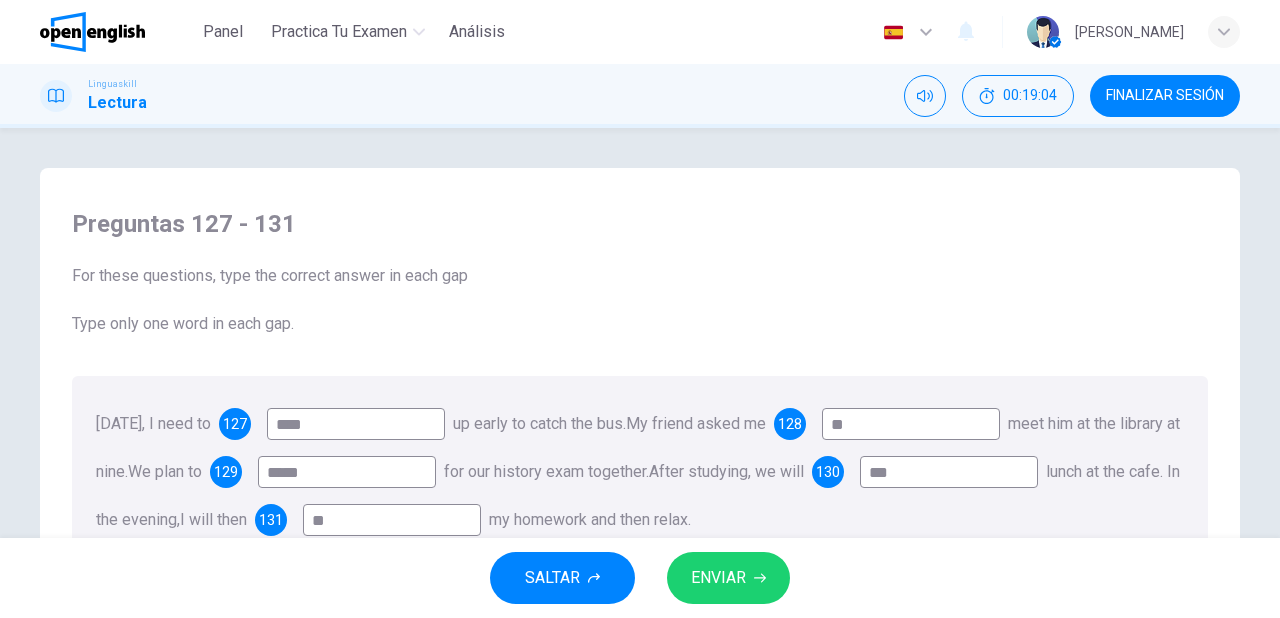 click on "ENVIAR" at bounding box center [718, 578] 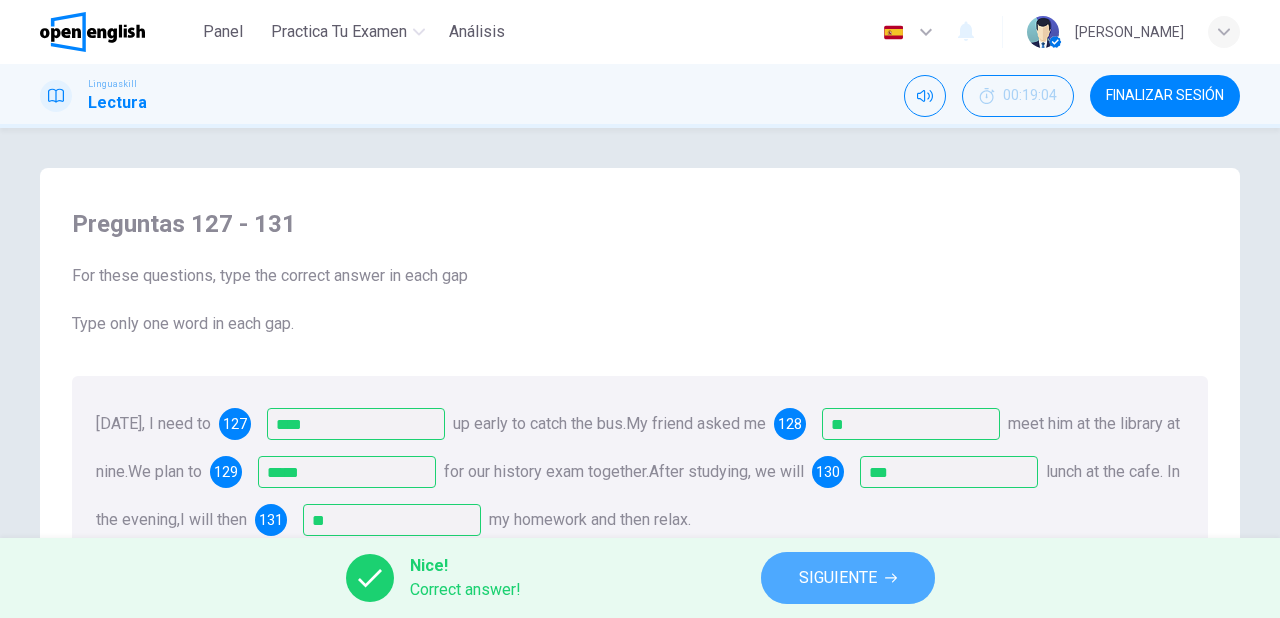 click on "SIGUIENTE" at bounding box center [838, 578] 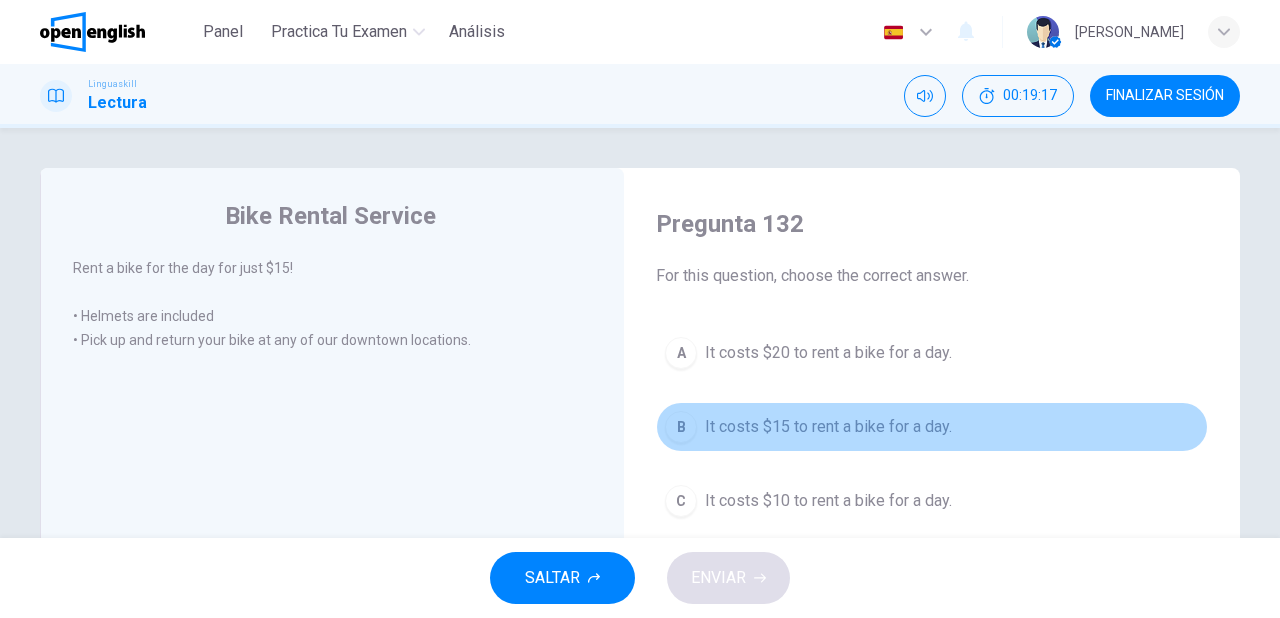 click on "It costs $15 to rent a bike for a day." at bounding box center [828, 427] 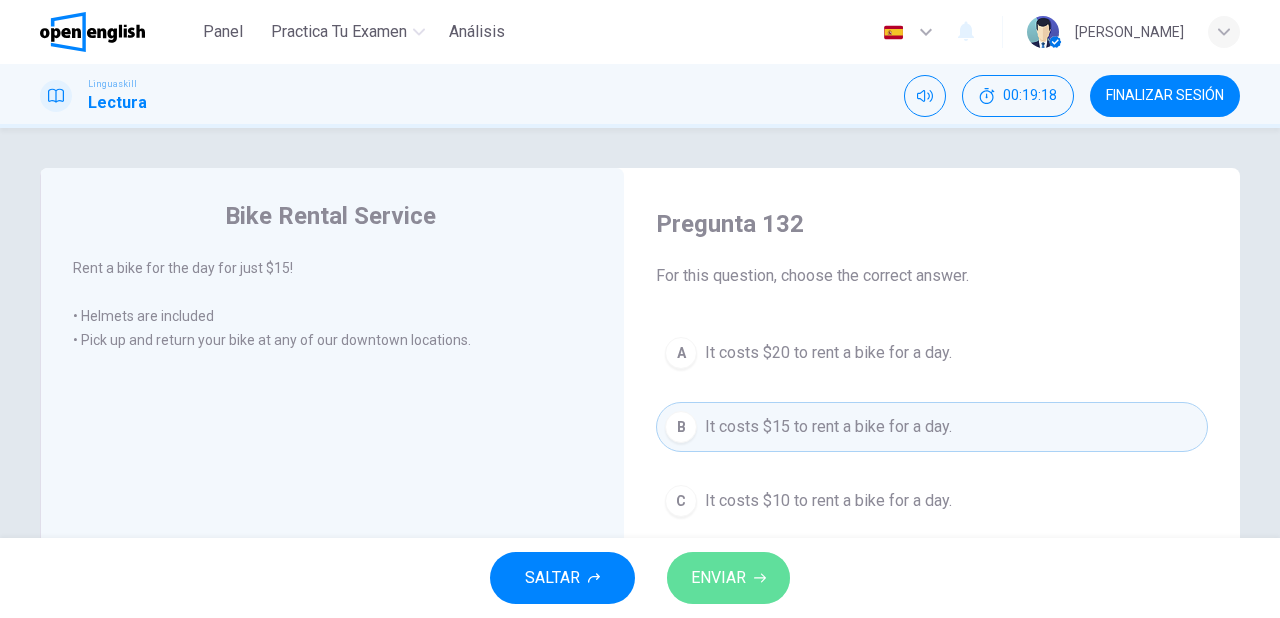 click on "ENVIAR" at bounding box center [718, 578] 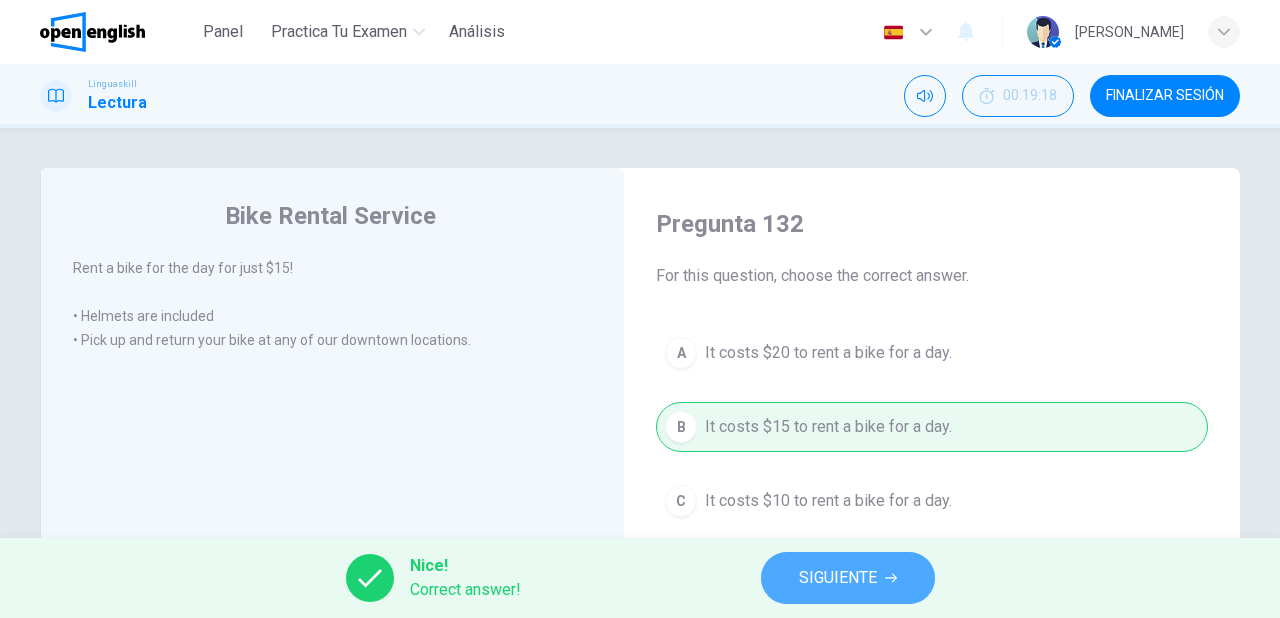 click on "SIGUIENTE" at bounding box center (838, 578) 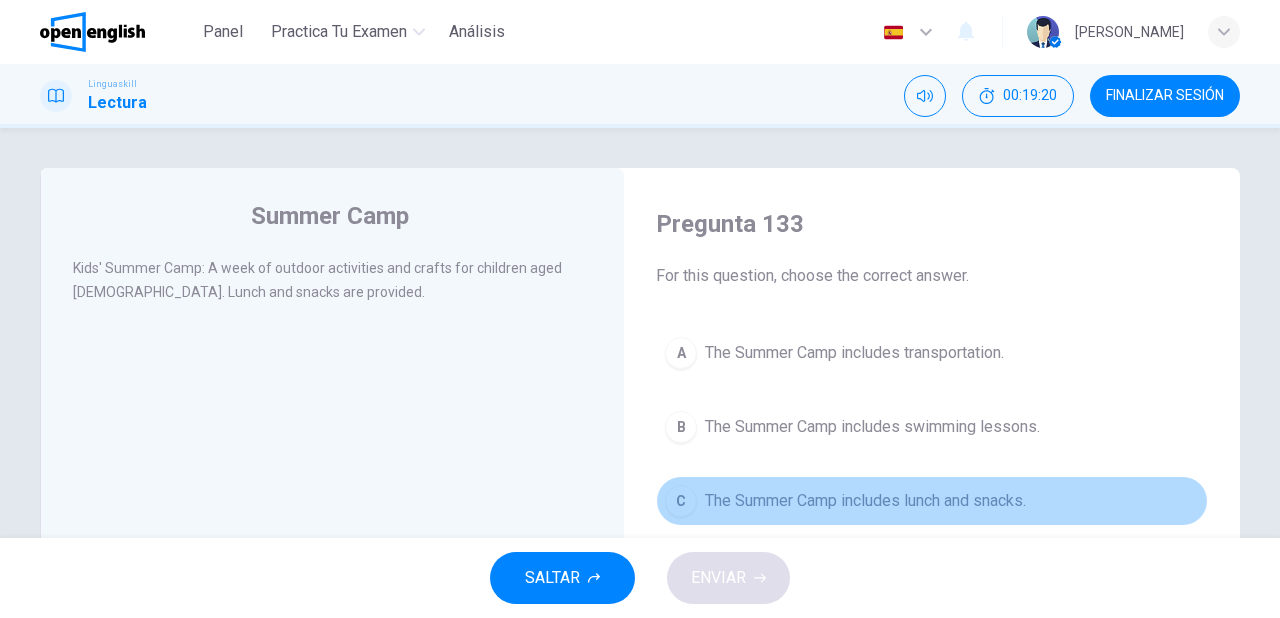 click on "The Summer Camp includes lunch and snacks." at bounding box center [865, 501] 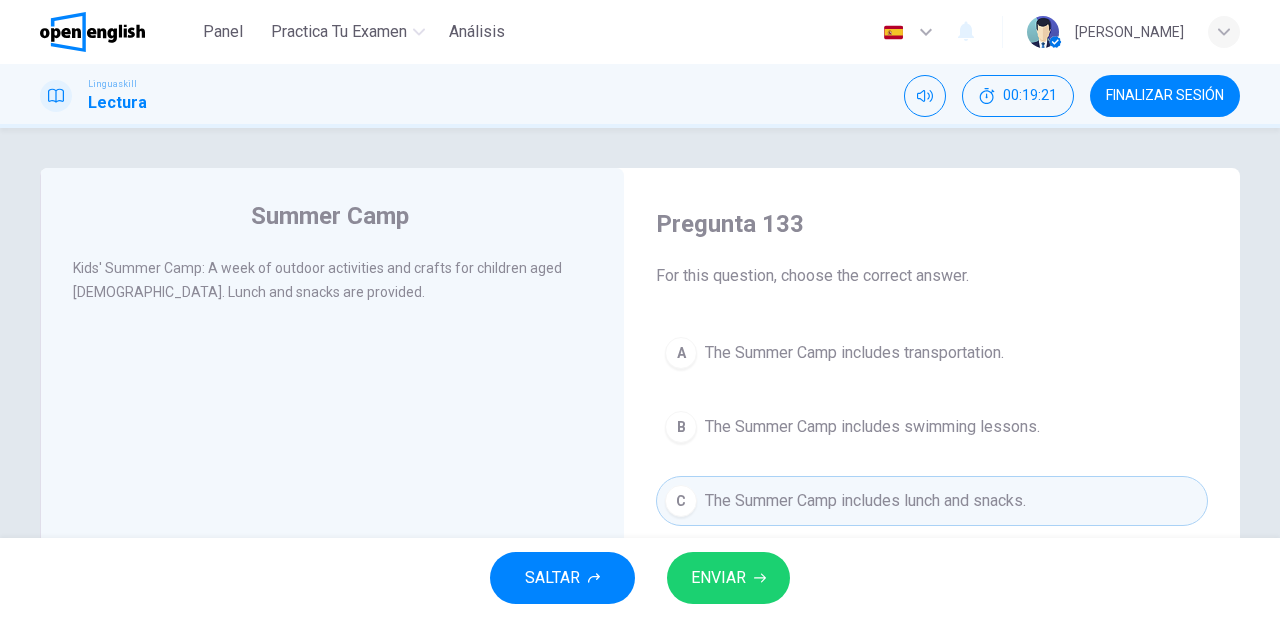 click on "ENVIAR" at bounding box center [718, 578] 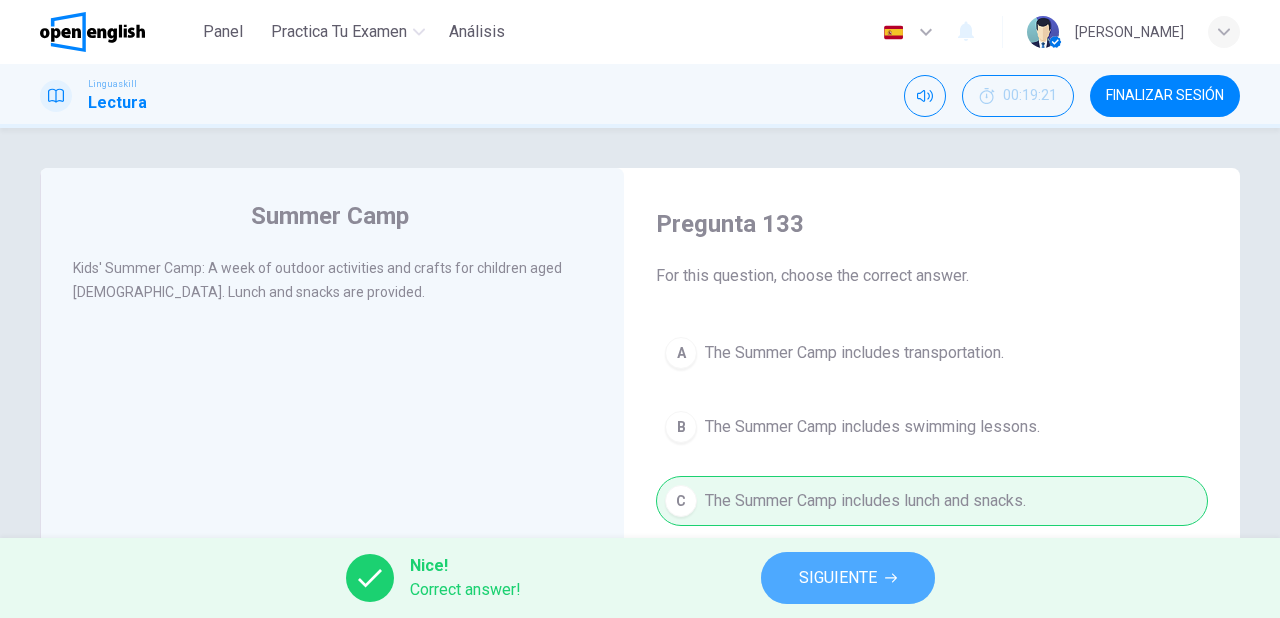 click on "SIGUIENTE" at bounding box center (838, 578) 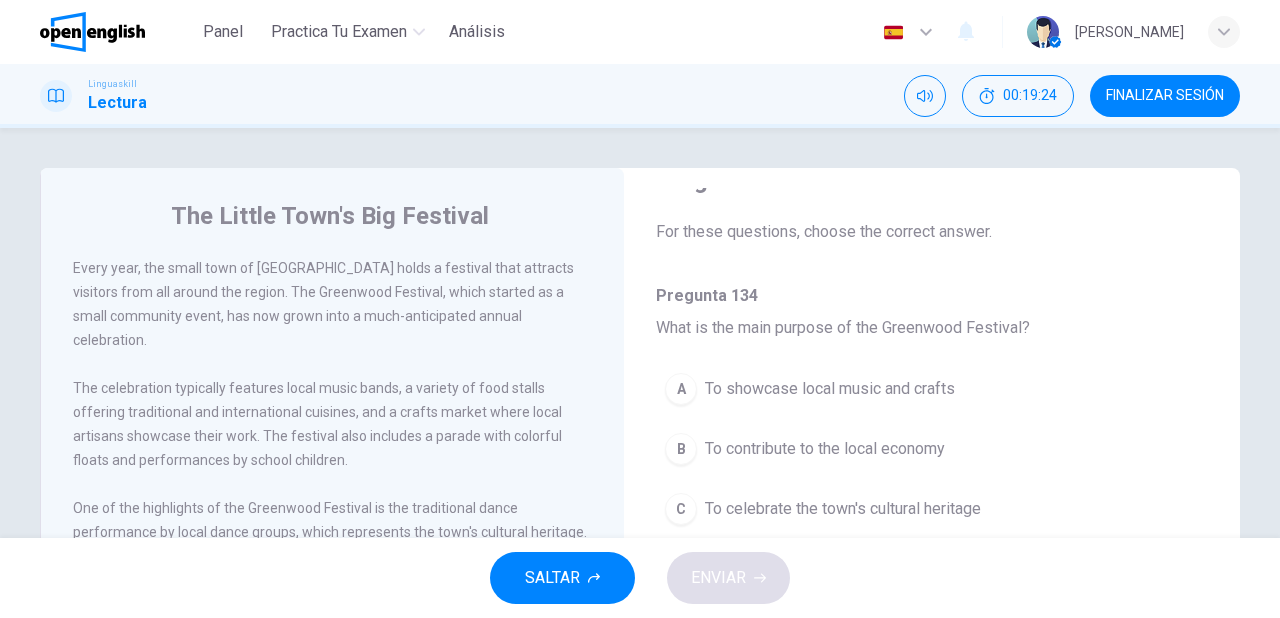 scroll, scrollTop: 80, scrollLeft: 0, axis: vertical 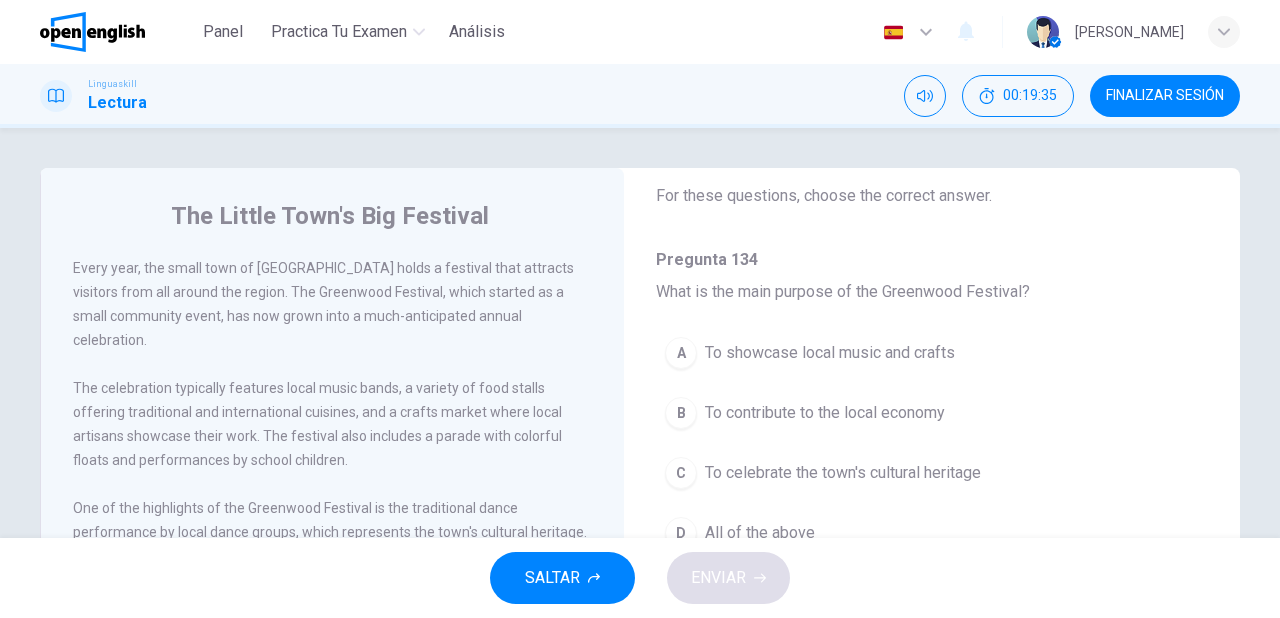 click on "All of the above" at bounding box center [760, 533] 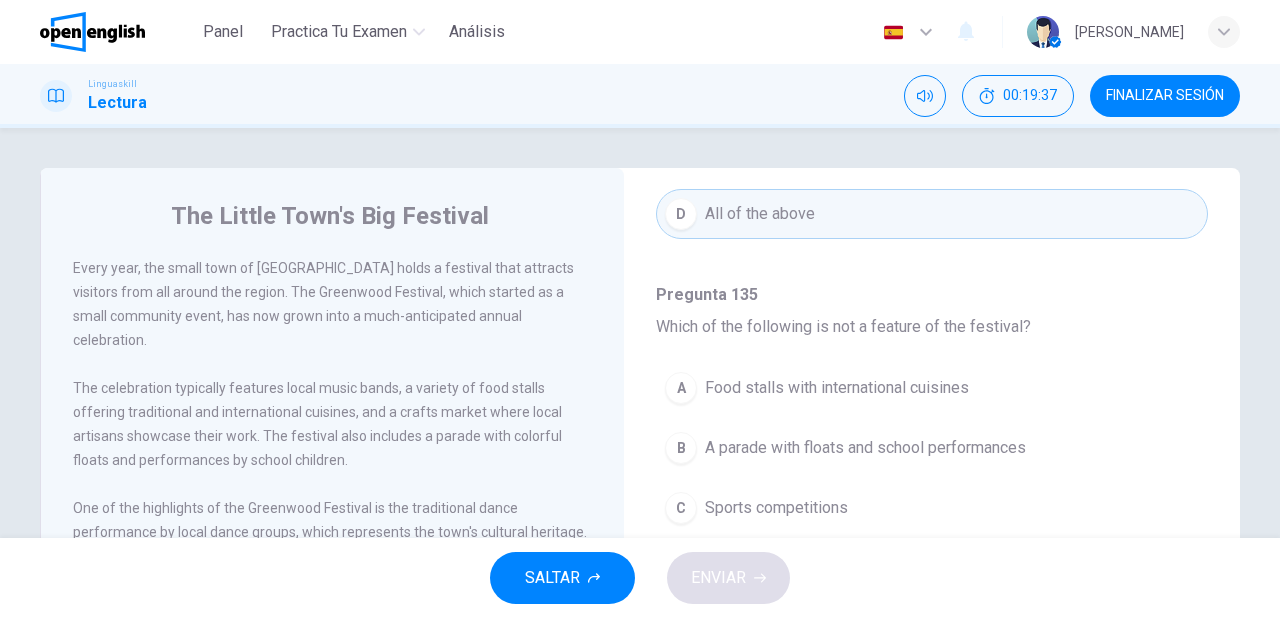 scroll, scrollTop: 400, scrollLeft: 0, axis: vertical 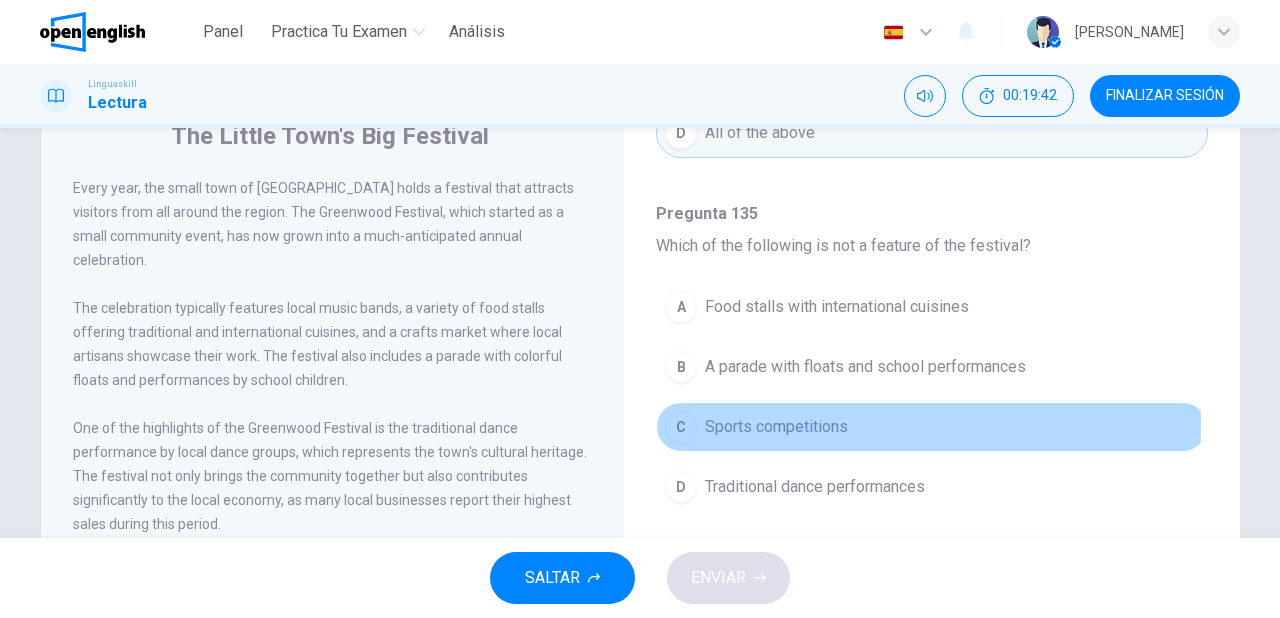 click on "Sports competitions" at bounding box center [776, 427] 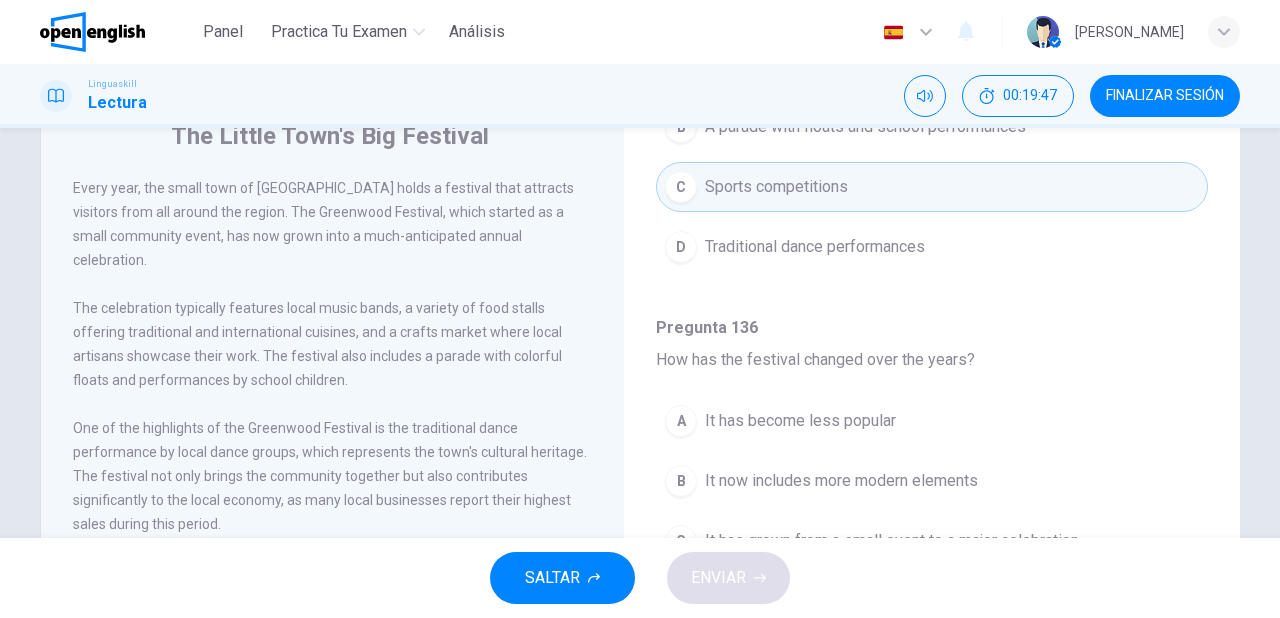 scroll, scrollTop: 720, scrollLeft: 0, axis: vertical 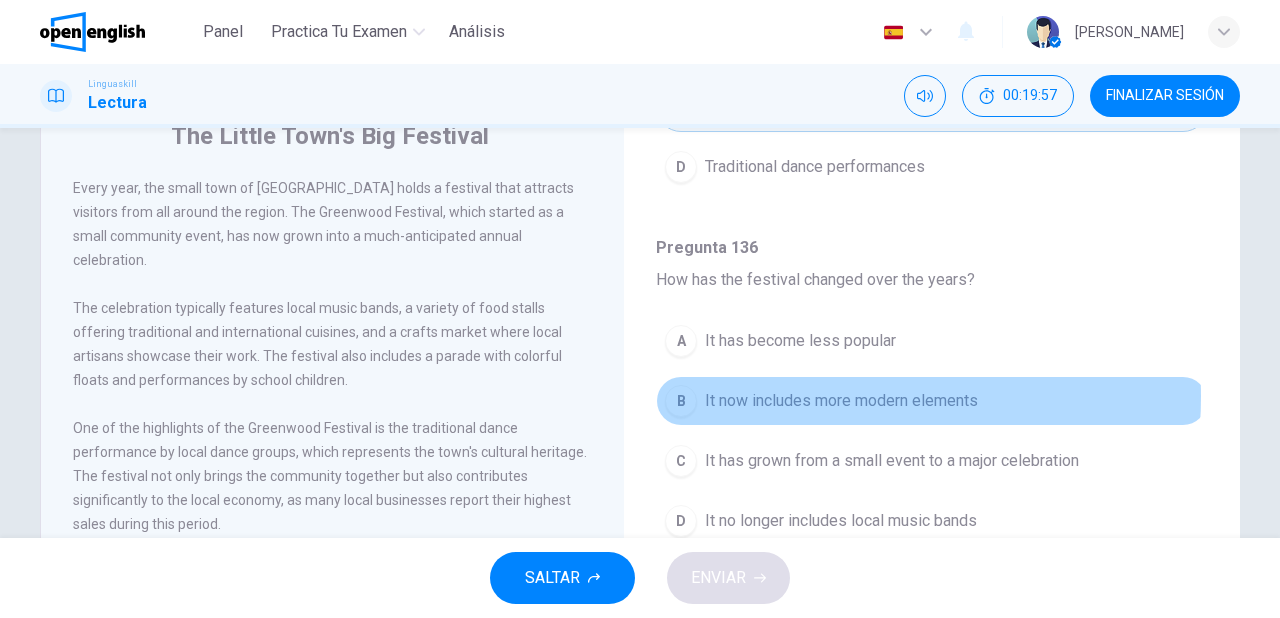 click on "It now includes more modern elements" at bounding box center [841, 401] 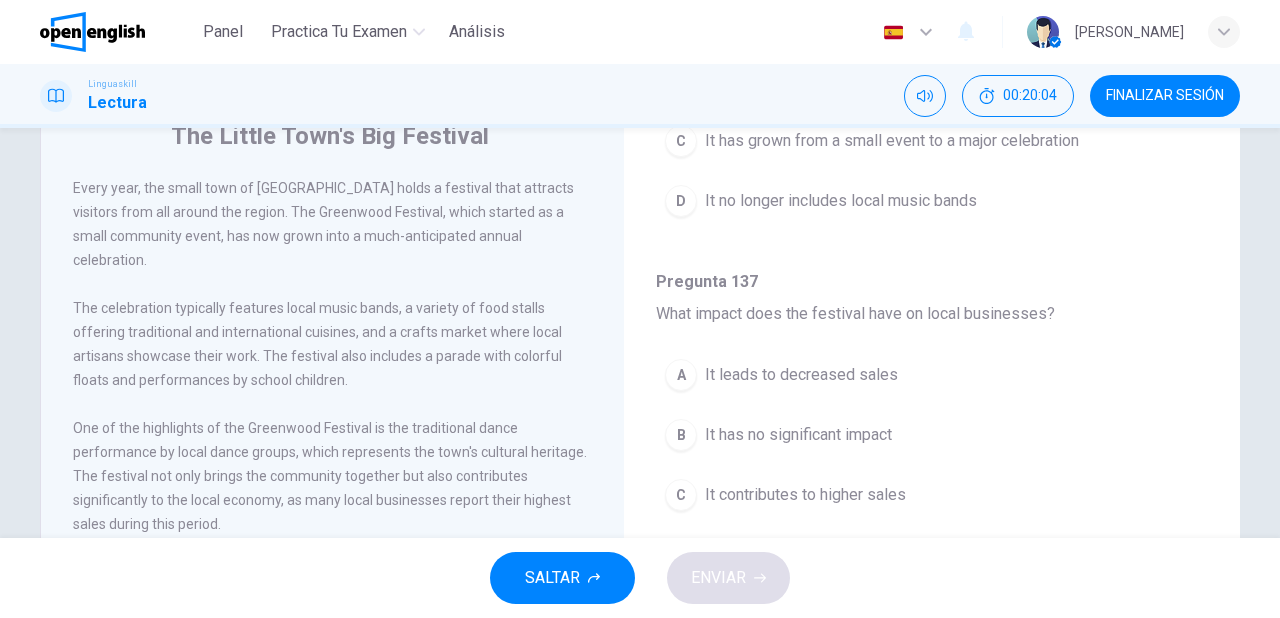 scroll, scrollTop: 1120, scrollLeft: 0, axis: vertical 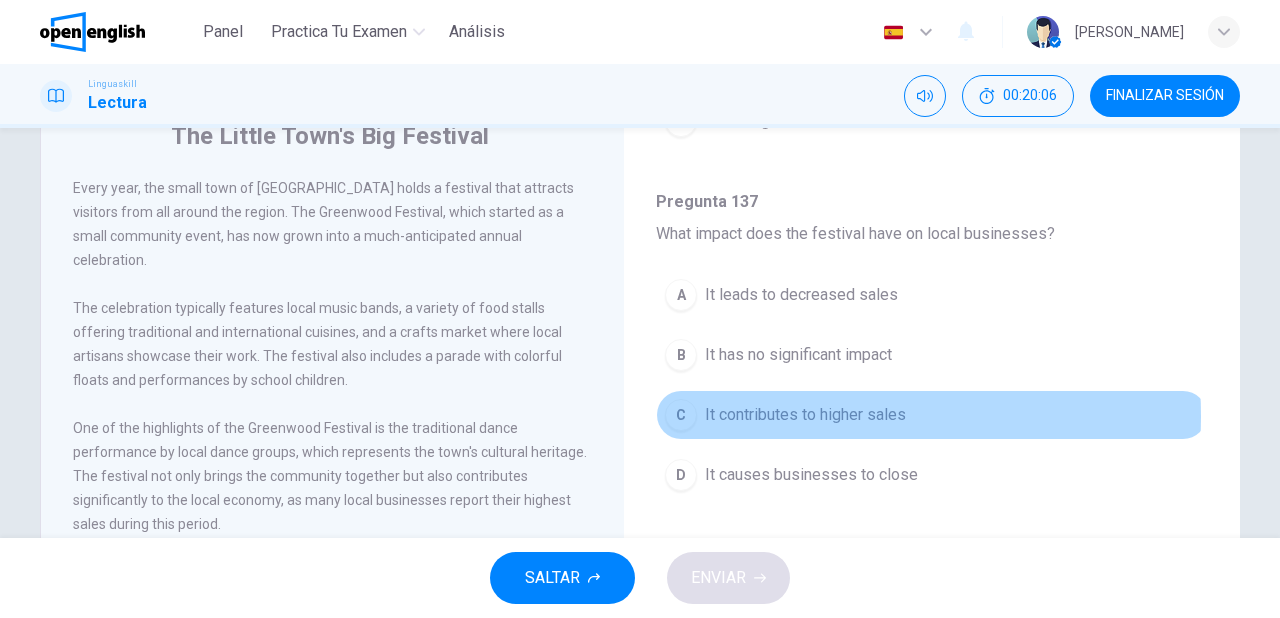 click on "It contributes to higher sales" at bounding box center (805, 415) 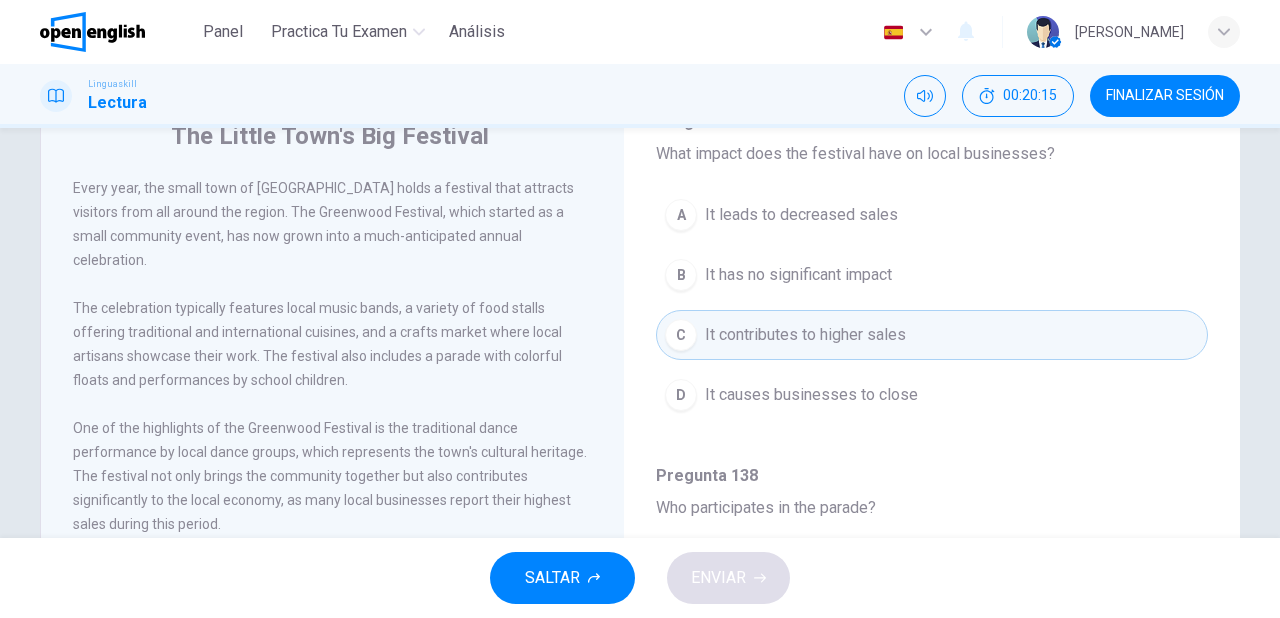 scroll, scrollTop: 1243, scrollLeft: 0, axis: vertical 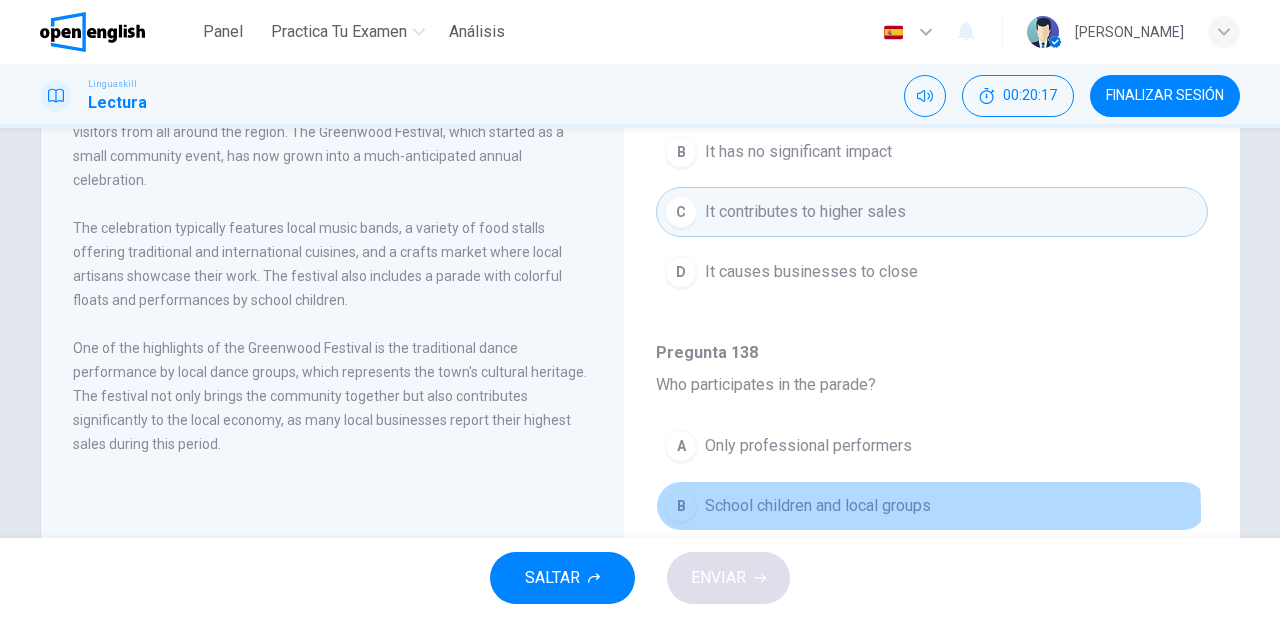 click on "School children and local groups" at bounding box center [818, 506] 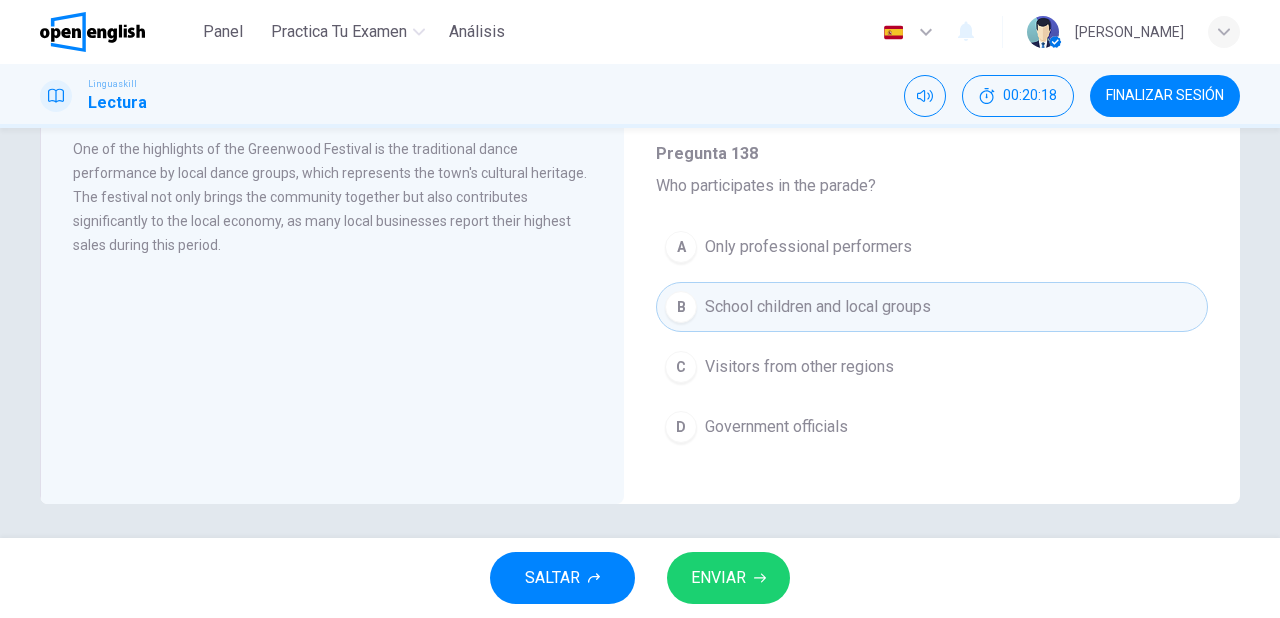 scroll, scrollTop: 364, scrollLeft: 0, axis: vertical 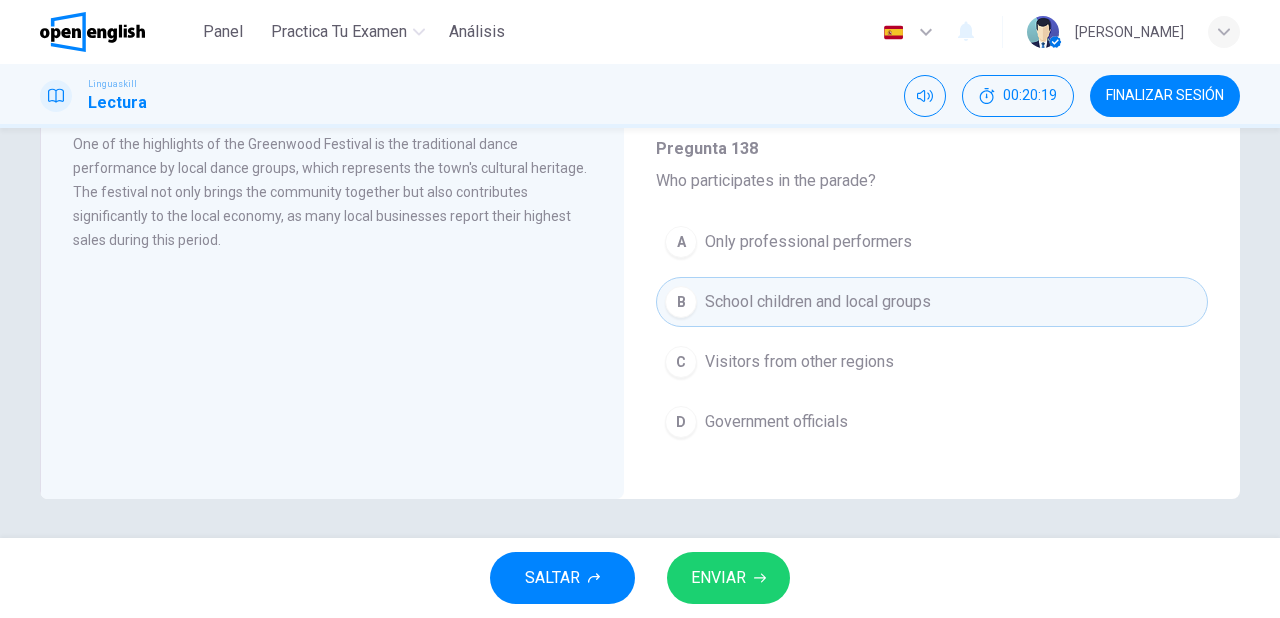 click on "ENVIAR" at bounding box center (718, 578) 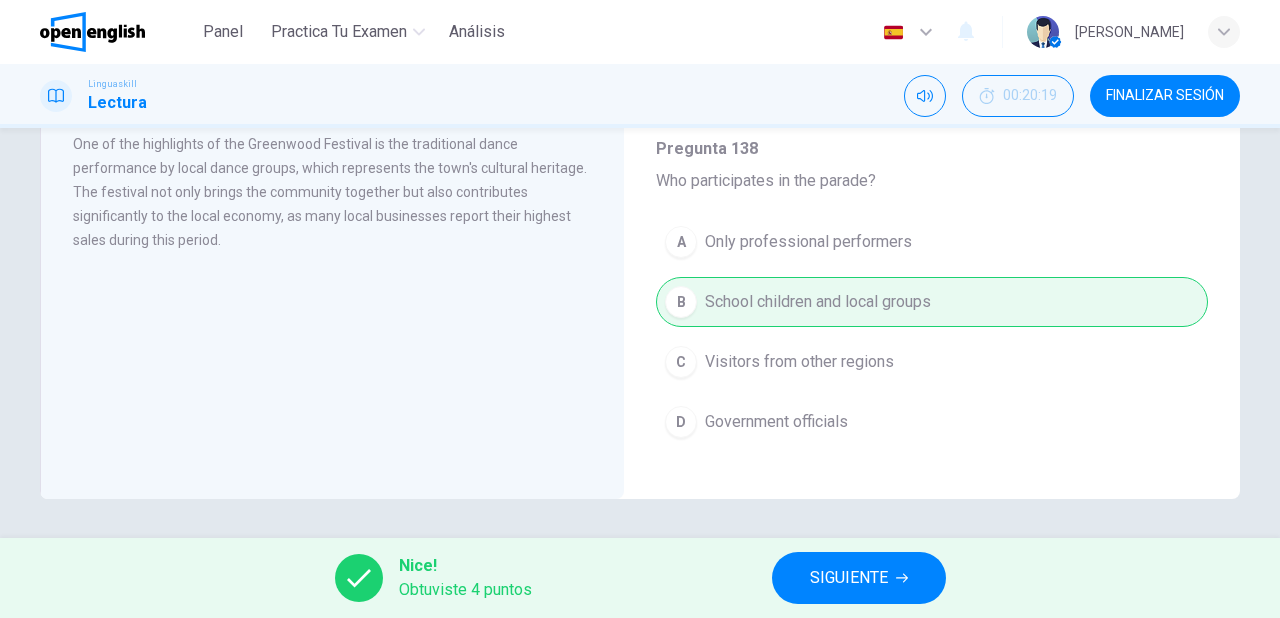 scroll, scrollTop: 0, scrollLeft: 0, axis: both 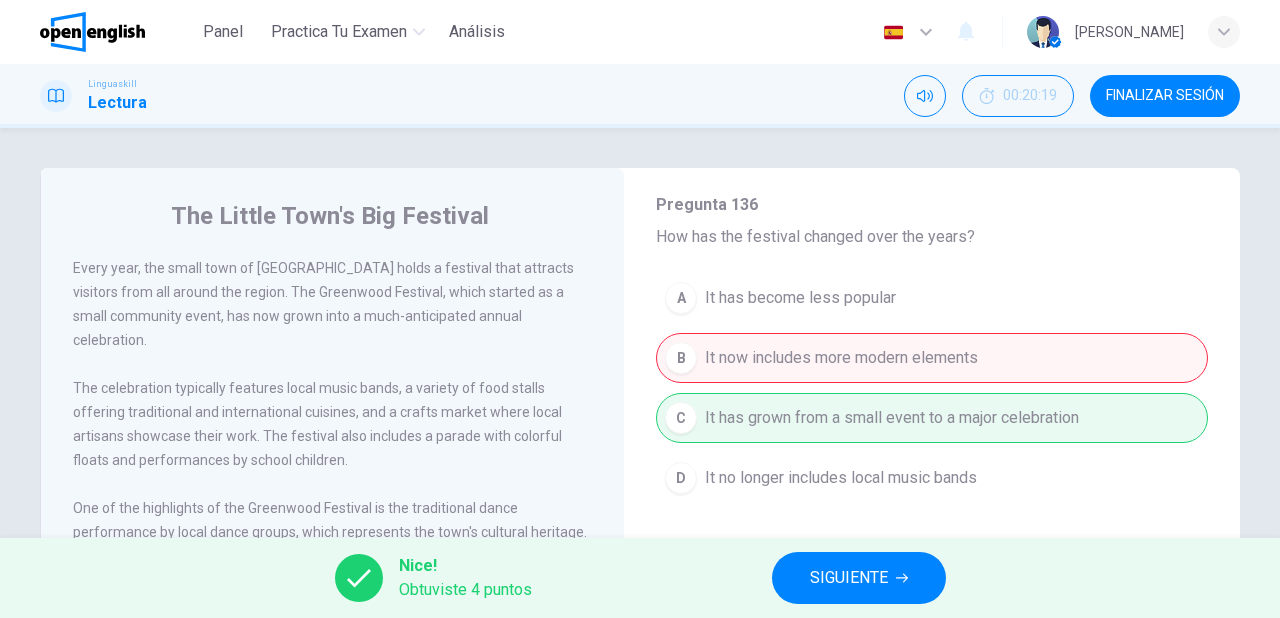 click on "SIGUIENTE" at bounding box center (849, 578) 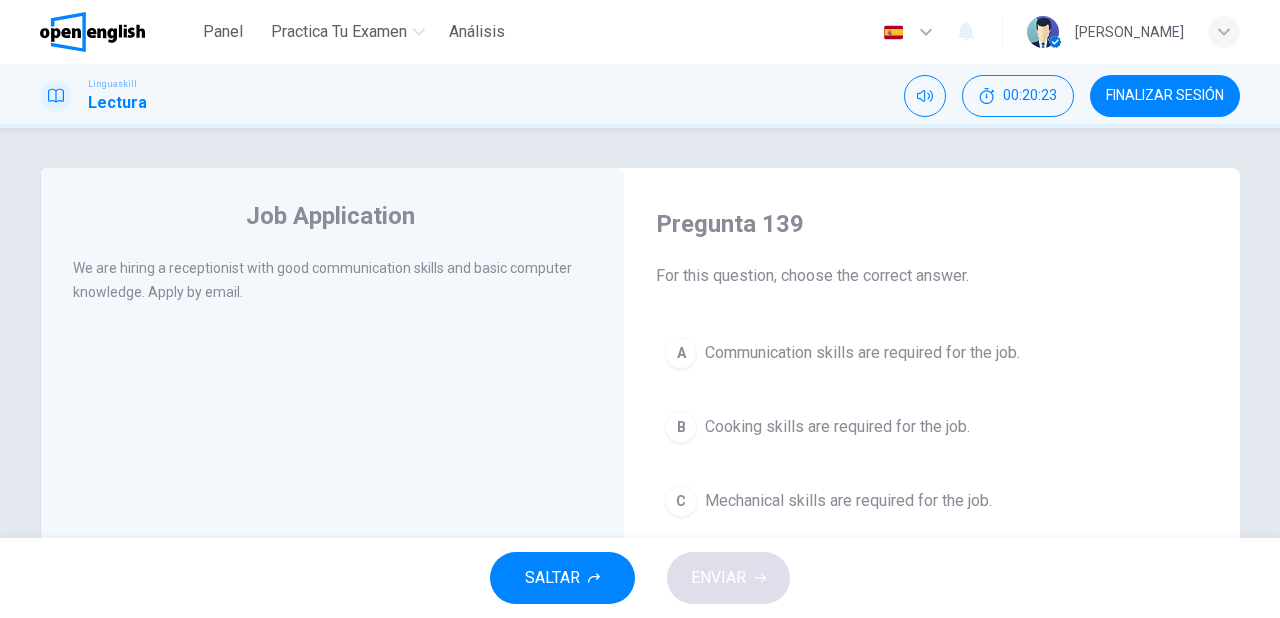 click on "Communication skills are required for the job." at bounding box center (862, 353) 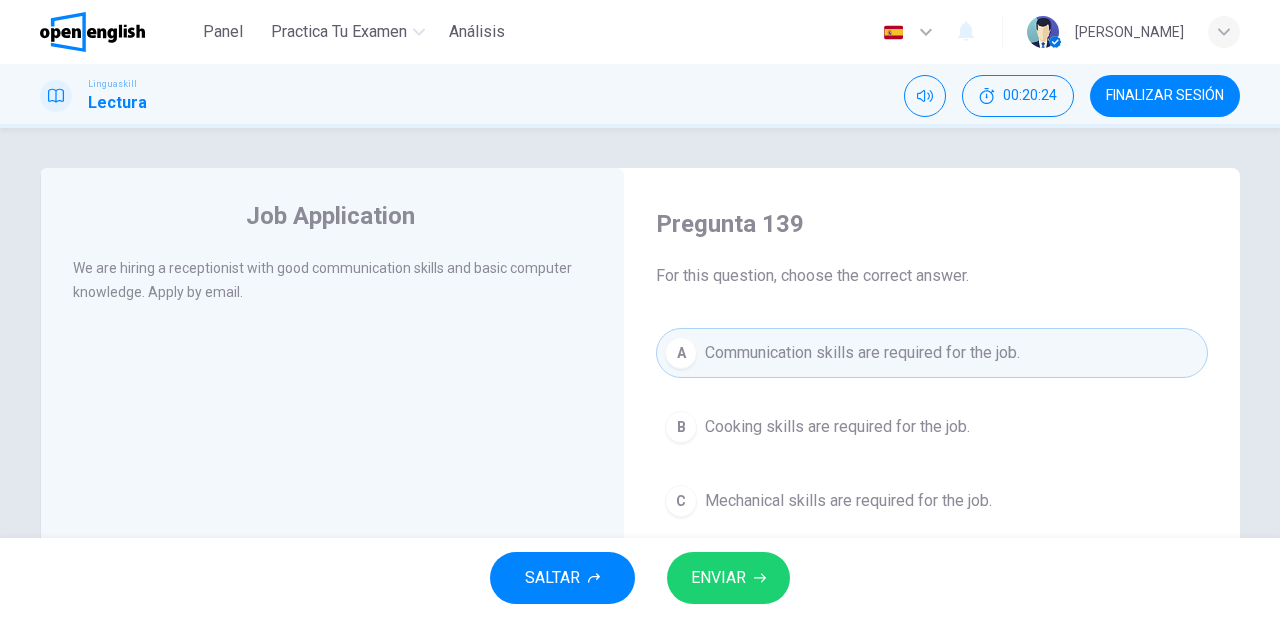 click on "ENVIAR" at bounding box center (718, 578) 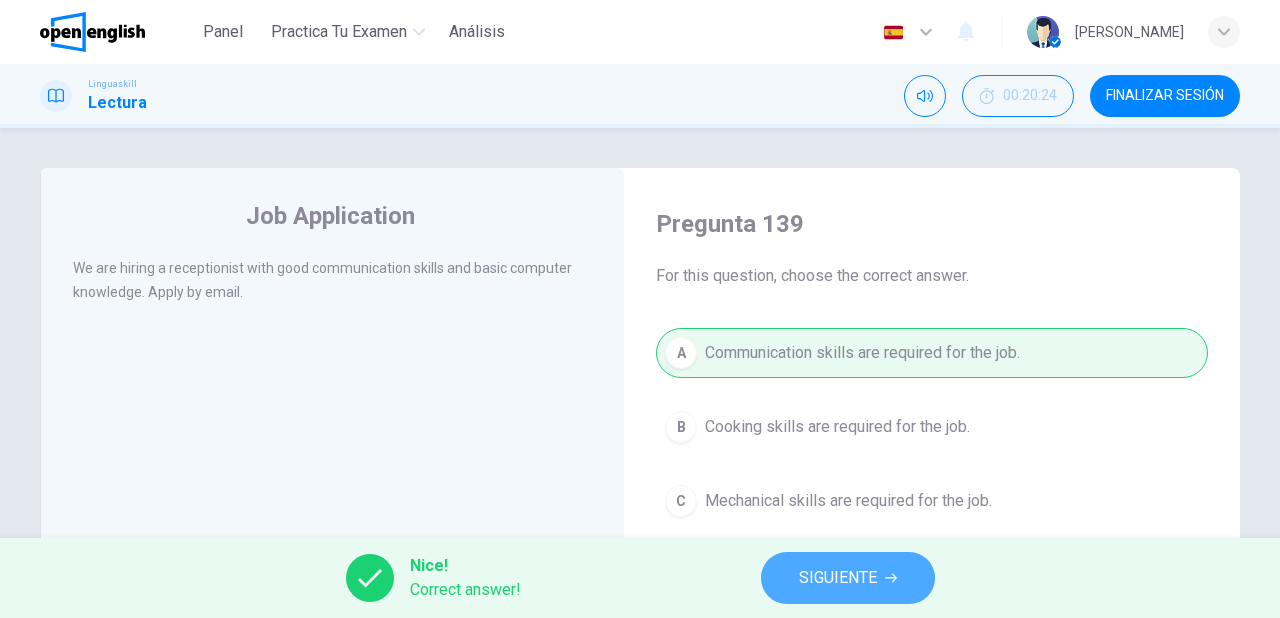 click on "SIGUIENTE" at bounding box center [838, 578] 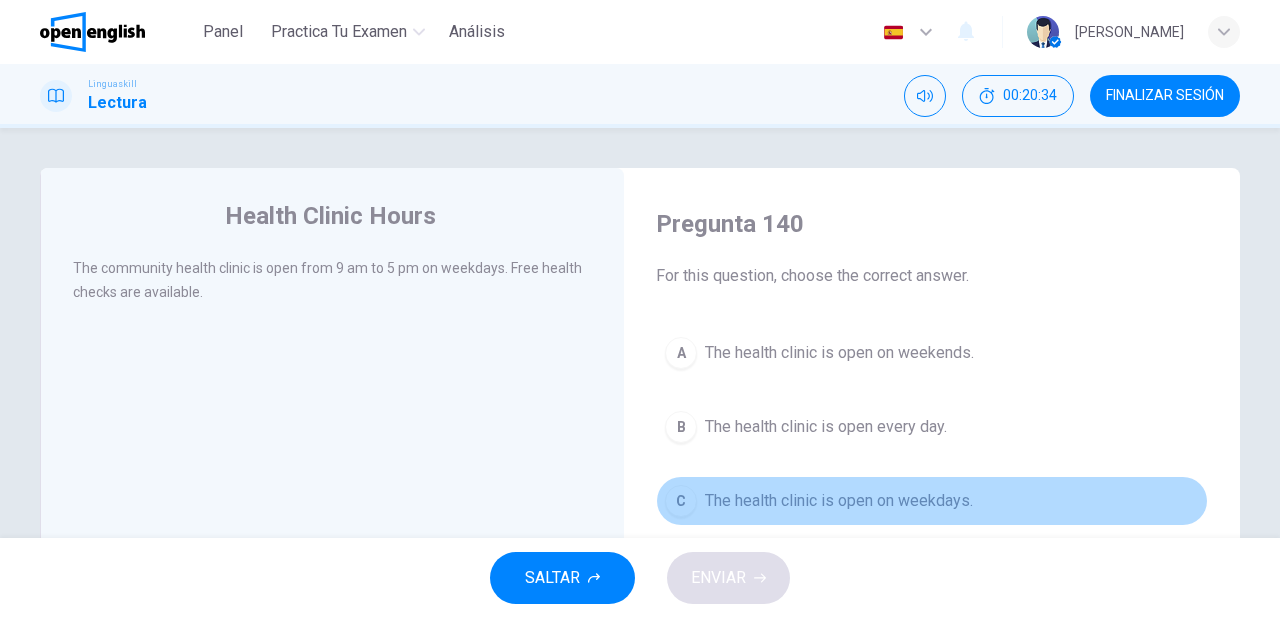 click on "The health clinic is open on weekdays." at bounding box center (839, 501) 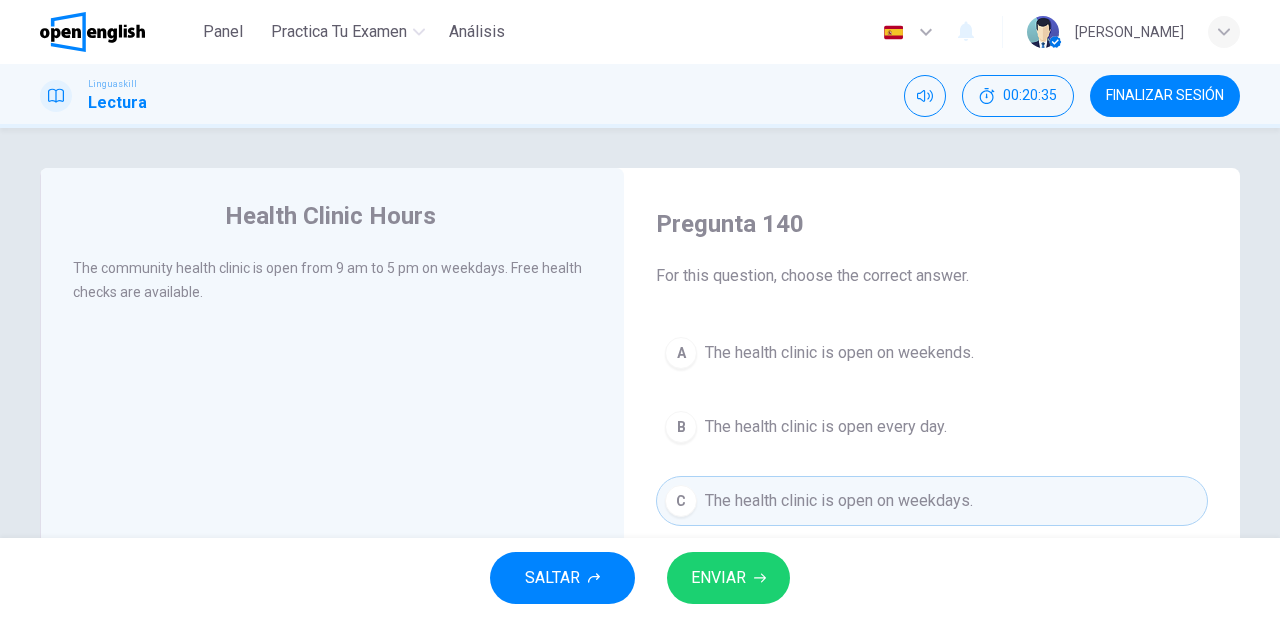 click on "ENVIAR" at bounding box center (718, 578) 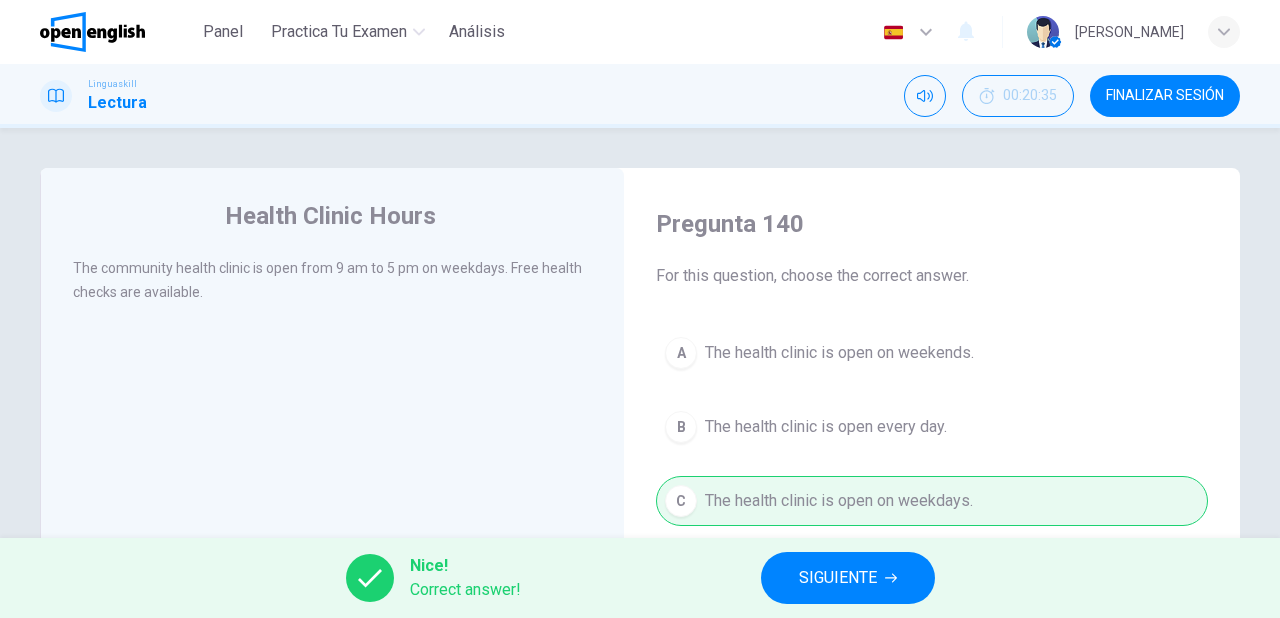 click on "SIGUIENTE" at bounding box center [838, 578] 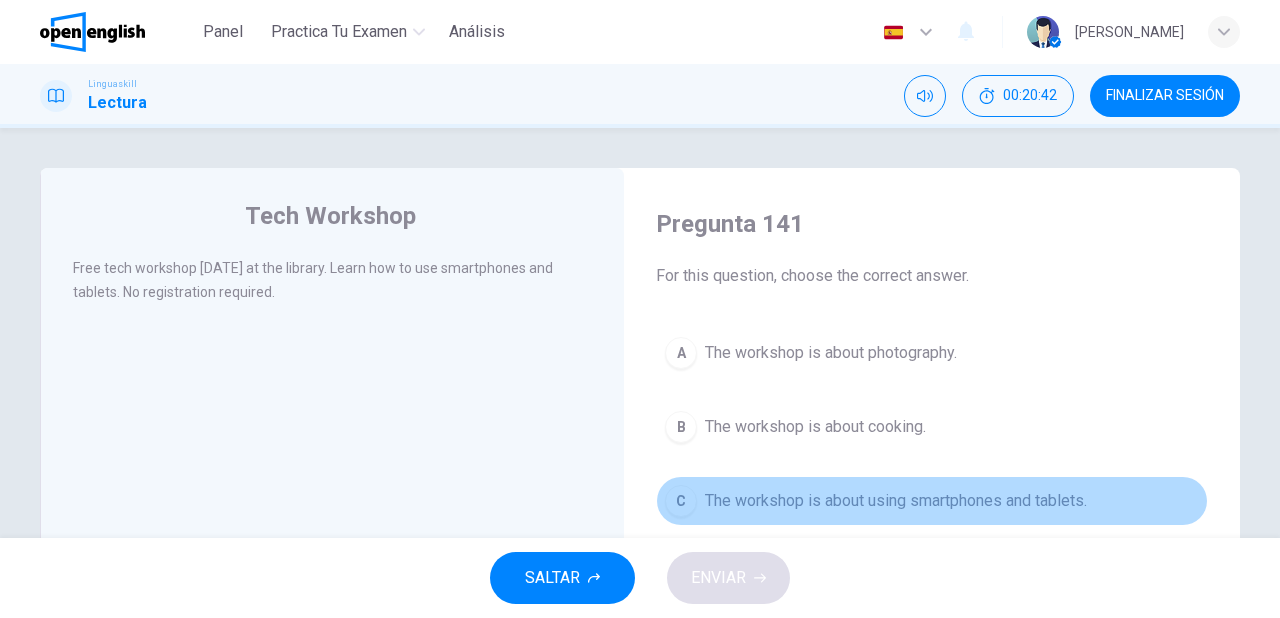 click on "The workshop is about using smartphones and tablets." at bounding box center (896, 501) 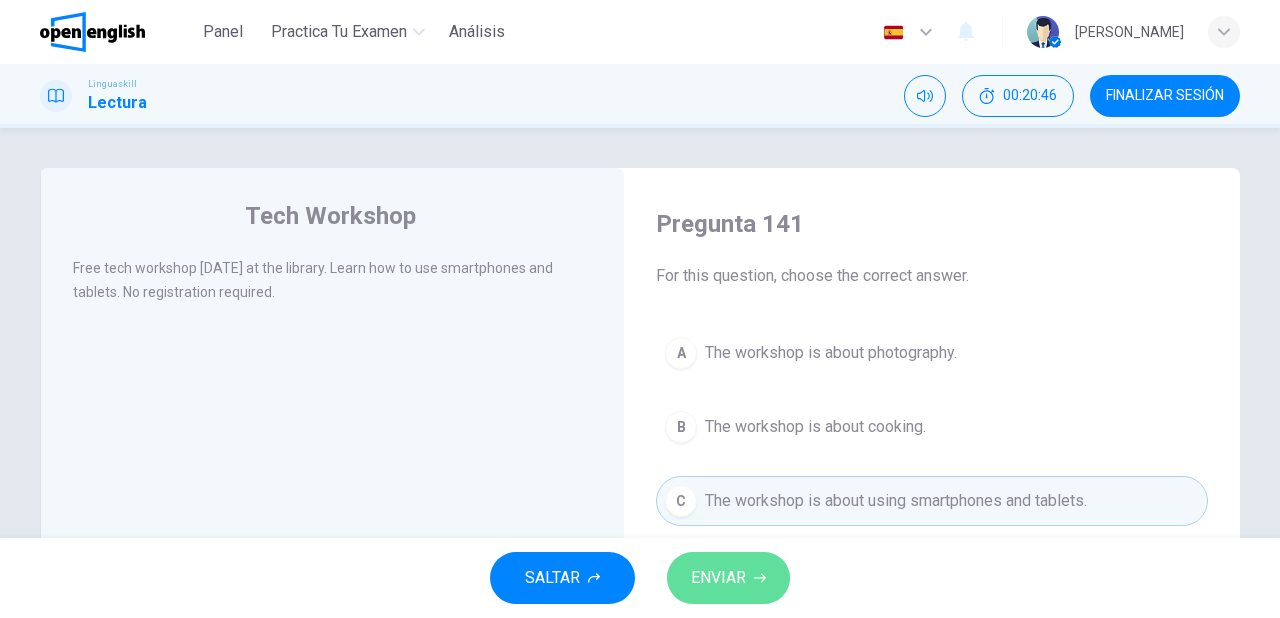 click on "ENVIAR" at bounding box center [718, 578] 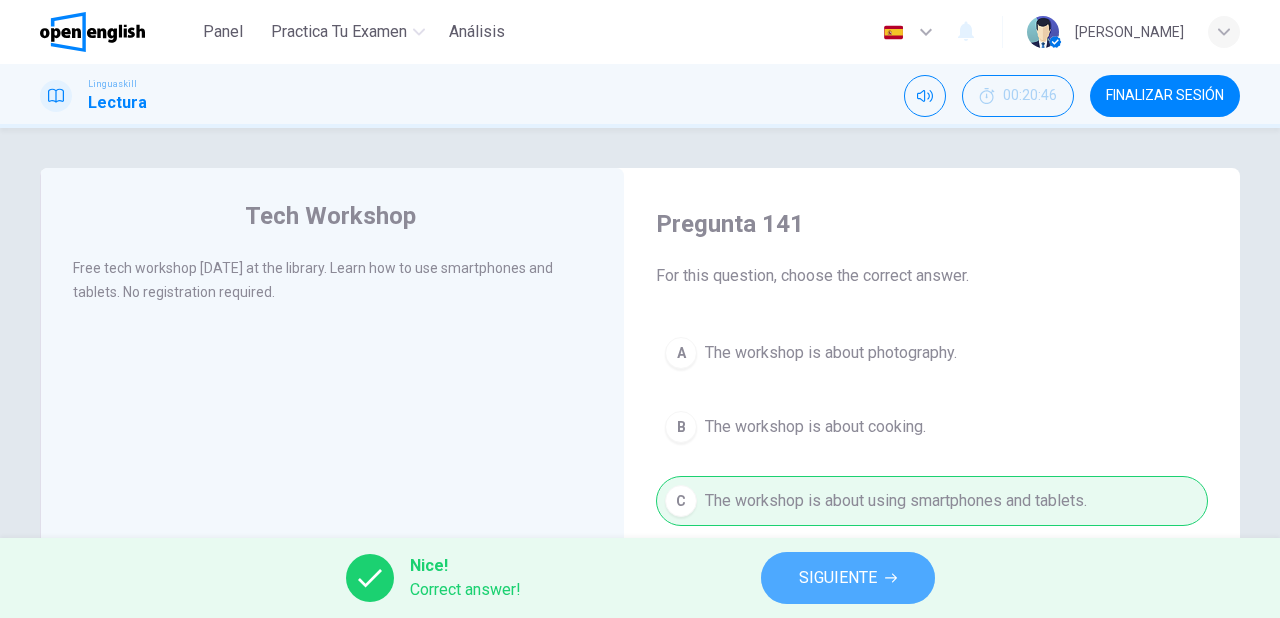 click on "SIGUIENTE" at bounding box center [838, 578] 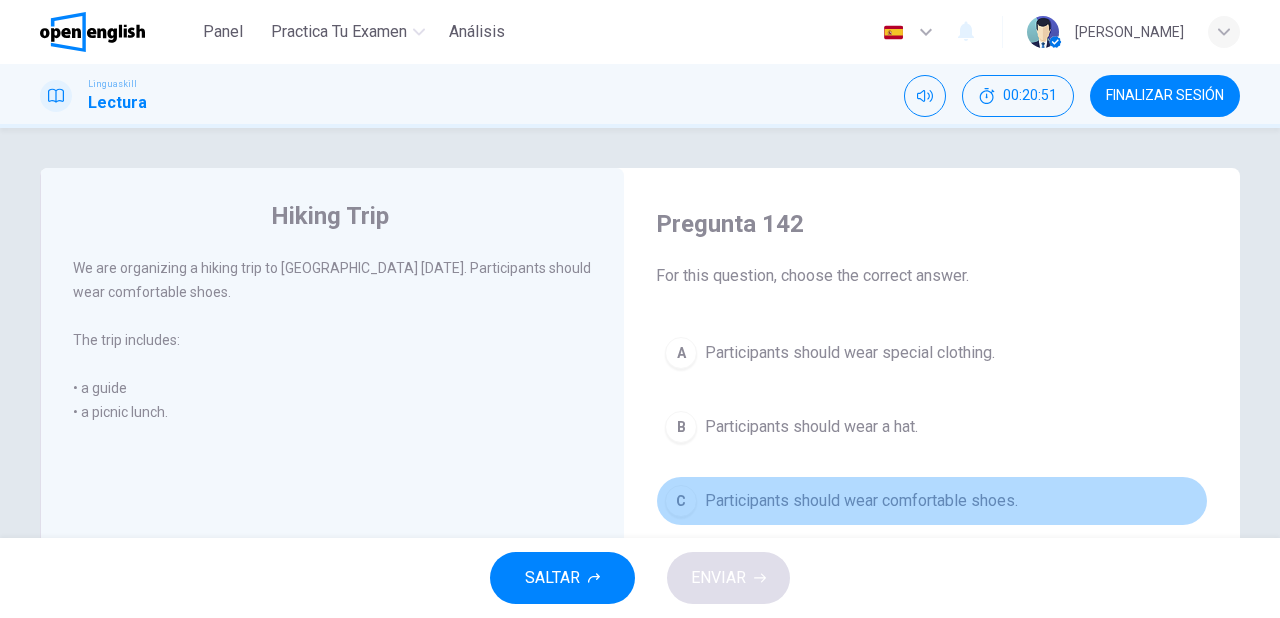 click on "Participants should wear comfortable shoes." at bounding box center [861, 501] 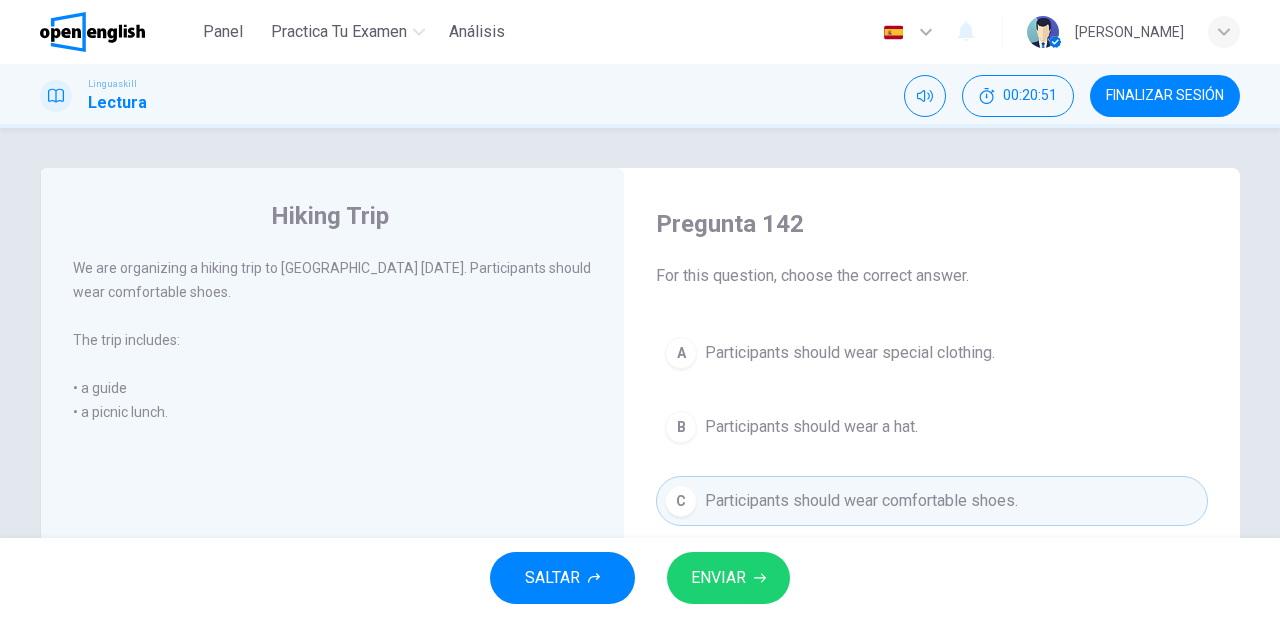 click on "ENVIAR" at bounding box center (718, 578) 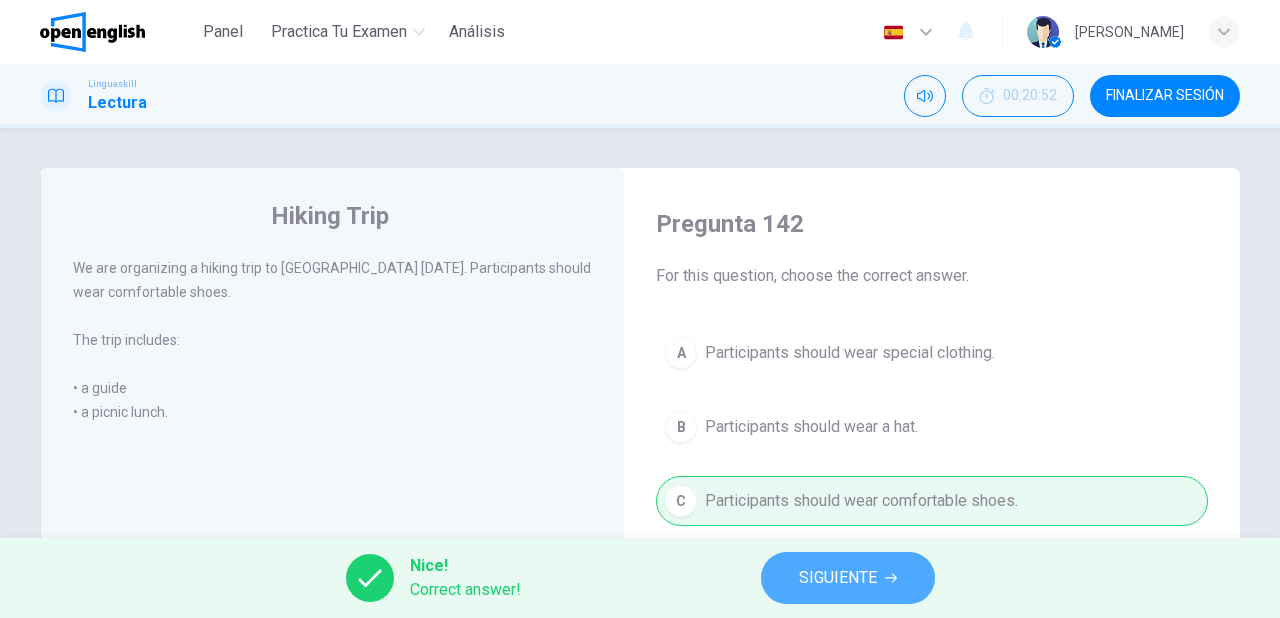 click on "SIGUIENTE" at bounding box center (838, 578) 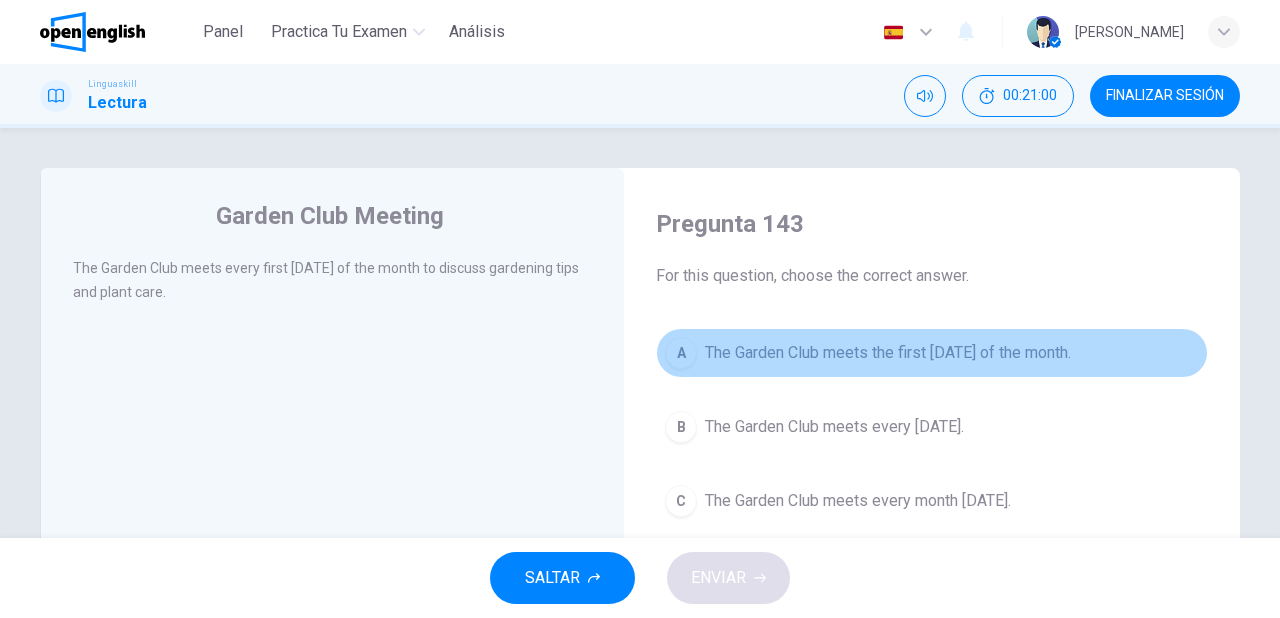 click on "A The Garden Club meets the first Thursday of the month." at bounding box center (932, 353) 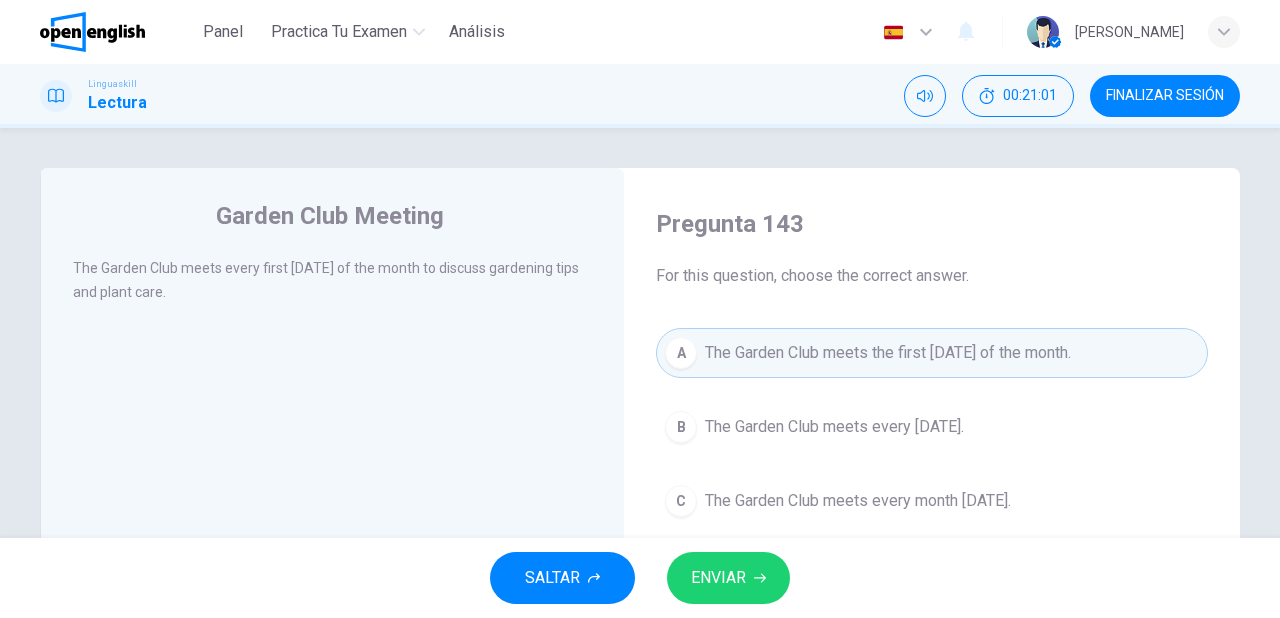 click 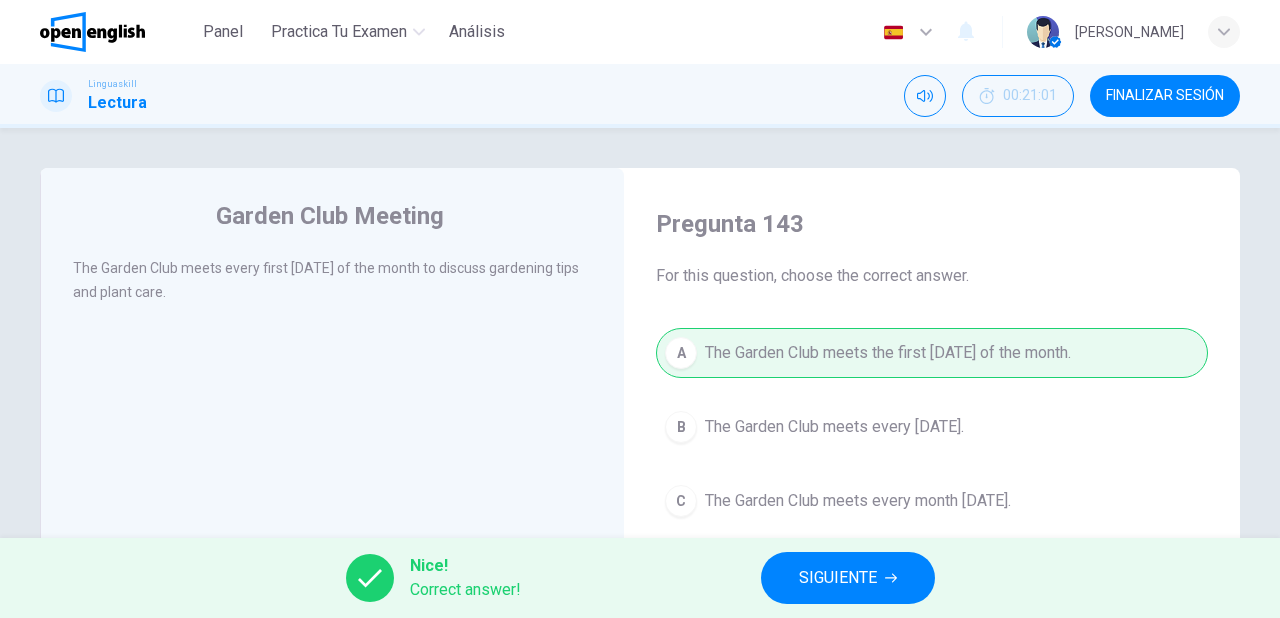 click on "SIGUIENTE" at bounding box center [838, 578] 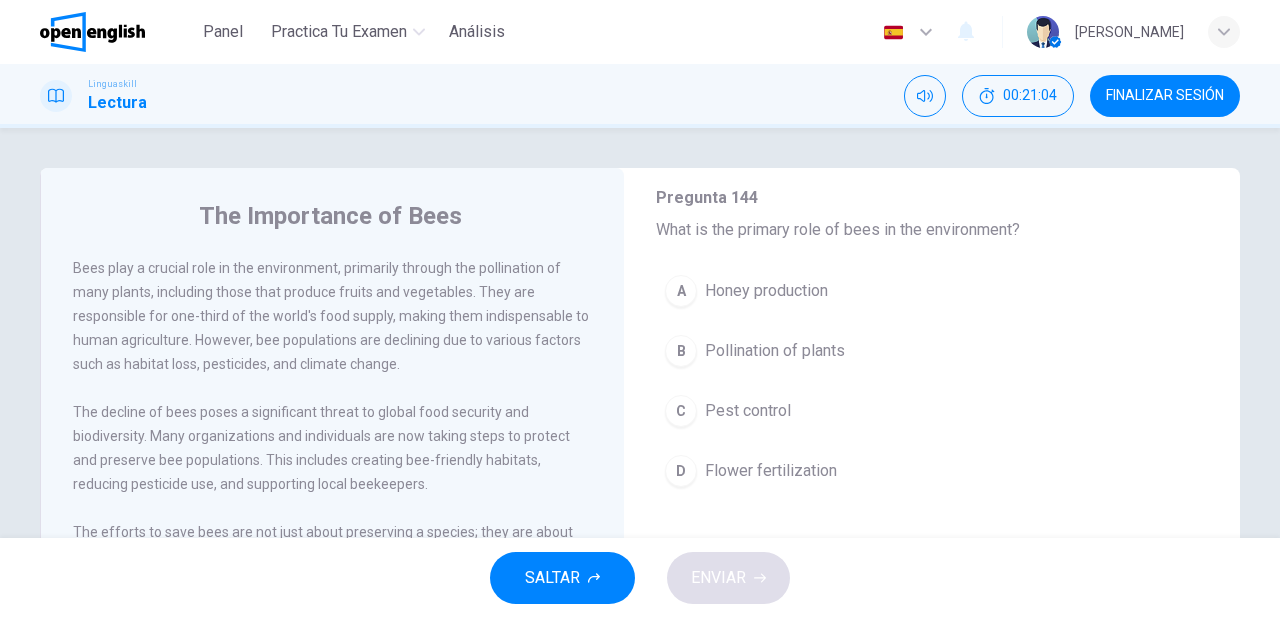 scroll, scrollTop: 160, scrollLeft: 0, axis: vertical 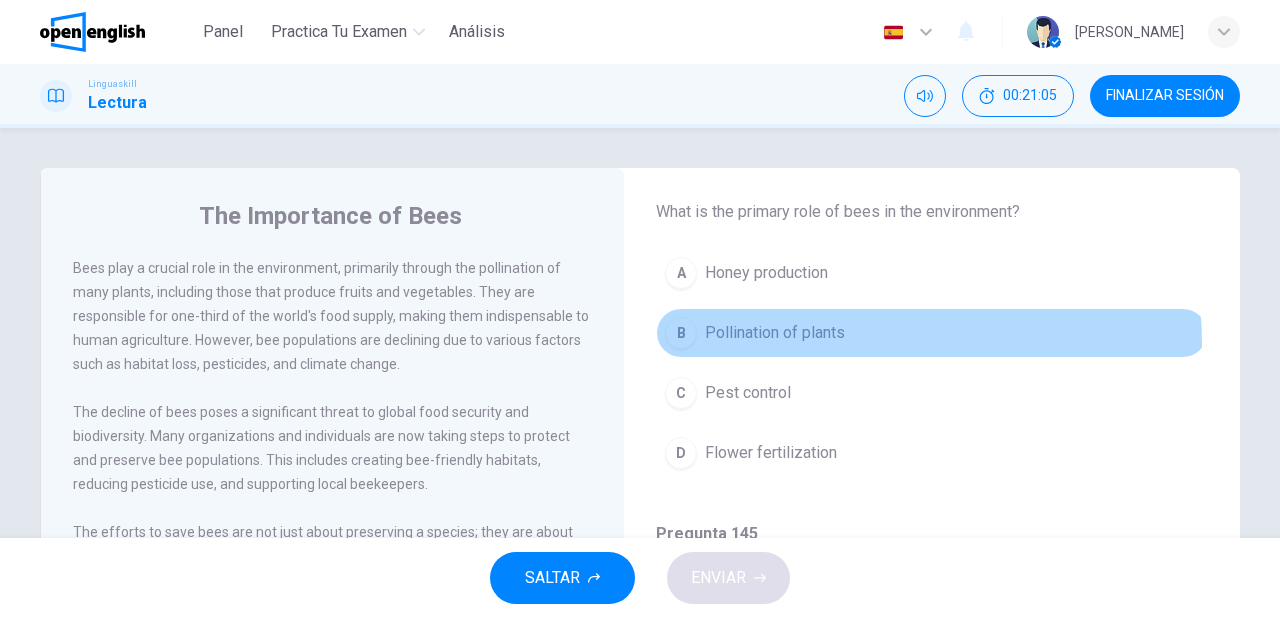 click on "Pollination of plants" at bounding box center (775, 333) 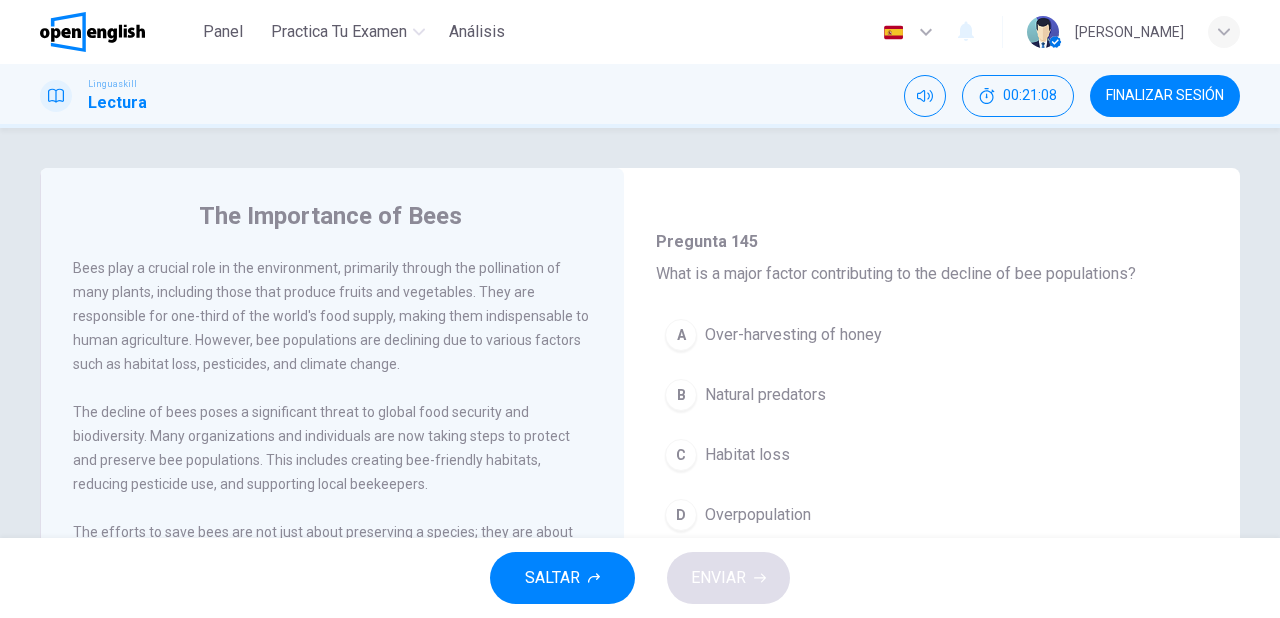 scroll, scrollTop: 480, scrollLeft: 0, axis: vertical 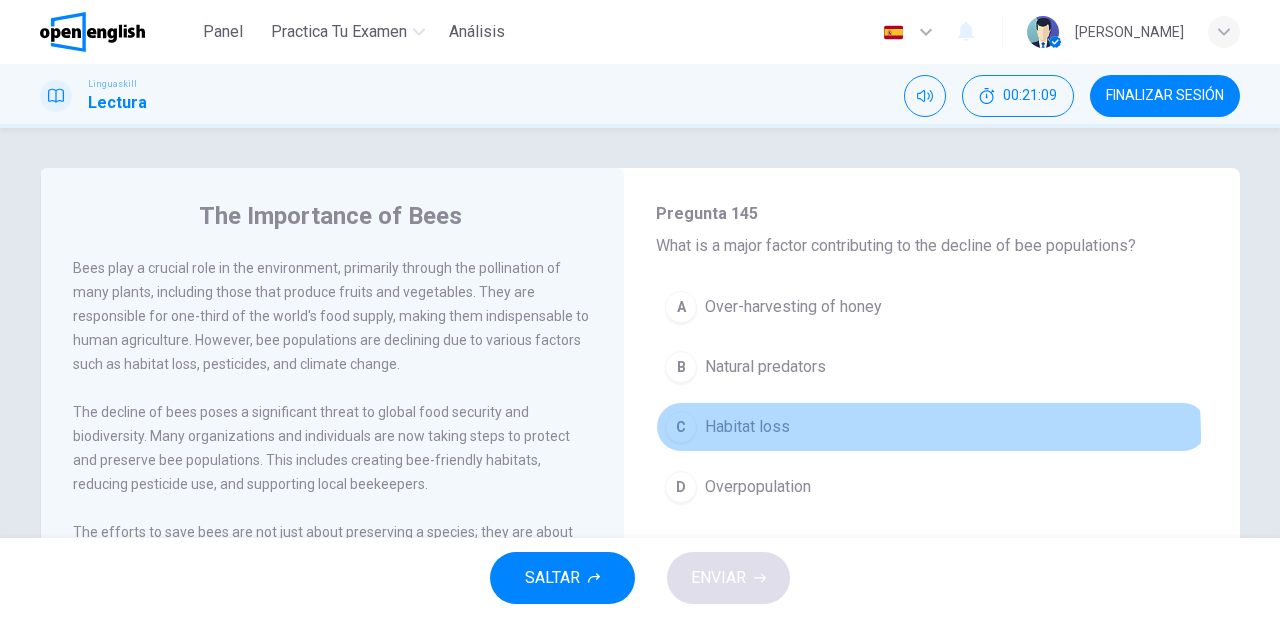 click on "Habitat loss" at bounding box center (747, 427) 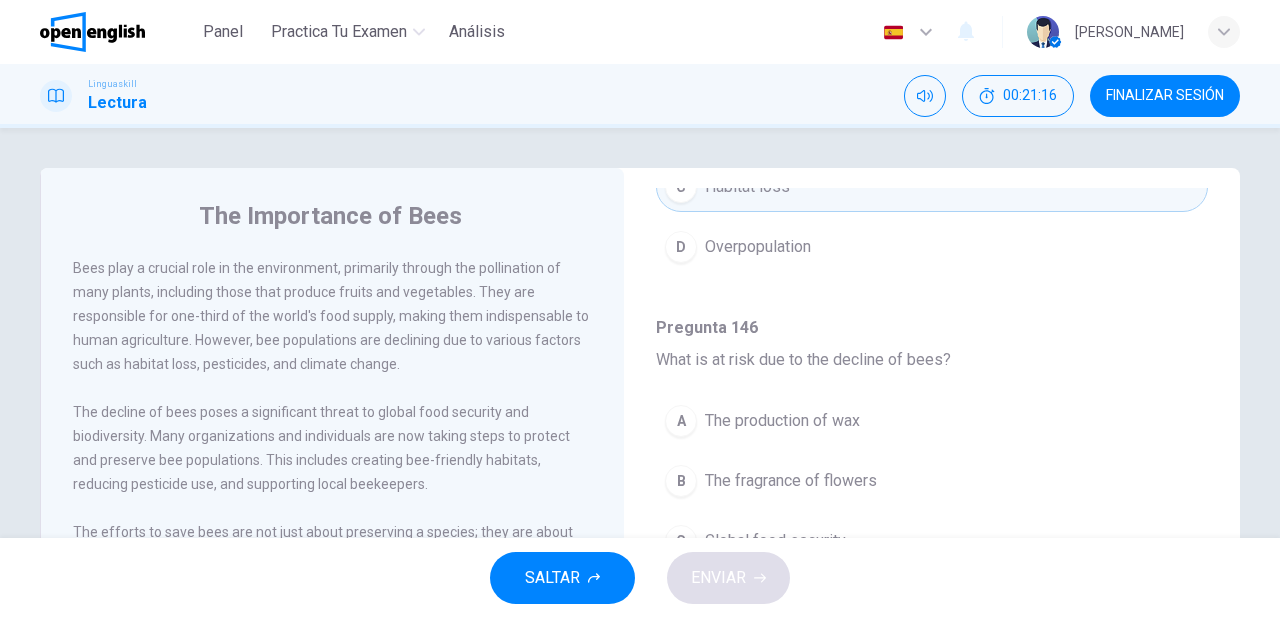 scroll, scrollTop: 800, scrollLeft: 0, axis: vertical 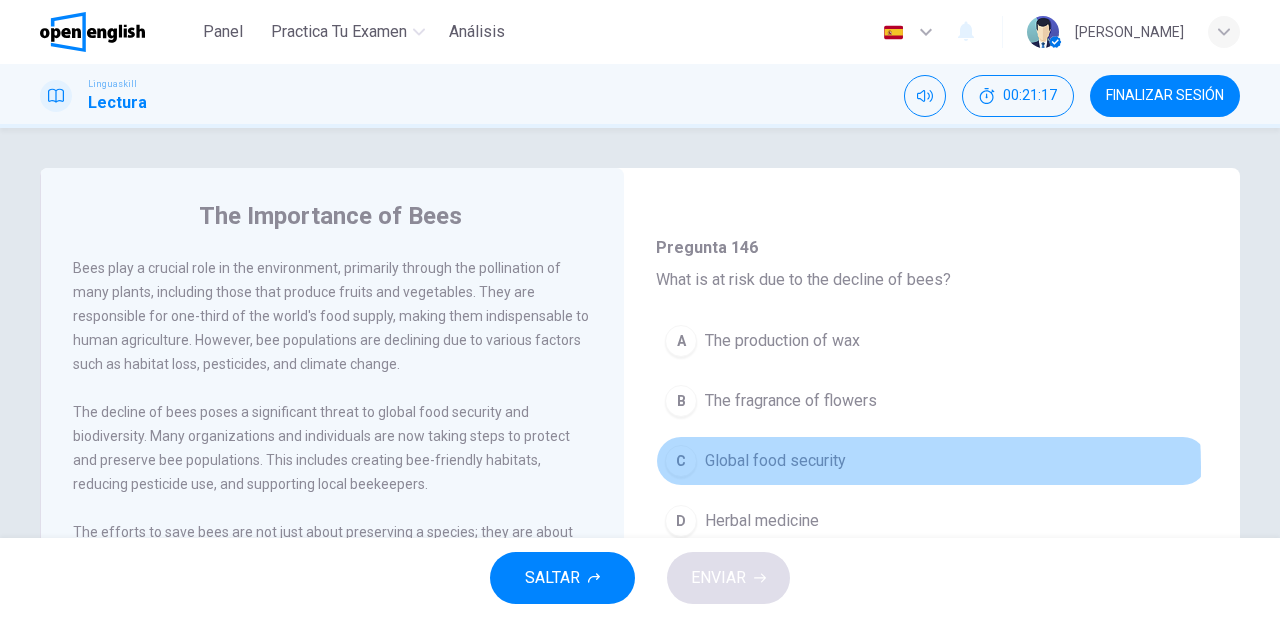 click on "Global food security" at bounding box center (775, 461) 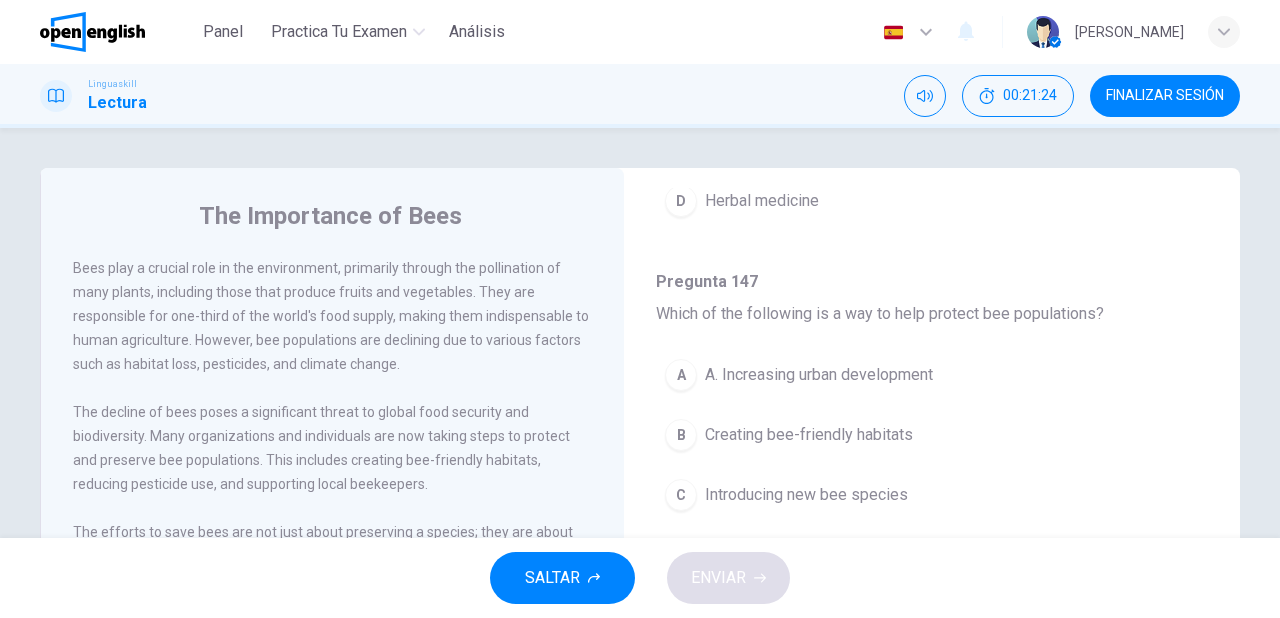 scroll, scrollTop: 1200, scrollLeft: 0, axis: vertical 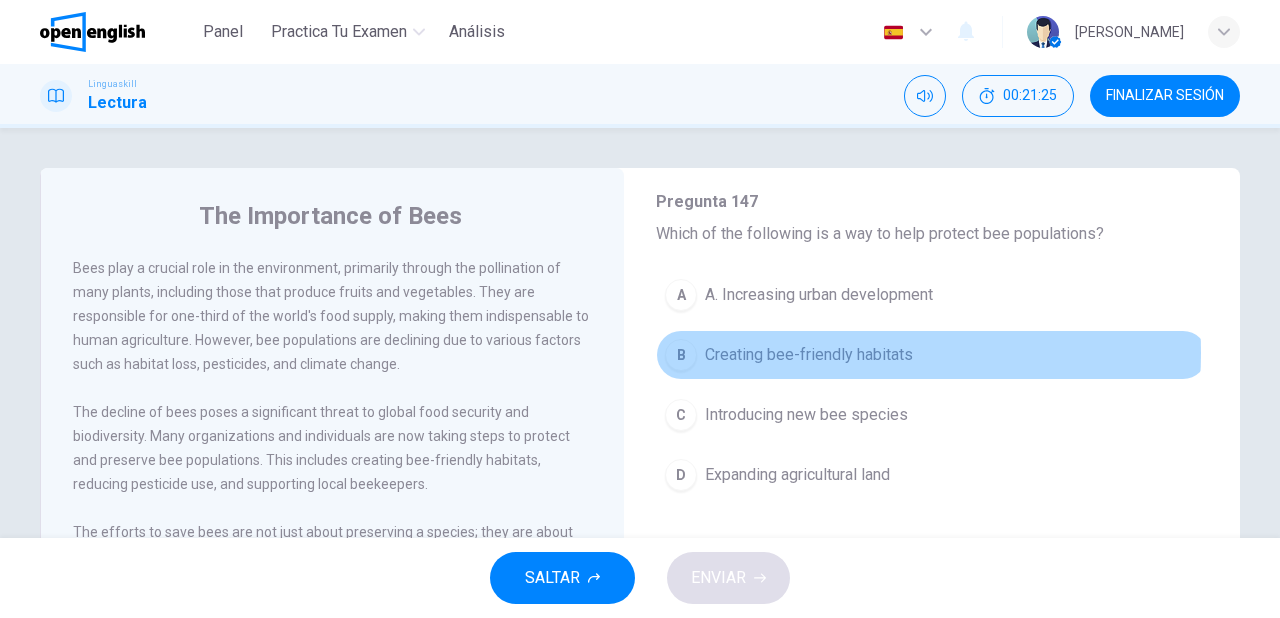 click on "Creating bee-friendly habitats" at bounding box center [809, 355] 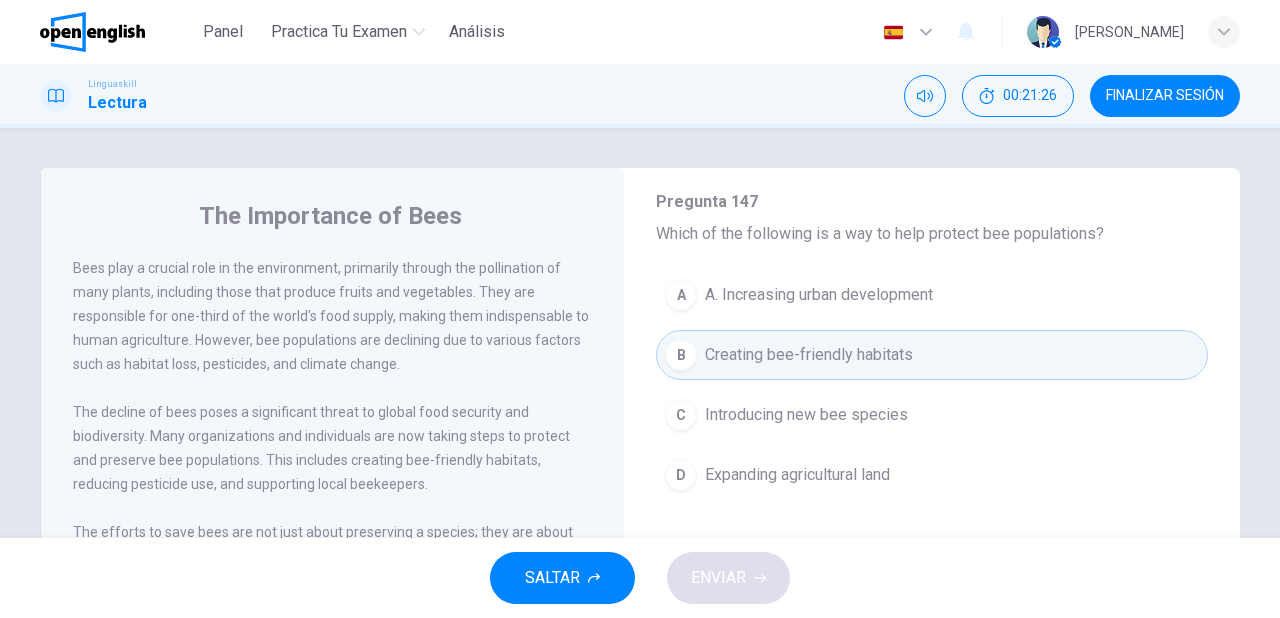 scroll, scrollTop: 1243, scrollLeft: 0, axis: vertical 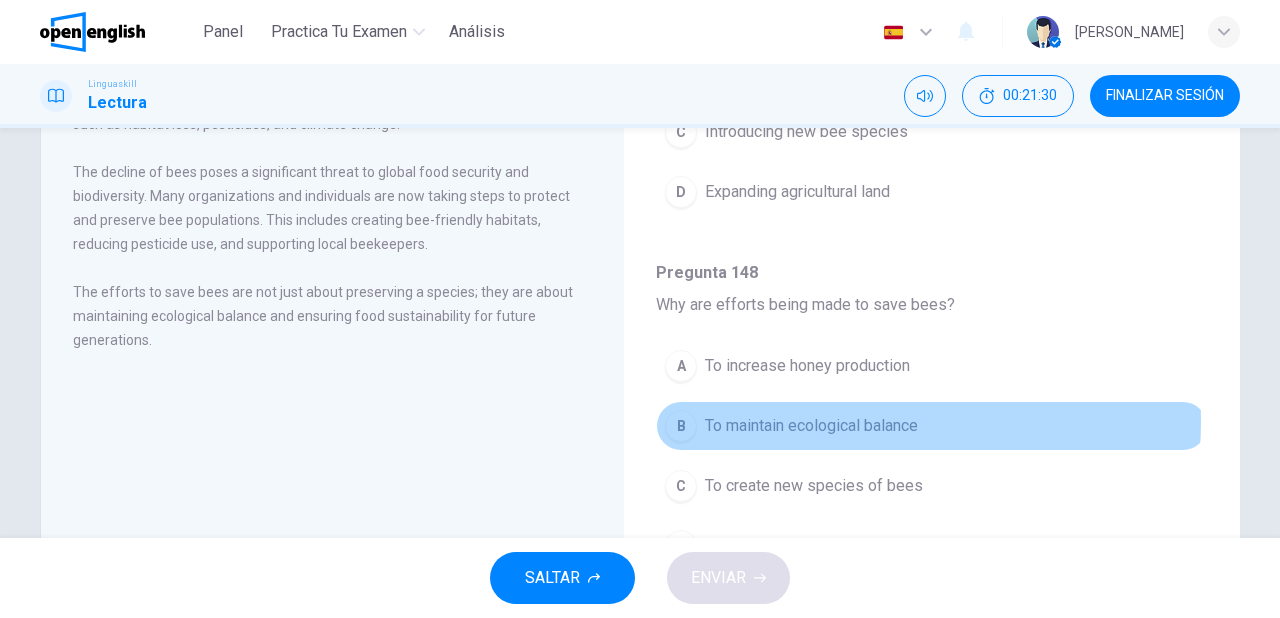 click on "To maintain ecological balance" at bounding box center [811, 426] 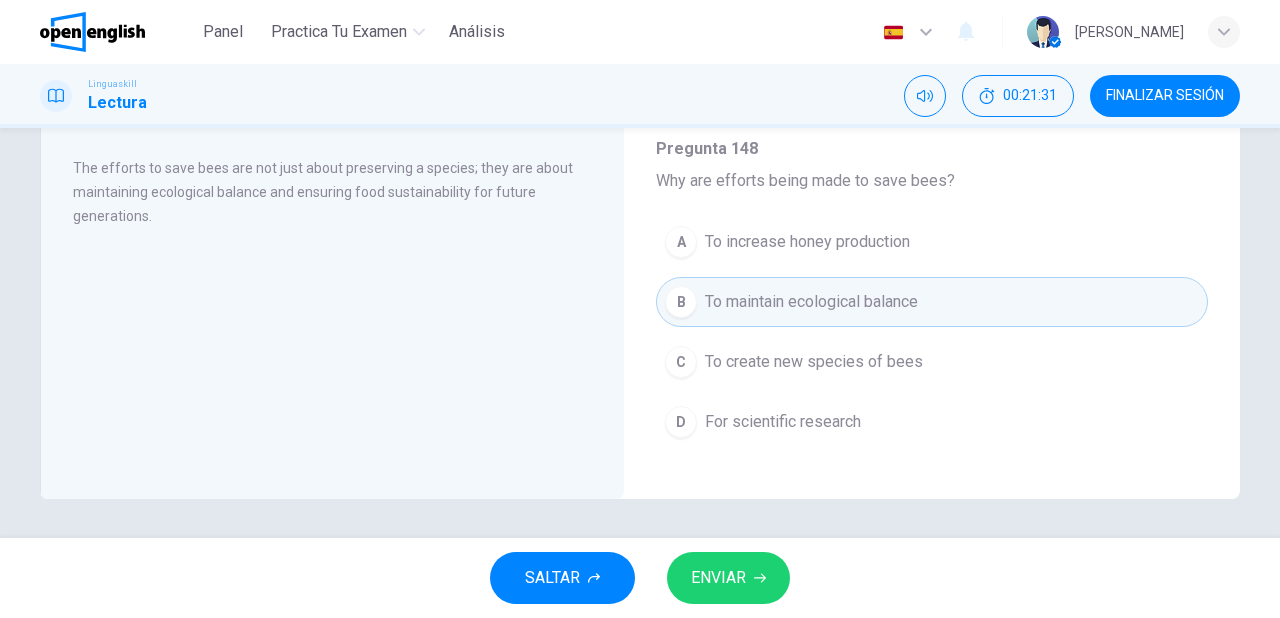 scroll, scrollTop: 364, scrollLeft: 0, axis: vertical 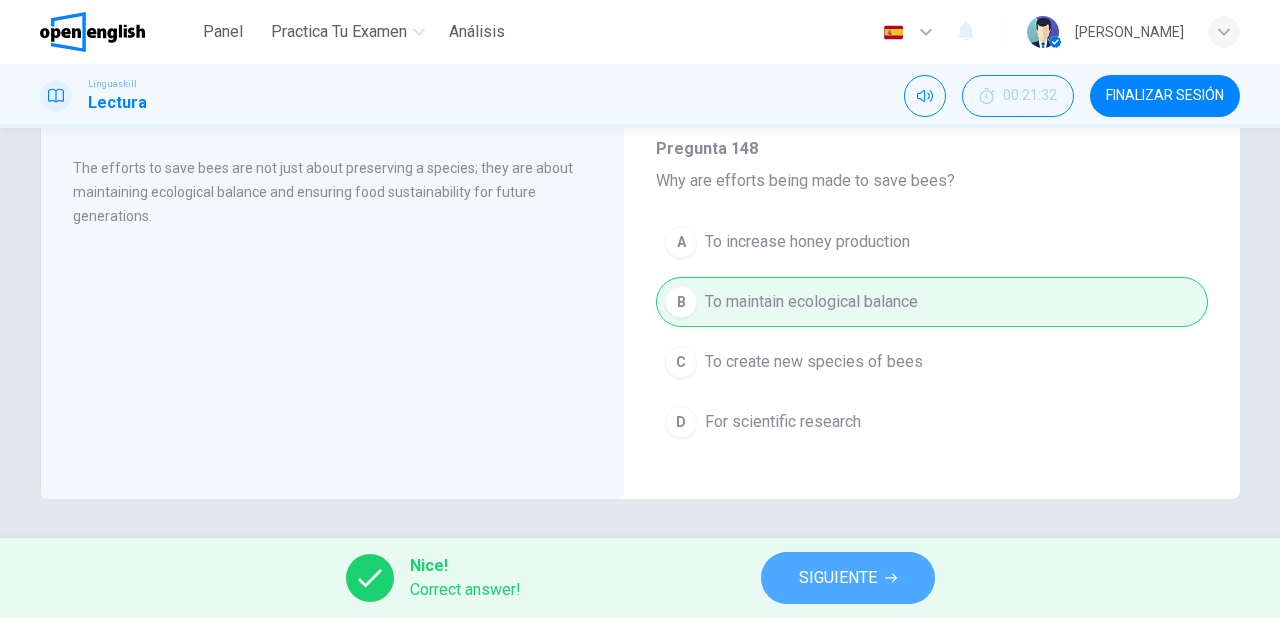 click 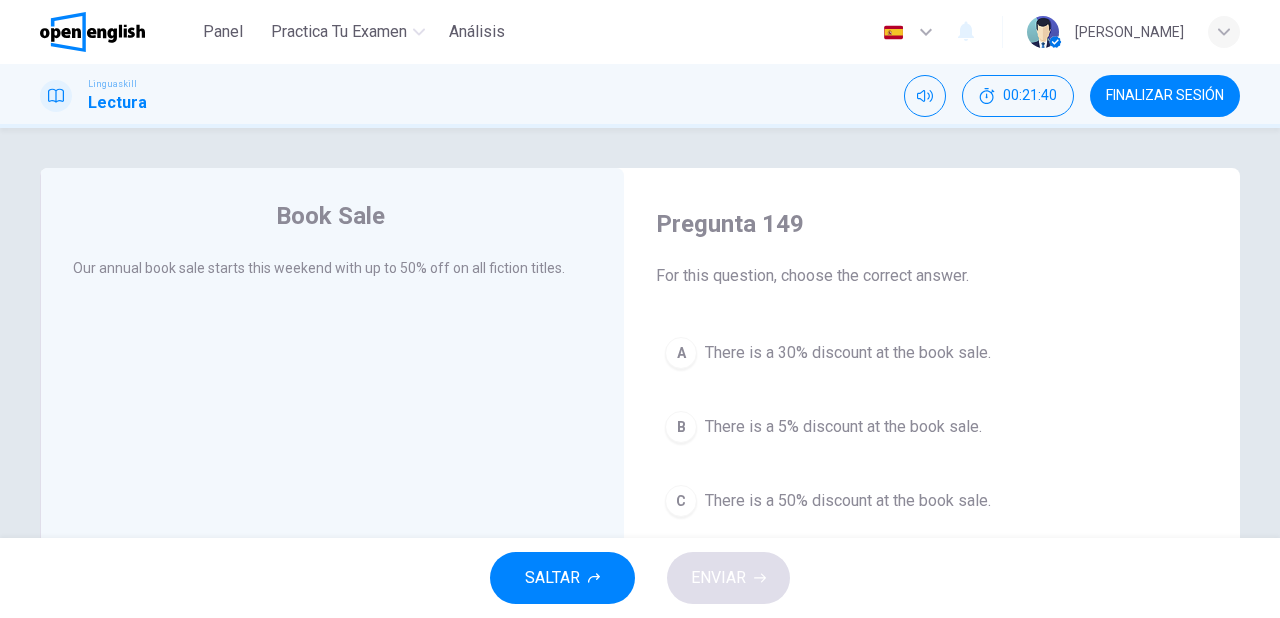 click on "There is a 50% discount at the book sale." at bounding box center (848, 501) 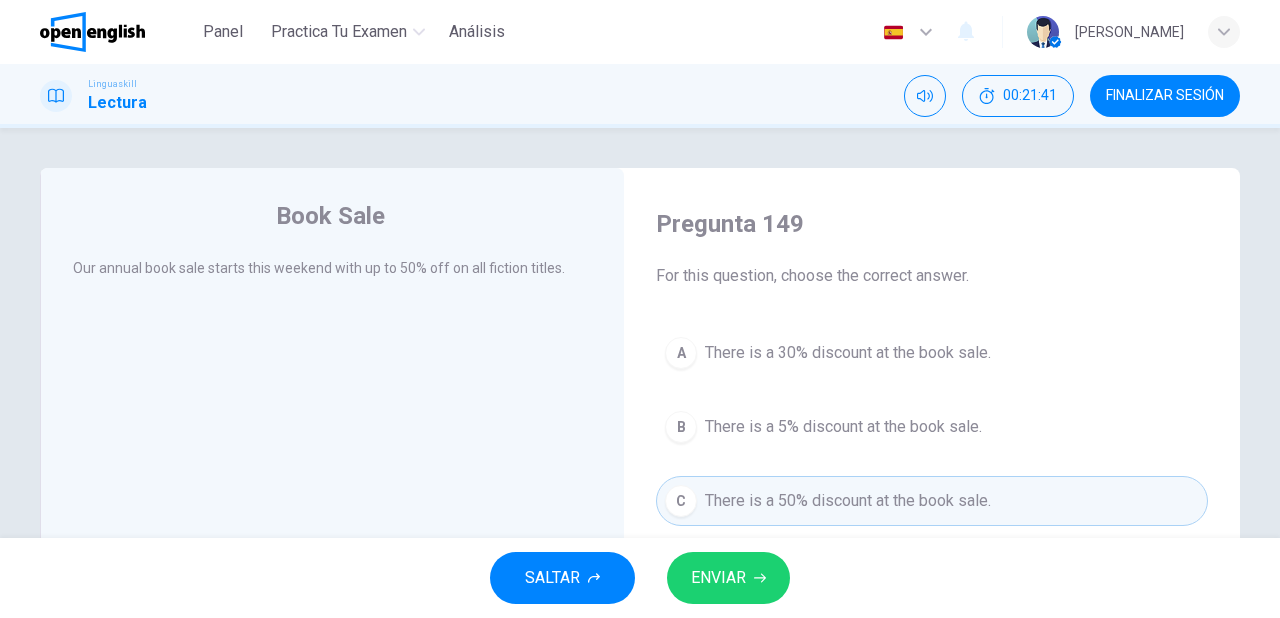 click on "ENVIAR" at bounding box center [718, 578] 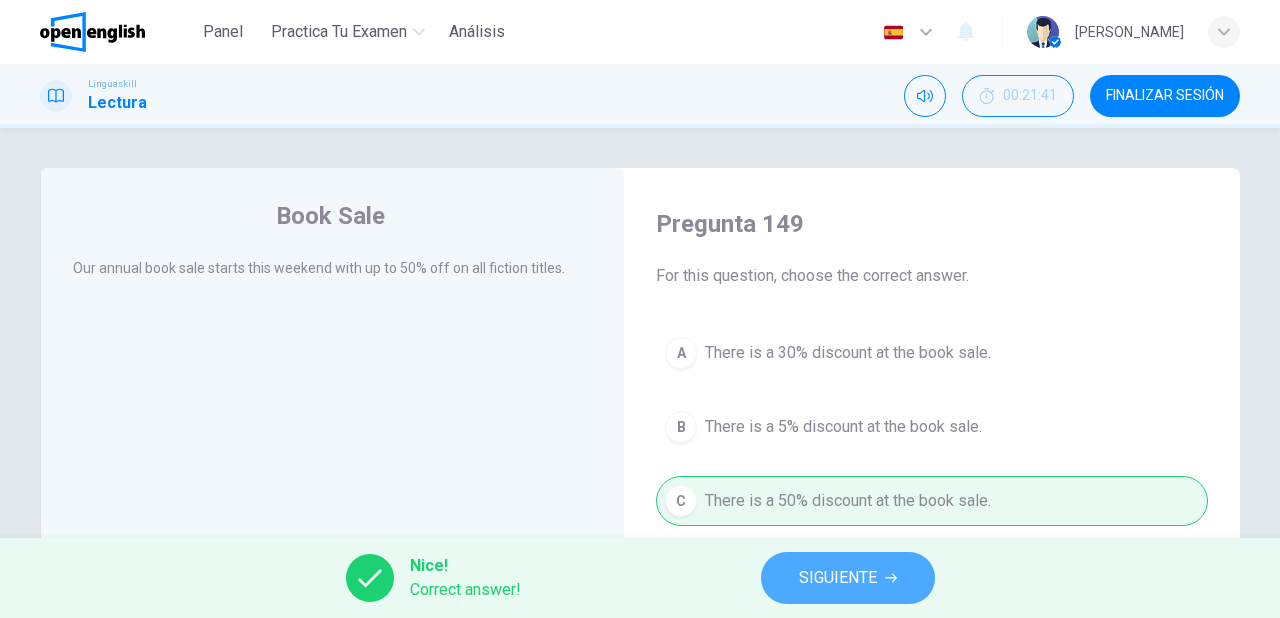 click on "SIGUIENTE" at bounding box center [838, 578] 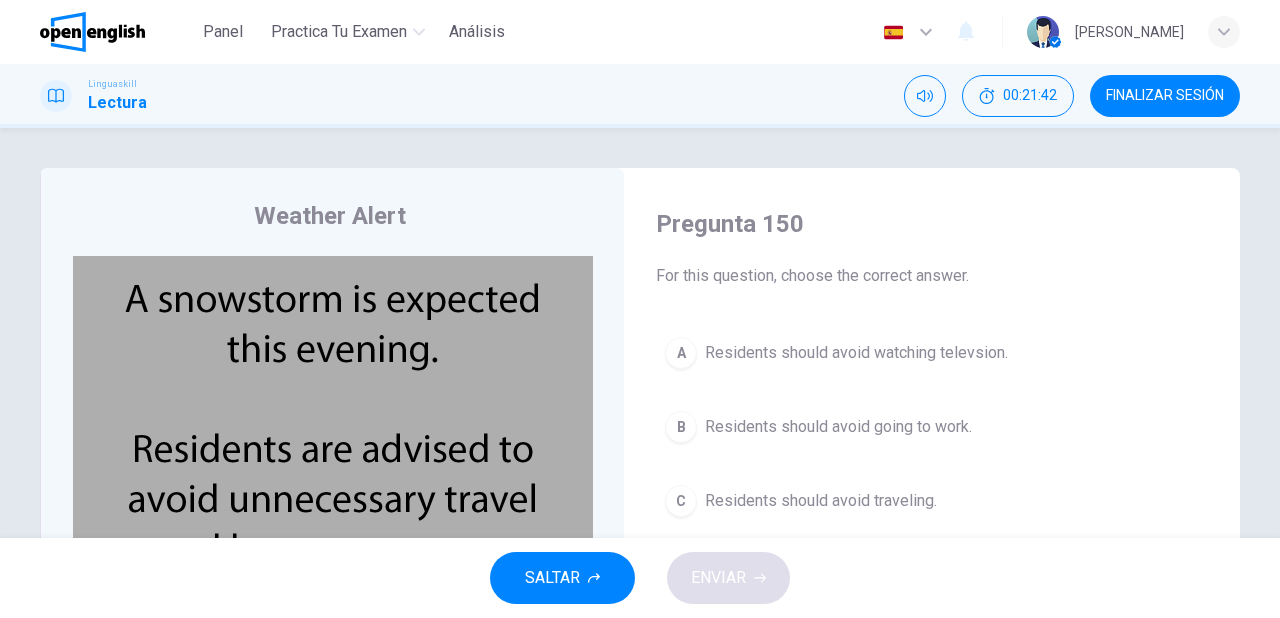 scroll, scrollTop: 80, scrollLeft: 0, axis: vertical 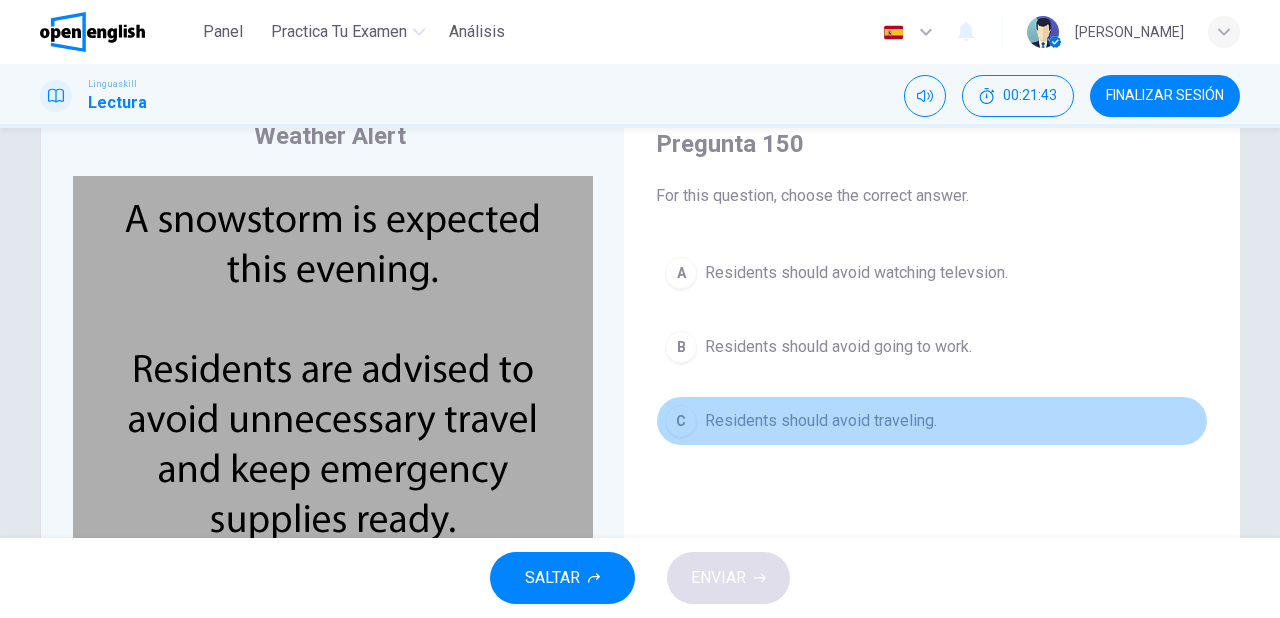 drag, startPoint x: 804, startPoint y: 426, endPoint x: 748, endPoint y: 527, distance: 115.48593 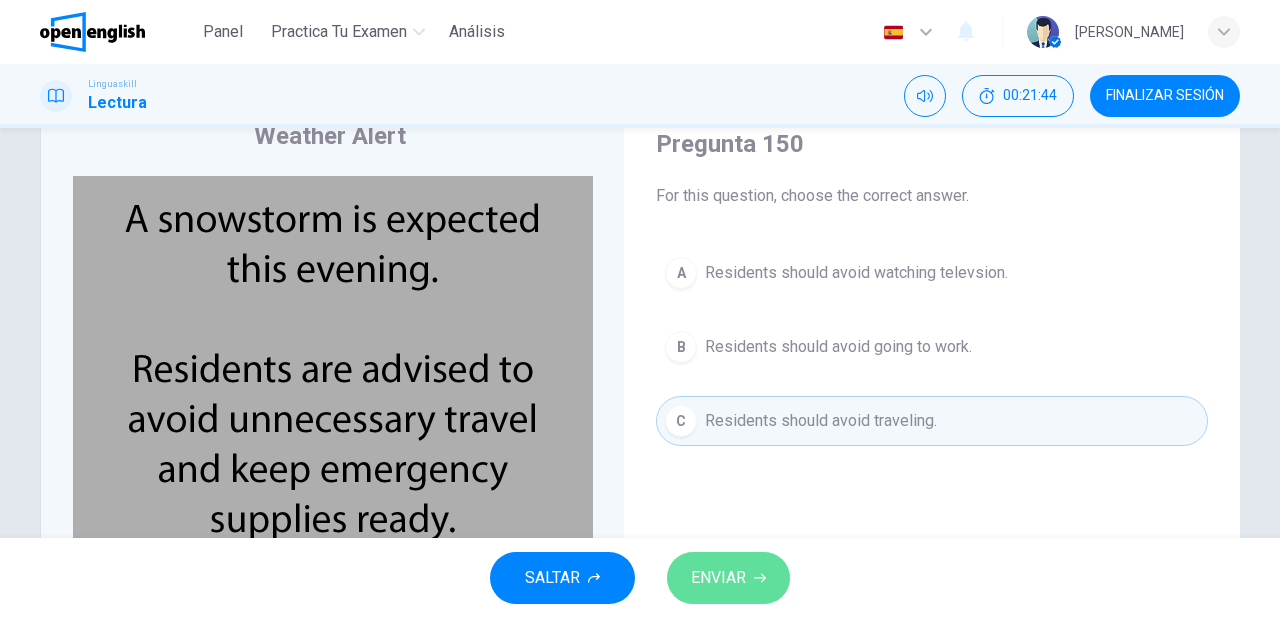 click on "ENVIAR" at bounding box center [718, 578] 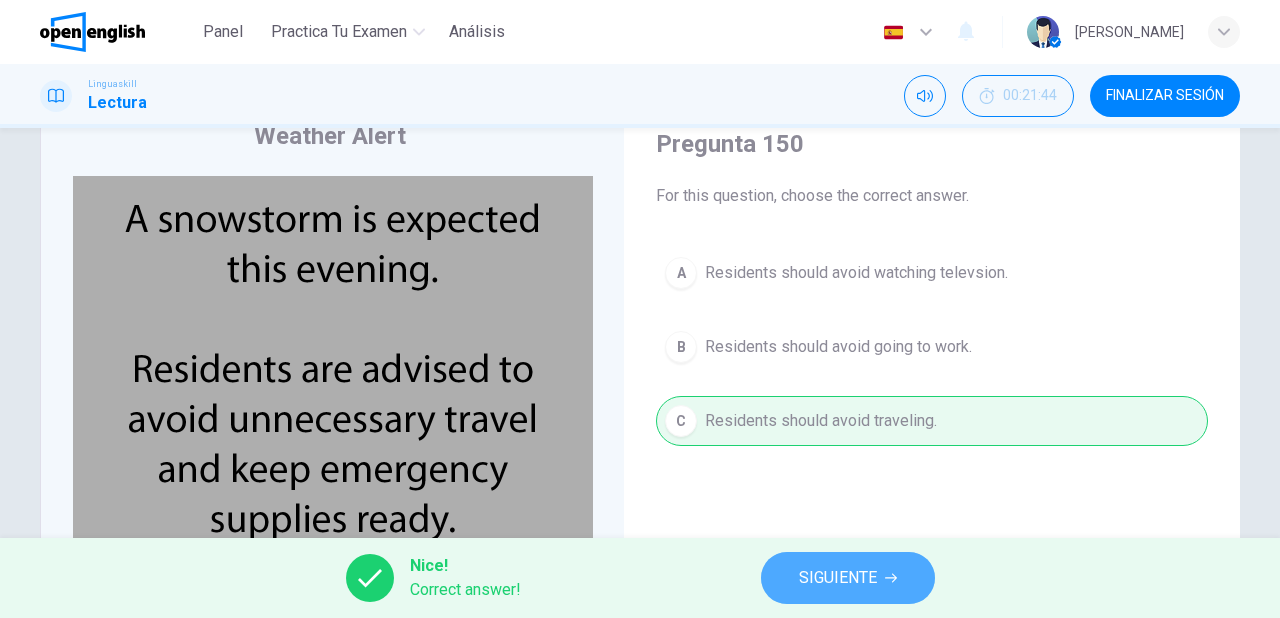 click on "SIGUIENTE" at bounding box center (838, 578) 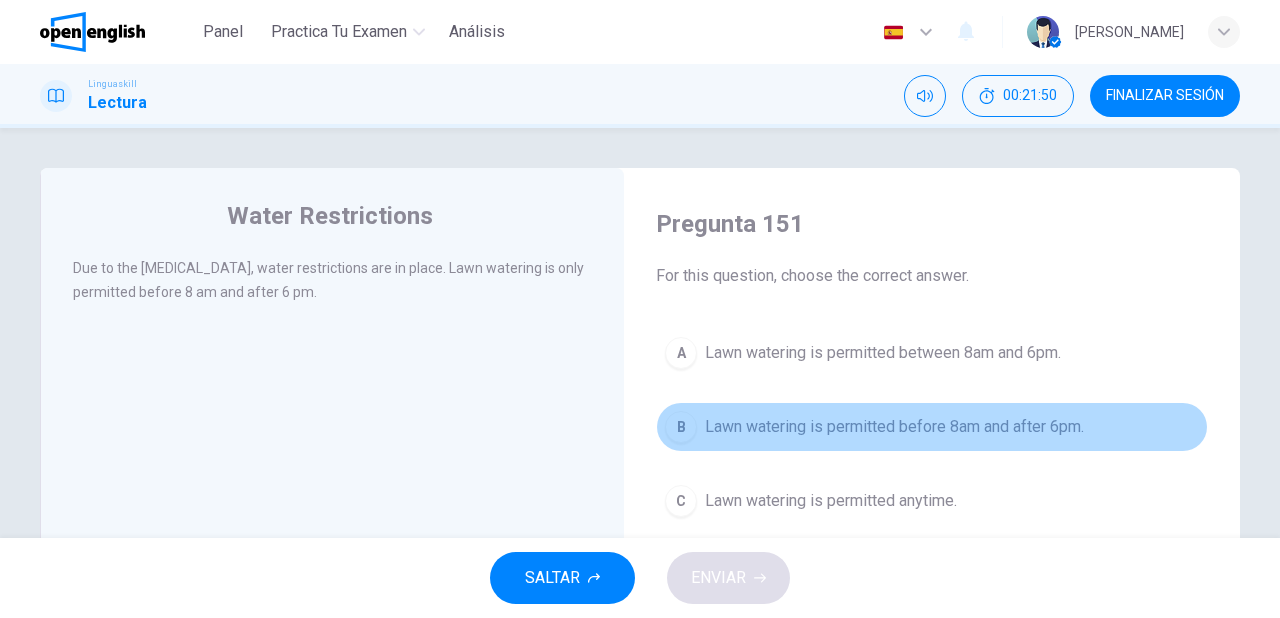 click on "Lawn watering is permitted before 8am and after 6pm." at bounding box center [894, 427] 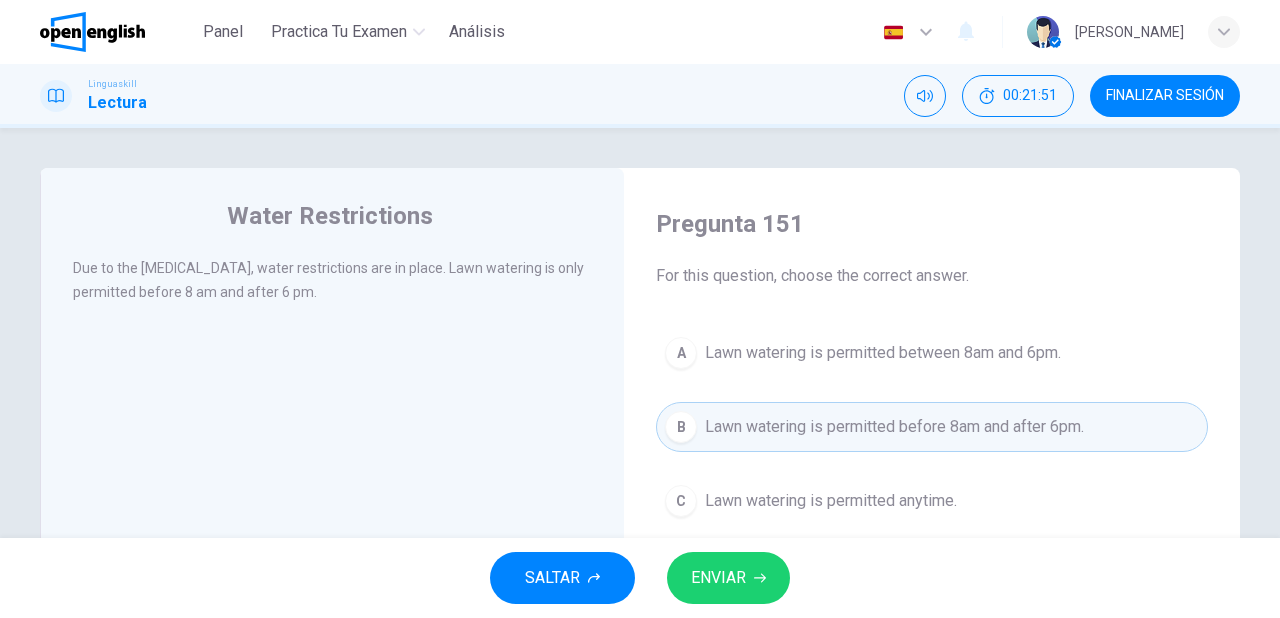click on "ENVIAR" at bounding box center (718, 578) 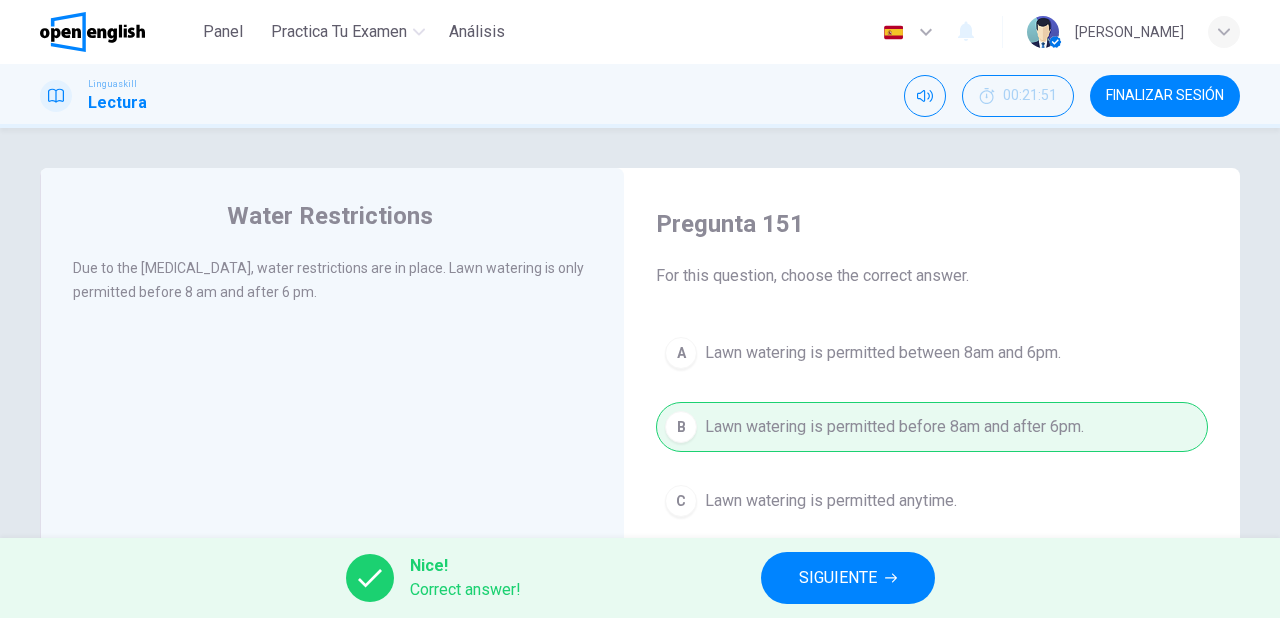 click on "SIGUIENTE" at bounding box center (838, 578) 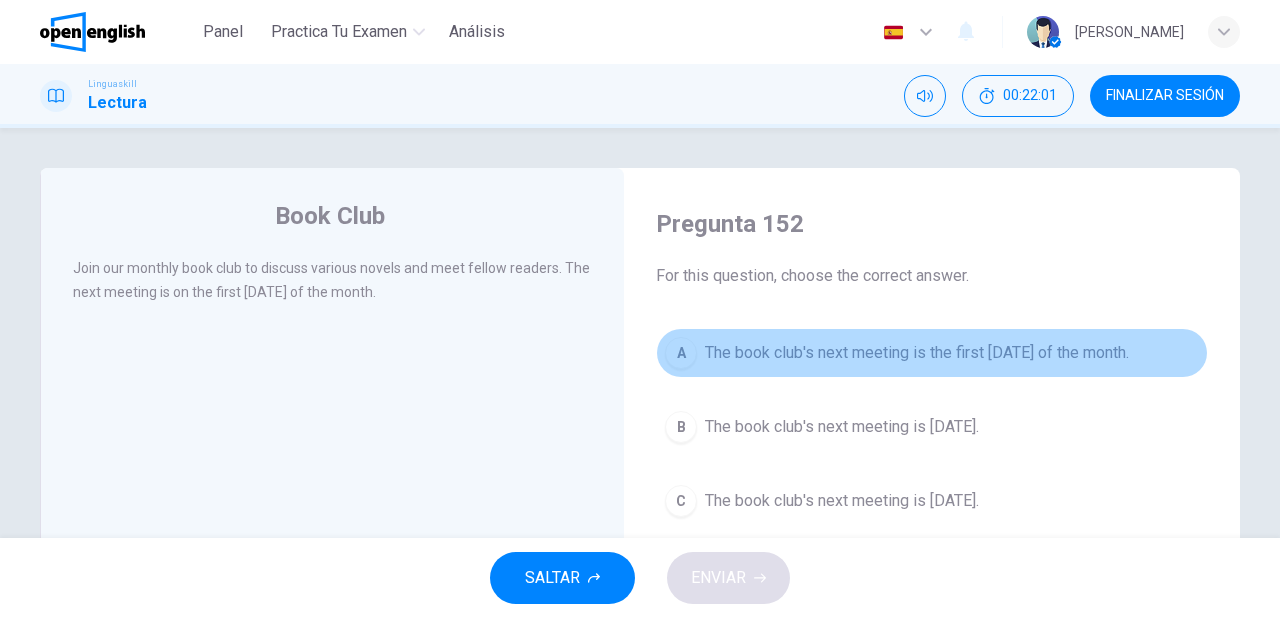 click on "The book club's next meeting is the first Monday of the month." at bounding box center [917, 353] 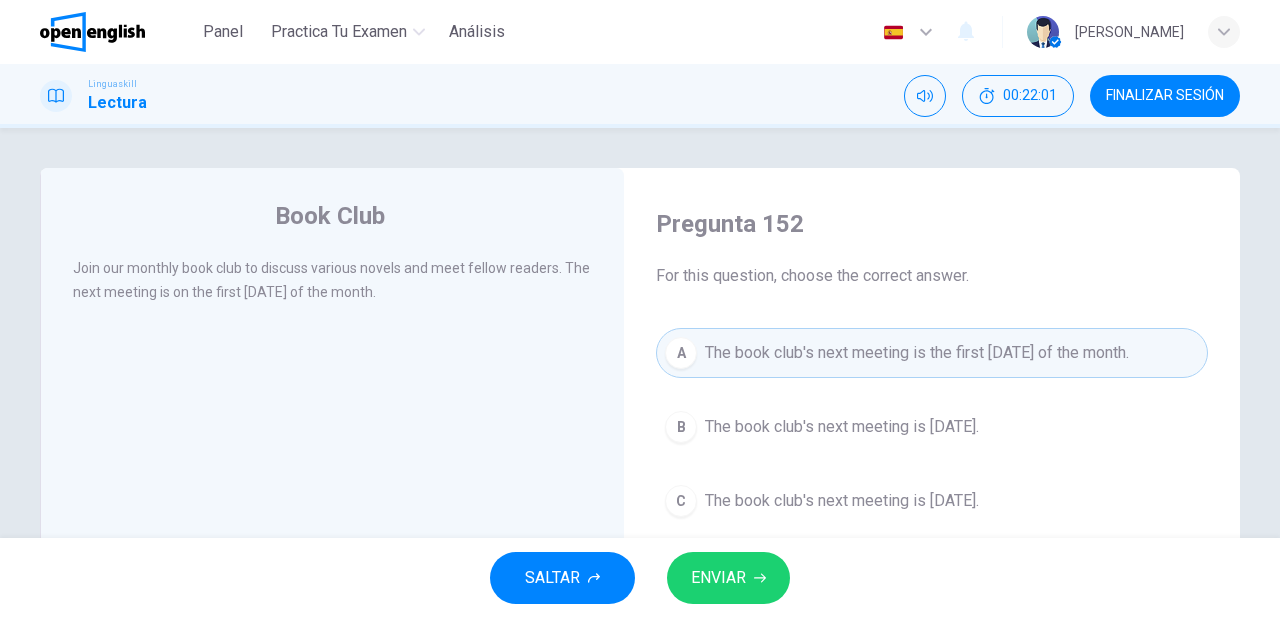 click on "ENVIAR" at bounding box center (728, 578) 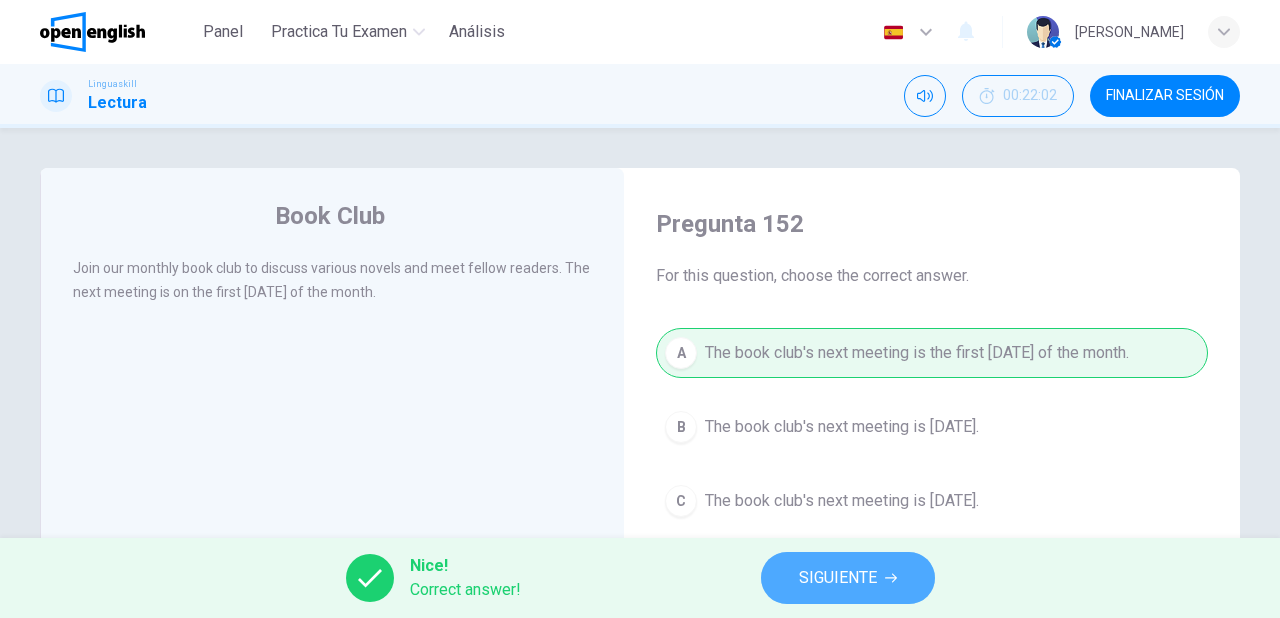 click on "SIGUIENTE" at bounding box center (838, 578) 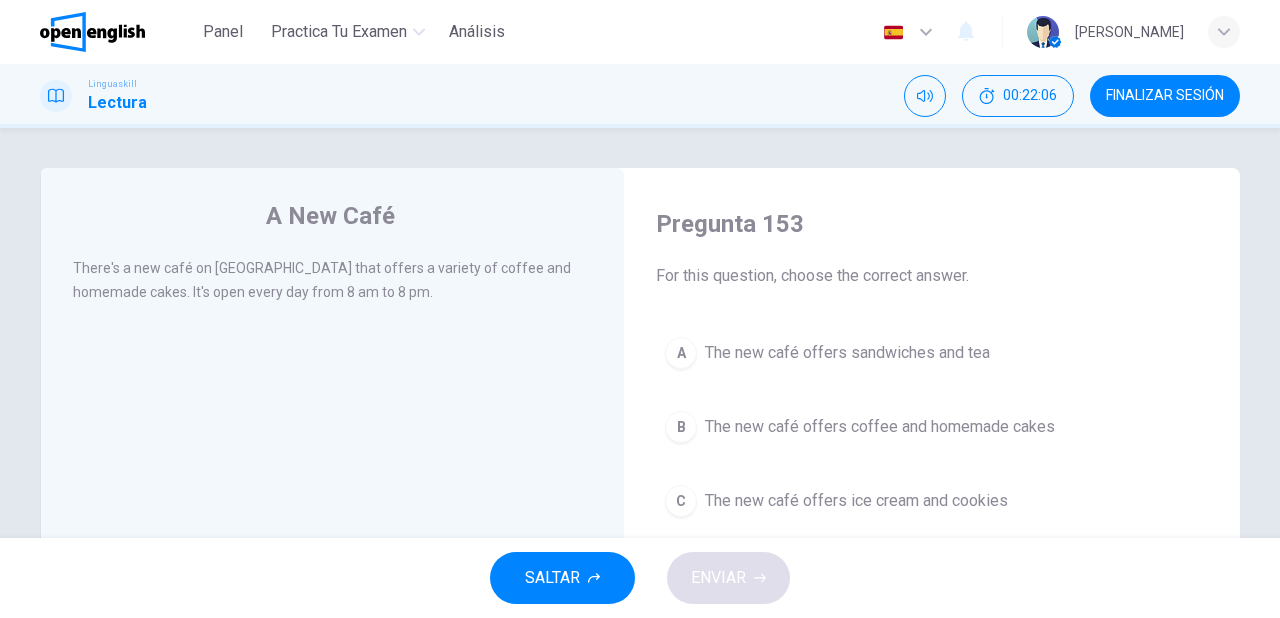 click on "The new café offers coffee and homemade cakes" at bounding box center [880, 427] 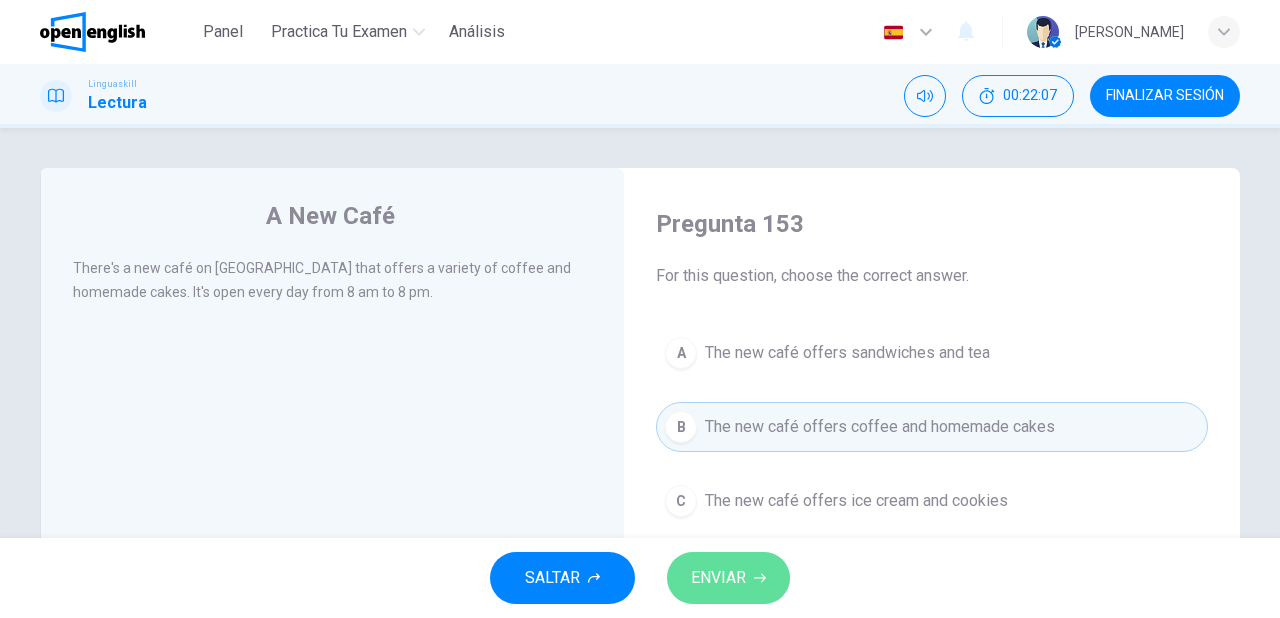 click 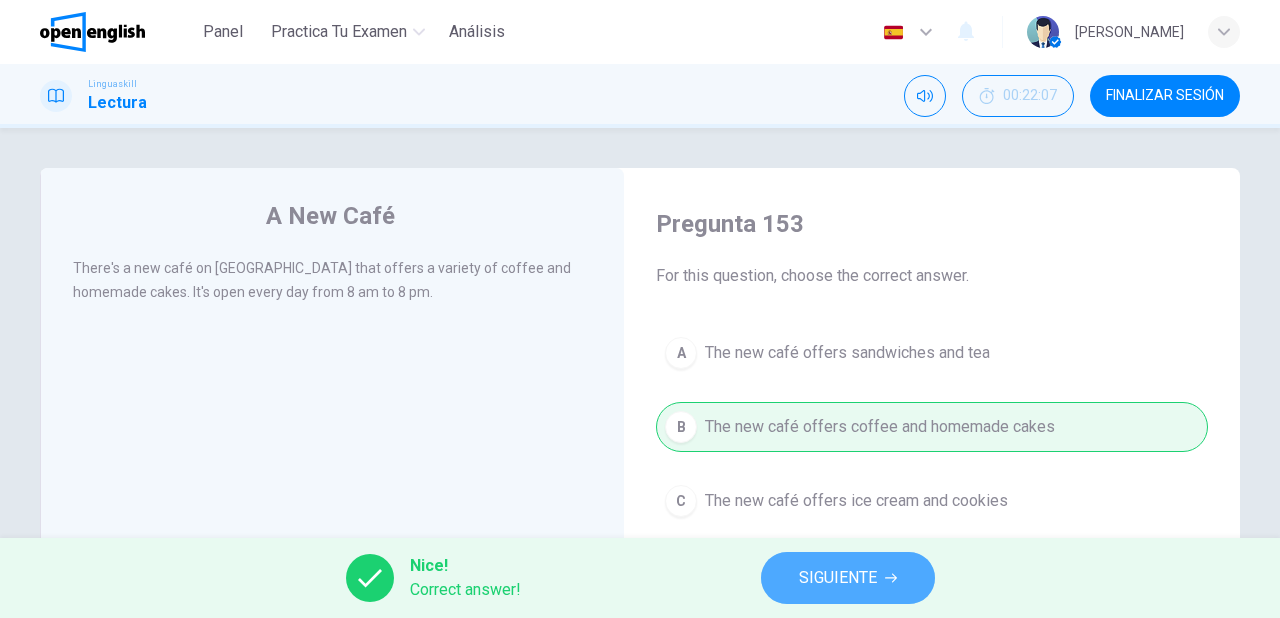click on "SIGUIENTE" at bounding box center (838, 578) 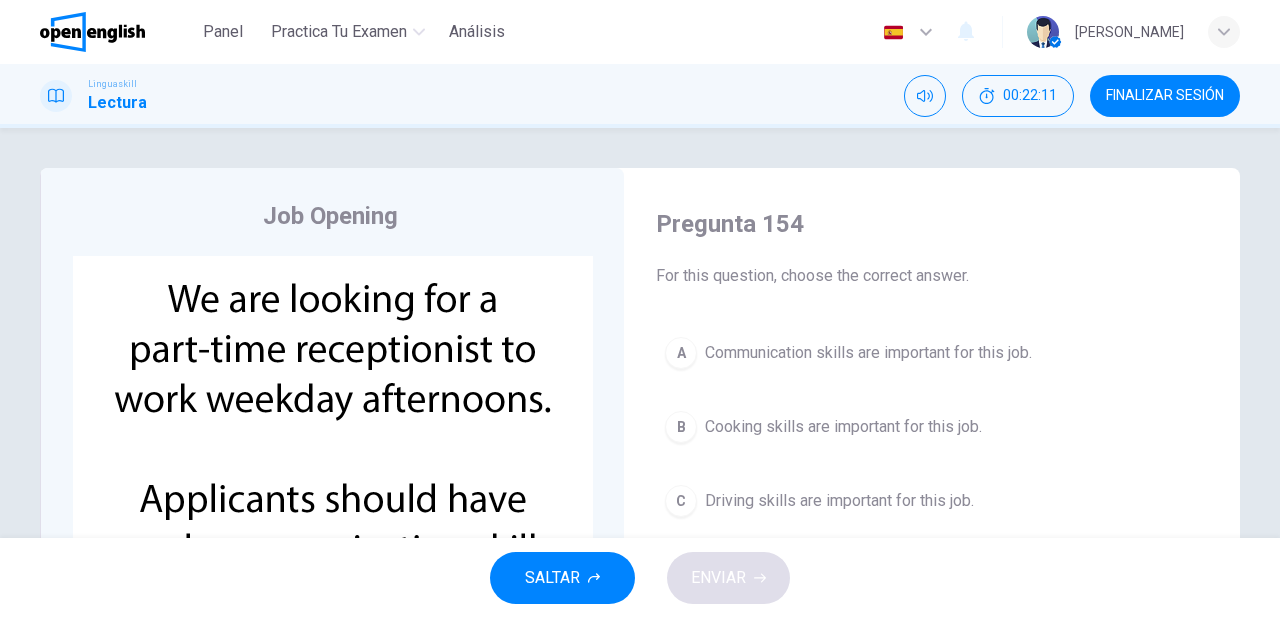 click on "Communication skills are important for this job." at bounding box center [868, 353] 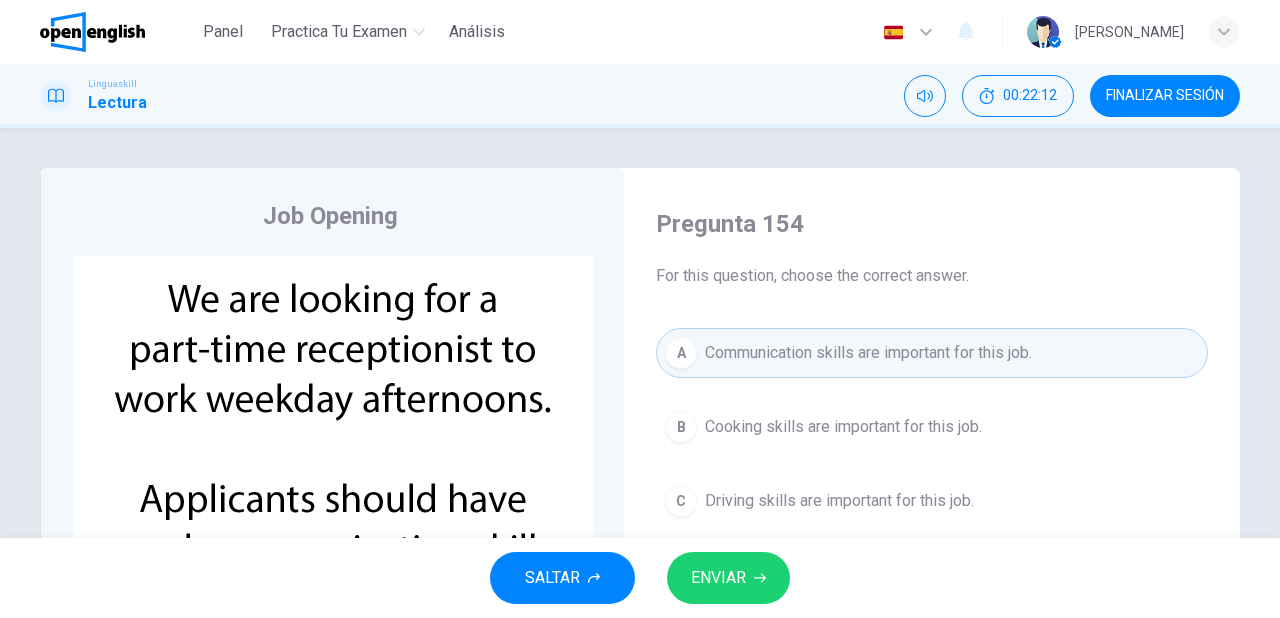 click 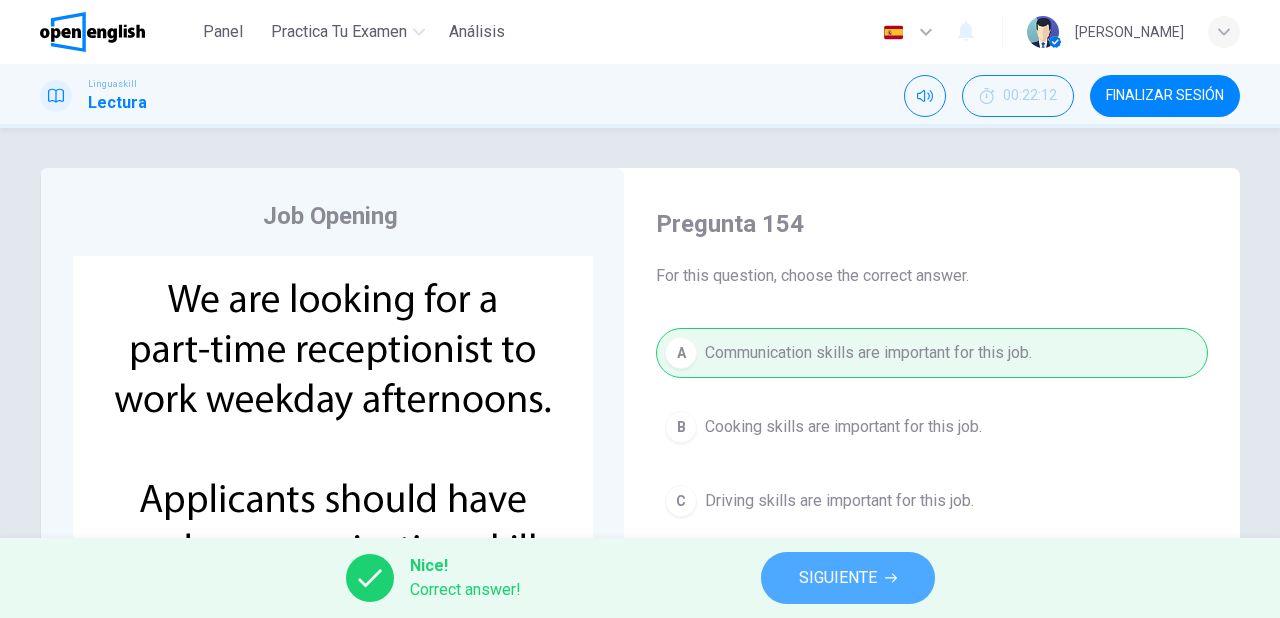 click 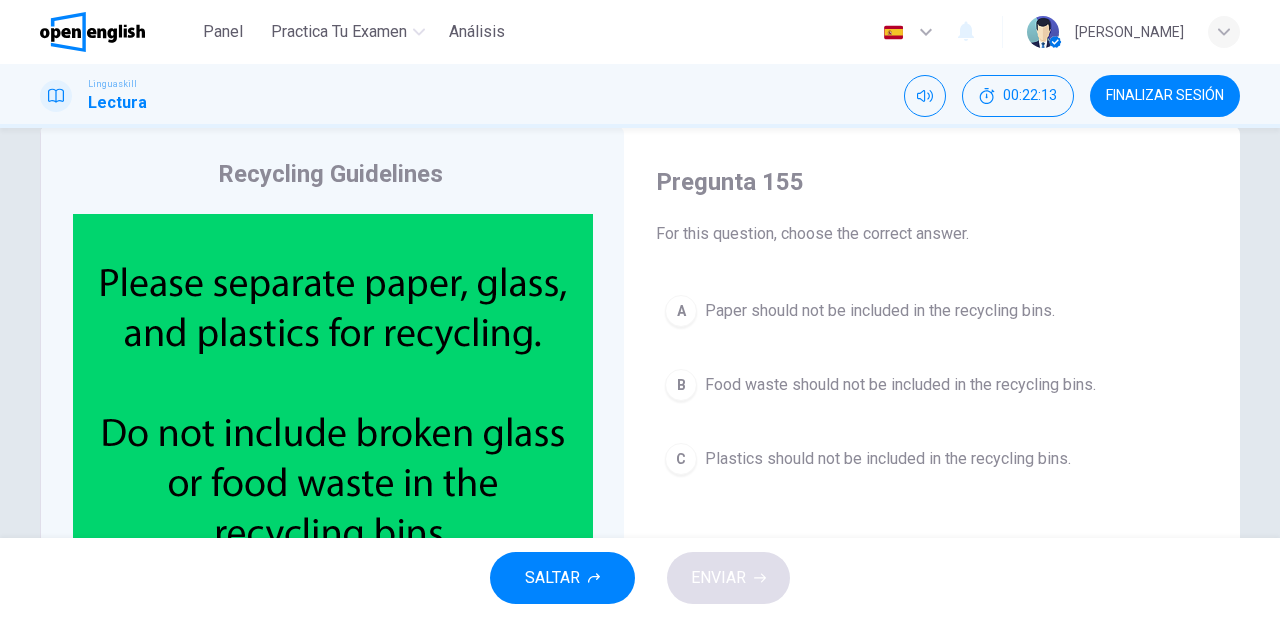 scroll, scrollTop: 80, scrollLeft: 0, axis: vertical 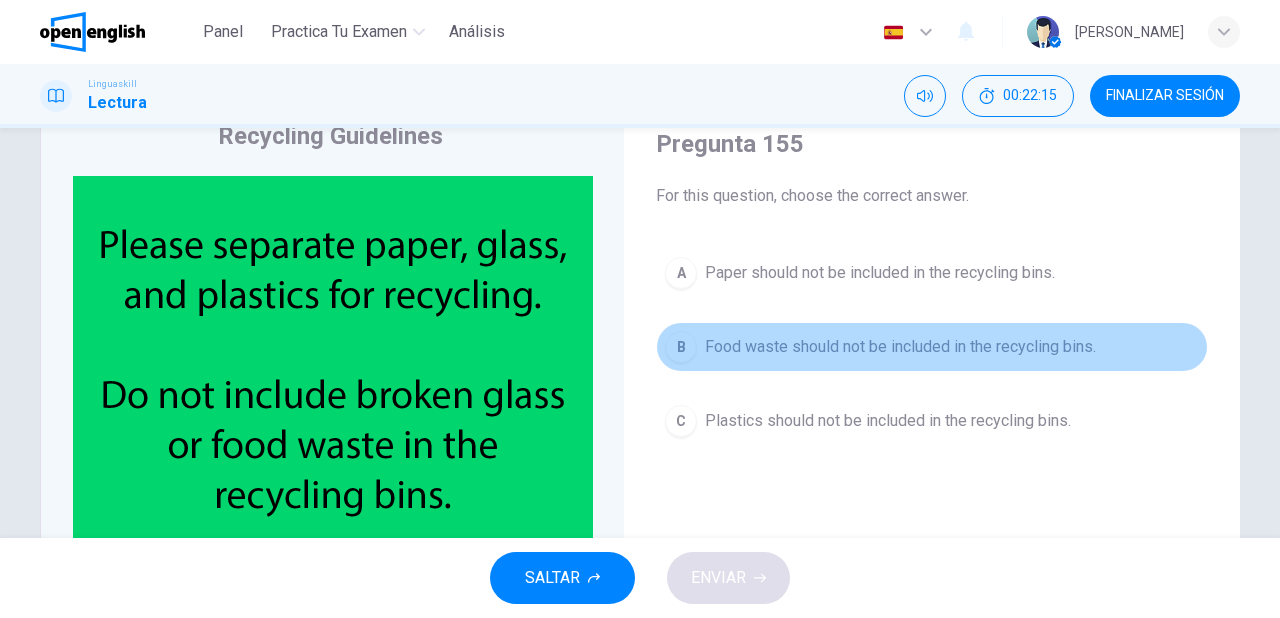 click on "Food waste should not be included in the recycling bins." at bounding box center (900, 347) 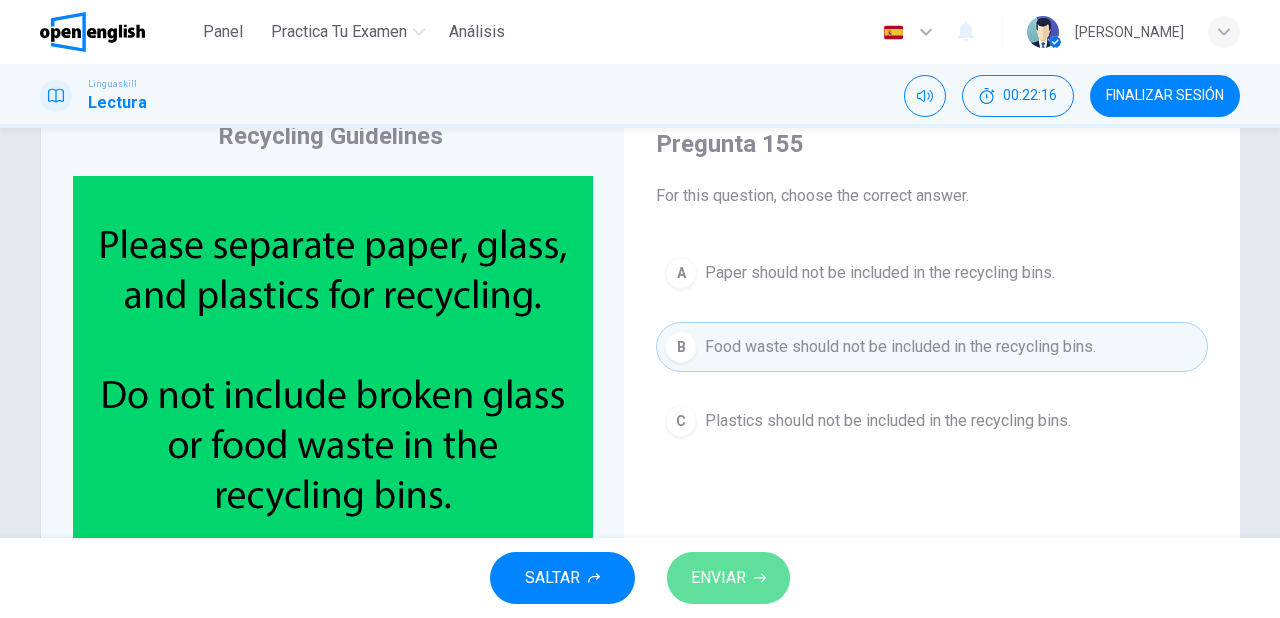 click on "ENVIAR" at bounding box center [718, 578] 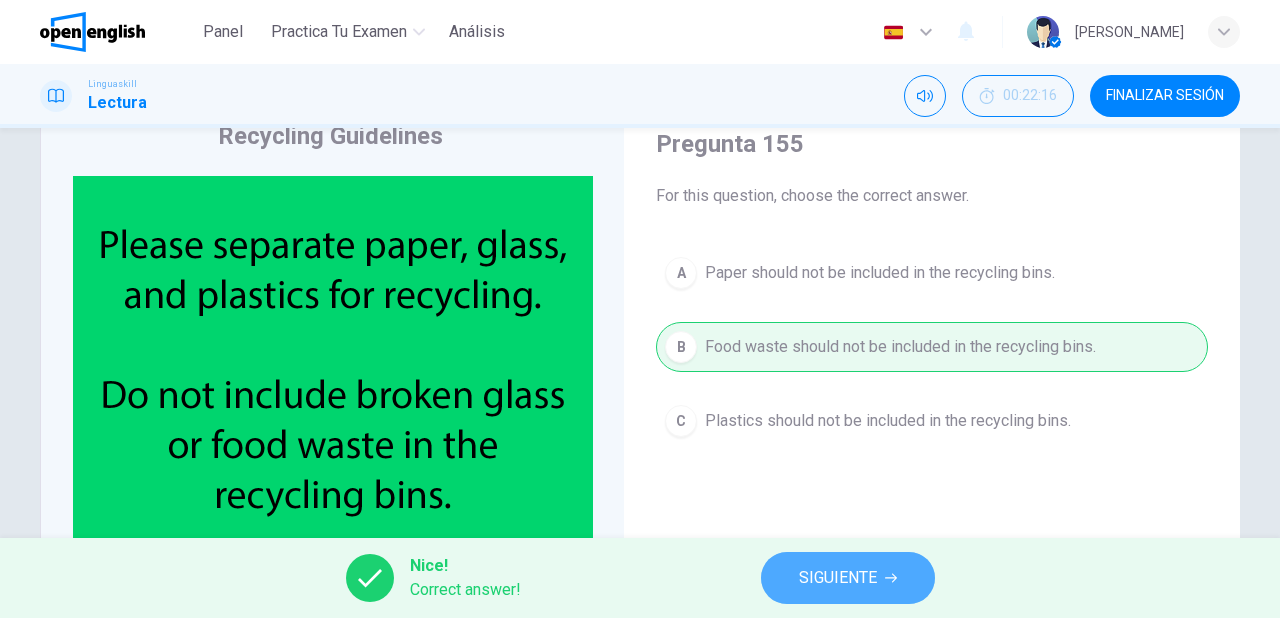 click on "SIGUIENTE" at bounding box center (838, 578) 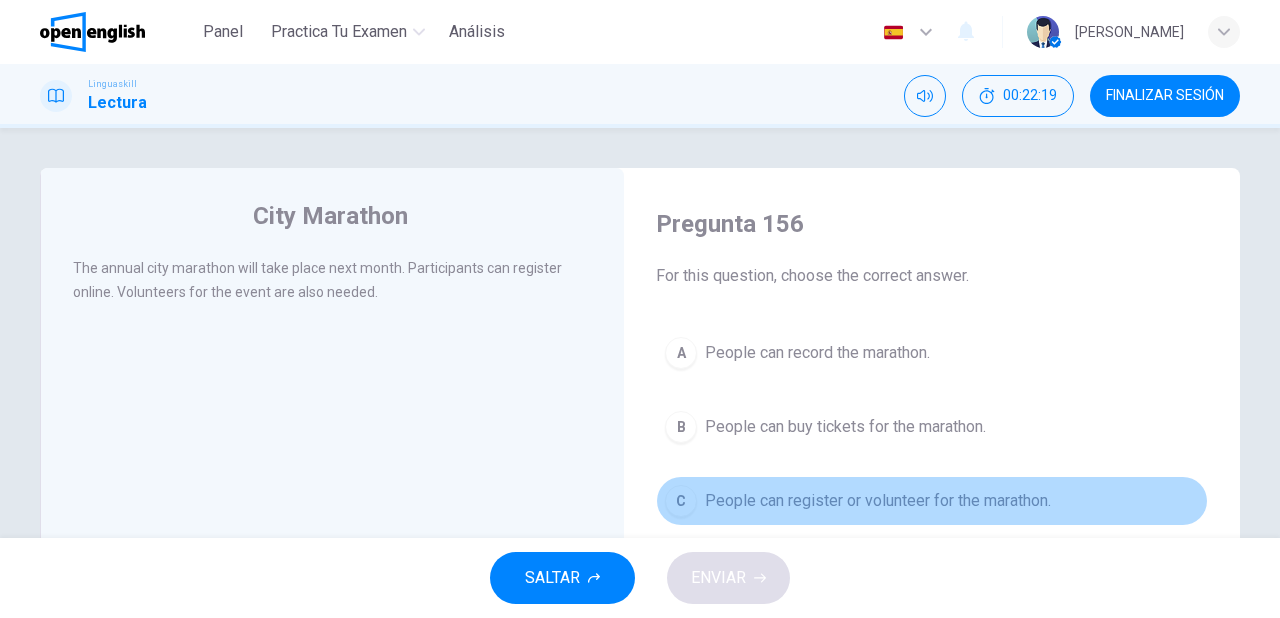 click on "People can register or volunteer for the marathon." at bounding box center (878, 501) 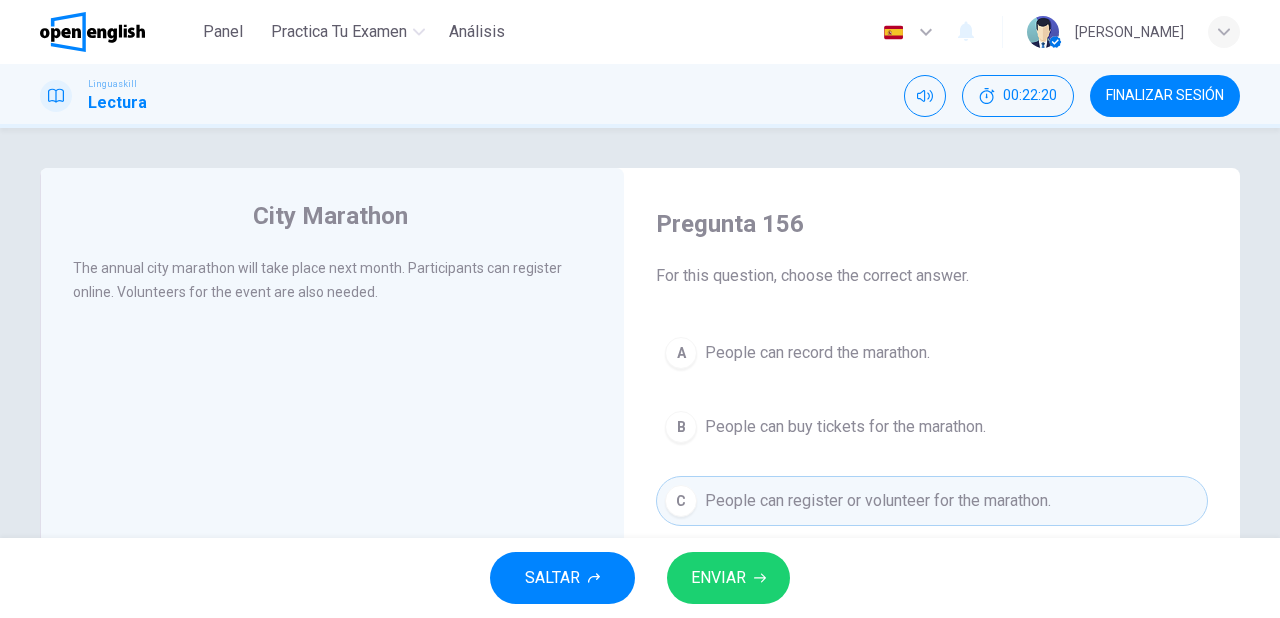 click on "ENVIAR" at bounding box center (718, 578) 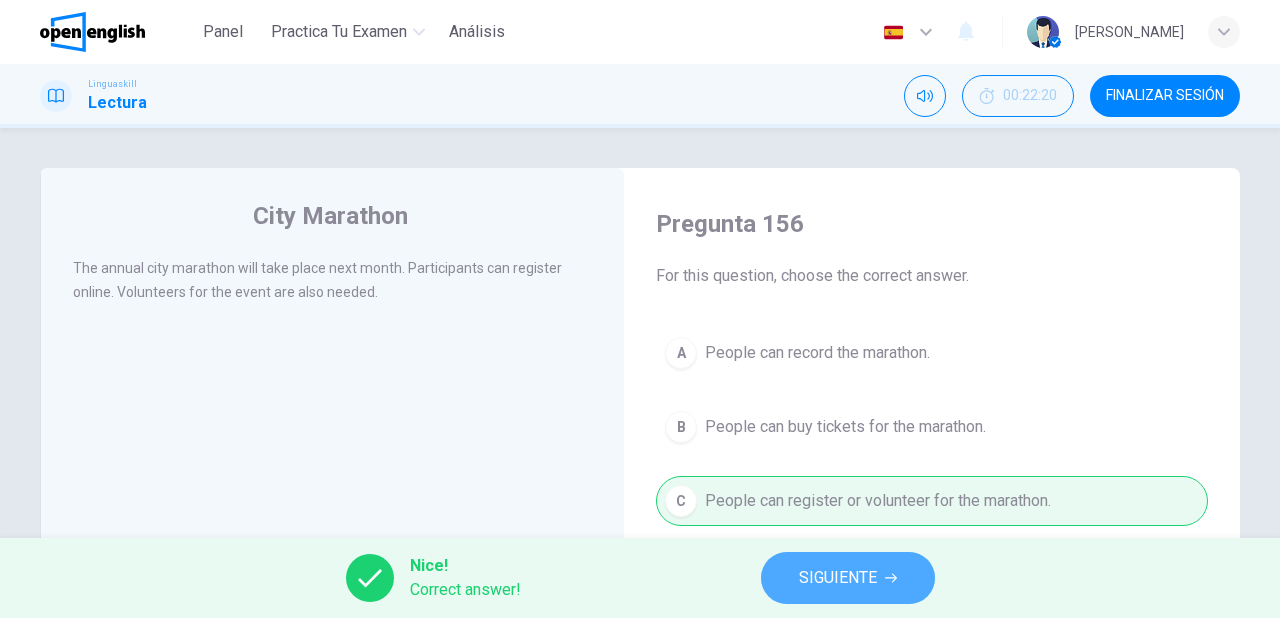 click on "SIGUIENTE" at bounding box center [838, 578] 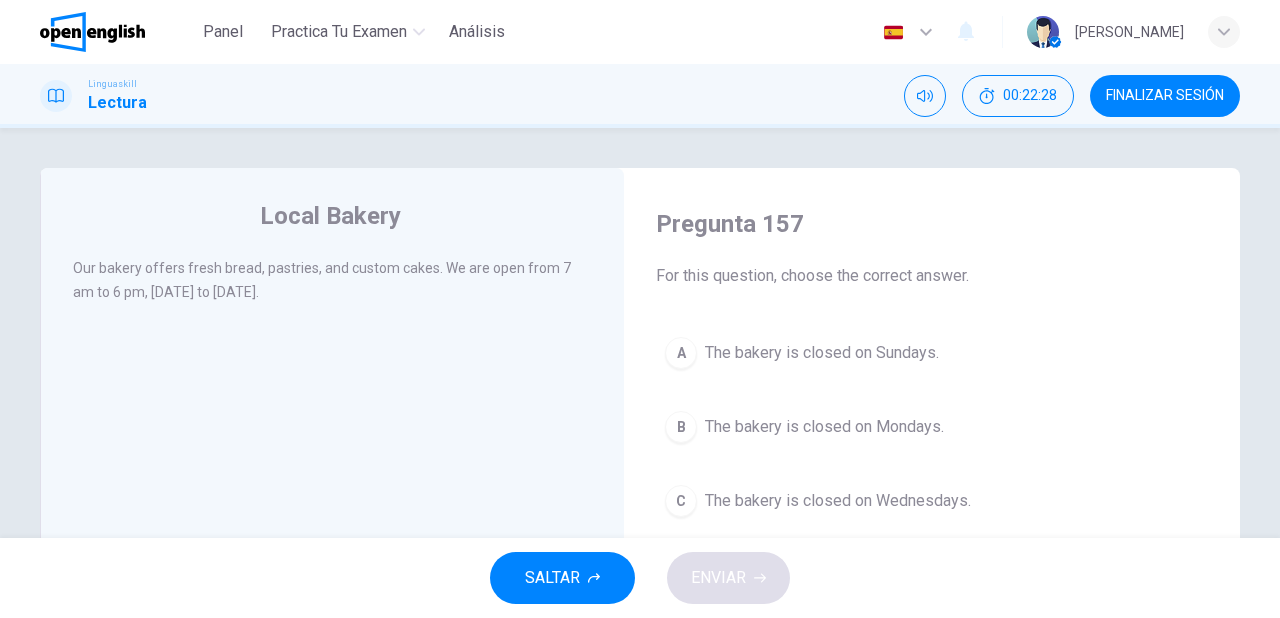 click on "The bakery is closed on Sundays." at bounding box center (822, 353) 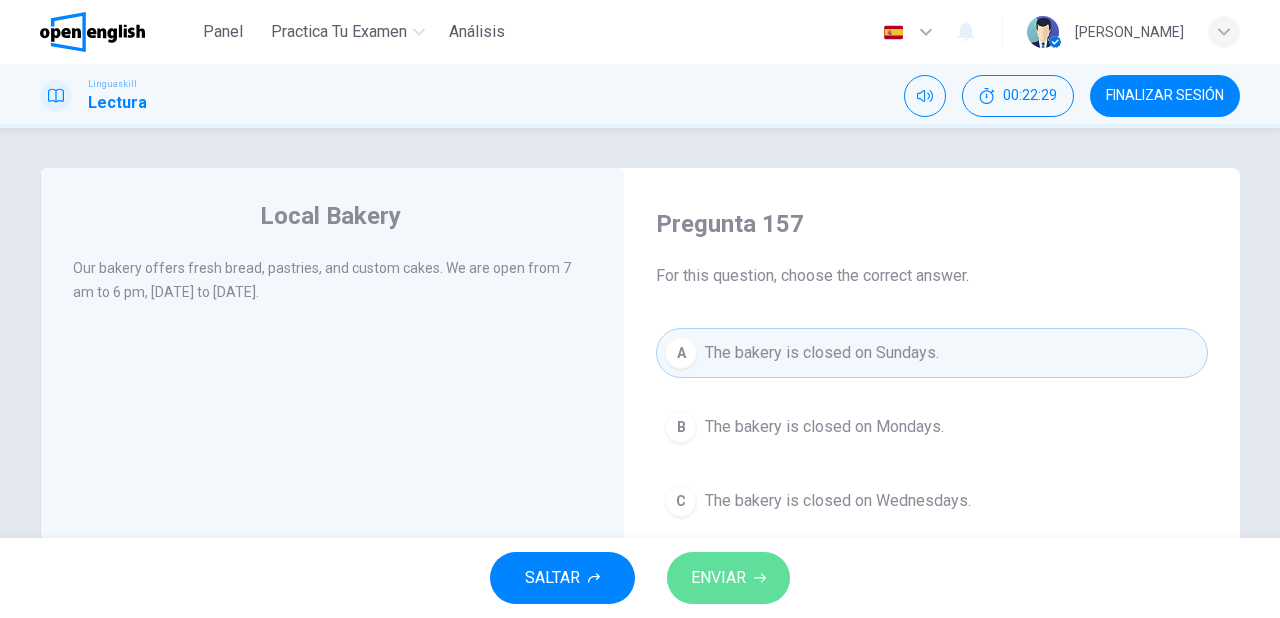 click on "ENVIAR" at bounding box center [728, 578] 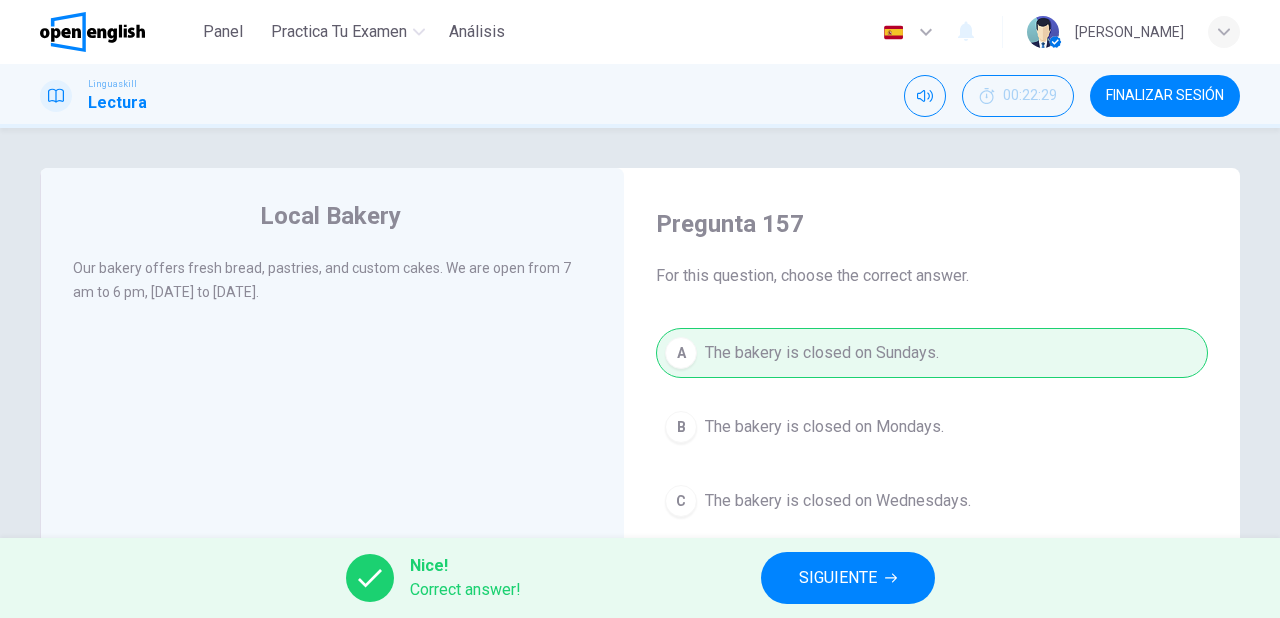 click on "SIGUIENTE" at bounding box center [838, 578] 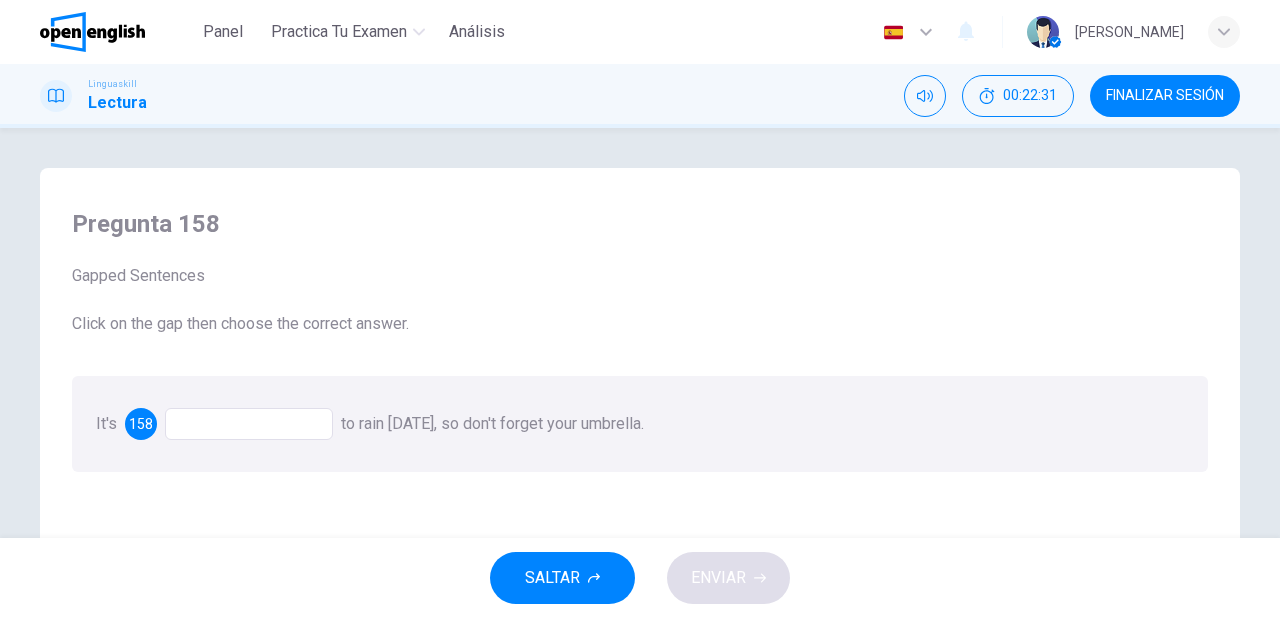 click at bounding box center [249, 424] 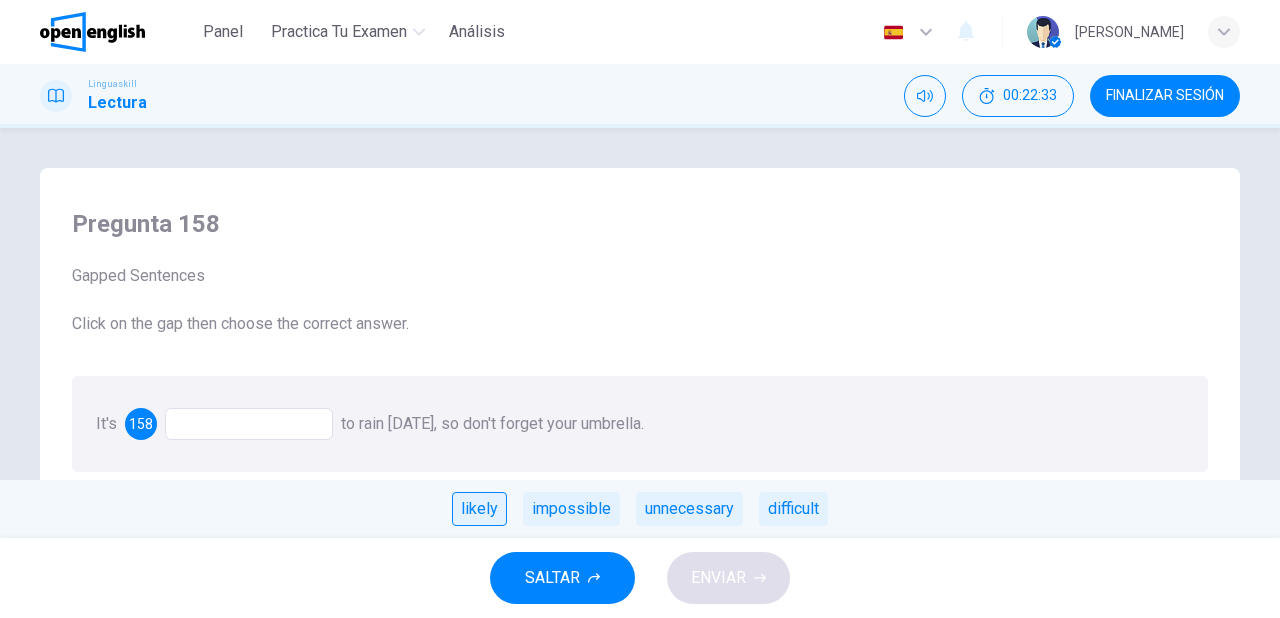 click on "likely" at bounding box center (479, 509) 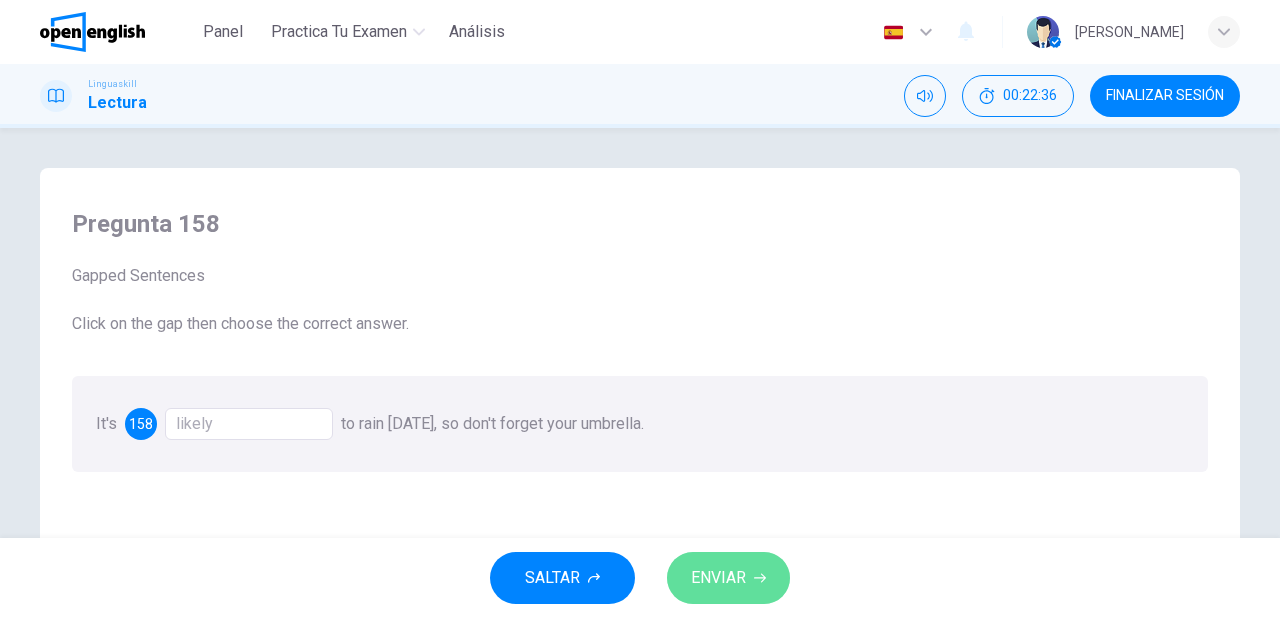 click on "ENVIAR" at bounding box center [718, 578] 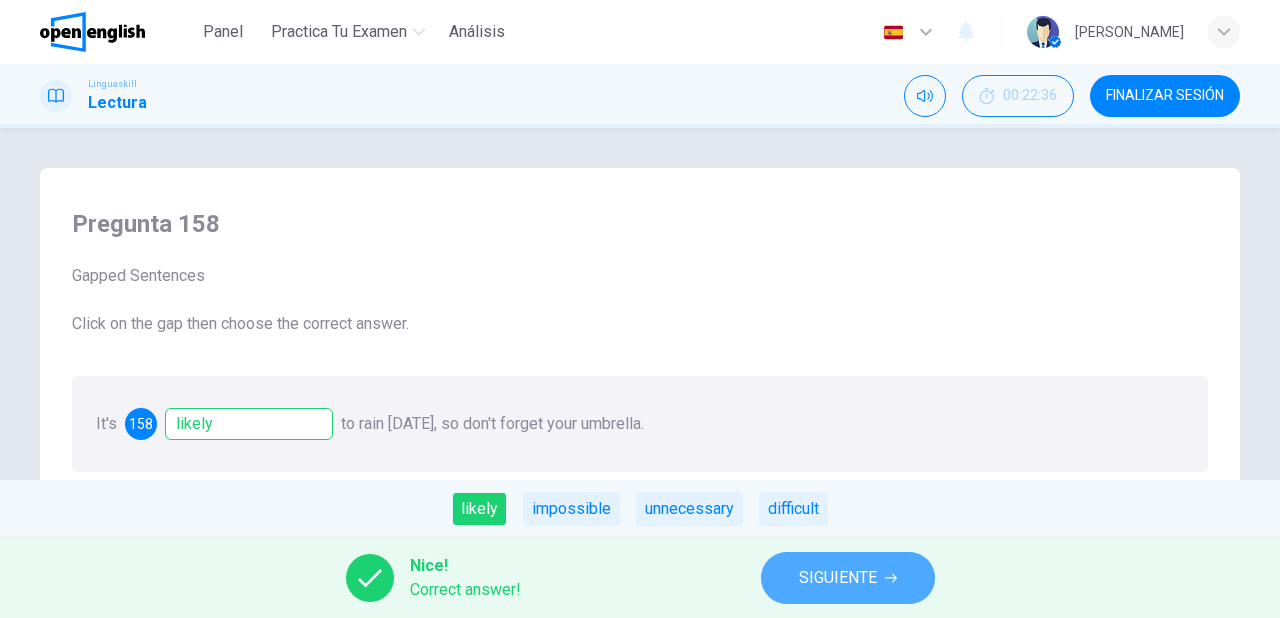 click on "SIGUIENTE" at bounding box center (838, 578) 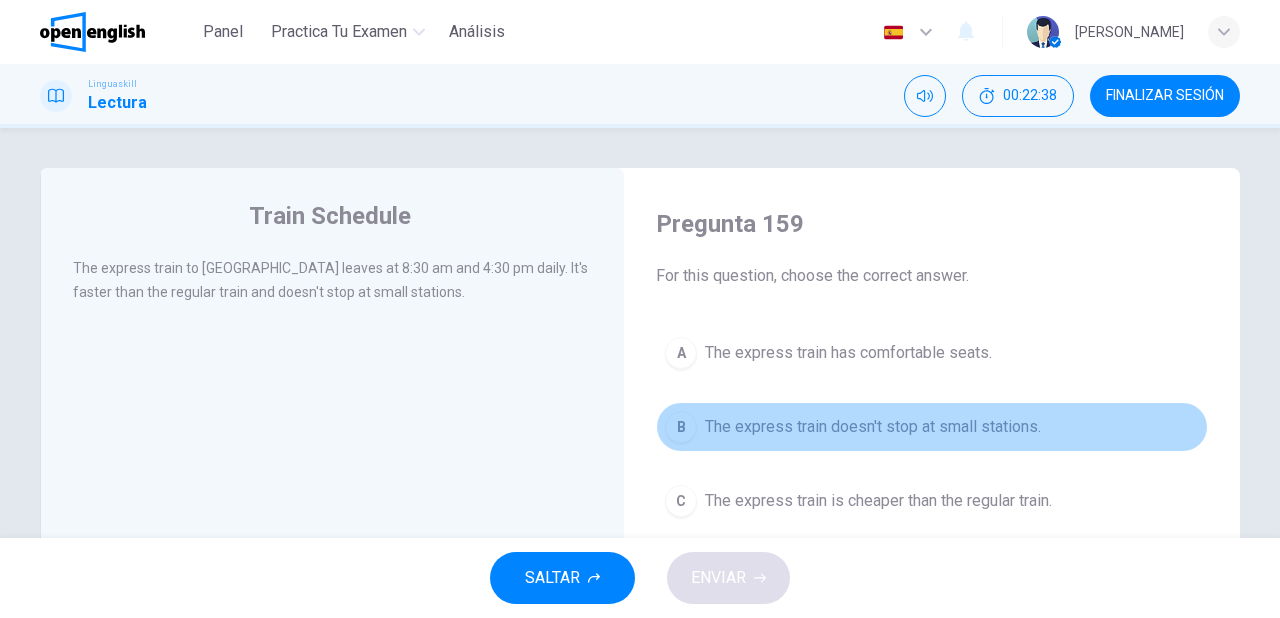 click on "The express train doesn't stop at small stations." at bounding box center (873, 427) 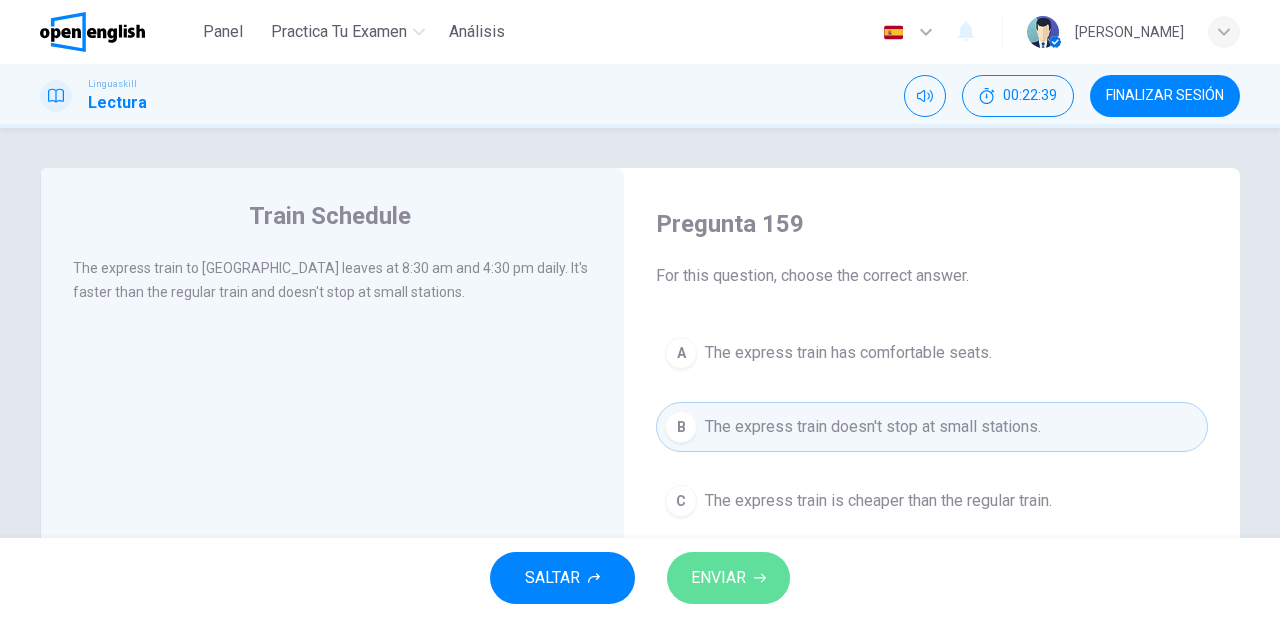 click on "ENVIAR" at bounding box center [728, 578] 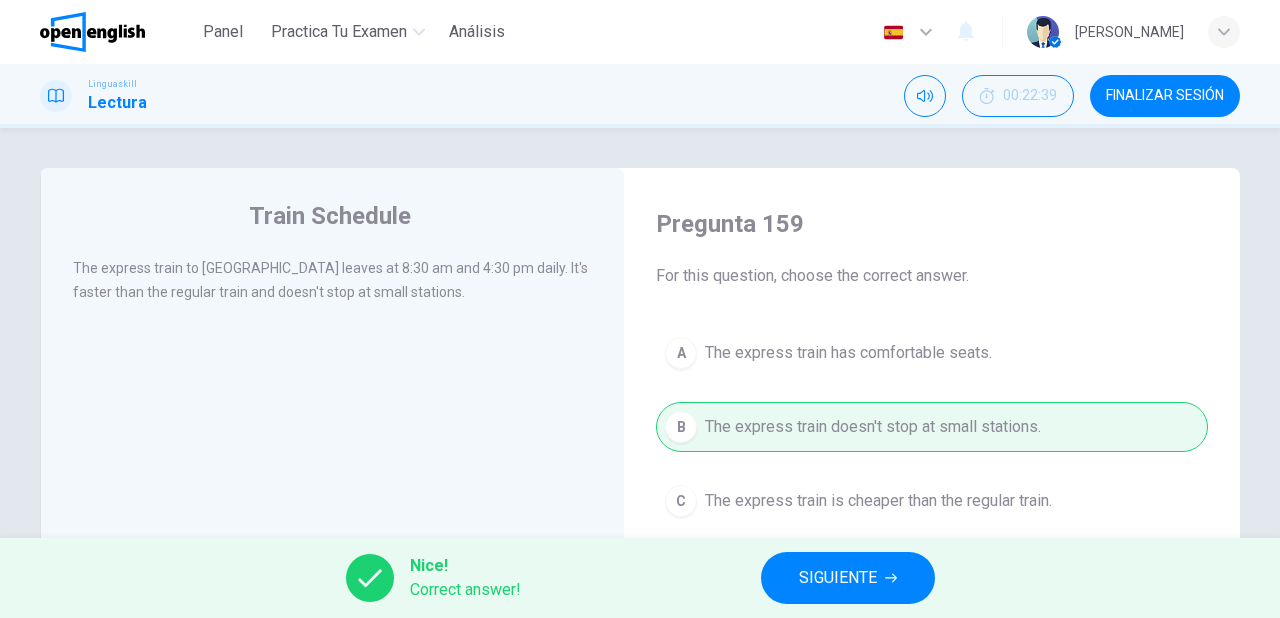 click on "SIGUIENTE" at bounding box center [838, 578] 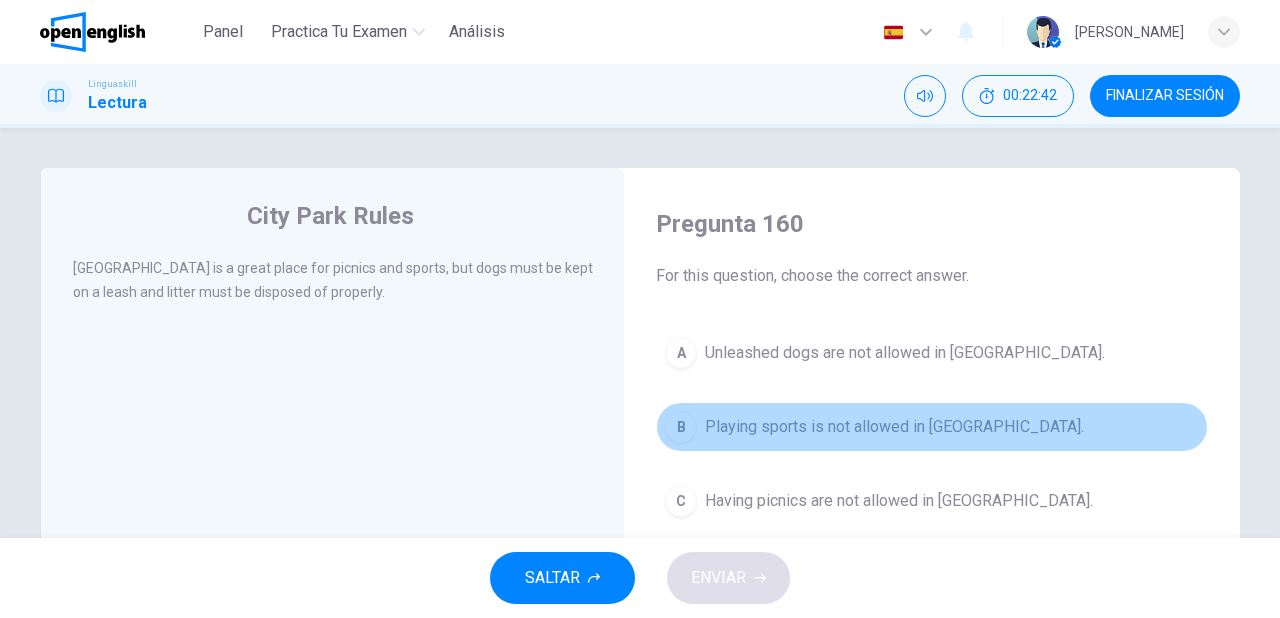 click on "Playing sports is not allowed in City Park." at bounding box center [894, 427] 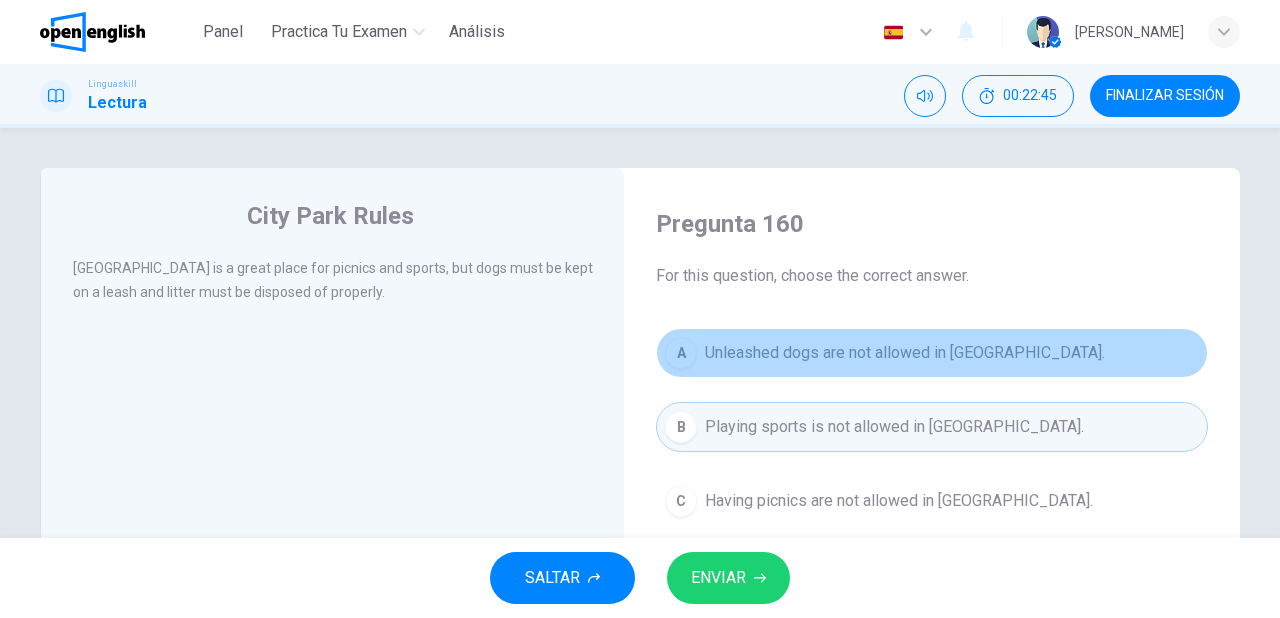 click on "Unleashed dogs are not allowed in City Park." at bounding box center [905, 353] 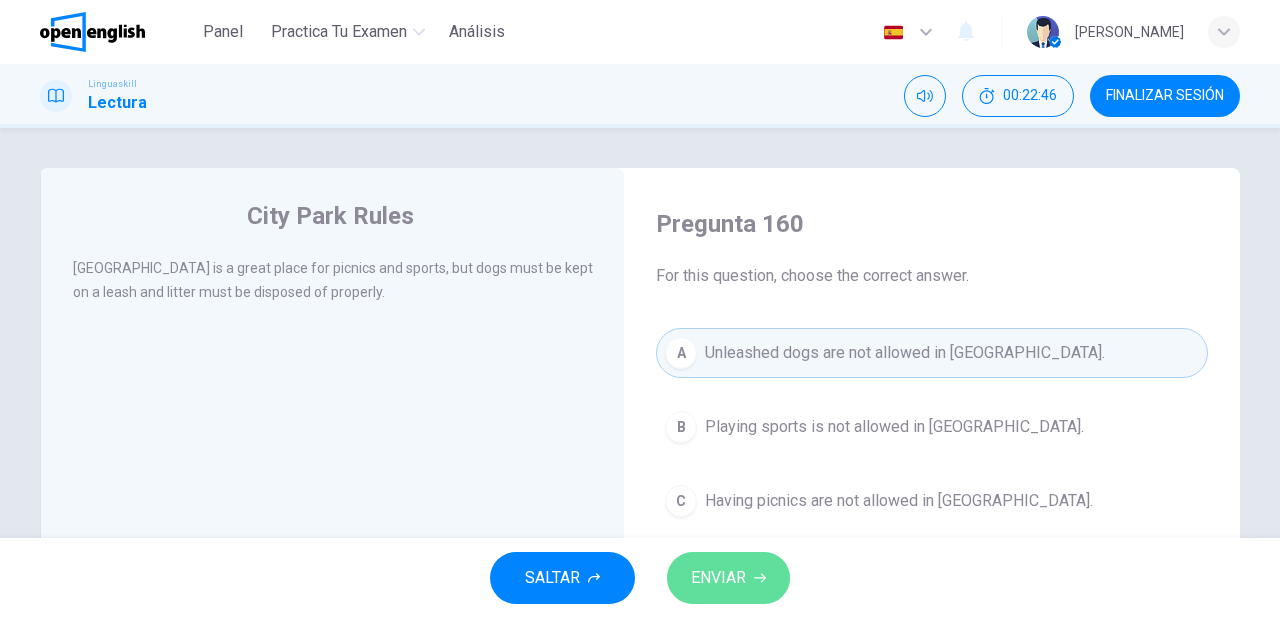 click on "ENVIAR" at bounding box center (718, 578) 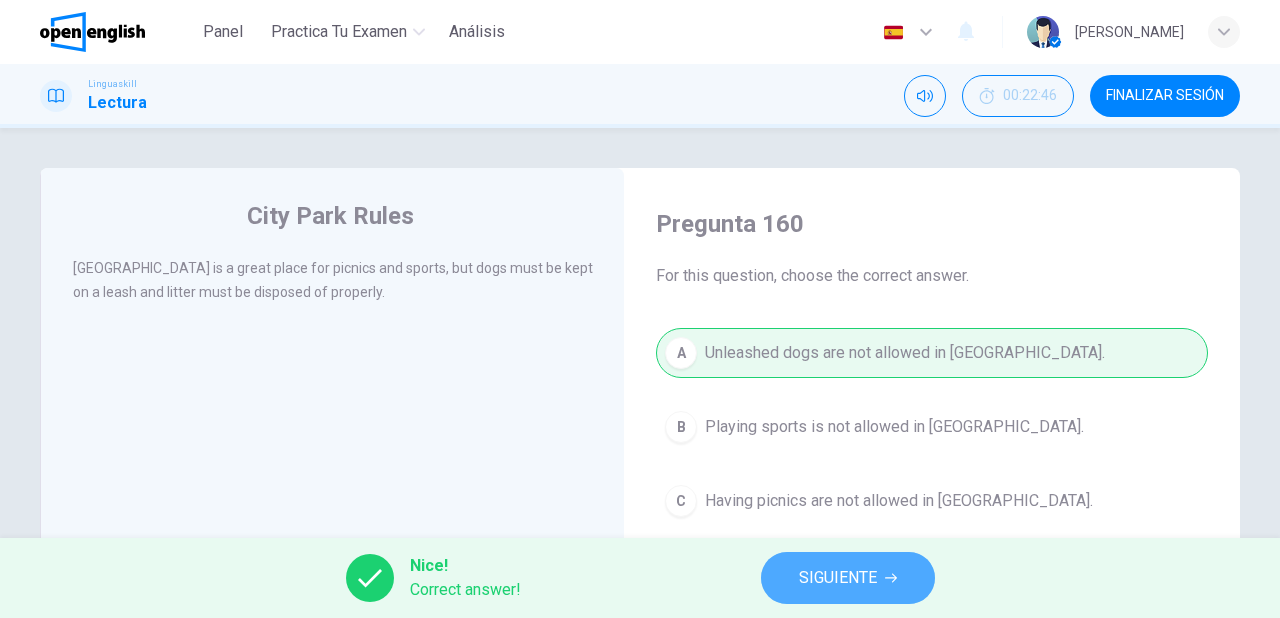 click on "SIGUIENTE" at bounding box center (838, 578) 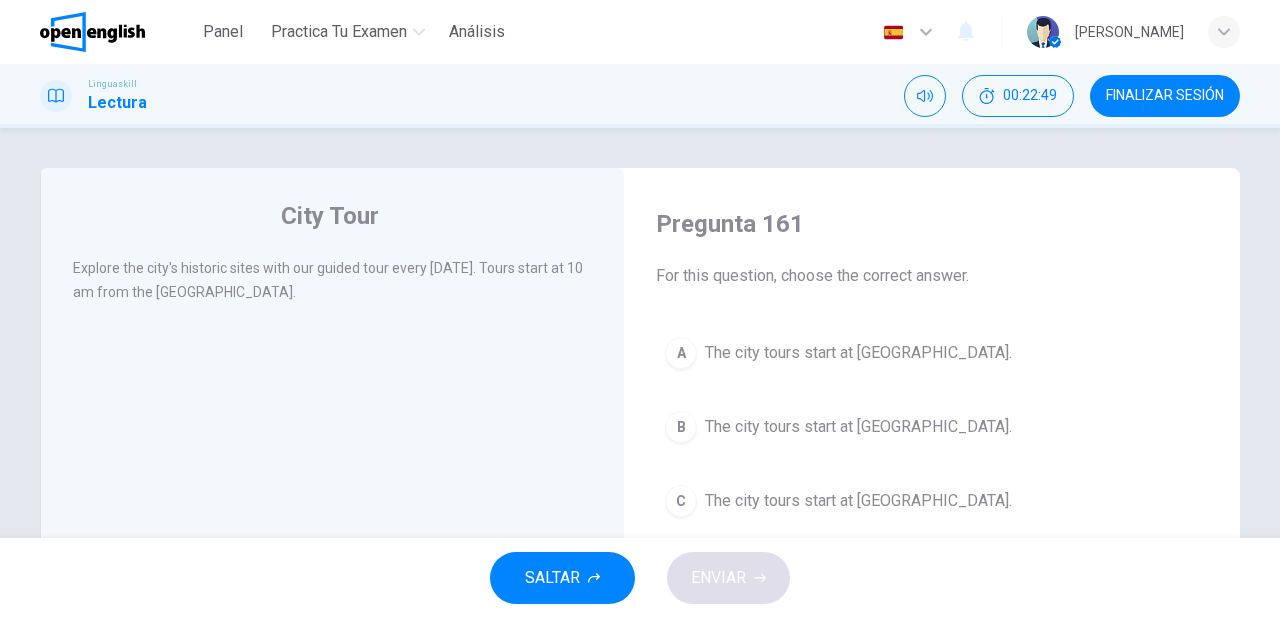 click on "The city tours start at City Museum." at bounding box center [858, 353] 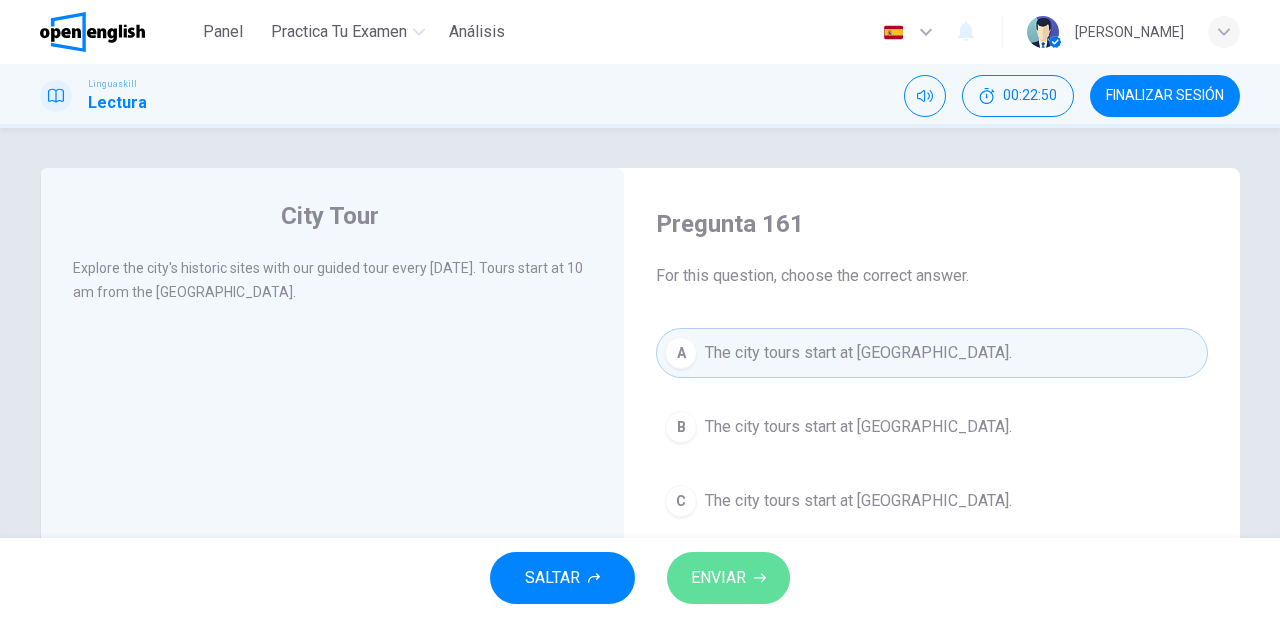 click on "ENVIAR" at bounding box center [728, 578] 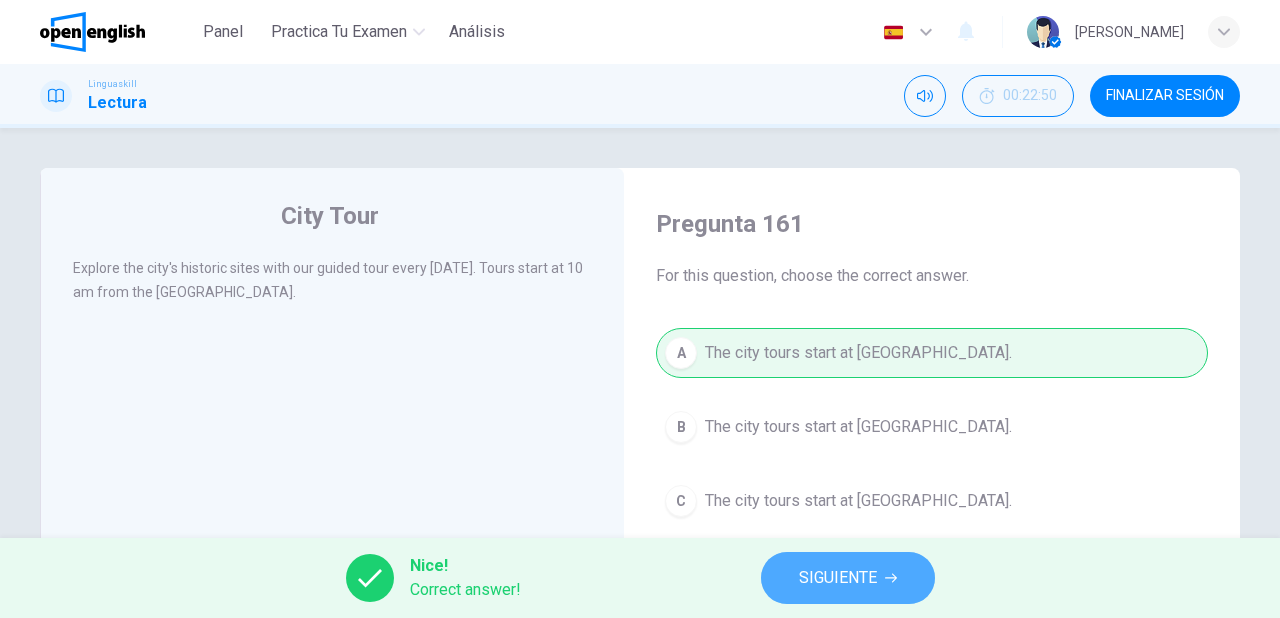 click on "SIGUIENTE" at bounding box center [838, 578] 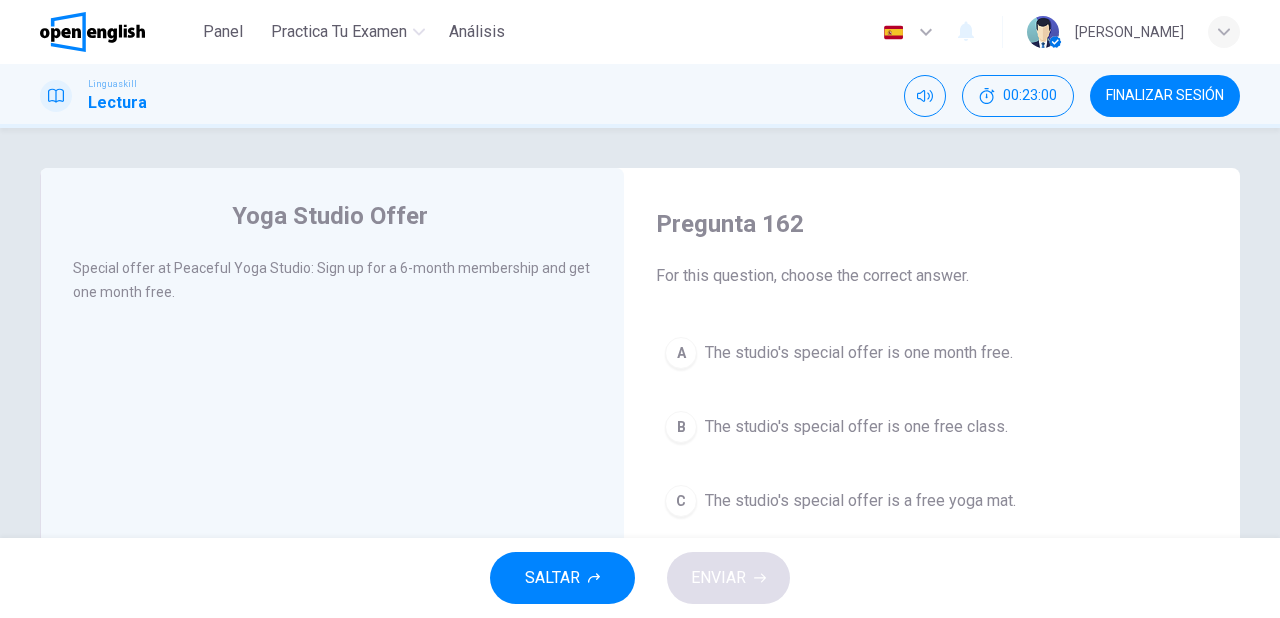 click on "The studio's special offer is one month free." at bounding box center [859, 353] 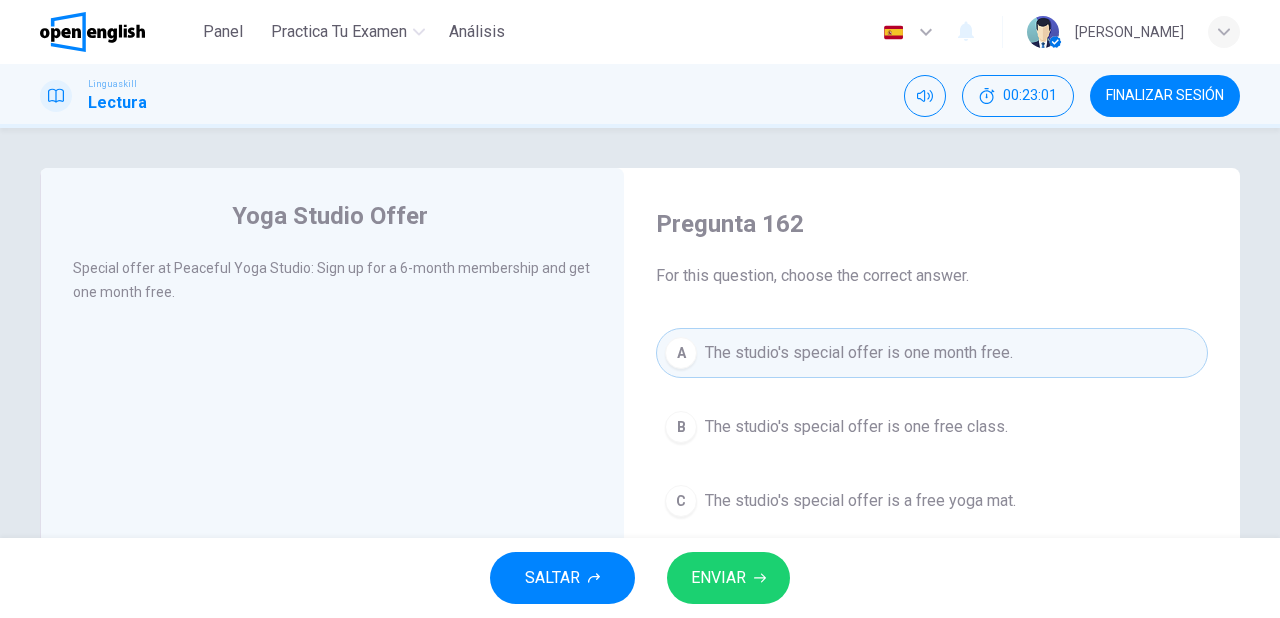 click on "ENVIAR" at bounding box center (718, 578) 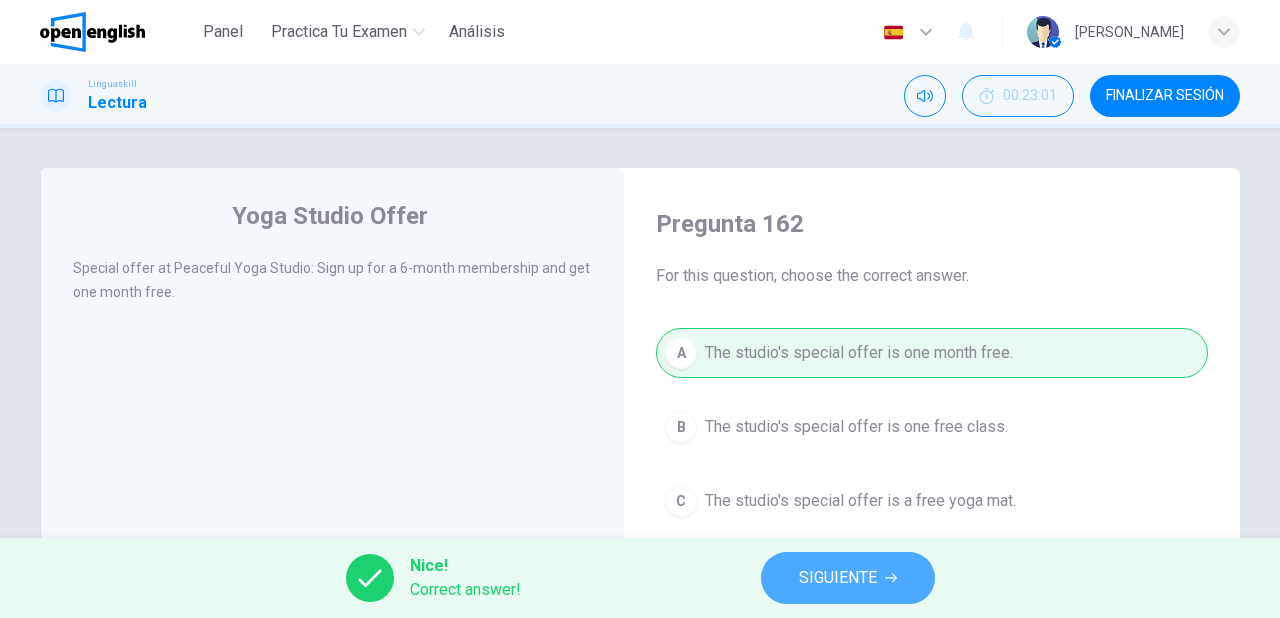 click on "SIGUIENTE" at bounding box center [838, 578] 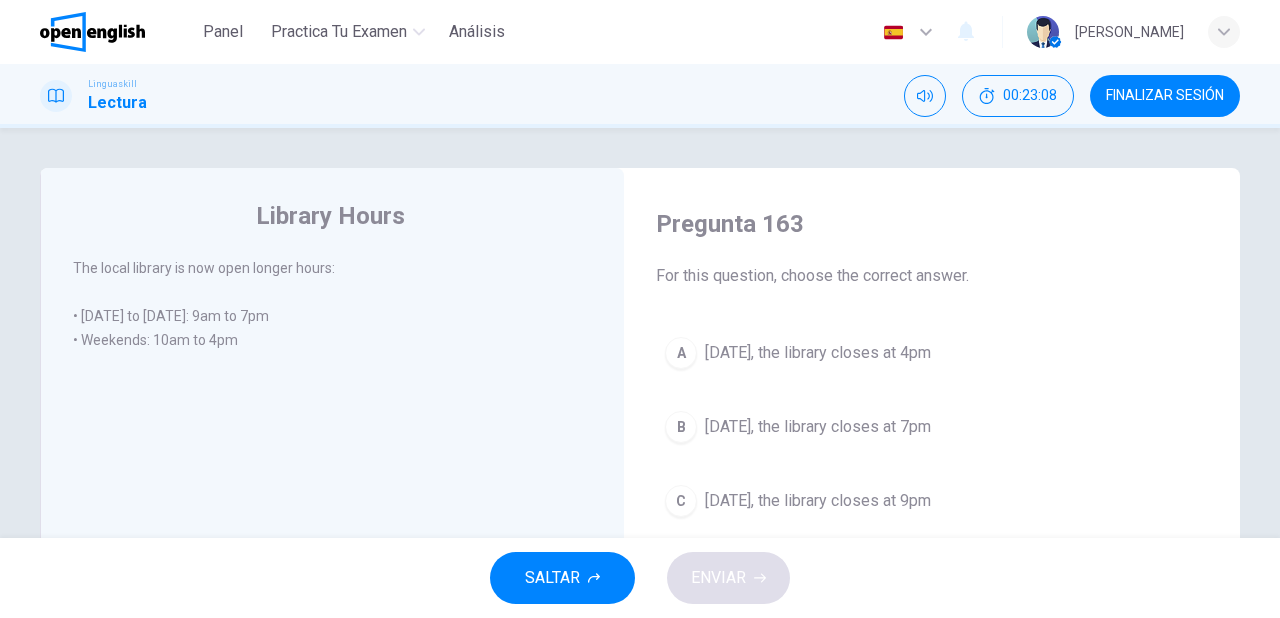 click on "On Saturday, the library closes at 4pm" at bounding box center (818, 353) 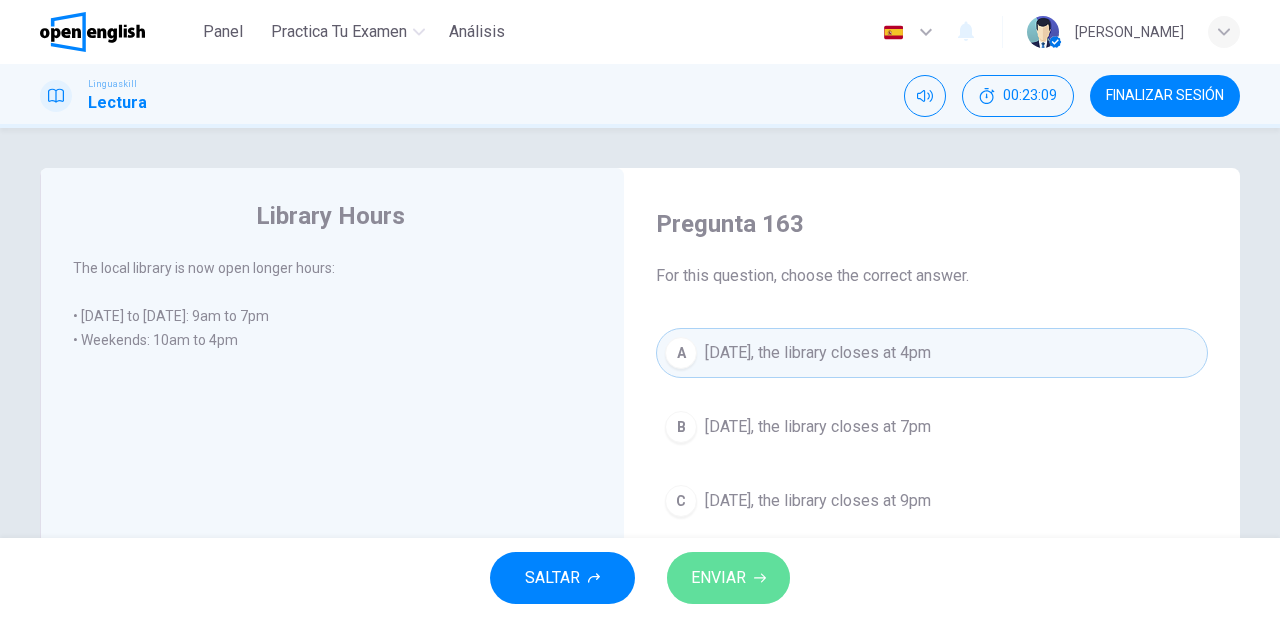 click on "ENVIAR" at bounding box center [728, 578] 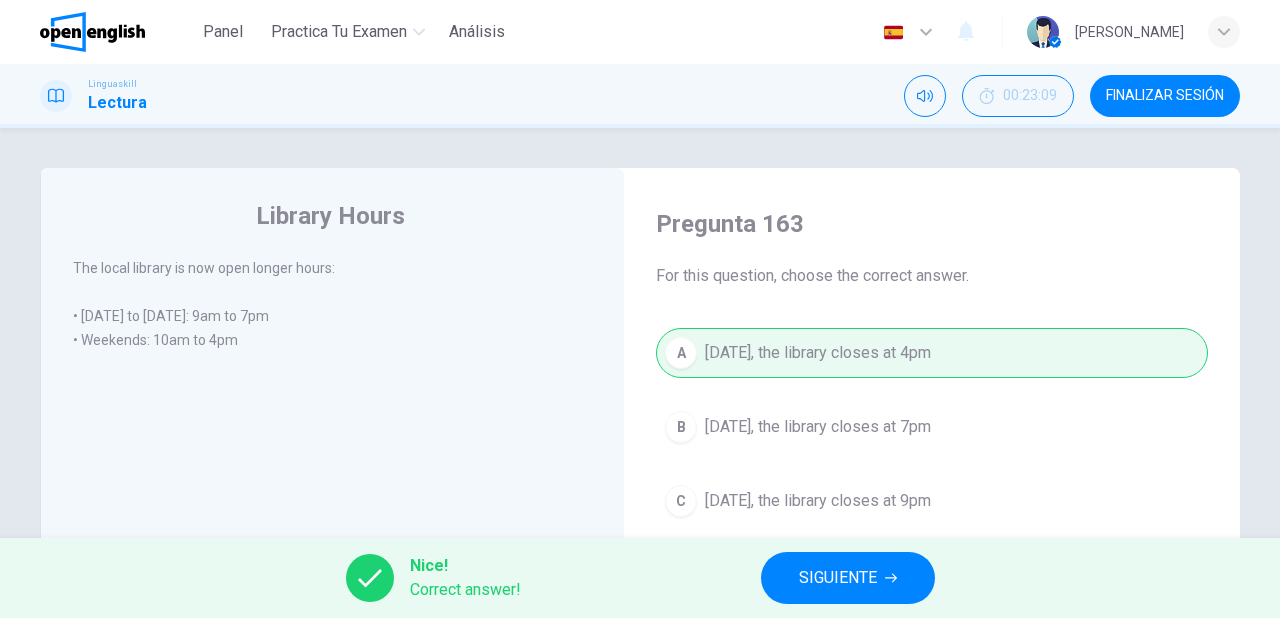 click on "SIGUIENTE" at bounding box center (838, 578) 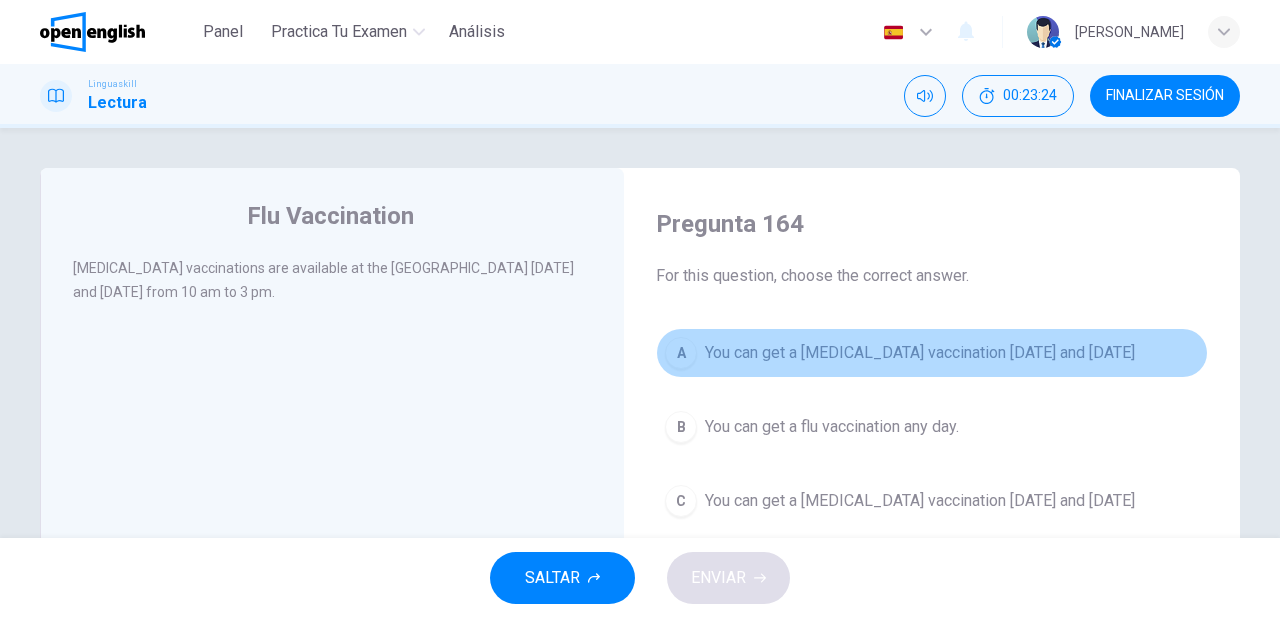 click on "You can get a flu vaccination on Monday and Thursday" at bounding box center (920, 353) 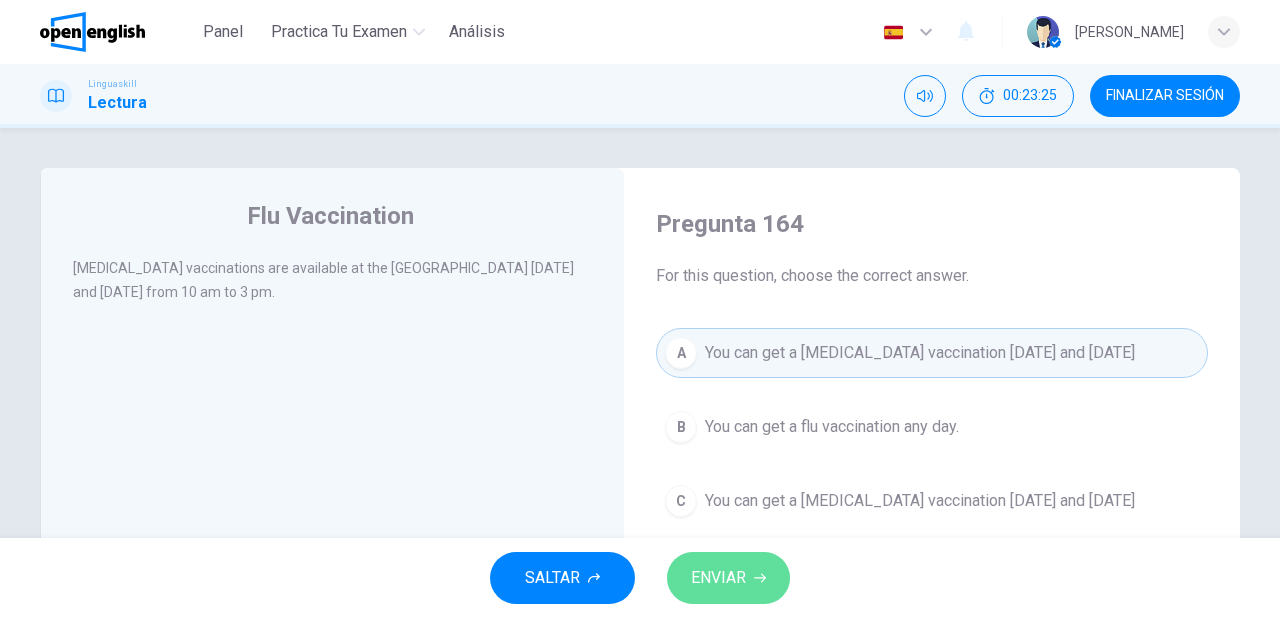 click on "ENVIAR" at bounding box center [718, 578] 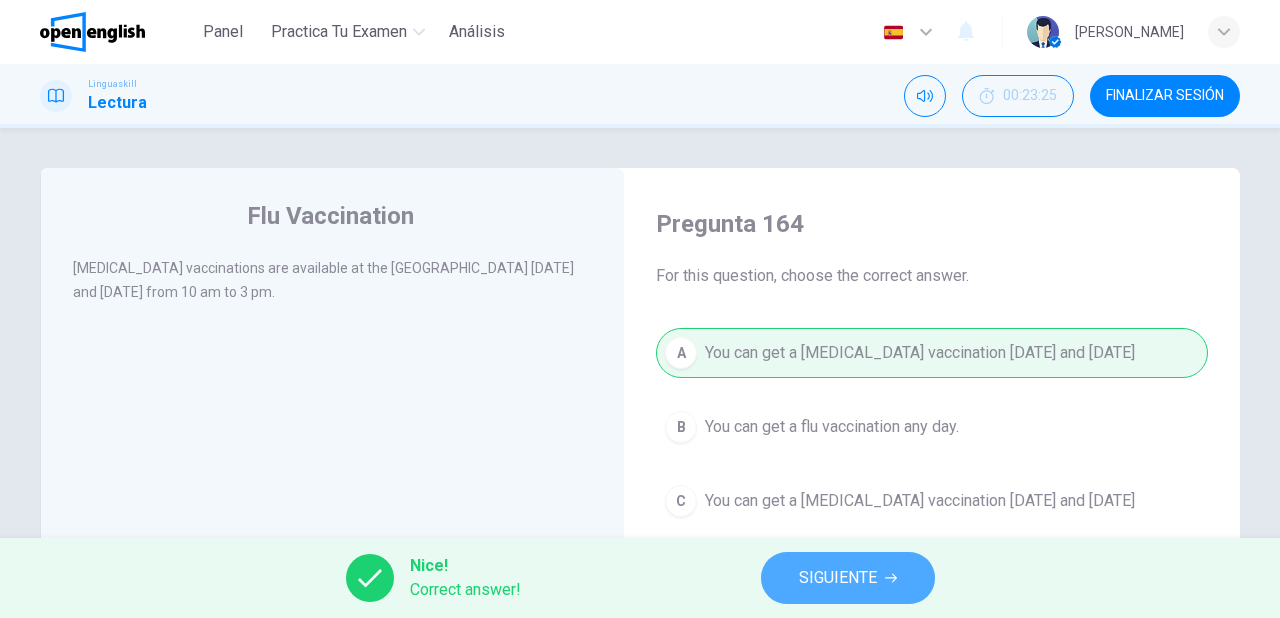 click on "SIGUIENTE" at bounding box center [838, 578] 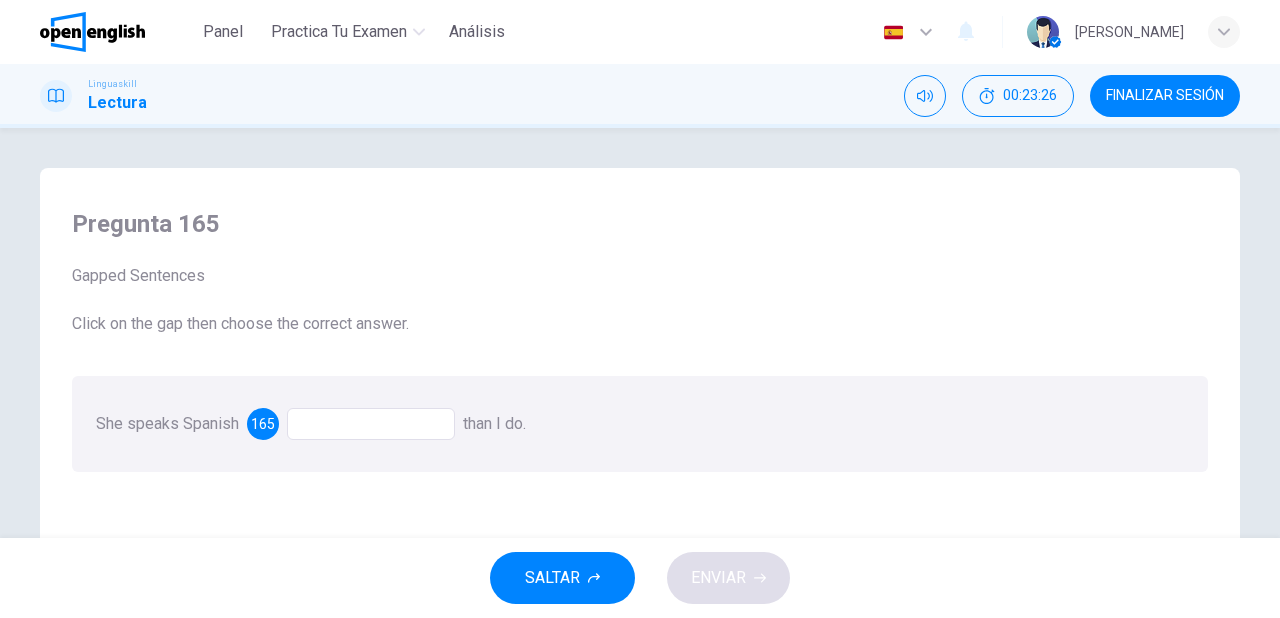 click at bounding box center [371, 424] 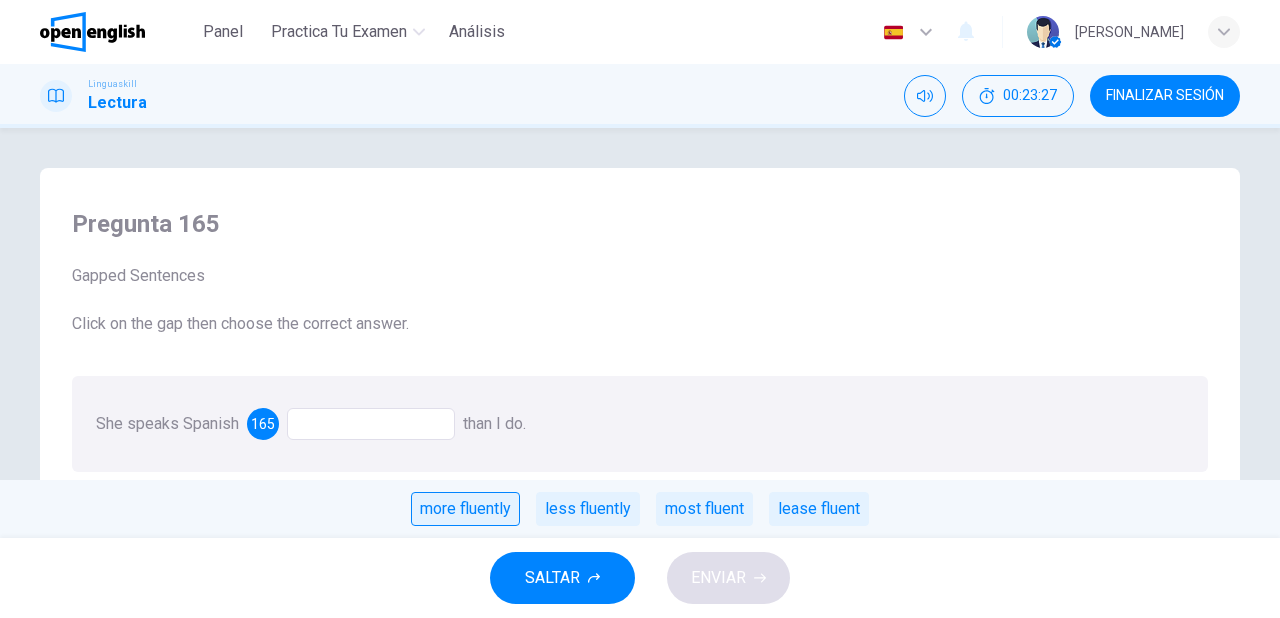 click on "more fluently" at bounding box center (465, 509) 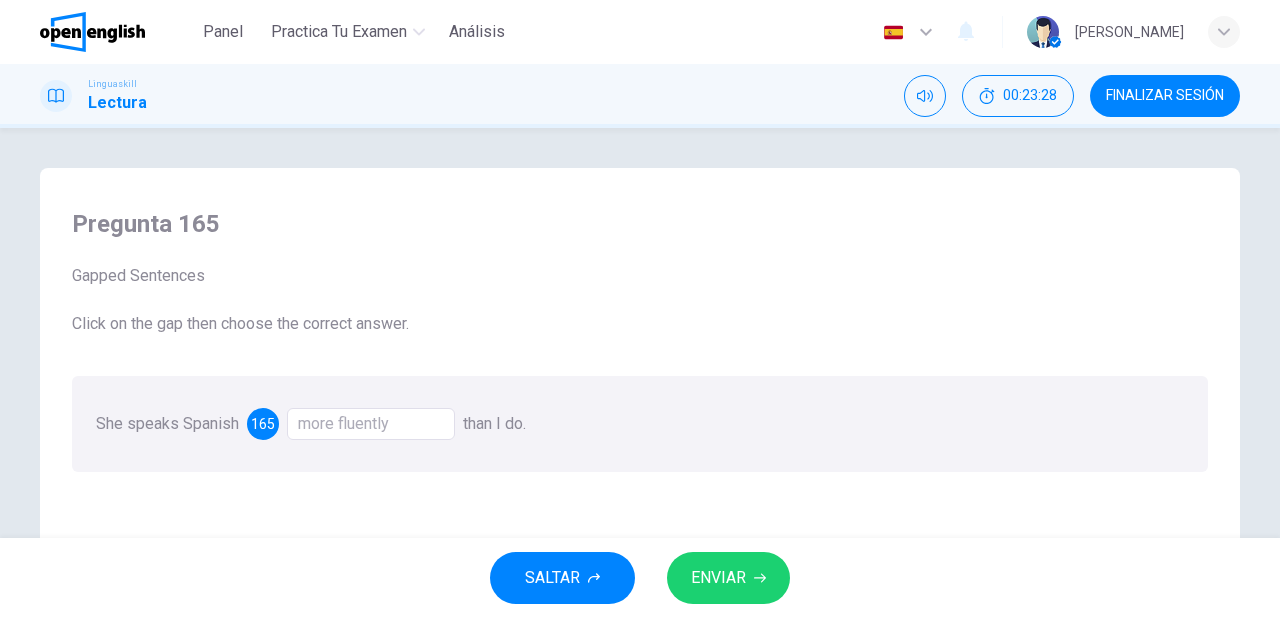 click on "ENVIAR" at bounding box center (718, 578) 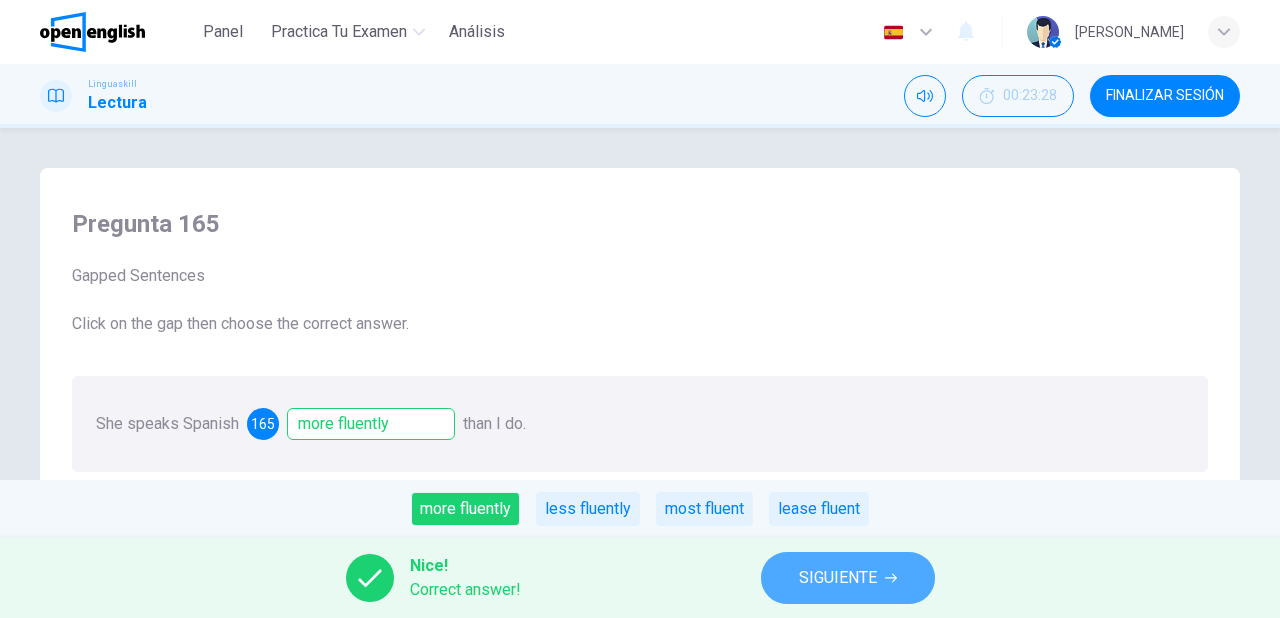 click on "SIGUIENTE" at bounding box center (838, 578) 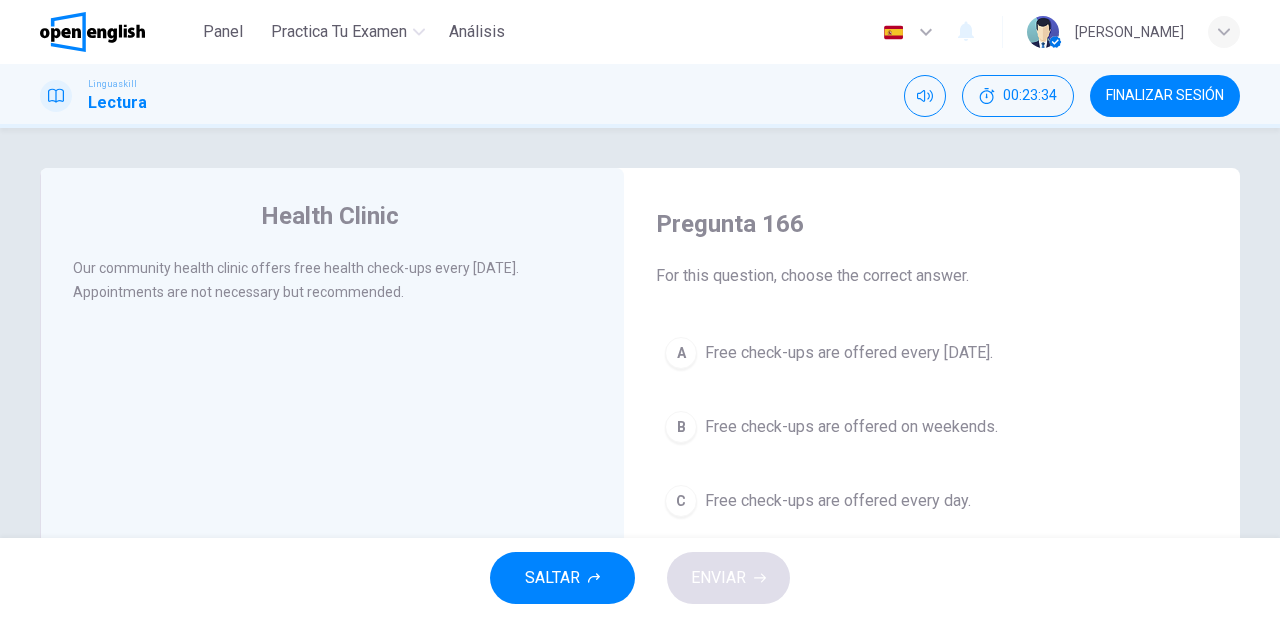 click on "Free check-ups are offered every Wednesday." at bounding box center [849, 353] 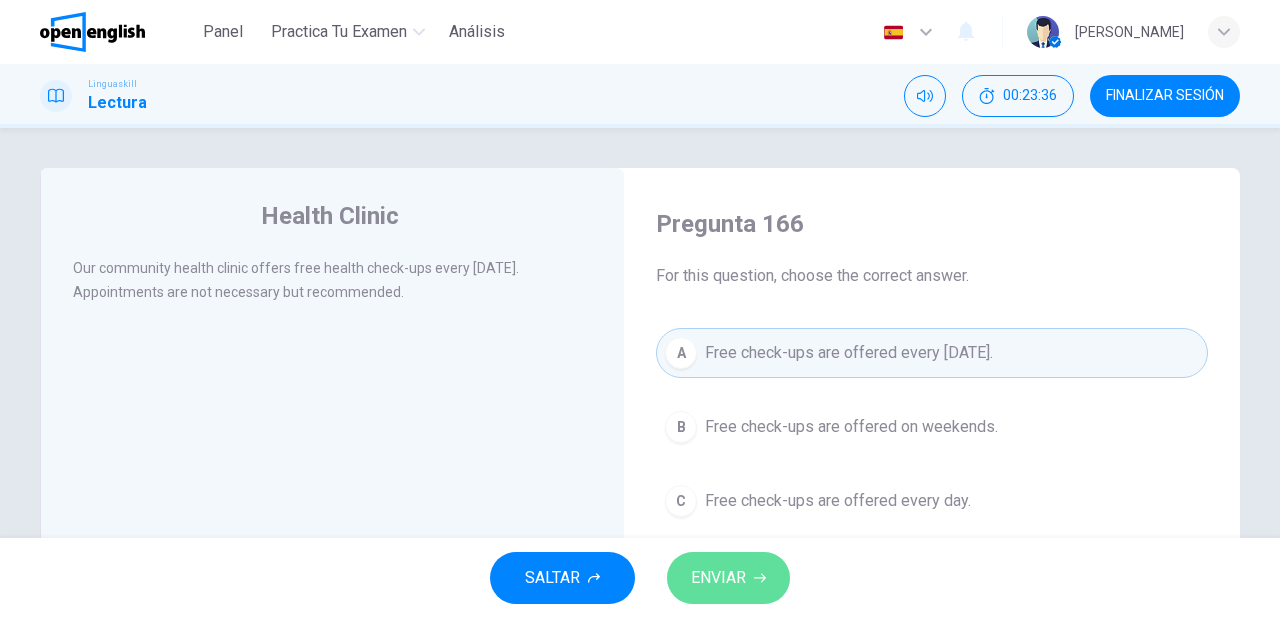 click on "ENVIAR" at bounding box center (718, 578) 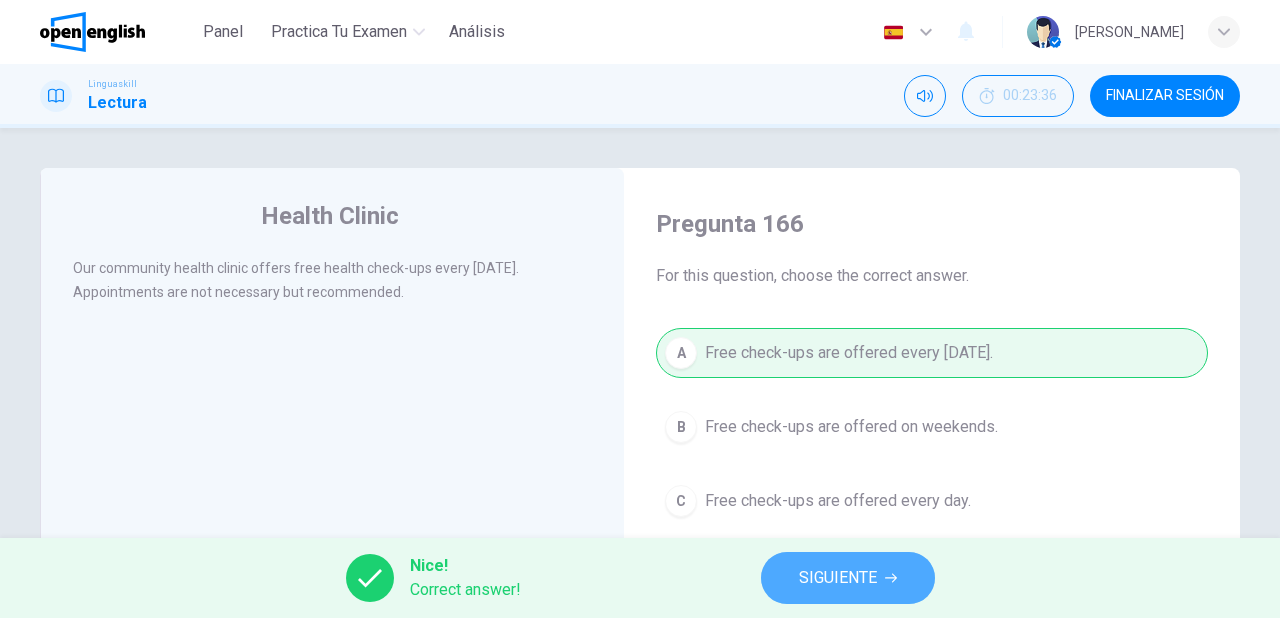 click on "SIGUIENTE" at bounding box center (838, 578) 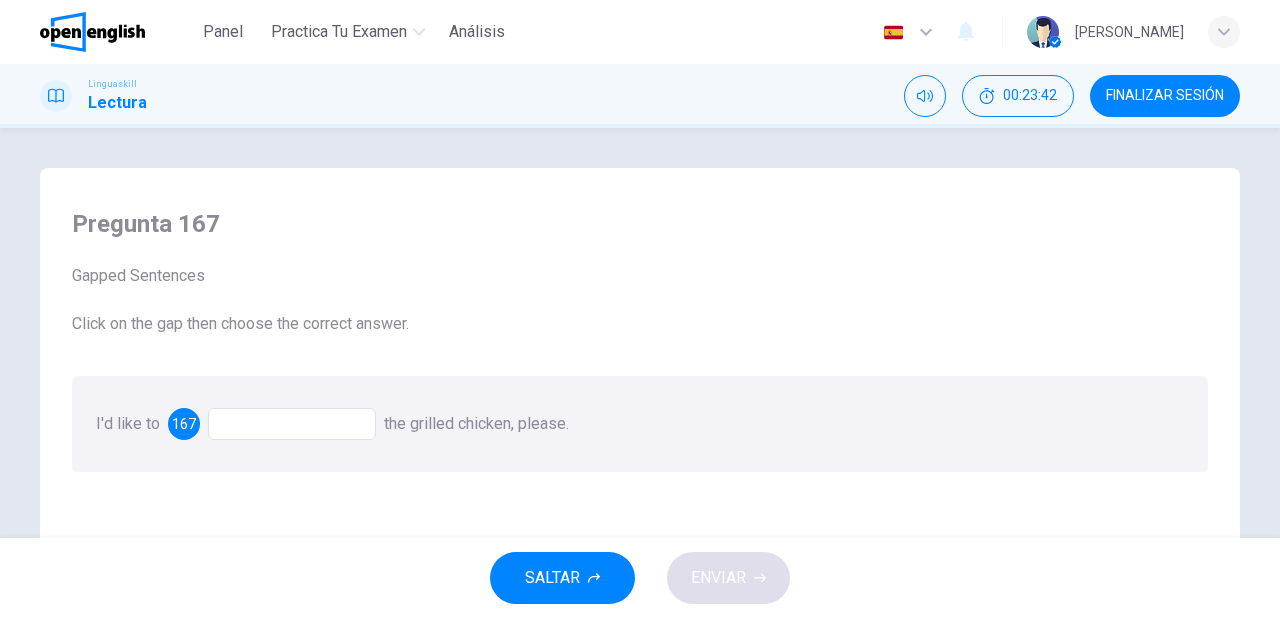 click at bounding box center [292, 424] 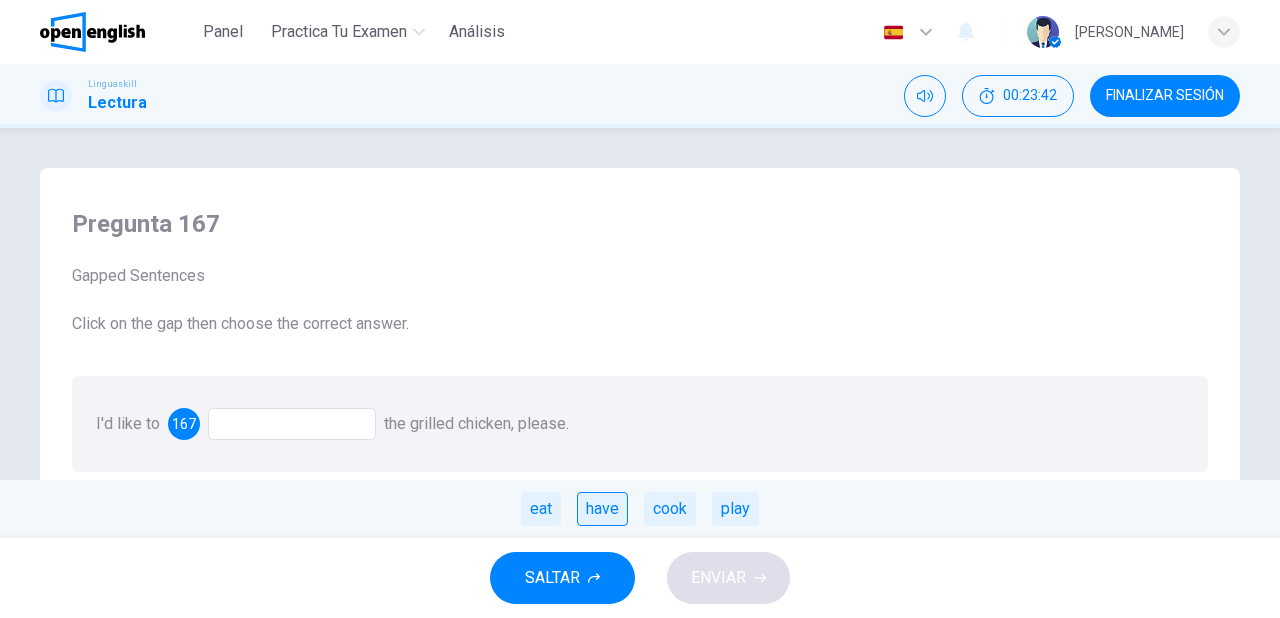 click on "have" at bounding box center [602, 509] 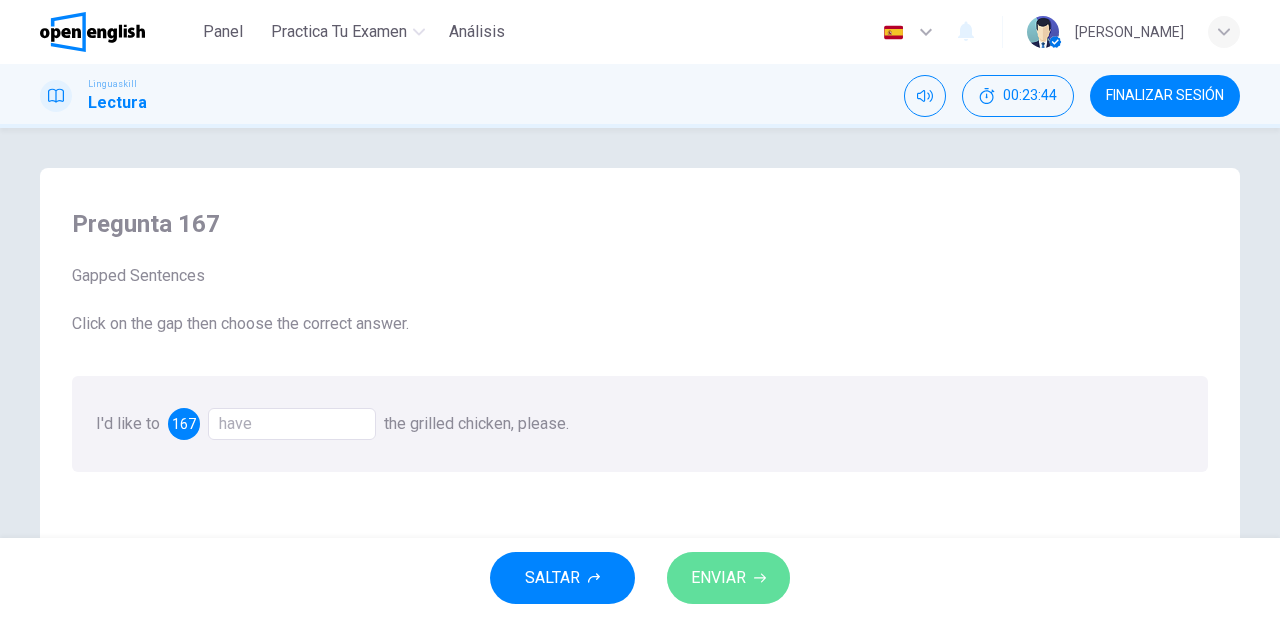 click on "ENVIAR" at bounding box center (728, 578) 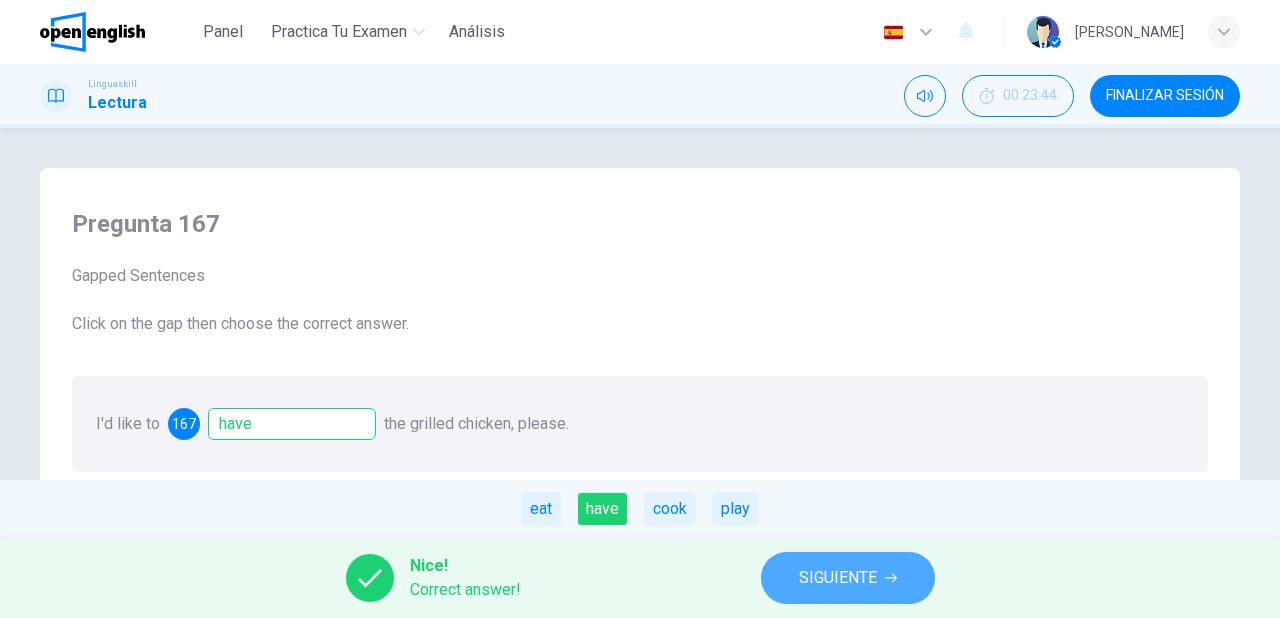click on "SIGUIENTE" at bounding box center [848, 578] 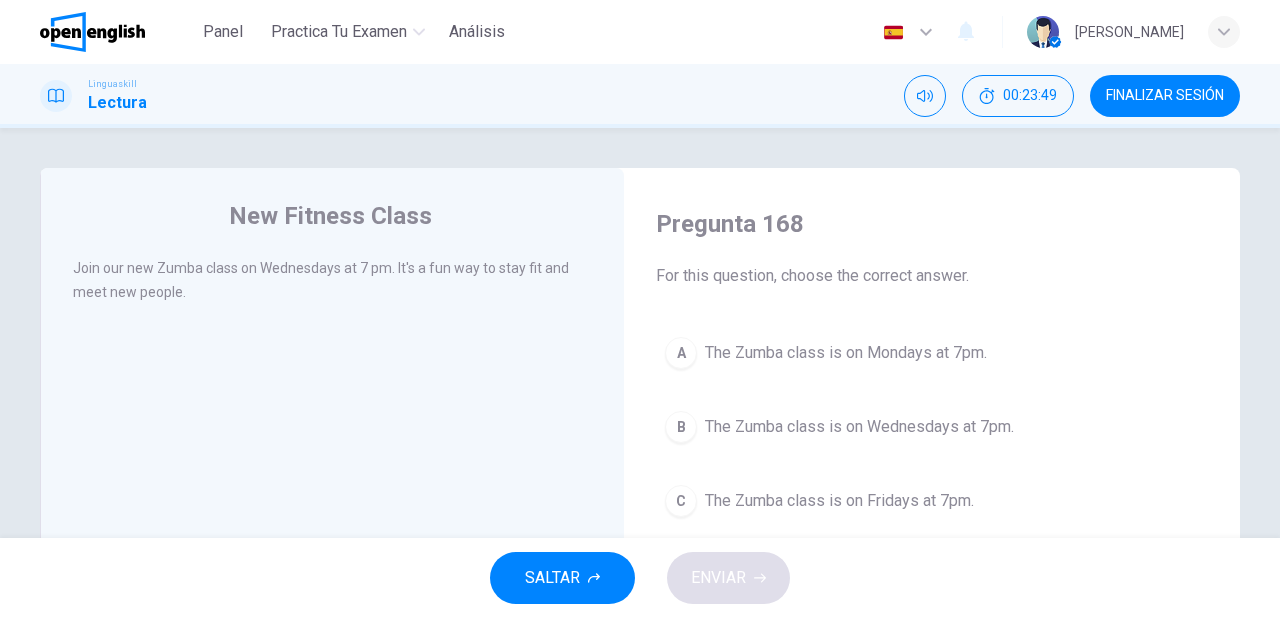 click on "The Zumba class is on Wednesdays at 7pm." at bounding box center [859, 427] 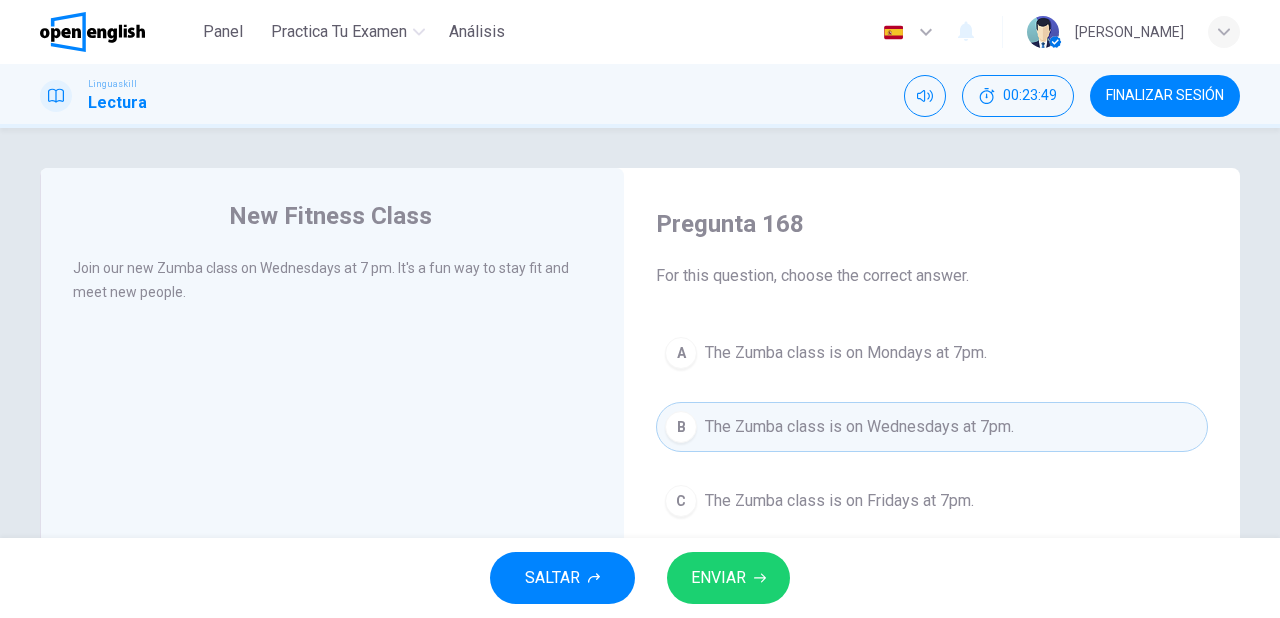 click on "ENVIAR" at bounding box center [728, 578] 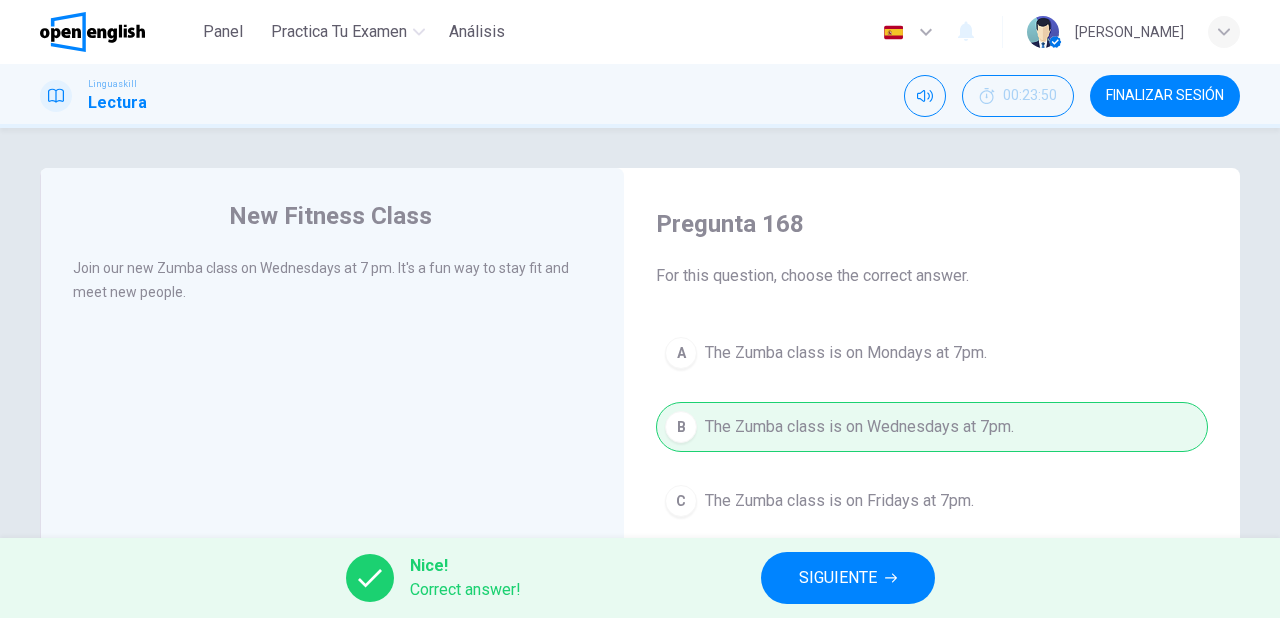 click on "SIGUIENTE" at bounding box center (838, 578) 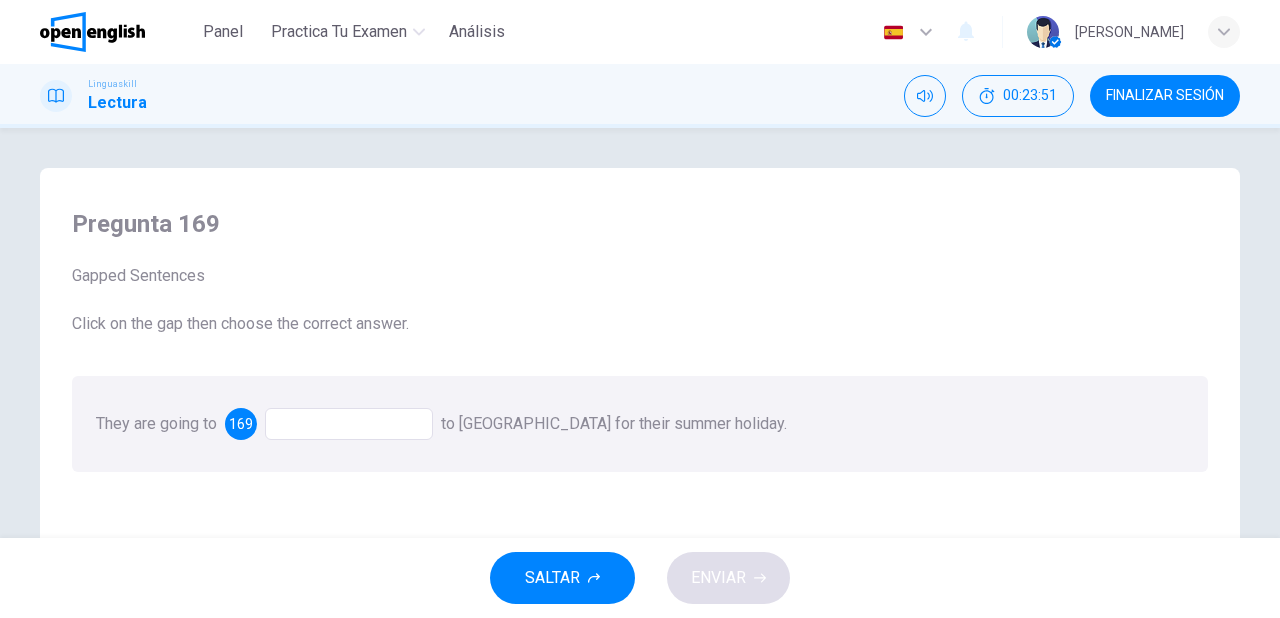click at bounding box center (349, 424) 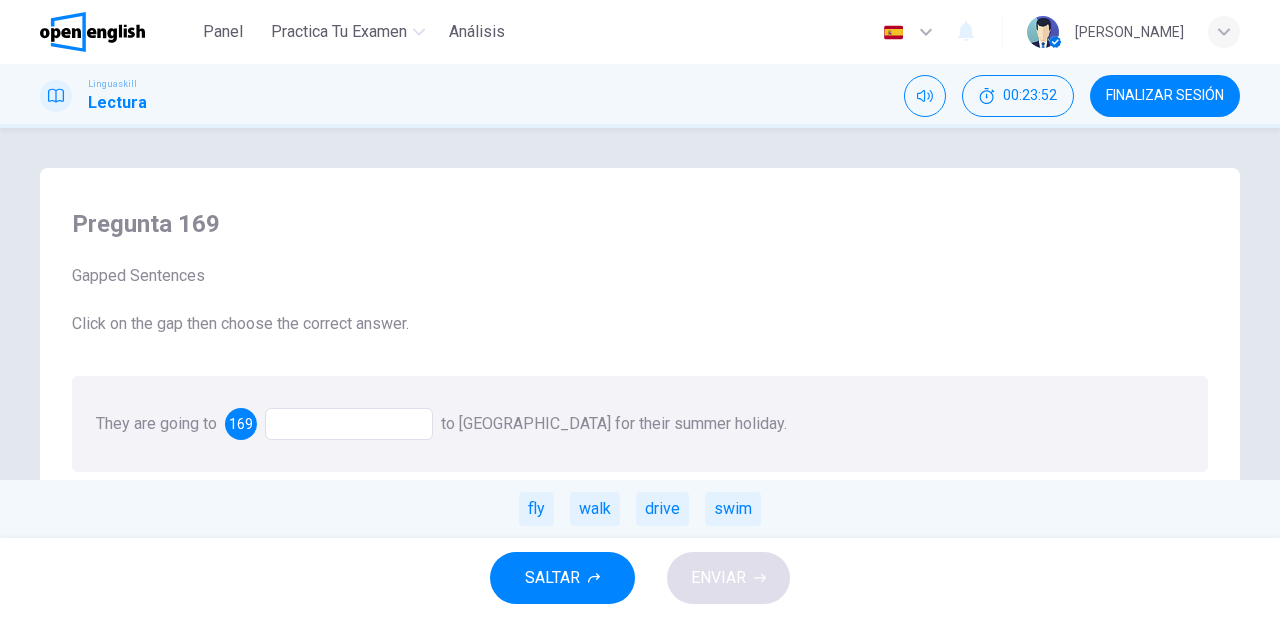 drag, startPoint x: 539, startPoint y: 509, endPoint x: 520, endPoint y: 510, distance: 19.026299 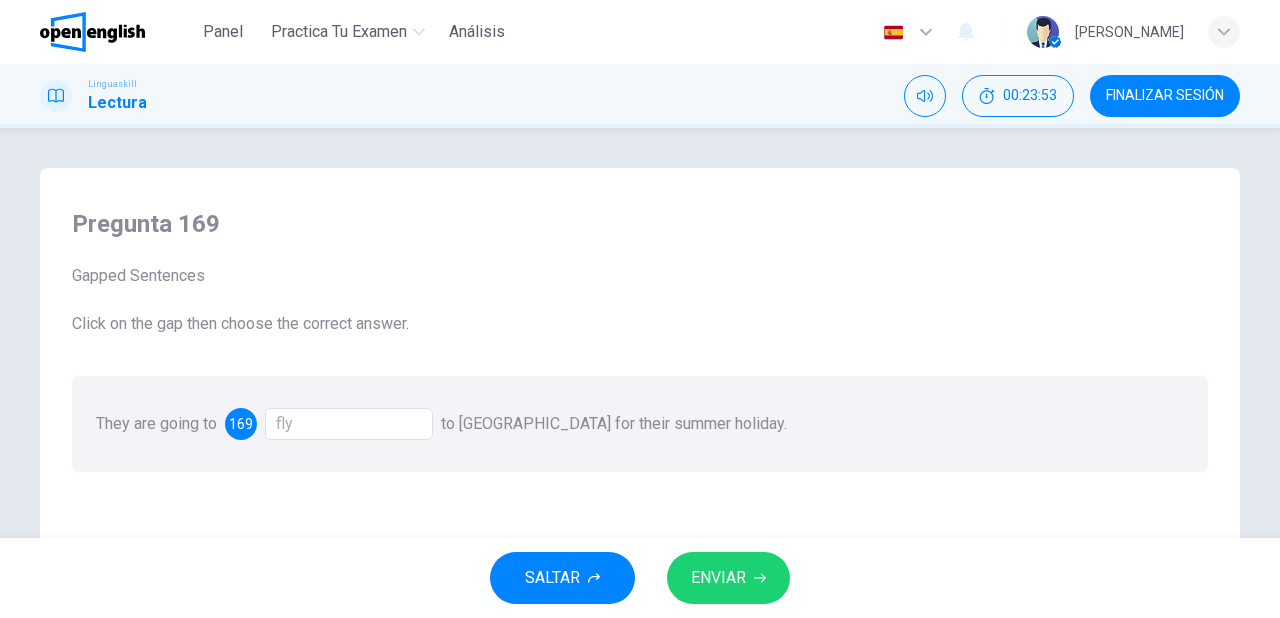 click on "ENVIAR" at bounding box center (718, 578) 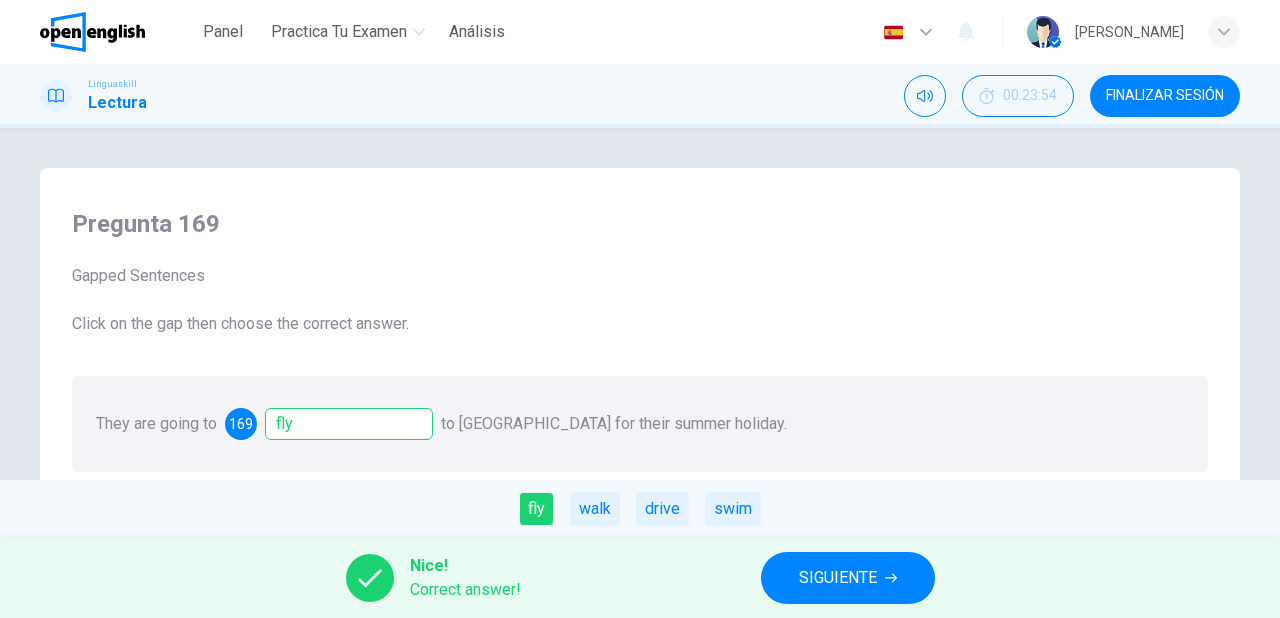 click on "SIGUIENTE" at bounding box center (838, 578) 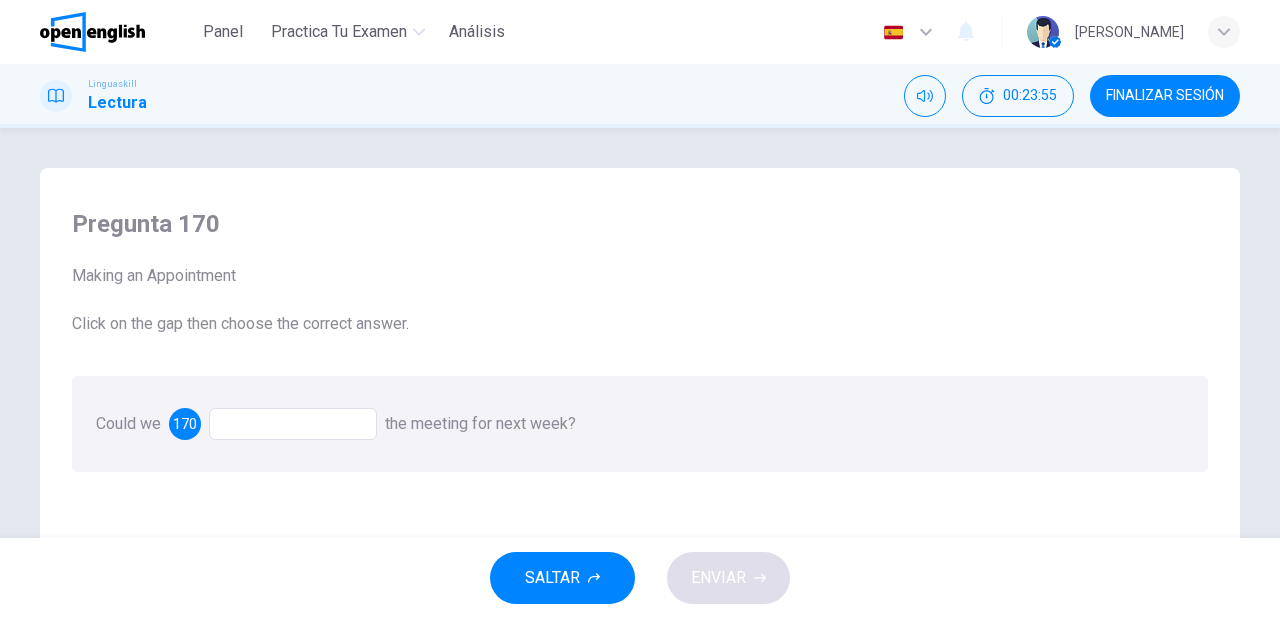 click at bounding box center (293, 424) 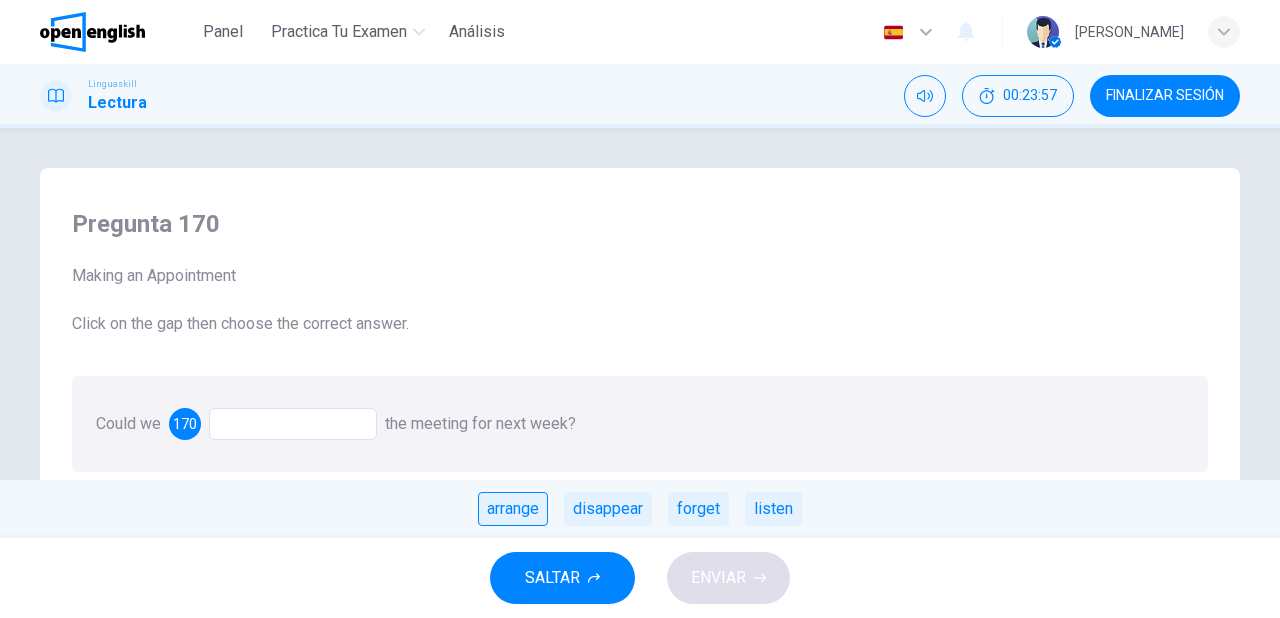 click on "arrange" at bounding box center (513, 509) 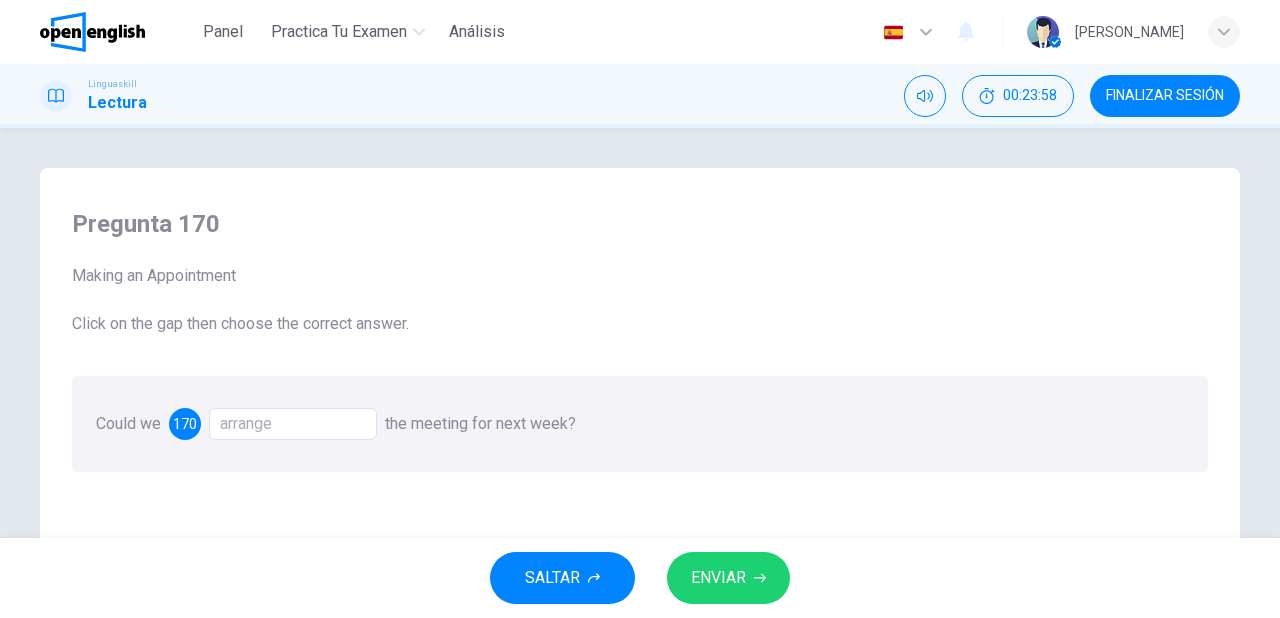click on "ENVIAR" at bounding box center [718, 578] 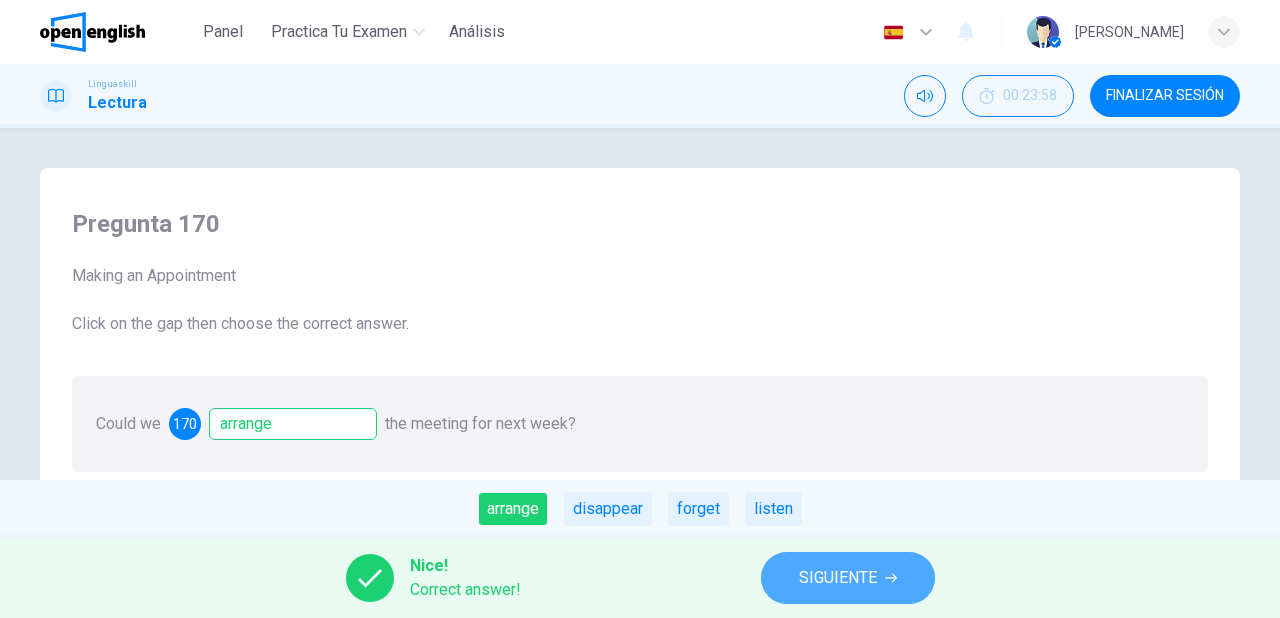 click on "SIGUIENTE" at bounding box center [838, 578] 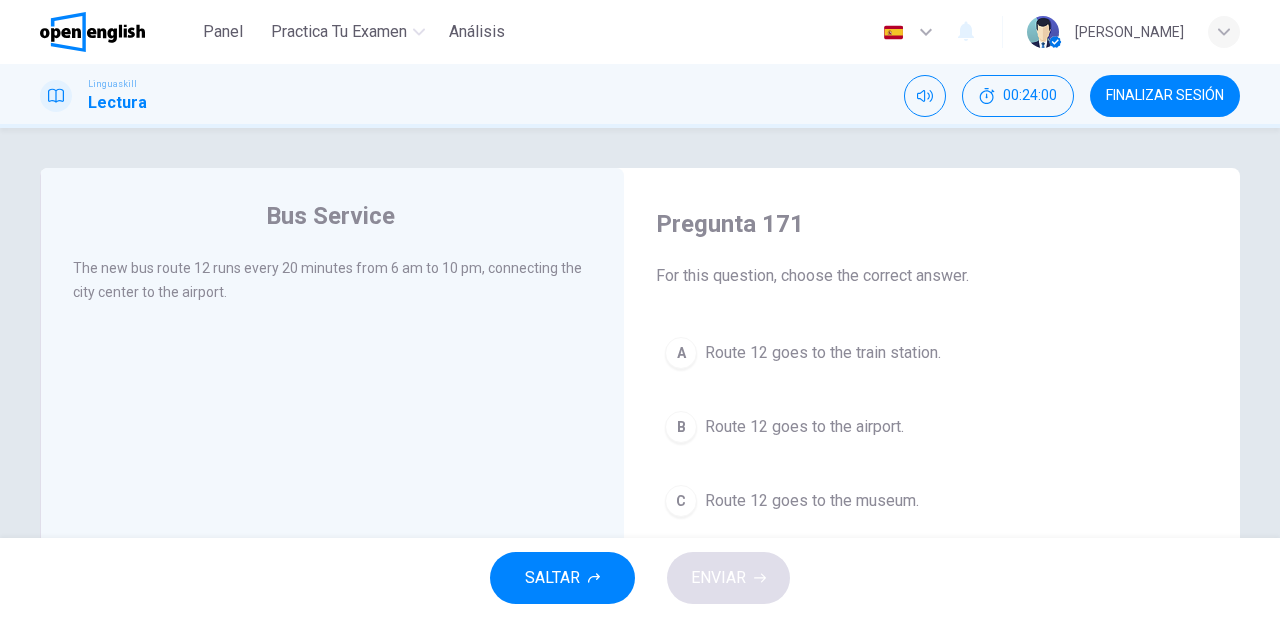 click on "Route 12 goes to the airport." at bounding box center (804, 427) 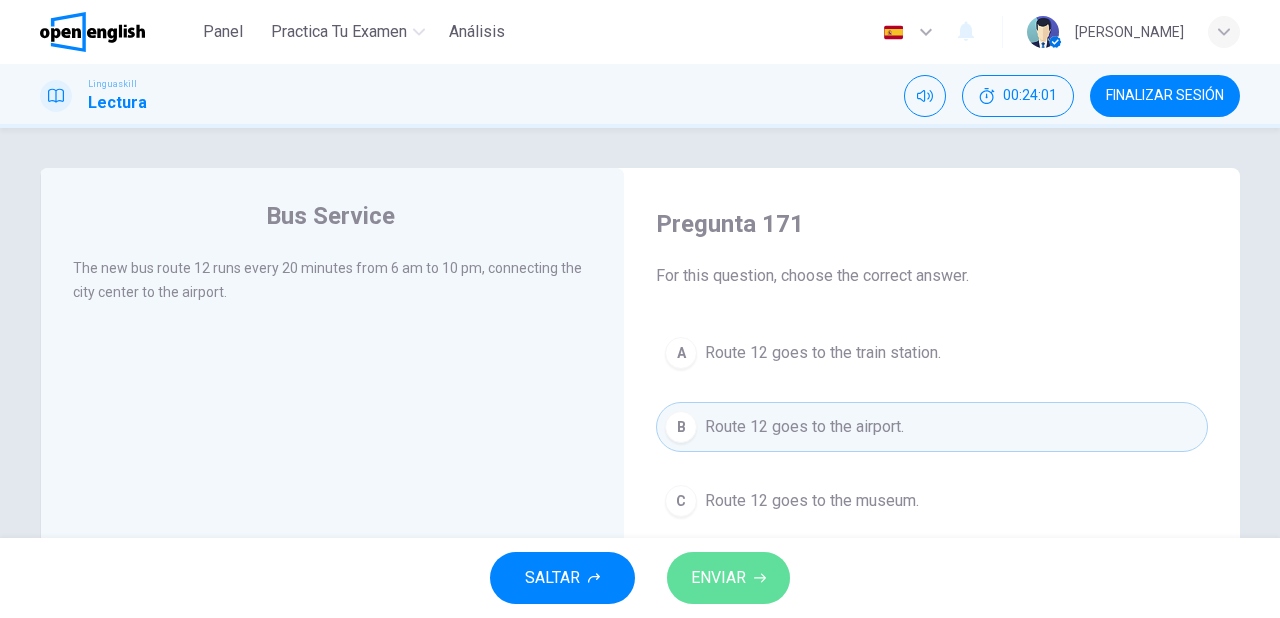 click on "ENVIAR" at bounding box center [728, 578] 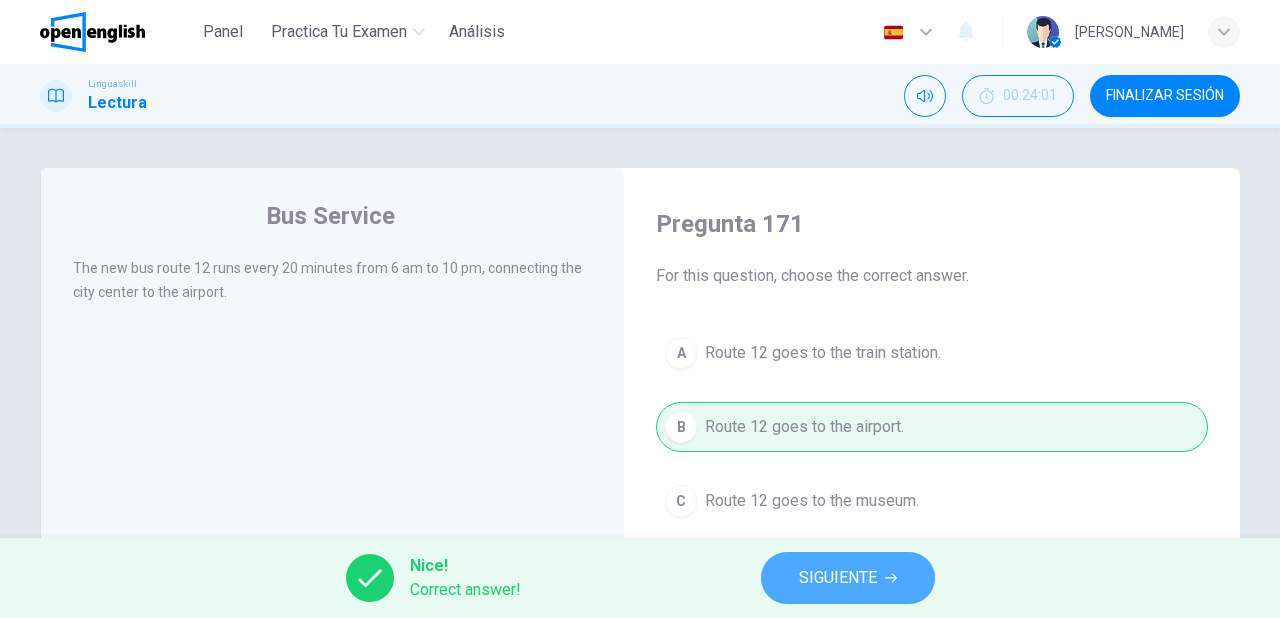 click on "SIGUIENTE" at bounding box center [838, 578] 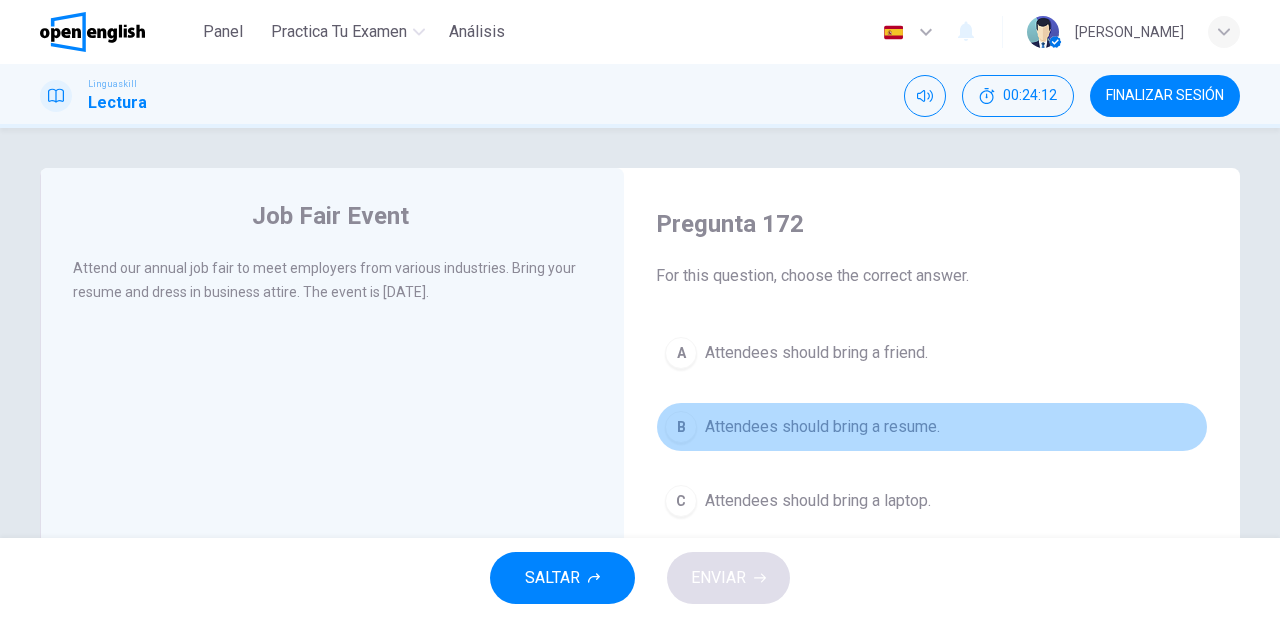 drag, startPoint x: 759, startPoint y: 421, endPoint x: 737, endPoint y: 499, distance: 81.0432 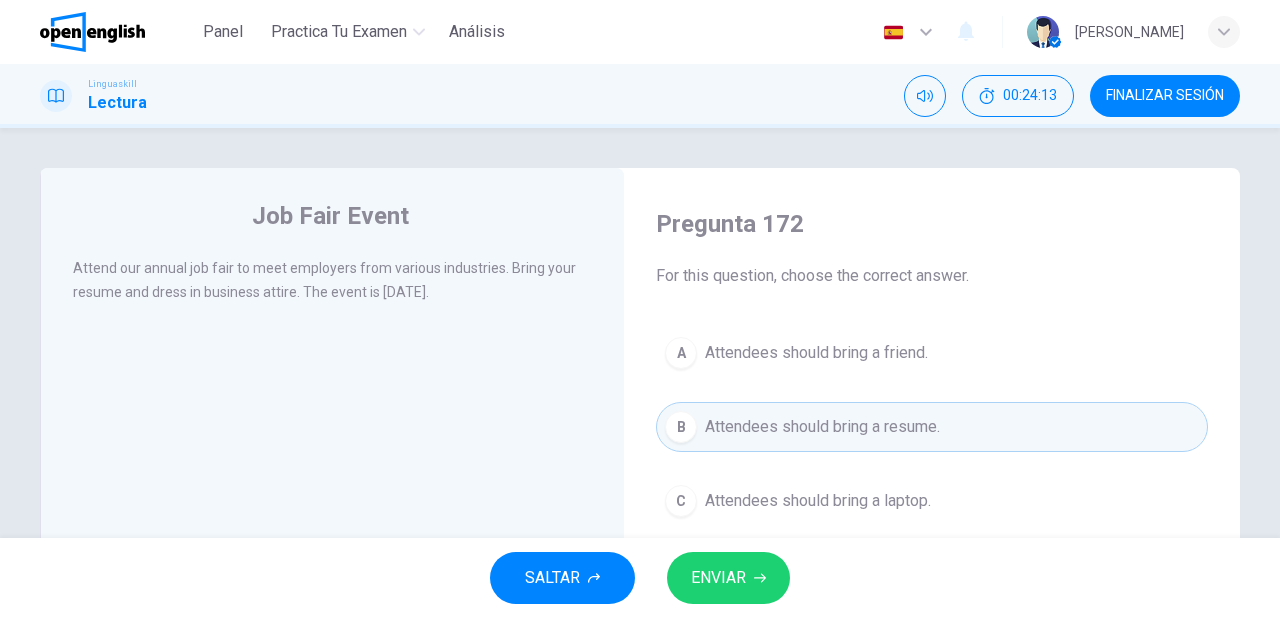 click on "ENVIAR" at bounding box center (718, 578) 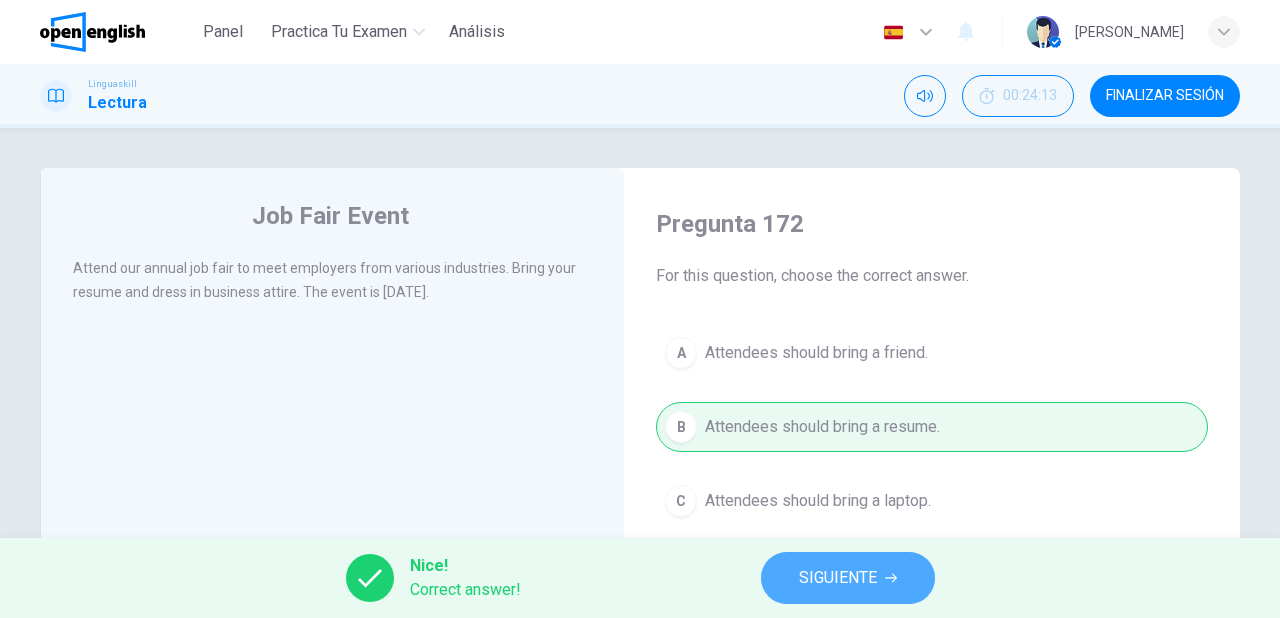click on "SIGUIENTE" at bounding box center (838, 578) 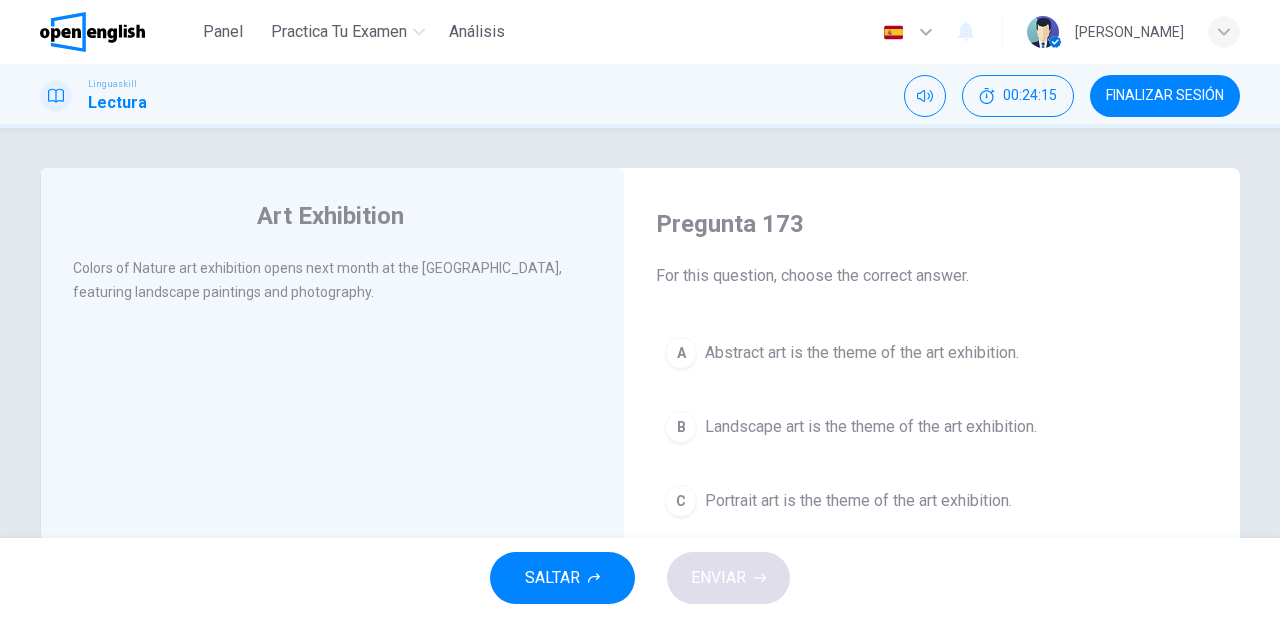 click on "Landscape art is the theme of the art exhibition." at bounding box center [871, 427] 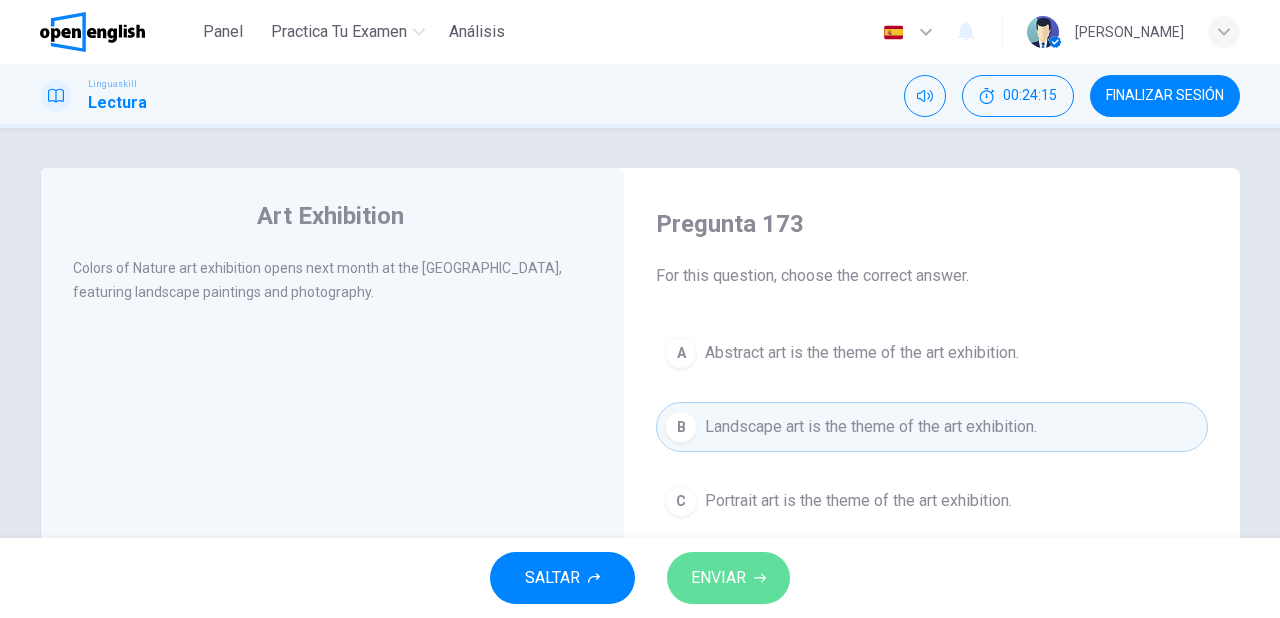 click on "ENVIAR" at bounding box center (718, 578) 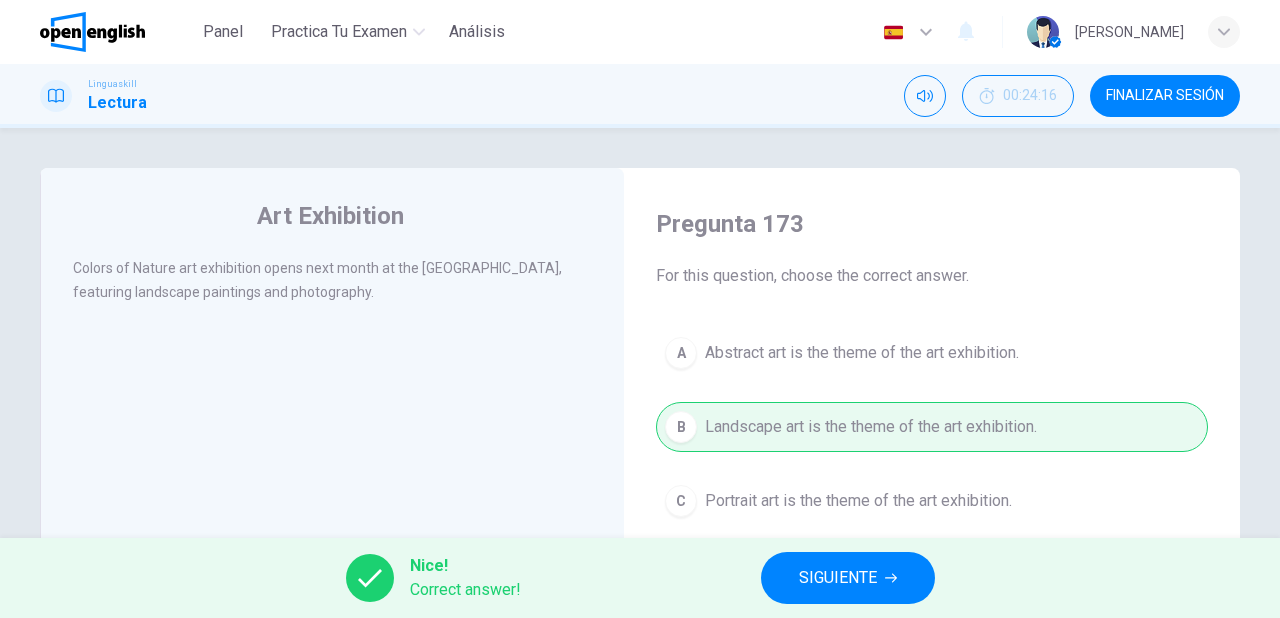click on "SIGUIENTE" at bounding box center [838, 578] 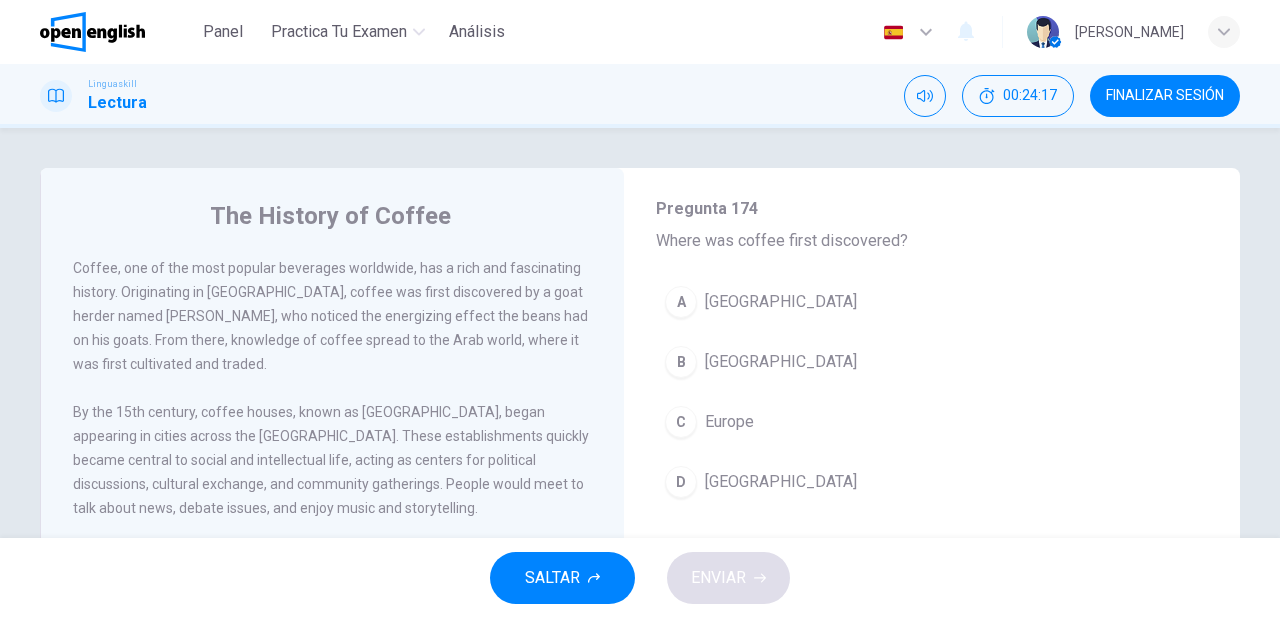 scroll, scrollTop: 160, scrollLeft: 0, axis: vertical 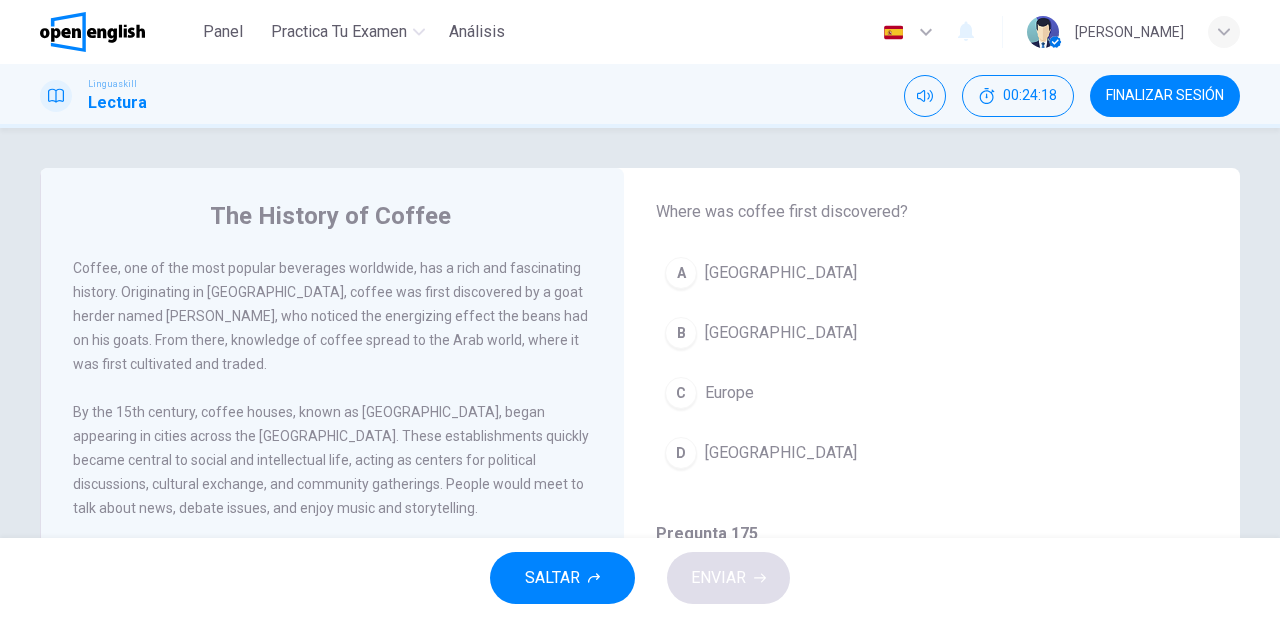 click on "Ethiopia" at bounding box center (781, 333) 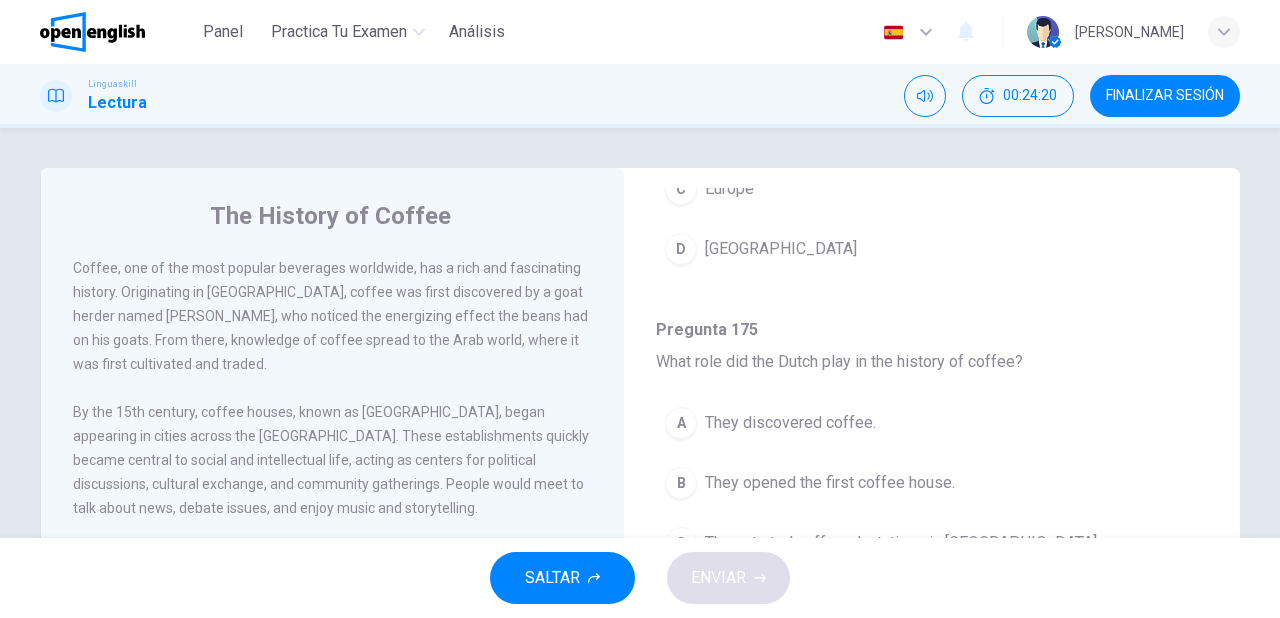 scroll, scrollTop: 400, scrollLeft: 0, axis: vertical 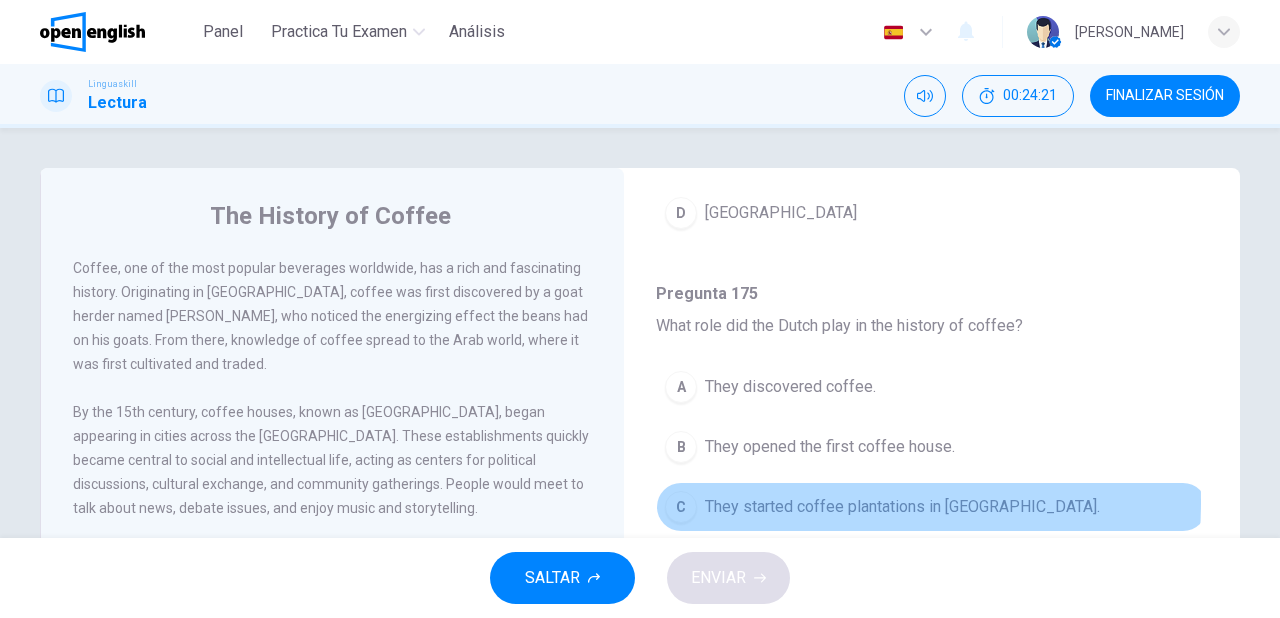 click on "They started coffee plantations in Java." at bounding box center [902, 507] 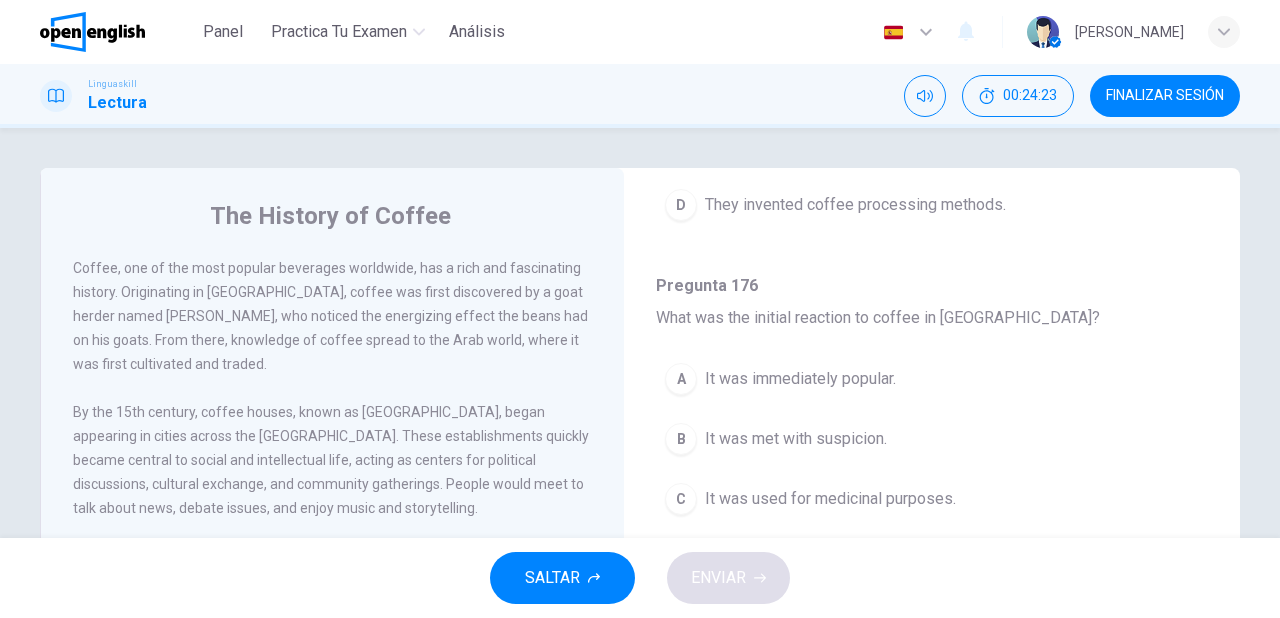scroll, scrollTop: 800, scrollLeft: 0, axis: vertical 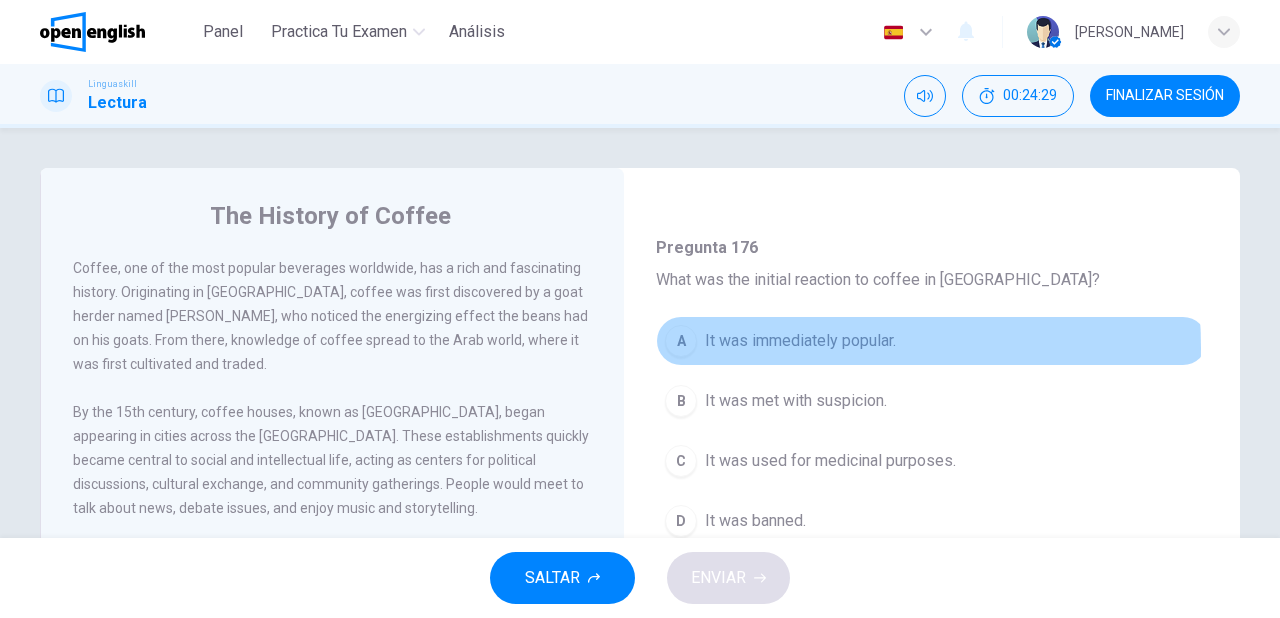 click on "It was immediately popular." at bounding box center [800, 341] 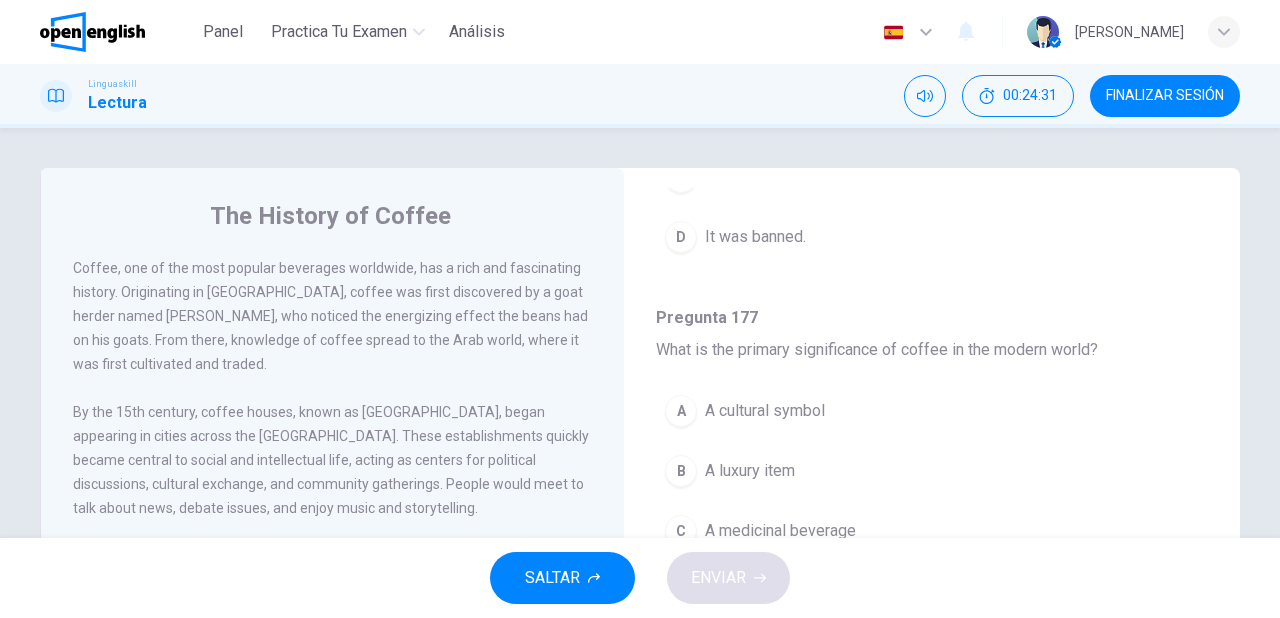 scroll, scrollTop: 1120, scrollLeft: 0, axis: vertical 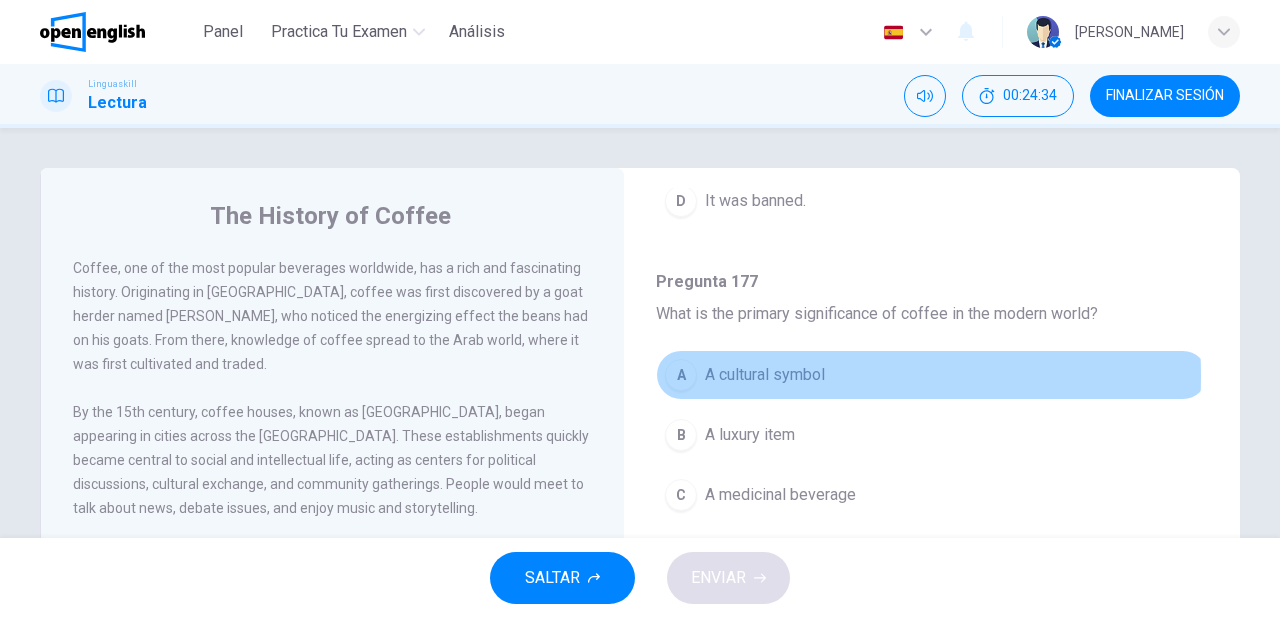 click on "A cultural symbol" at bounding box center [765, 375] 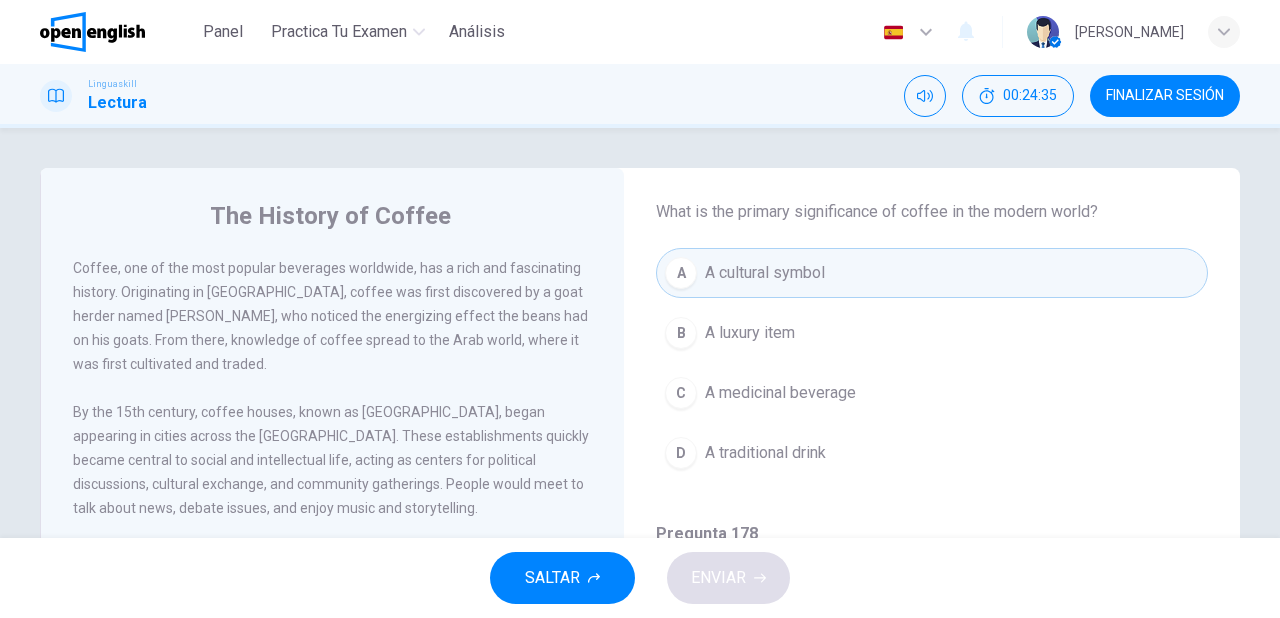 scroll, scrollTop: 1243, scrollLeft: 0, axis: vertical 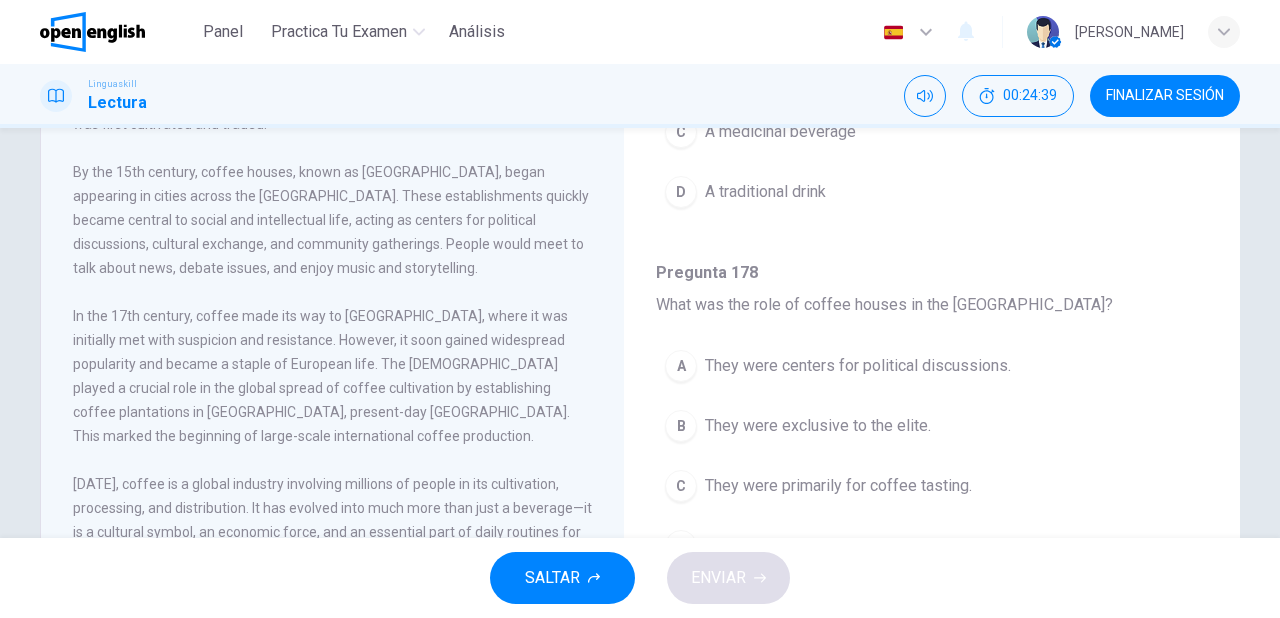 click on "They were centers for political discussions." at bounding box center (858, 366) 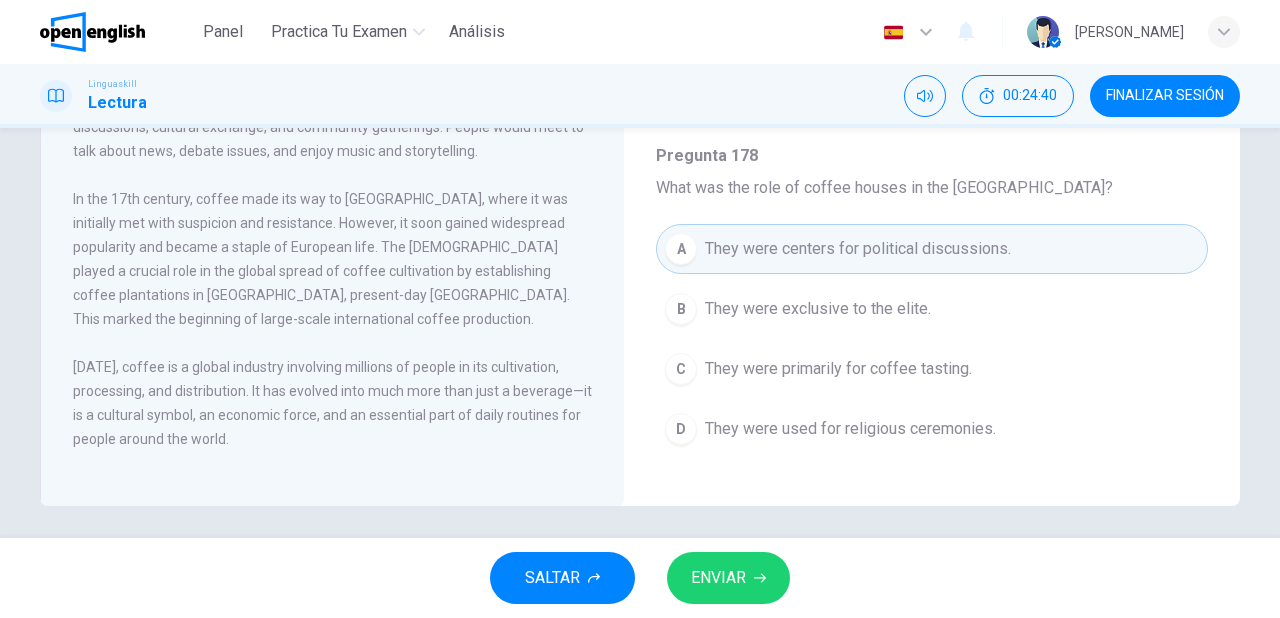 scroll, scrollTop: 364, scrollLeft: 0, axis: vertical 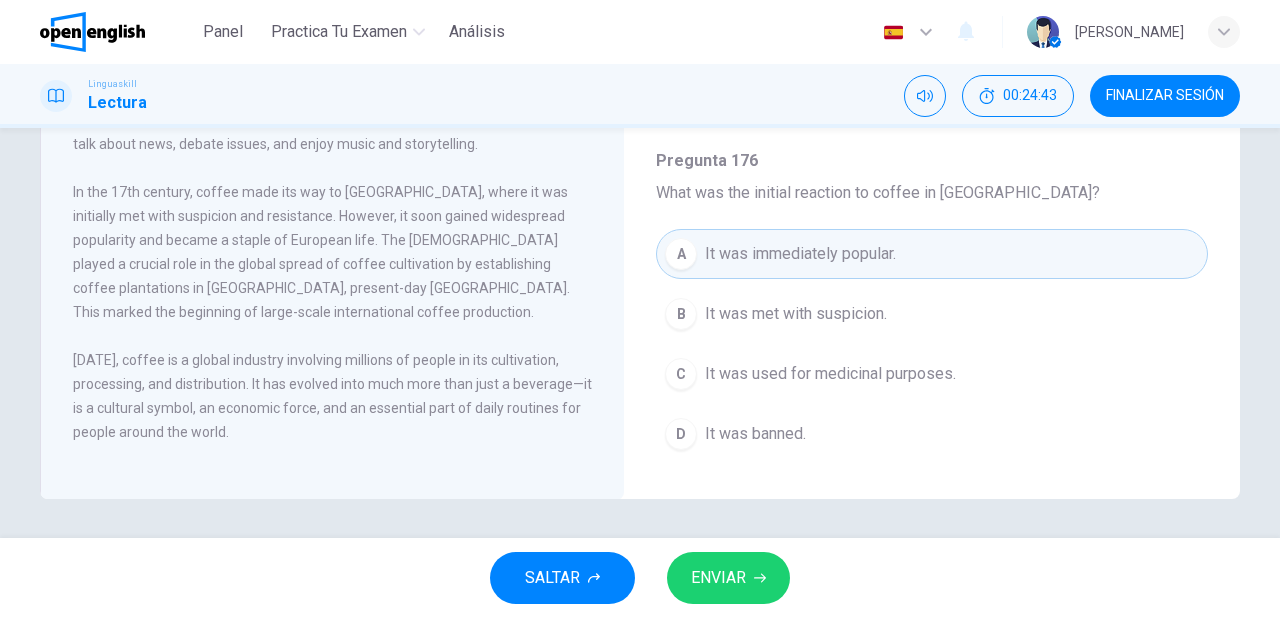 click on "It was met with suspicion." at bounding box center [796, 314] 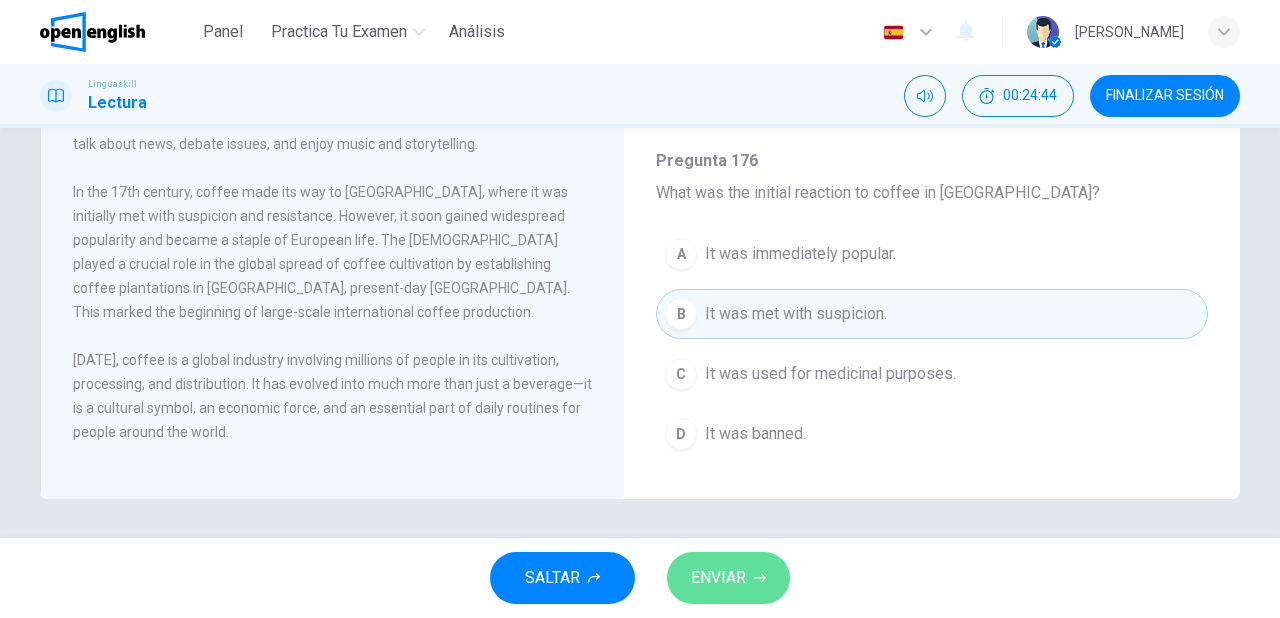 click on "ENVIAR" at bounding box center [718, 578] 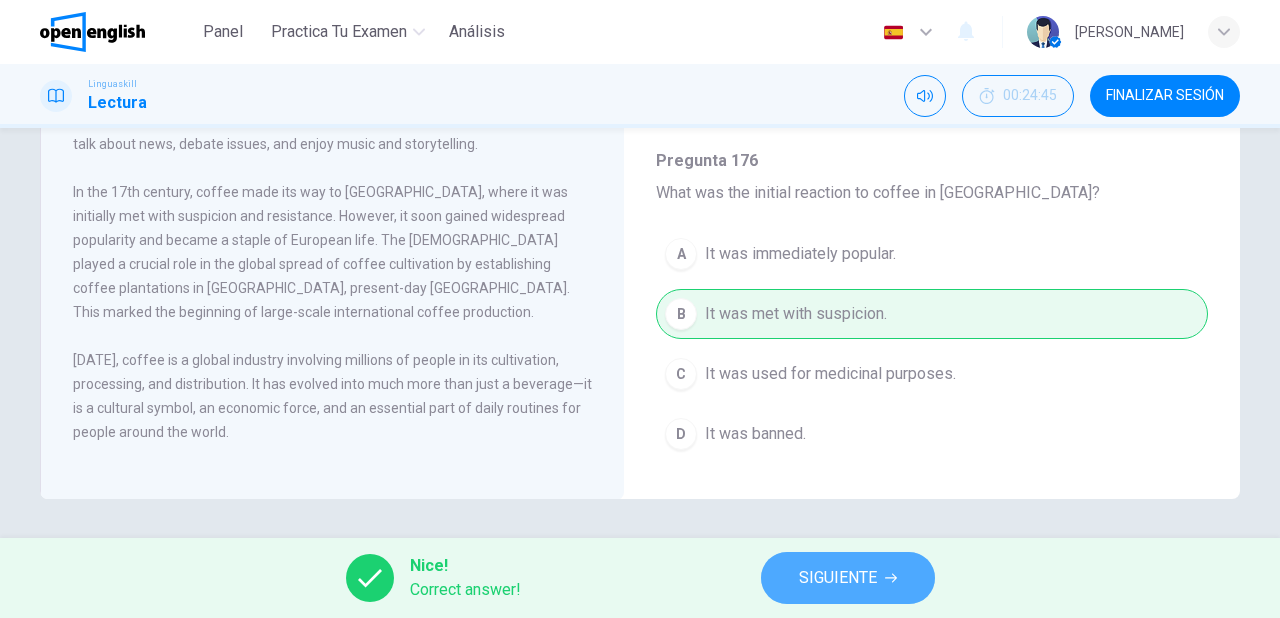 click on "SIGUIENTE" at bounding box center [838, 578] 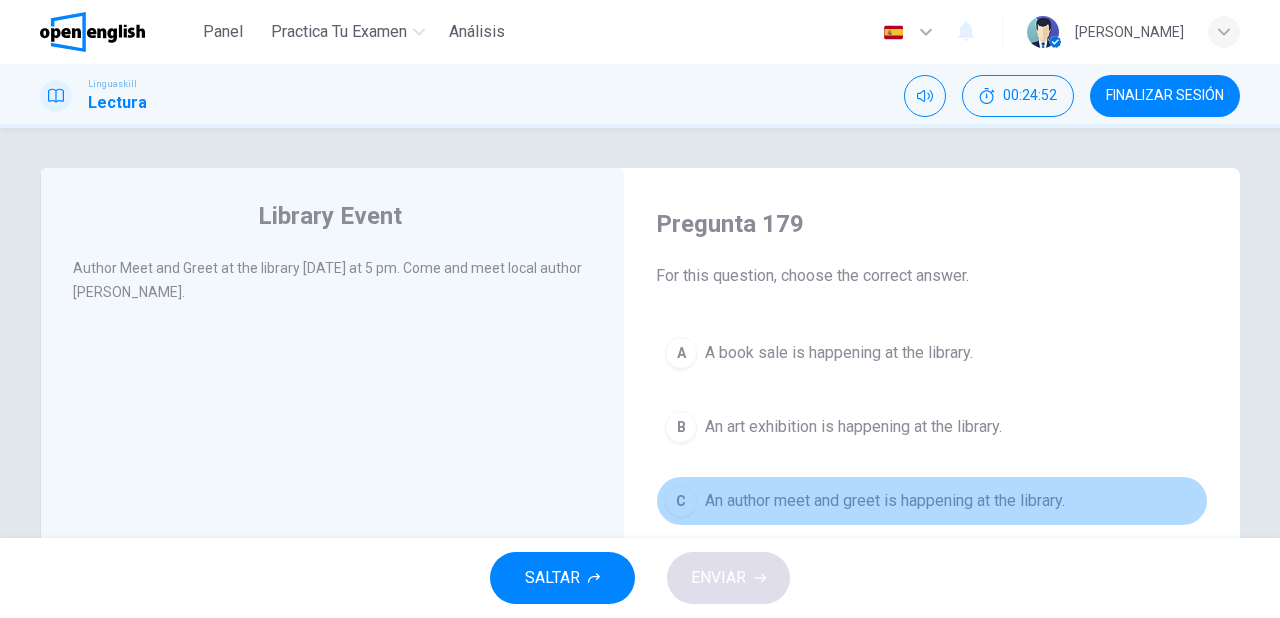 click on "An author meet and greet is happening at the library." at bounding box center (885, 501) 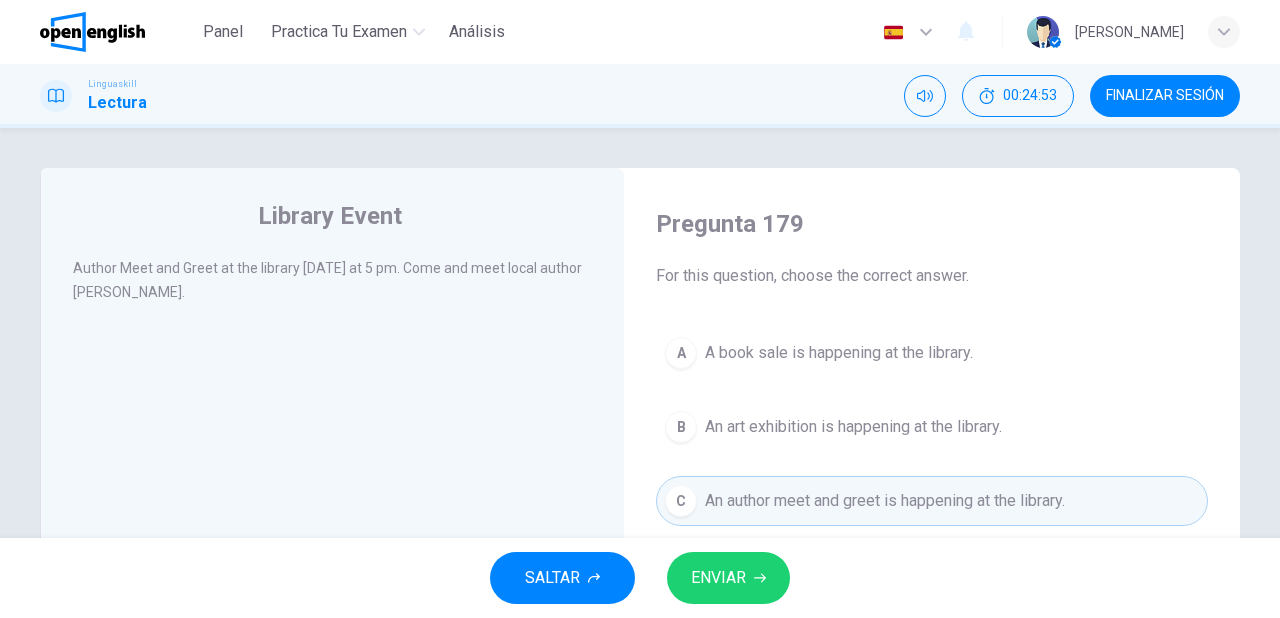 click on "ENVIAR" at bounding box center (718, 578) 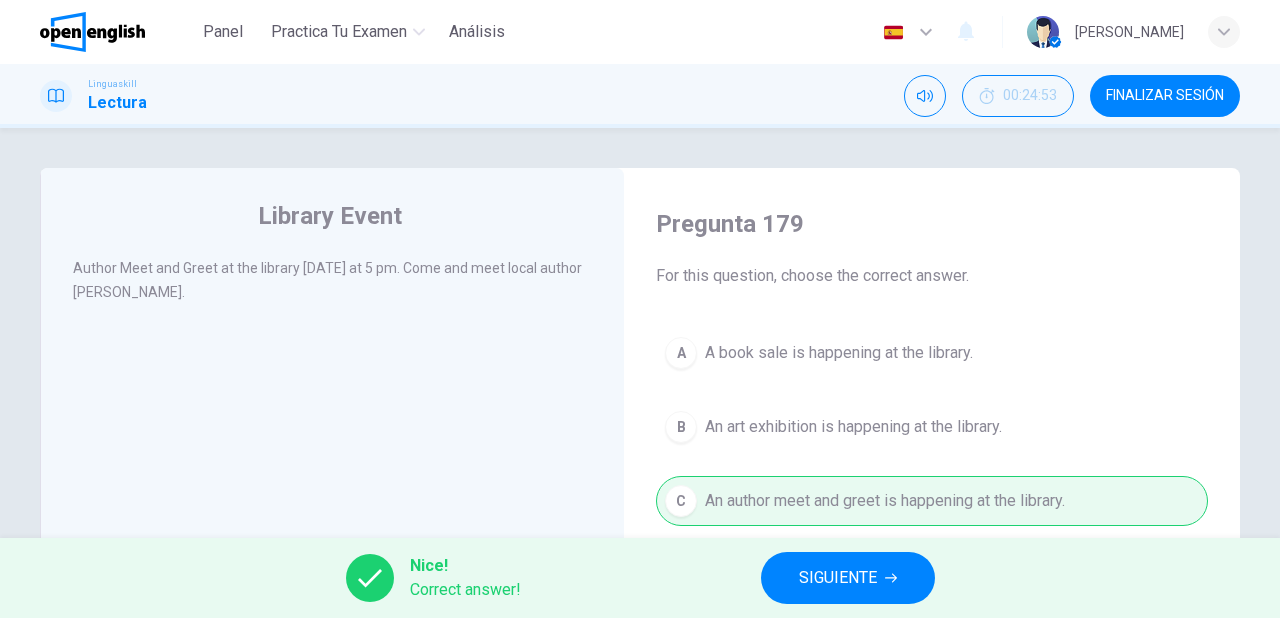 click on "SIGUIENTE" at bounding box center [838, 578] 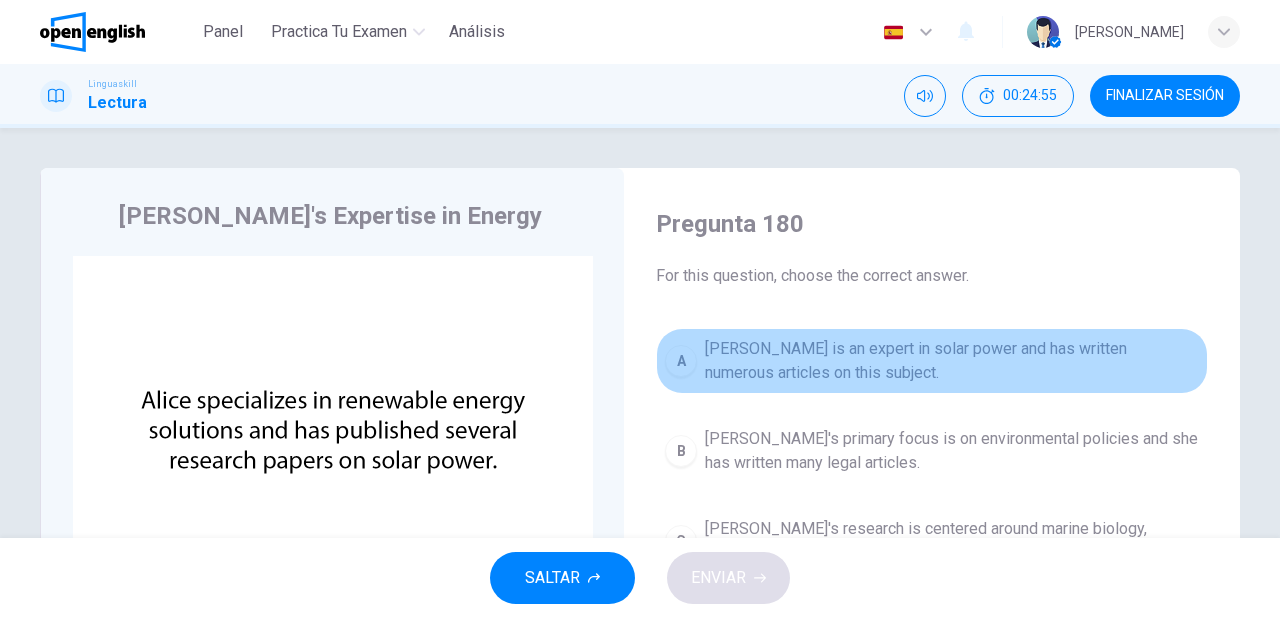 drag, startPoint x: 767, startPoint y: 360, endPoint x: 757, endPoint y: 428, distance: 68.73136 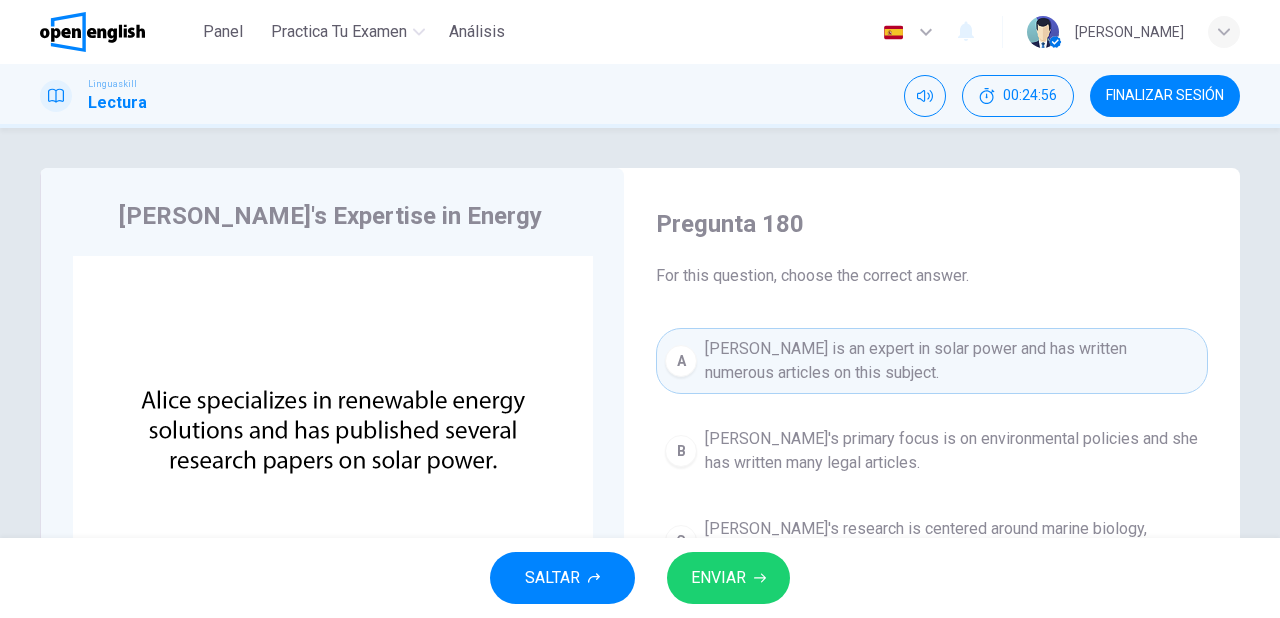 click on "ENVIAR" at bounding box center [728, 578] 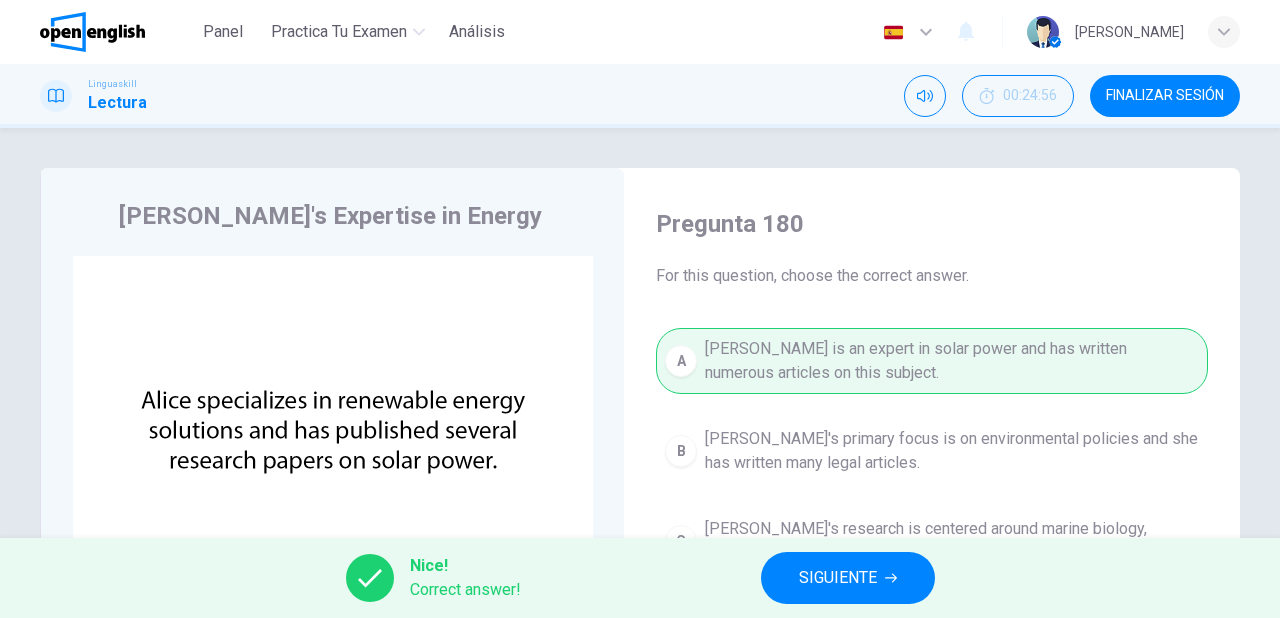 click on "SIGUIENTE" at bounding box center [838, 578] 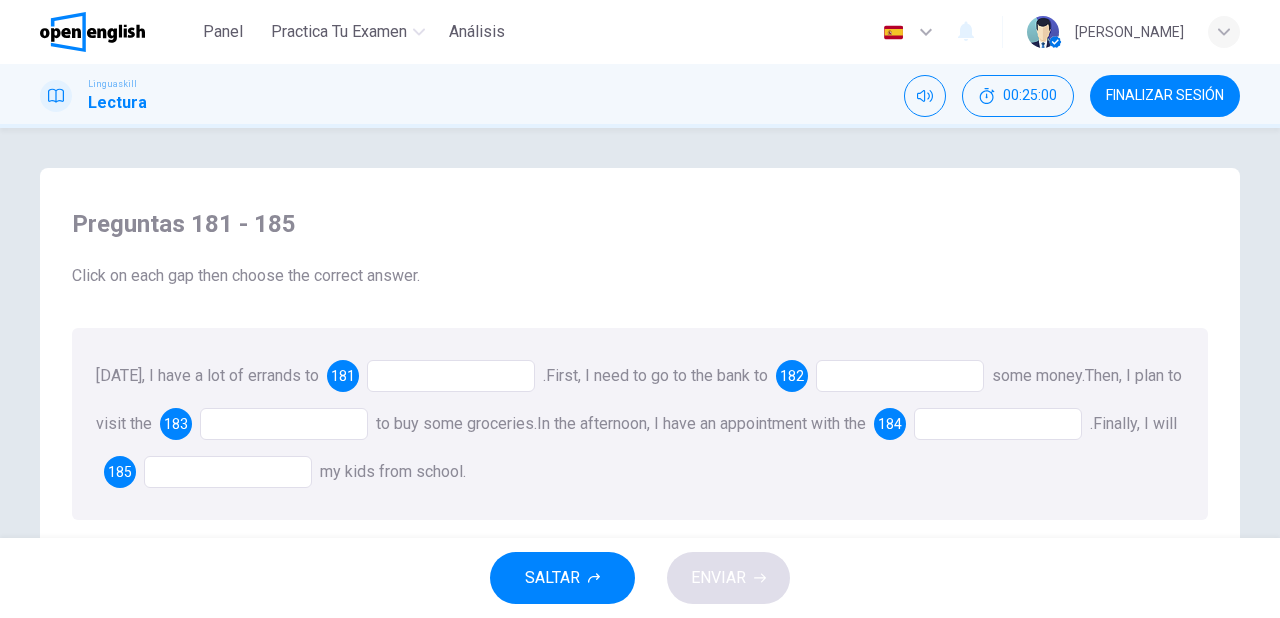 click at bounding box center [451, 376] 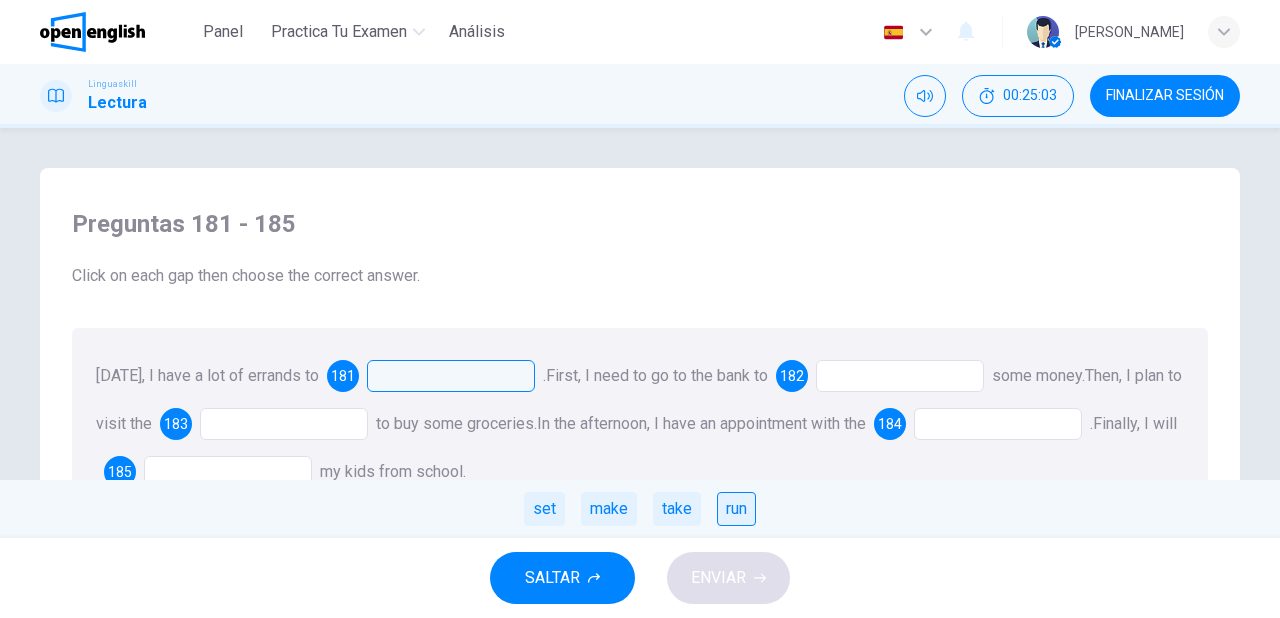 click on "run" at bounding box center (736, 509) 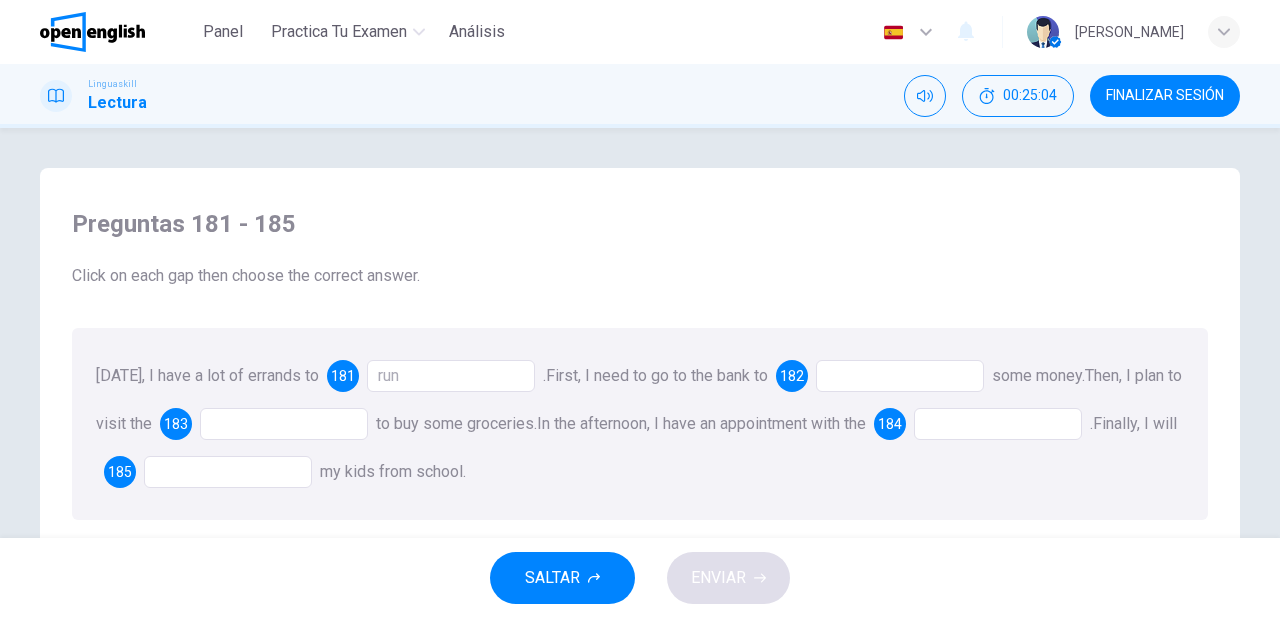 click at bounding box center [900, 376] 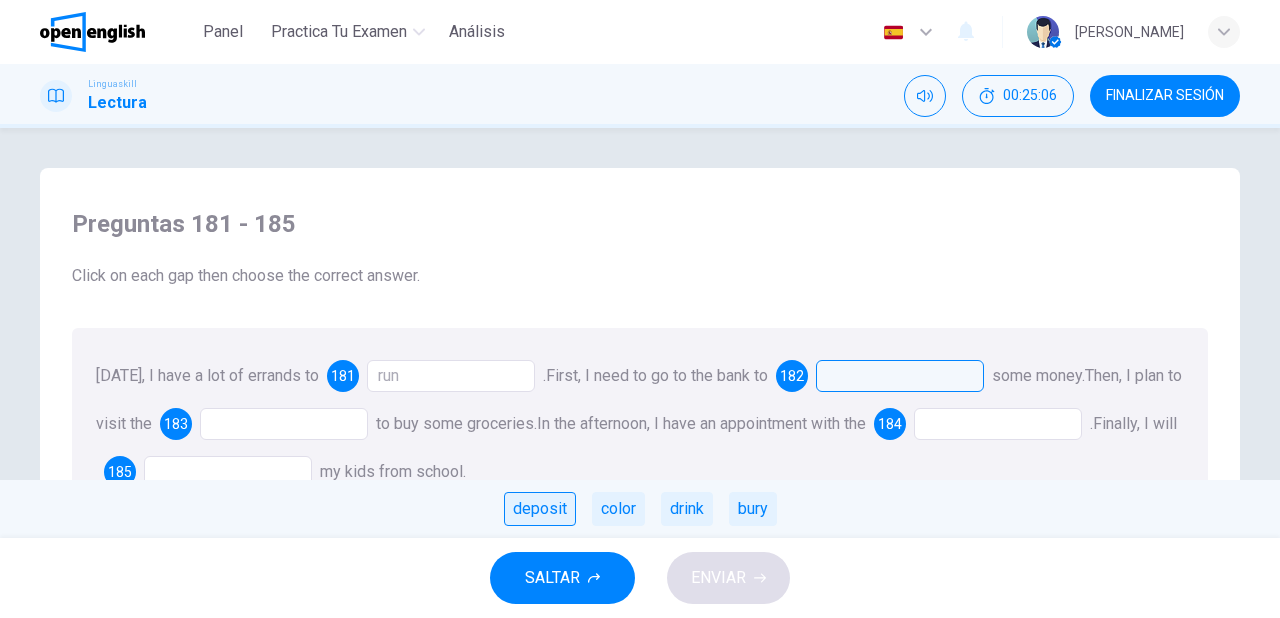 click on "deposit" at bounding box center [540, 509] 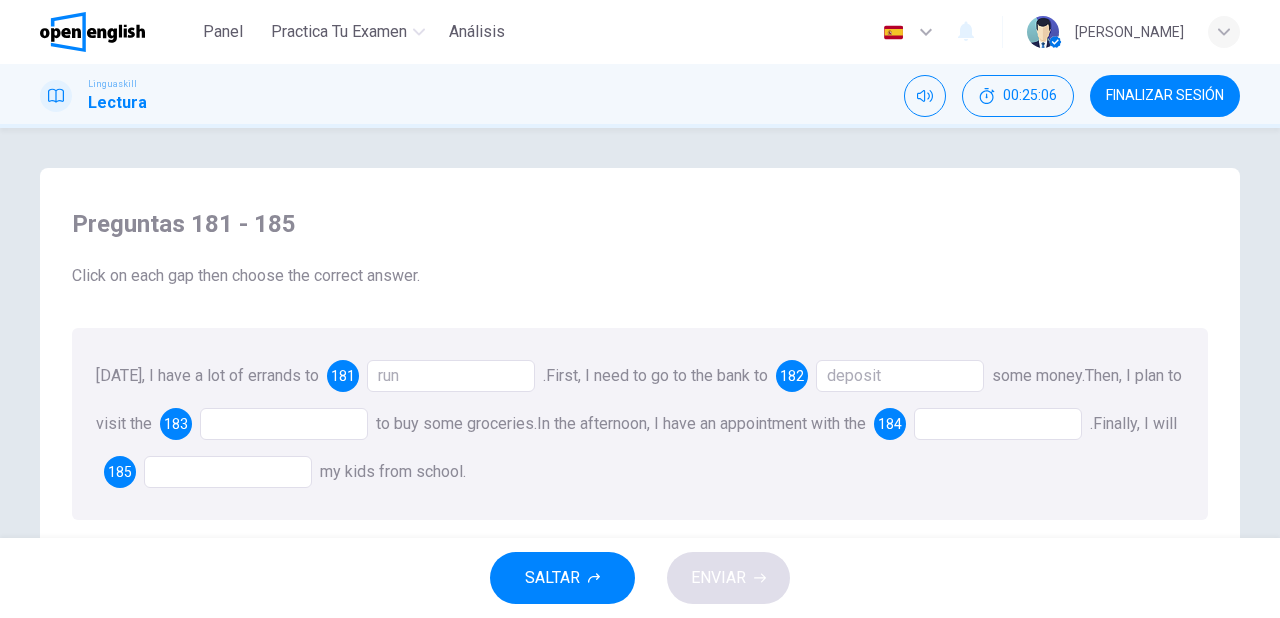 click at bounding box center [284, 424] 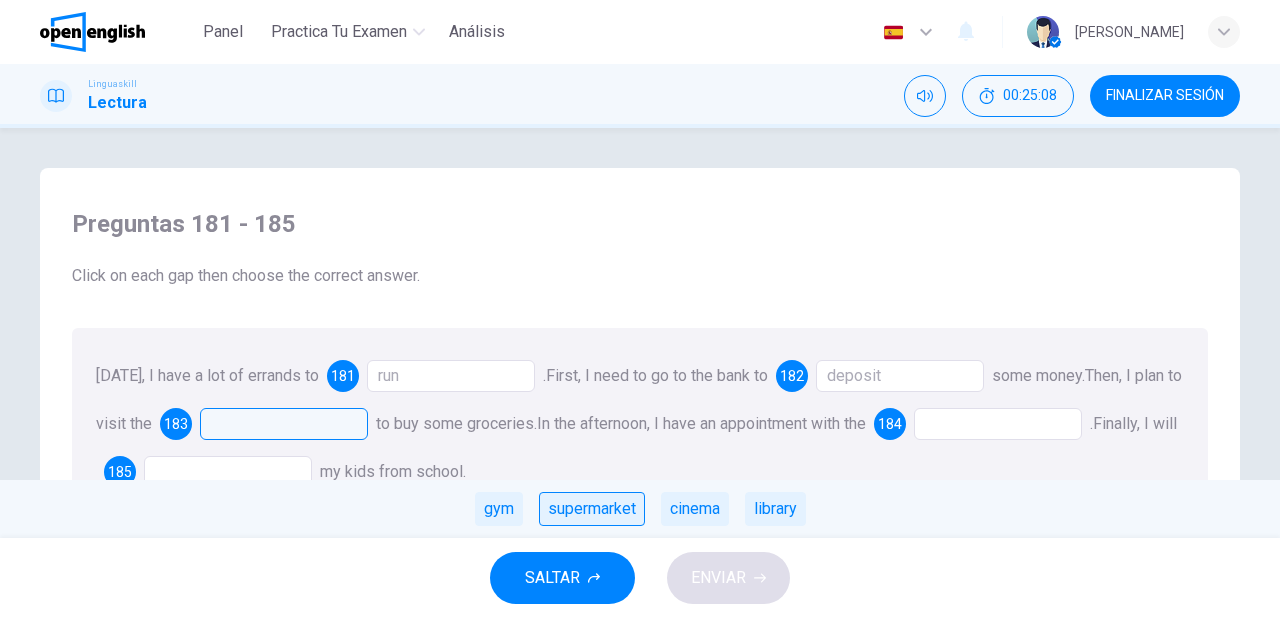 click on "supermarket" at bounding box center [592, 509] 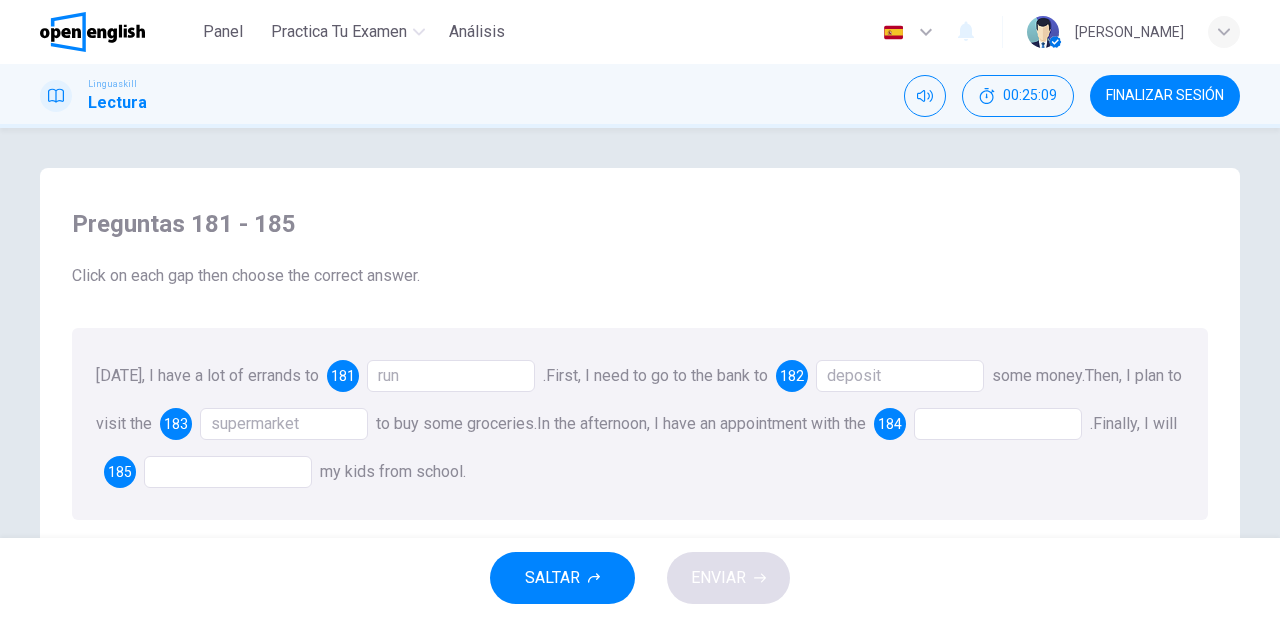 click at bounding box center (998, 424) 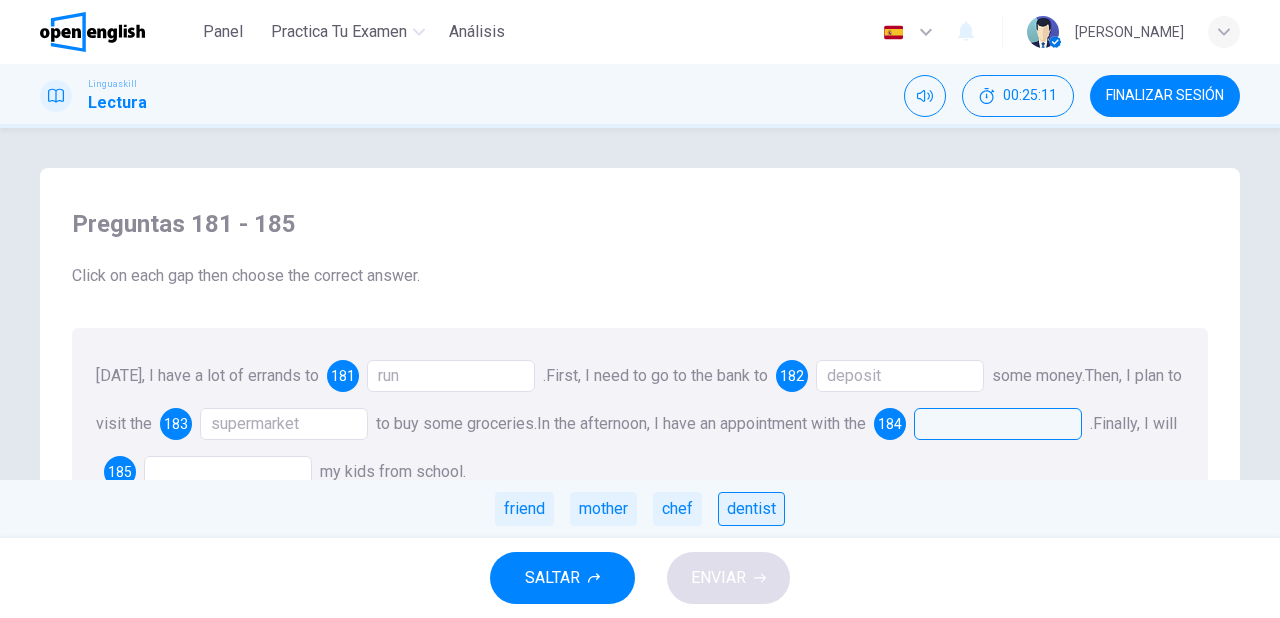click on "dentist" at bounding box center (751, 509) 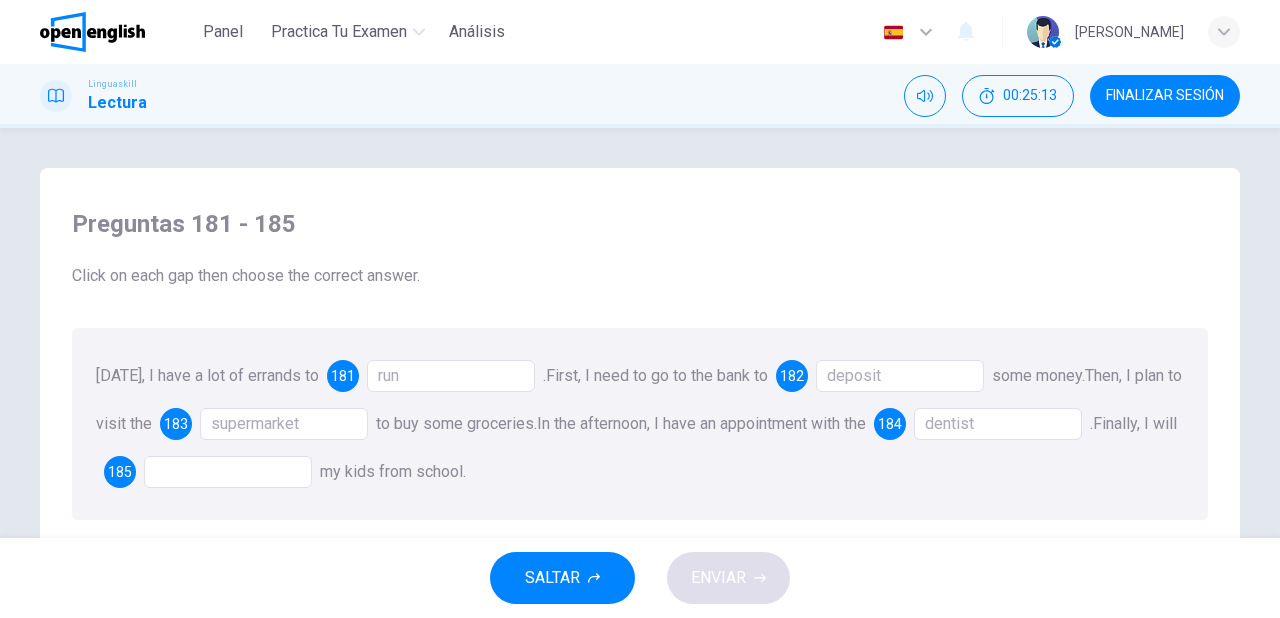 click at bounding box center [228, 472] 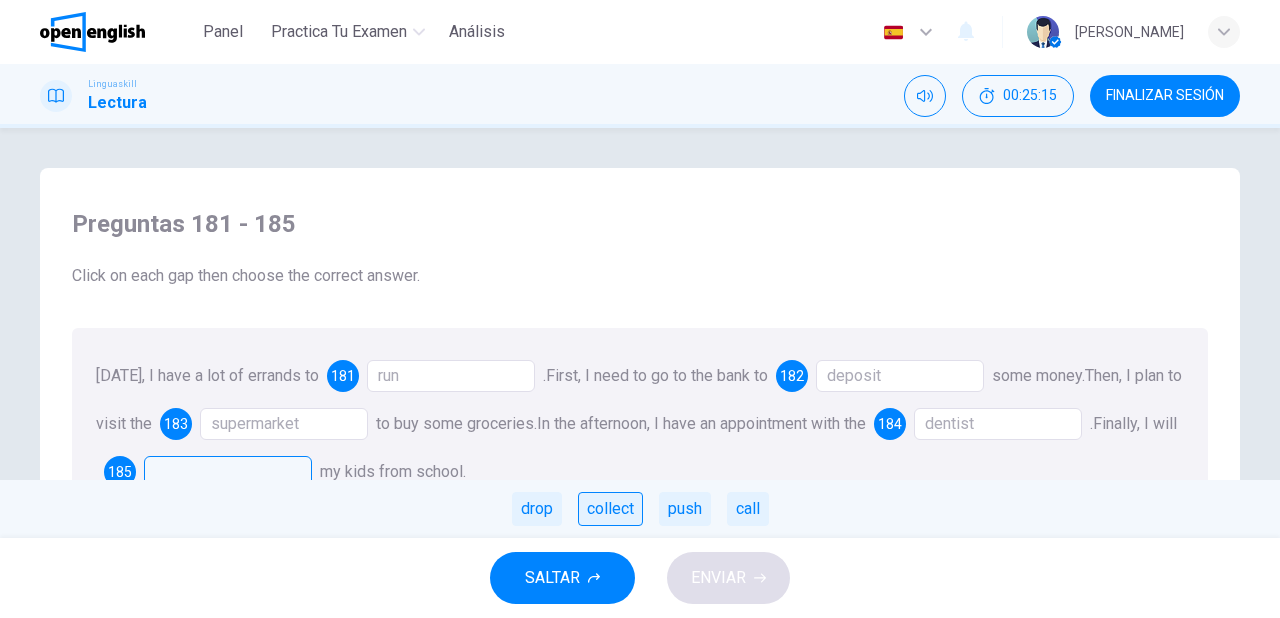 click on "collect" at bounding box center (610, 509) 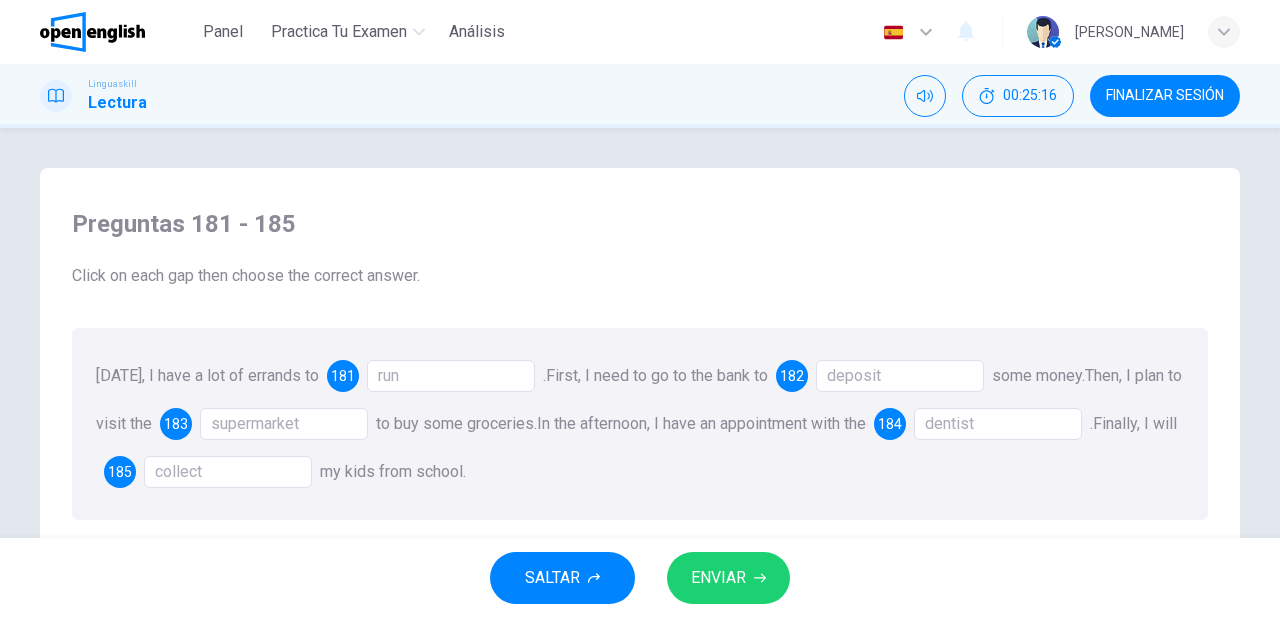 click on "ENVIAR" at bounding box center (728, 578) 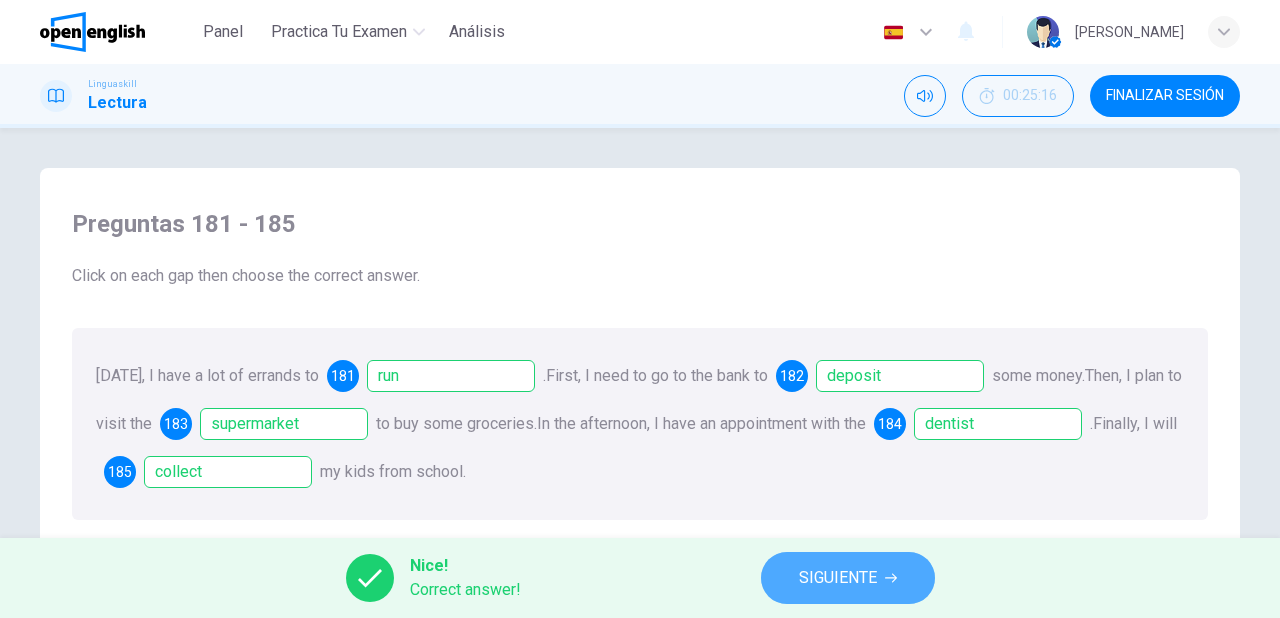 click on "SIGUIENTE" at bounding box center [838, 578] 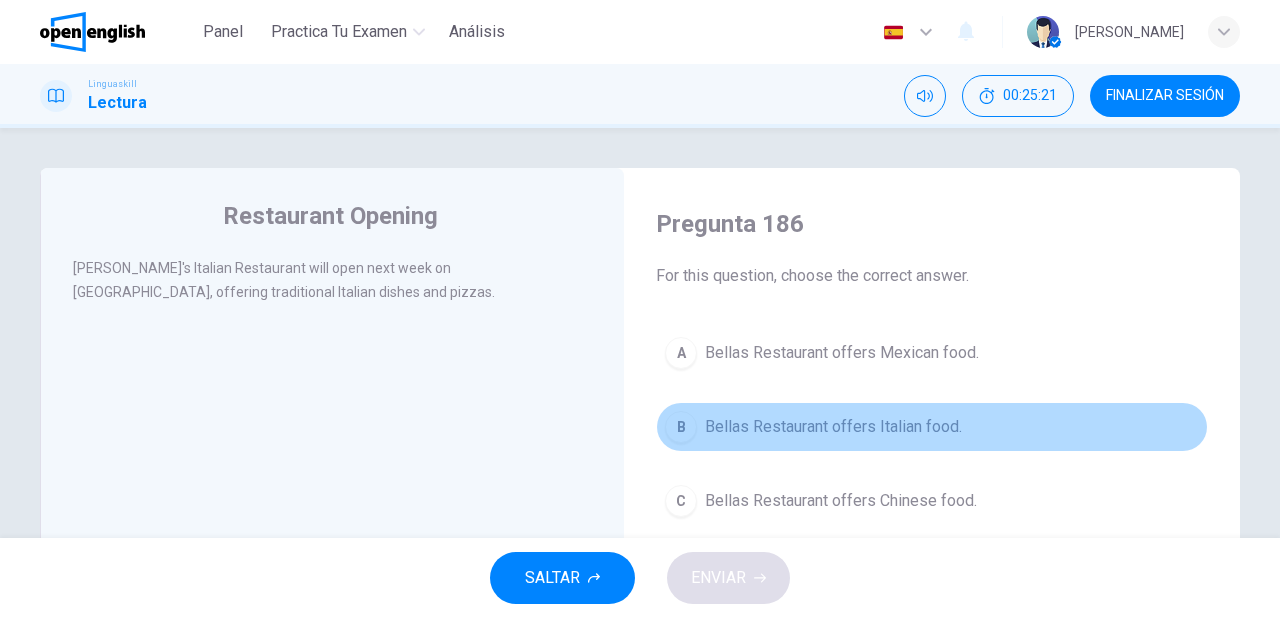 click on "Bellas Restaurant offers Italian food." at bounding box center [833, 427] 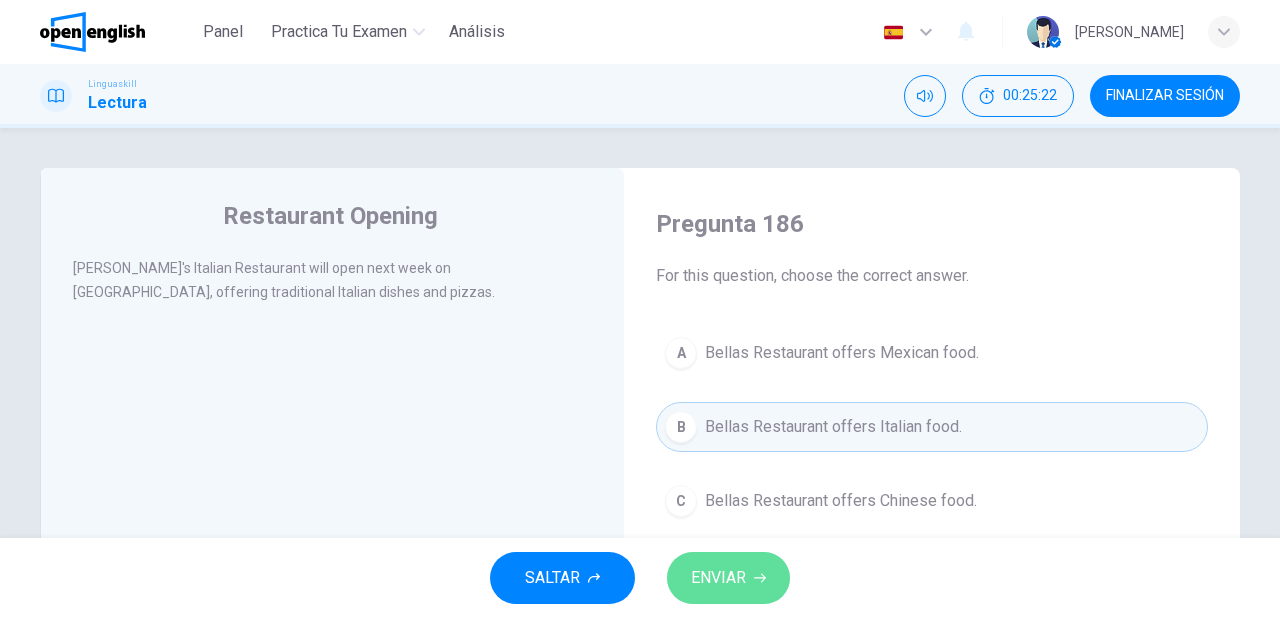 click on "ENVIAR" at bounding box center (718, 578) 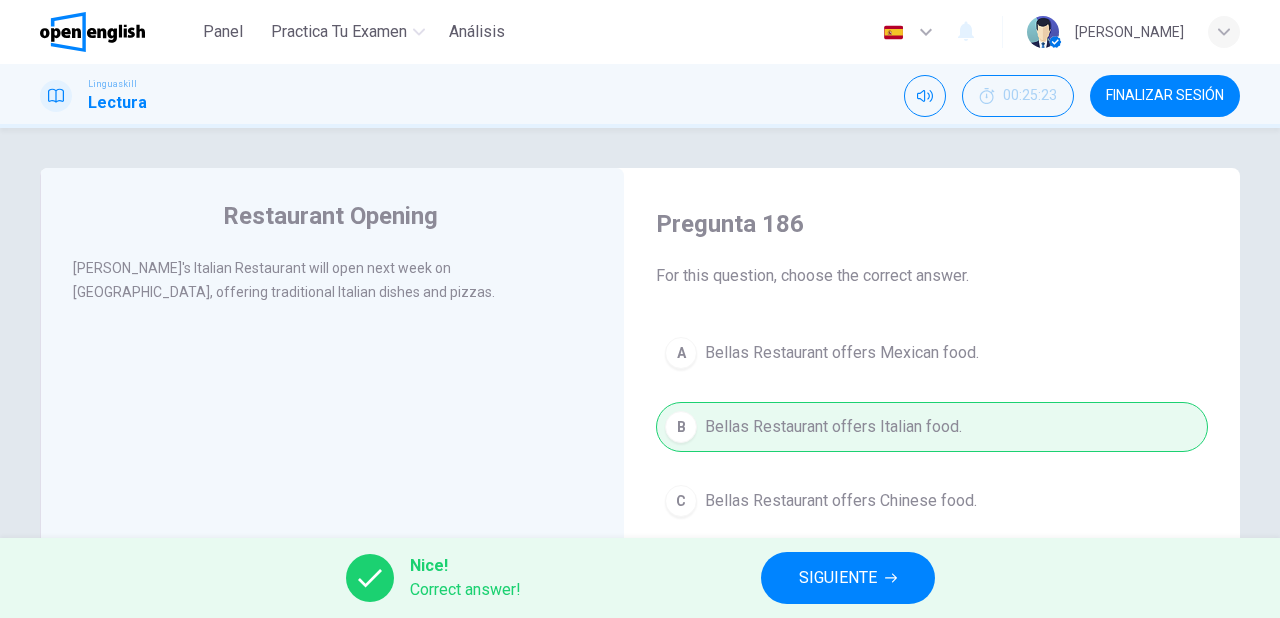 click on "SIGUIENTE" at bounding box center (848, 578) 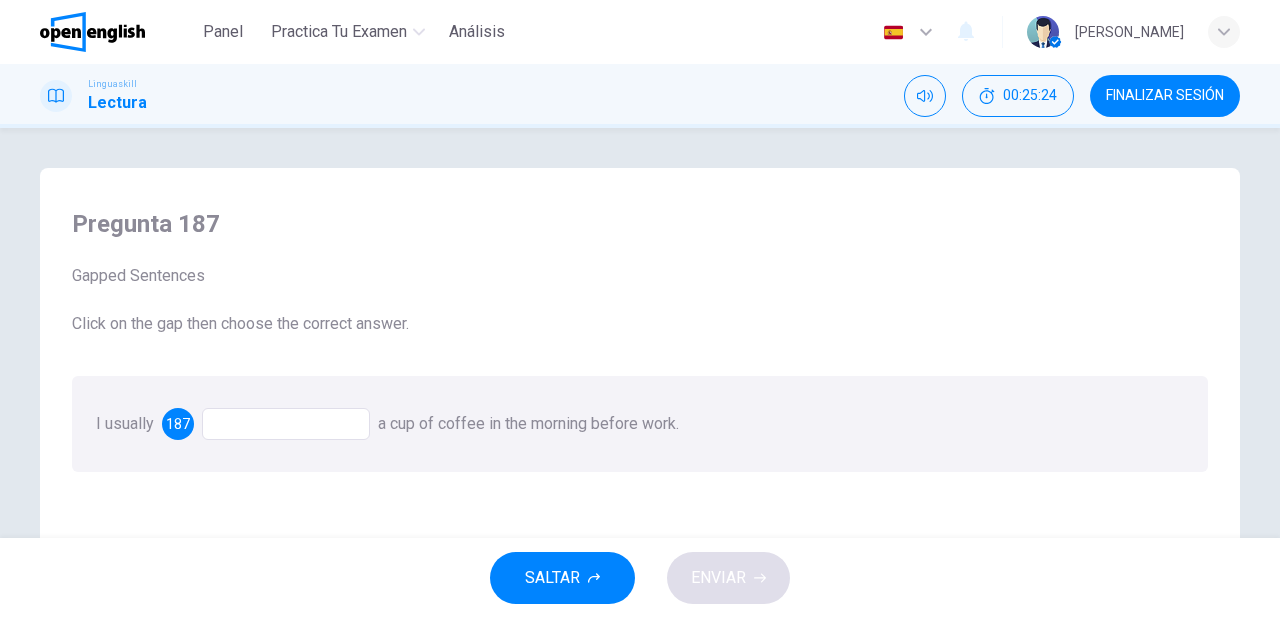 click at bounding box center (286, 424) 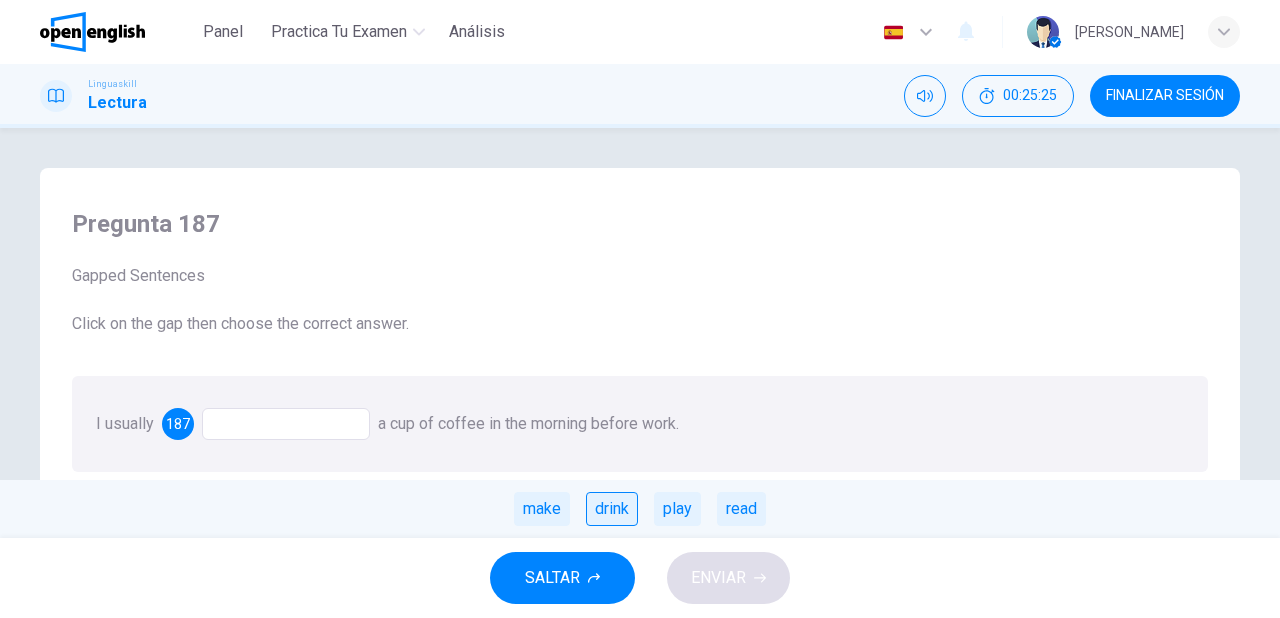click on "drink" at bounding box center [612, 509] 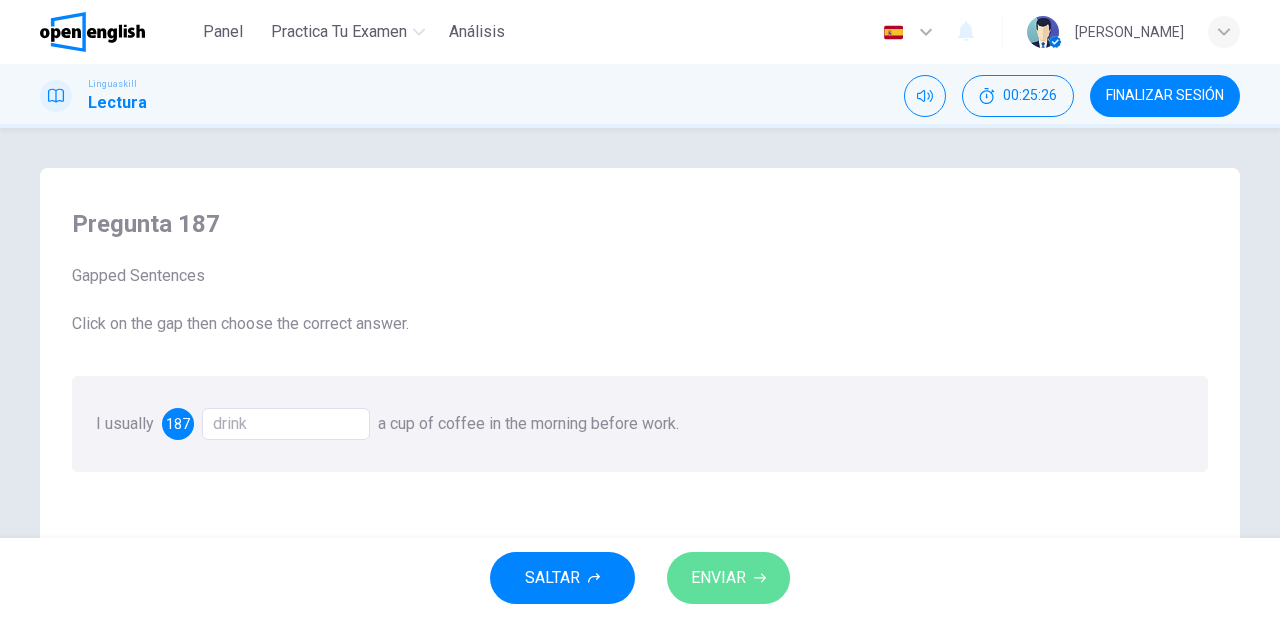 click on "ENVIAR" at bounding box center (718, 578) 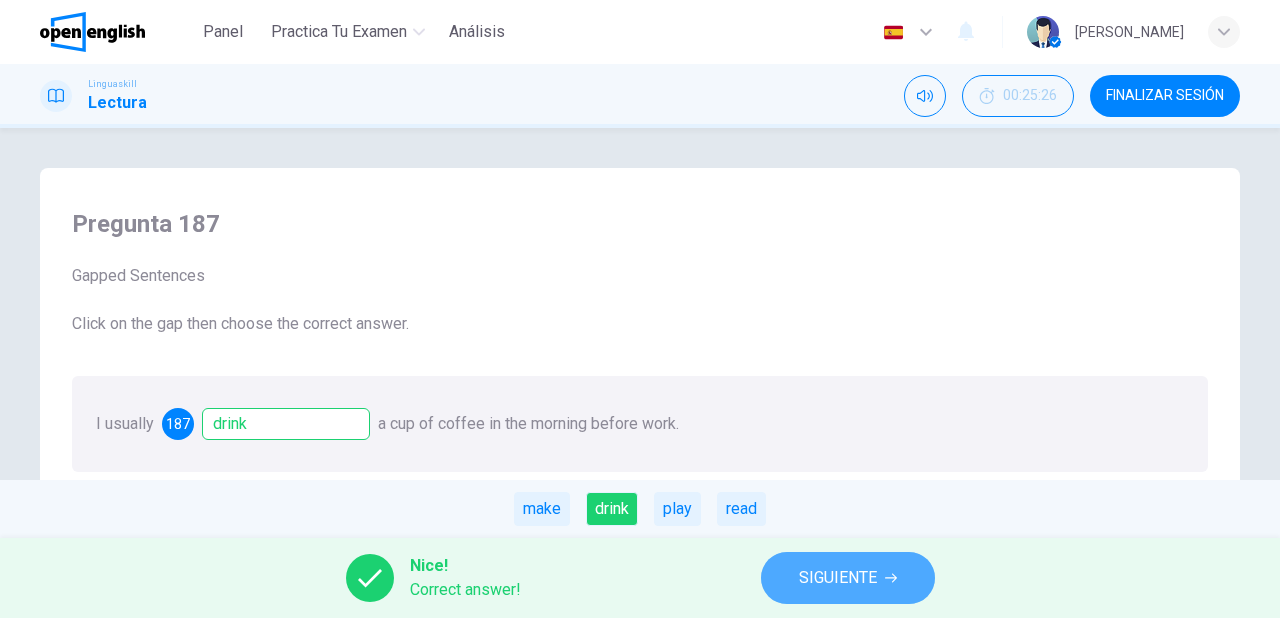 click on "SIGUIENTE" at bounding box center (838, 578) 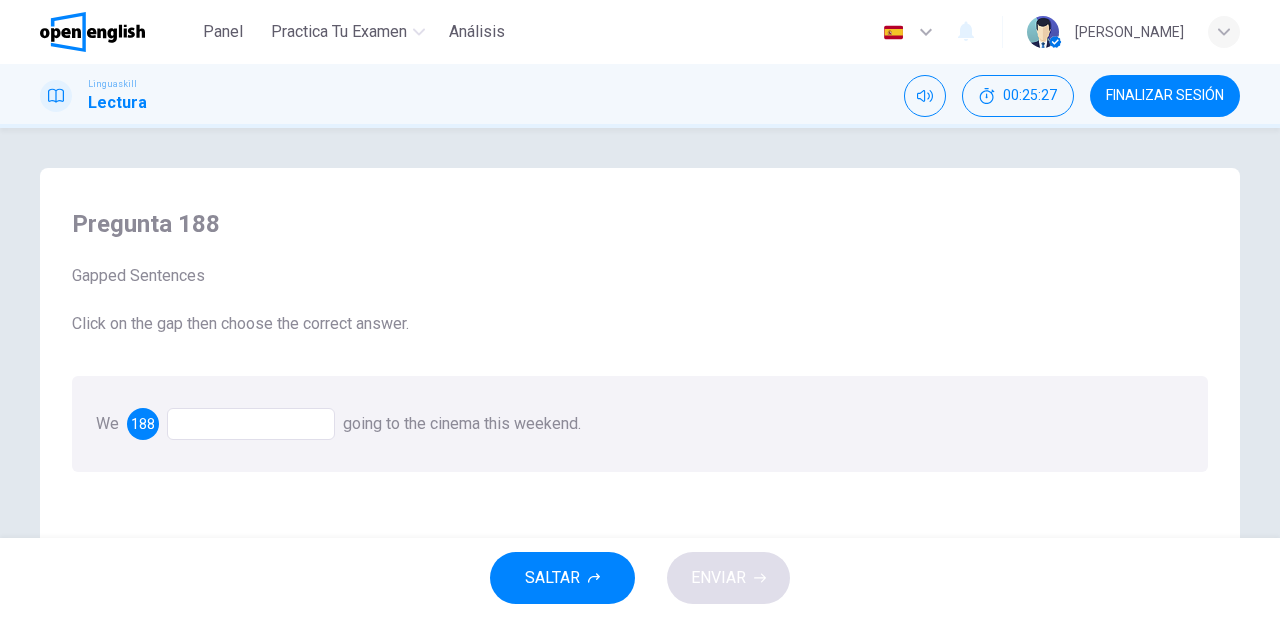 click at bounding box center [251, 424] 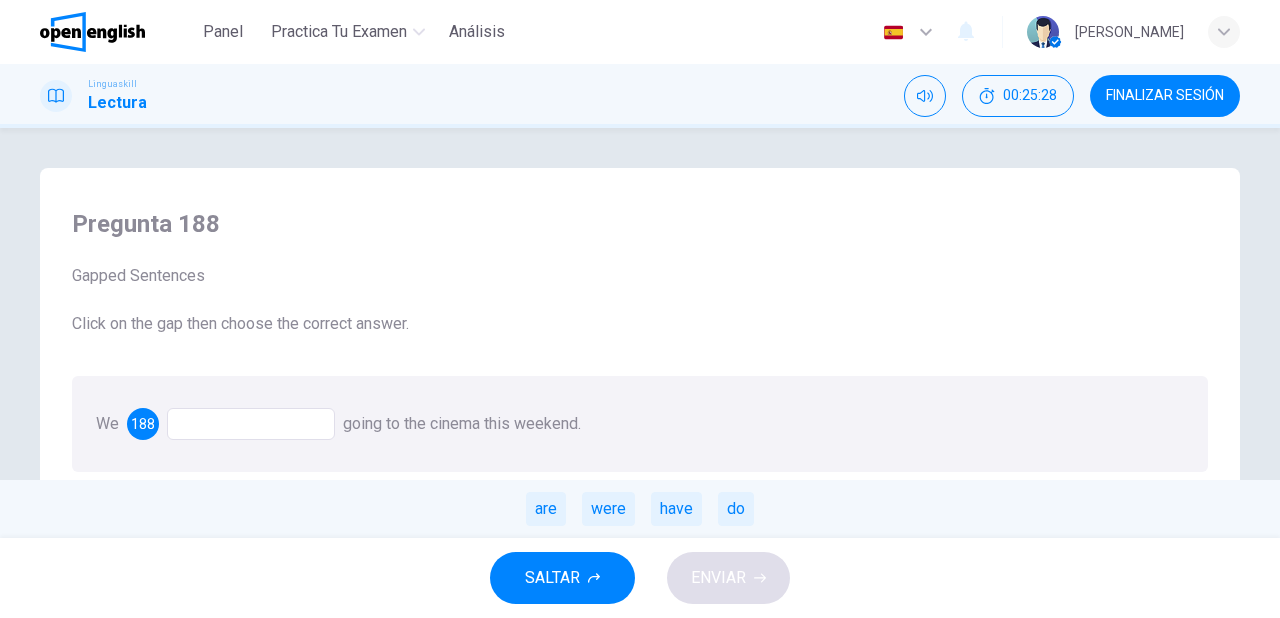 click on "are were have do" at bounding box center [640, 509] 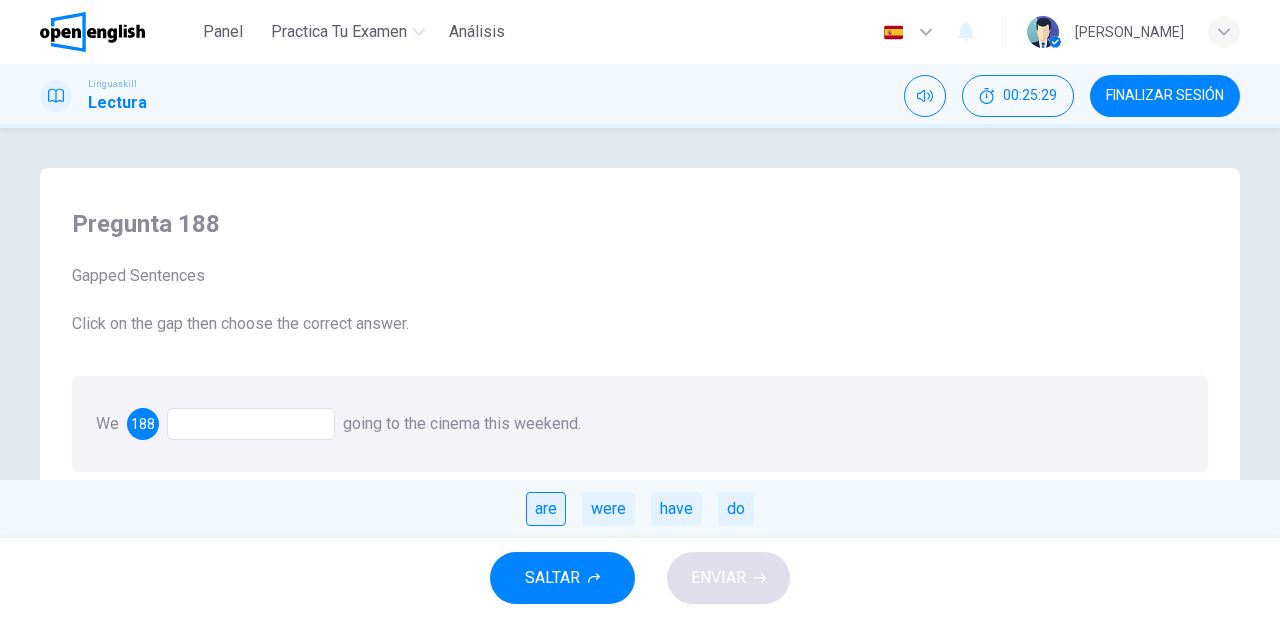 click on "are" at bounding box center [546, 509] 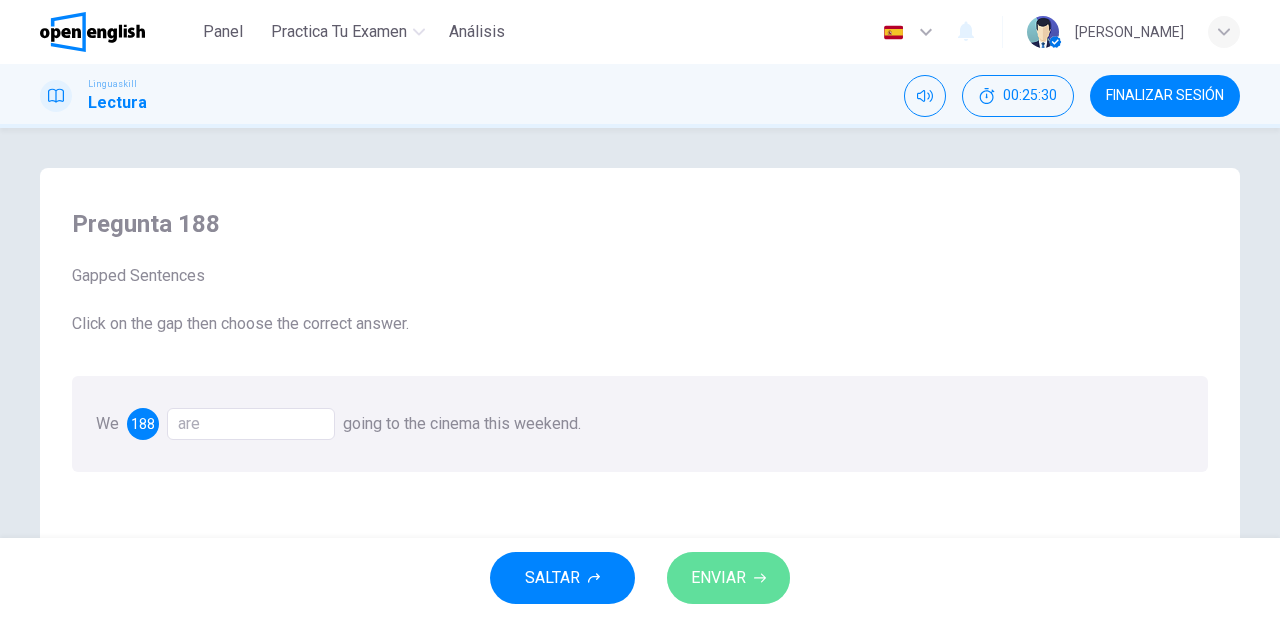click on "ENVIAR" at bounding box center [718, 578] 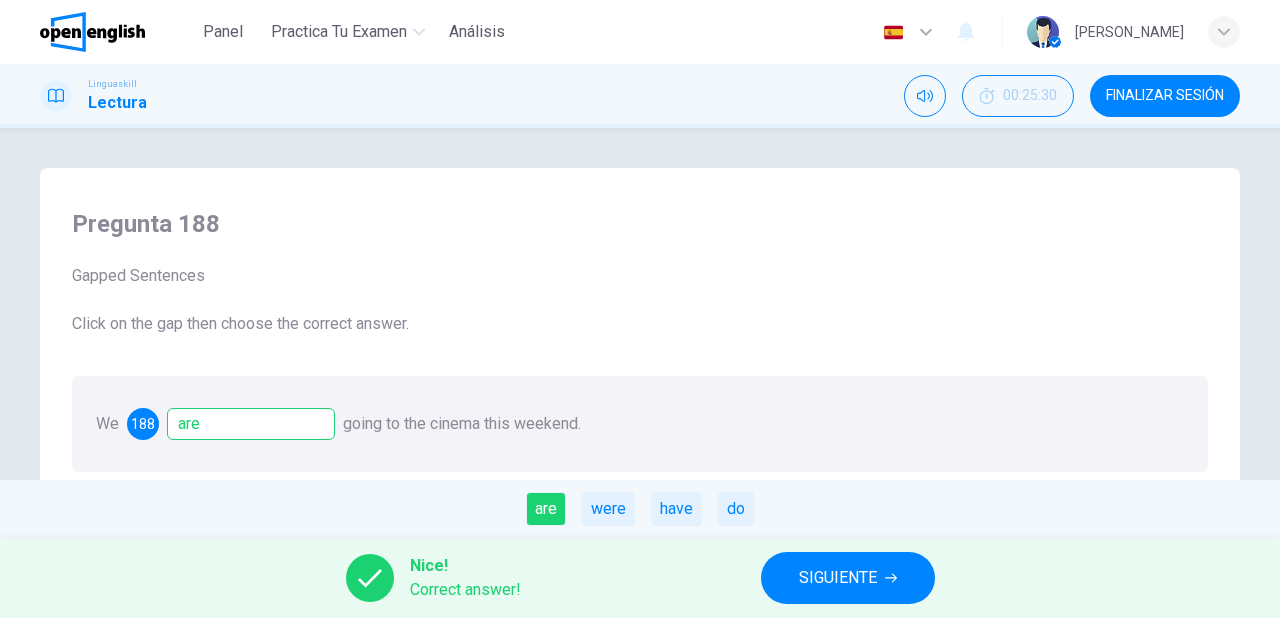 click on "SIGUIENTE" at bounding box center [838, 578] 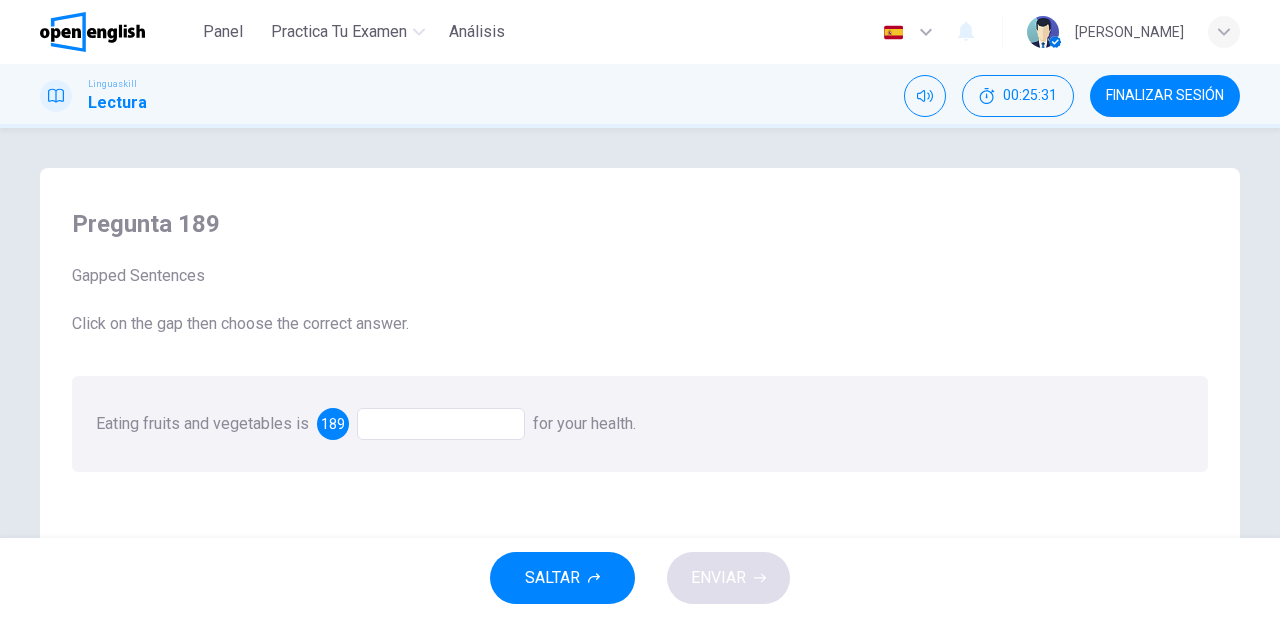 click at bounding box center (441, 424) 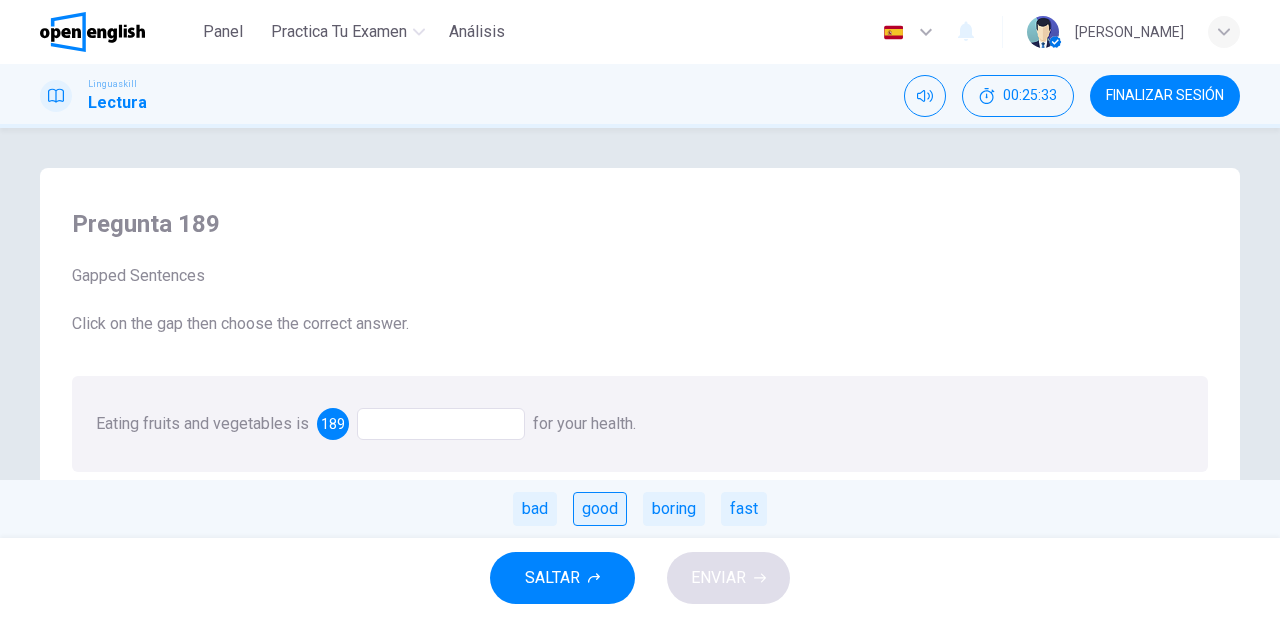 click on "good" at bounding box center (600, 509) 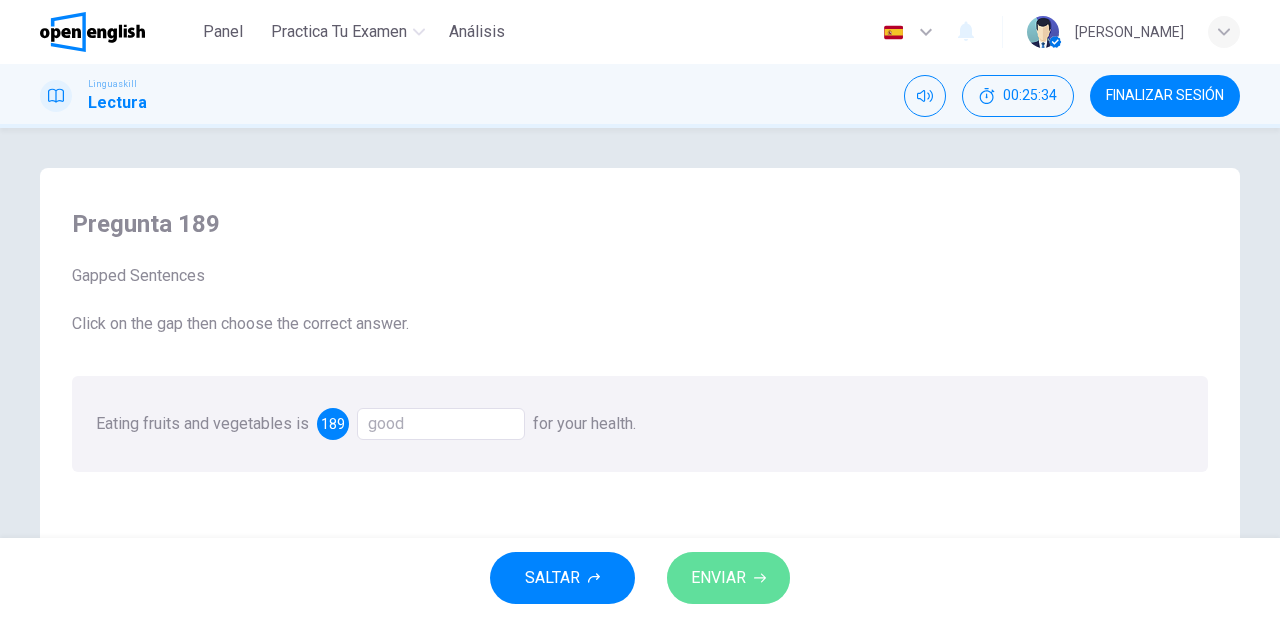 click on "ENVIAR" at bounding box center (718, 578) 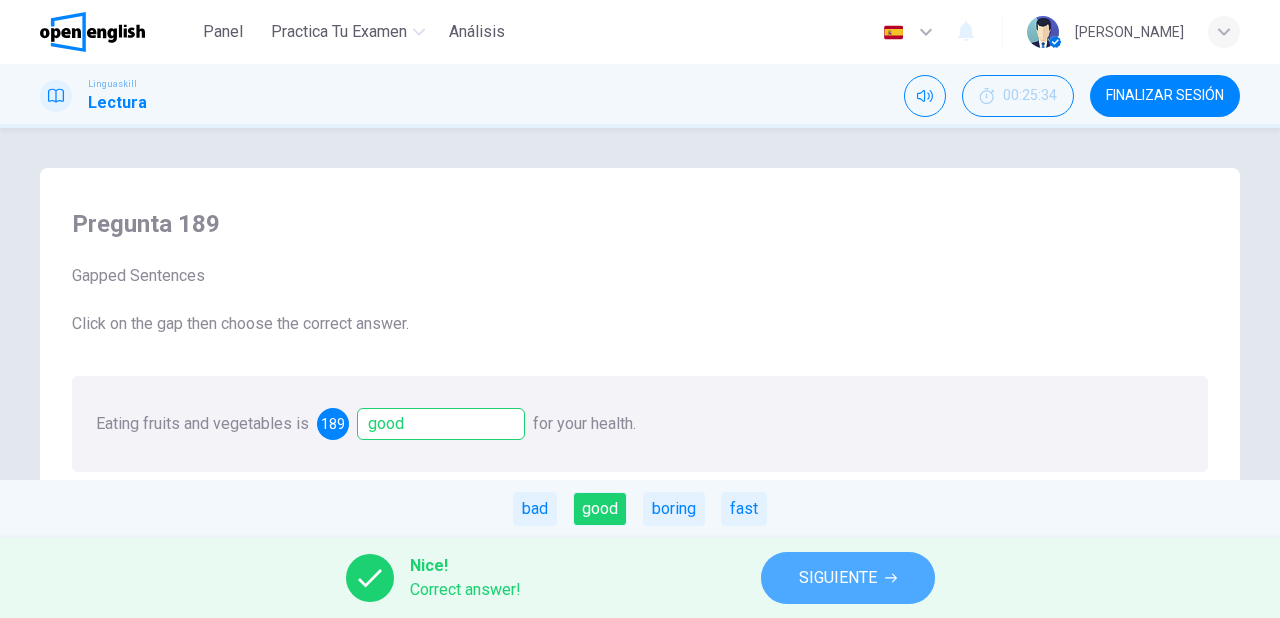 click on "SIGUIENTE" at bounding box center [838, 578] 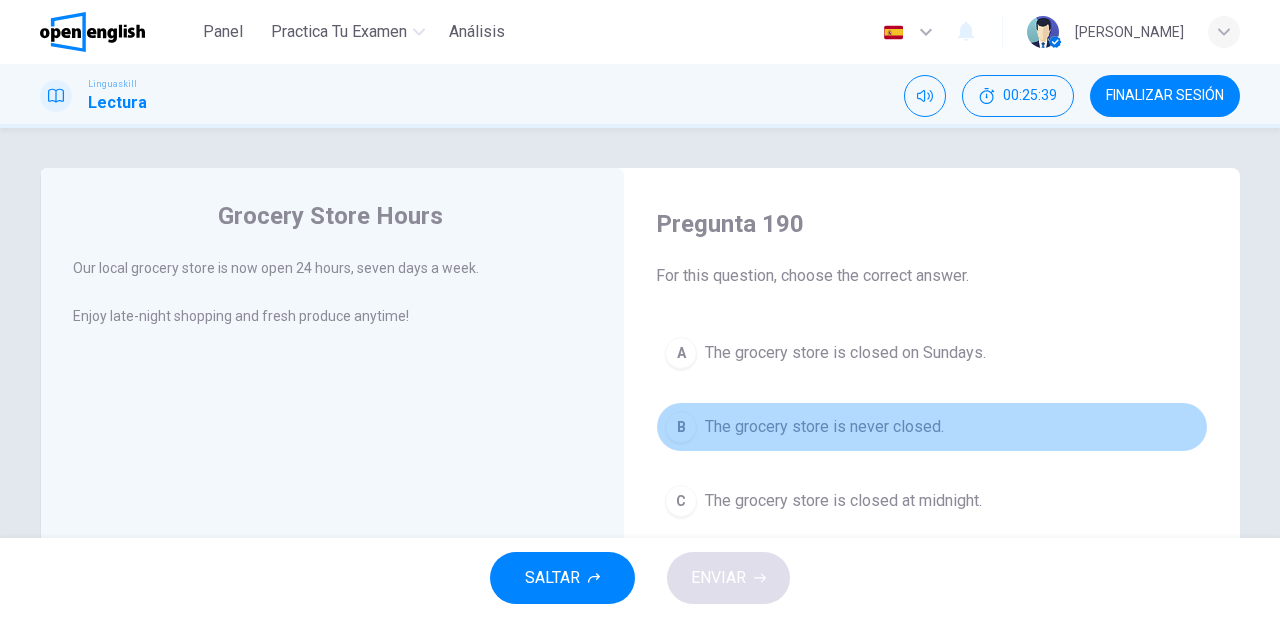 click on "The grocery store is never closed." at bounding box center (824, 427) 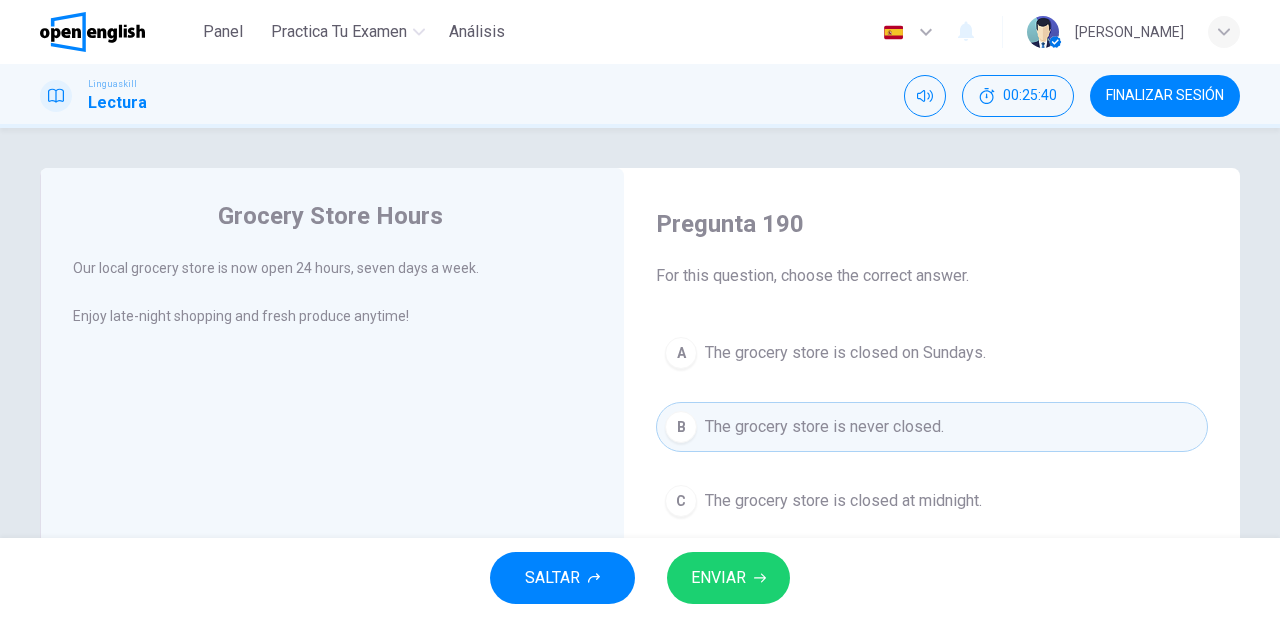 click on "ENVIAR" at bounding box center (728, 578) 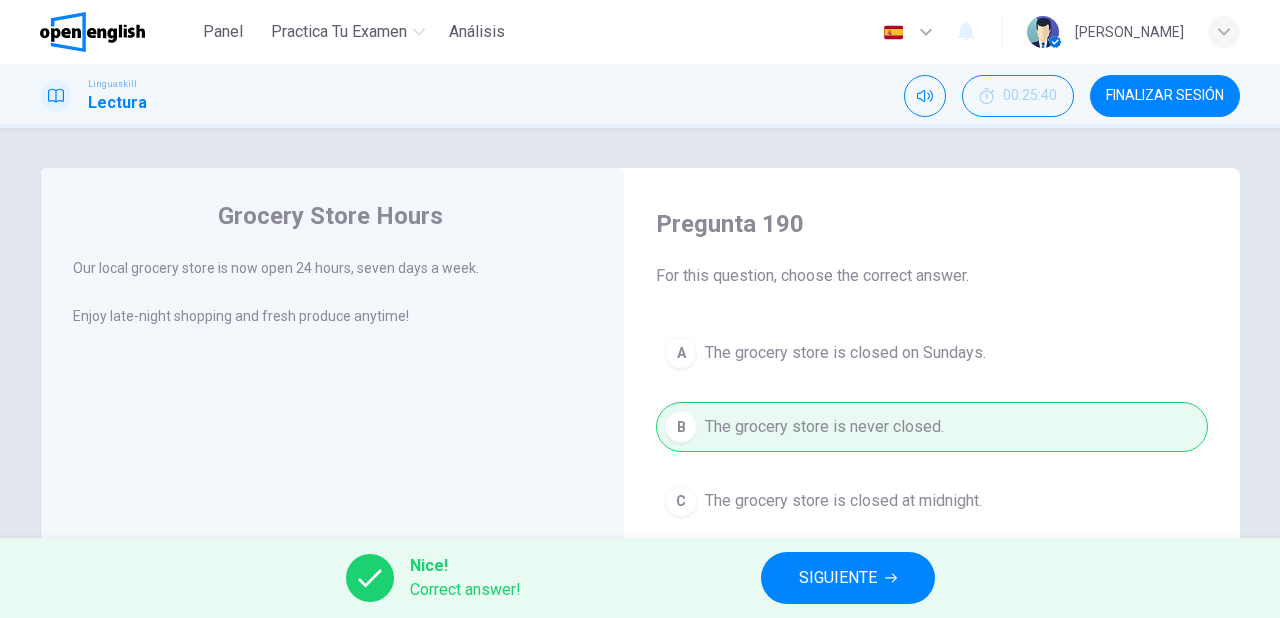click on "SIGUIENTE" at bounding box center (838, 578) 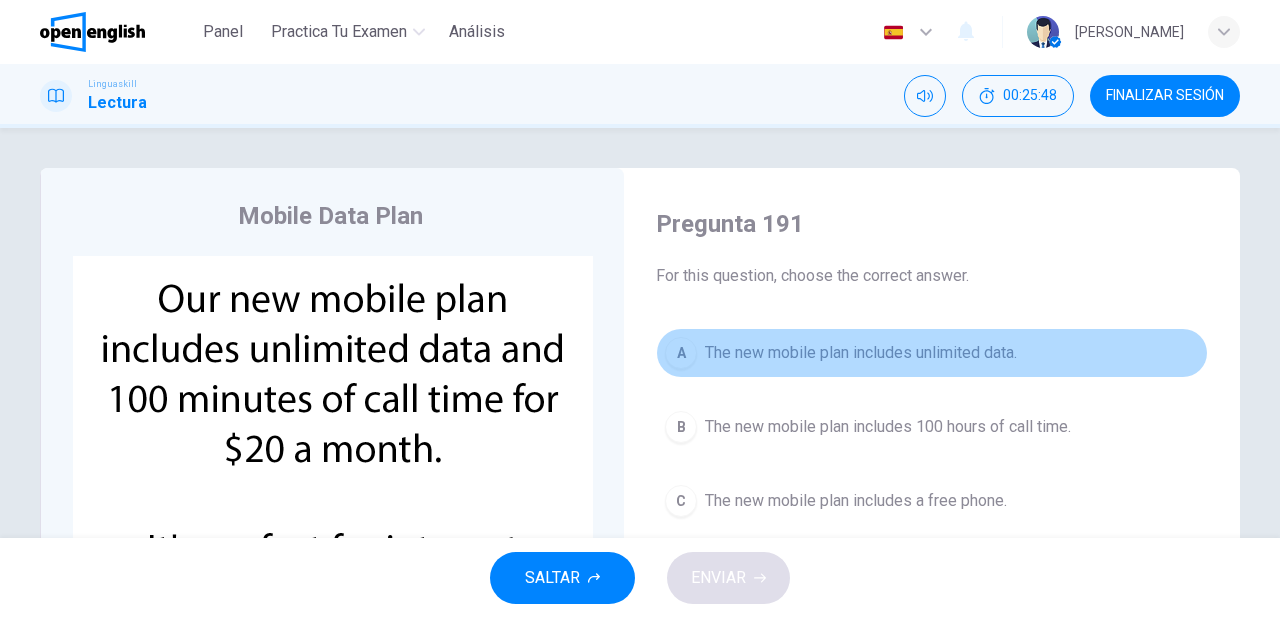 click on "The new mobile plan includes unlimited data." at bounding box center (861, 353) 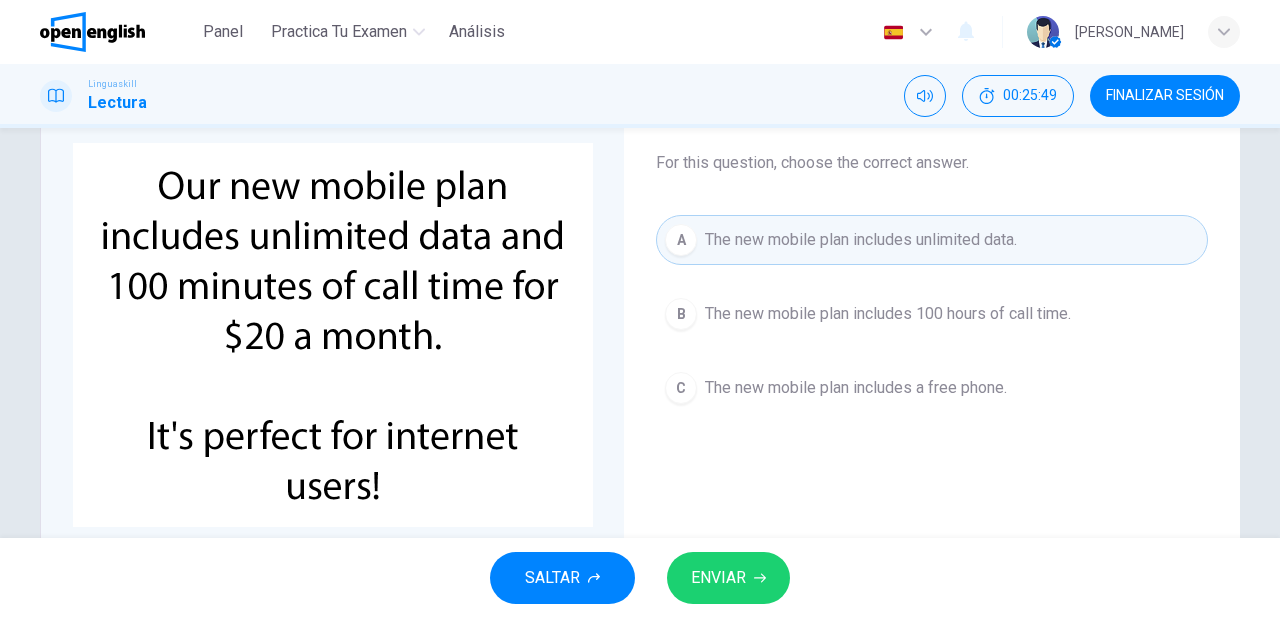 scroll, scrollTop: 160, scrollLeft: 0, axis: vertical 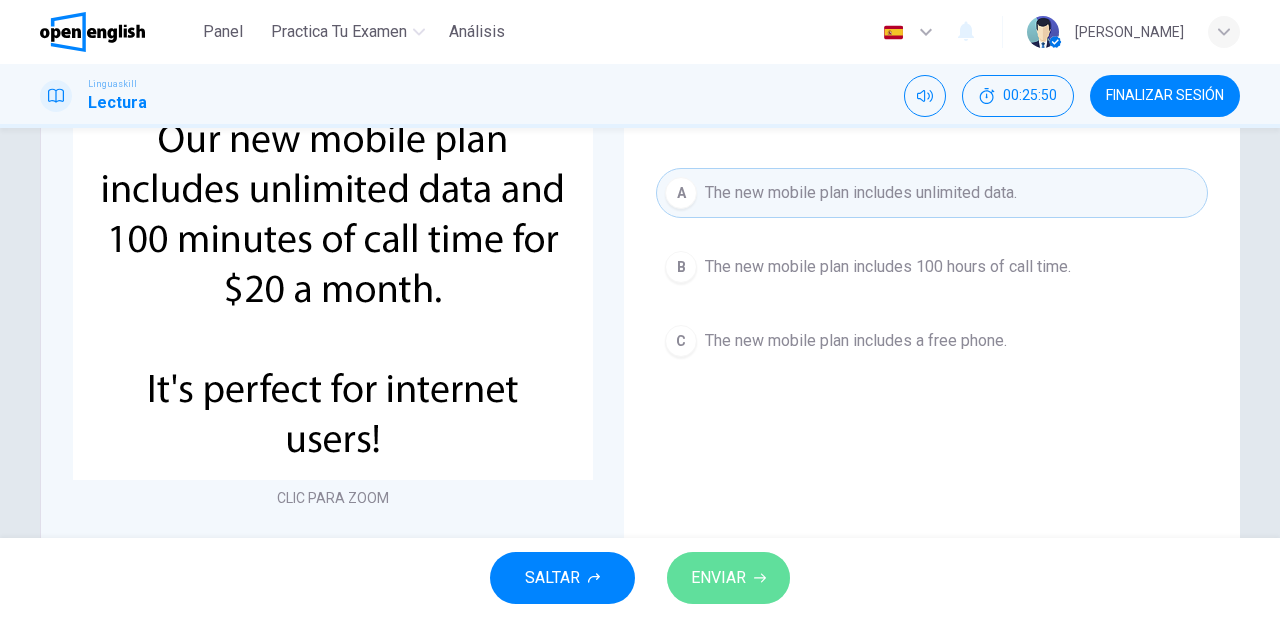 click on "ENVIAR" at bounding box center [718, 578] 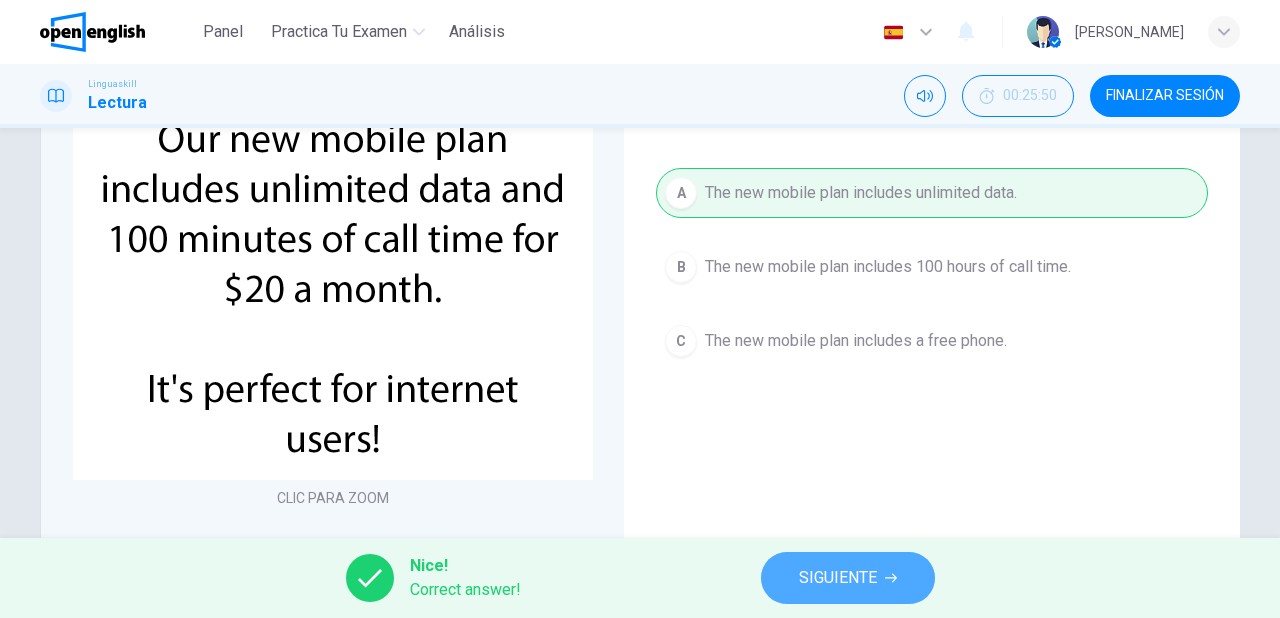 click 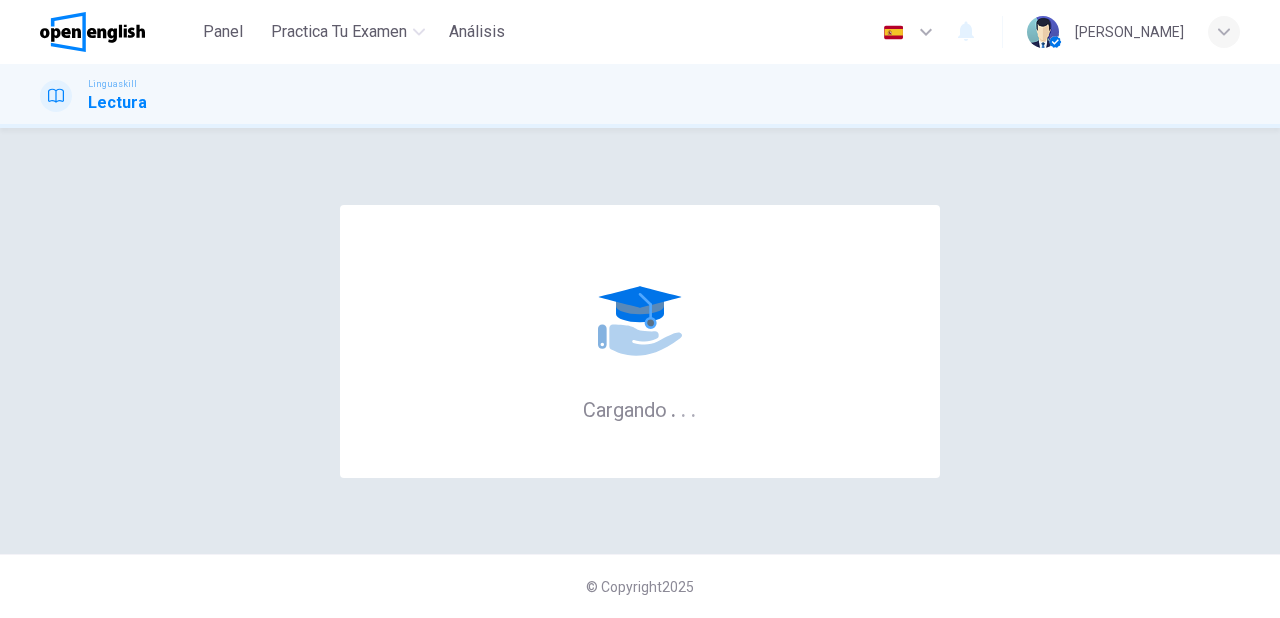 scroll, scrollTop: 0, scrollLeft: 0, axis: both 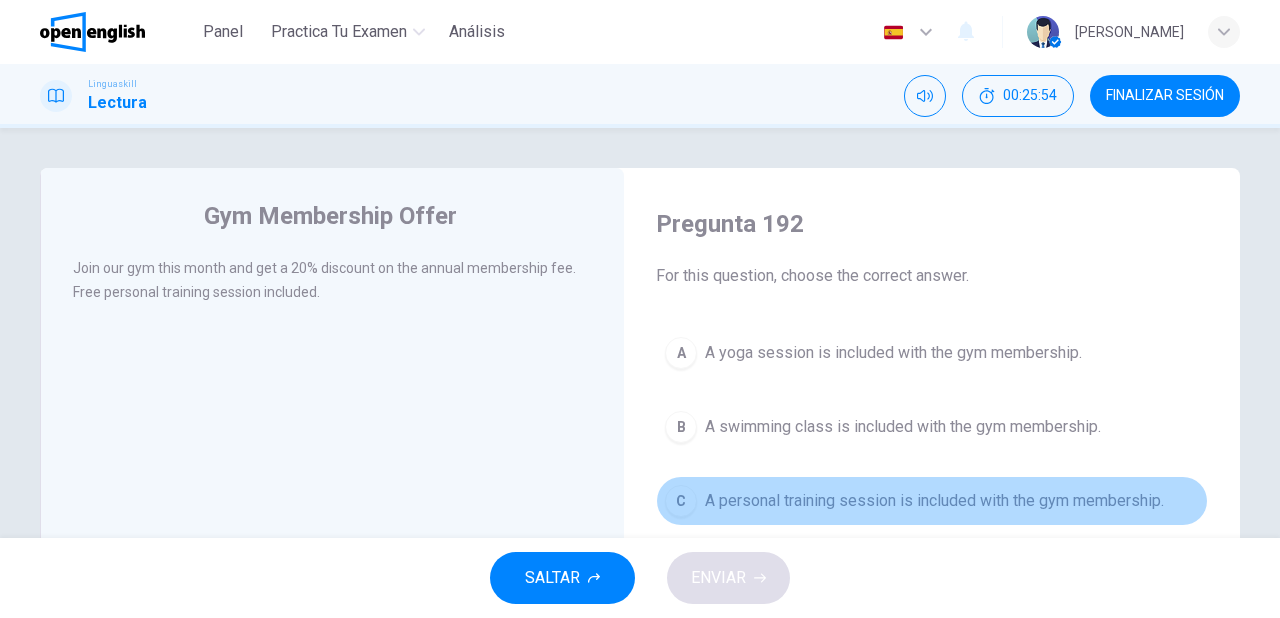 click on "A personal training session is included with the gym membership." at bounding box center (934, 501) 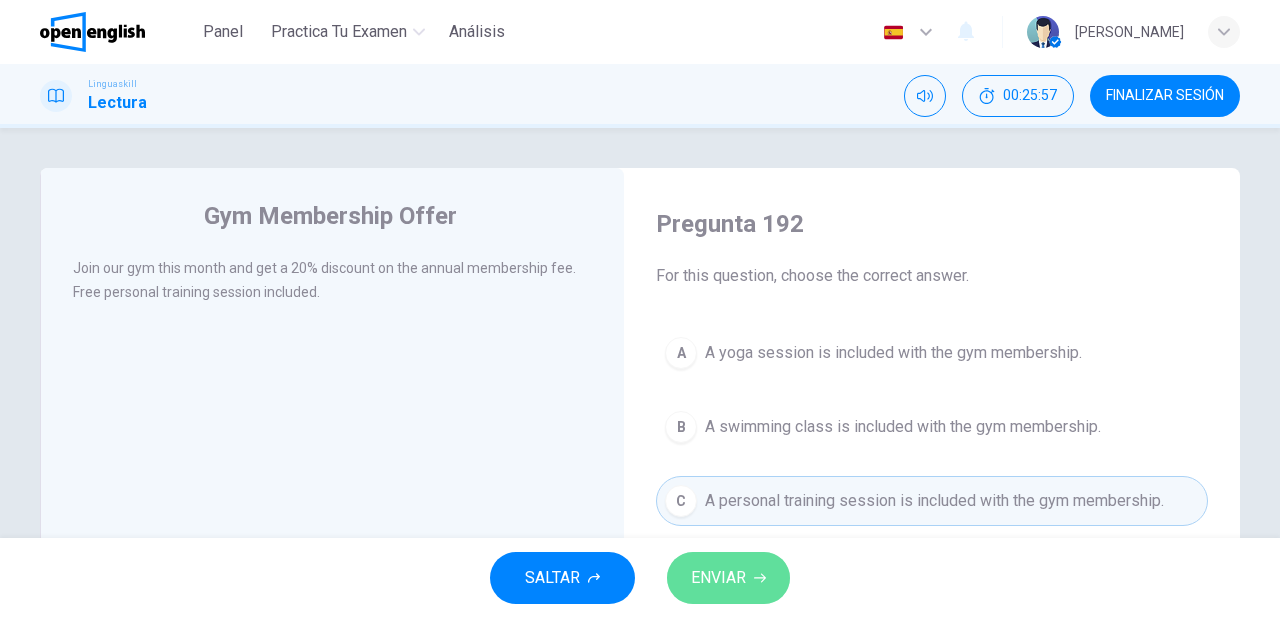 click on "ENVIAR" at bounding box center [728, 578] 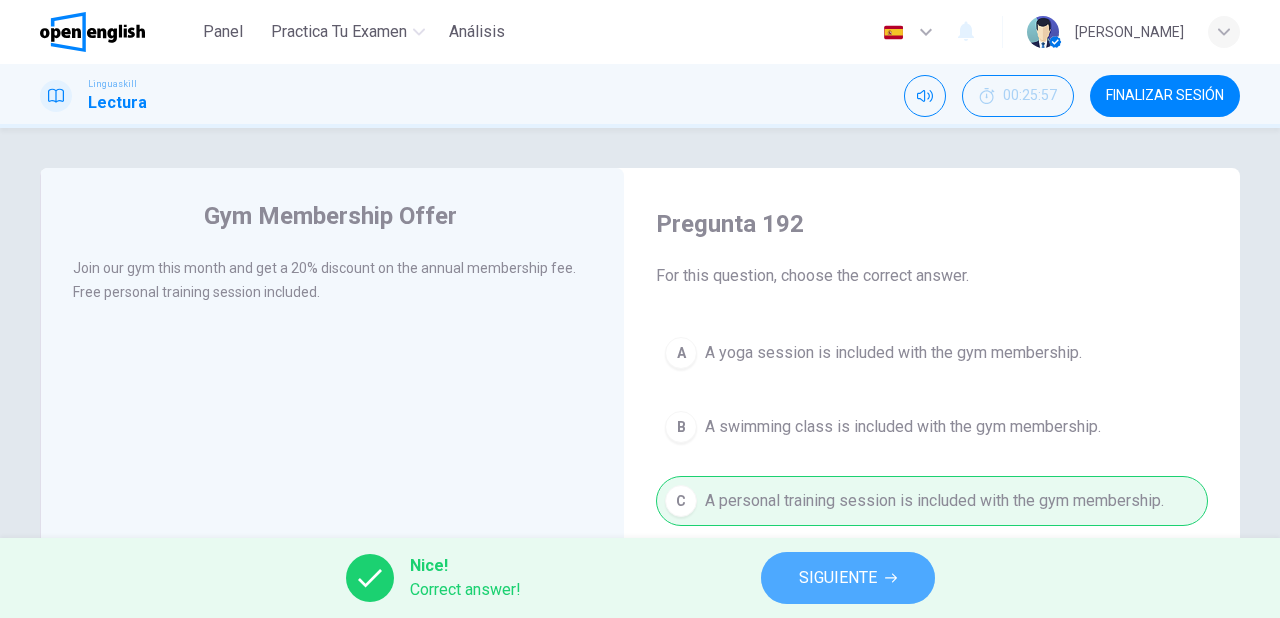 click on "SIGUIENTE" at bounding box center (838, 578) 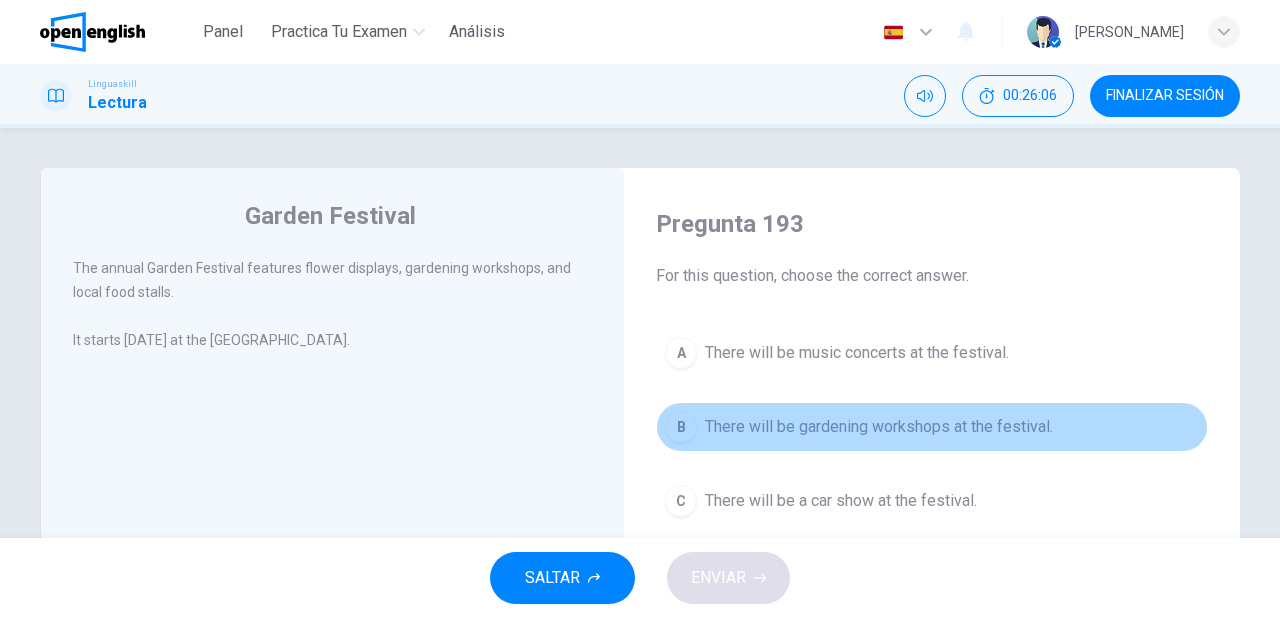 click on "B There will be gardening workshops at the festival." at bounding box center [932, 427] 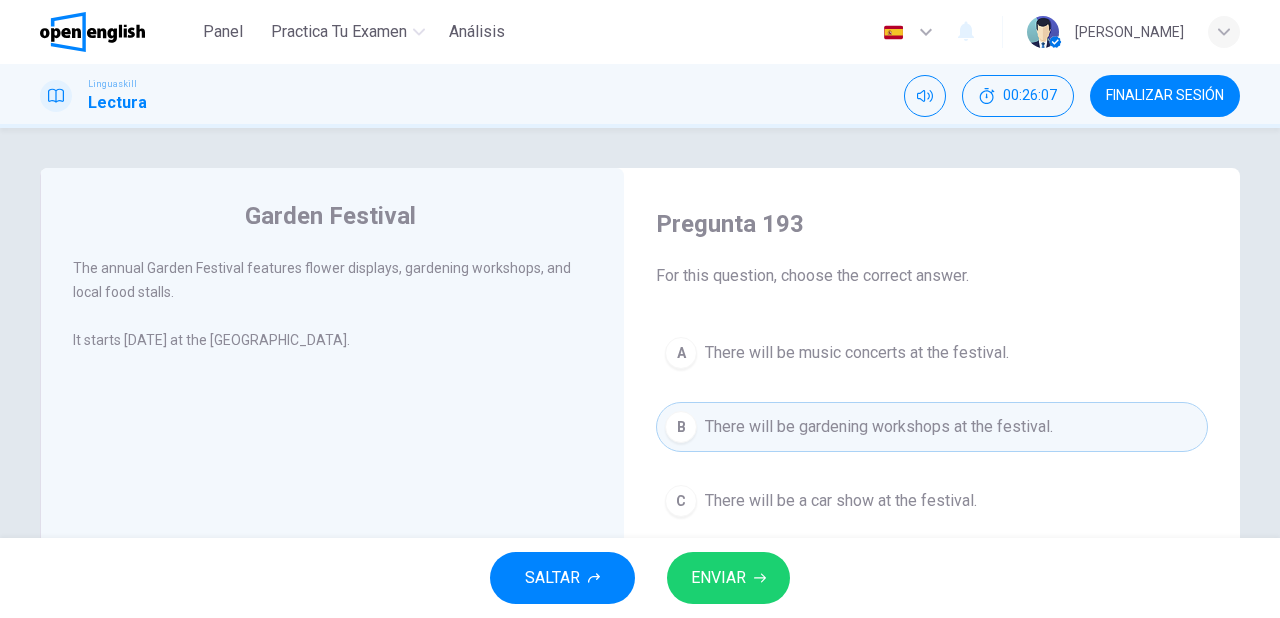 click on "ENVIAR" at bounding box center [728, 578] 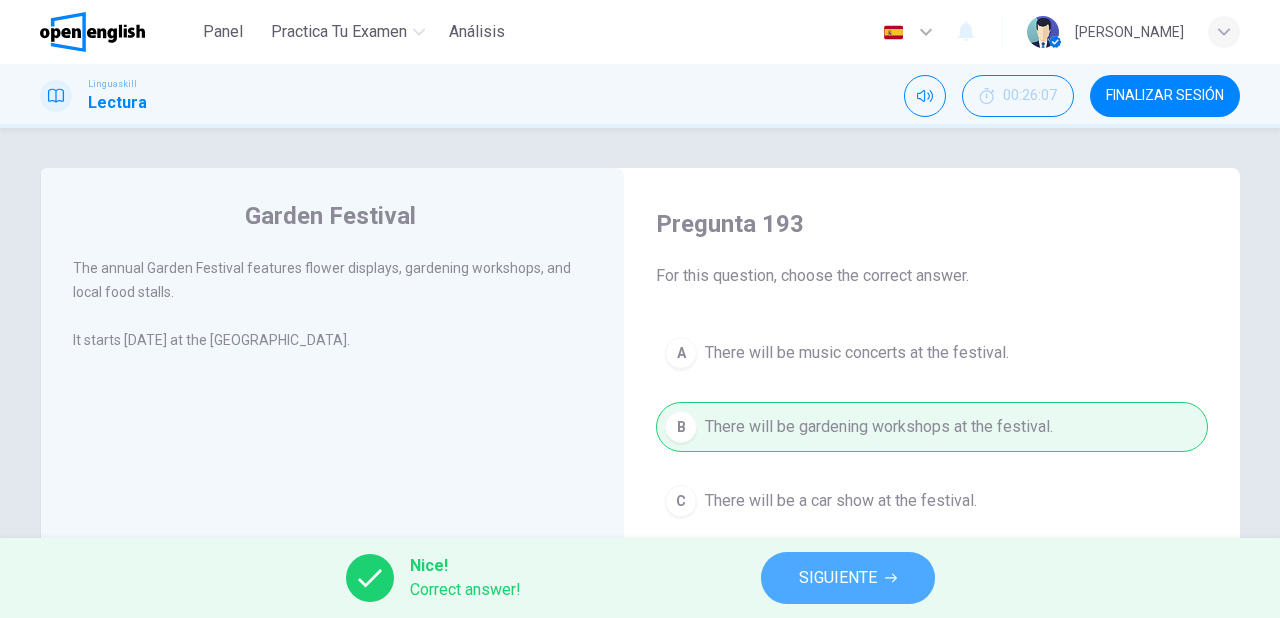 click on "SIGUIENTE" at bounding box center (838, 578) 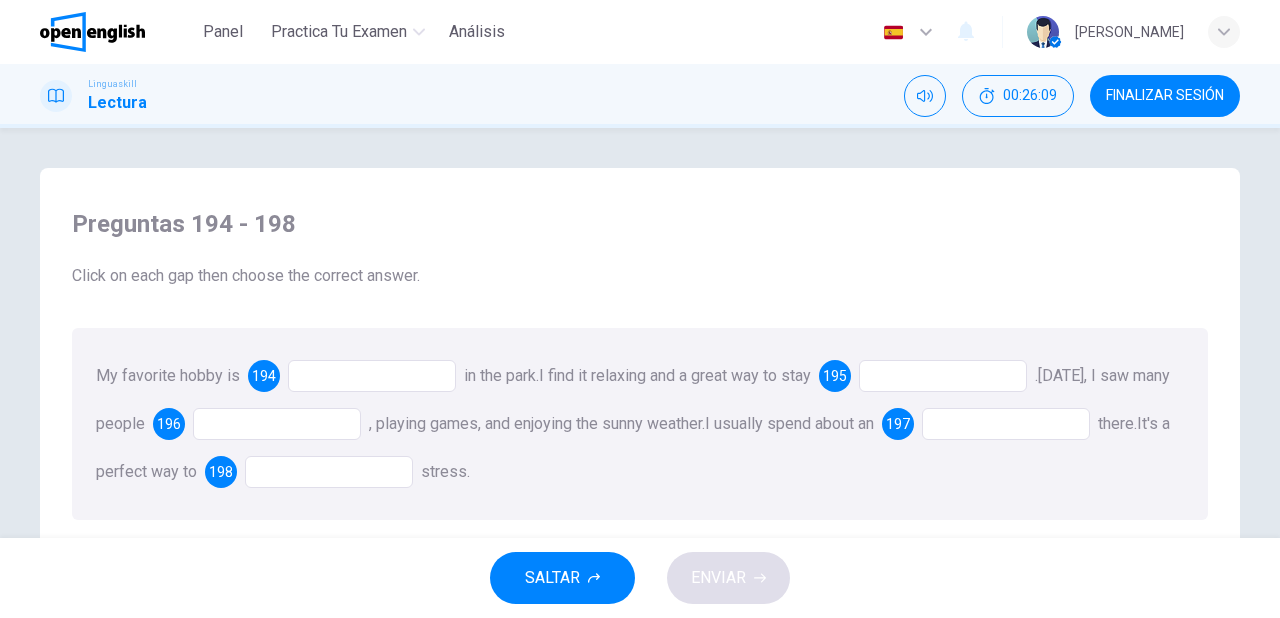 click at bounding box center [372, 376] 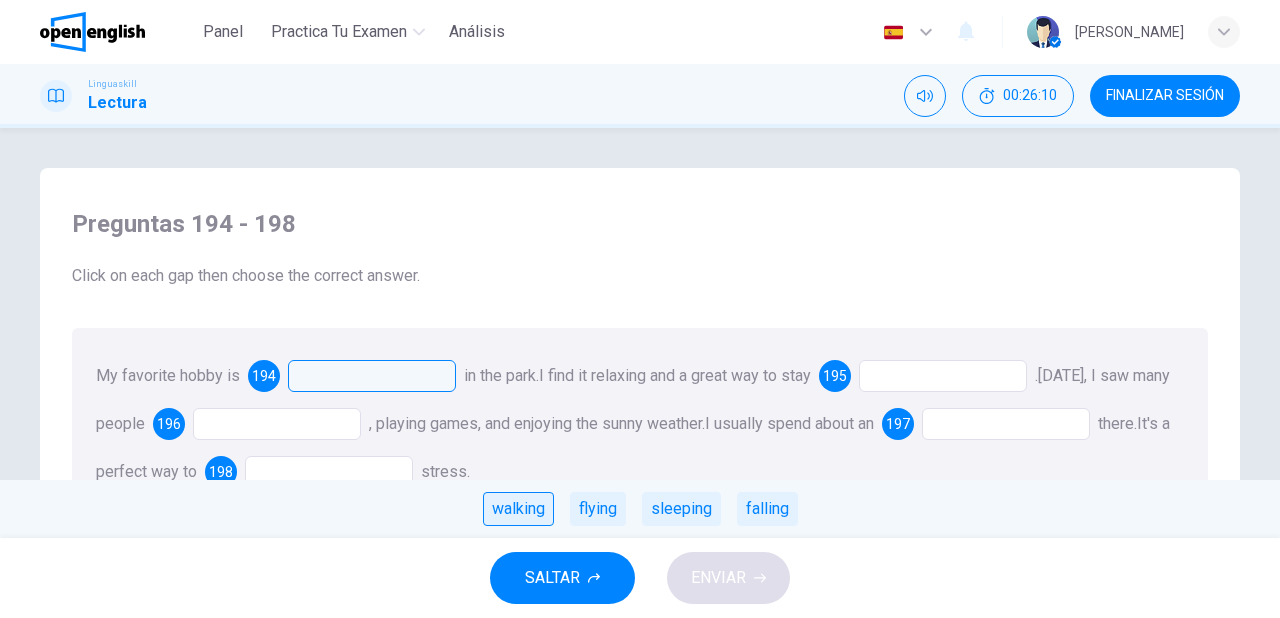 click on "walking" at bounding box center [518, 509] 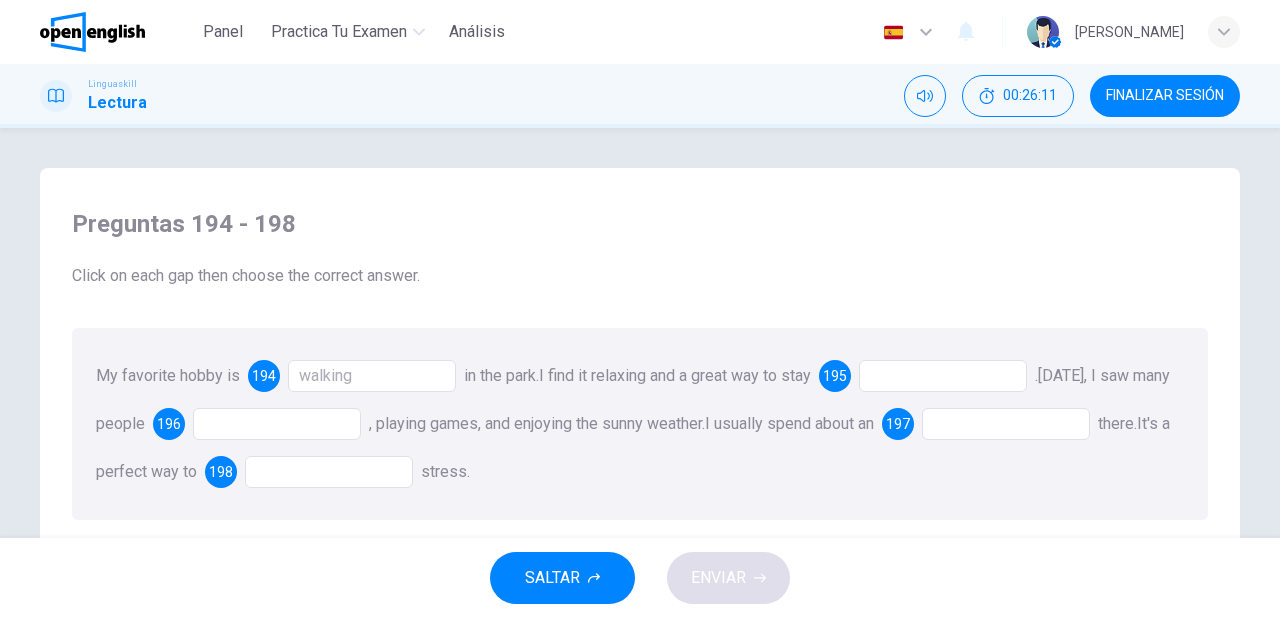 click at bounding box center [943, 376] 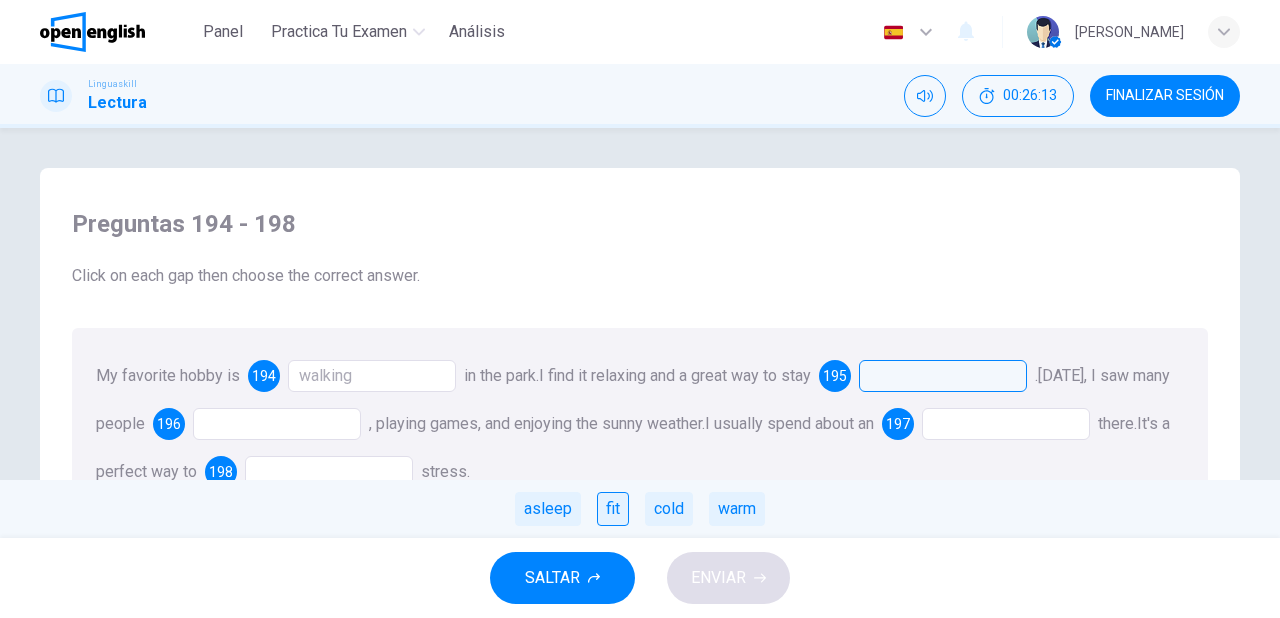 click on "fit" at bounding box center [613, 509] 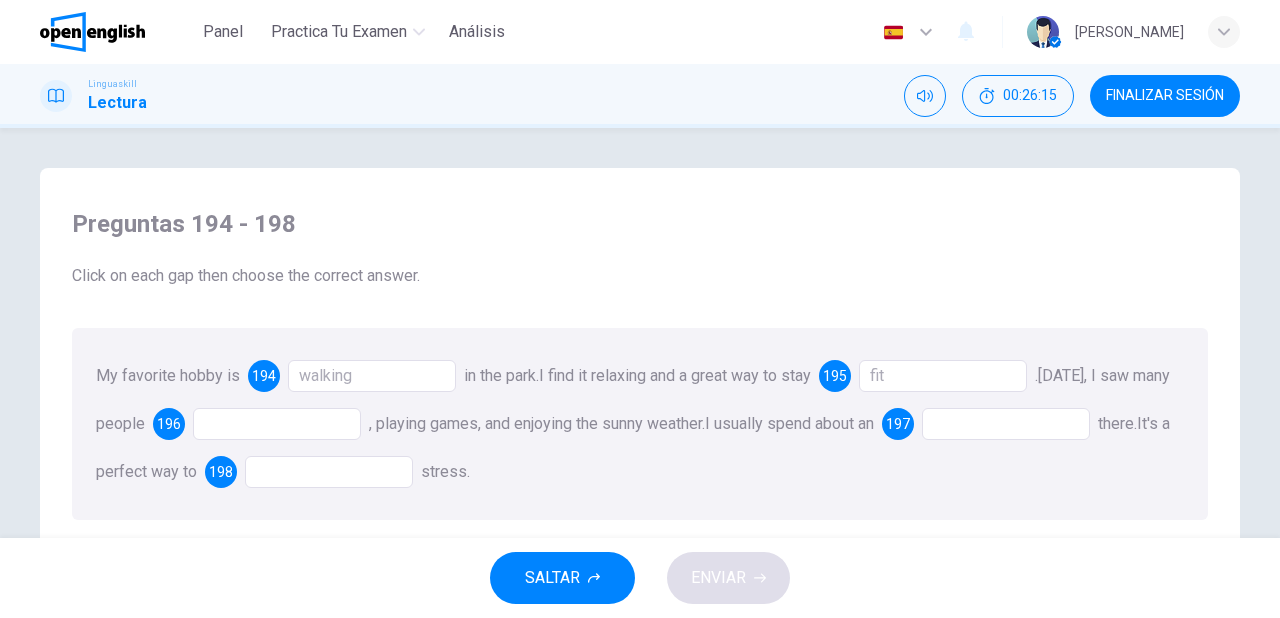 click at bounding box center (277, 424) 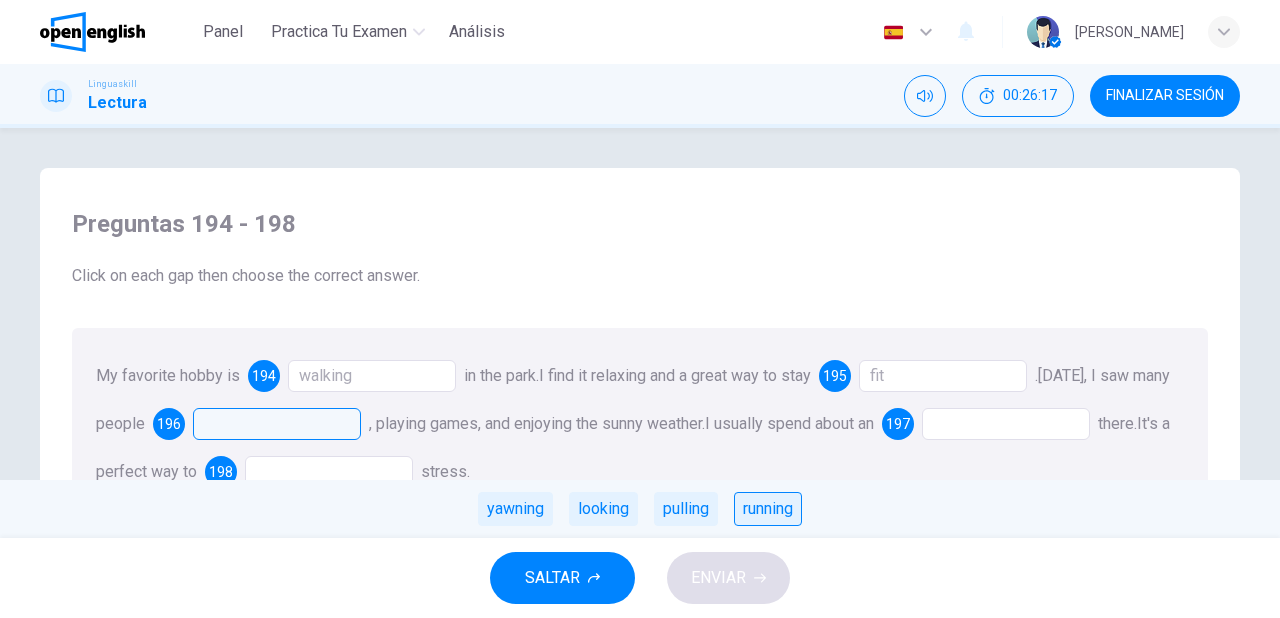 click on "running" at bounding box center (768, 509) 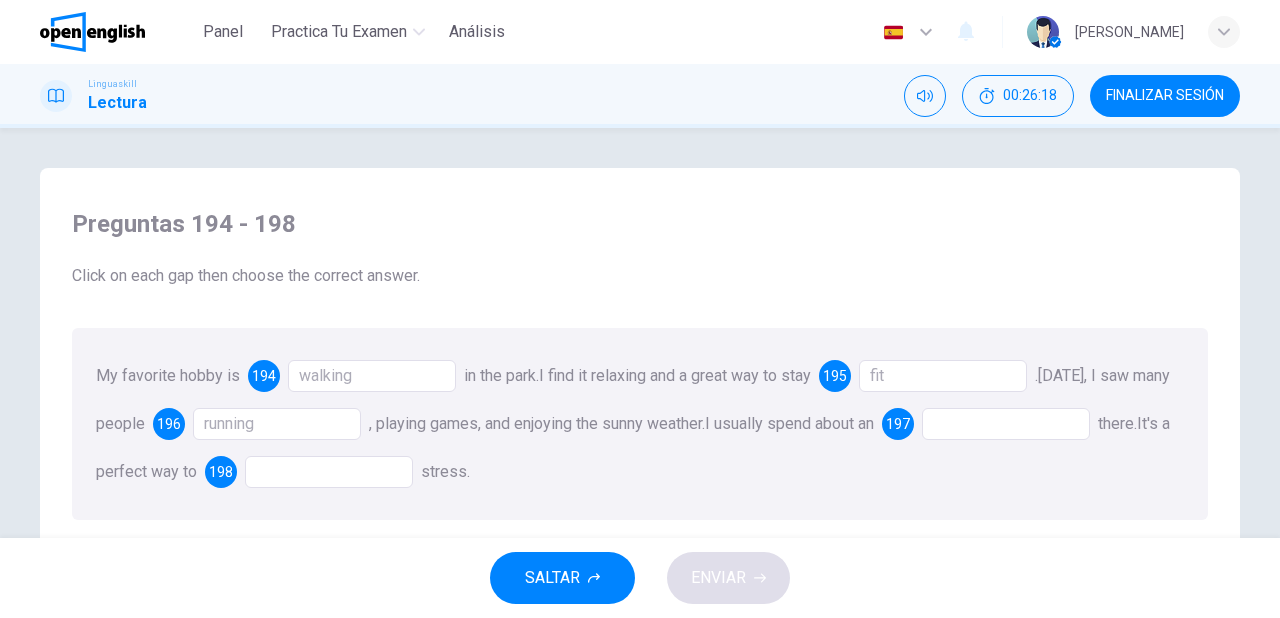 click at bounding box center [1006, 424] 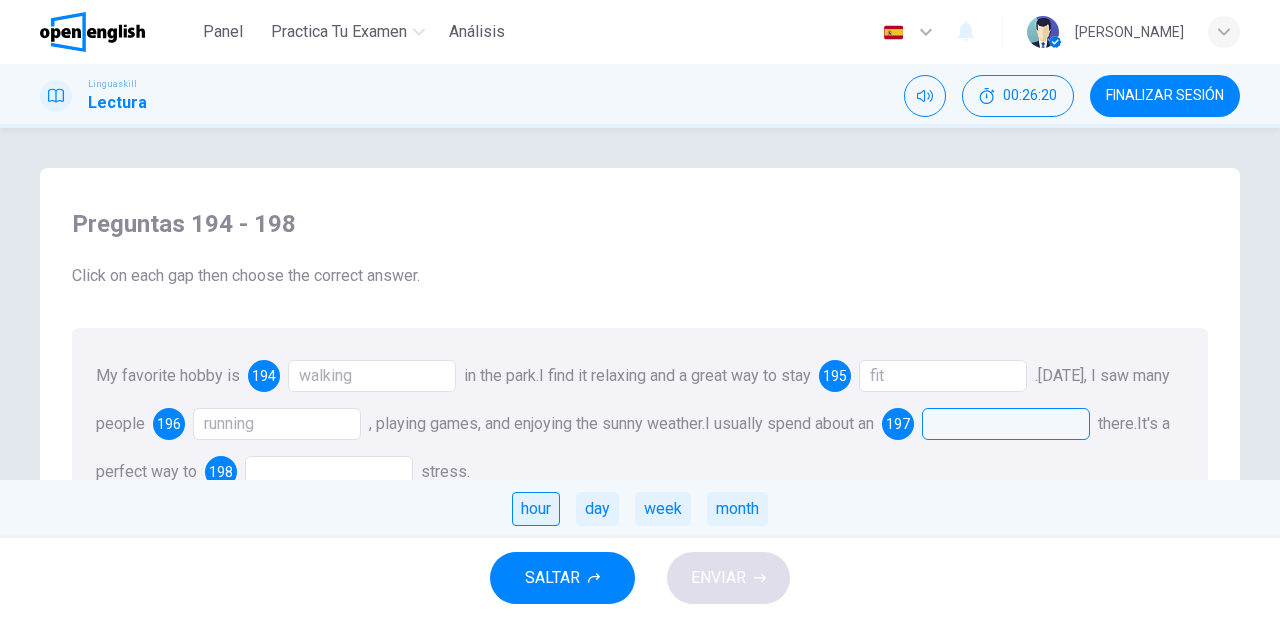 click on "hour" at bounding box center [536, 509] 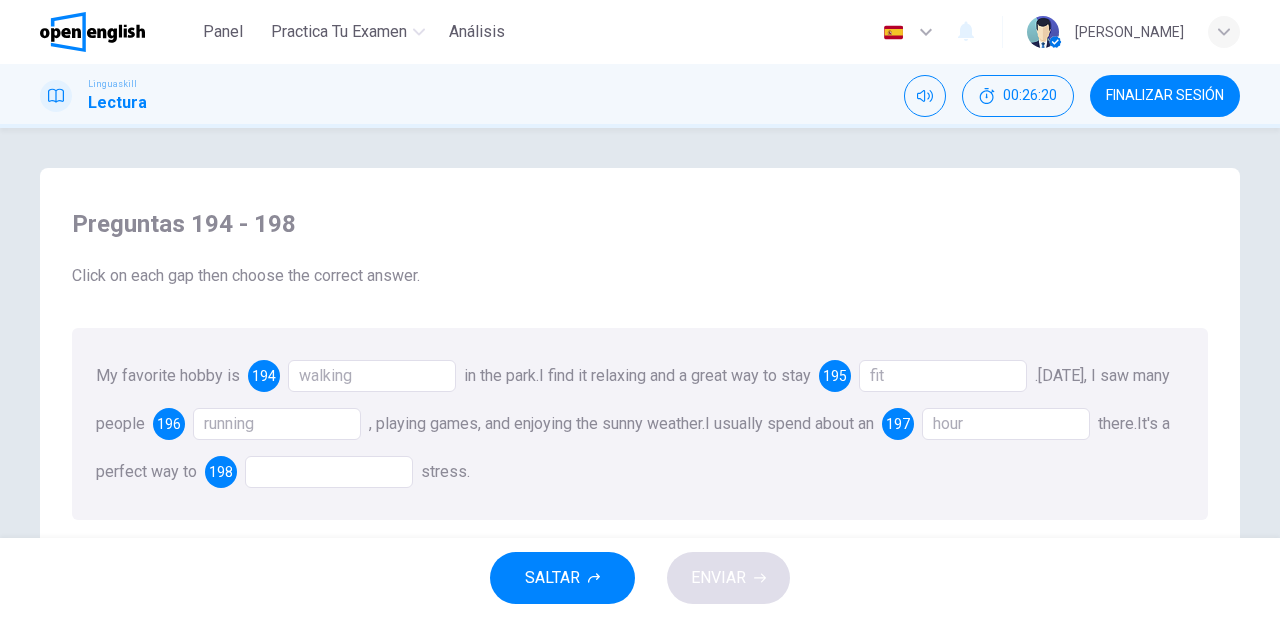 click at bounding box center [329, 472] 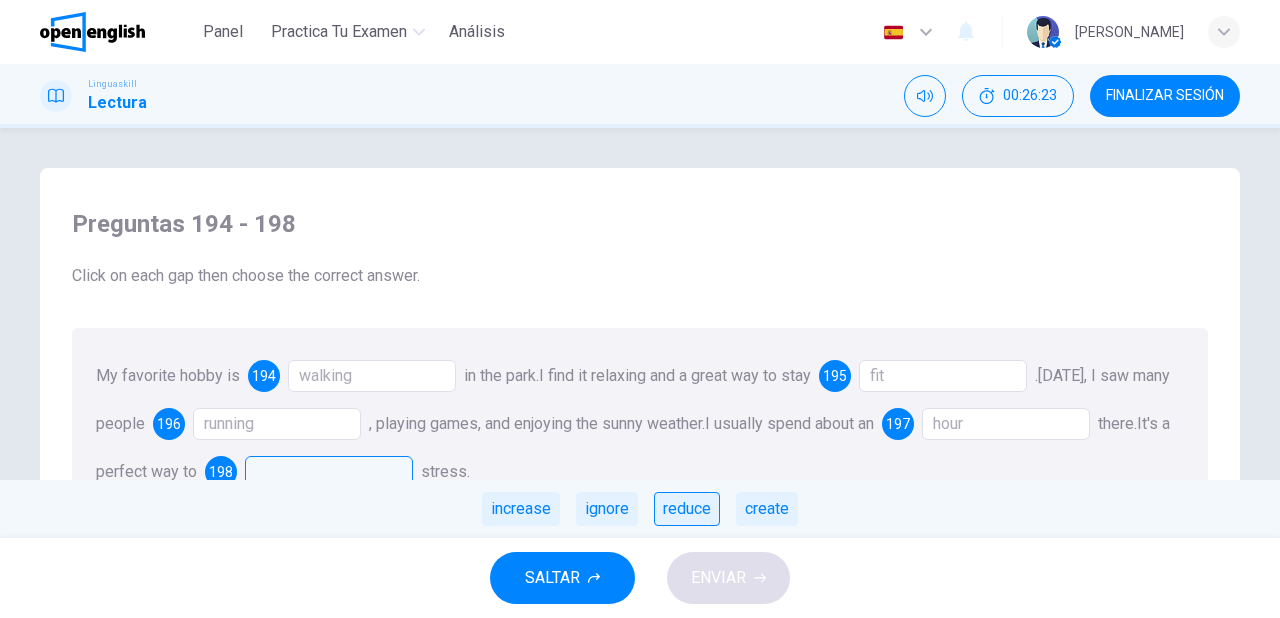 click on "reduce" at bounding box center (687, 509) 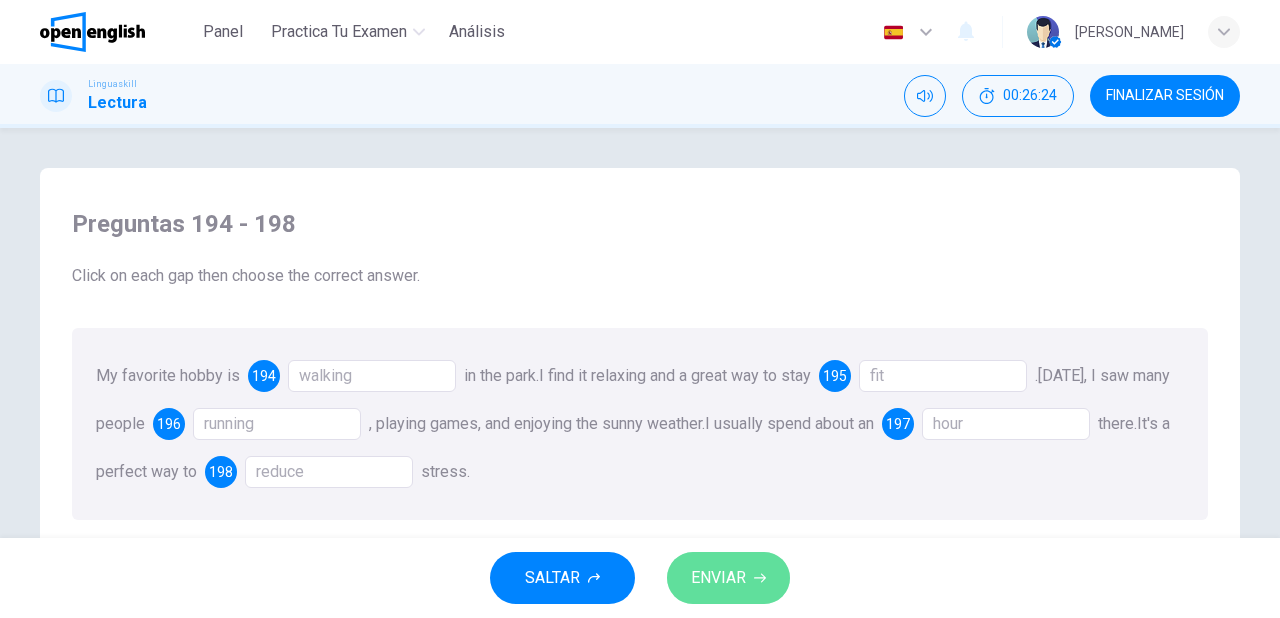 click on "ENVIAR" at bounding box center [718, 578] 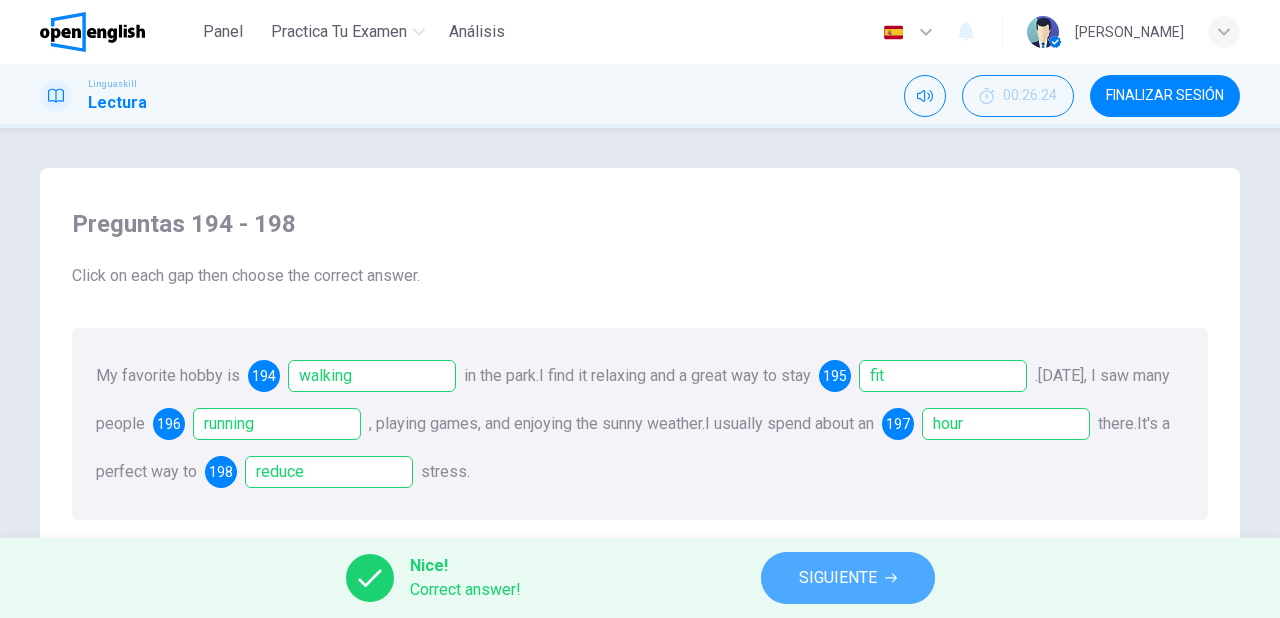 click on "SIGUIENTE" at bounding box center [838, 578] 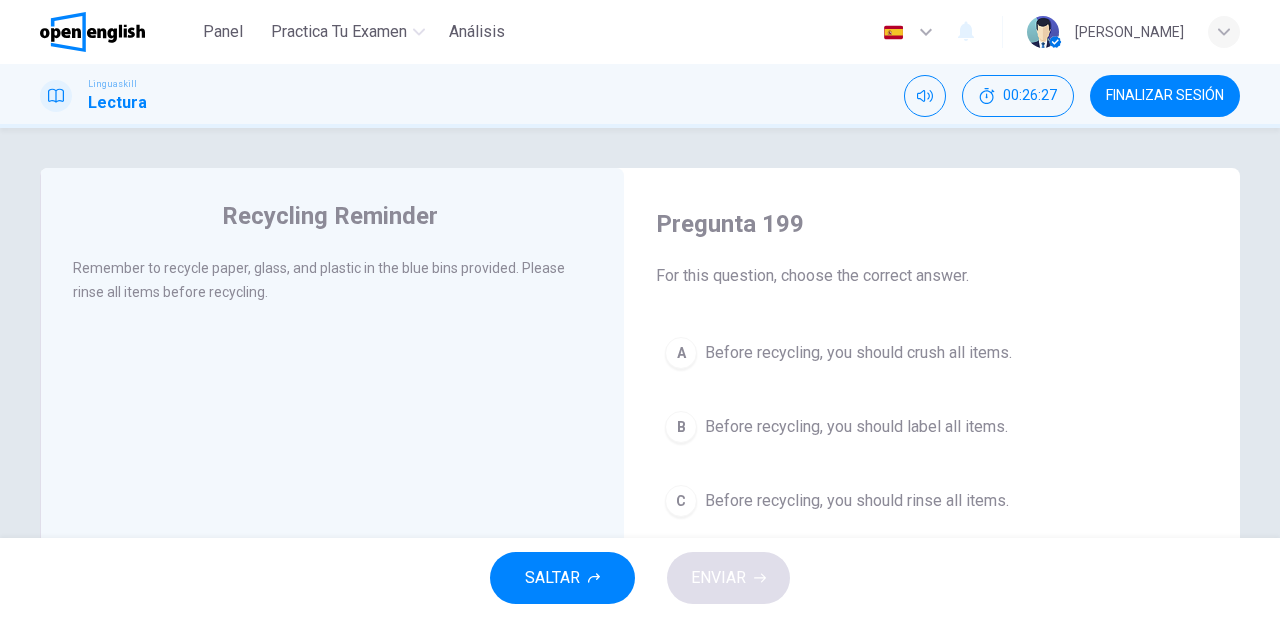 click on "Before recycling, you should rinse all items." at bounding box center [857, 501] 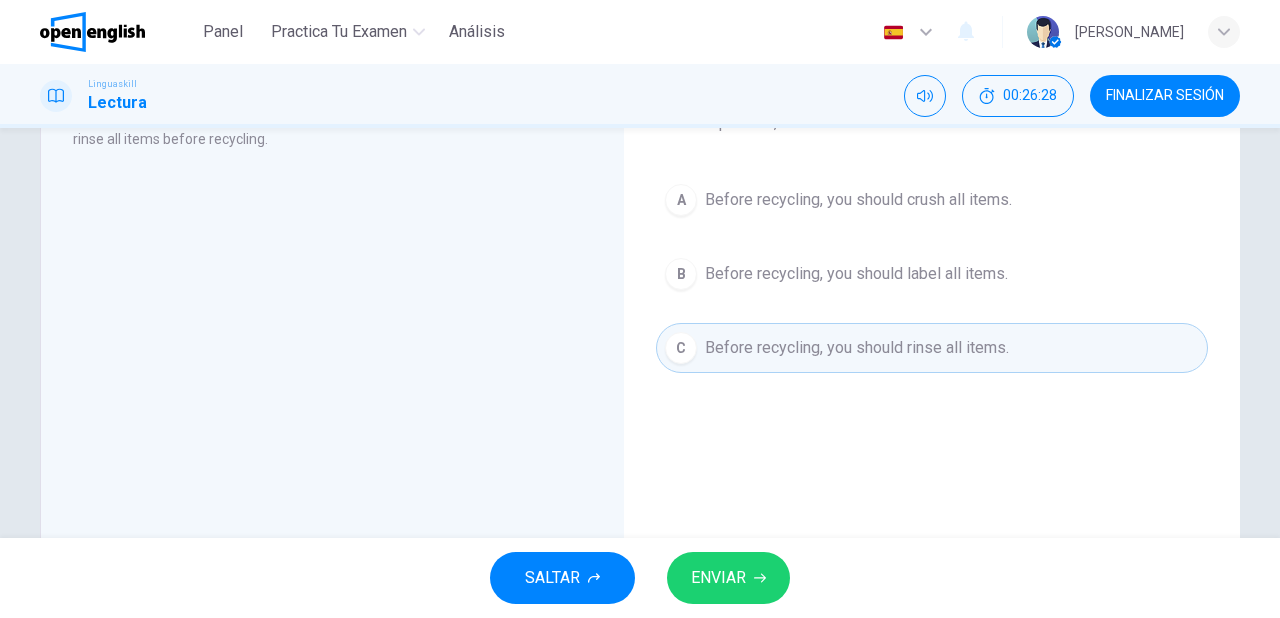 scroll, scrollTop: 160, scrollLeft: 0, axis: vertical 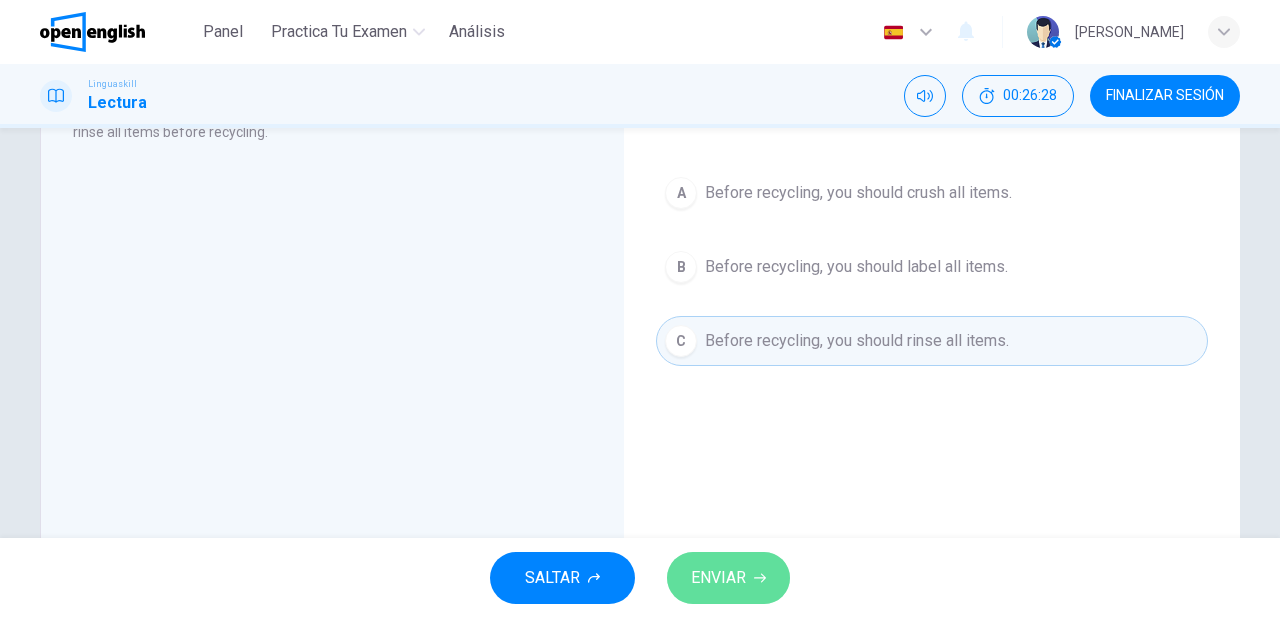 click on "ENVIAR" at bounding box center (718, 578) 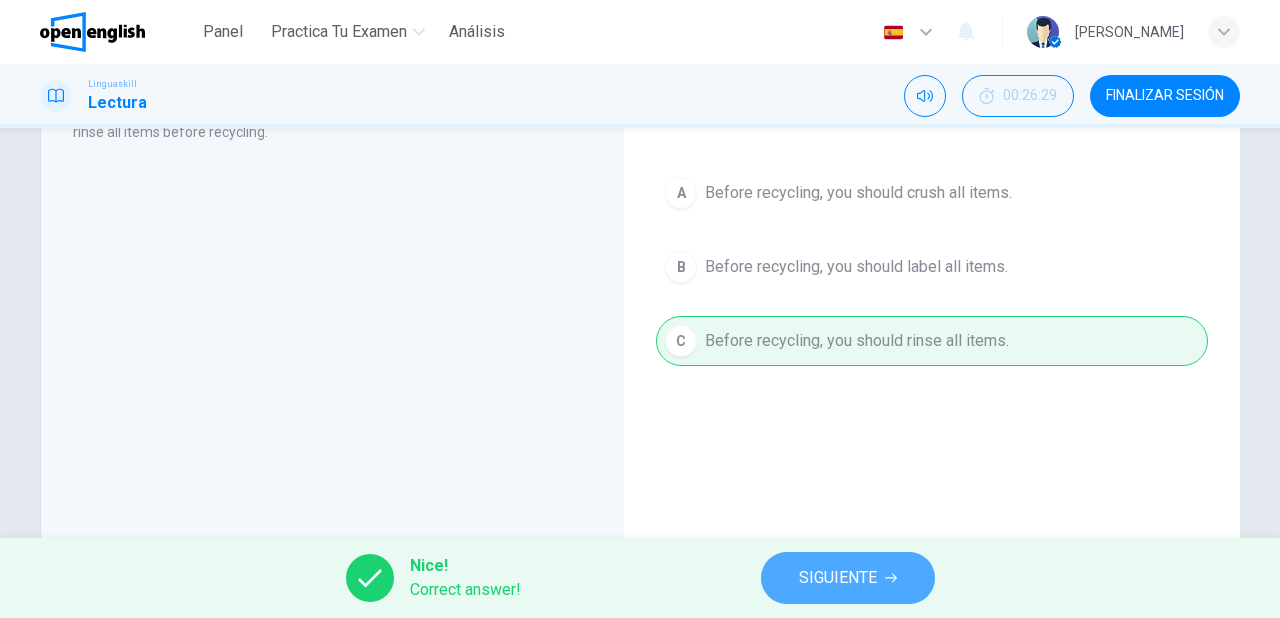 click on "SIGUIENTE" at bounding box center [838, 578] 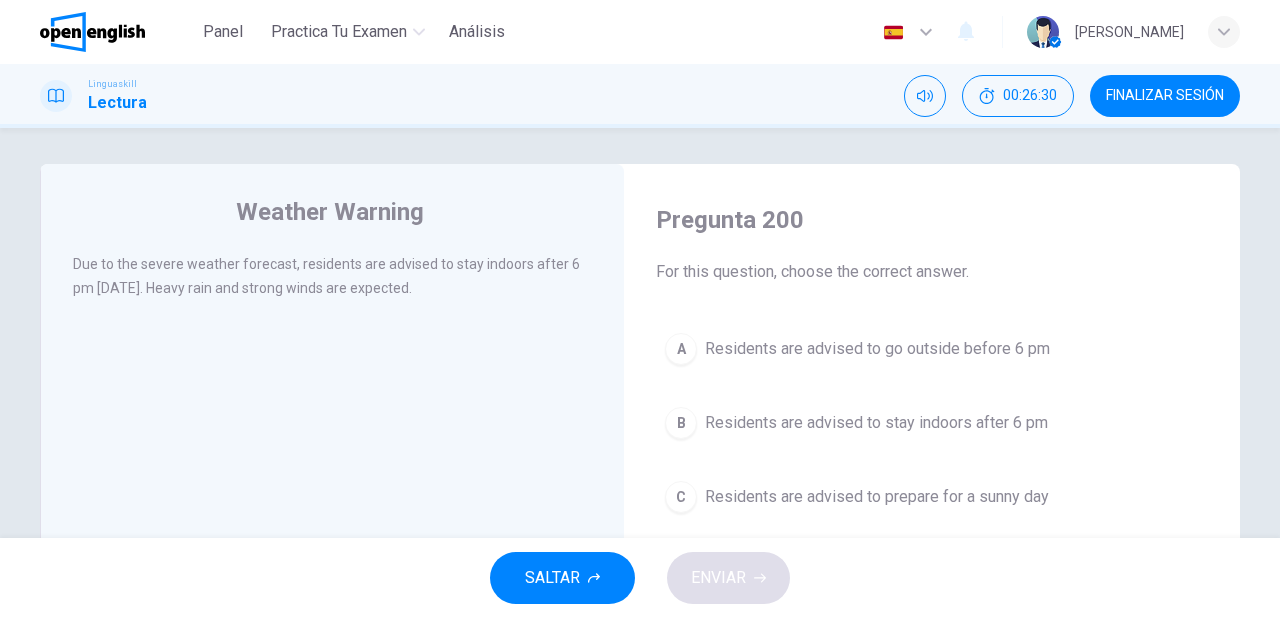 scroll, scrollTop: 0, scrollLeft: 0, axis: both 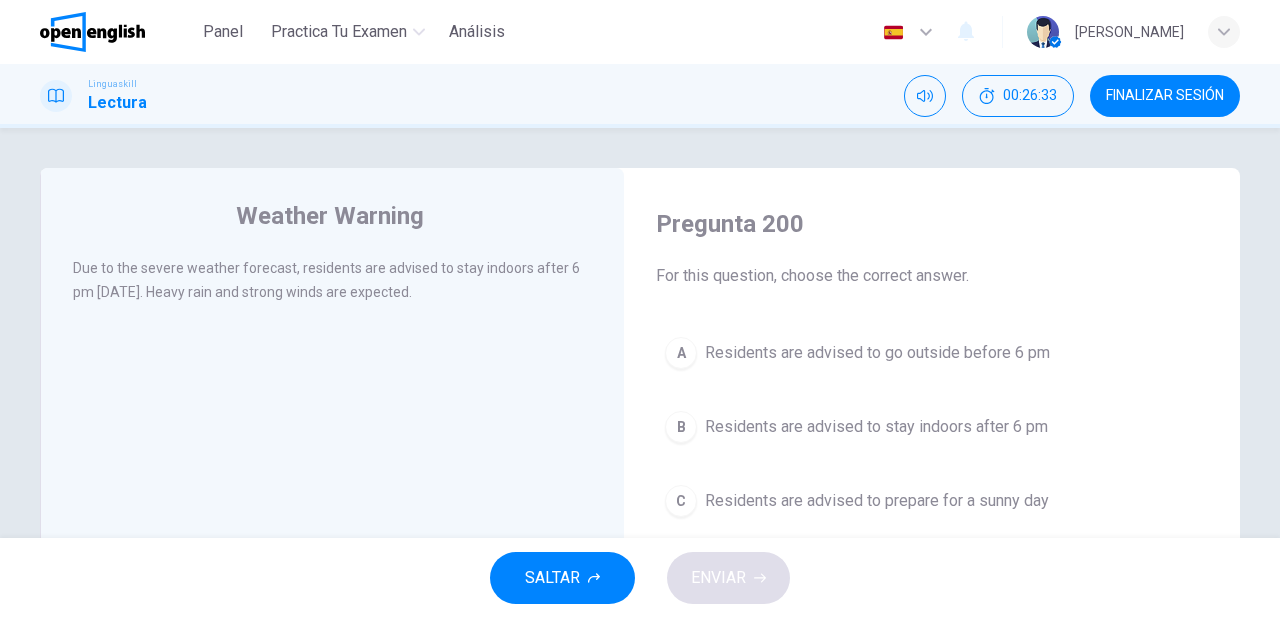 click on "Residents are advised to stay indoors after 6 pm" at bounding box center (876, 427) 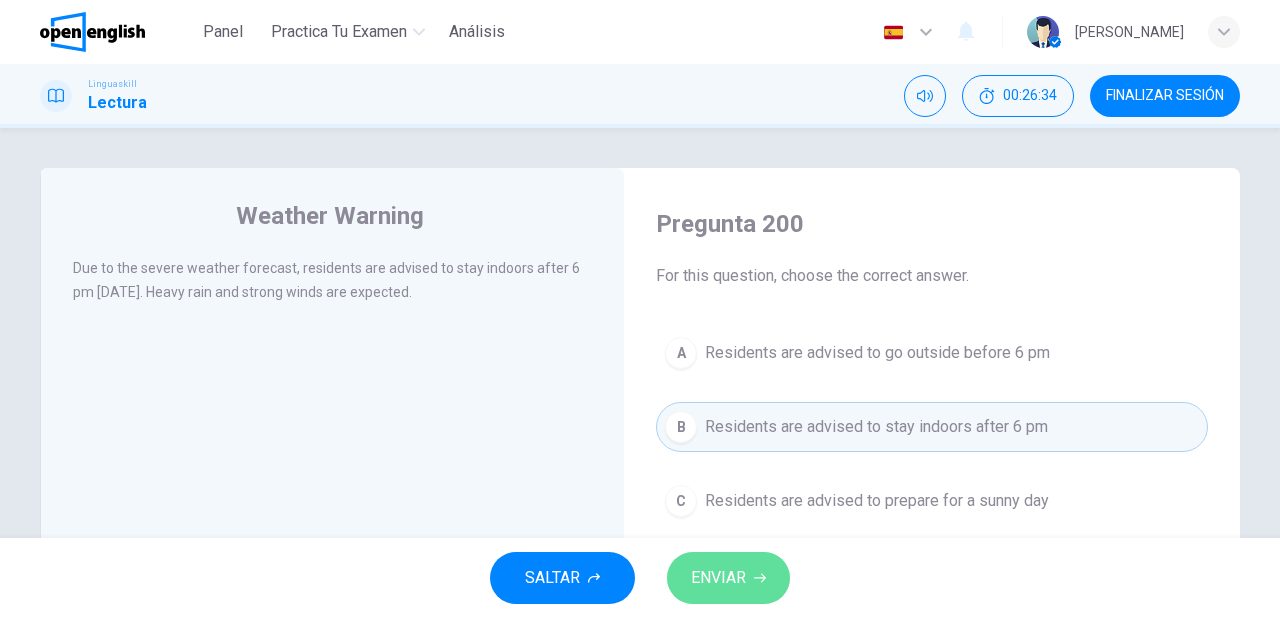 click on "ENVIAR" at bounding box center [728, 578] 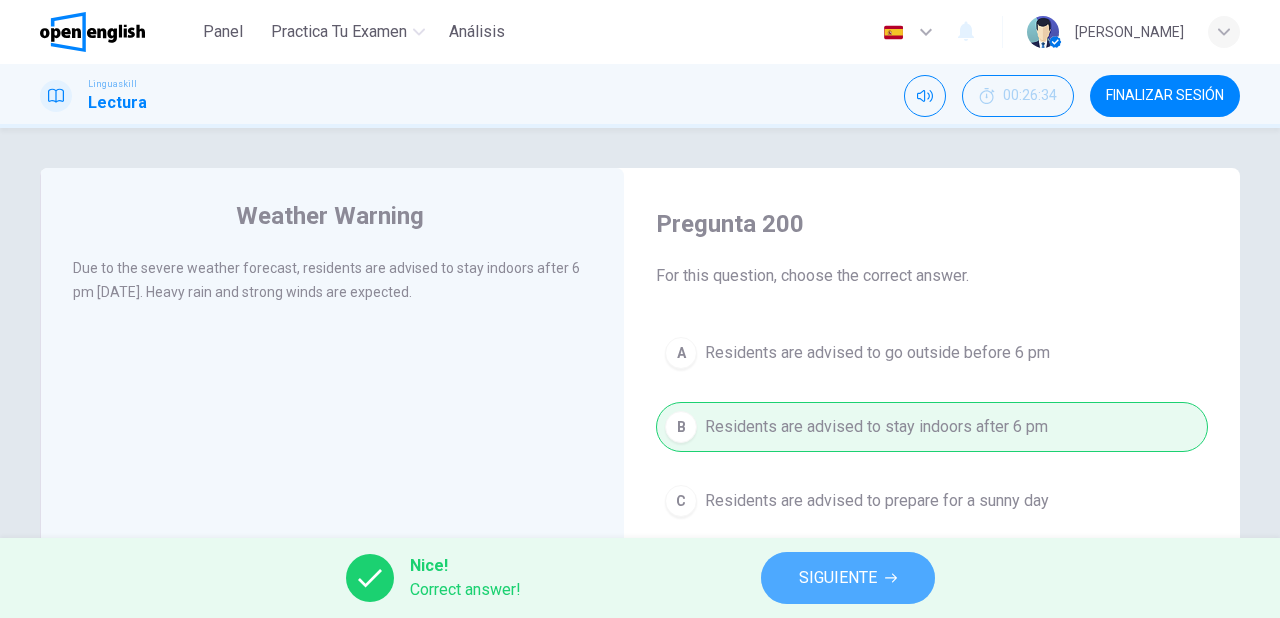 click on "SIGUIENTE" at bounding box center (848, 578) 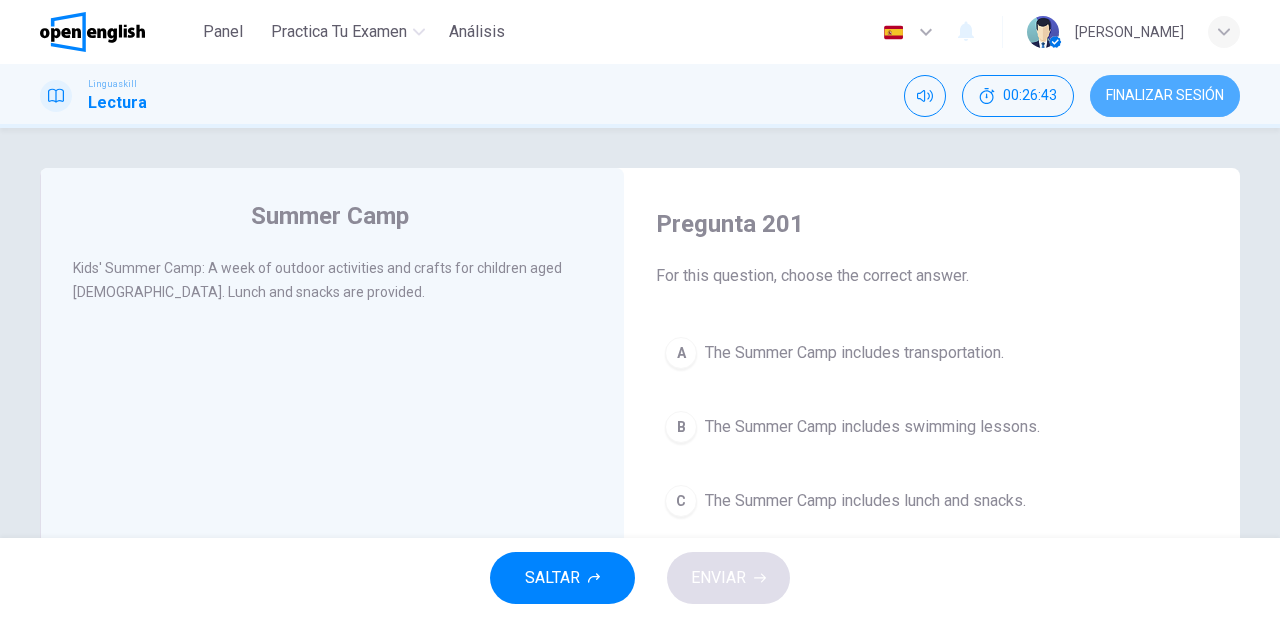 click on "FINALIZAR SESIÓN" at bounding box center (1165, 96) 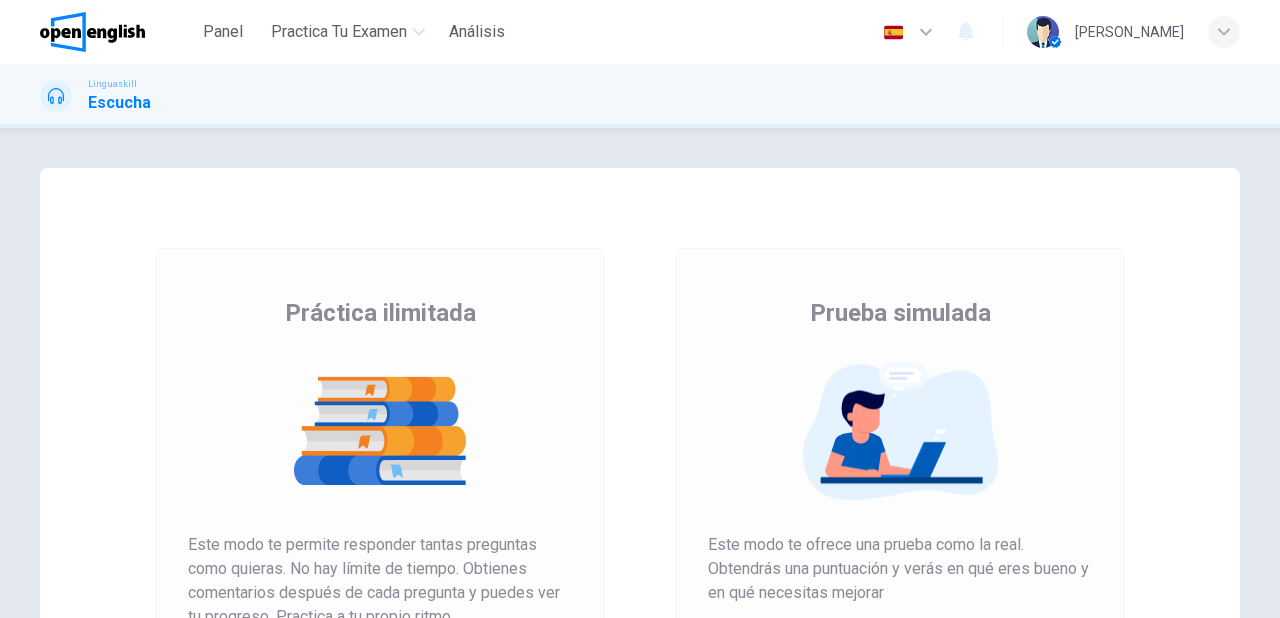 scroll, scrollTop: 0, scrollLeft: 0, axis: both 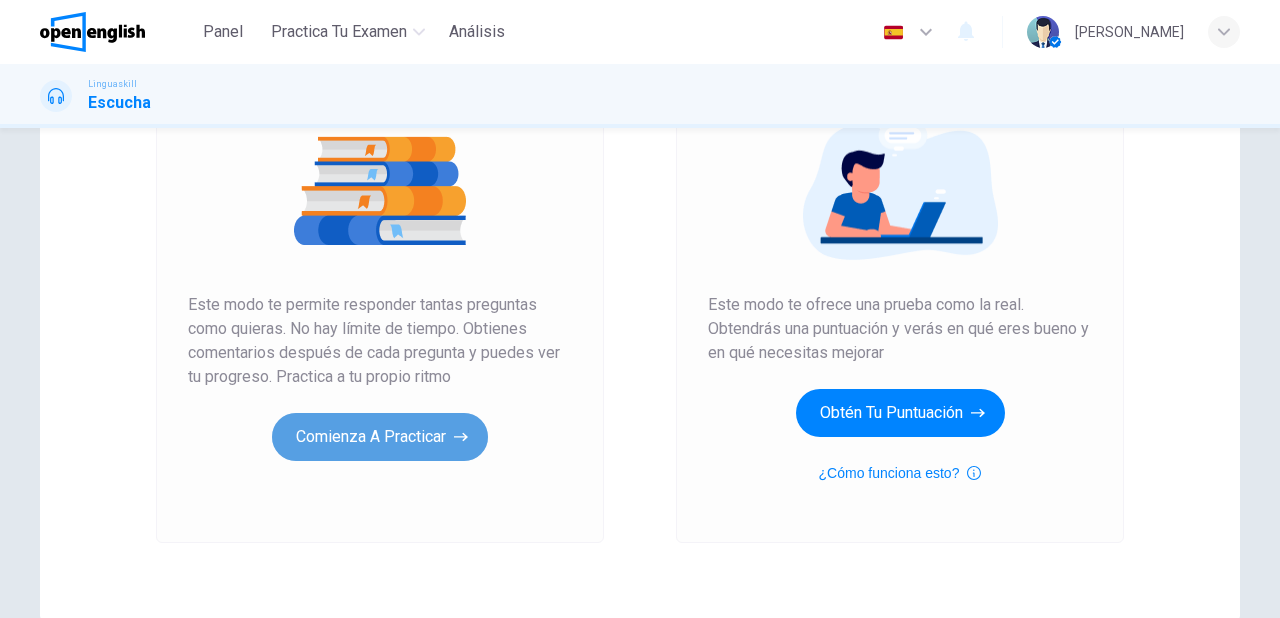 click on "Comienza a practicar" at bounding box center (380, 437) 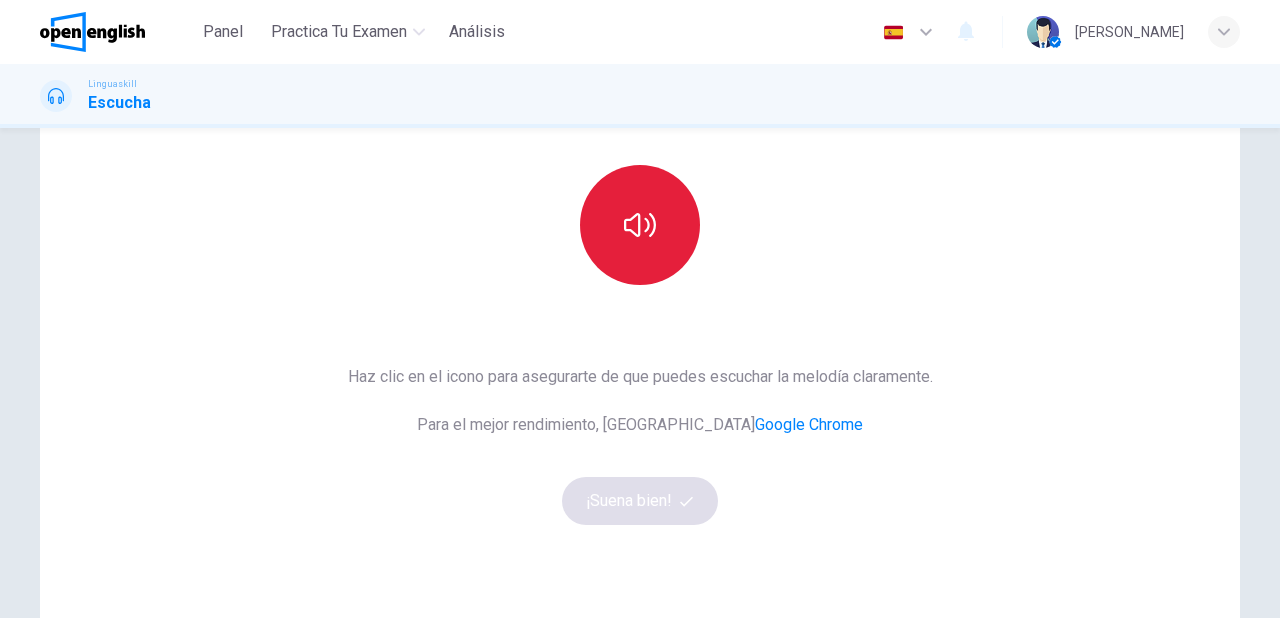 scroll, scrollTop: 80, scrollLeft: 0, axis: vertical 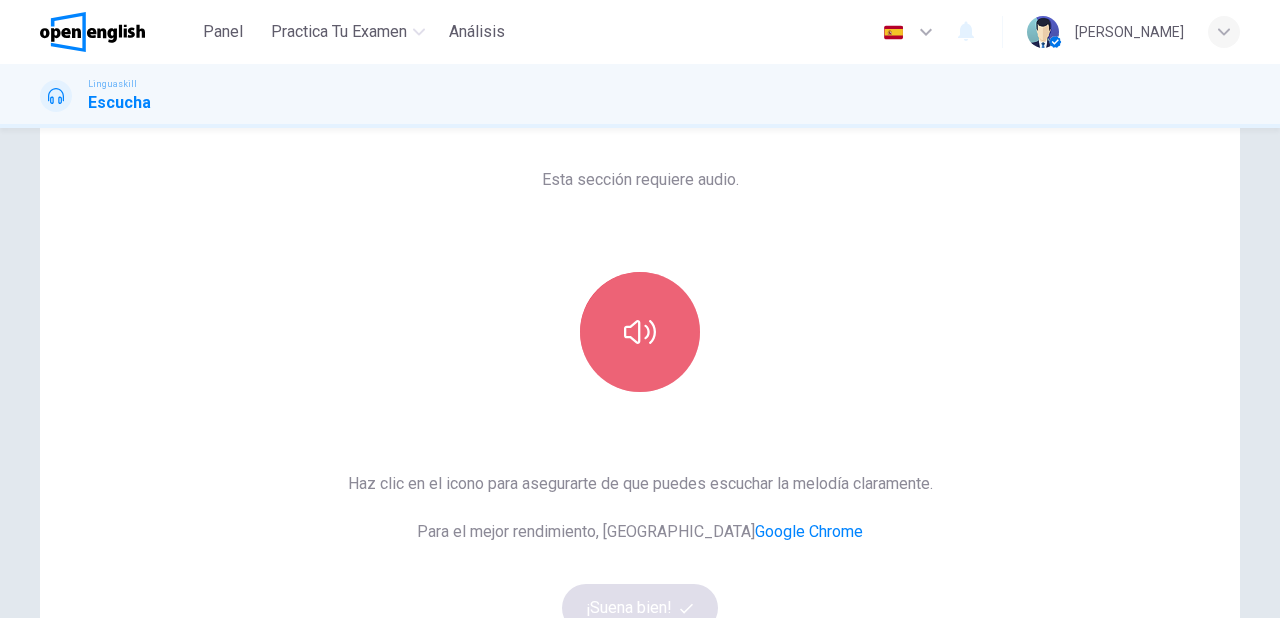 click at bounding box center [640, 332] 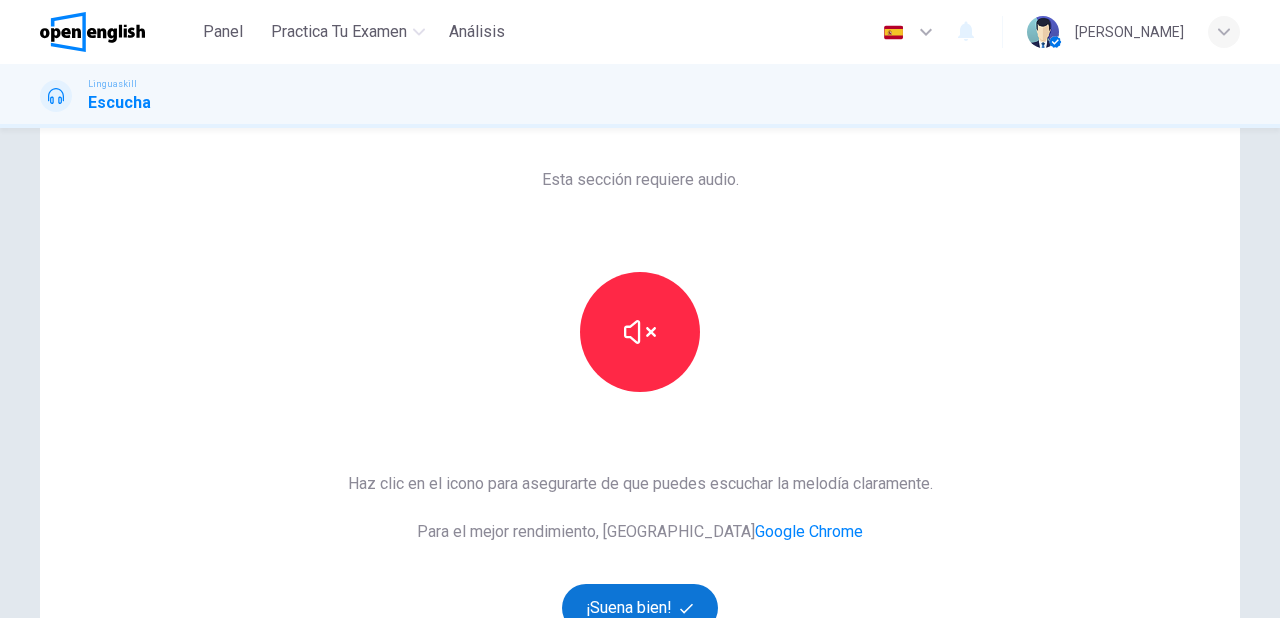 click on "¡Suena bien!" at bounding box center (640, 608) 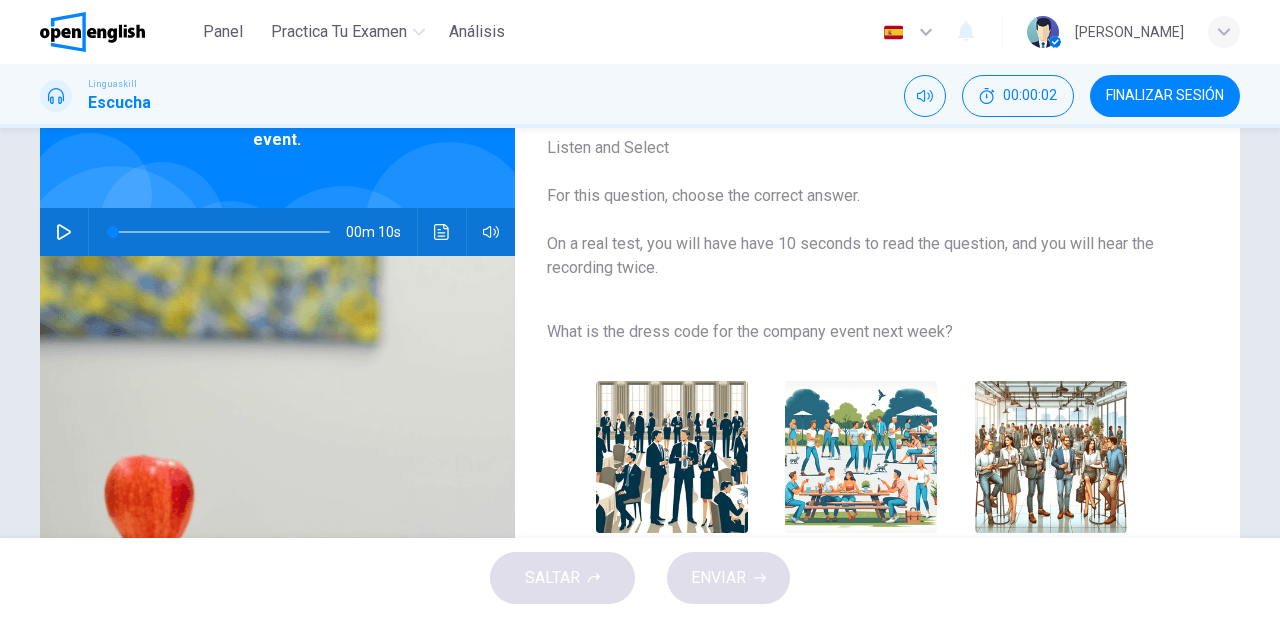 scroll, scrollTop: 160, scrollLeft: 0, axis: vertical 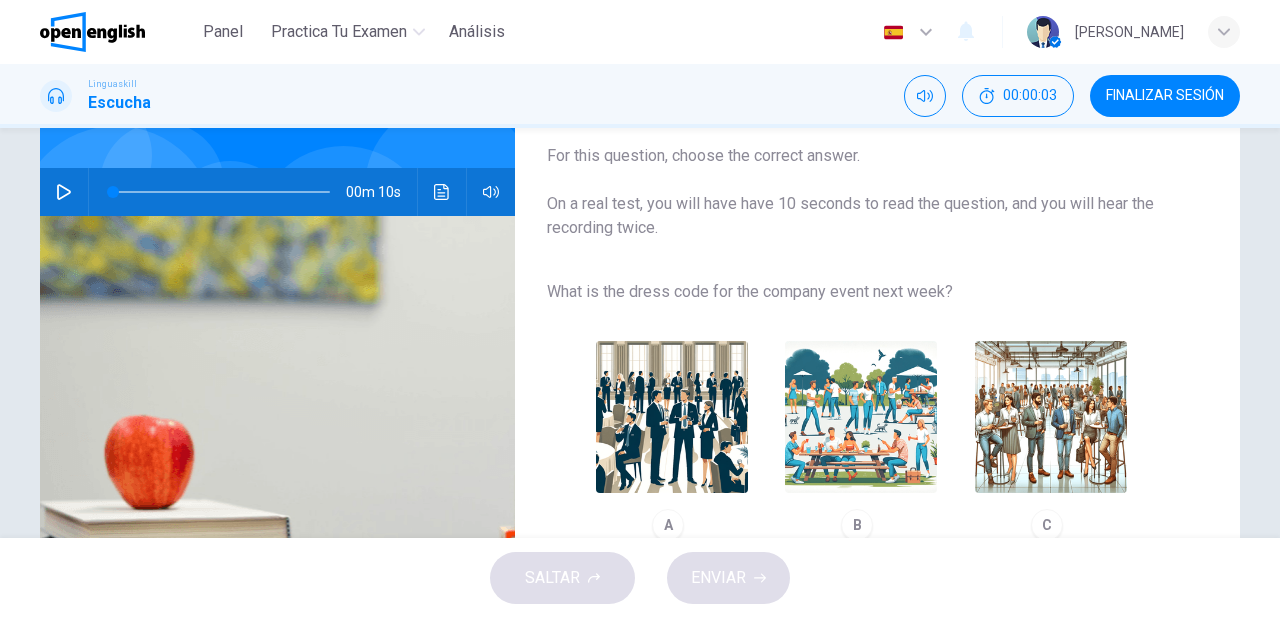 click at bounding box center [1051, 417] 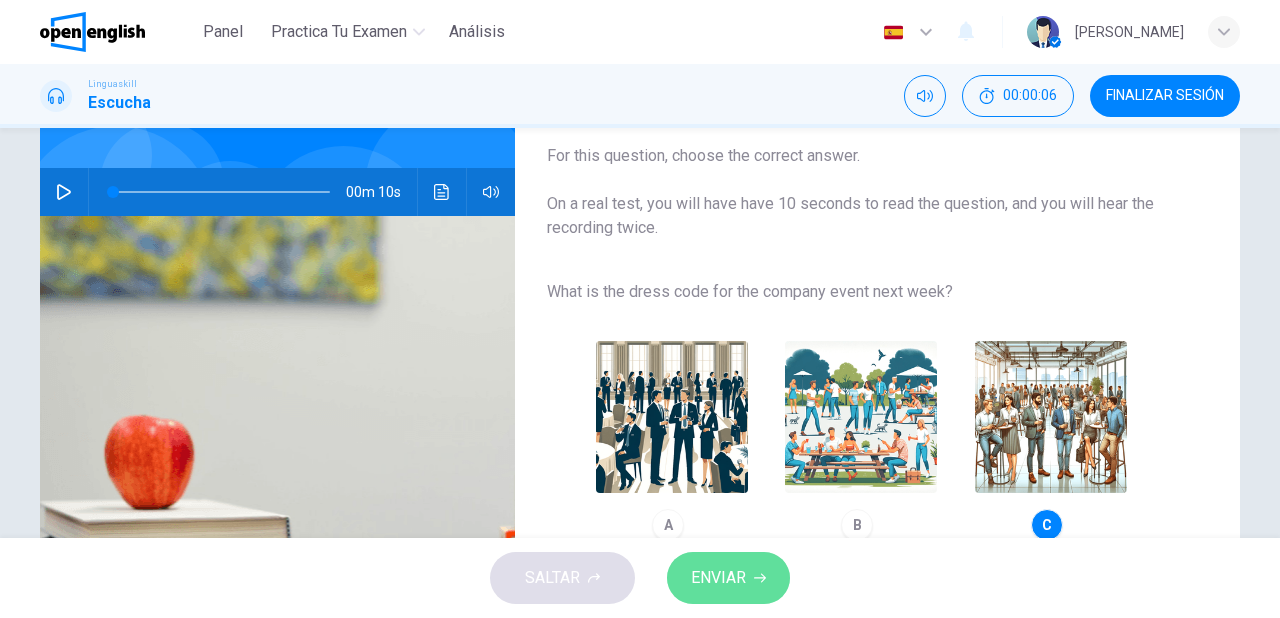 click on "ENVIAR" at bounding box center (718, 578) 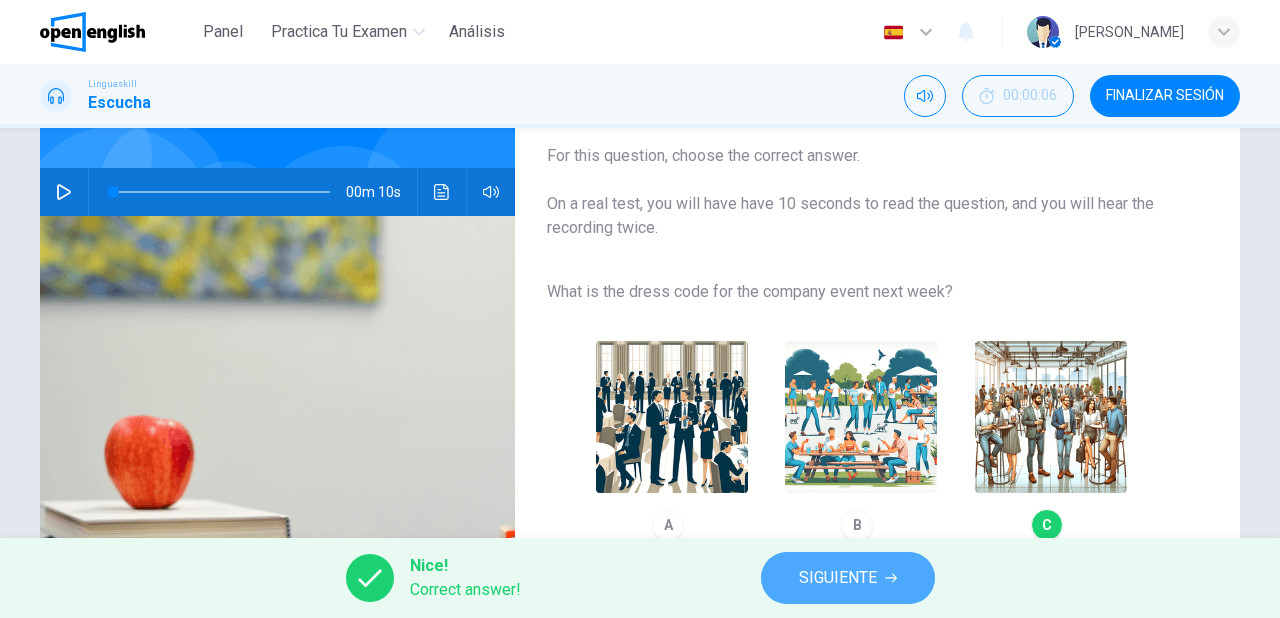 click on "SIGUIENTE" at bounding box center [838, 578] 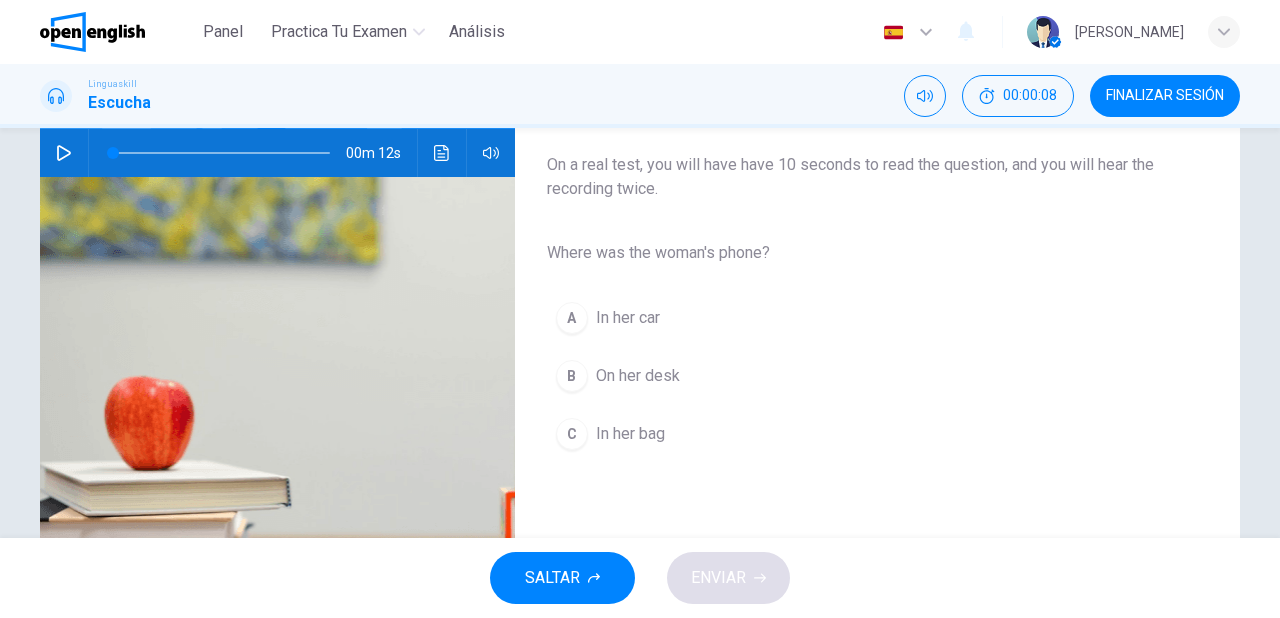 scroll, scrollTop: 160, scrollLeft: 0, axis: vertical 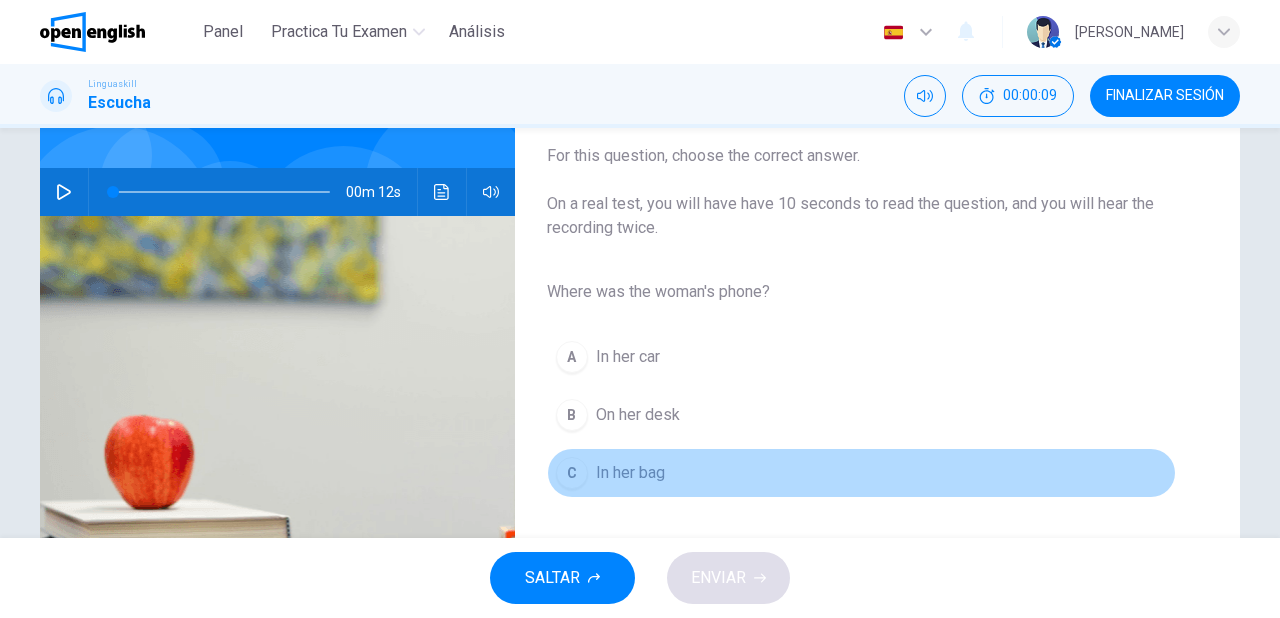 click on "In her bag" at bounding box center [630, 473] 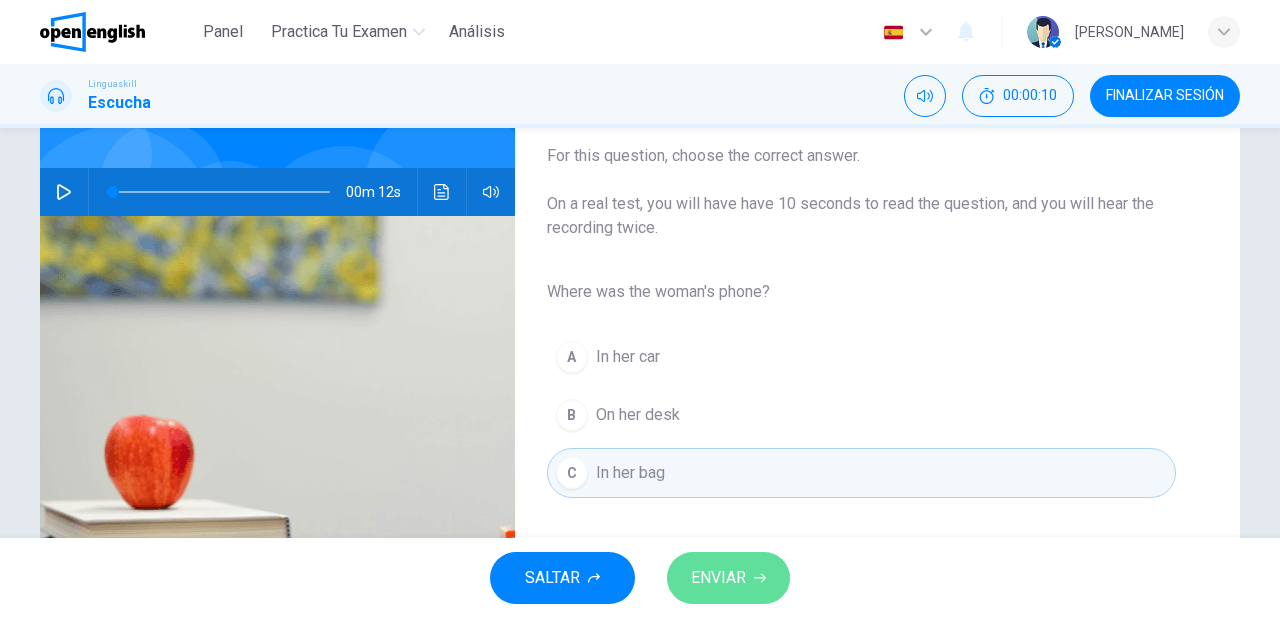 click on "ENVIAR" at bounding box center (718, 578) 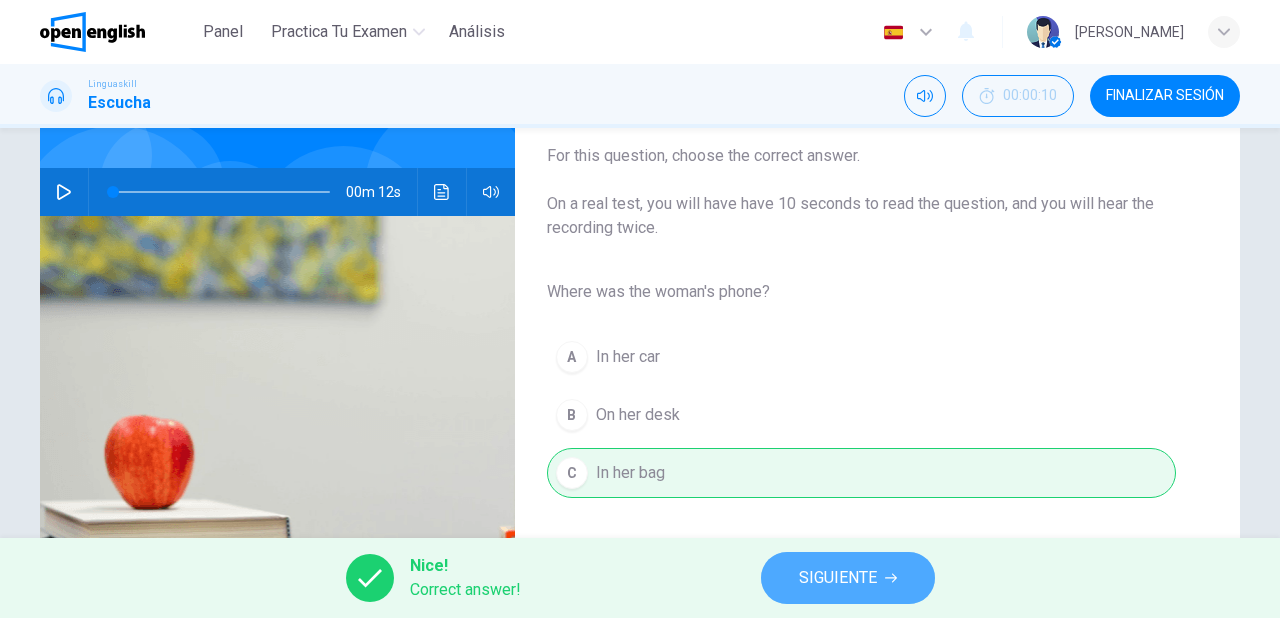 click on "SIGUIENTE" at bounding box center (838, 578) 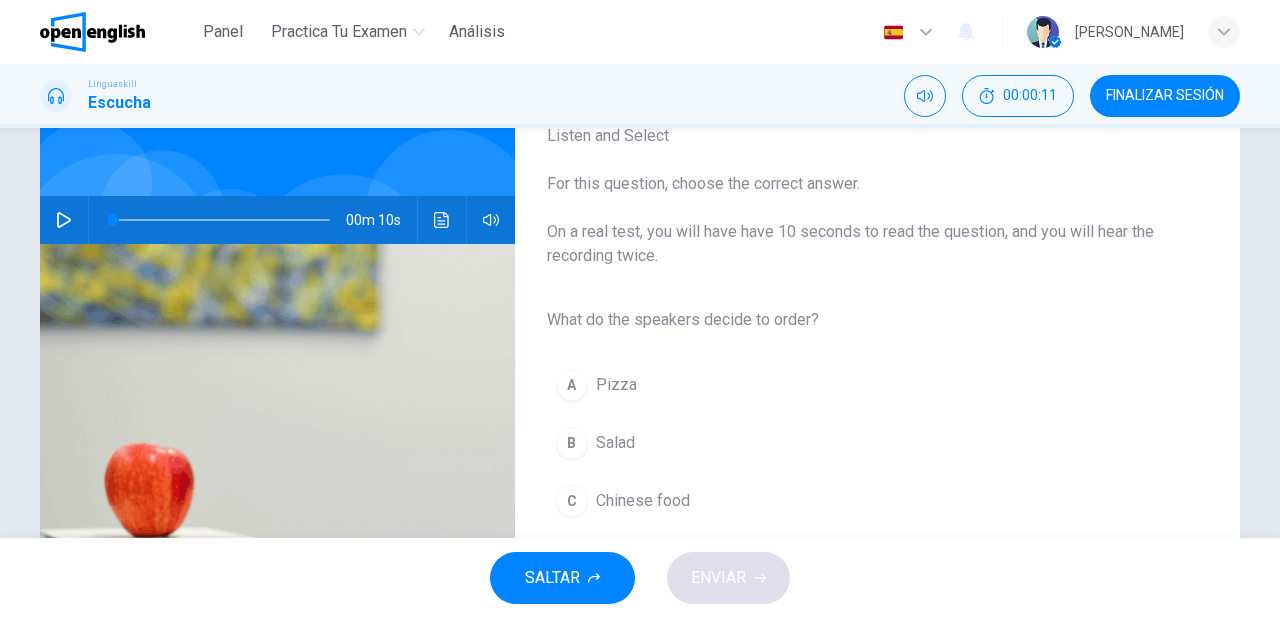 scroll, scrollTop: 160, scrollLeft: 0, axis: vertical 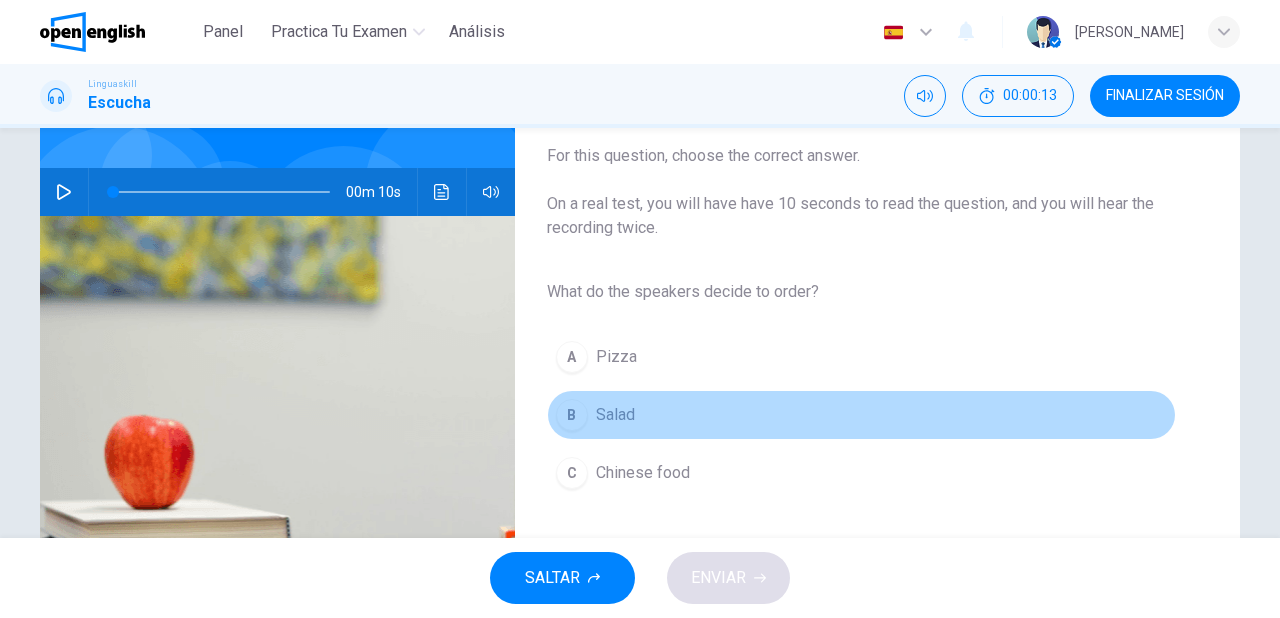 click on "Salad" at bounding box center [615, 415] 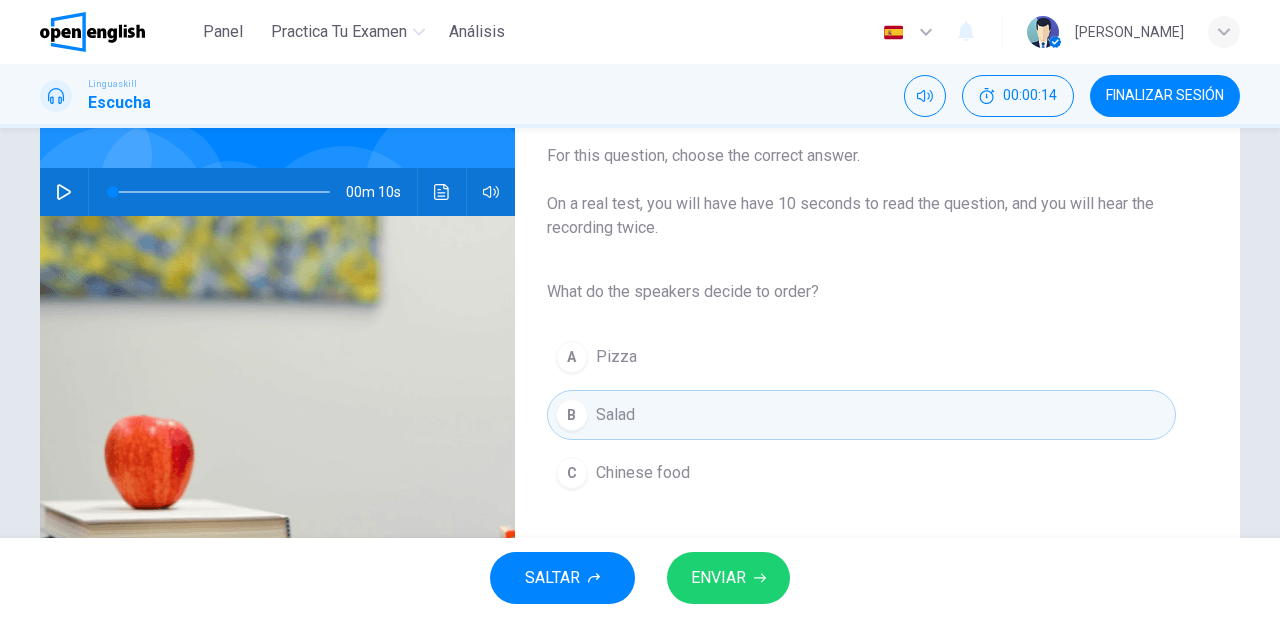 click on "ENVIAR" at bounding box center (718, 578) 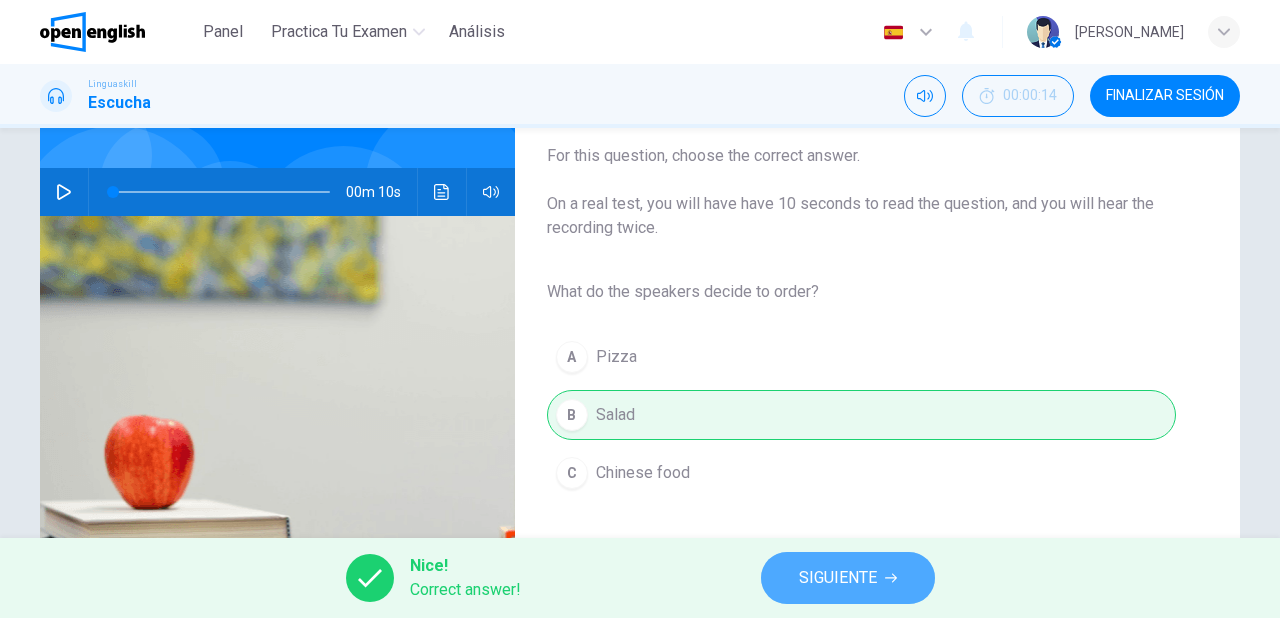 click on "SIGUIENTE" at bounding box center (838, 578) 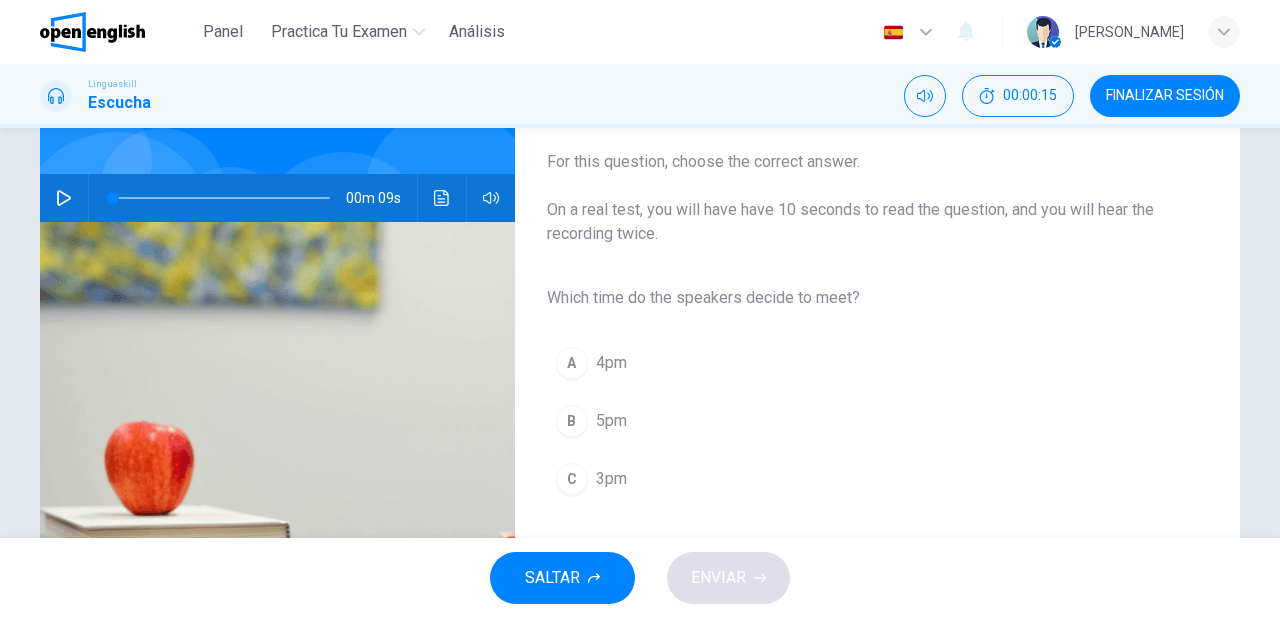 scroll, scrollTop: 160, scrollLeft: 0, axis: vertical 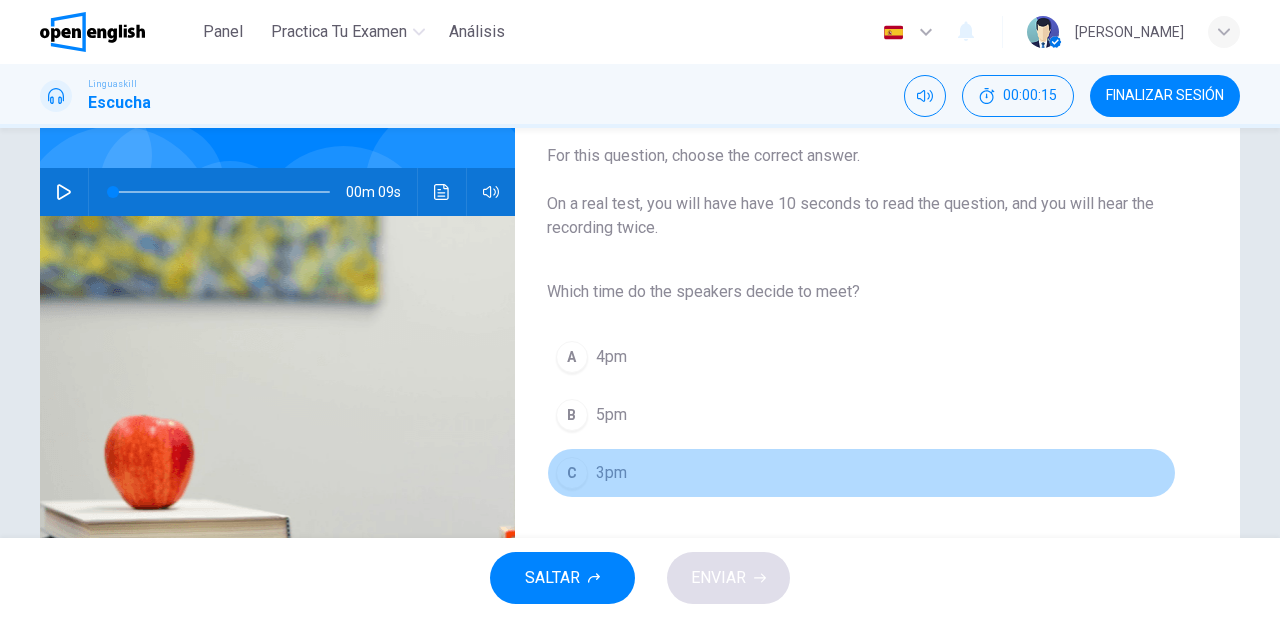 click on "3pm" at bounding box center [611, 473] 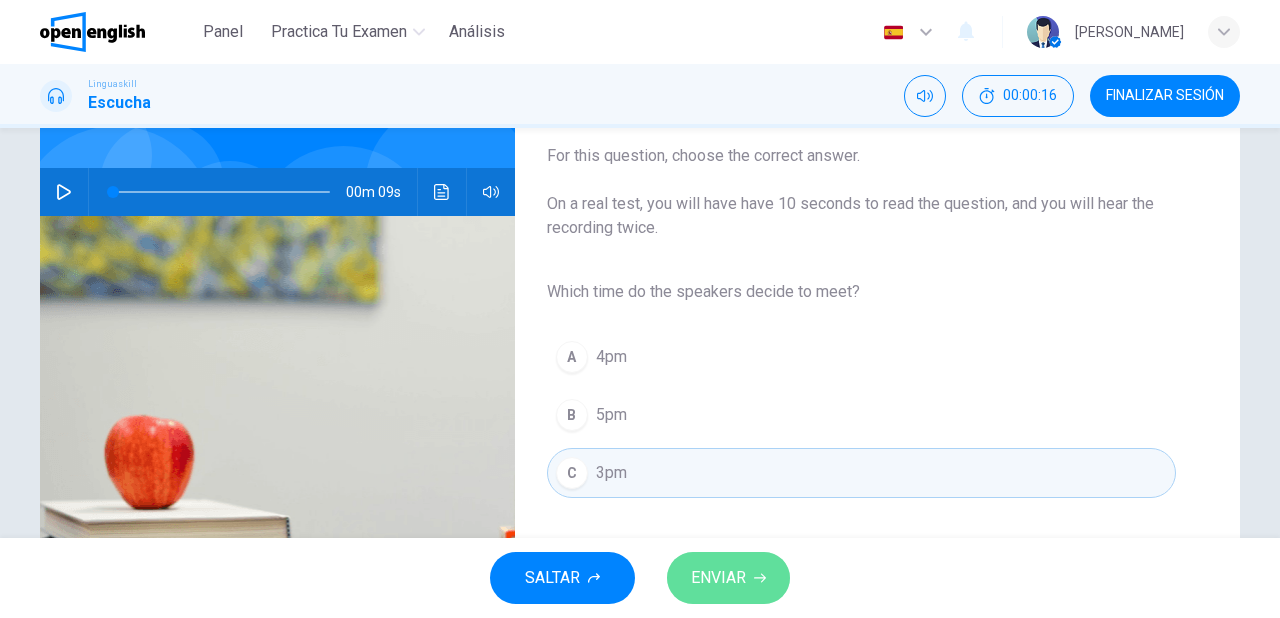 click on "ENVIAR" at bounding box center [718, 578] 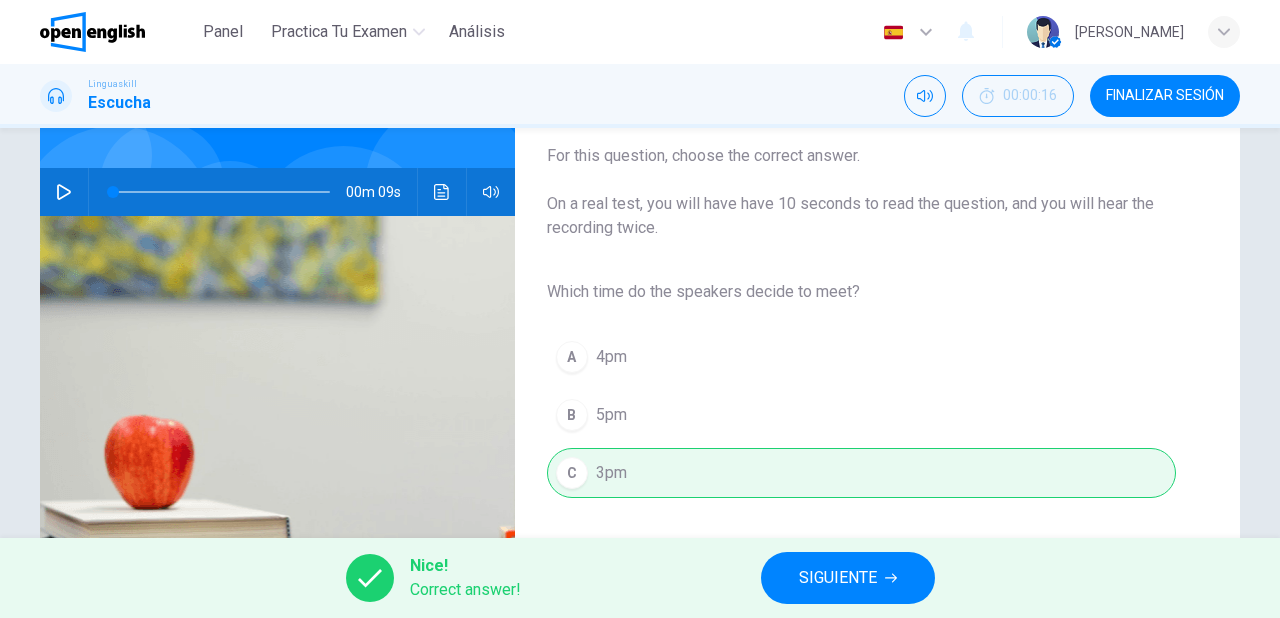 click on "SIGUIENTE" at bounding box center (838, 578) 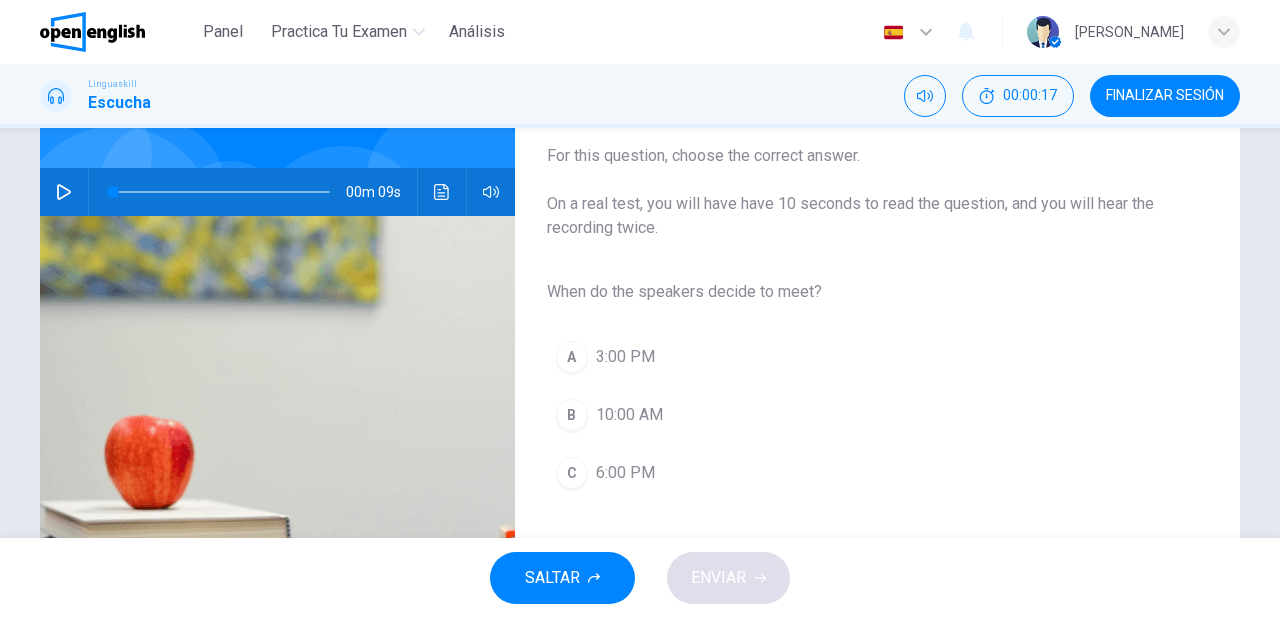 click on "A 3:00 PM" at bounding box center (861, 357) 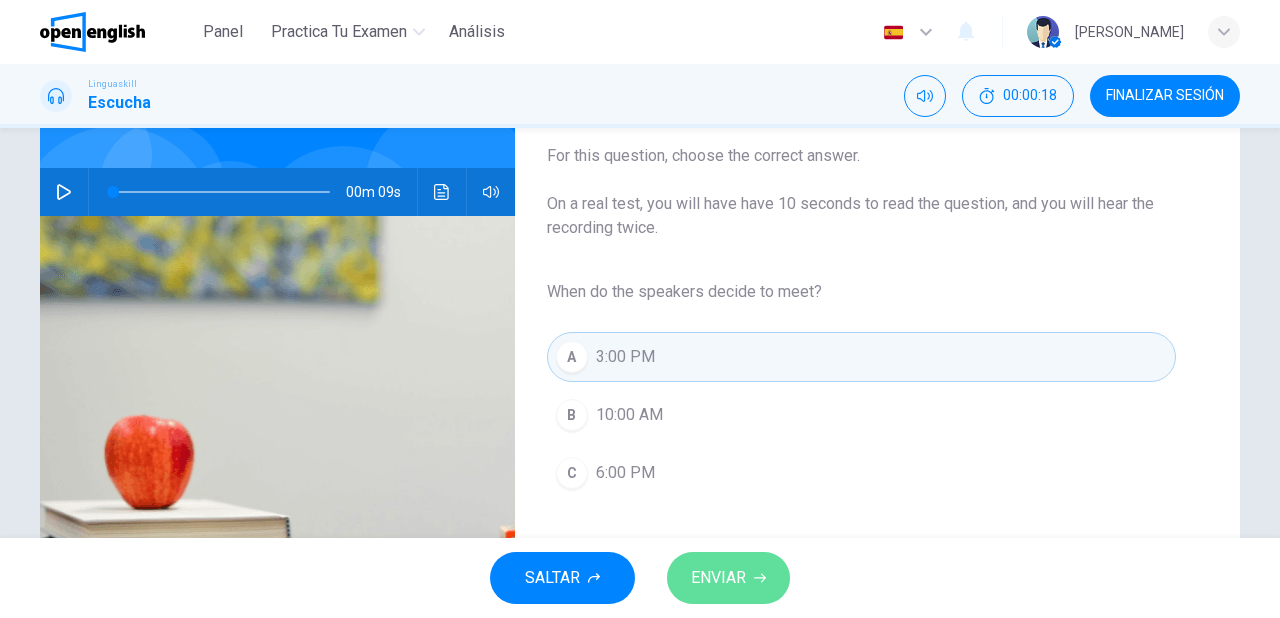 click on "ENVIAR" at bounding box center (728, 578) 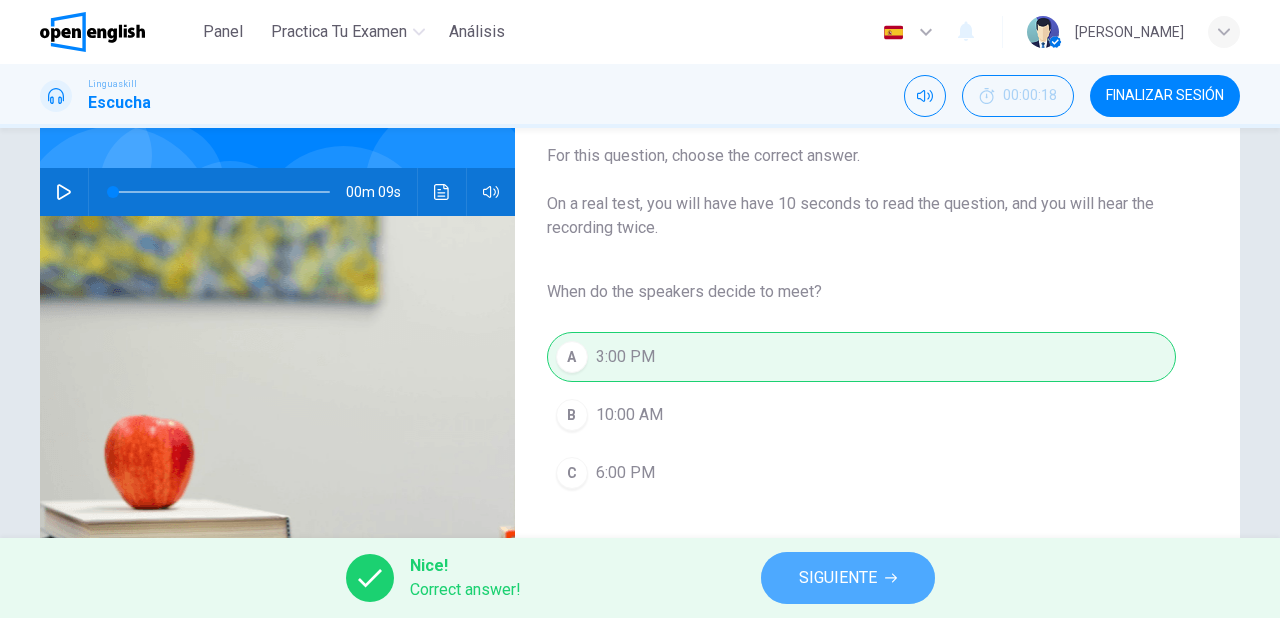 click on "SIGUIENTE" at bounding box center [838, 578] 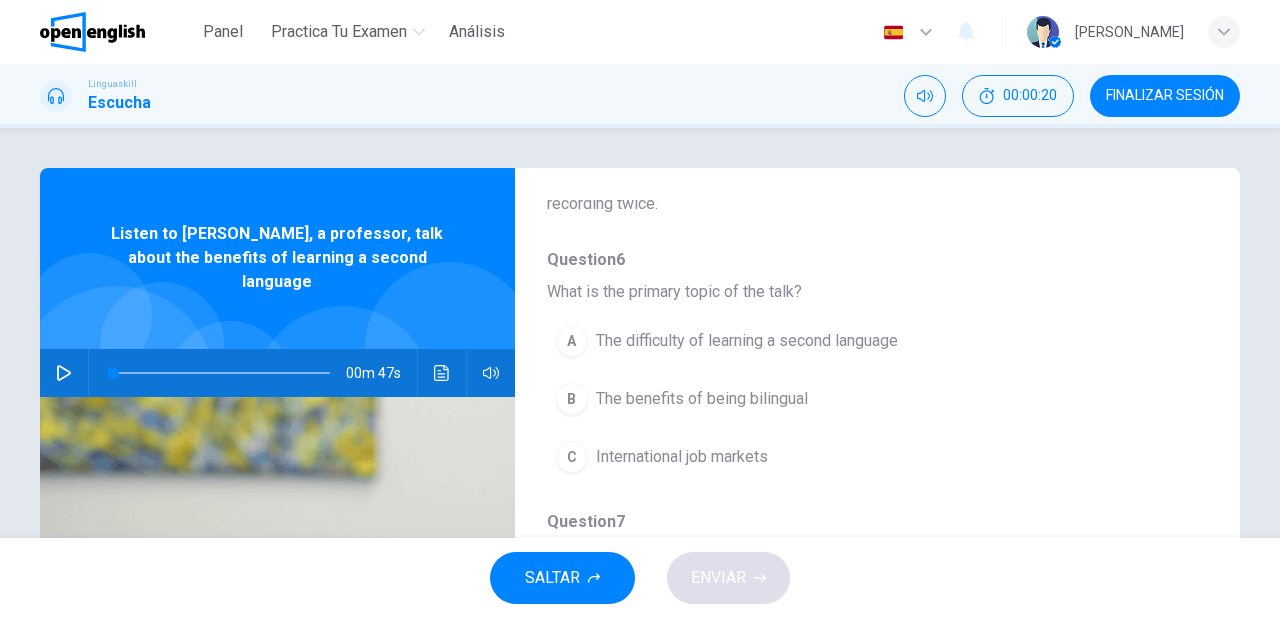 scroll, scrollTop: 240, scrollLeft: 0, axis: vertical 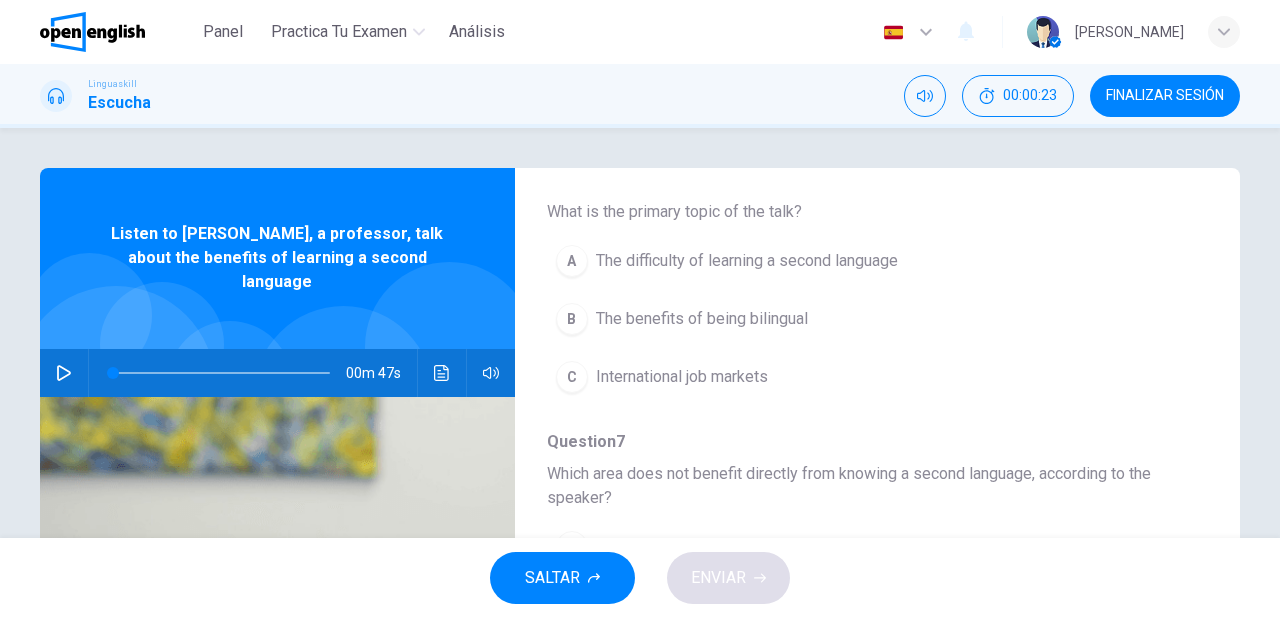 click on "The benefits of being bilingual" at bounding box center (702, 319) 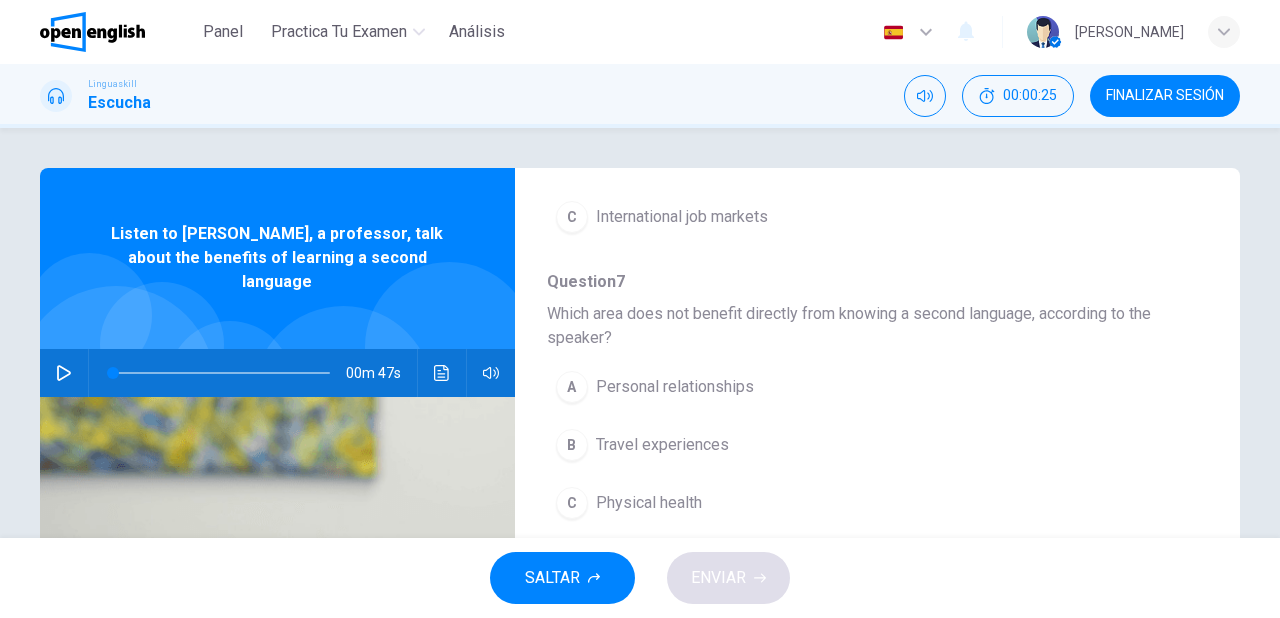 scroll, scrollTop: 480, scrollLeft: 0, axis: vertical 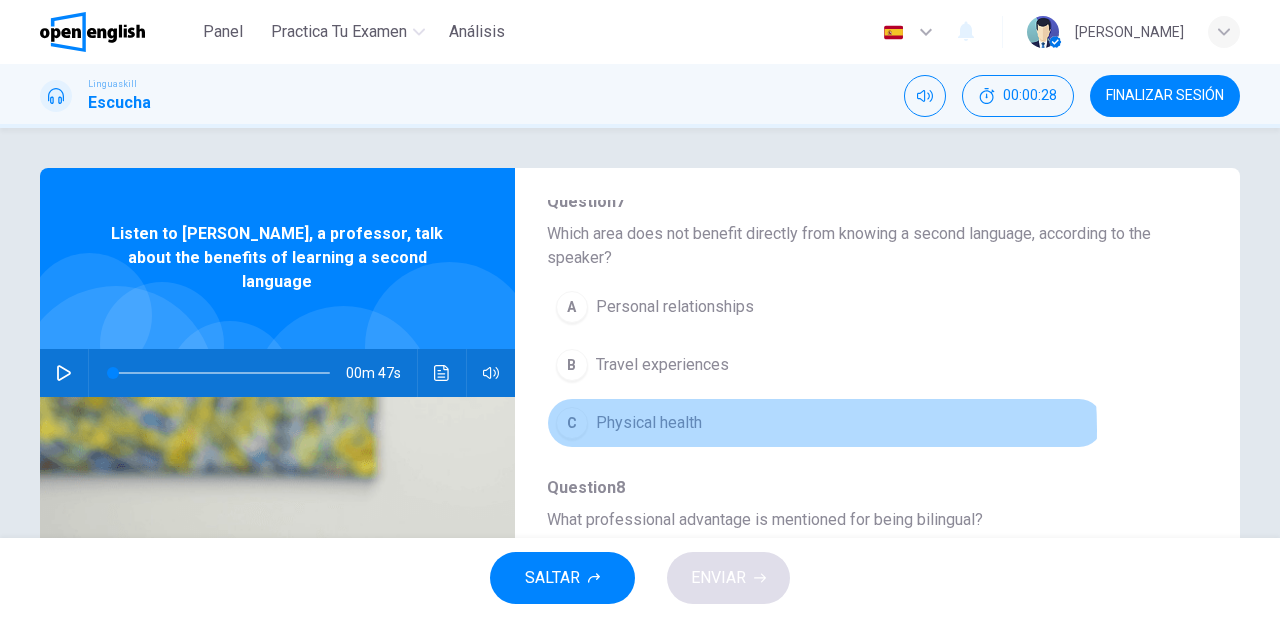 click on "Physical health" at bounding box center (649, 423) 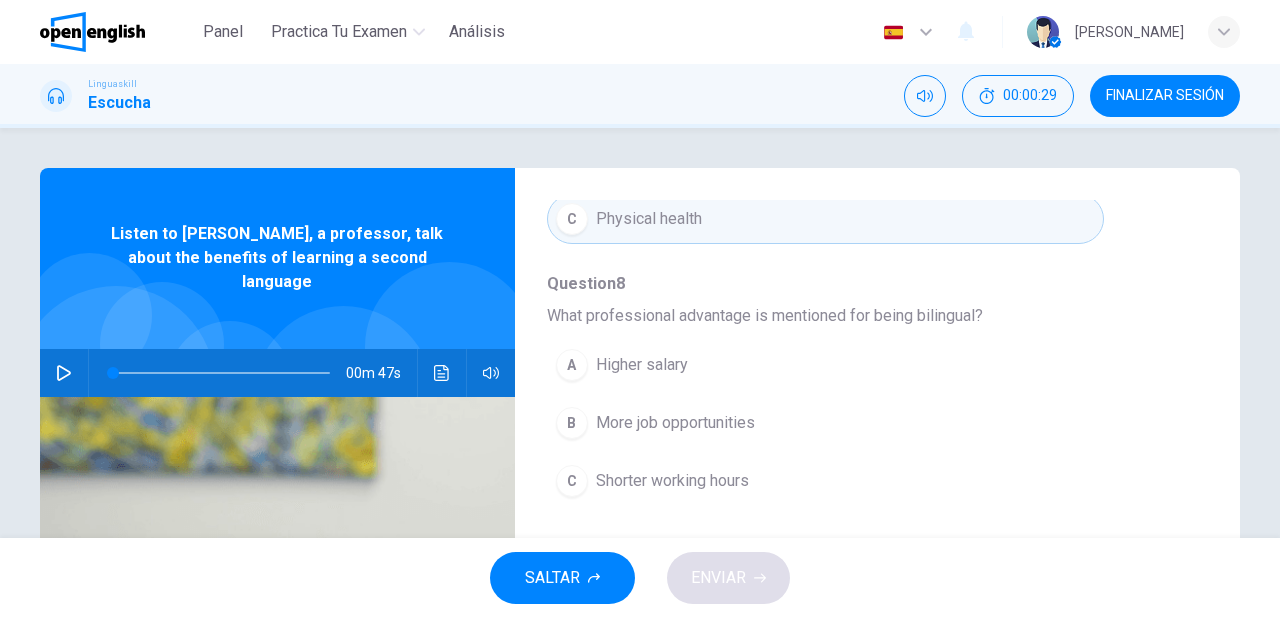 scroll, scrollTop: 720, scrollLeft: 0, axis: vertical 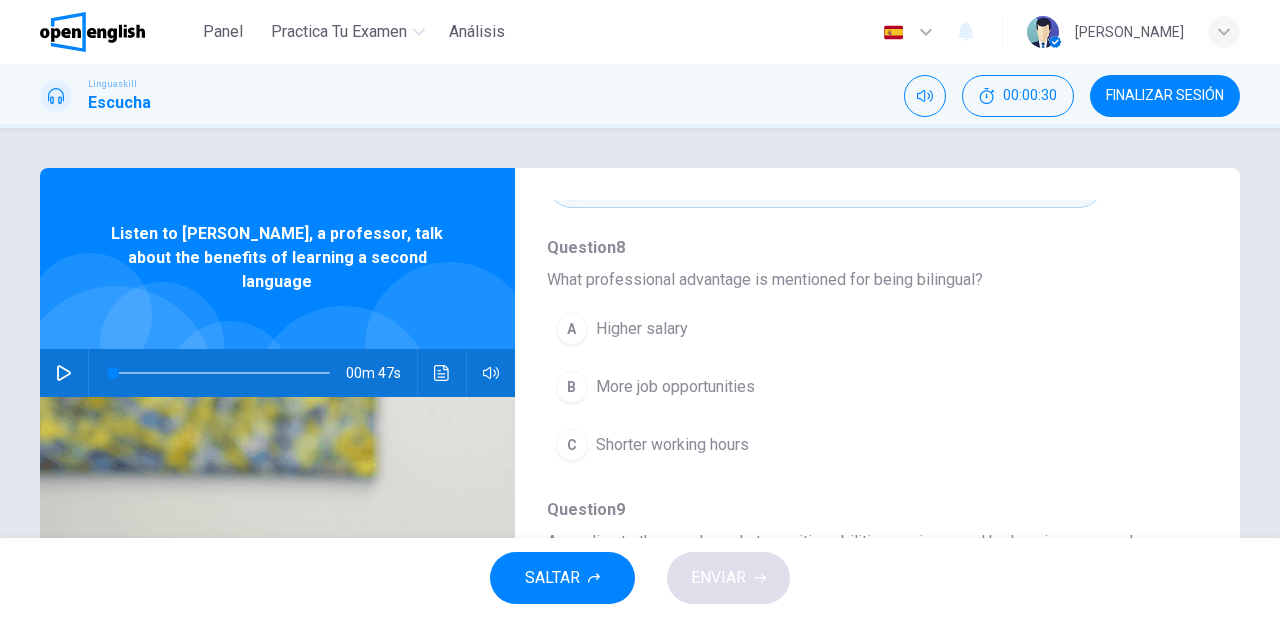 click on "More job opportunities" at bounding box center [675, 387] 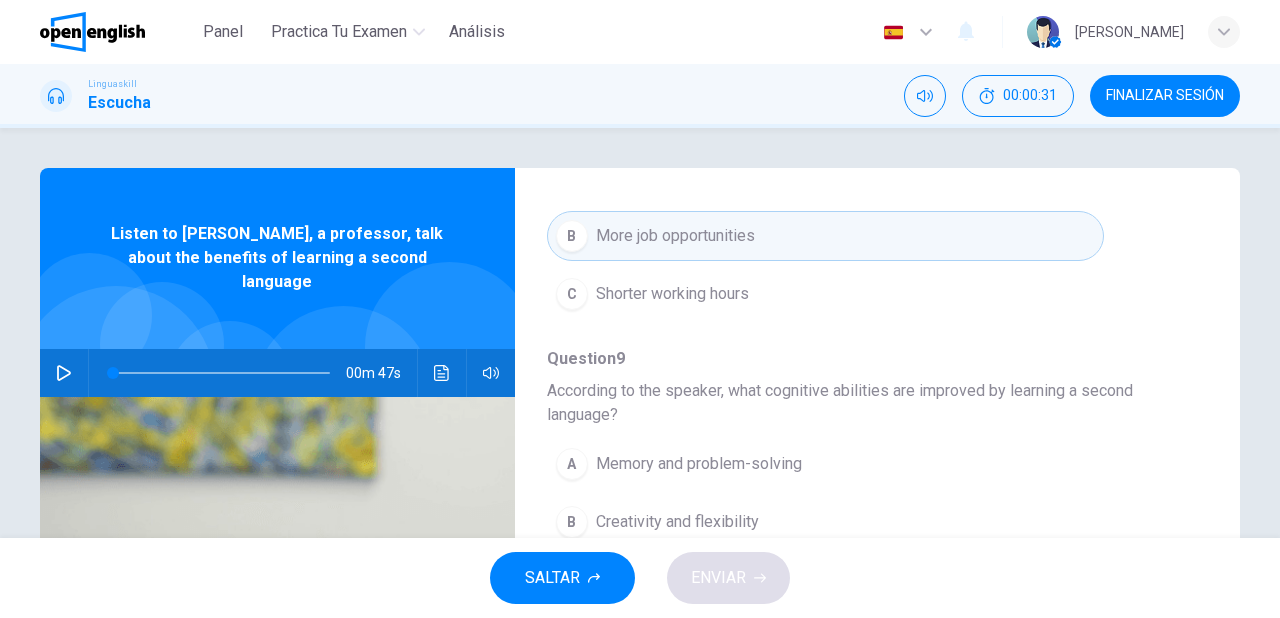 scroll, scrollTop: 904, scrollLeft: 0, axis: vertical 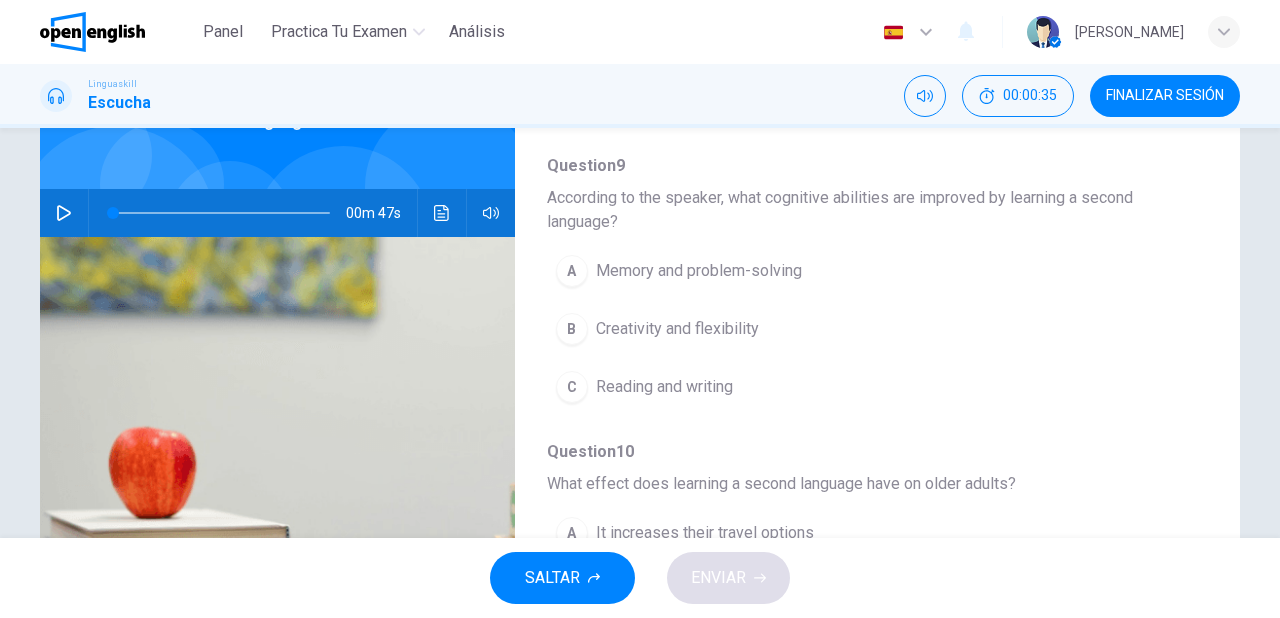 click on "Memory and problem-solving" at bounding box center (699, 271) 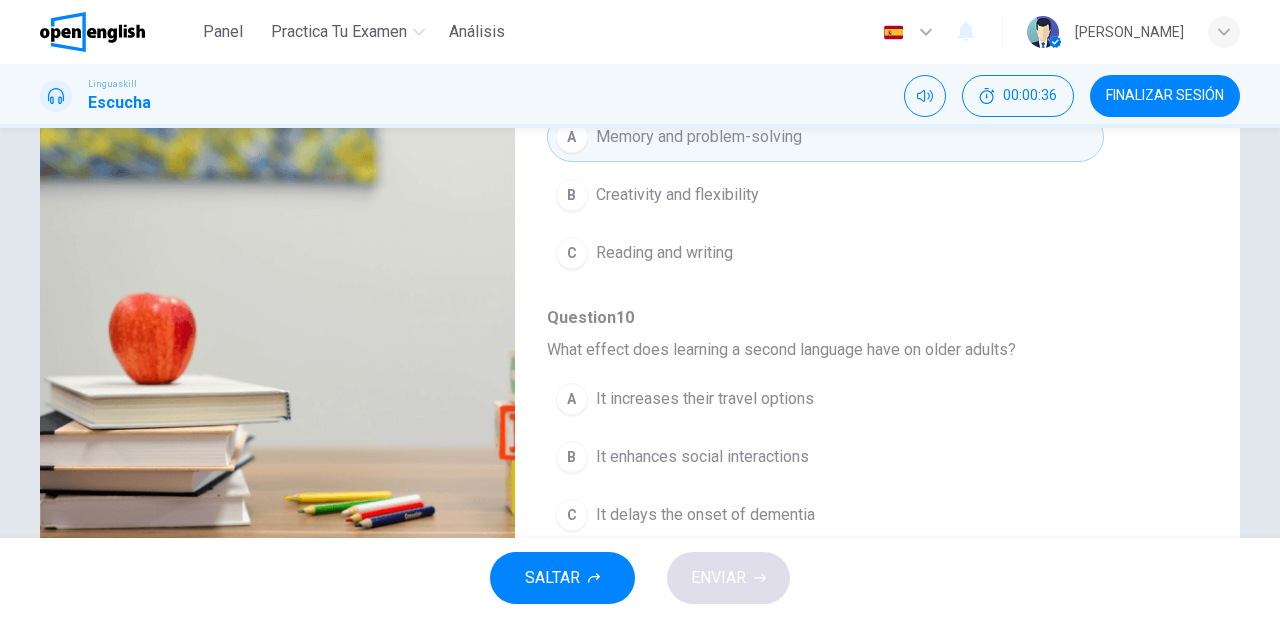 scroll, scrollTop: 364, scrollLeft: 0, axis: vertical 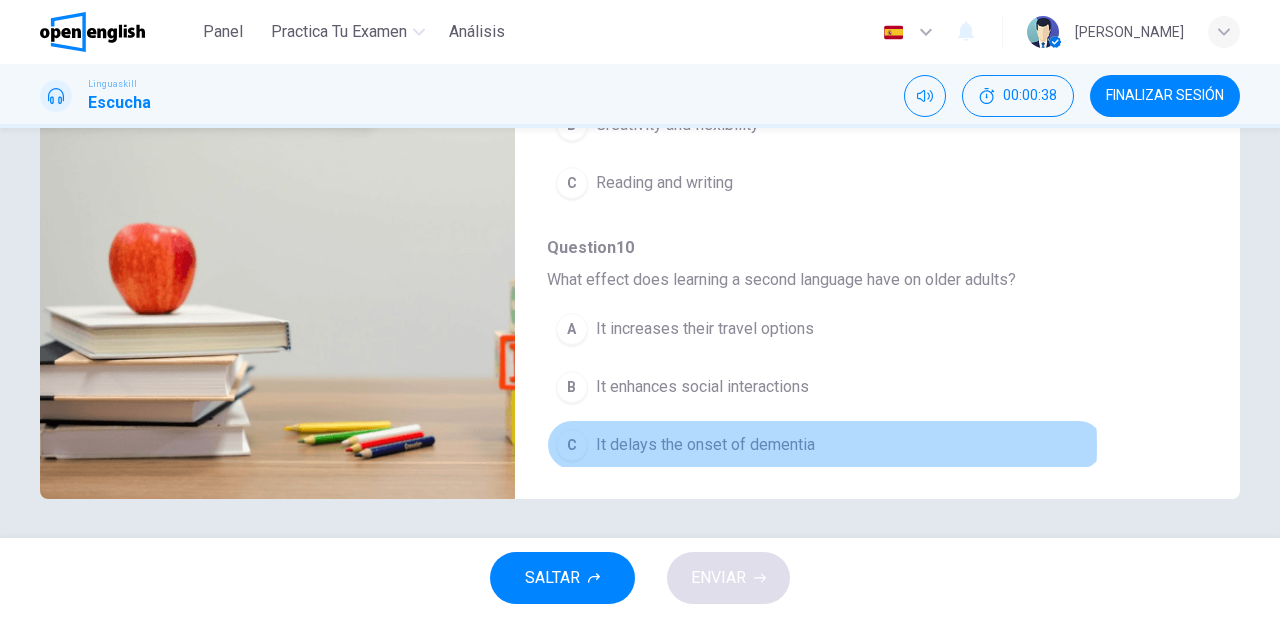click on "It delays the onset of dementia" at bounding box center [705, 445] 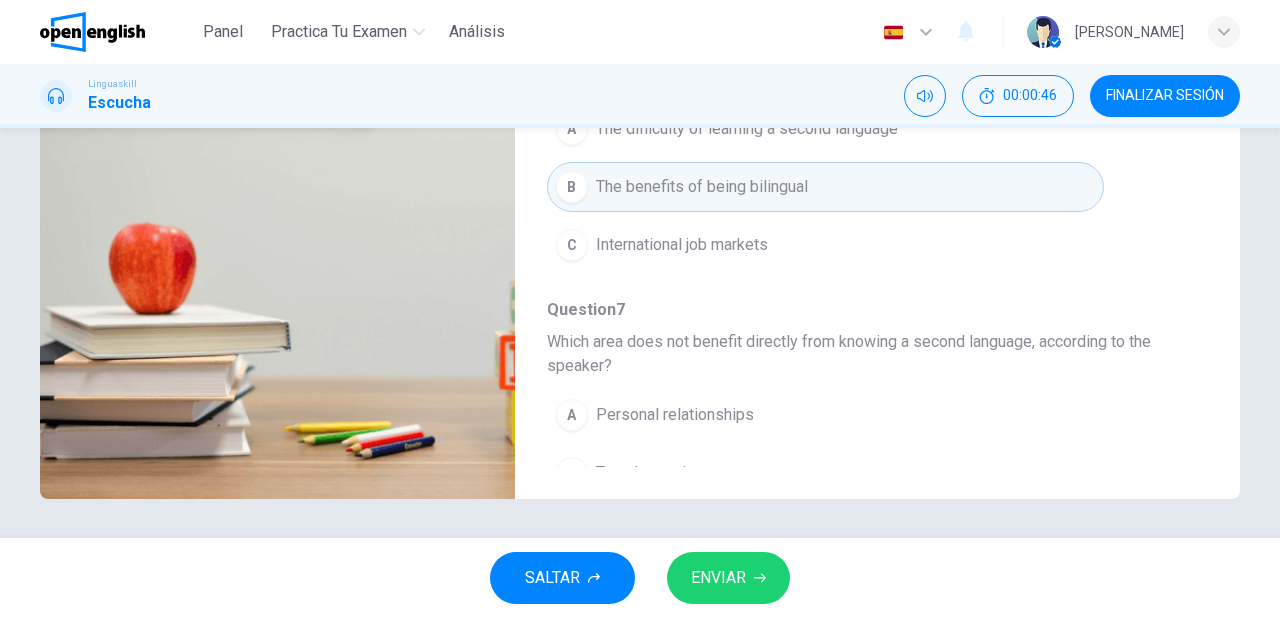 scroll, scrollTop: 0, scrollLeft: 0, axis: both 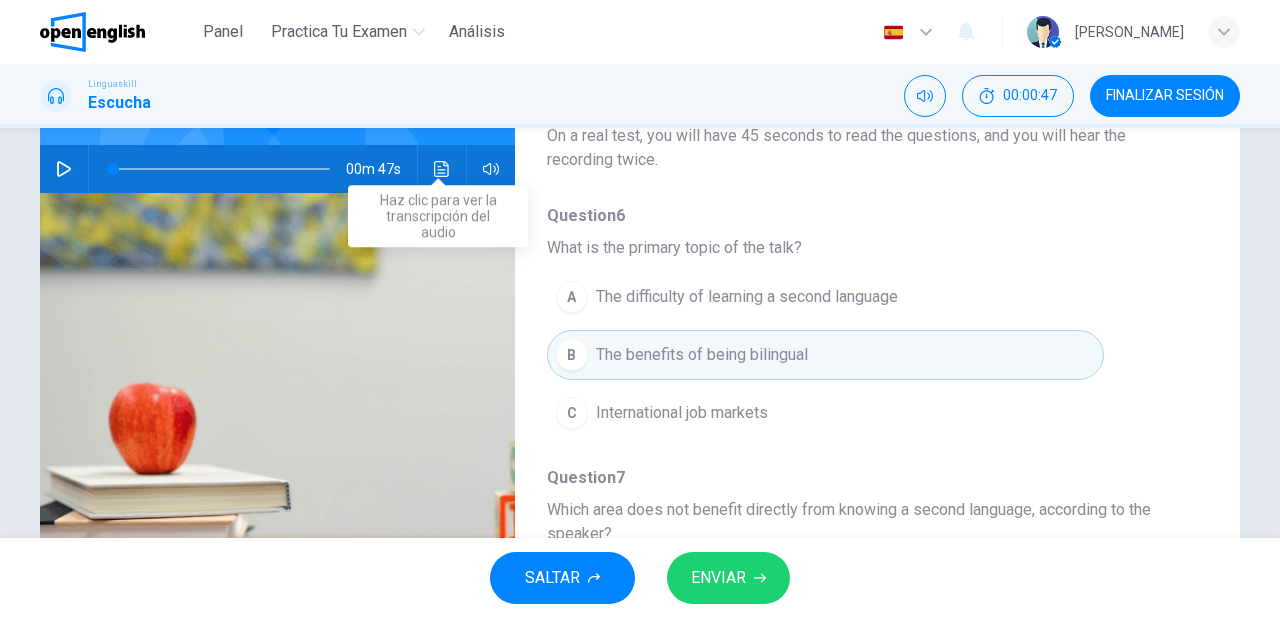 click 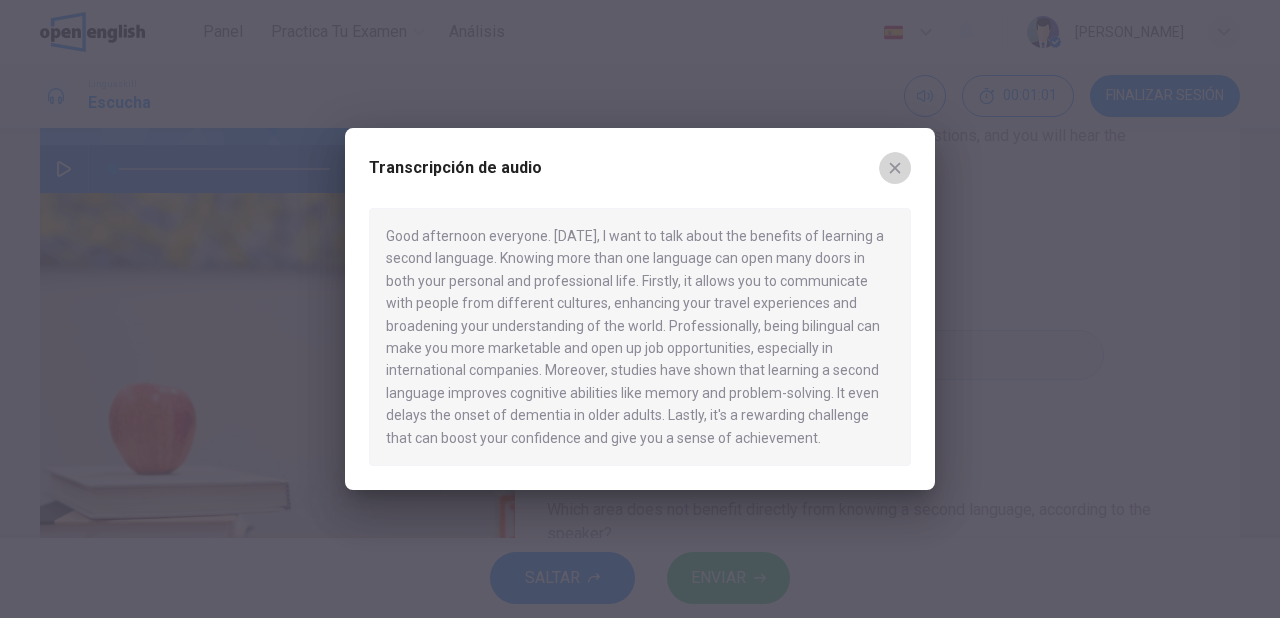 click 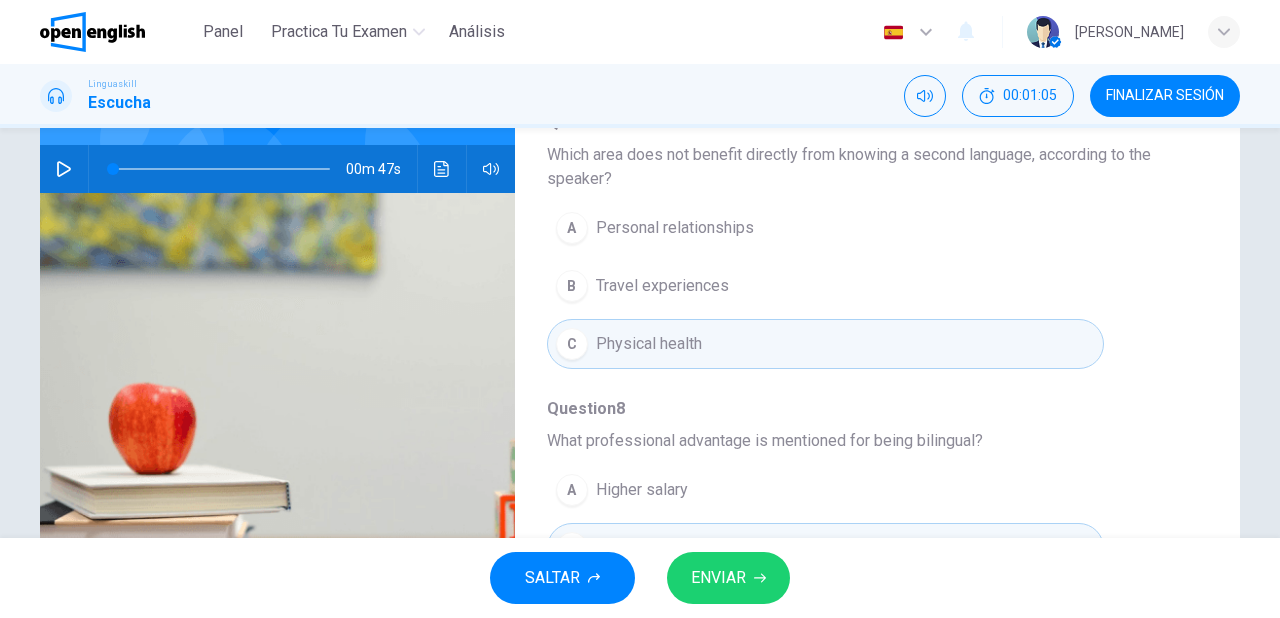 scroll, scrollTop: 400, scrollLeft: 0, axis: vertical 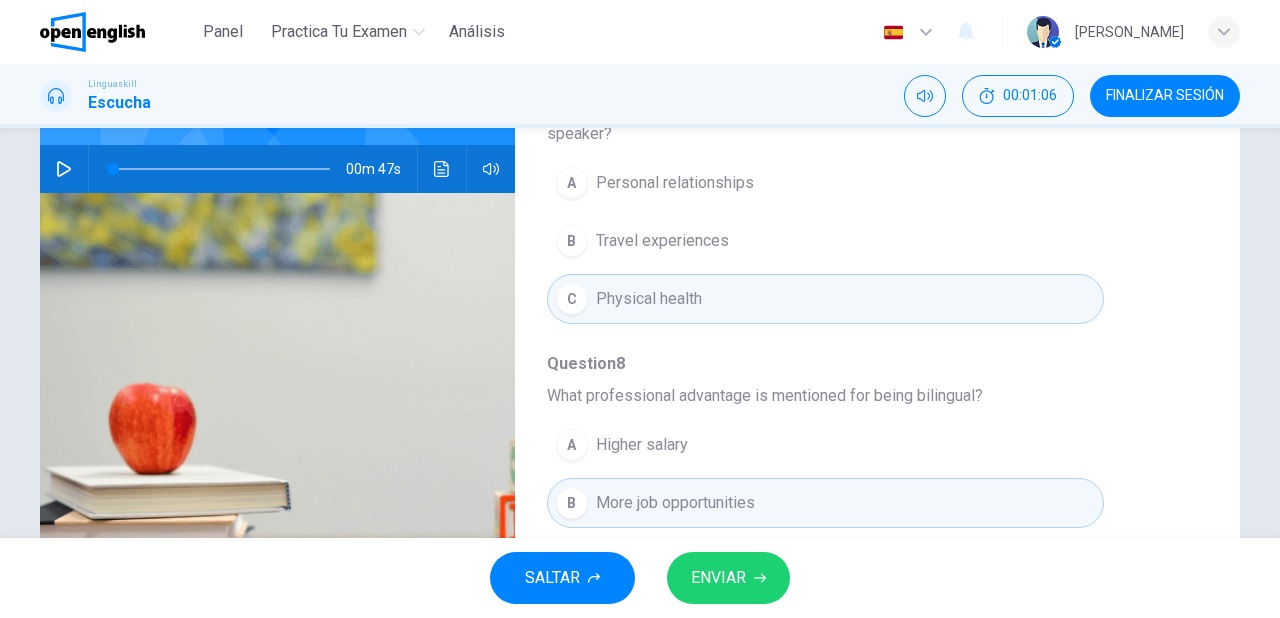 click on "ENVIAR" at bounding box center [728, 578] 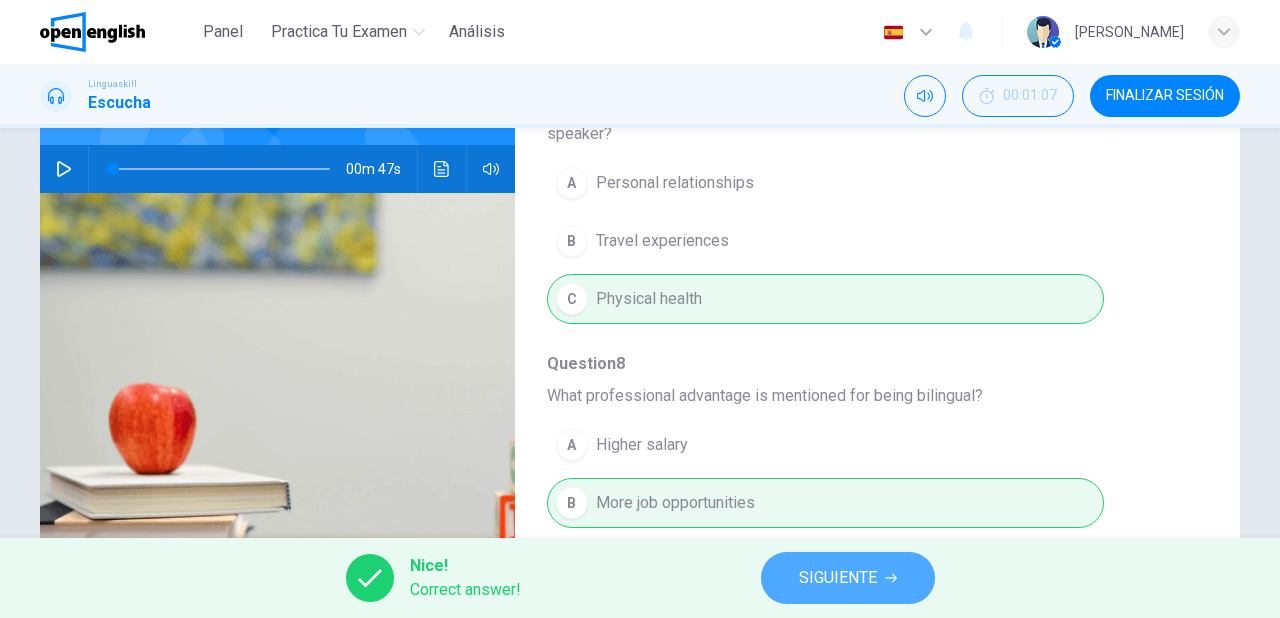 click on "SIGUIENTE" at bounding box center (838, 578) 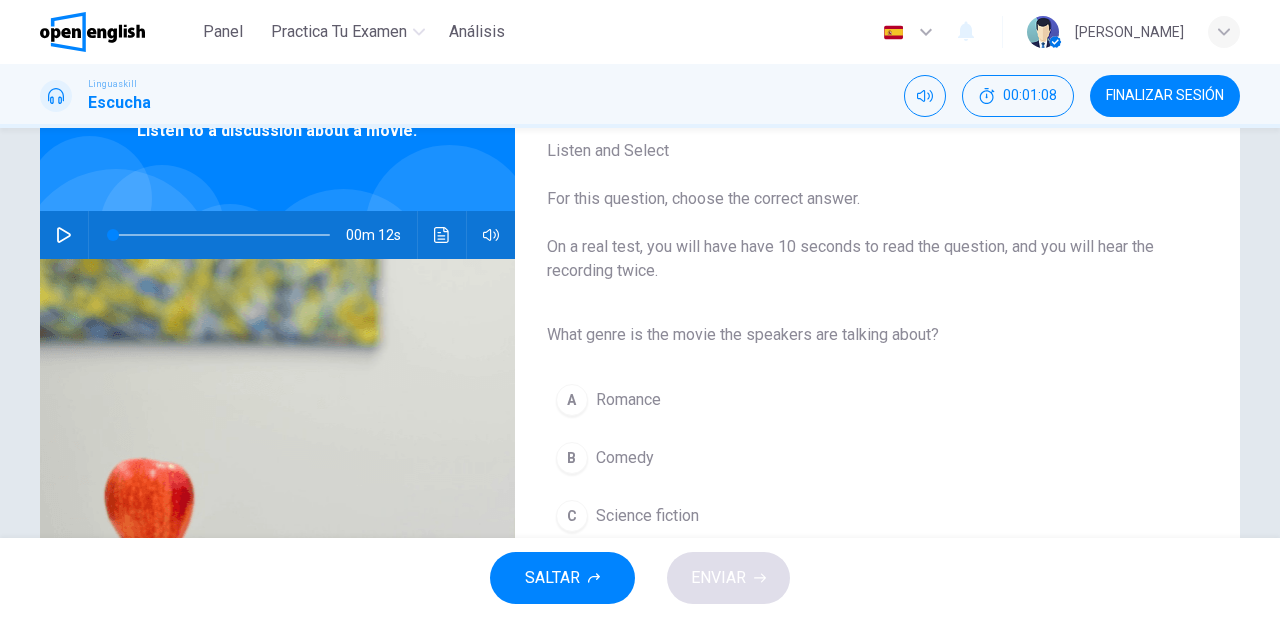 scroll, scrollTop: 160, scrollLeft: 0, axis: vertical 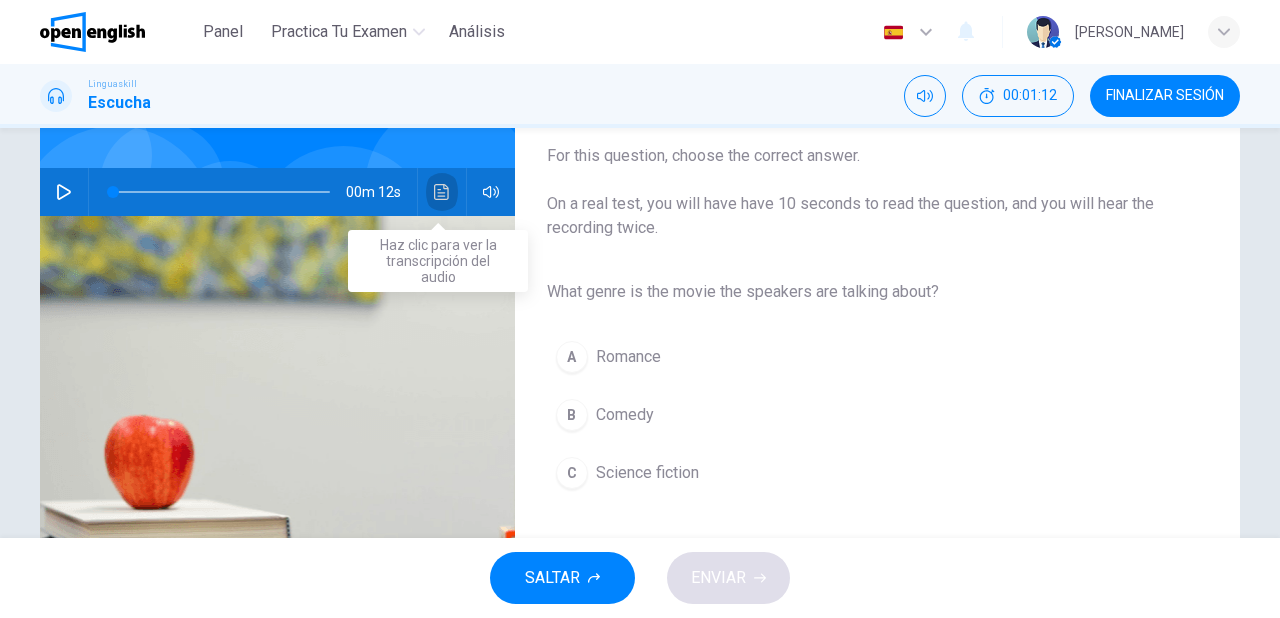 click 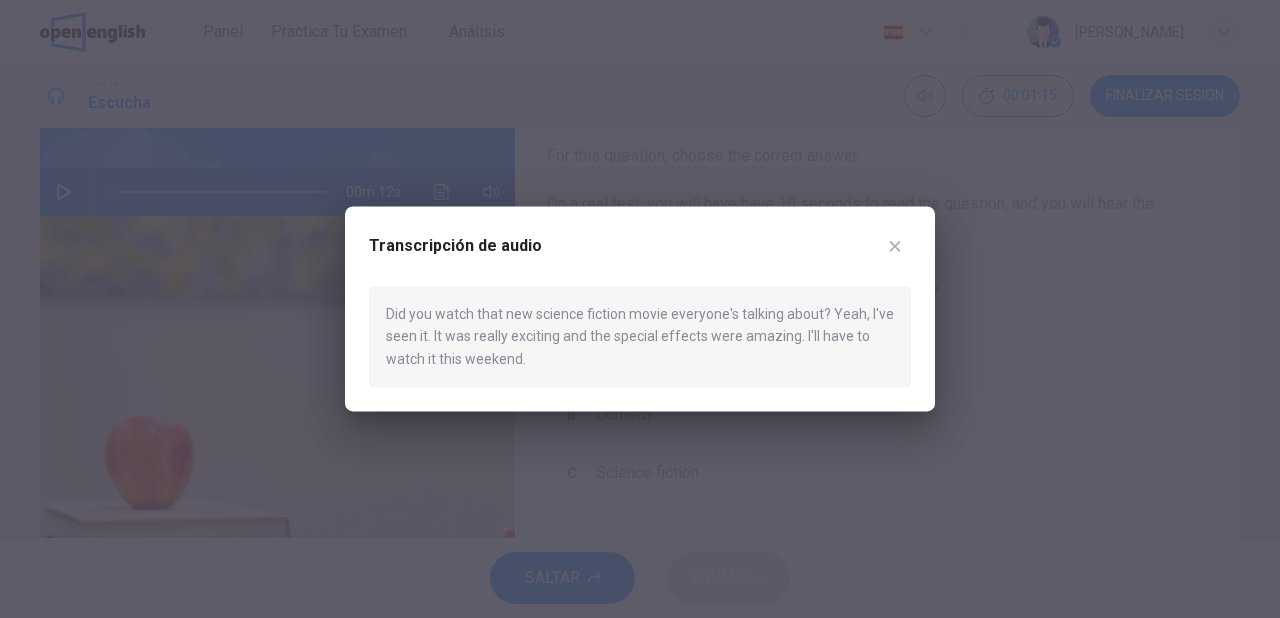click 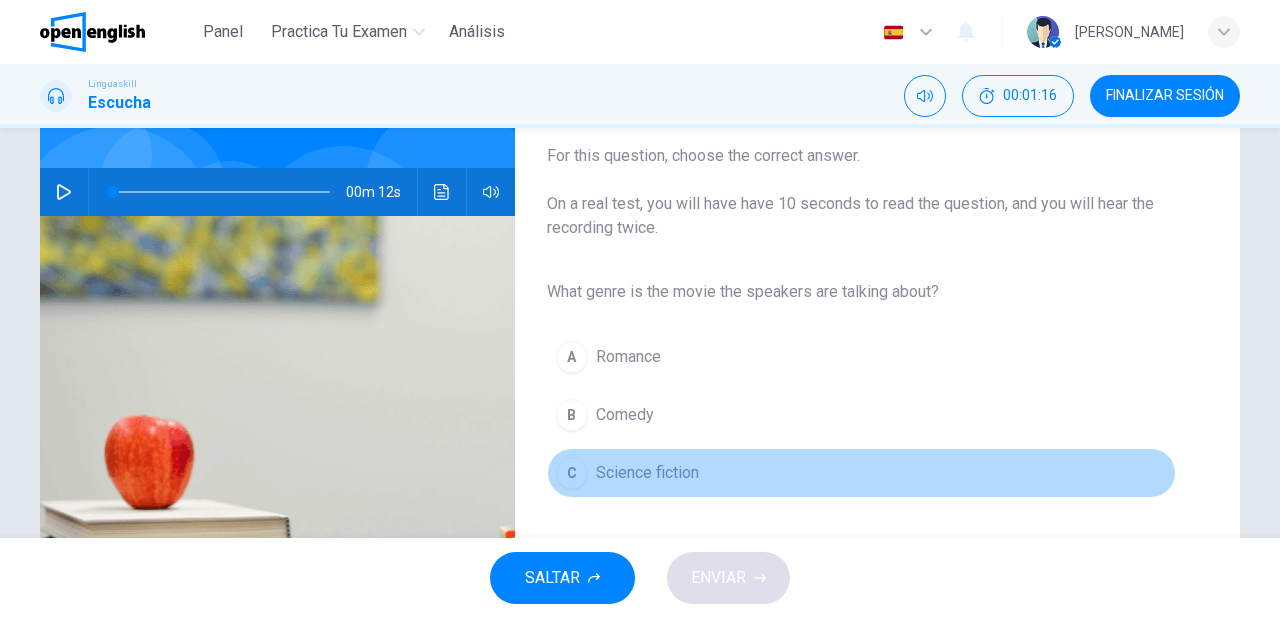 click on "Science fiction" at bounding box center [647, 473] 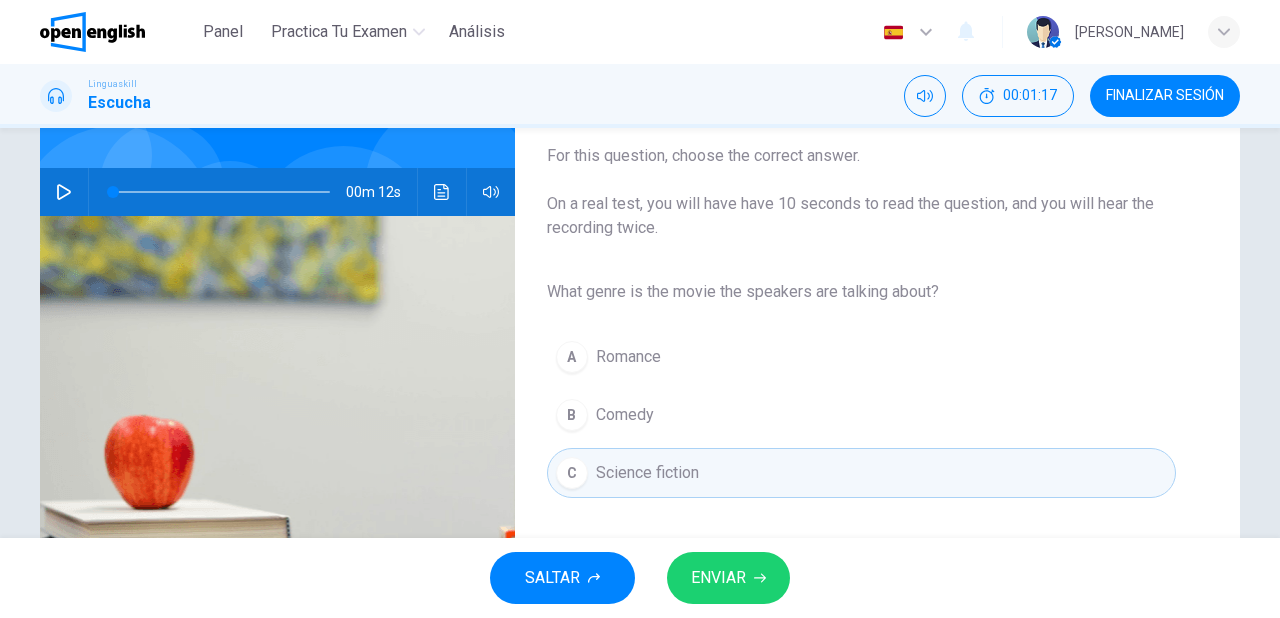 click on "ENVIAR" at bounding box center [718, 578] 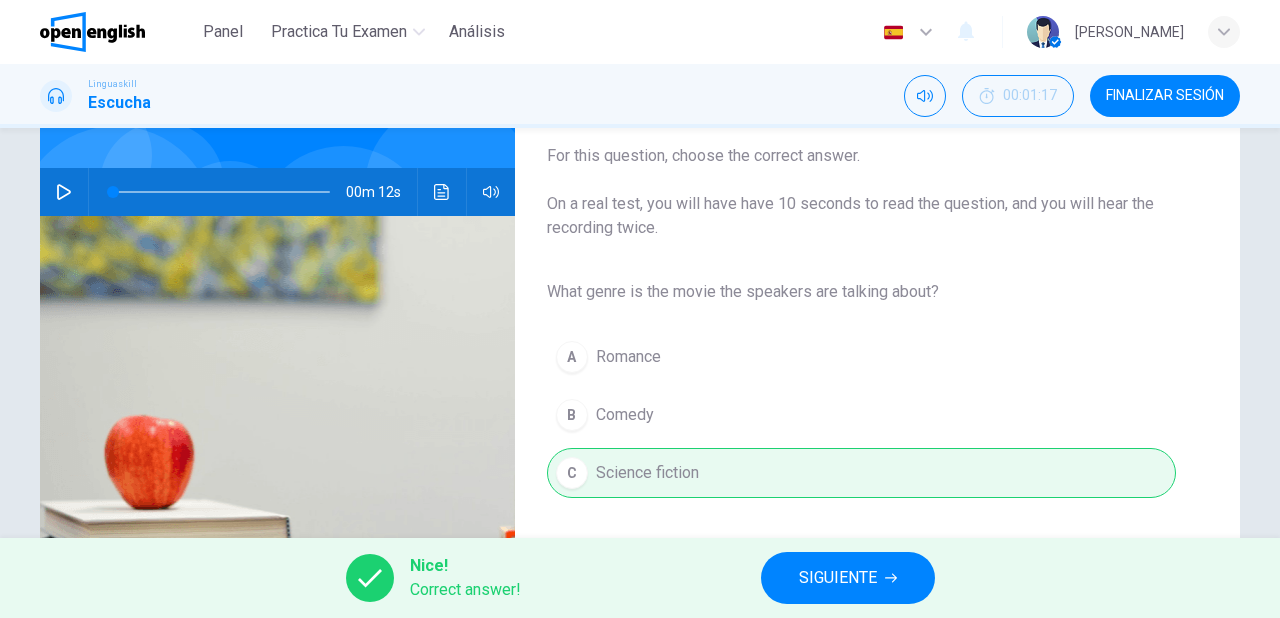 click on "SIGUIENTE" at bounding box center [848, 578] 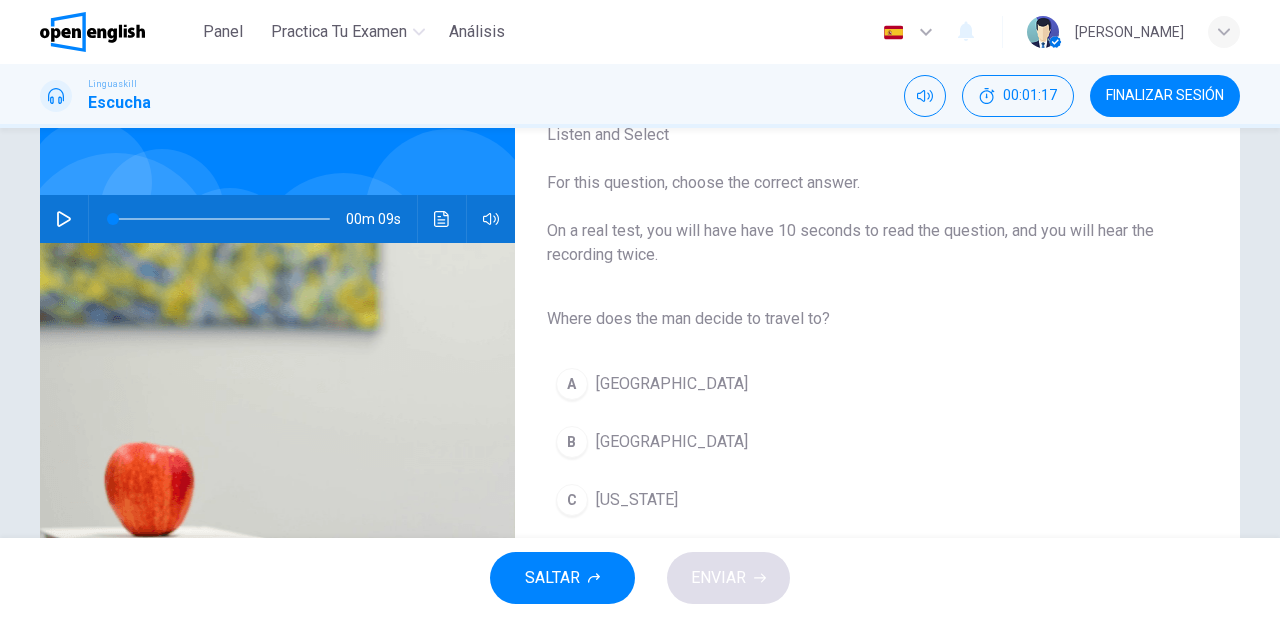 scroll, scrollTop: 160, scrollLeft: 0, axis: vertical 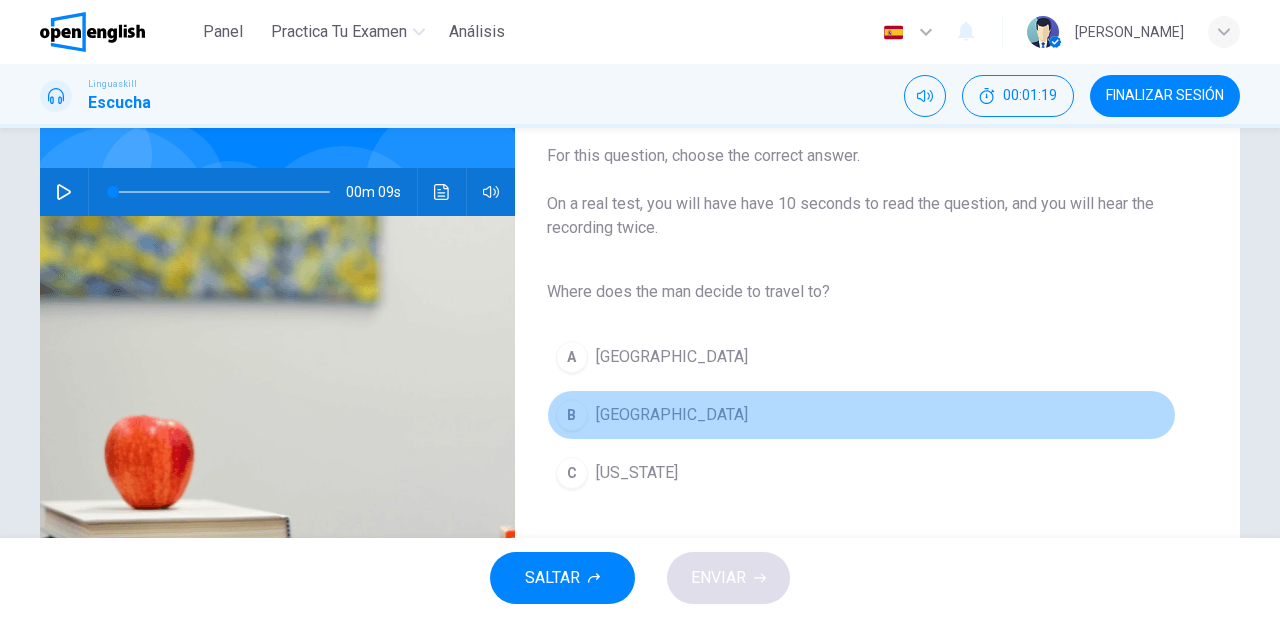 click on "[GEOGRAPHIC_DATA]" at bounding box center (672, 415) 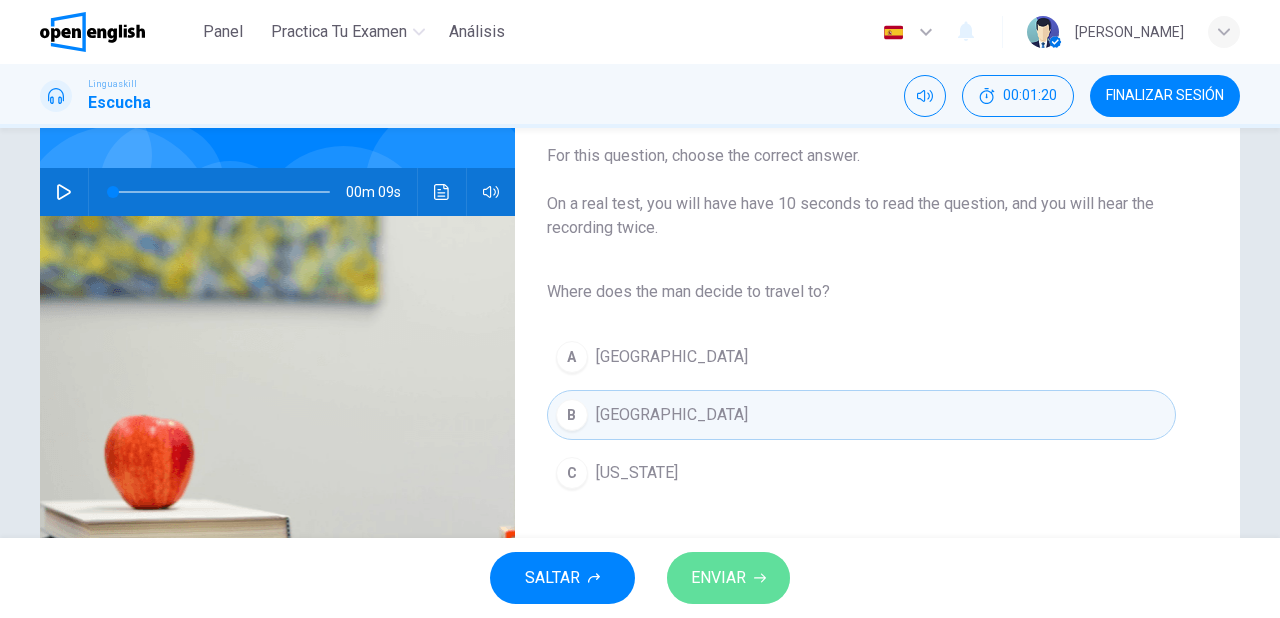 click on "ENVIAR" at bounding box center (718, 578) 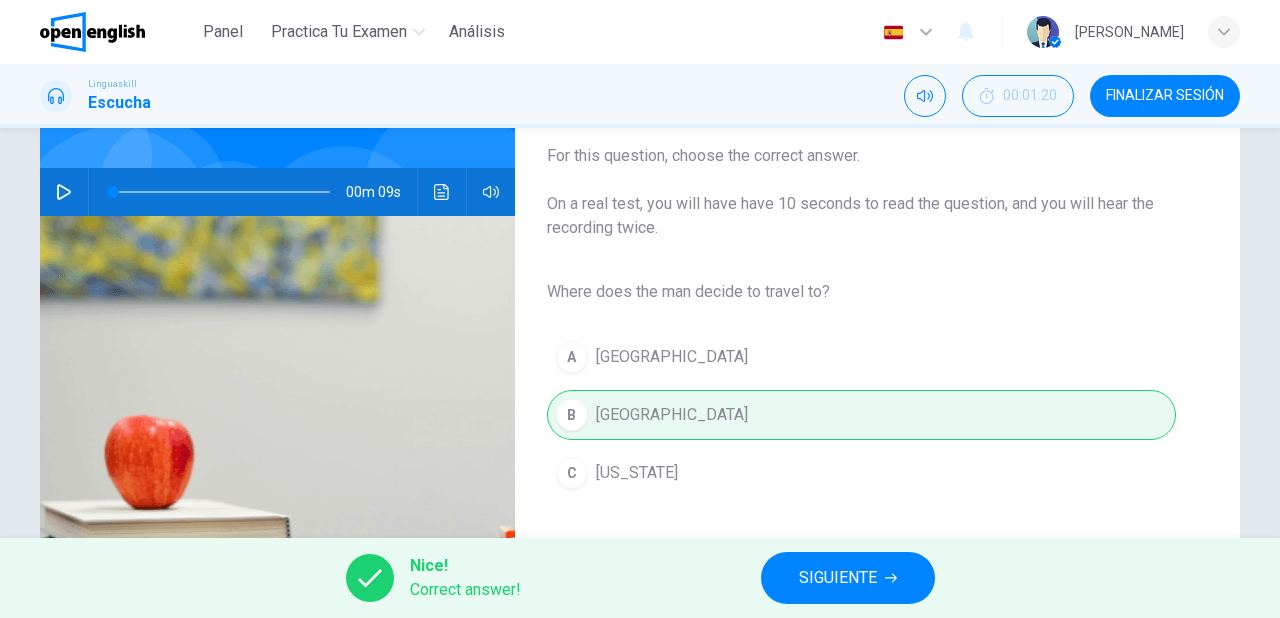 click on "SIGUIENTE" at bounding box center [838, 578] 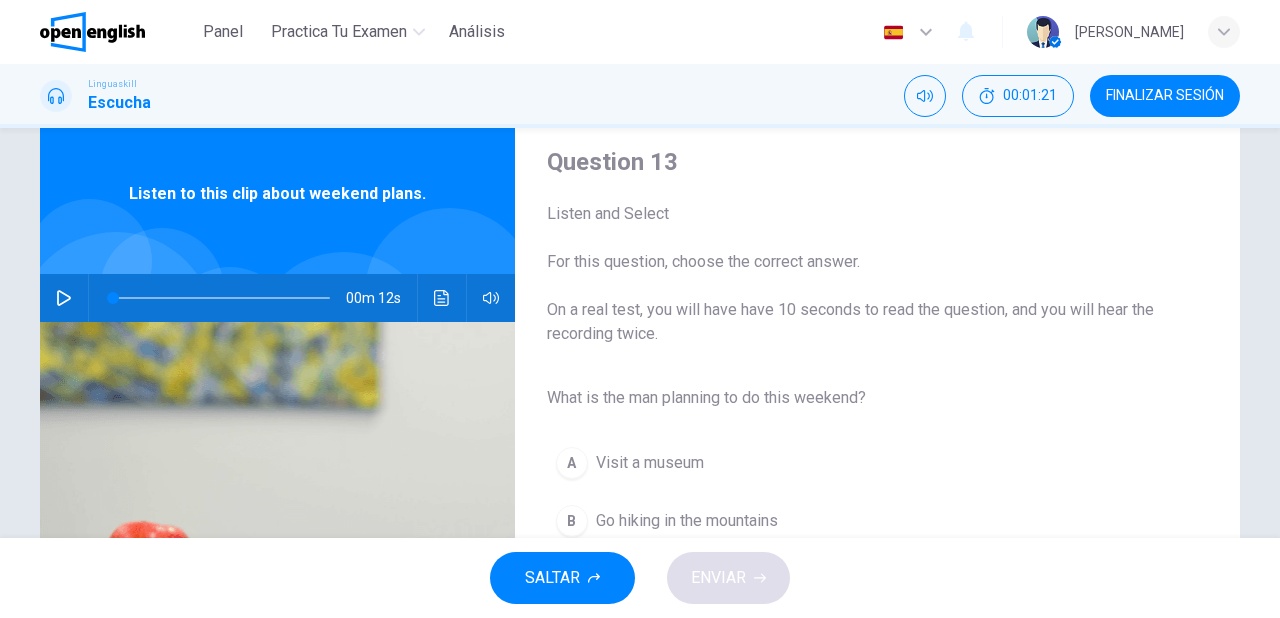 scroll, scrollTop: 160, scrollLeft: 0, axis: vertical 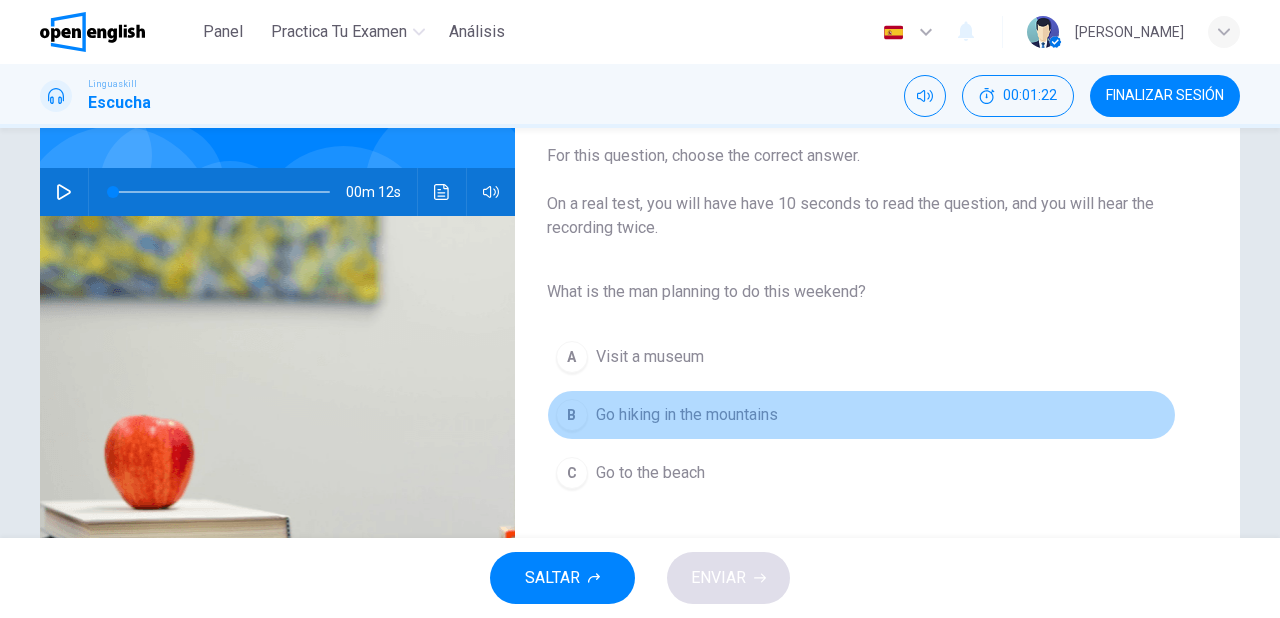 drag, startPoint x: 656, startPoint y: 416, endPoint x: 663, endPoint y: 462, distance: 46.52956 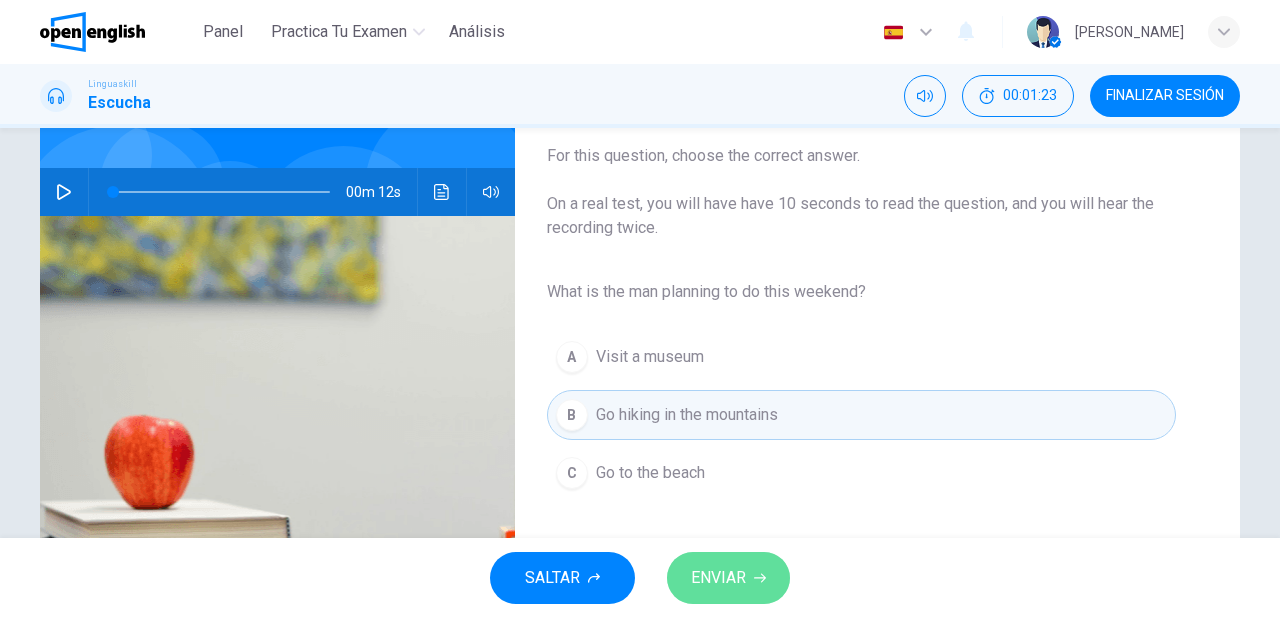 click on "ENVIAR" at bounding box center [728, 578] 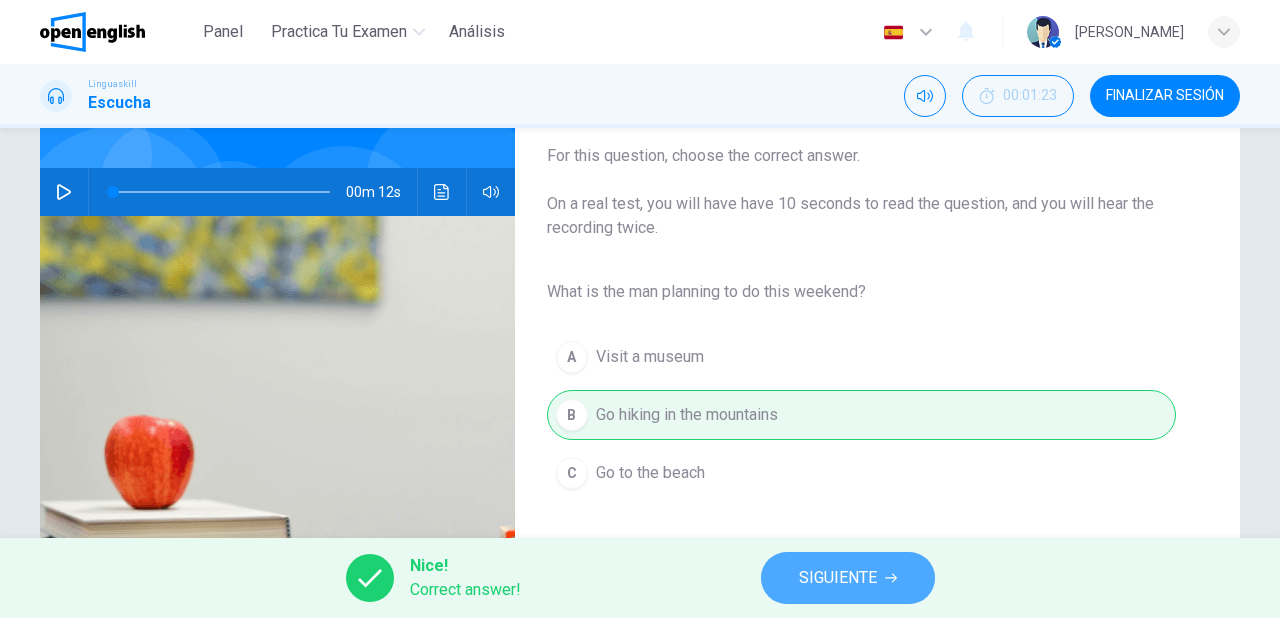 click on "SIGUIENTE" at bounding box center [848, 578] 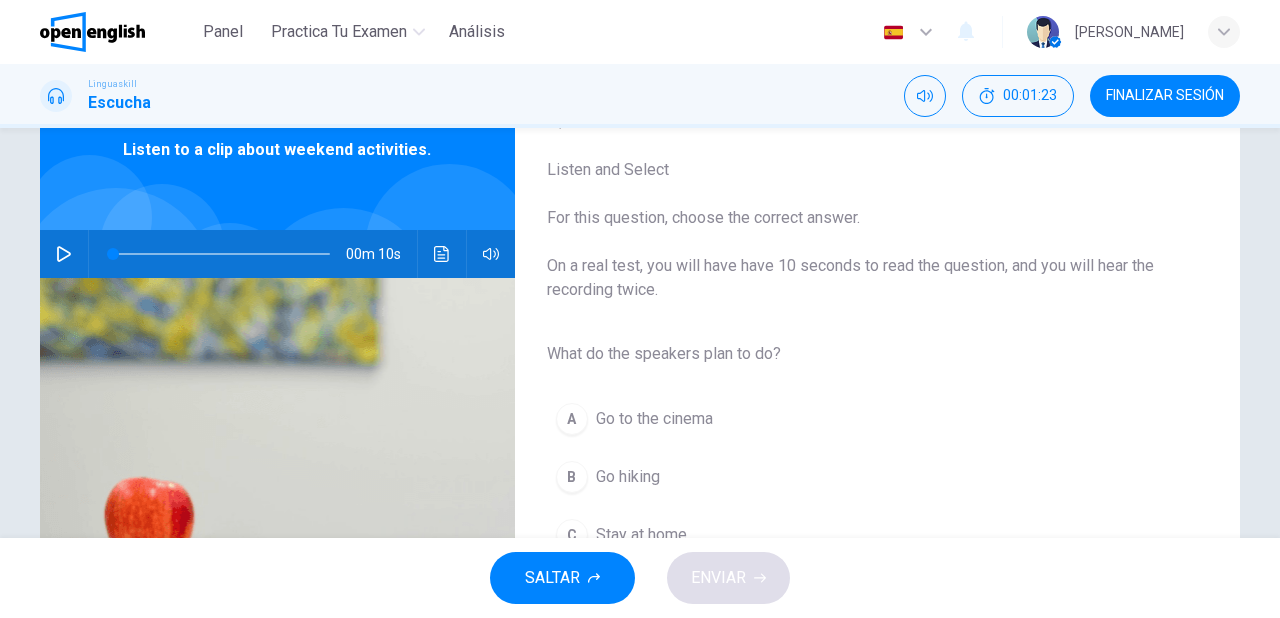 scroll, scrollTop: 160, scrollLeft: 0, axis: vertical 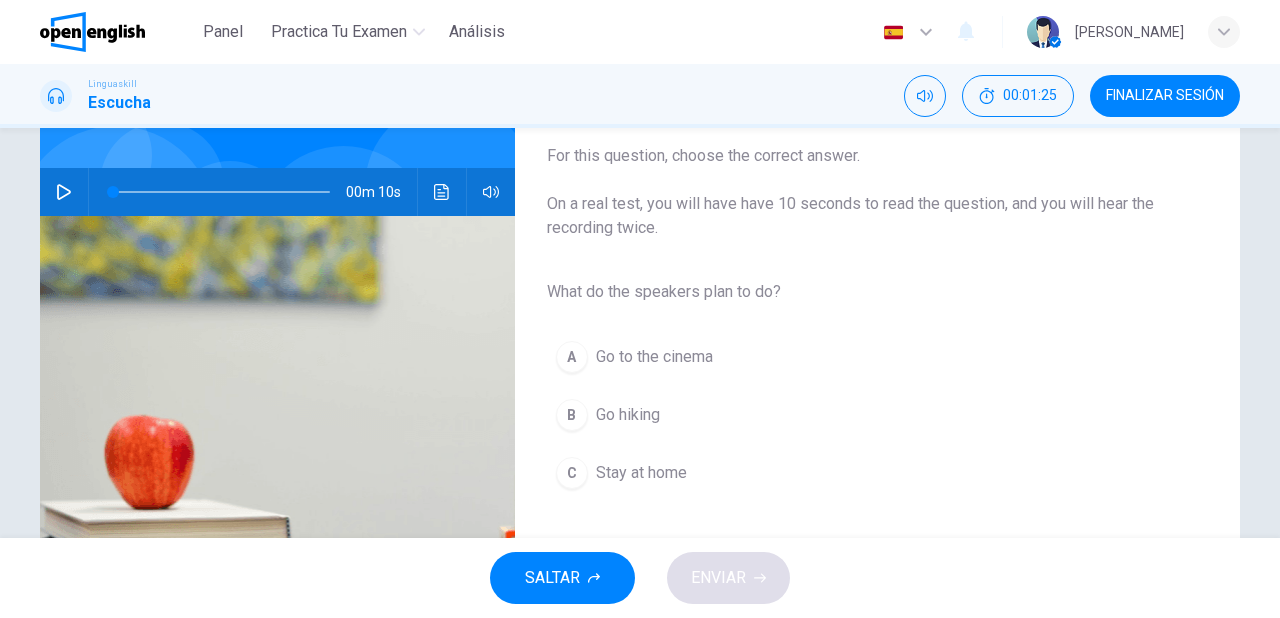 click on "Go hiking" at bounding box center [628, 415] 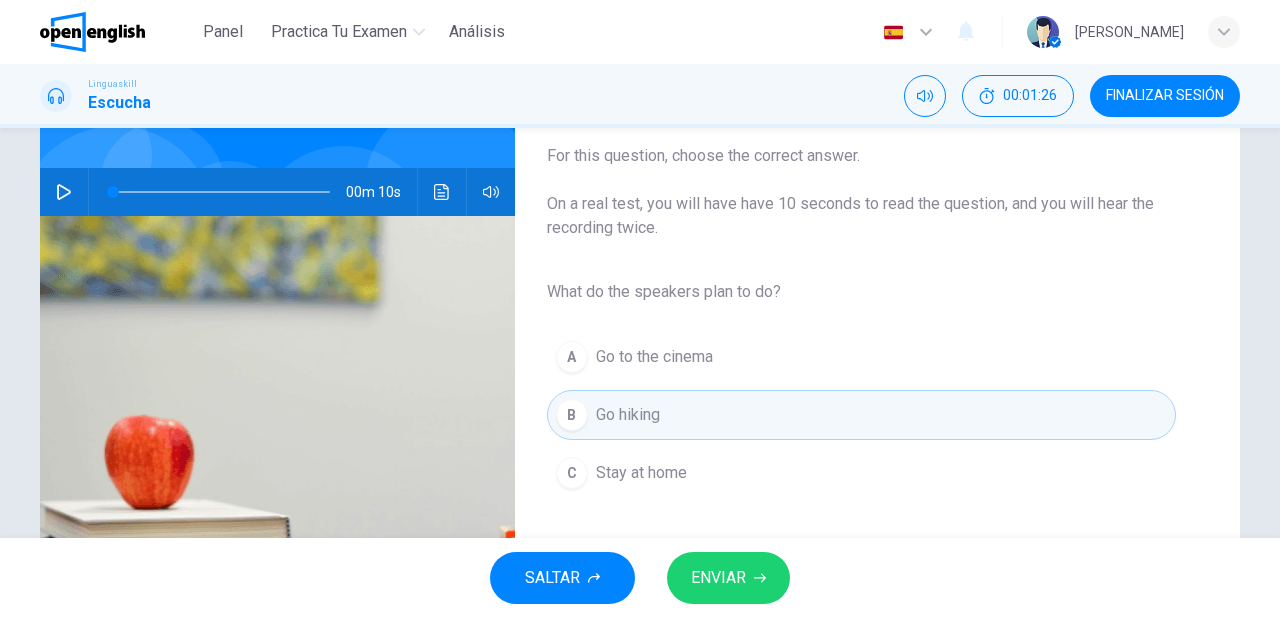 click on "ENVIAR" at bounding box center (718, 578) 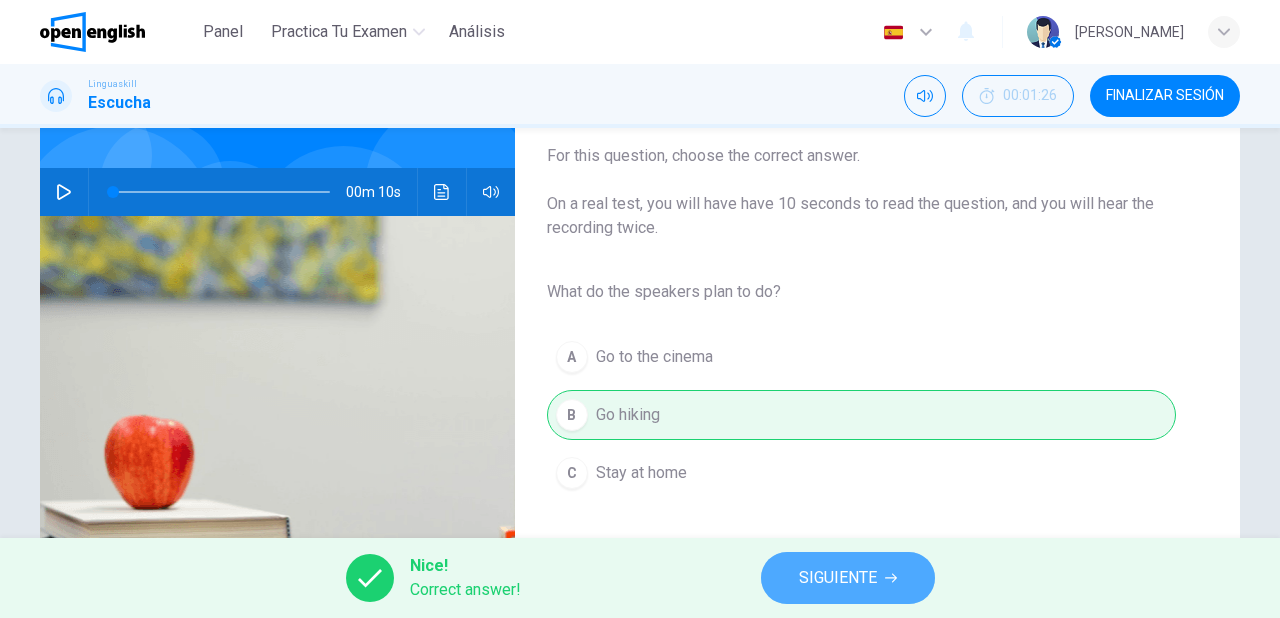 click on "SIGUIENTE" at bounding box center [838, 578] 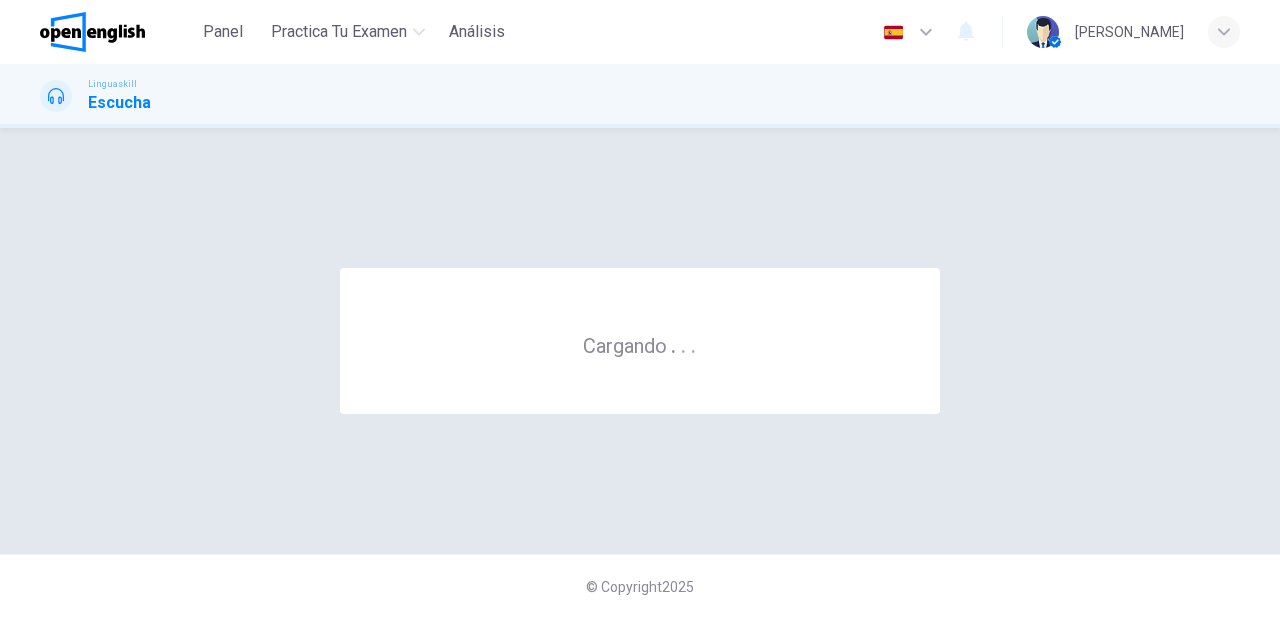 scroll, scrollTop: 0, scrollLeft: 0, axis: both 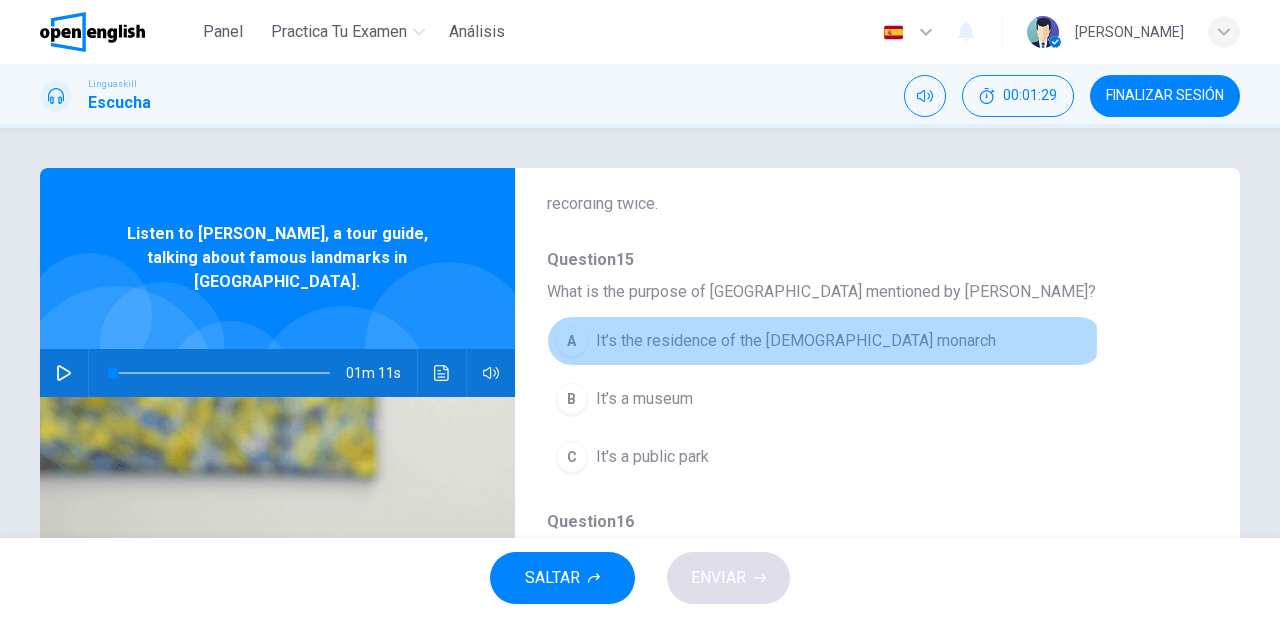 drag, startPoint x: 767, startPoint y: 340, endPoint x: 767, endPoint y: 360, distance: 20 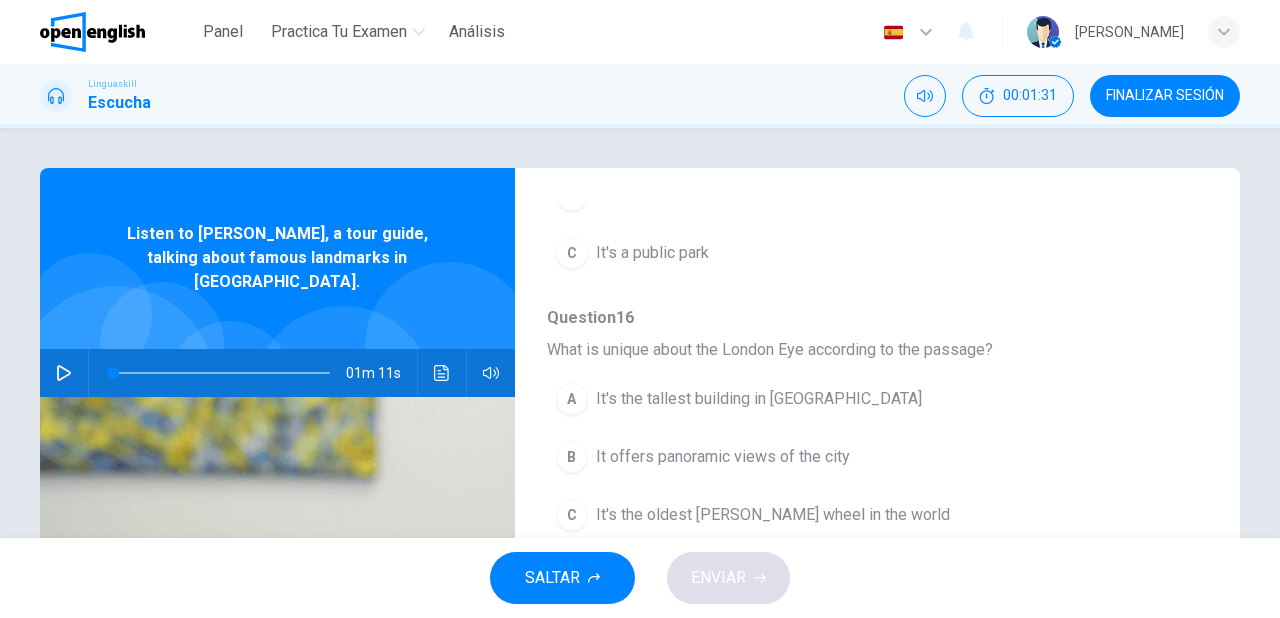 scroll, scrollTop: 400, scrollLeft: 0, axis: vertical 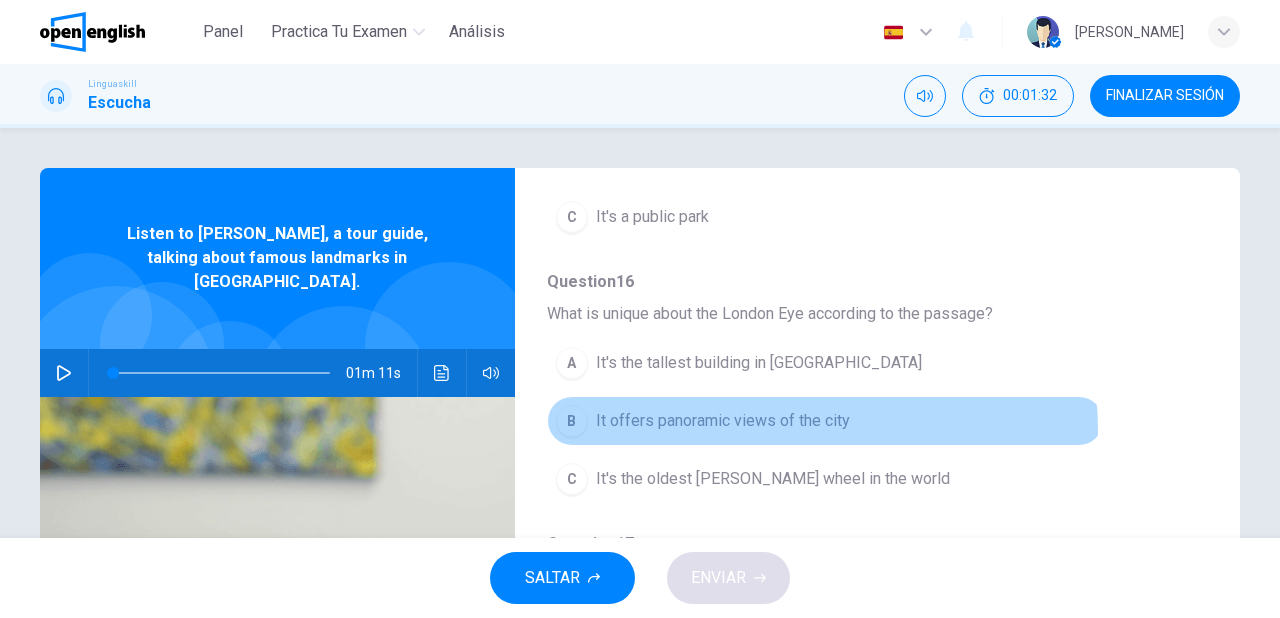 click on "It offers panoramic views of the city" at bounding box center (723, 421) 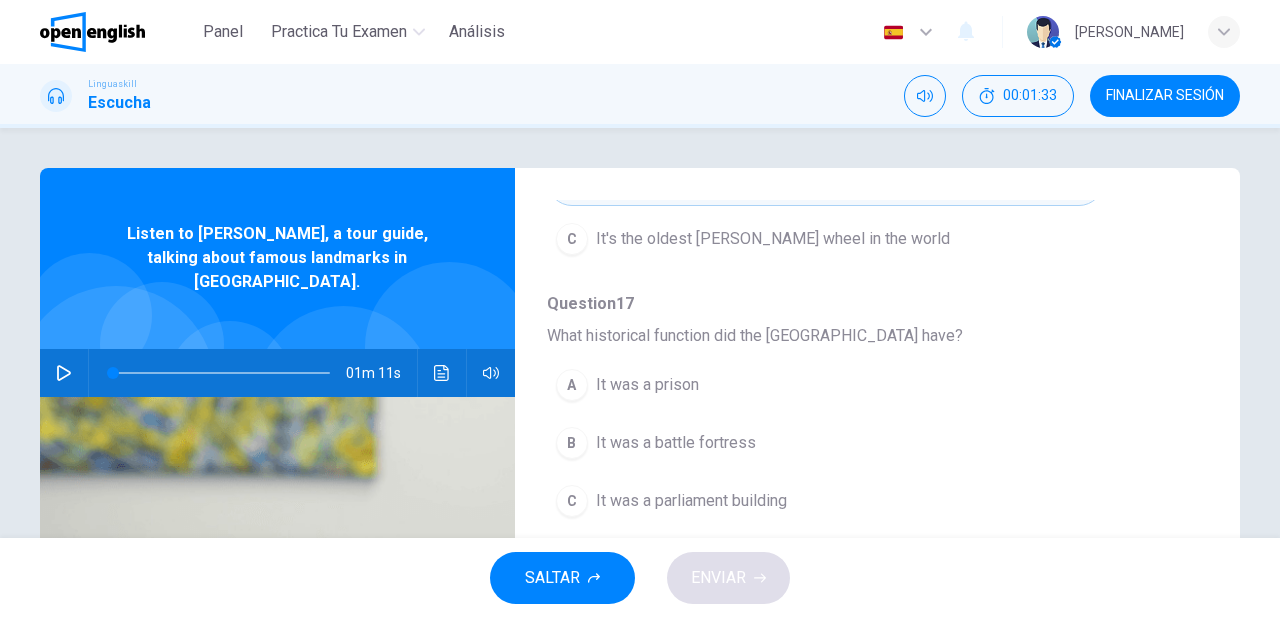 scroll, scrollTop: 720, scrollLeft: 0, axis: vertical 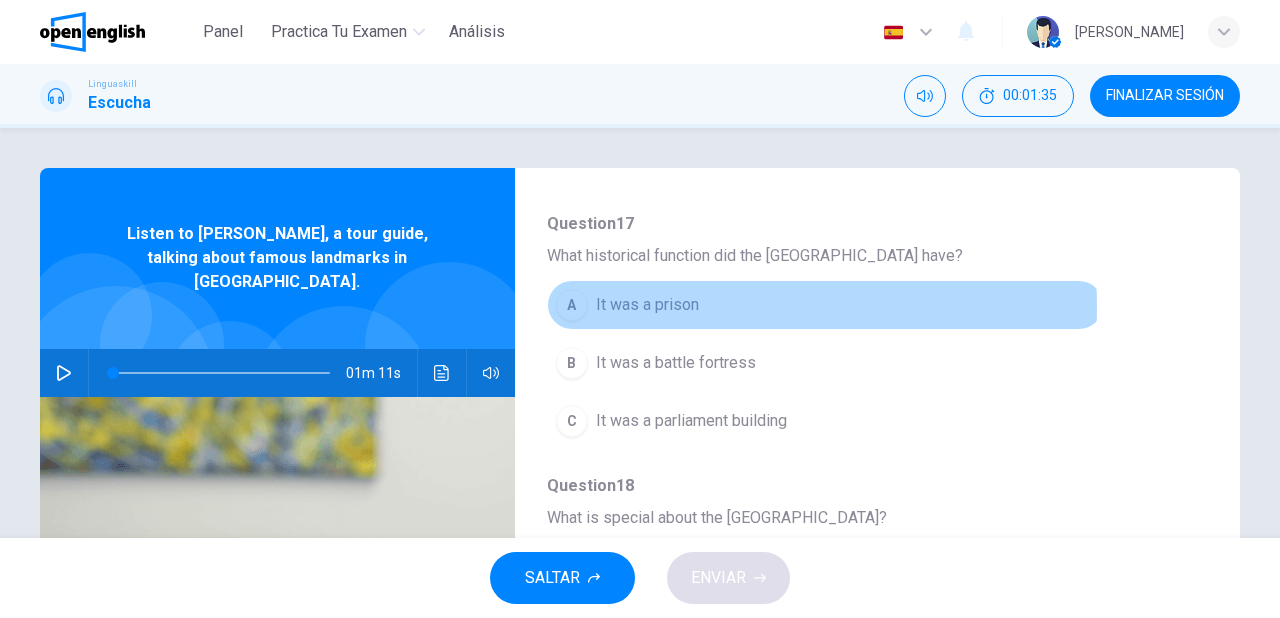 click on "It was a prison" at bounding box center [647, 305] 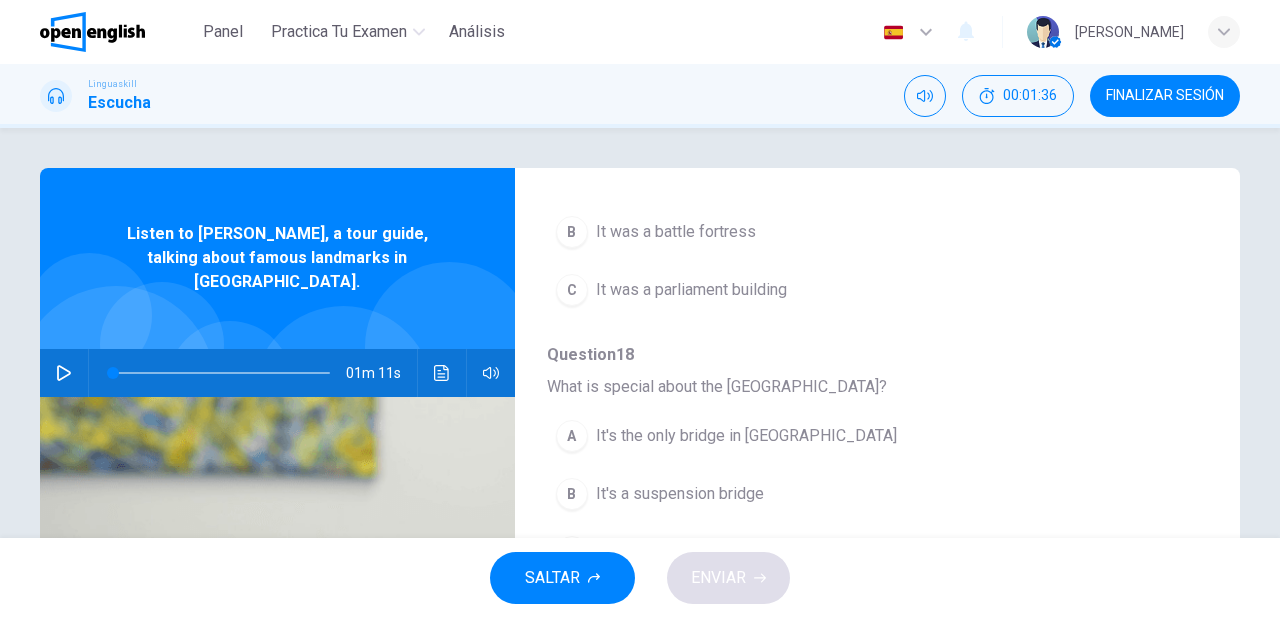 scroll, scrollTop: 856, scrollLeft: 0, axis: vertical 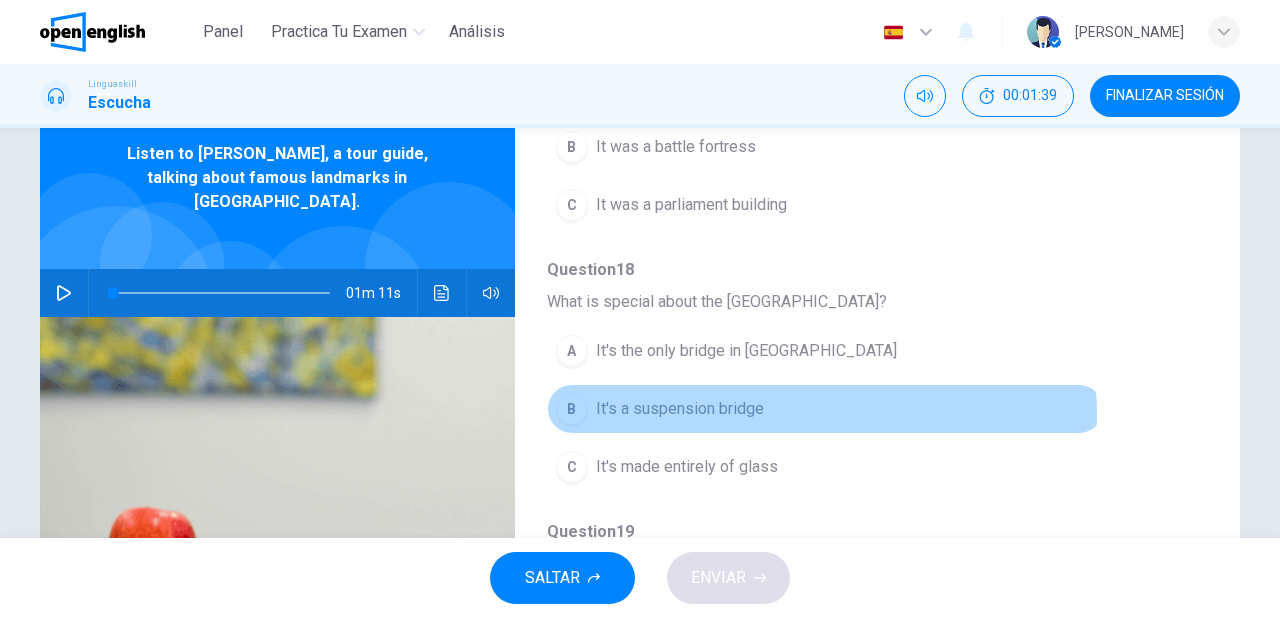 click on "It's a suspension bridge" at bounding box center [680, 409] 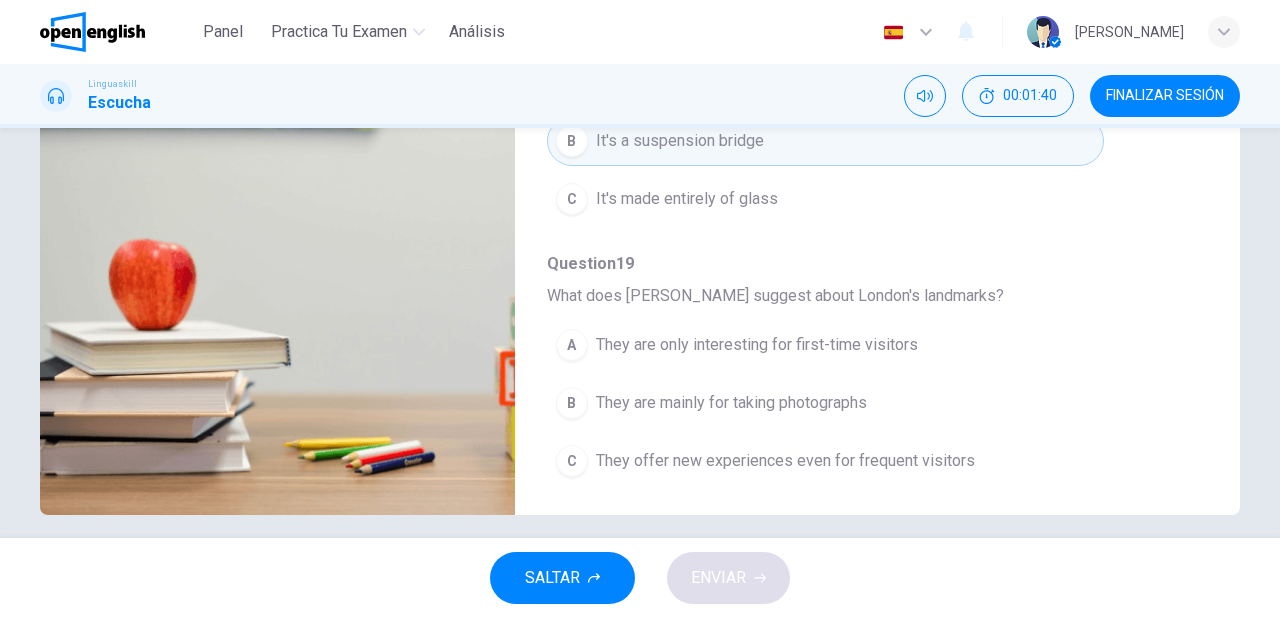 scroll, scrollTop: 364, scrollLeft: 0, axis: vertical 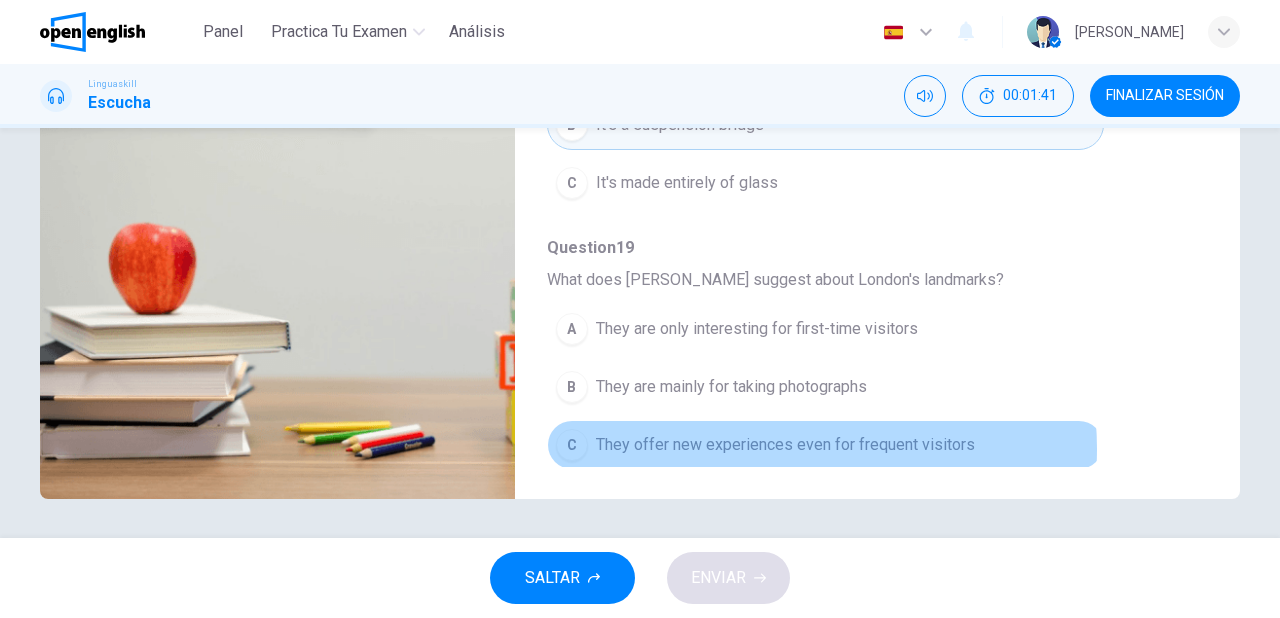 click on "They offer new experiences even for frequent visitors" at bounding box center (785, 445) 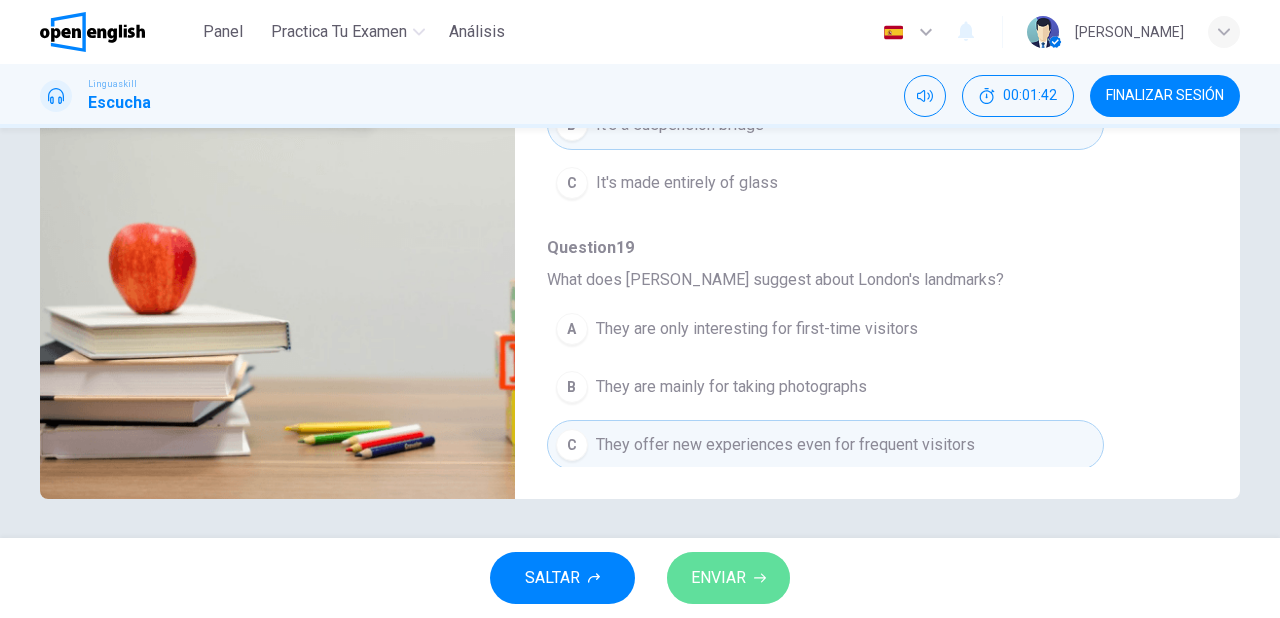 click on "ENVIAR" at bounding box center (718, 578) 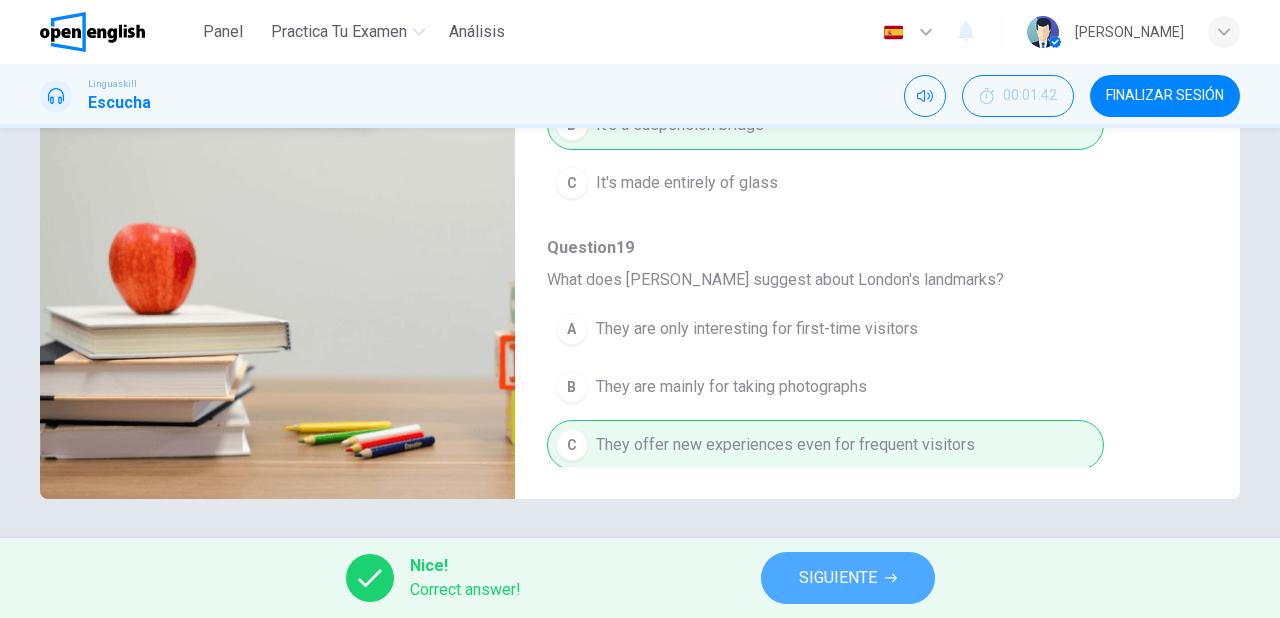 click on "SIGUIENTE" at bounding box center [838, 578] 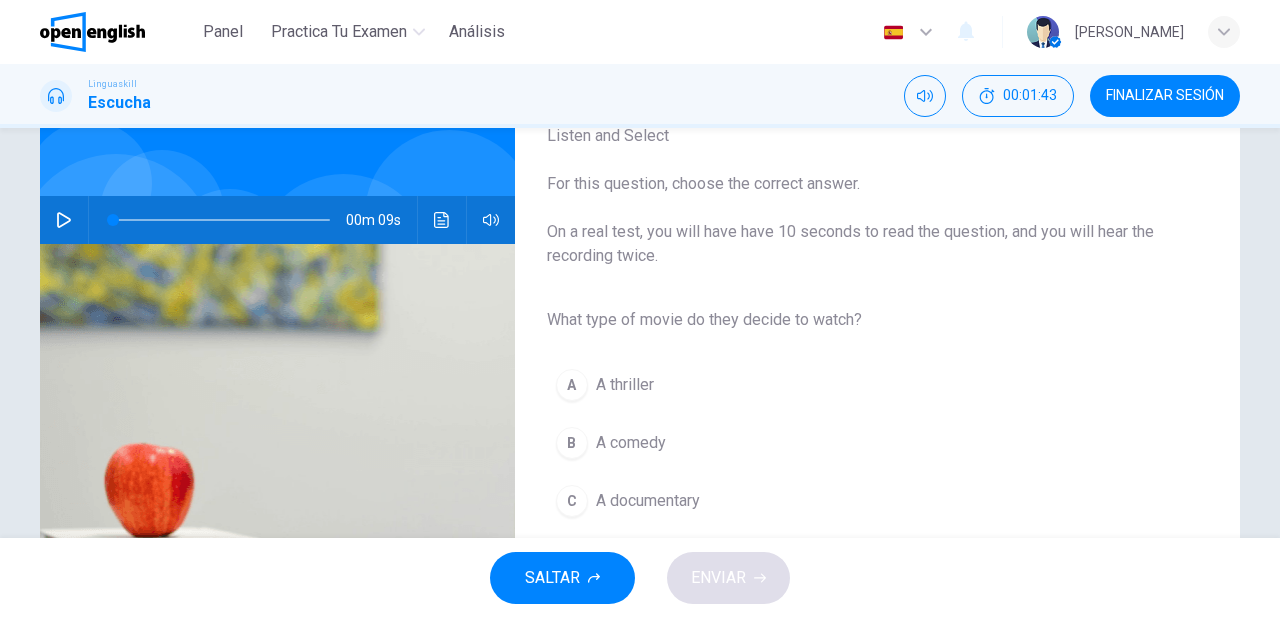 scroll, scrollTop: 160, scrollLeft: 0, axis: vertical 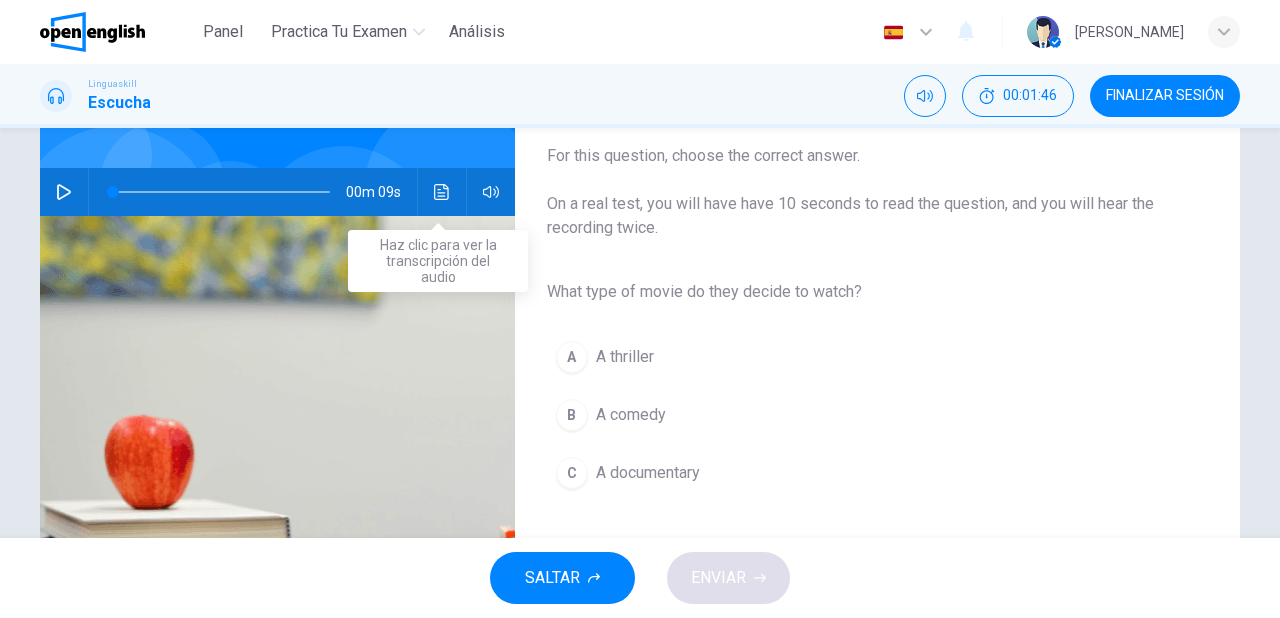 click at bounding box center [442, 192] 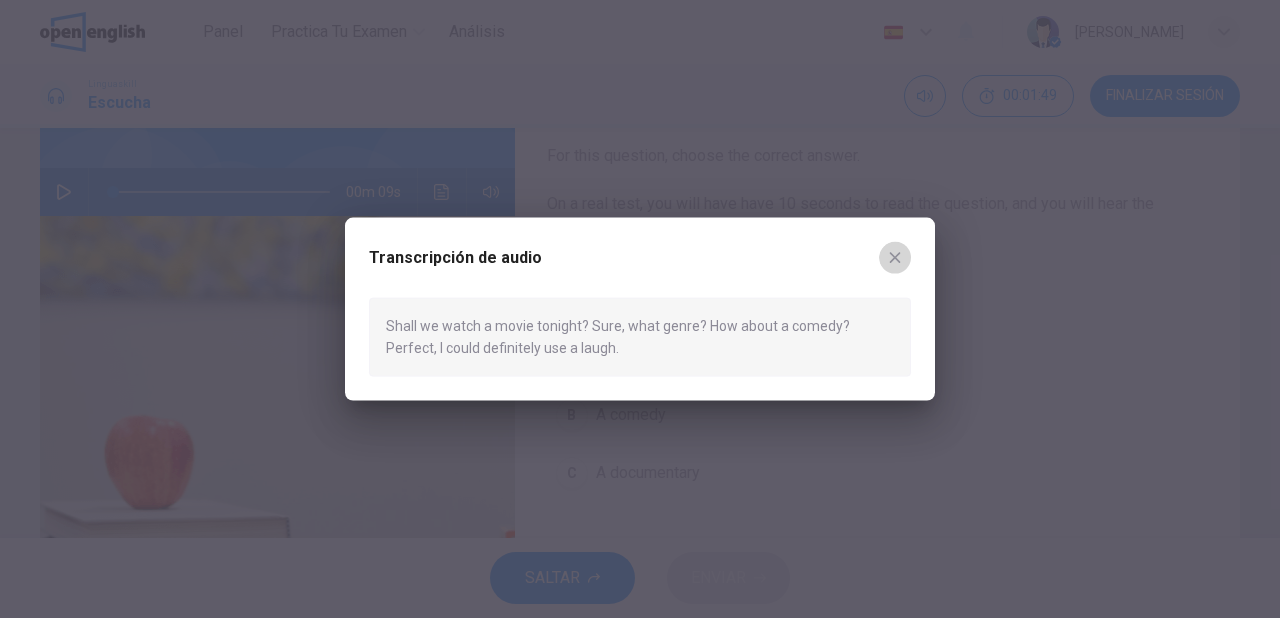 click 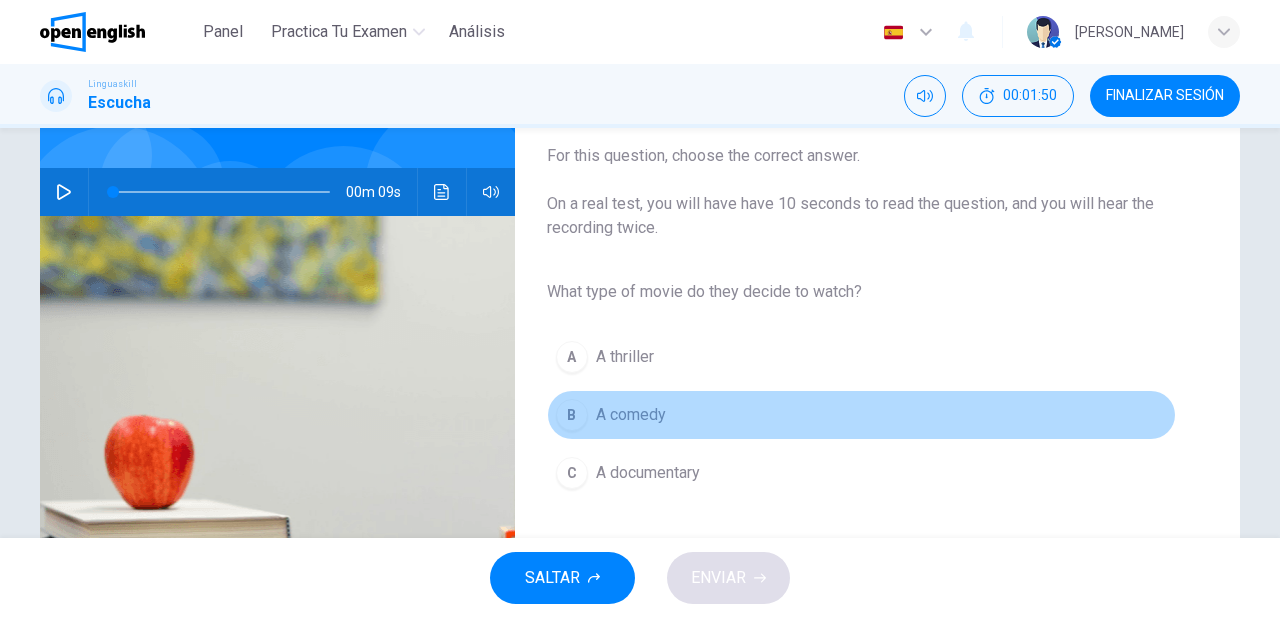 click on "A comedy" at bounding box center [631, 415] 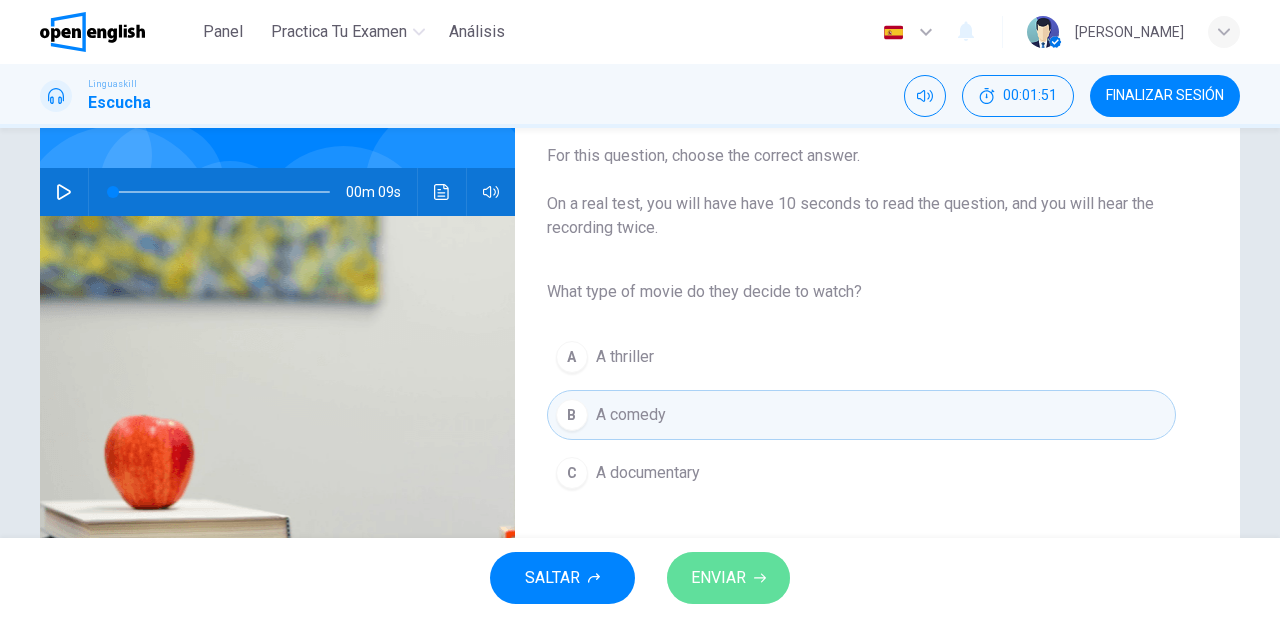 click on "ENVIAR" at bounding box center [718, 578] 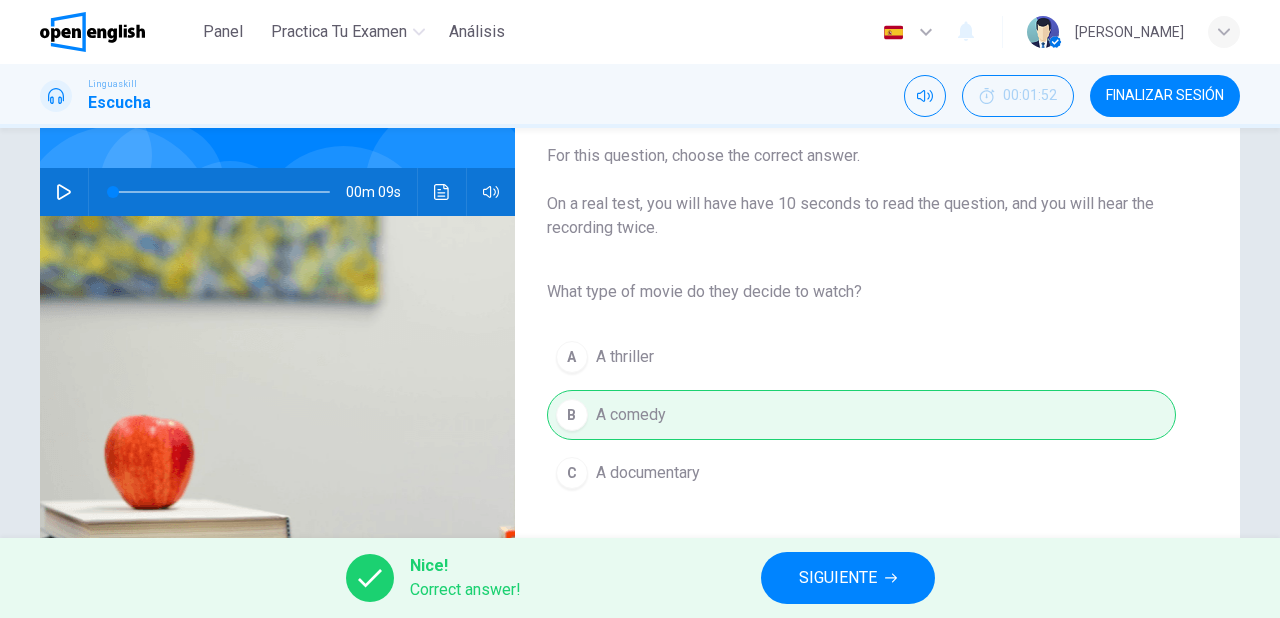 click on "SIGUIENTE" at bounding box center [838, 578] 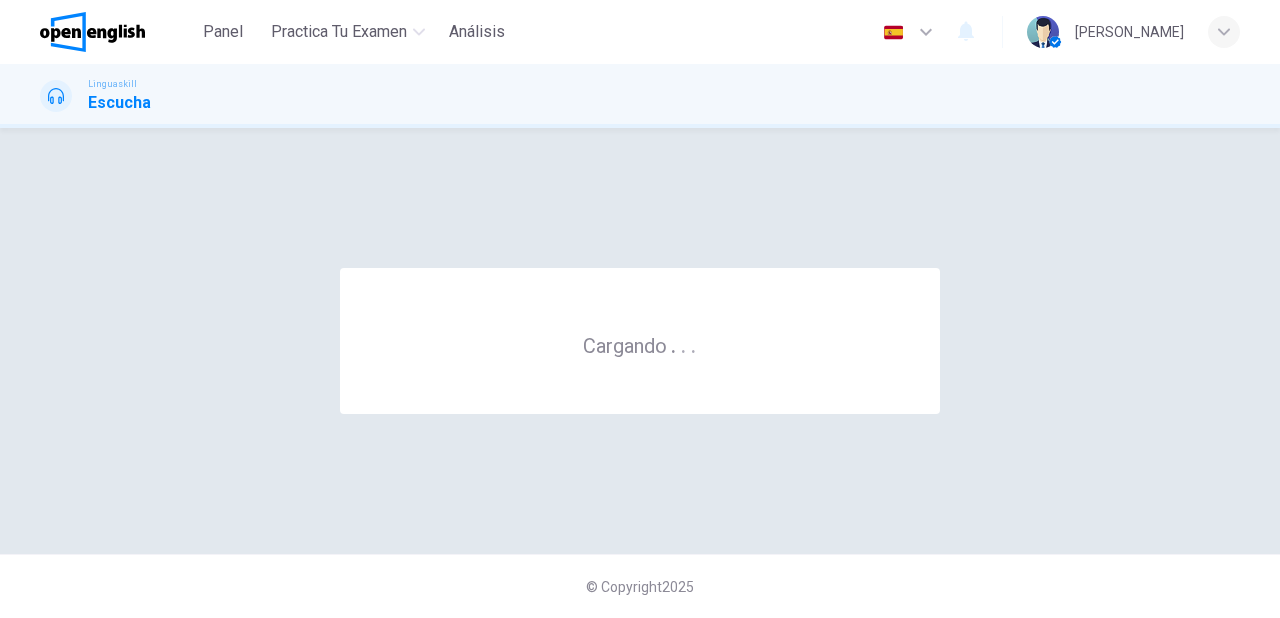 scroll, scrollTop: 0, scrollLeft: 0, axis: both 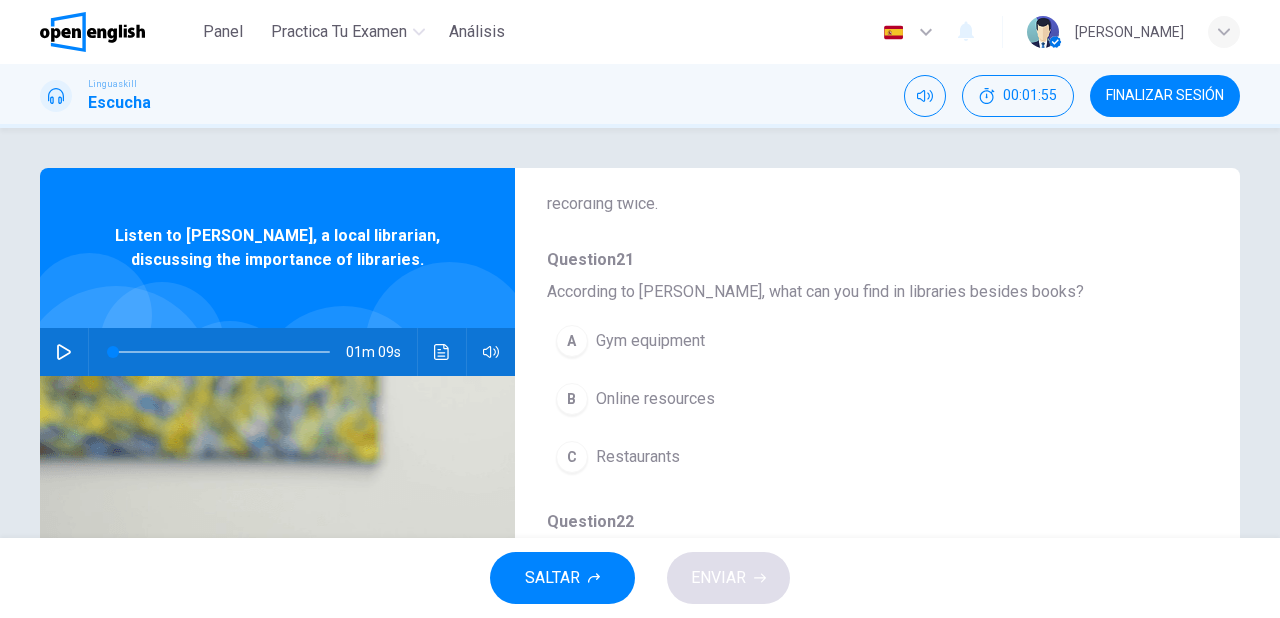 click on "Online resources" at bounding box center [655, 399] 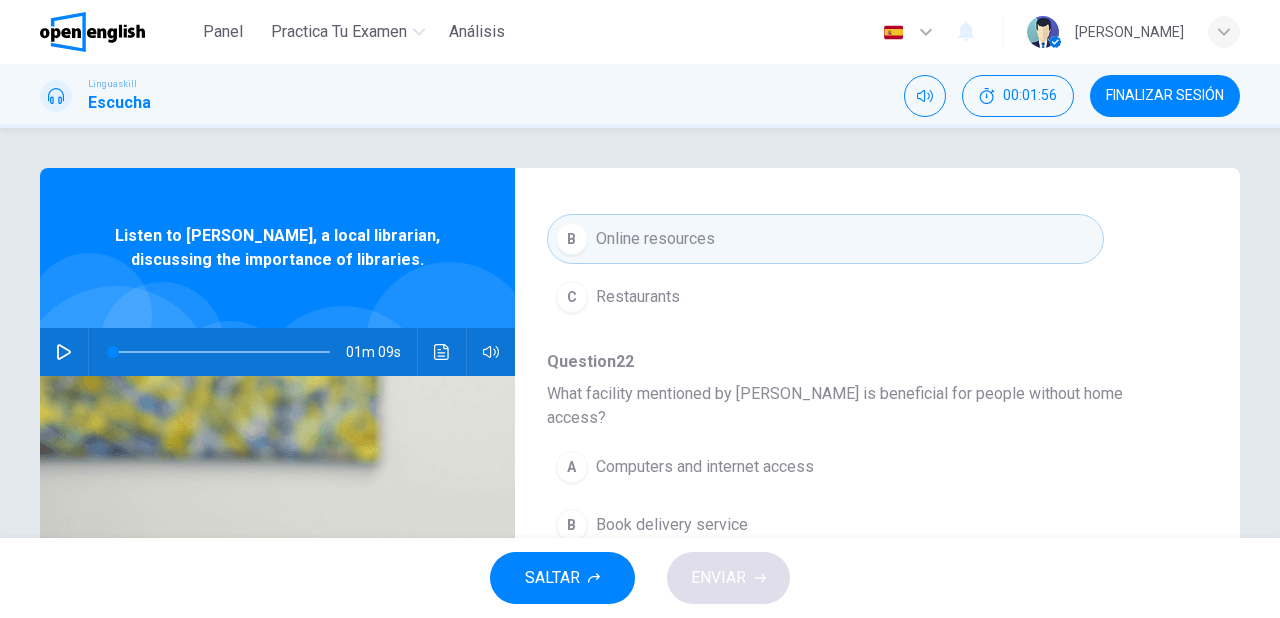 scroll, scrollTop: 400, scrollLeft: 0, axis: vertical 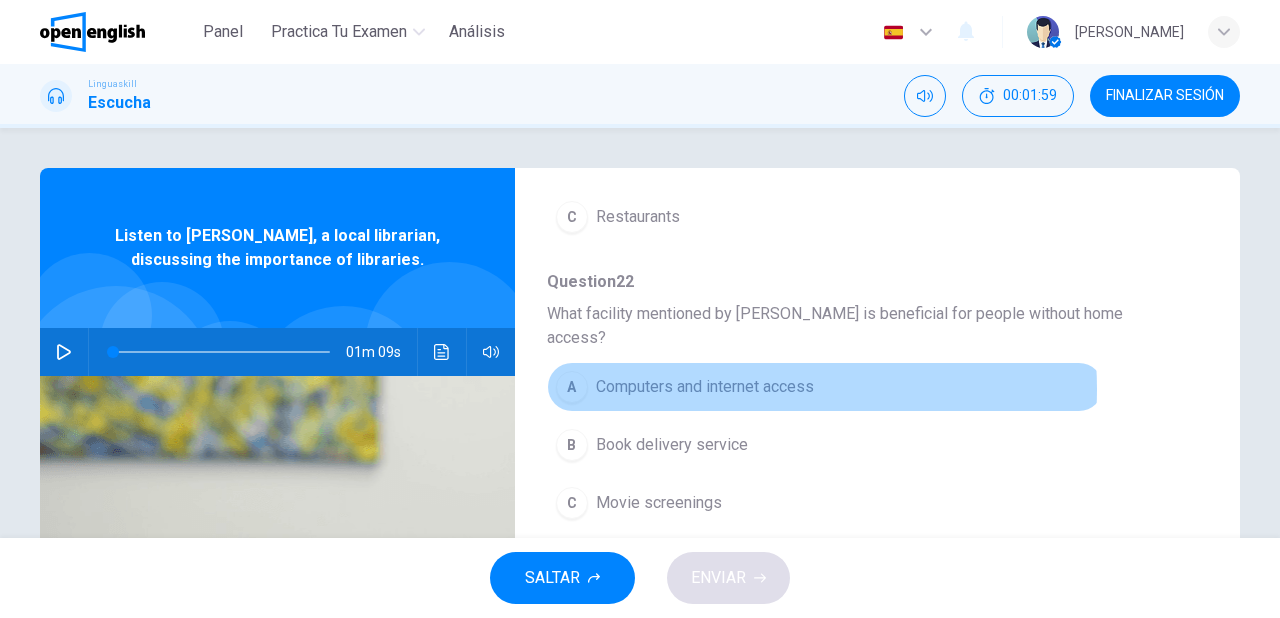 click on "Computers and internet access" at bounding box center (705, 387) 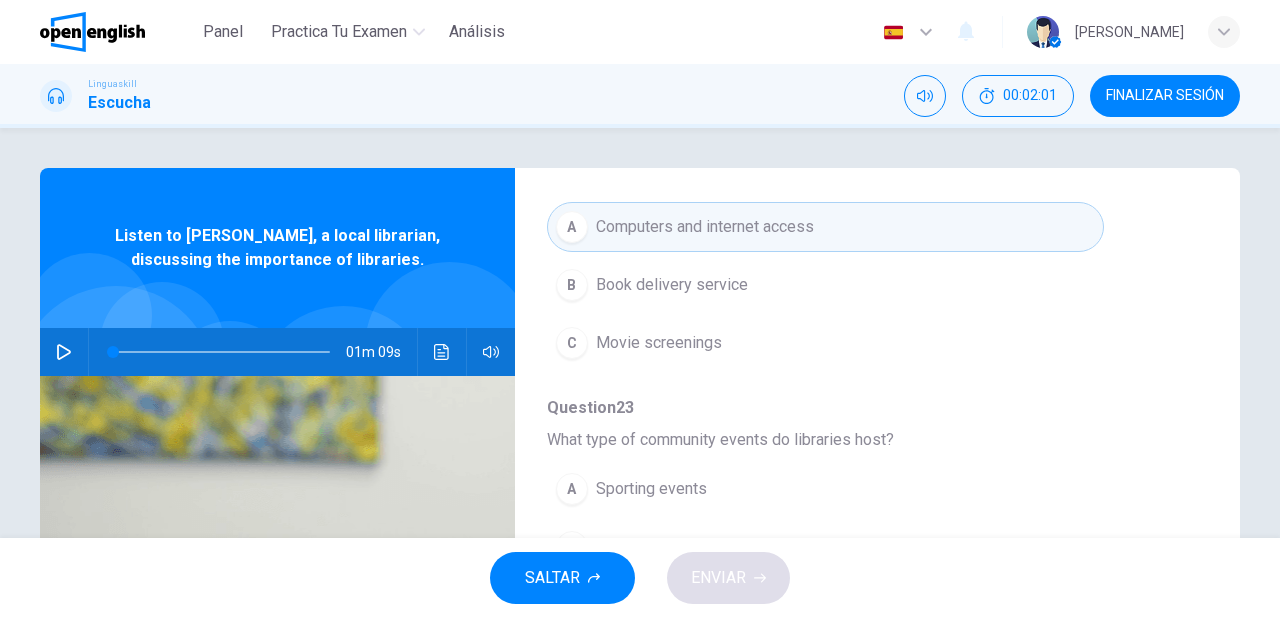 scroll, scrollTop: 640, scrollLeft: 0, axis: vertical 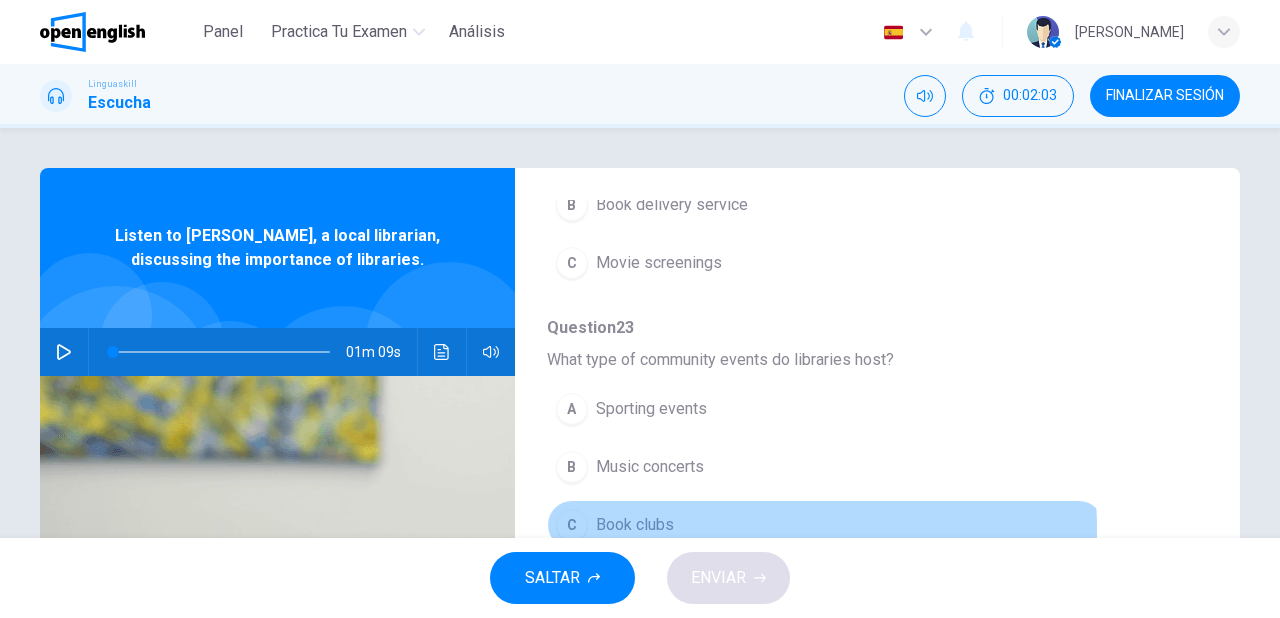 click on "C Book clubs" at bounding box center [825, 525] 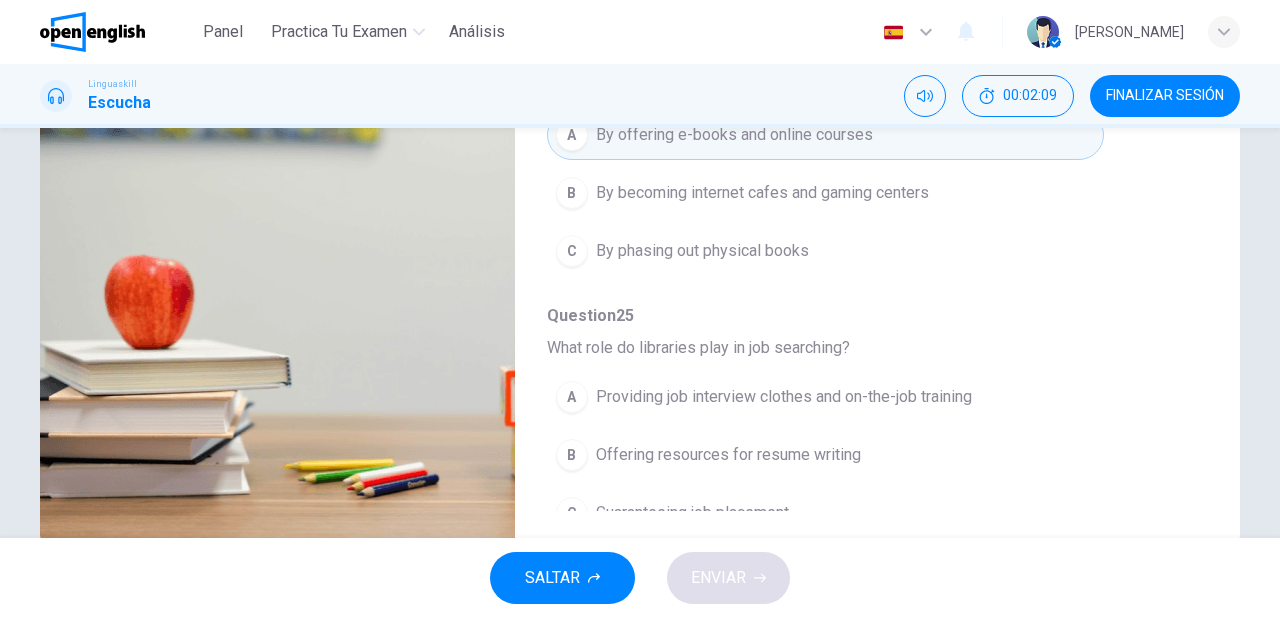 scroll, scrollTop: 364, scrollLeft: 0, axis: vertical 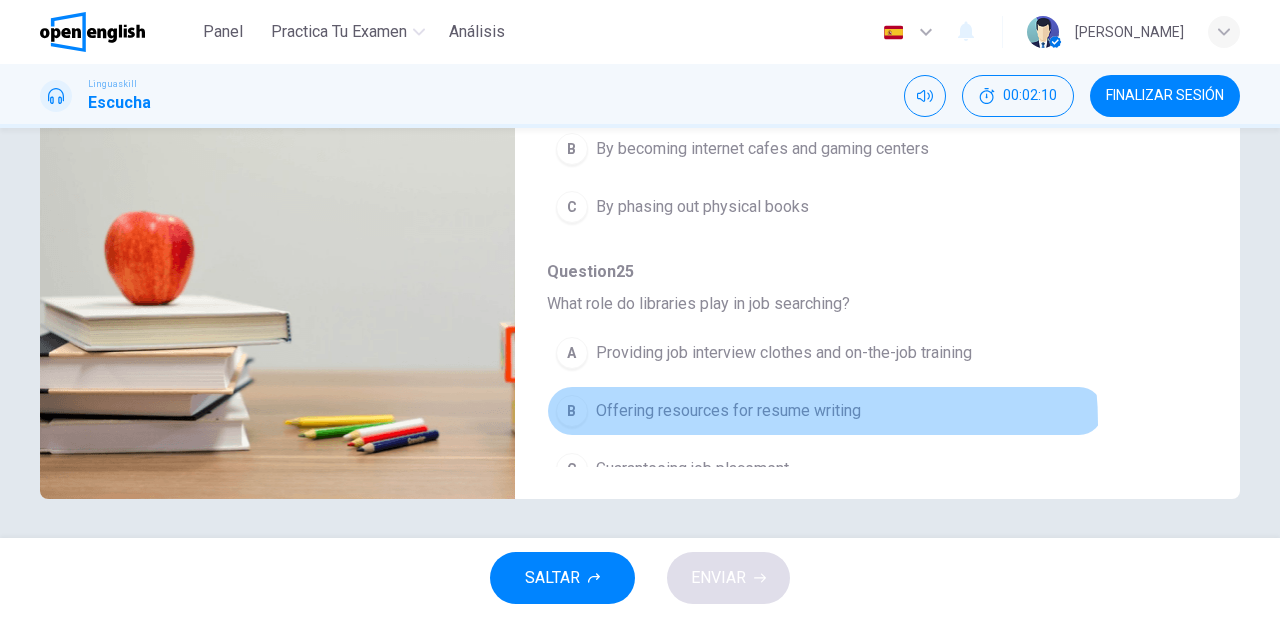click on "B Offering resources for resume writing" at bounding box center [825, 411] 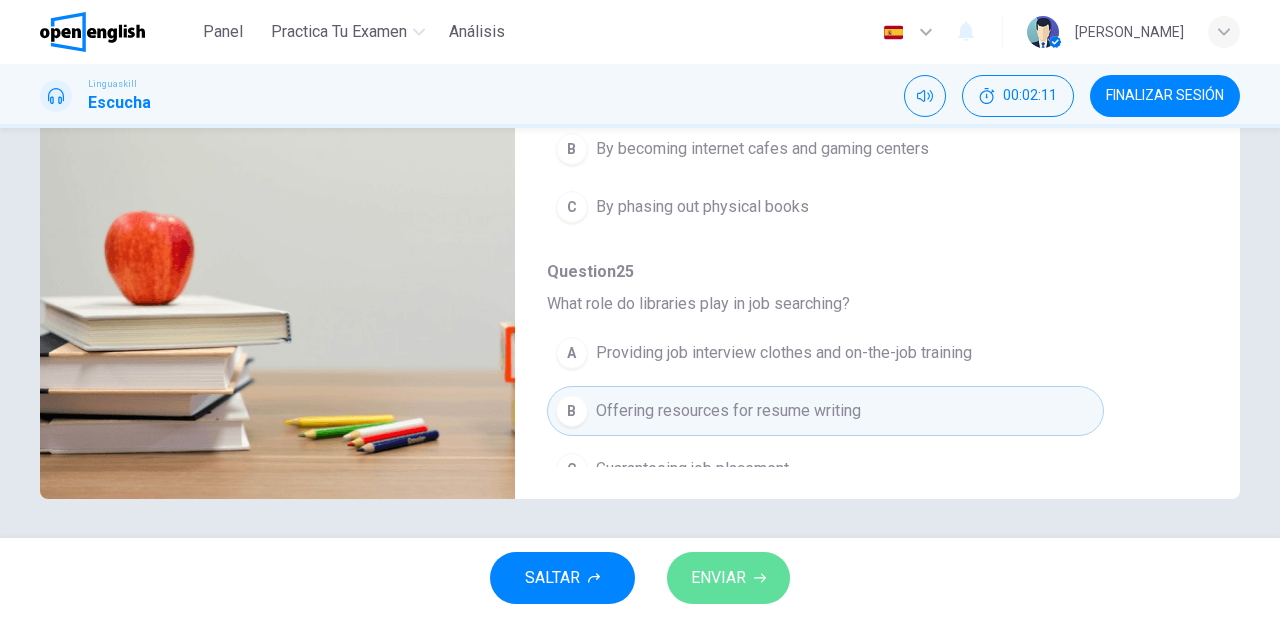 click on "ENVIAR" at bounding box center (718, 578) 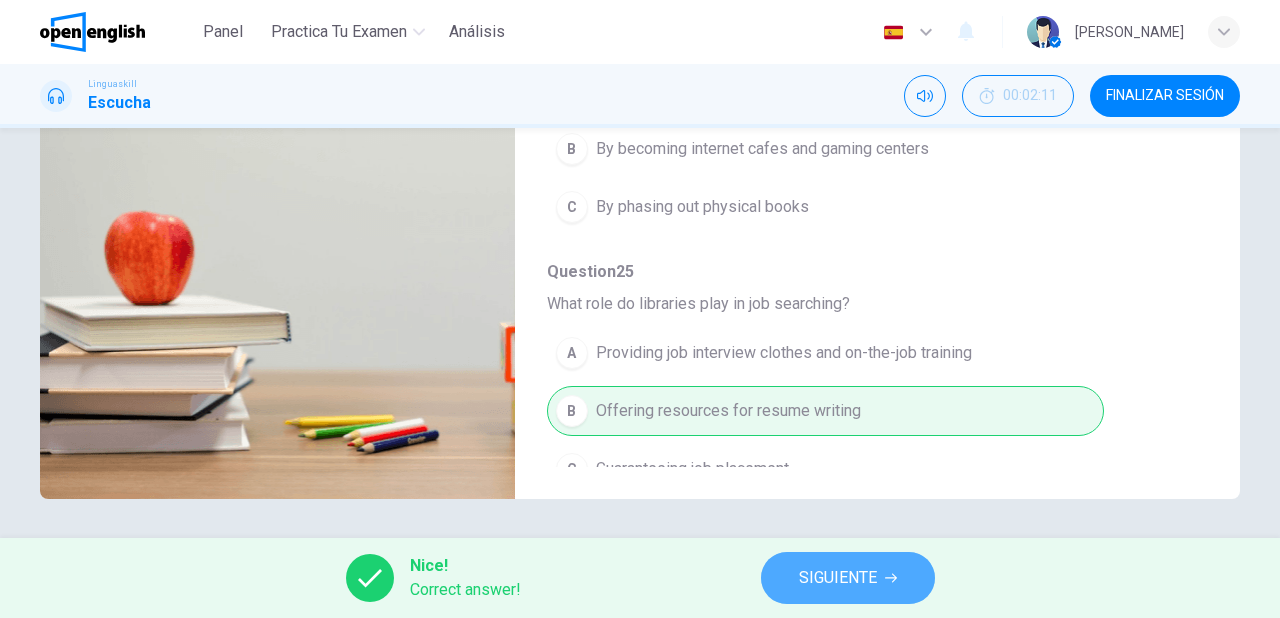 click on "SIGUIENTE" at bounding box center (838, 578) 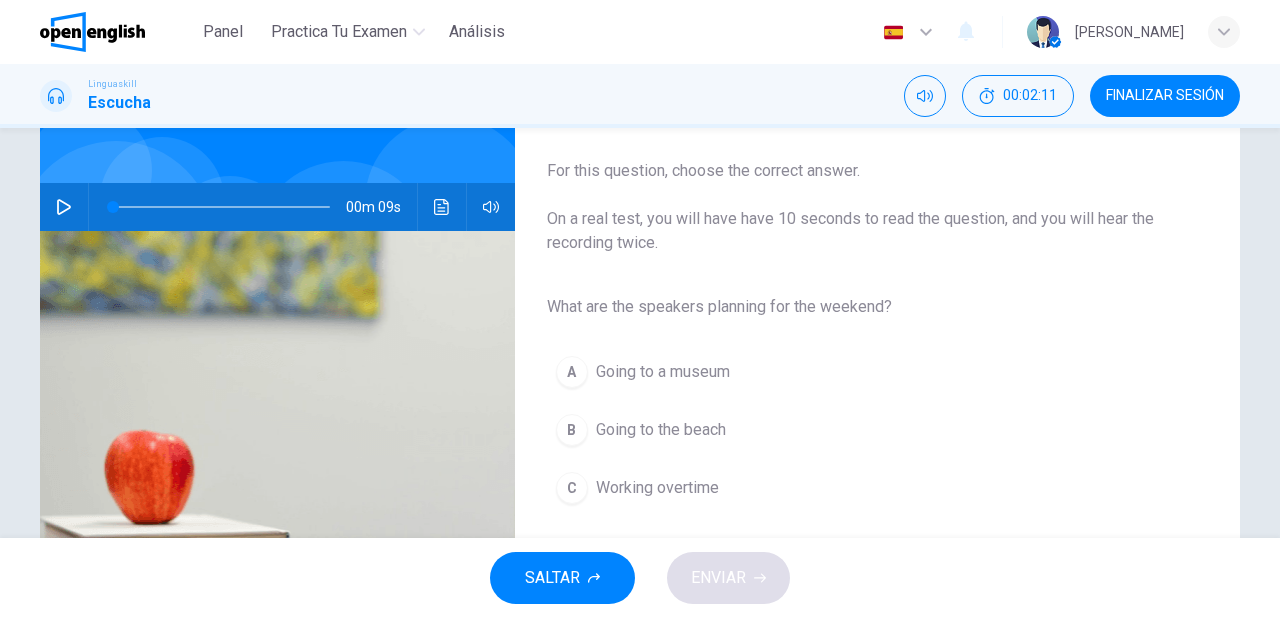 scroll, scrollTop: 160, scrollLeft: 0, axis: vertical 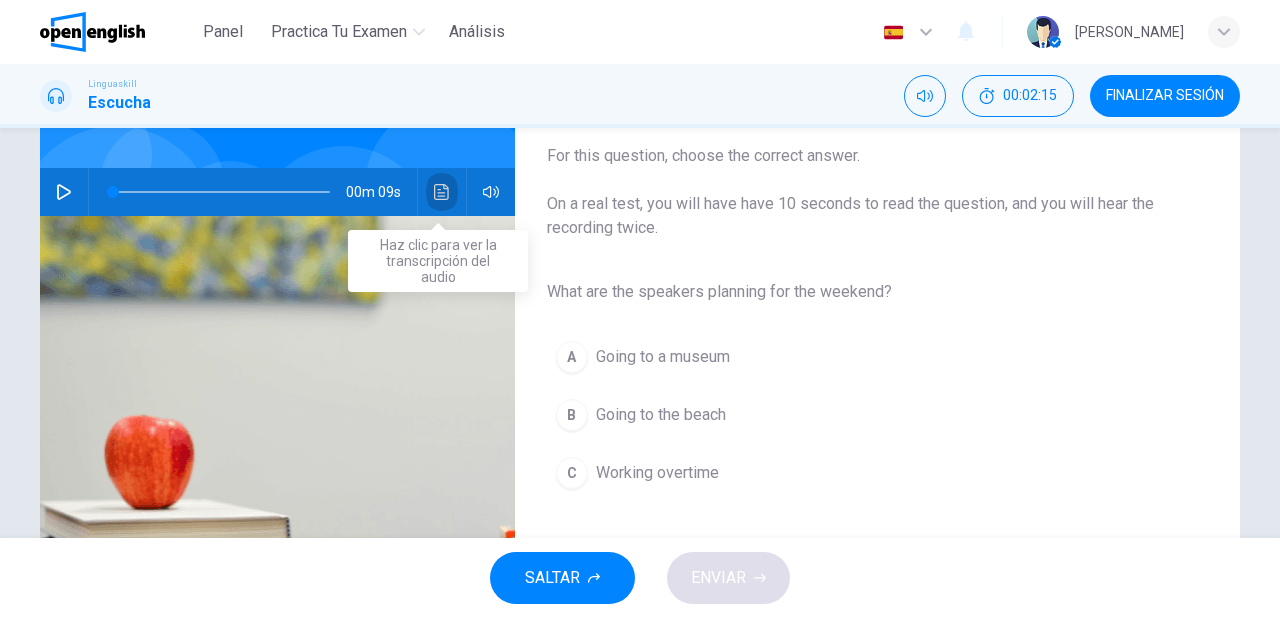 click at bounding box center [442, 192] 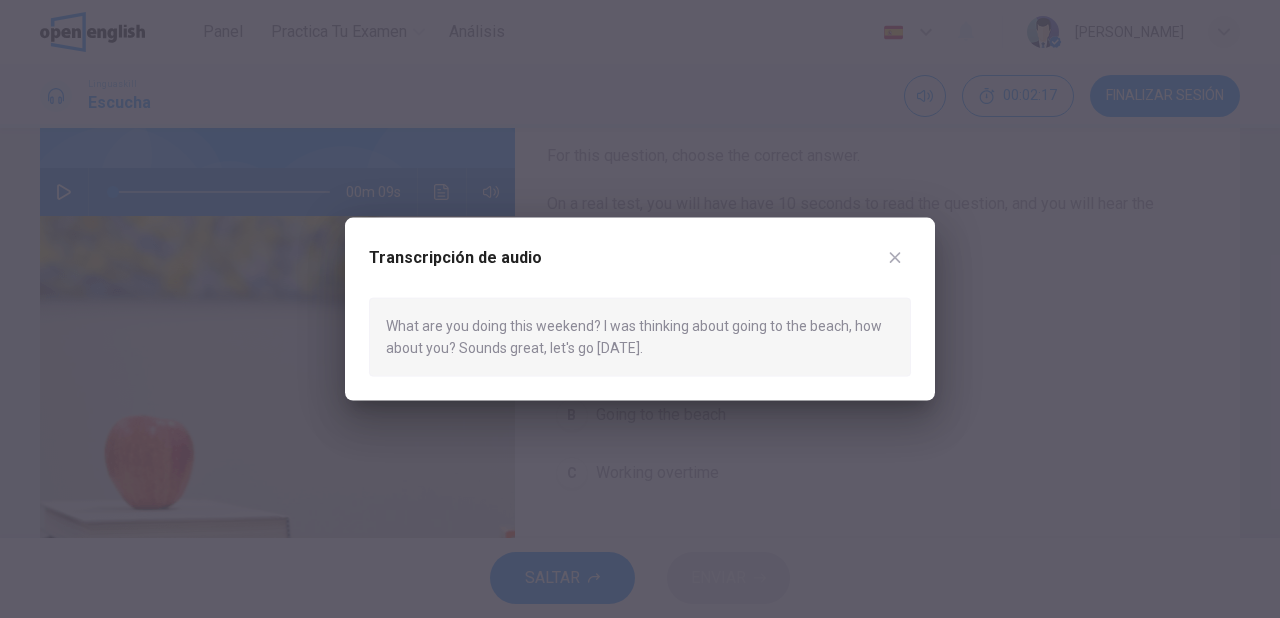 click 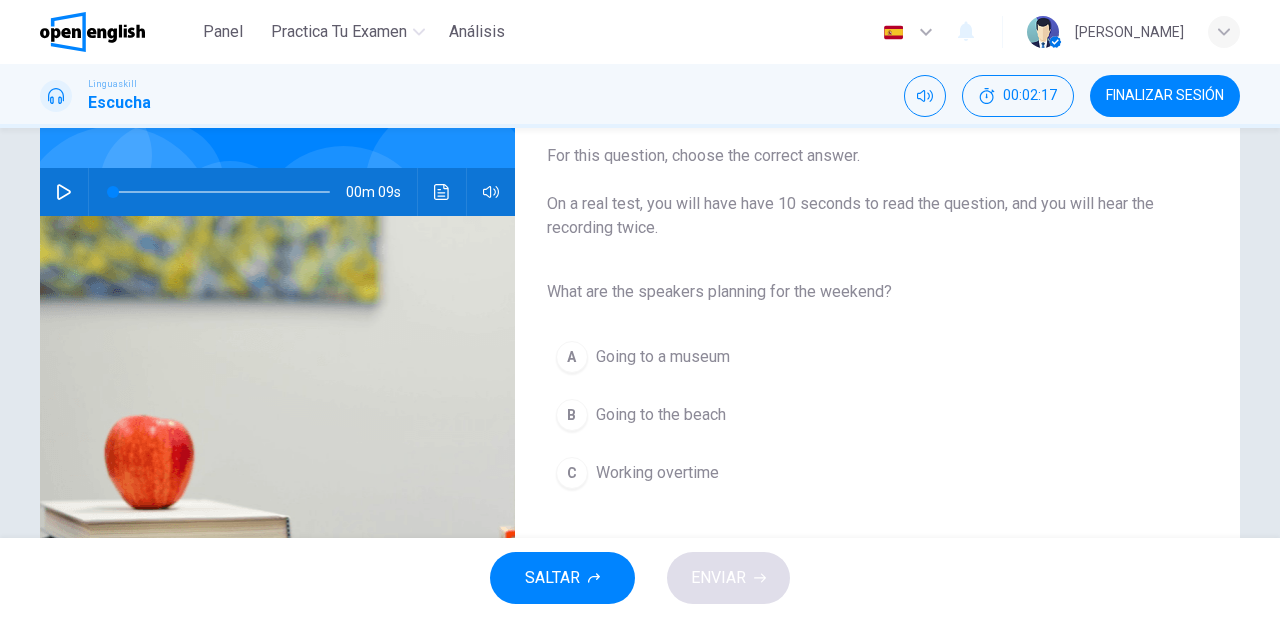 click on "Going to the beach" at bounding box center (661, 415) 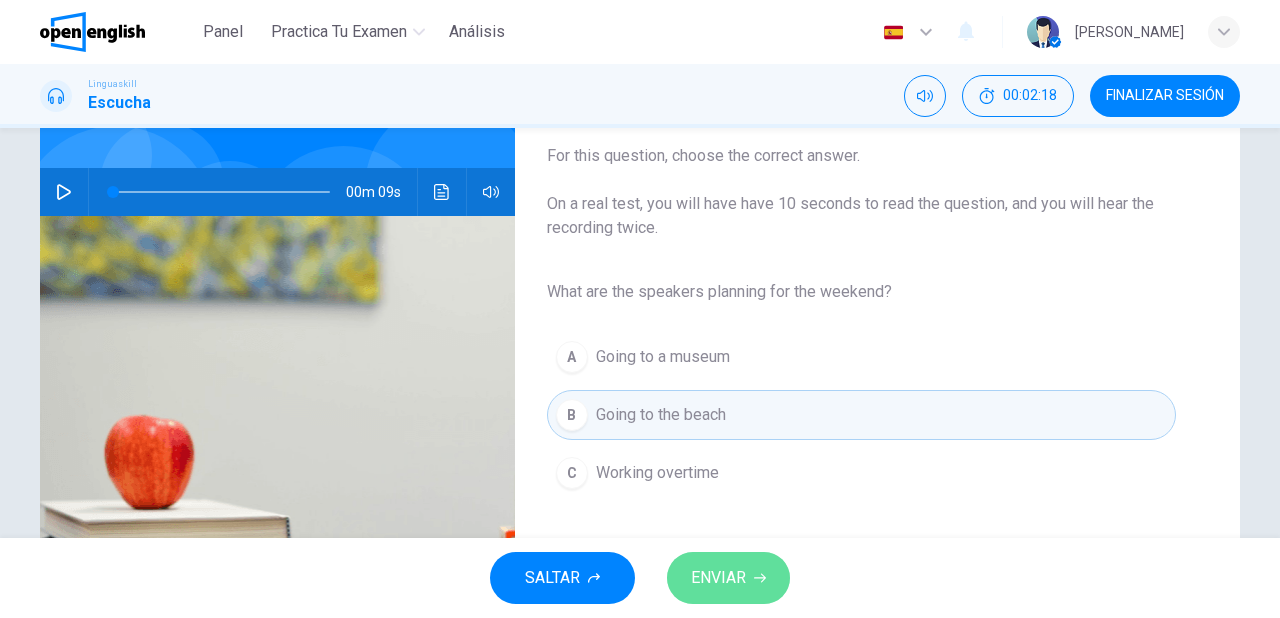 click on "ENVIAR" at bounding box center [728, 578] 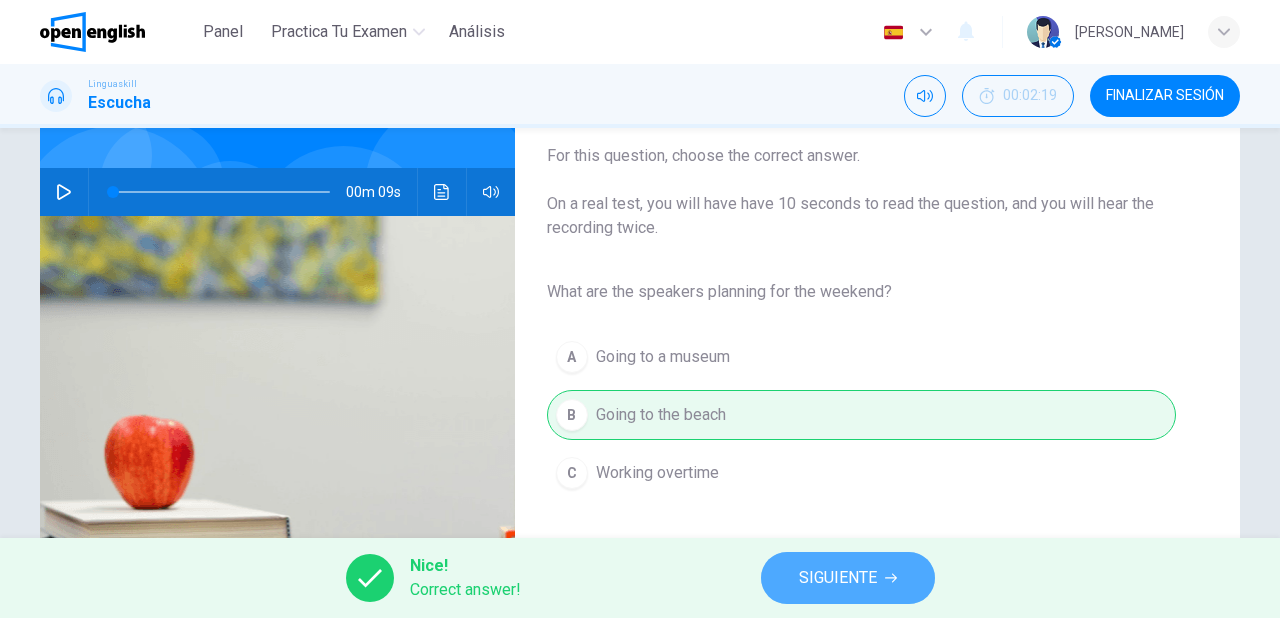click on "SIGUIENTE" at bounding box center [848, 578] 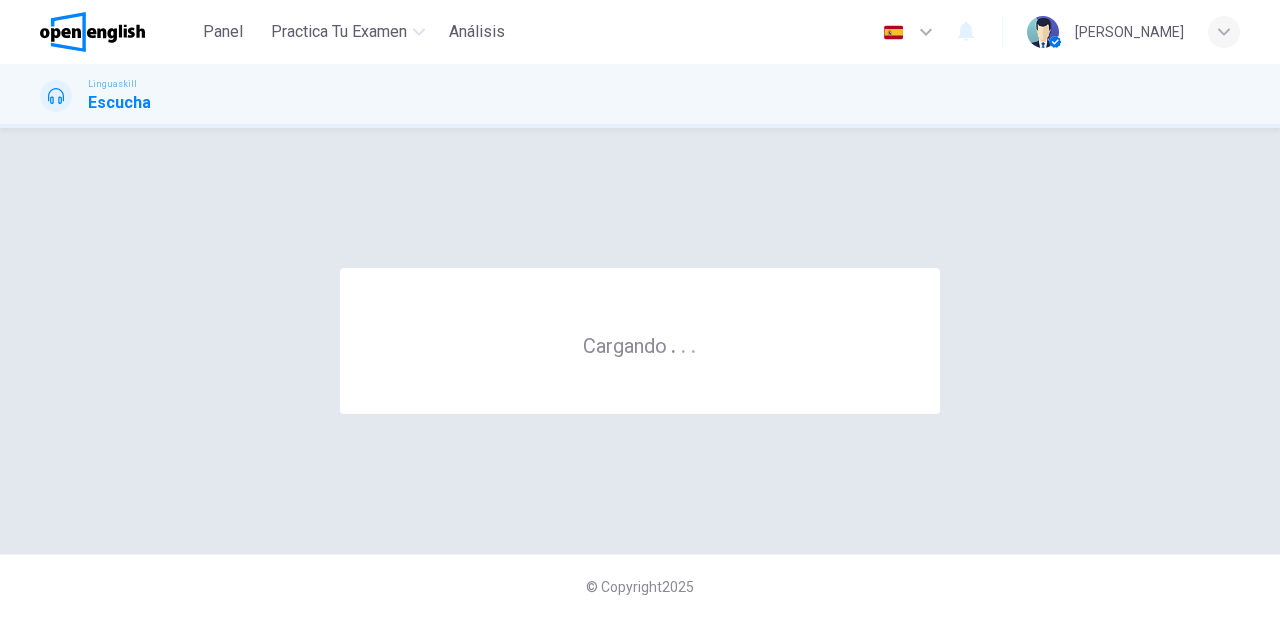 scroll, scrollTop: 0, scrollLeft: 0, axis: both 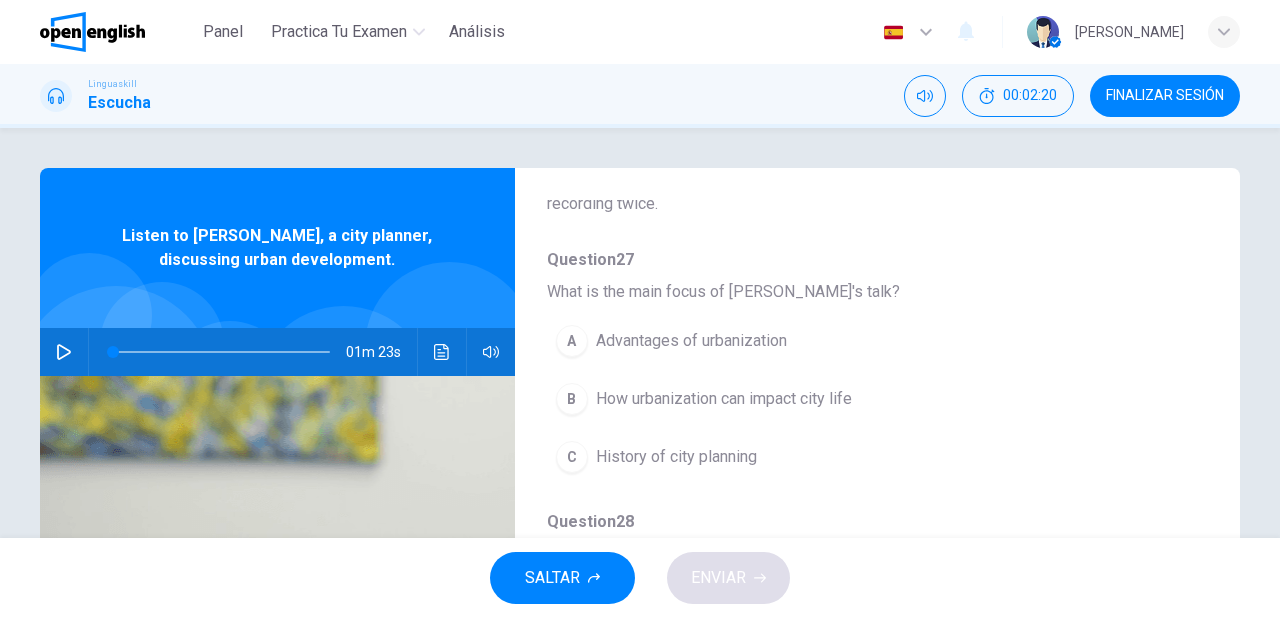 click on "How urbanization can impact city life" at bounding box center (724, 399) 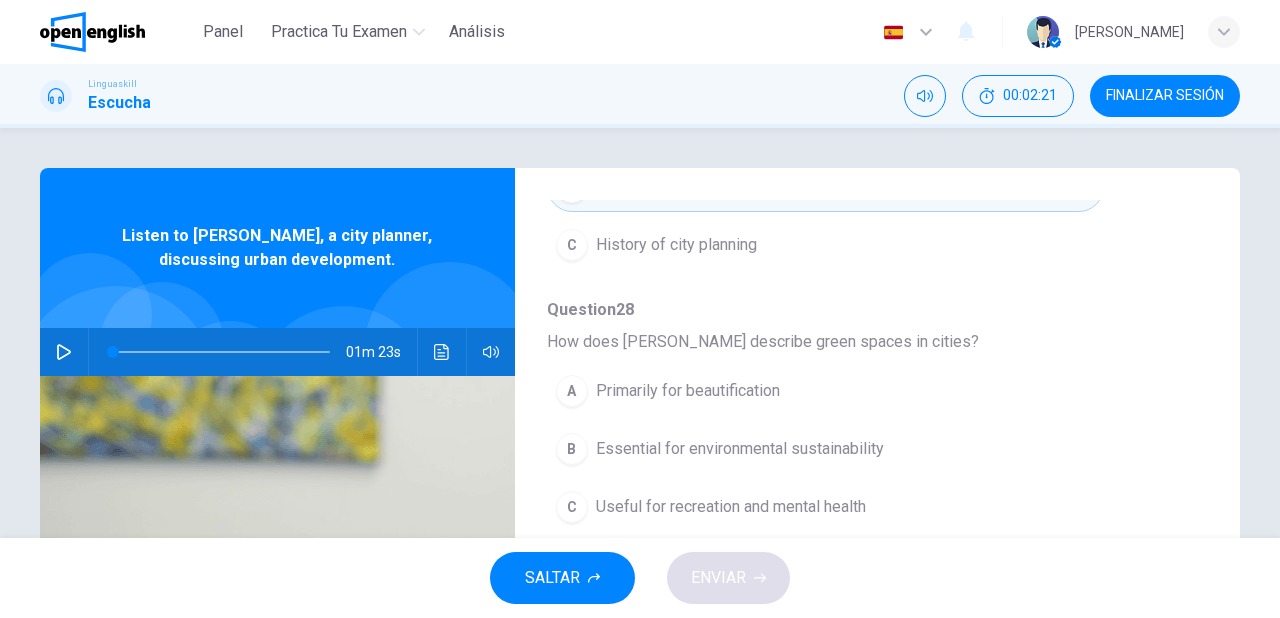 scroll, scrollTop: 400, scrollLeft: 0, axis: vertical 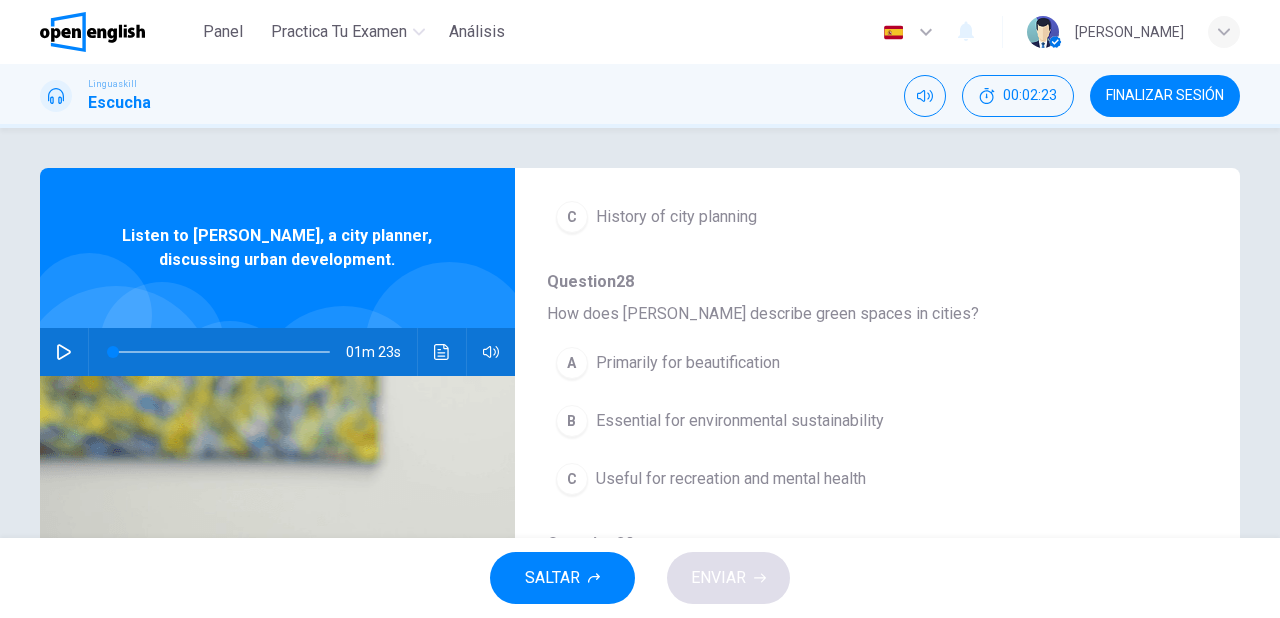 click on "B Essential for environmental sustainability" at bounding box center [825, 421] 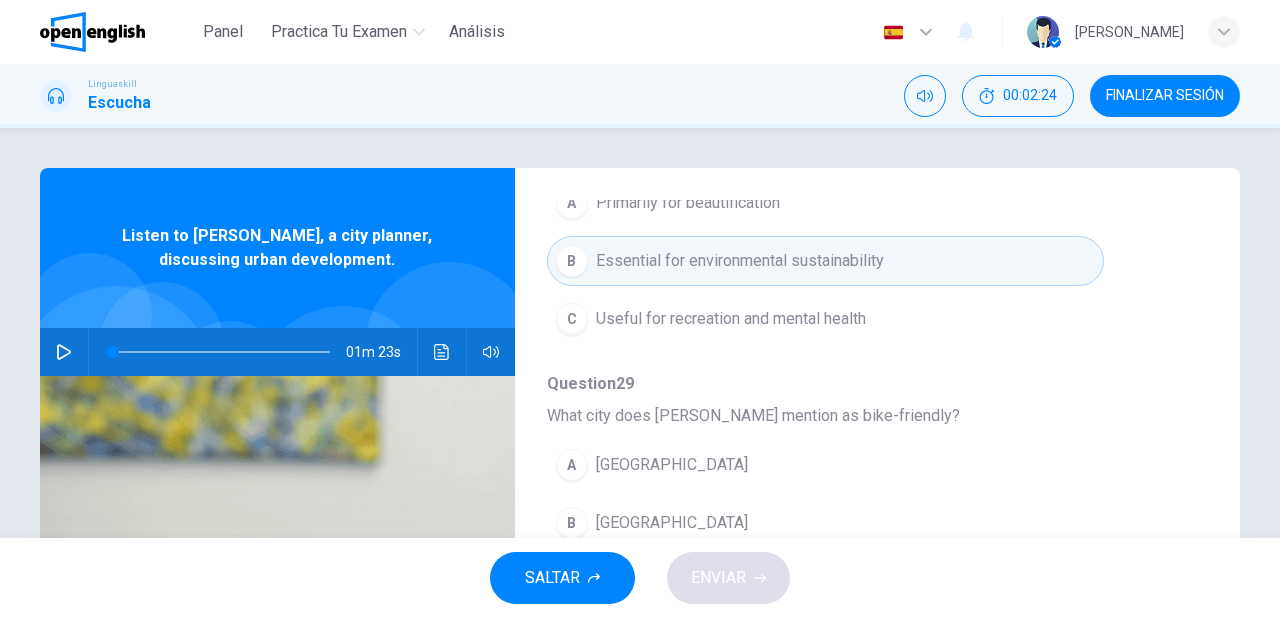 scroll, scrollTop: 640, scrollLeft: 0, axis: vertical 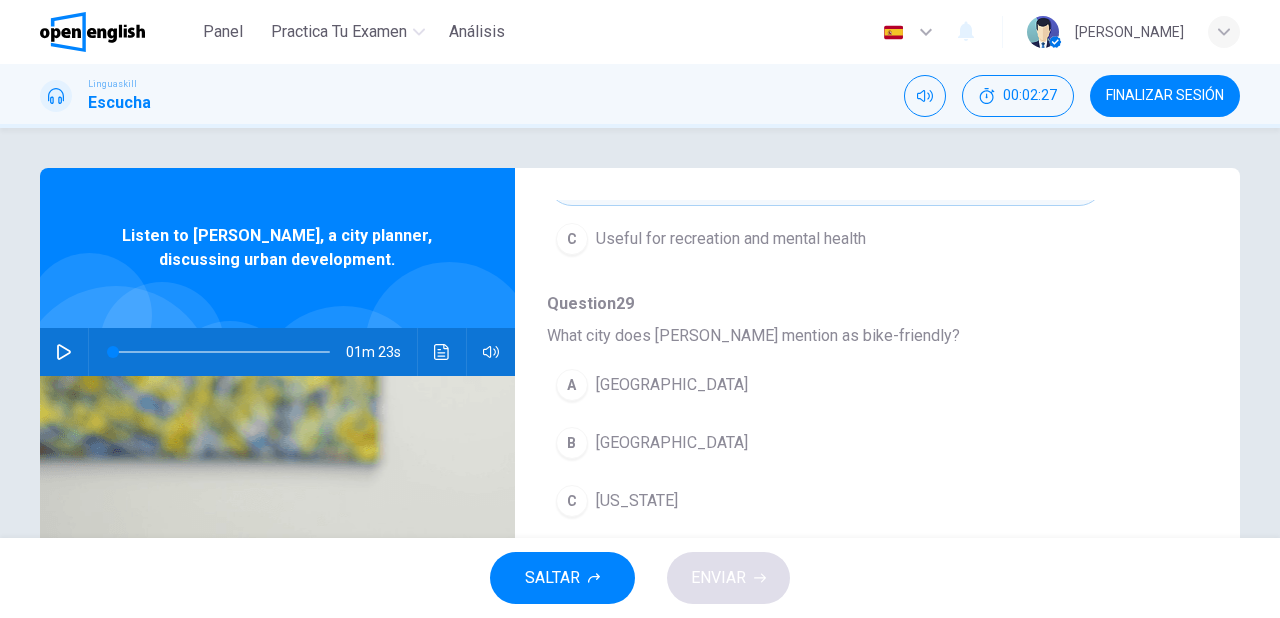 click on "[GEOGRAPHIC_DATA]" at bounding box center (672, 443) 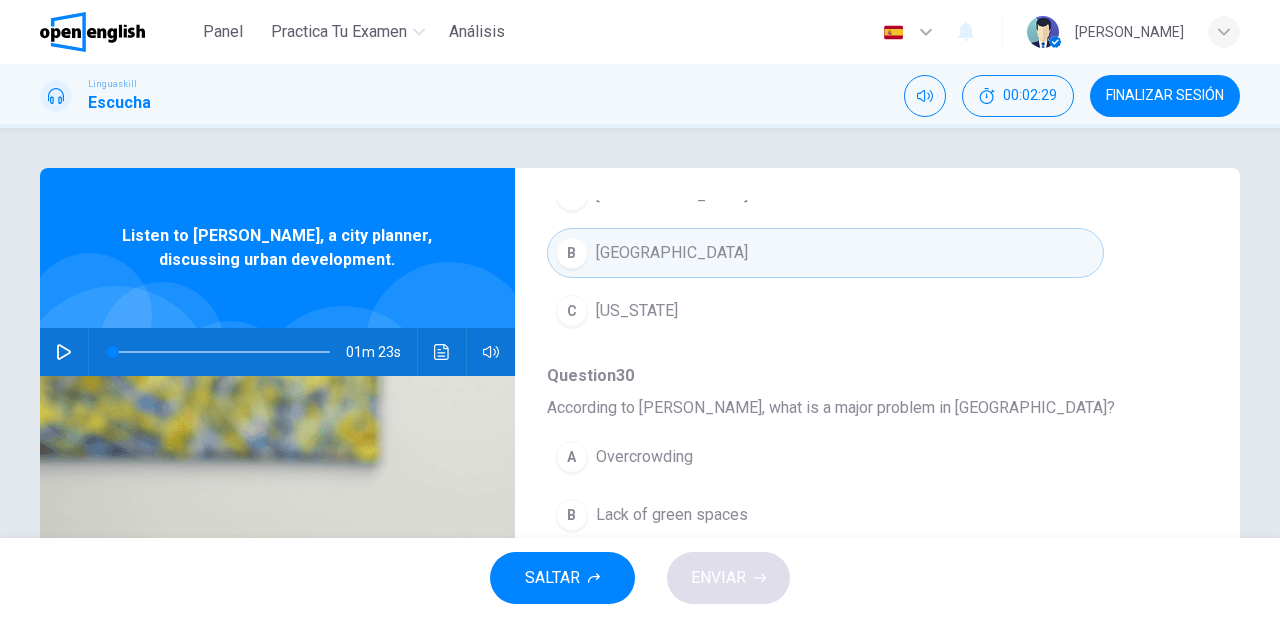 scroll, scrollTop: 856, scrollLeft: 0, axis: vertical 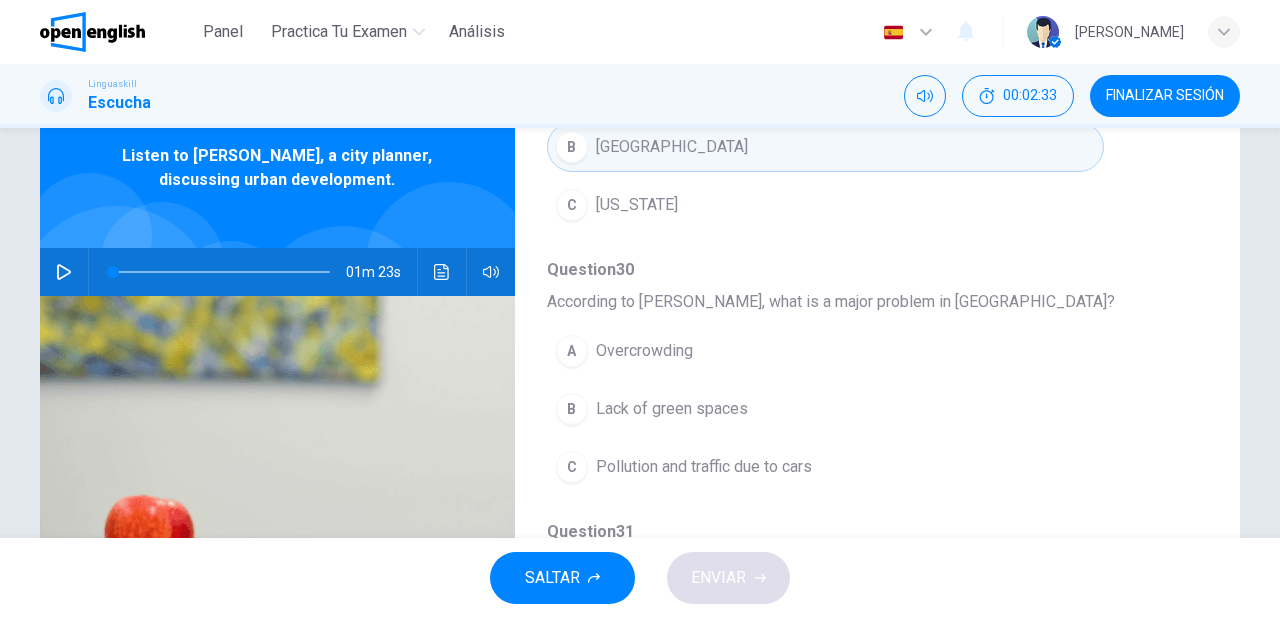 click on "Pollution and traffic due to cars" at bounding box center [704, 467] 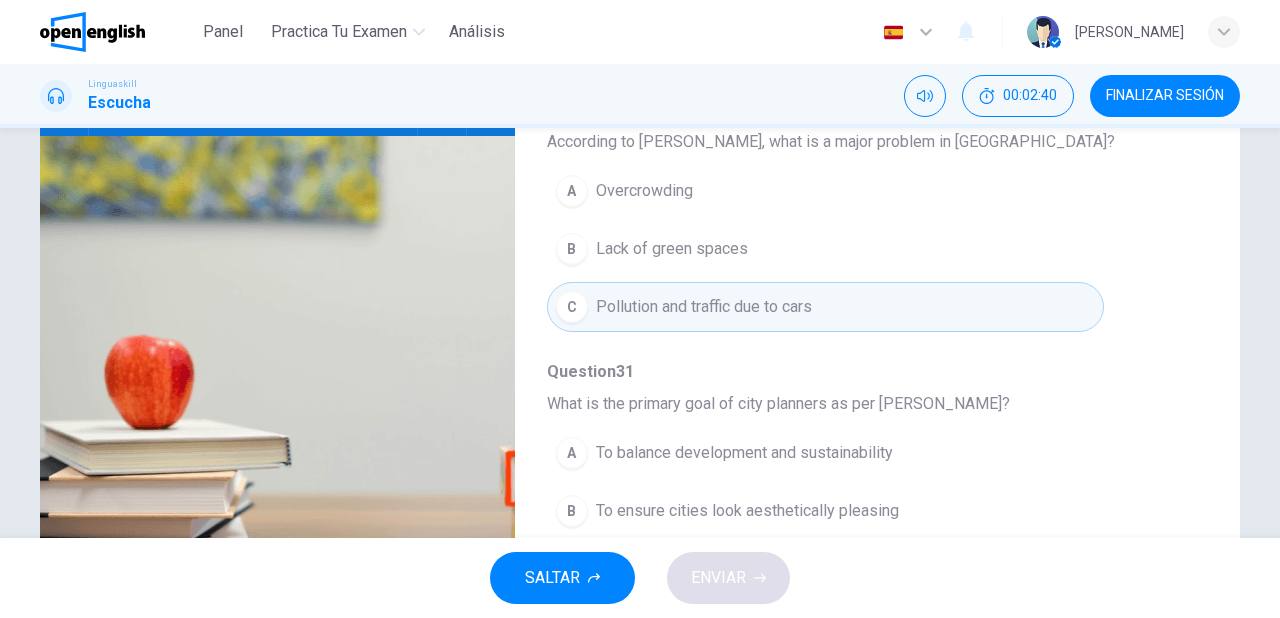 scroll, scrollTop: 320, scrollLeft: 0, axis: vertical 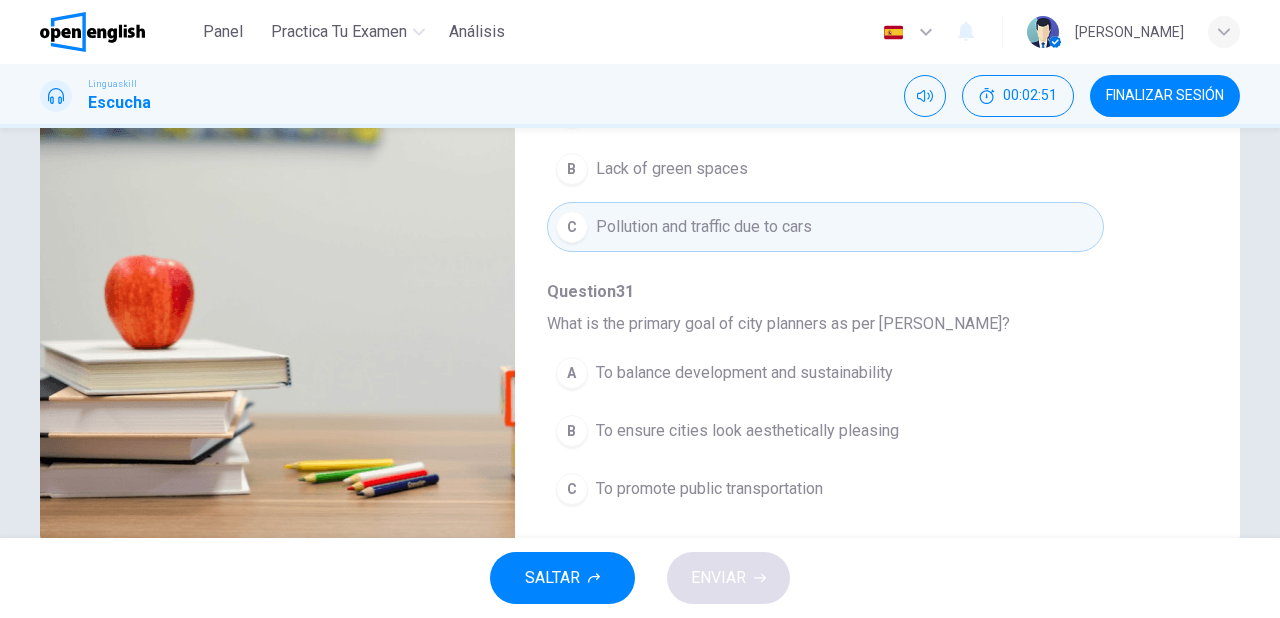 click on "A To balance development and sustainability" at bounding box center (825, 373) 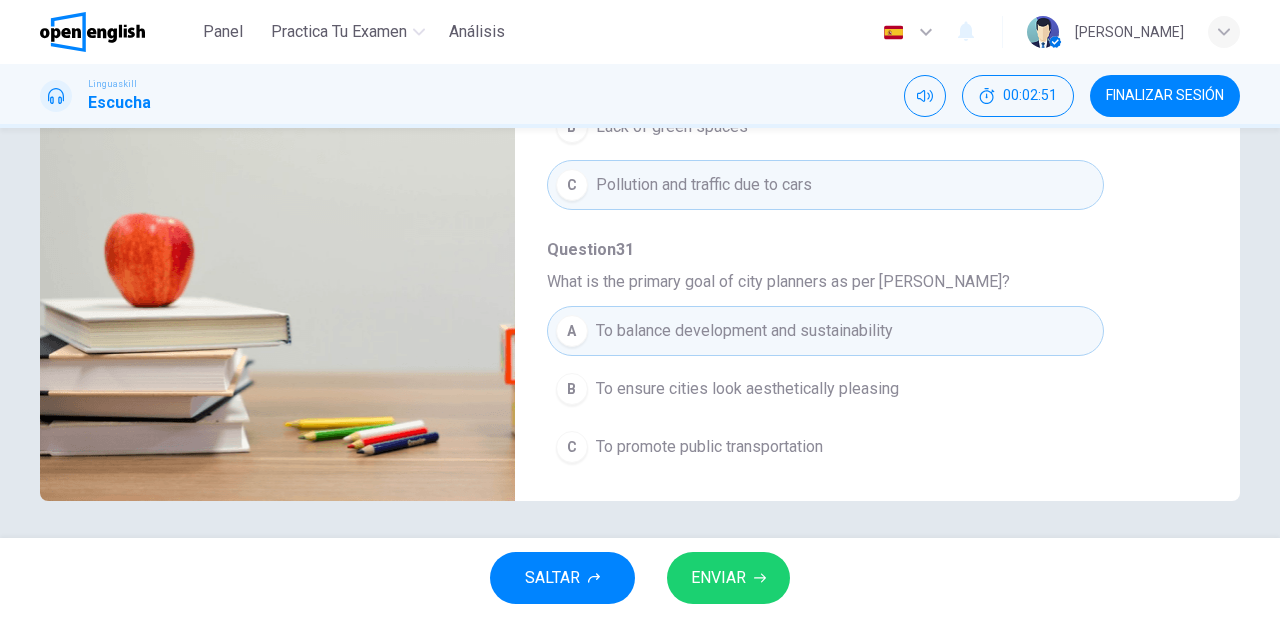 scroll, scrollTop: 364, scrollLeft: 0, axis: vertical 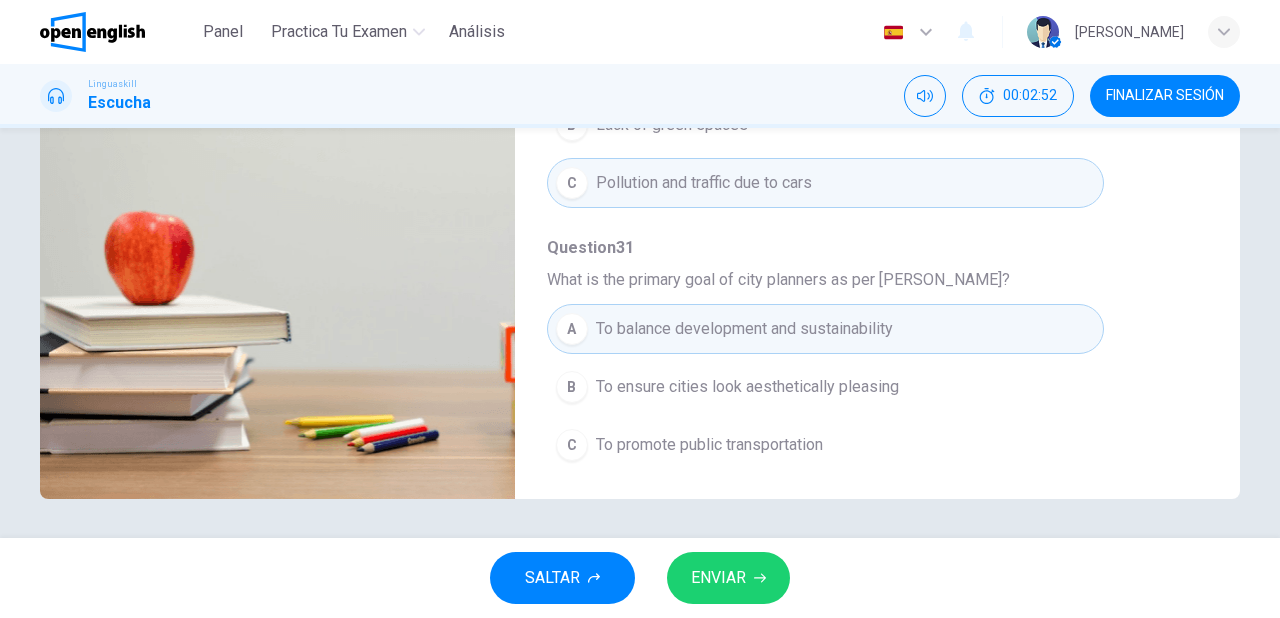 click on "ENVIAR" at bounding box center [728, 578] 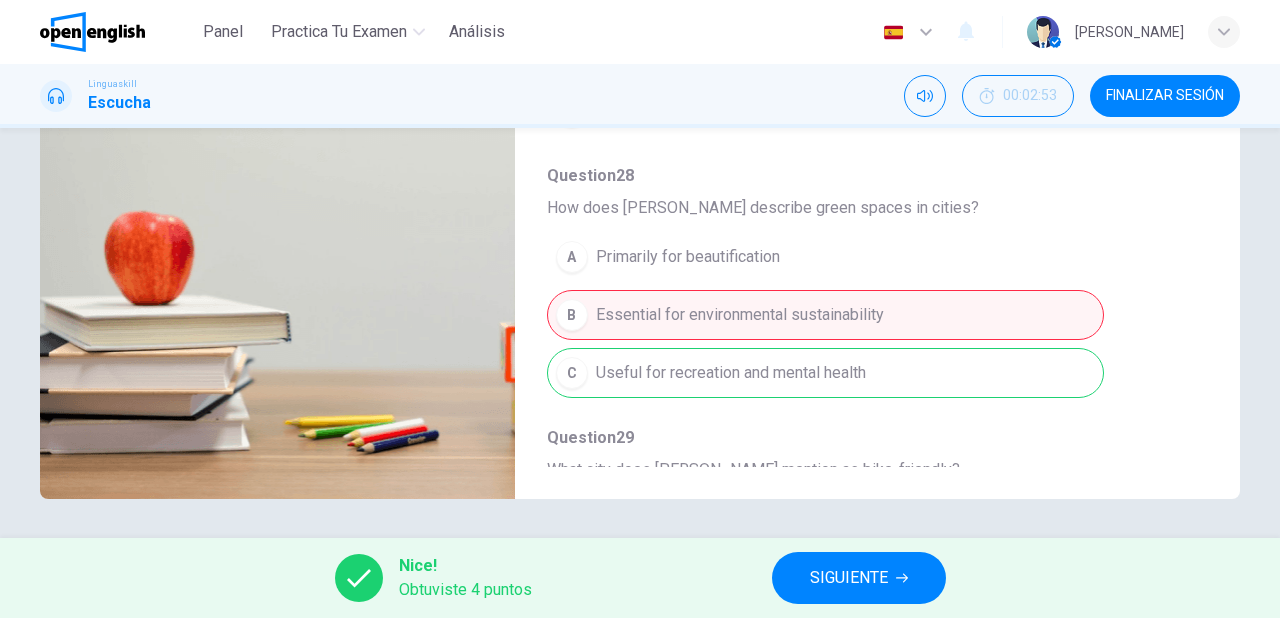 scroll, scrollTop: 136, scrollLeft: 0, axis: vertical 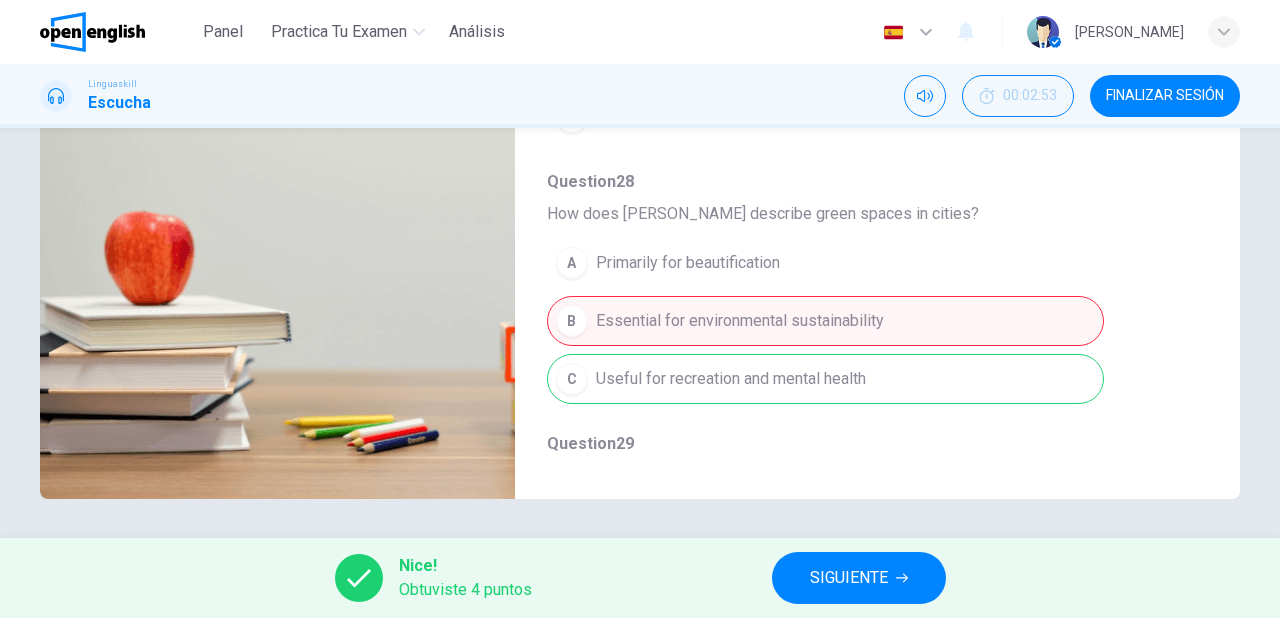 click on "SIGUIENTE" at bounding box center (849, 578) 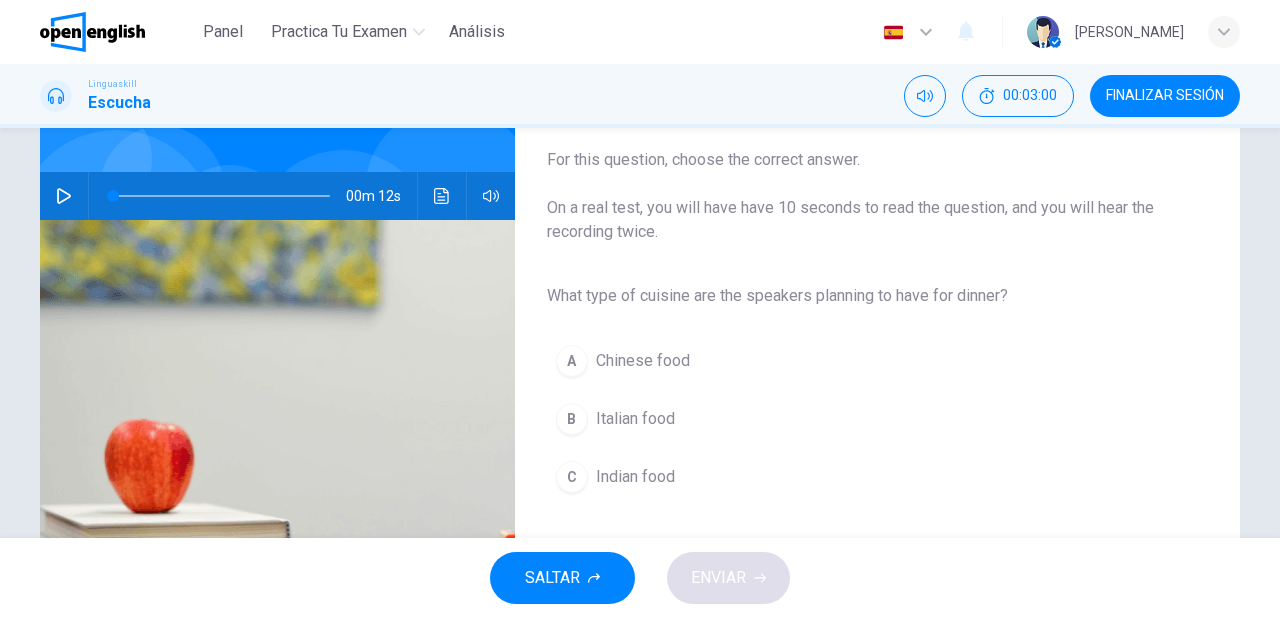 scroll, scrollTop: 160, scrollLeft: 0, axis: vertical 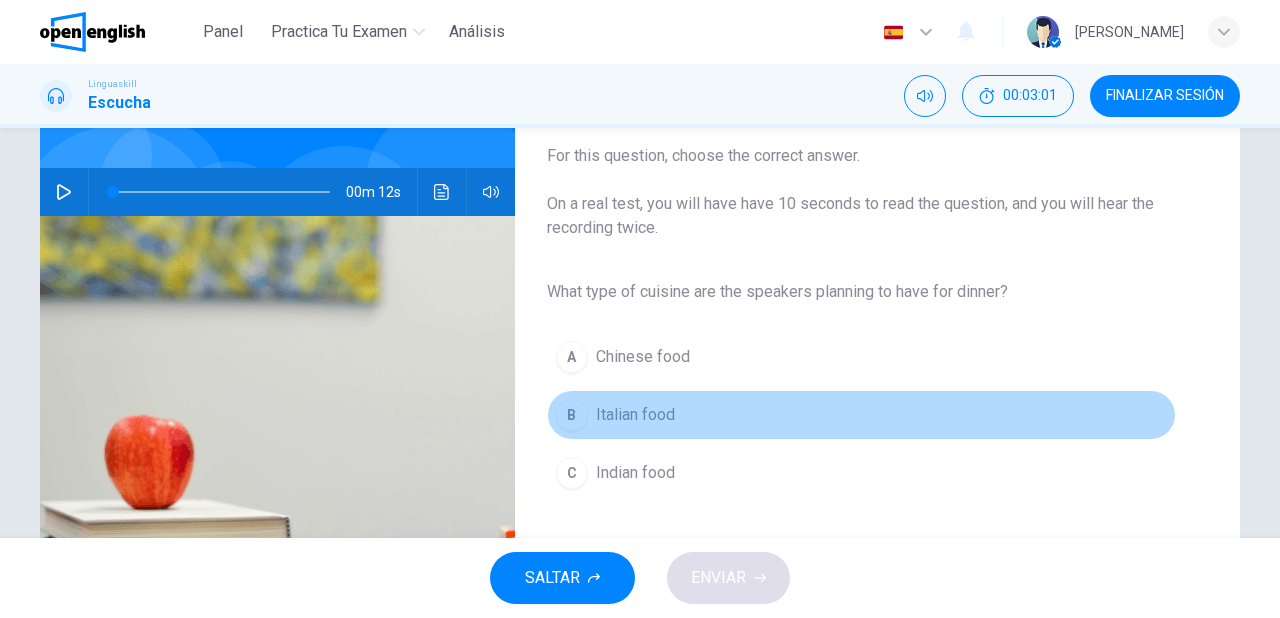 click on "Italian food" at bounding box center (635, 415) 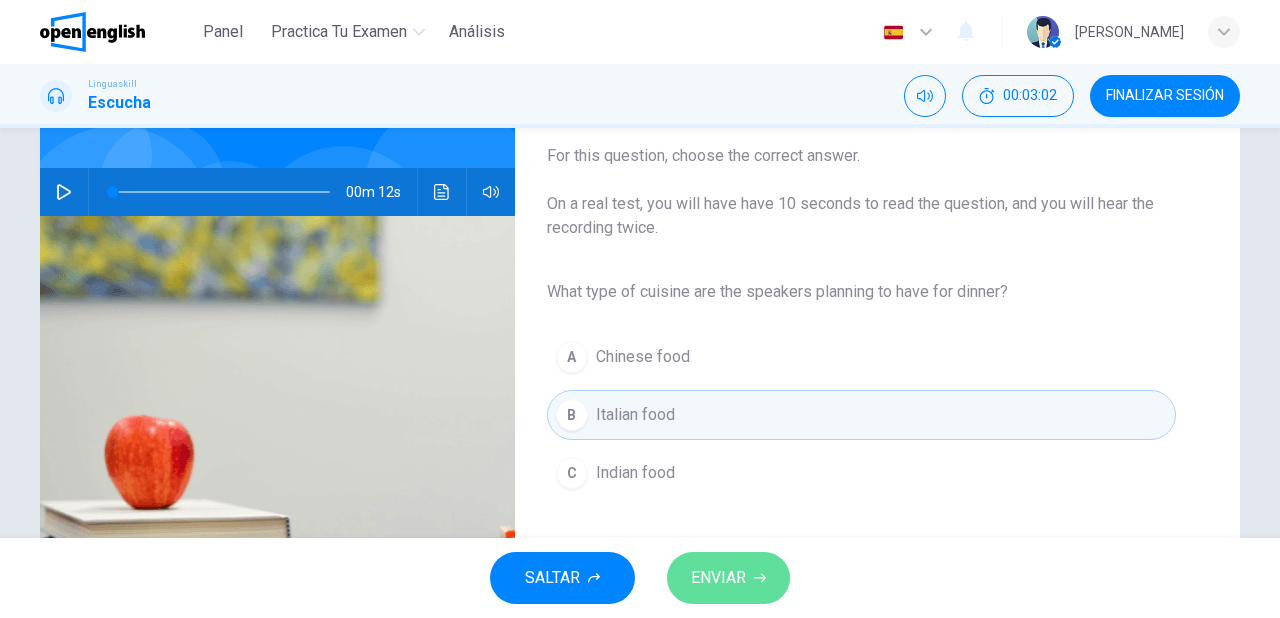 click on "ENVIAR" at bounding box center (728, 578) 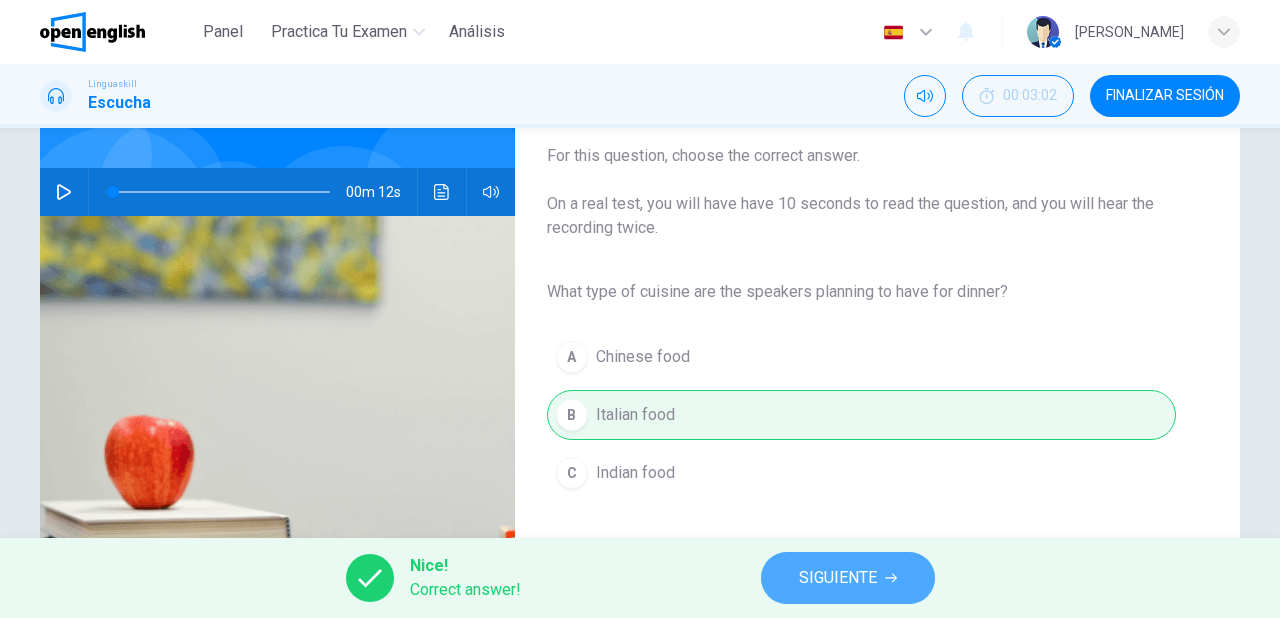 click on "SIGUIENTE" at bounding box center (848, 578) 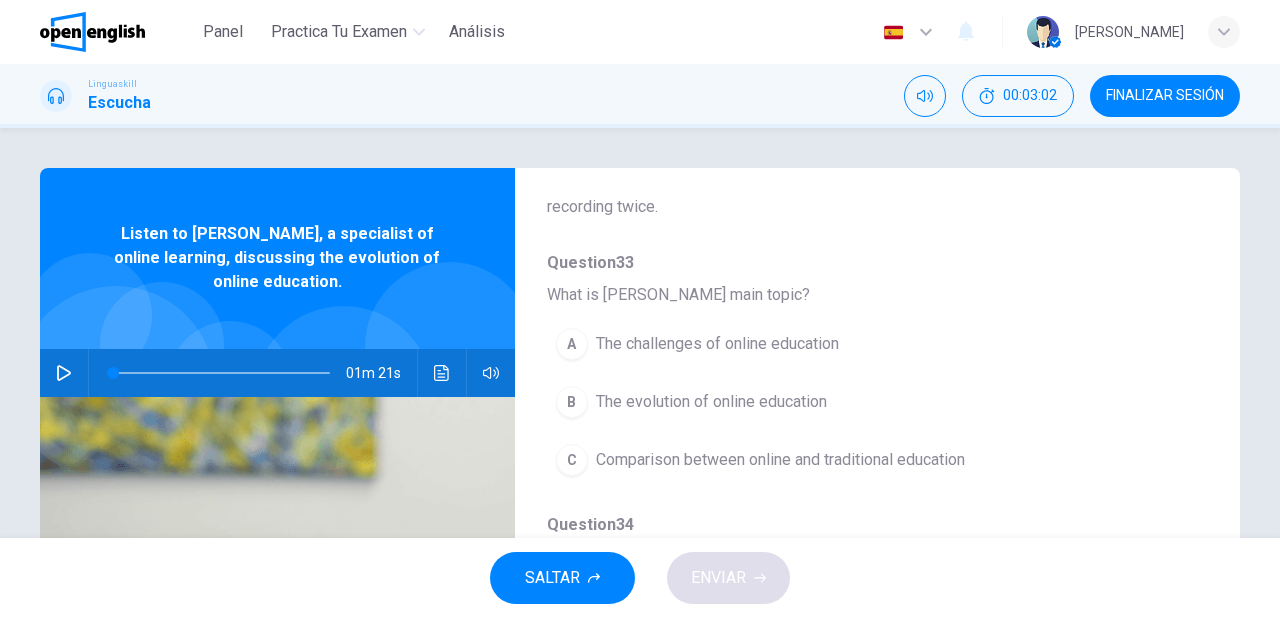 scroll, scrollTop: 160, scrollLeft: 0, axis: vertical 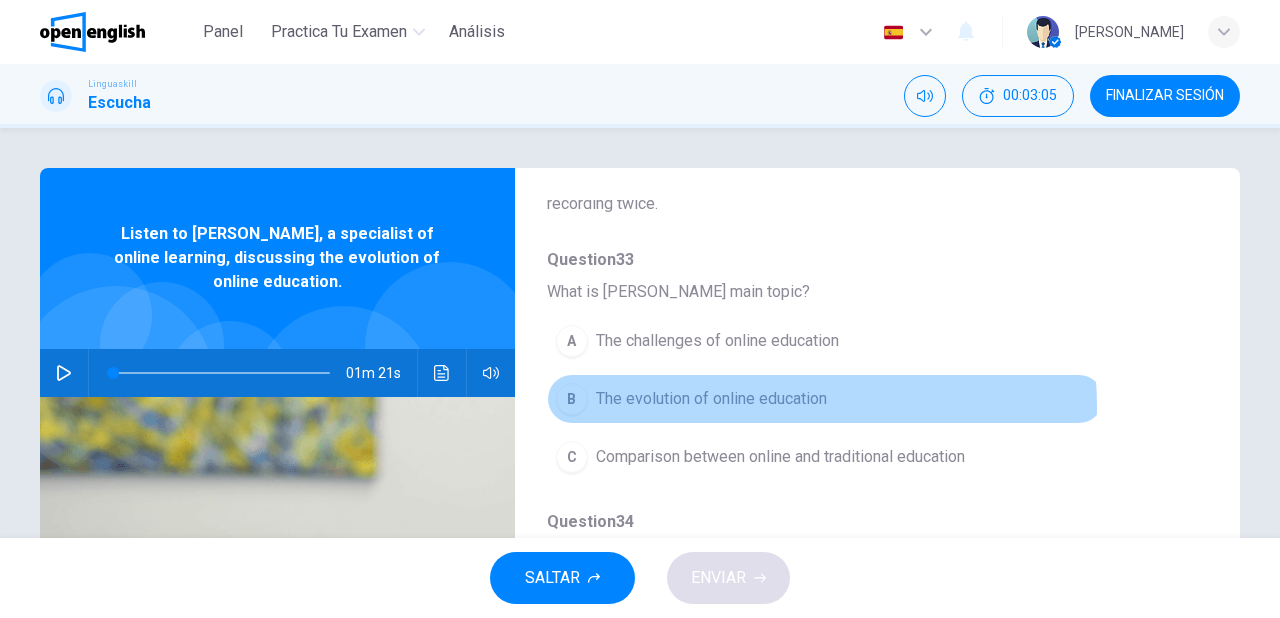 click on "The evolution of online education" at bounding box center [711, 399] 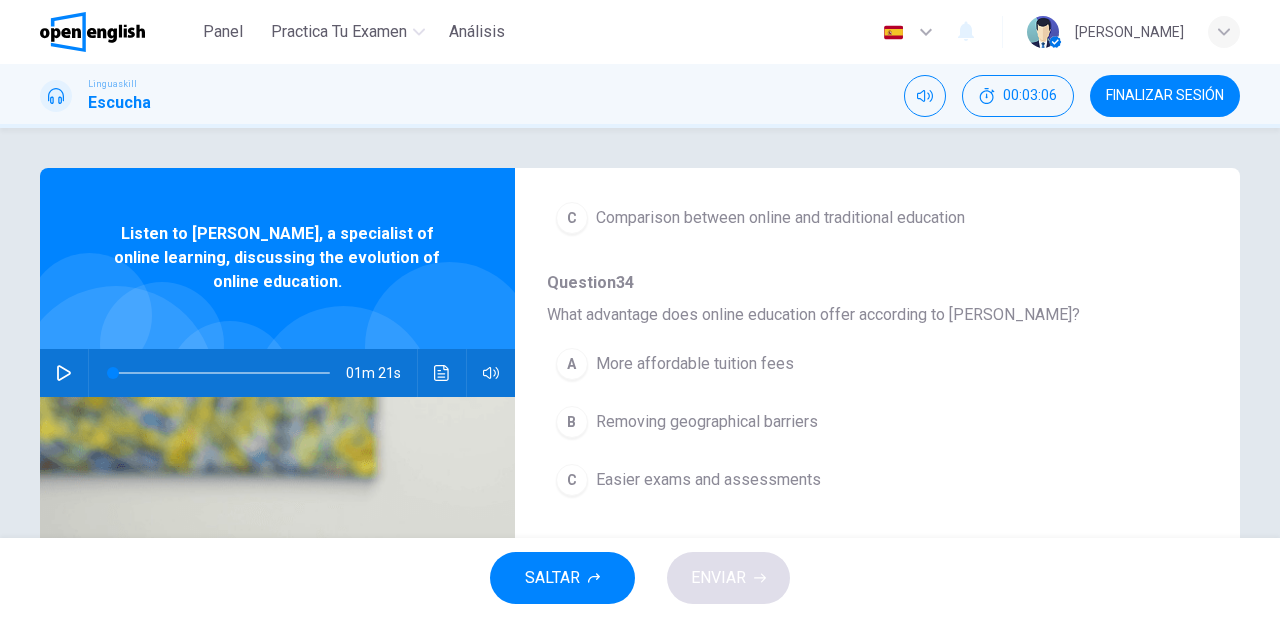 scroll, scrollTop: 400, scrollLeft: 0, axis: vertical 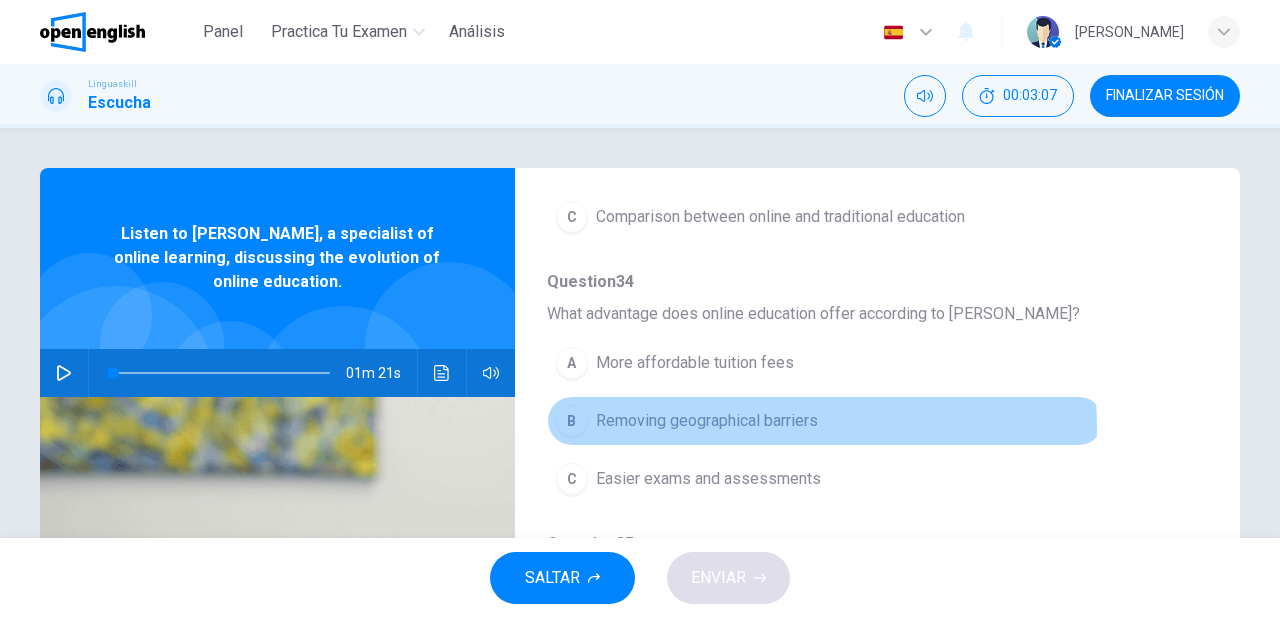 click on "Removing geographical barriers" at bounding box center (707, 421) 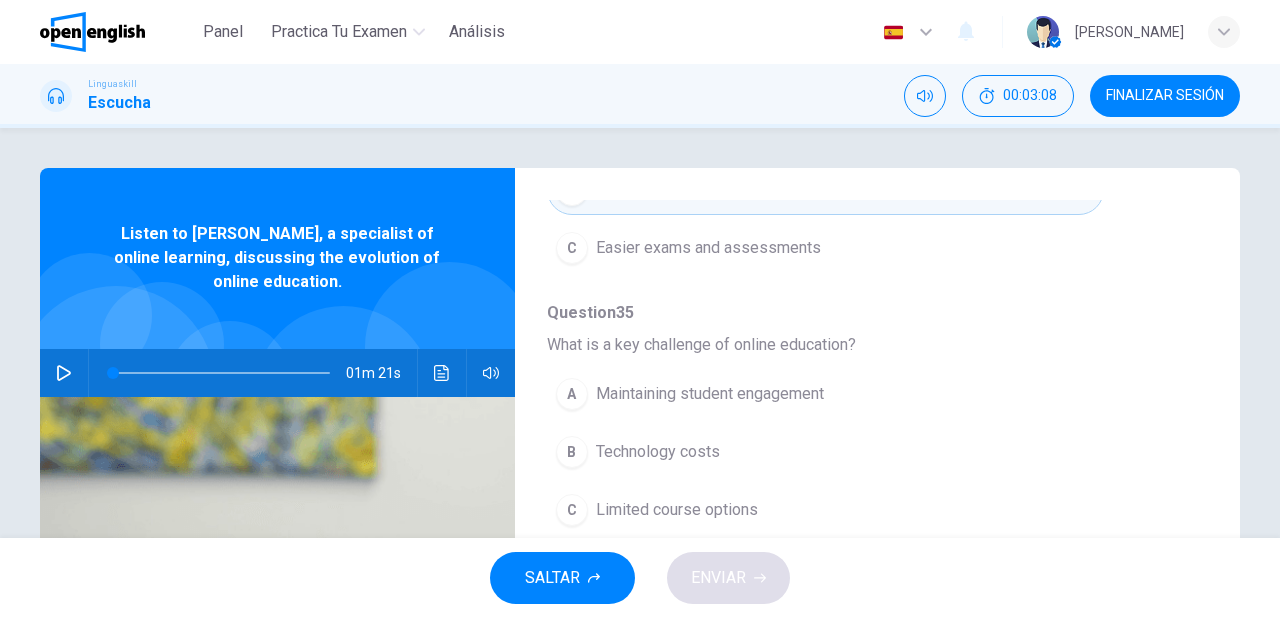 scroll, scrollTop: 640, scrollLeft: 0, axis: vertical 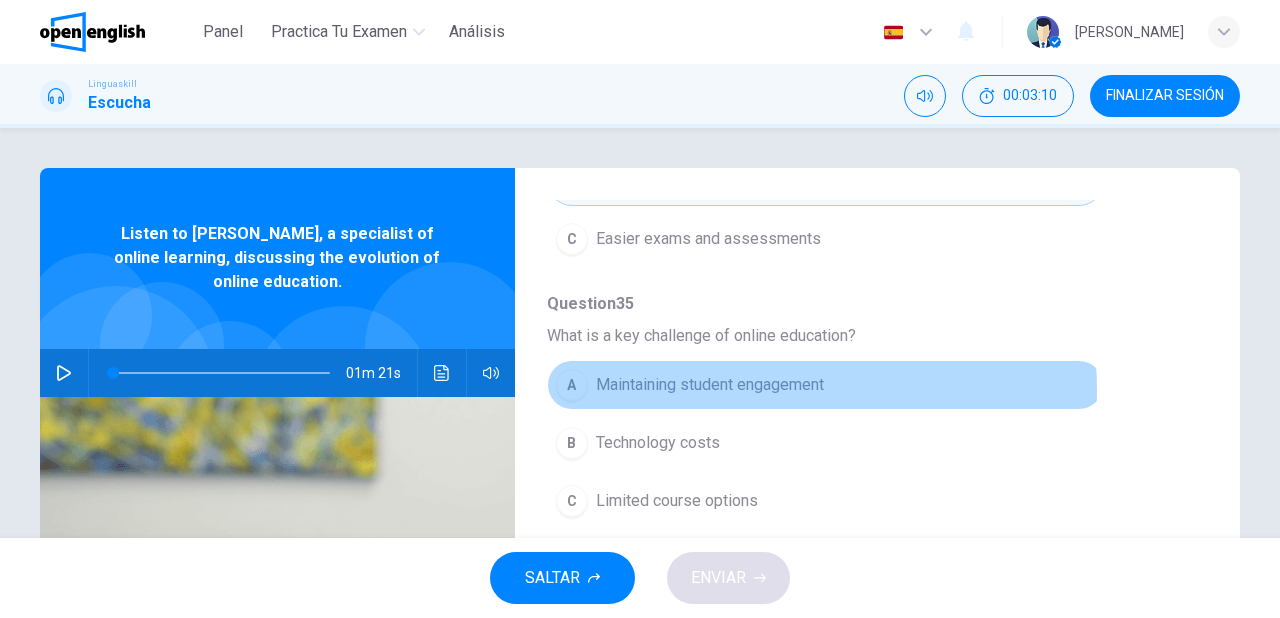 click on "Maintaining student engagement" at bounding box center [710, 385] 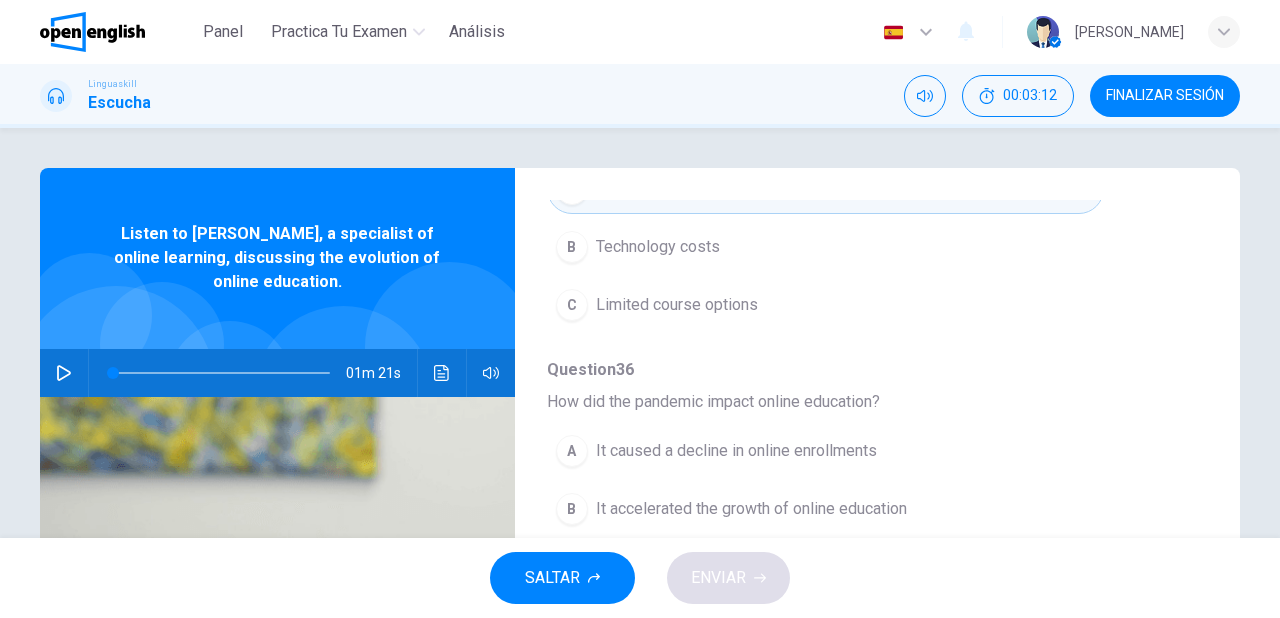 scroll, scrollTop: 856, scrollLeft: 0, axis: vertical 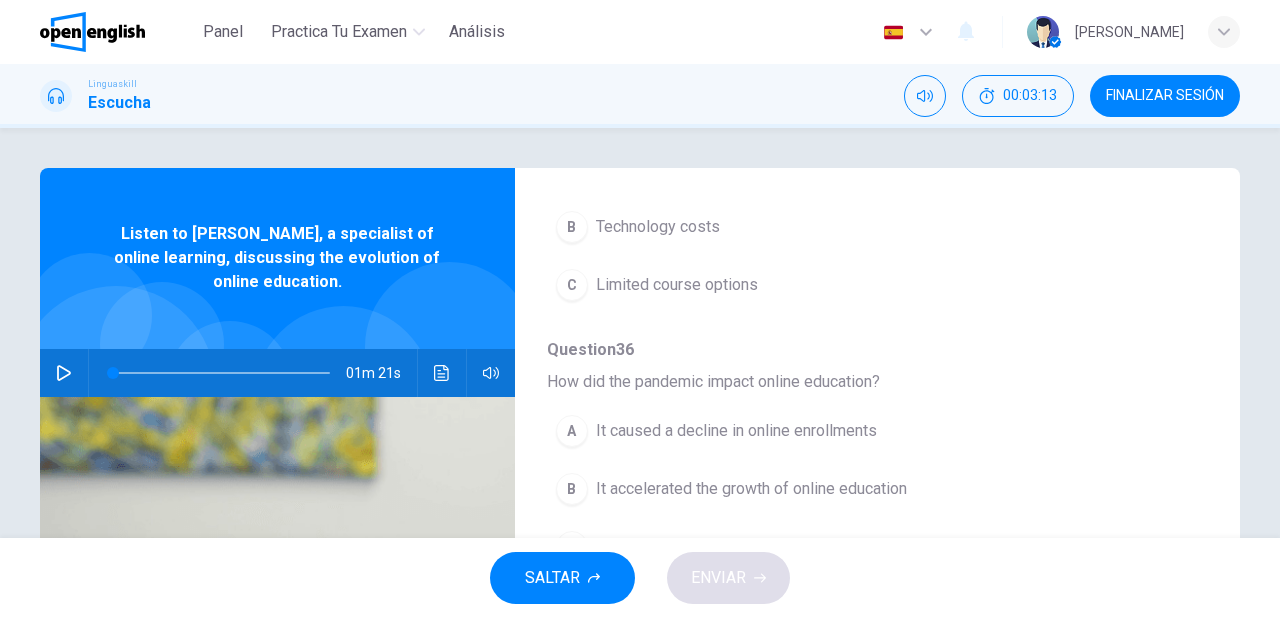 click on "It accelerated the growth of online education" at bounding box center (751, 489) 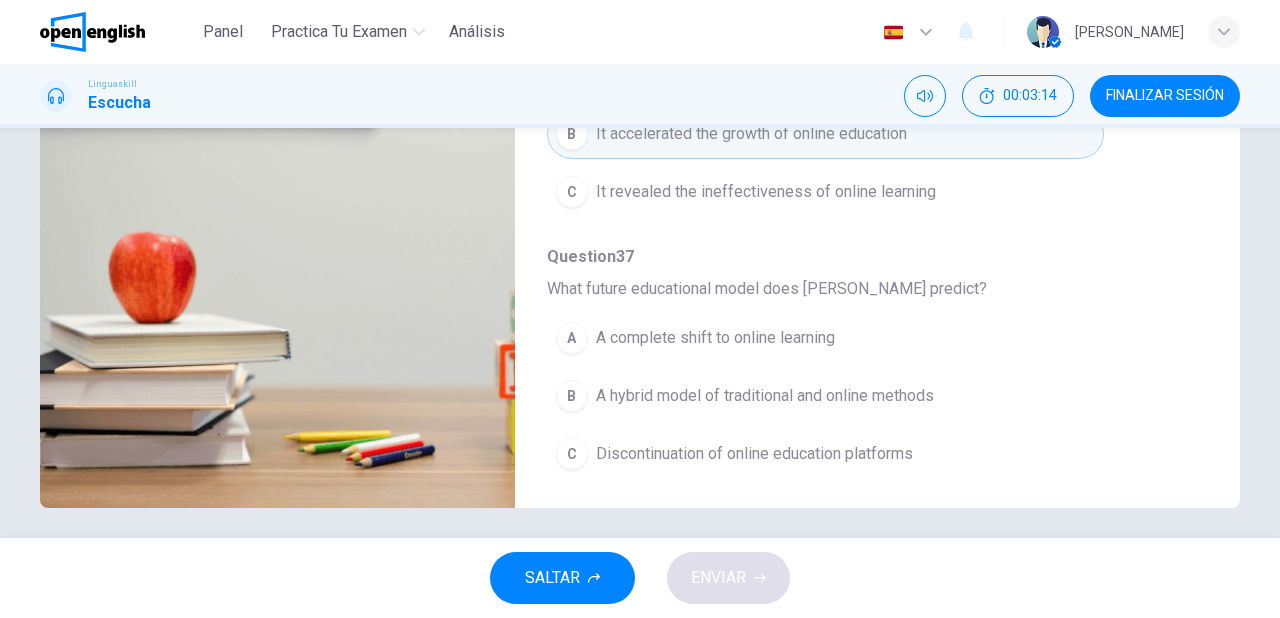 scroll, scrollTop: 364, scrollLeft: 0, axis: vertical 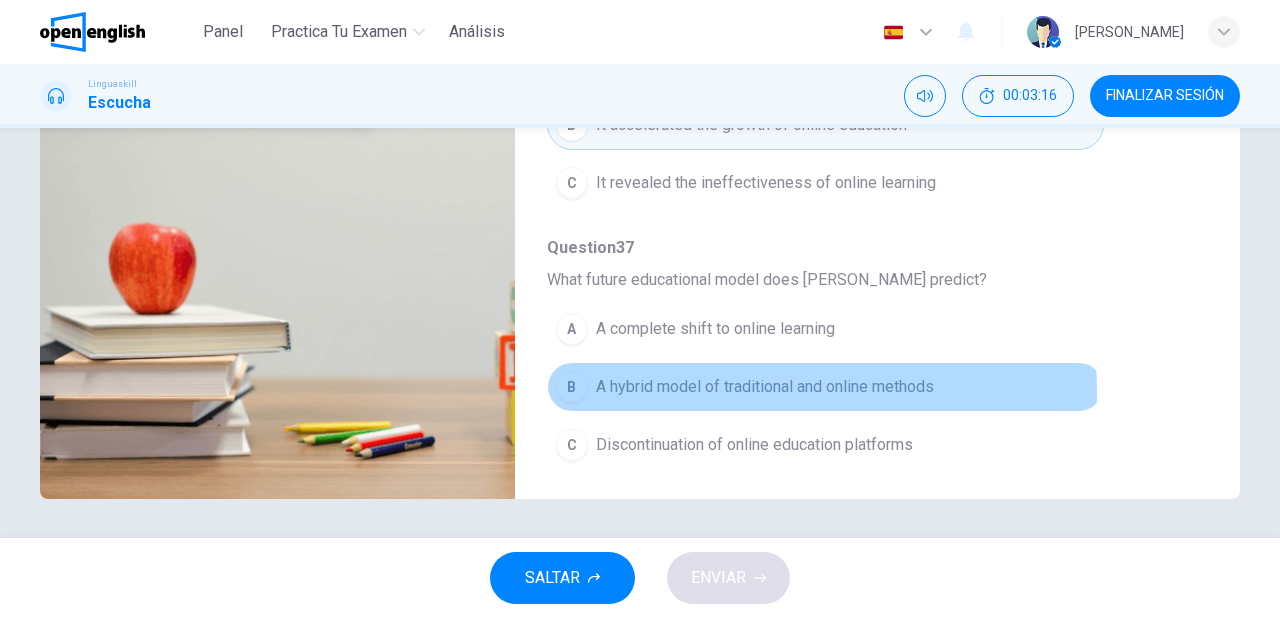 click on "A hybrid model of traditional and online methods" at bounding box center (765, 387) 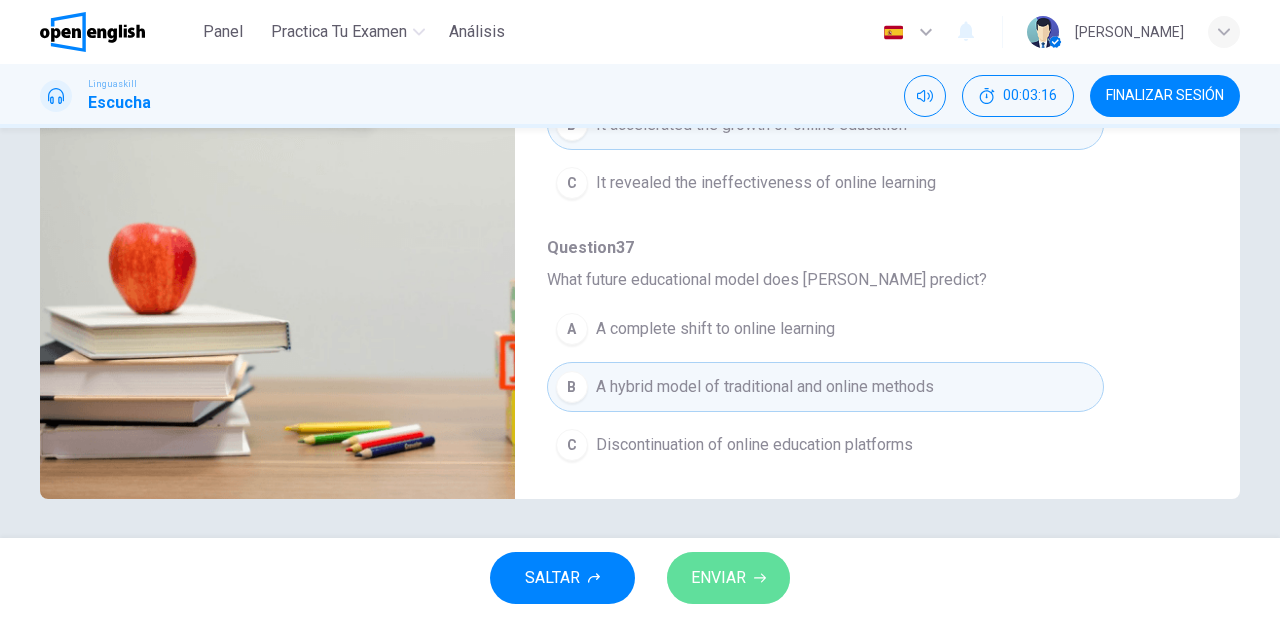 click on "ENVIAR" at bounding box center [718, 578] 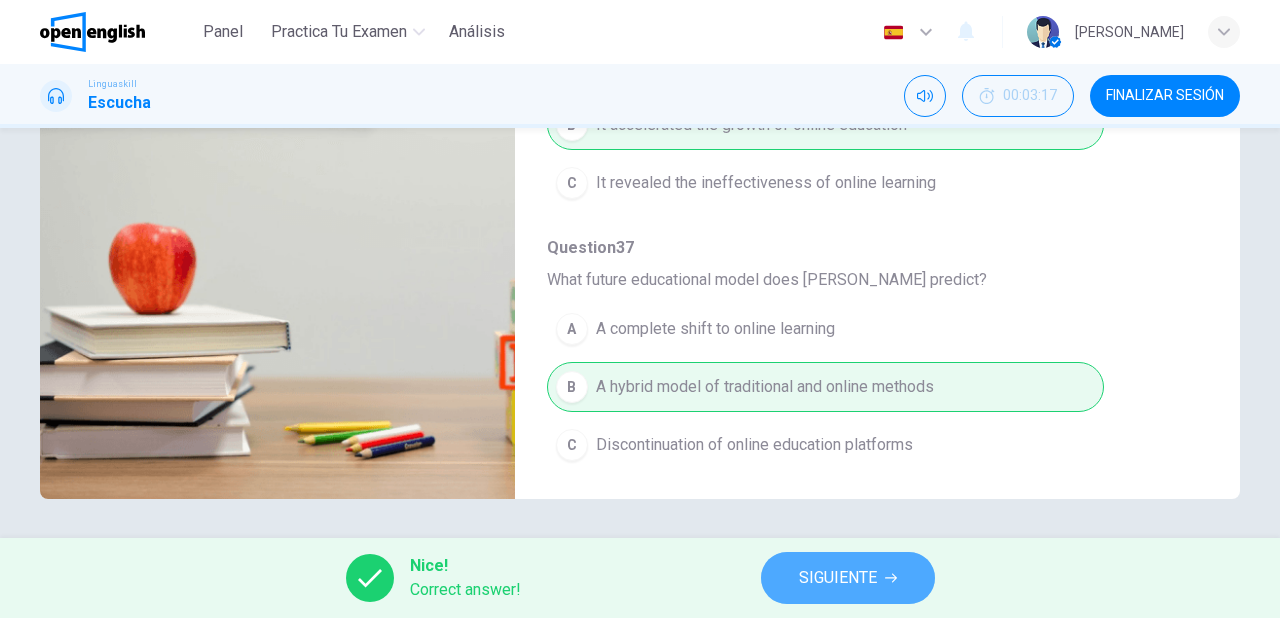 click on "SIGUIENTE" at bounding box center [848, 578] 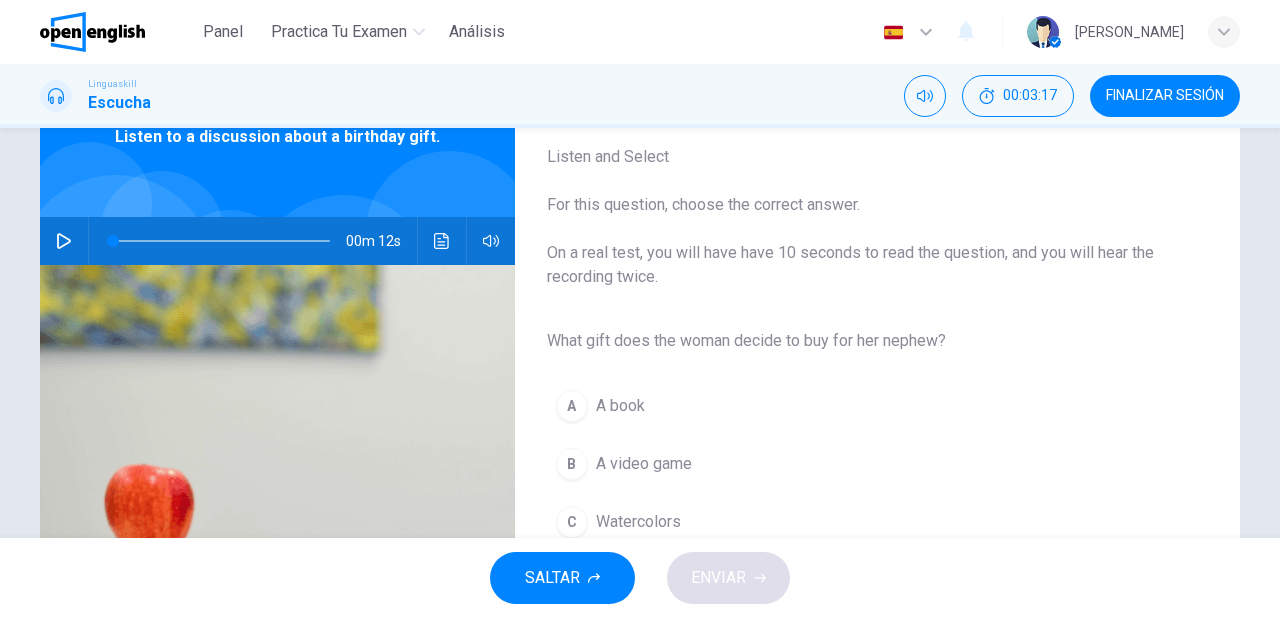 scroll, scrollTop: 160, scrollLeft: 0, axis: vertical 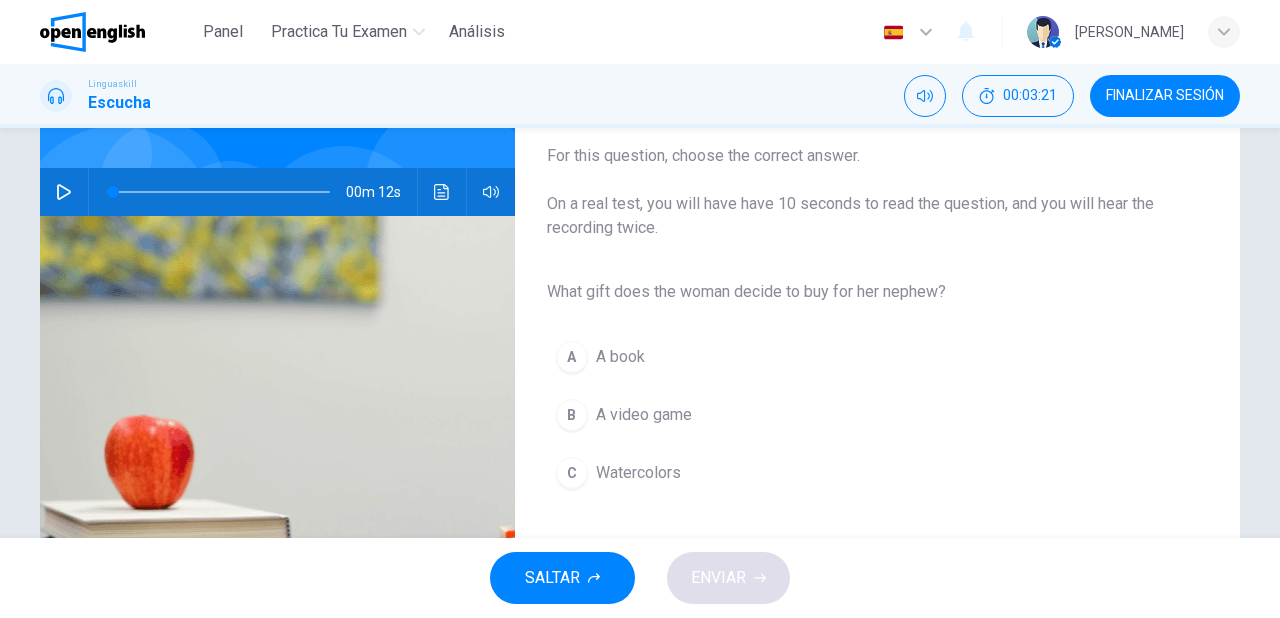 click on "Watercolors" at bounding box center [638, 473] 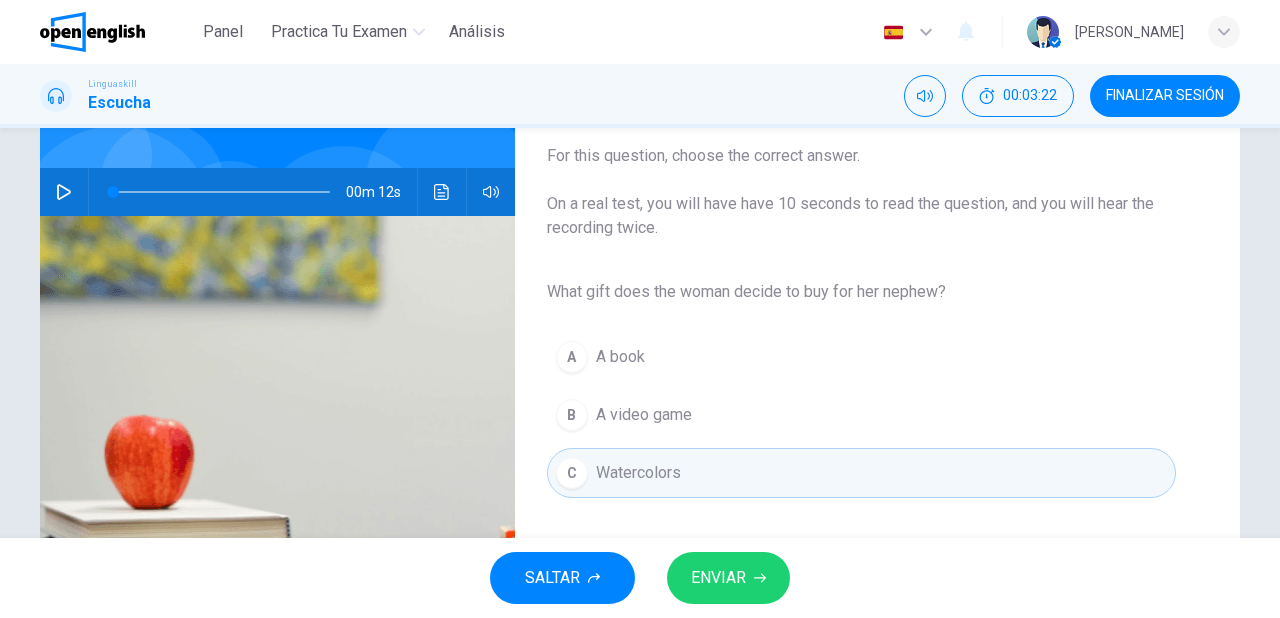 click on "ENVIAR" at bounding box center (718, 578) 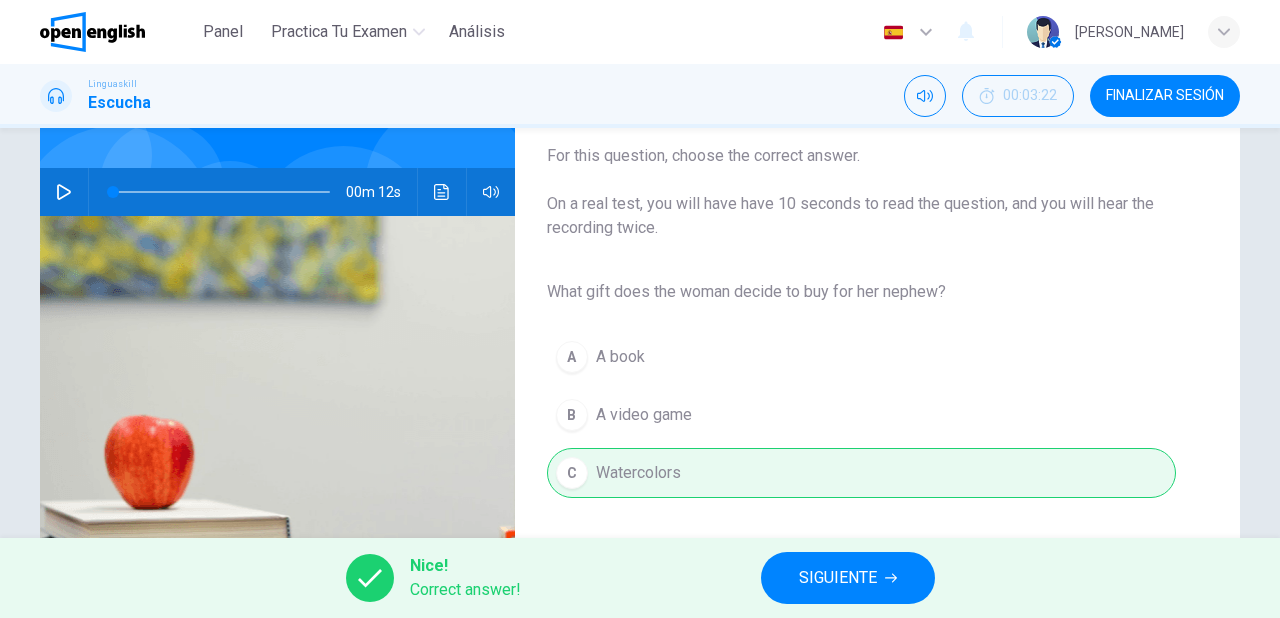 click on "SIGUIENTE" at bounding box center (838, 578) 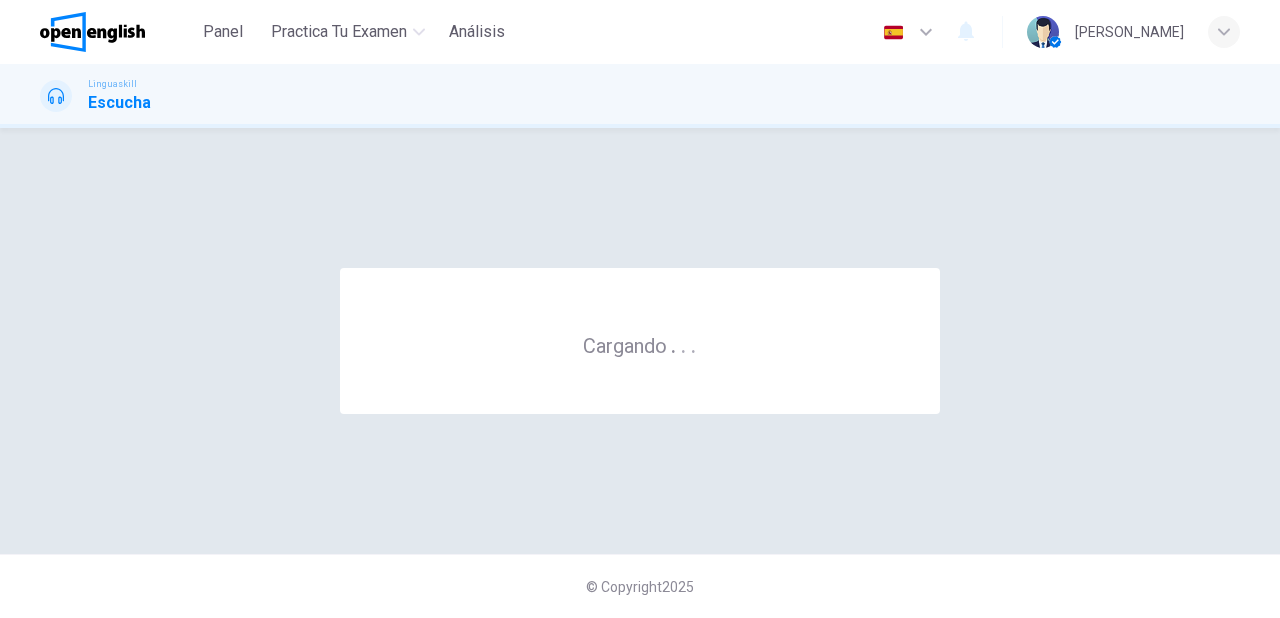 scroll, scrollTop: 0, scrollLeft: 0, axis: both 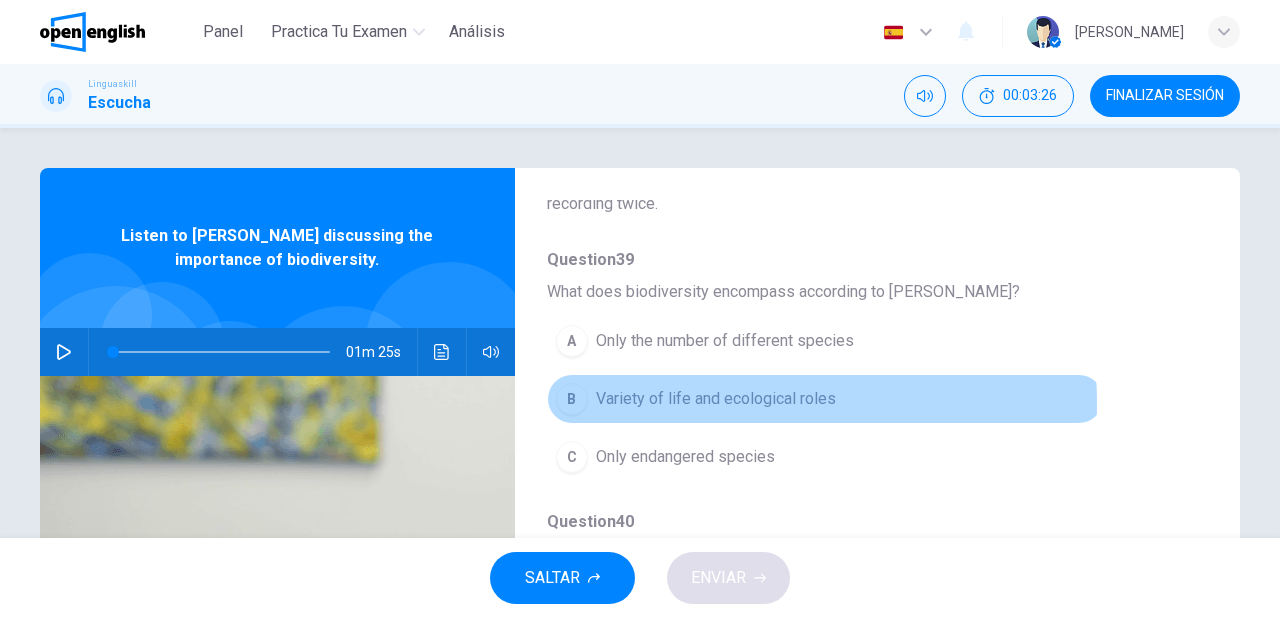 click on "Variety of life and ecological roles" at bounding box center (716, 399) 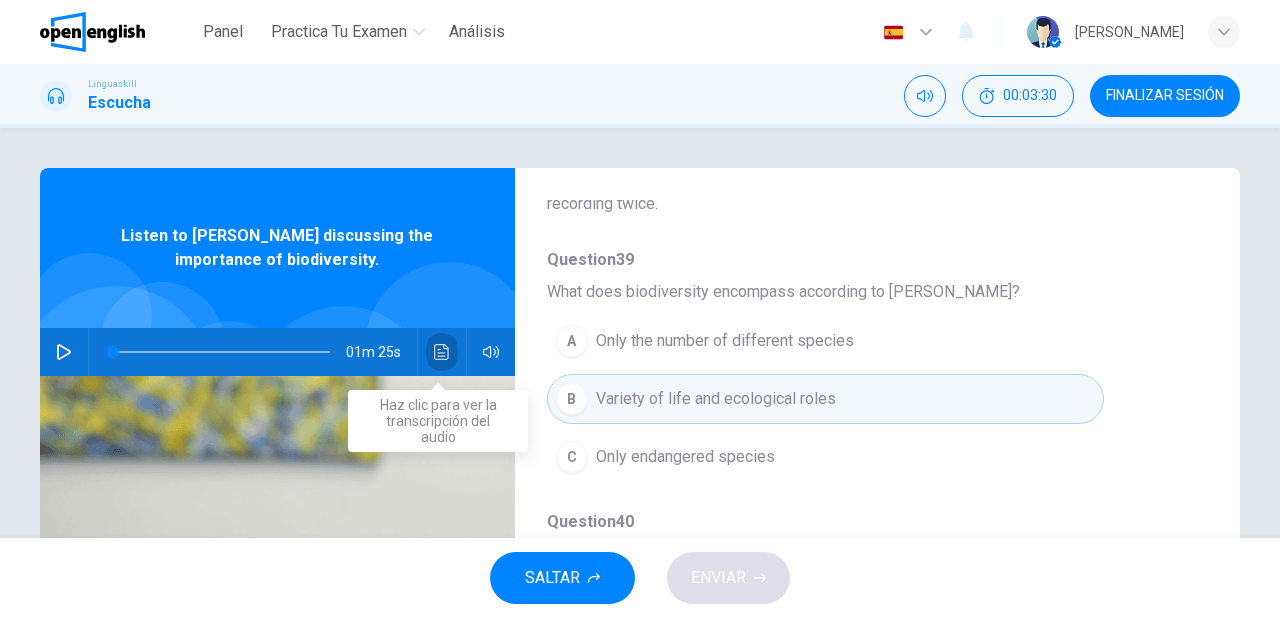 click at bounding box center (442, 352) 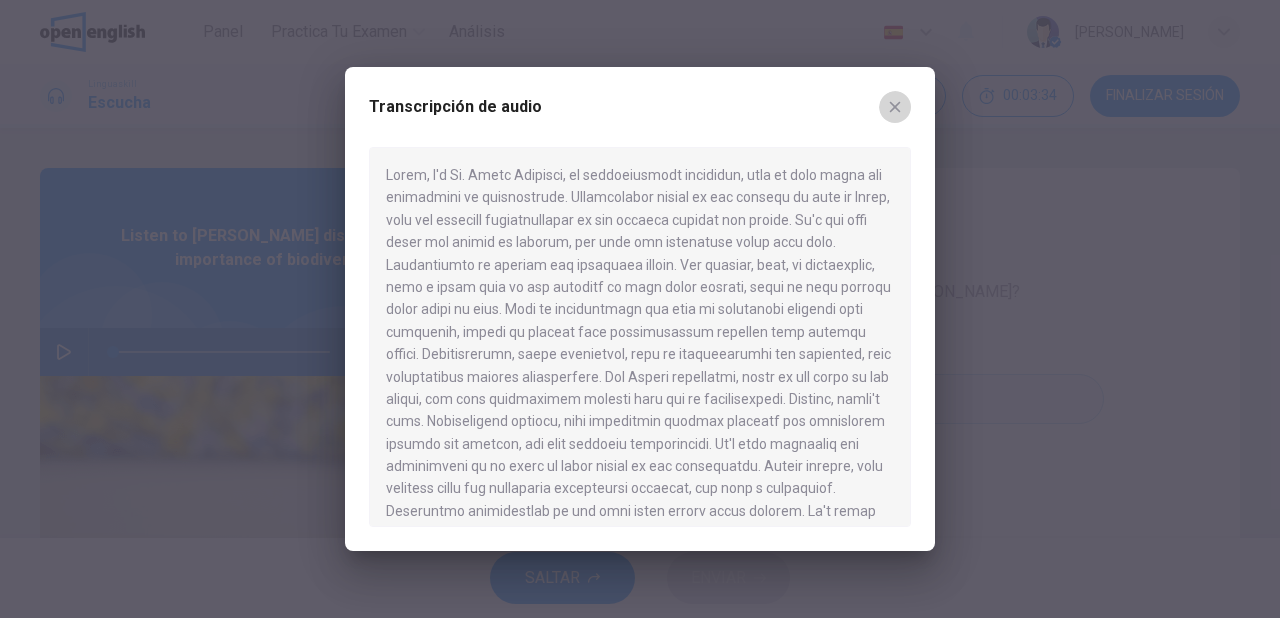 click 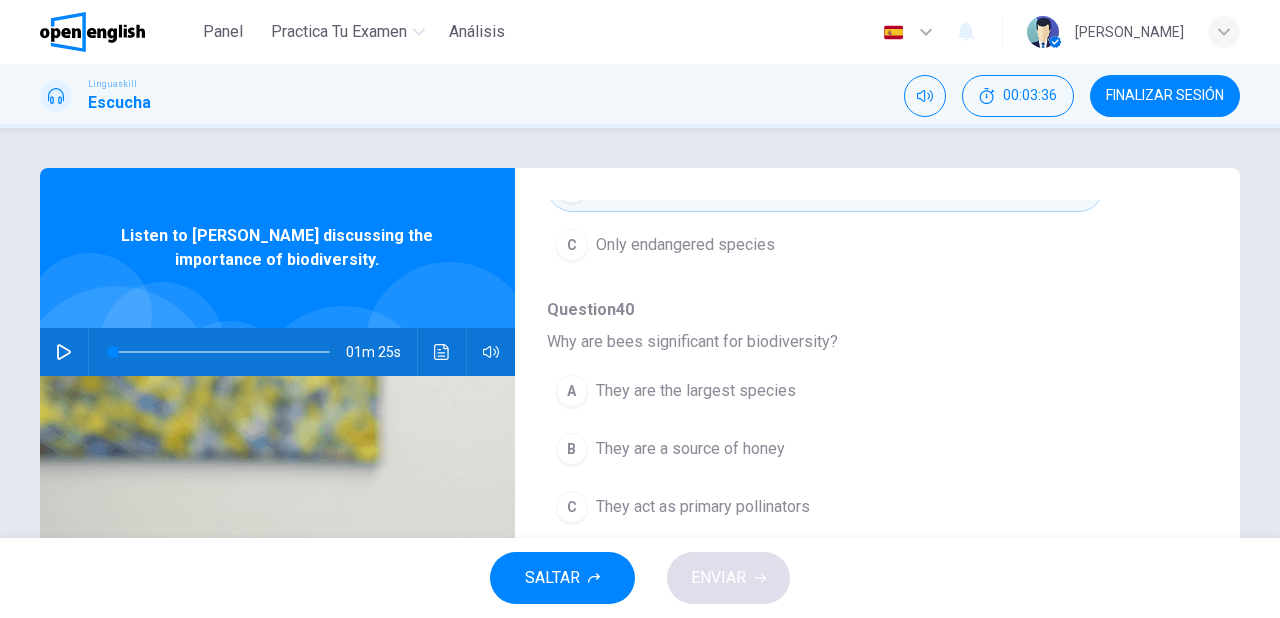 scroll, scrollTop: 400, scrollLeft: 0, axis: vertical 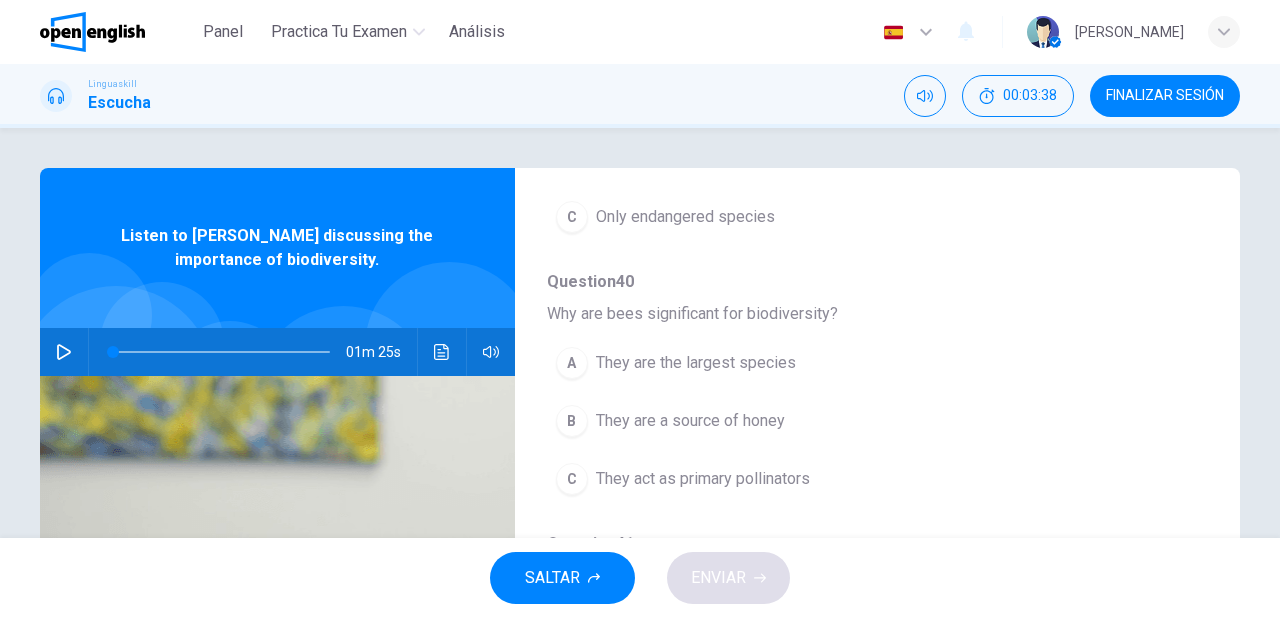 click on "They act as primary pollinators" at bounding box center (703, 479) 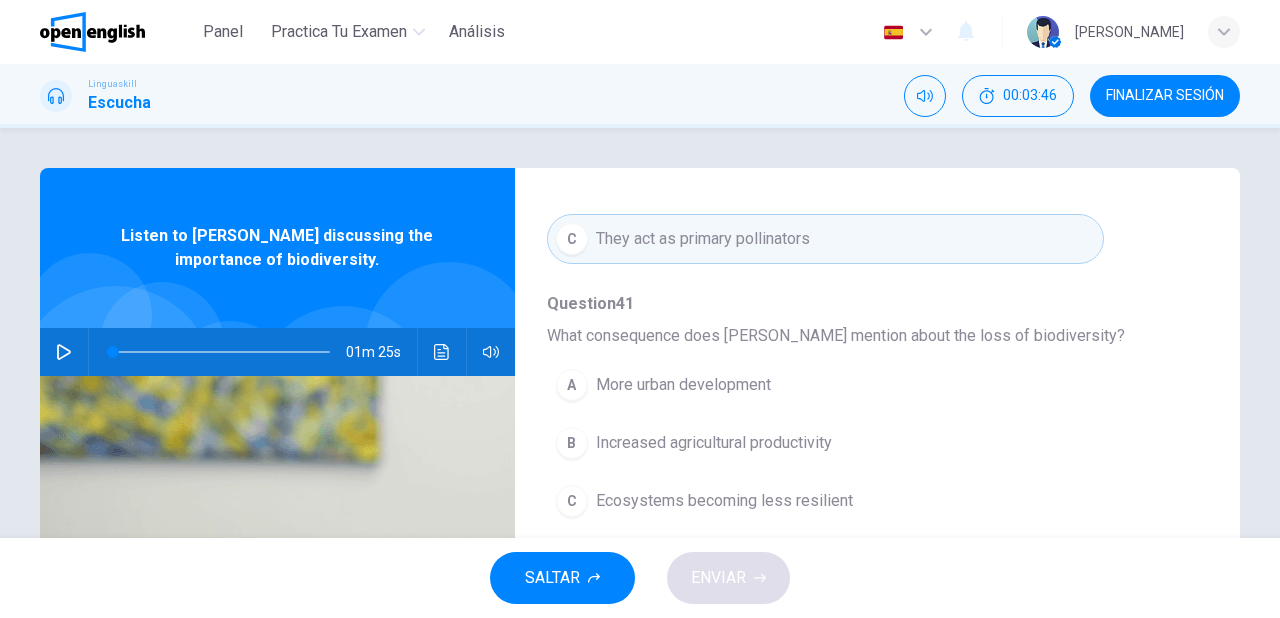 scroll, scrollTop: 720, scrollLeft: 0, axis: vertical 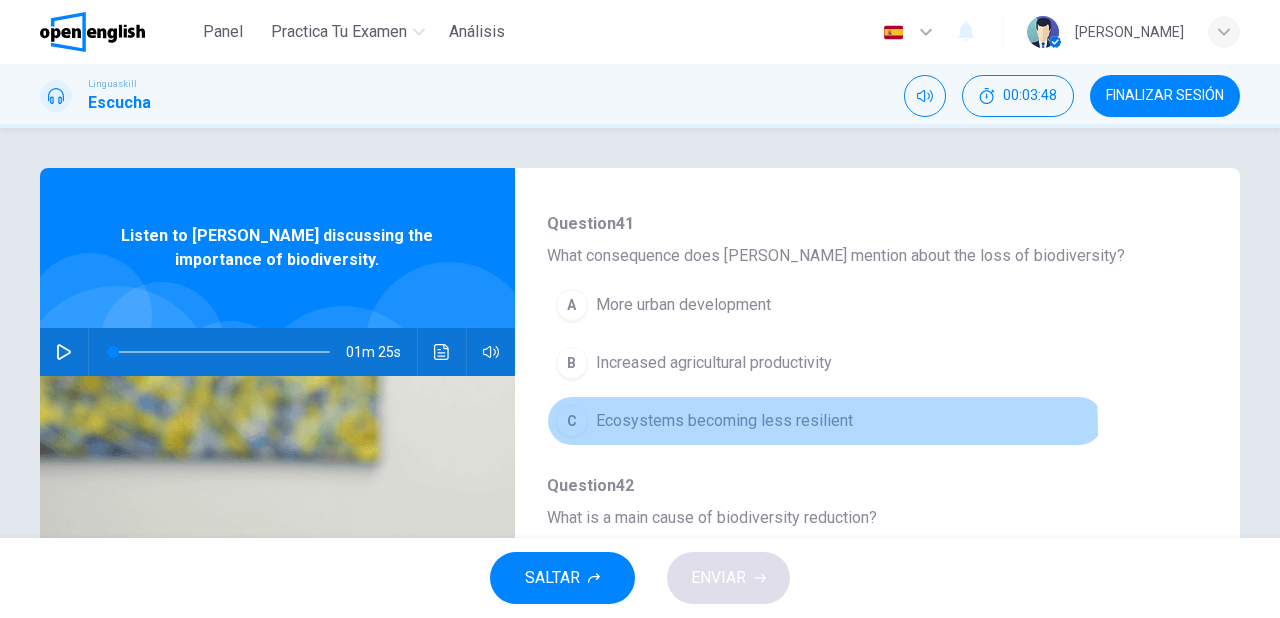 click on "C Ecosystems becoming less resilient" at bounding box center (825, 421) 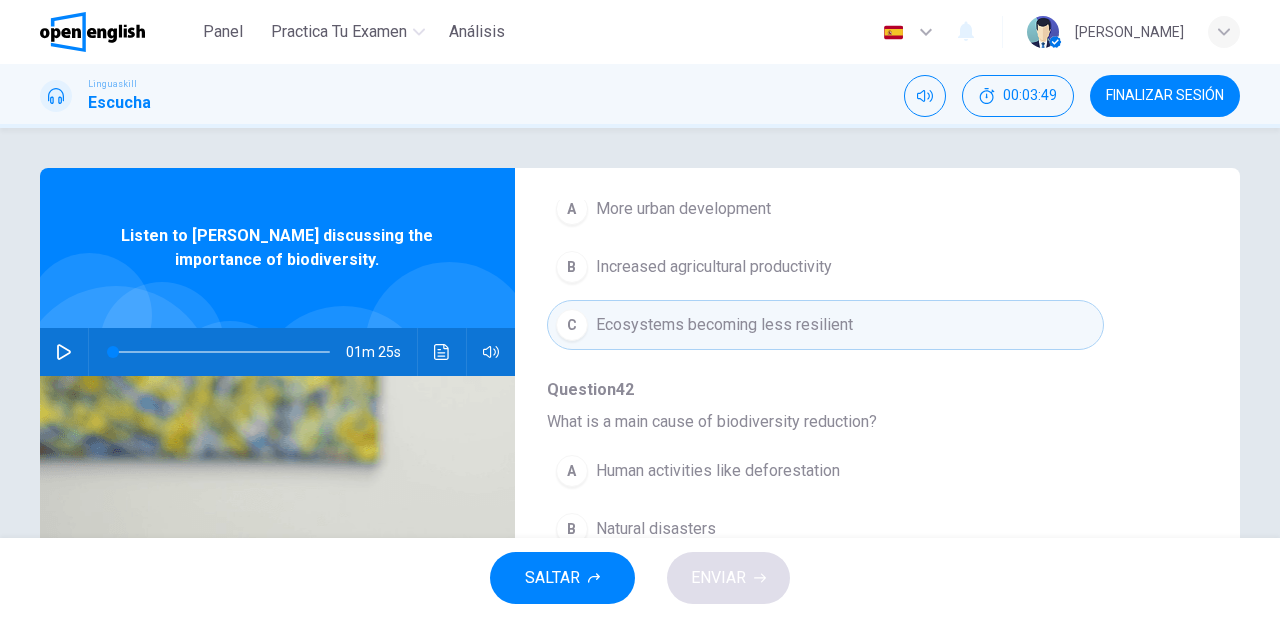 scroll, scrollTop: 856, scrollLeft: 0, axis: vertical 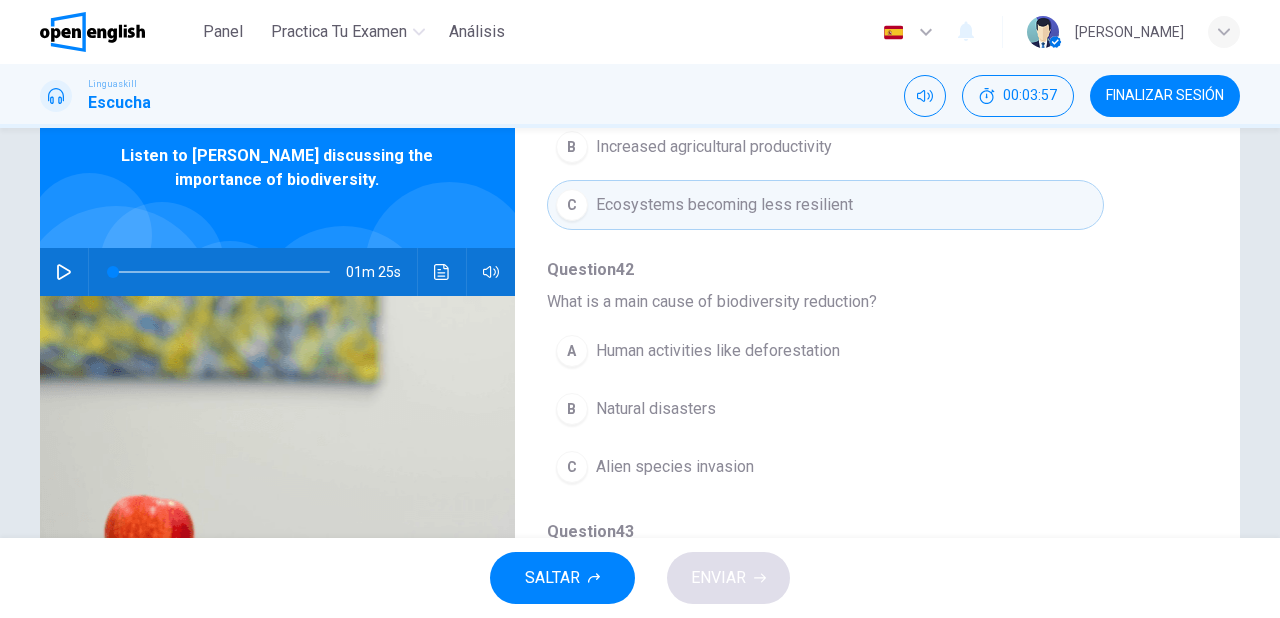 click on "Human activities like deforestation" at bounding box center [718, 351] 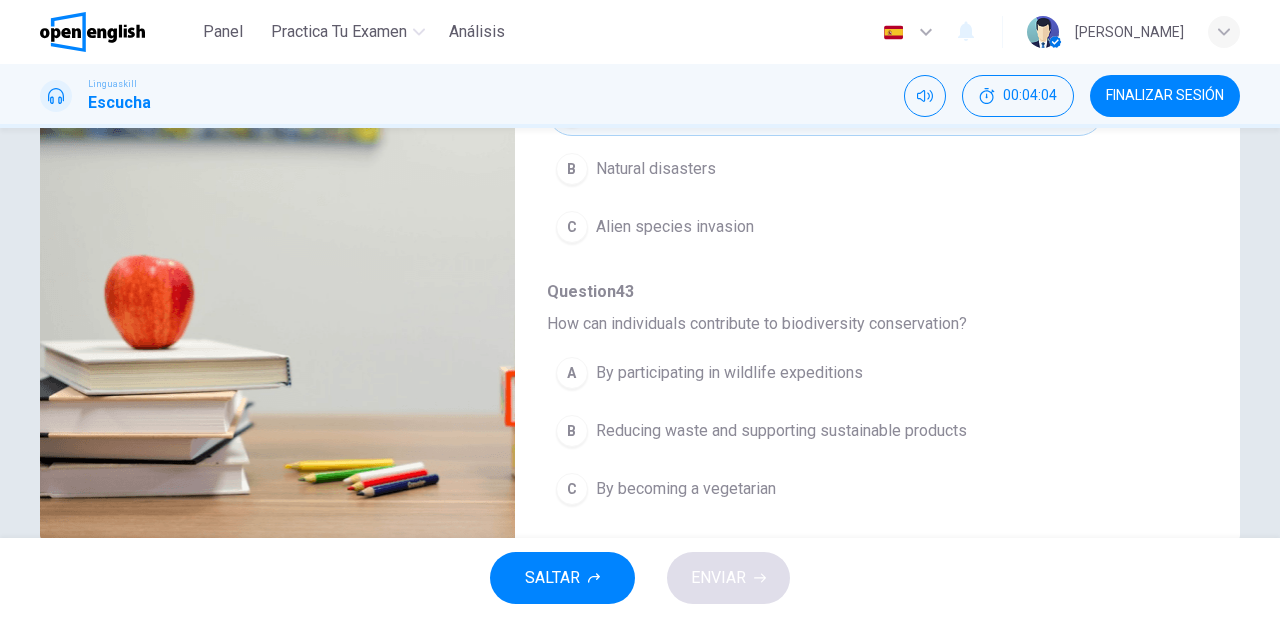 scroll, scrollTop: 364, scrollLeft: 0, axis: vertical 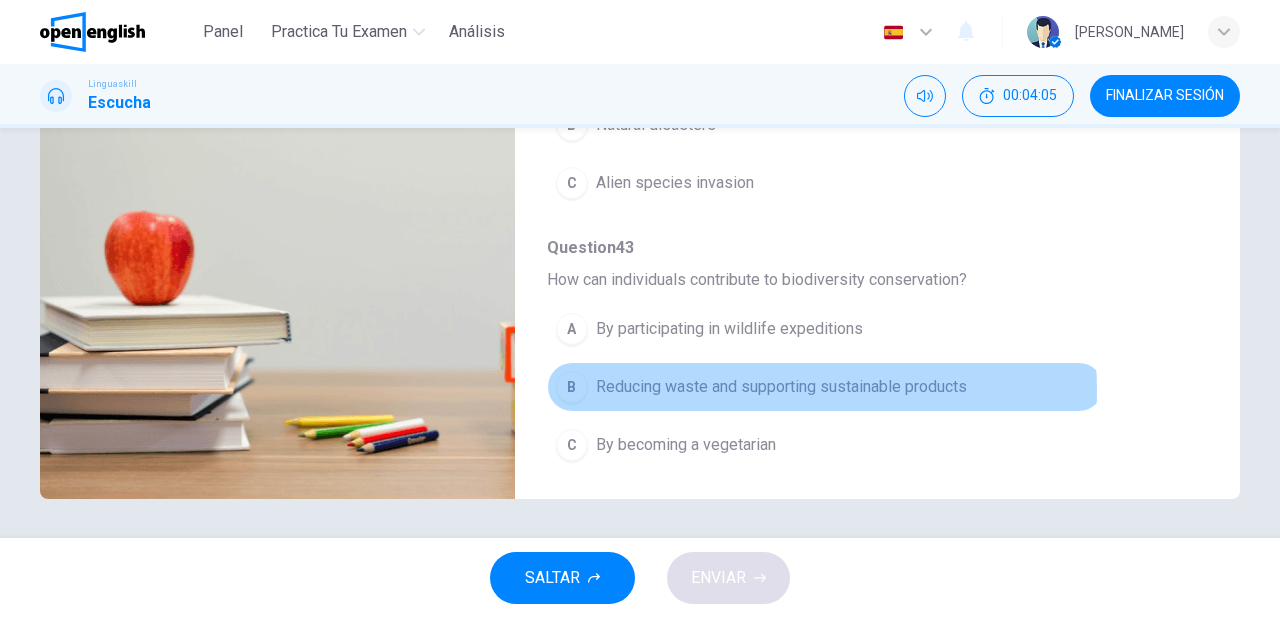 click on "Reducing waste and supporting sustainable products" at bounding box center (781, 387) 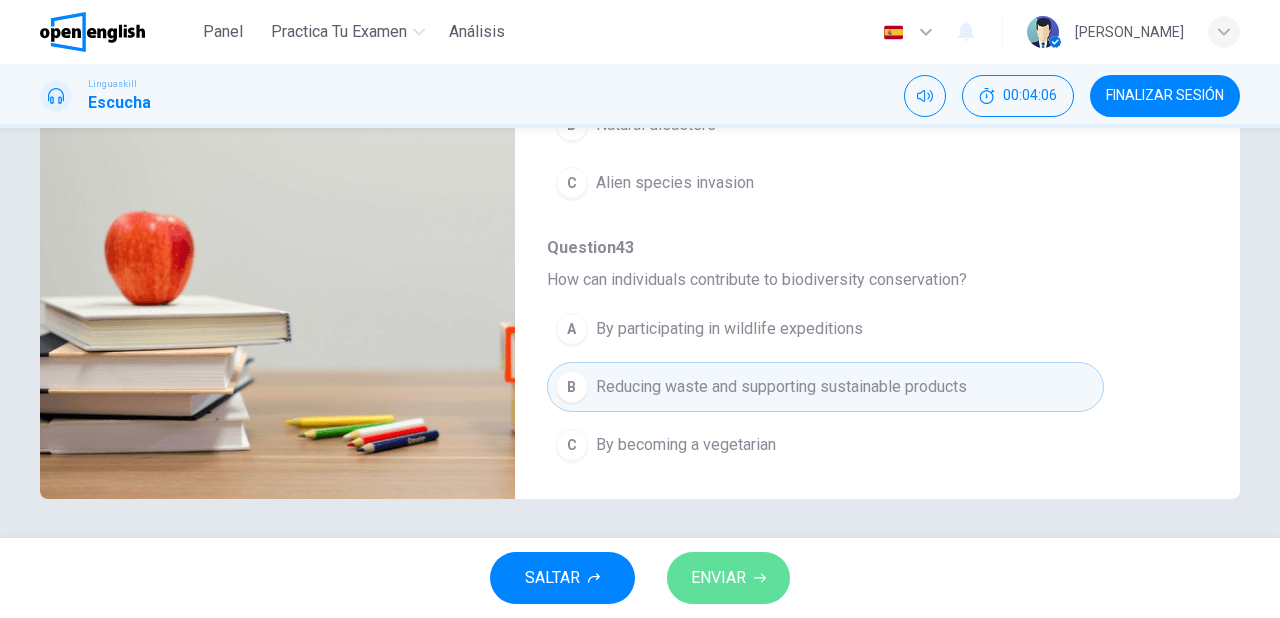 click on "ENVIAR" at bounding box center (718, 578) 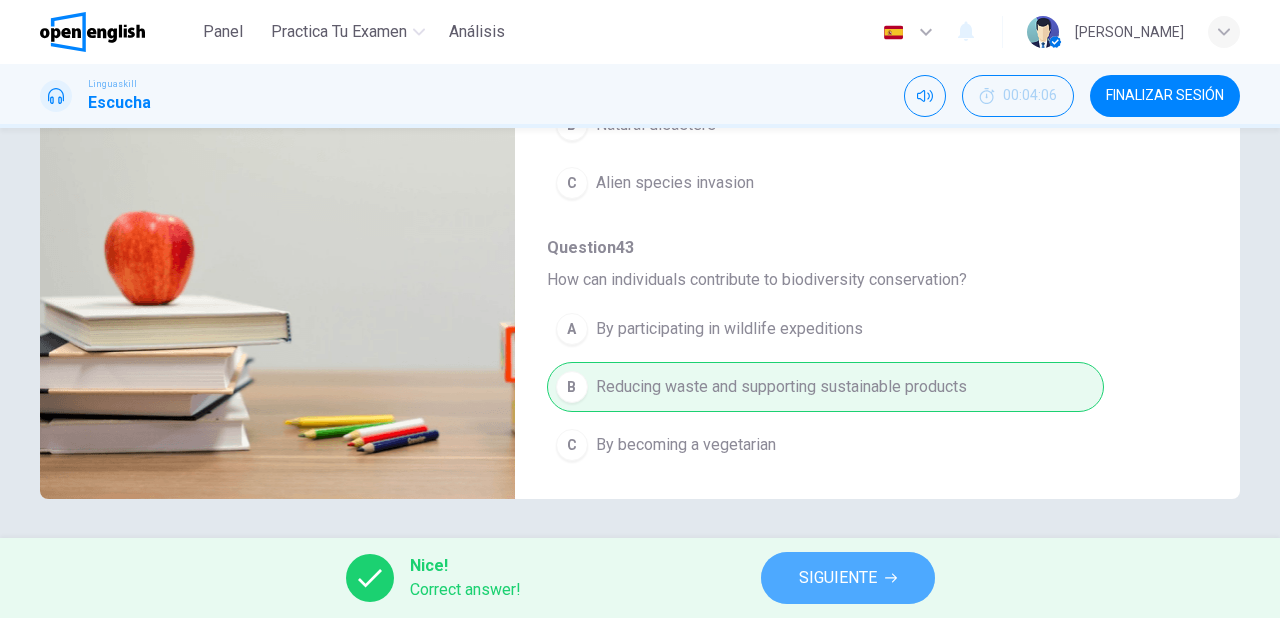 click on "SIGUIENTE" at bounding box center [838, 578] 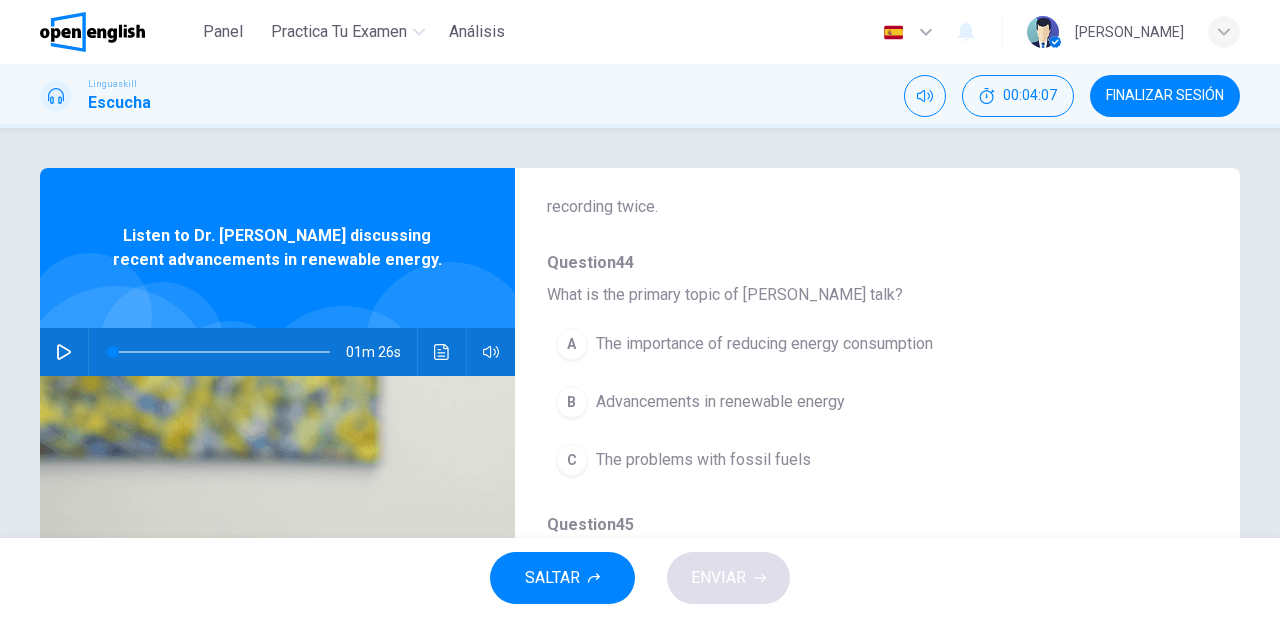 scroll, scrollTop: 160, scrollLeft: 0, axis: vertical 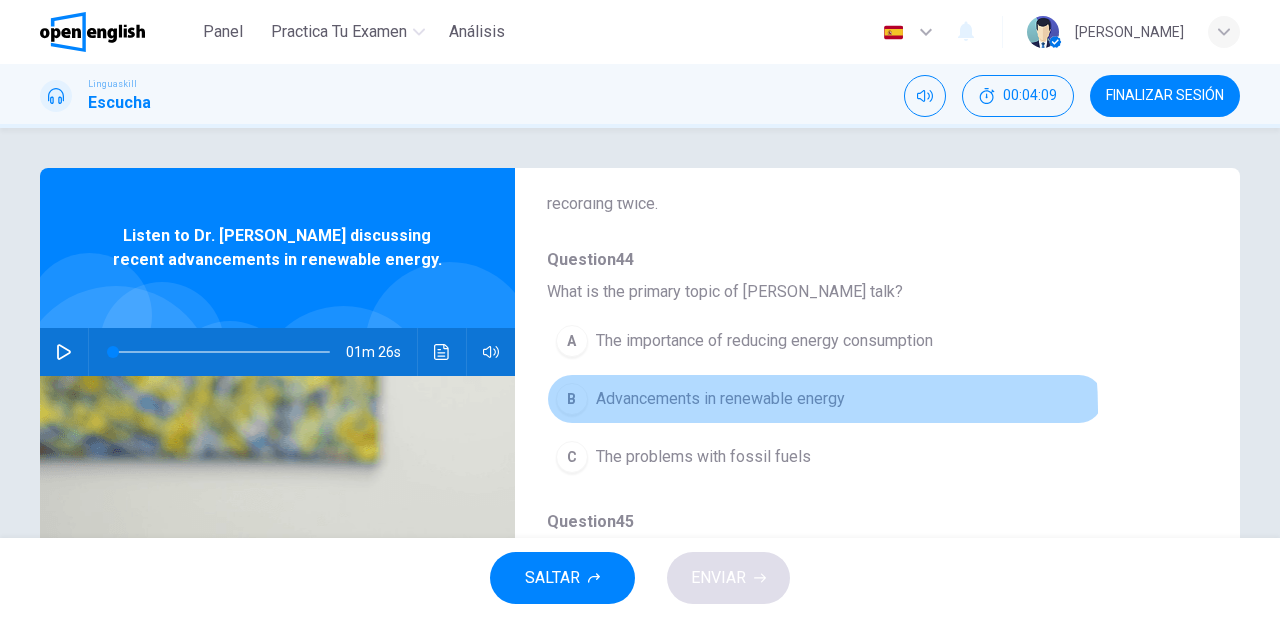 click on "Advancements in renewable energy" at bounding box center [720, 399] 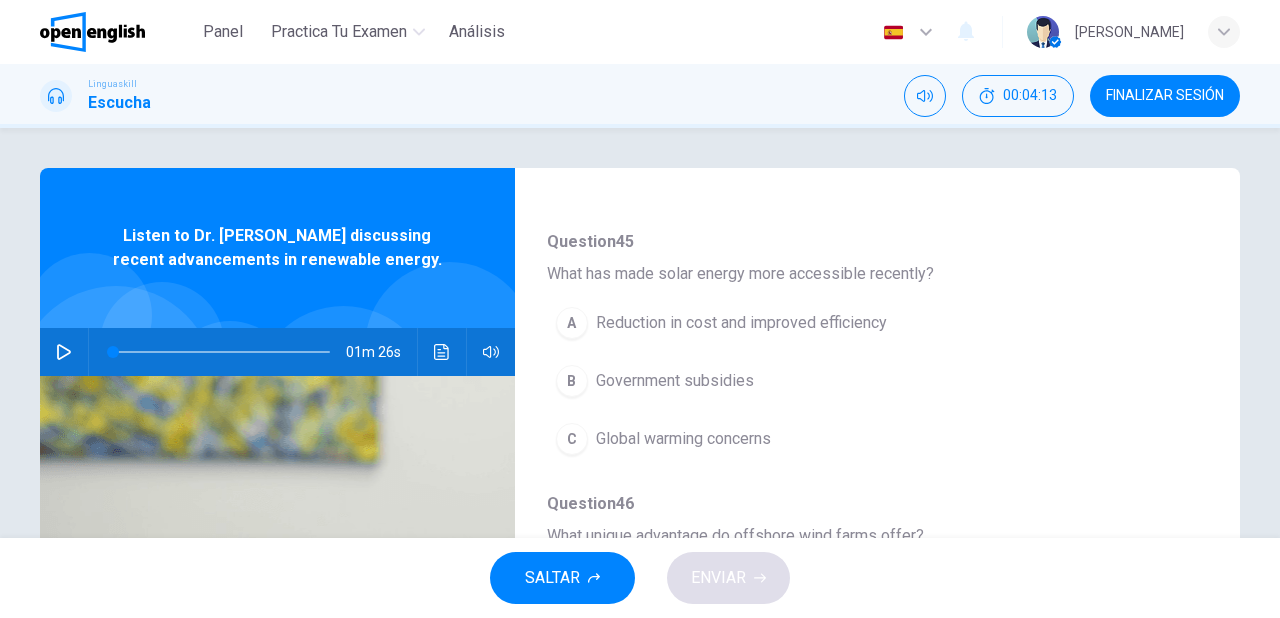 scroll, scrollTop: 480, scrollLeft: 0, axis: vertical 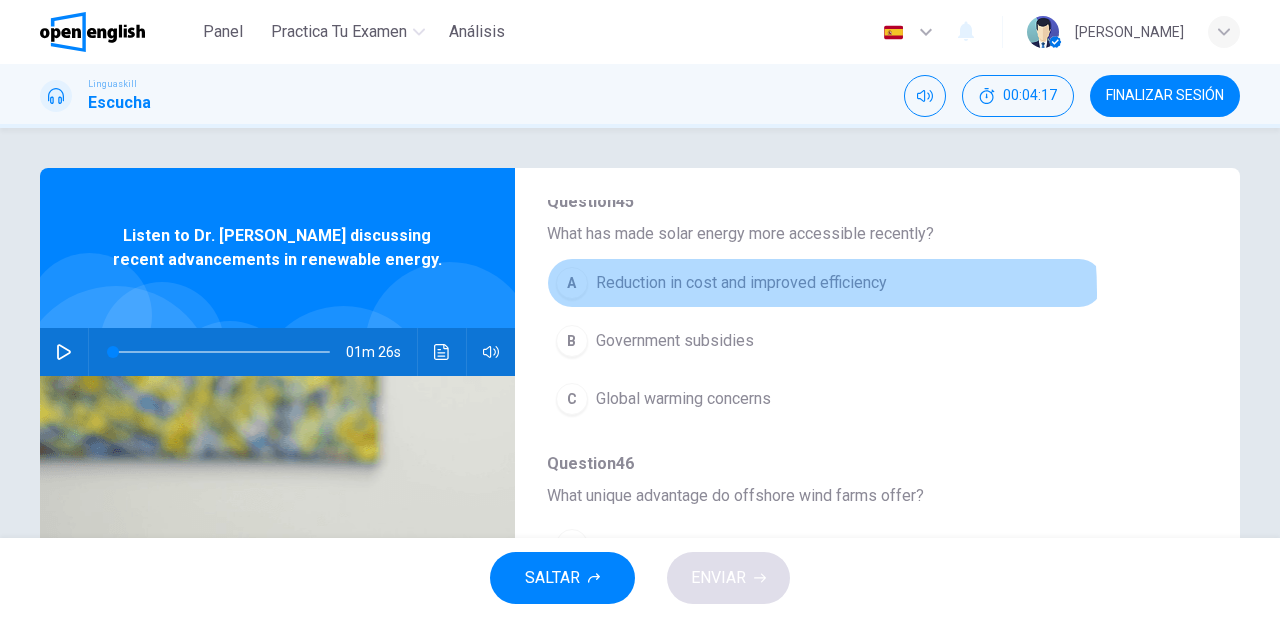 click on "Reduction in cost and improved efficiency" at bounding box center [741, 283] 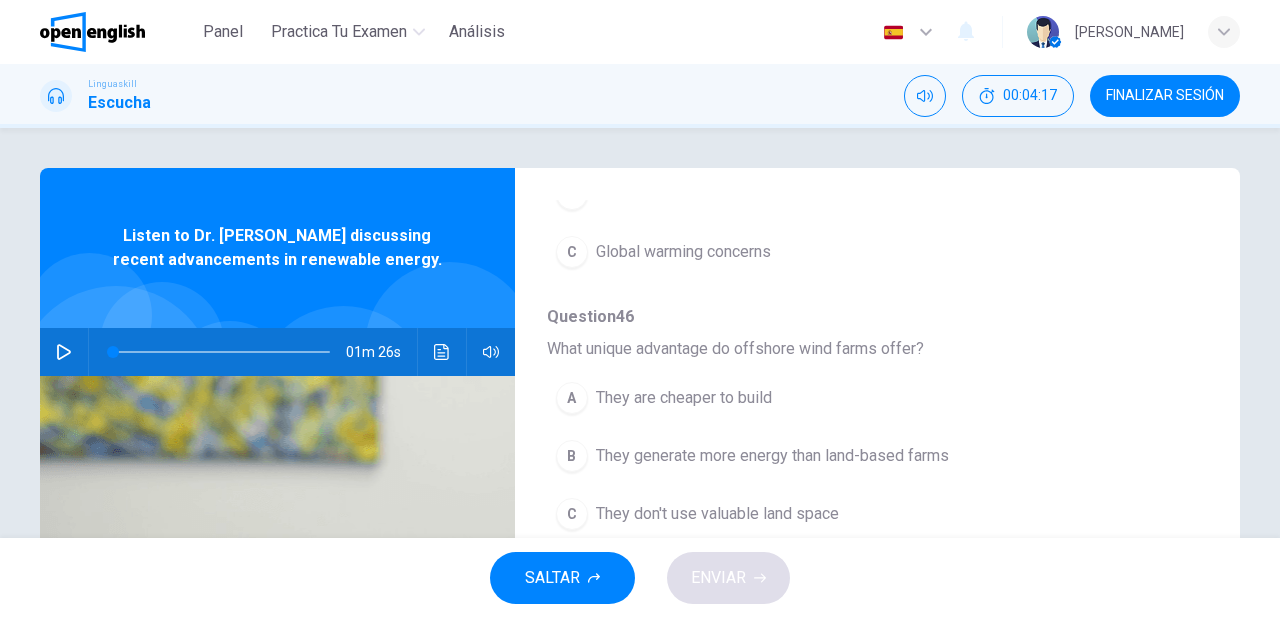 scroll, scrollTop: 640, scrollLeft: 0, axis: vertical 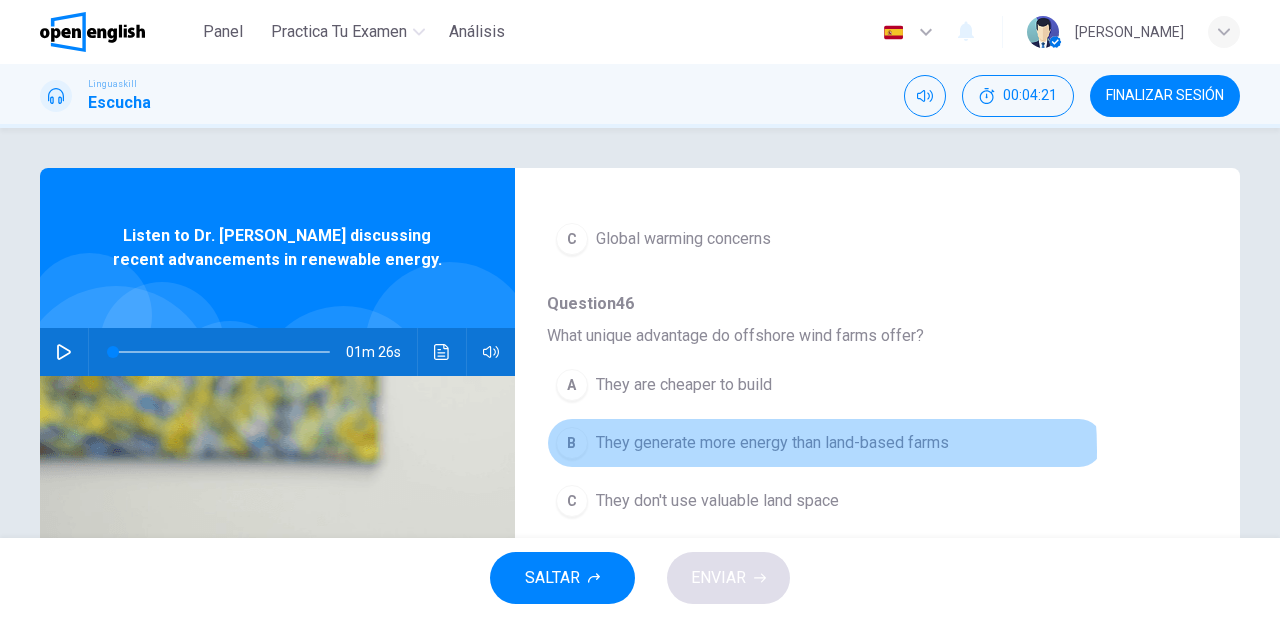 click on "They generate more energy than land-based farms" at bounding box center (772, 443) 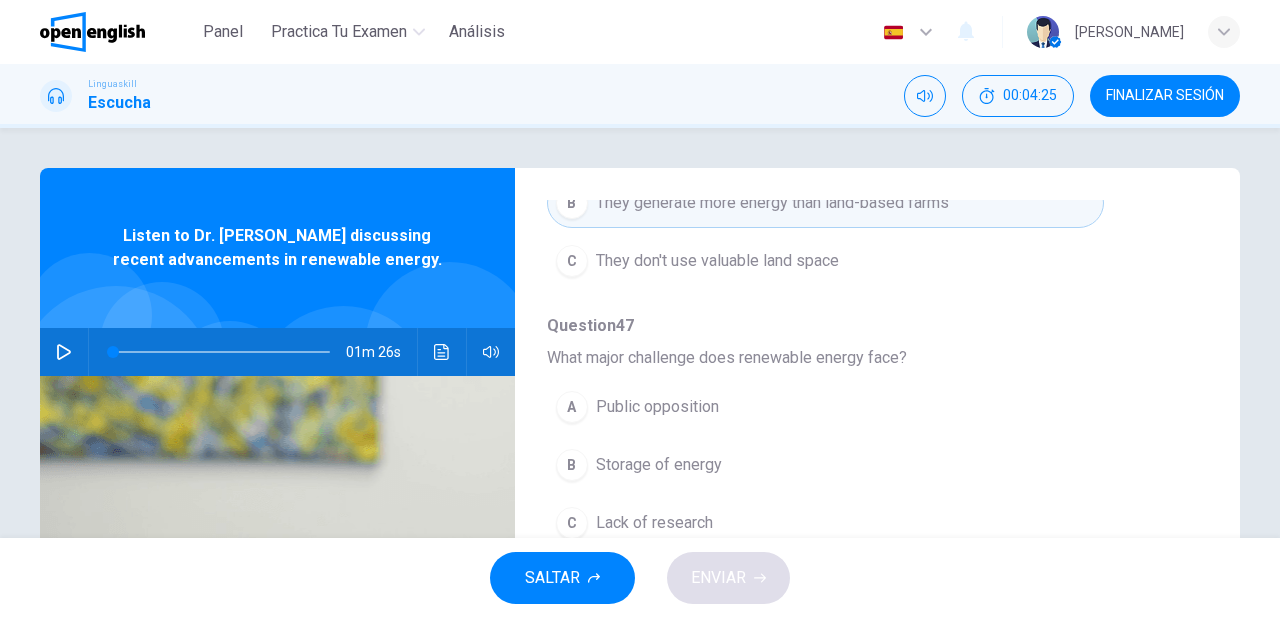 scroll, scrollTop: 880, scrollLeft: 0, axis: vertical 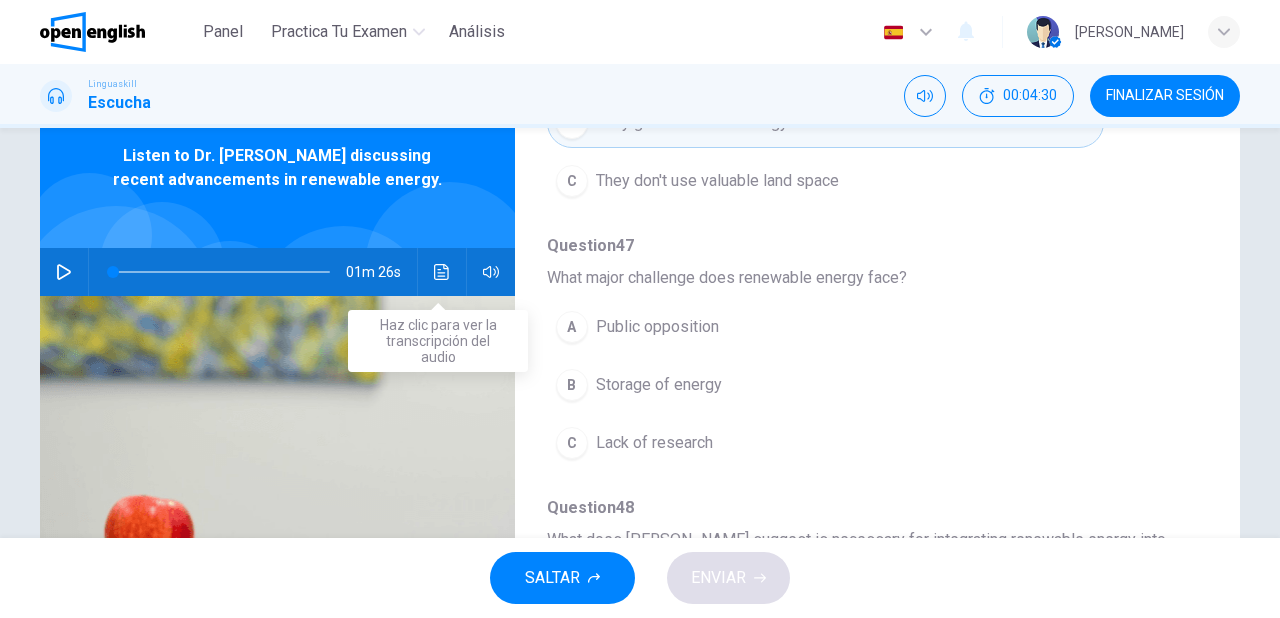 click at bounding box center (442, 272) 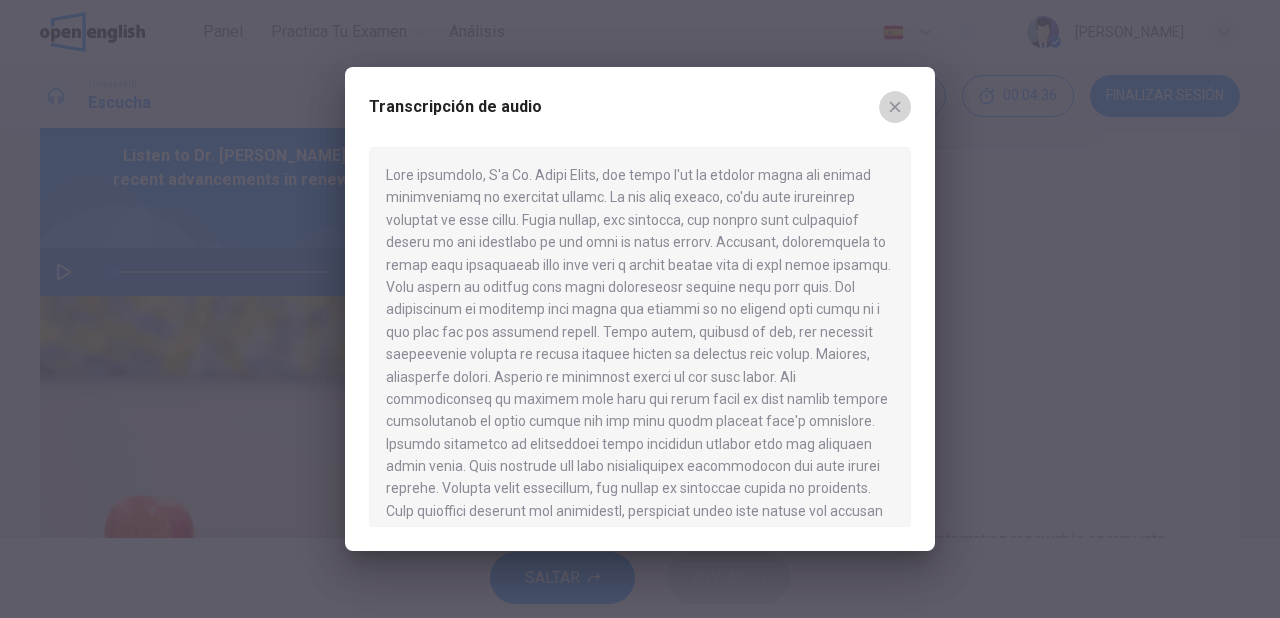 click 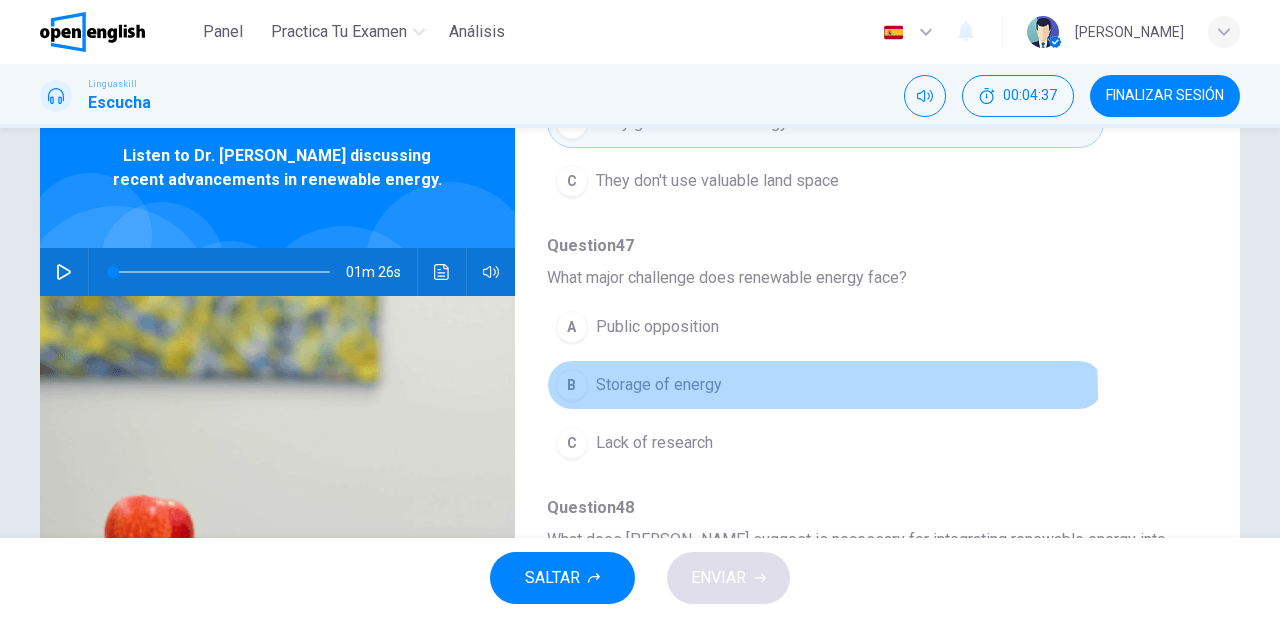 click on "Storage of energy" at bounding box center (659, 385) 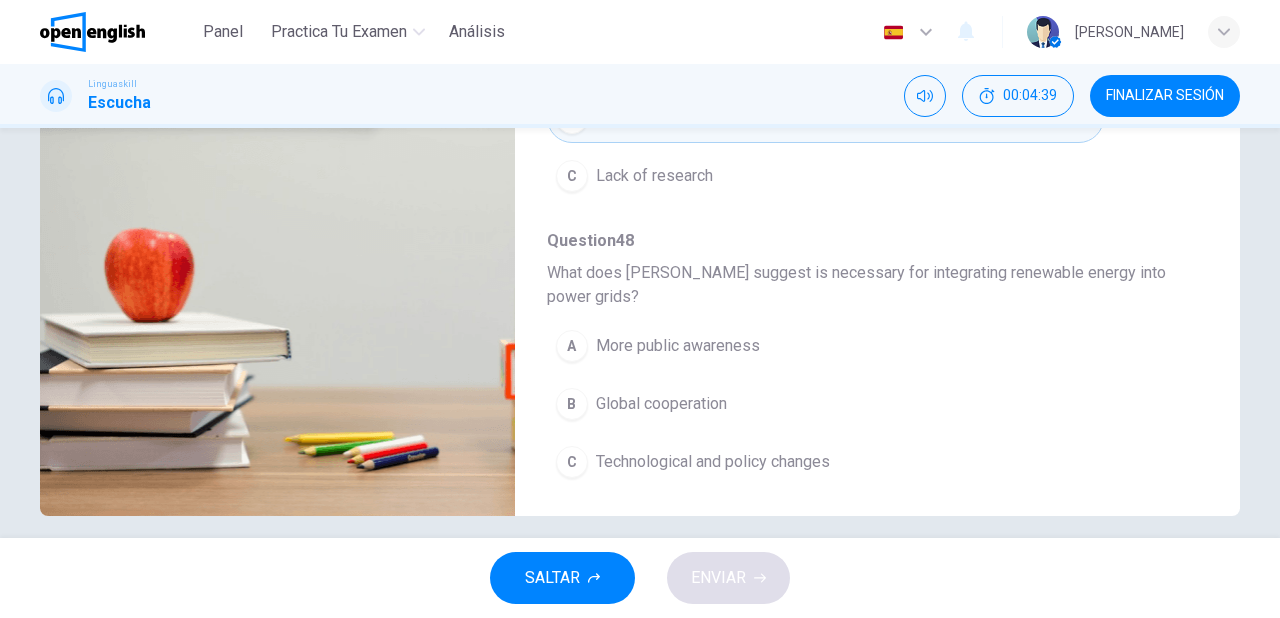scroll, scrollTop: 364, scrollLeft: 0, axis: vertical 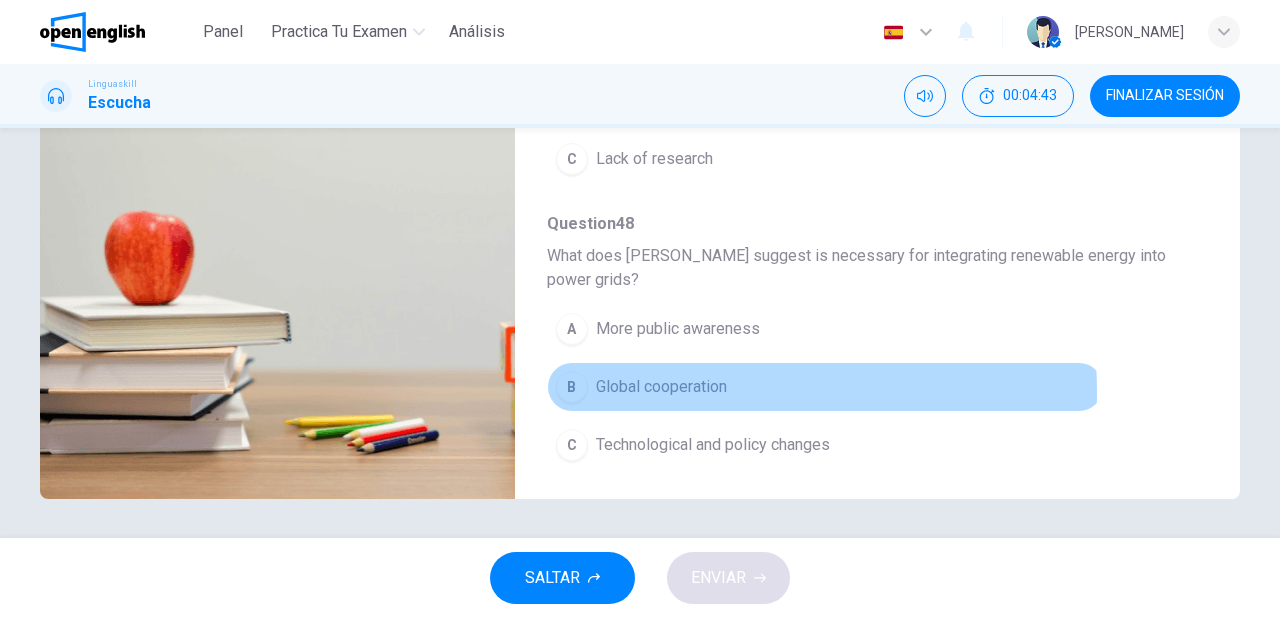 click on "Global cooperation" at bounding box center [661, 387] 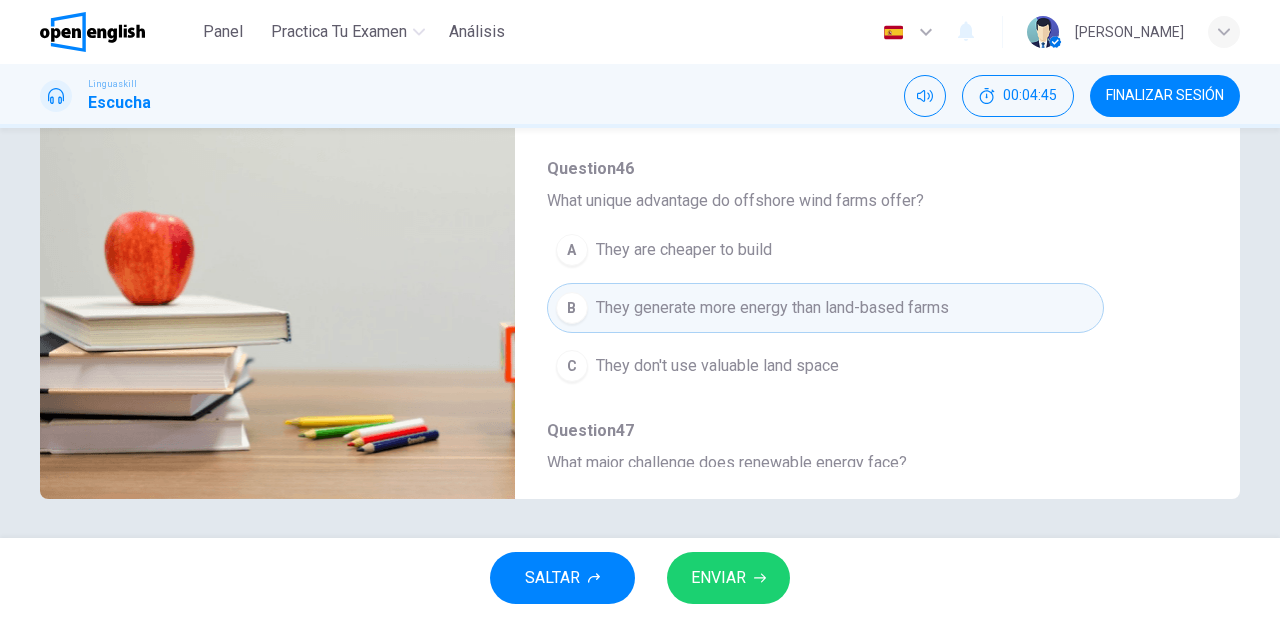 scroll, scrollTop: 400, scrollLeft: 0, axis: vertical 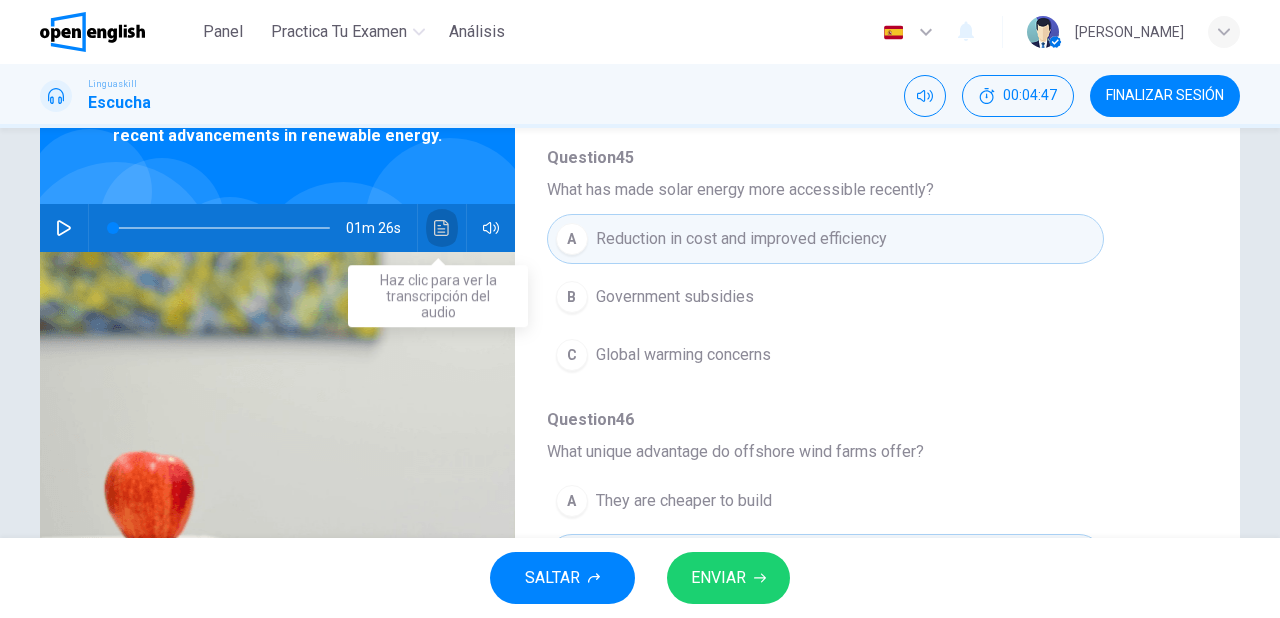 click 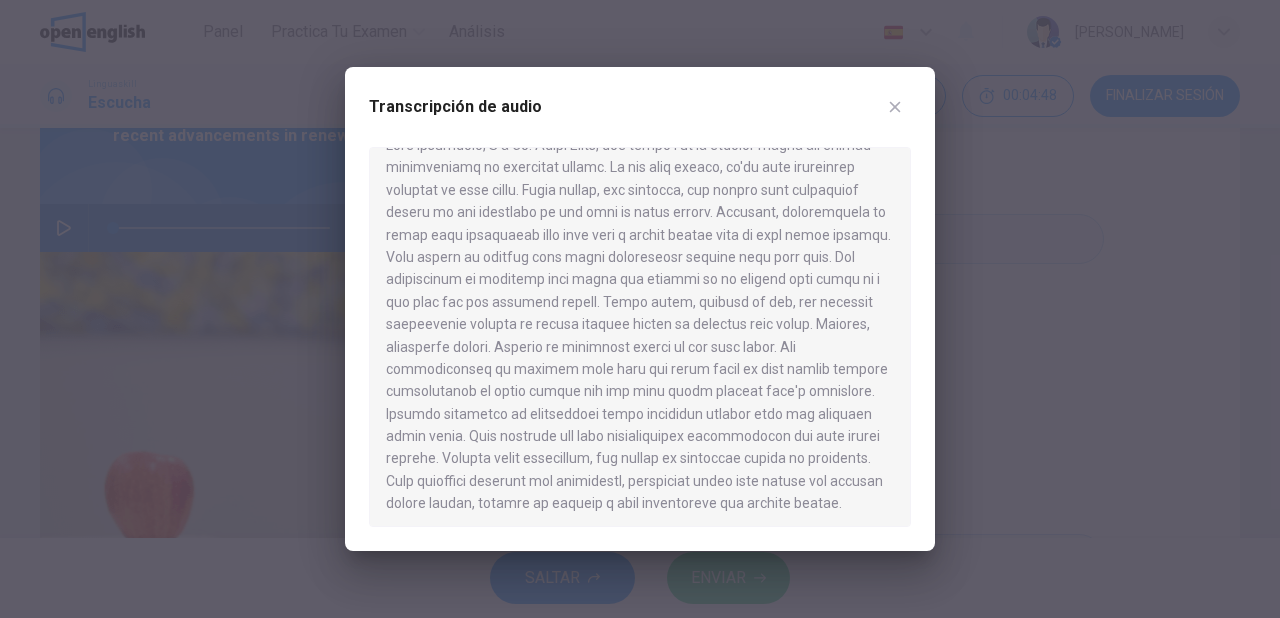scroll, scrollTop: 56, scrollLeft: 0, axis: vertical 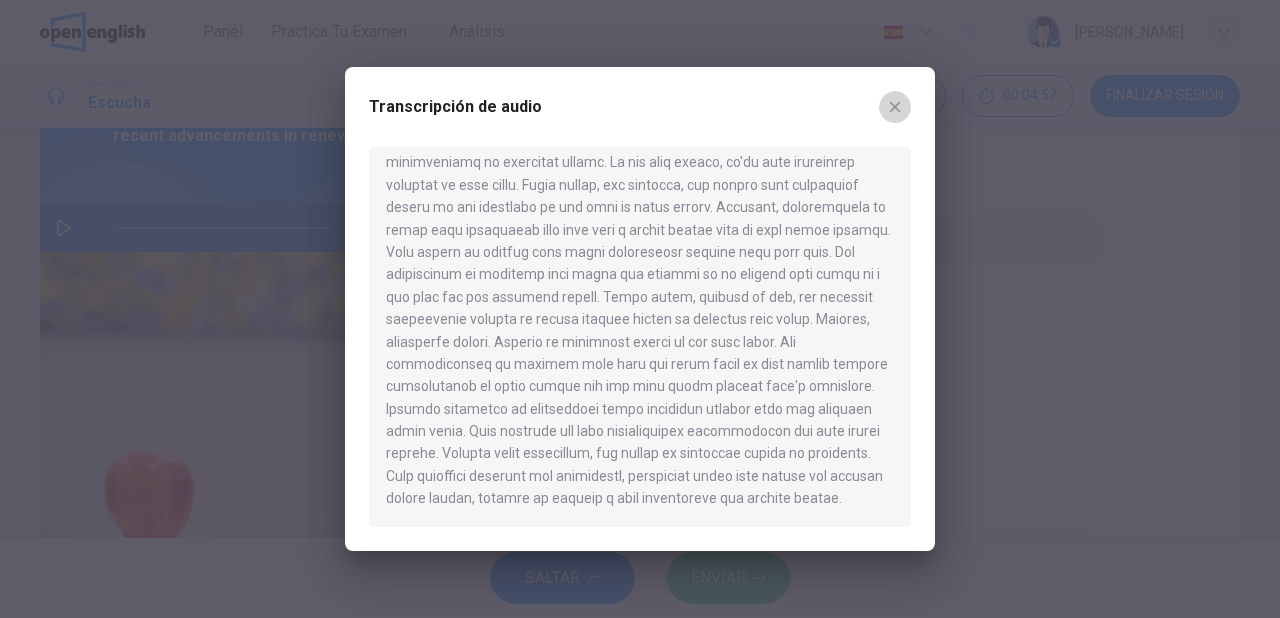 click 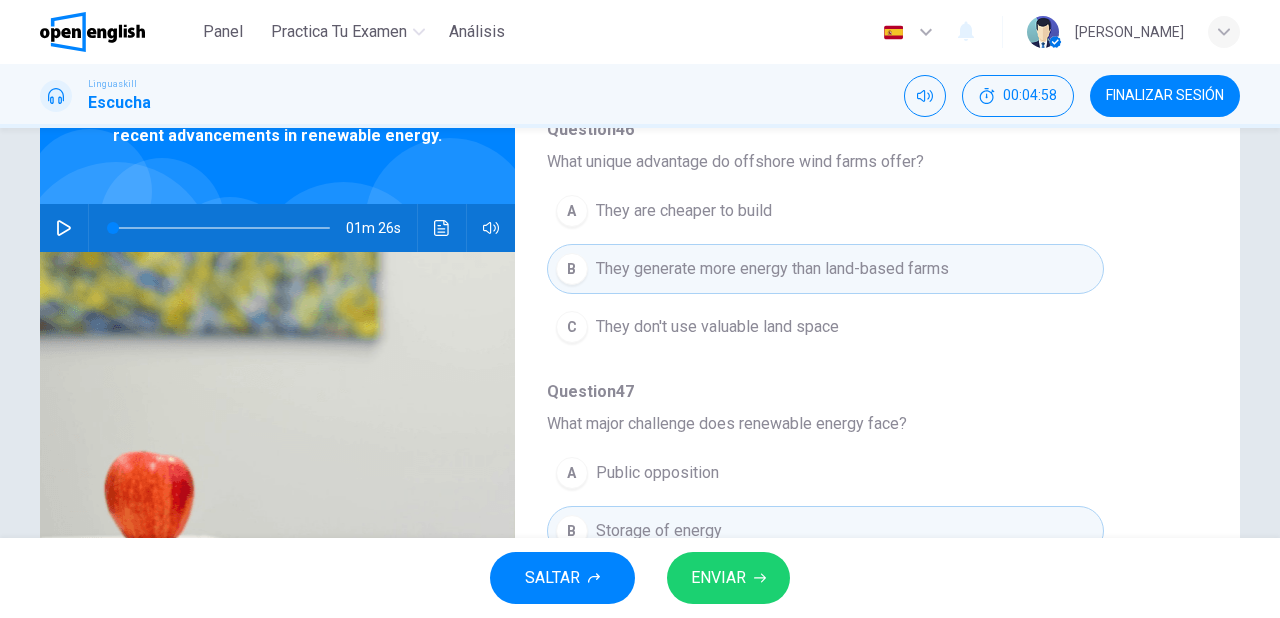 scroll, scrollTop: 880, scrollLeft: 0, axis: vertical 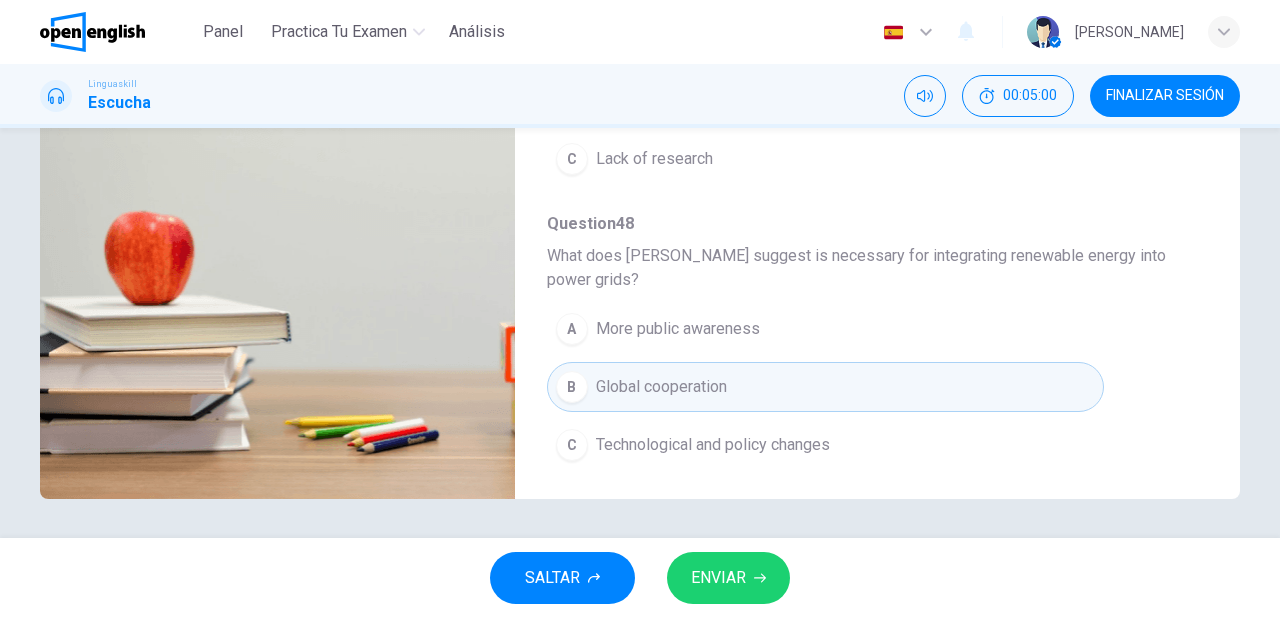 click on "Technological and policy changes" at bounding box center (713, 445) 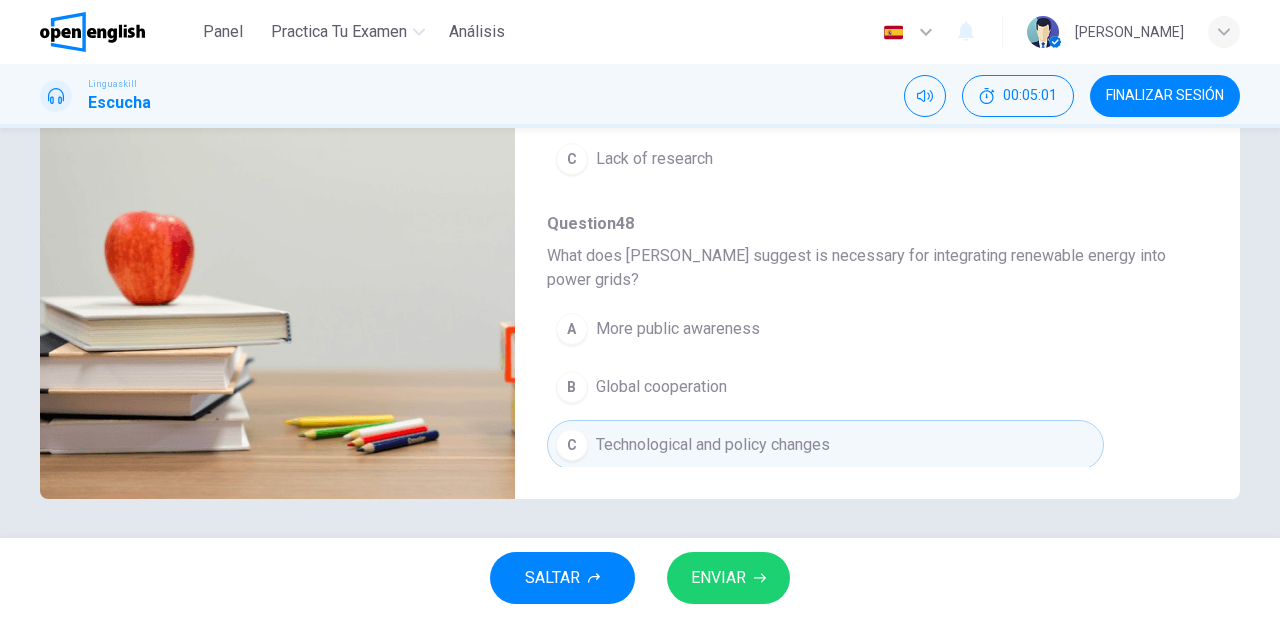 click on "ENVIAR" at bounding box center (728, 578) 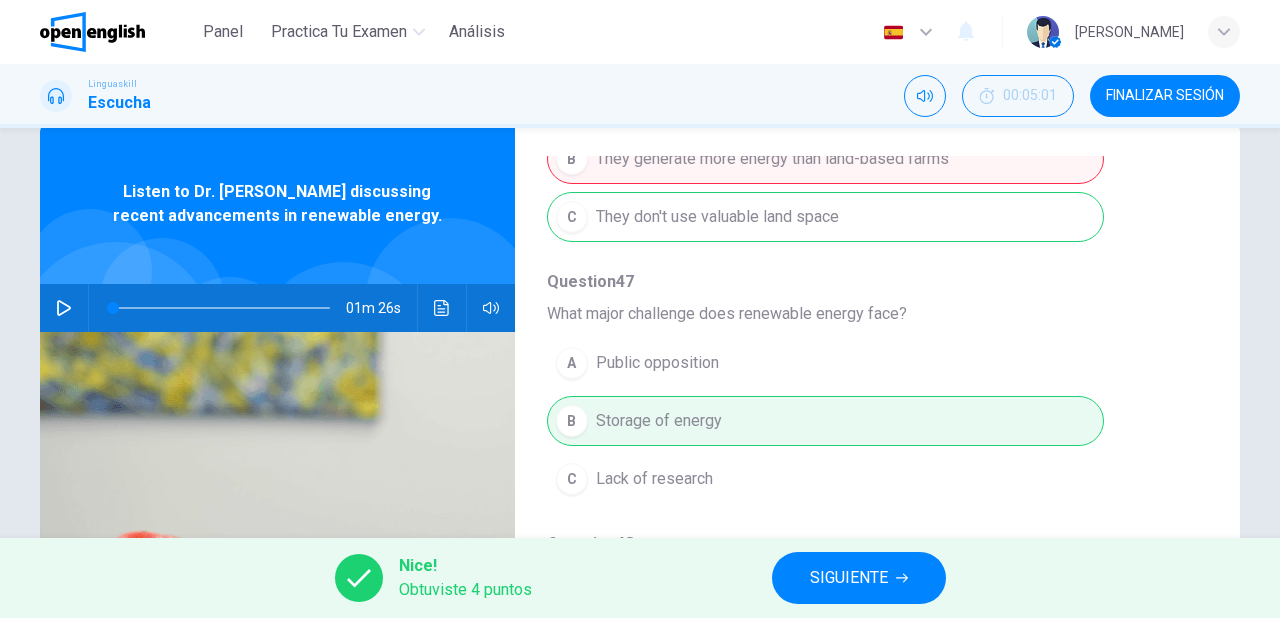 scroll, scrollTop: 0, scrollLeft: 0, axis: both 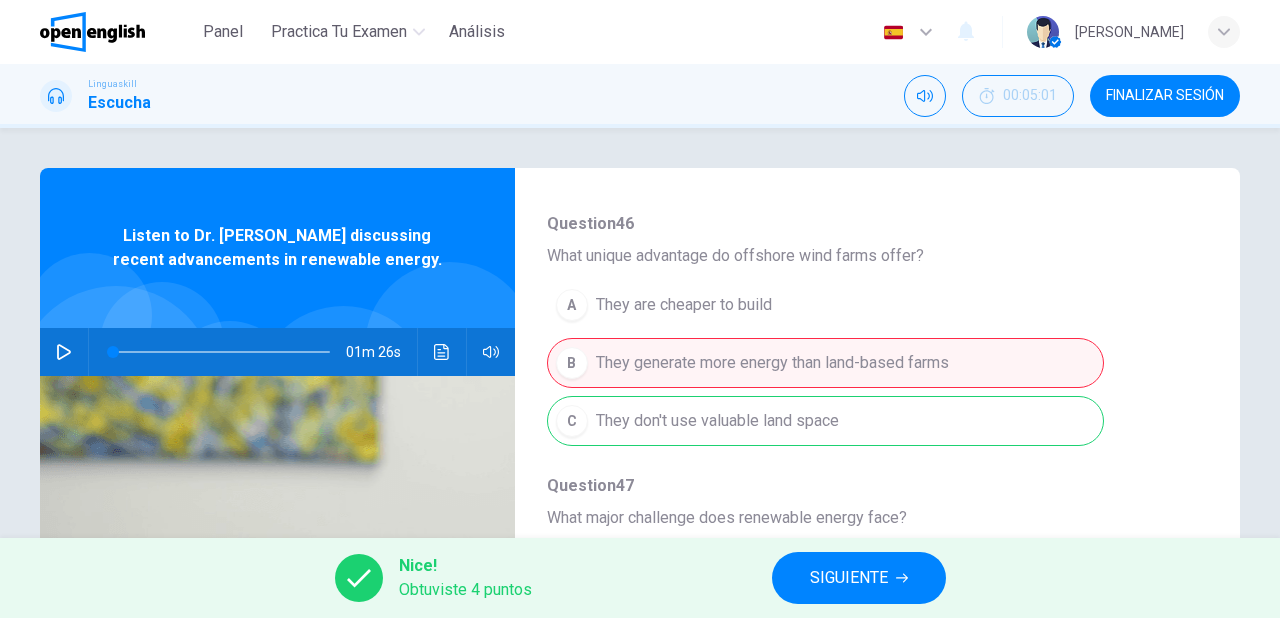 click on "SIGUIENTE" at bounding box center (849, 578) 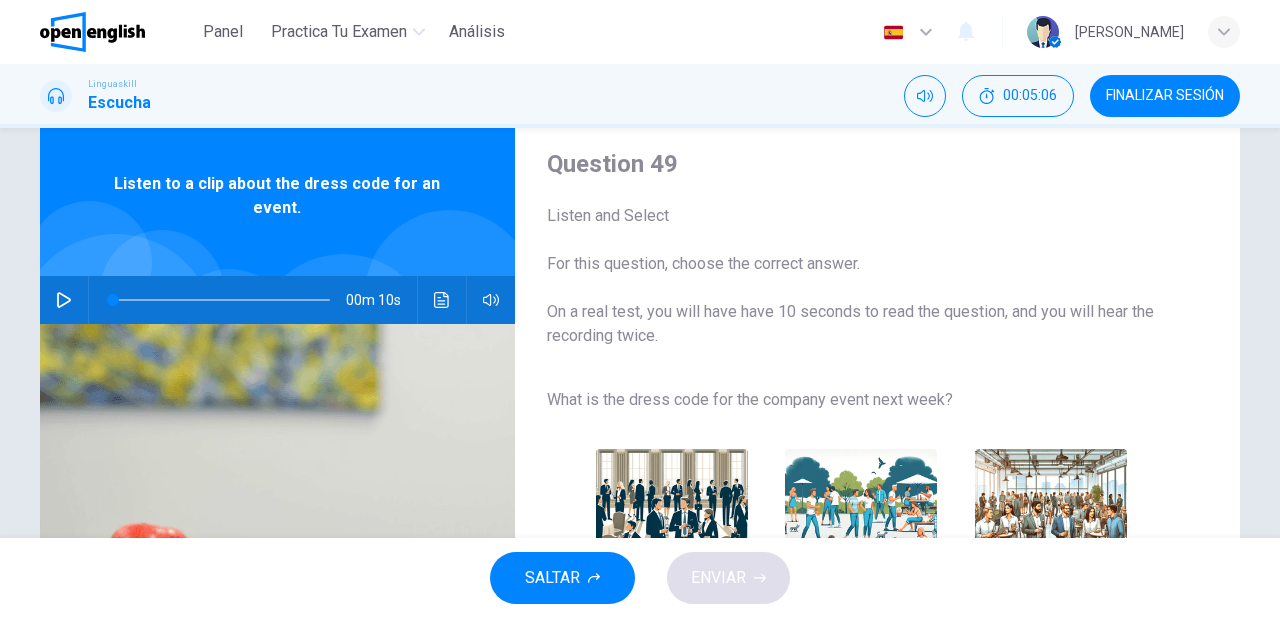 scroll, scrollTop: 80, scrollLeft: 0, axis: vertical 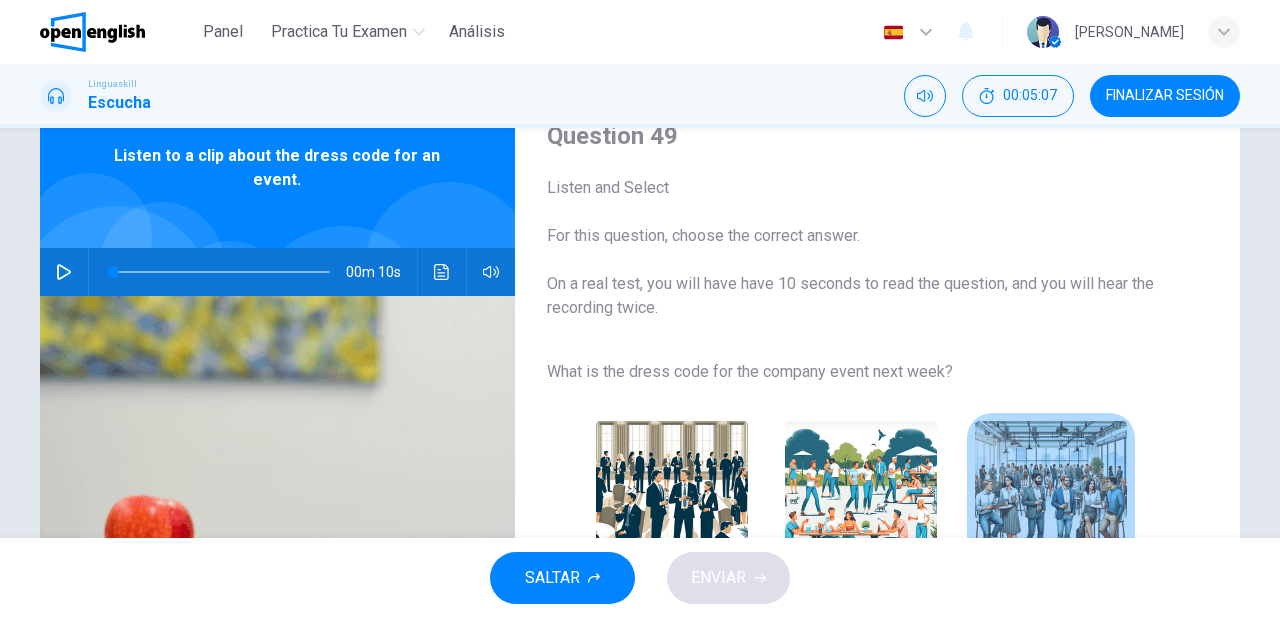 drag, startPoint x: 1014, startPoint y: 480, endPoint x: 908, endPoint y: 556, distance: 130.43005 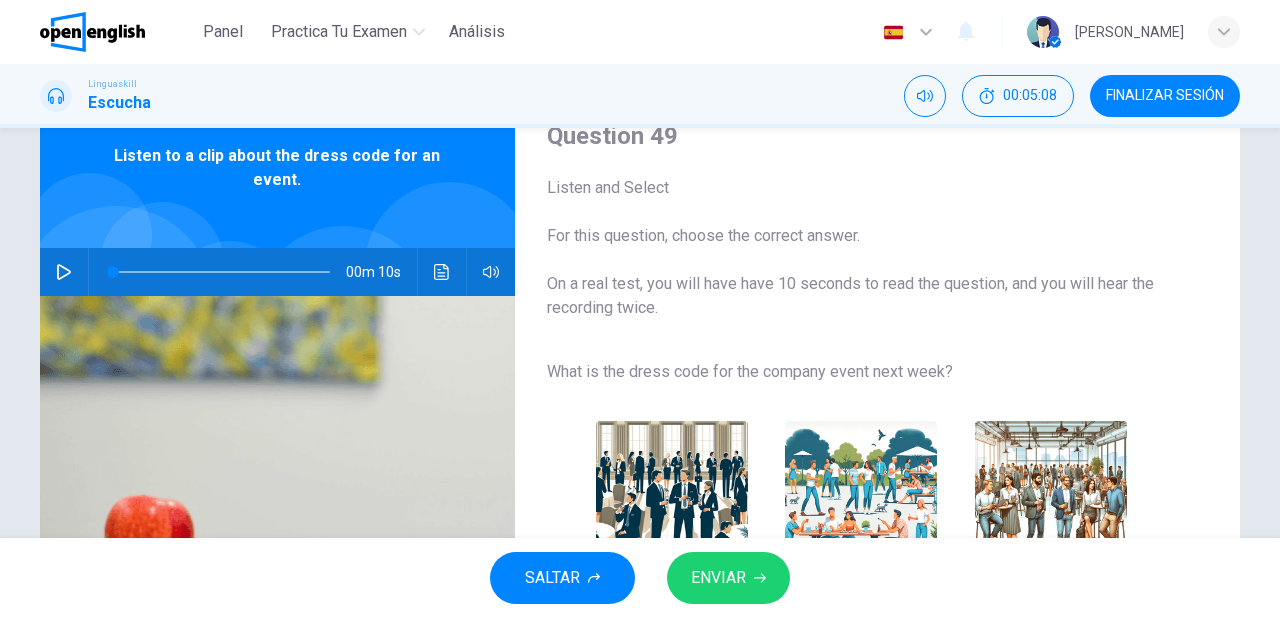 click on "ENVIAR" at bounding box center [718, 578] 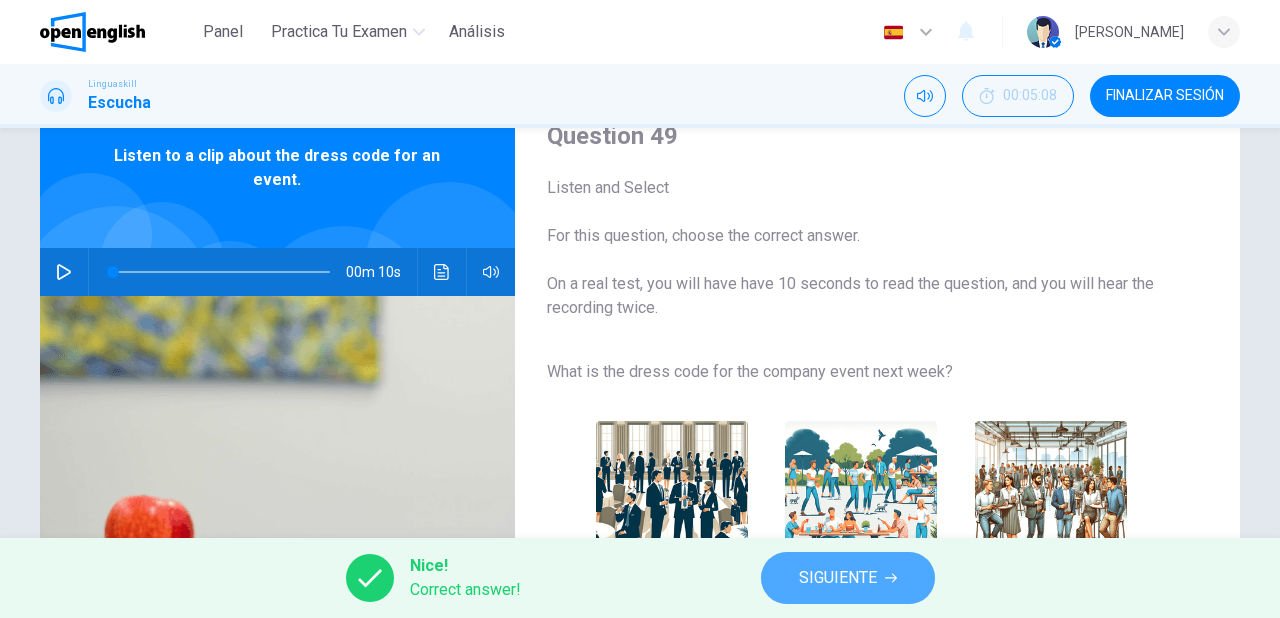 click on "SIGUIENTE" at bounding box center (838, 578) 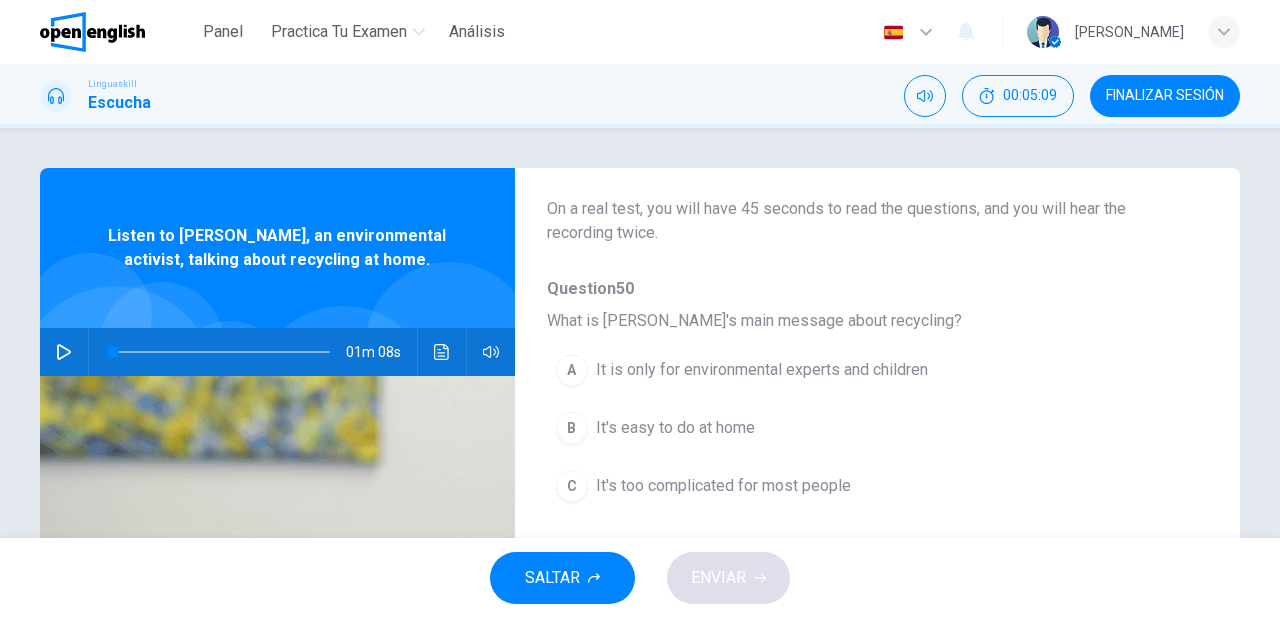 scroll, scrollTop: 160, scrollLeft: 0, axis: vertical 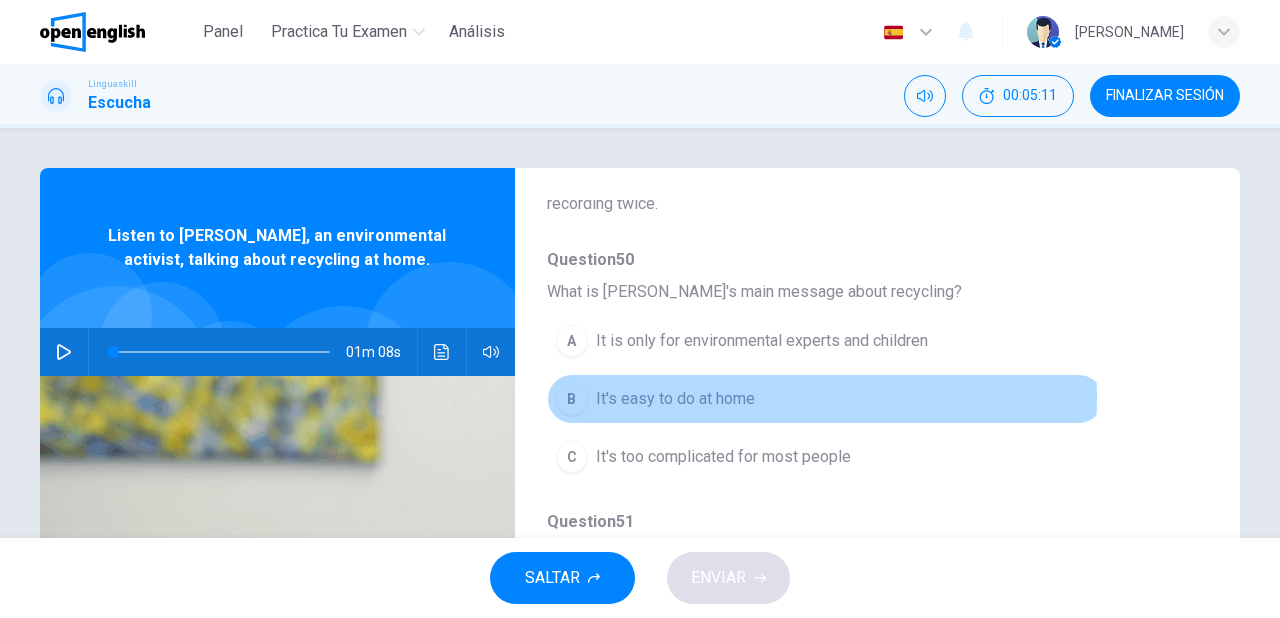 click on "It's easy to do at home" at bounding box center [675, 399] 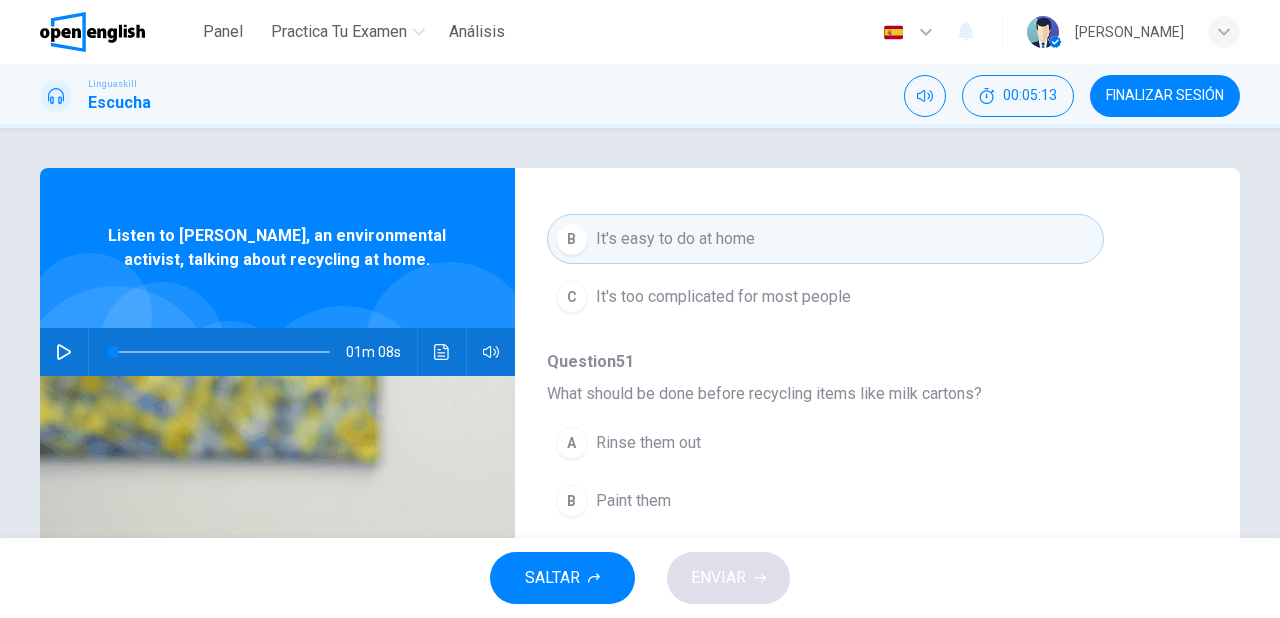 scroll, scrollTop: 400, scrollLeft: 0, axis: vertical 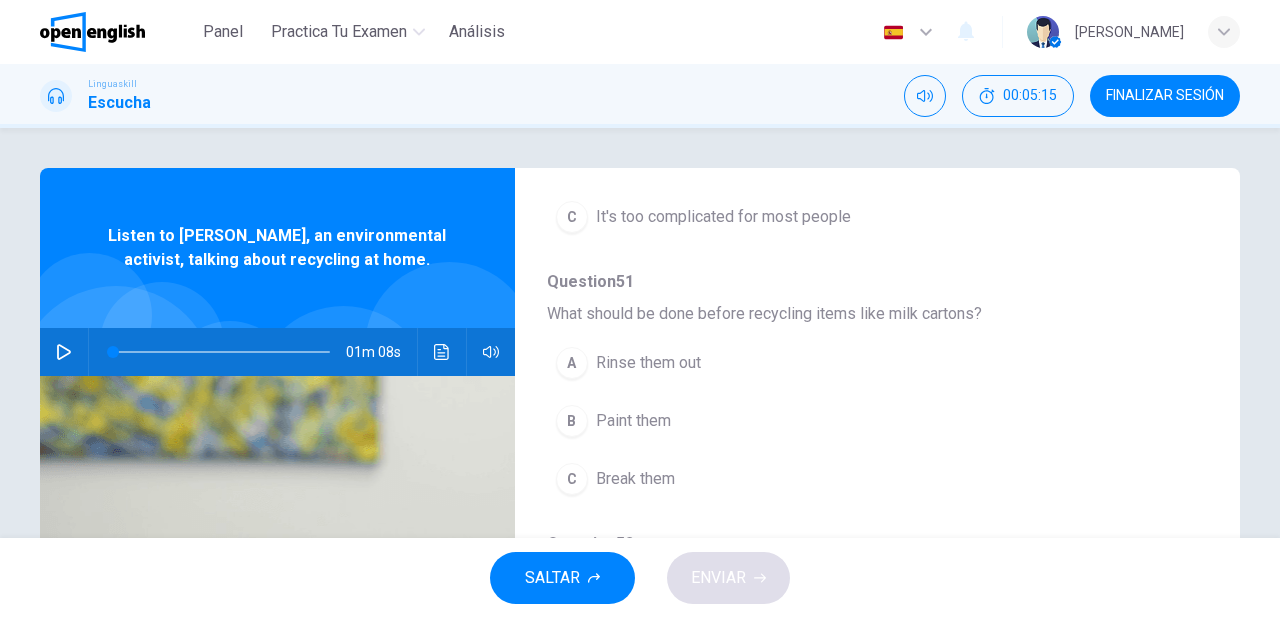 click on "Rinse them out" at bounding box center (648, 363) 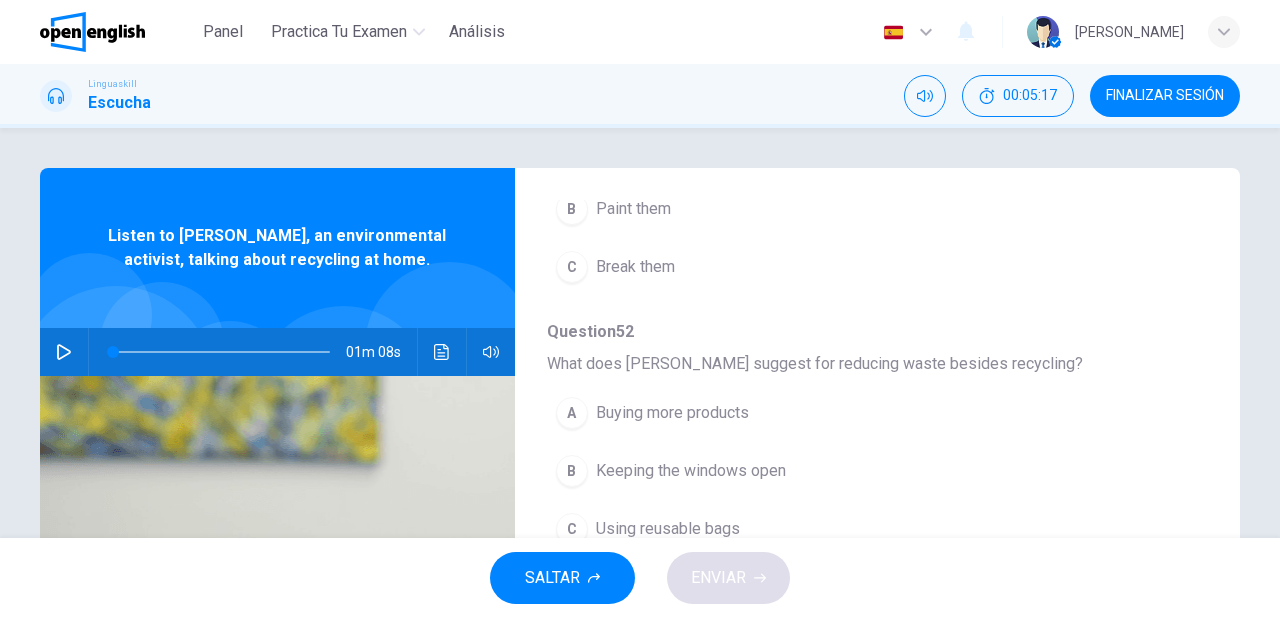 scroll, scrollTop: 640, scrollLeft: 0, axis: vertical 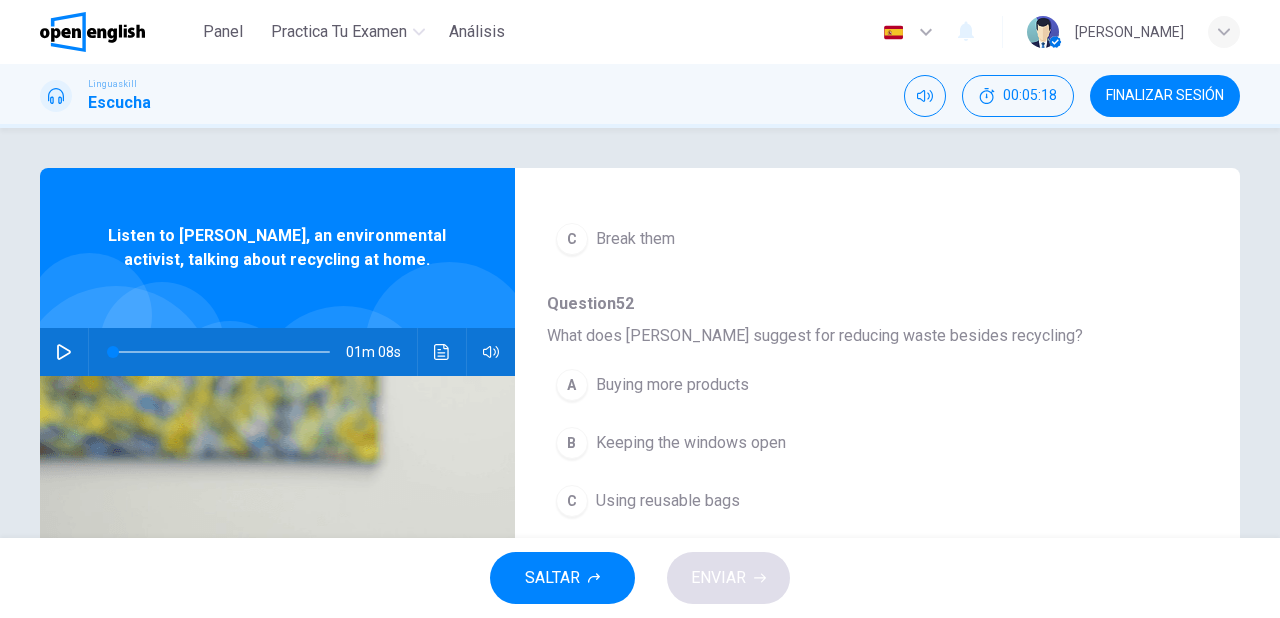 click on "Using reusable bags" at bounding box center [668, 501] 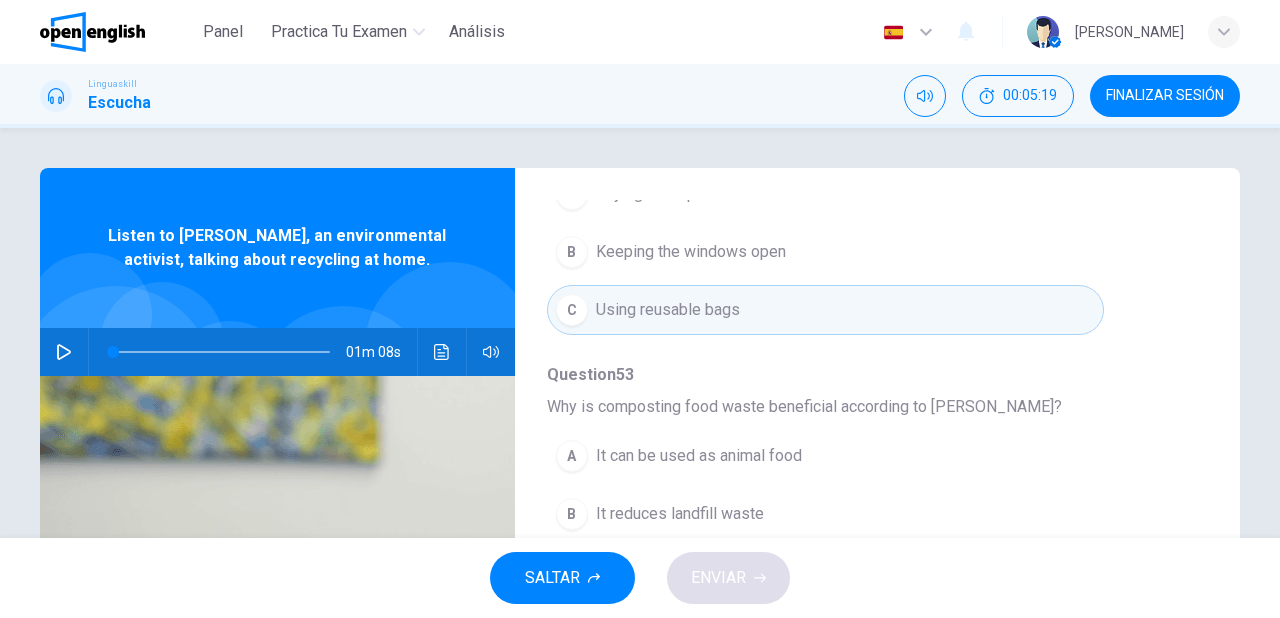 scroll, scrollTop: 856, scrollLeft: 0, axis: vertical 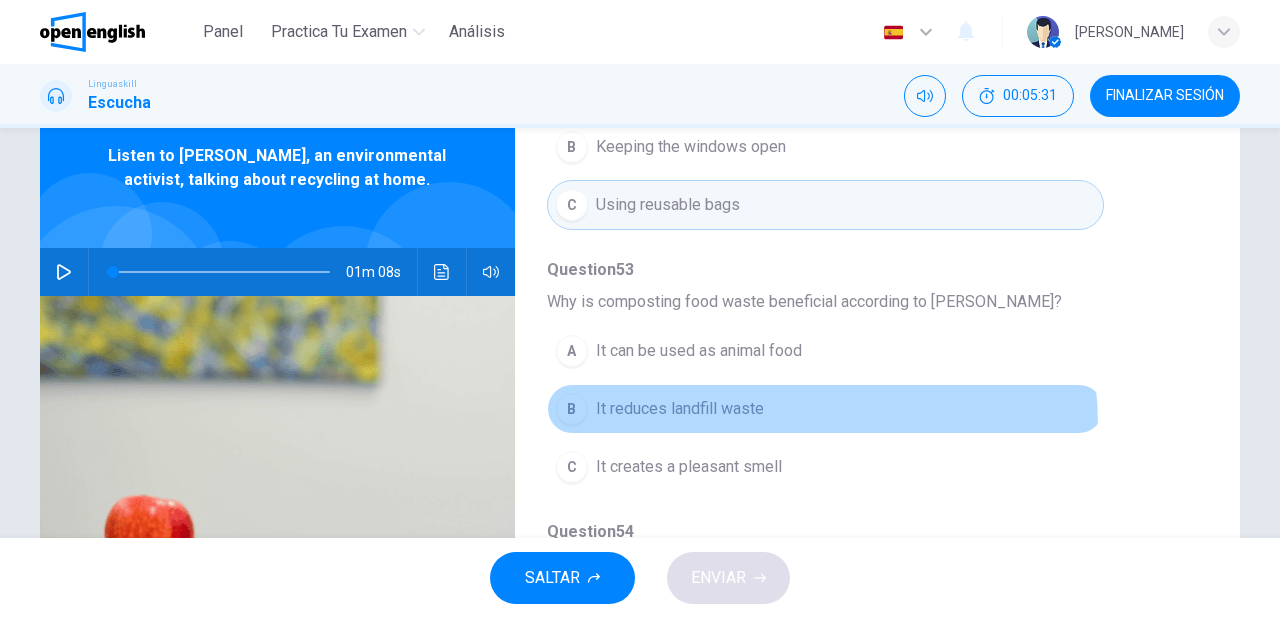 click on "B It reduces landfill waste" at bounding box center (825, 409) 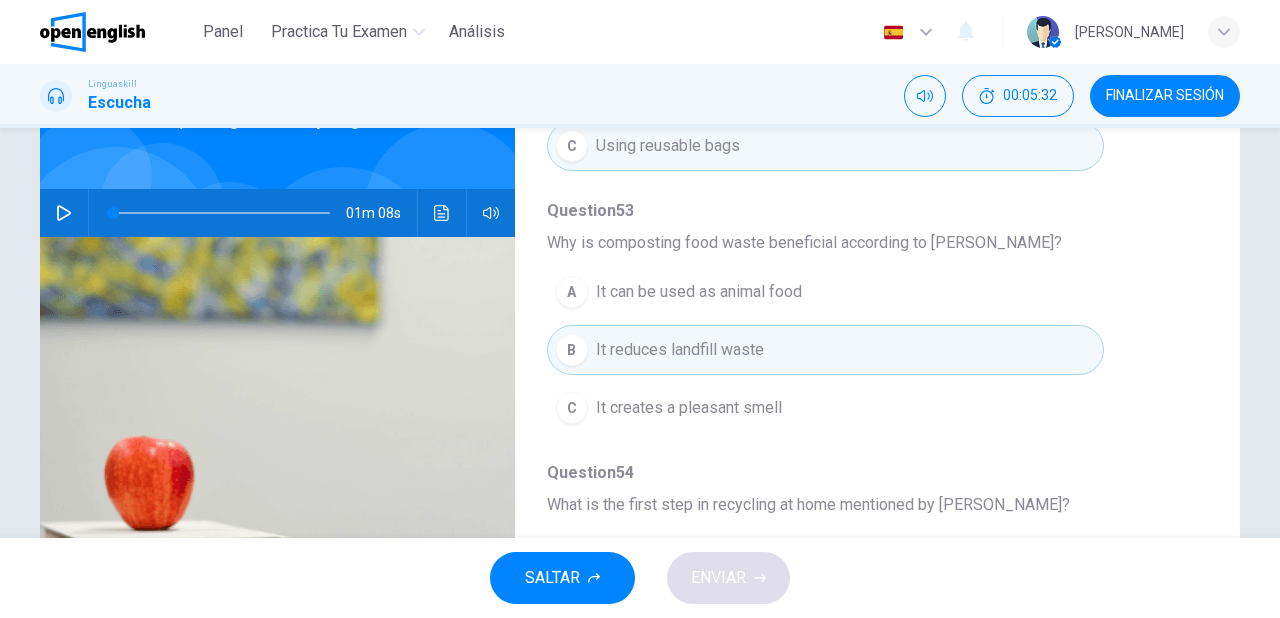 scroll, scrollTop: 240, scrollLeft: 0, axis: vertical 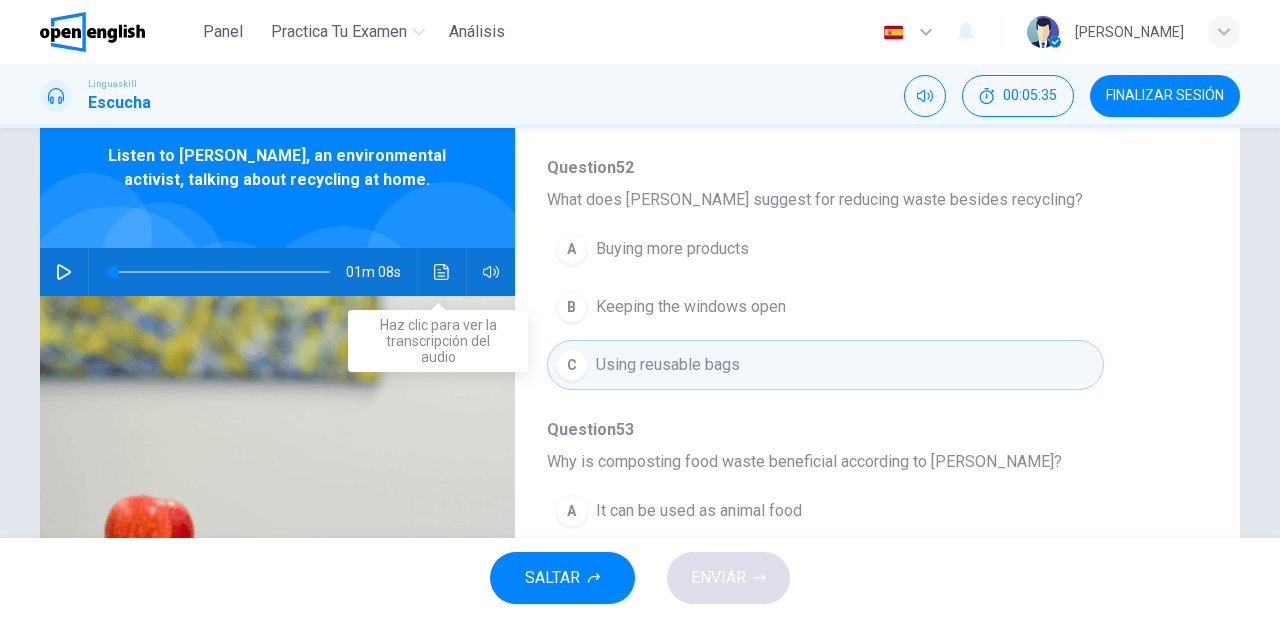 click 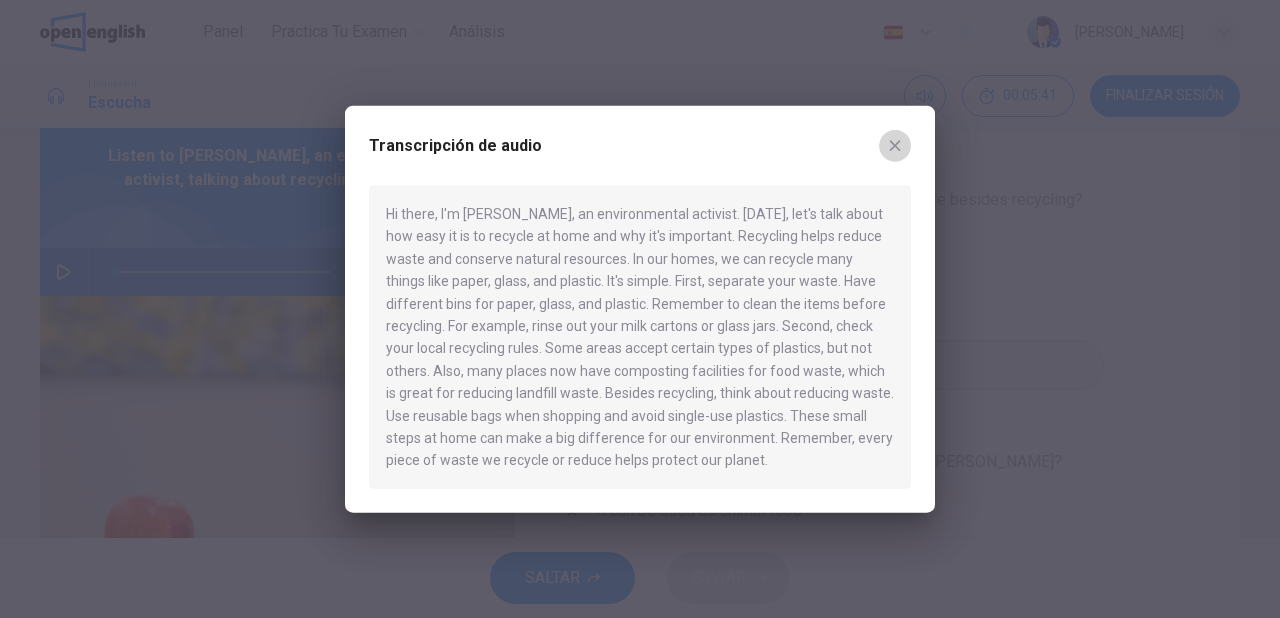 click 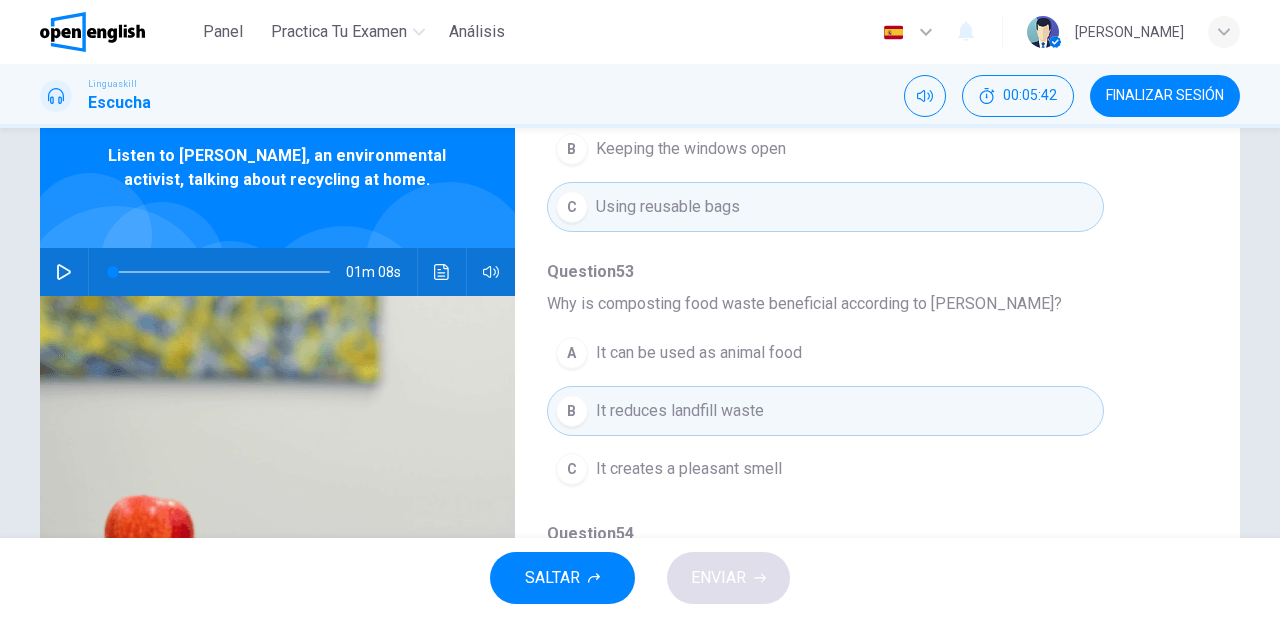 scroll, scrollTop: 856, scrollLeft: 0, axis: vertical 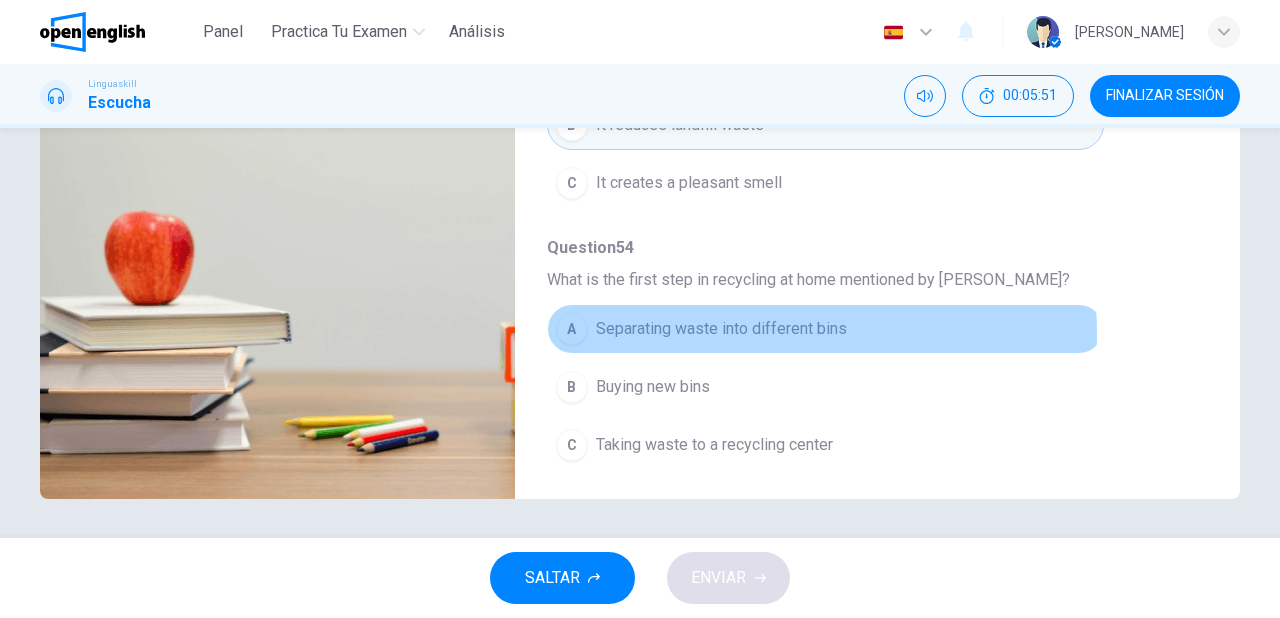 click on "Separating waste into different bins" at bounding box center (721, 329) 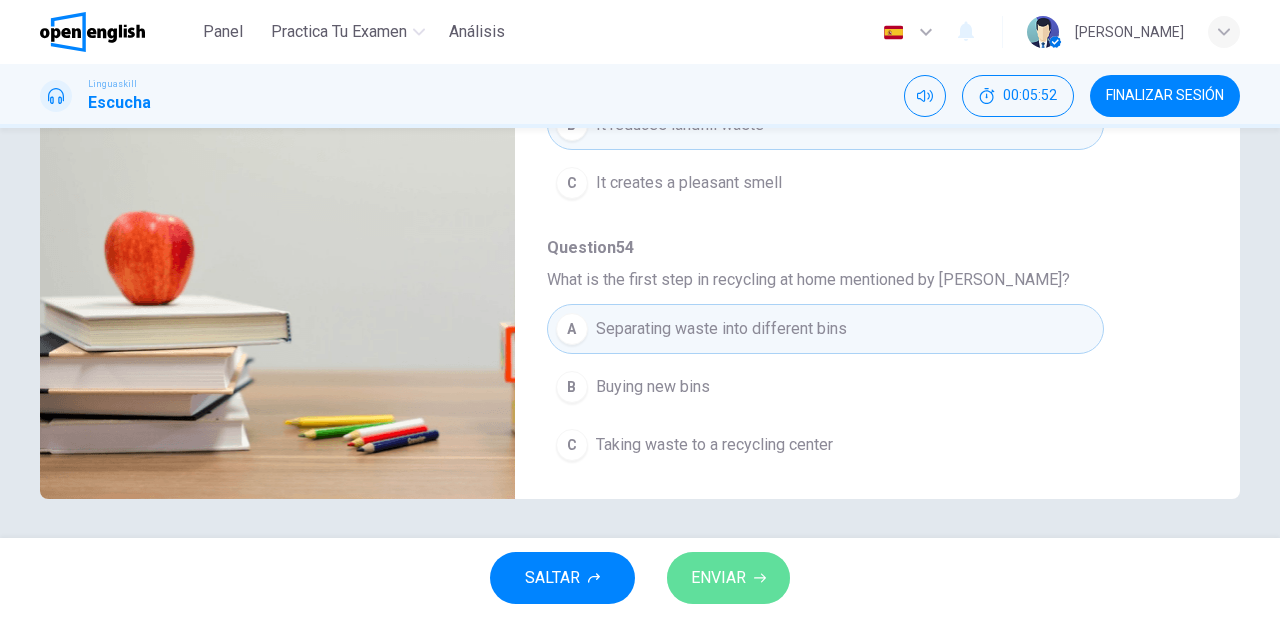 click on "ENVIAR" at bounding box center (718, 578) 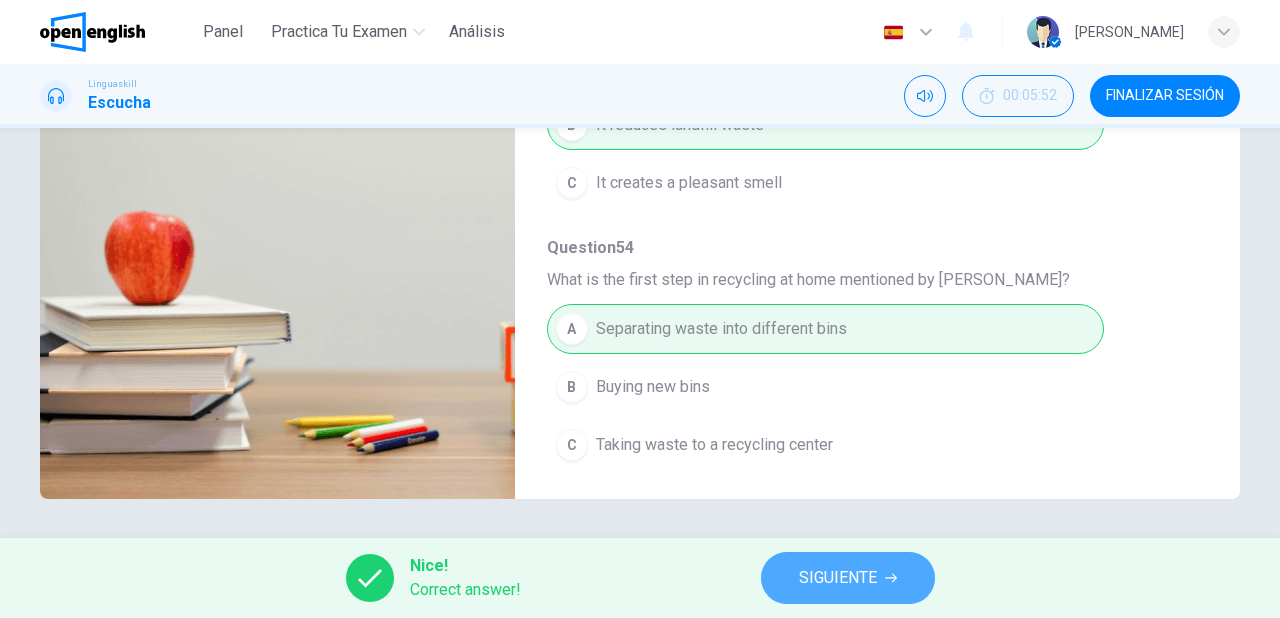 click on "SIGUIENTE" at bounding box center (838, 578) 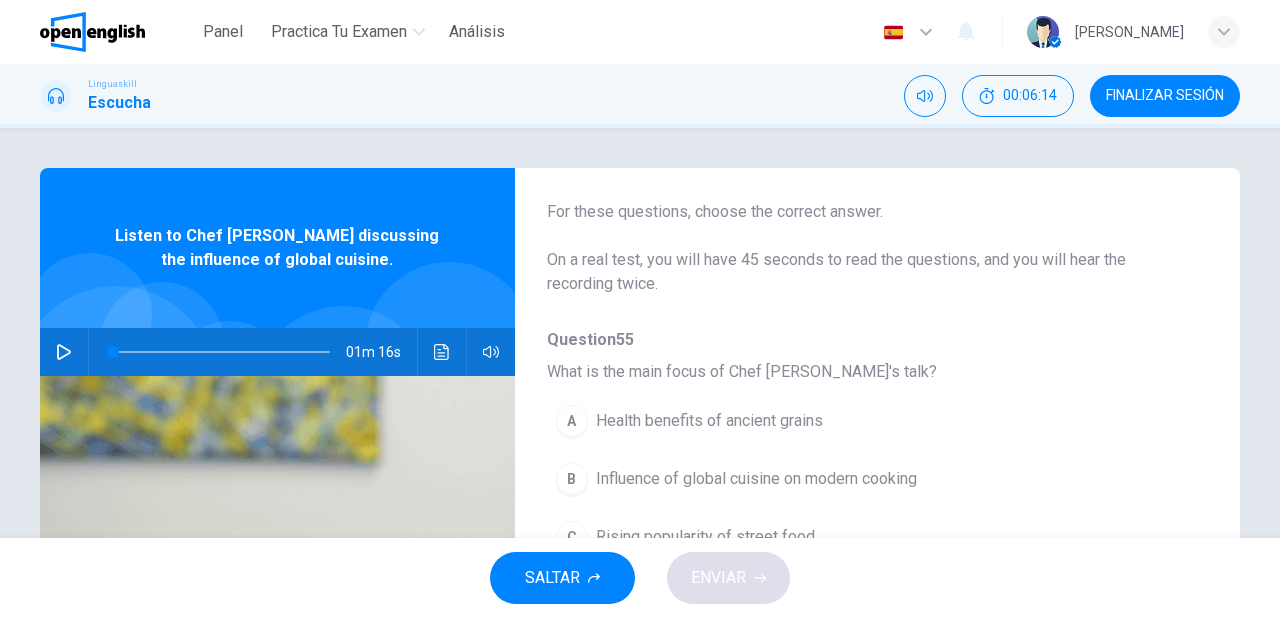 scroll, scrollTop: 160, scrollLeft: 0, axis: vertical 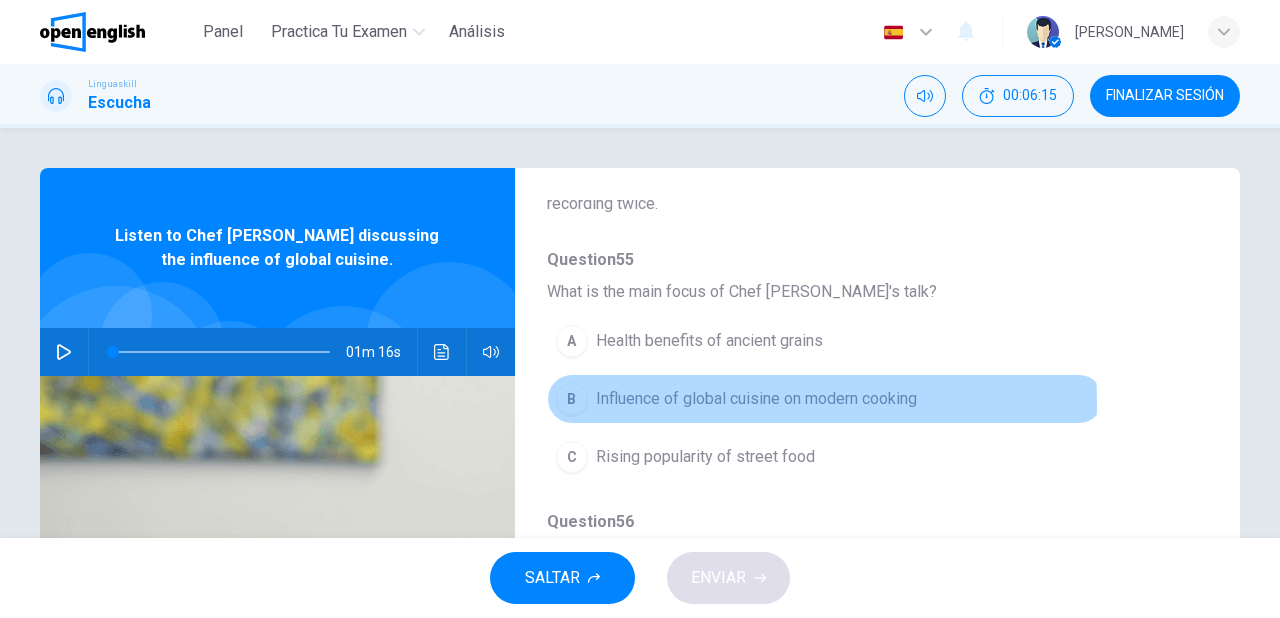click on "Influence of global cuisine on modern cooking" at bounding box center [756, 399] 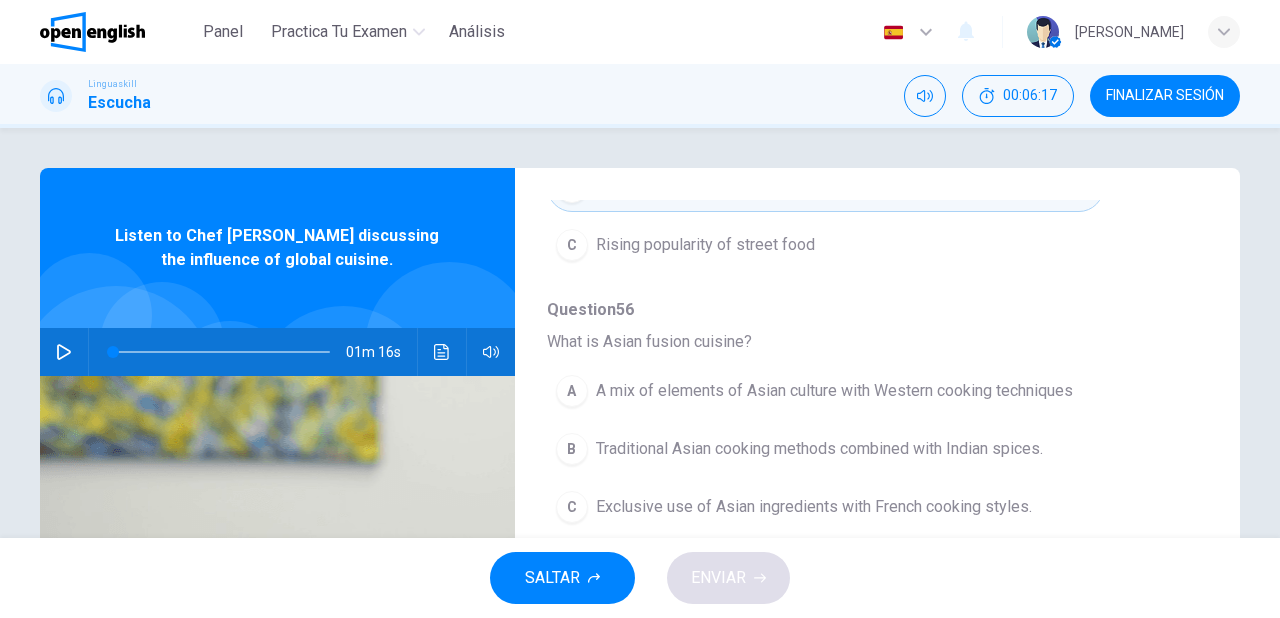 scroll, scrollTop: 400, scrollLeft: 0, axis: vertical 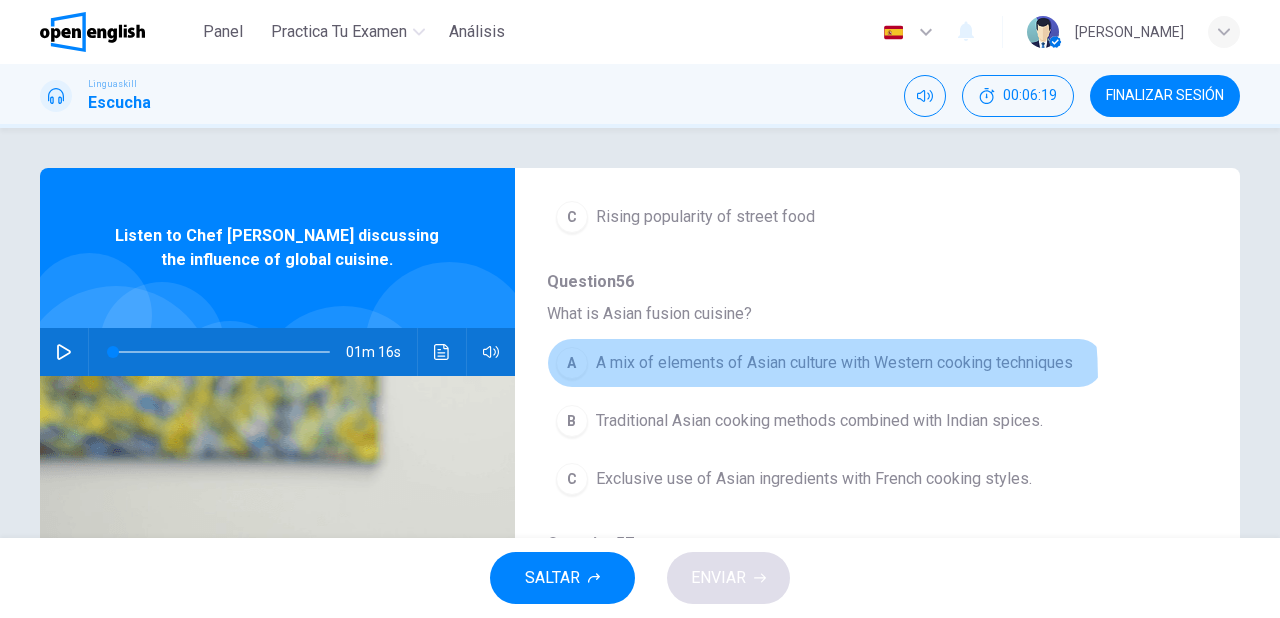 click on "A A mix of elements of Asian culture with Western cooking techniques" at bounding box center (825, 363) 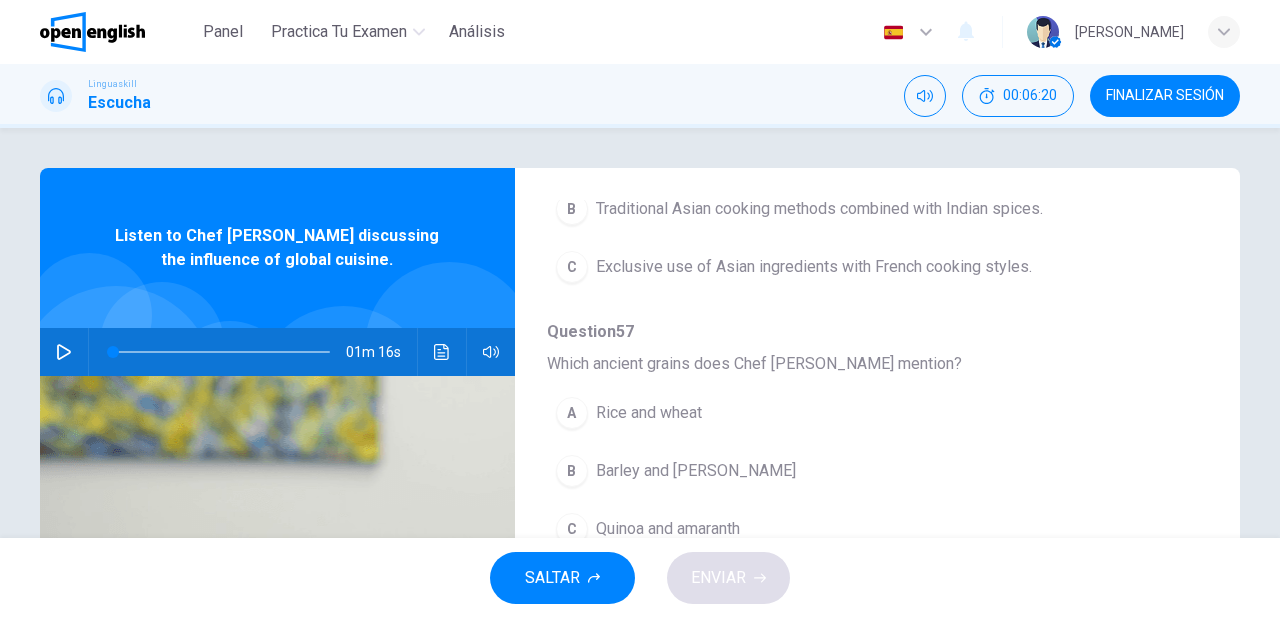 scroll, scrollTop: 640, scrollLeft: 0, axis: vertical 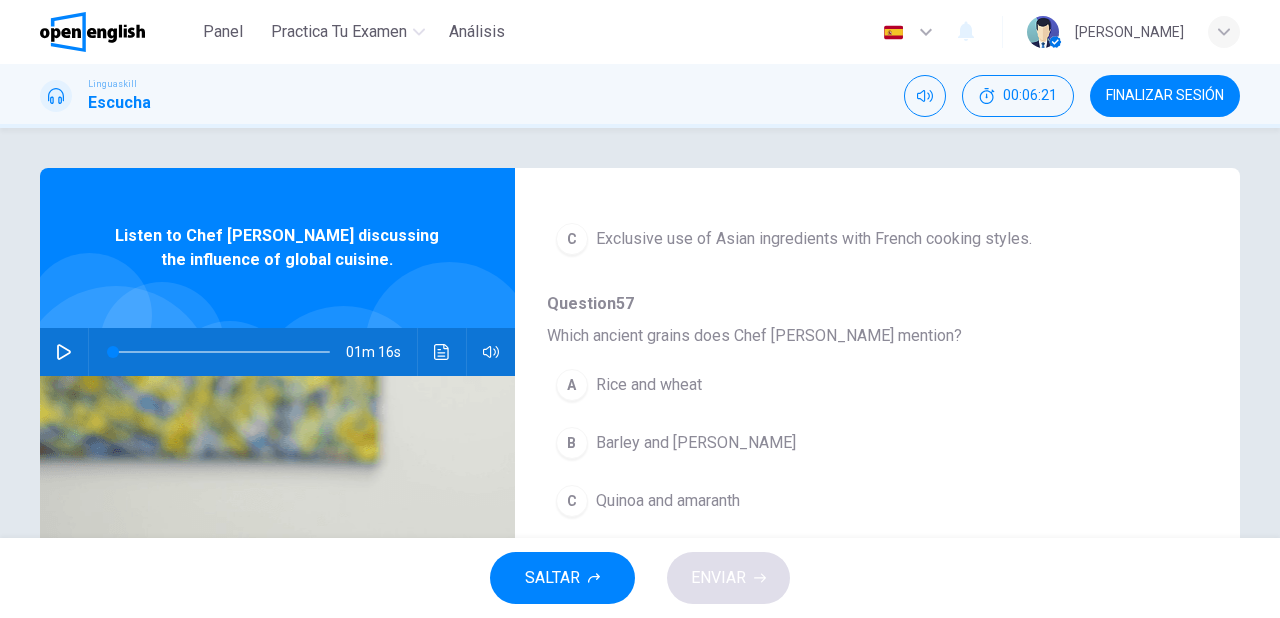 click on "Quinoa and amaranth" at bounding box center (668, 501) 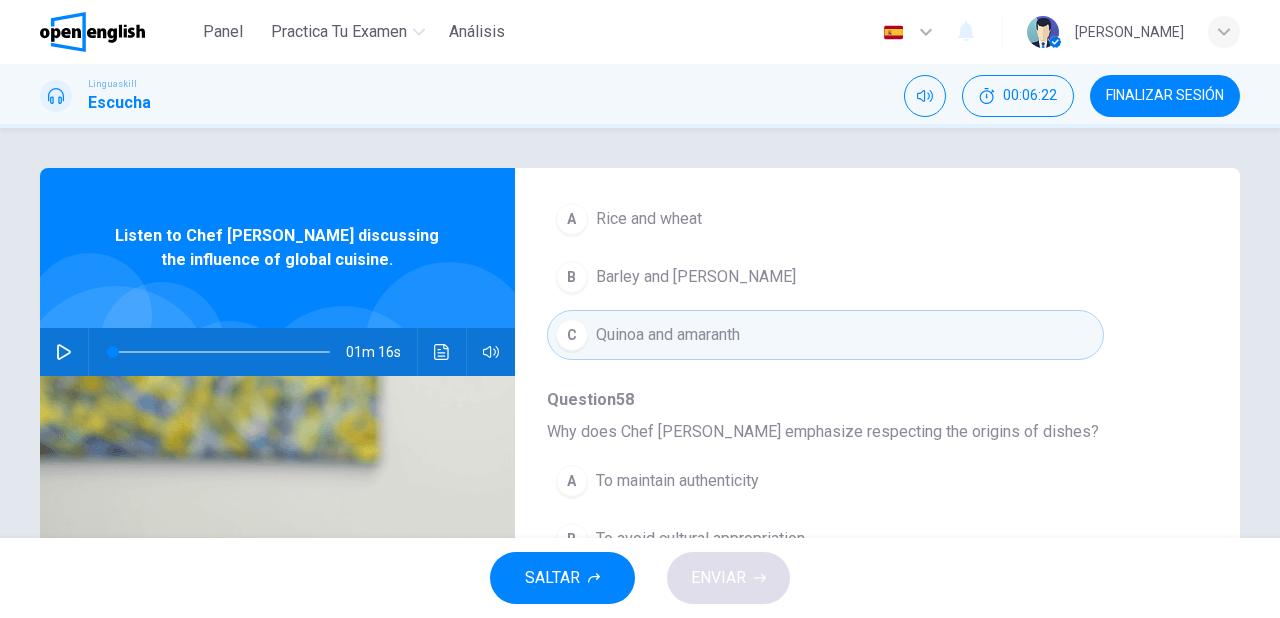 scroll, scrollTop: 856, scrollLeft: 0, axis: vertical 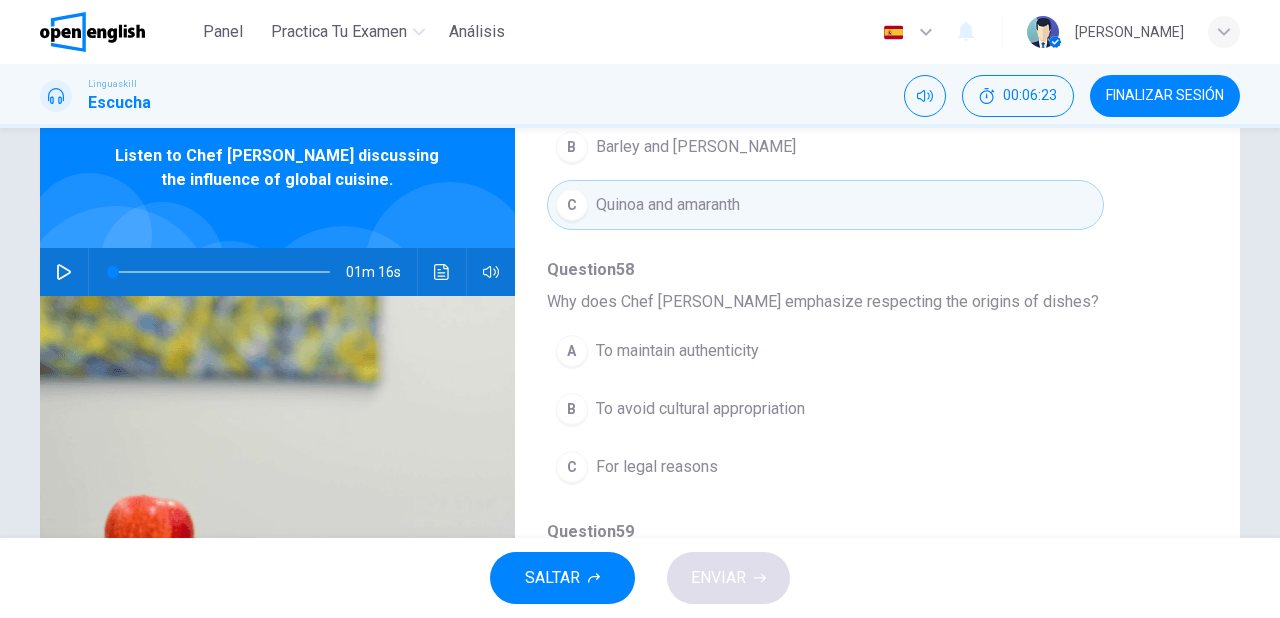 drag, startPoint x: 659, startPoint y: 397, endPoint x: 660, endPoint y: 414, distance: 17.029387 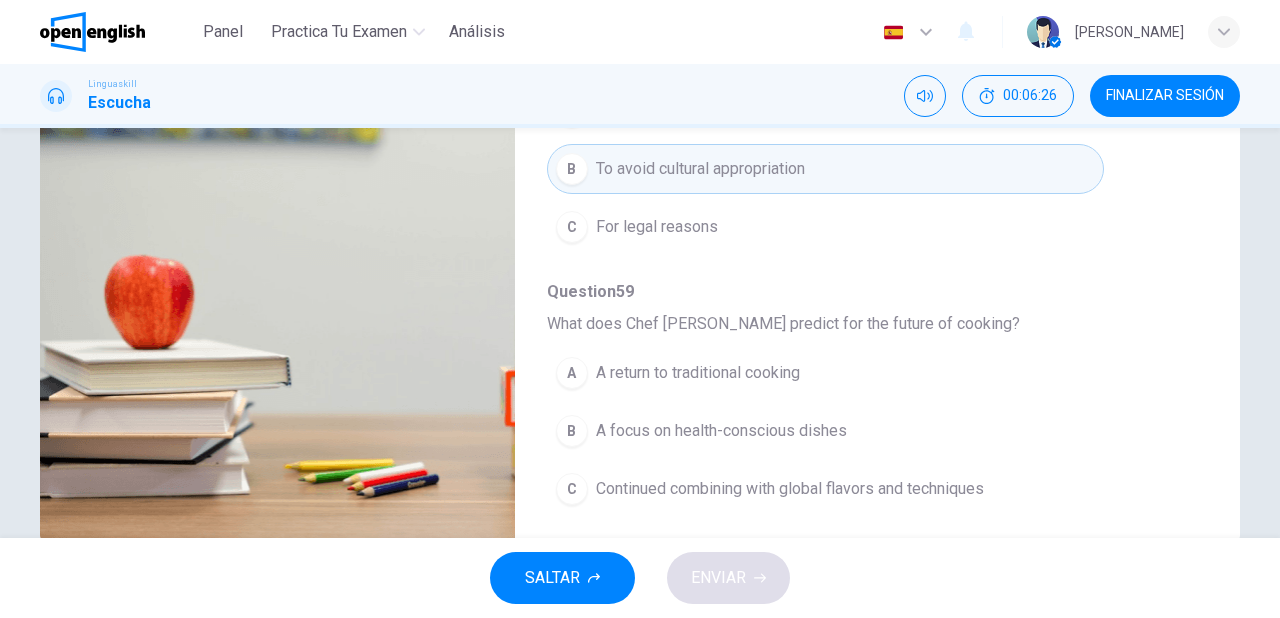 scroll, scrollTop: 364, scrollLeft: 0, axis: vertical 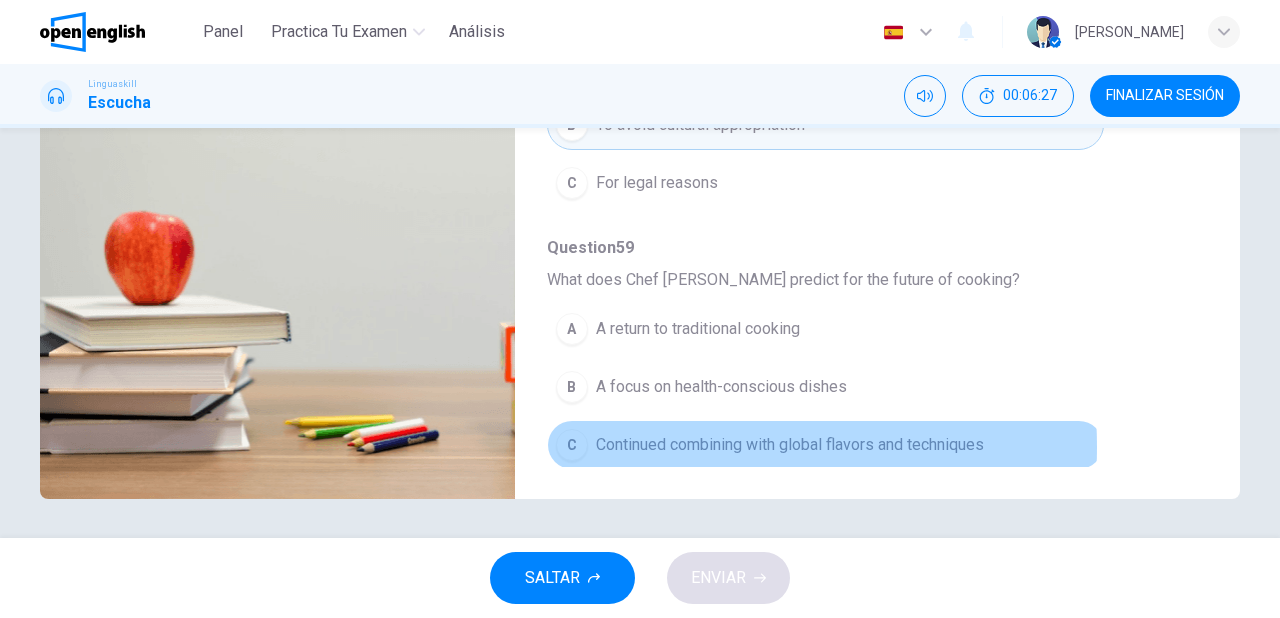 click on "Continued combining with global flavors and techniques" at bounding box center [790, 445] 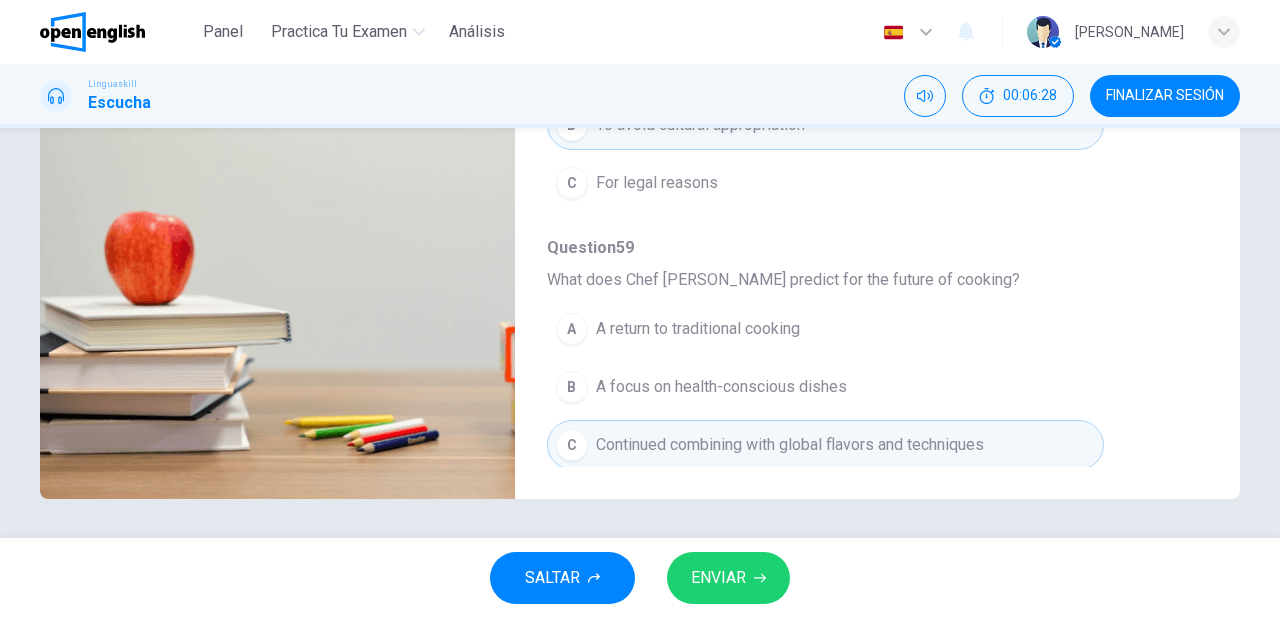 click on "ENVIAR" at bounding box center [718, 578] 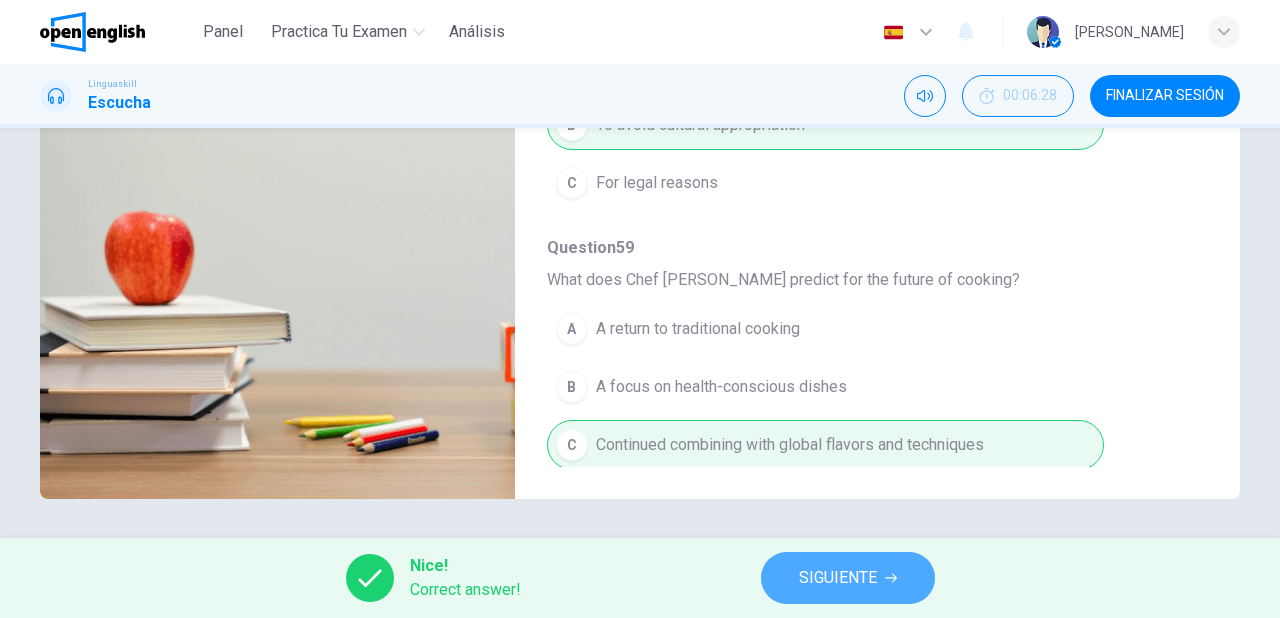 click on "SIGUIENTE" at bounding box center [838, 578] 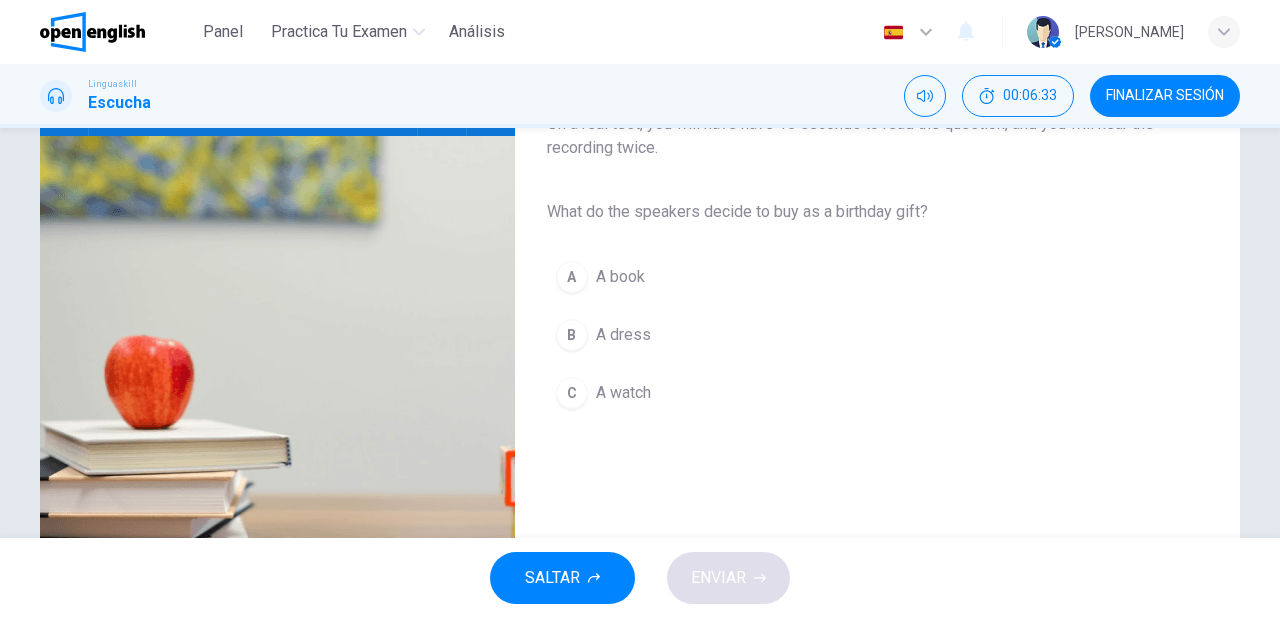 scroll, scrollTop: 160, scrollLeft: 0, axis: vertical 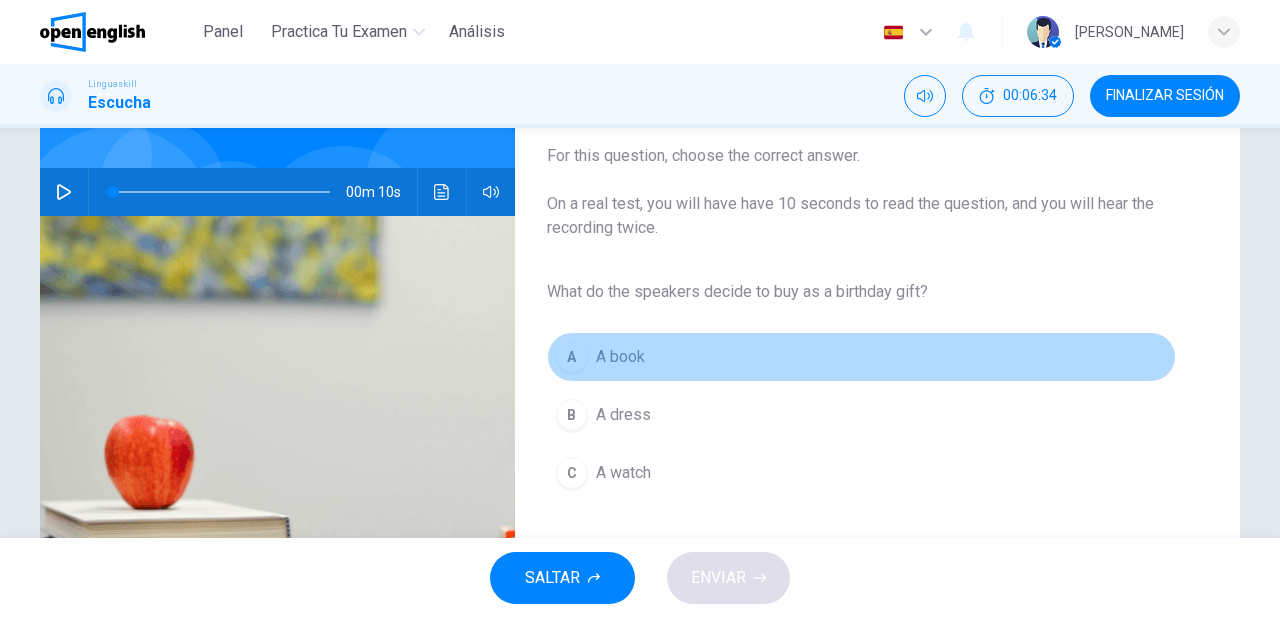 drag, startPoint x: 612, startPoint y: 364, endPoint x: 668, endPoint y: 518, distance: 163.8658 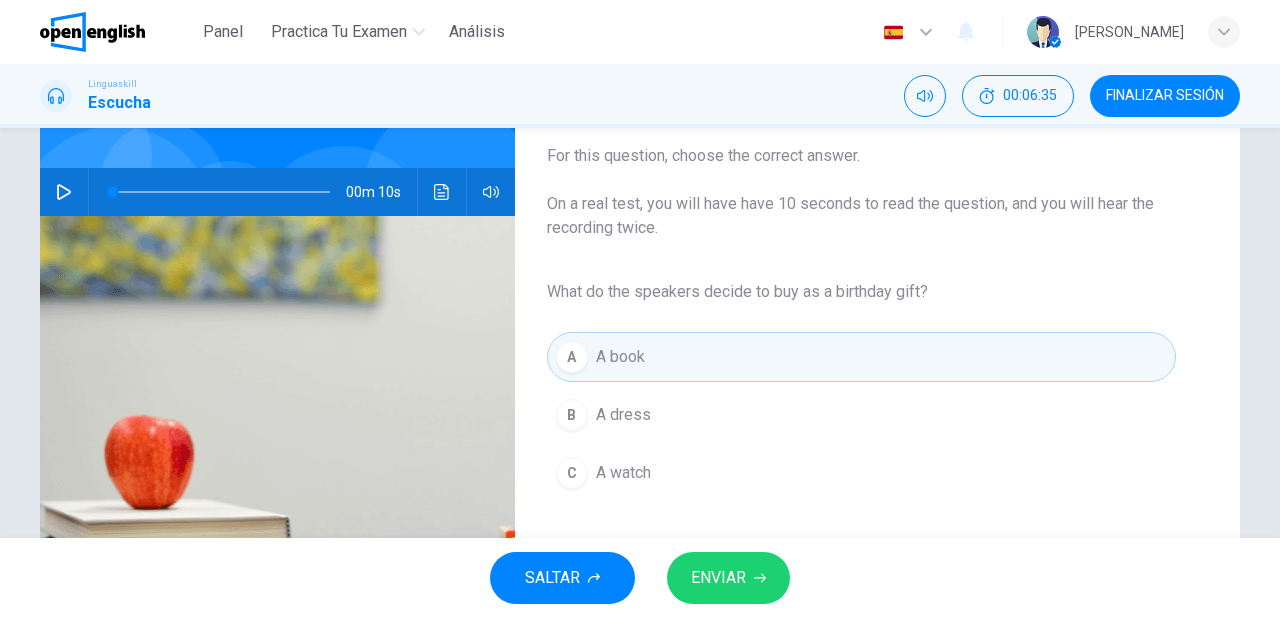 click on "ENVIAR" at bounding box center [718, 578] 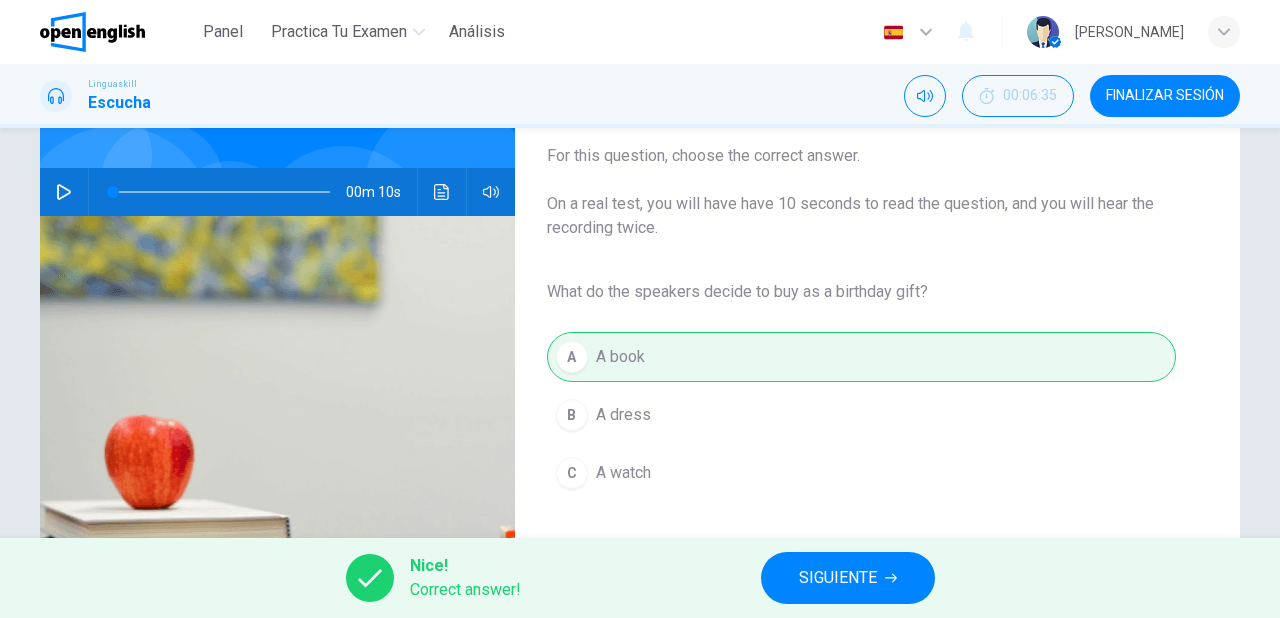 click on "Nice! Correct answer! SIGUIENTE" at bounding box center (640, 578) 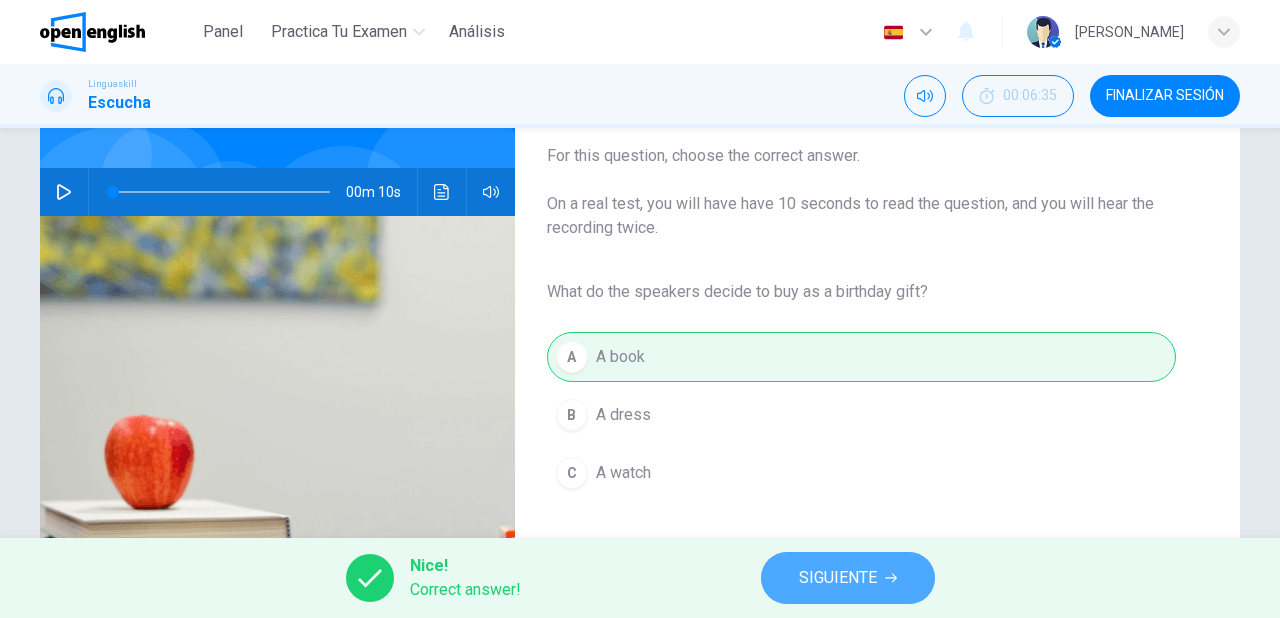 click on "SIGUIENTE" at bounding box center (848, 578) 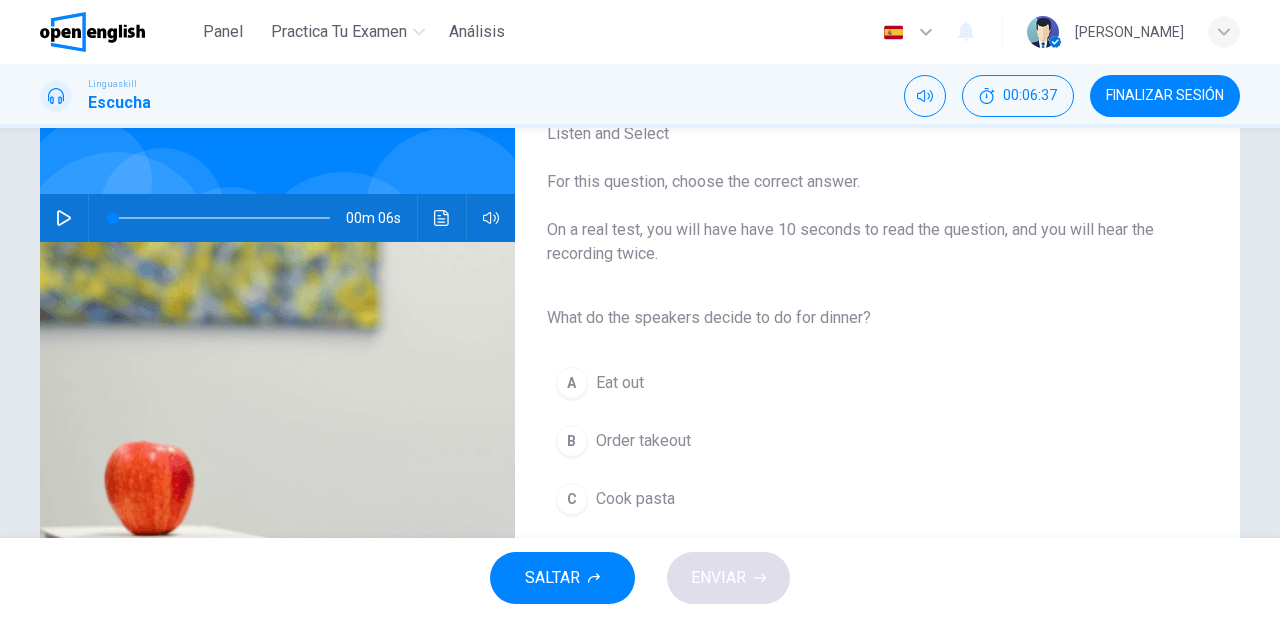 scroll, scrollTop: 160, scrollLeft: 0, axis: vertical 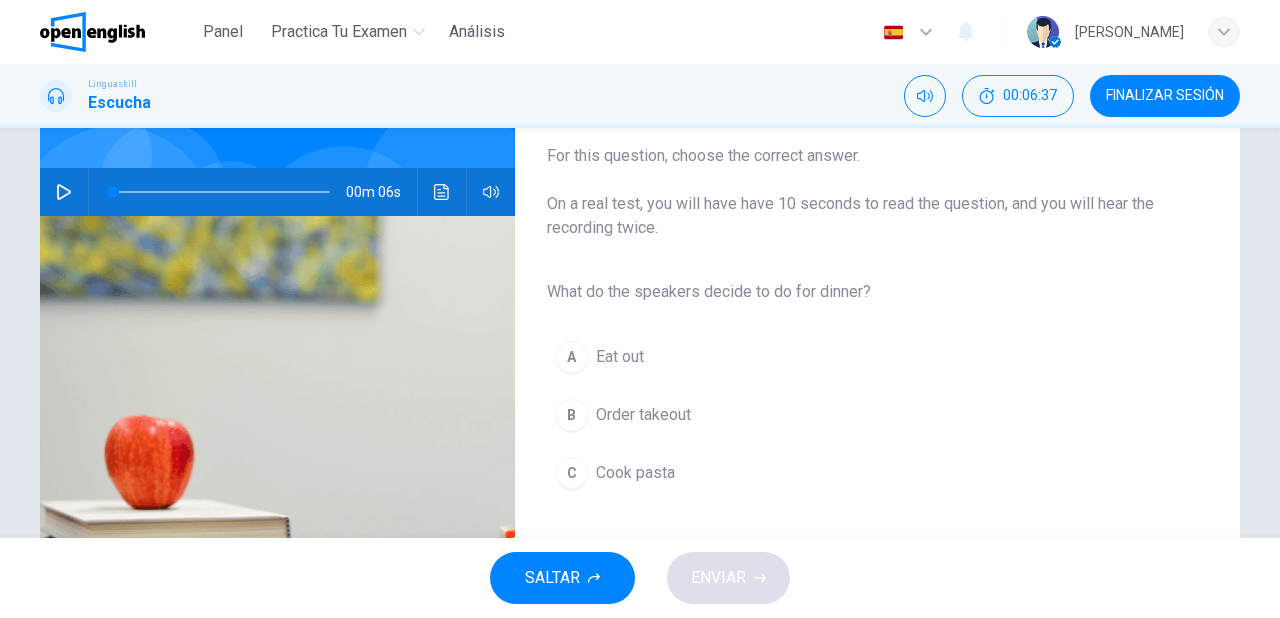 click on "Cook pasta" at bounding box center [635, 473] 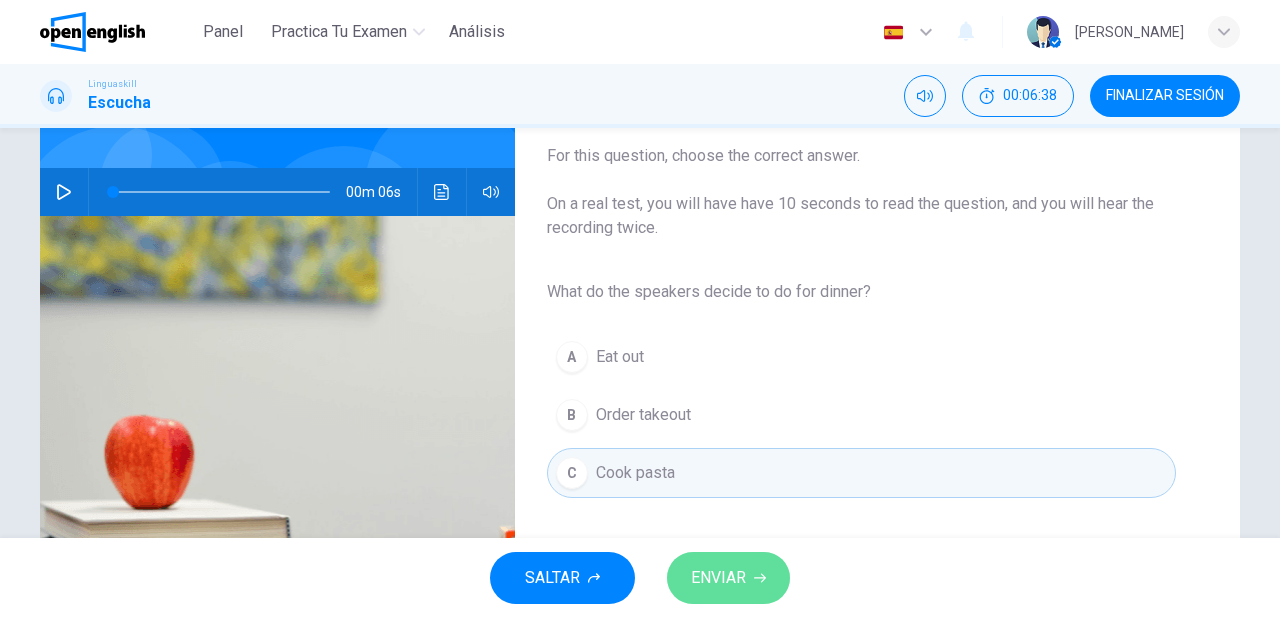 click on "ENVIAR" at bounding box center (718, 578) 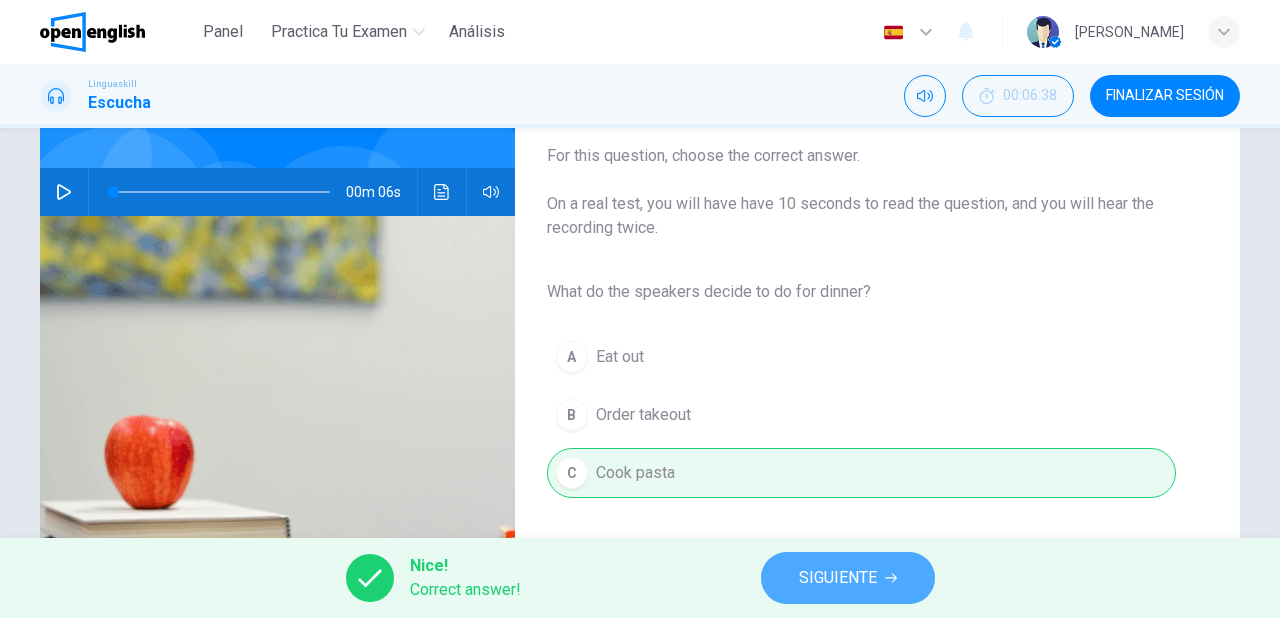 click on "SIGUIENTE" at bounding box center [838, 578] 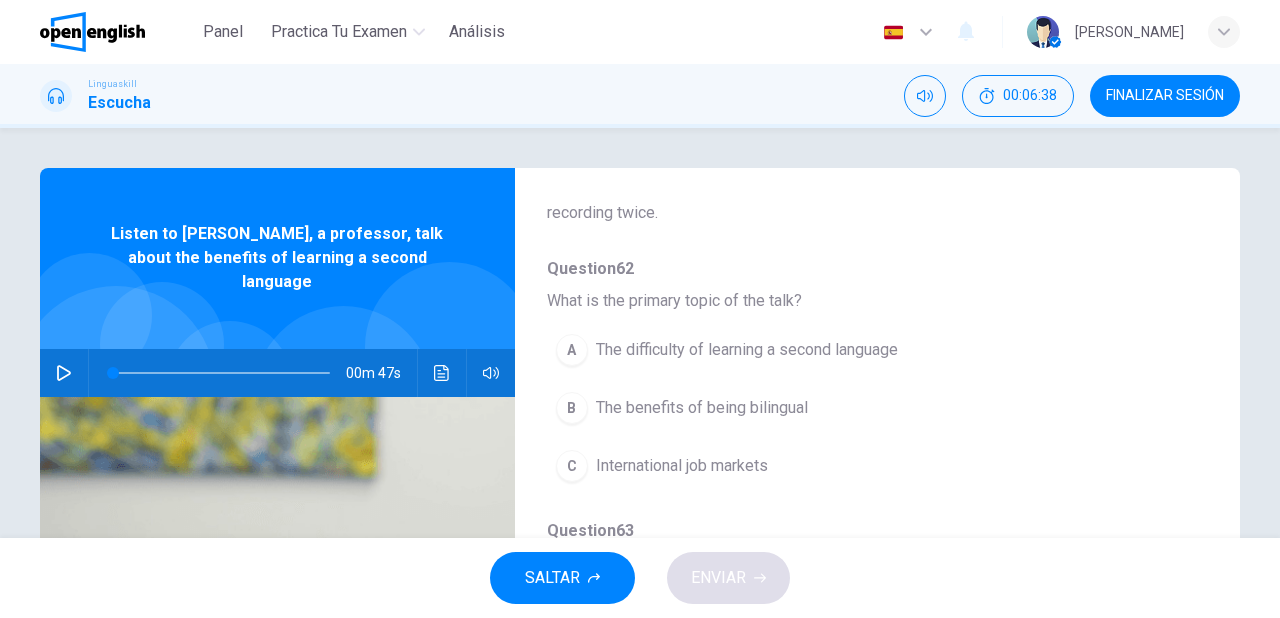 scroll, scrollTop: 160, scrollLeft: 0, axis: vertical 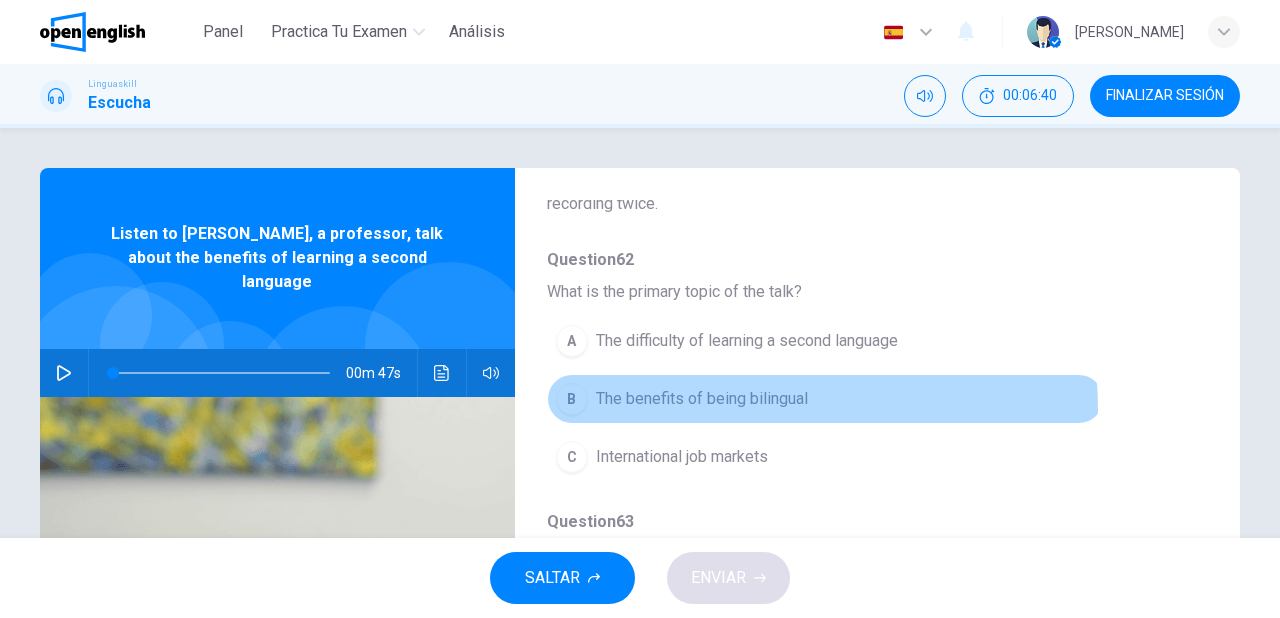 click on "The benefits of being bilingual" at bounding box center [702, 399] 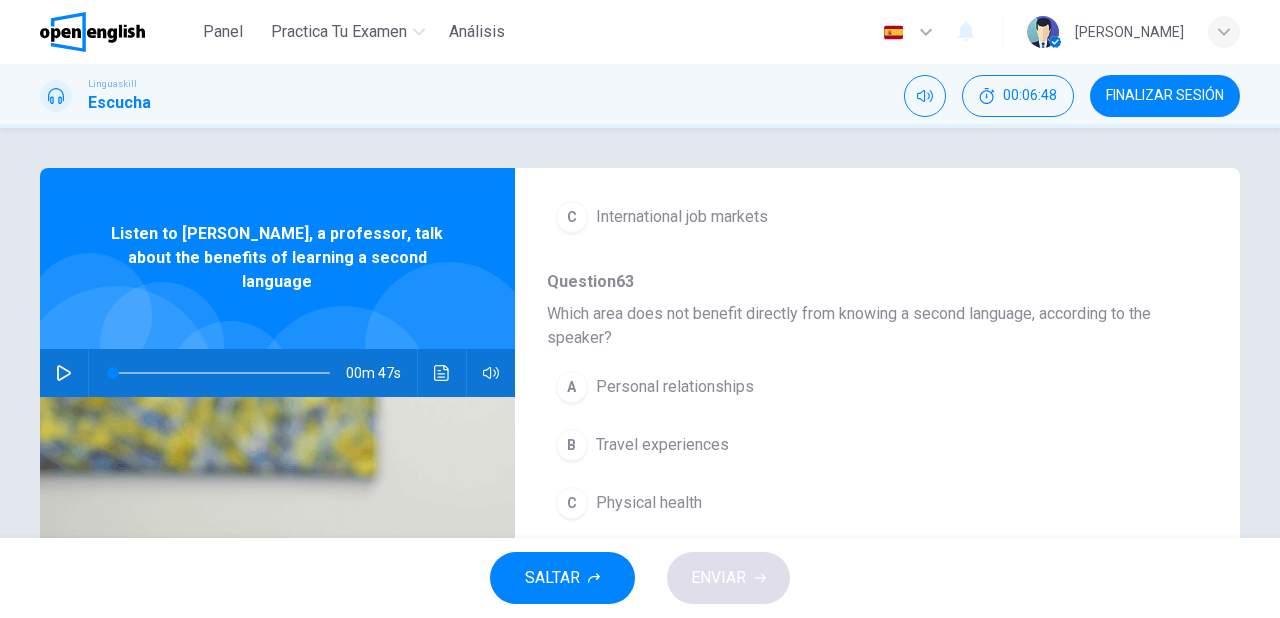 scroll, scrollTop: 480, scrollLeft: 0, axis: vertical 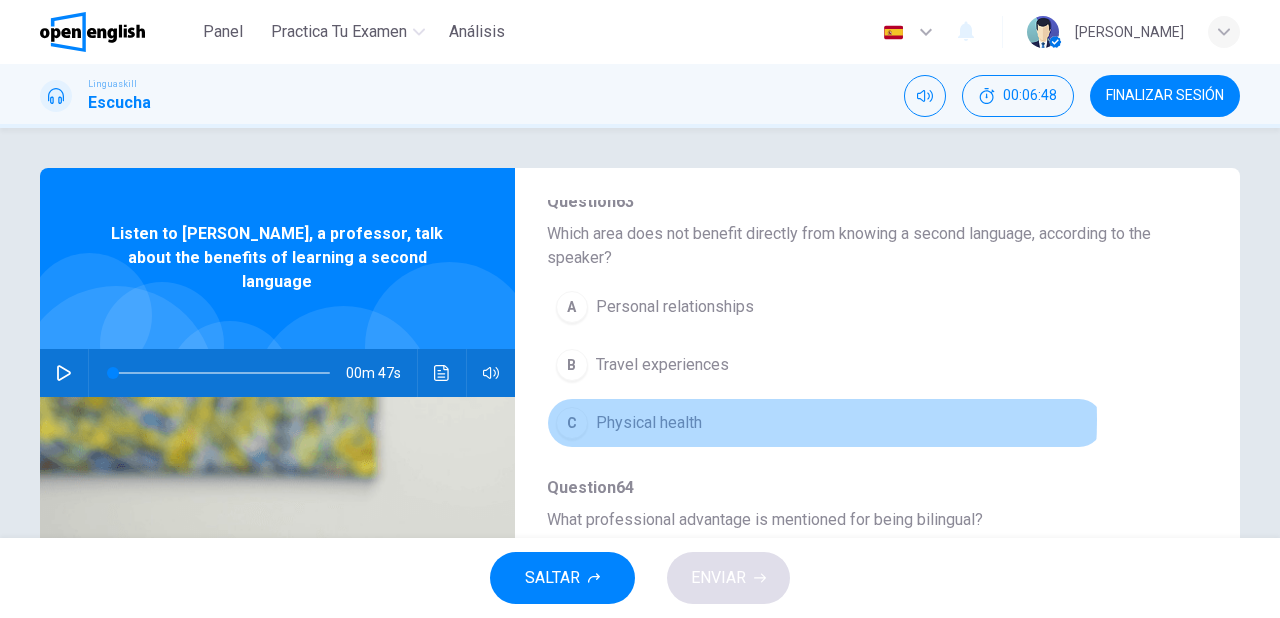 click on "Physical health" at bounding box center [649, 423] 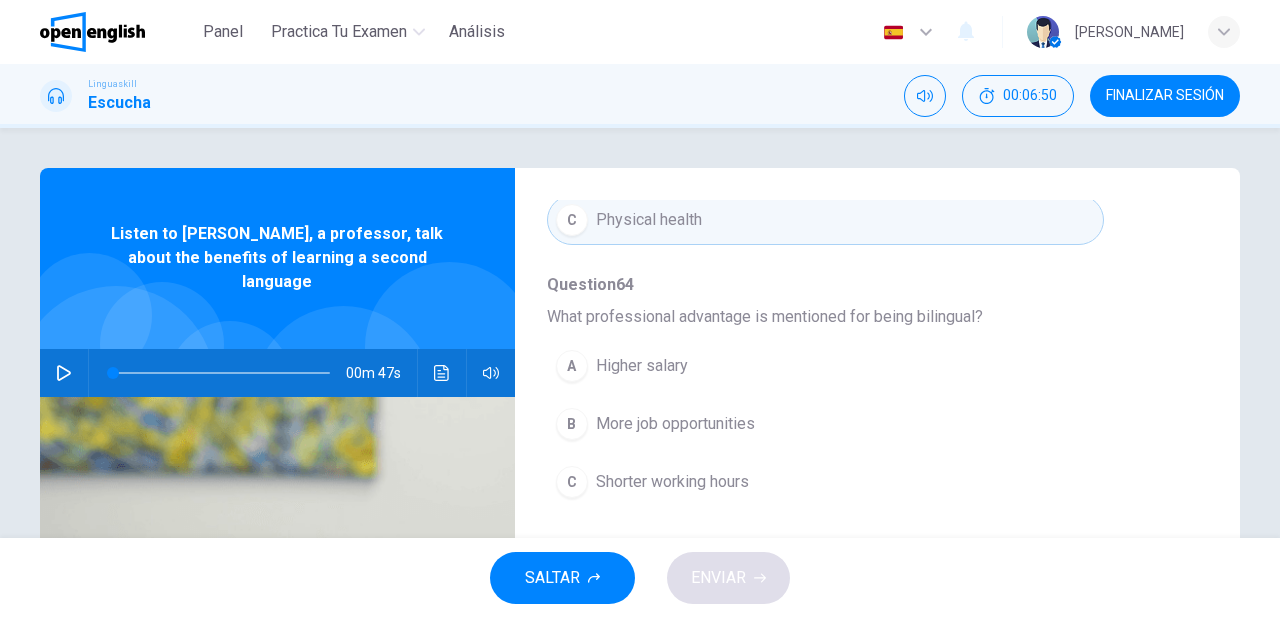 scroll, scrollTop: 720, scrollLeft: 0, axis: vertical 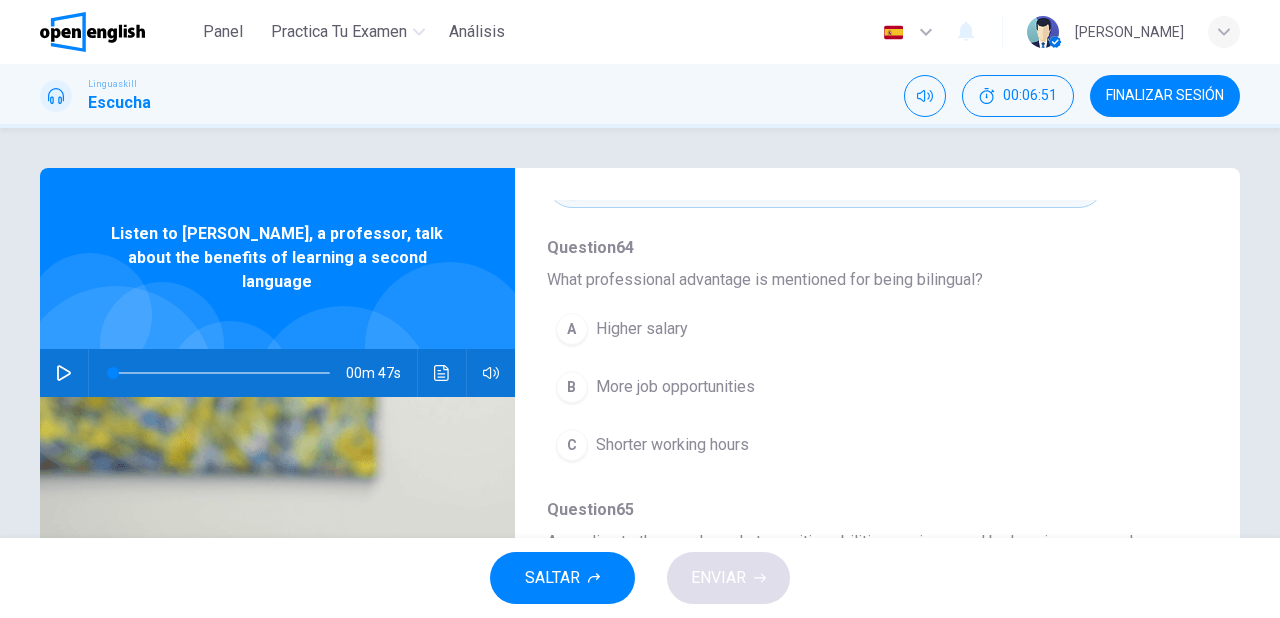 click on "More job opportunities" at bounding box center [675, 387] 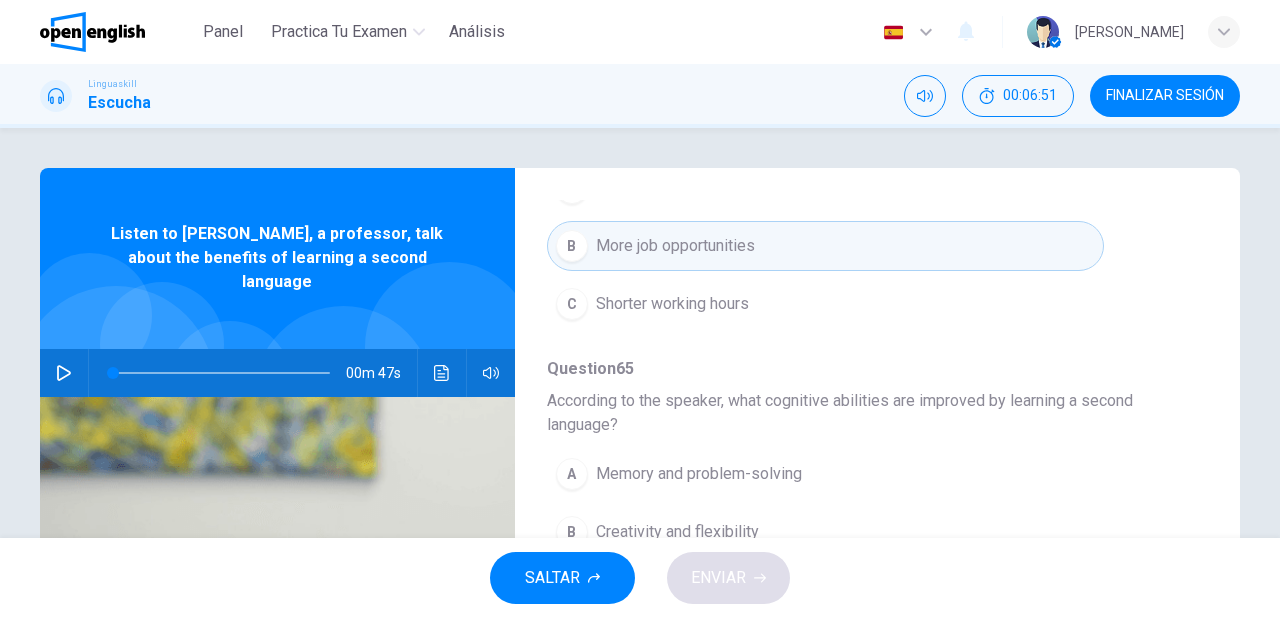 scroll, scrollTop: 904, scrollLeft: 0, axis: vertical 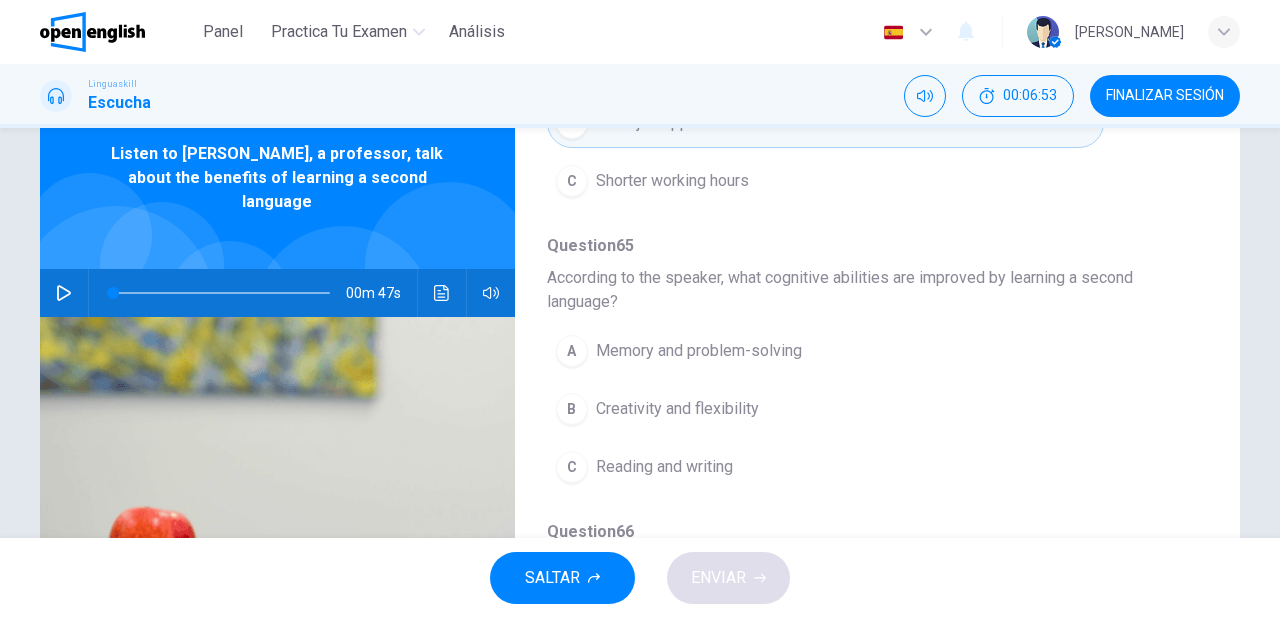 click on "Memory and problem-solving" at bounding box center [699, 351] 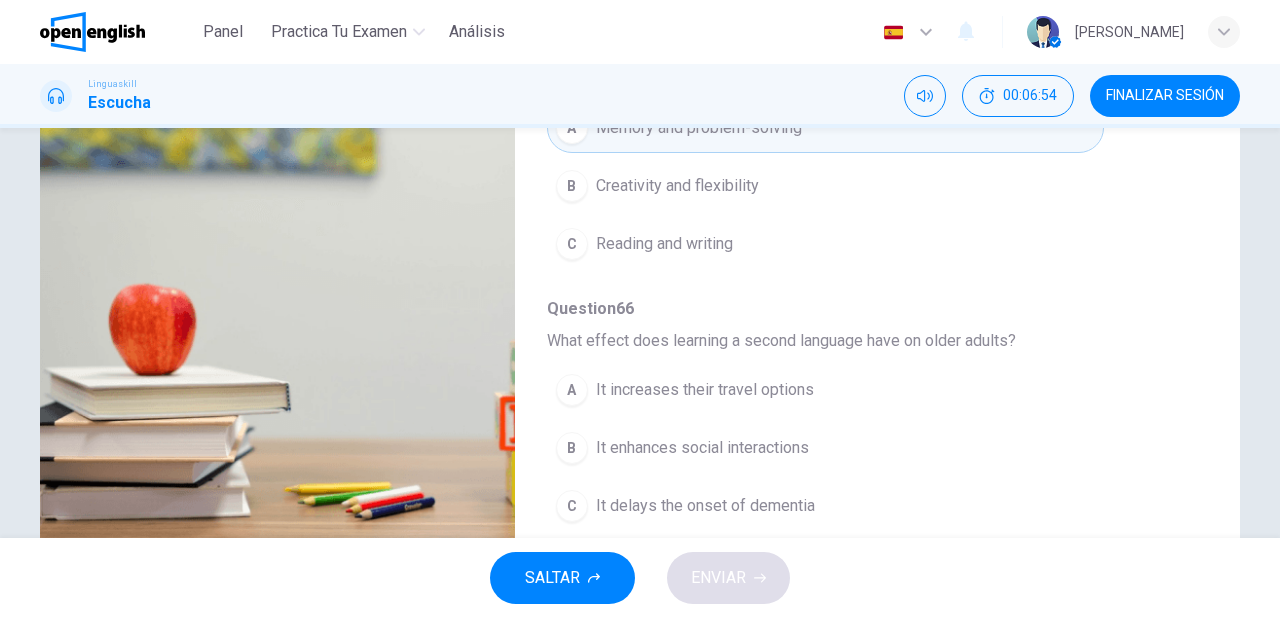 scroll, scrollTop: 364, scrollLeft: 0, axis: vertical 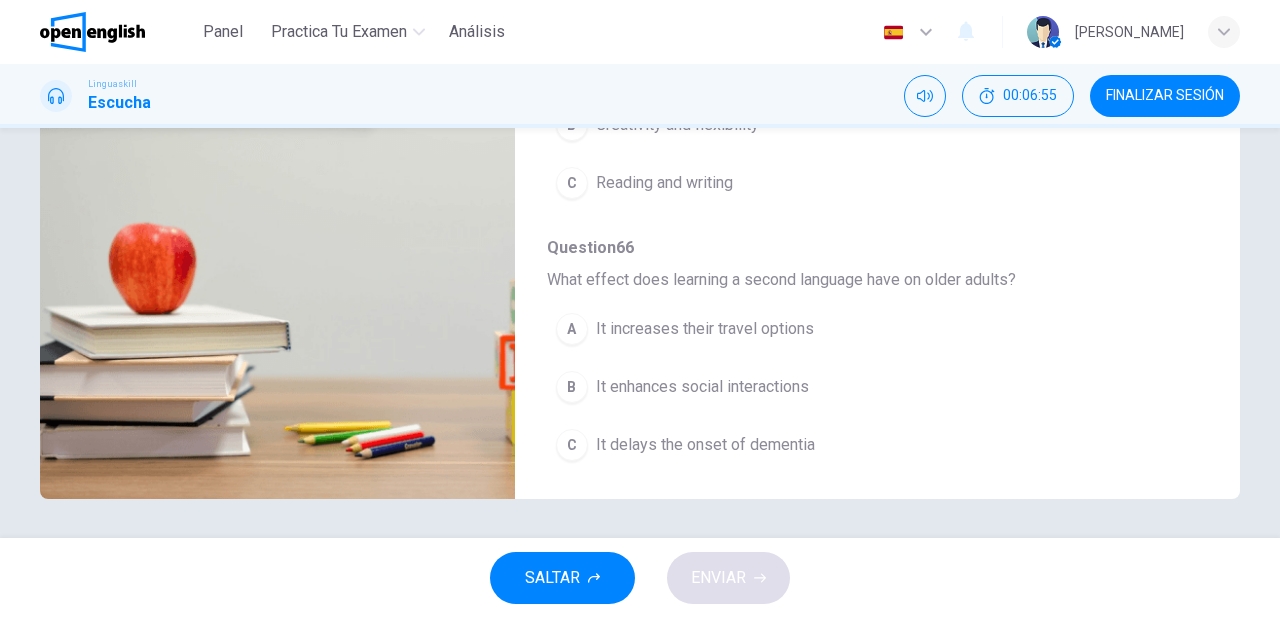 click on "It delays the onset of dementia" at bounding box center (705, 445) 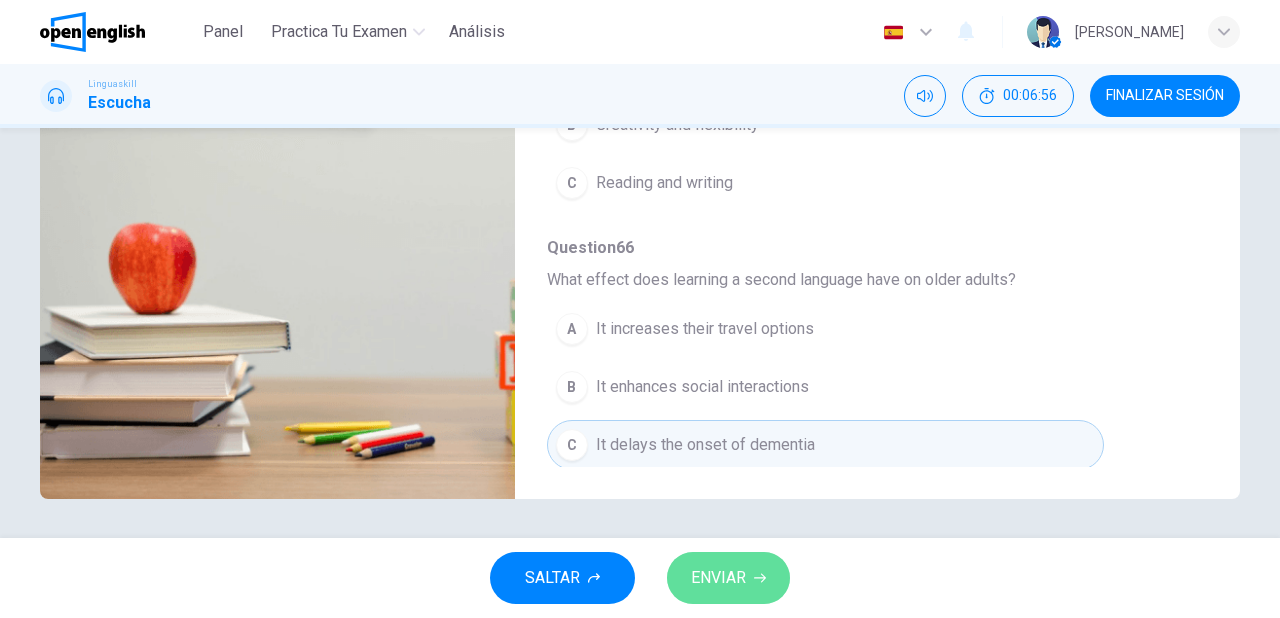 click 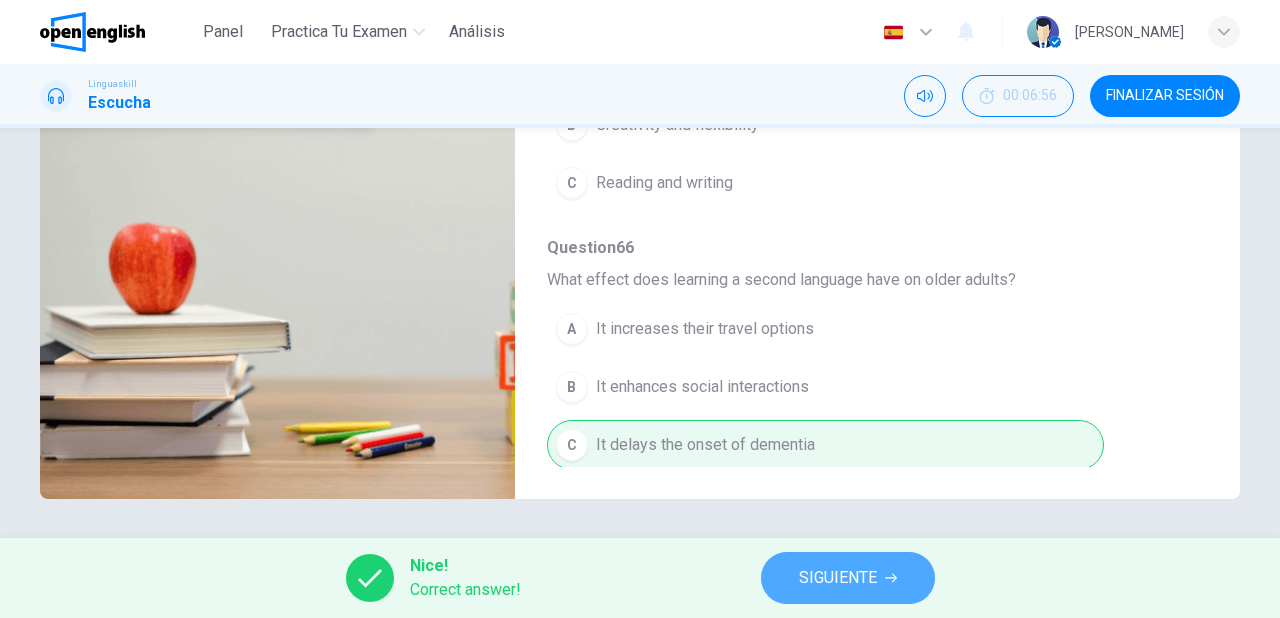 click on "SIGUIENTE" at bounding box center [838, 578] 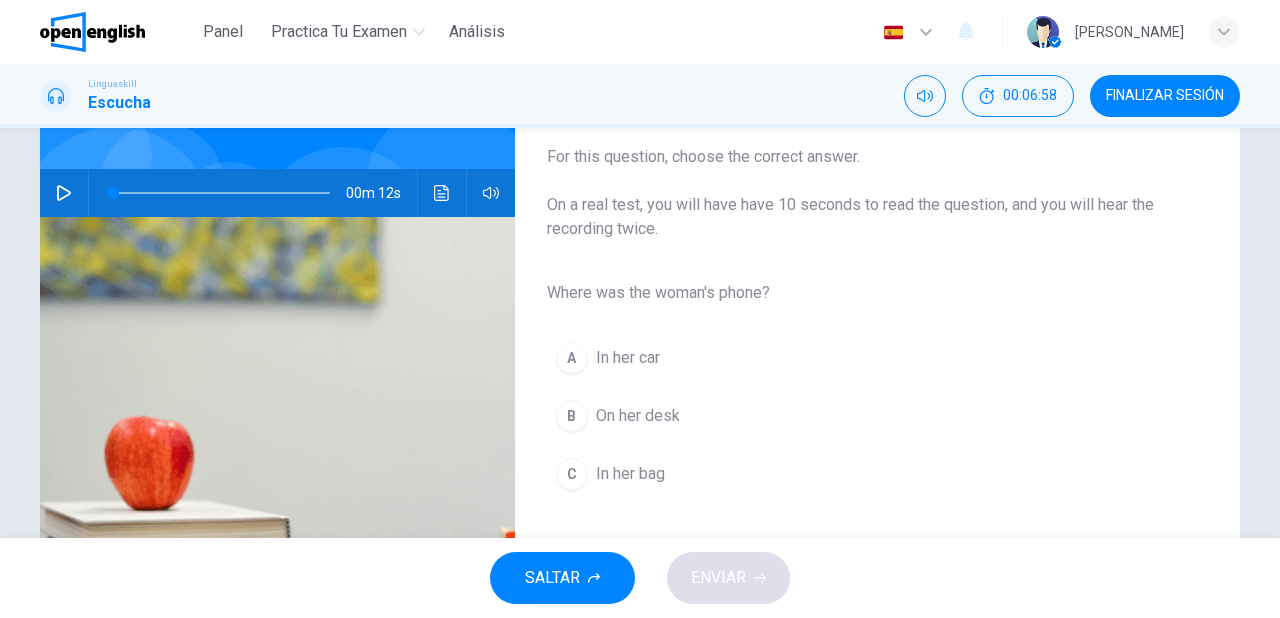 scroll, scrollTop: 160, scrollLeft: 0, axis: vertical 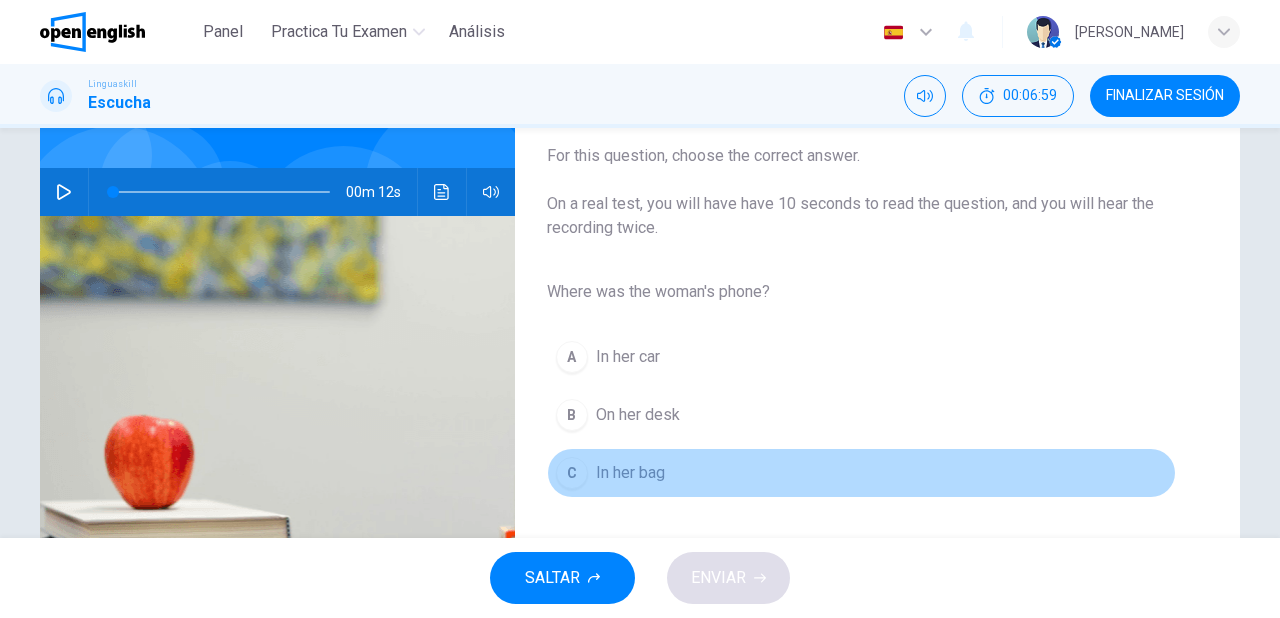 click on "C In her bag" at bounding box center [861, 473] 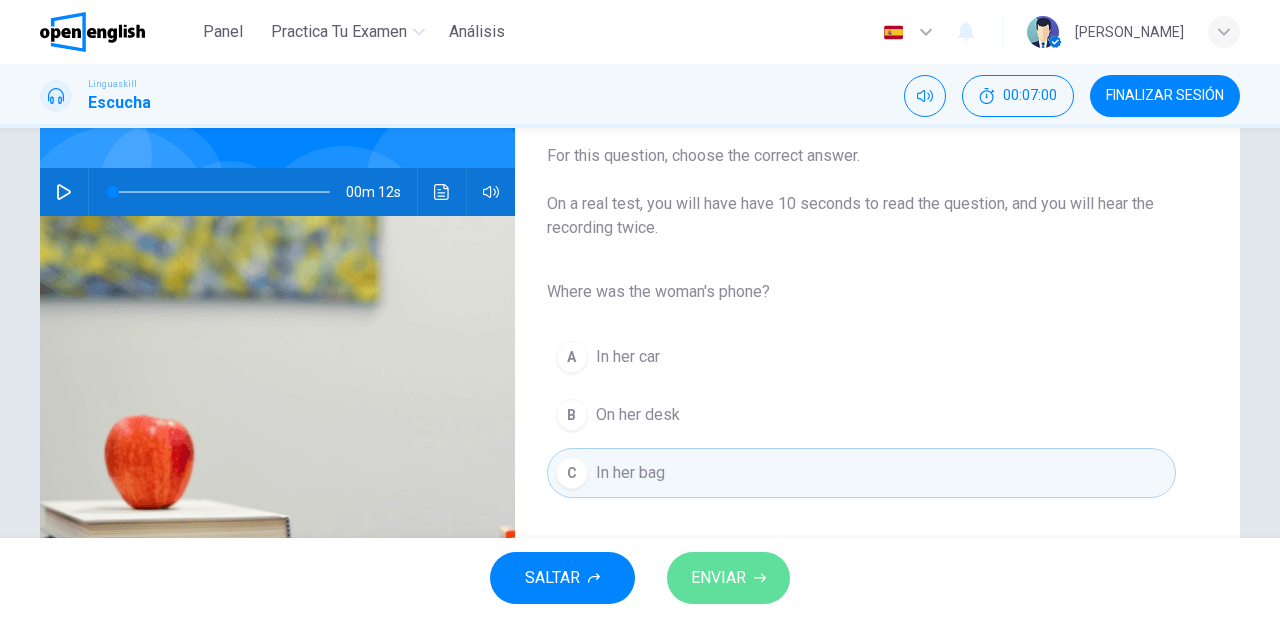 click on "ENVIAR" at bounding box center [718, 578] 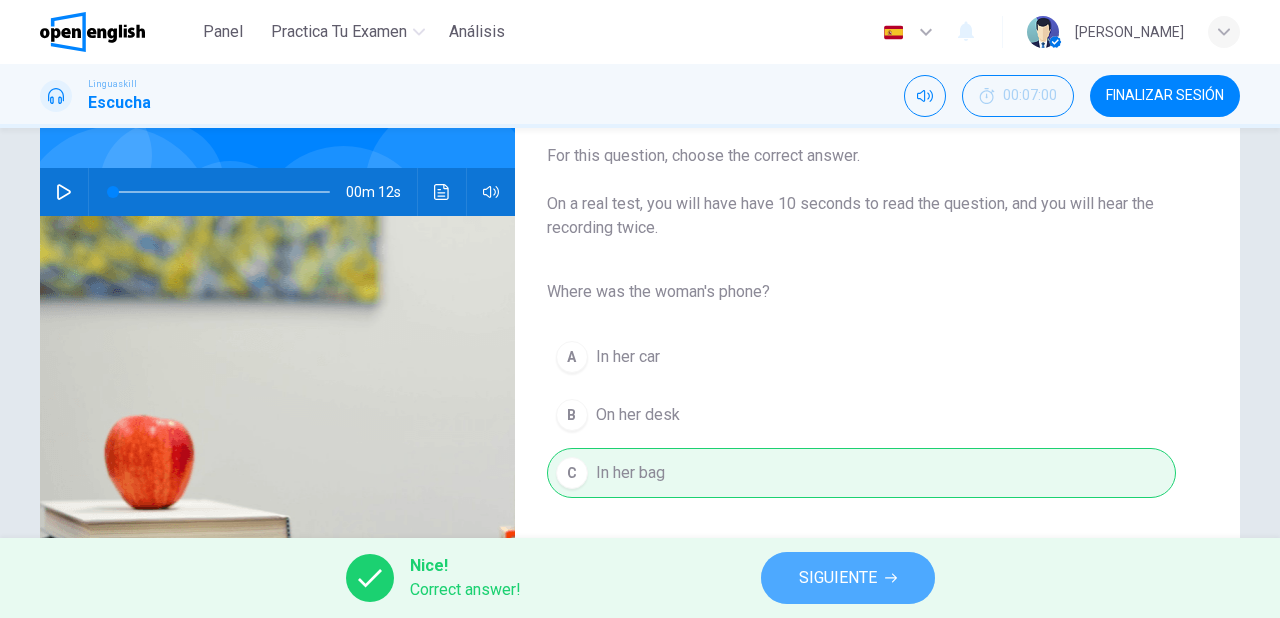 click on "SIGUIENTE" at bounding box center [838, 578] 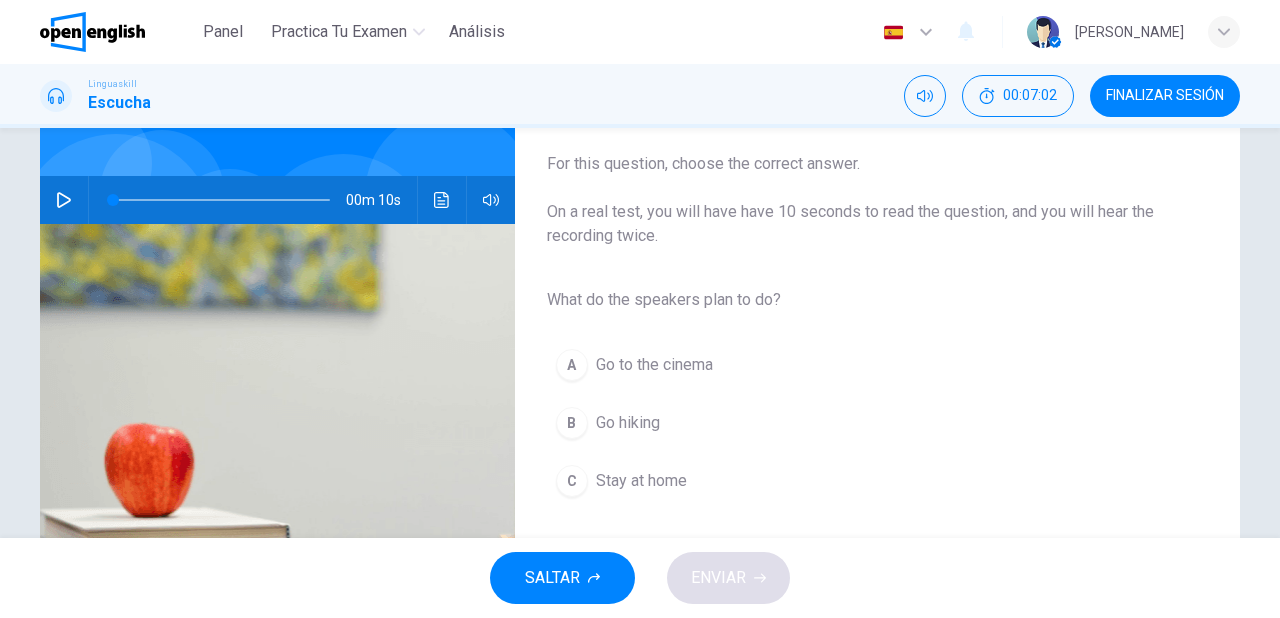scroll, scrollTop: 160, scrollLeft: 0, axis: vertical 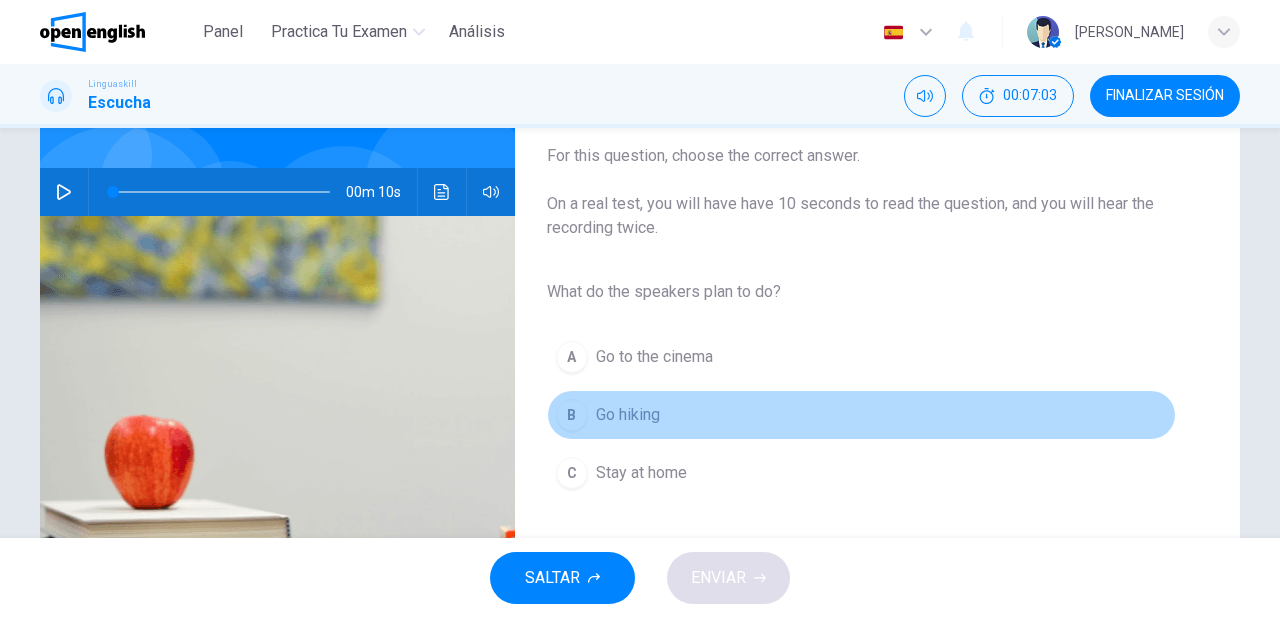 drag, startPoint x: 649, startPoint y: 416, endPoint x: 666, endPoint y: 513, distance: 98.478424 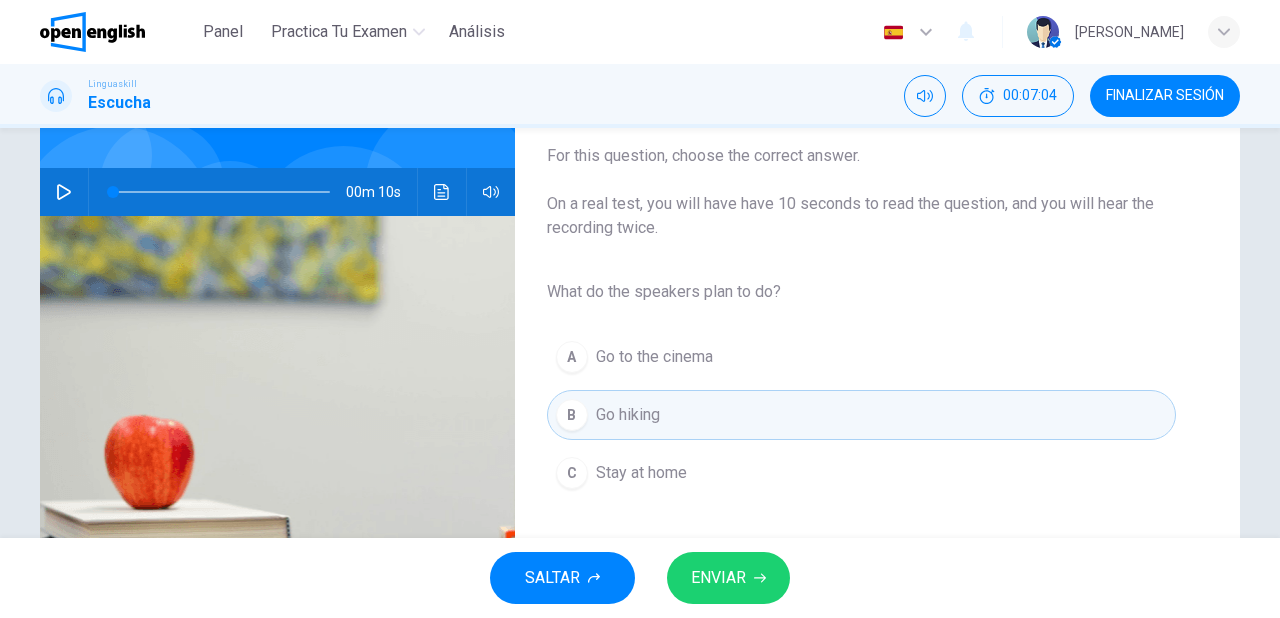 click on "ENVIAR" at bounding box center (718, 578) 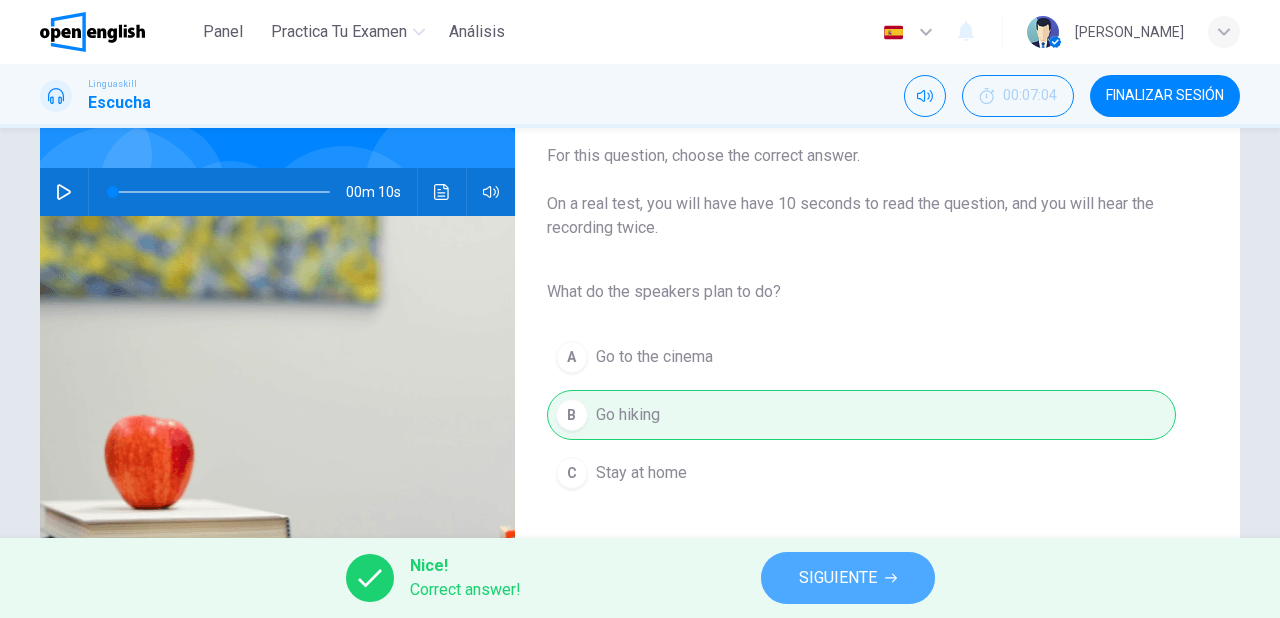 click on "SIGUIENTE" at bounding box center (848, 578) 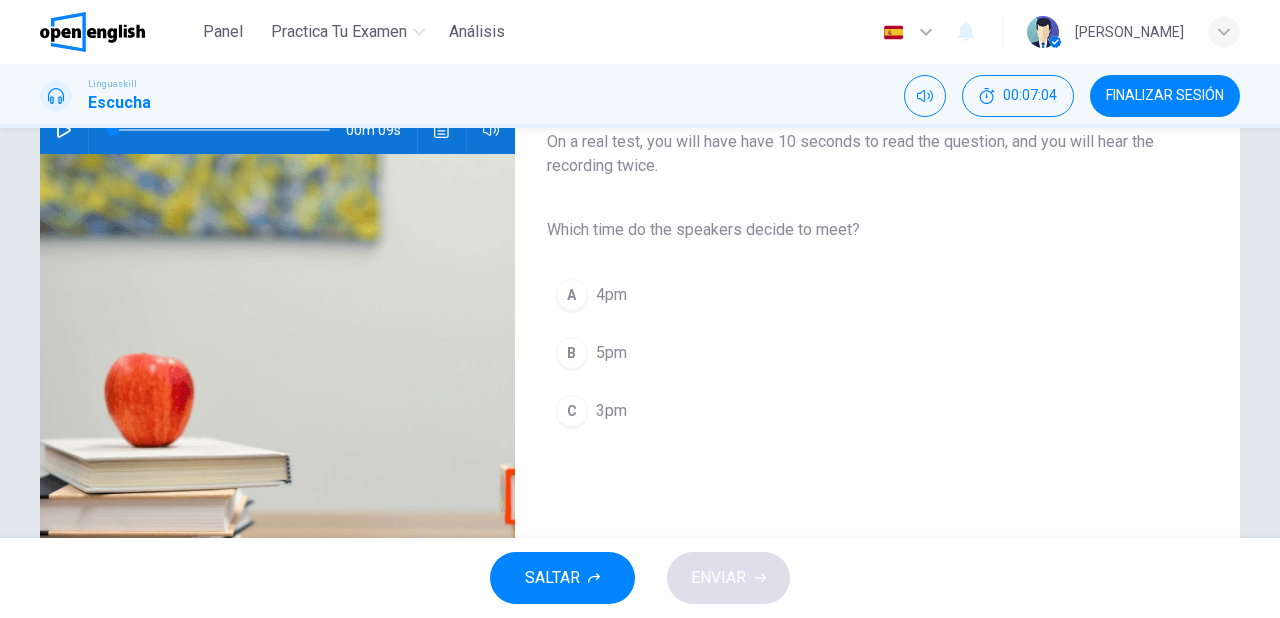 scroll, scrollTop: 240, scrollLeft: 0, axis: vertical 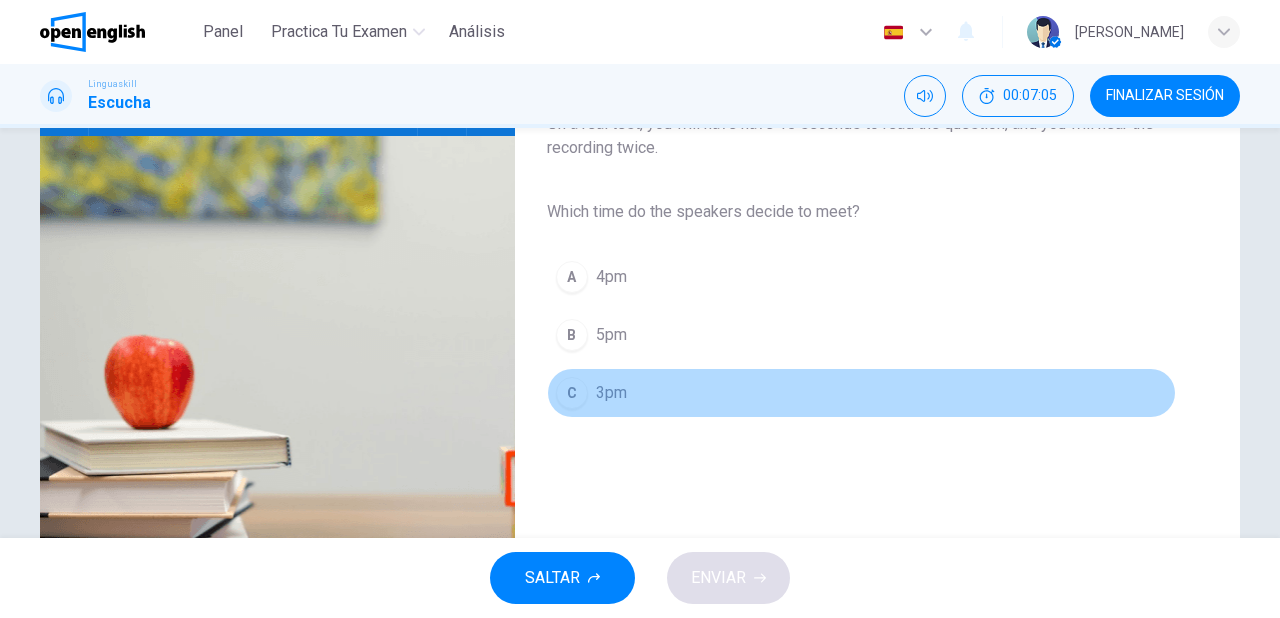 click on "C 3pm" at bounding box center (861, 393) 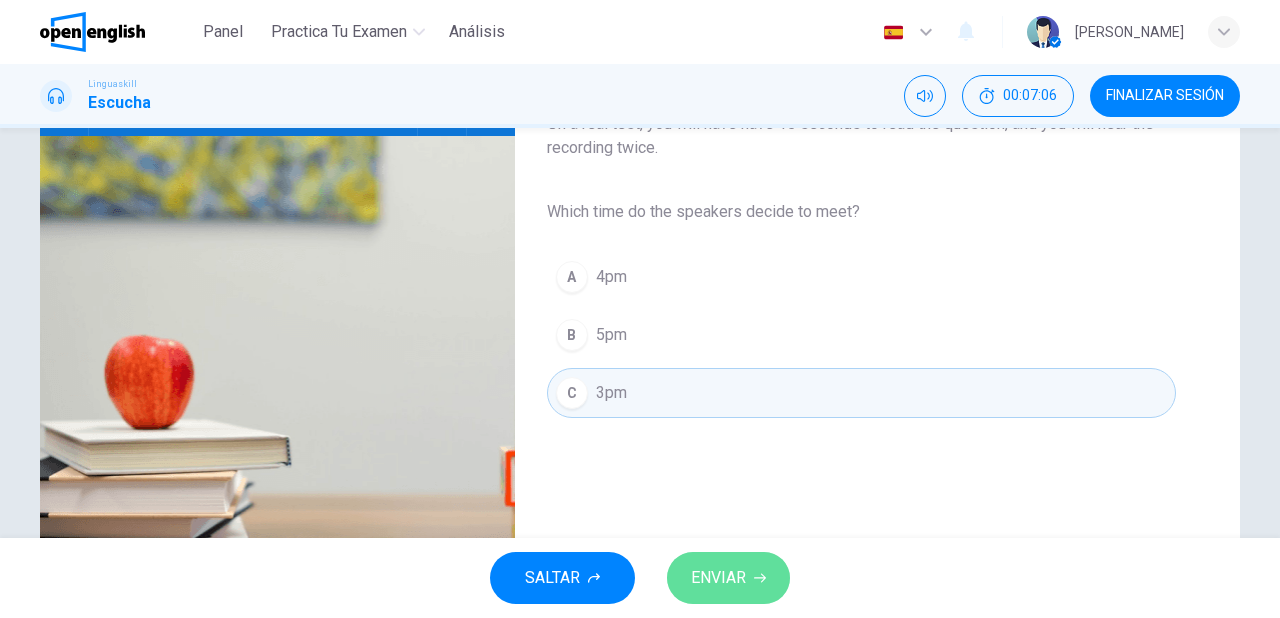 click on "ENVIAR" at bounding box center (718, 578) 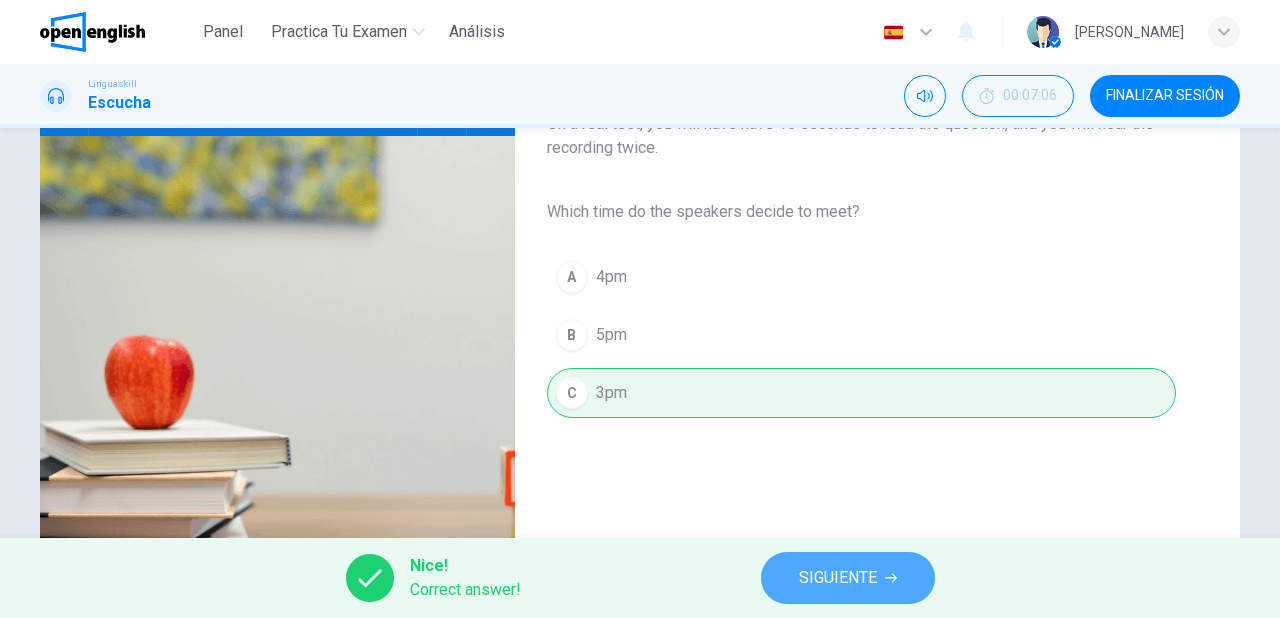 click on "SIGUIENTE" at bounding box center (838, 578) 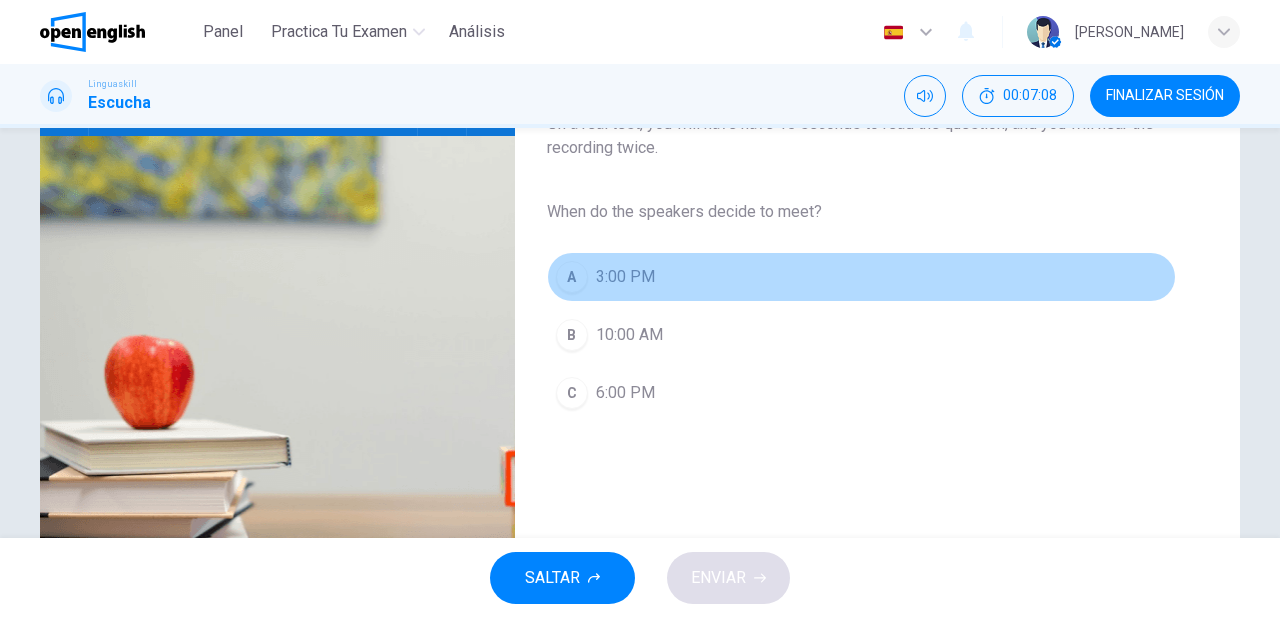 drag, startPoint x: 708, startPoint y: 277, endPoint x: 704, endPoint y: 340, distance: 63.126858 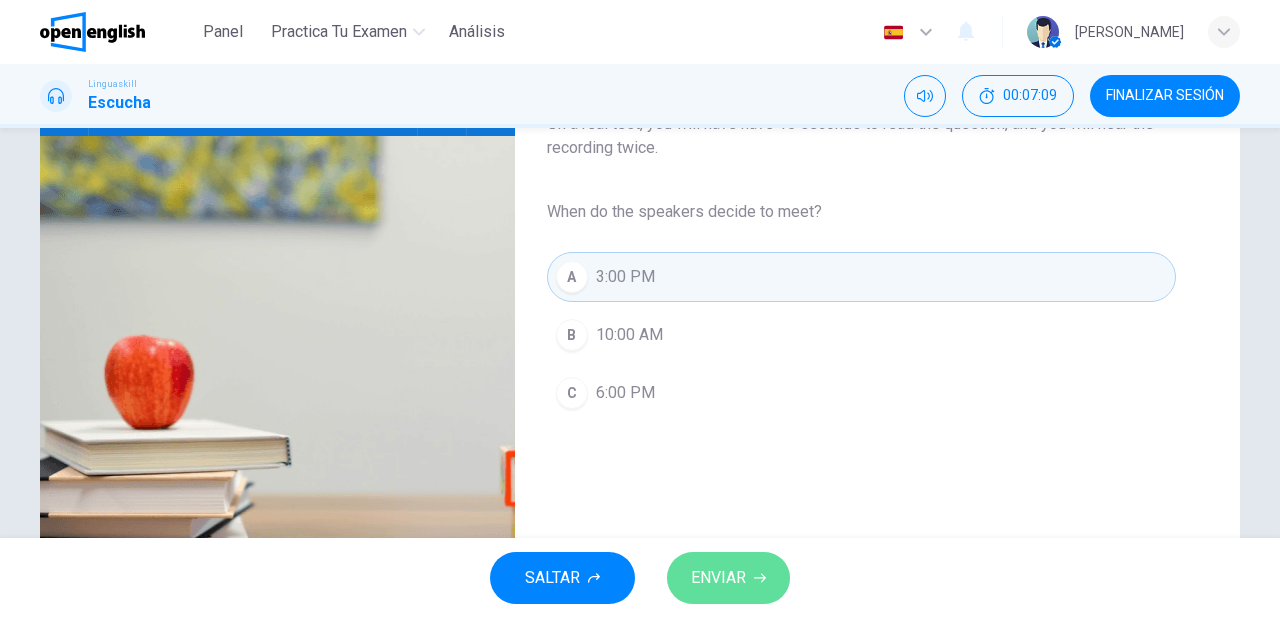 click on "ENVIAR" at bounding box center (718, 578) 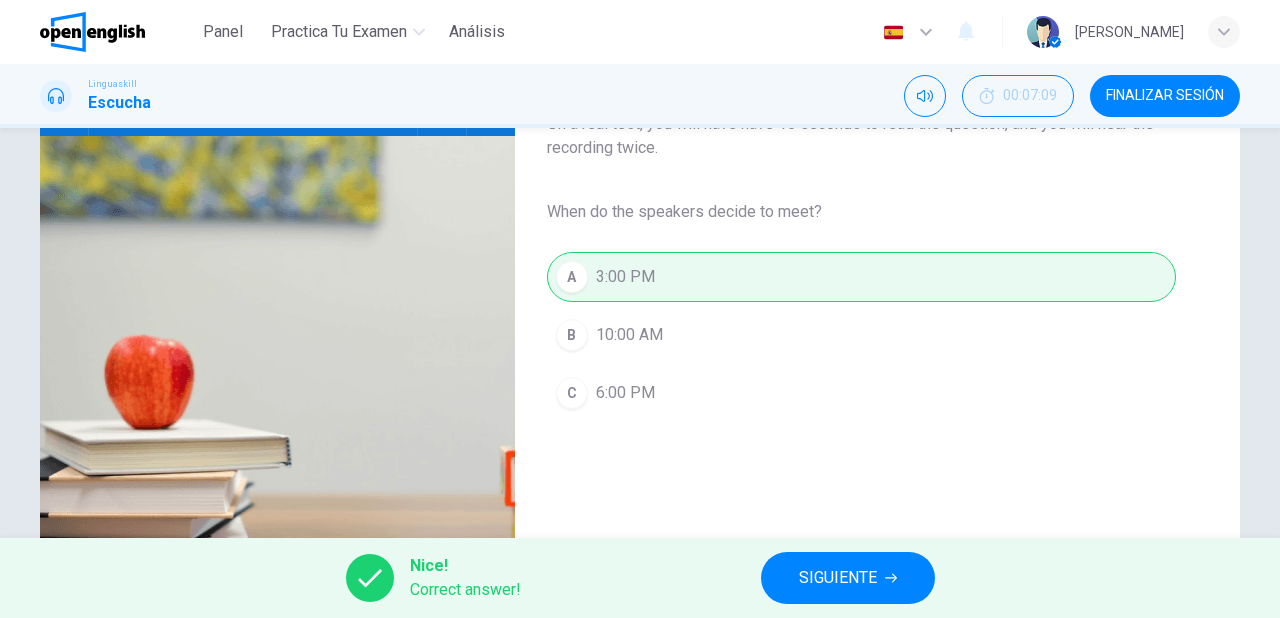 click on "SIGUIENTE" at bounding box center (838, 578) 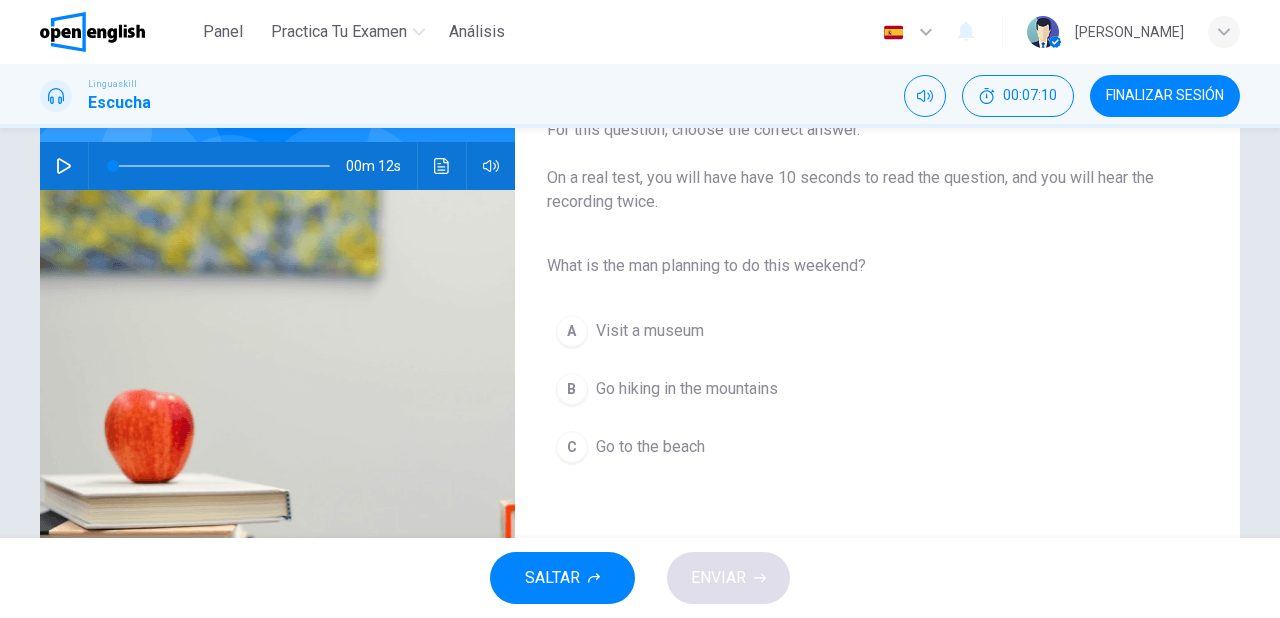 scroll, scrollTop: 240, scrollLeft: 0, axis: vertical 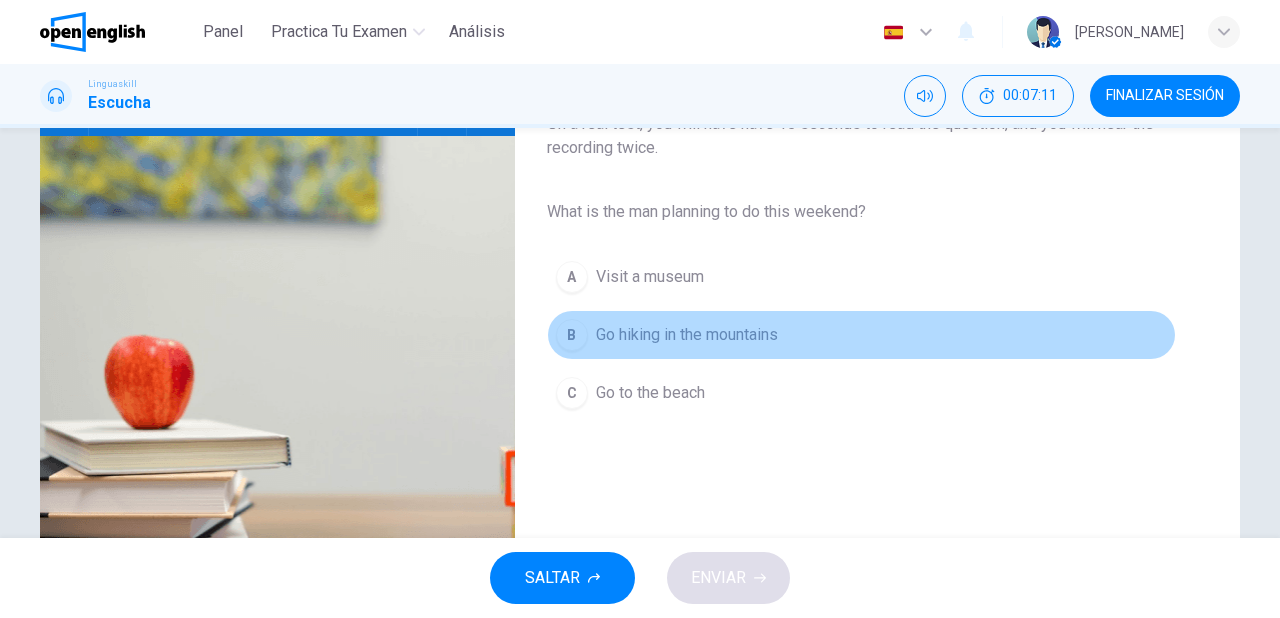 drag, startPoint x: 766, startPoint y: 334, endPoint x: 740, endPoint y: 445, distance: 114.00439 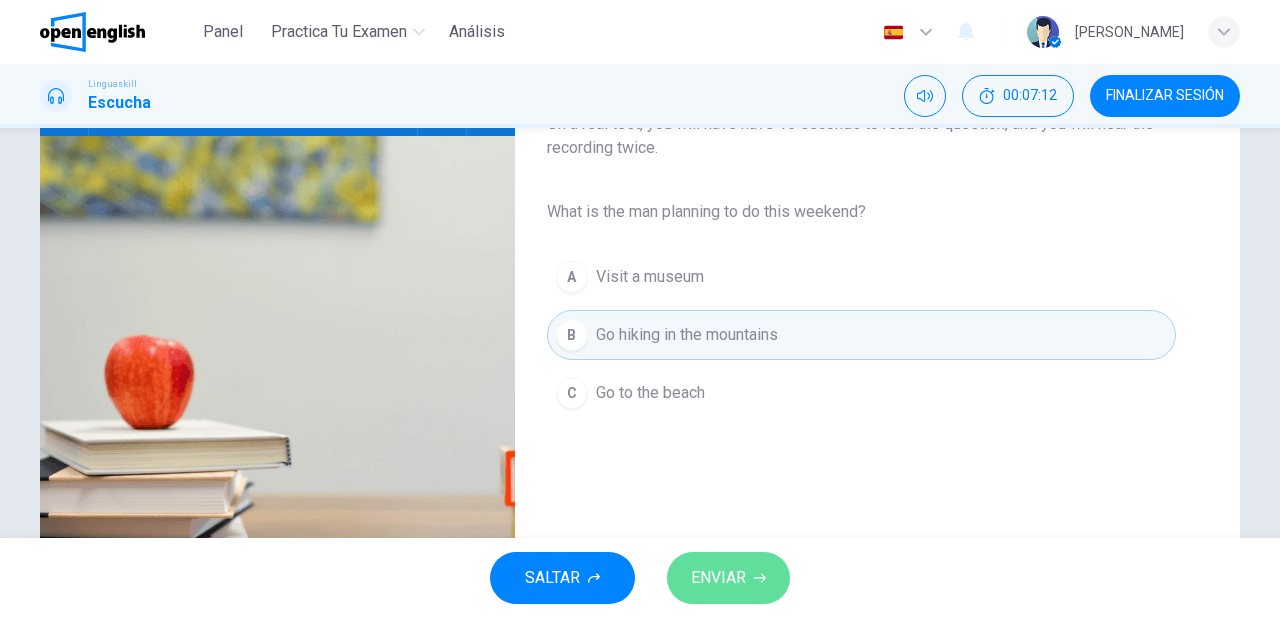 click on "ENVIAR" at bounding box center [728, 578] 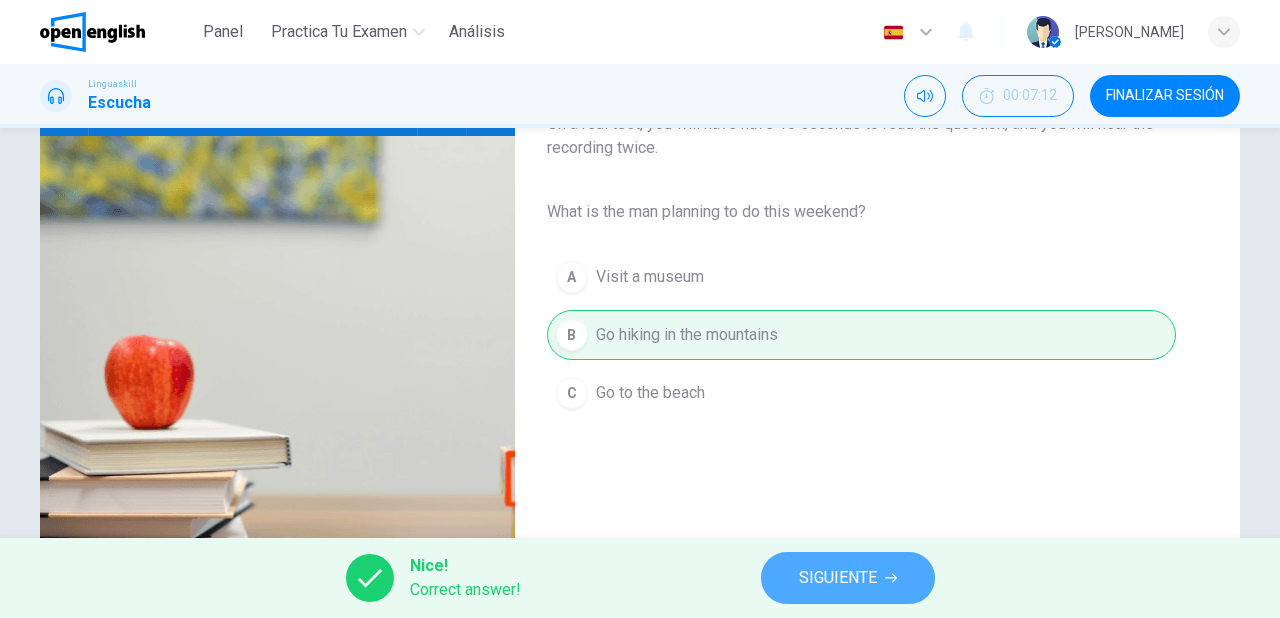 click on "SIGUIENTE" at bounding box center (838, 578) 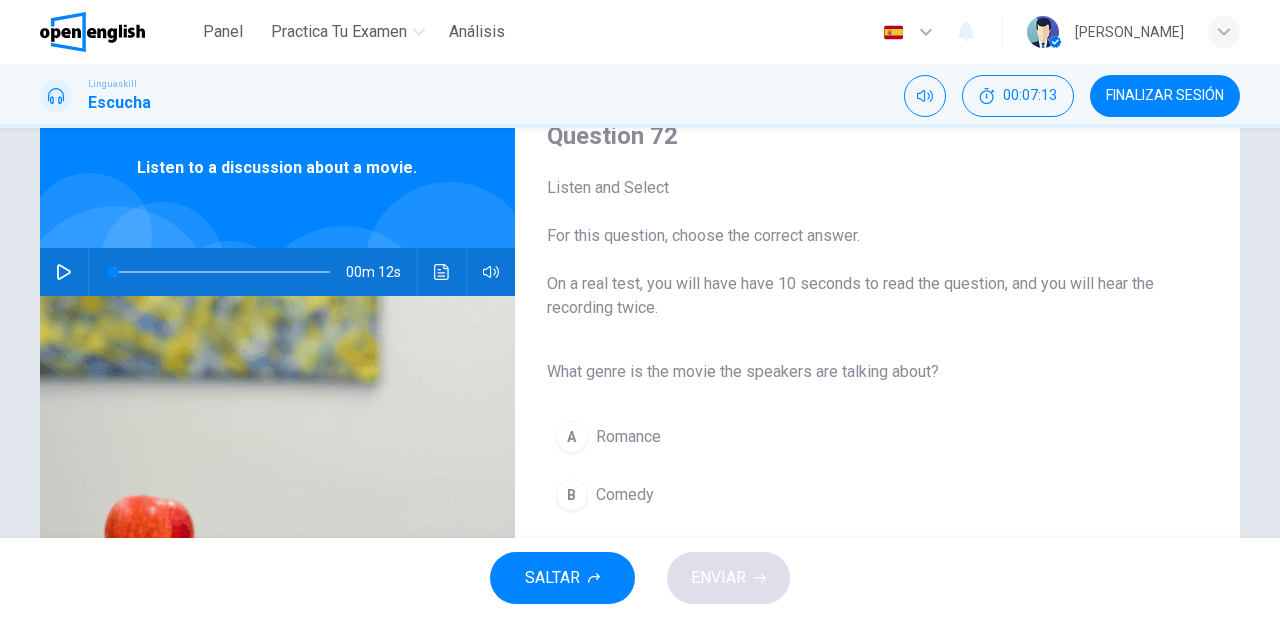 scroll, scrollTop: 160, scrollLeft: 0, axis: vertical 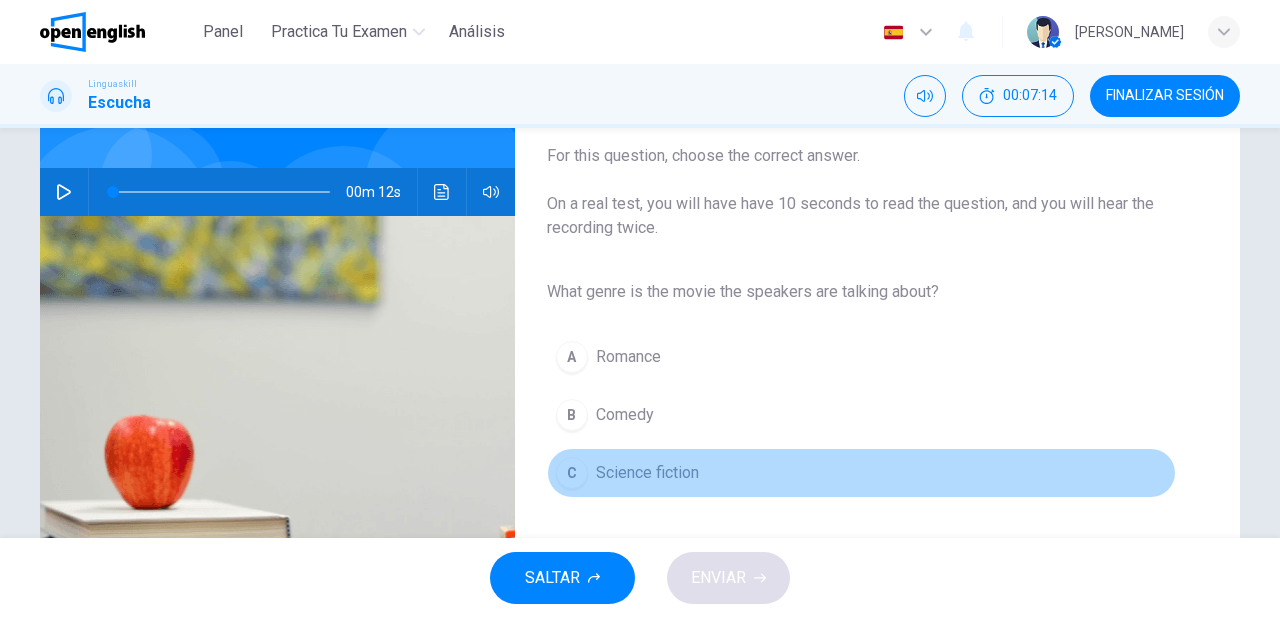 click on "Science fiction" at bounding box center [647, 473] 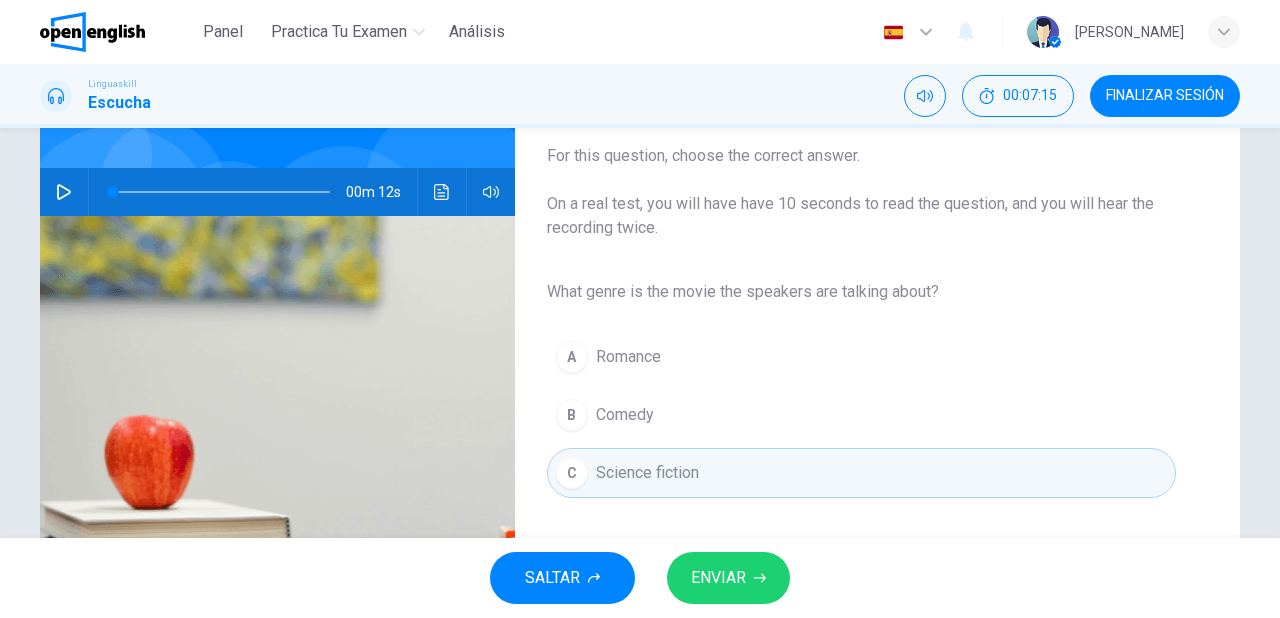 click on "ENVIAR" at bounding box center [728, 578] 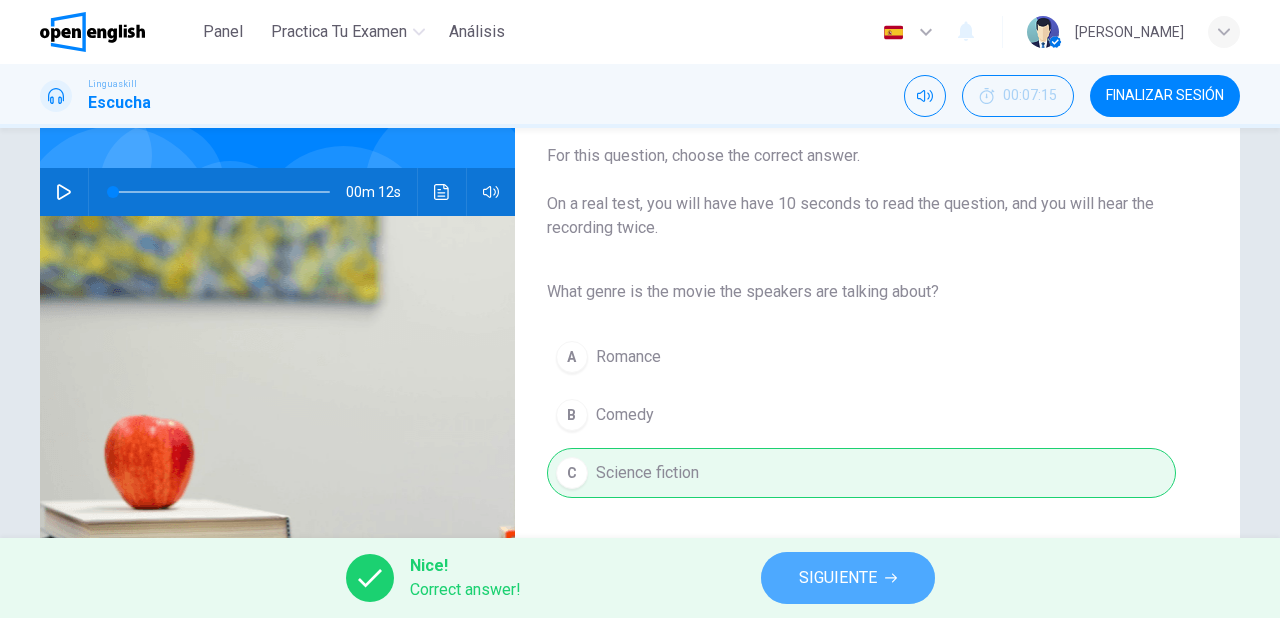 click on "SIGUIENTE" at bounding box center (838, 578) 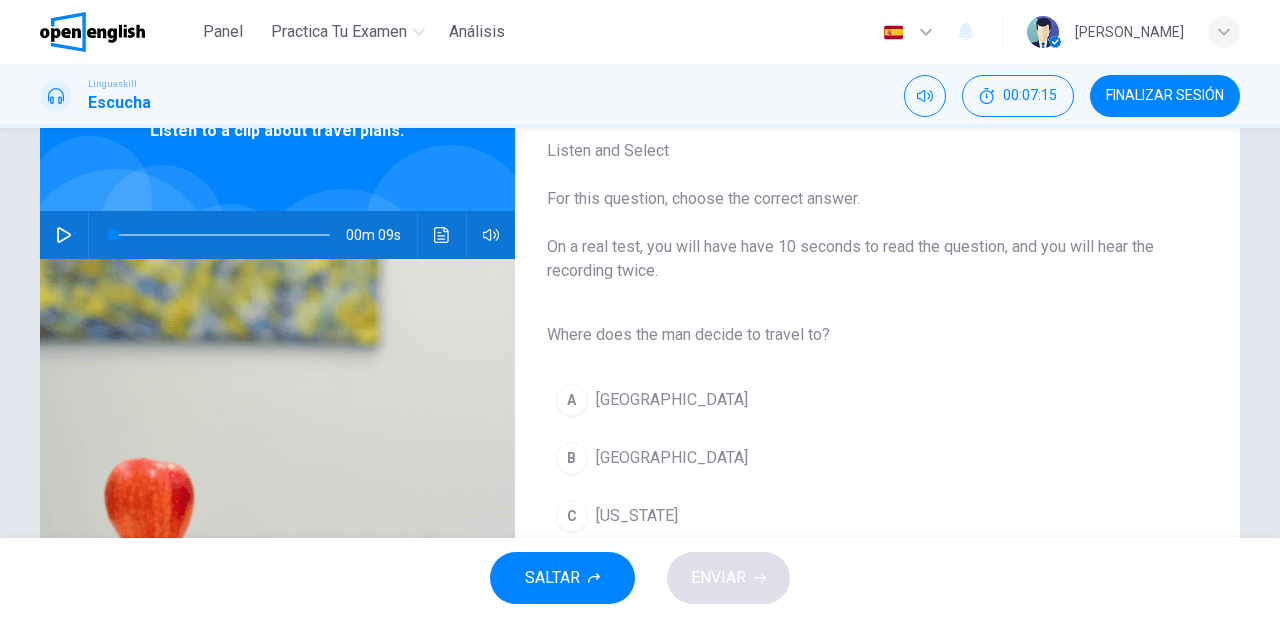 scroll, scrollTop: 160, scrollLeft: 0, axis: vertical 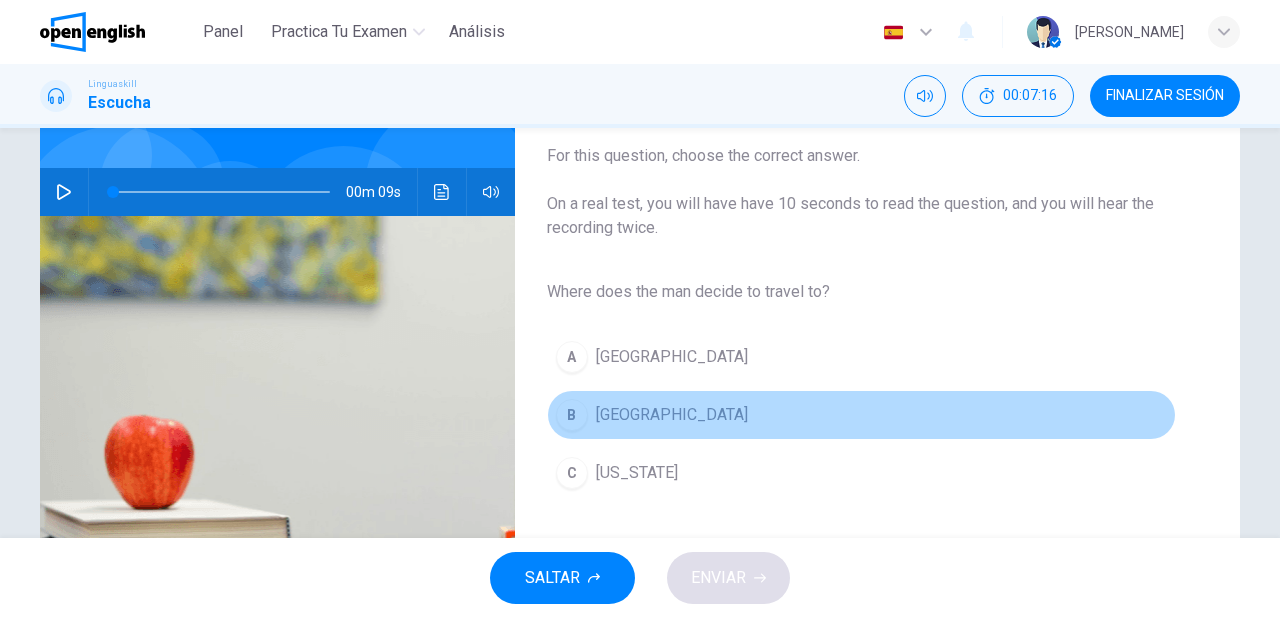 click on "B [GEOGRAPHIC_DATA]" at bounding box center (861, 415) 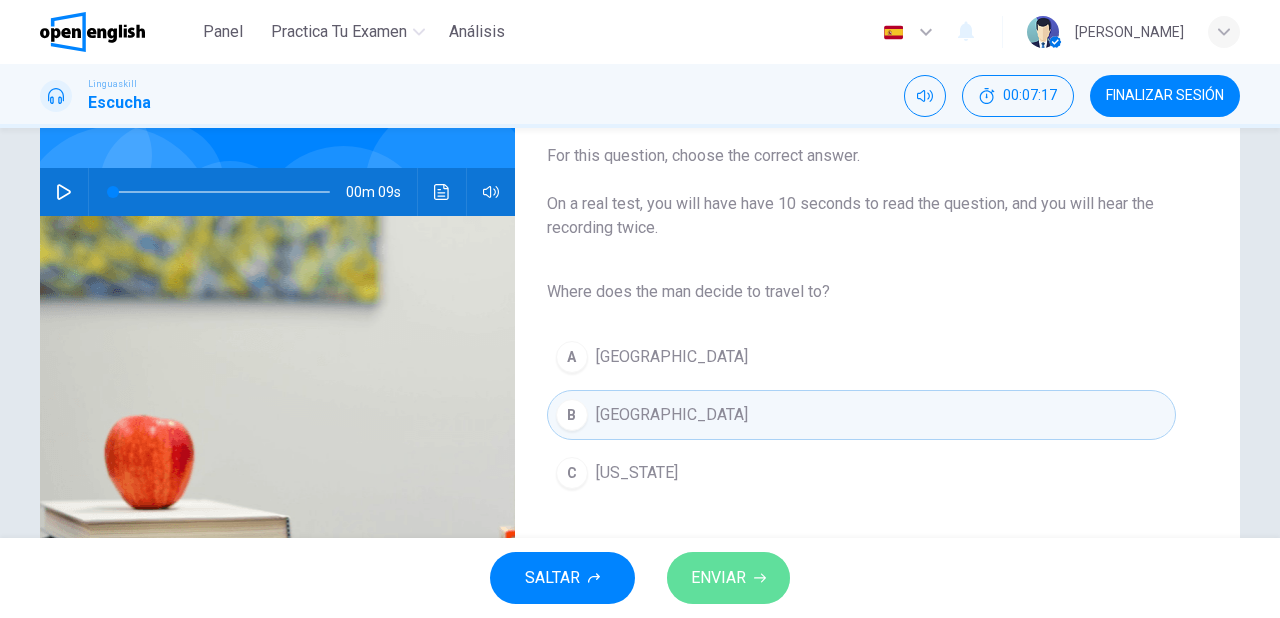 click on "ENVIAR" at bounding box center [718, 578] 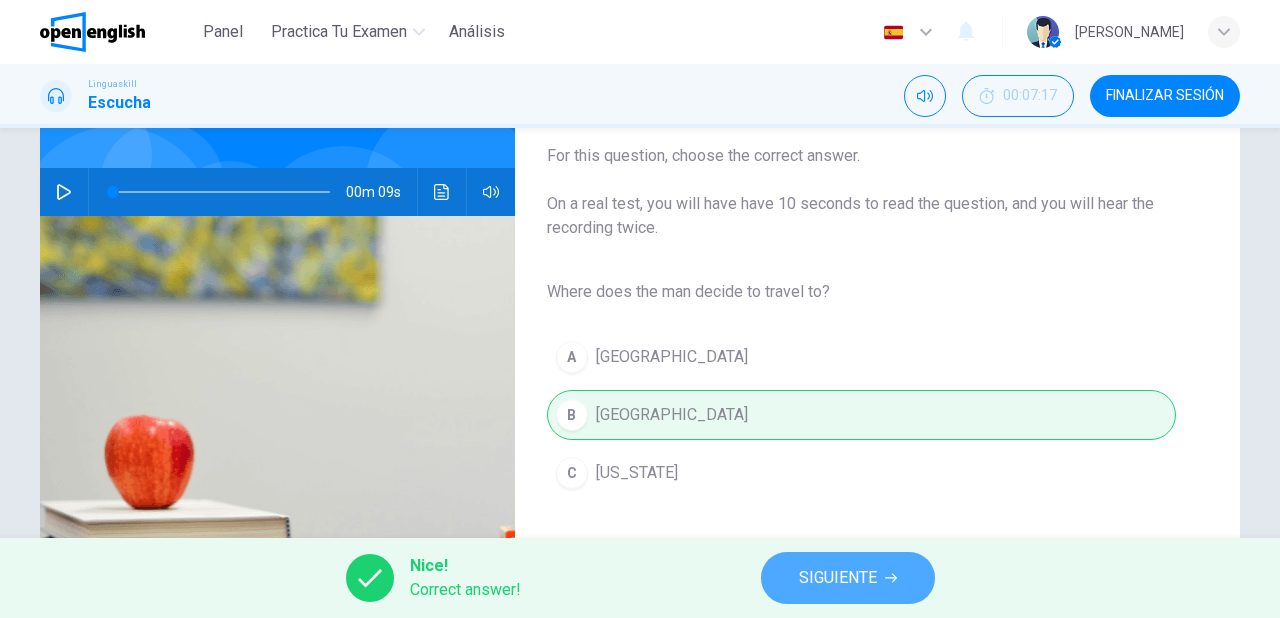 click on "SIGUIENTE" at bounding box center (838, 578) 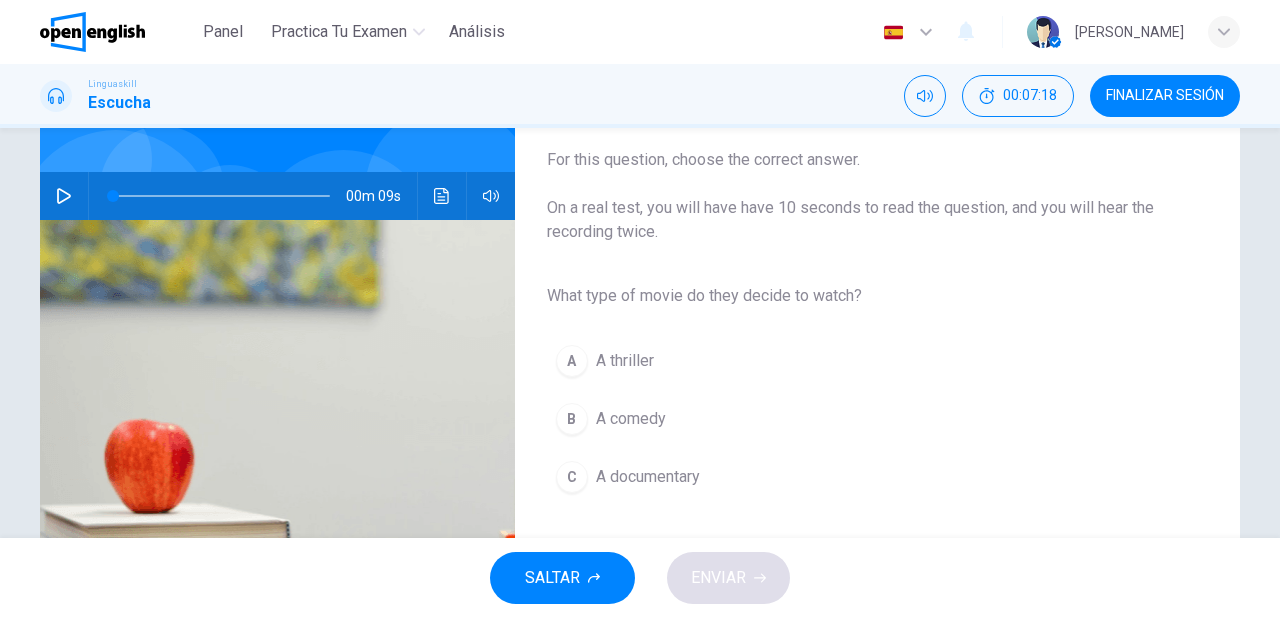 scroll, scrollTop: 160, scrollLeft: 0, axis: vertical 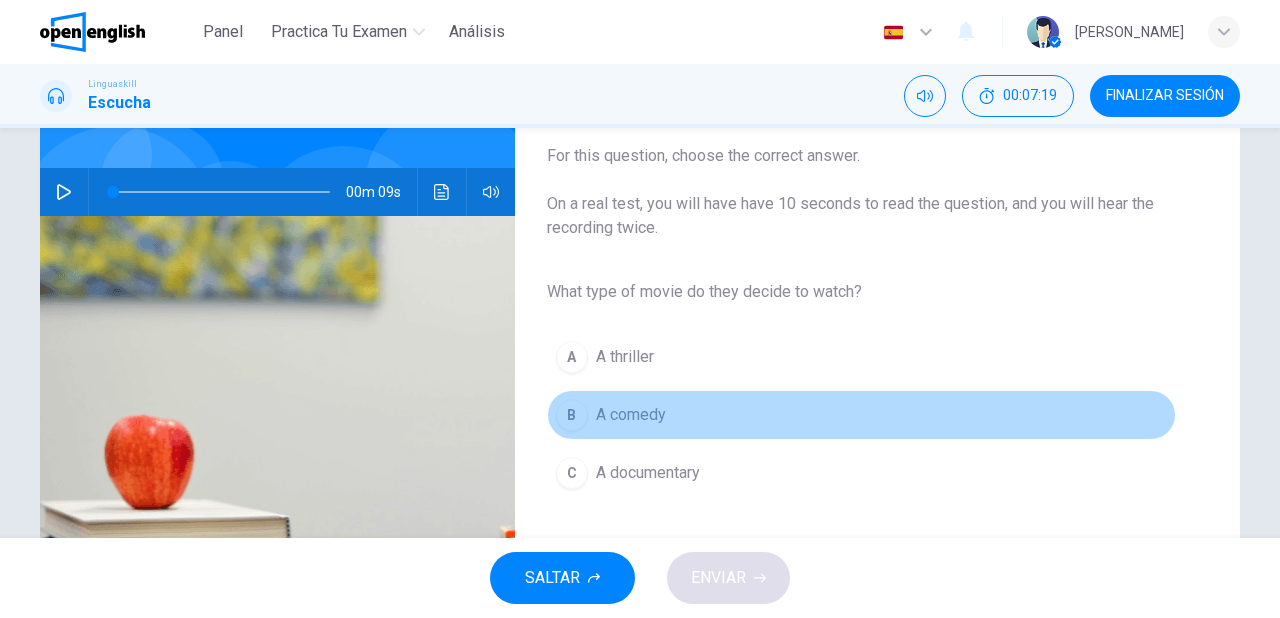 drag, startPoint x: 616, startPoint y: 421, endPoint x: 636, endPoint y: 496, distance: 77.62087 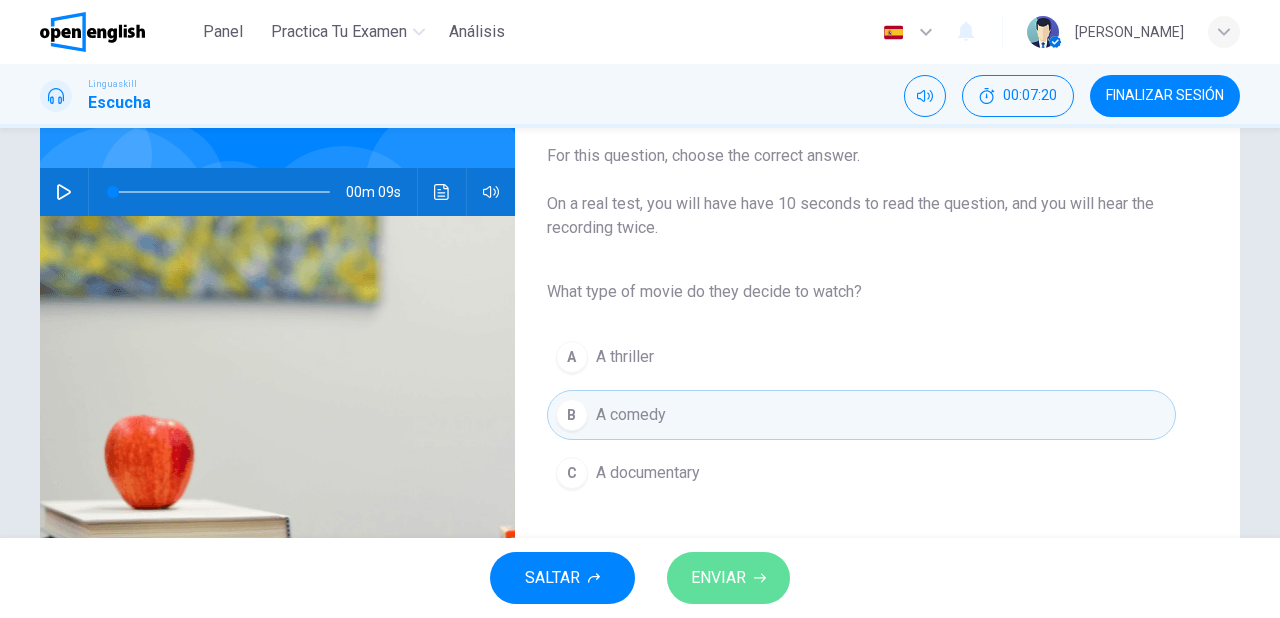 click on "ENVIAR" at bounding box center (718, 578) 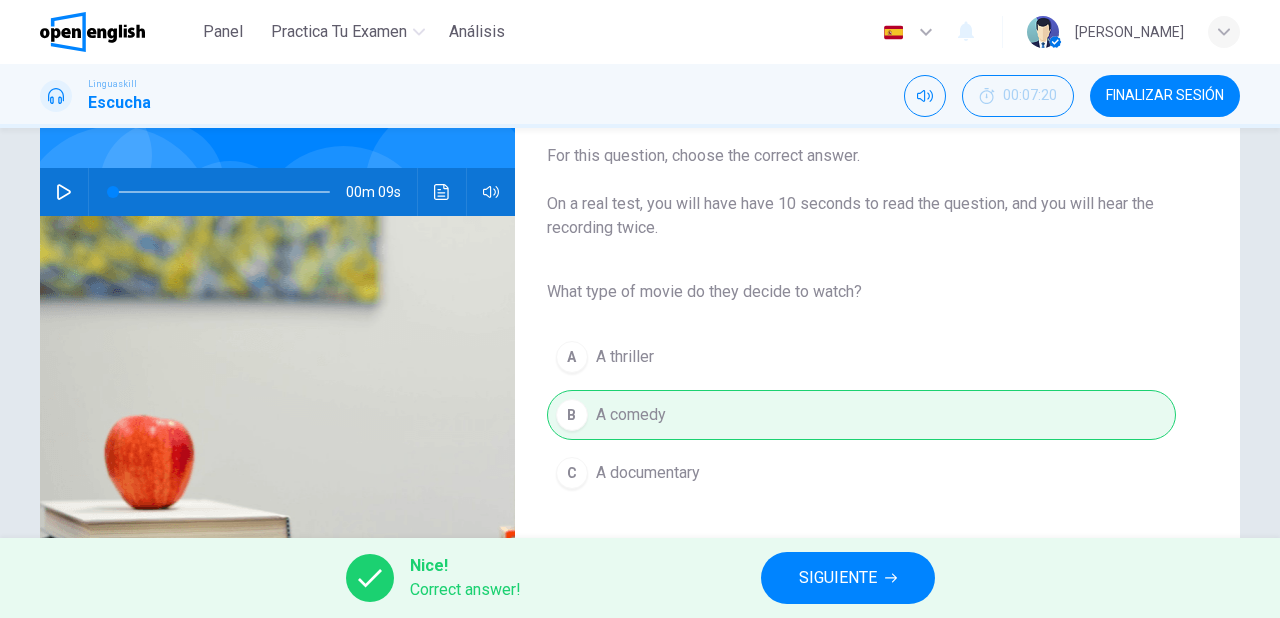 click on "SIGUIENTE" at bounding box center (838, 578) 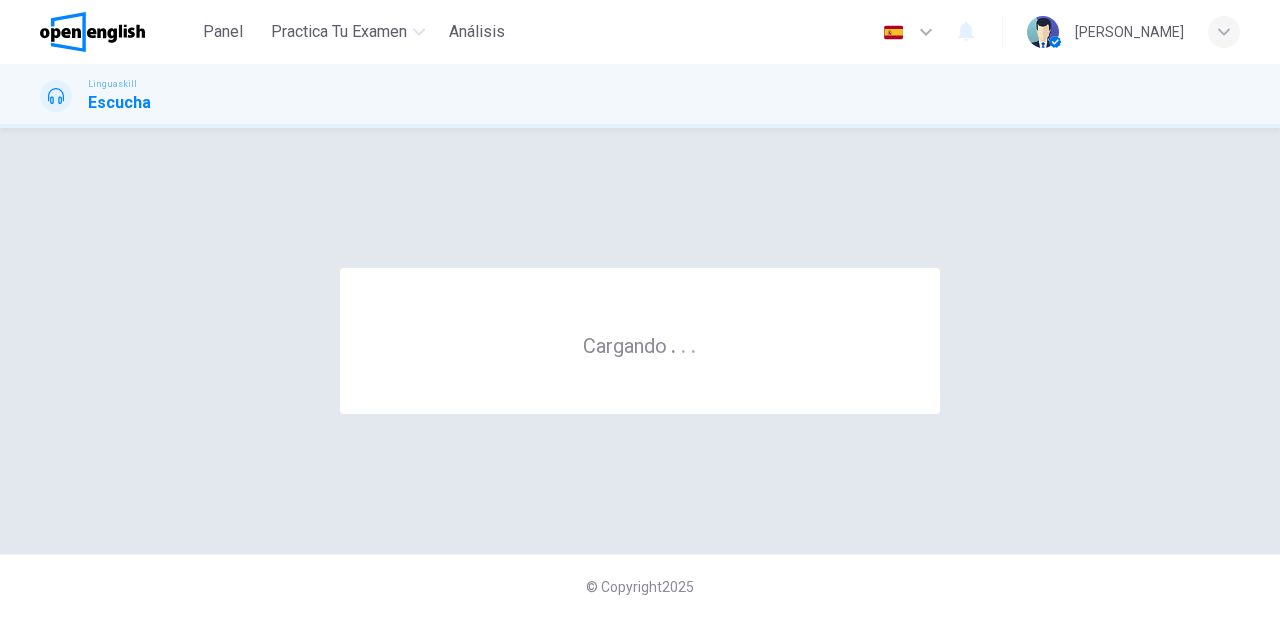 scroll, scrollTop: 0, scrollLeft: 0, axis: both 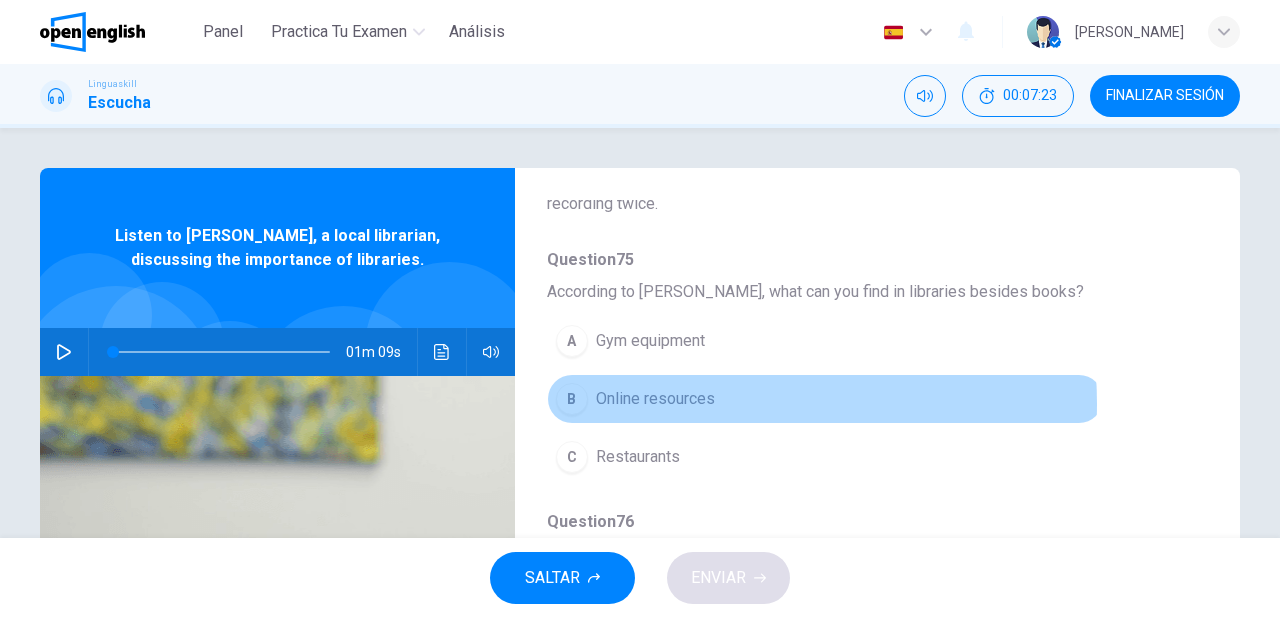 click on "Online resources" at bounding box center (655, 399) 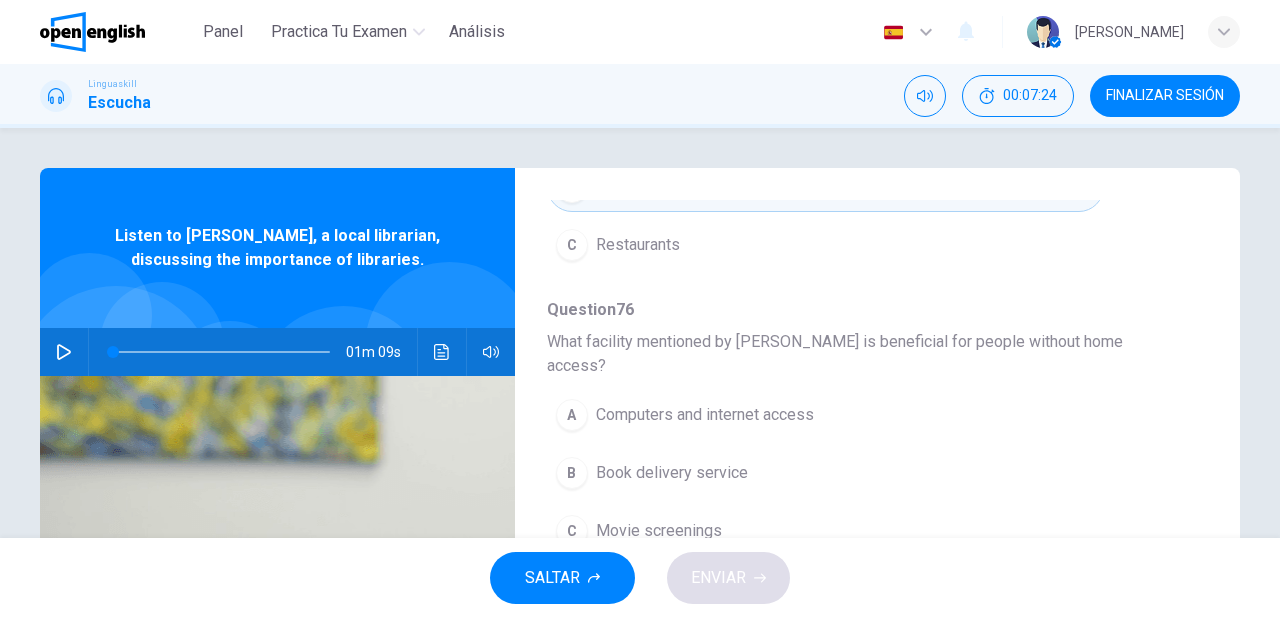 scroll, scrollTop: 400, scrollLeft: 0, axis: vertical 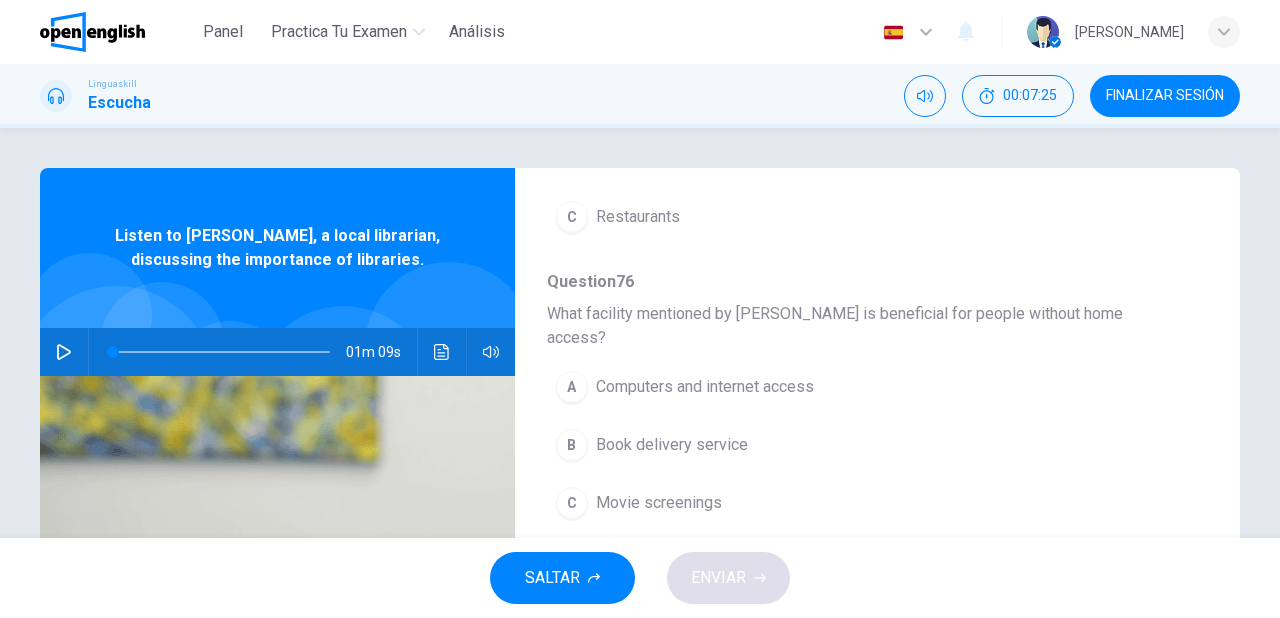 drag, startPoint x: 733, startPoint y: 366, endPoint x: 734, endPoint y: 378, distance: 12.0415945 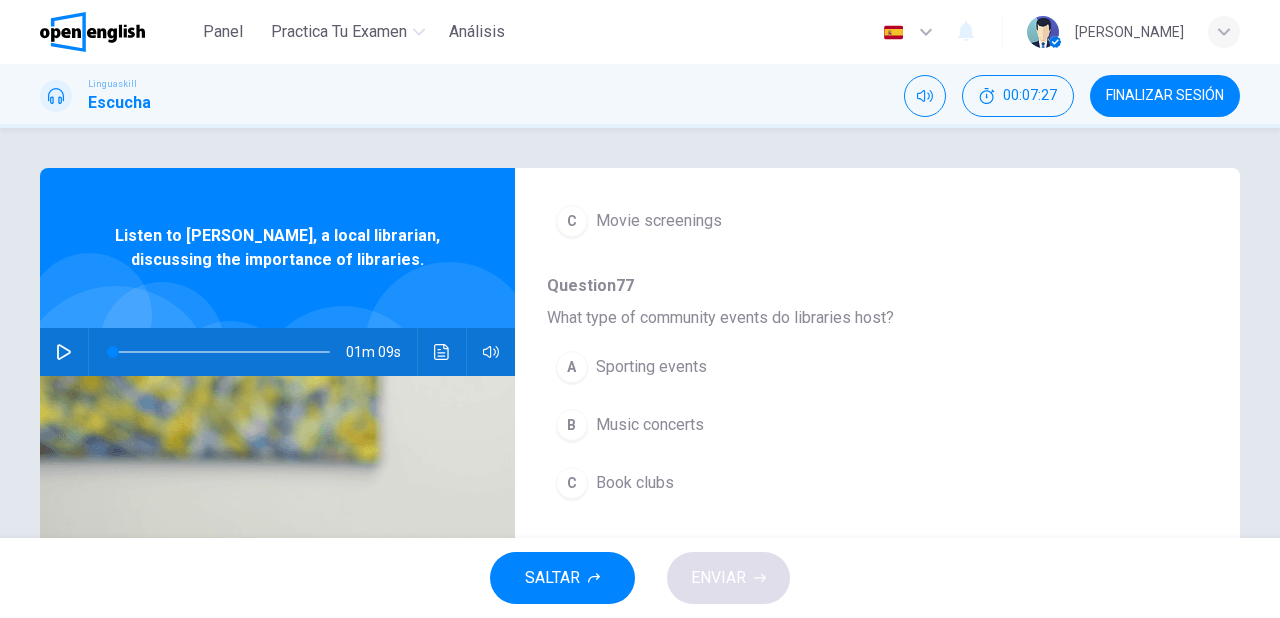 scroll, scrollTop: 720, scrollLeft: 0, axis: vertical 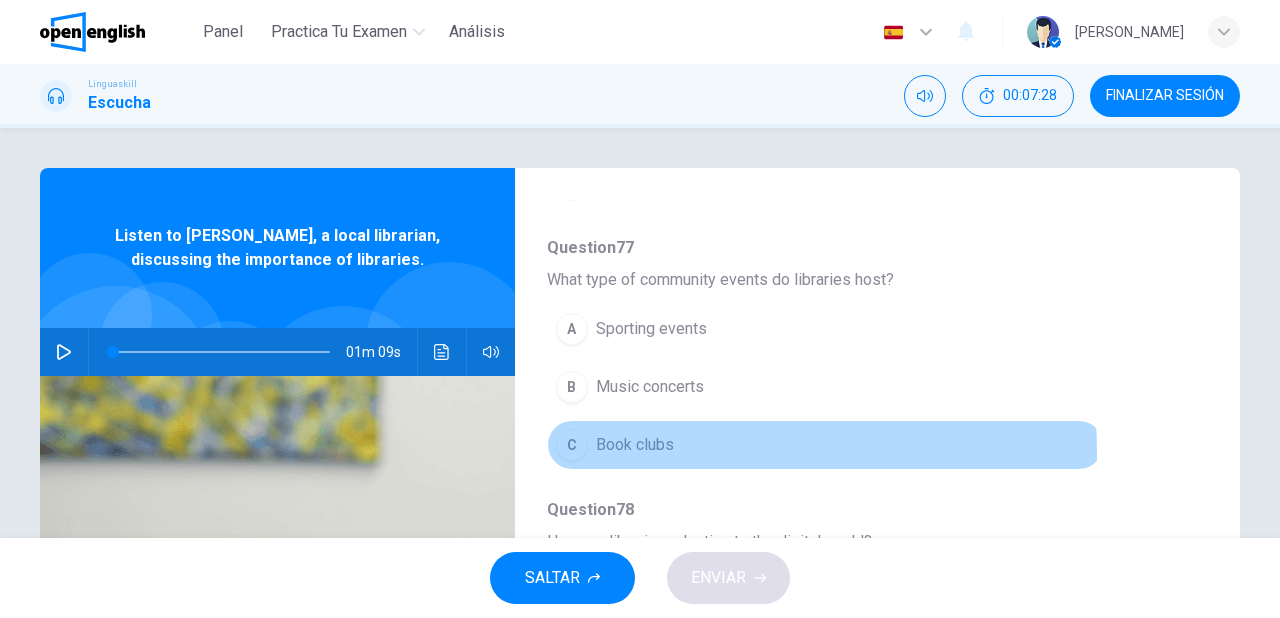 click on "Book clubs" at bounding box center (635, 445) 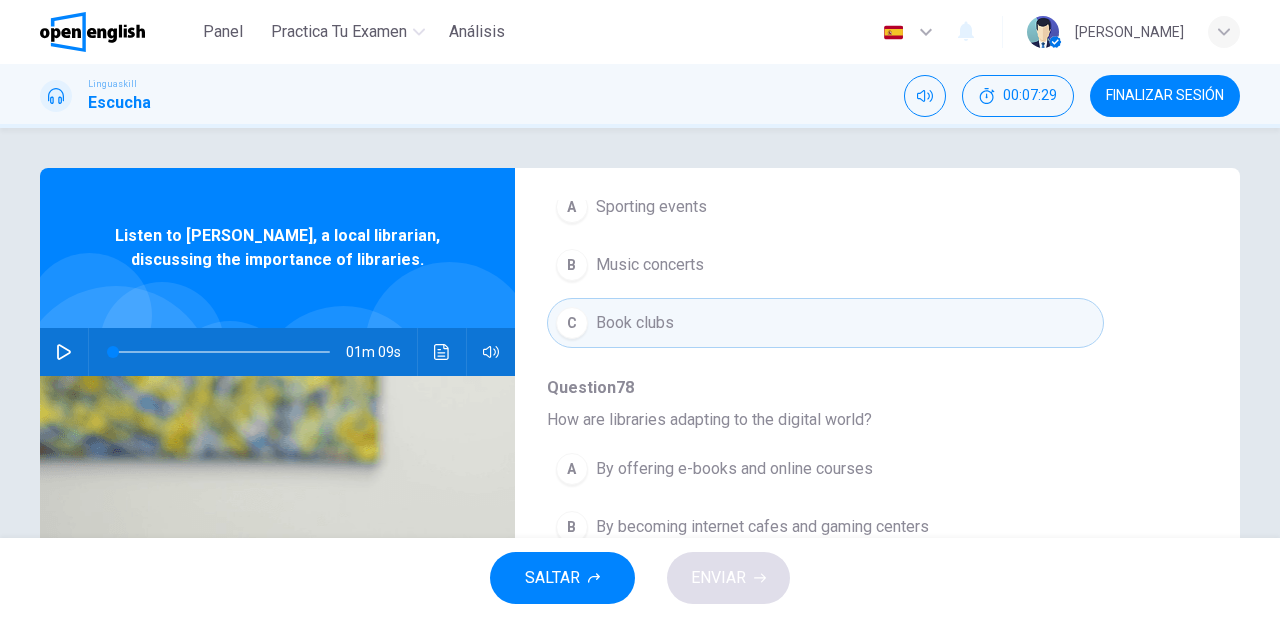 scroll, scrollTop: 856, scrollLeft: 0, axis: vertical 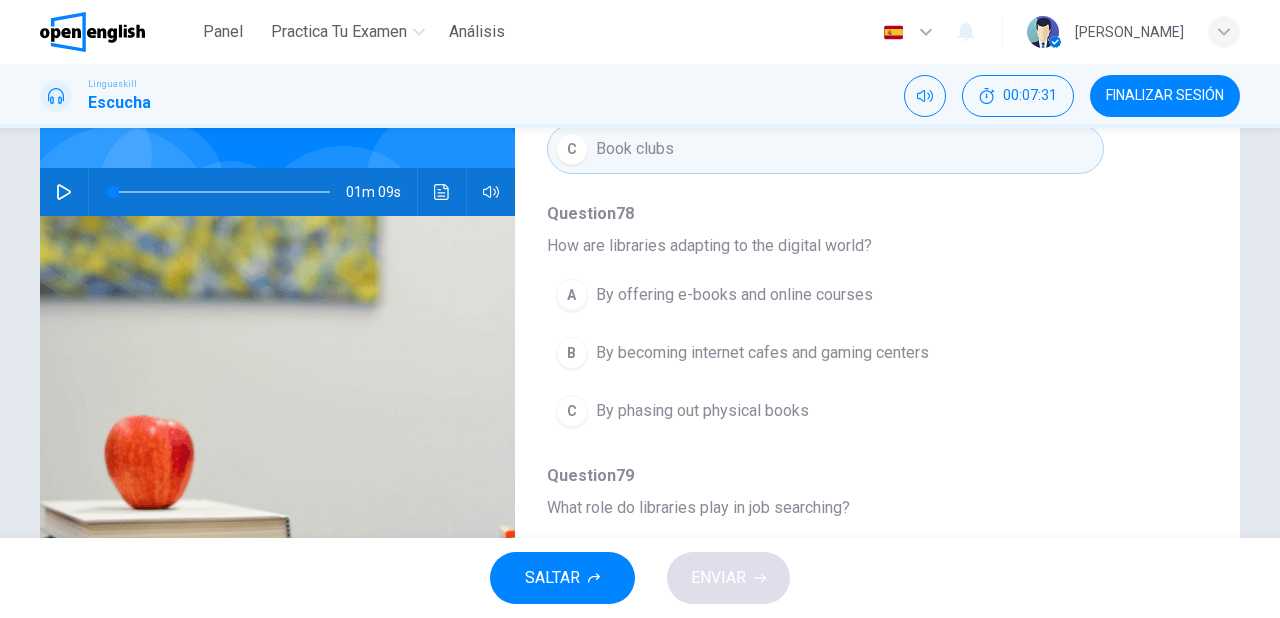 drag, startPoint x: 780, startPoint y: 275, endPoint x: 794, endPoint y: 316, distance: 43.32436 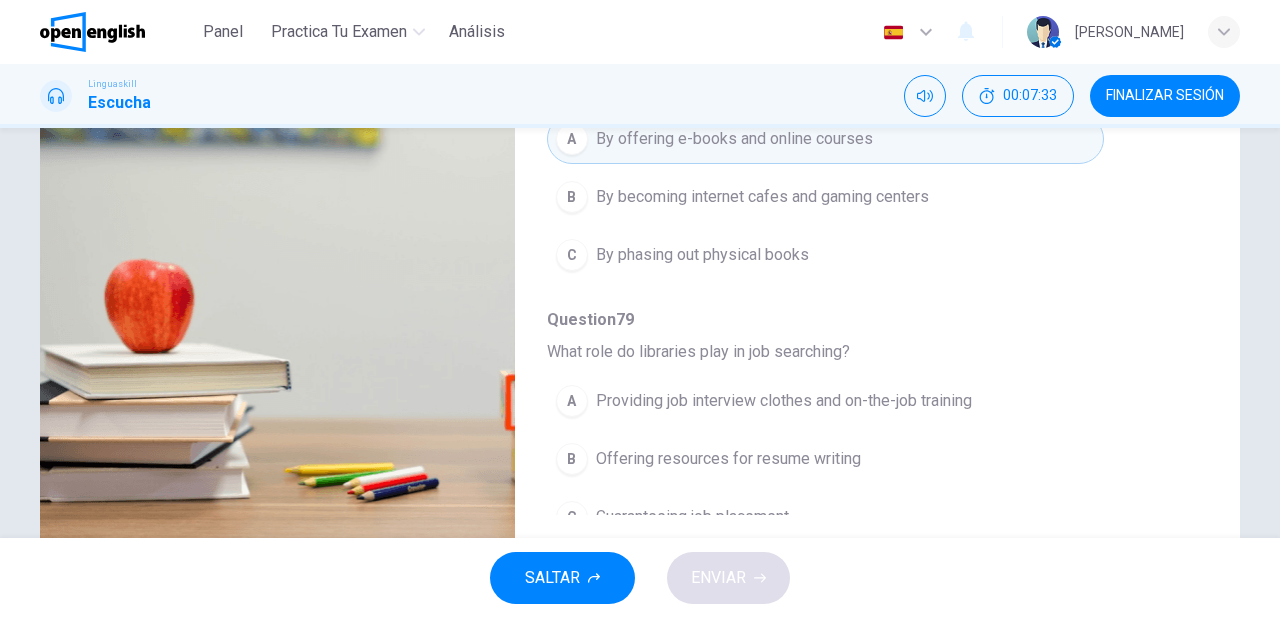 scroll, scrollTop: 320, scrollLeft: 0, axis: vertical 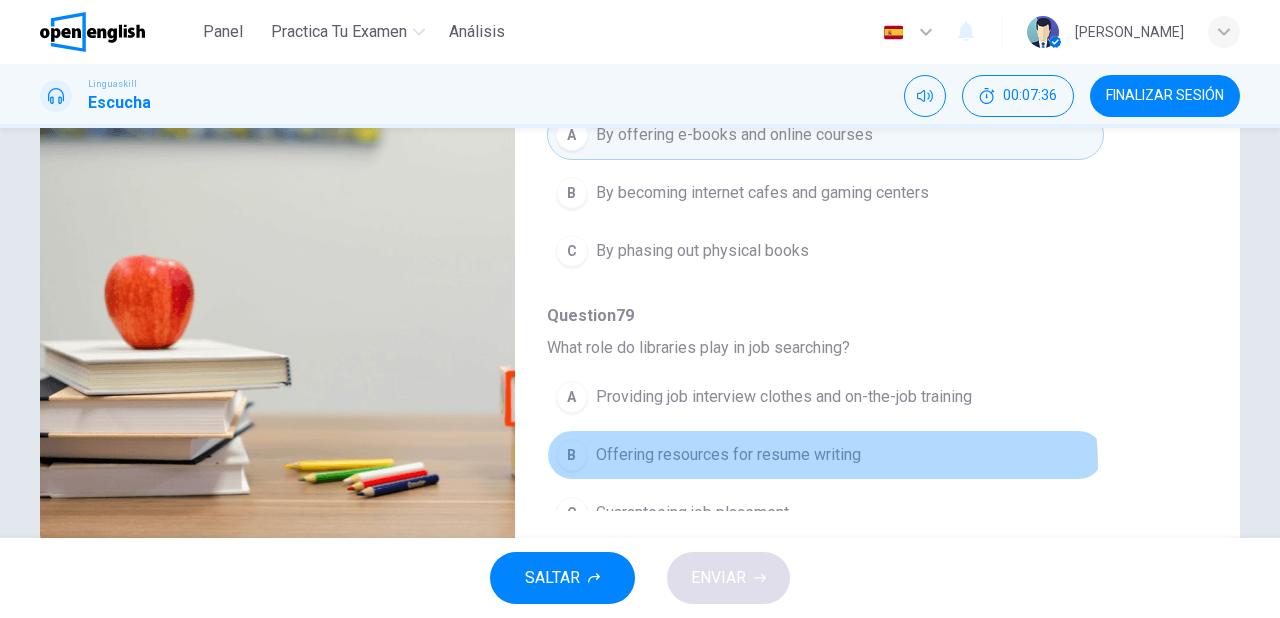 click on "B Offering resources for resume writing" at bounding box center [825, 455] 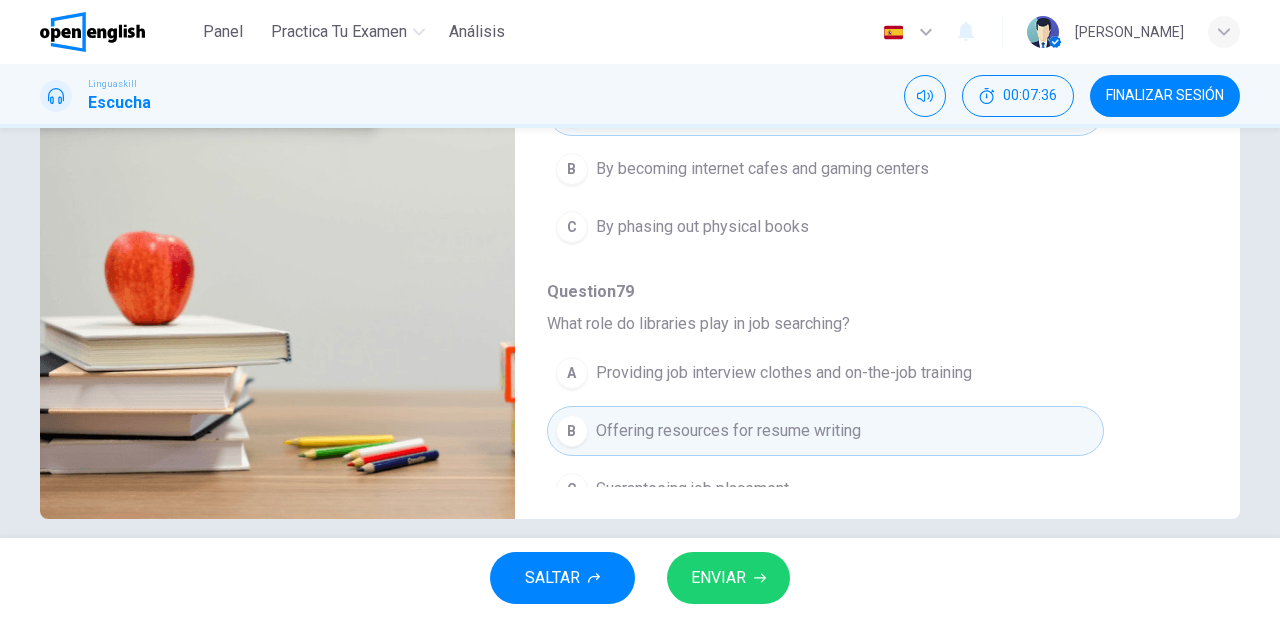 scroll, scrollTop: 364, scrollLeft: 0, axis: vertical 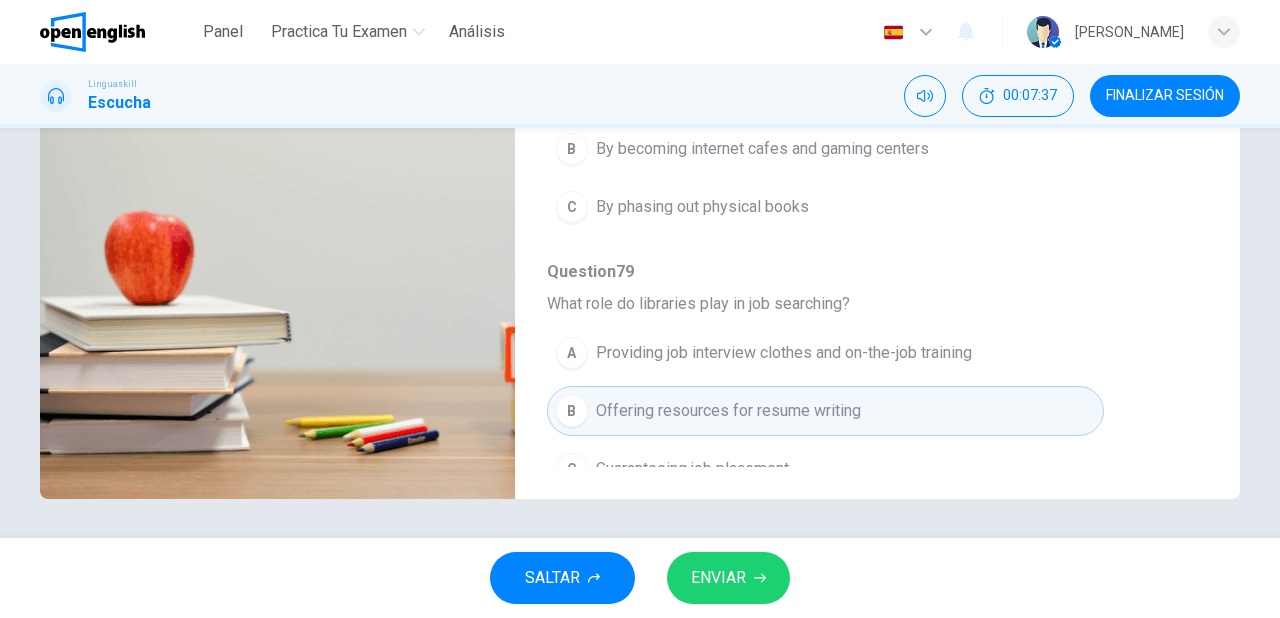 click on "ENVIAR" at bounding box center [728, 578] 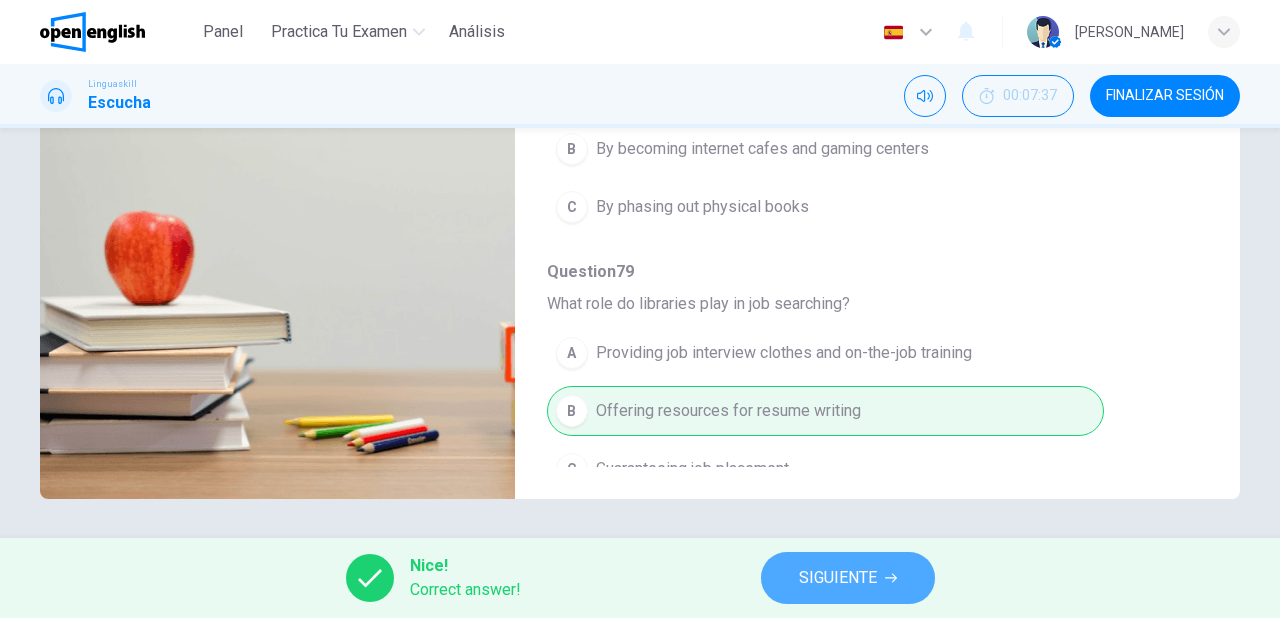 click on "SIGUIENTE" at bounding box center (838, 578) 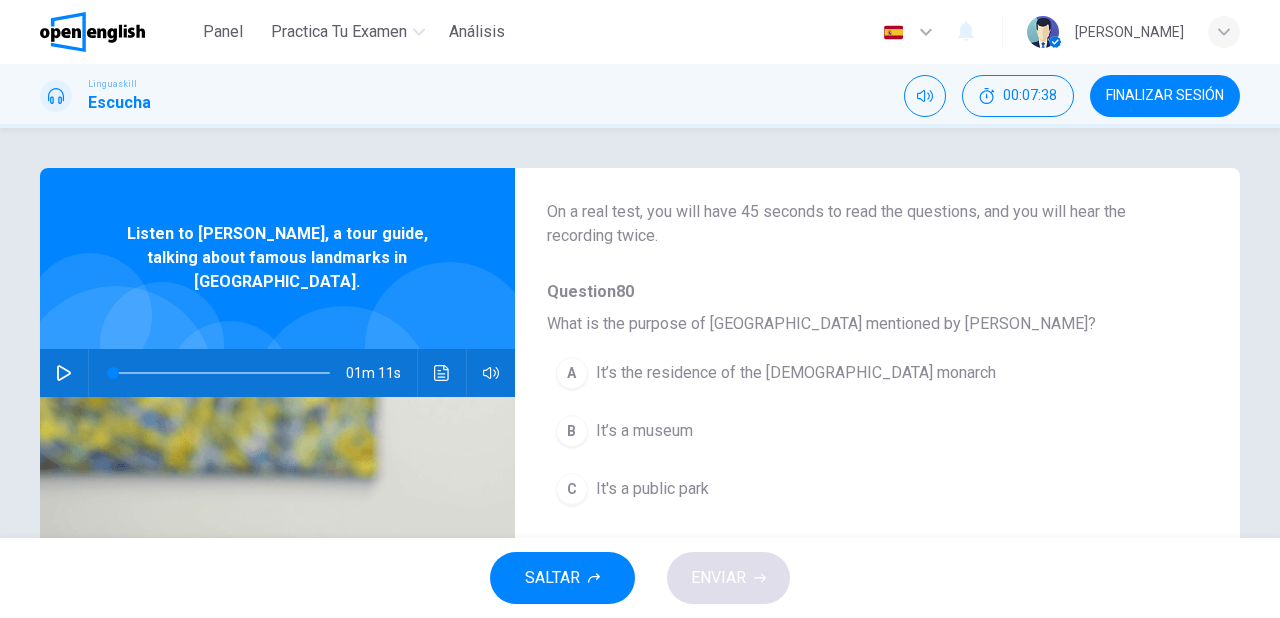 scroll, scrollTop: 160, scrollLeft: 0, axis: vertical 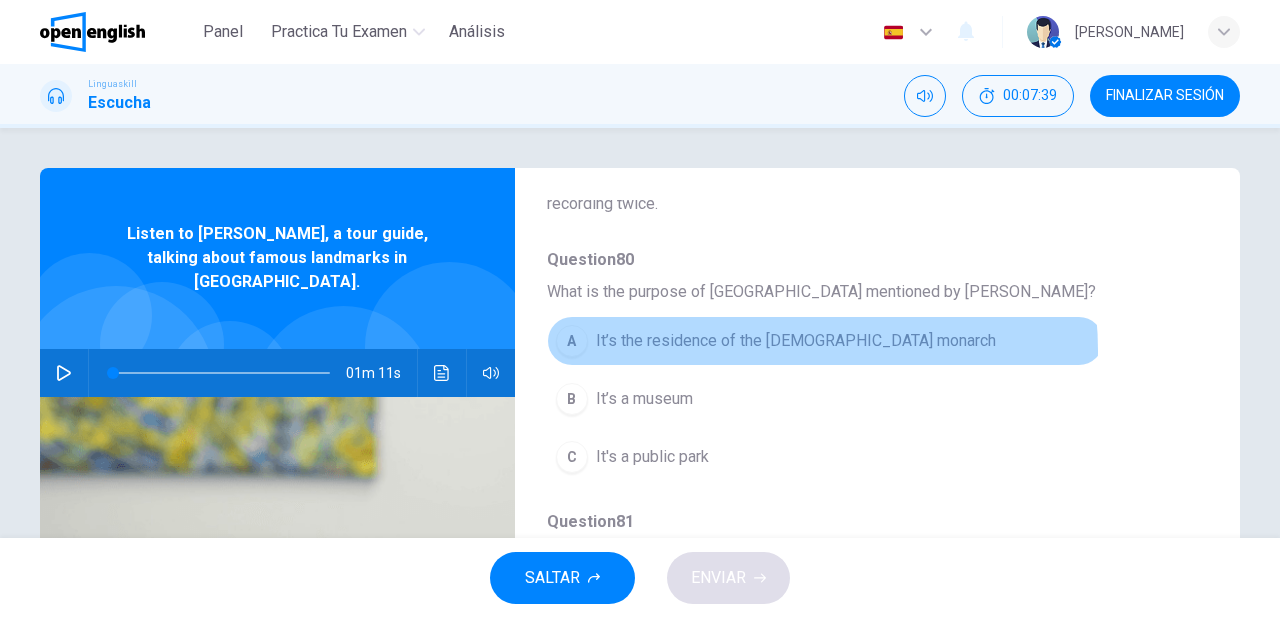 click on "It’s the residence of the [DEMOGRAPHIC_DATA] monarch" at bounding box center [796, 341] 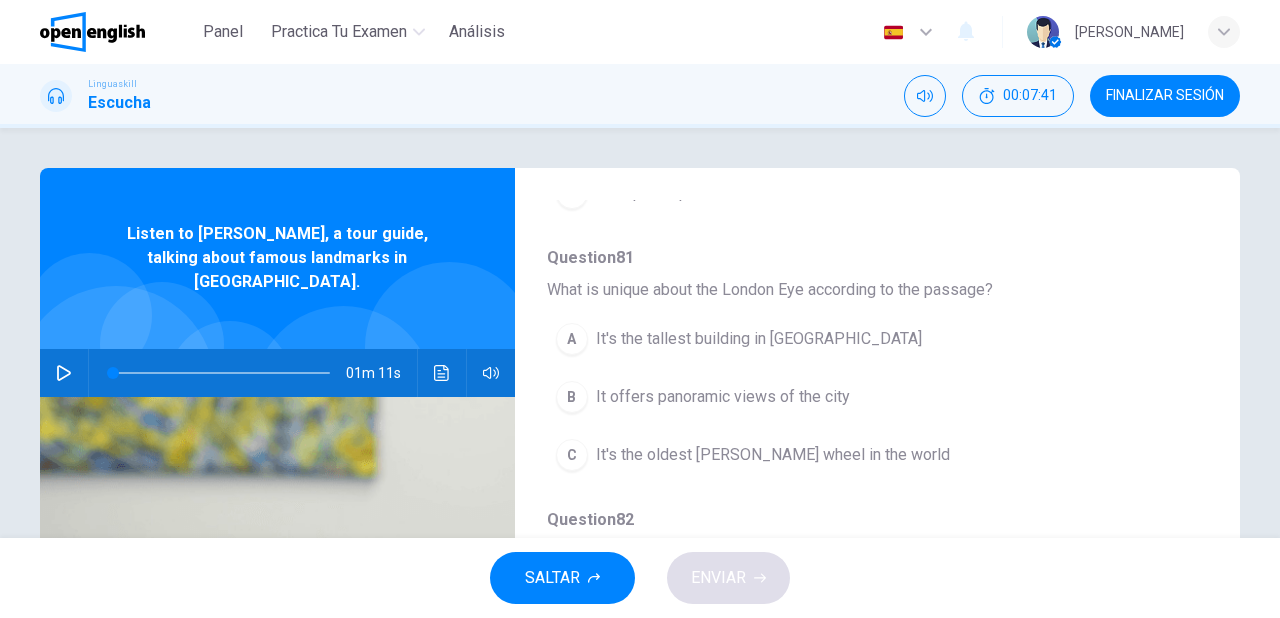 scroll, scrollTop: 480, scrollLeft: 0, axis: vertical 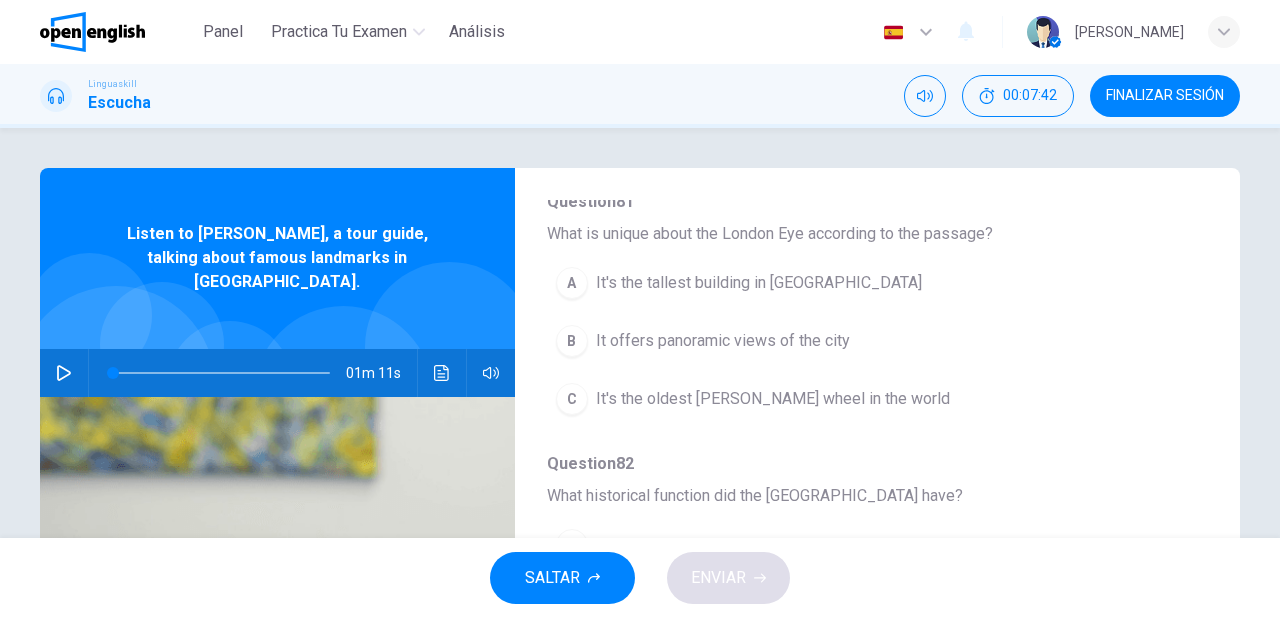 click on "It offers panoramic views of the city" at bounding box center [723, 341] 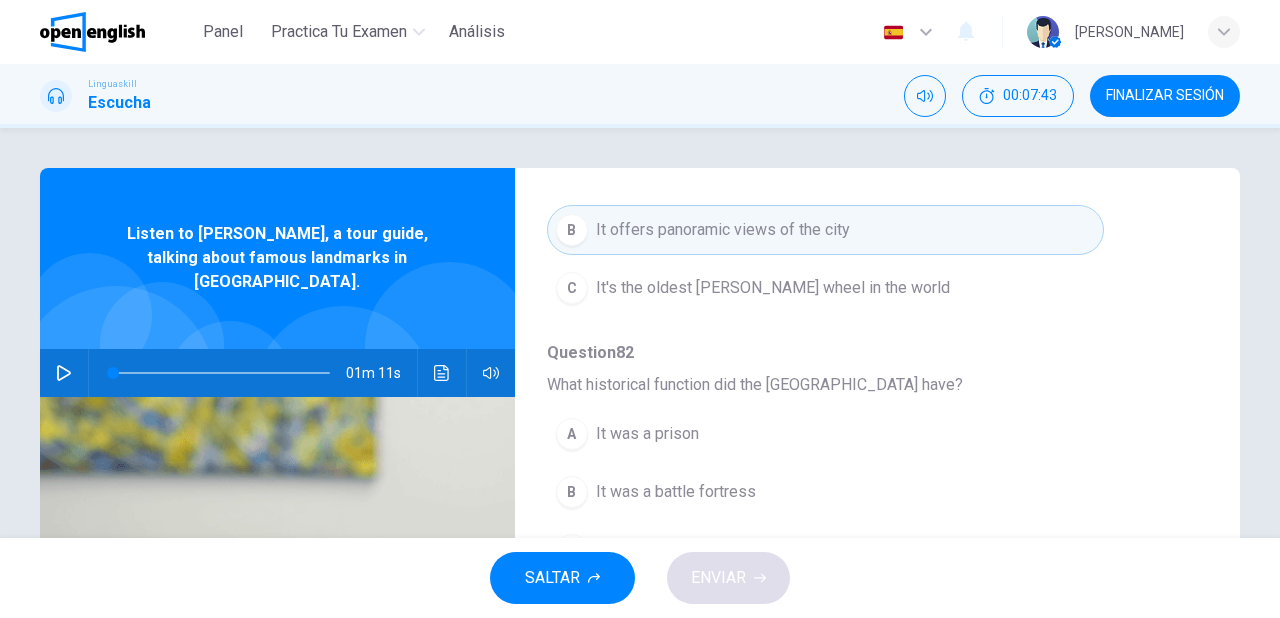 scroll, scrollTop: 640, scrollLeft: 0, axis: vertical 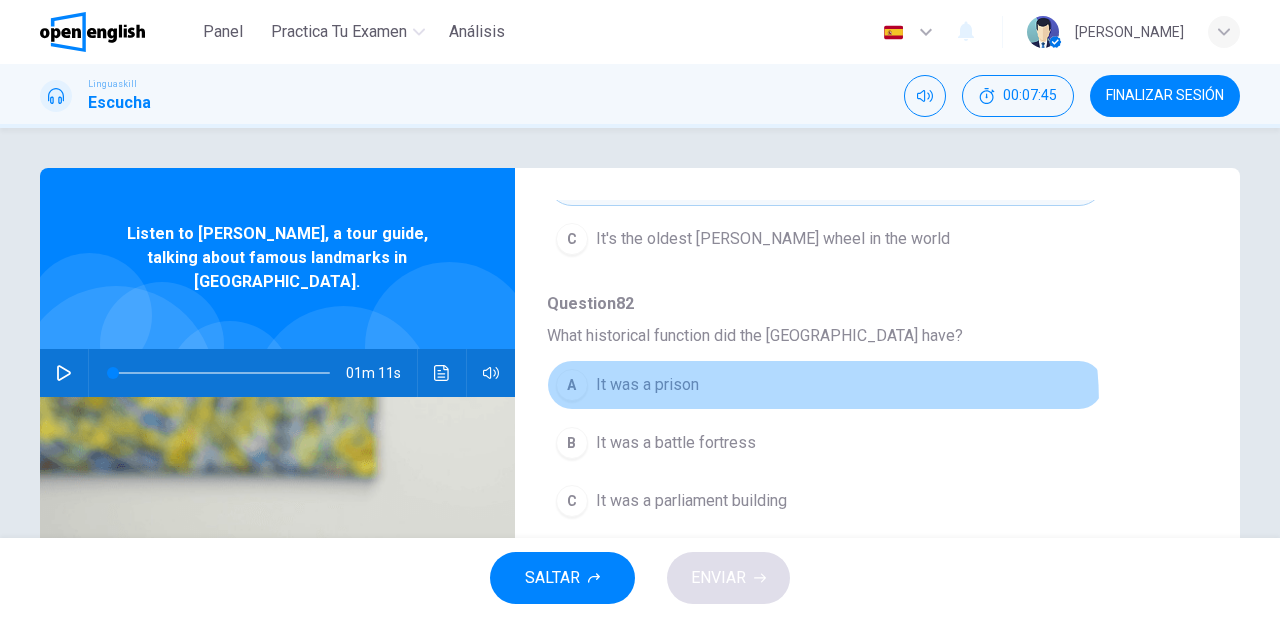 click on "A It was a prison" at bounding box center [825, 385] 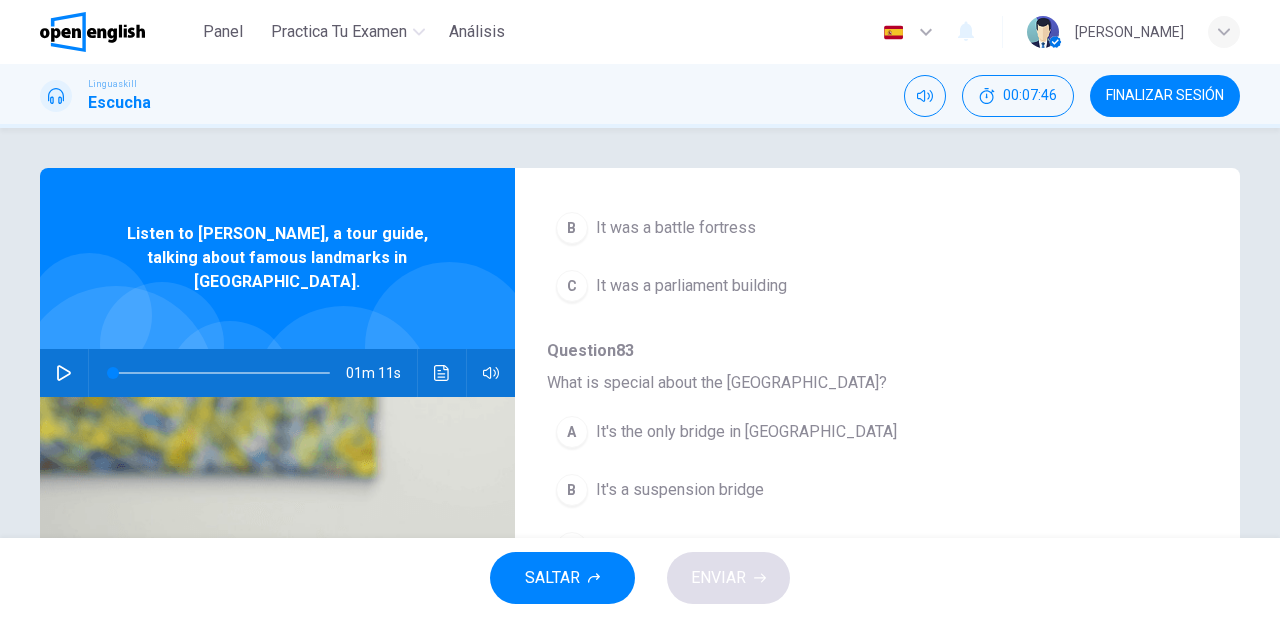 scroll, scrollTop: 856, scrollLeft: 0, axis: vertical 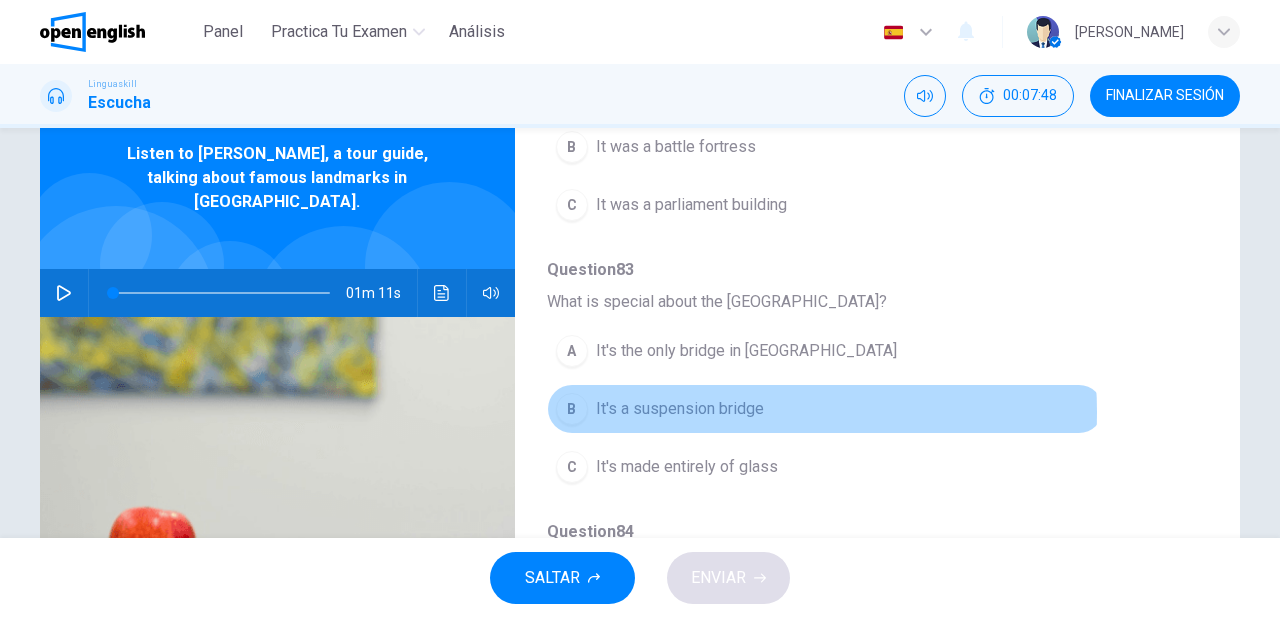 click on "It's a suspension bridge" at bounding box center [680, 409] 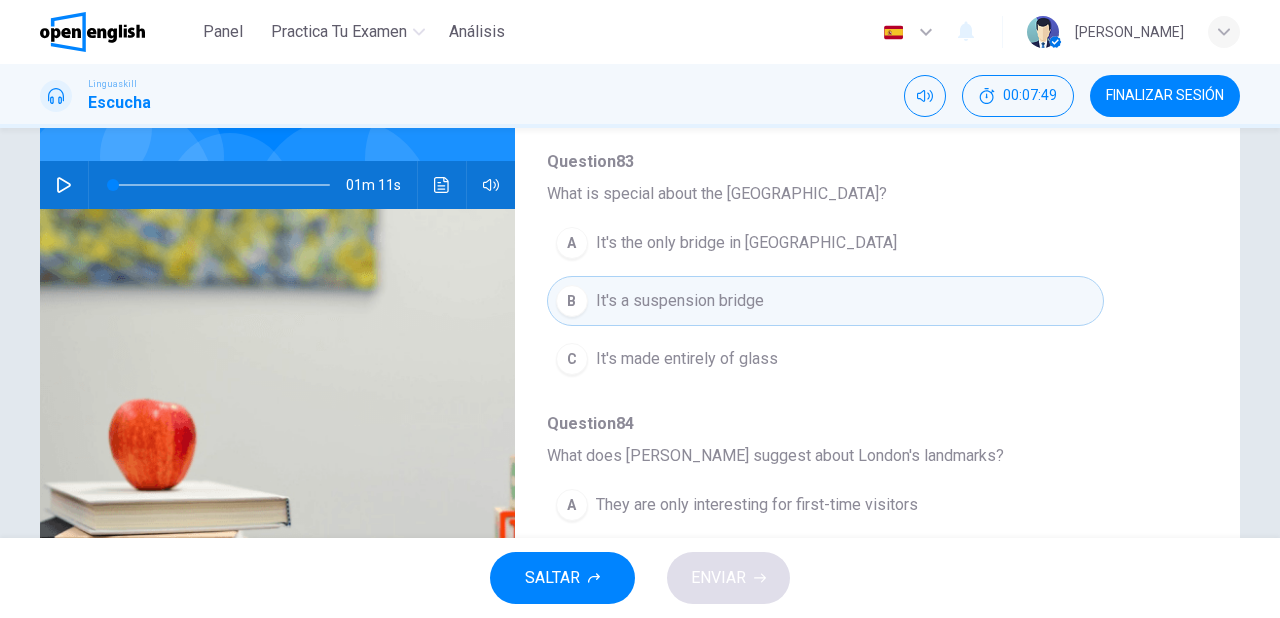 scroll, scrollTop: 320, scrollLeft: 0, axis: vertical 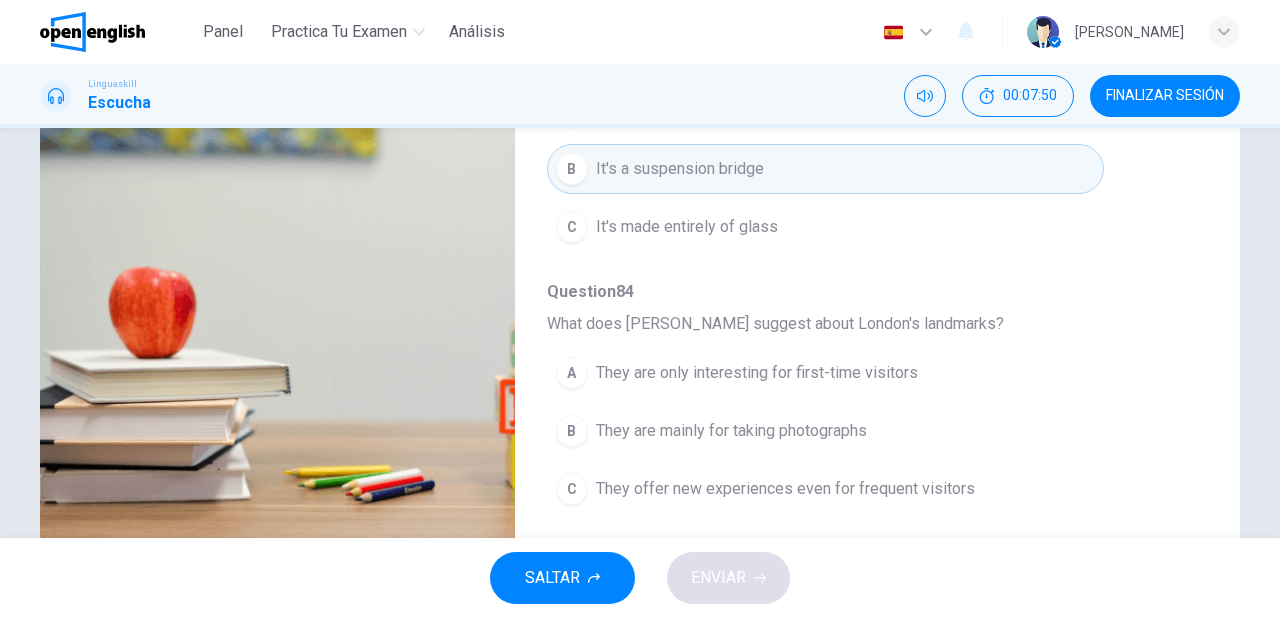 click on "C They offer new experiences even for frequent visitors" at bounding box center [825, 489] 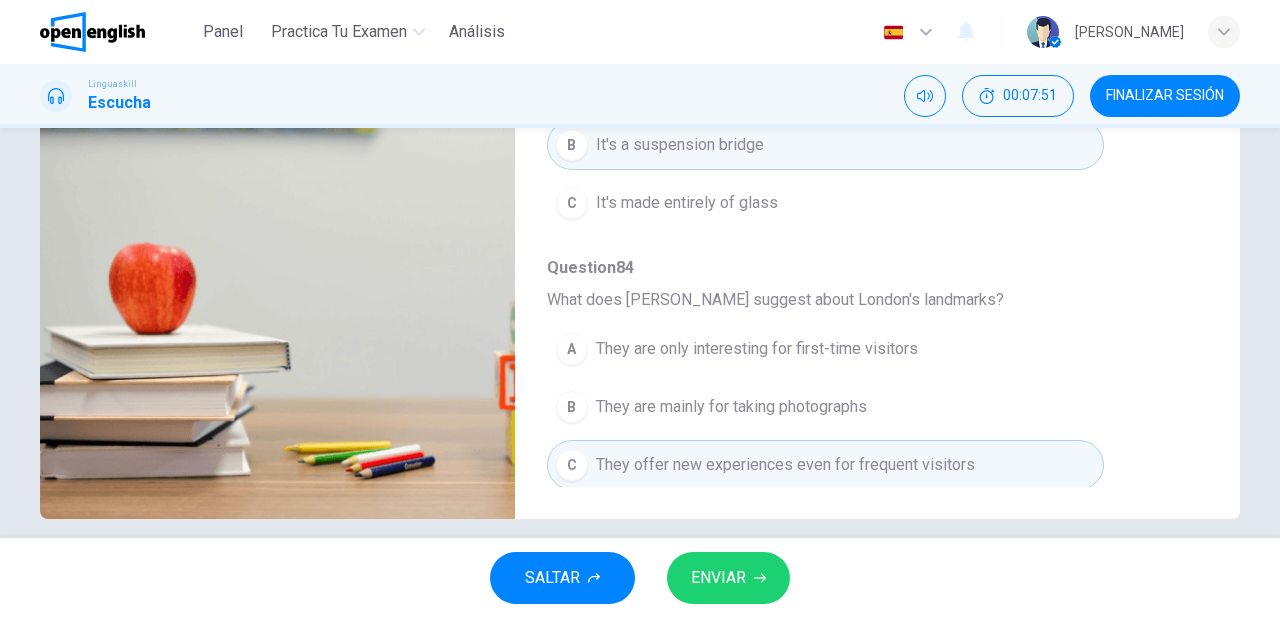 scroll, scrollTop: 364, scrollLeft: 0, axis: vertical 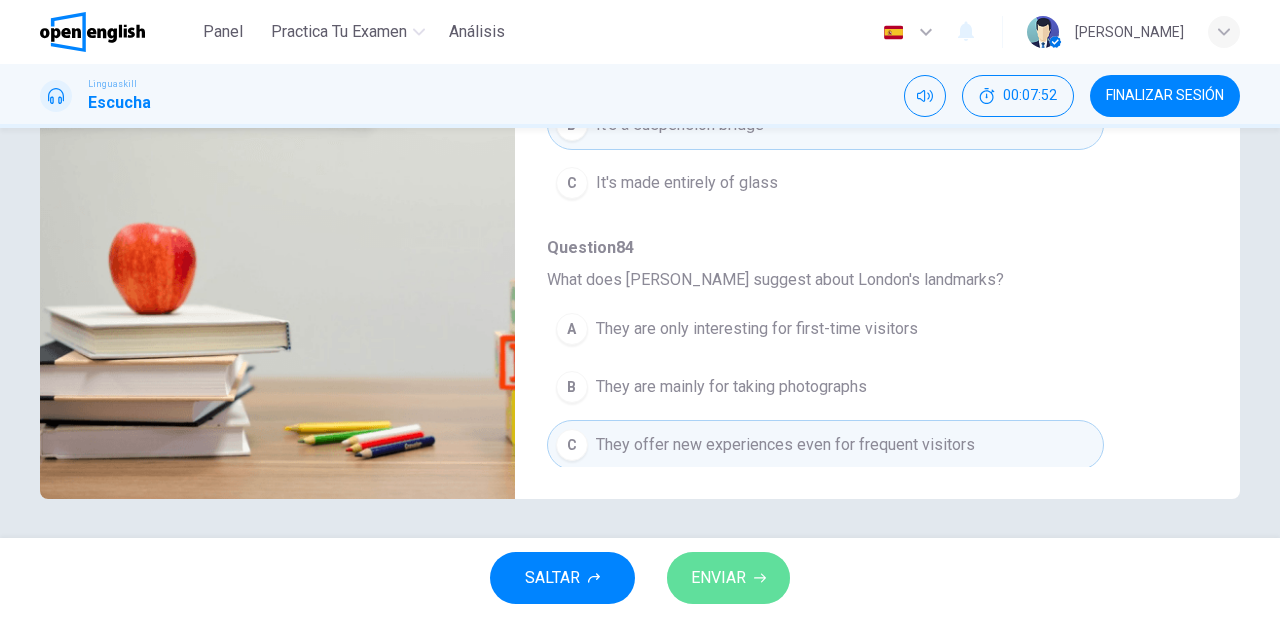 click on "ENVIAR" at bounding box center [718, 578] 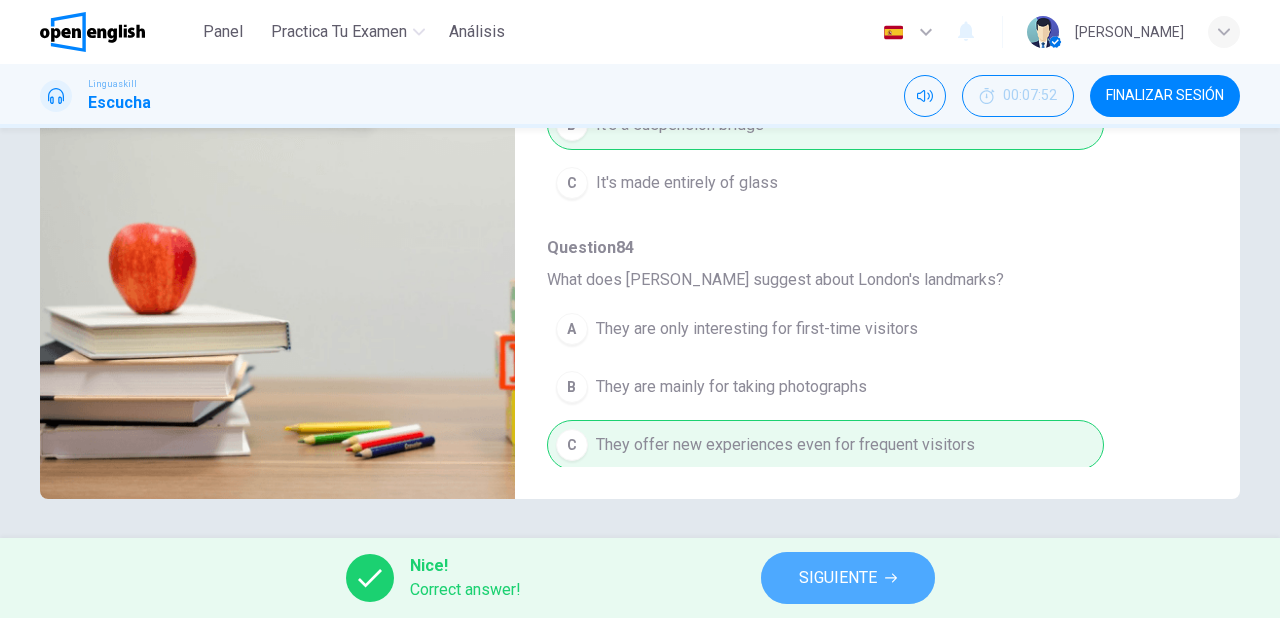 click on "SIGUIENTE" at bounding box center (838, 578) 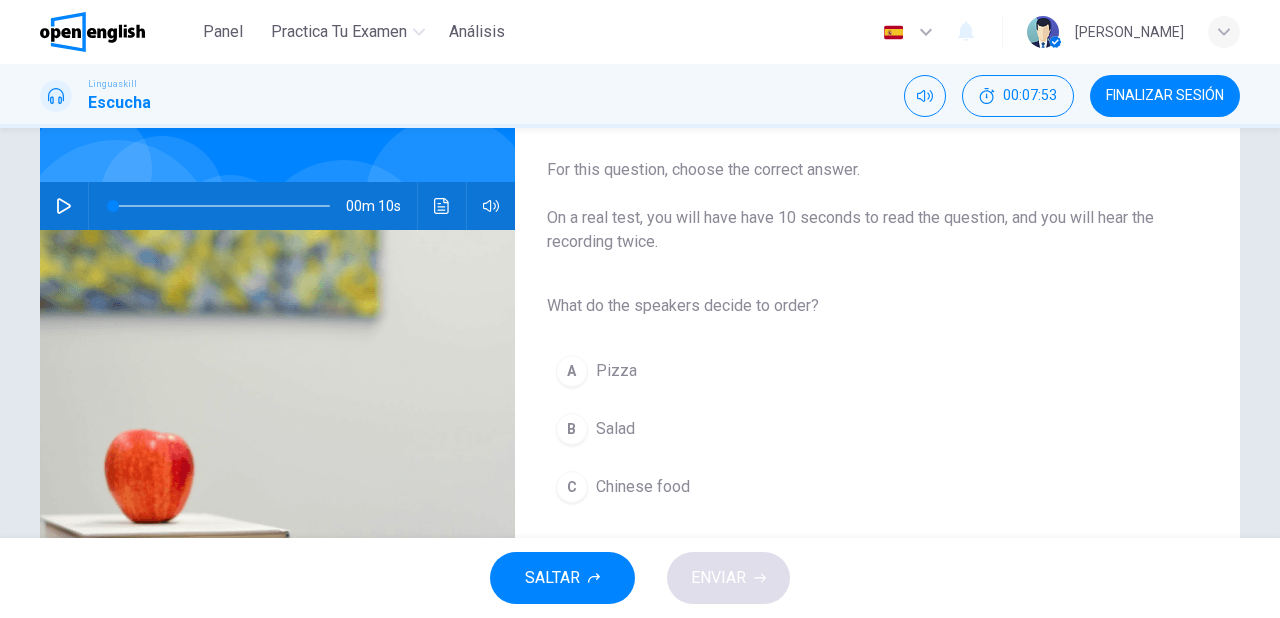 scroll, scrollTop: 160, scrollLeft: 0, axis: vertical 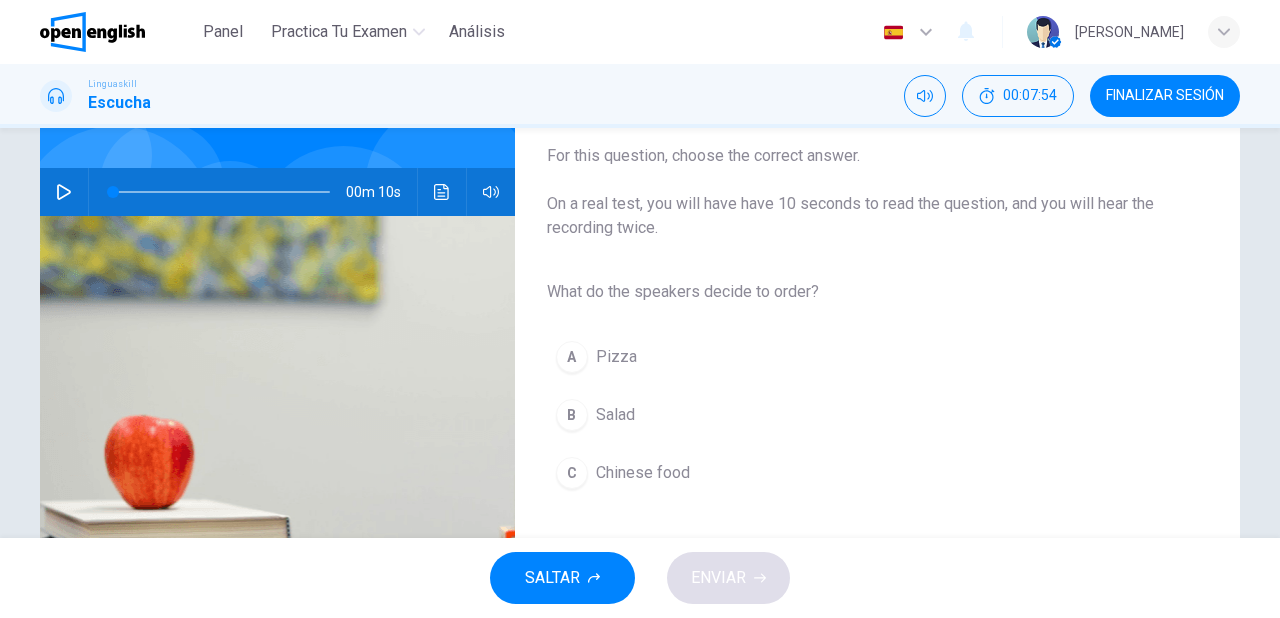 click on "B Salad" at bounding box center (861, 415) 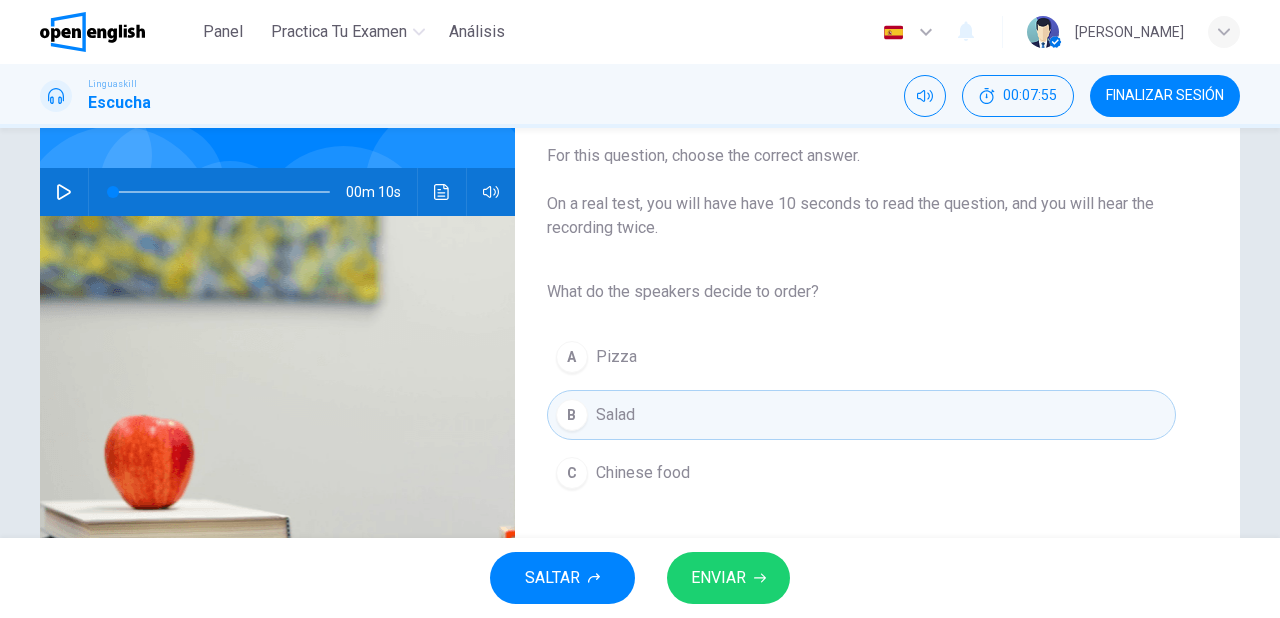 click on "ENVIAR" at bounding box center [718, 578] 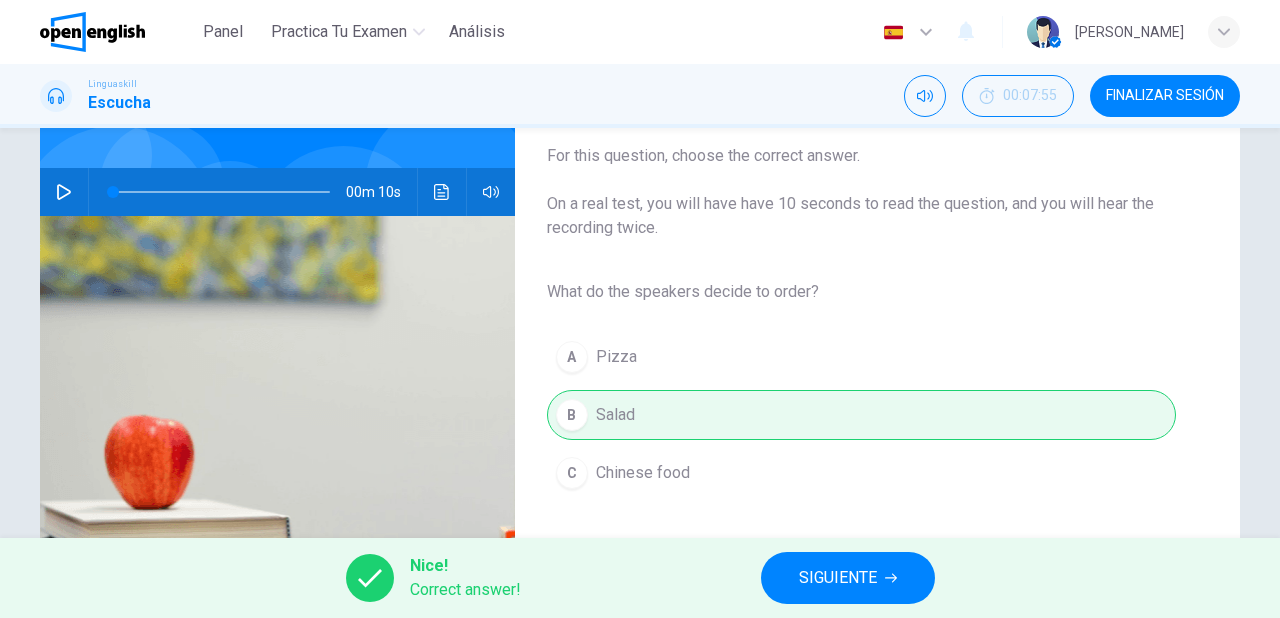 click on "SIGUIENTE" at bounding box center (838, 578) 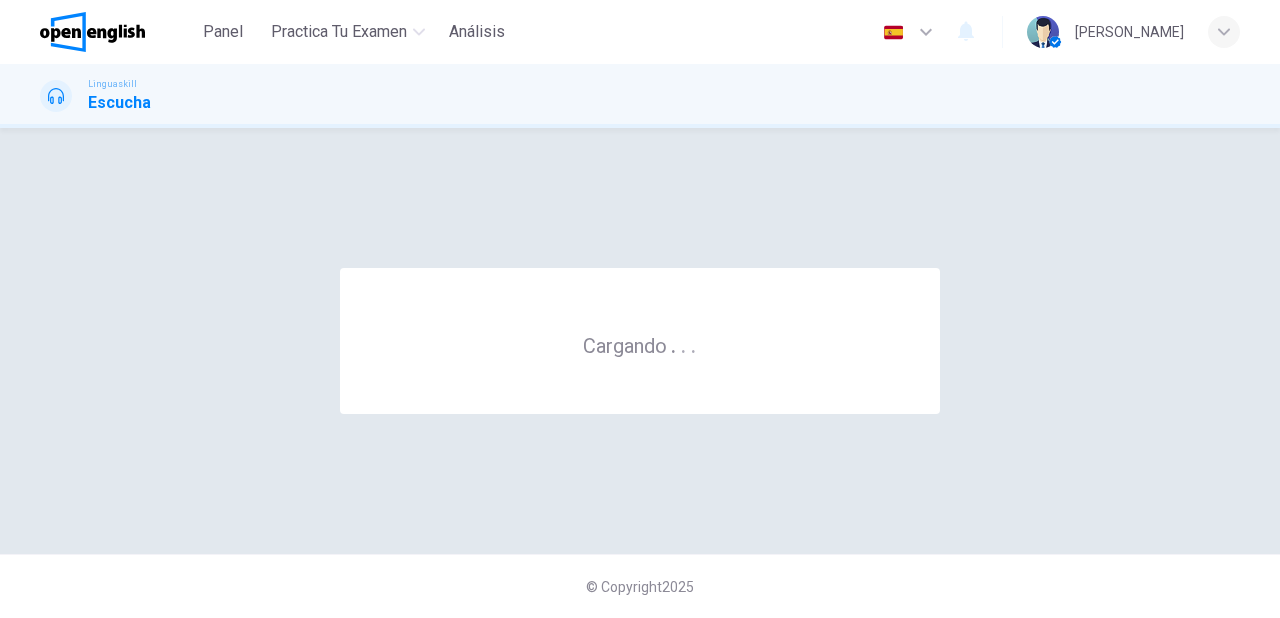 scroll, scrollTop: 0, scrollLeft: 0, axis: both 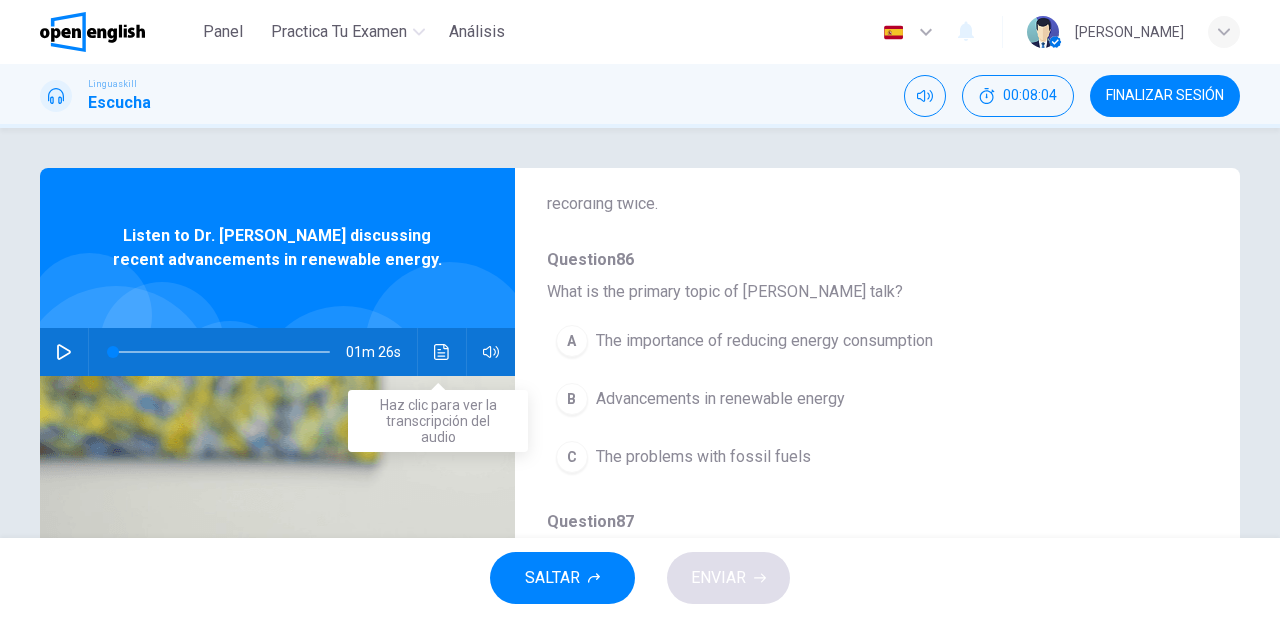 click 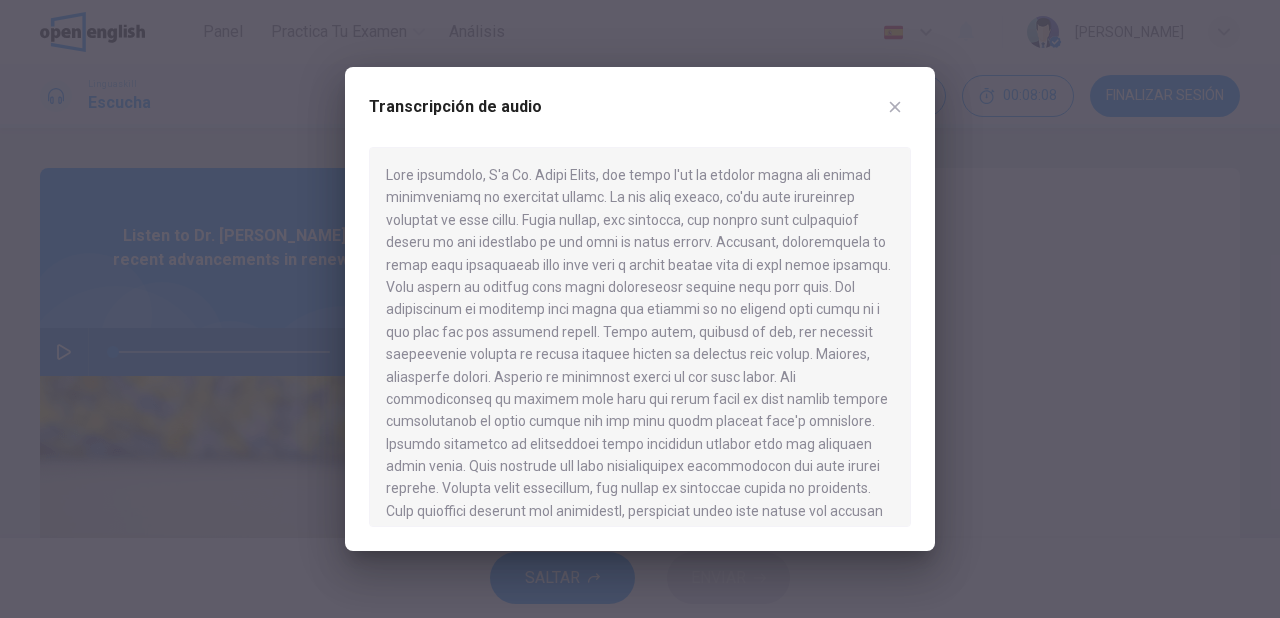 click 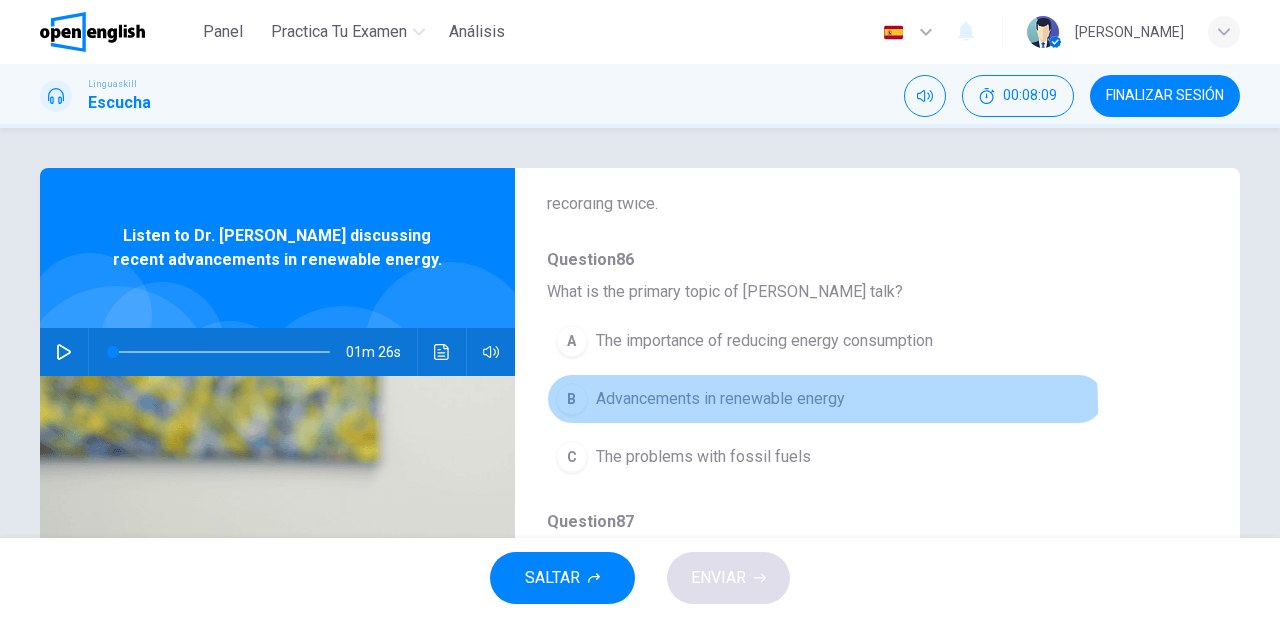 click on "Advancements in renewable energy" at bounding box center (720, 399) 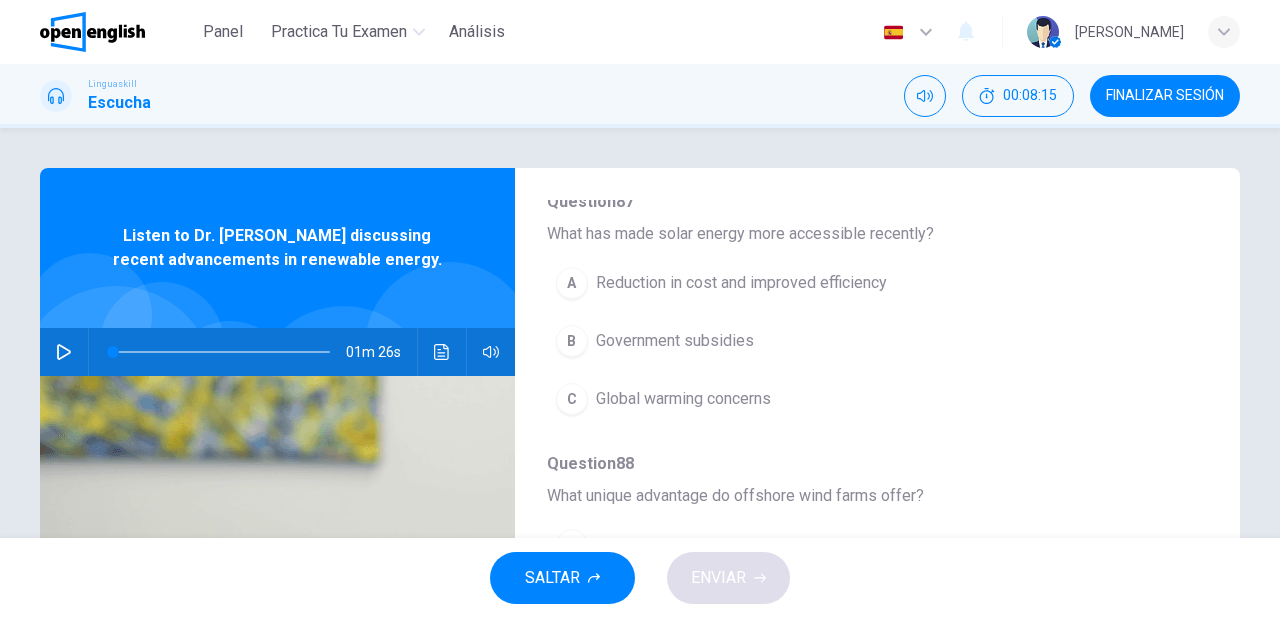 scroll, scrollTop: 400, scrollLeft: 0, axis: vertical 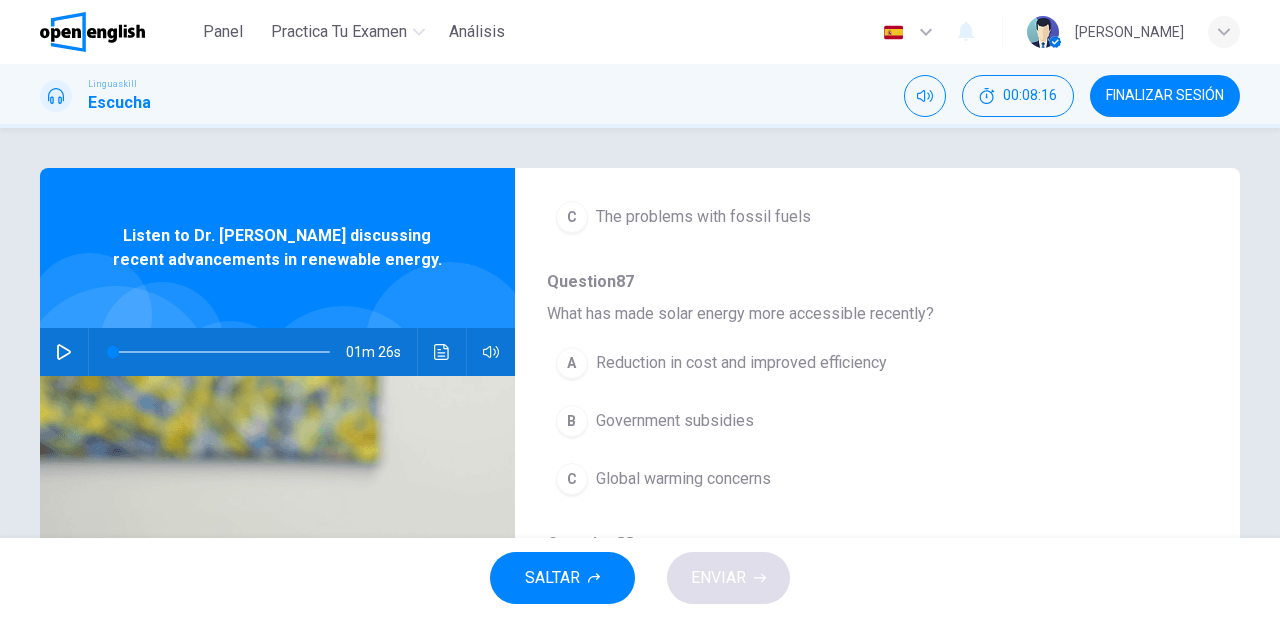 click on "Reduction in cost and improved efficiency" at bounding box center [741, 363] 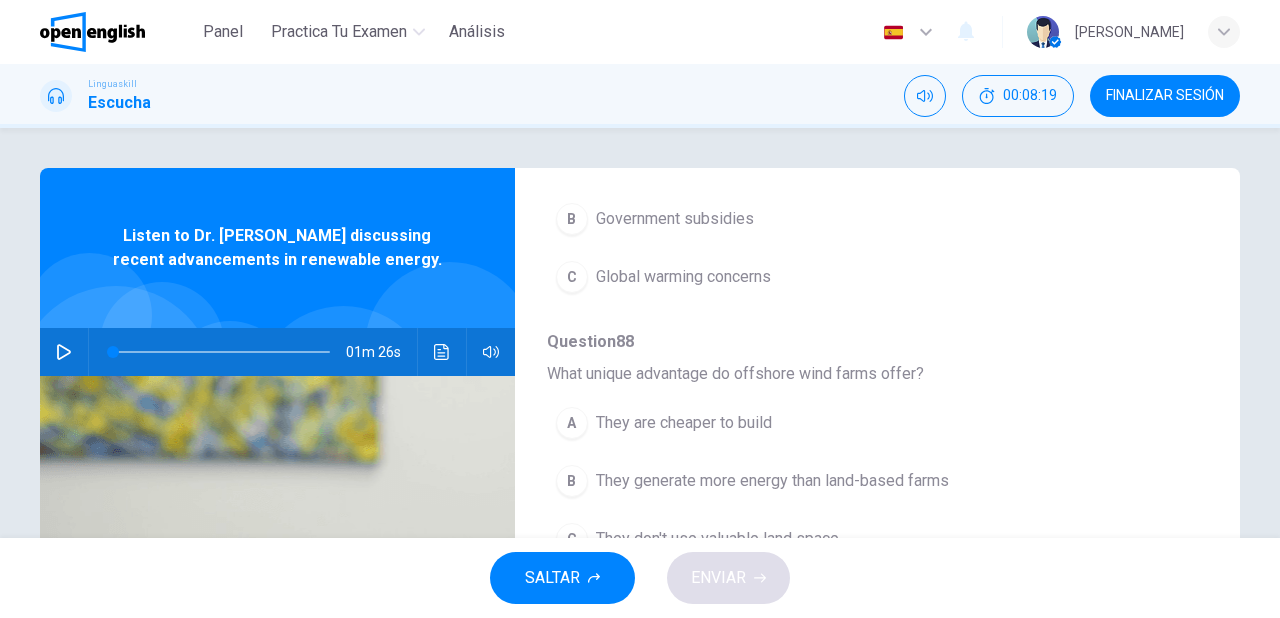 scroll, scrollTop: 640, scrollLeft: 0, axis: vertical 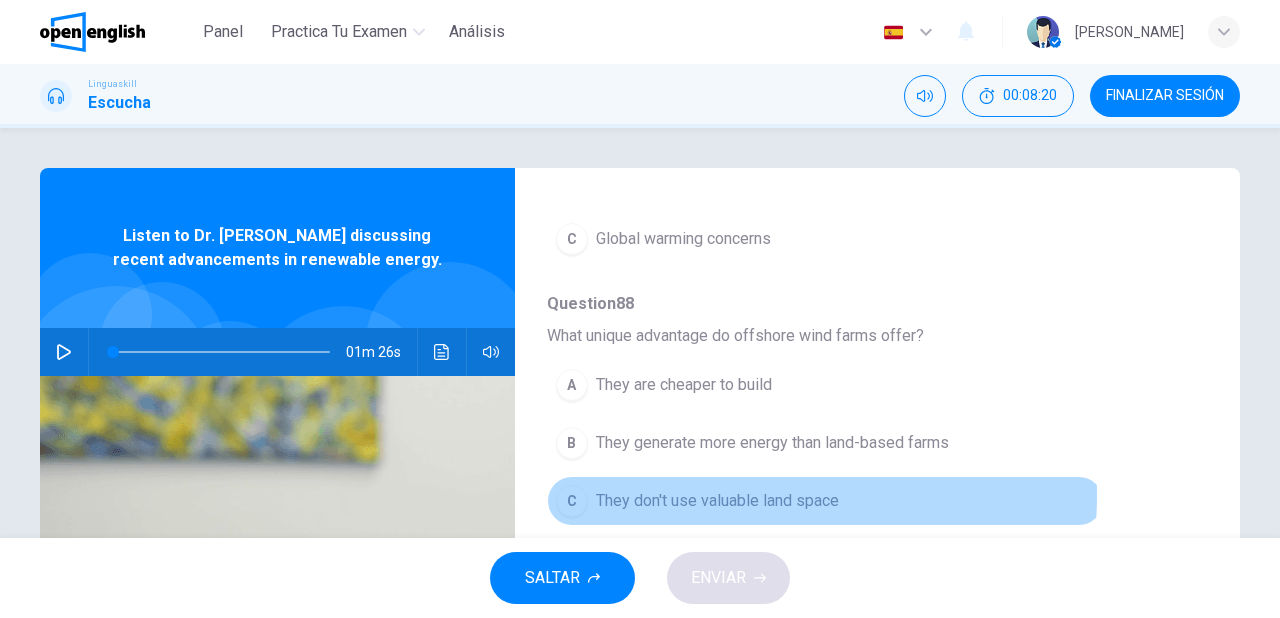 click on "They don't use valuable land space" at bounding box center (717, 501) 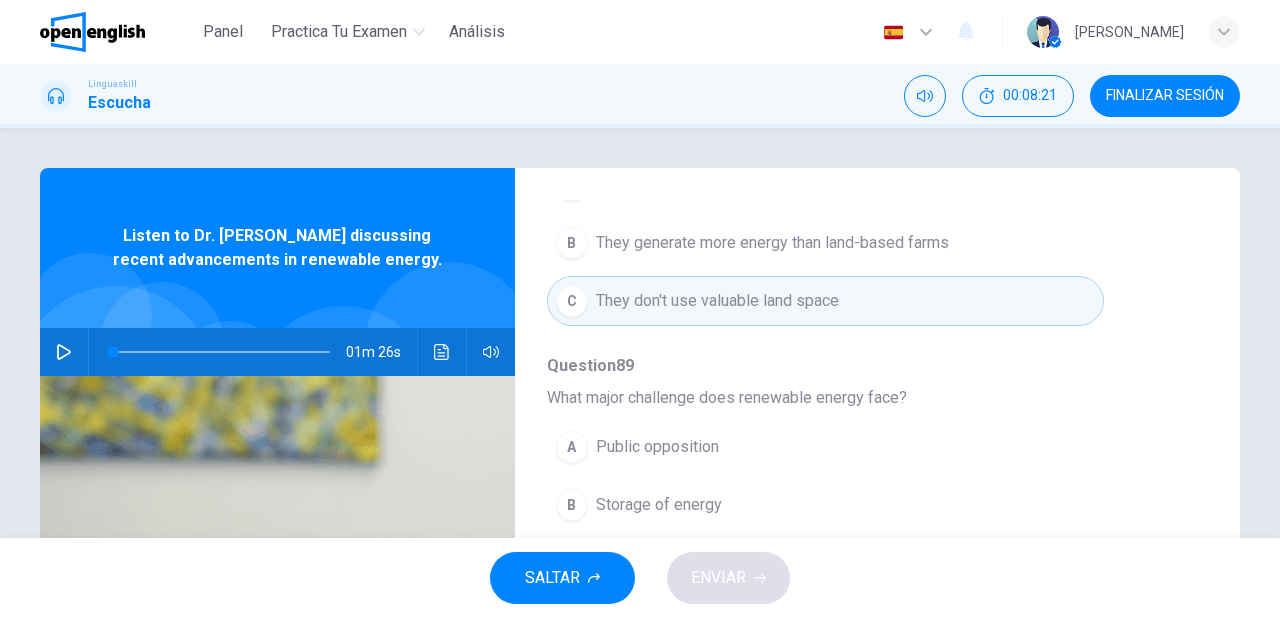 scroll, scrollTop: 880, scrollLeft: 0, axis: vertical 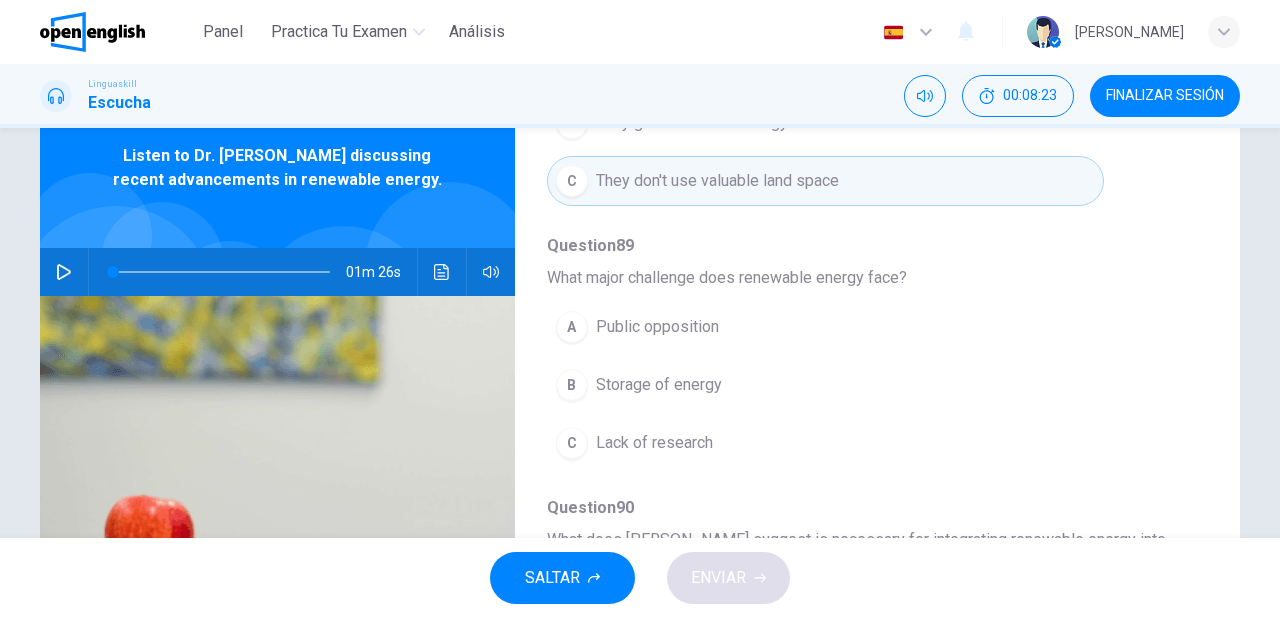 click on "Lack of research" at bounding box center (654, 443) 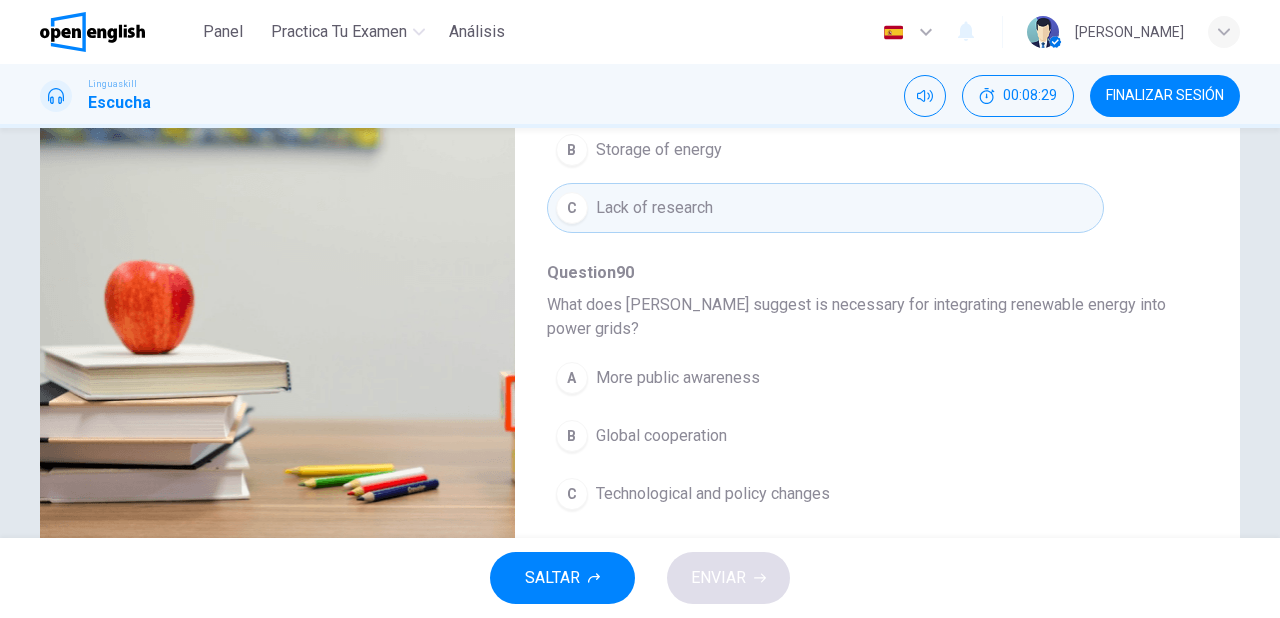 scroll, scrollTop: 320, scrollLeft: 0, axis: vertical 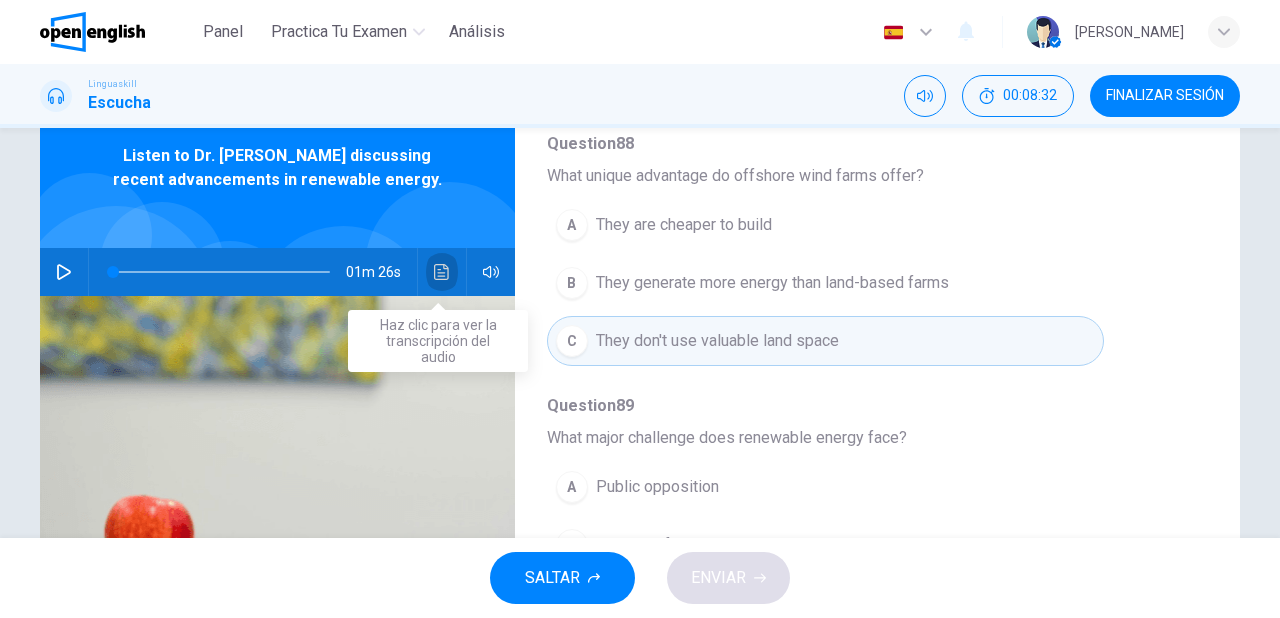 click at bounding box center (442, 272) 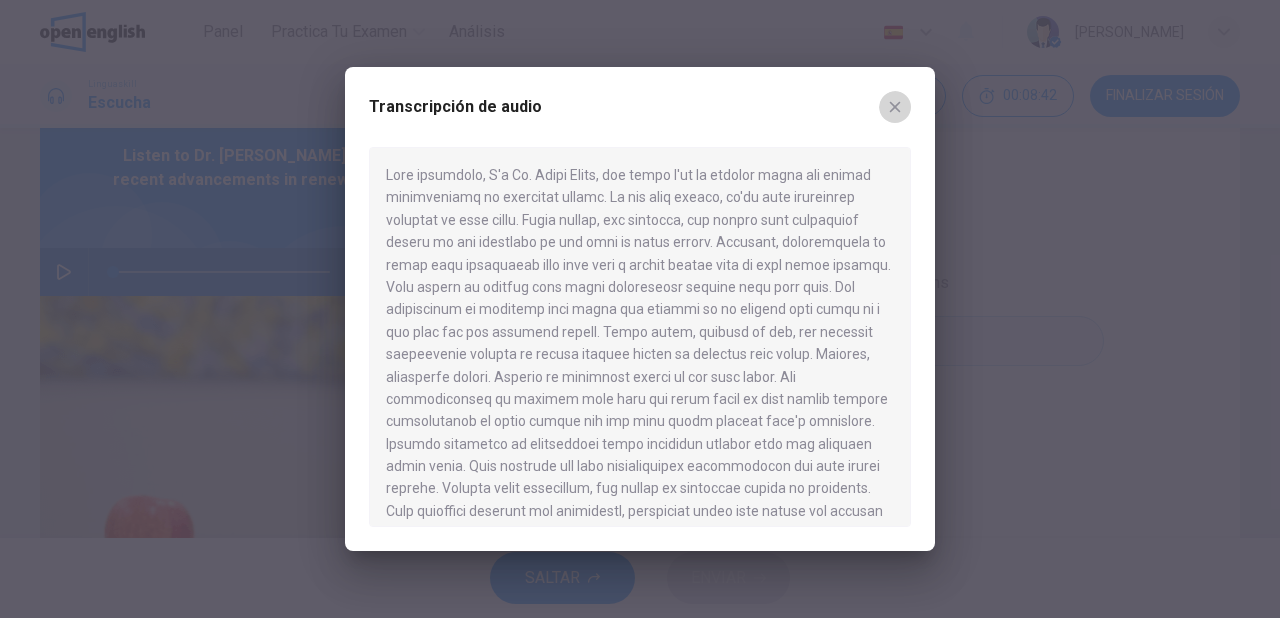 click at bounding box center (895, 107) 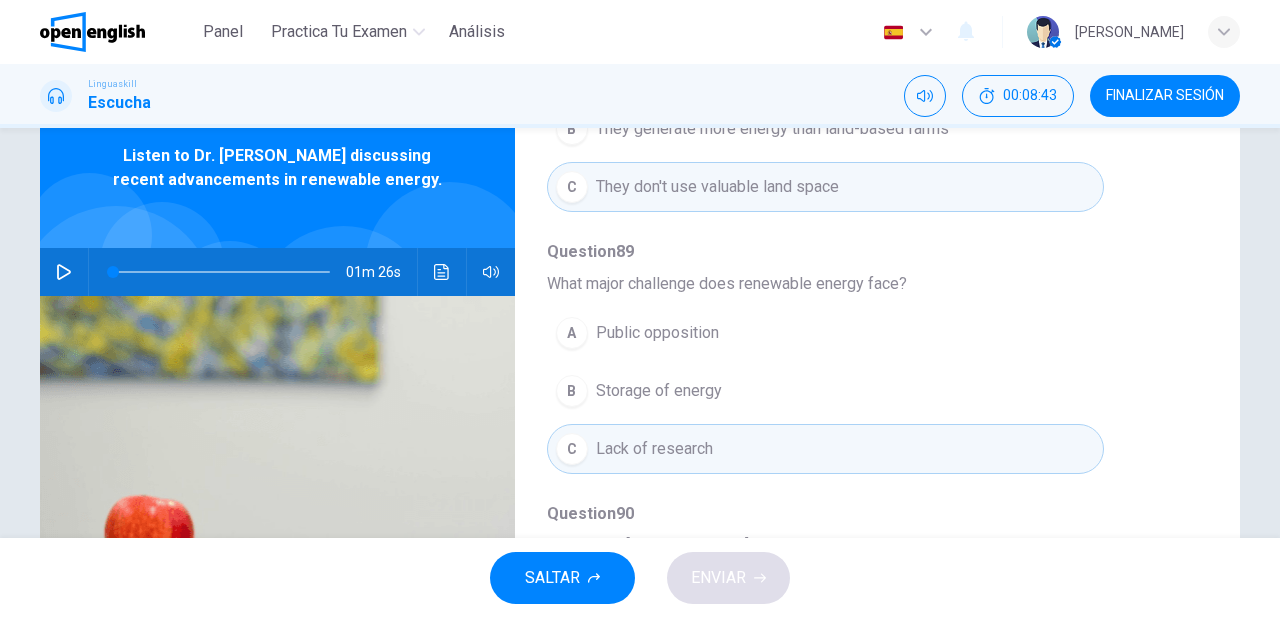 scroll, scrollTop: 880, scrollLeft: 0, axis: vertical 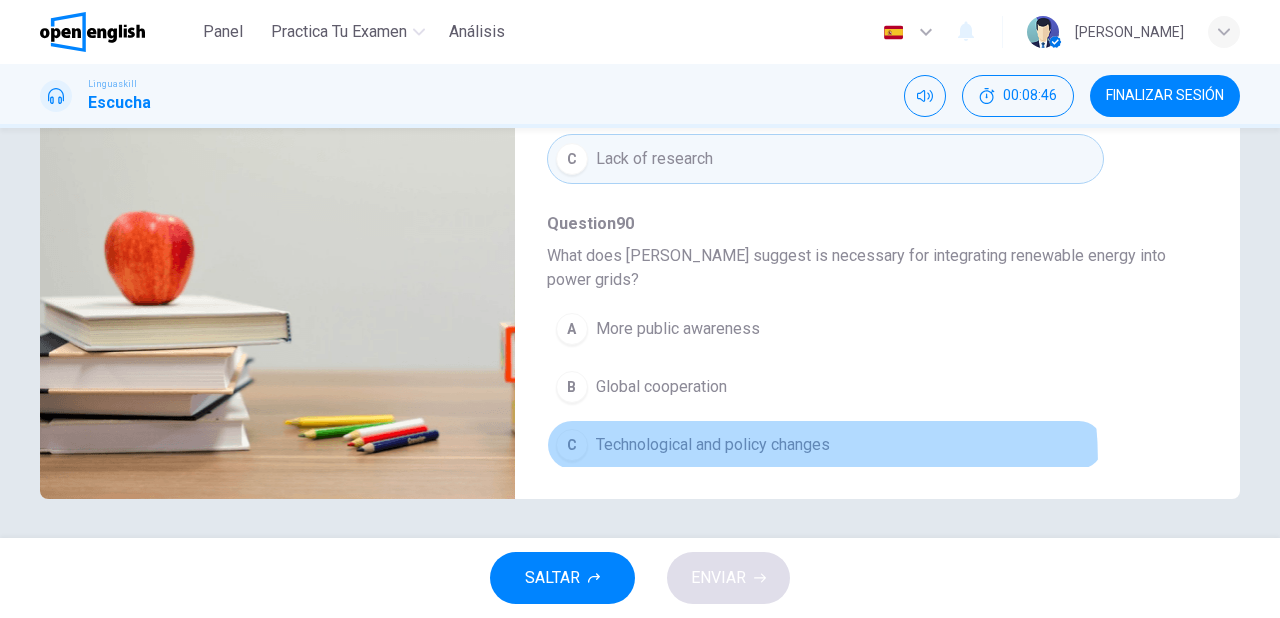 click on "C Technological and policy changes" at bounding box center (825, 445) 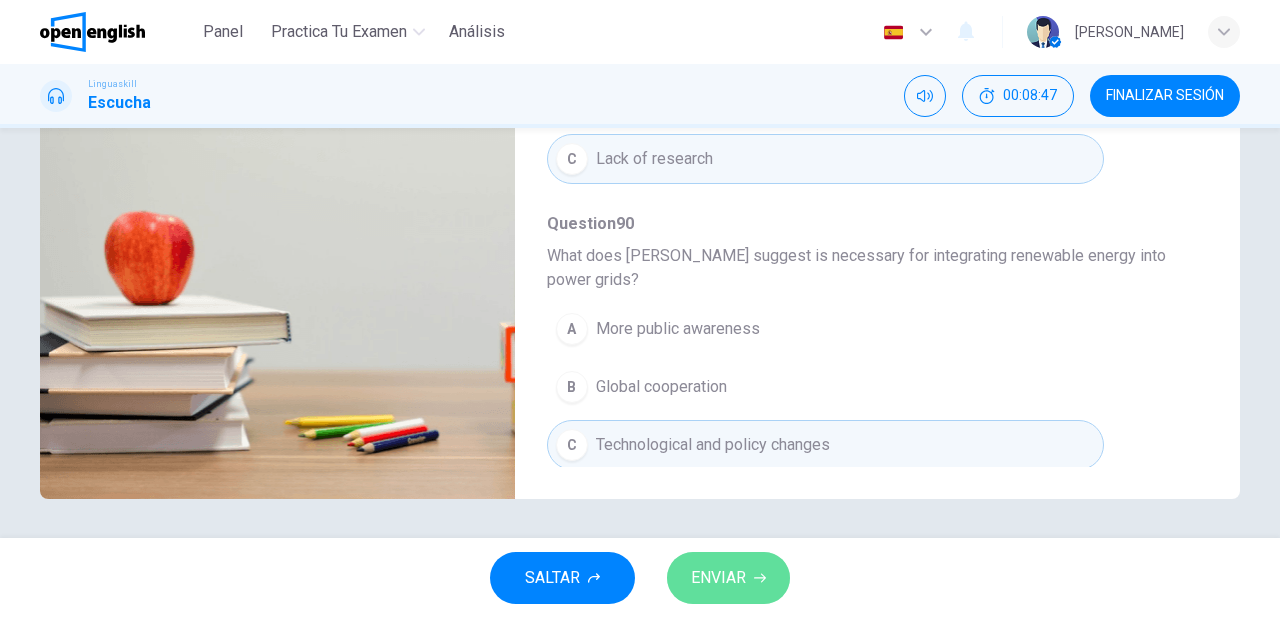 click on "ENVIAR" at bounding box center [718, 578] 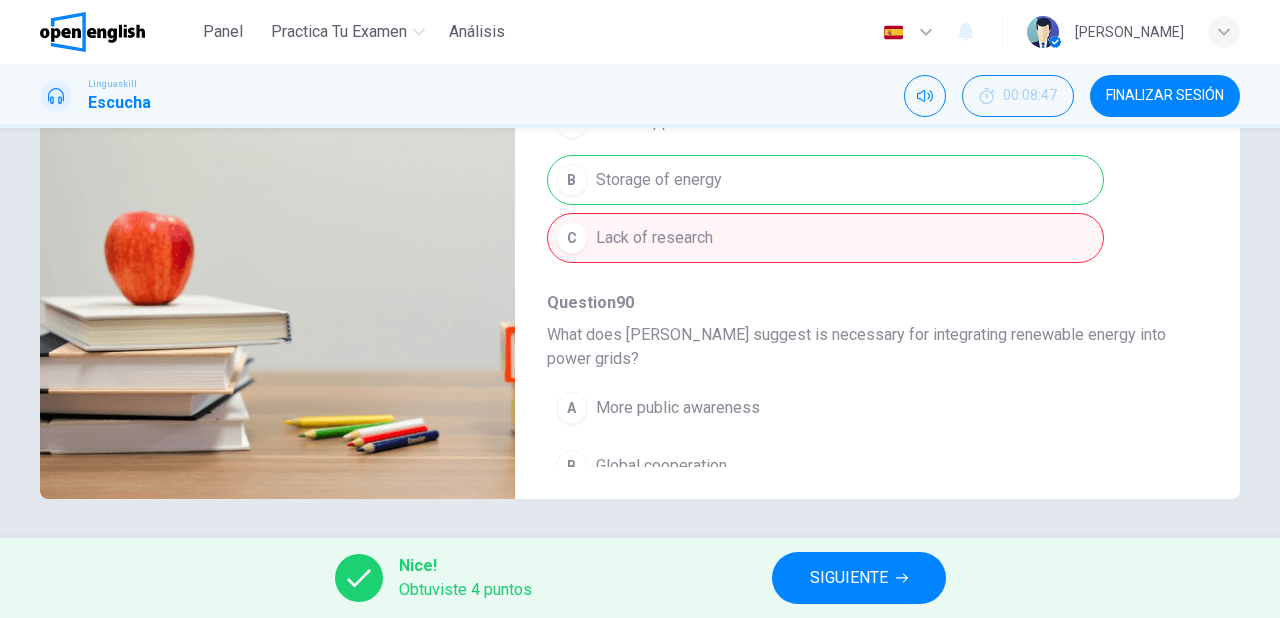 scroll, scrollTop: 800, scrollLeft: 0, axis: vertical 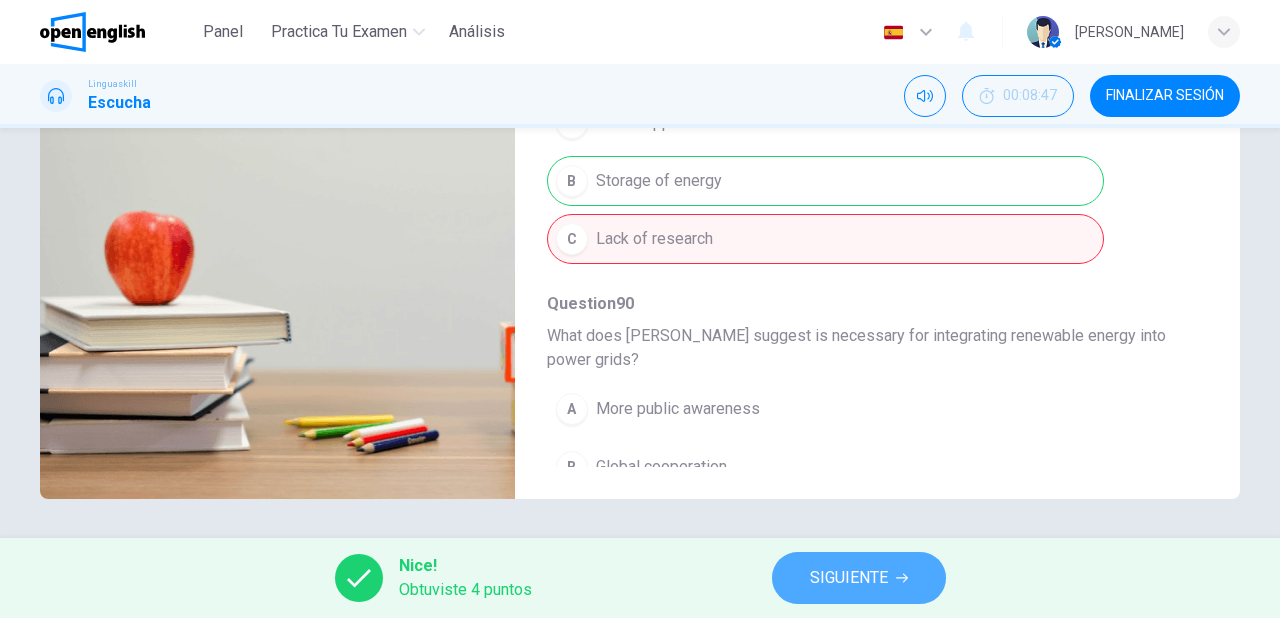 click on "SIGUIENTE" at bounding box center (849, 578) 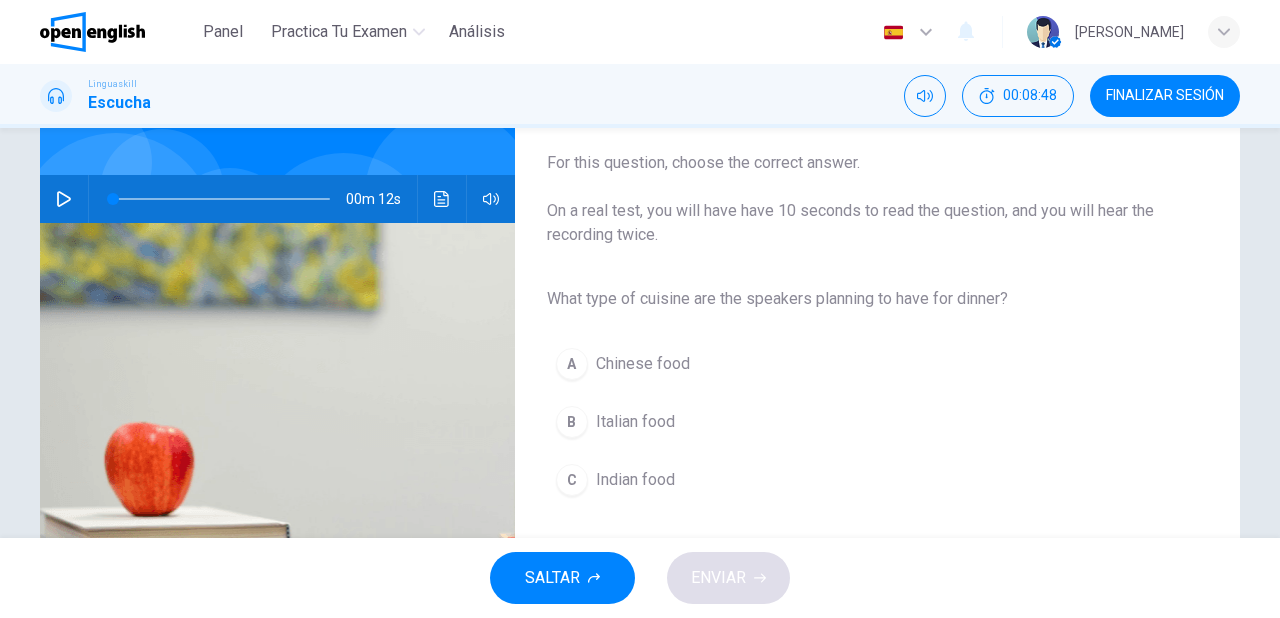 scroll, scrollTop: 160, scrollLeft: 0, axis: vertical 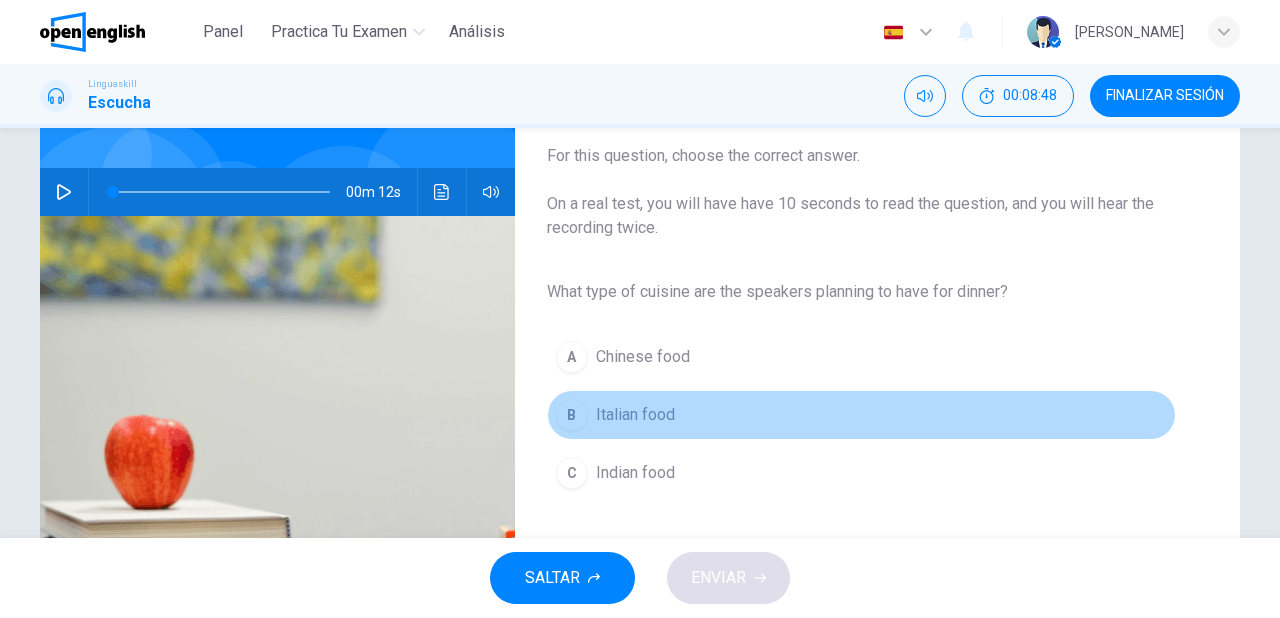 drag, startPoint x: 637, startPoint y: 416, endPoint x: 643, endPoint y: 499, distance: 83.21658 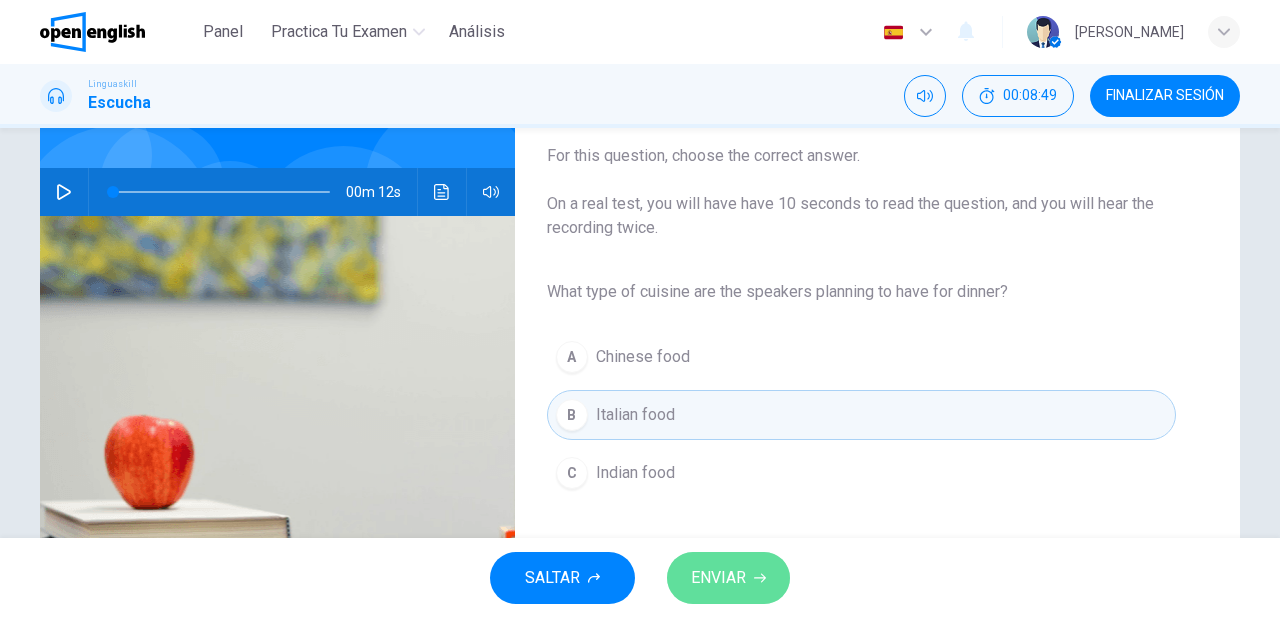 click on "ENVIAR" at bounding box center (718, 578) 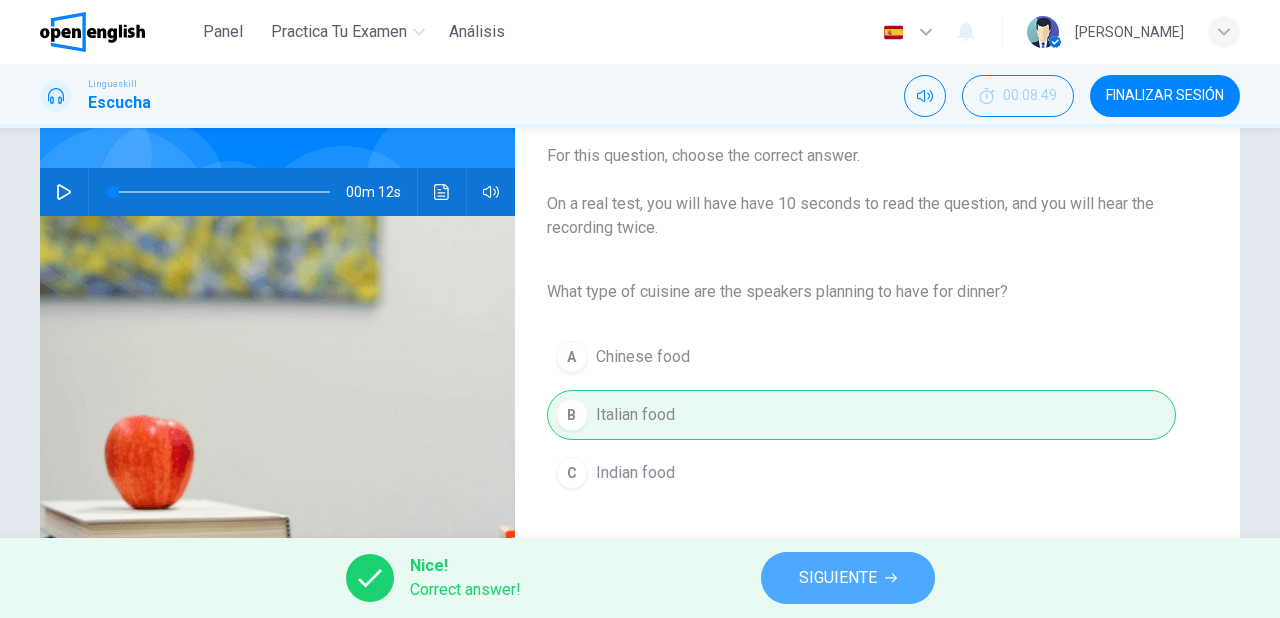 click on "SIGUIENTE" at bounding box center (838, 578) 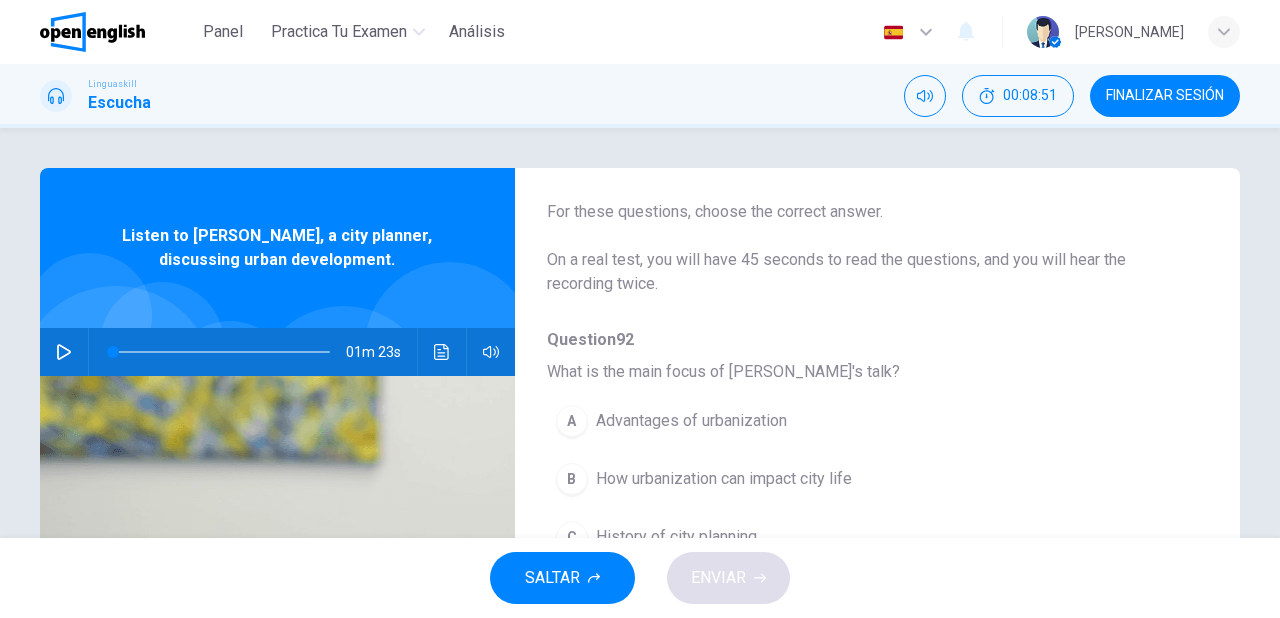 scroll, scrollTop: 160, scrollLeft: 0, axis: vertical 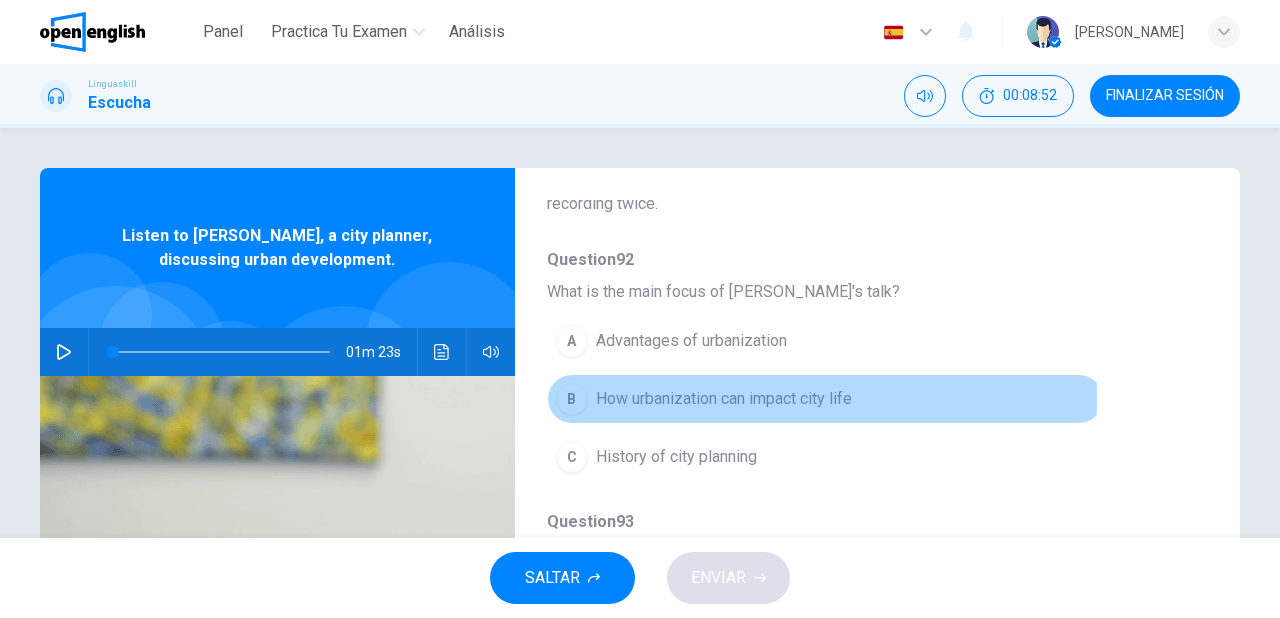 click on "How urbanization can impact city life" at bounding box center [724, 399] 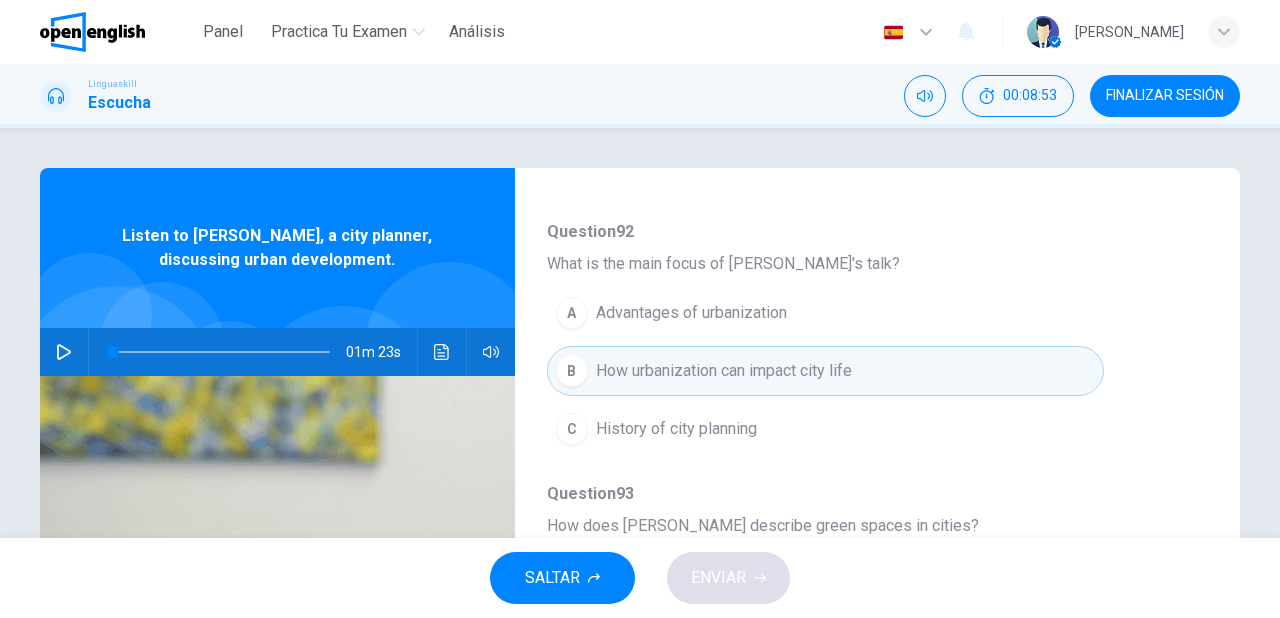 scroll, scrollTop: 240, scrollLeft: 0, axis: vertical 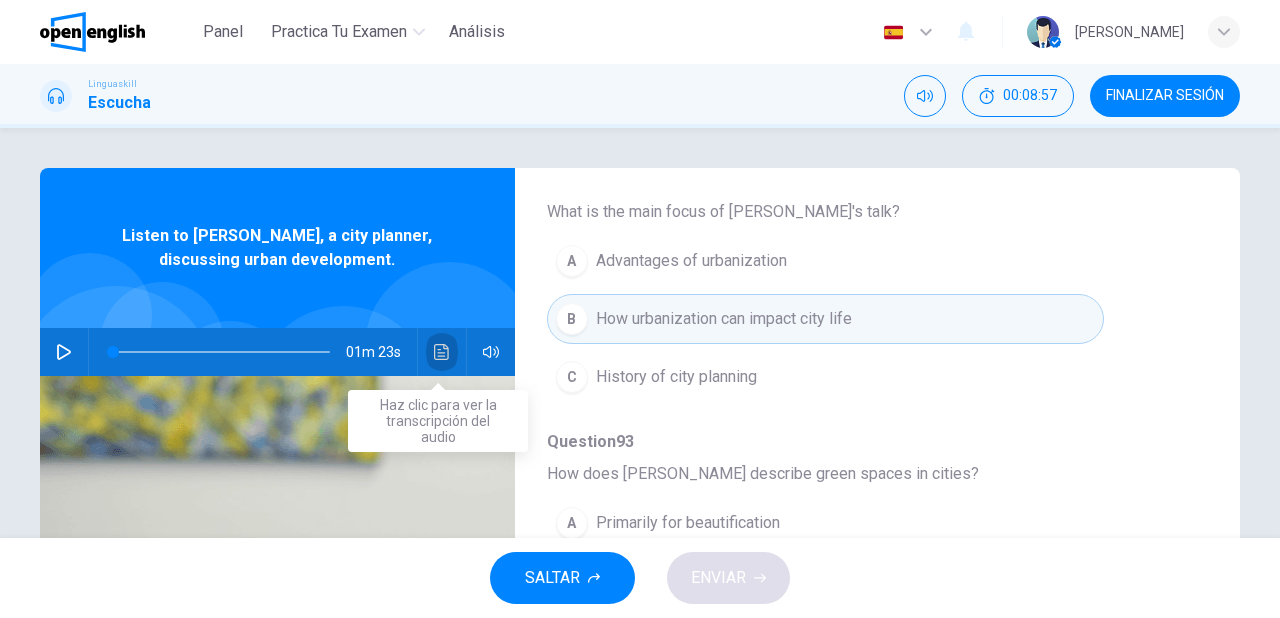 click 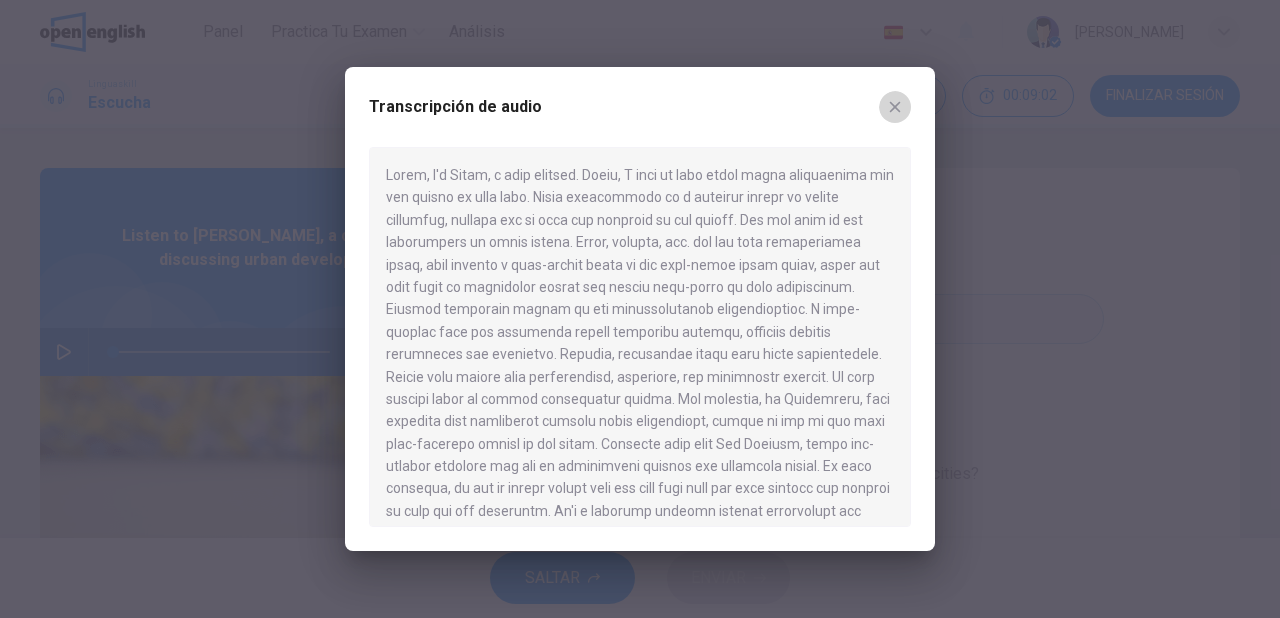 click at bounding box center (895, 107) 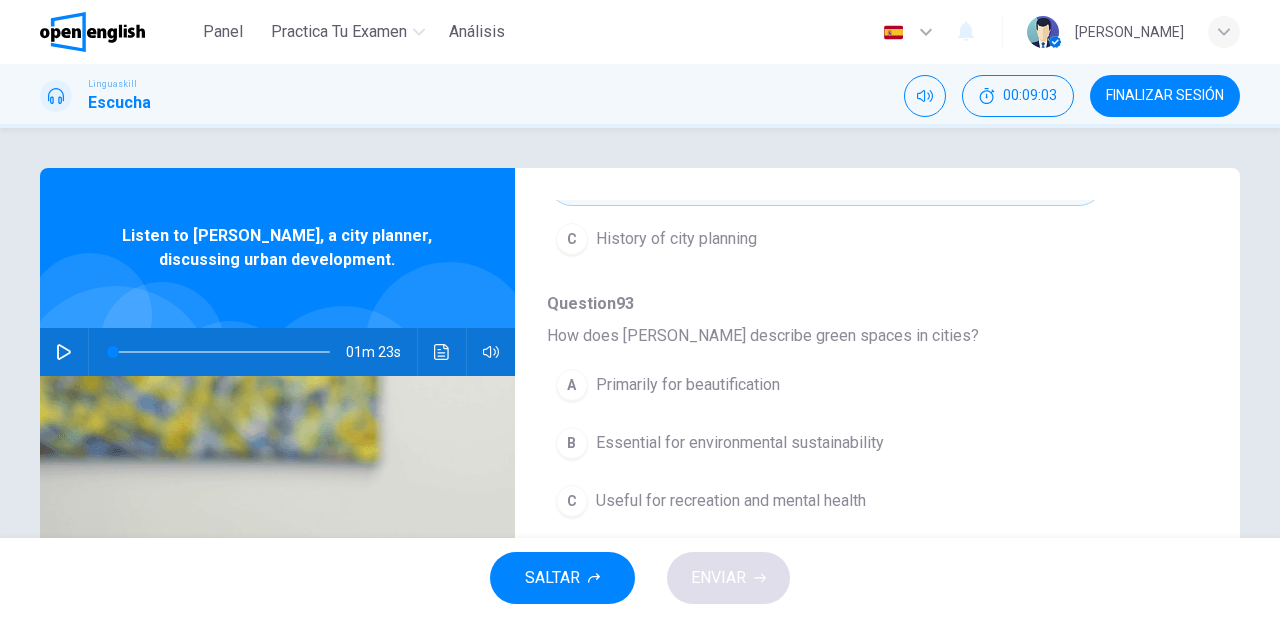 scroll, scrollTop: 400, scrollLeft: 0, axis: vertical 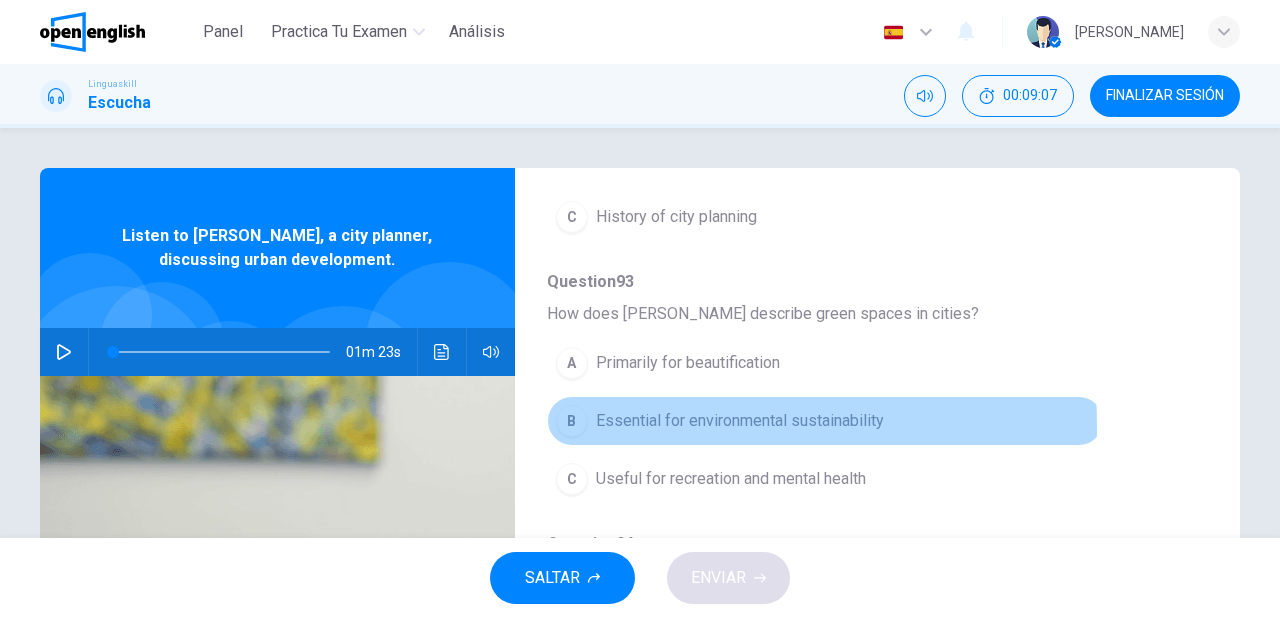 click on "Essential for environmental sustainability" at bounding box center (740, 421) 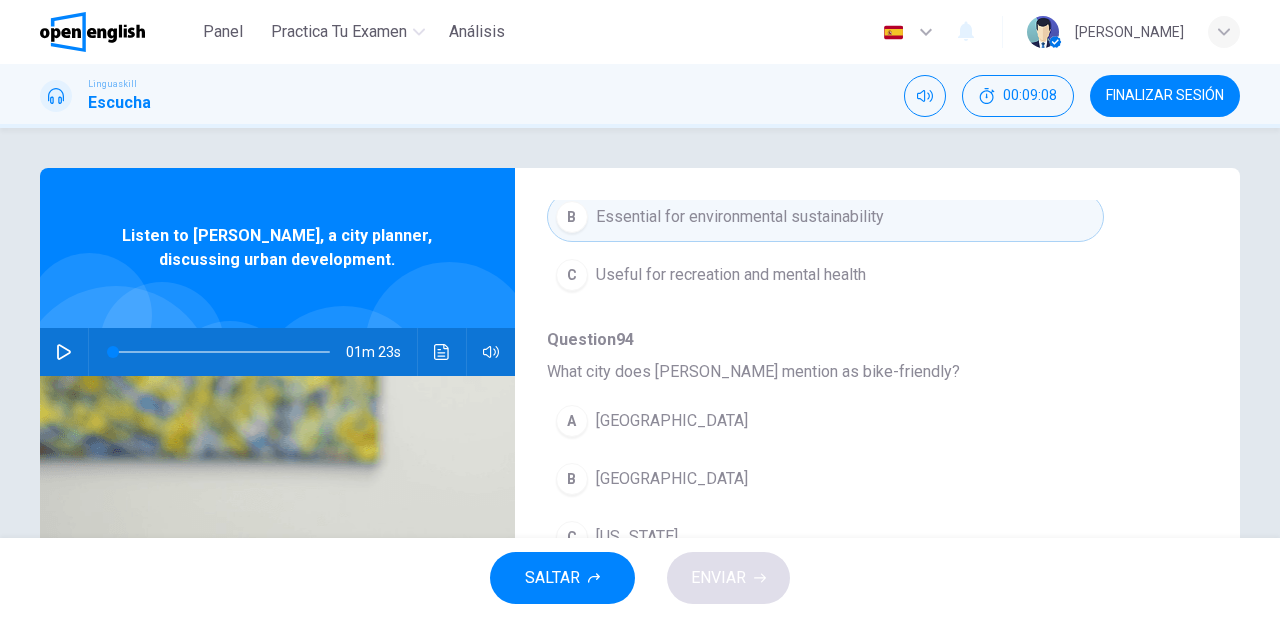 scroll, scrollTop: 640, scrollLeft: 0, axis: vertical 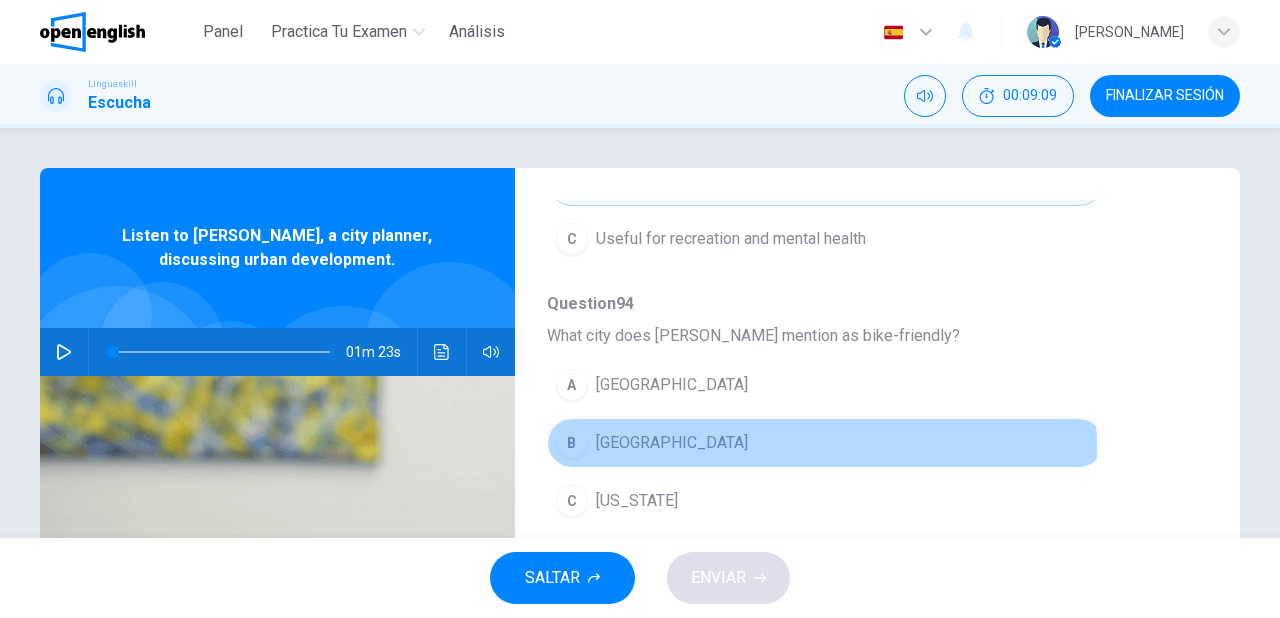 click on "[GEOGRAPHIC_DATA]" at bounding box center (672, 443) 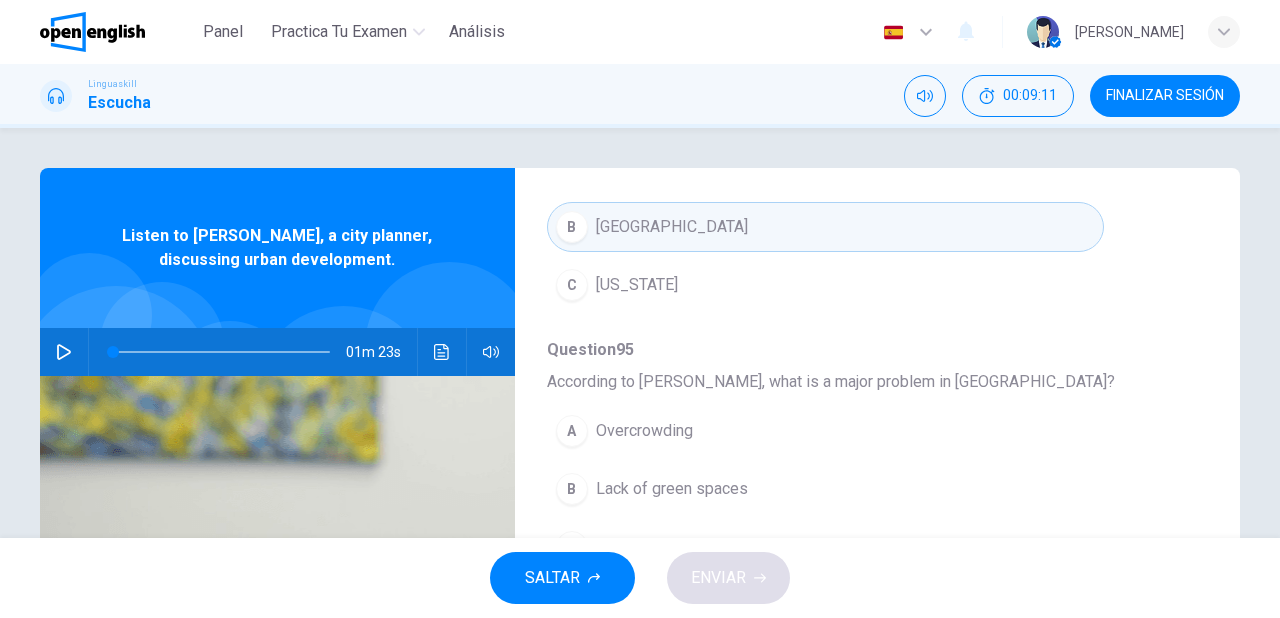scroll, scrollTop: 856, scrollLeft: 0, axis: vertical 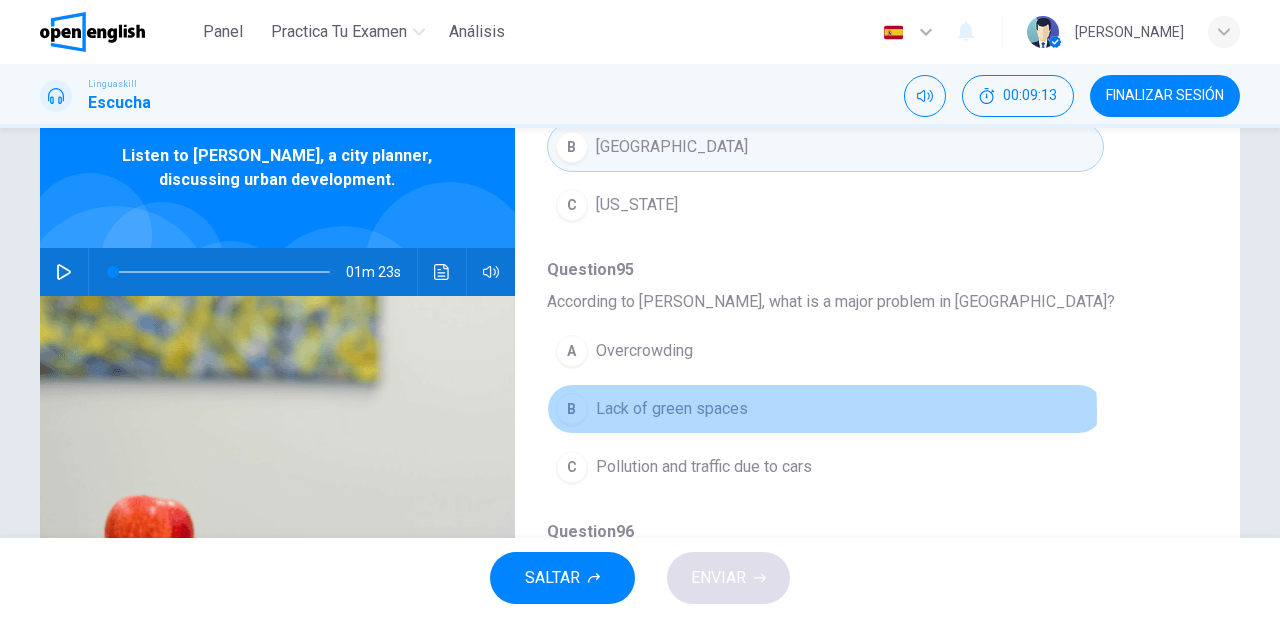 drag, startPoint x: 657, startPoint y: 408, endPoint x: 688, endPoint y: 434, distance: 40.459858 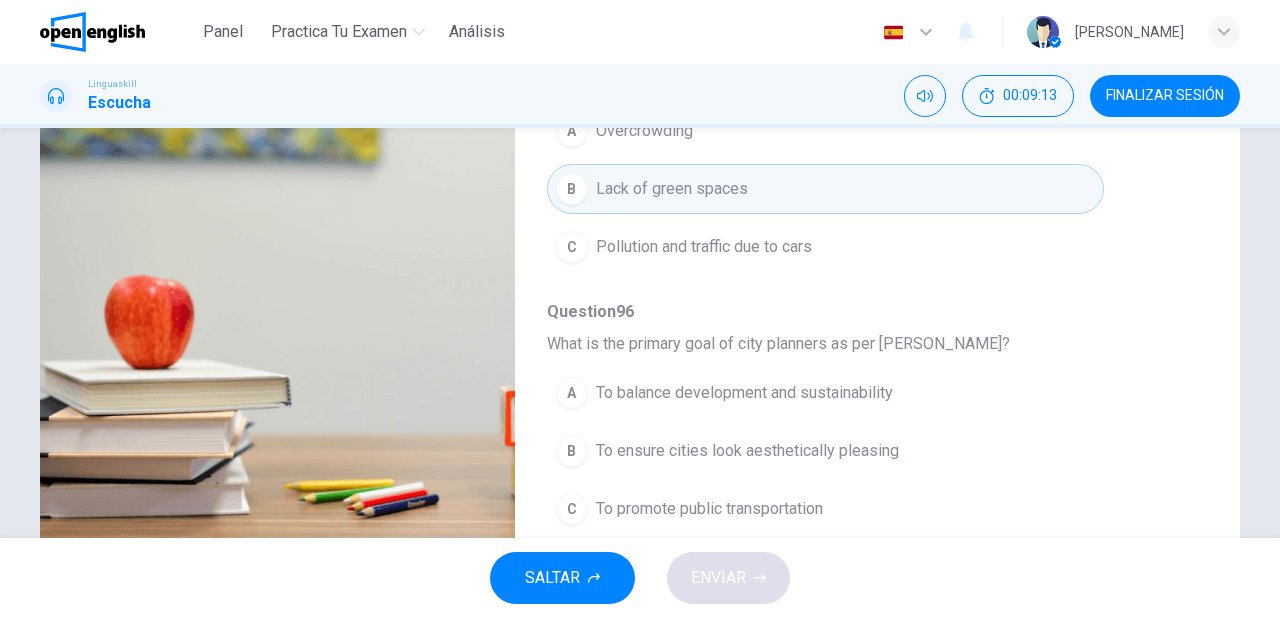 scroll, scrollTop: 320, scrollLeft: 0, axis: vertical 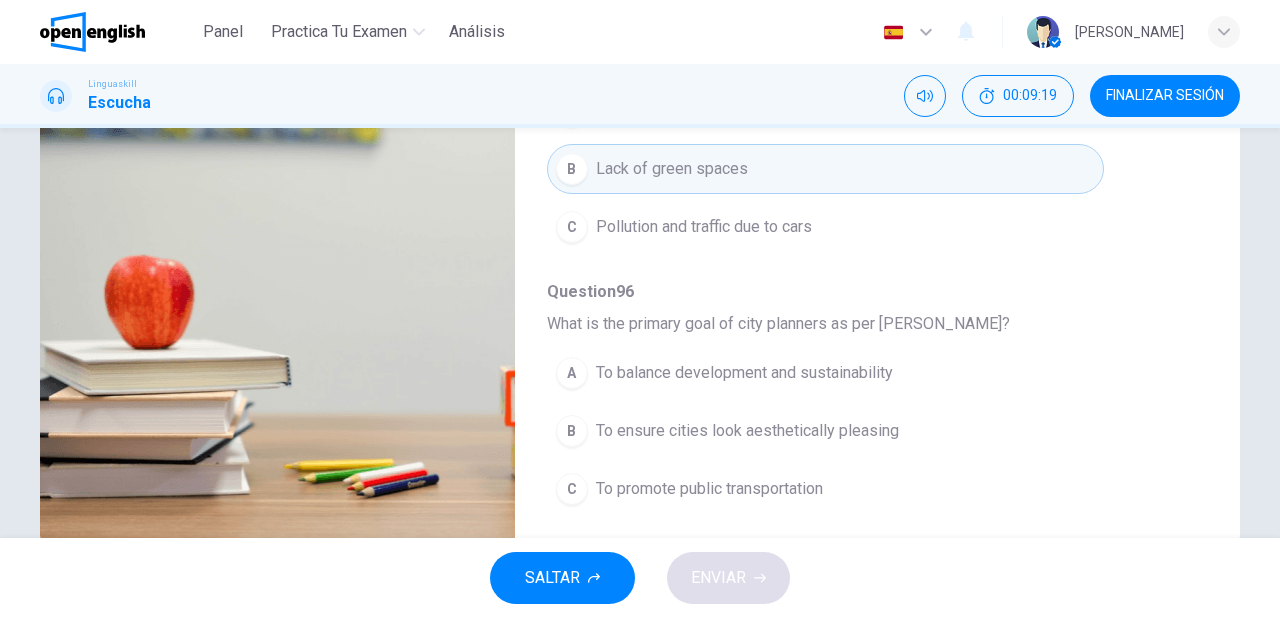 click on "To balance development and sustainability" at bounding box center (744, 373) 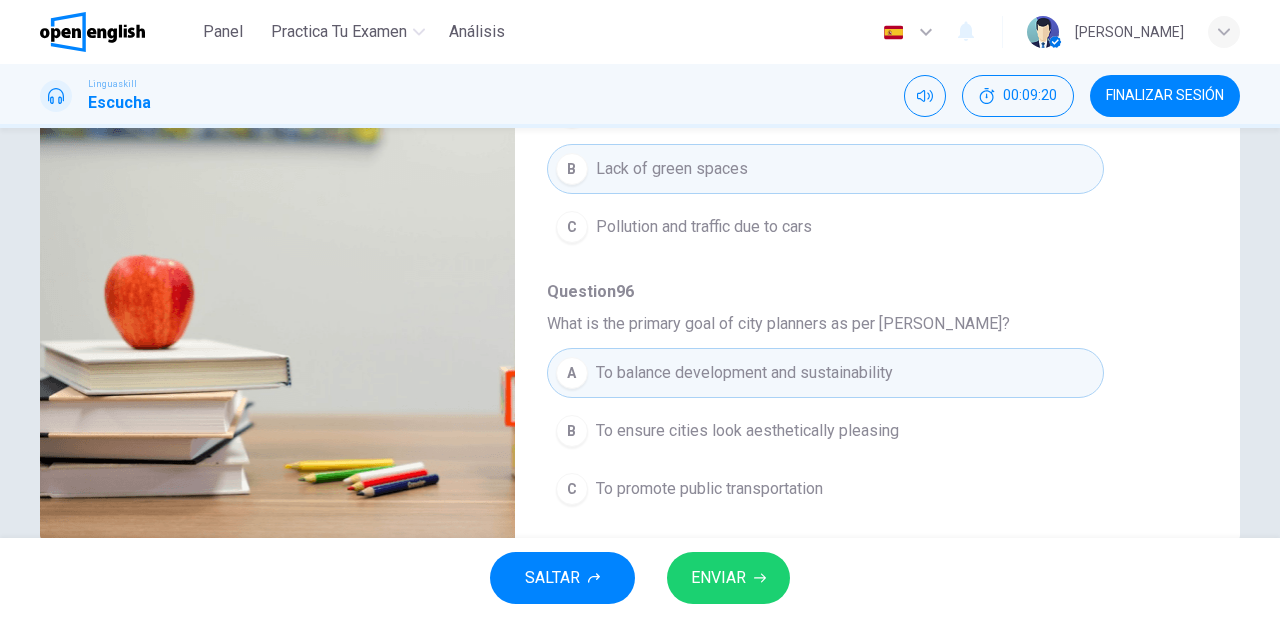 scroll, scrollTop: 364, scrollLeft: 0, axis: vertical 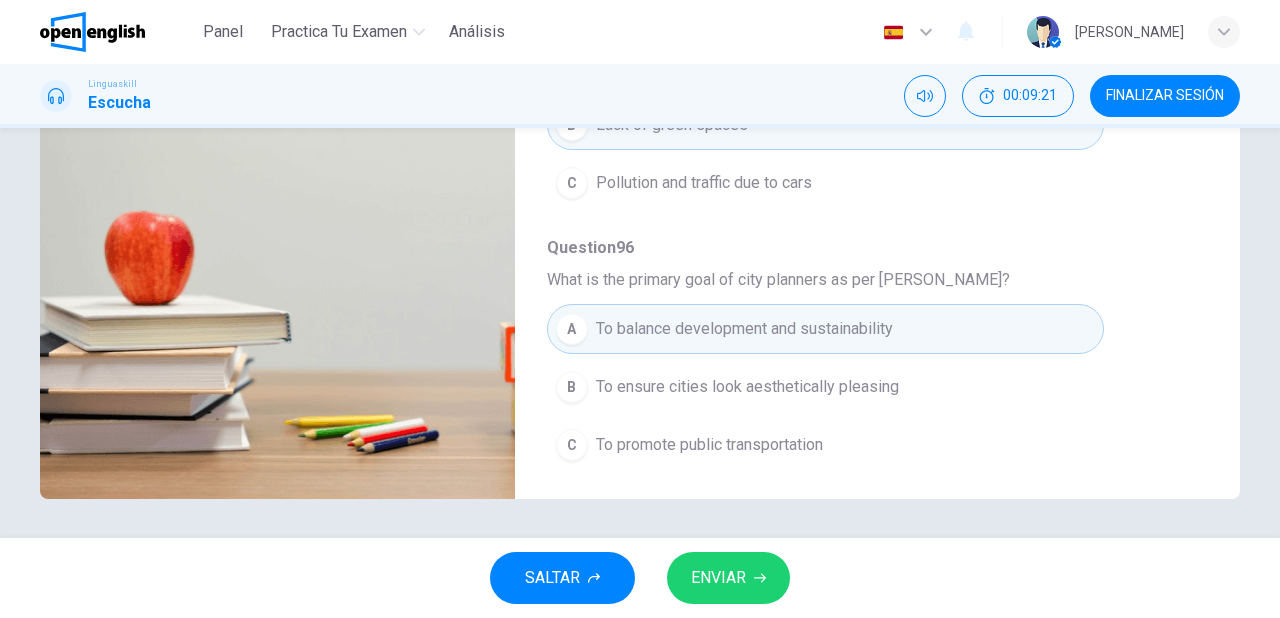 click on "ENVIAR" at bounding box center [718, 578] 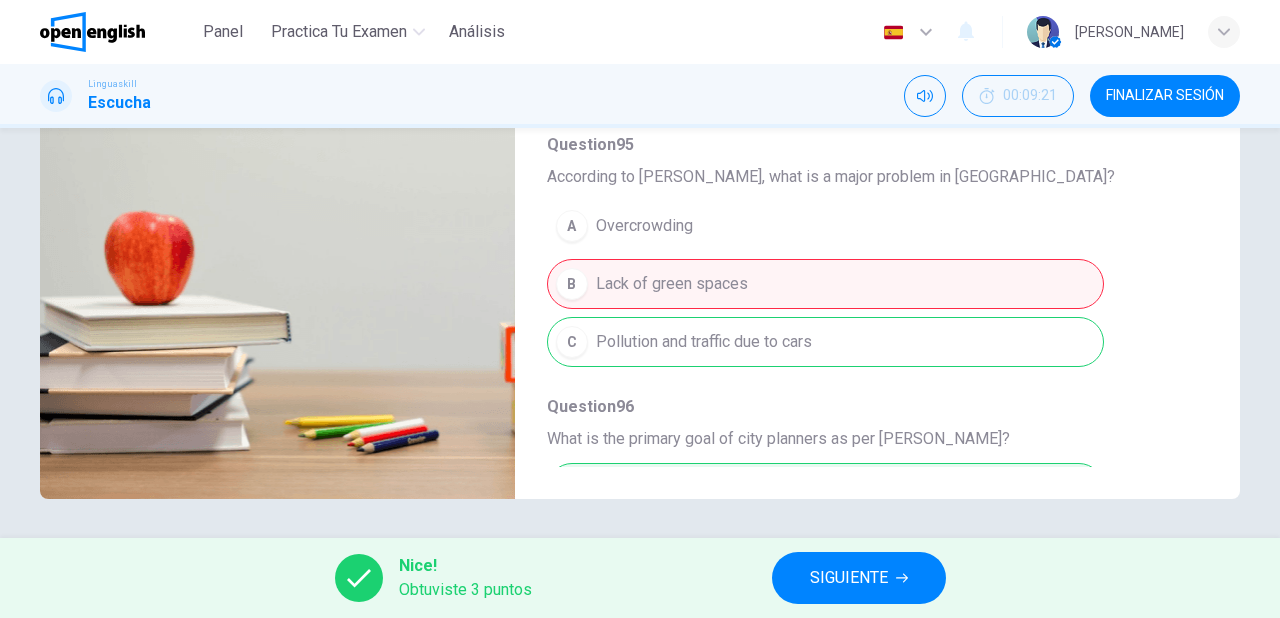 scroll, scrollTop: 696, scrollLeft: 0, axis: vertical 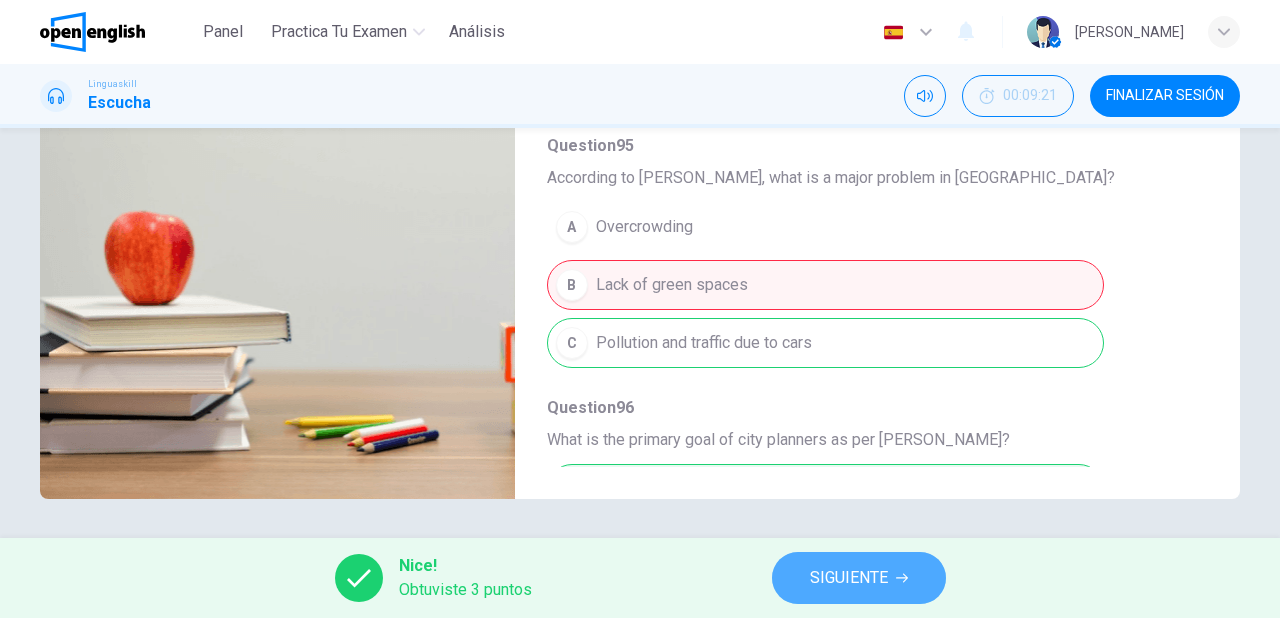 click on "SIGUIENTE" at bounding box center (849, 578) 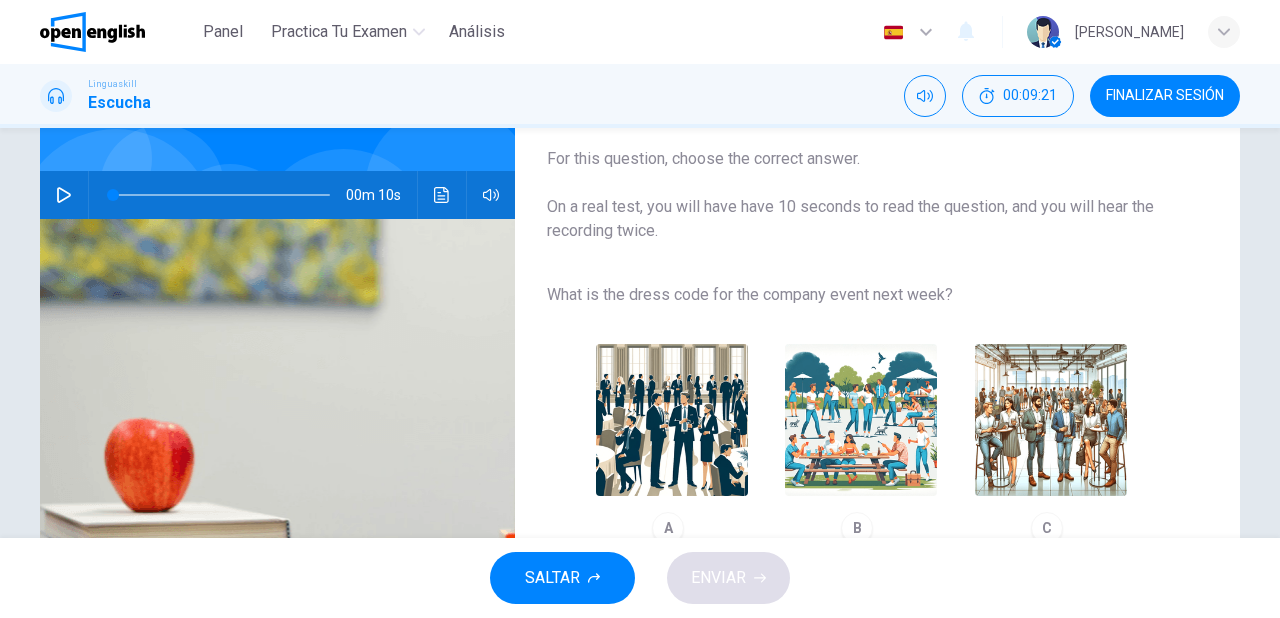 scroll, scrollTop: 240, scrollLeft: 0, axis: vertical 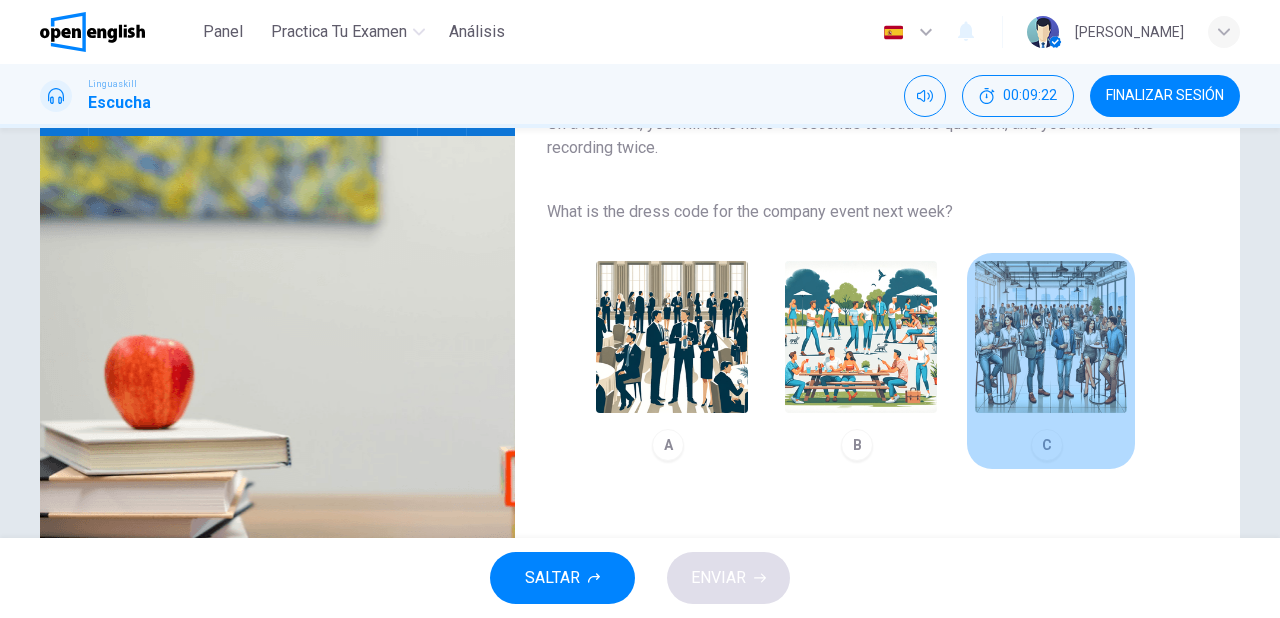 click at bounding box center (1051, 337) 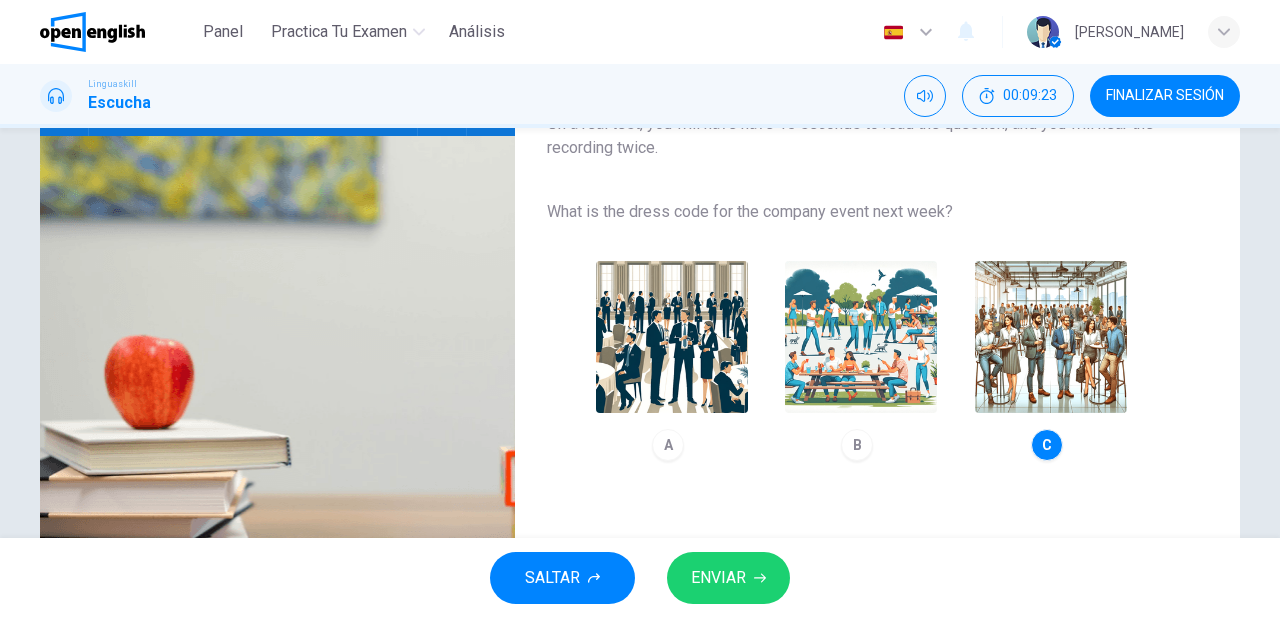 click on "ENVIAR" at bounding box center [718, 578] 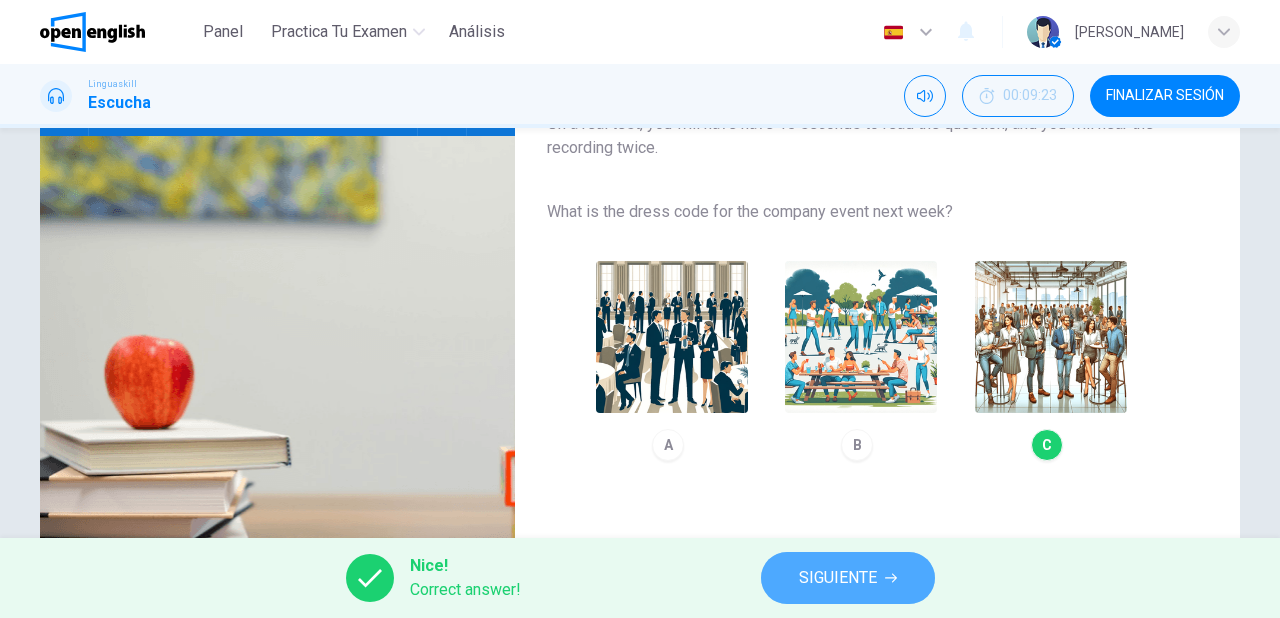 click on "SIGUIENTE" at bounding box center [838, 578] 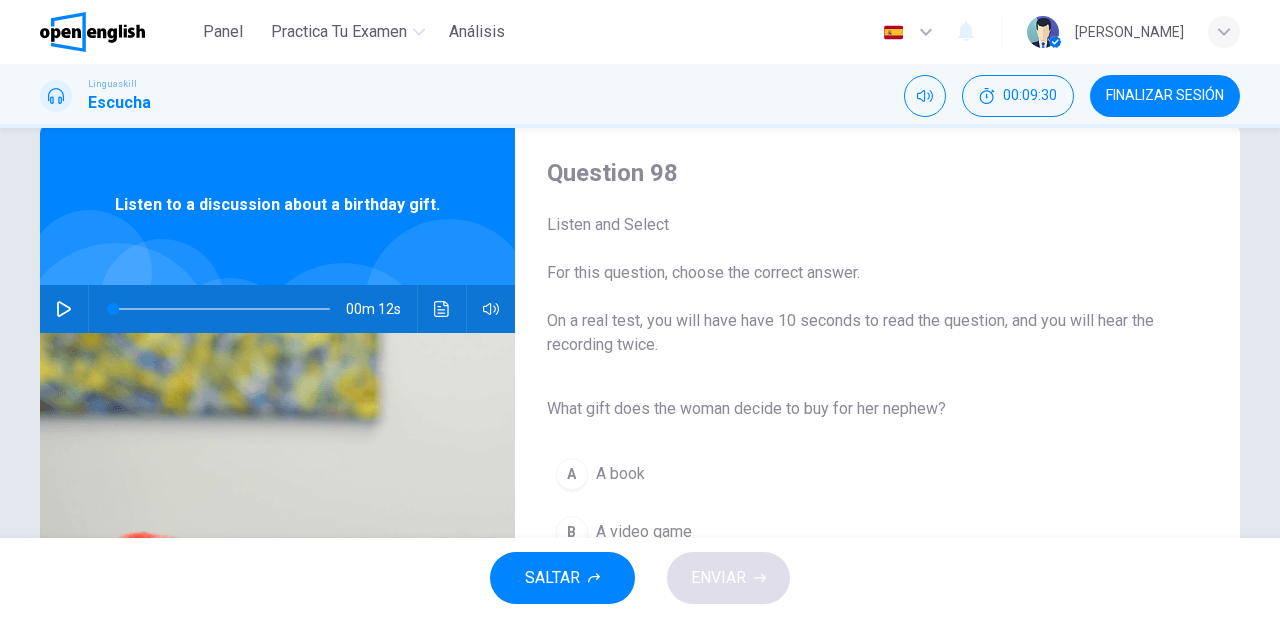 scroll, scrollTop: 160, scrollLeft: 0, axis: vertical 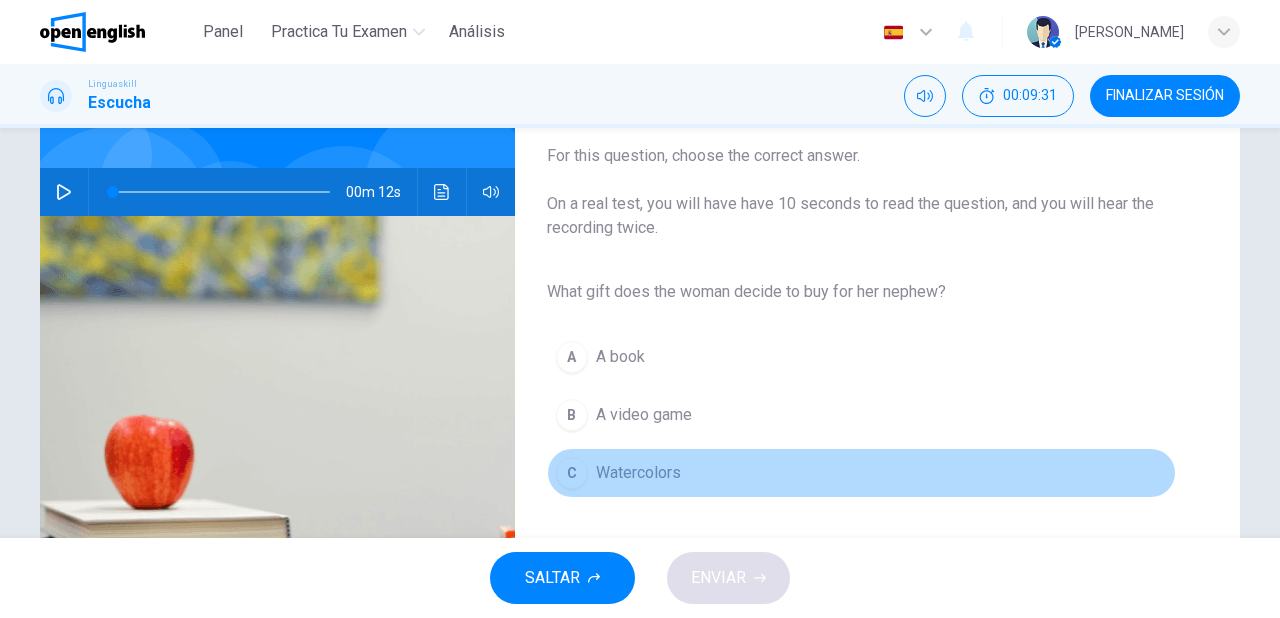 drag, startPoint x: 640, startPoint y: 479, endPoint x: 655, endPoint y: 550, distance: 72.56721 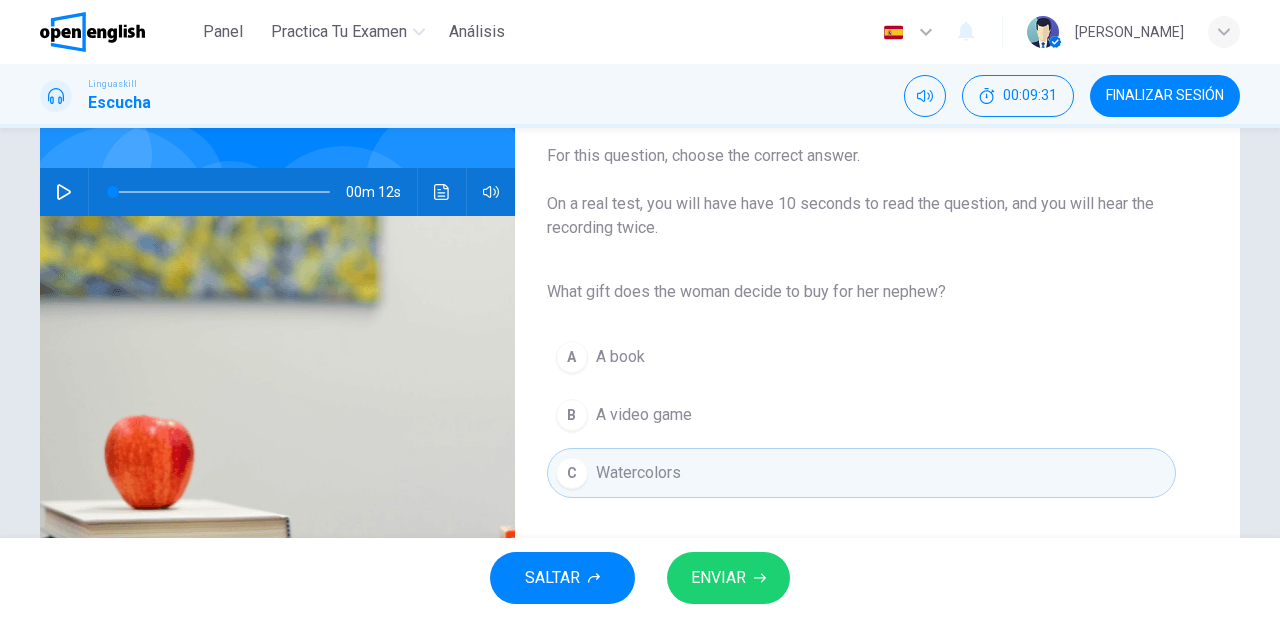 click on "ENVIAR" at bounding box center [728, 578] 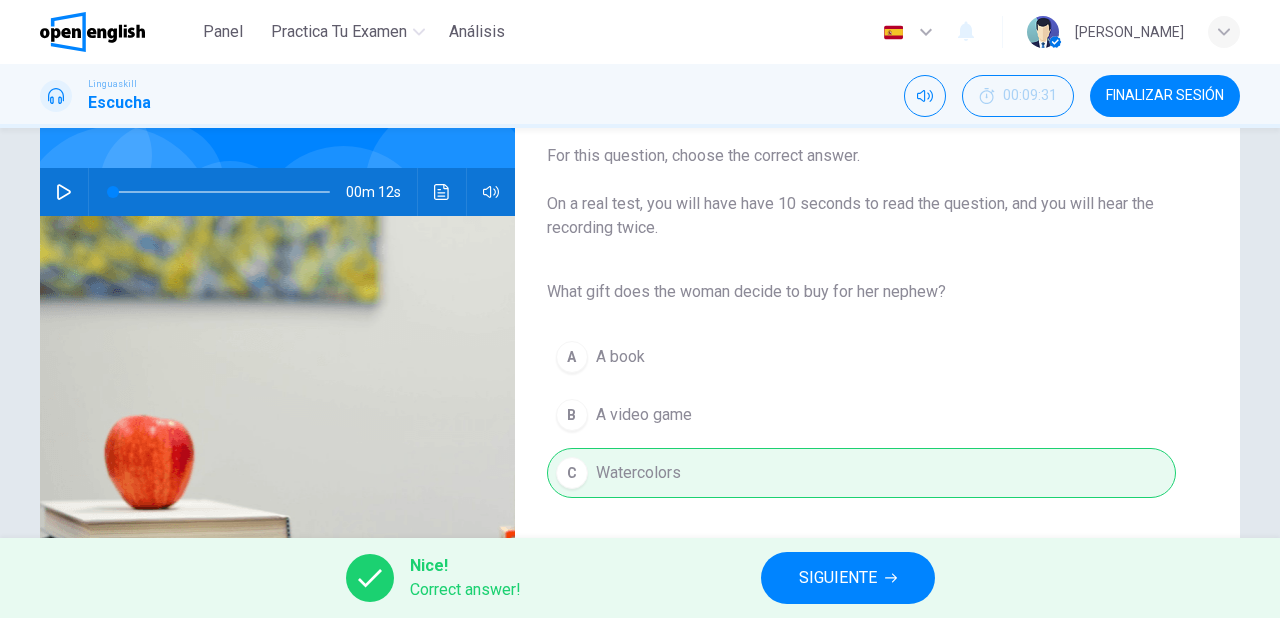 click on "SIGUIENTE" at bounding box center [838, 578] 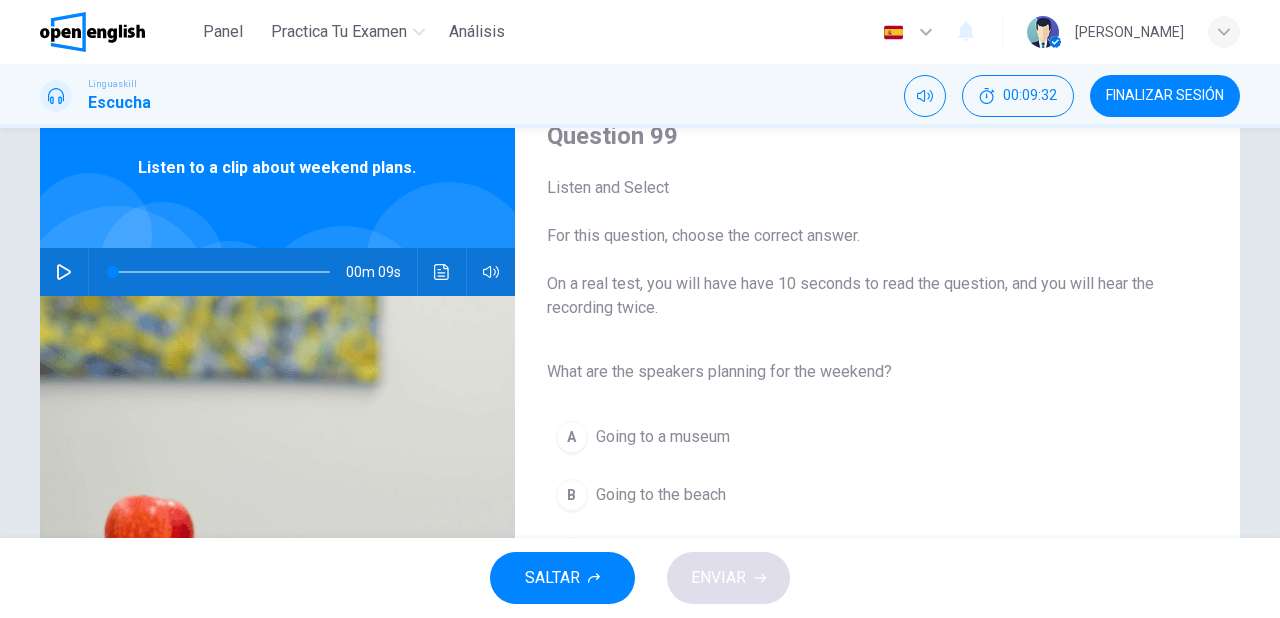 scroll, scrollTop: 160, scrollLeft: 0, axis: vertical 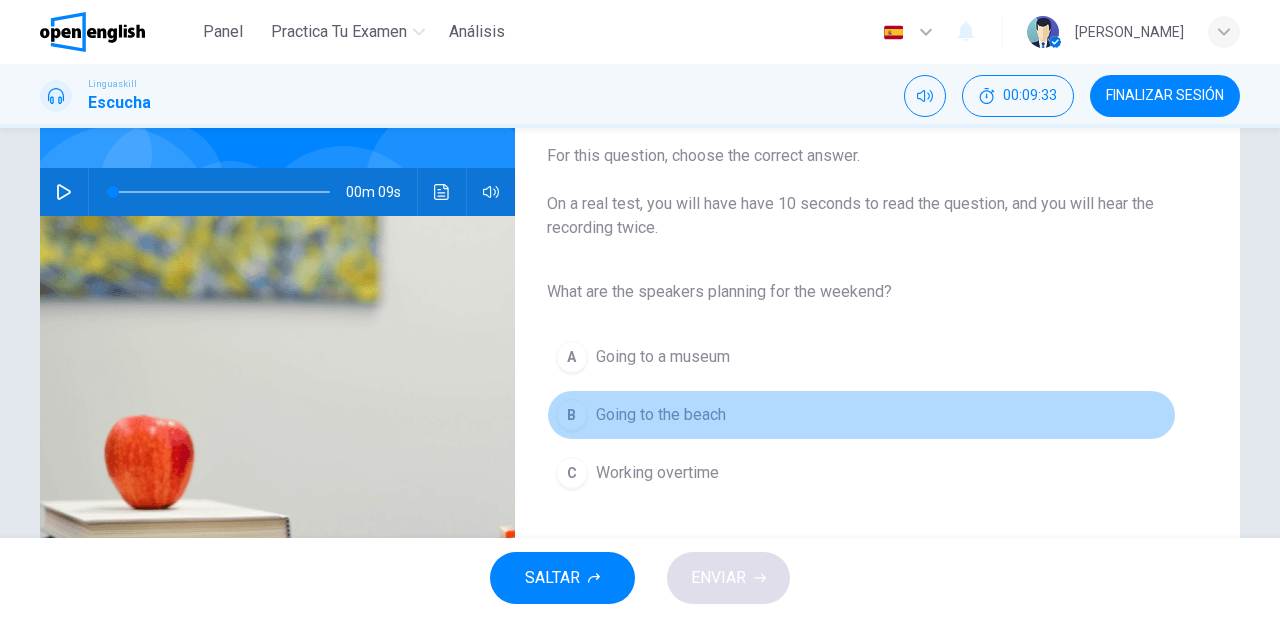 click on "B Going to the beach" at bounding box center (861, 415) 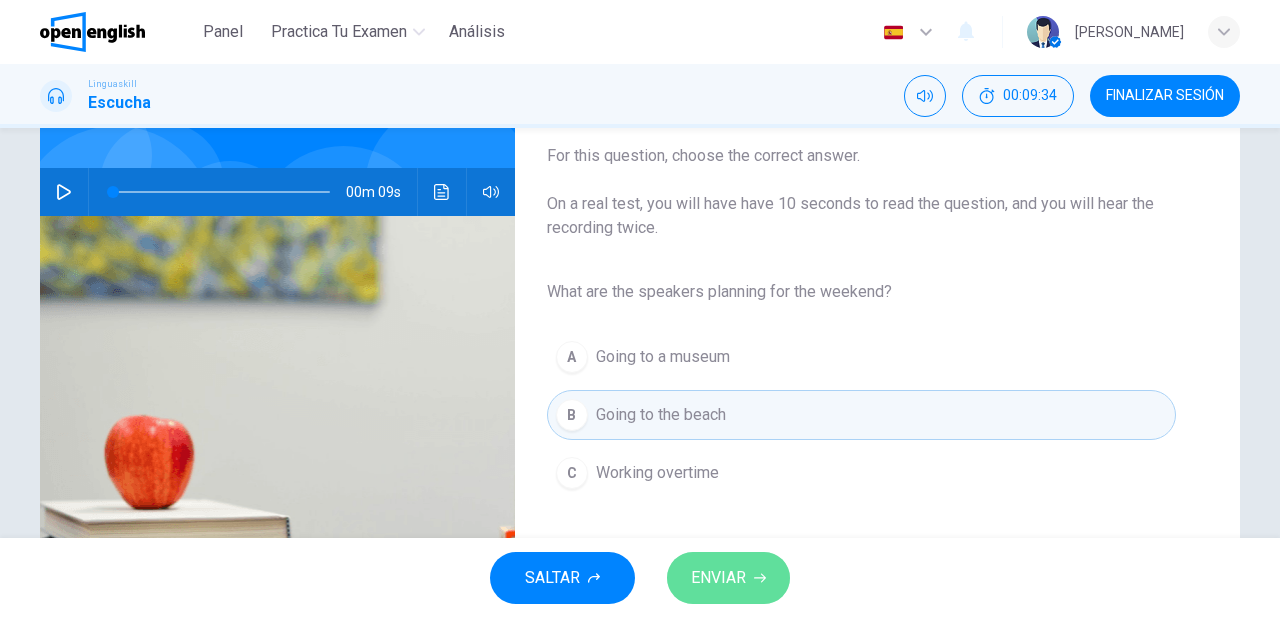 click on "ENVIAR" at bounding box center [718, 578] 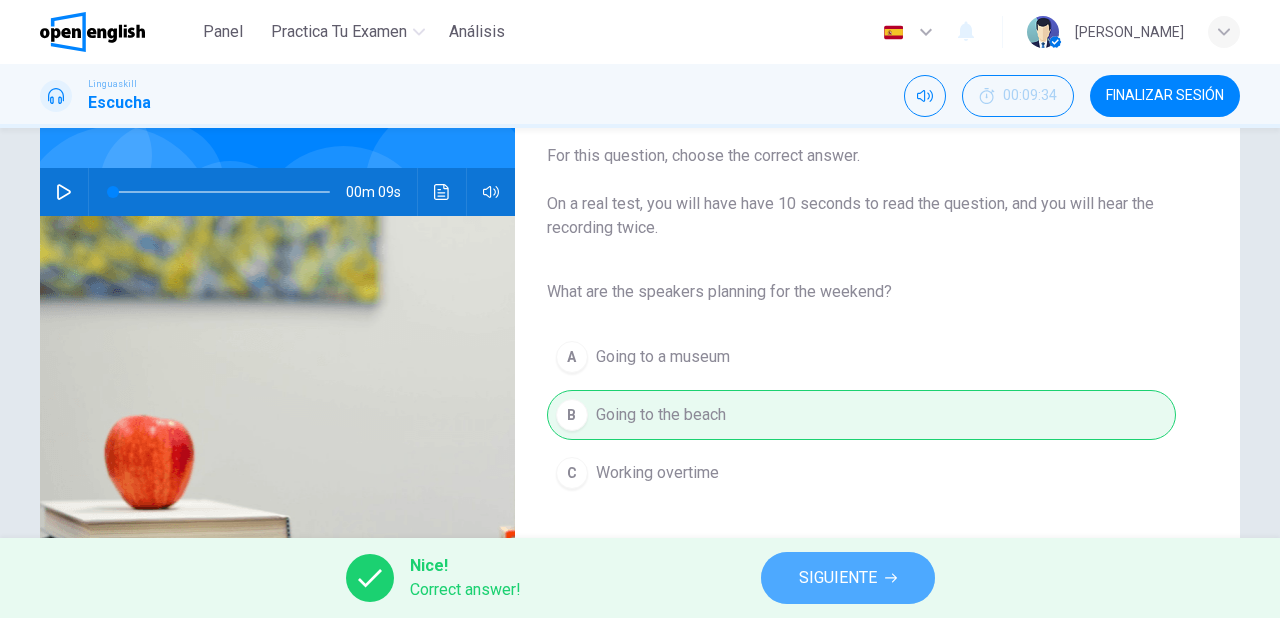 click on "SIGUIENTE" at bounding box center [838, 578] 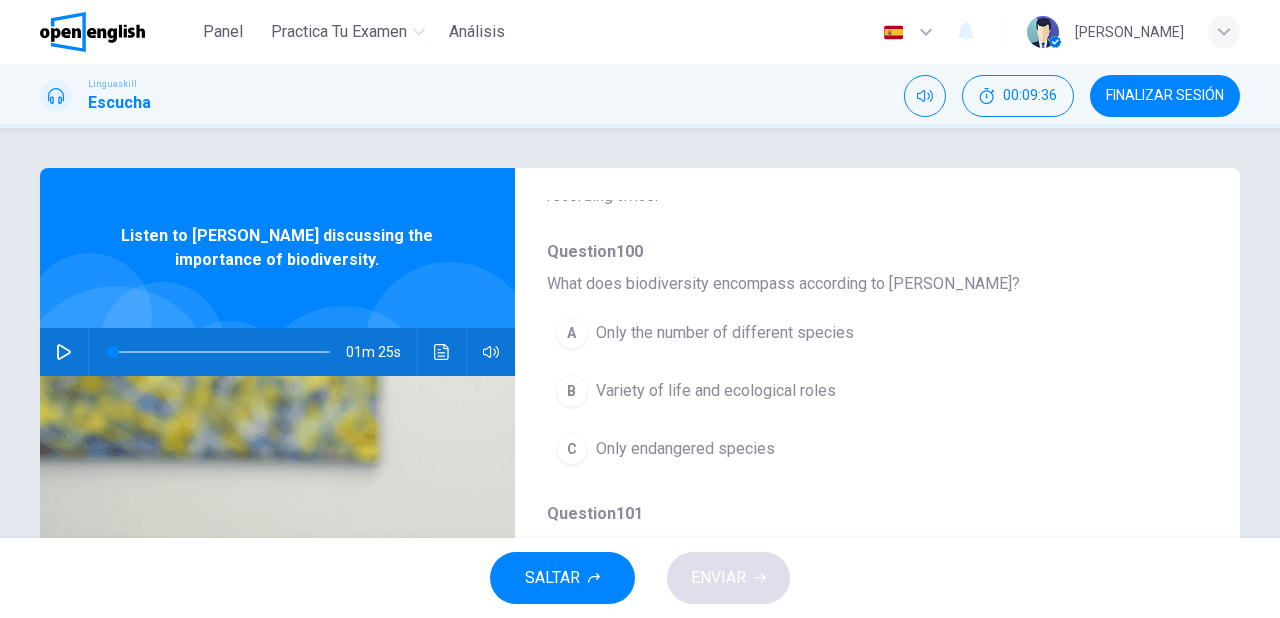 scroll, scrollTop: 240, scrollLeft: 0, axis: vertical 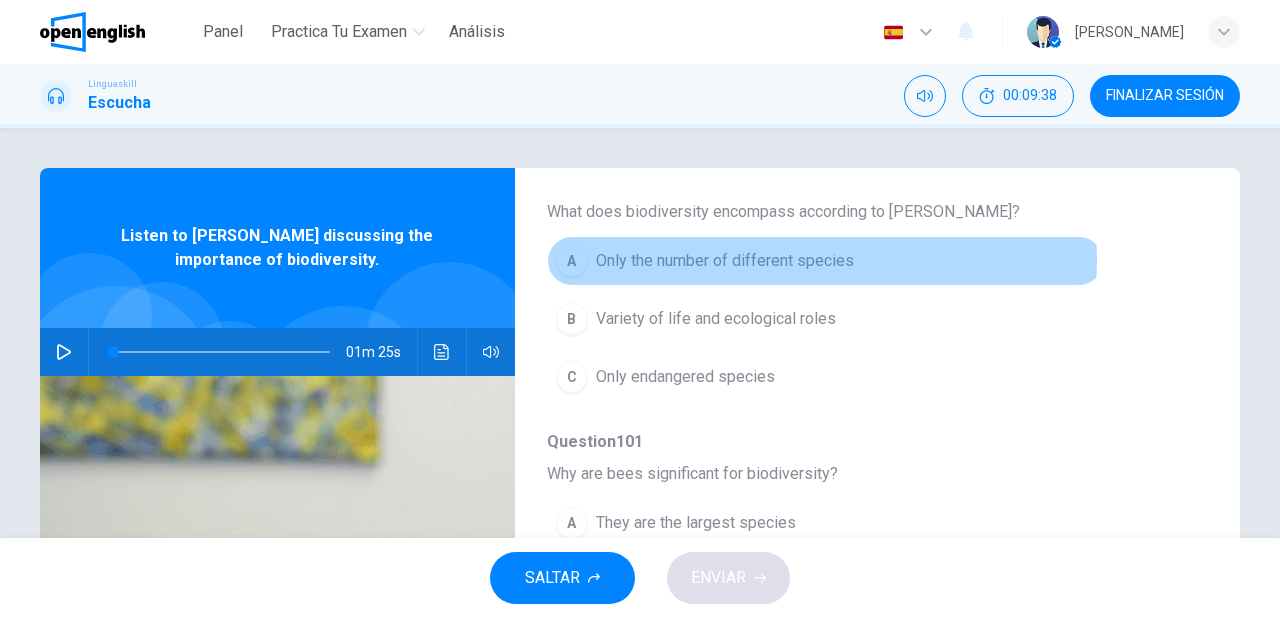 click on "Only the number of different species" at bounding box center [725, 261] 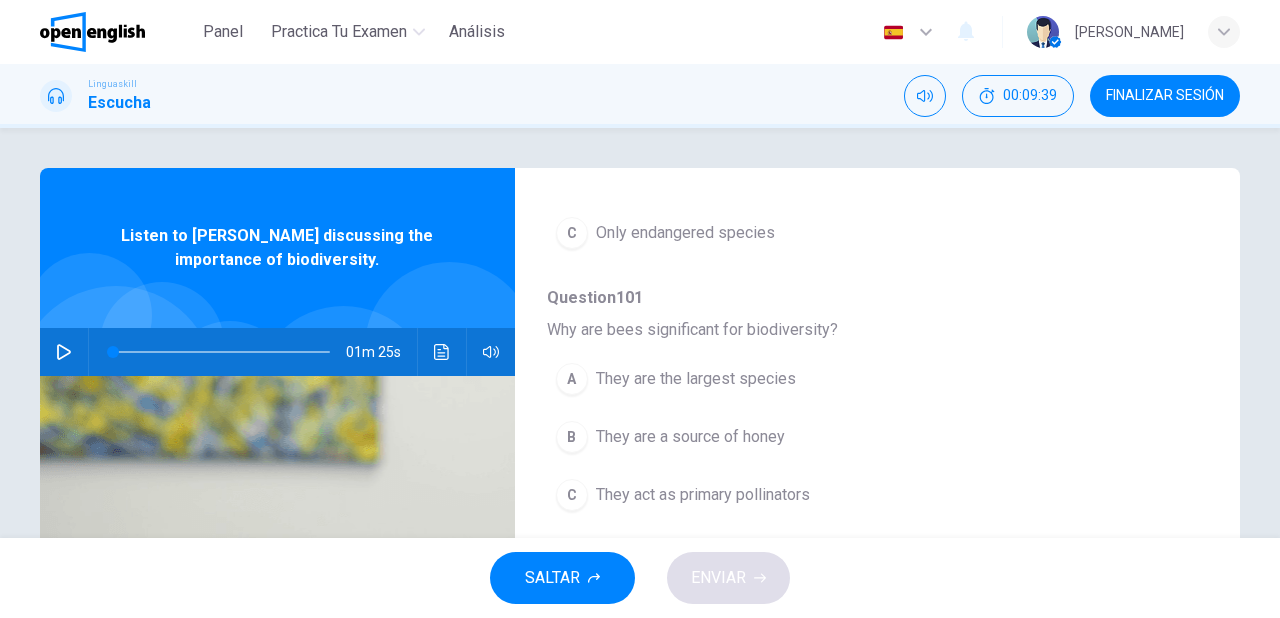 scroll, scrollTop: 400, scrollLeft: 0, axis: vertical 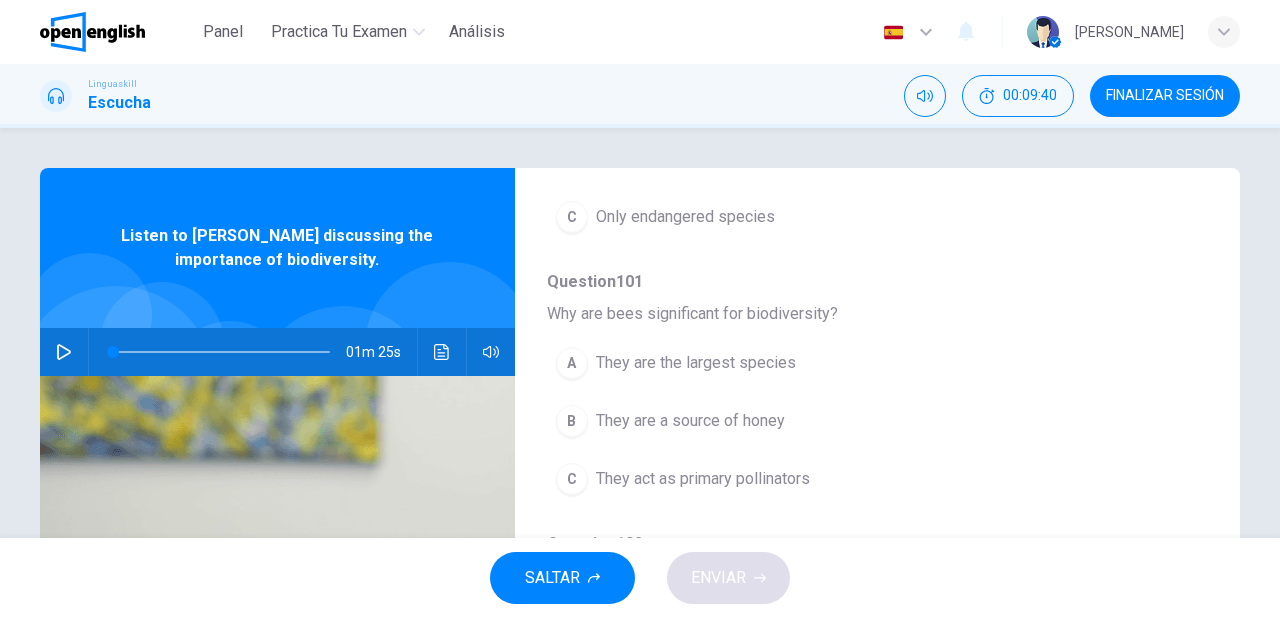 click on "C They act as primary pollinators" at bounding box center [825, 479] 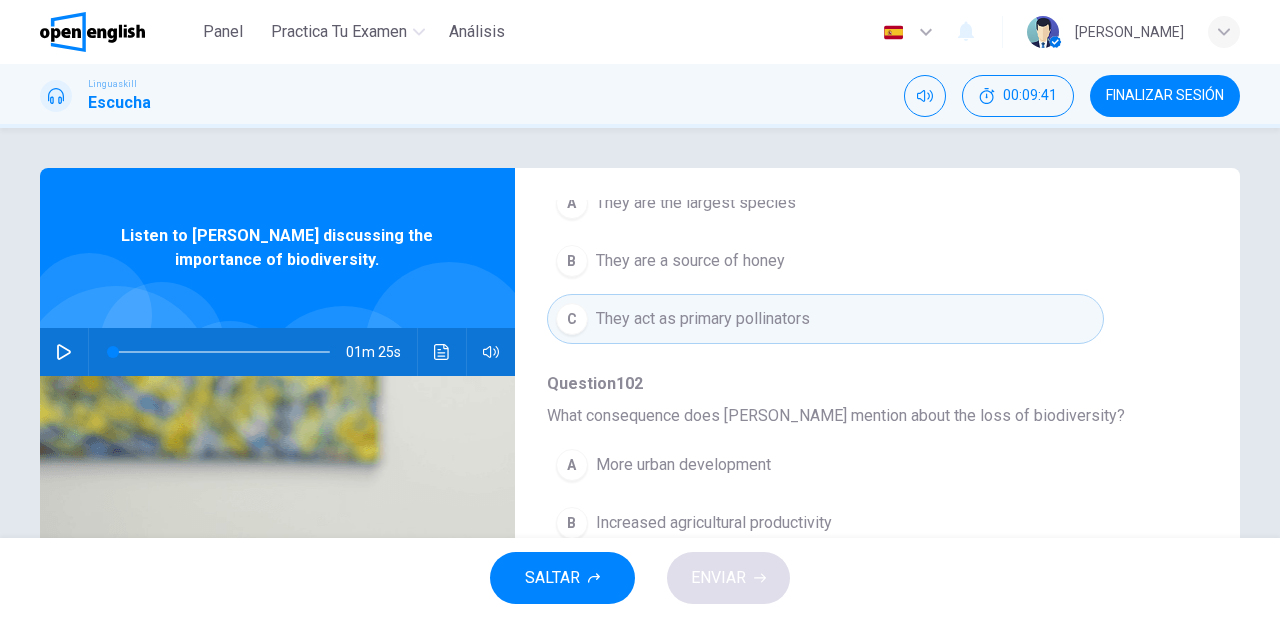 scroll, scrollTop: 640, scrollLeft: 0, axis: vertical 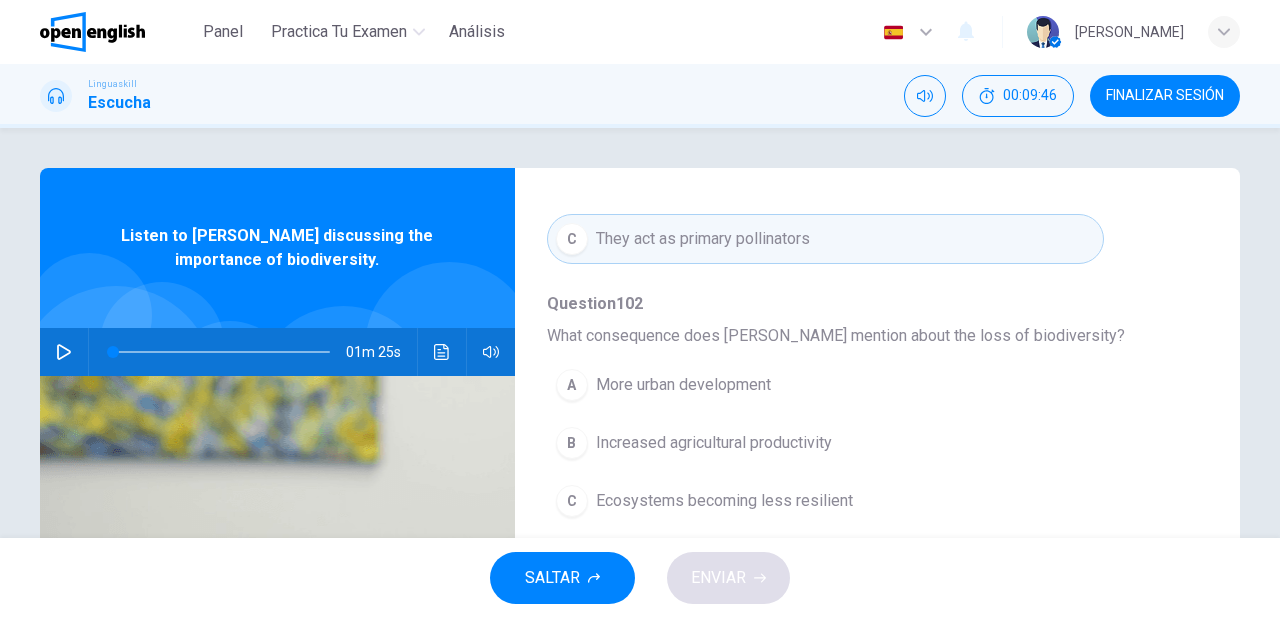 click on "Ecosystems becoming less resilient" at bounding box center (724, 501) 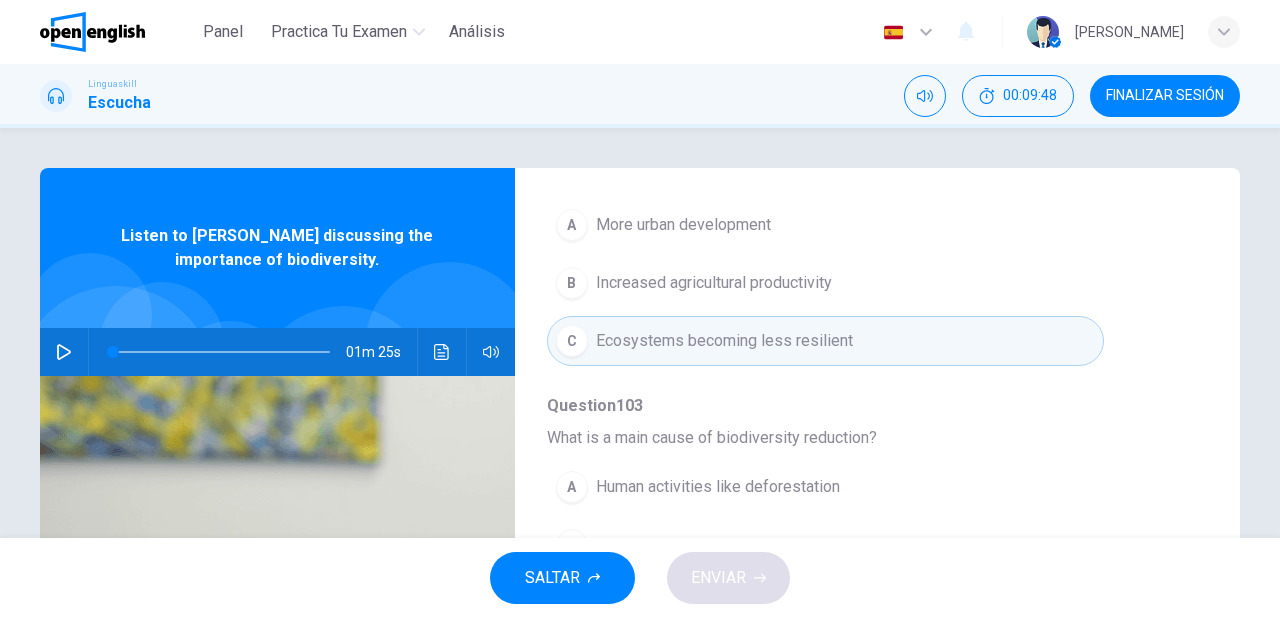 scroll, scrollTop: 856, scrollLeft: 0, axis: vertical 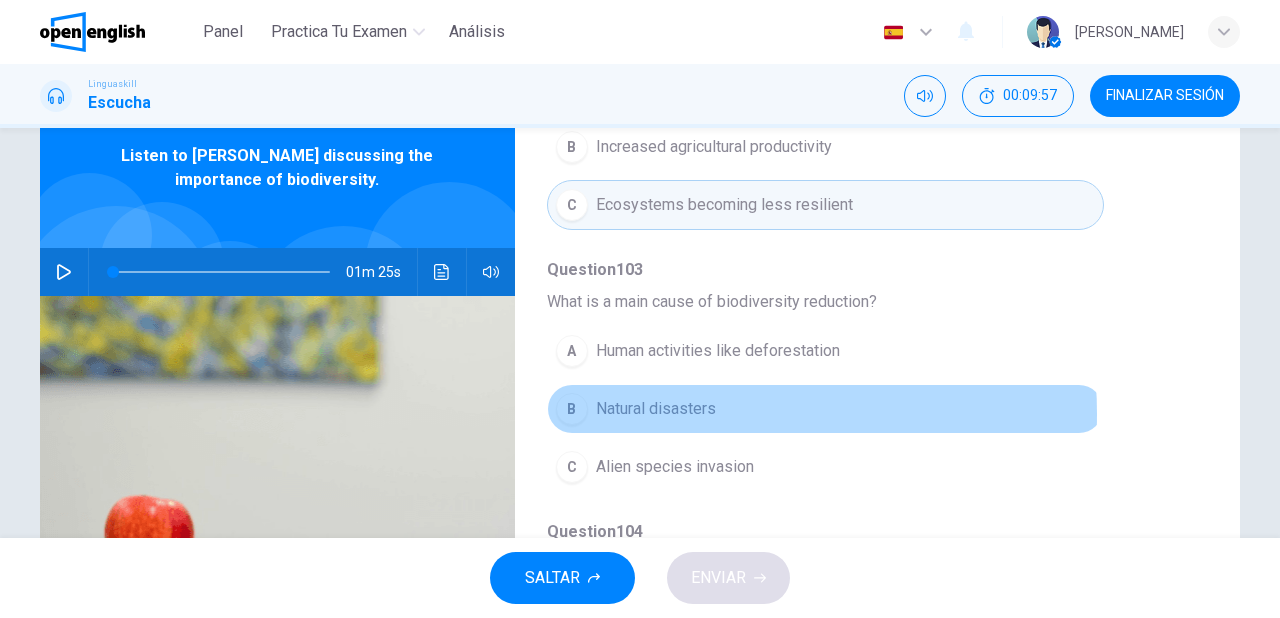 click on "Natural disasters" at bounding box center (656, 409) 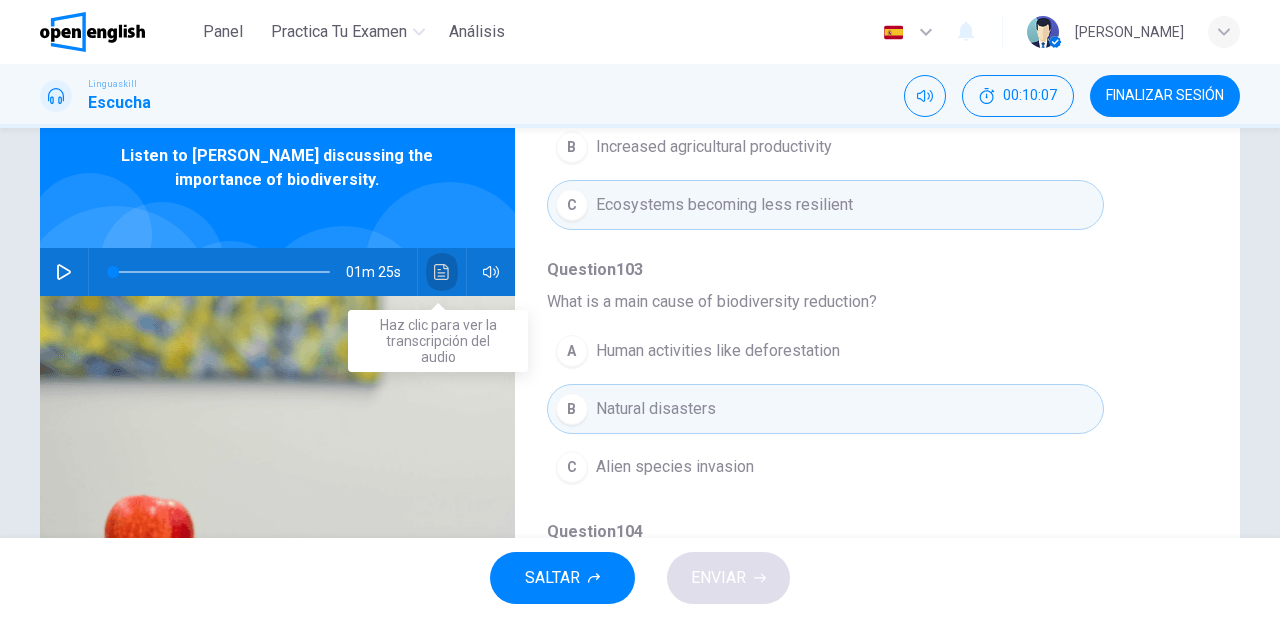 click 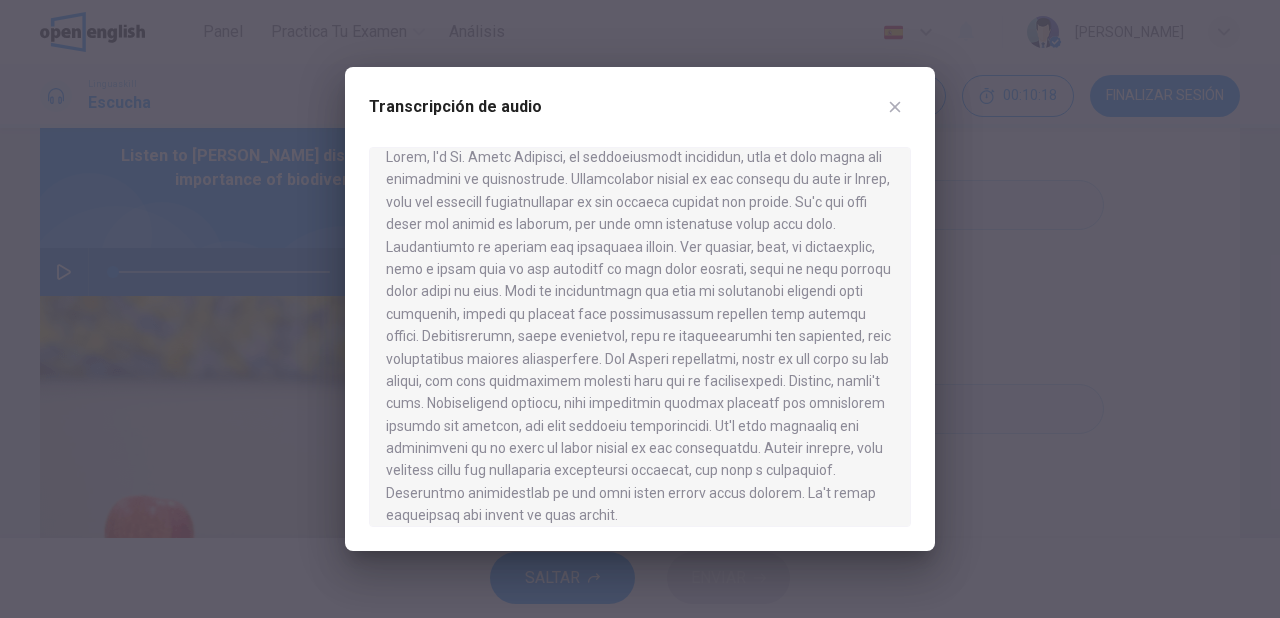 scroll, scrollTop: 34, scrollLeft: 0, axis: vertical 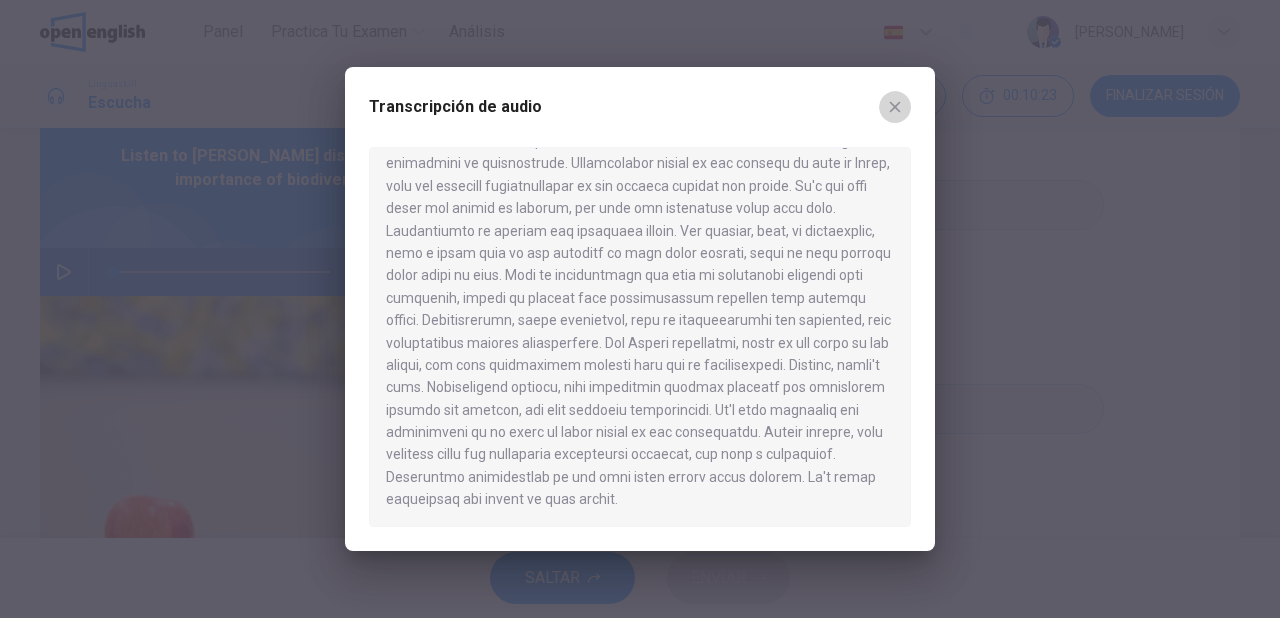 click 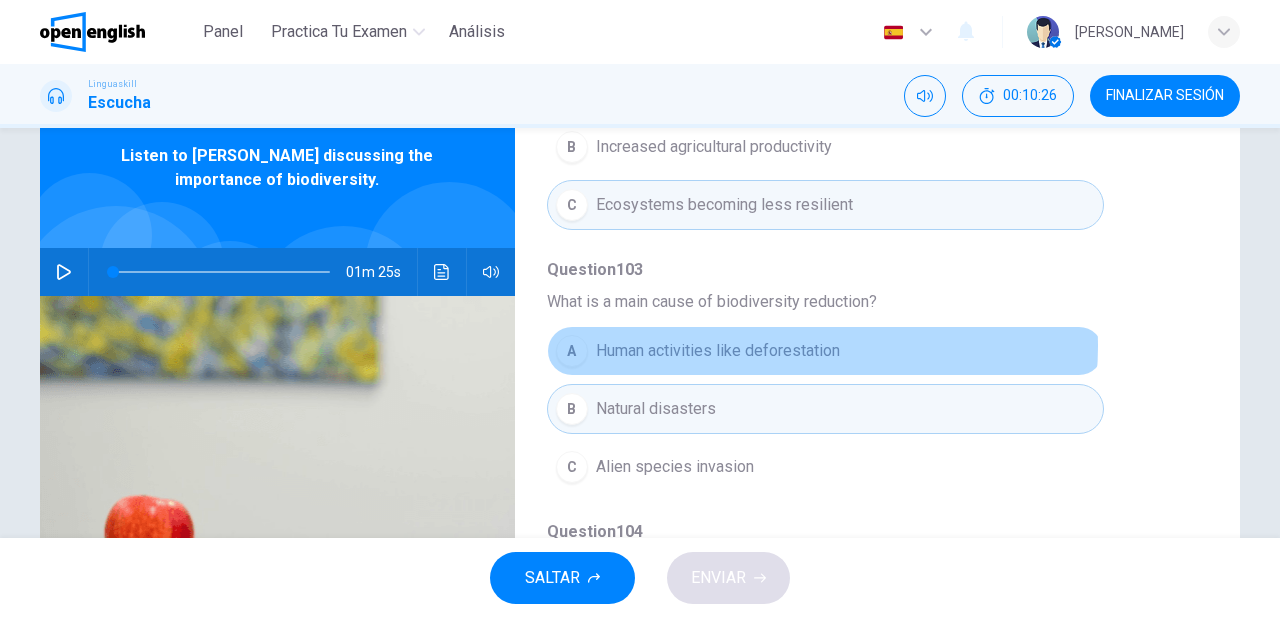click on "Human activities like deforestation" at bounding box center (718, 351) 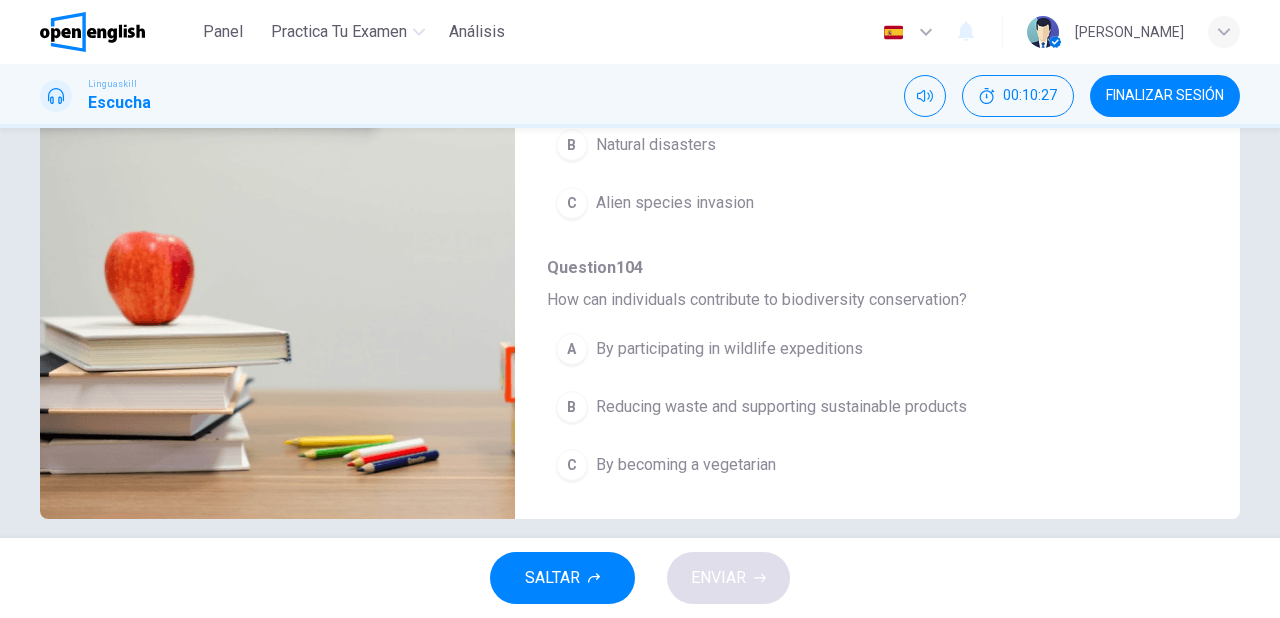 scroll, scrollTop: 364, scrollLeft: 0, axis: vertical 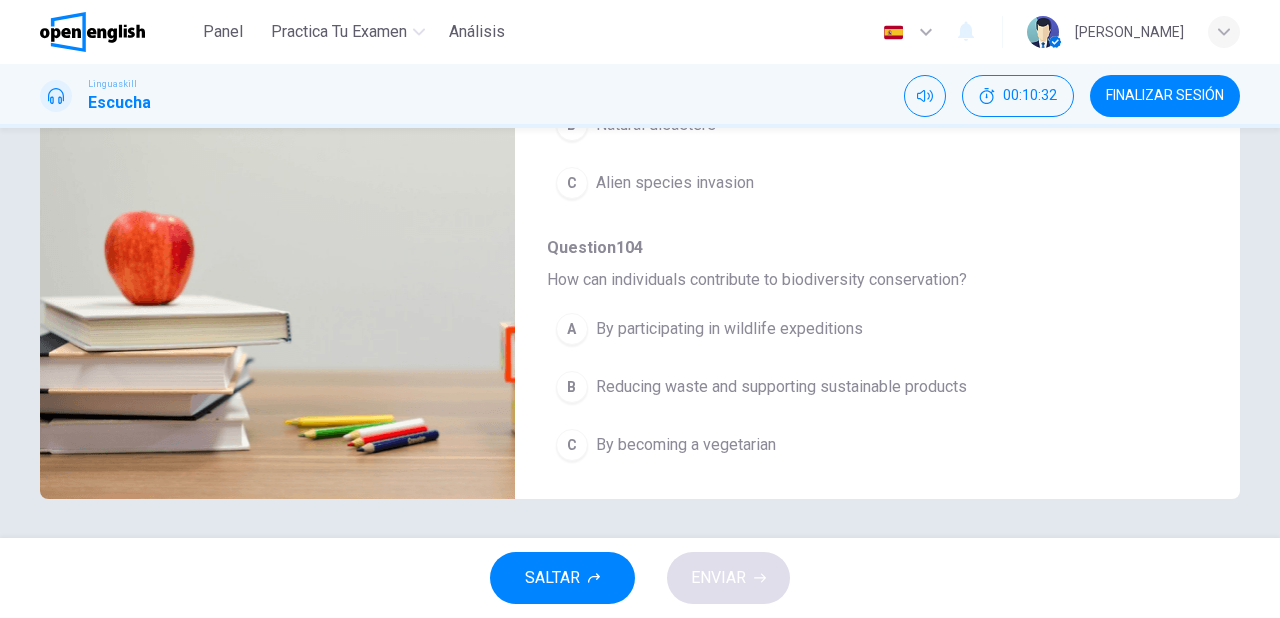 click on "Reducing waste and supporting sustainable products" at bounding box center (781, 387) 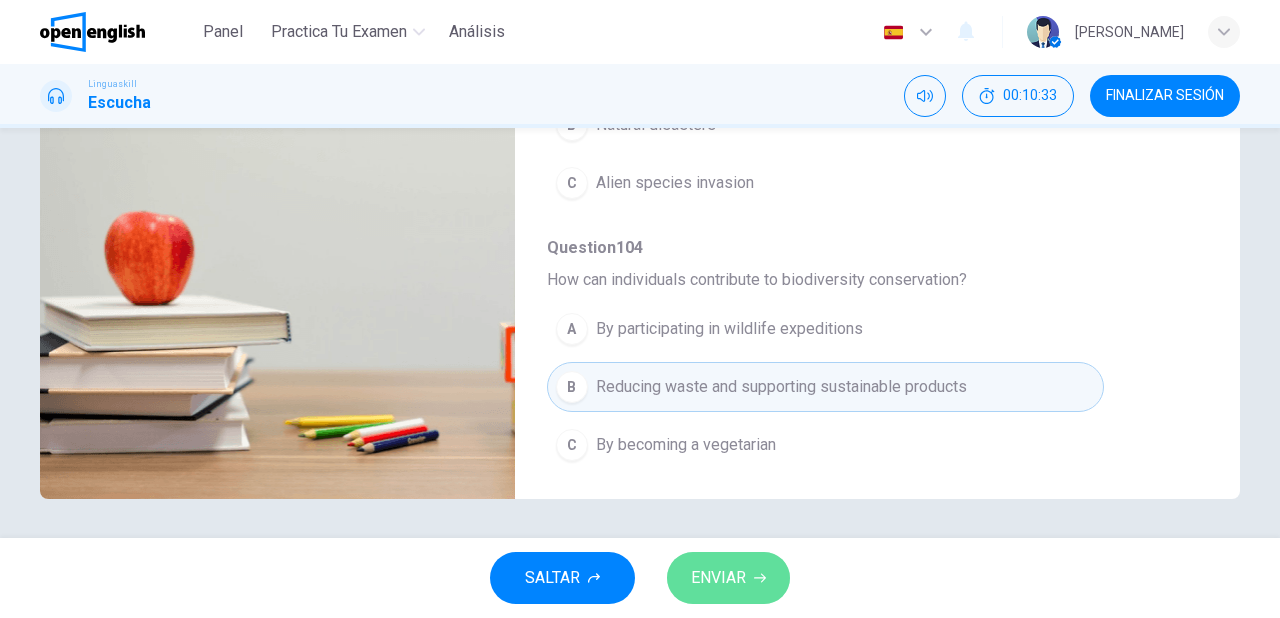 click on "ENVIAR" at bounding box center [728, 578] 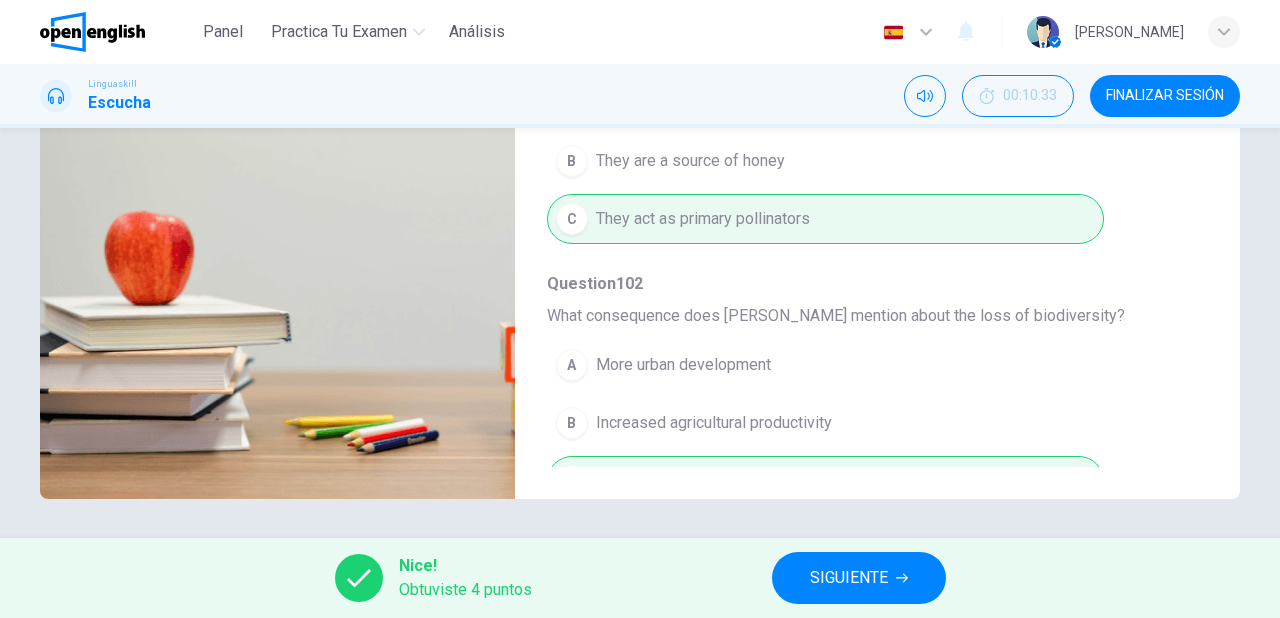 scroll, scrollTop: 0, scrollLeft: 0, axis: both 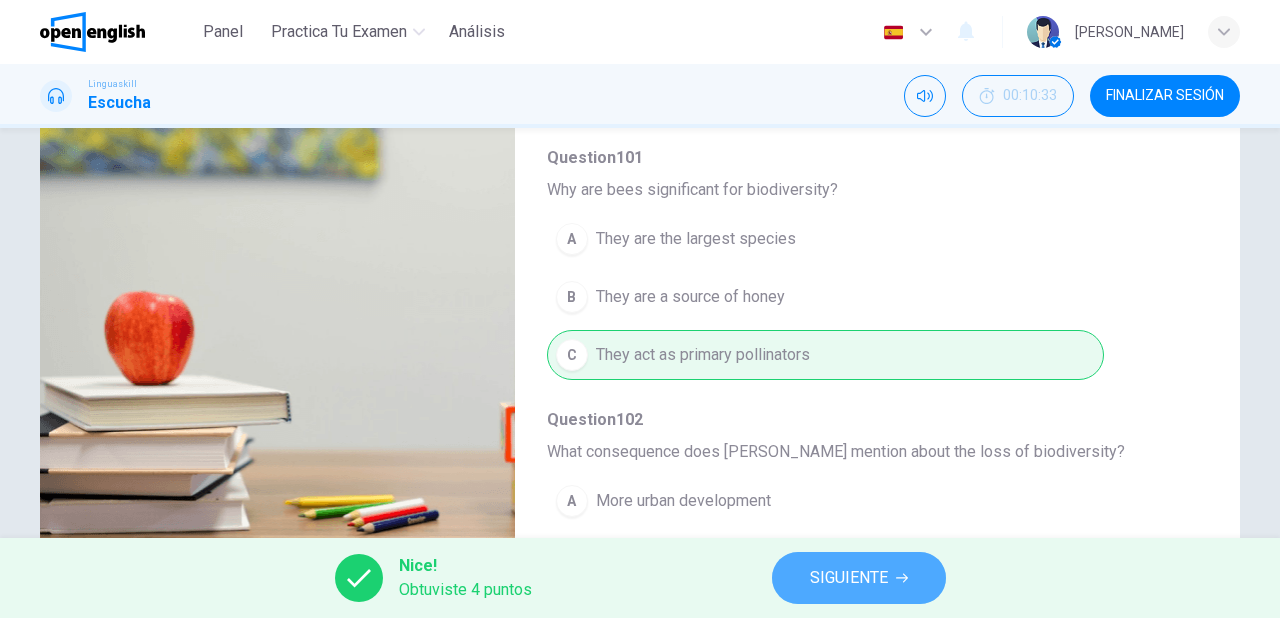 click on "SIGUIENTE" at bounding box center [849, 578] 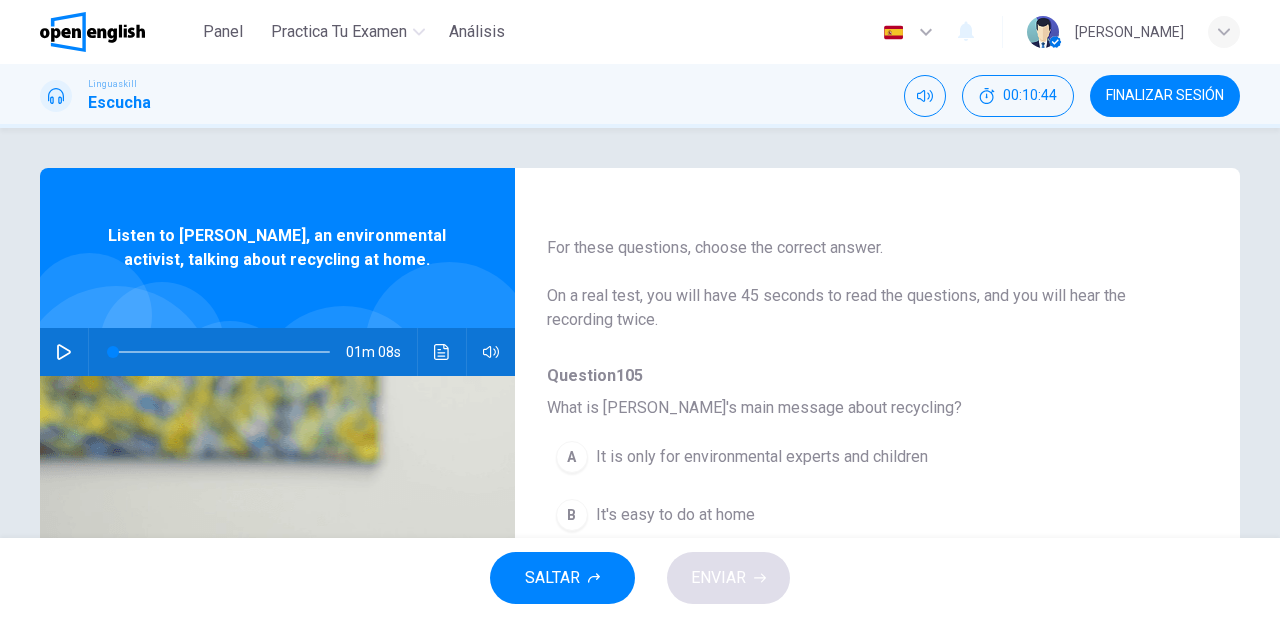 scroll, scrollTop: 80, scrollLeft: 0, axis: vertical 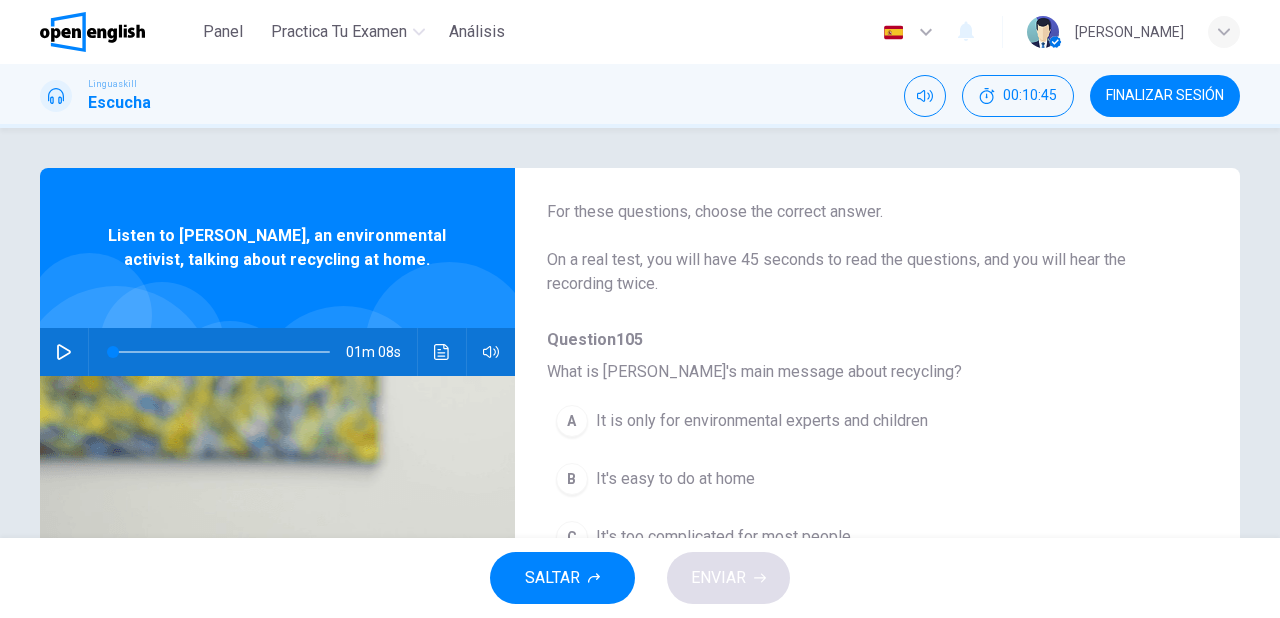 click on "It's easy to do at home" at bounding box center [675, 479] 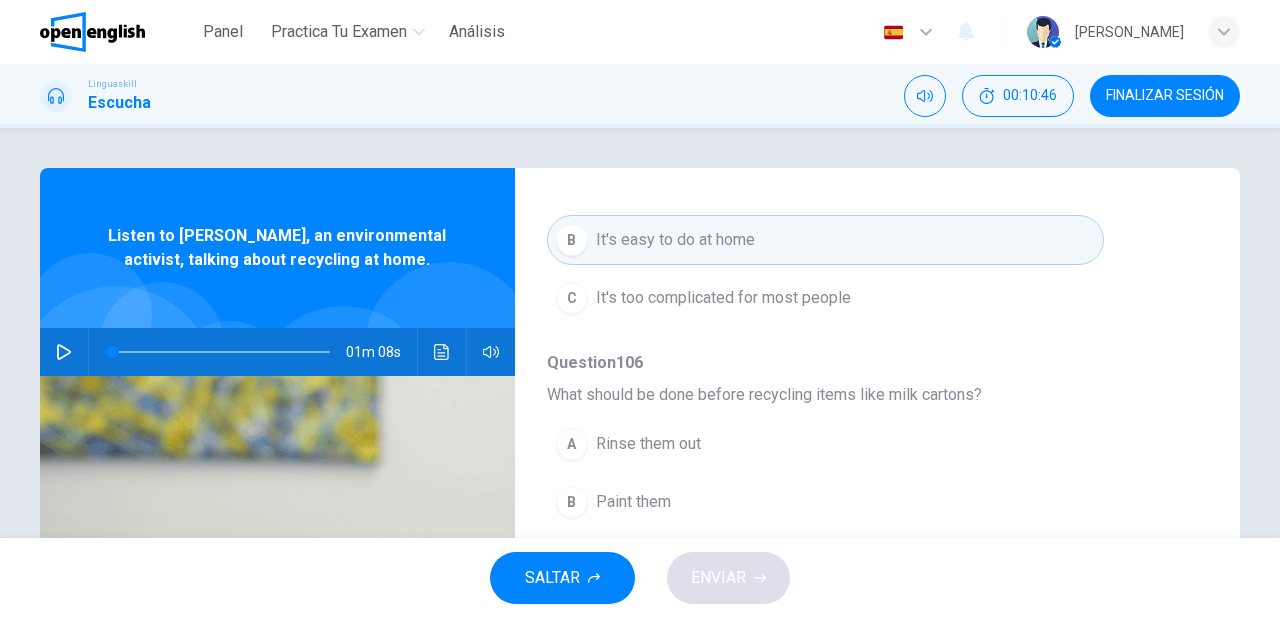 scroll, scrollTop: 400, scrollLeft: 0, axis: vertical 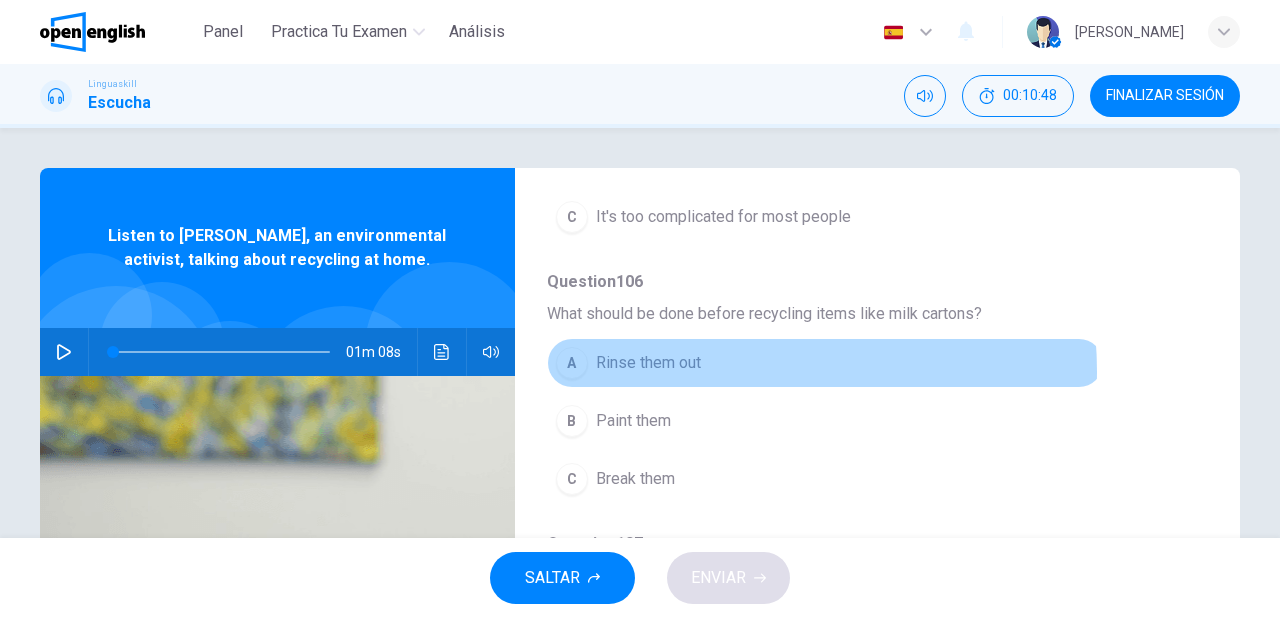 click on "Rinse them out" at bounding box center (648, 363) 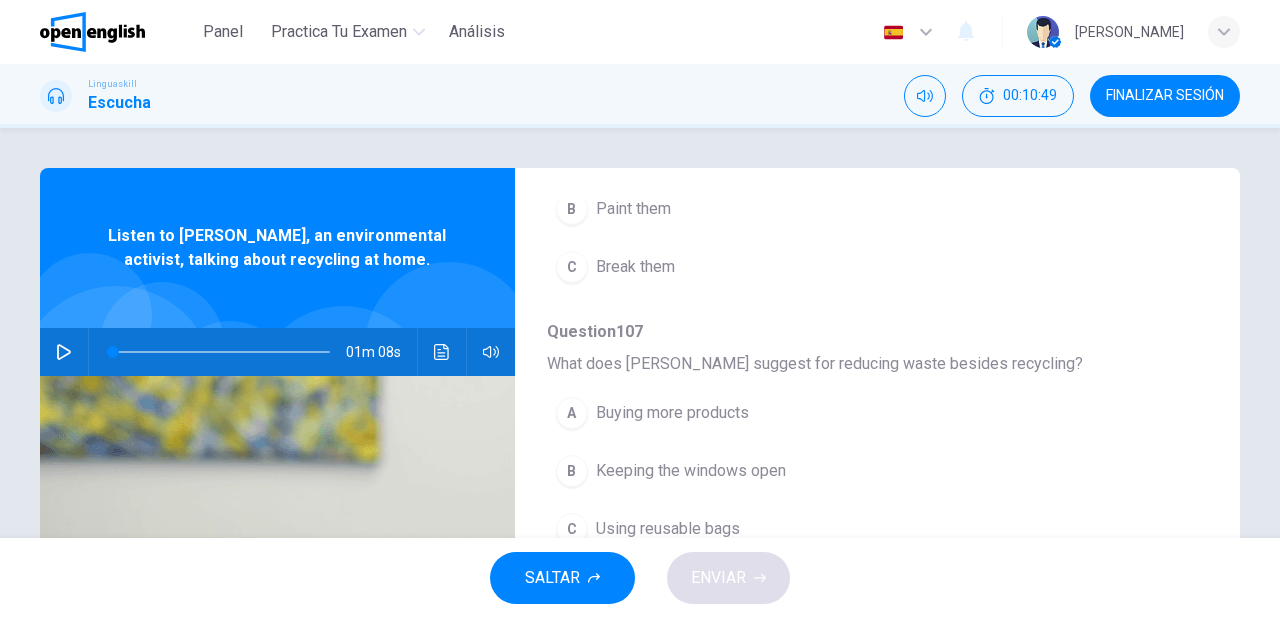 scroll, scrollTop: 640, scrollLeft: 0, axis: vertical 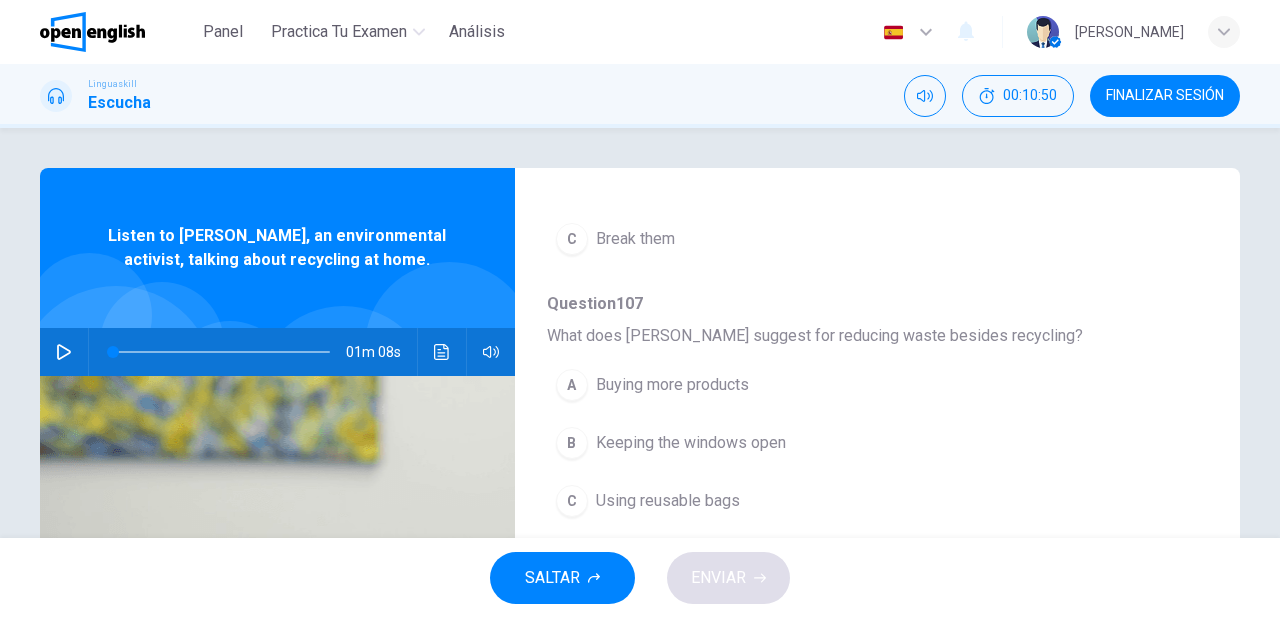 click on "Using reusable bags" at bounding box center (668, 501) 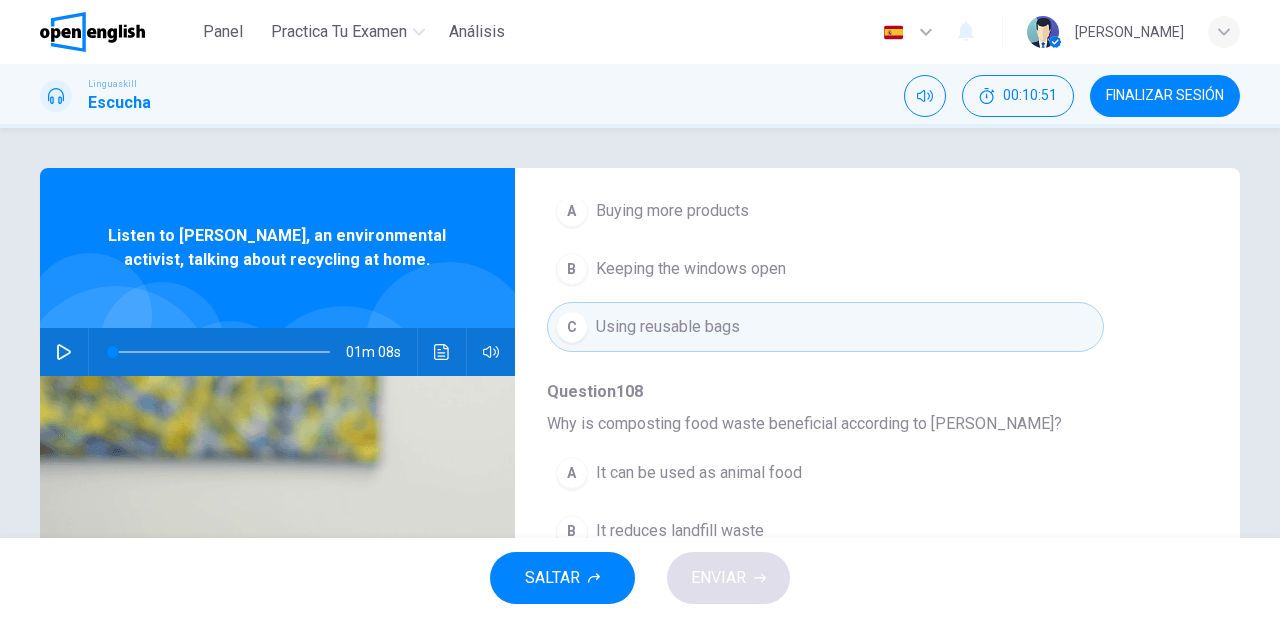 scroll, scrollTop: 856, scrollLeft: 0, axis: vertical 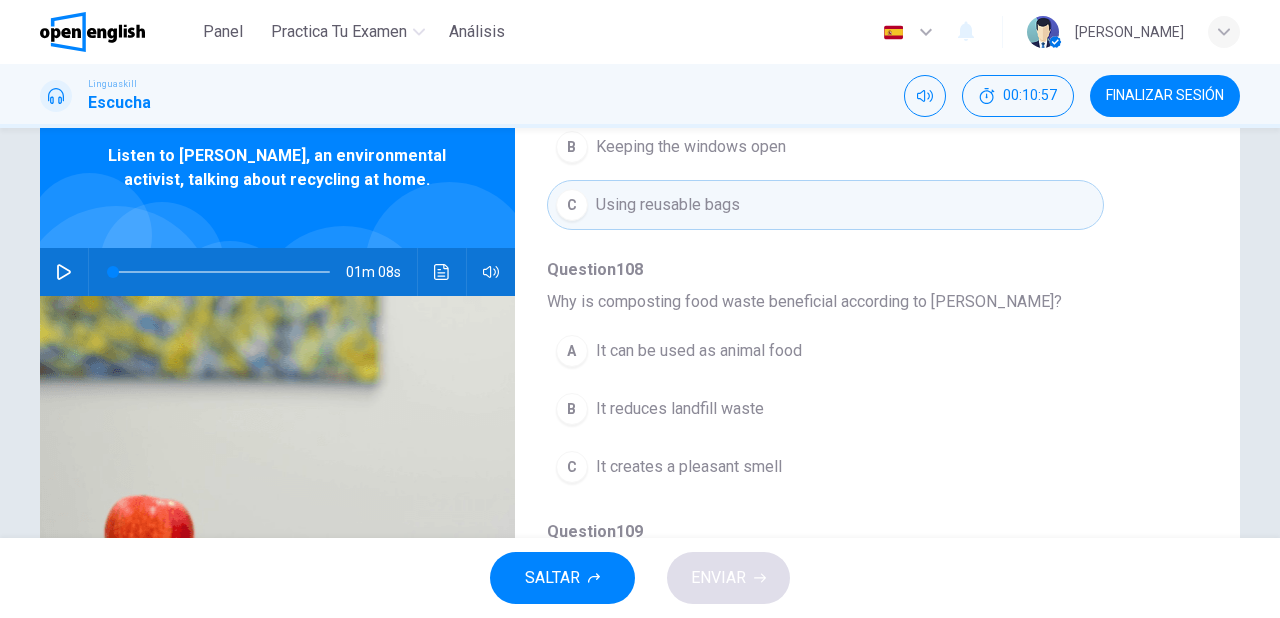 click on "B It reduces landfill waste" at bounding box center (825, 409) 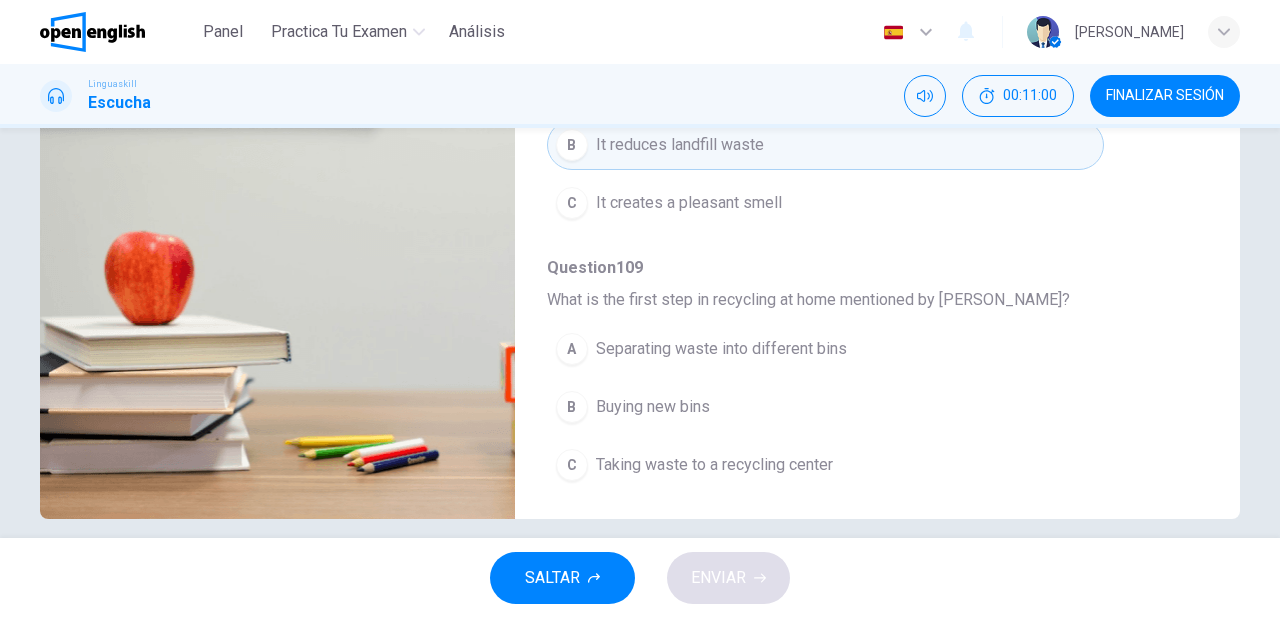 scroll, scrollTop: 364, scrollLeft: 0, axis: vertical 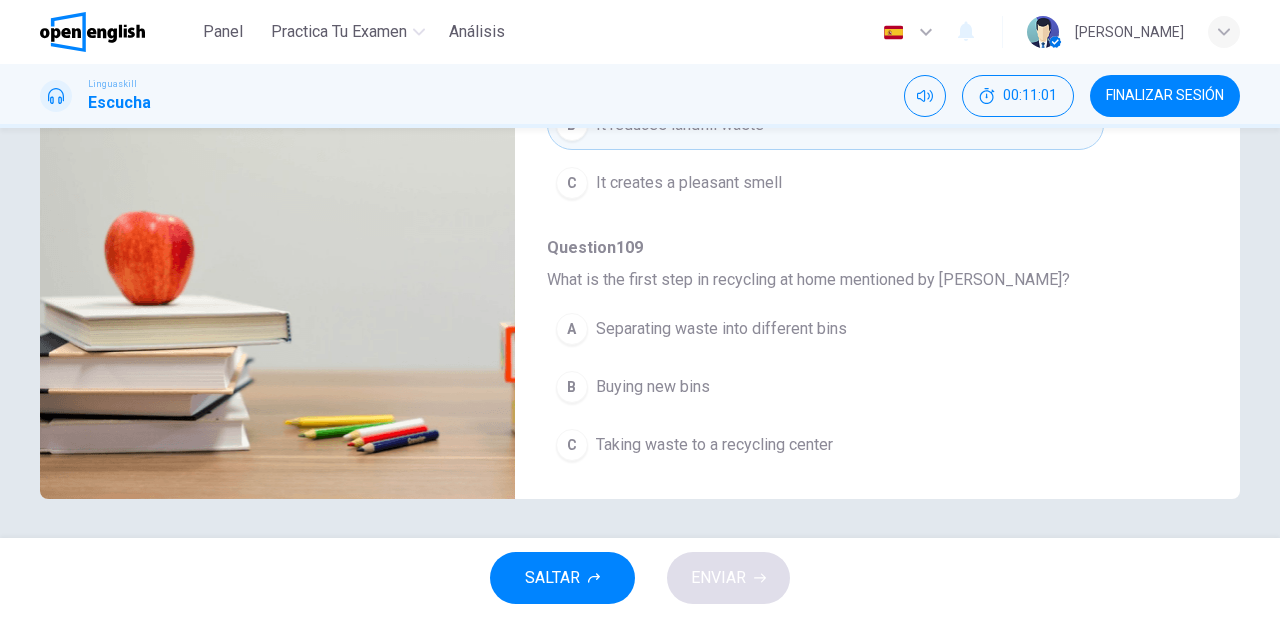 drag, startPoint x: 770, startPoint y: 315, endPoint x: 751, endPoint y: 452, distance: 138.31125 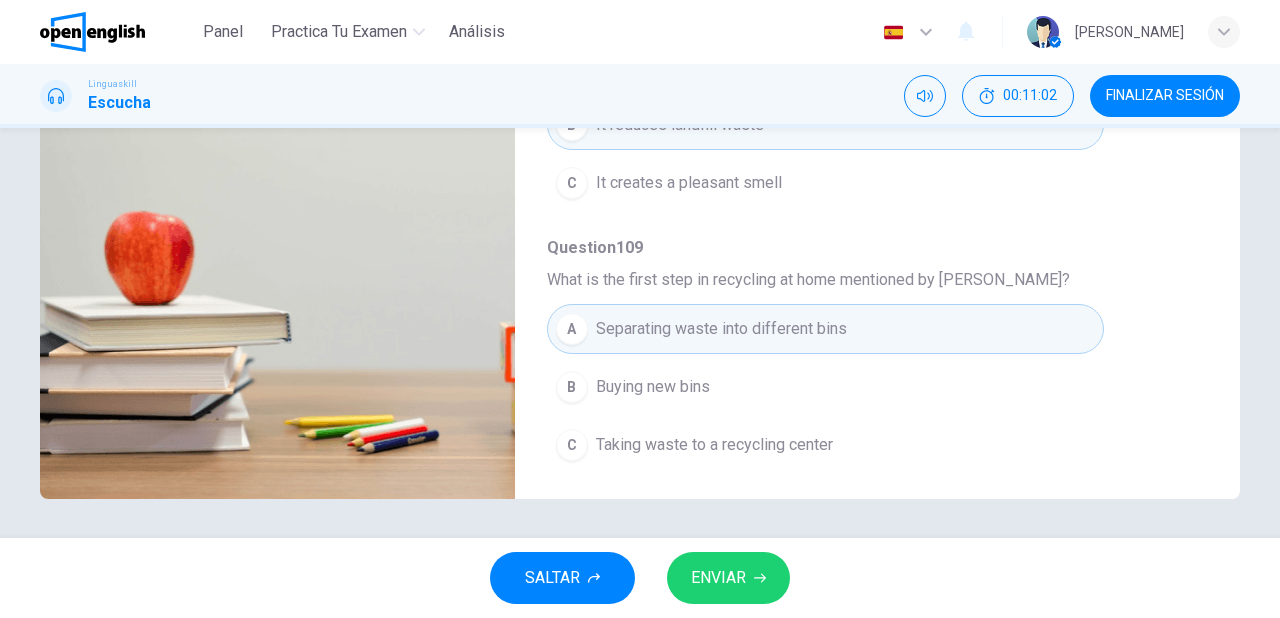 click on "ENVIAR" at bounding box center [718, 578] 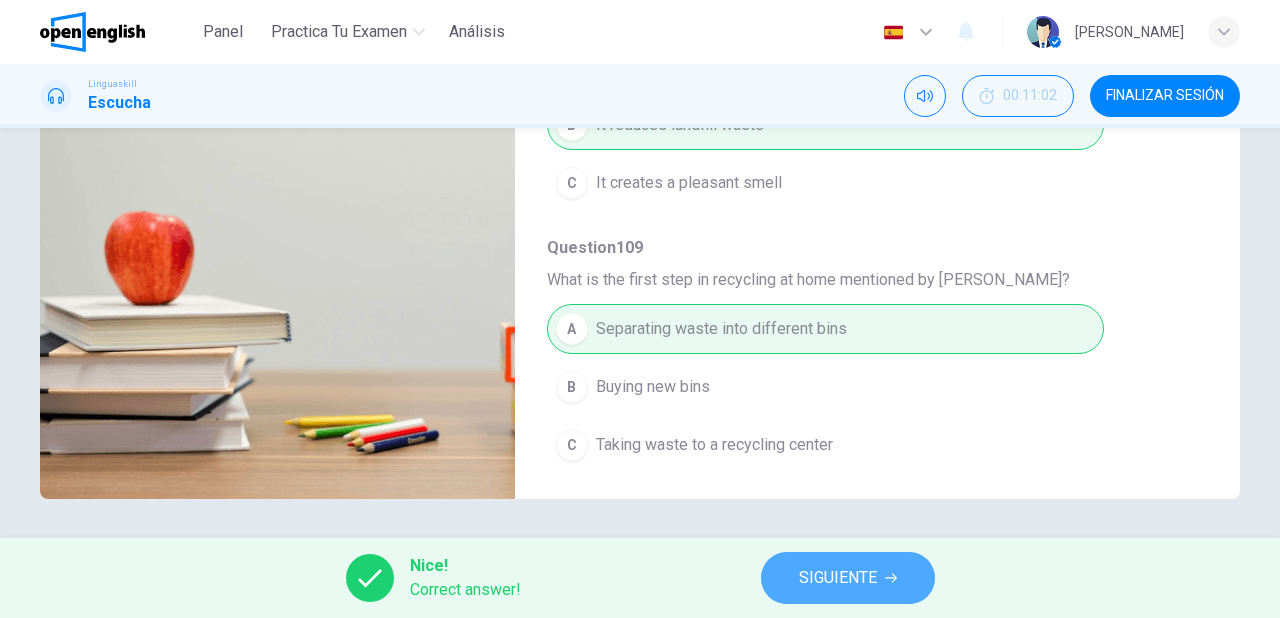 click on "SIGUIENTE" at bounding box center [848, 578] 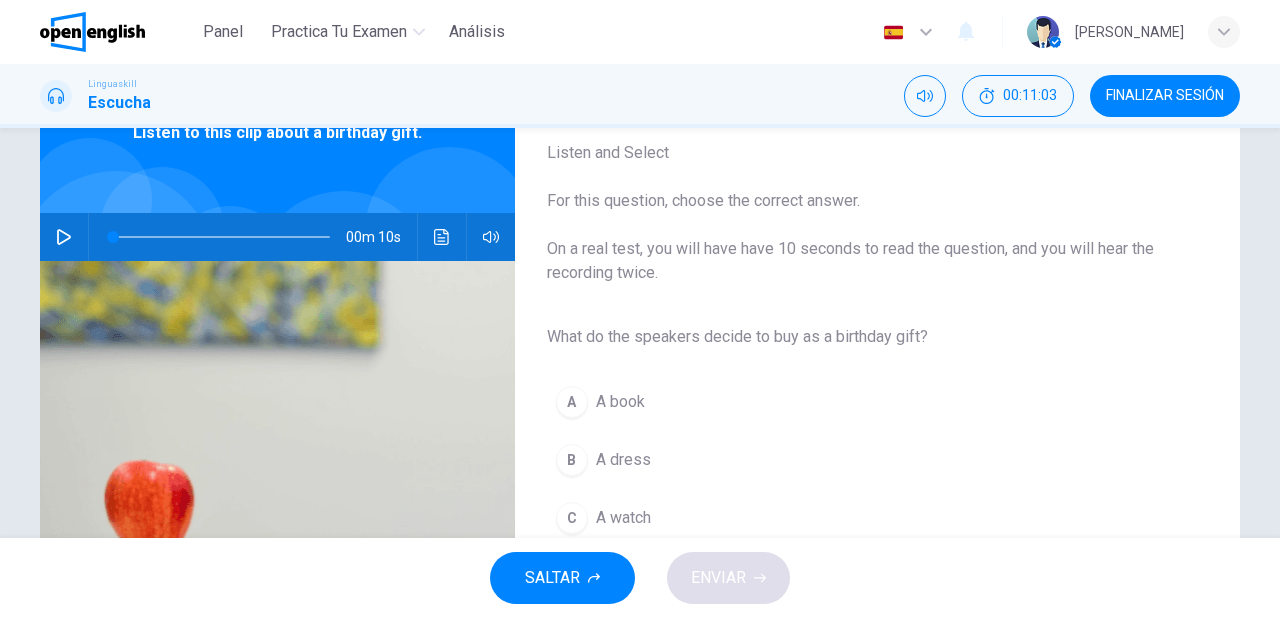 scroll, scrollTop: 240, scrollLeft: 0, axis: vertical 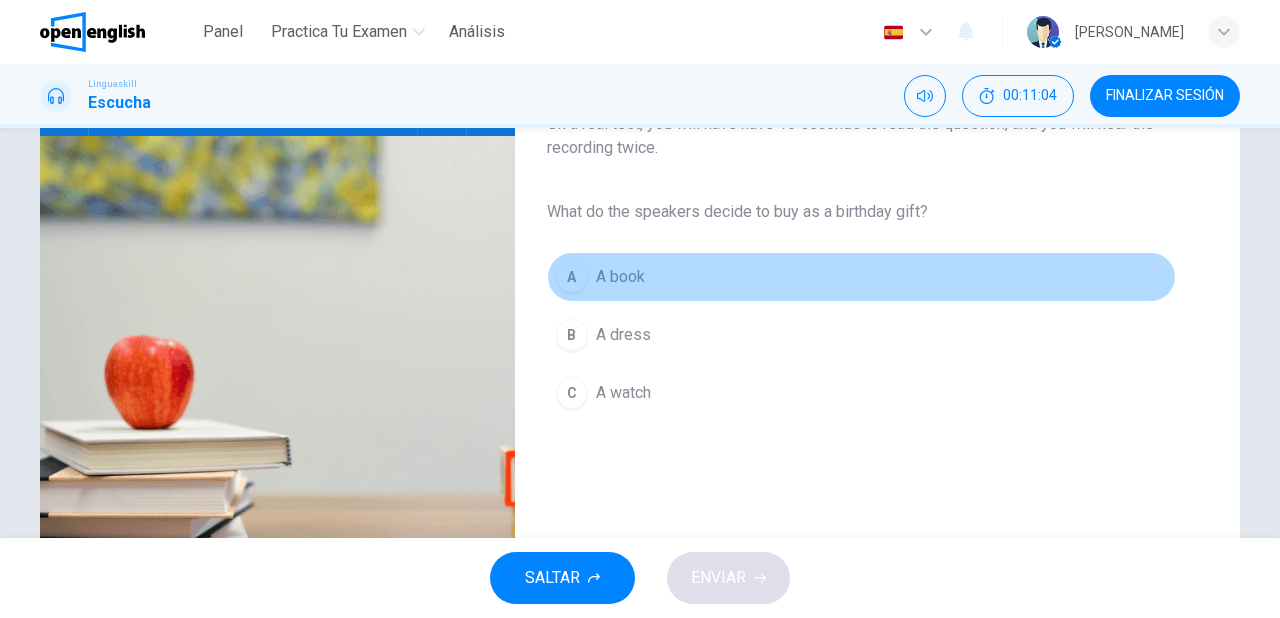 drag, startPoint x: 639, startPoint y: 288, endPoint x: 658, endPoint y: 380, distance: 93.941475 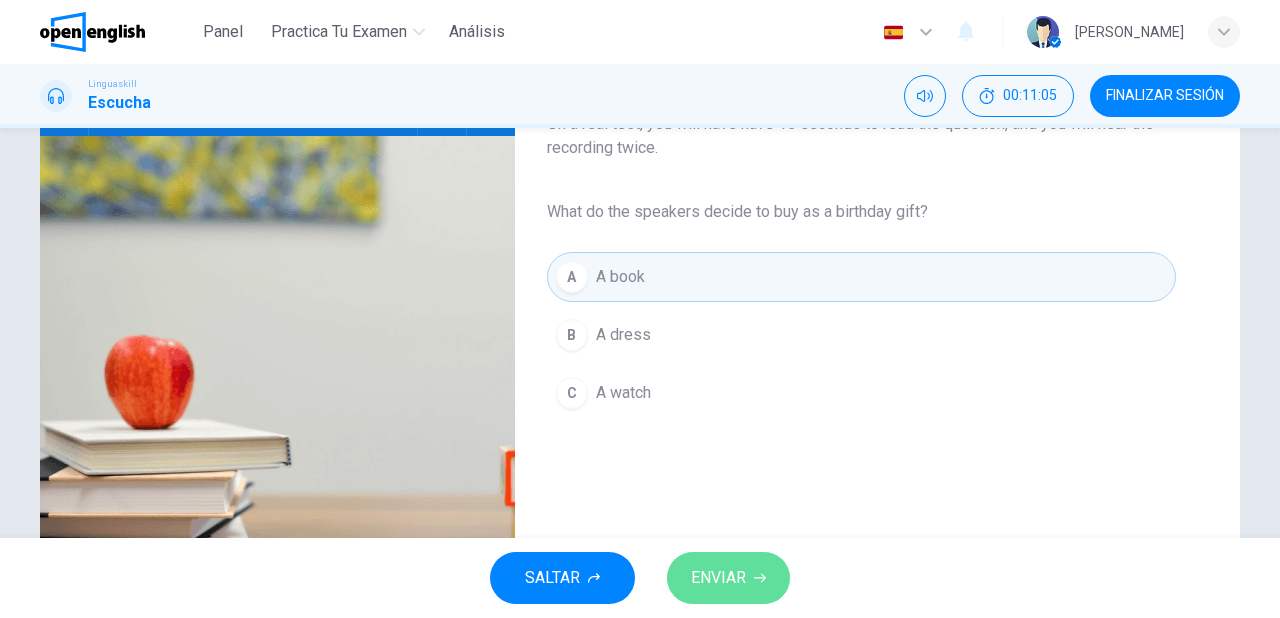 click on "ENVIAR" at bounding box center (718, 578) 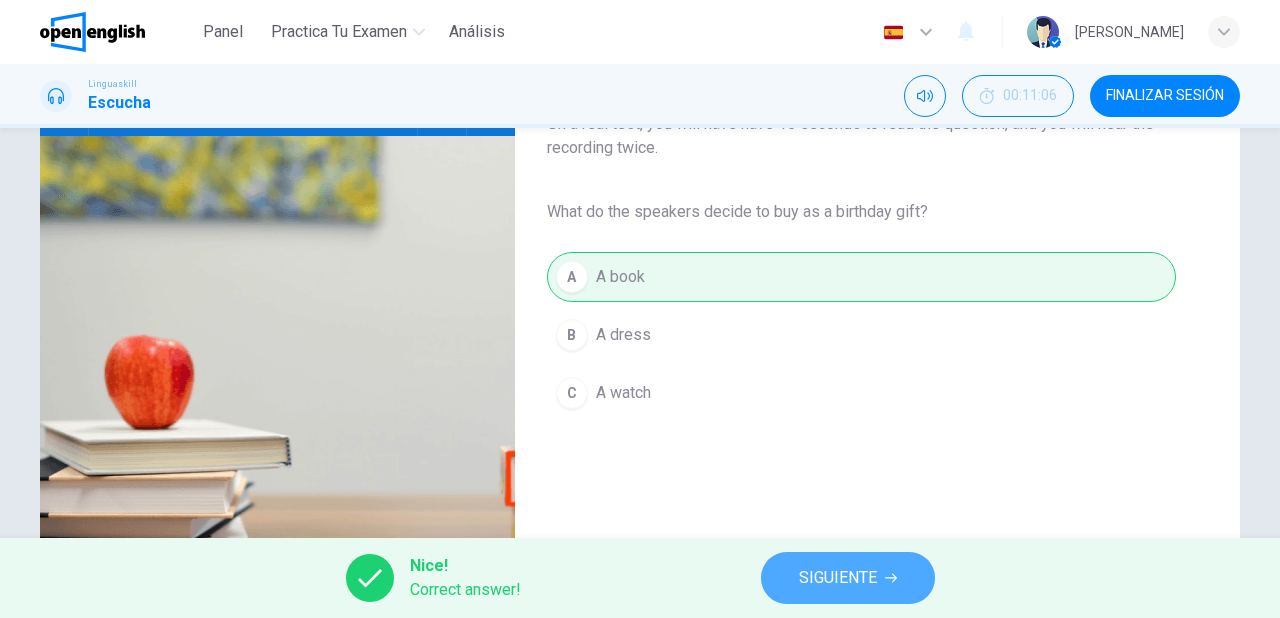 click on "SIGUIENTE" at bounding box center (838, 578) 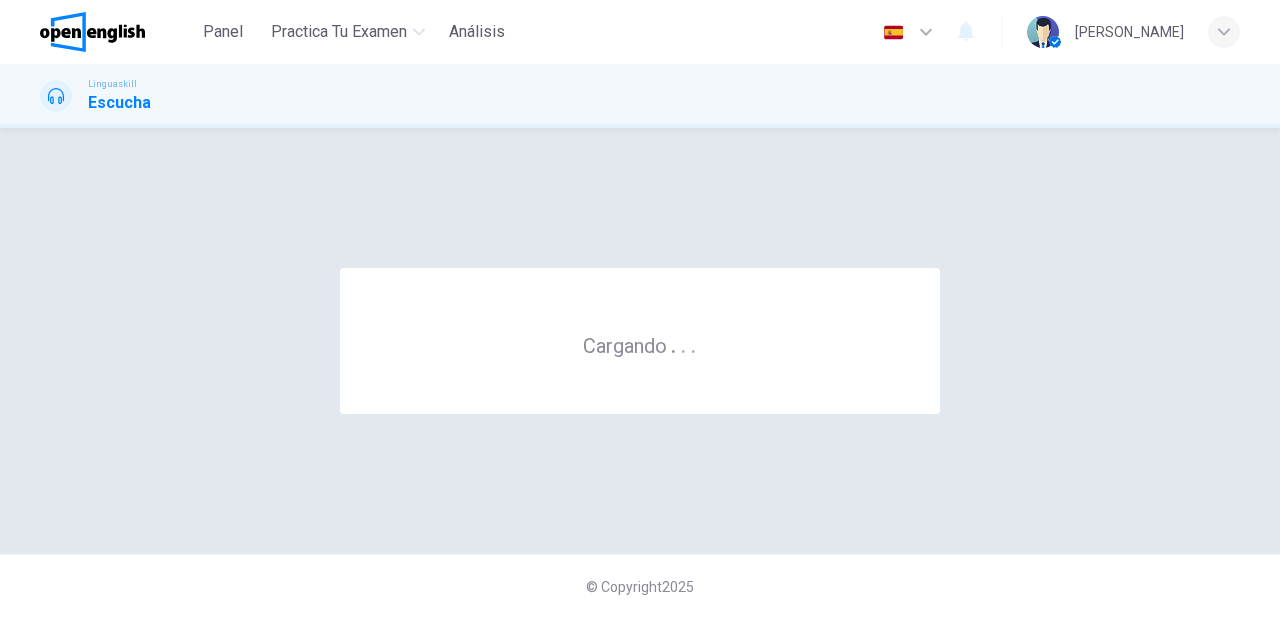 scroll, scrollTop: 0, scrollLeft: 0, axis: both 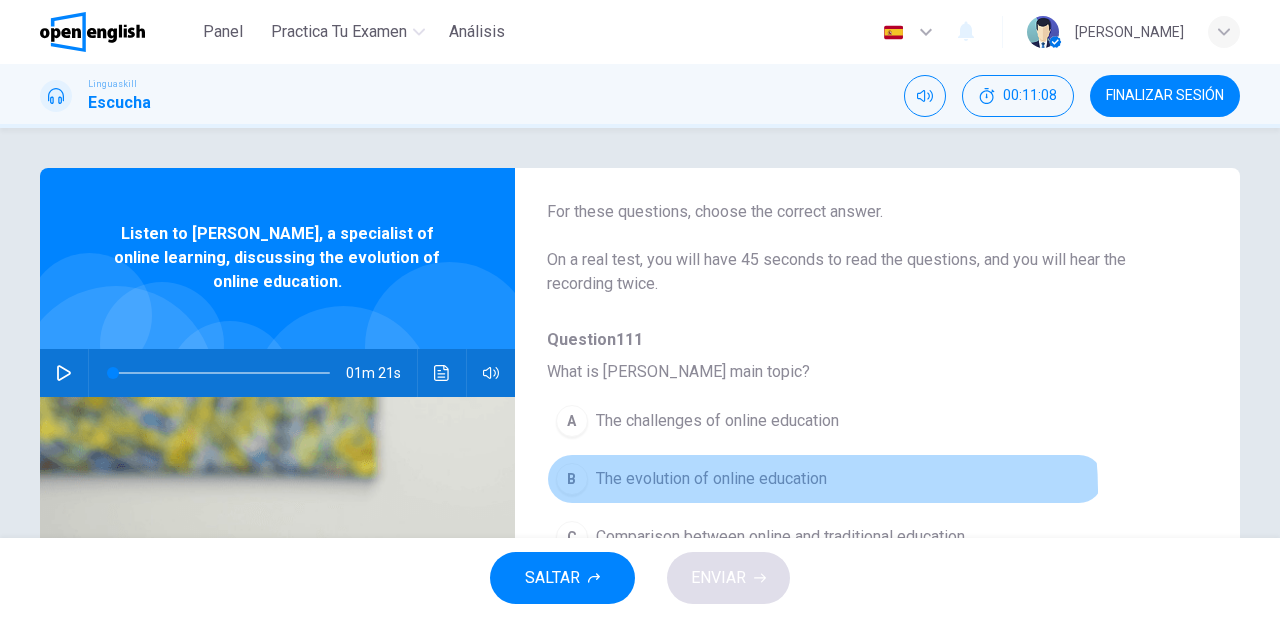 click on "The evolution of online education" at bounding box center [711, 479] 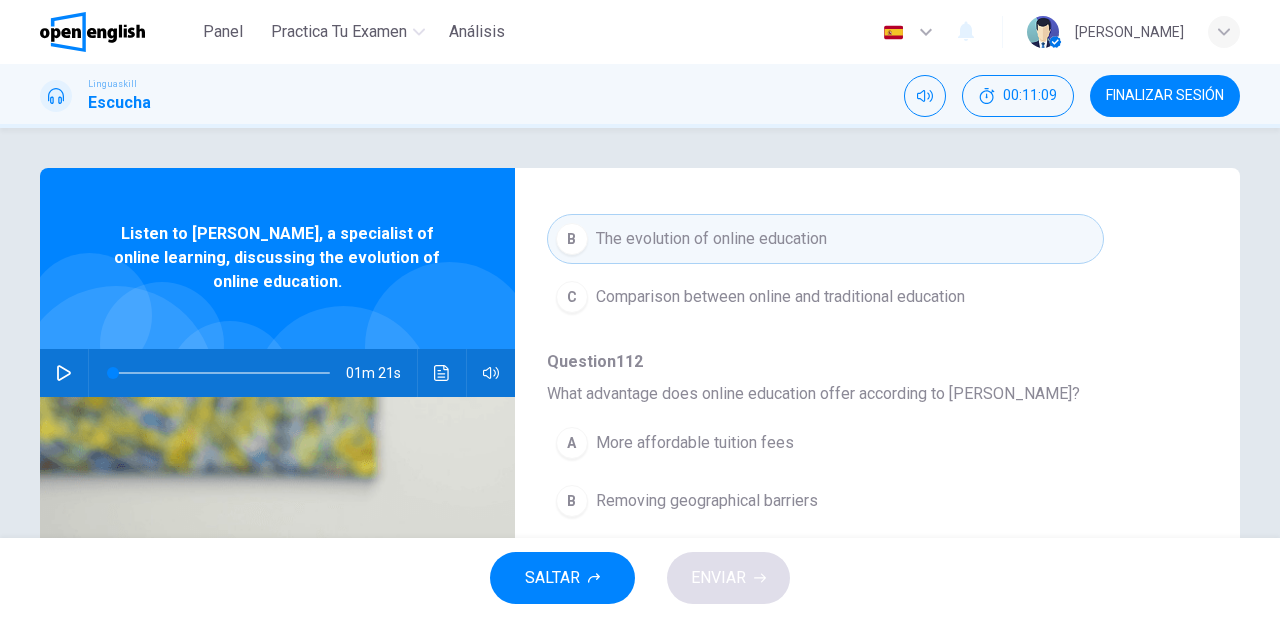scroll, scrollTop: 400, scrollLeft: 0, axis: vertical 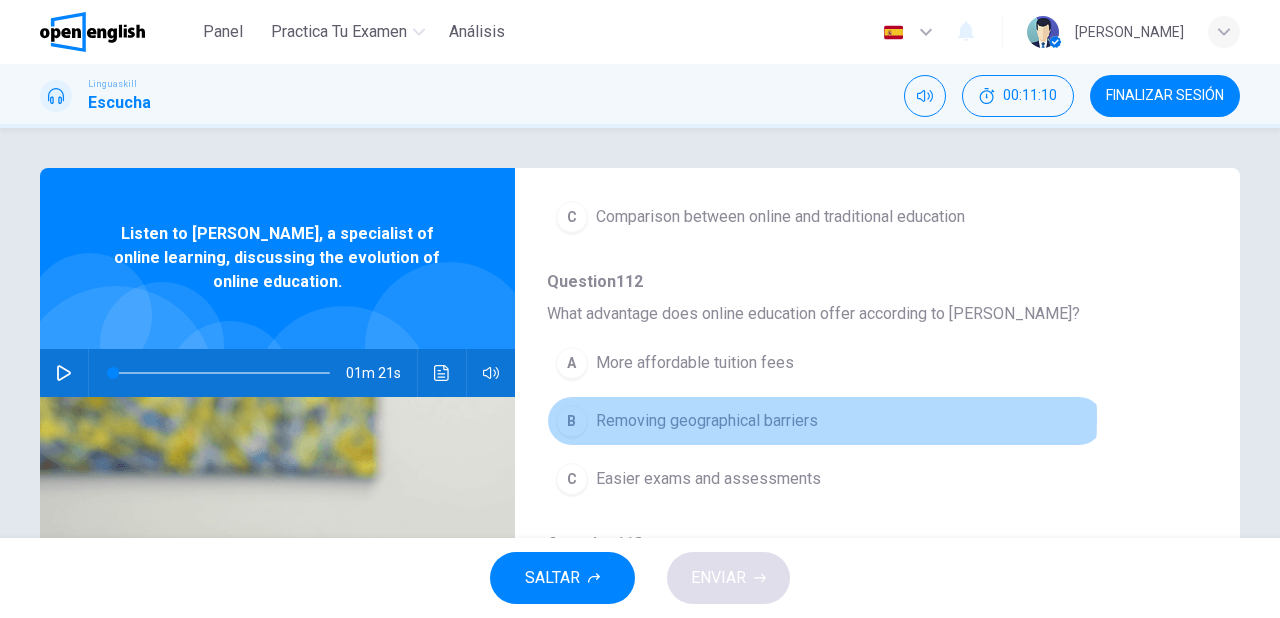click on "Removing geographical barriers" at bounding box center [707, 421] 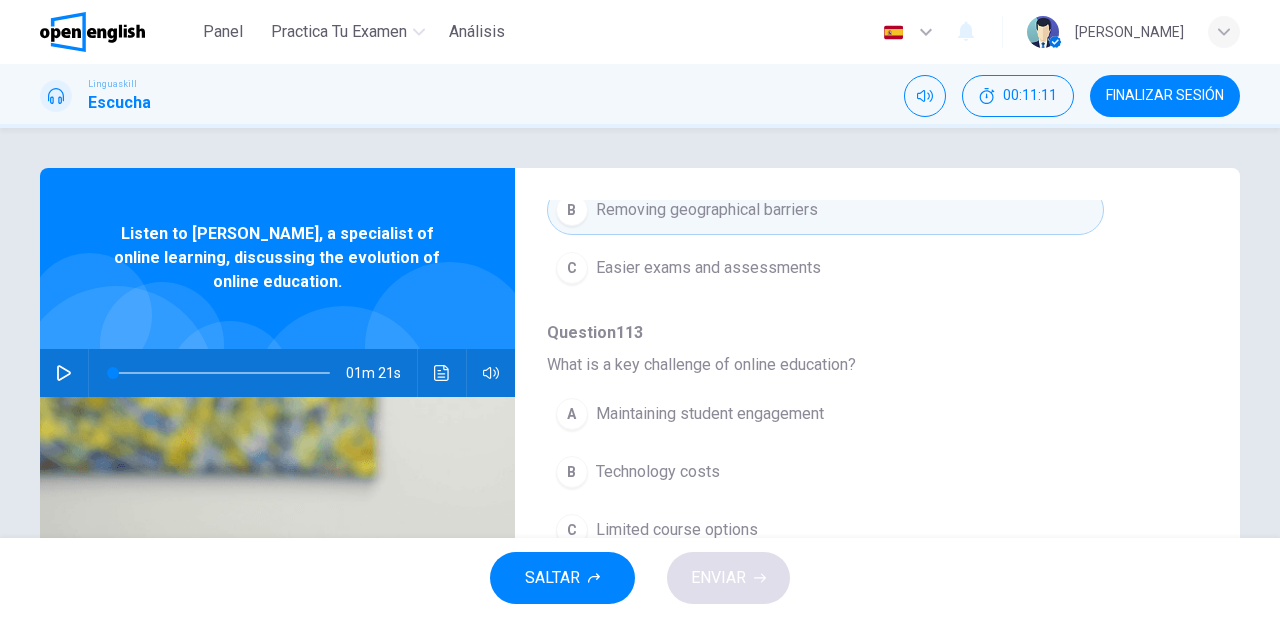 scroll, scrollTop: 640, scrollLeft: 0, axis: vertical 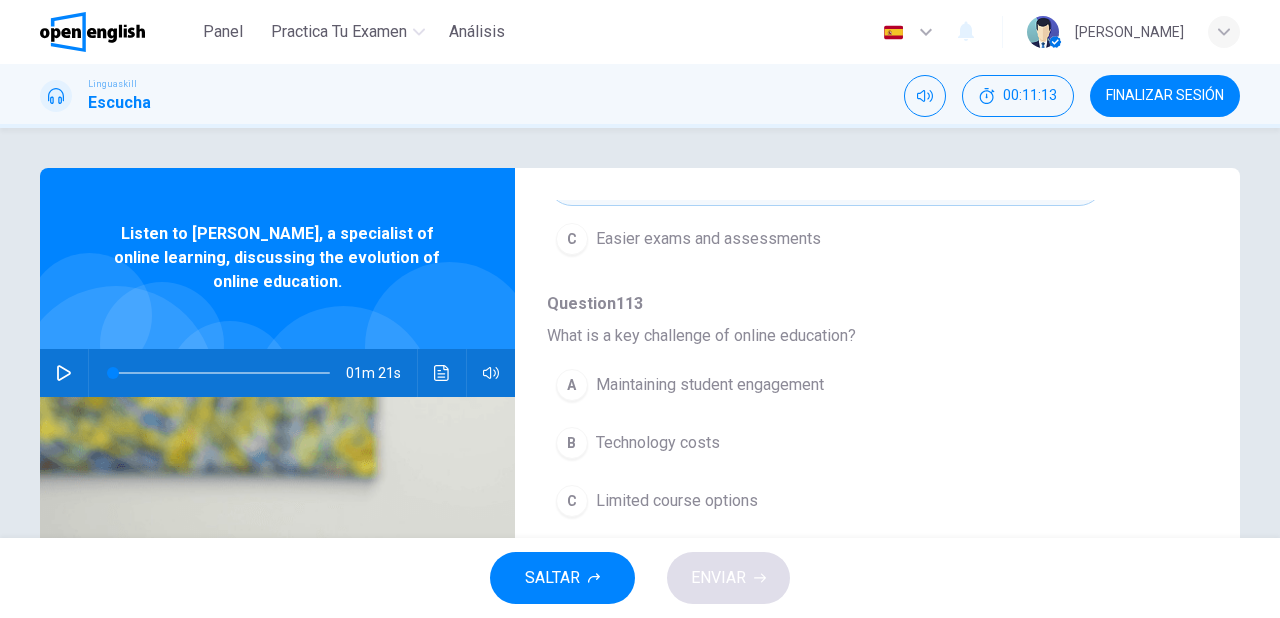 click on "Maintaining student engagement" at bounding box center [710, 385] 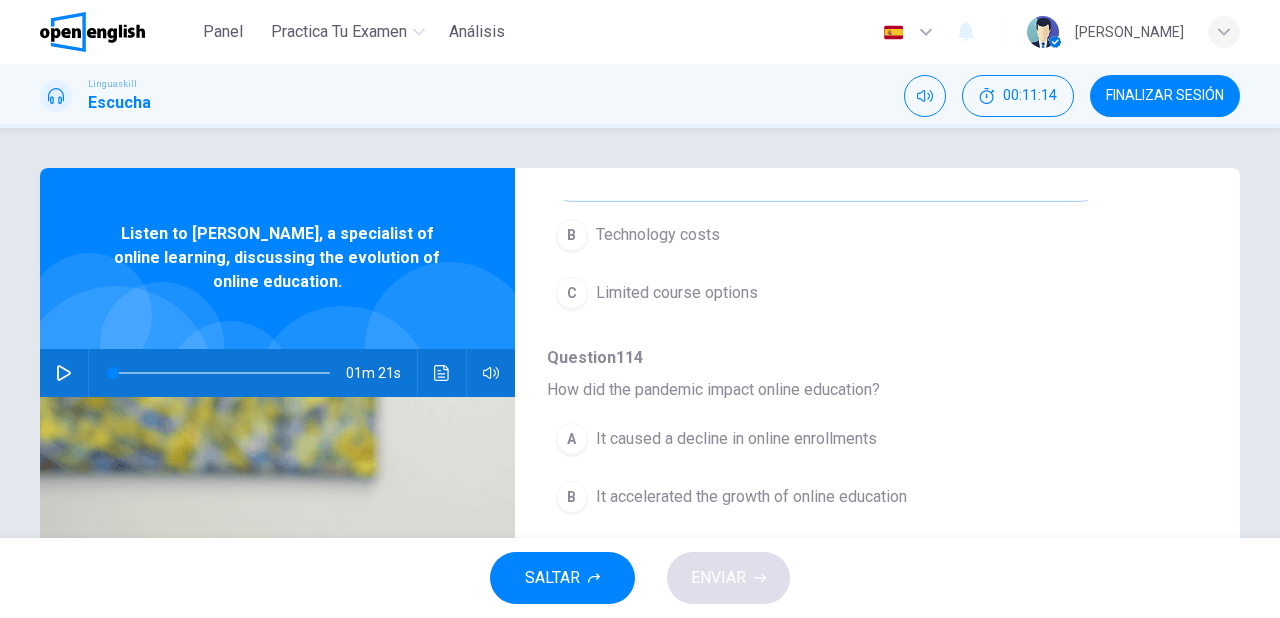 scroll, scrollTop: 856, scrollLeft: 0, axis: vertical 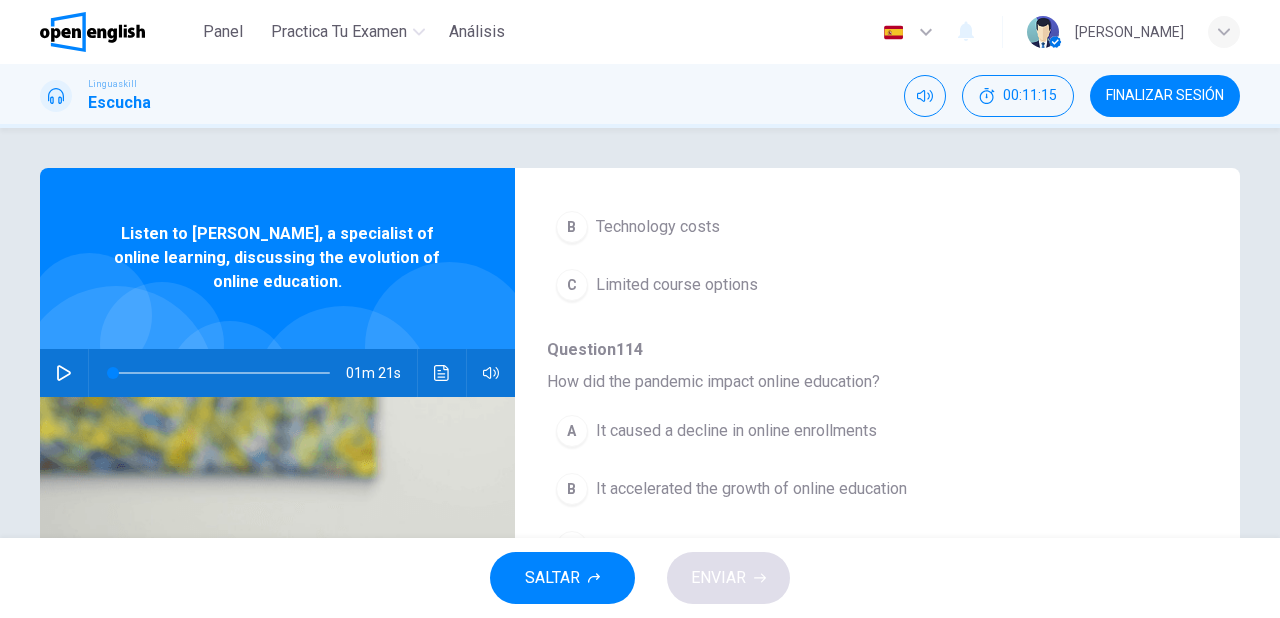 click on "B It accelerated the growth of online education" at bounding box center (825, 489) 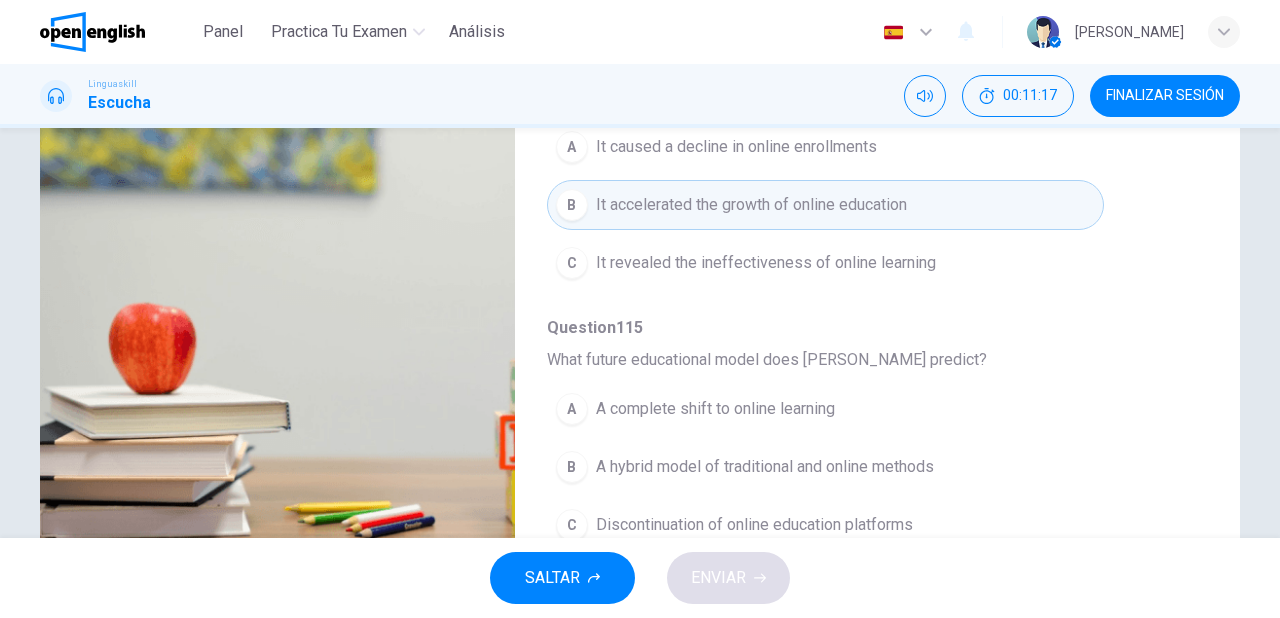 scroll, scrollTop: 320, scrollLeft: 0, axis: vertical 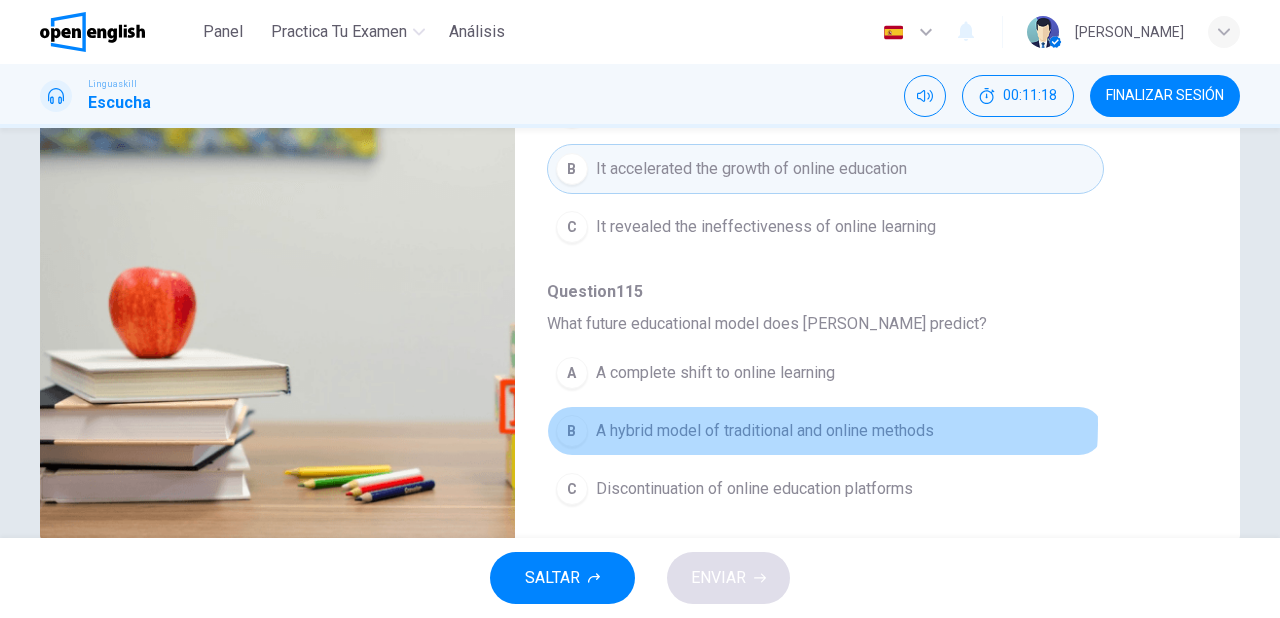 drag, startPoint x: 785, startPoint y: 419, endPoint x: 792, endPoint y: 453, distance: 34.713108 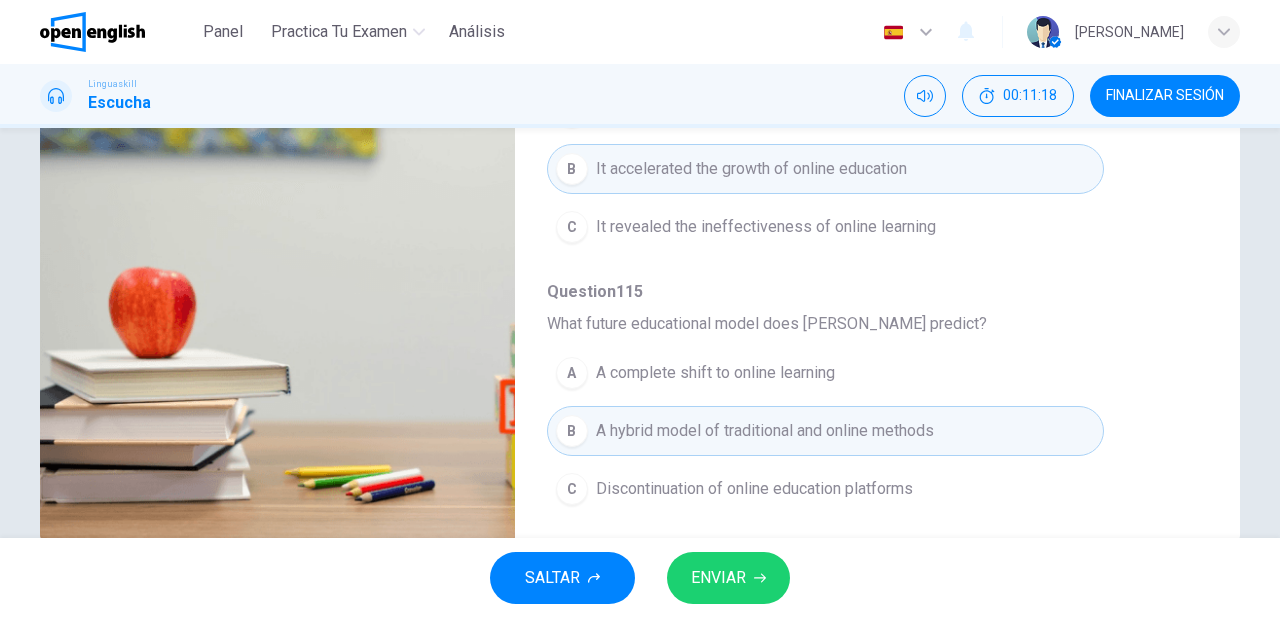 scroll, scrollTop: 364, scrollLeft: 0, axis: vertical 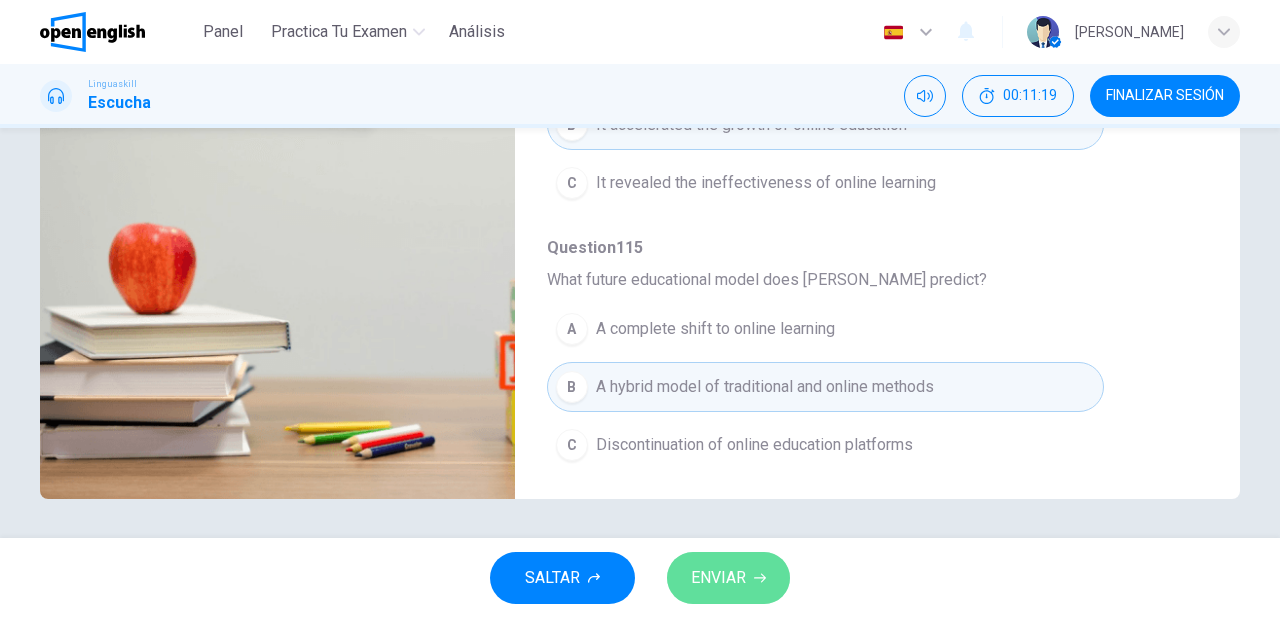click on "ENVIAR" at bounding box center (718, 578) 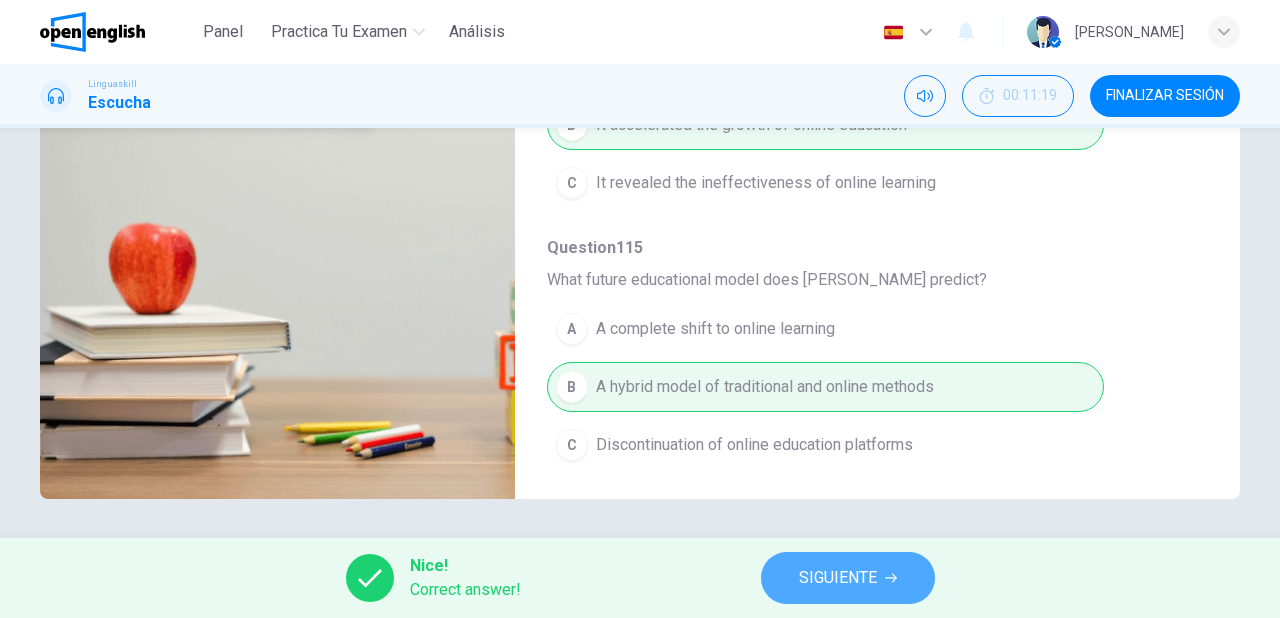 click on "SIGUIENTE" at bounding box center [838, 578] 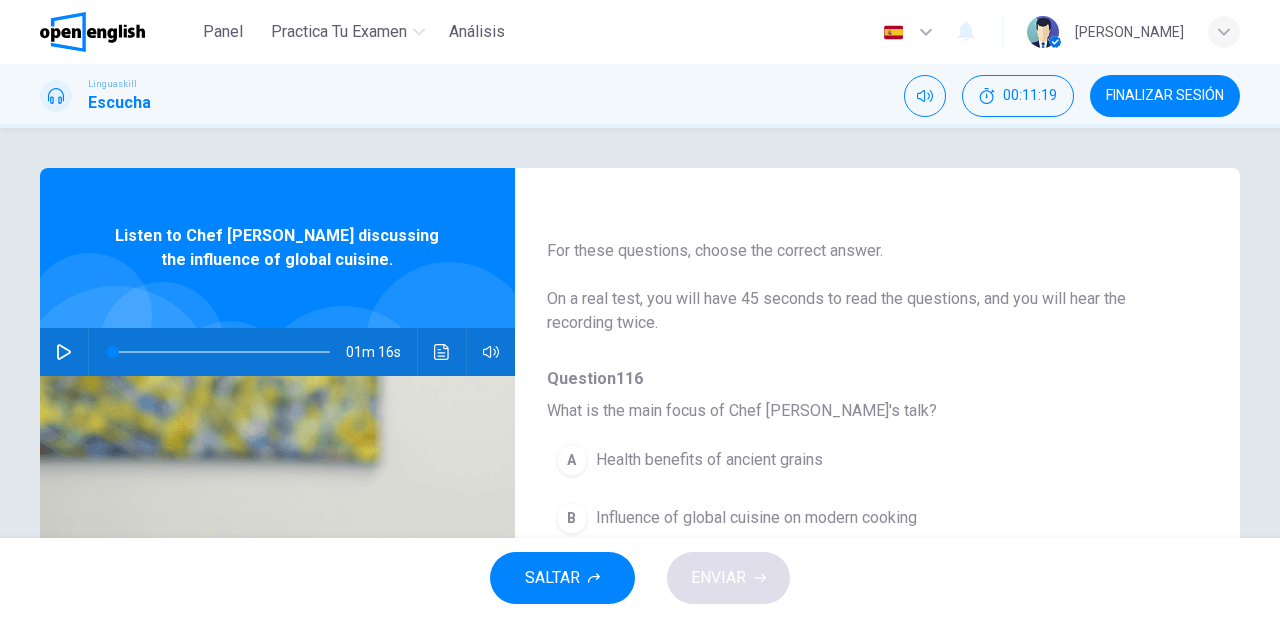 scroll, scrollTop: 160, scrollLeft: 0, axis: vertical 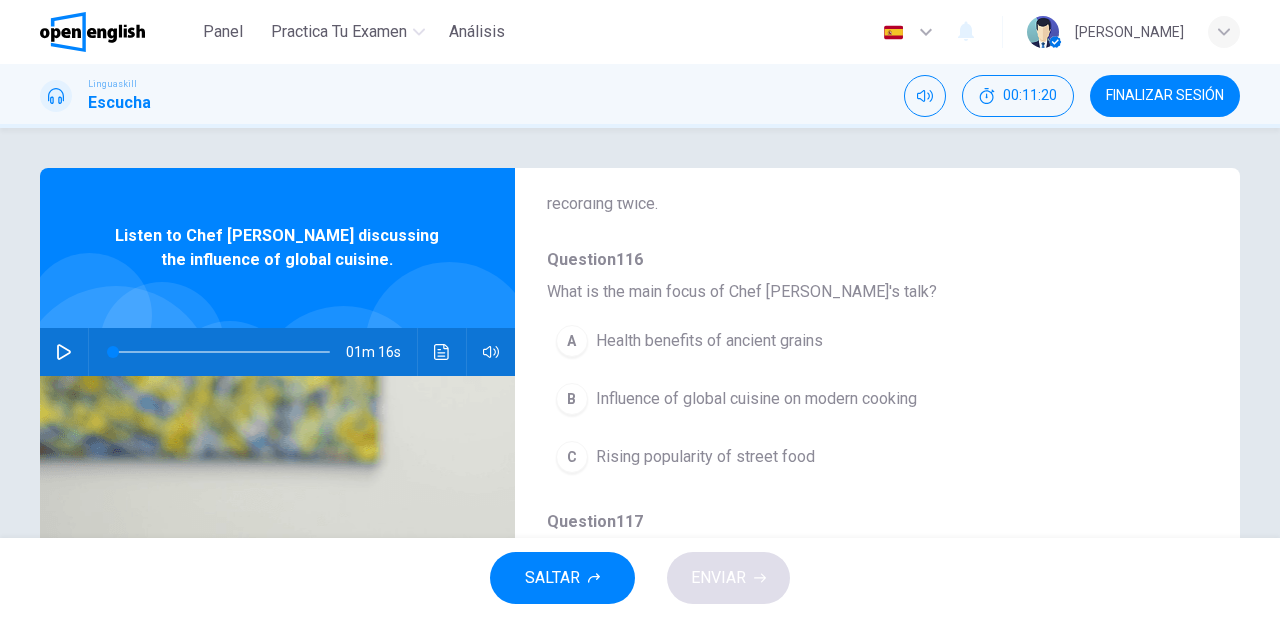 click on "Influence of global cuisine on modern cooking" at bounding box center (756, 399) 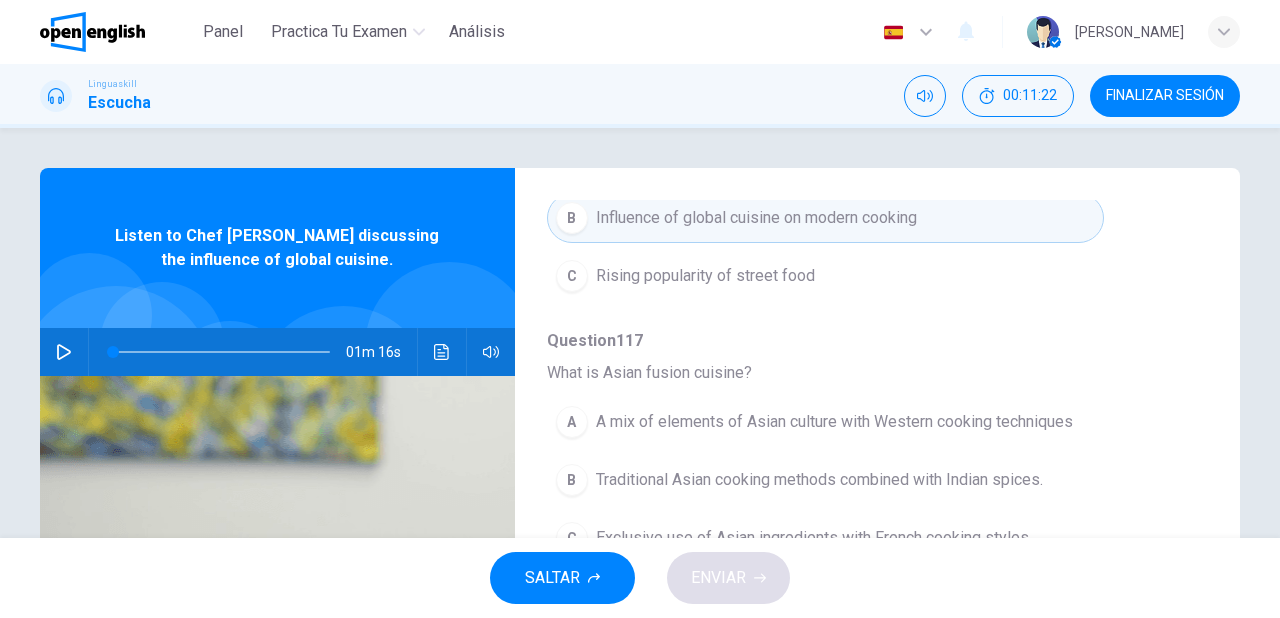scroll, scrollTop: 400, scrollLeft: 0, axis: vertical 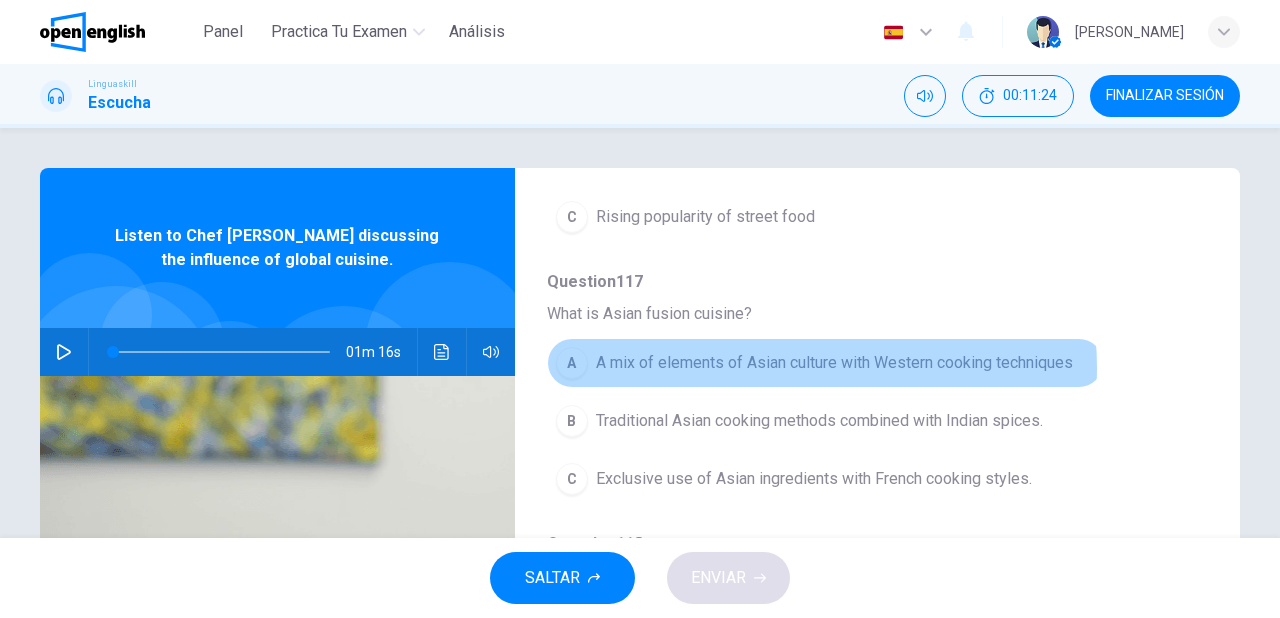 drag, startPoint x: 812, startPoint y: 366, endPoint x: 824, endPoint y: 446, distance: 80.895 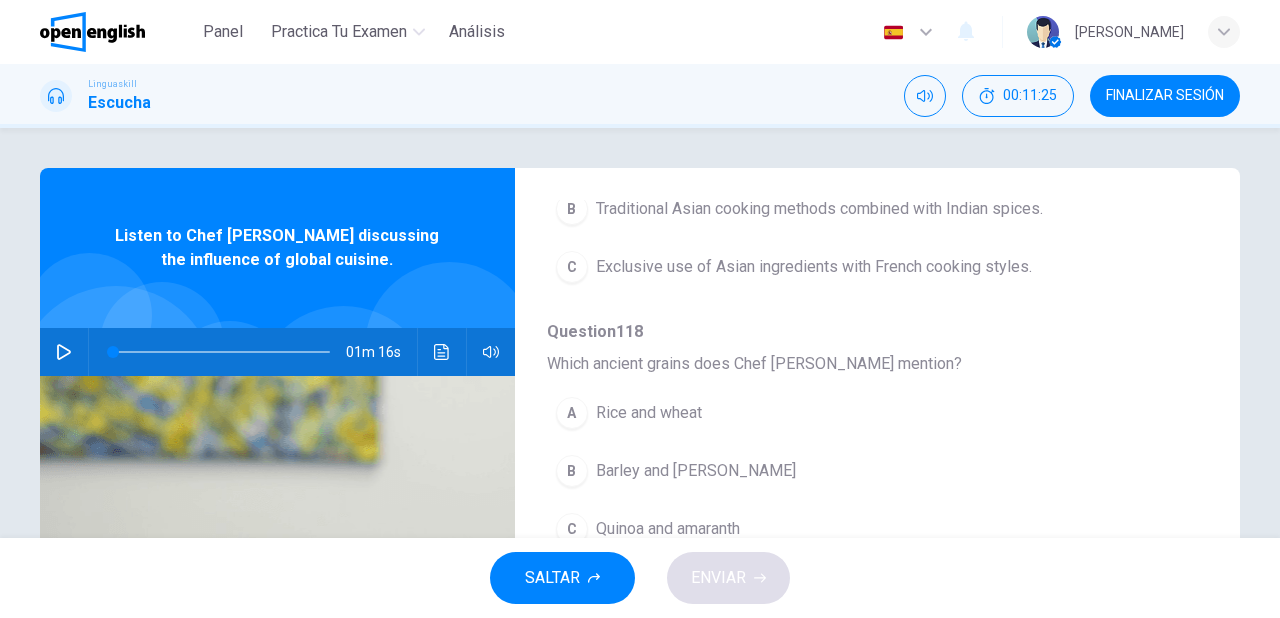scroll, scrollTop: 640, scrollLeft: 0, axis: vertical 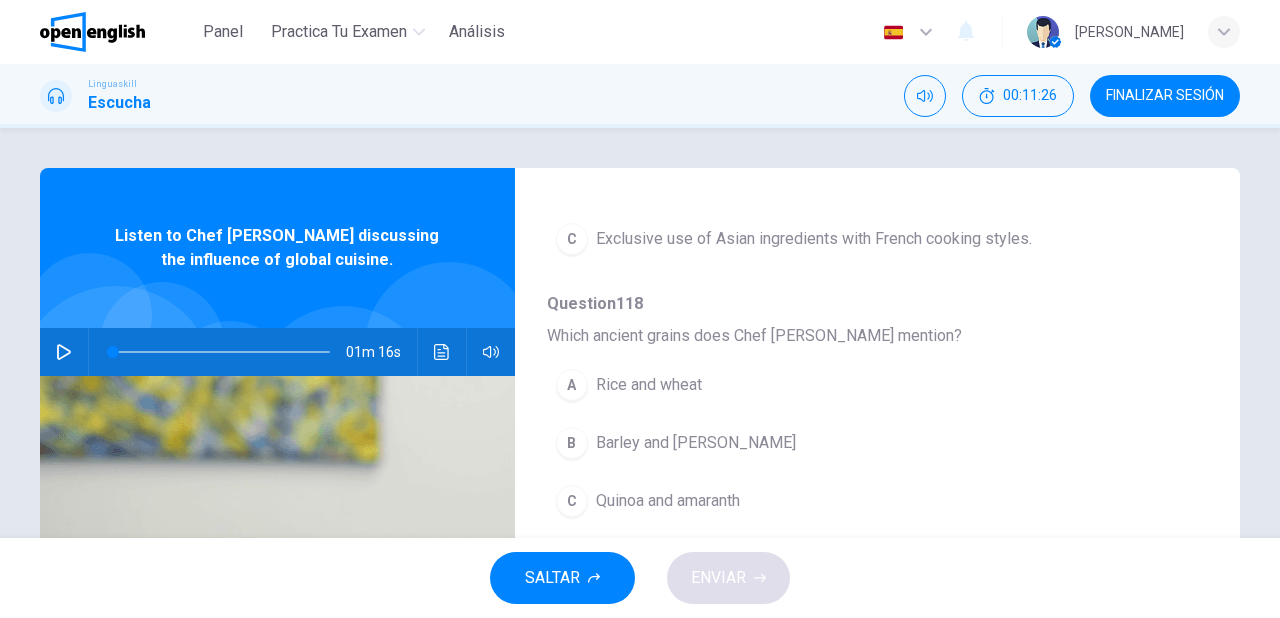 click on "C Quinoa and amaranth" at bounding box center [825, 501] 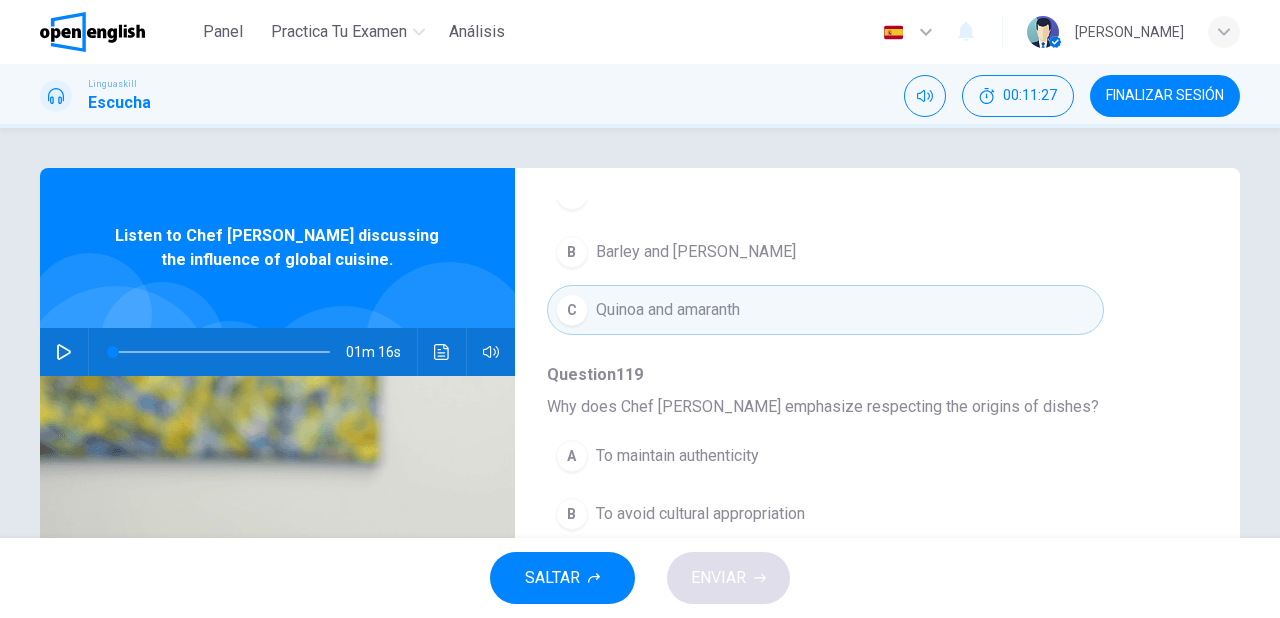 scroll, scrollTop: 856, scrollLeft: 0, axis: vertical 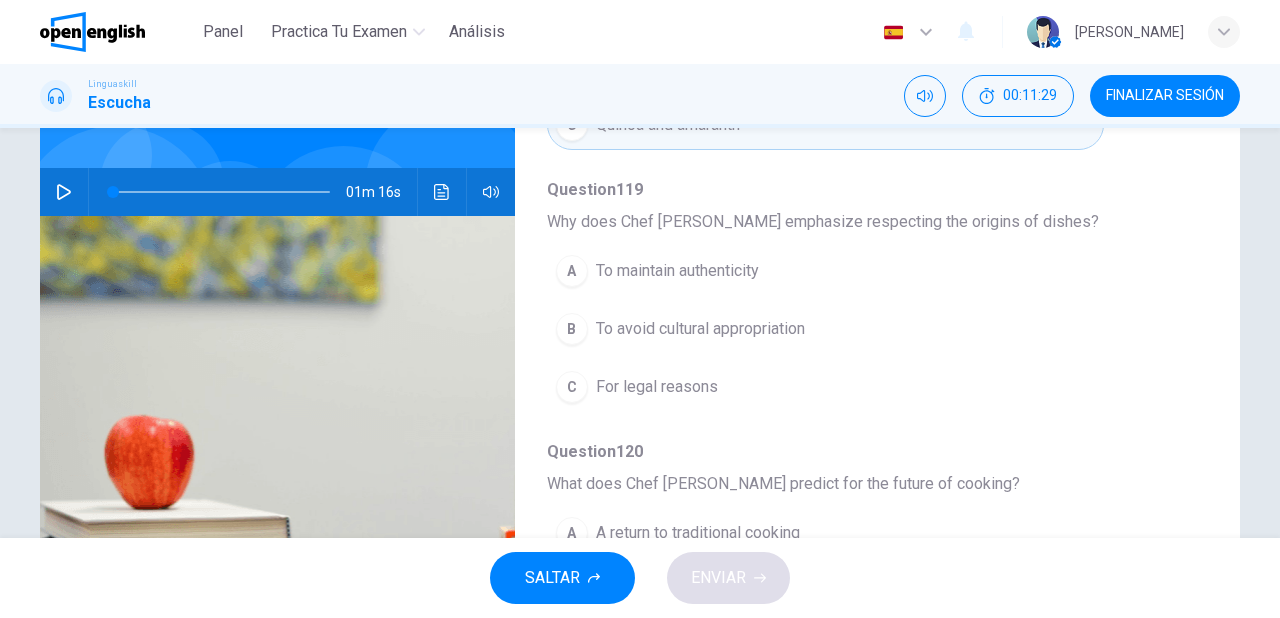 drag, startPoint x: 762, startPoint y: 322, endPoint x: 781, endPoint y: 380, distance: 61.03278 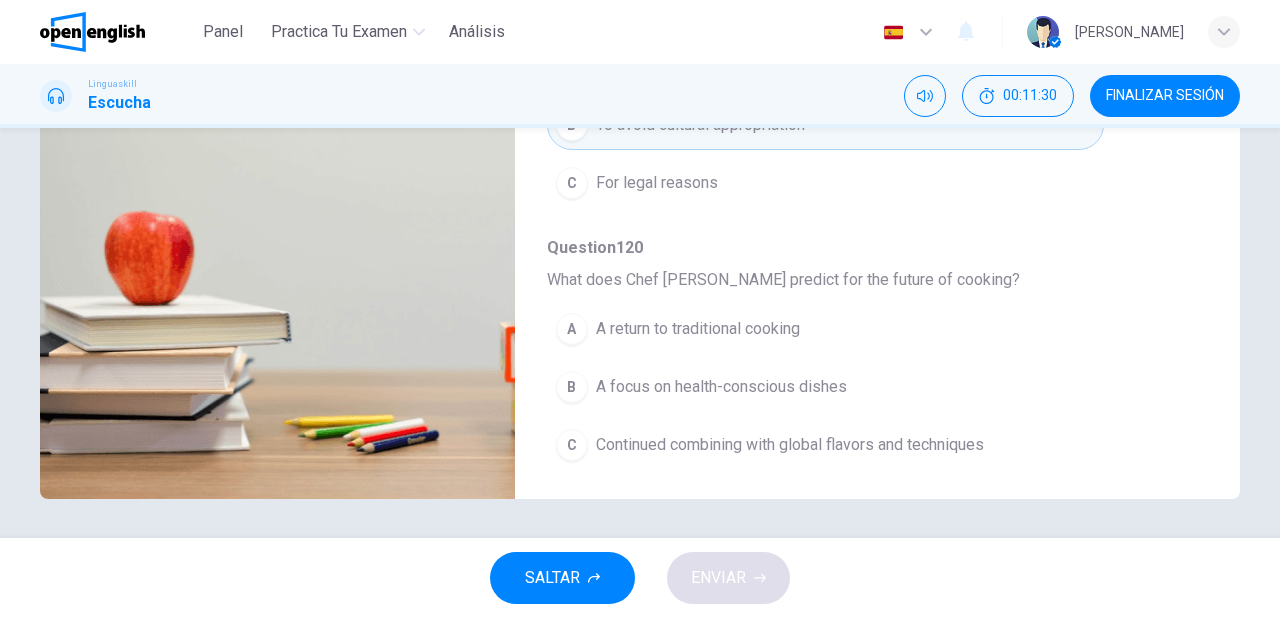 scroll, scrollTop: 364, scrollLeft: 0, axis: vertical 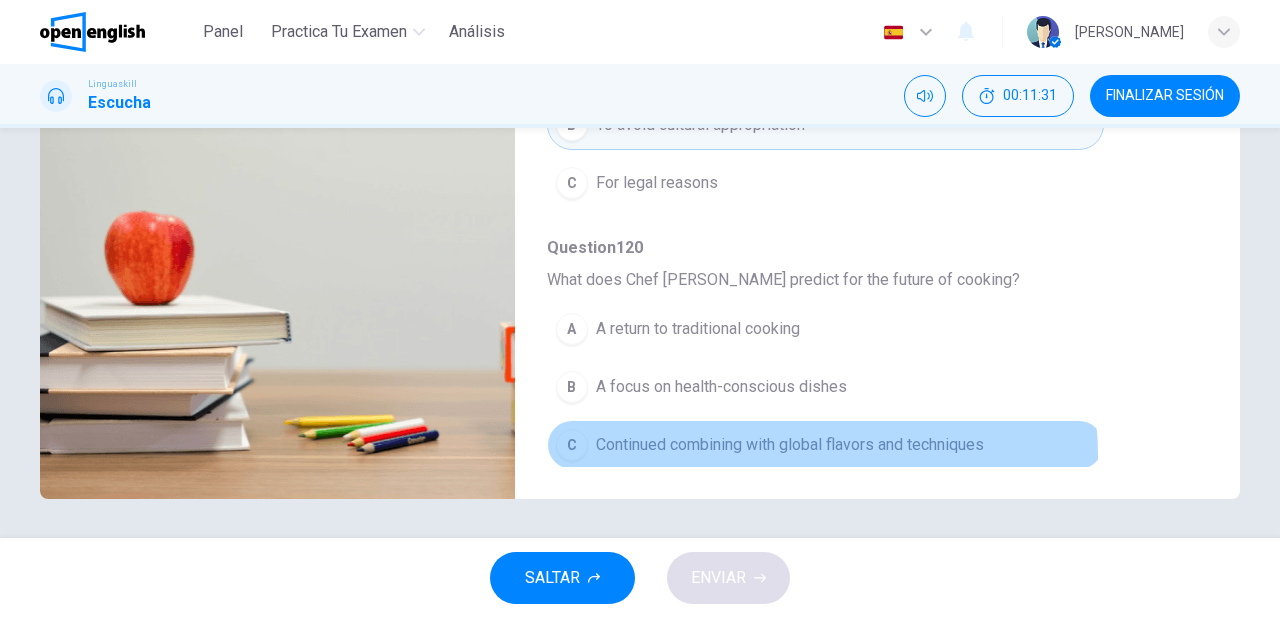 click on "Continued combining with global flavors and techniques" at bounding box center [790, 445] 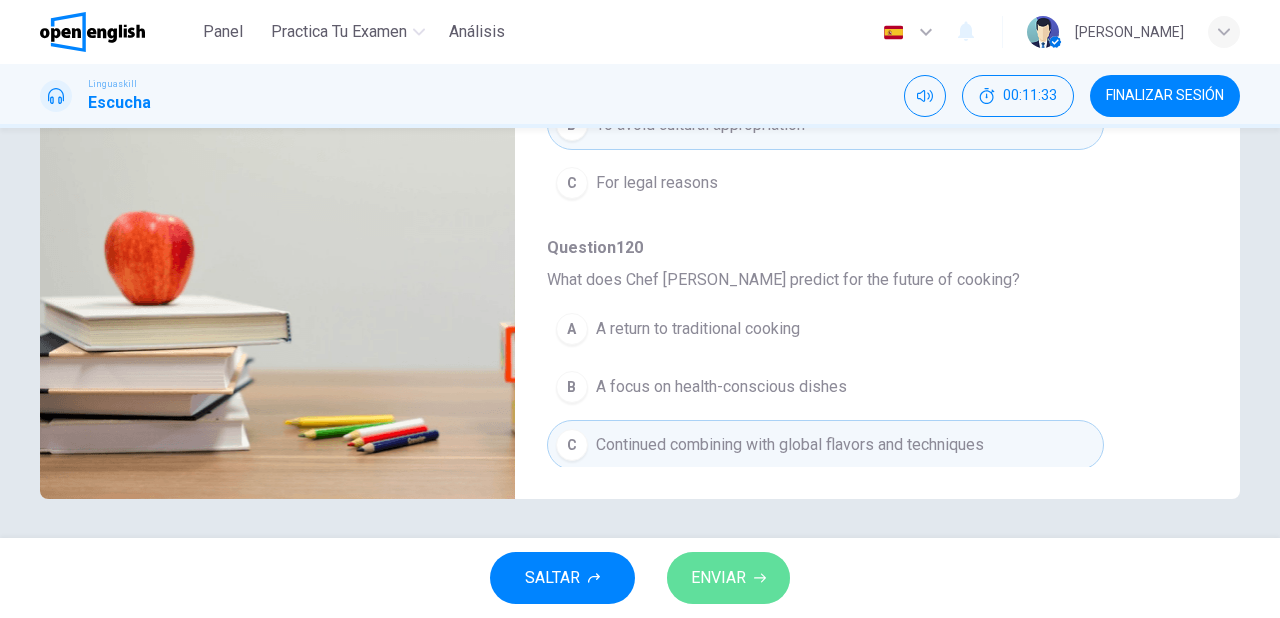 click 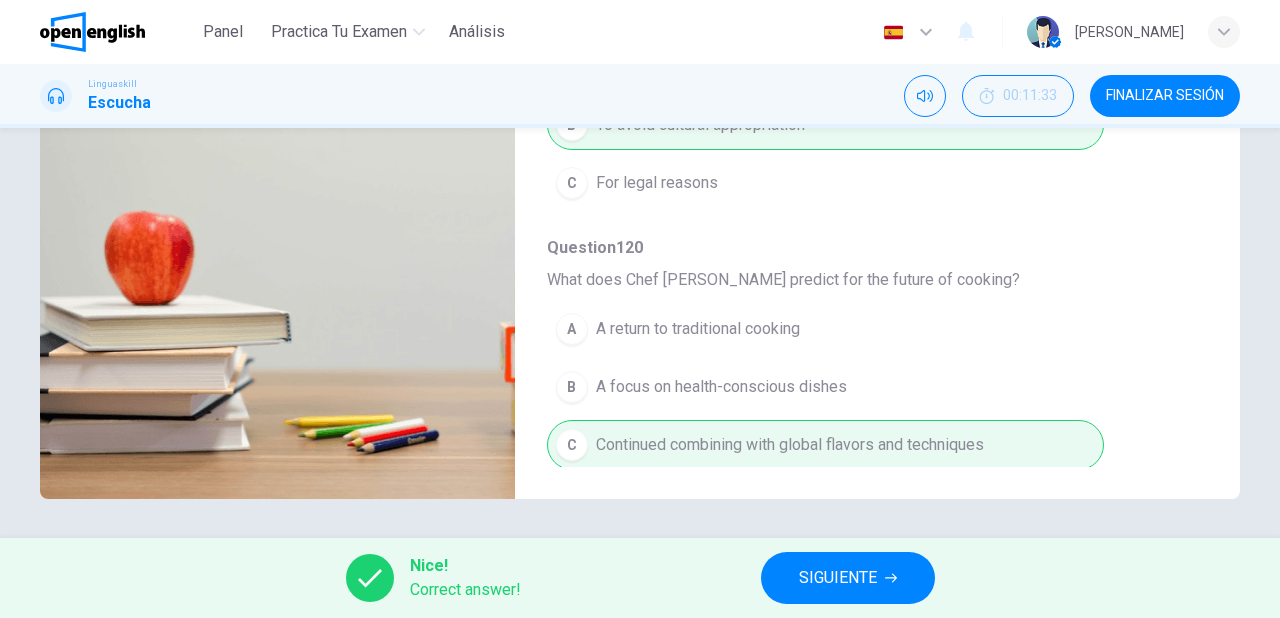 click on "SIGUIENTE" at bounding box center [838, 578] 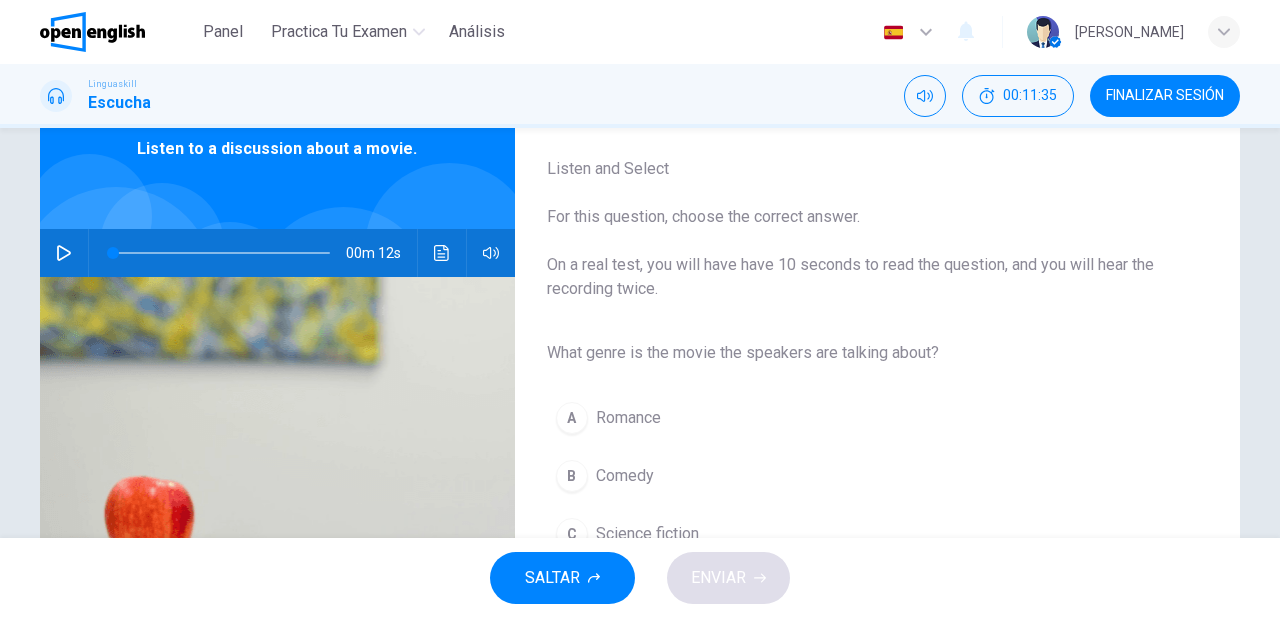 scroll, scrollTop: 160, scrollLeft: 0, axis: vertical 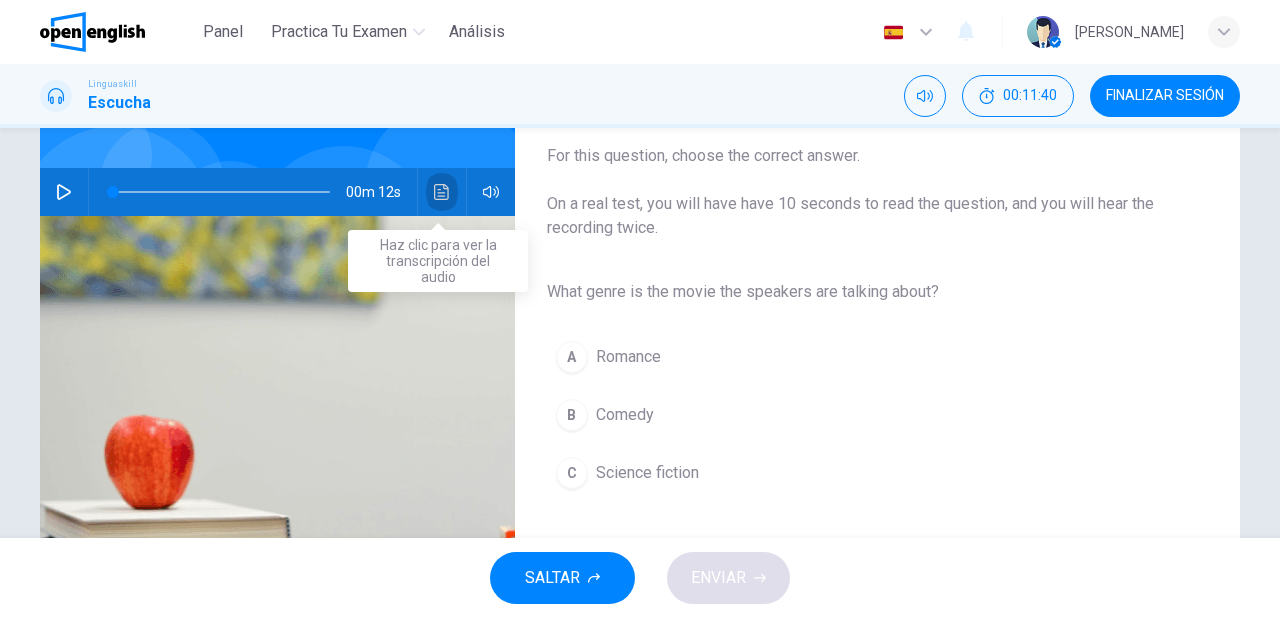 click at bounding box center (442, 192) 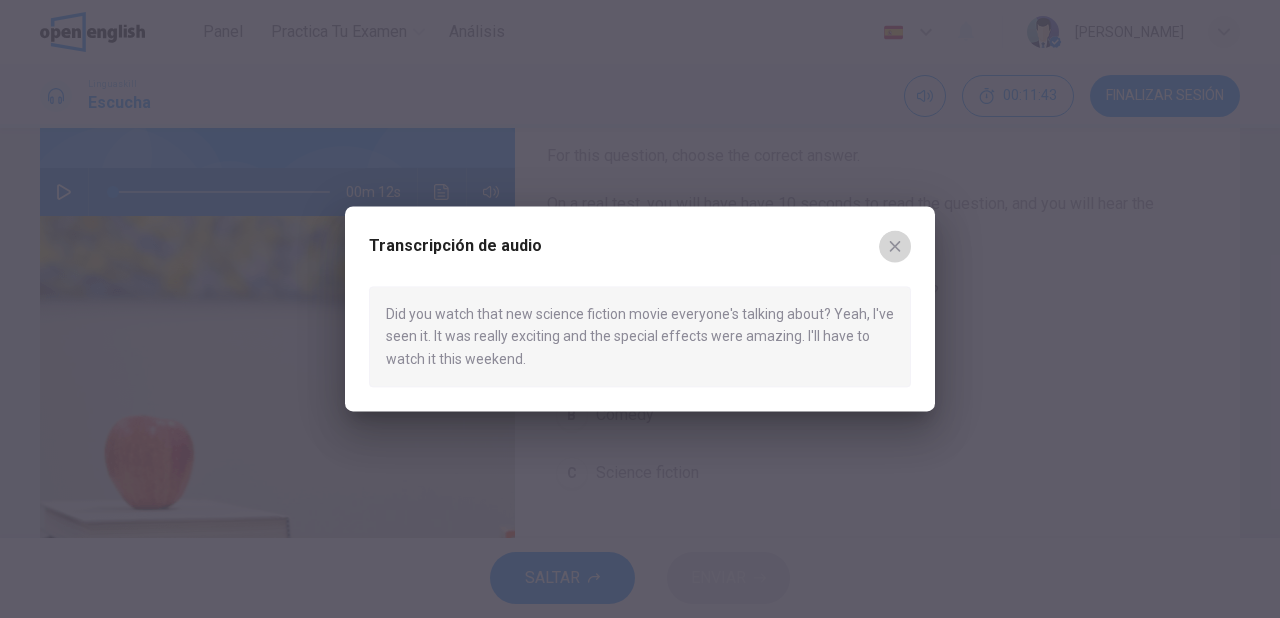 click 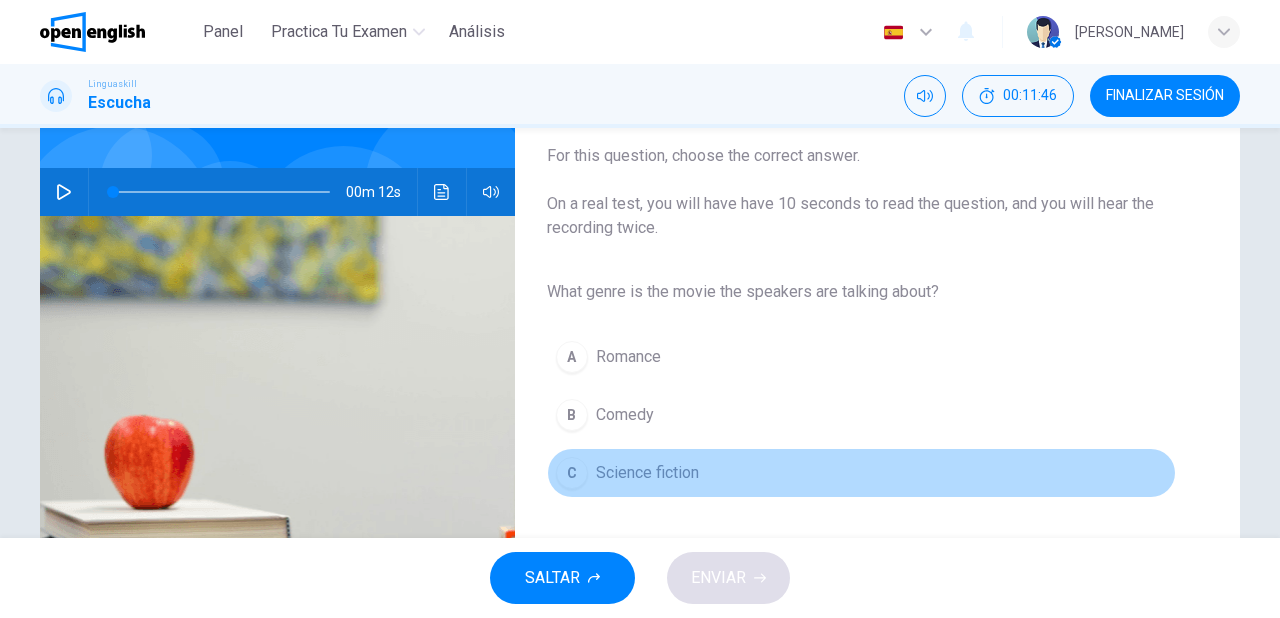 click on "Science fiction" at bounding box center (647, 473) 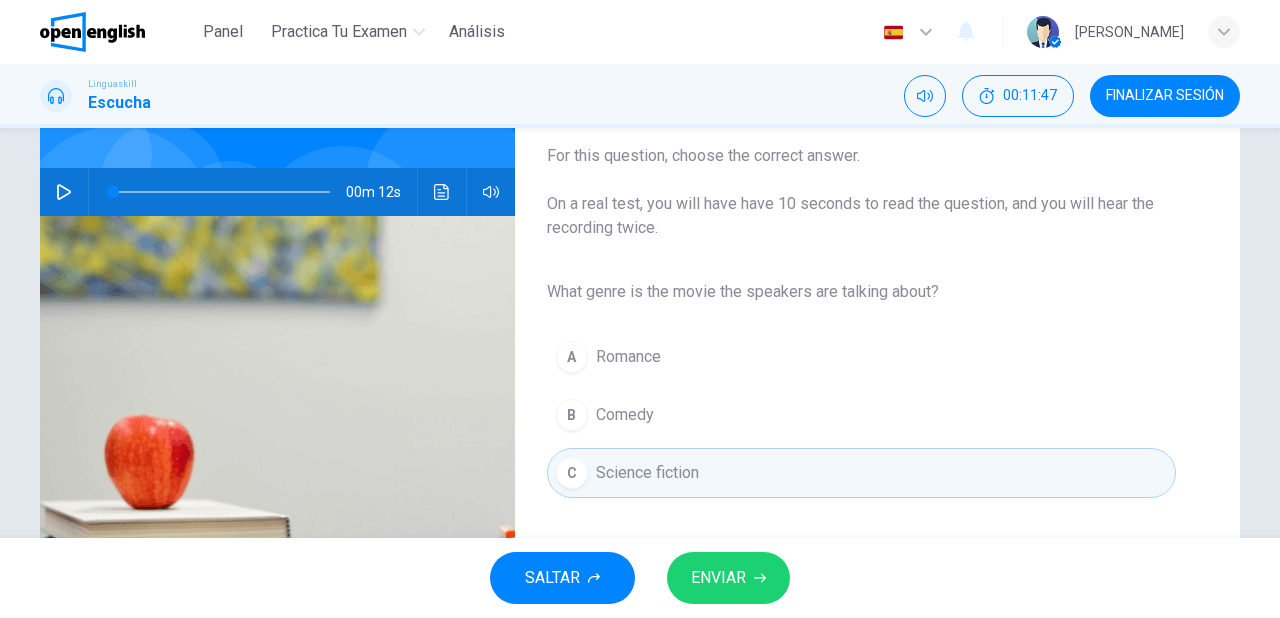 click on "ENVIAR" at bounding box center (718, 578) 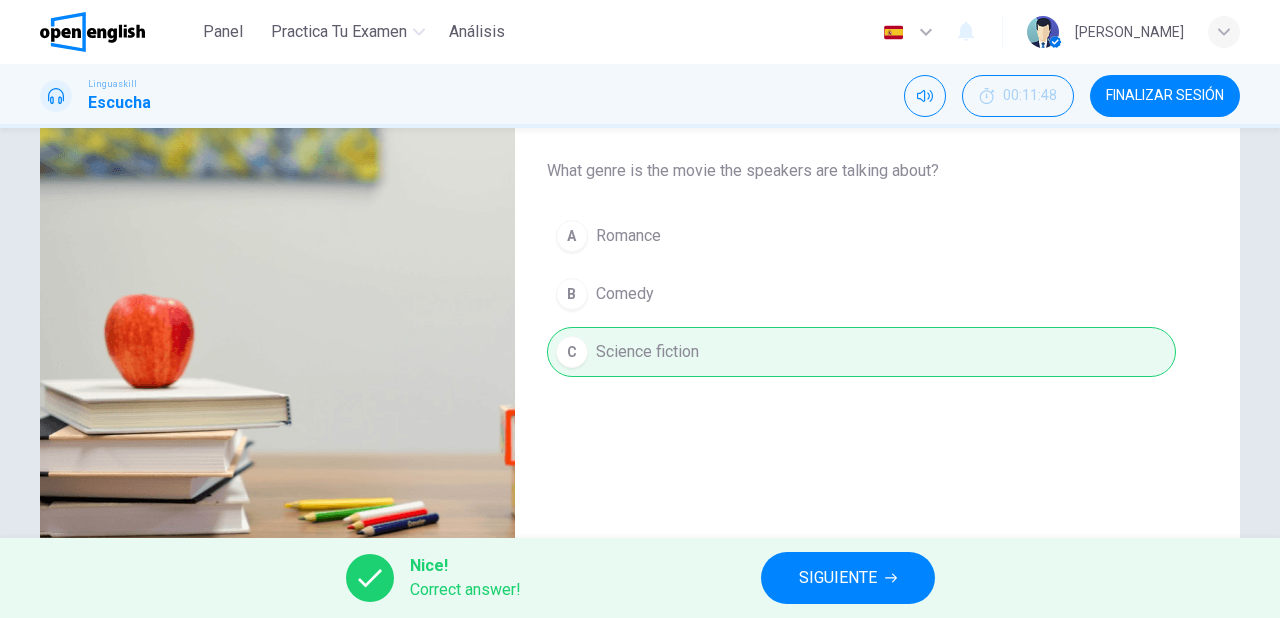 scroll, scrollTop: 320, scrollLeft: 0, axis: vertical 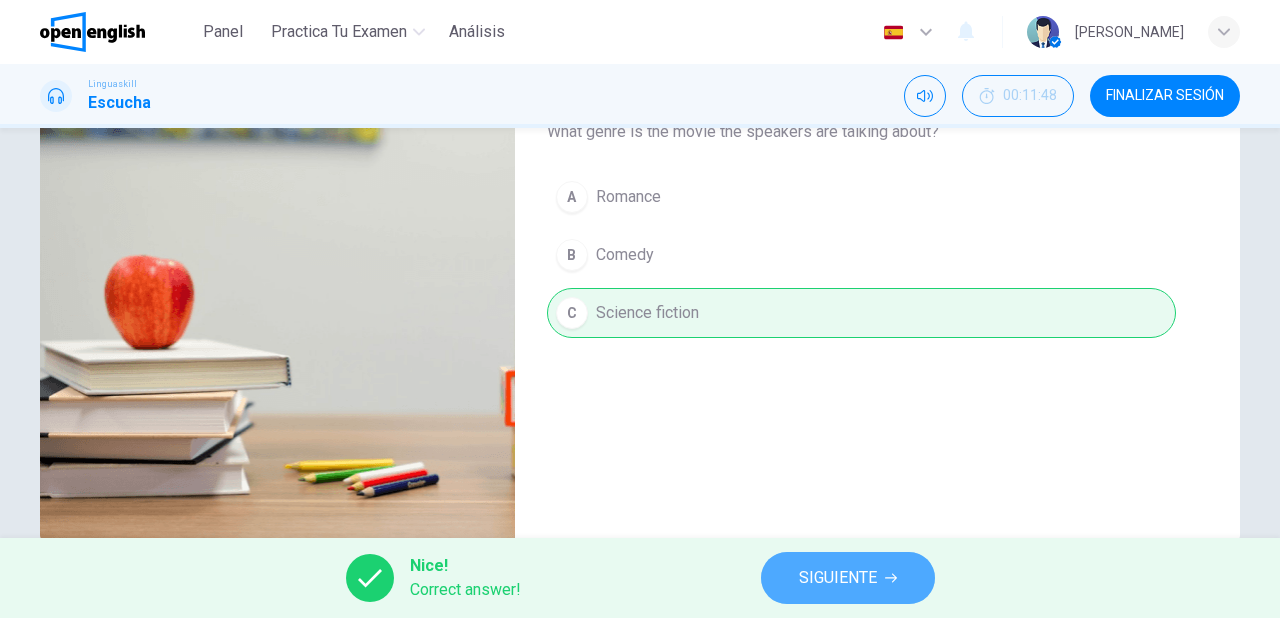 click on "SIGUIENTE" at bounding box center (838, 578) 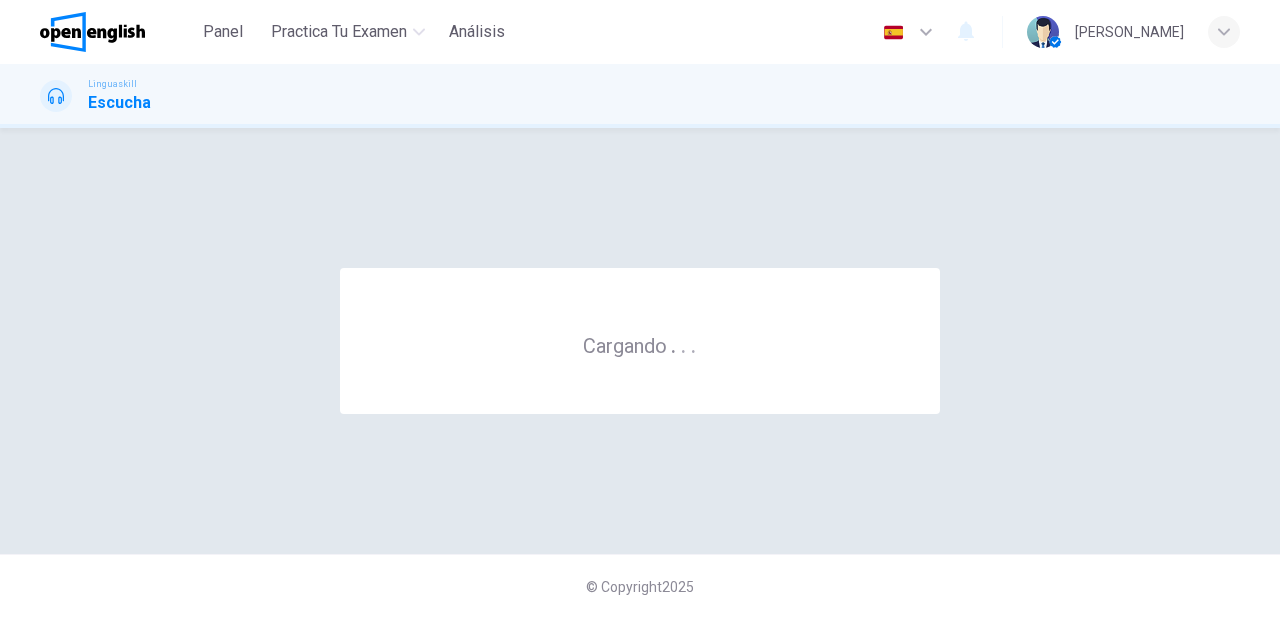 scroll, scrollTop: 0, scrollLeft: 0, axis: both 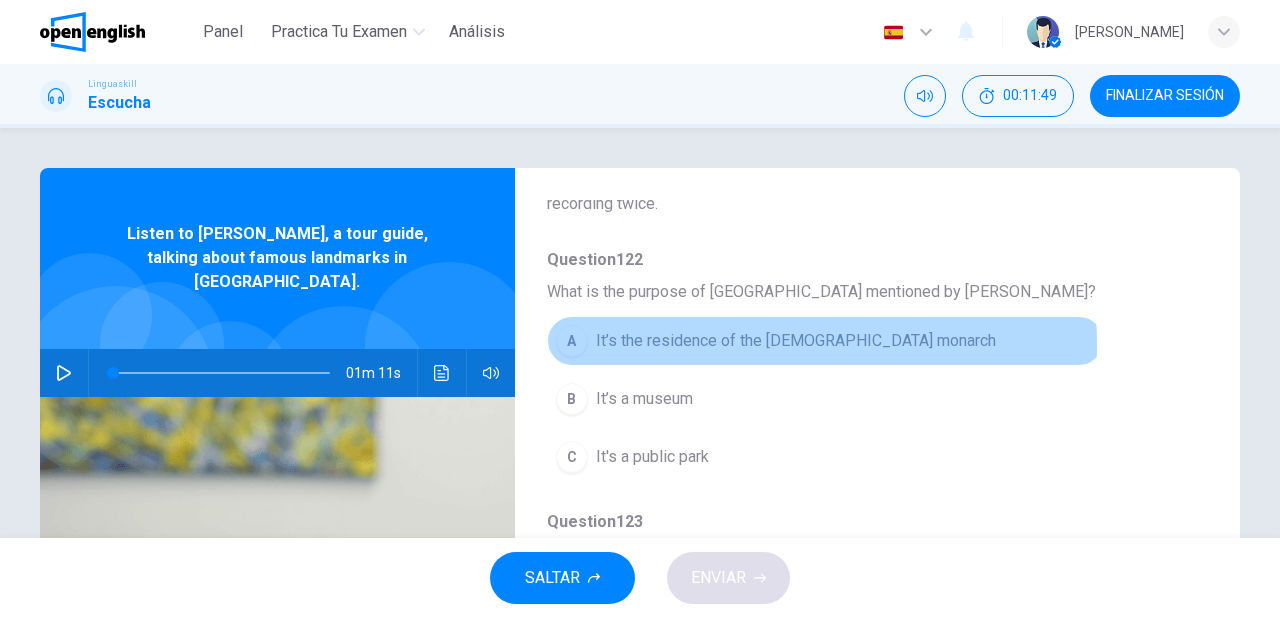 click on "It’s the residence of the [DEMOGRAPHIC_DATA] monarch" at bounding box center [796, 341] 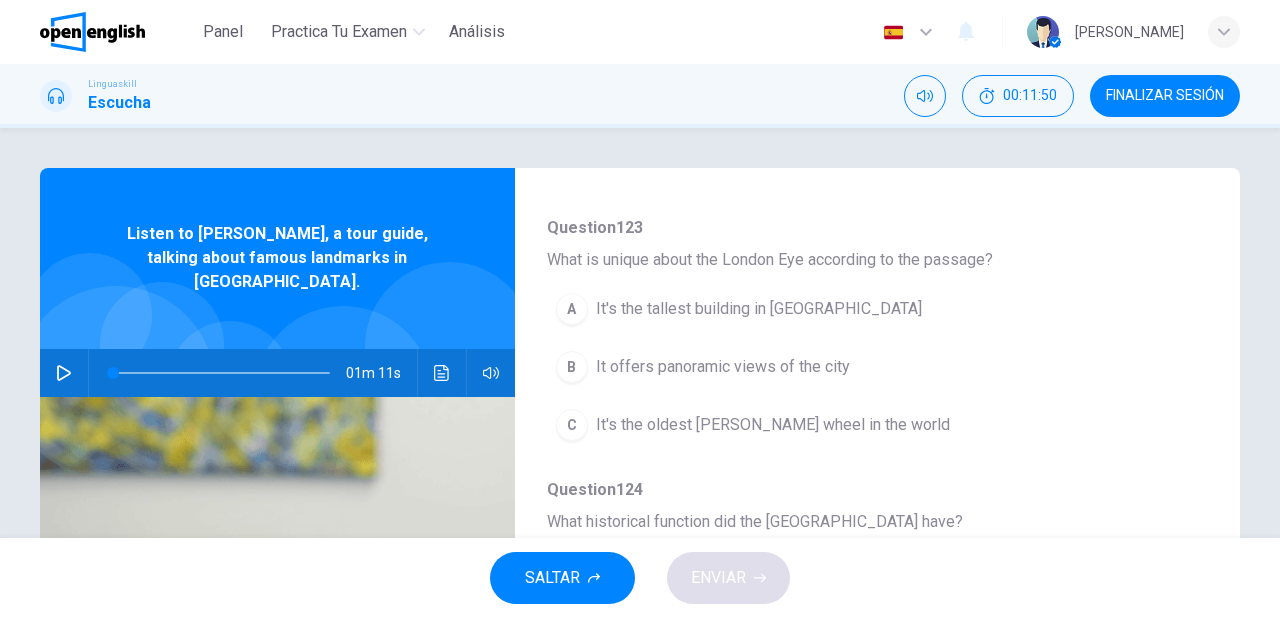 scroll, scrollTop: 480, scrollLeft: 0, axis: vertical 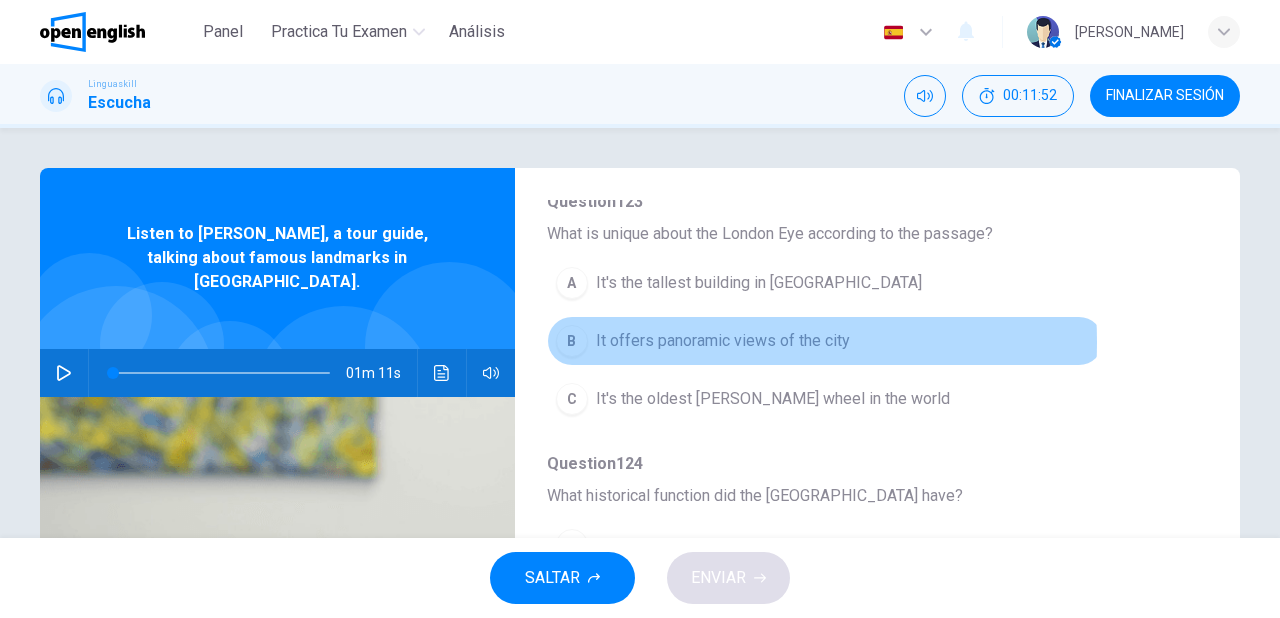 click on "It offers panoramic views of the city" at bounding box center (723, 341) 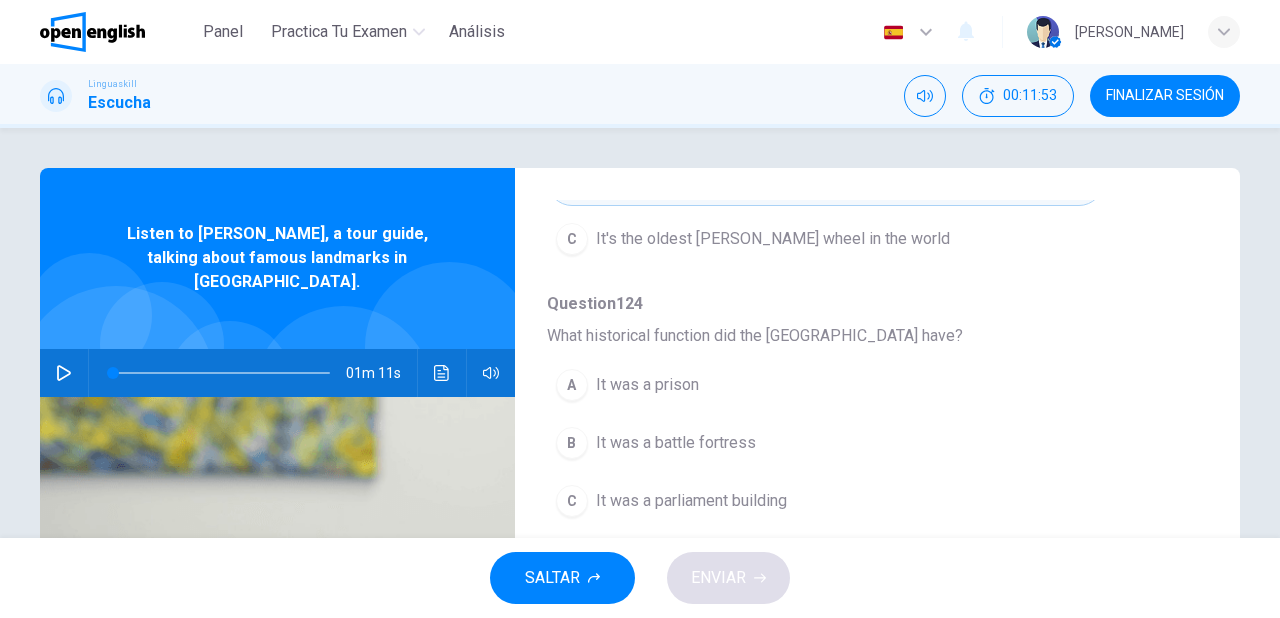 click on "It was a prison" at bounding box center (647, 385) 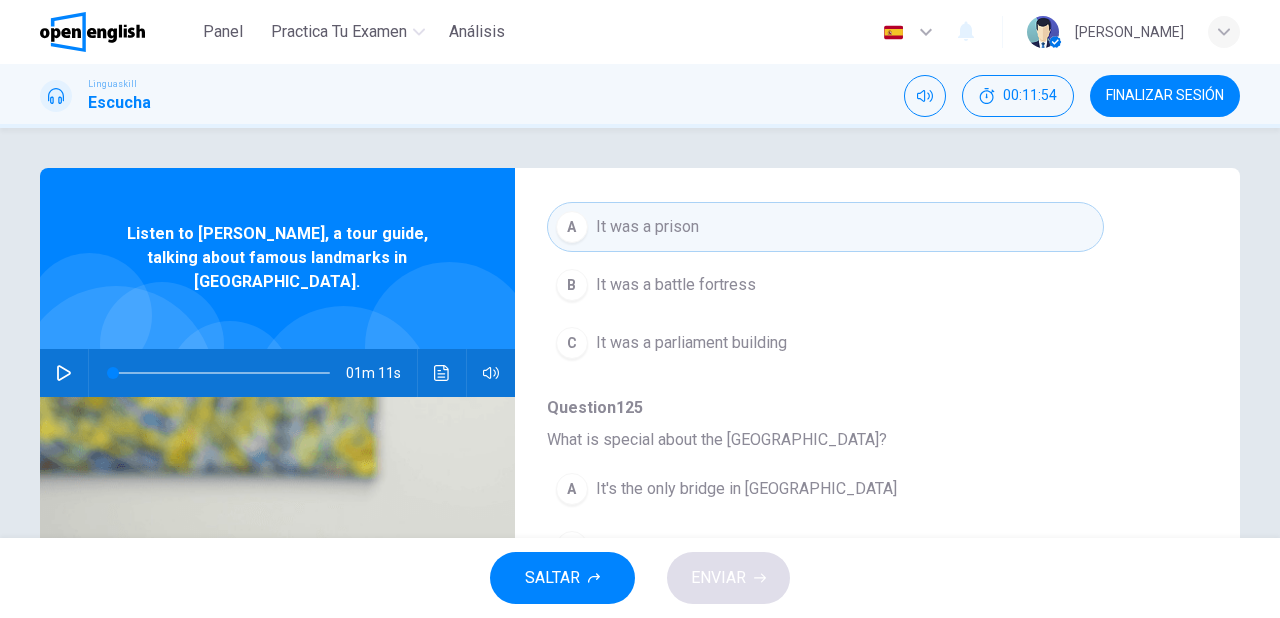 scroll, scrollTop: 856, scrollLeft: 0, axis: vertical 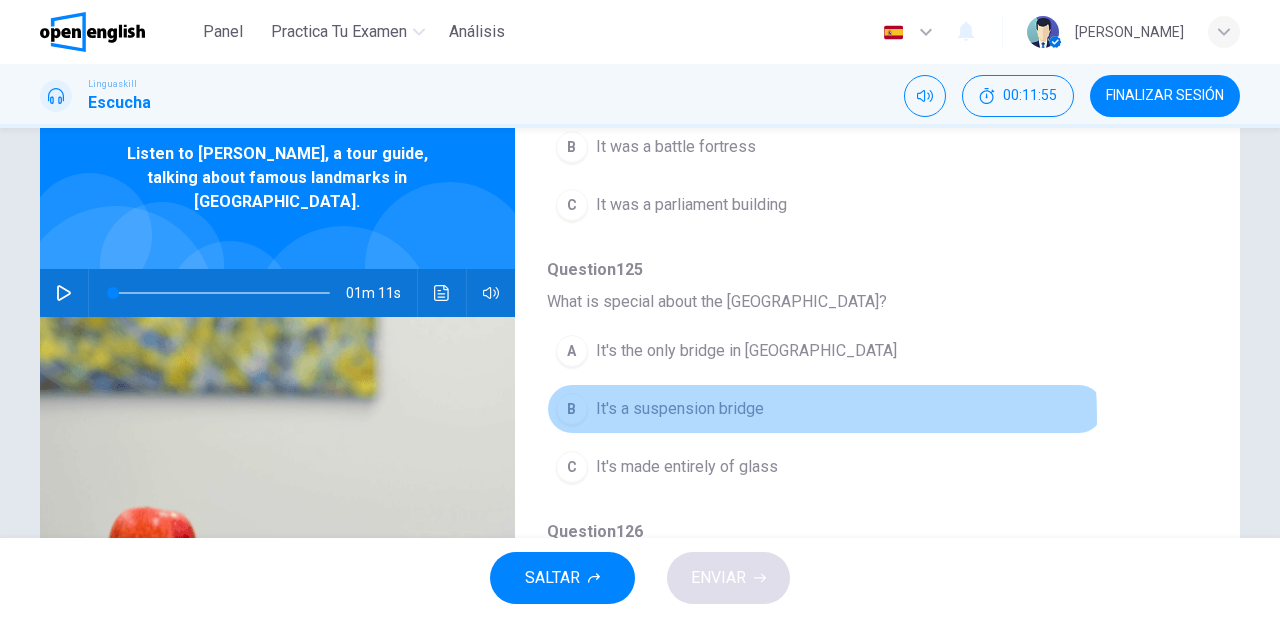 click on "It's a suspension bridge" at bounding box center [680, 409] 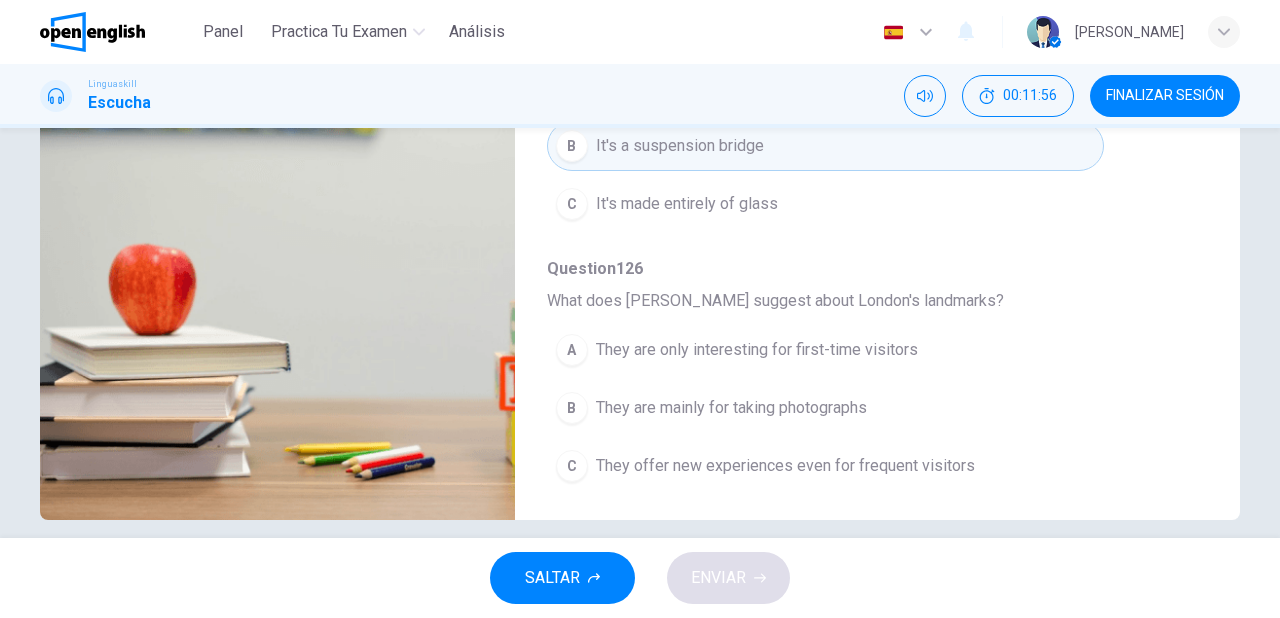 scroll, scrollTop: 364, scrollLeft: 0, axis: vertical 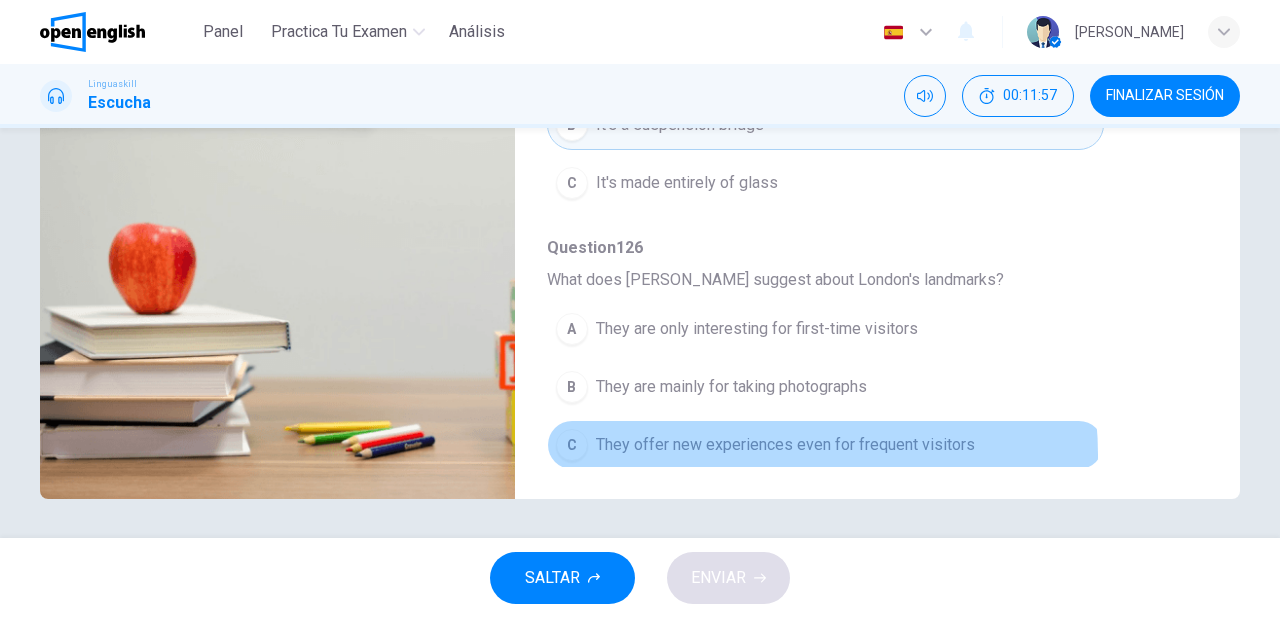 click on "They offer new experiences even for frequent visitors" at bounding box center [785, 445] 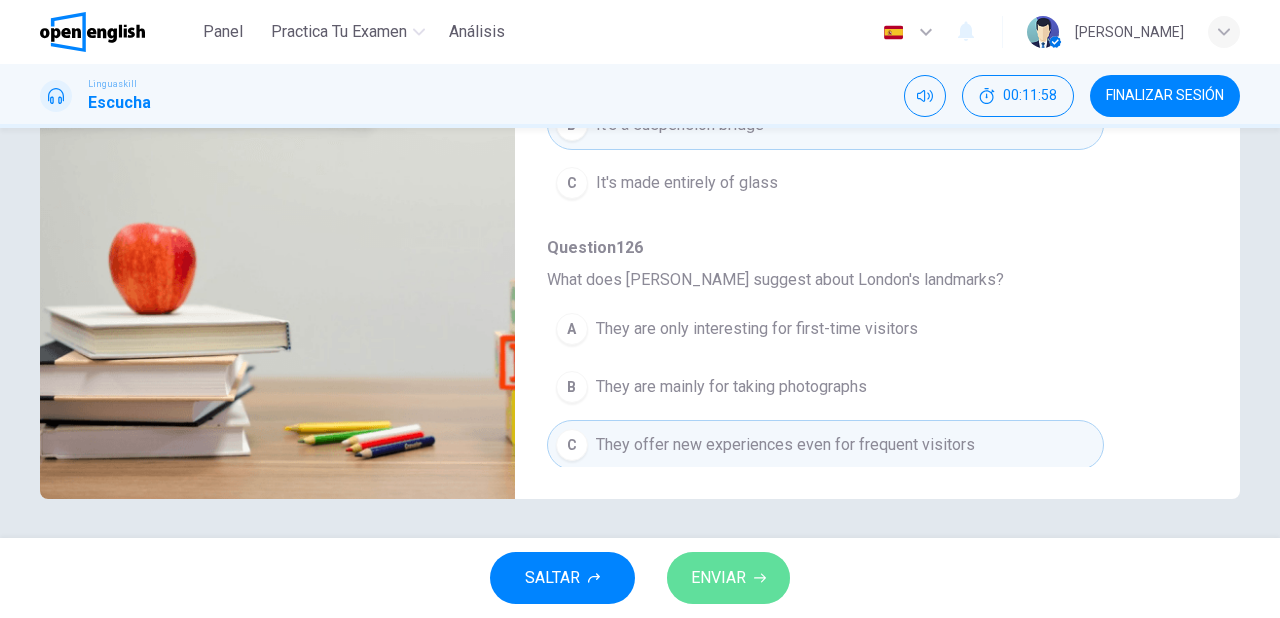 click on "ENVIAR" at bounding box center (728, 578) 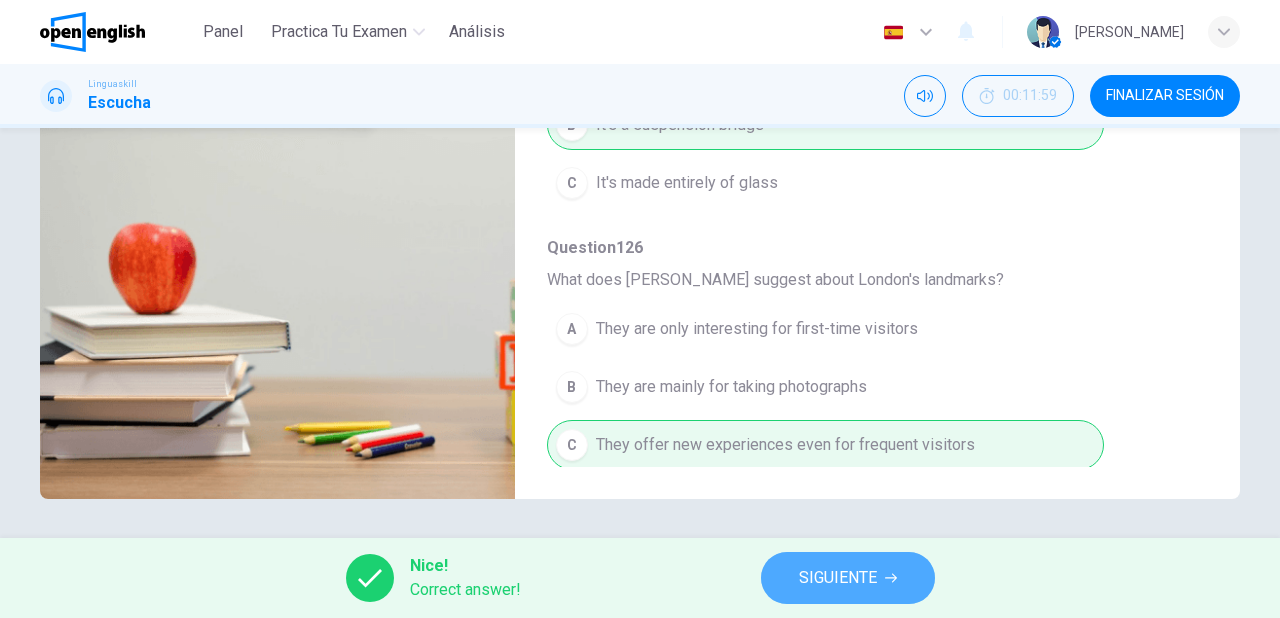 click on "SIGUIENTE" at bounding box center (838, 578) 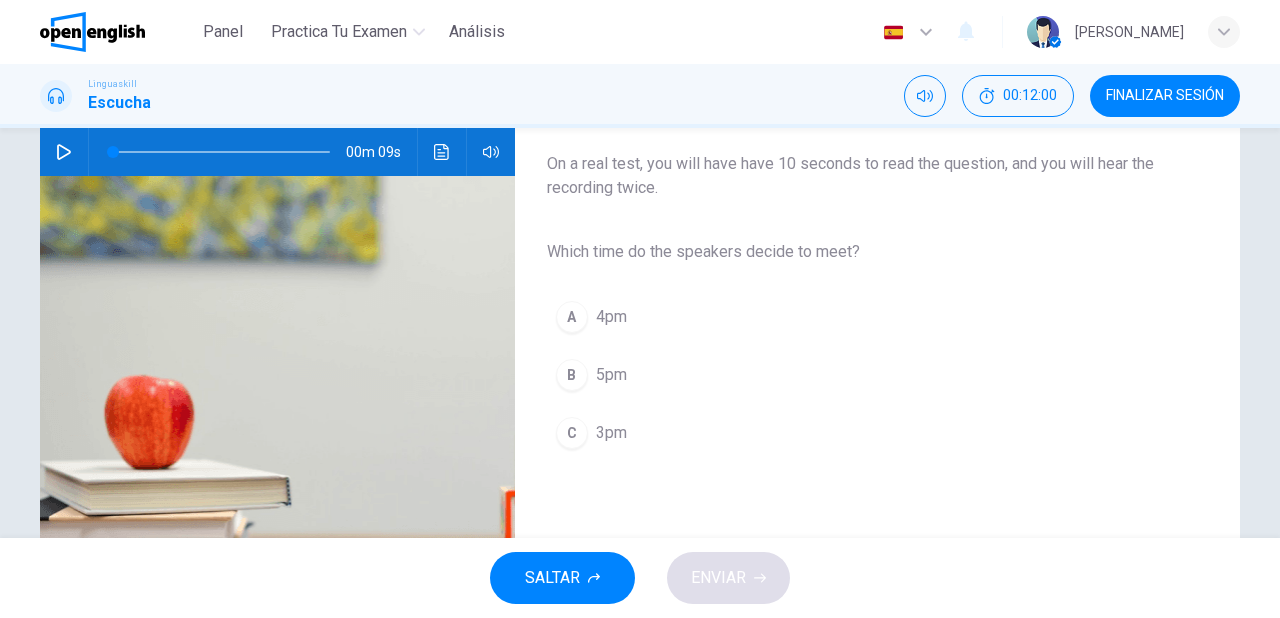 scroll, scrollTop: 240, scrollLeft: 0, axis: vertical 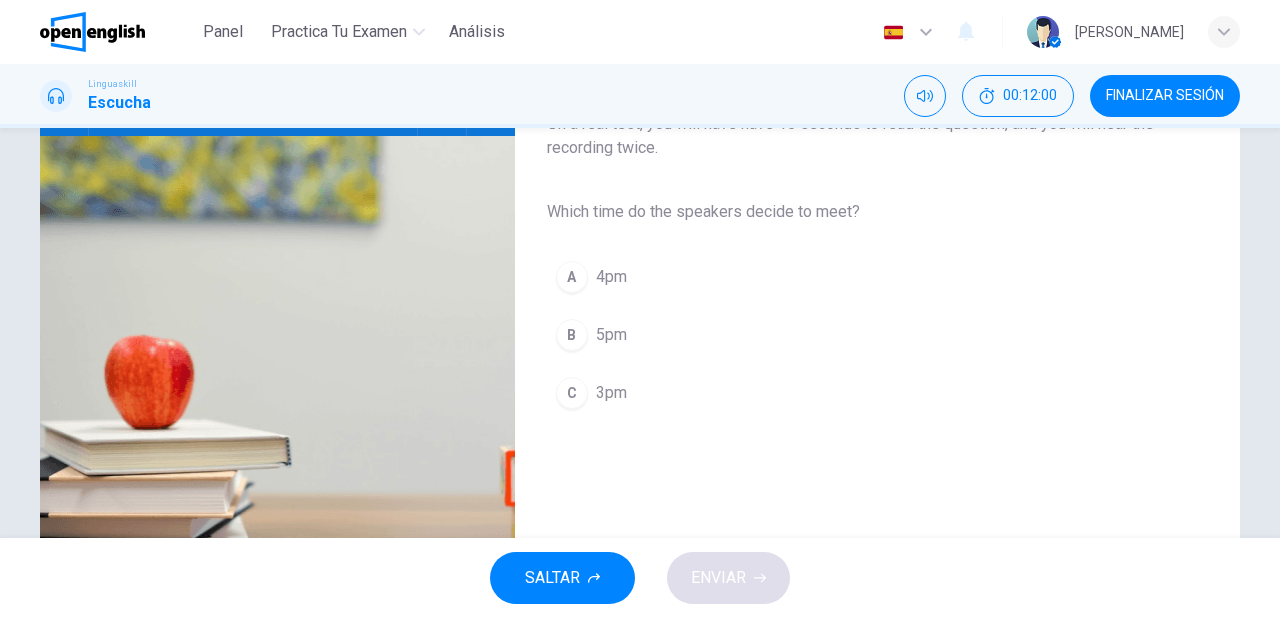 drag, startPoint x: 629, startPoint y: 400, endPoint x: 629, endPoint y: 436, distance: 36 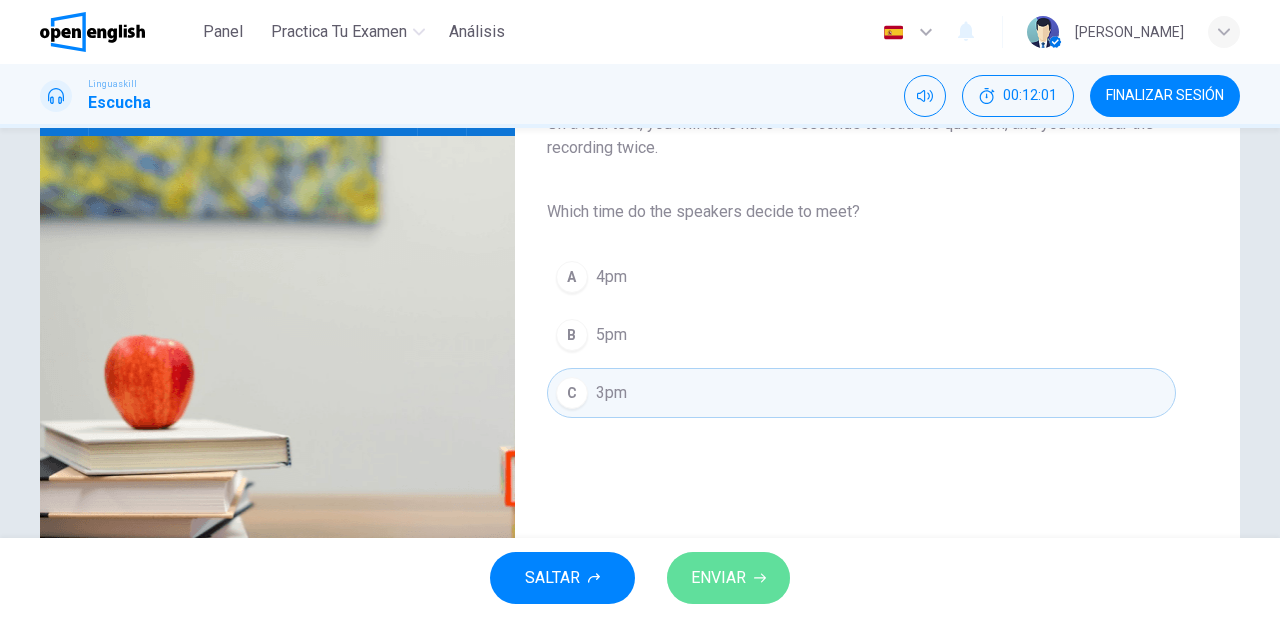 click on "ENVIAR" at bounding box center [718, 578] 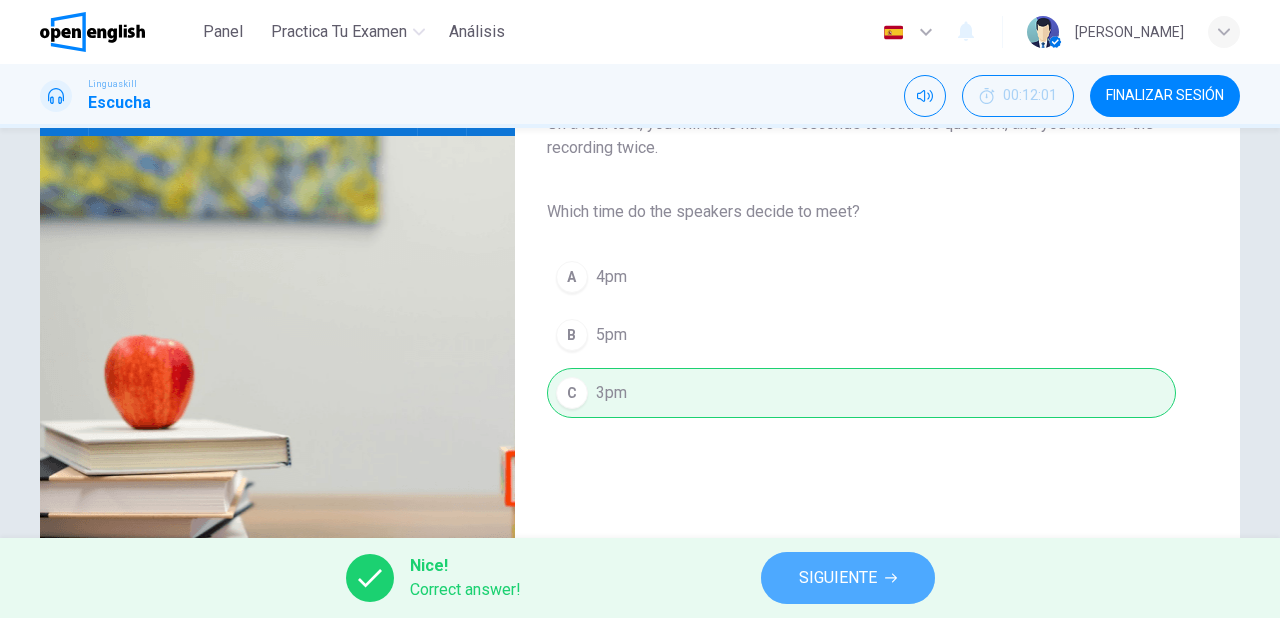 click on "SIGUIENTE" at bounding box center (838, 578) 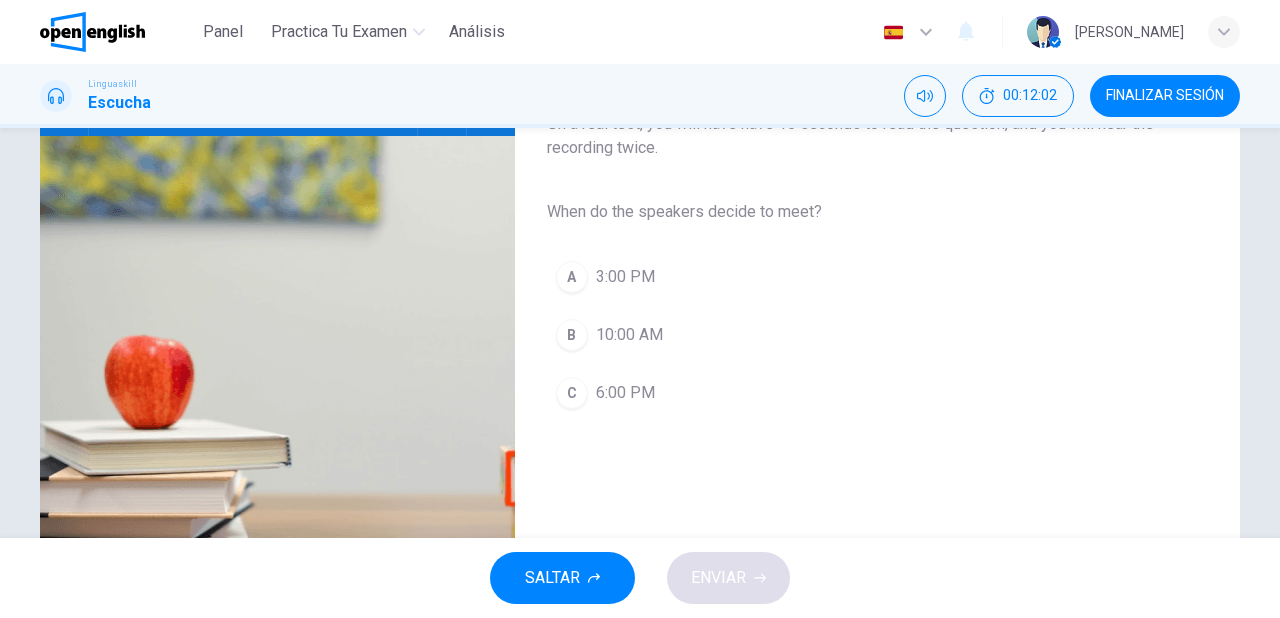 drag, startPoint x: 628, startPoint y: 275, endPoint x: 627, endPoint y: 319, distance: 44.011364 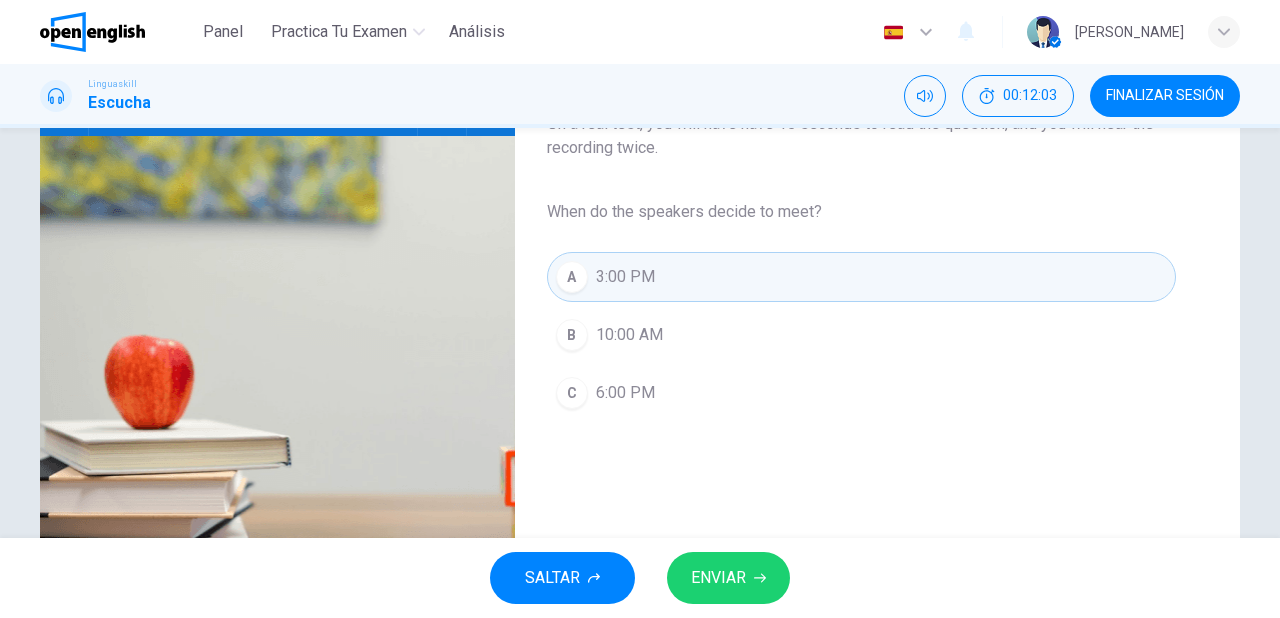 click on "ENVIAR" at bounding box center (718, 578) 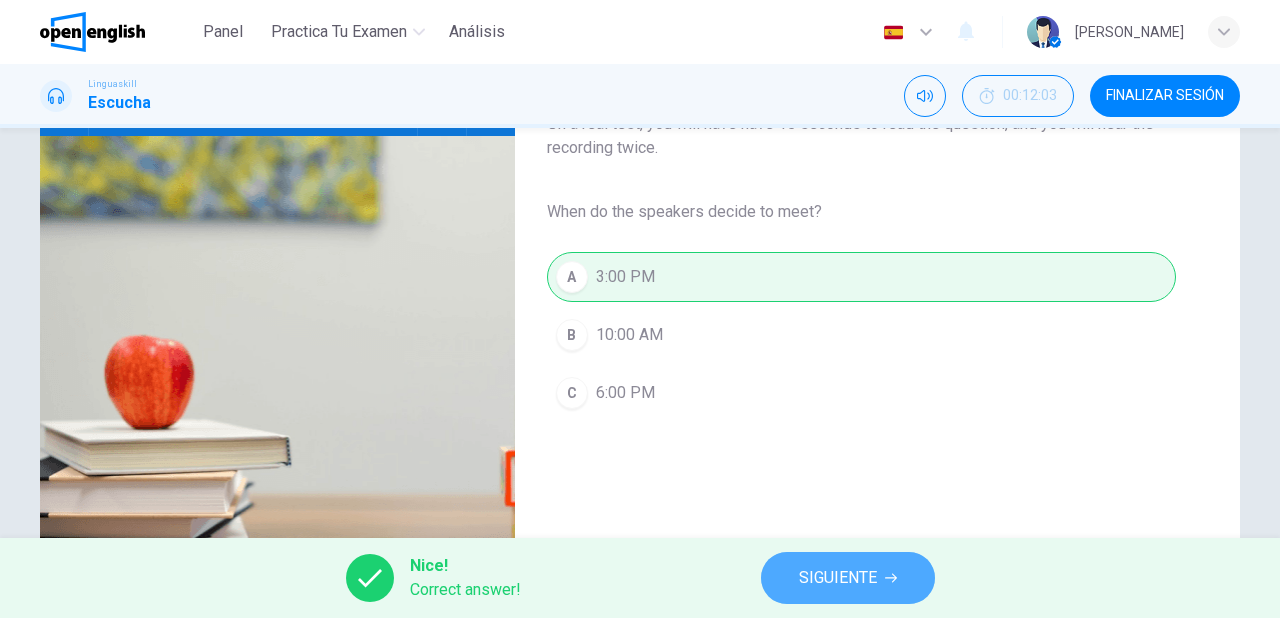 click on "SIGUIENTE" at bounding box center [838, 578] 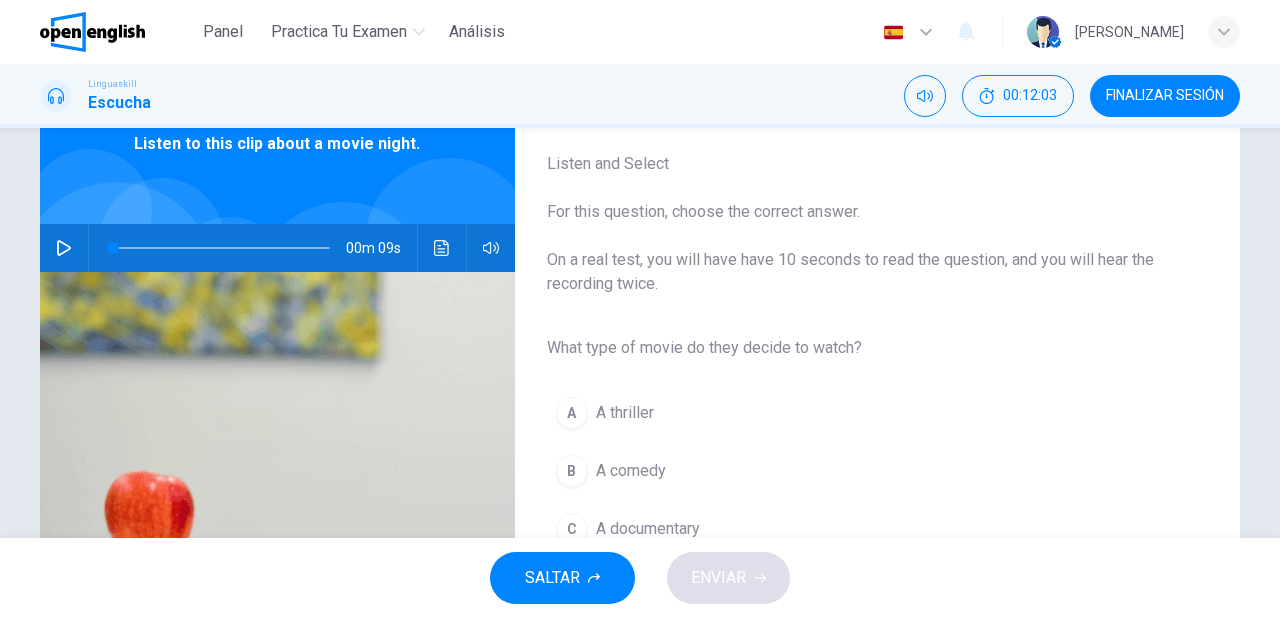 scroll, scrollTop: 160, scrollLeft: 0, axis: vertical 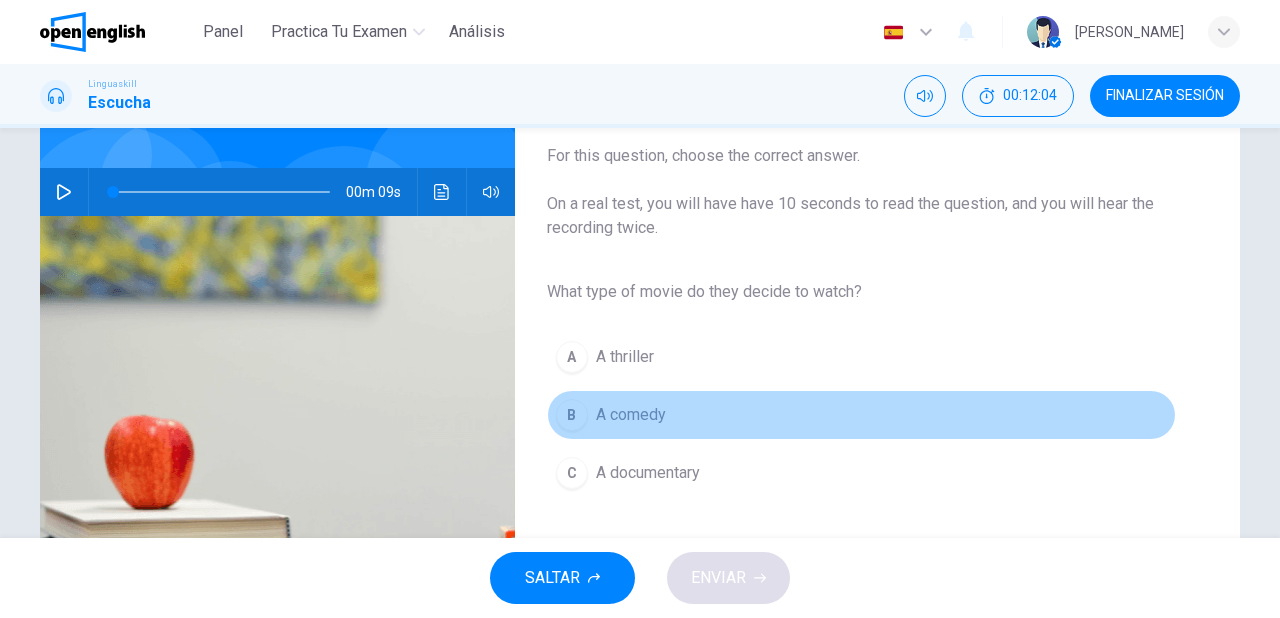drag, startPoint x: 614, startPoint y: 423, endPoint x: 621, endPoint y: 498, distance: 75.32596 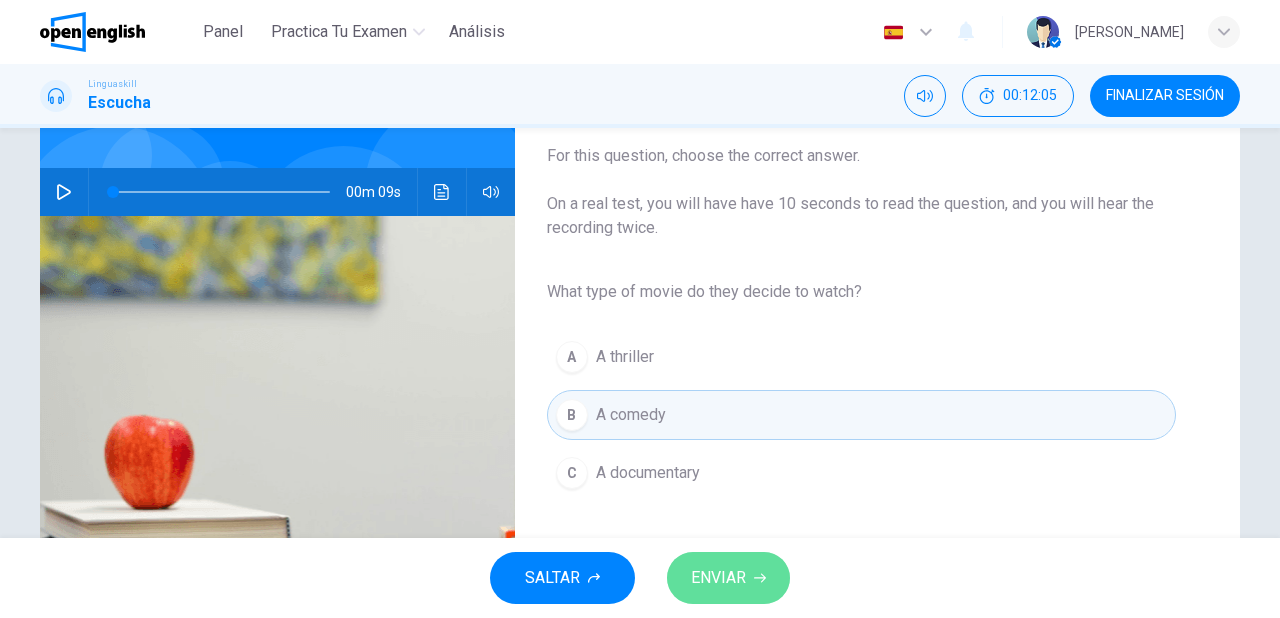 click on "ENVIAR" at bounding box center [718, 578] 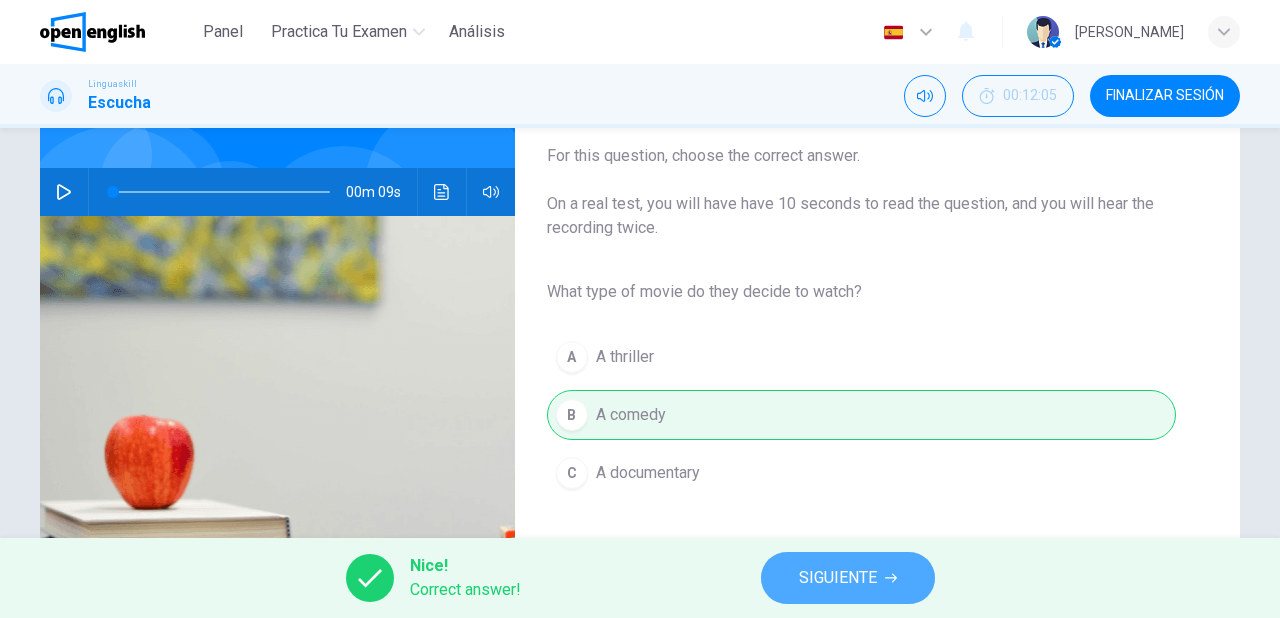 click on "SIGUIENTE" at bounding box center [838, 578] 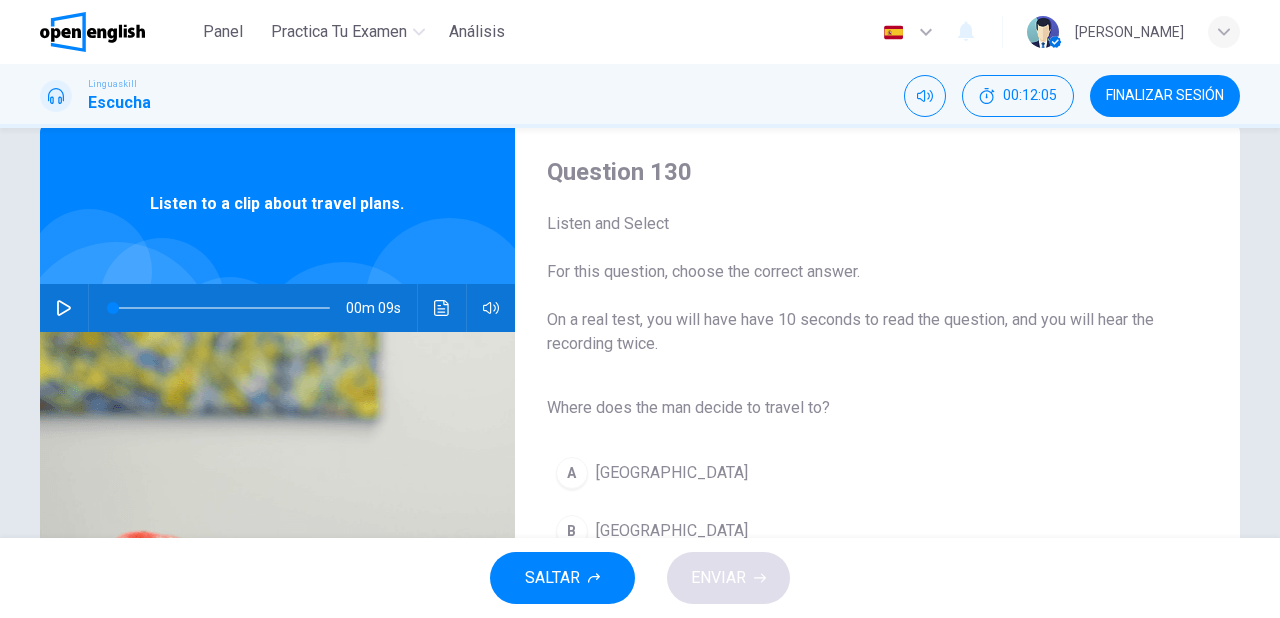 scroll, scrollTop: 80, scrollLeft: 0, axis: vertical 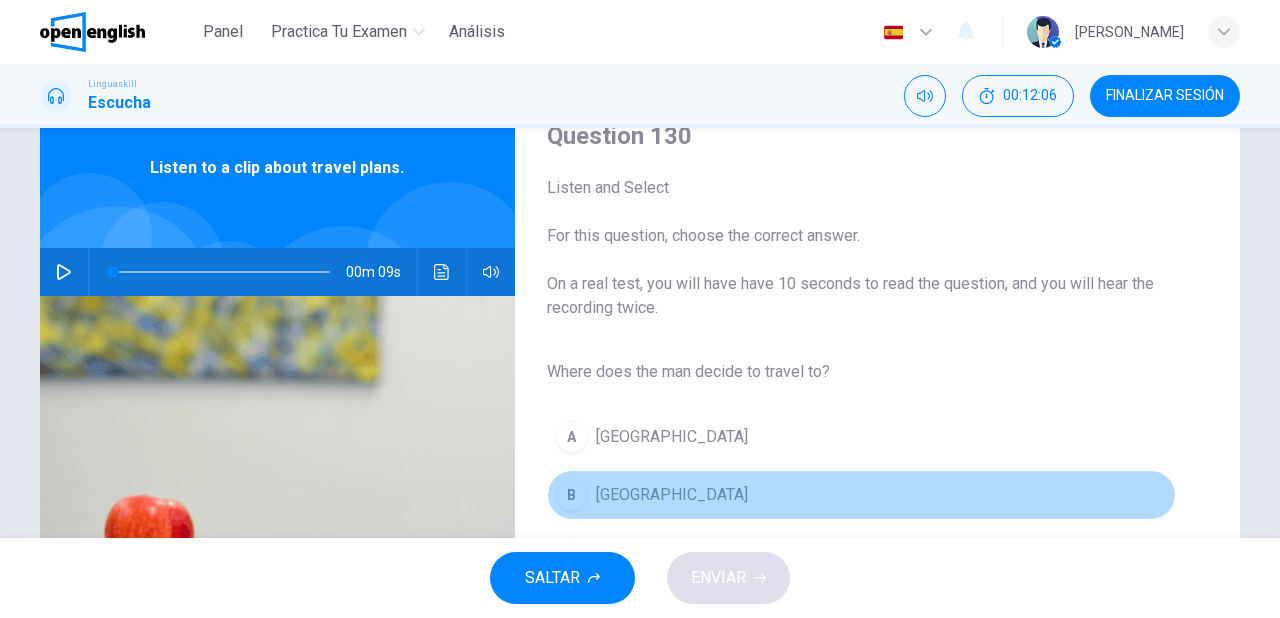 click on "B [GEOGRAPHIC_DATA]" at bounding box center [861, 495] 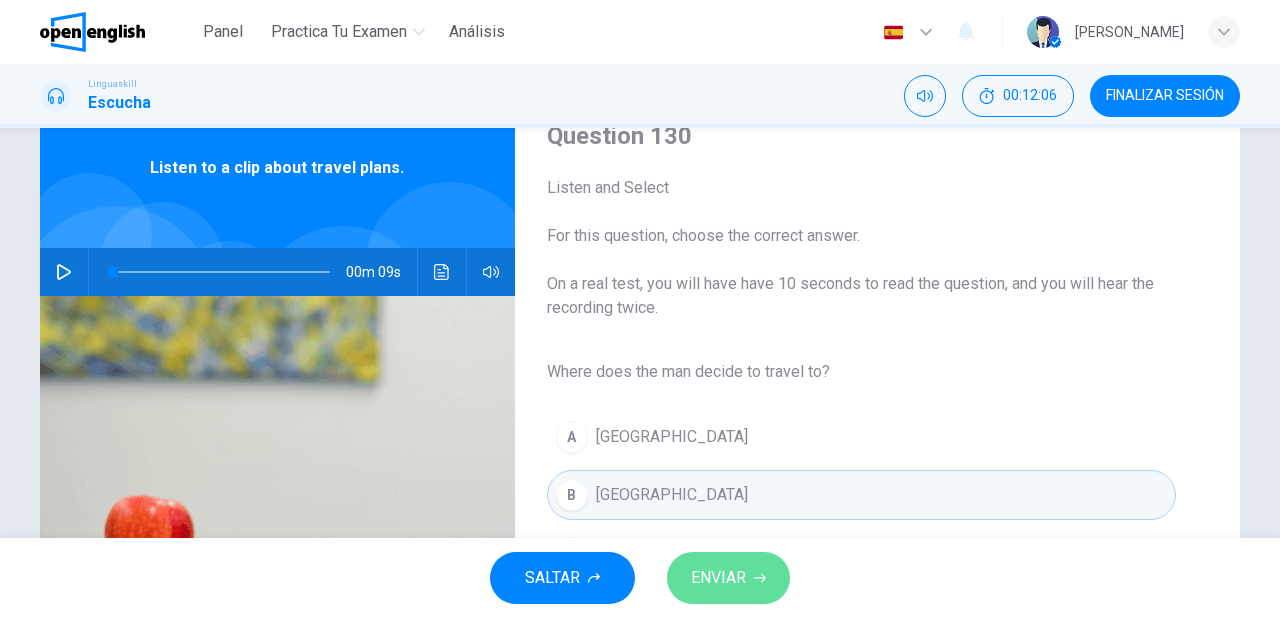 click on "ENVIAR" at bounding box center (718, 578) 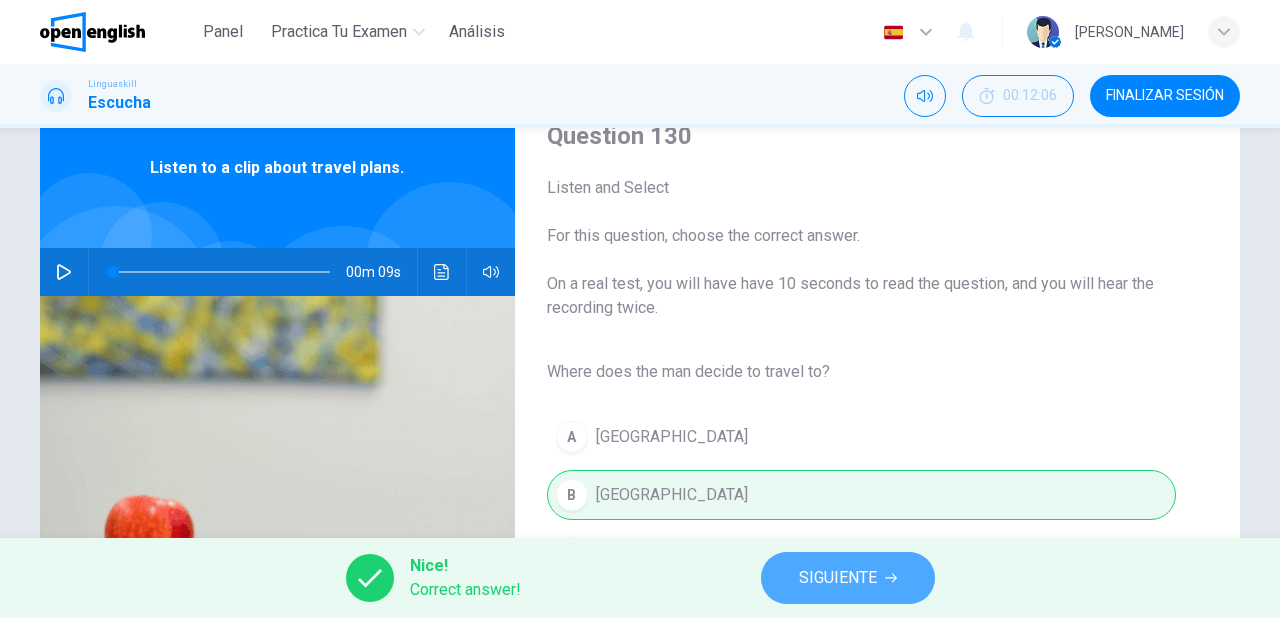 click on "SIGUIENTE" at bounding box center (848, 578) 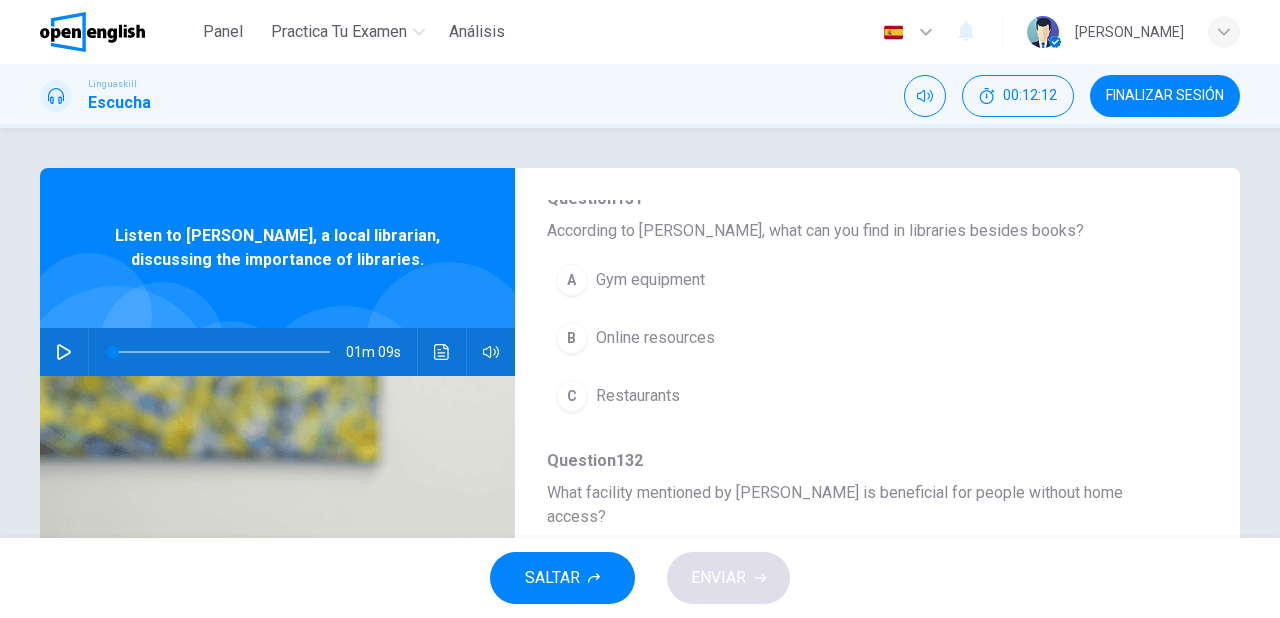 scroll, scrollTop: 240, scrollLeft: 0, axis: vertical 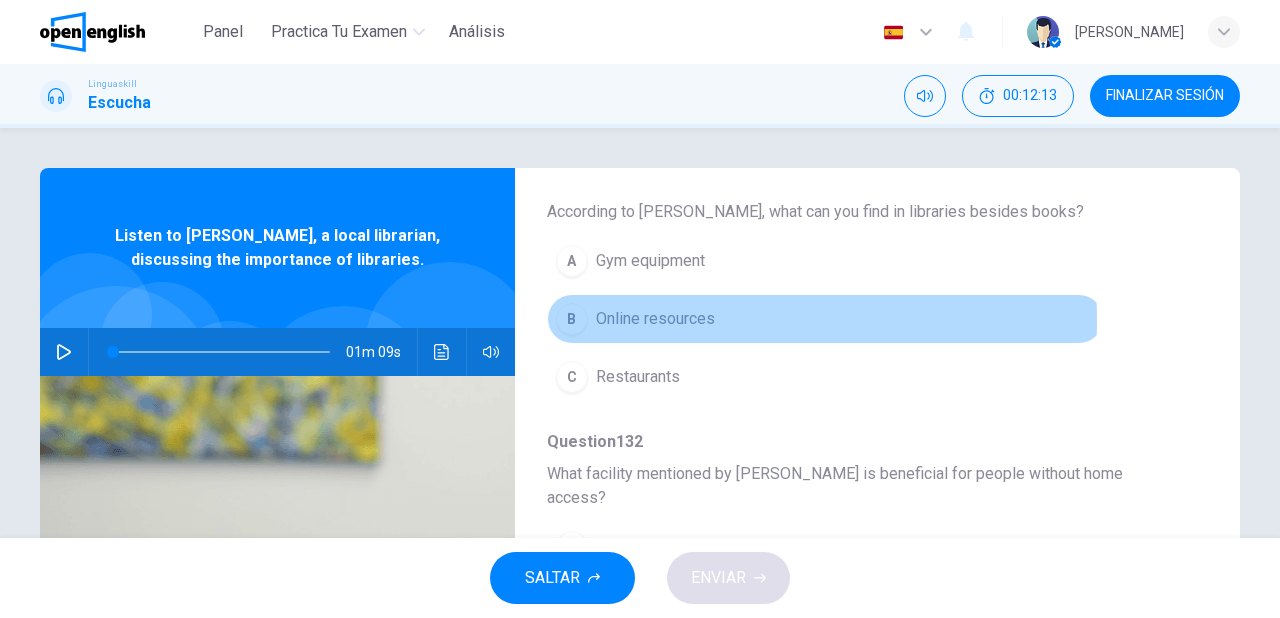 click on "Online resources" at bounding box center (655, 319) 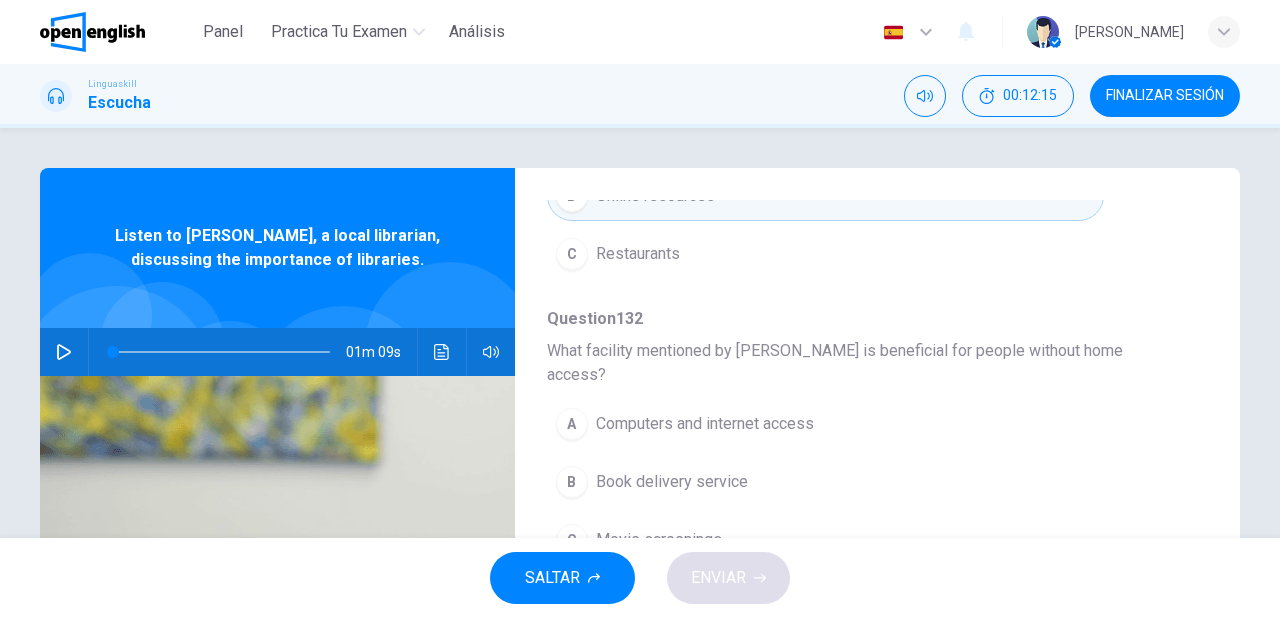 scroll, scrollTop: 400, scrollLeft: 0, axis: vertical 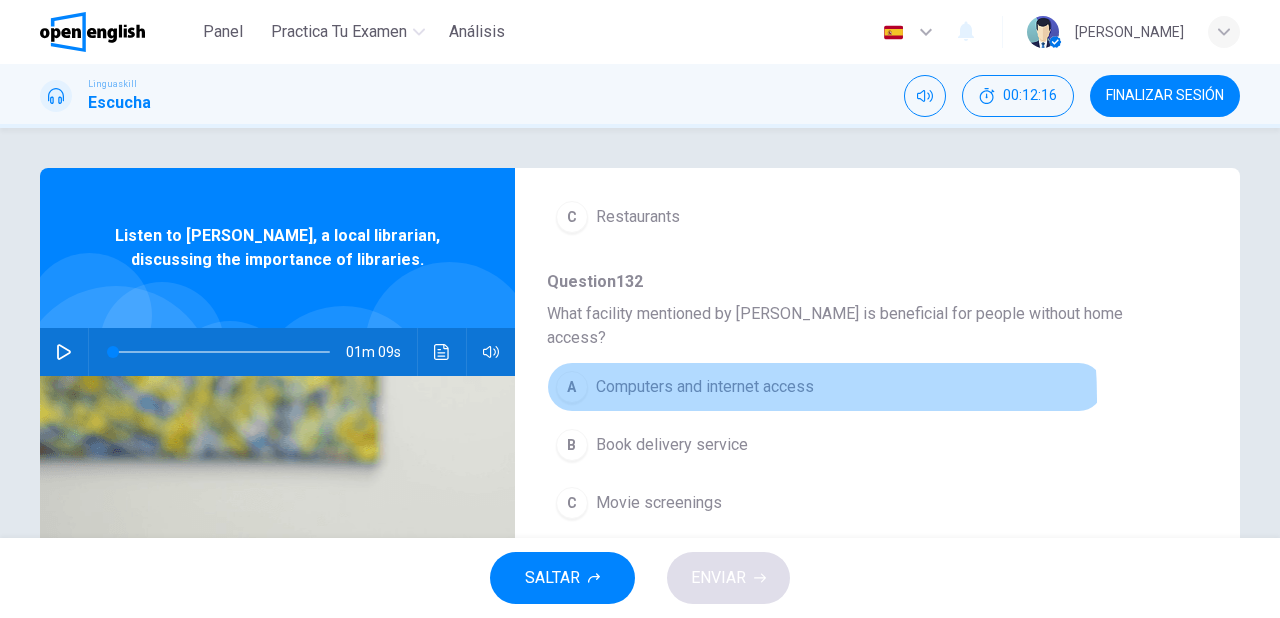 click on "A Computers and internet access" at bounding box center [825, 387] 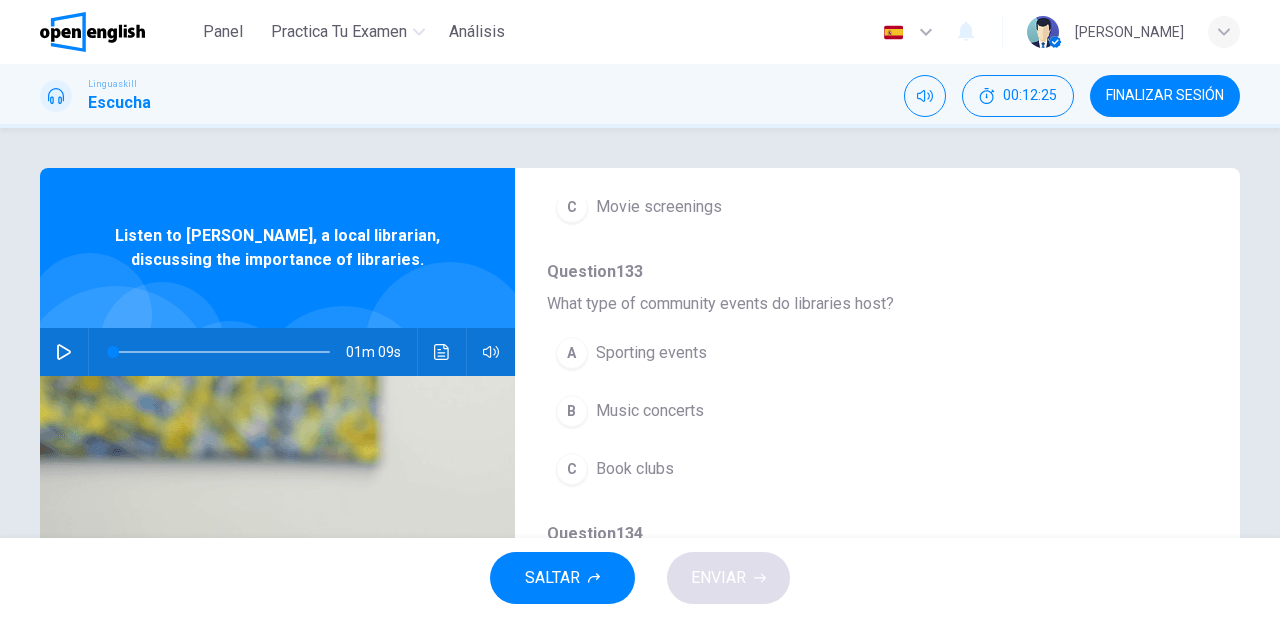 scroll, scrollTop: 720, scrollLeft: 0, axis: vertical 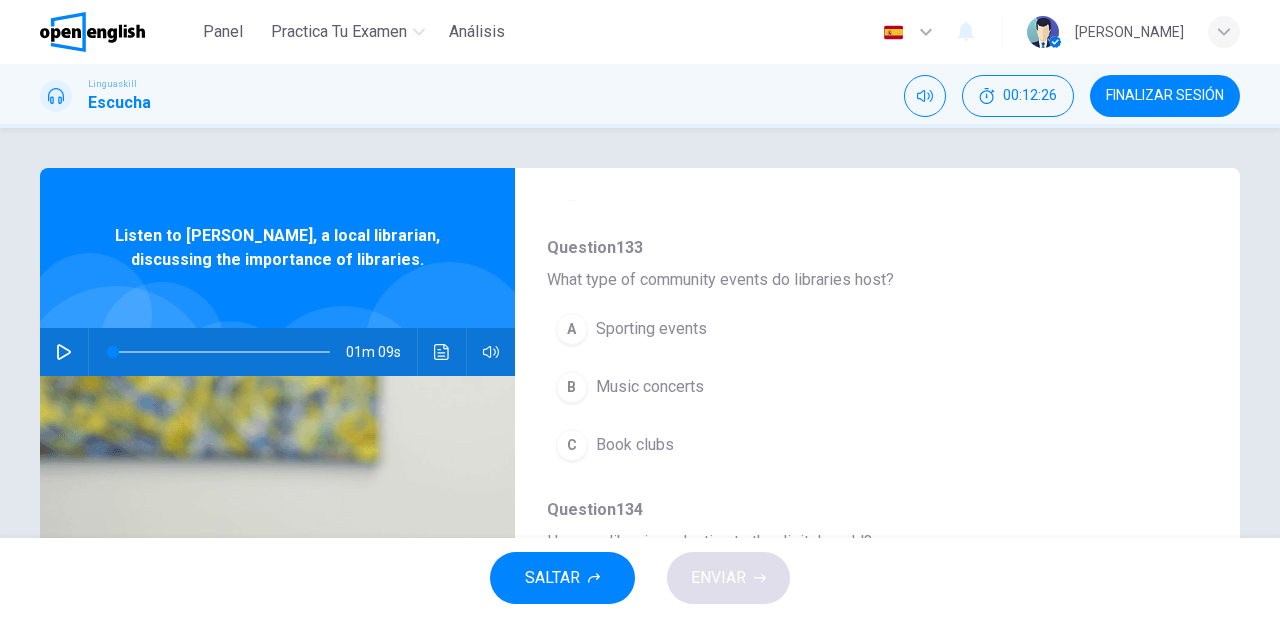 click on "Book clubs" at bounding box center (635, 445) 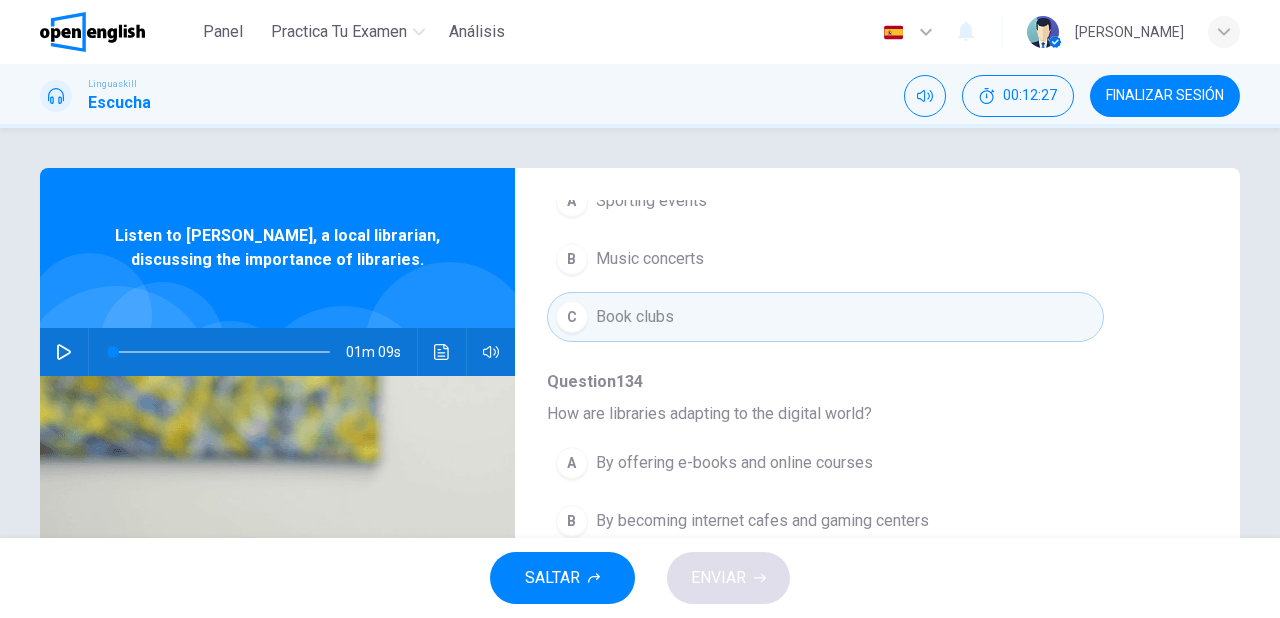 scroll, scrollTop: 856, scrollLeft: 0, axis: vertical 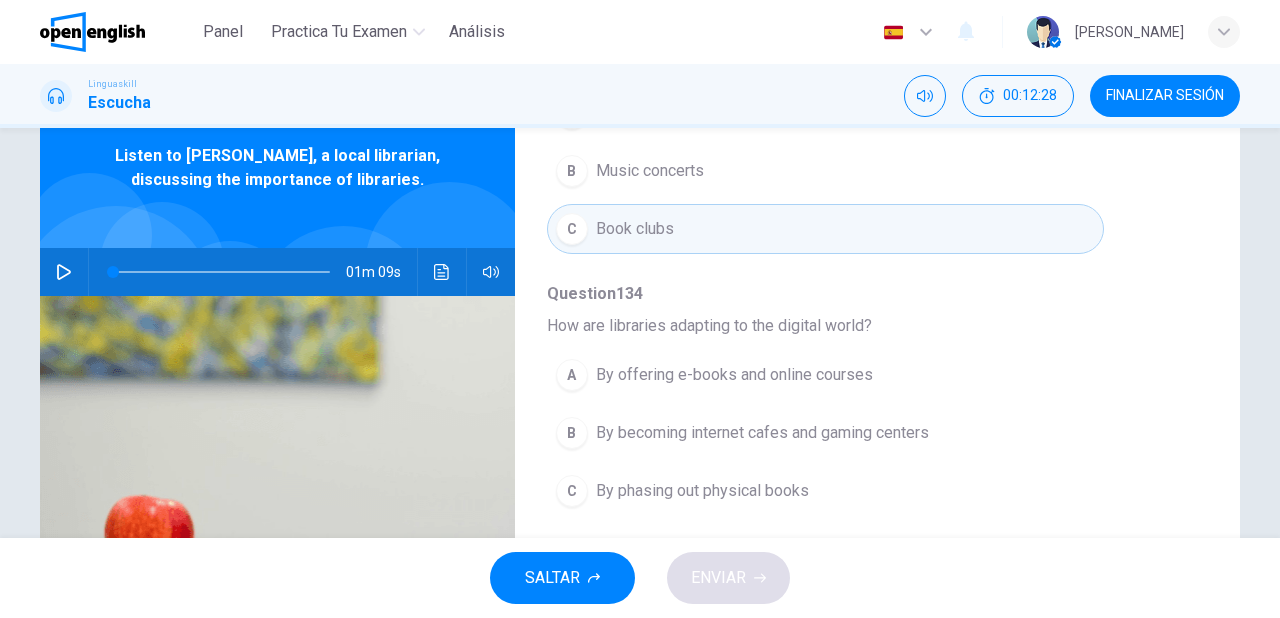 click on "A By offering e-books and online courses" at bounding box center (825, 375) 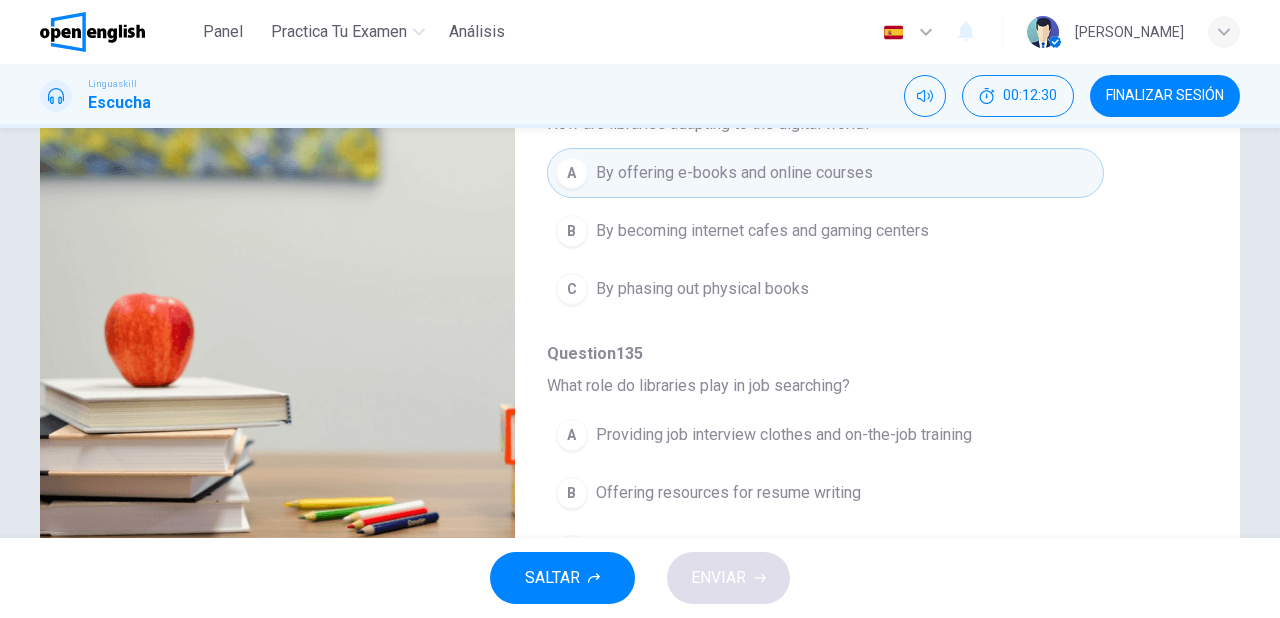 scroll, scrollTop: 320, scrollLeft: 0, axis: vertical 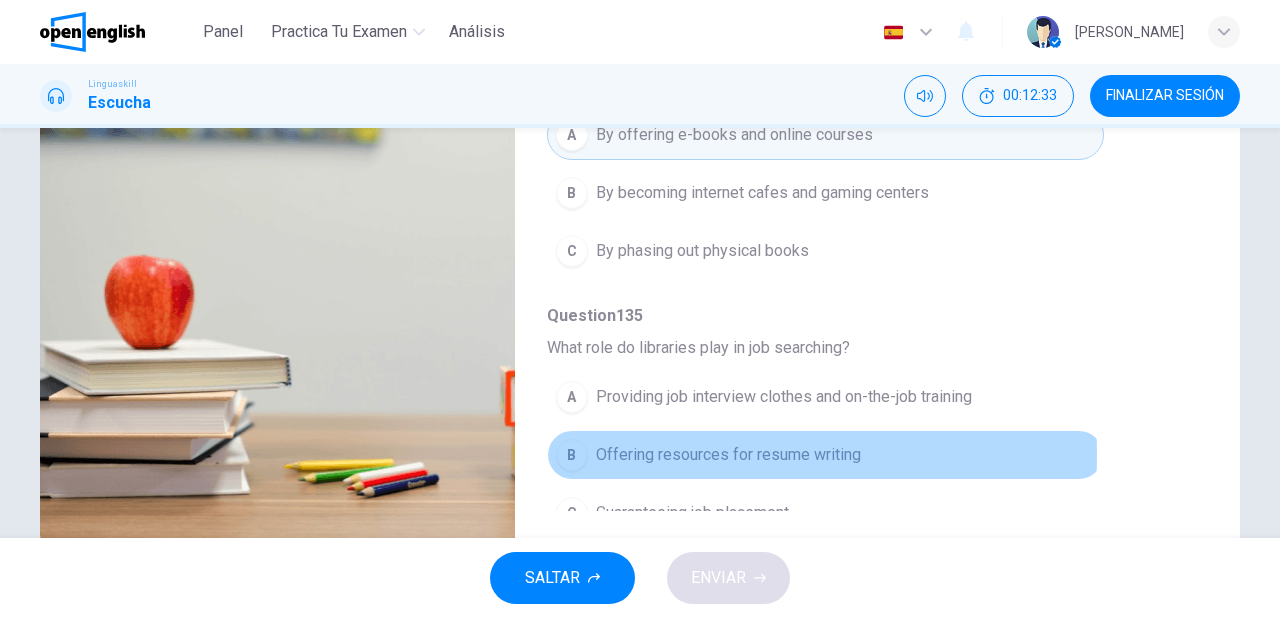 click on "Offering resources for resume writing" at bounding box center [728, 455] 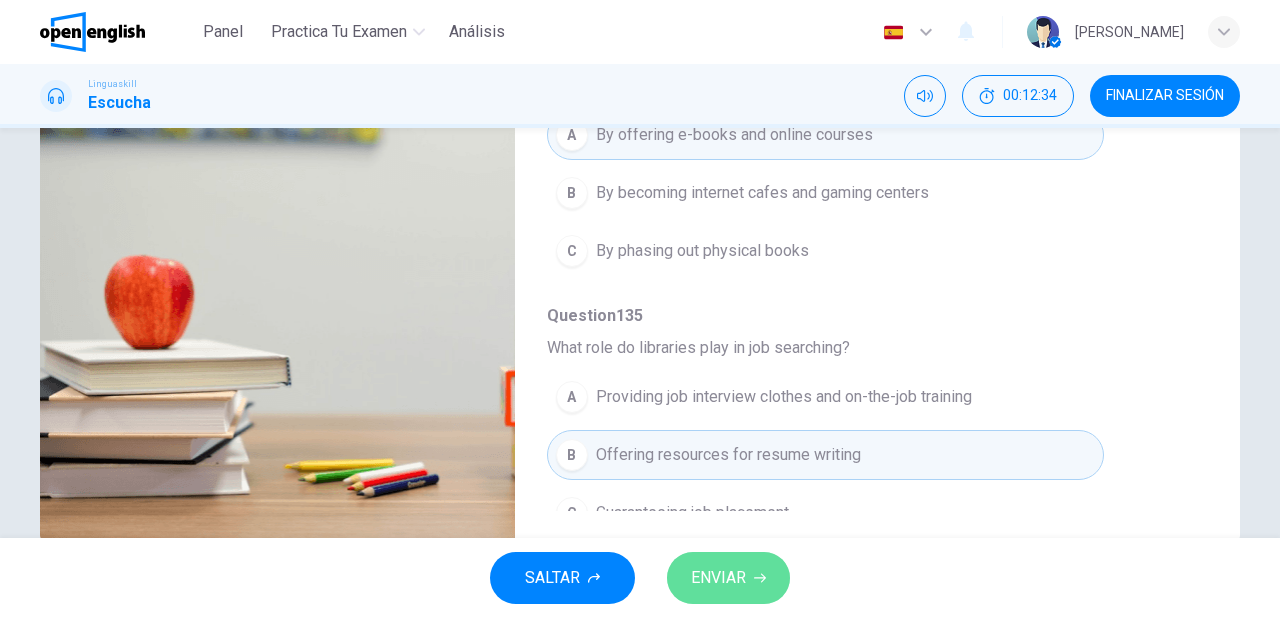 click on "ENVIAR" at bounding box center (718, 578) 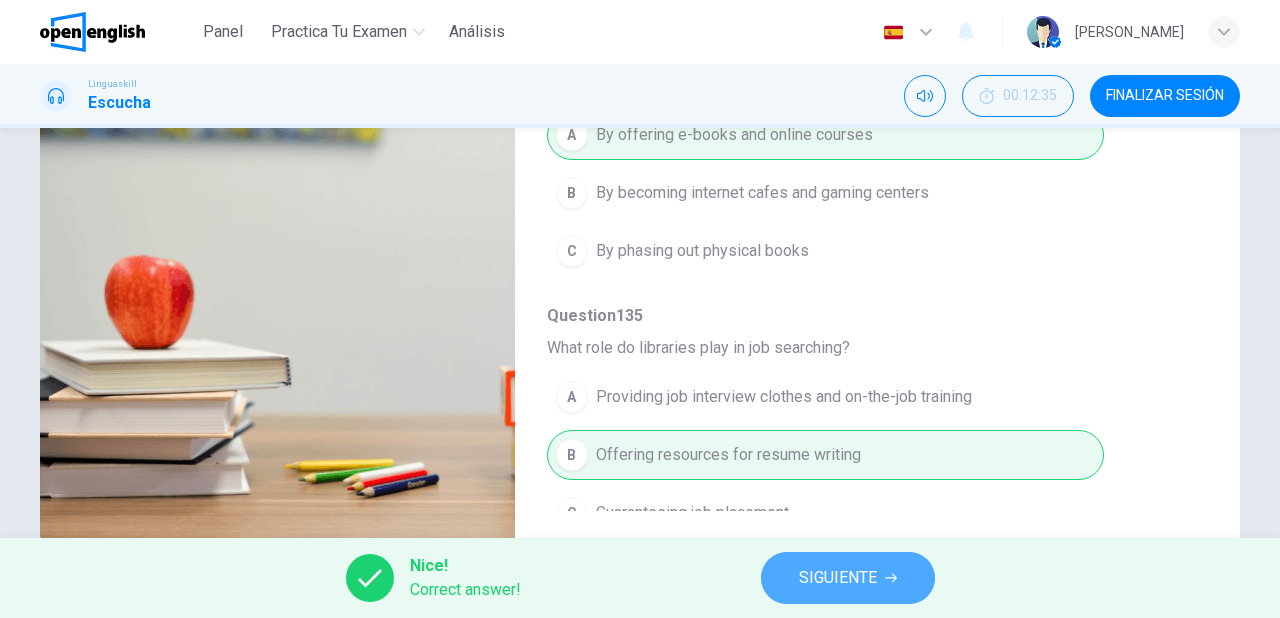 click on "SIGUIENTE" at bounding box center [838, 578] 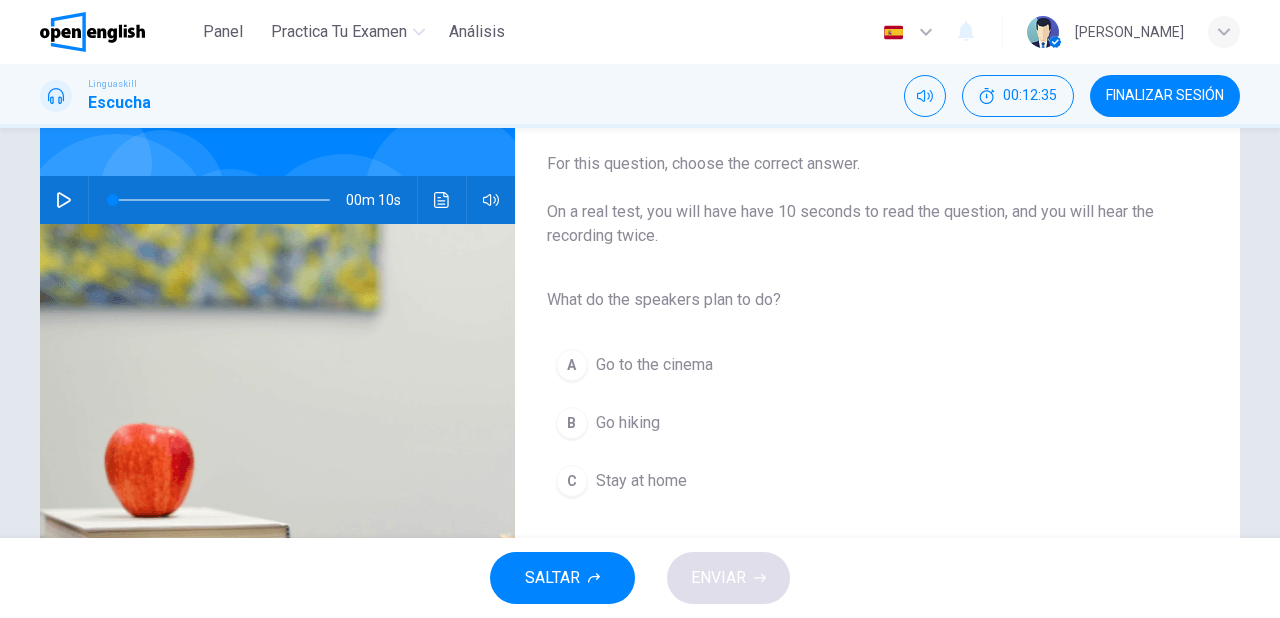scroll, scrollTop: 160, scrollLeft: 0, axis: vertical 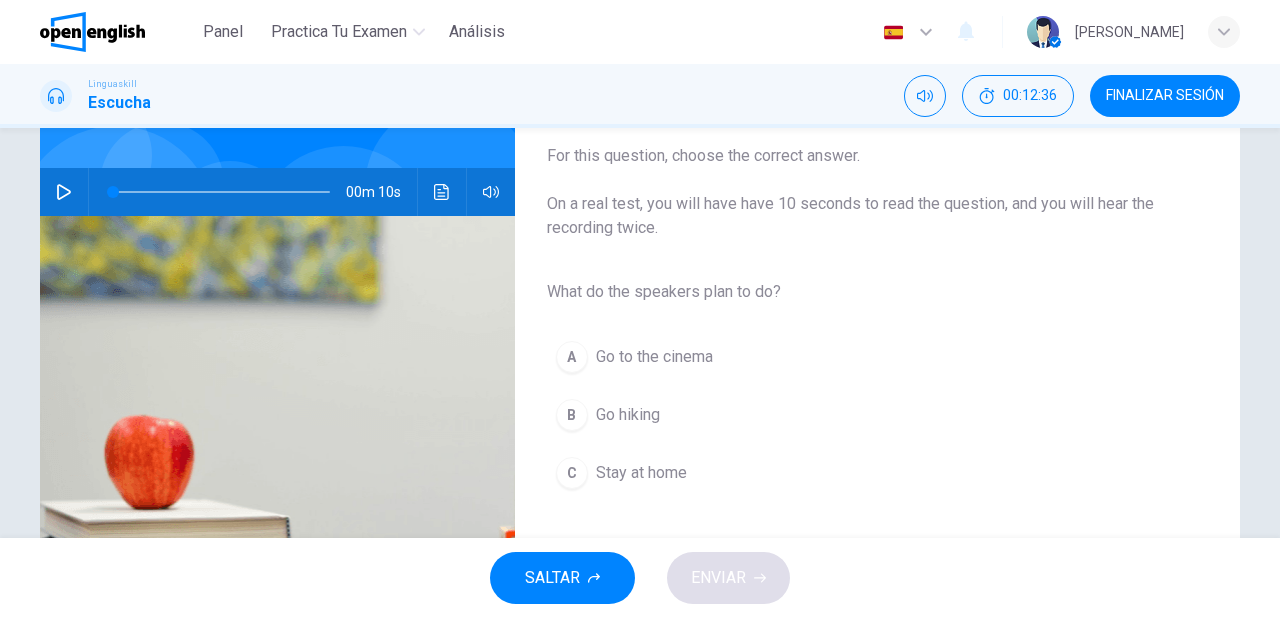 click on "Go hiking" at bounding box center [628, 415] 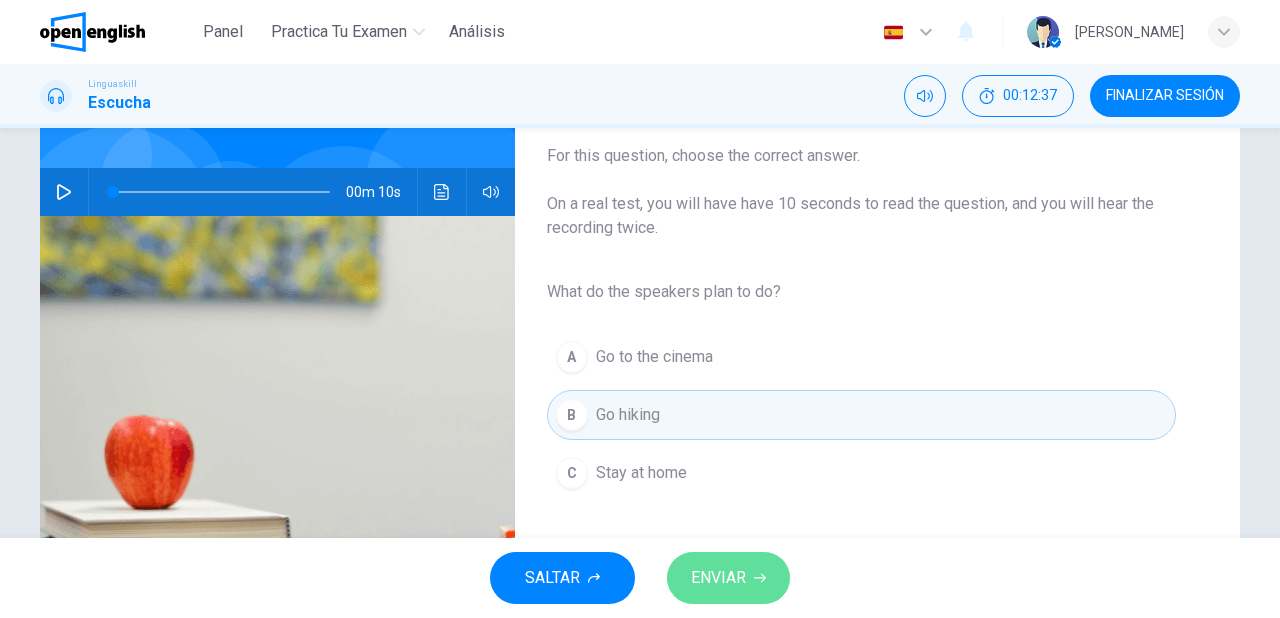 click on "ENVIAR" at bounding box center [718, 578] 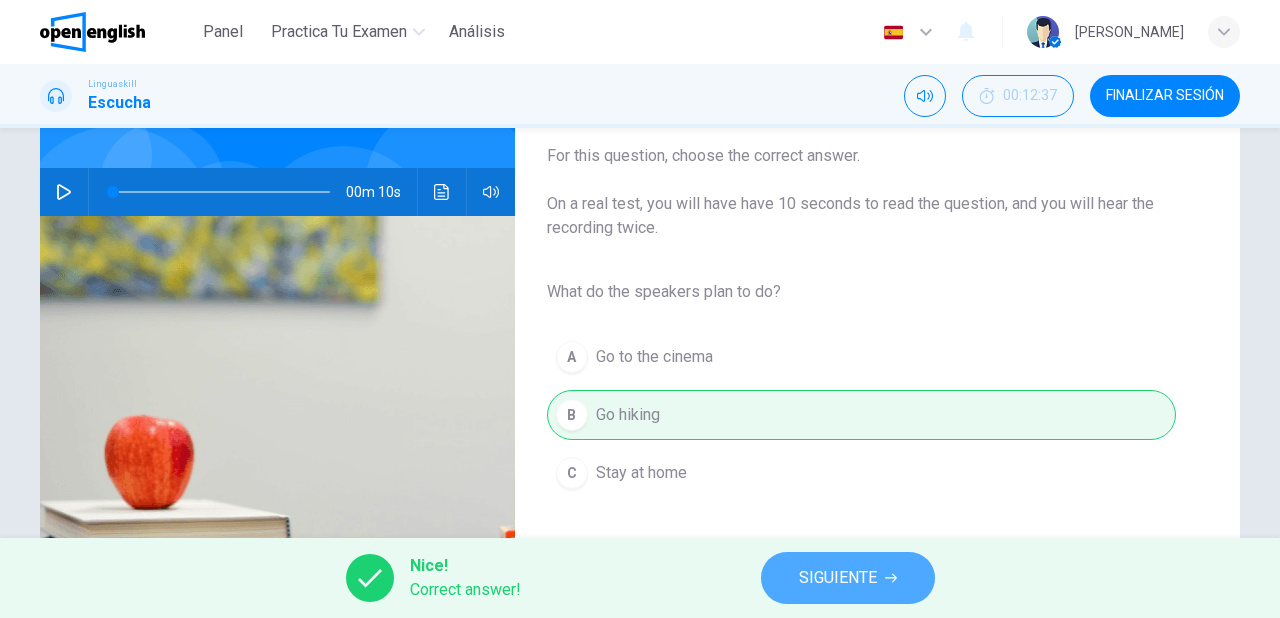click on "SIGUIENTE" at bounding box center (838, 578) 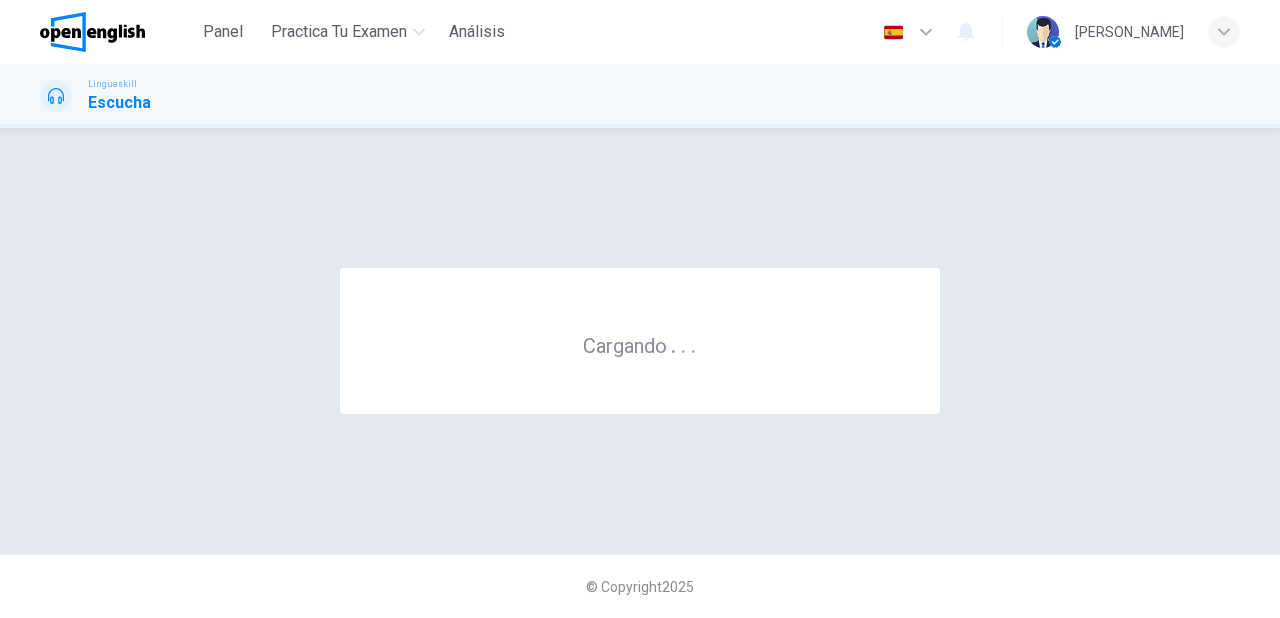 scroll, scrollTop: 0, scrollLeft: 0, axis: both 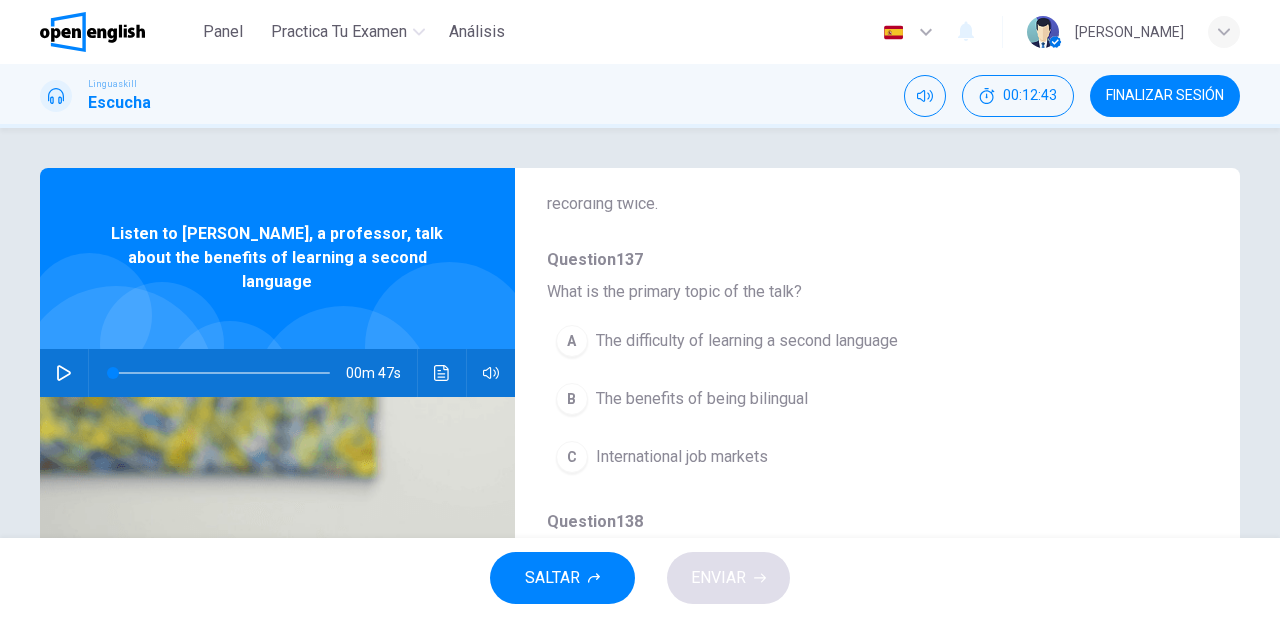 click on "The benefits of being bilingual" at bounding box center [702, 399] 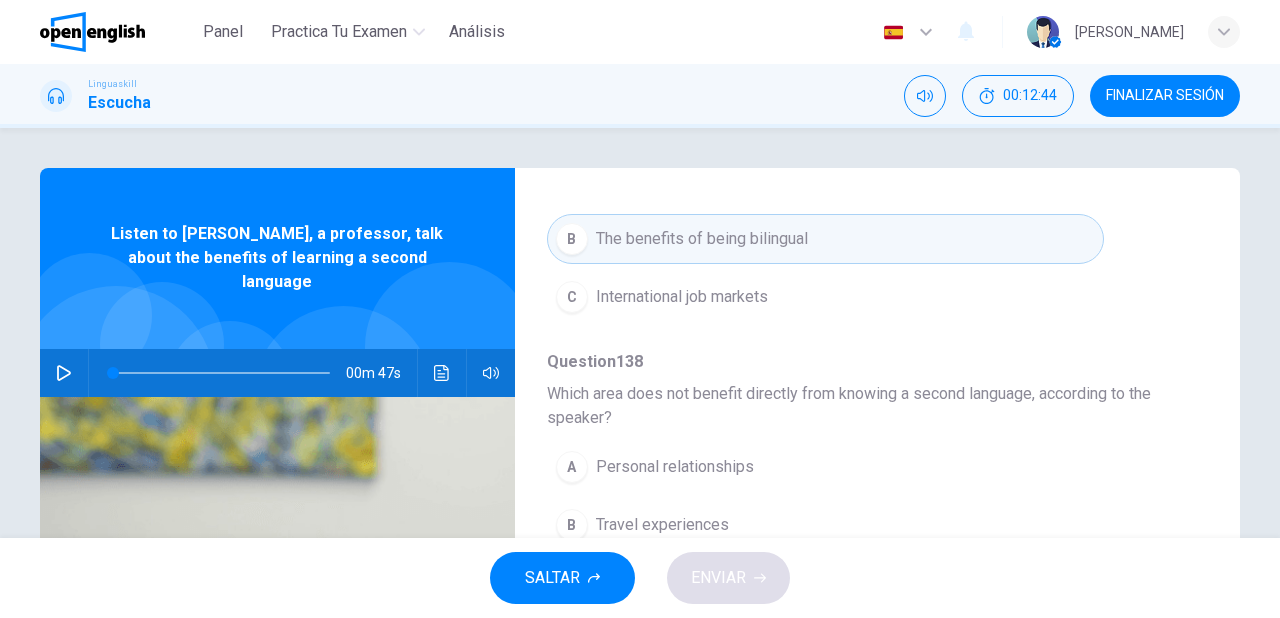 scroll, scrollTop: 400, scrollLeft: 0, axis: vertical 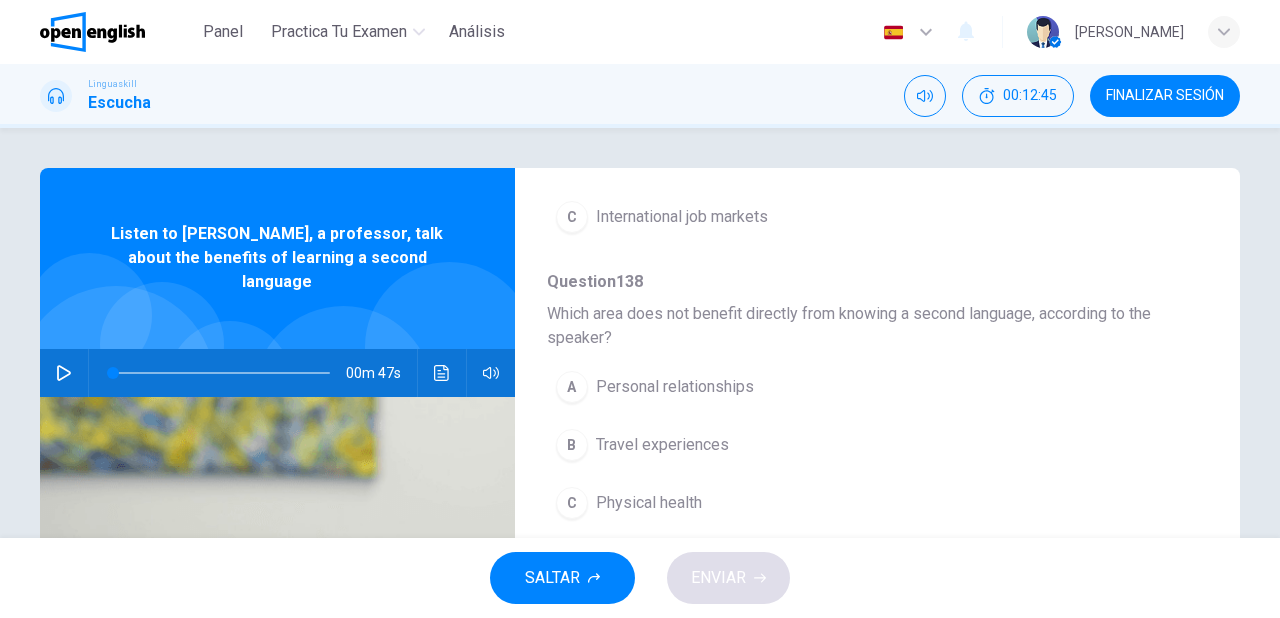 click on "Physical health" at bounding box center (649, 503) 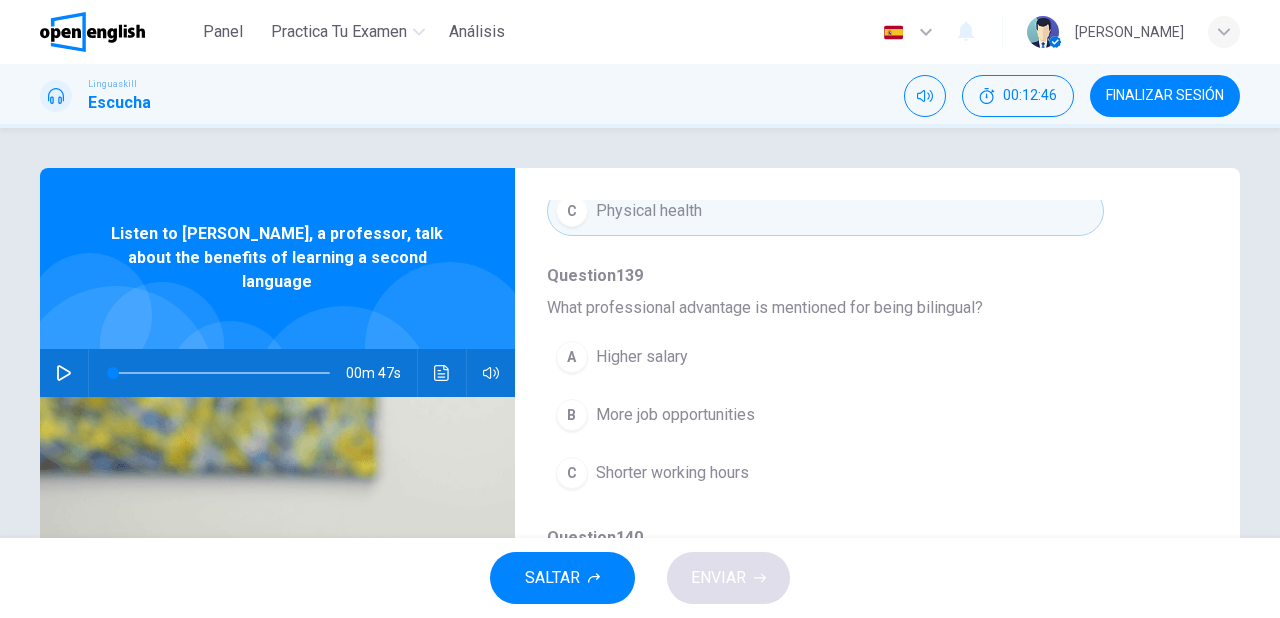 scroll, scrollTop: 720, scrollLeft: 0, axis: vertical 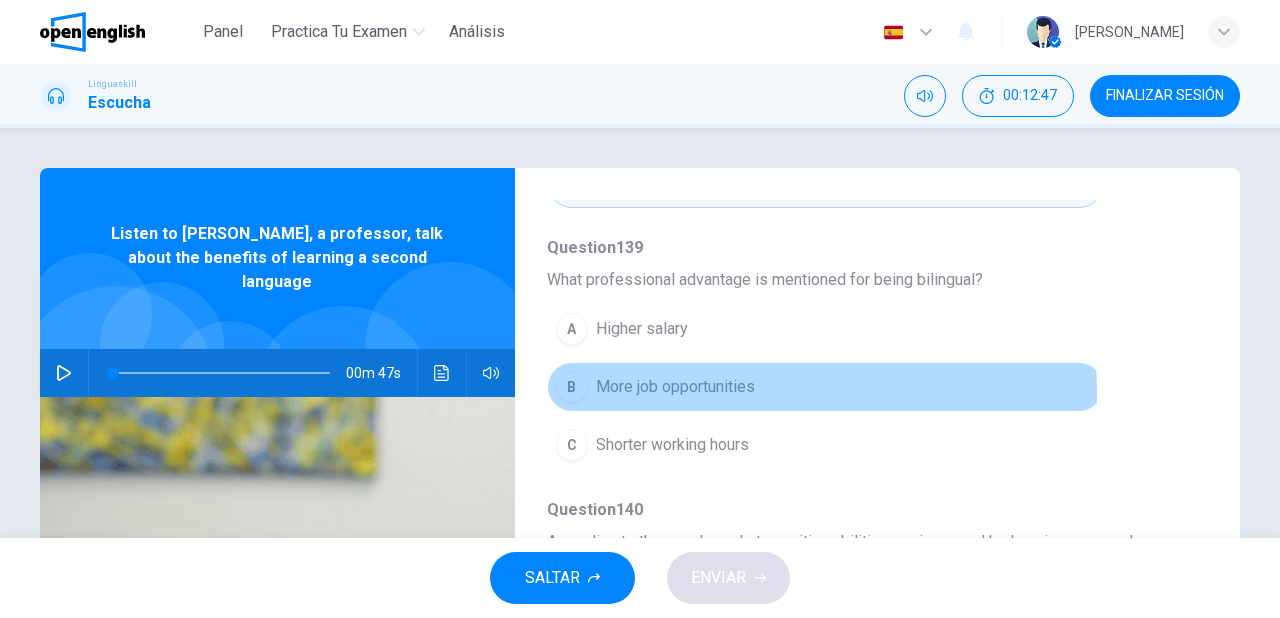 click on "More job opportunities" at bounding box center (675, 387) 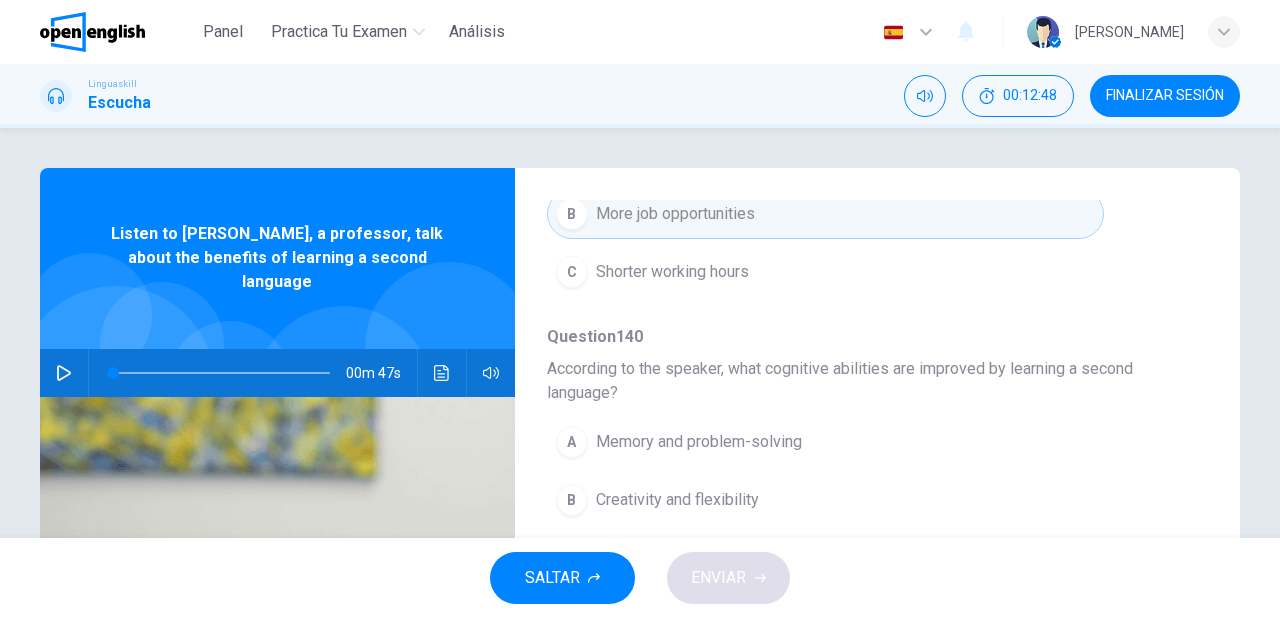 scroll, scrollTop: 904, scrollLeft: 0, axis: vertical 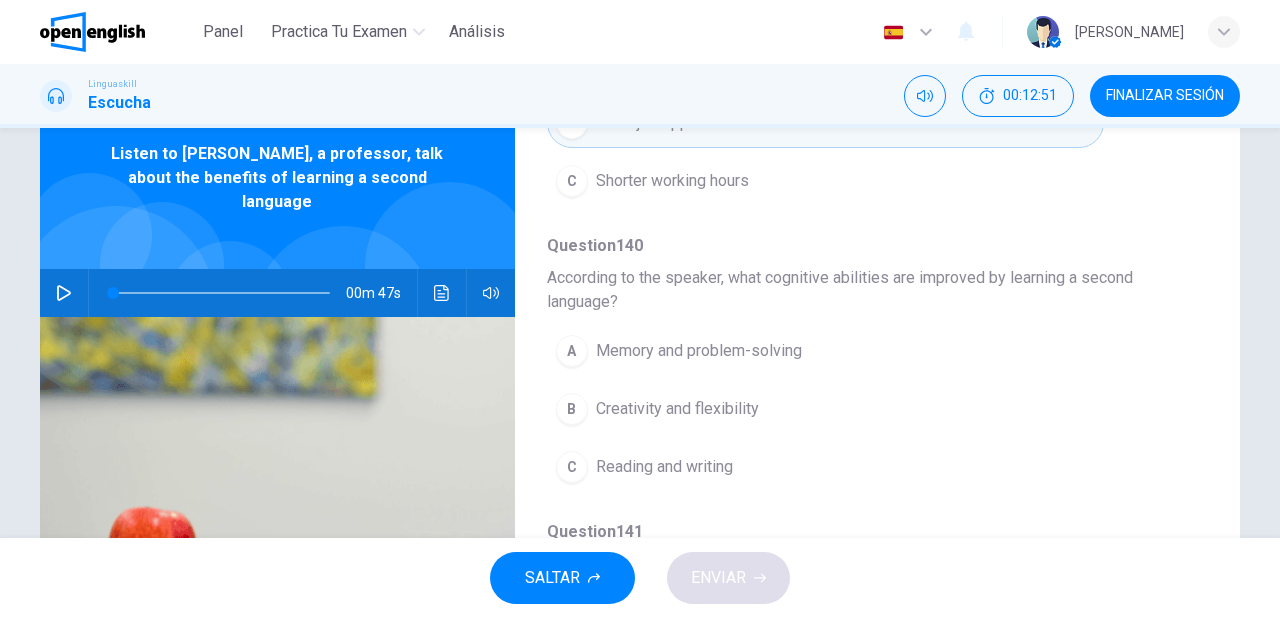 click on "Memory and problem-solving" at bounding box center [699, 351] 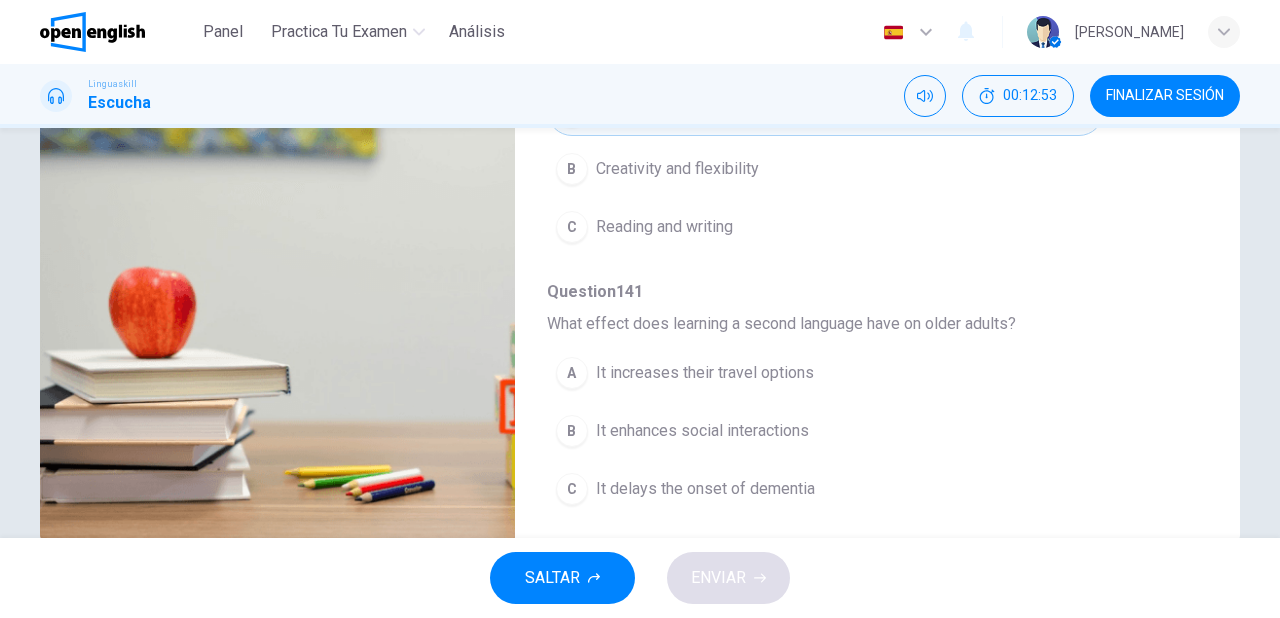 scroll, scrollTop: 364, scrollLeft: 0, axis: vertical 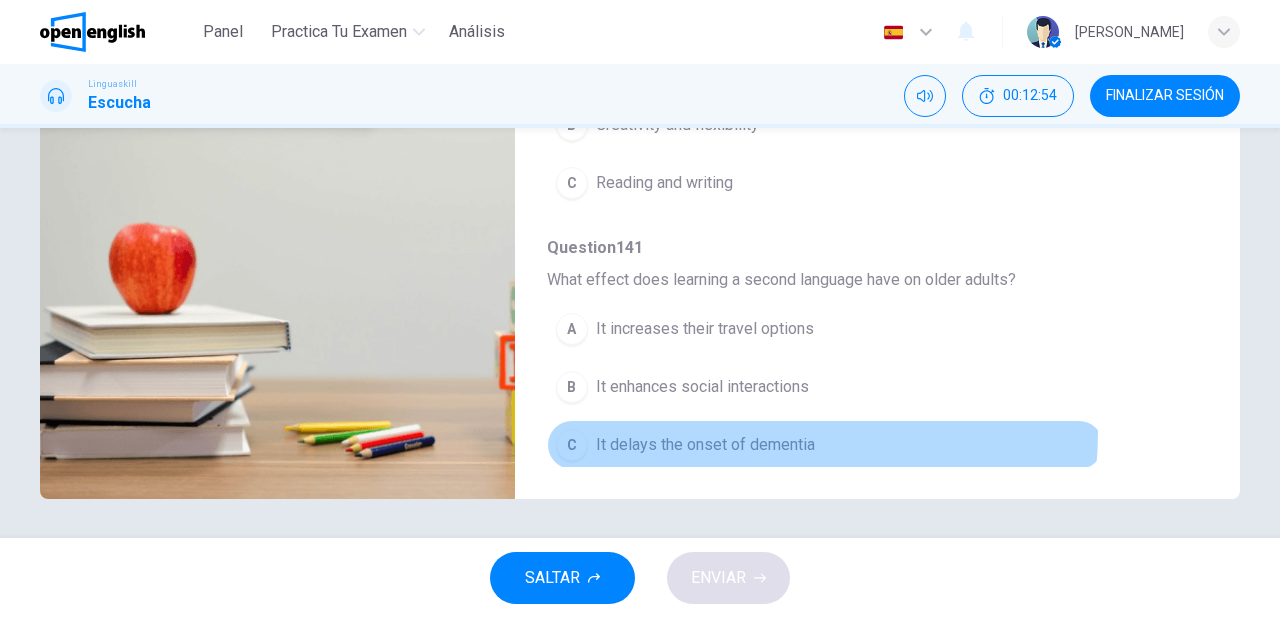 click on "C It delays the onset of dementia" at bounding box center [825, 445] 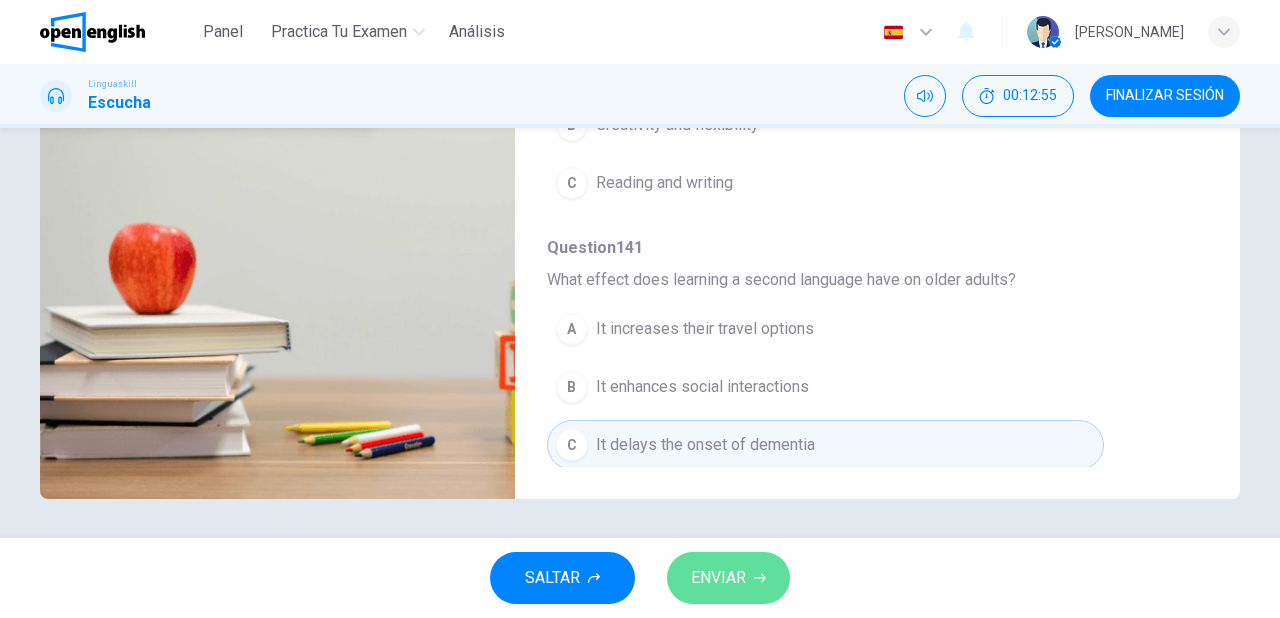 click on "ENVIAR" at bounding box center (718, 578) 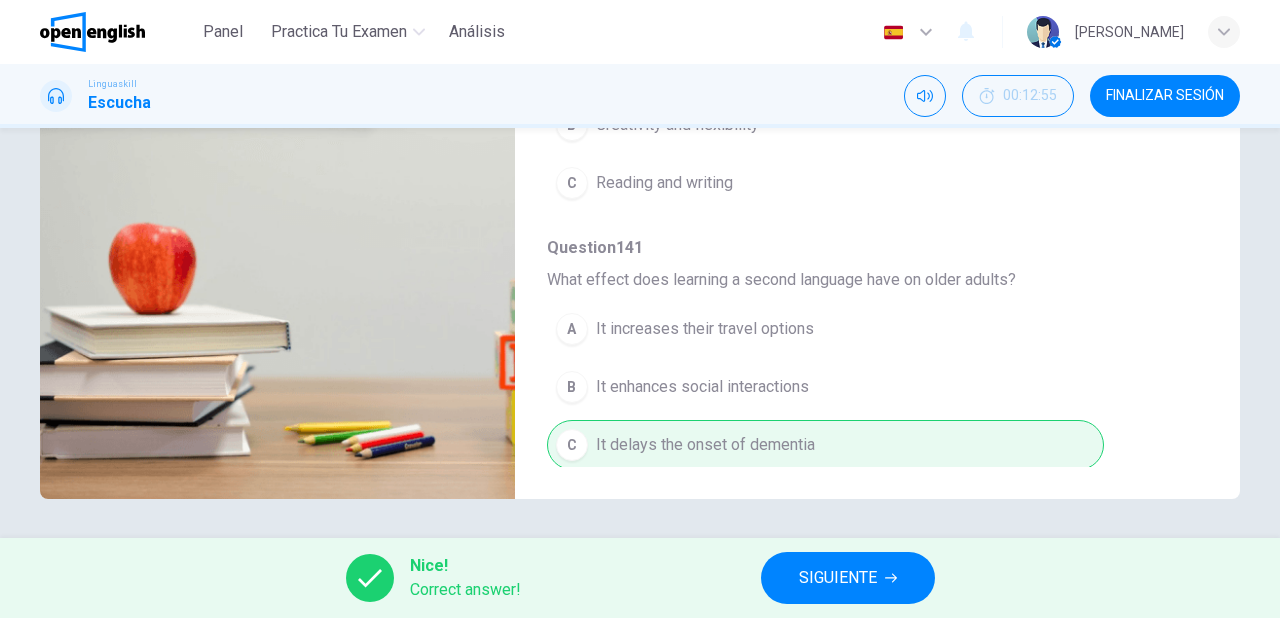 click on "SIGUIENTE" at bounding box center [838, 578] 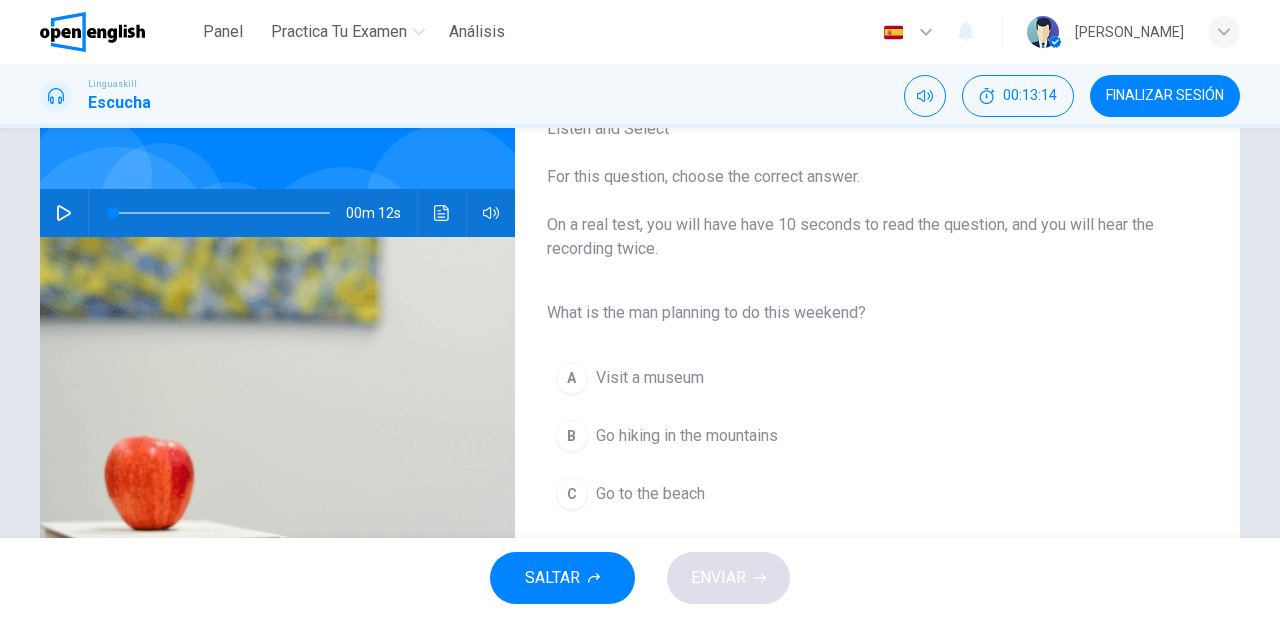 scroll, scrollTop: 160, scrollLeft: 0, axis: vertical 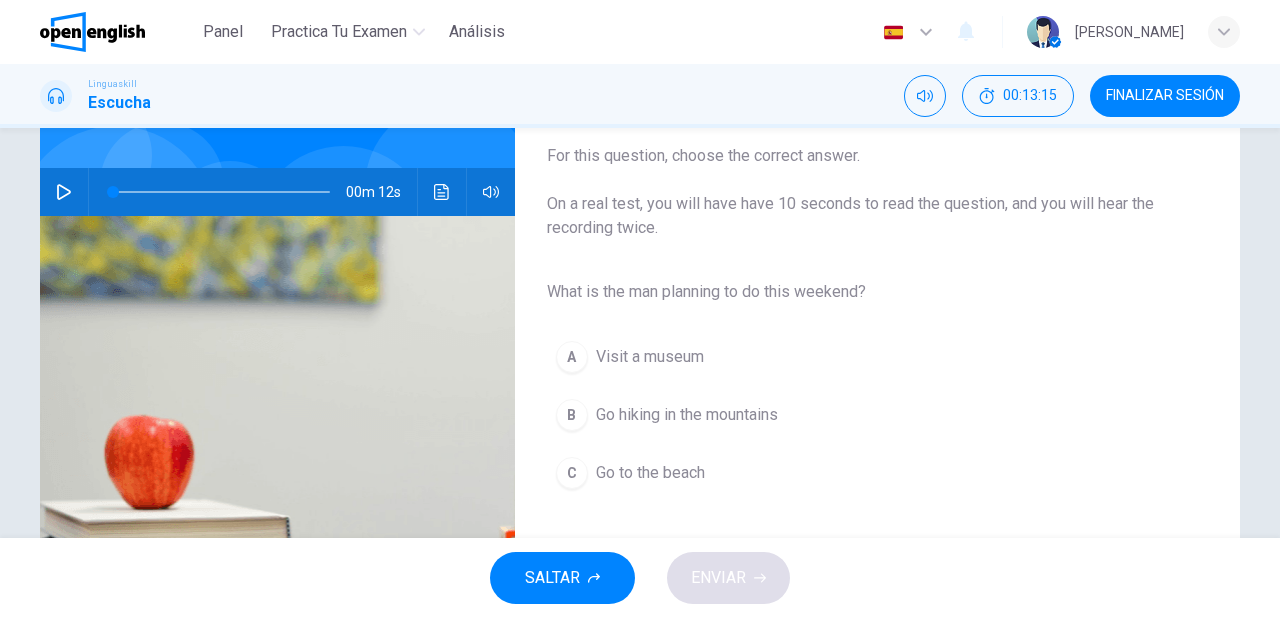 click on "B Go hiking in the mountains" at bounding box center [861, 415] 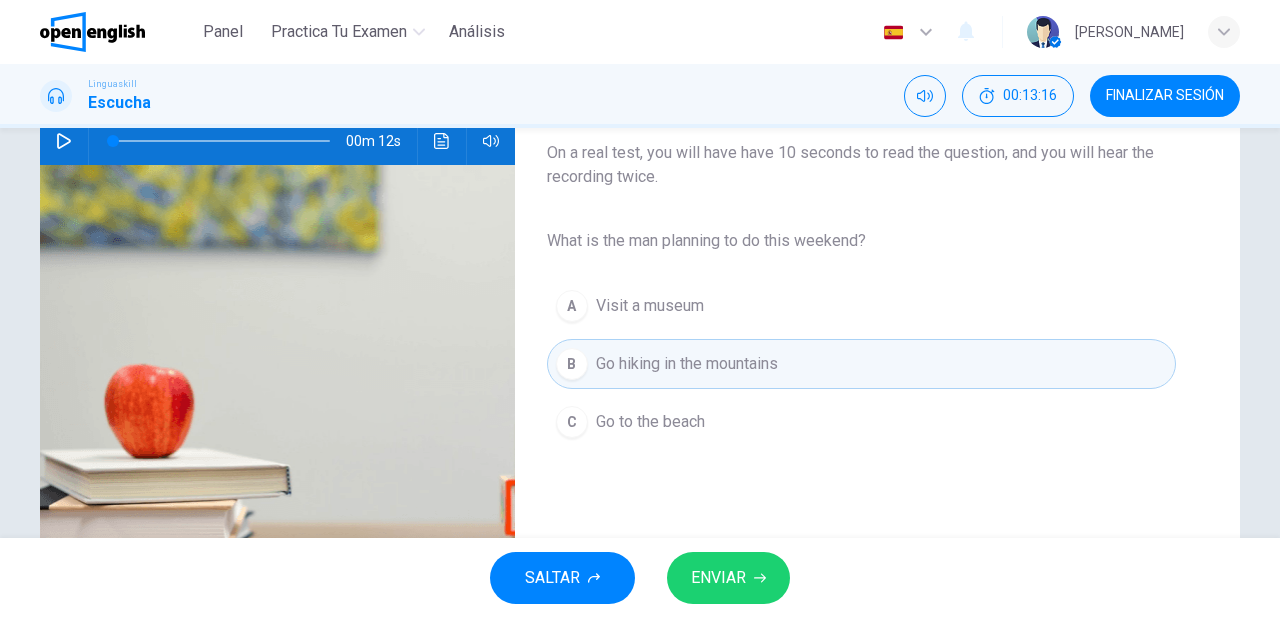 scroll, scrollTop: 364, scrollLeft: 0, axis: vertical 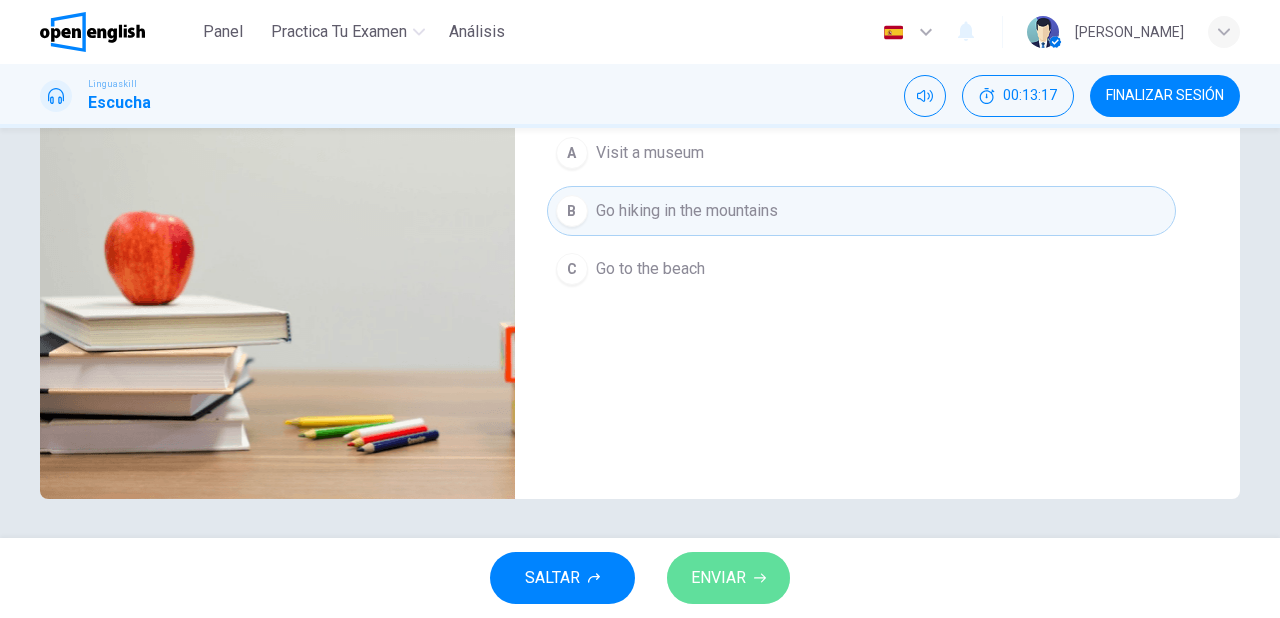 click on "ENVIAR" at bounding box center [718, 578] 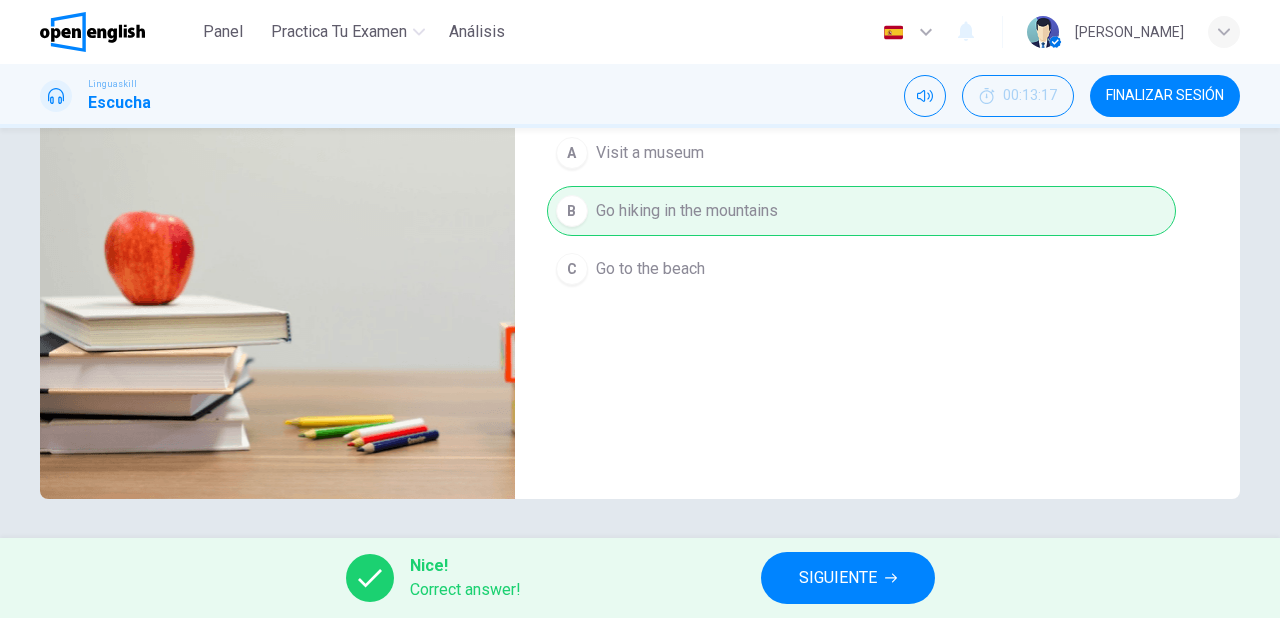 click on "SIGUIENTE" at bounding box center (838, 578) 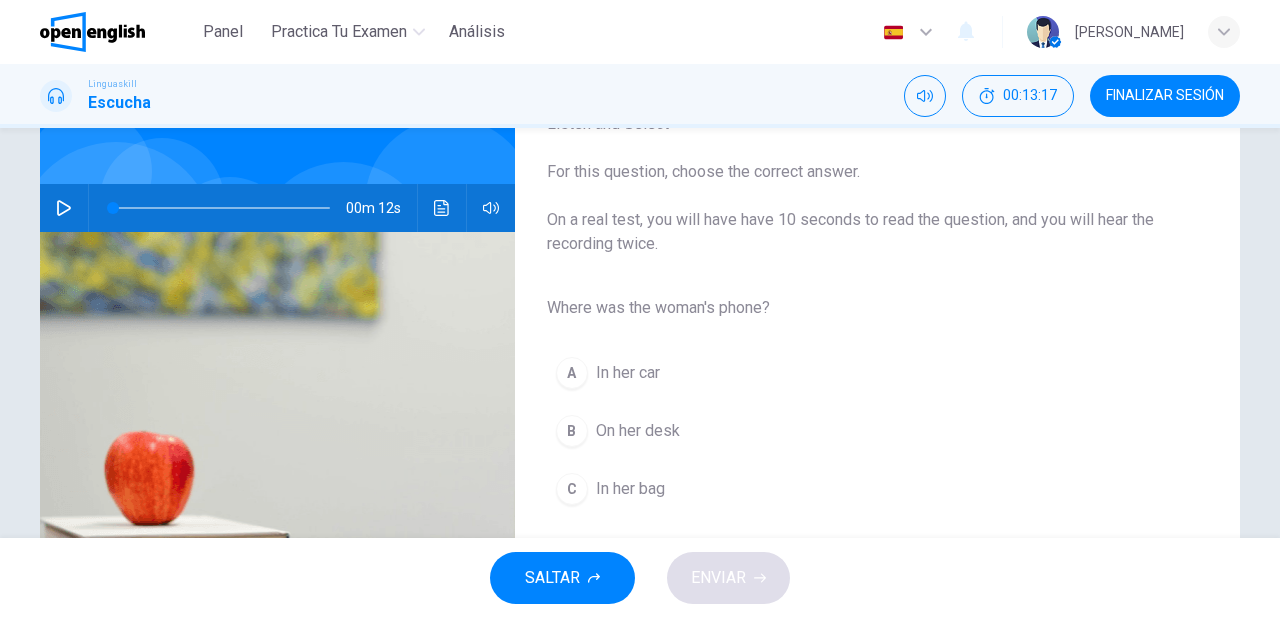 scroll, scrollTop: 160, scrollLeft: 0, axis: vertical 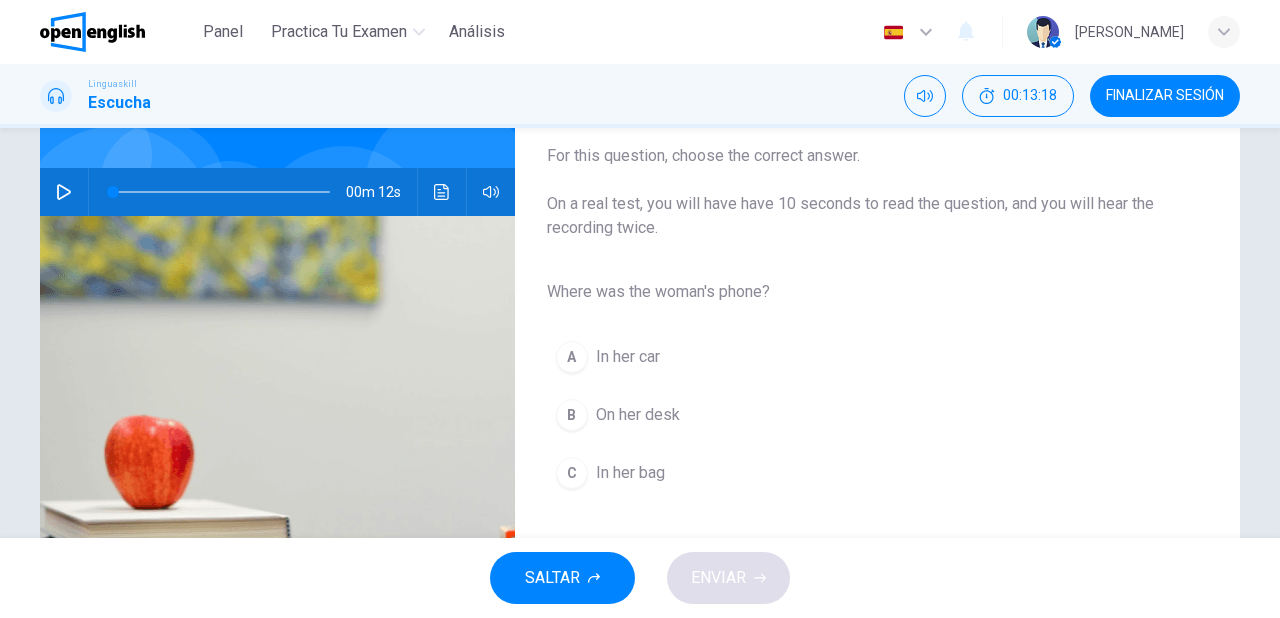 click on "C In her bag" at bounding box center (861, 473) 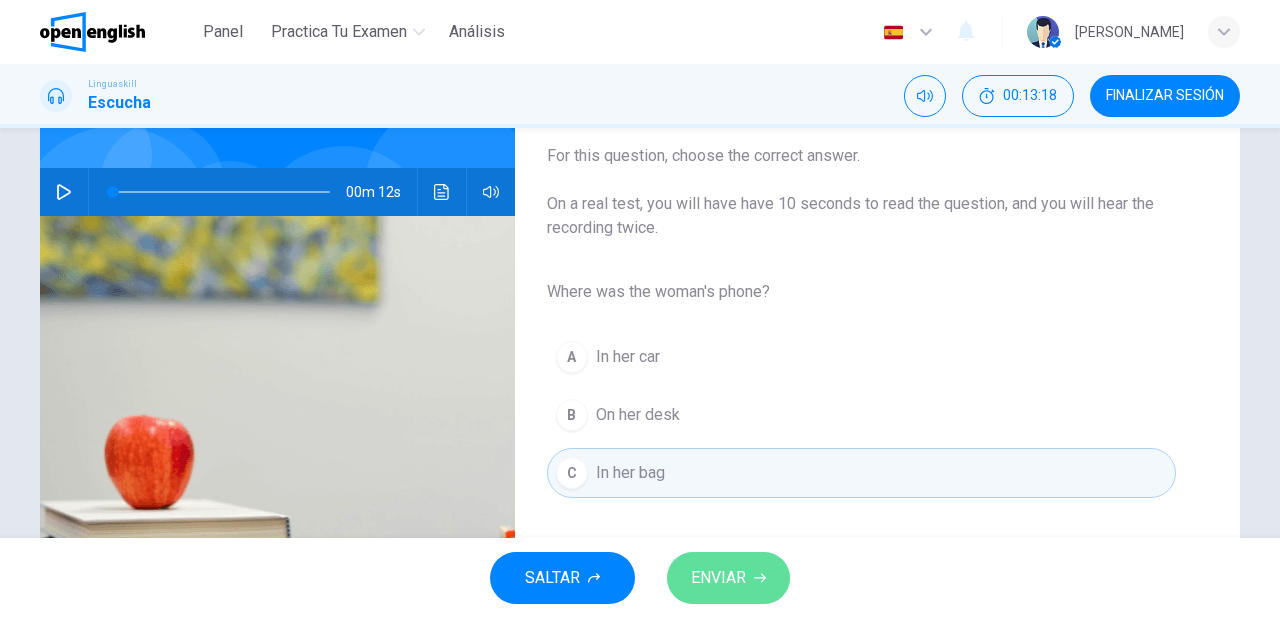 click on "ENVIAR" at bounding box center (718, 578) 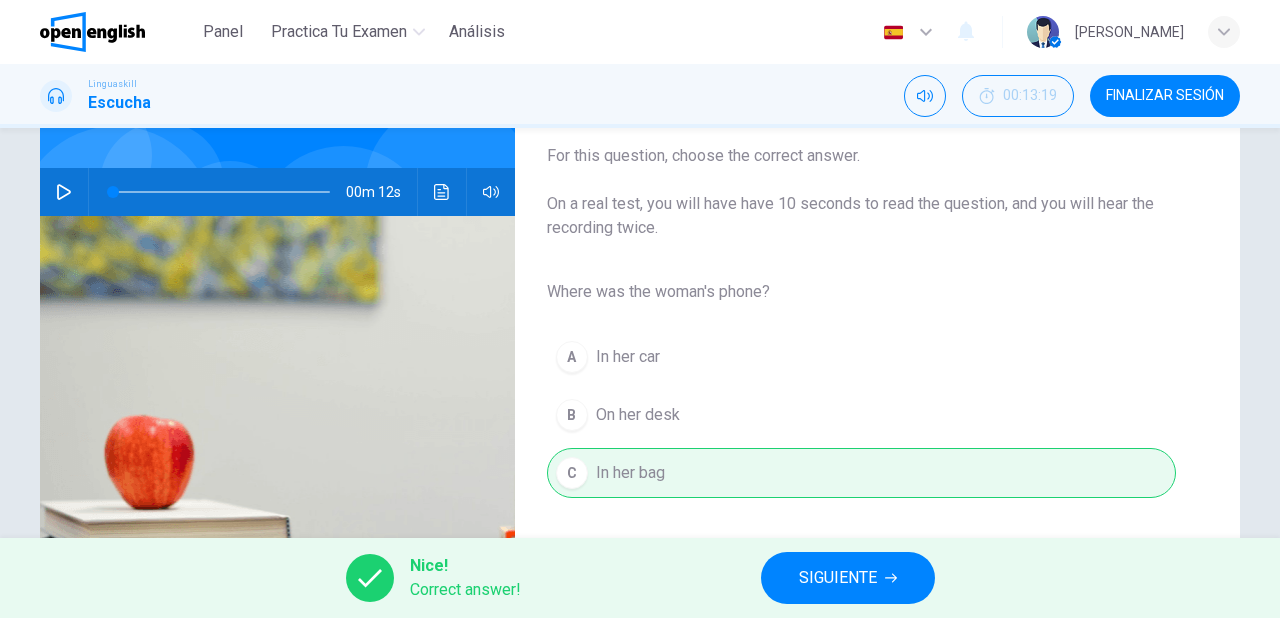 click on "SIGUIENTE" at bounding box center [838, 578] 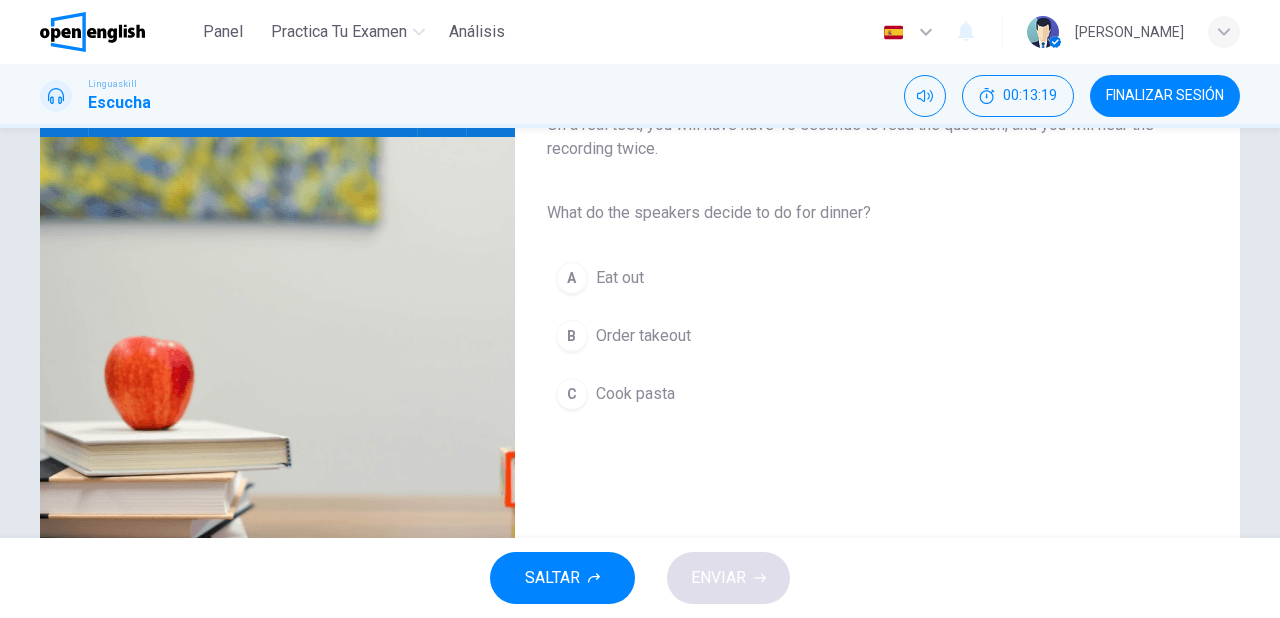 scroll, scrollTop: 240, scrollLeft: 0, axis: vertical 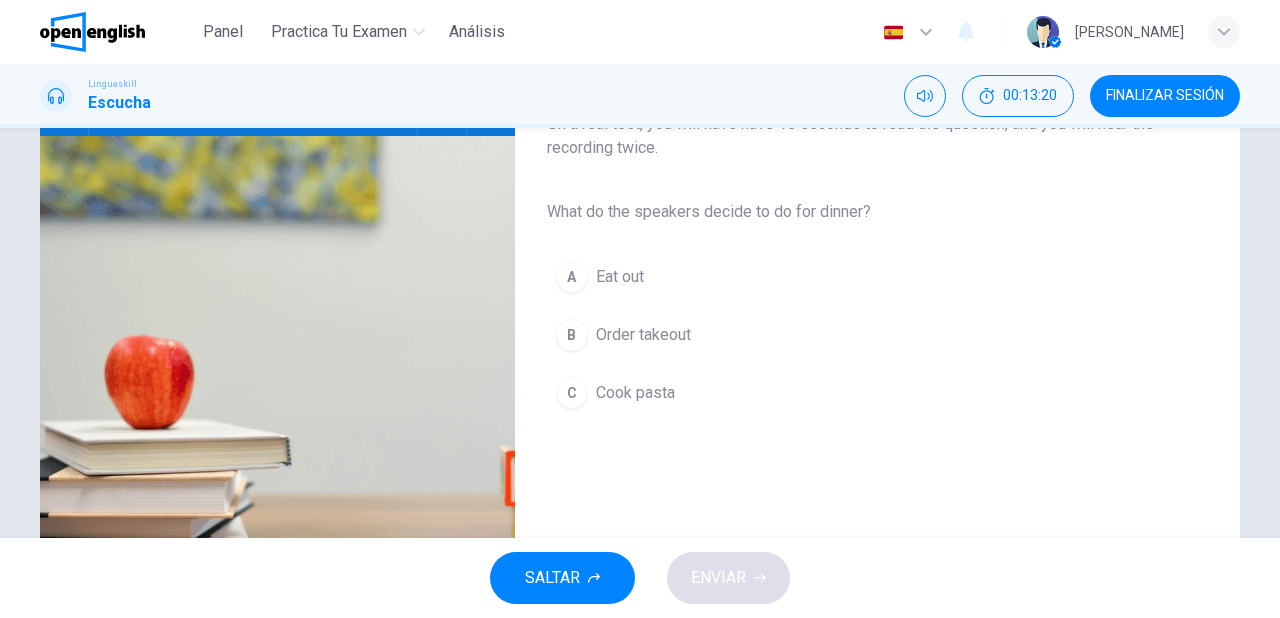 drag, startPoint x: 689, startPoint y: 394, endPoint x: 692, endPoint y: 443, distance: 49.09175 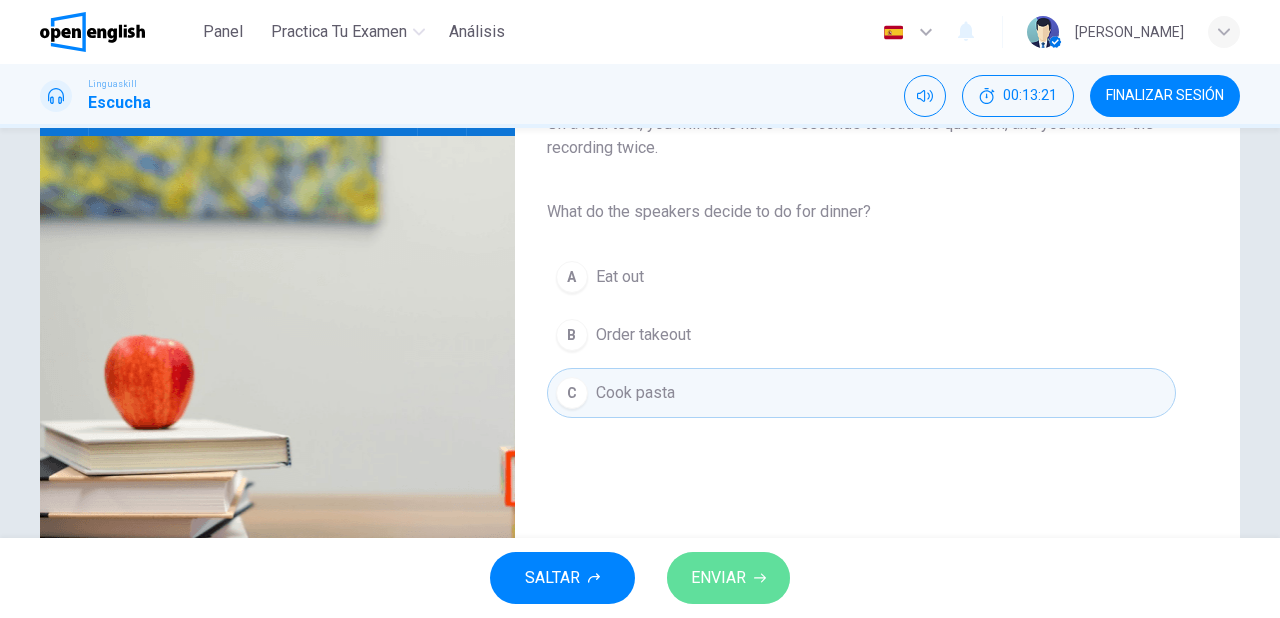 click on "ENVIAR" at bounding box center [718, 578] 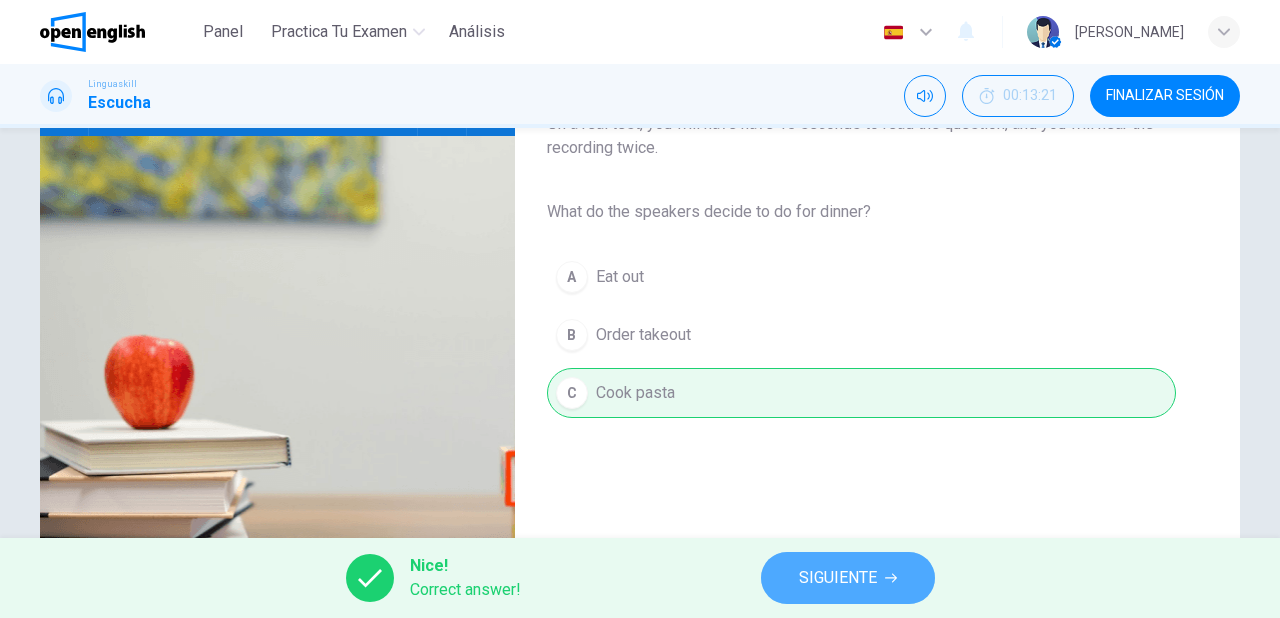 click on "SIGUIENTE" at bounding box center (838, 578) 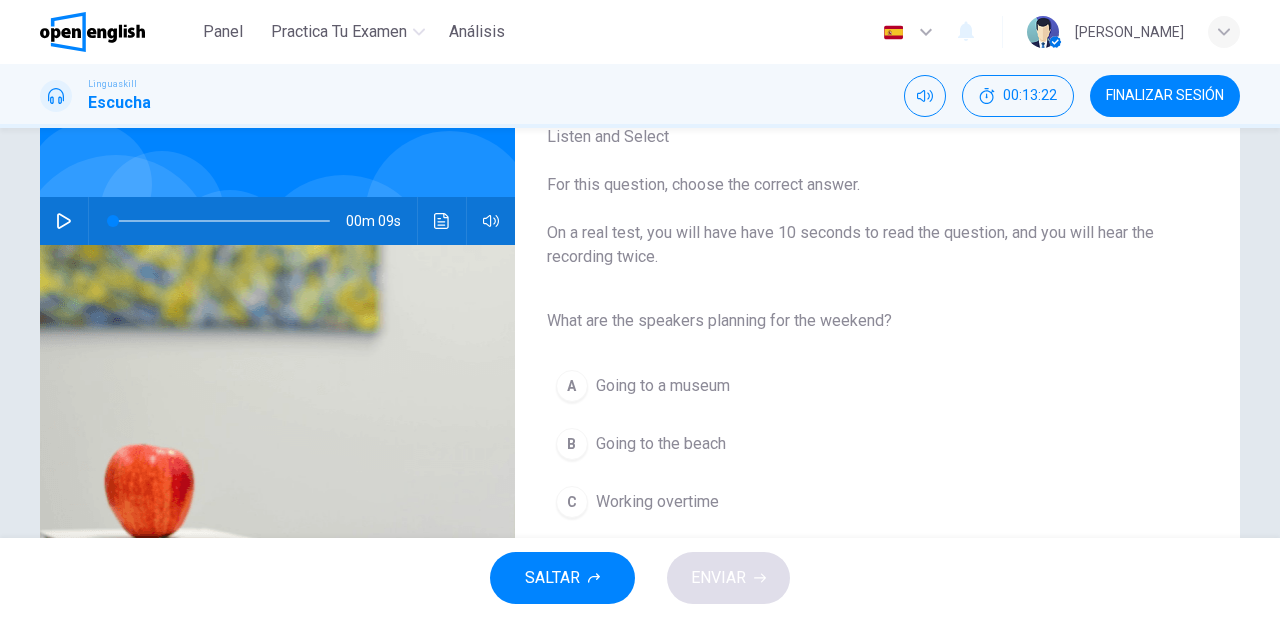 scroll, scrollTop: 160, scrollLeft: 0, axis: vertical 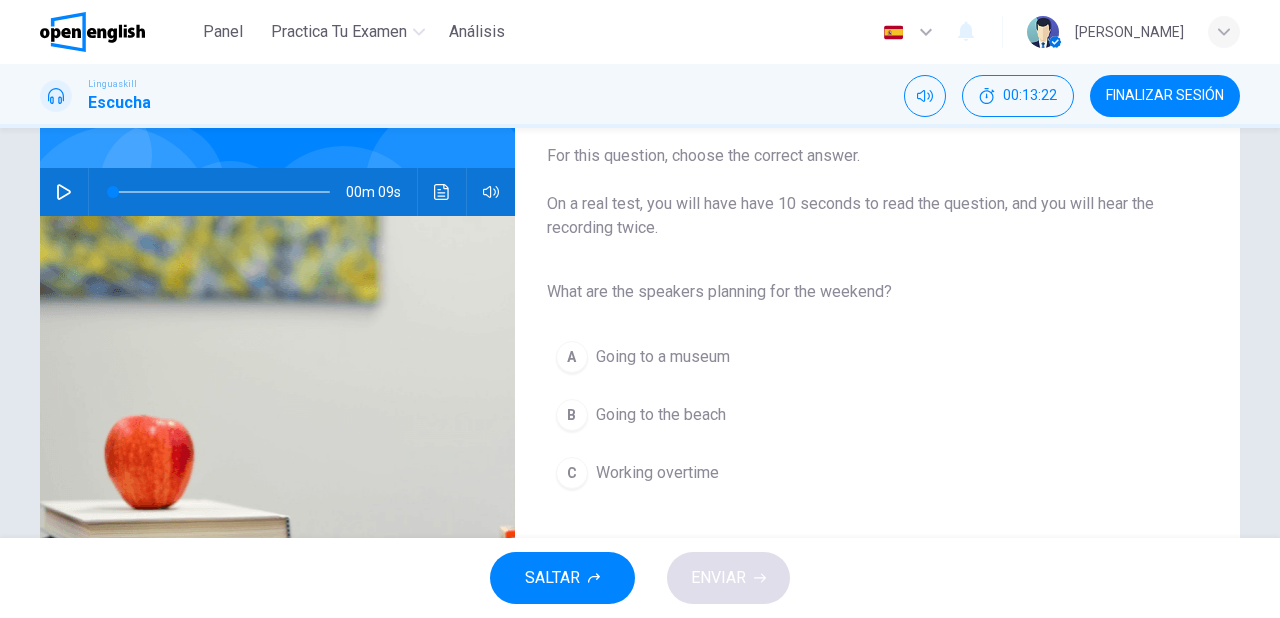 click on "B Going to the beach" at bounding box center [861, 415] 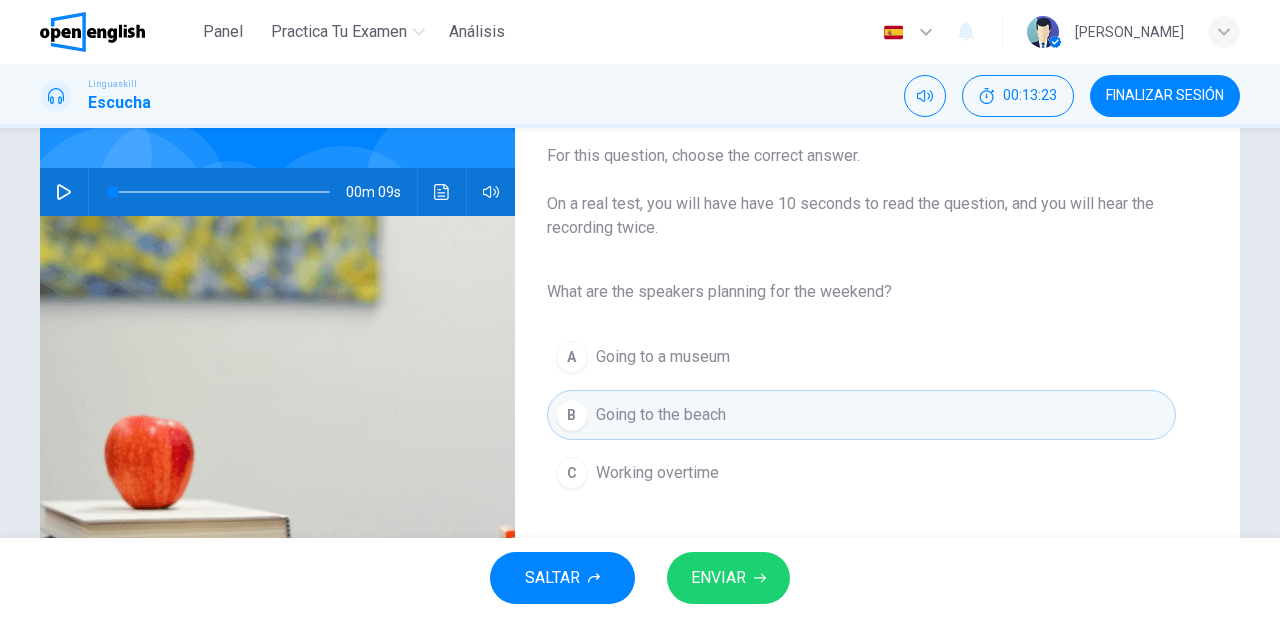 click on "ENVIAR" at bounding box center (718, 578) 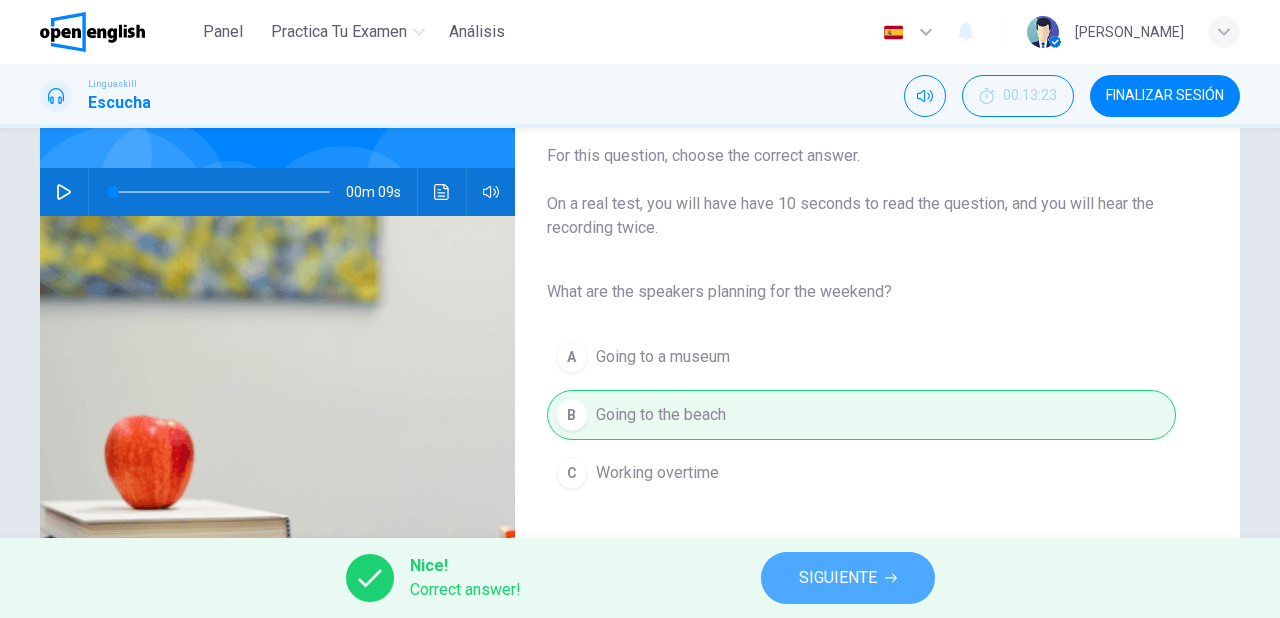 click on "SIGUIENTE" at bounding box center (838, 578) 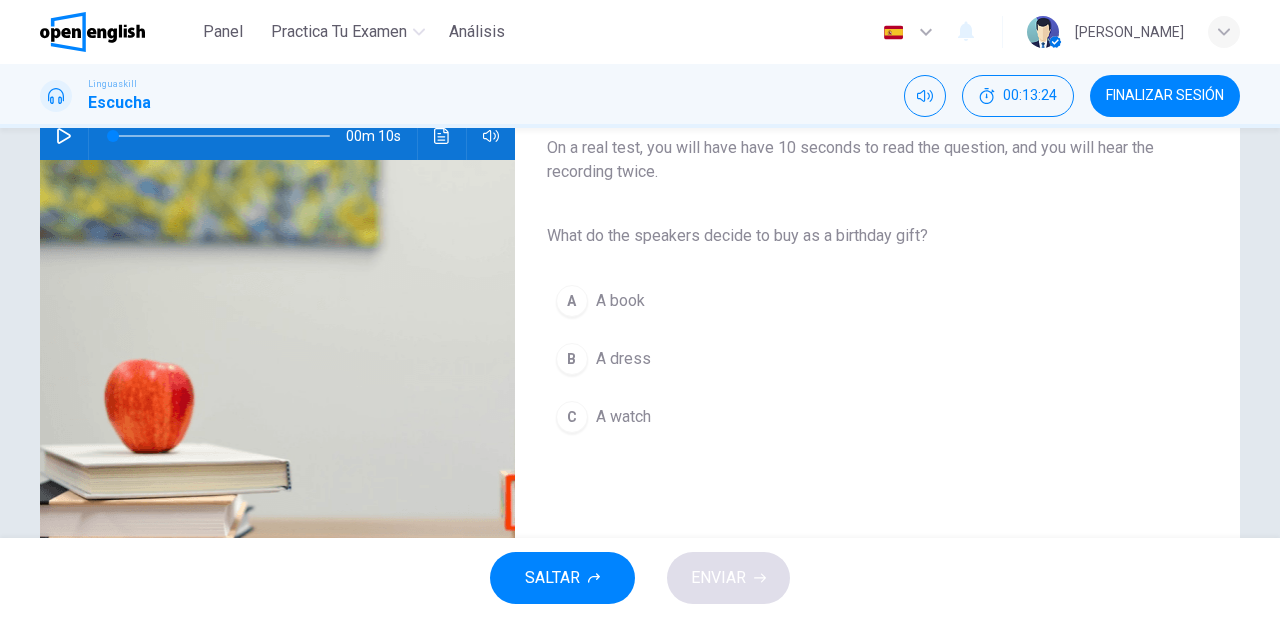 scroll, scrollTop: 240, scrollLeft: 0, axis: vertical 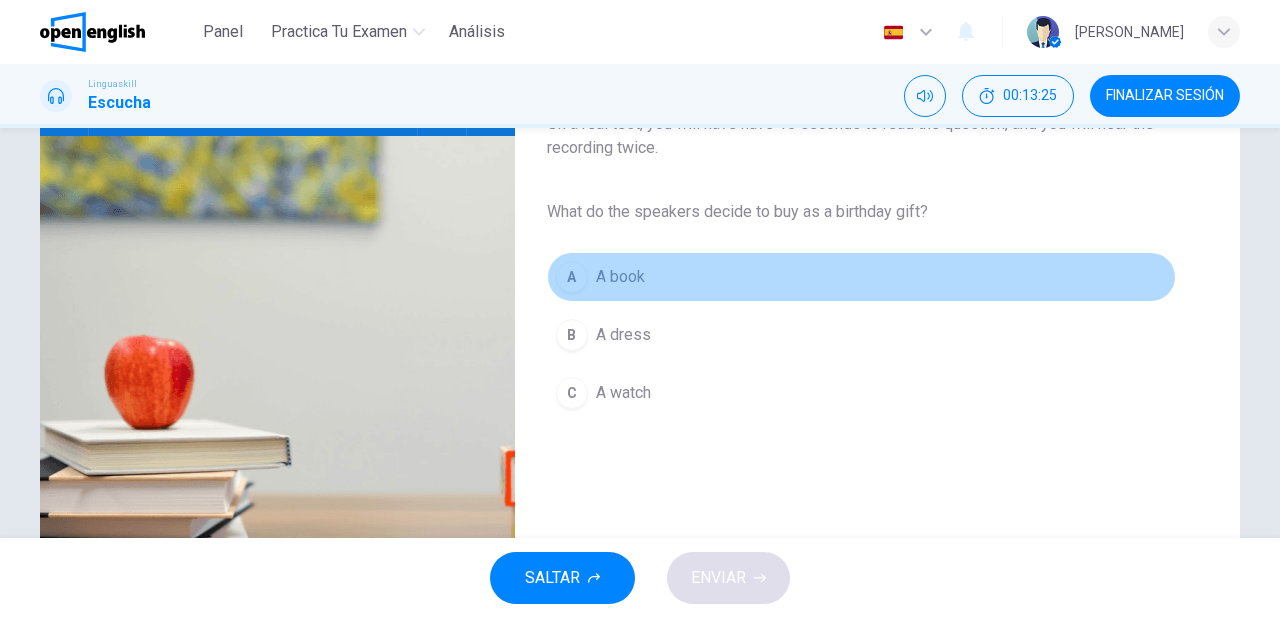 drag, startPoint x: 801, startPoint y: 285, endPoint x: 843, endPoint y: 384, distance: 107.54069 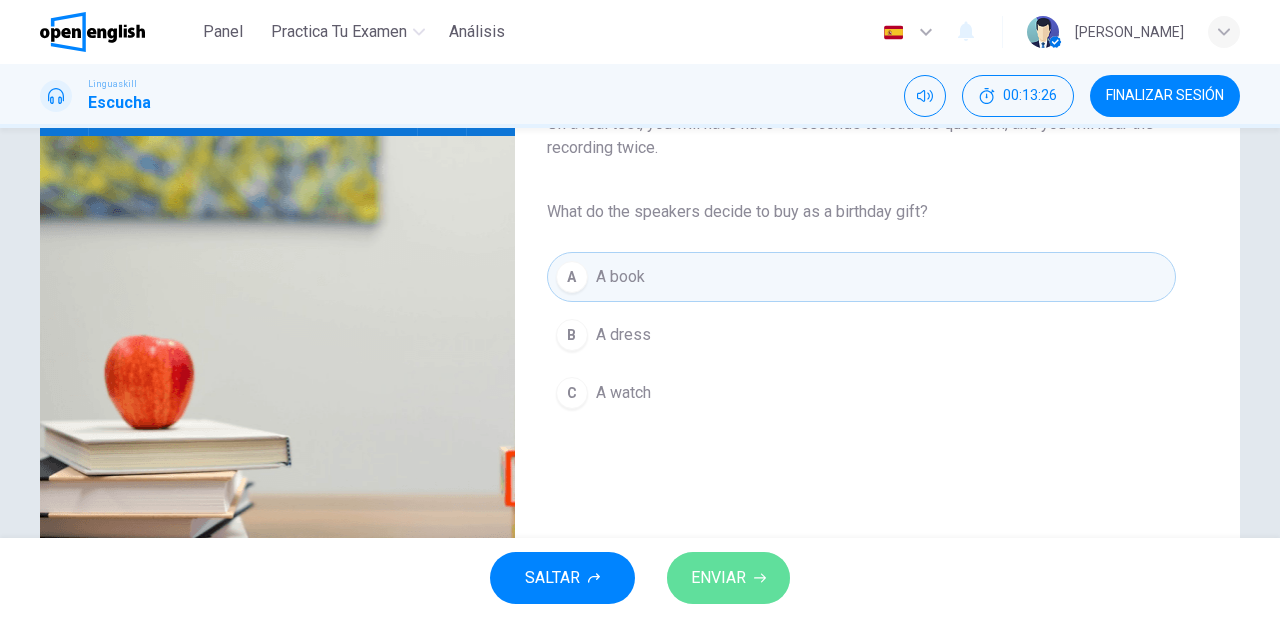 click on "ENVIAR" at bounding box center [728, 578] 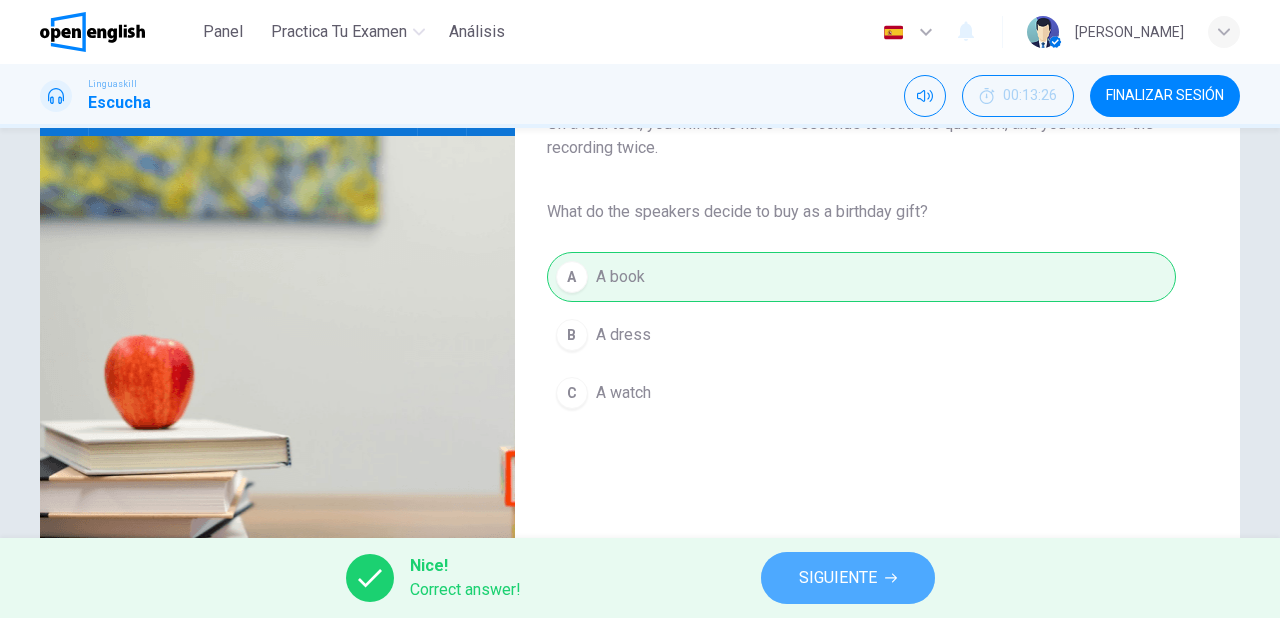 click on "SIGUIENTE" at bounding box center [838, 578] 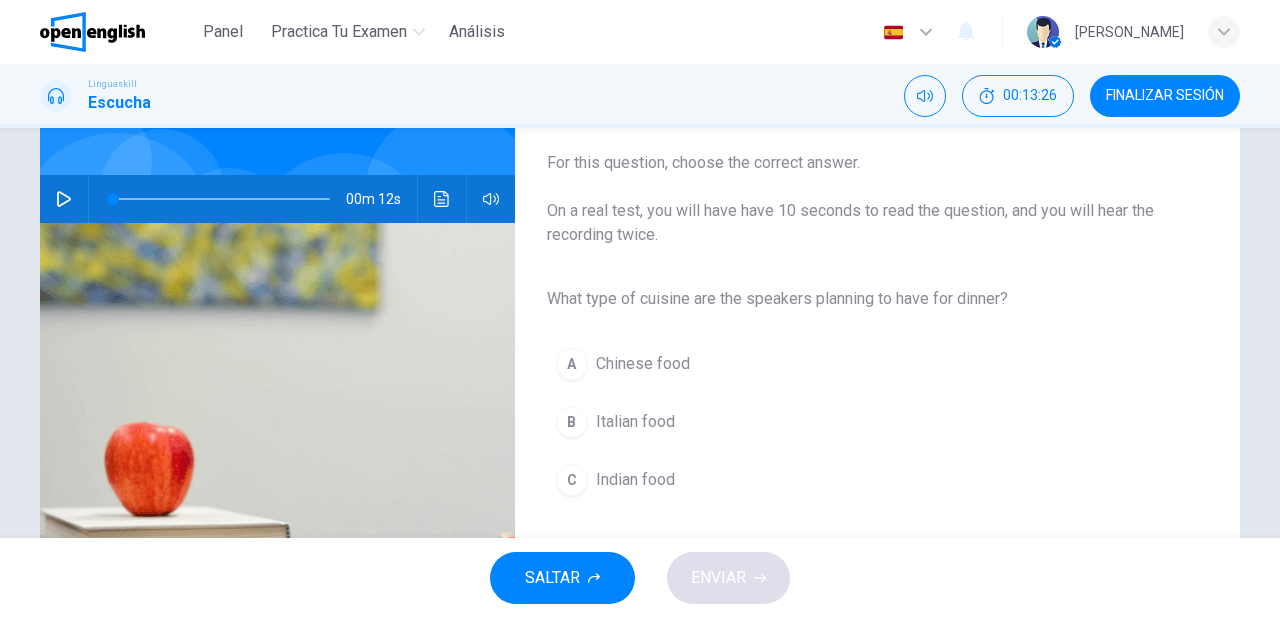 scroll, scrollTop: 160, scrollLeft: 0, axis: vertical 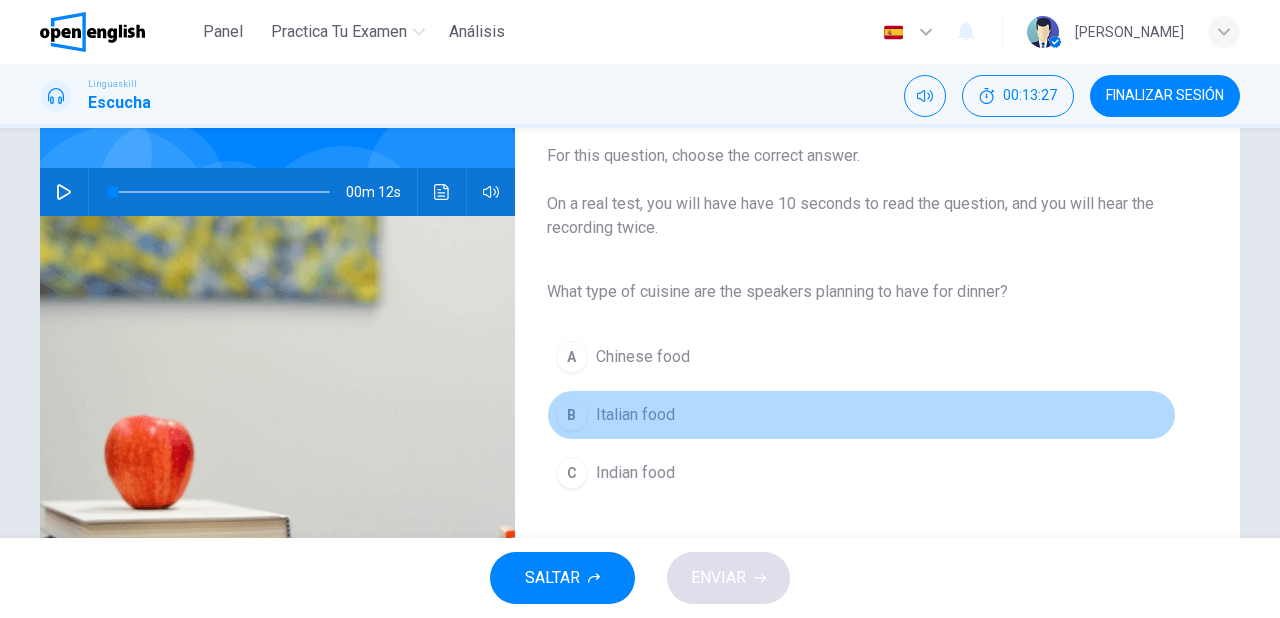 drag, startPoint x: 731, startPoint y: 426, endPoint x: 728, endPoint y: 484, distance: 58.077534 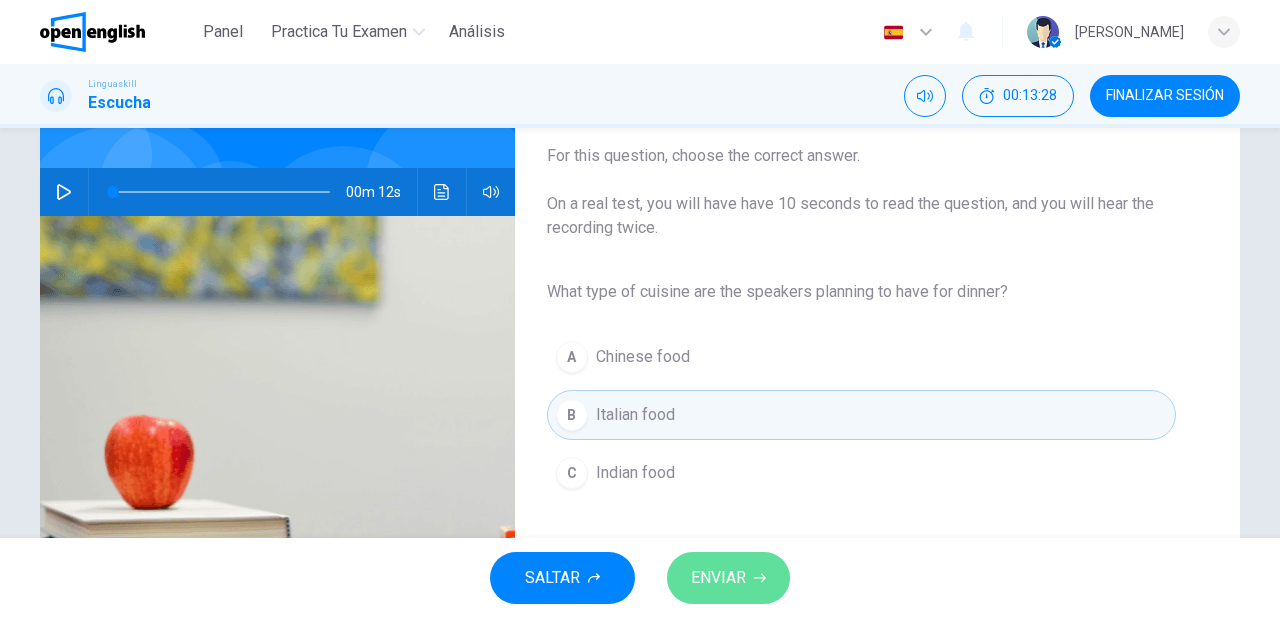 click on "ENVIAR" at bounding box center [718, 578] 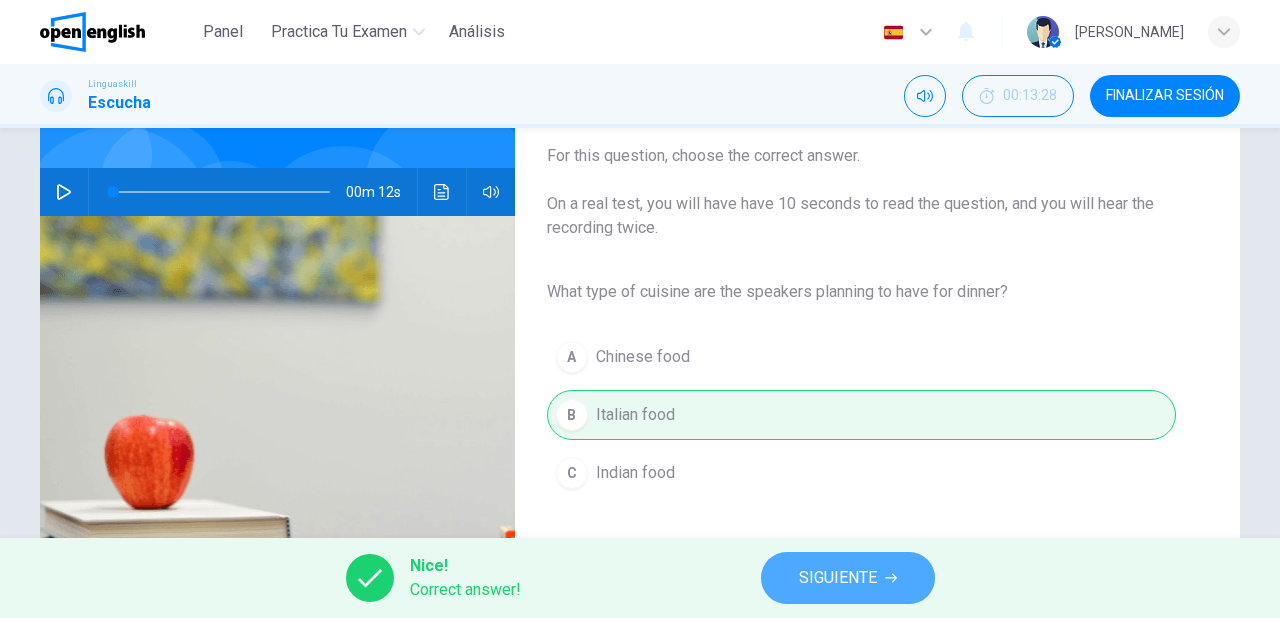 click on "SIGUIENTE" at bounding box center (838, 578) 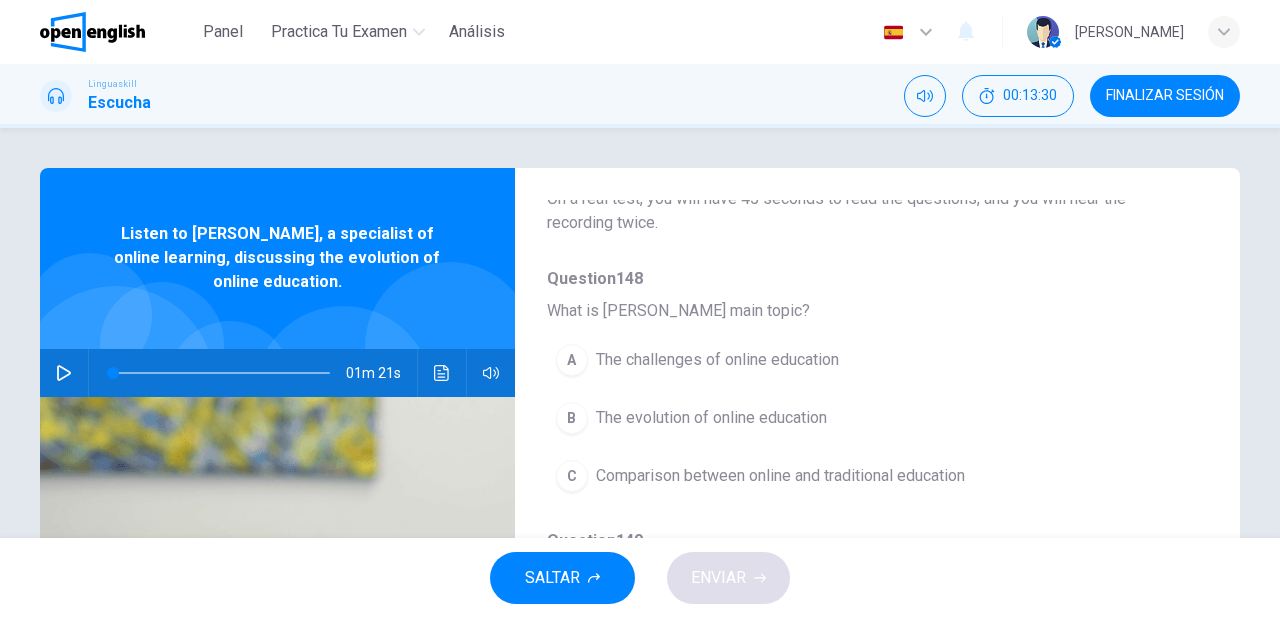 scroll, scrollTop: 160, scrollLeft: 0, axis: vertical 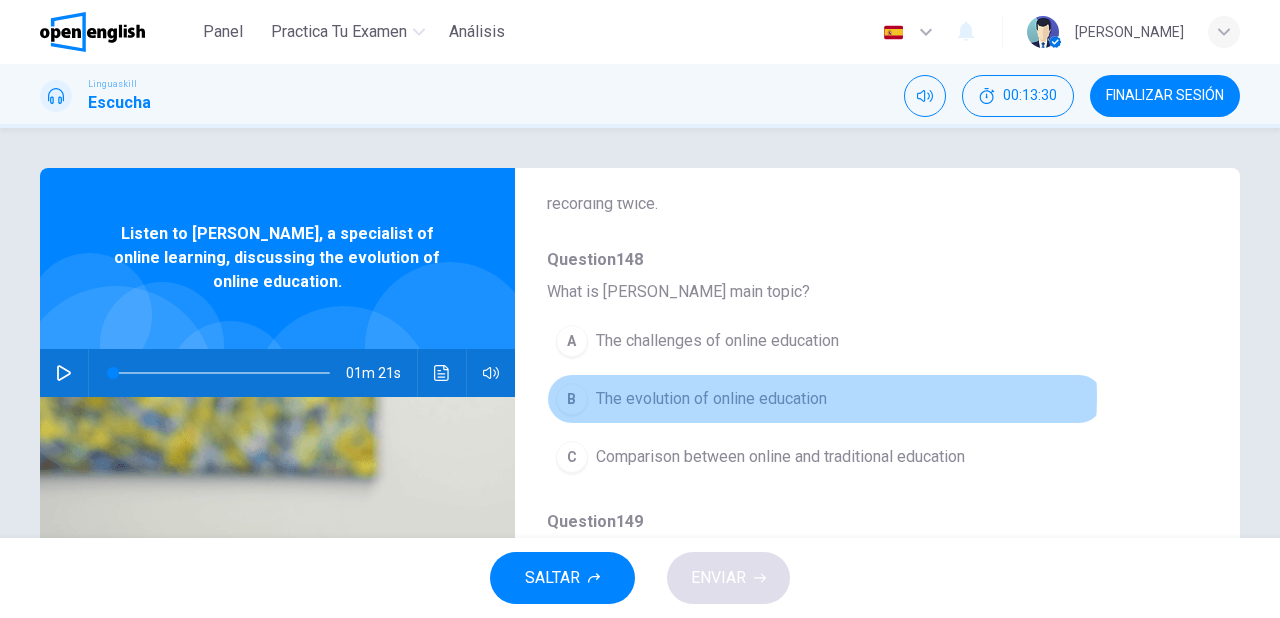drag, startPoint x: 768, startPoint y: 396, endPoint x: 773, endPoint y: 459, distance: 63.1981 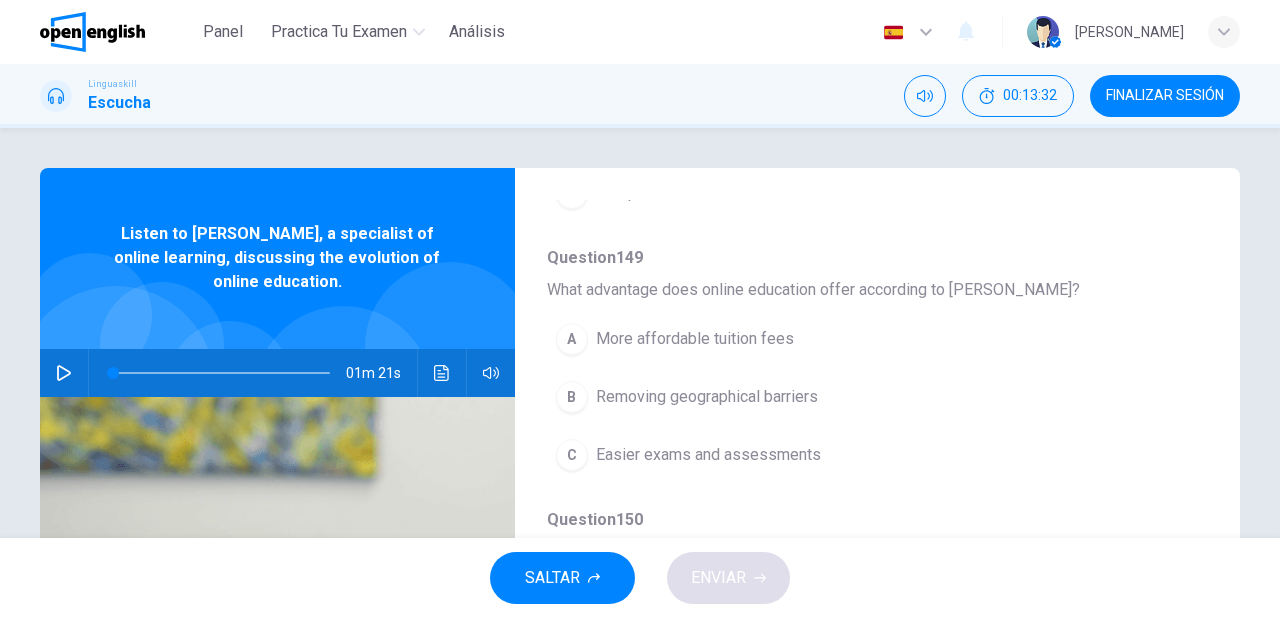 scroll, scrollTop: 480, scrollLeft: 0, axis: vertical 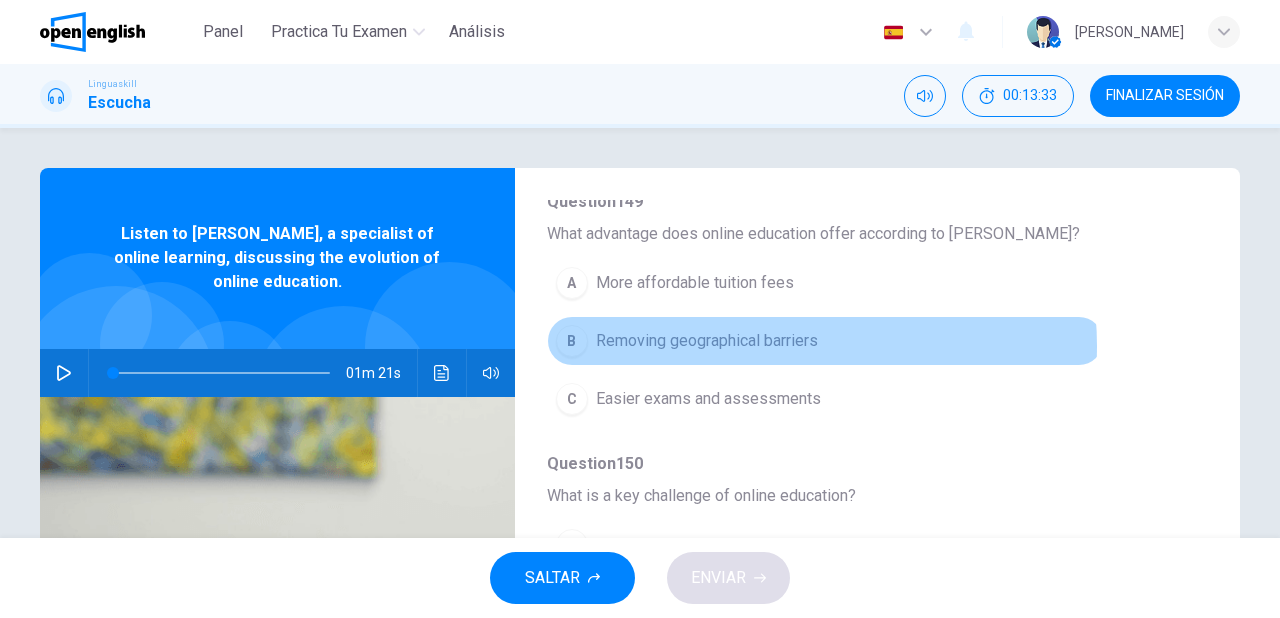 click on "Removing geographical barriers" at bounding box center (707, 341) 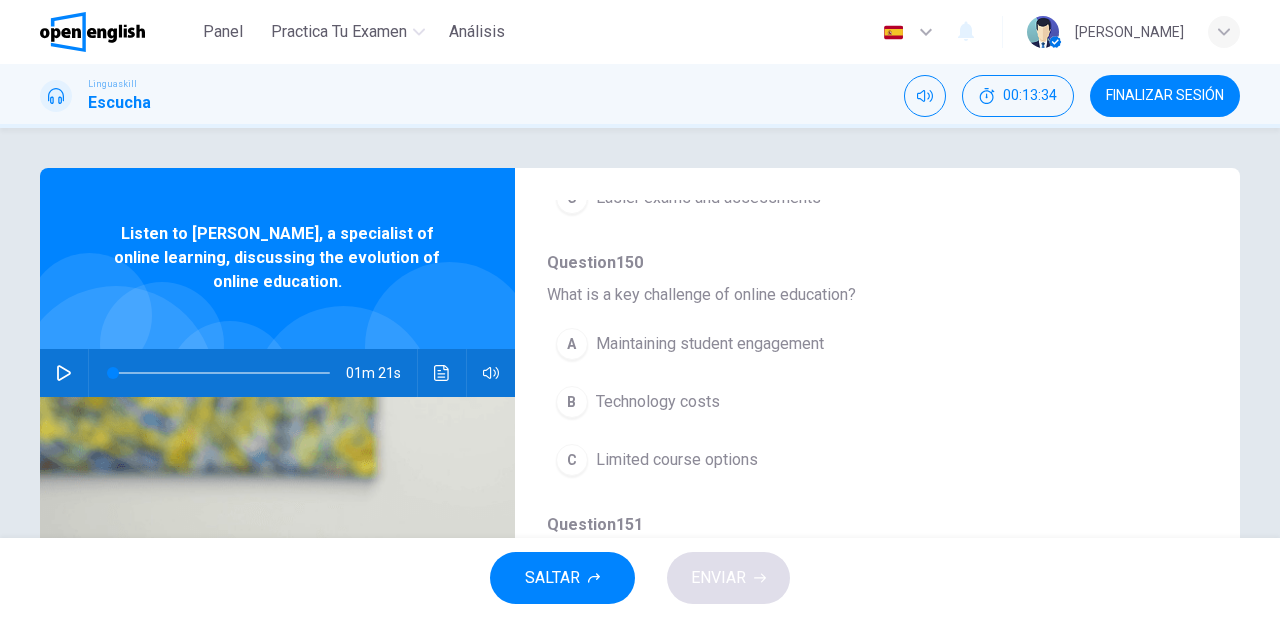 scroll, scrollTop: 720, scrollLeft: 0, axis: vertical 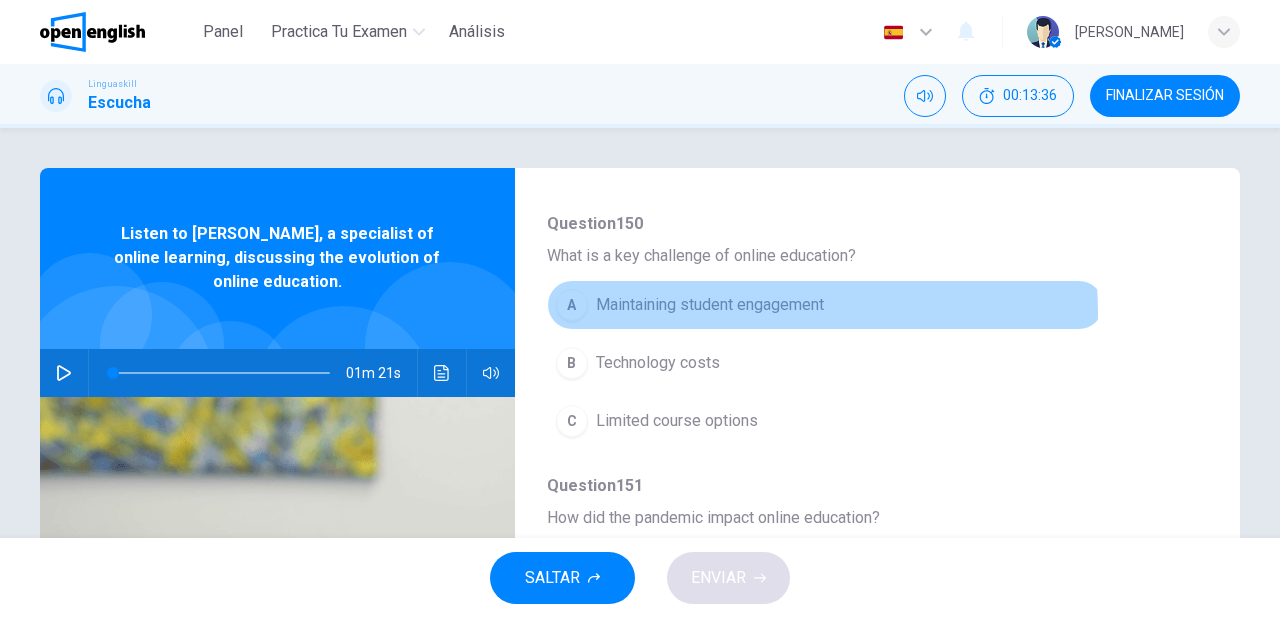 drag, startPoint x: 779, startPoint y: 309, endPoint x: 784, endPoint y: 364, distance: 55.226807 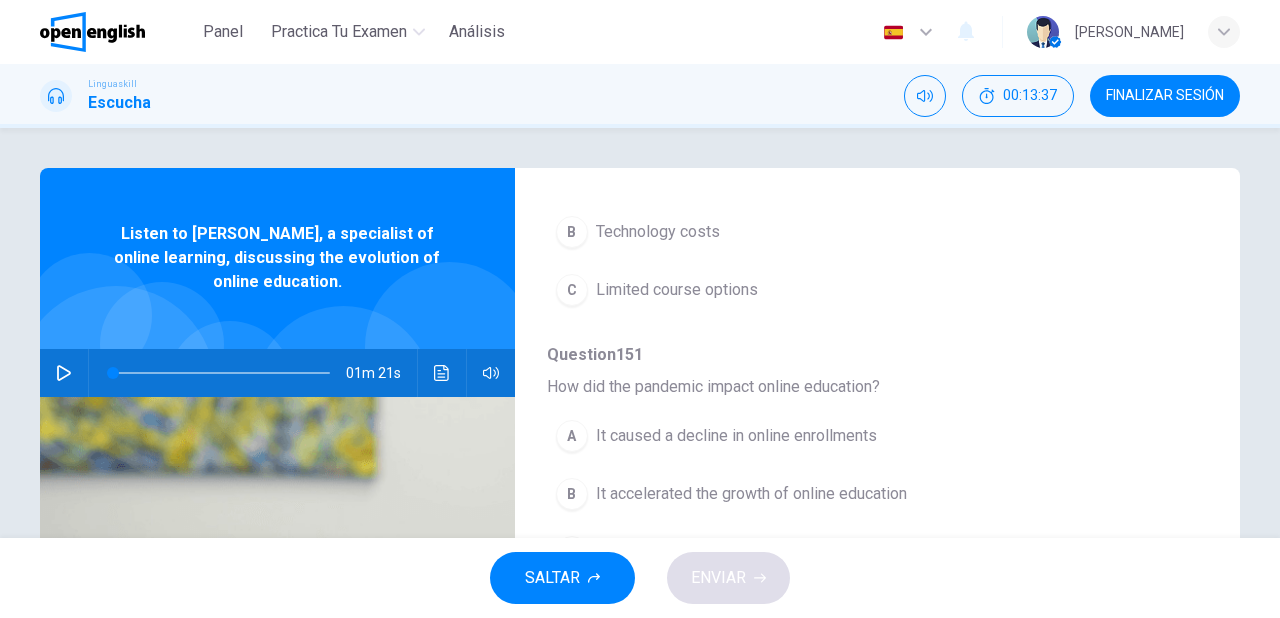 scroll, scrollTop: 856, scrollLeft: 0, axis: vertical 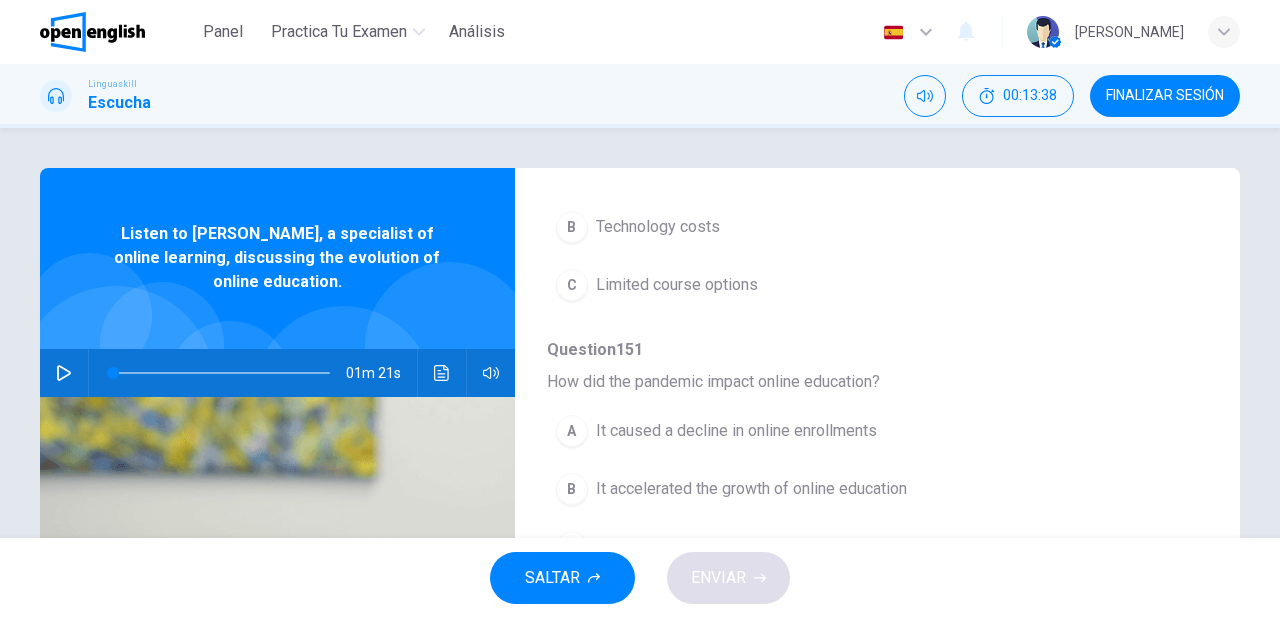 click on "B It accelerated the growth of online education" at bounding box center [825, 489] 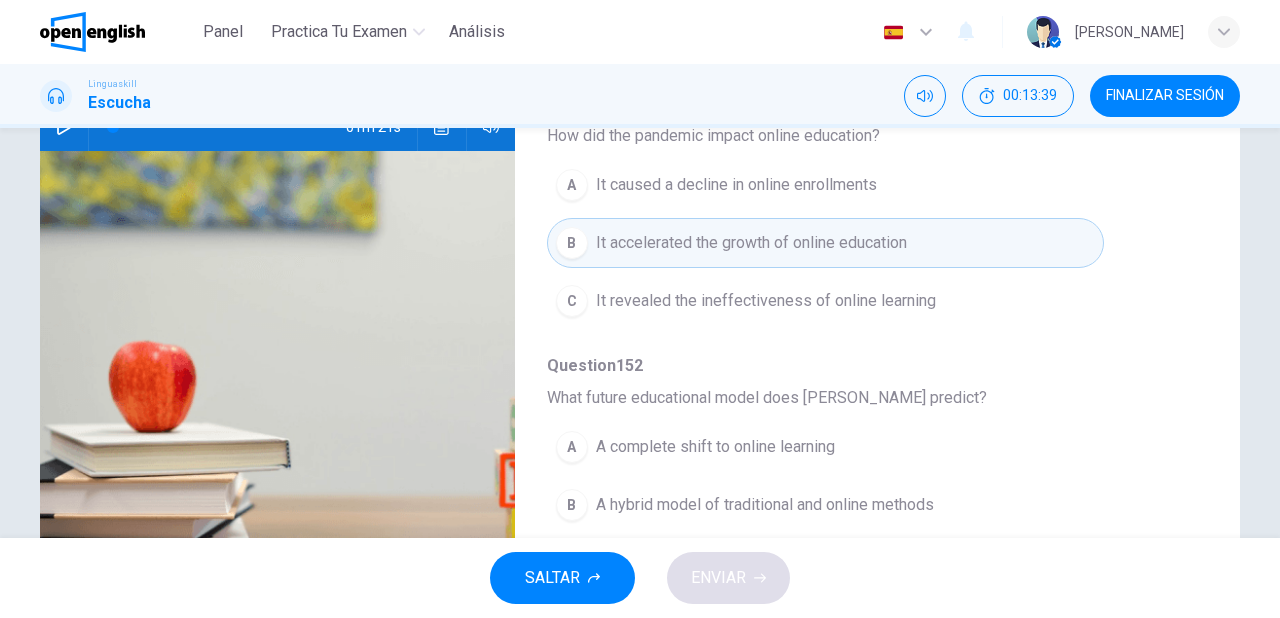 scroll, scrollTop: 320, scrollLeft: 0, axis: vertical 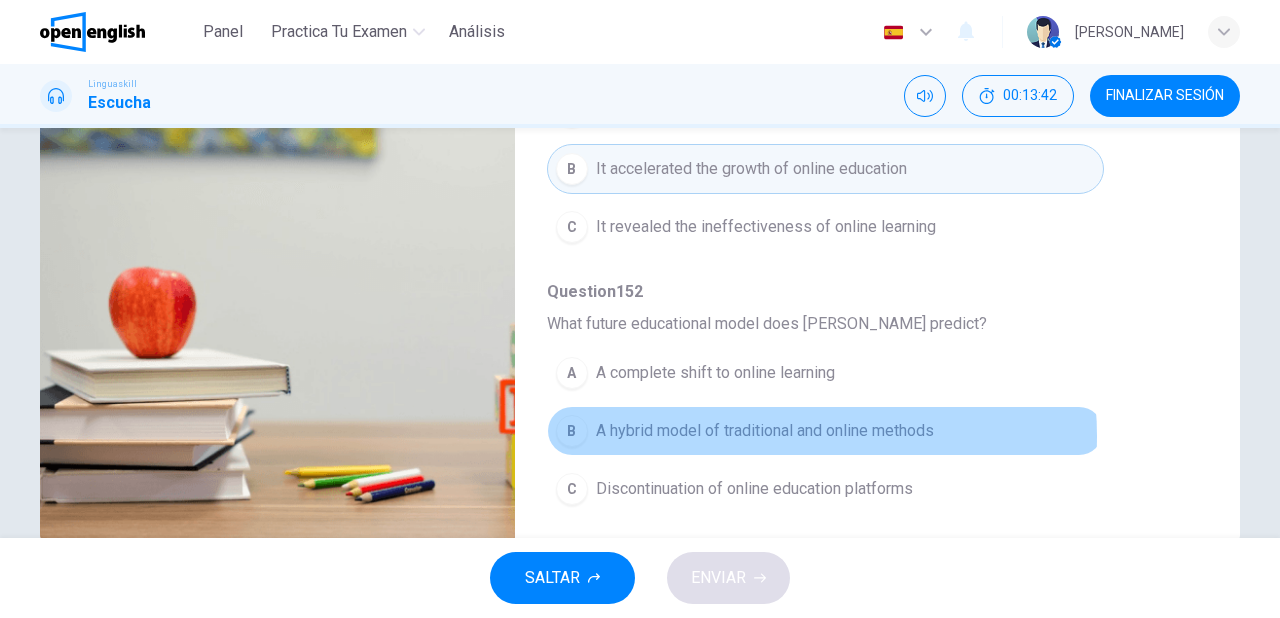 drag, startPoint x: 748, startPoint y: 430, endPoint x: 760, endPoint y: 509, distance: 79.9062 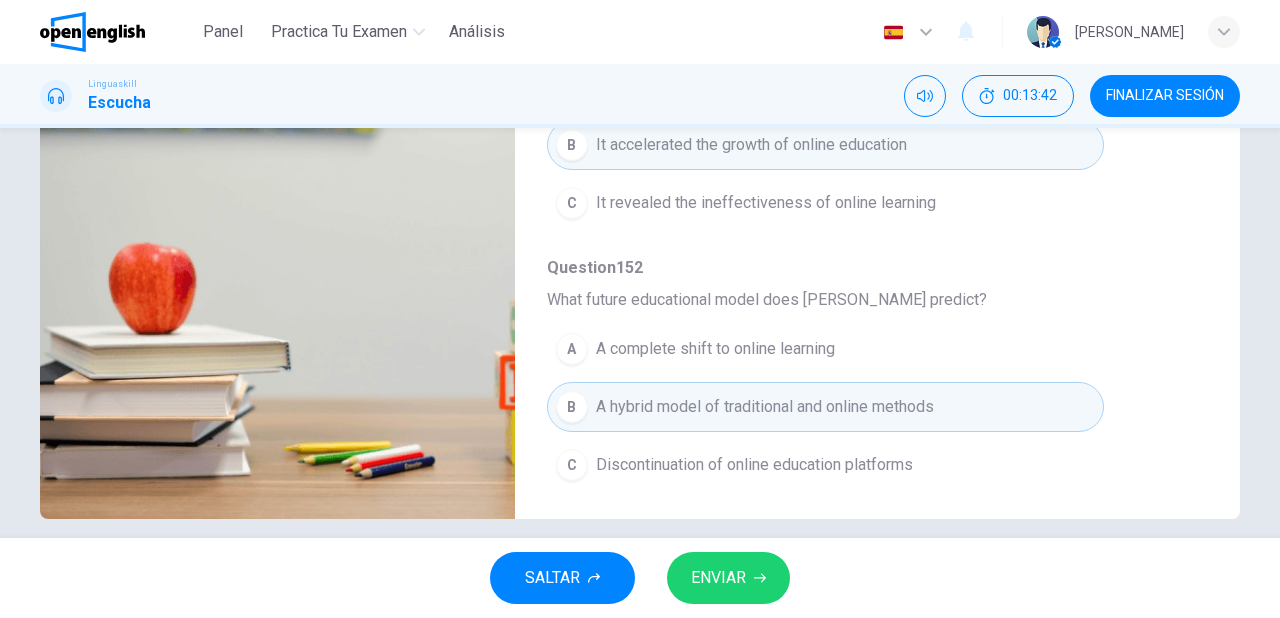 scroll, scrollTop: 364, scrollLeft: 0, axis: vertical 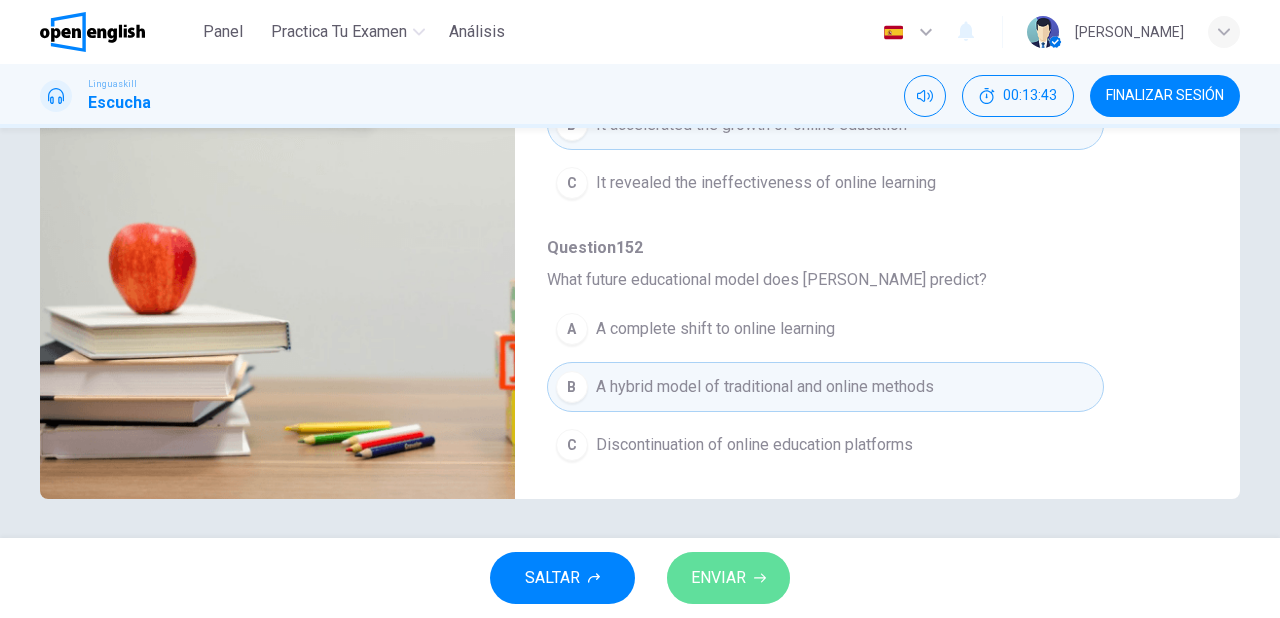 click on "ENVIAR" at bounding box center [718, 578] 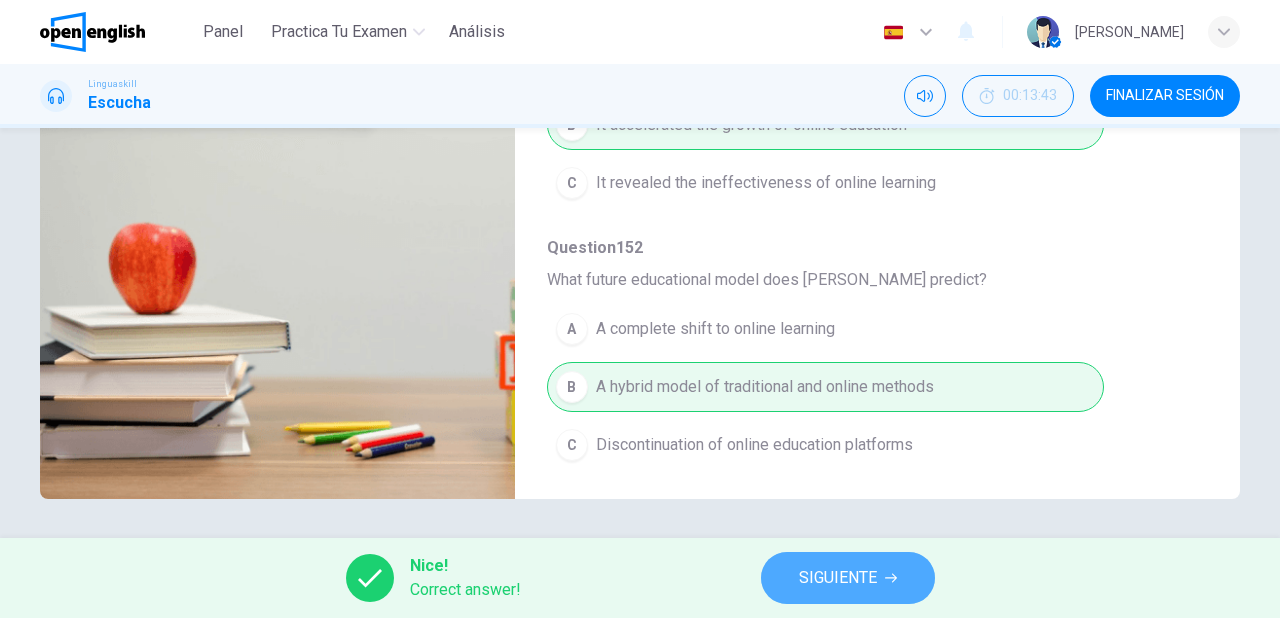 click on "SIGUIENTE" at bounding box center (838, 578) 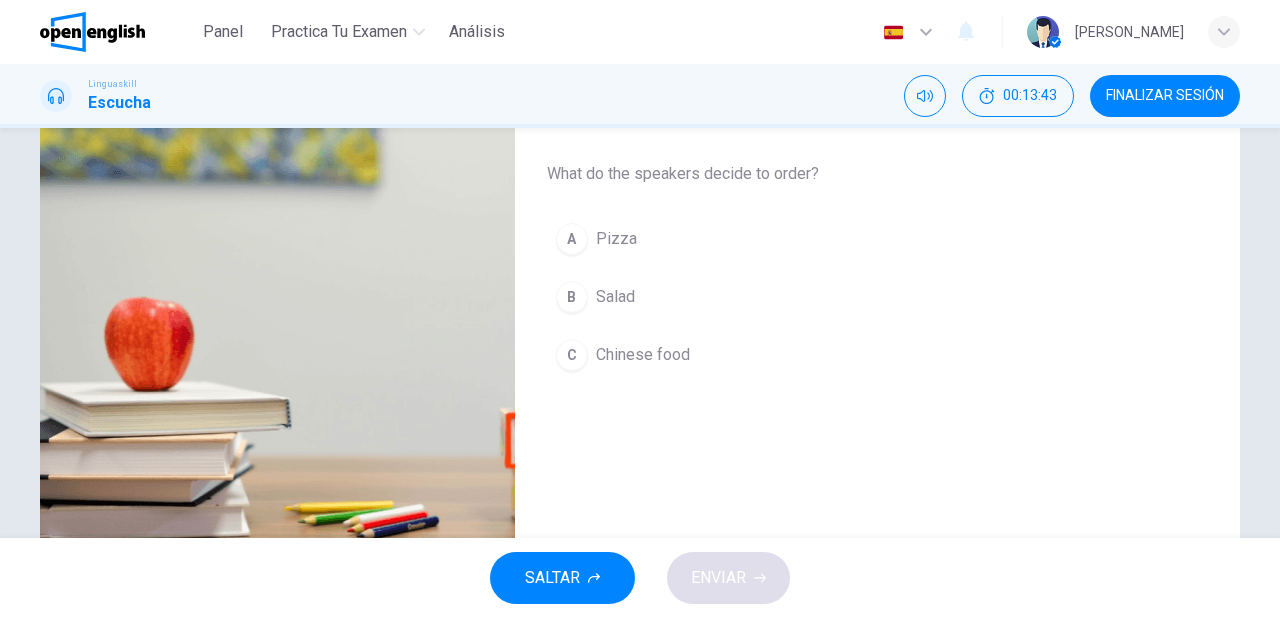 scroll, scrollTop: 320, scrollLeft: 0, axis: vertical 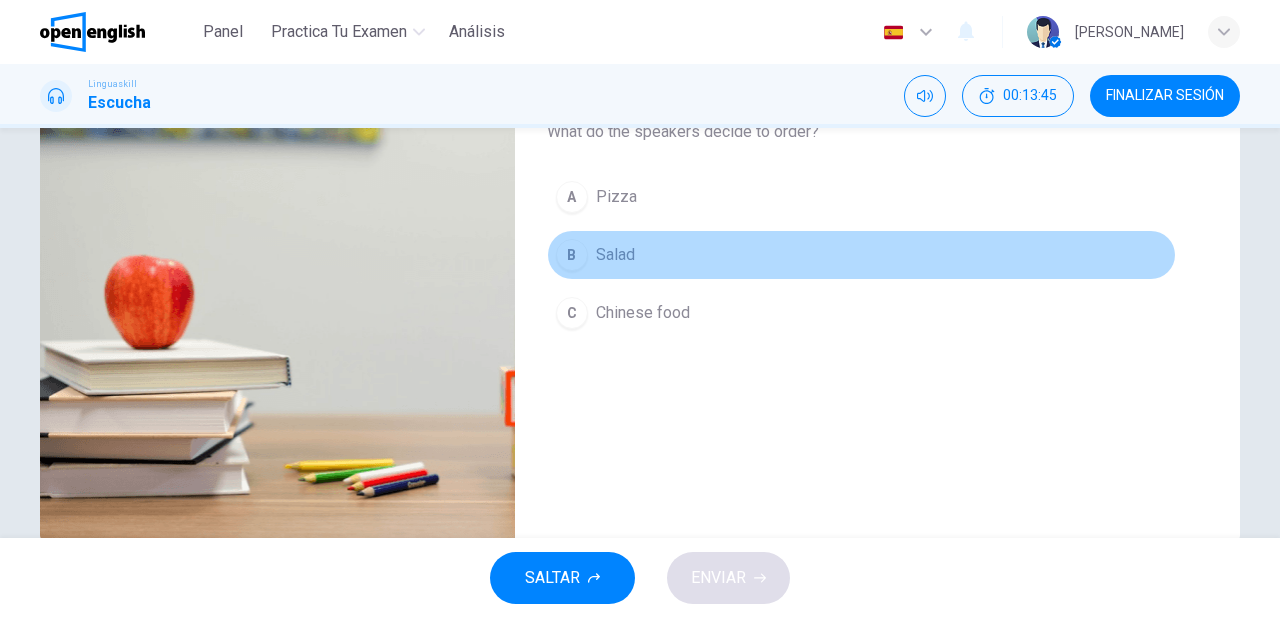 drag, startPoint x: 680, startPoint y: 267, endPoint x: 680, endPoint y: 304, distance: 37 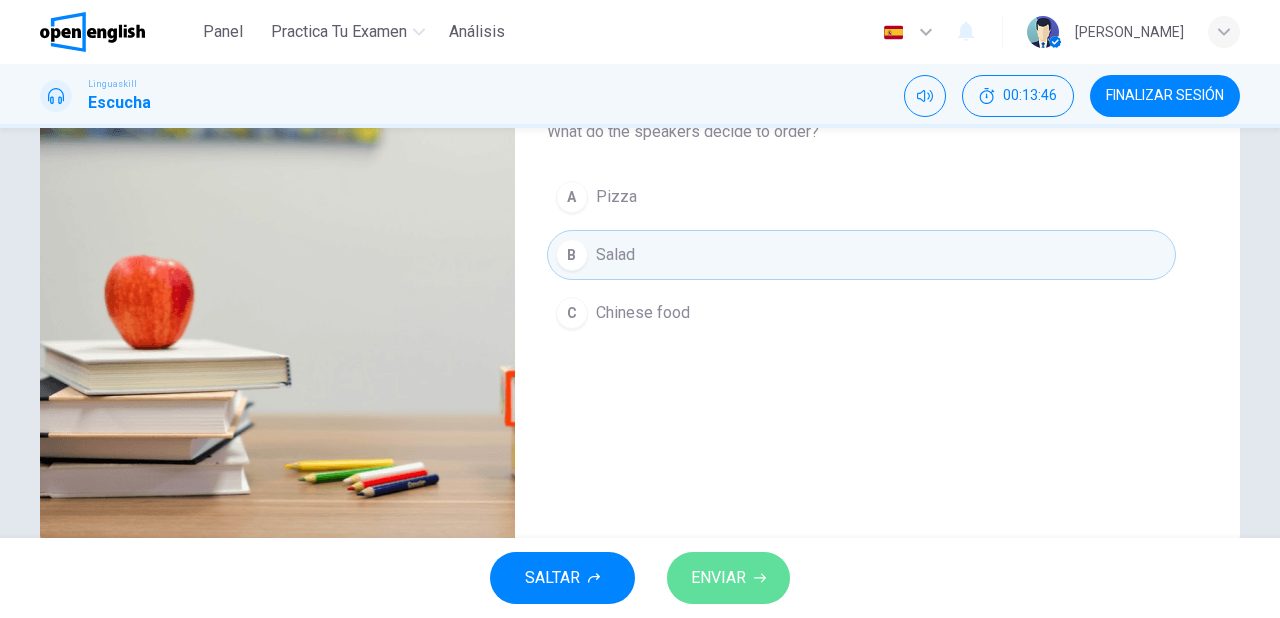 click on "ENVIAR" at bounding box center (728, 578) 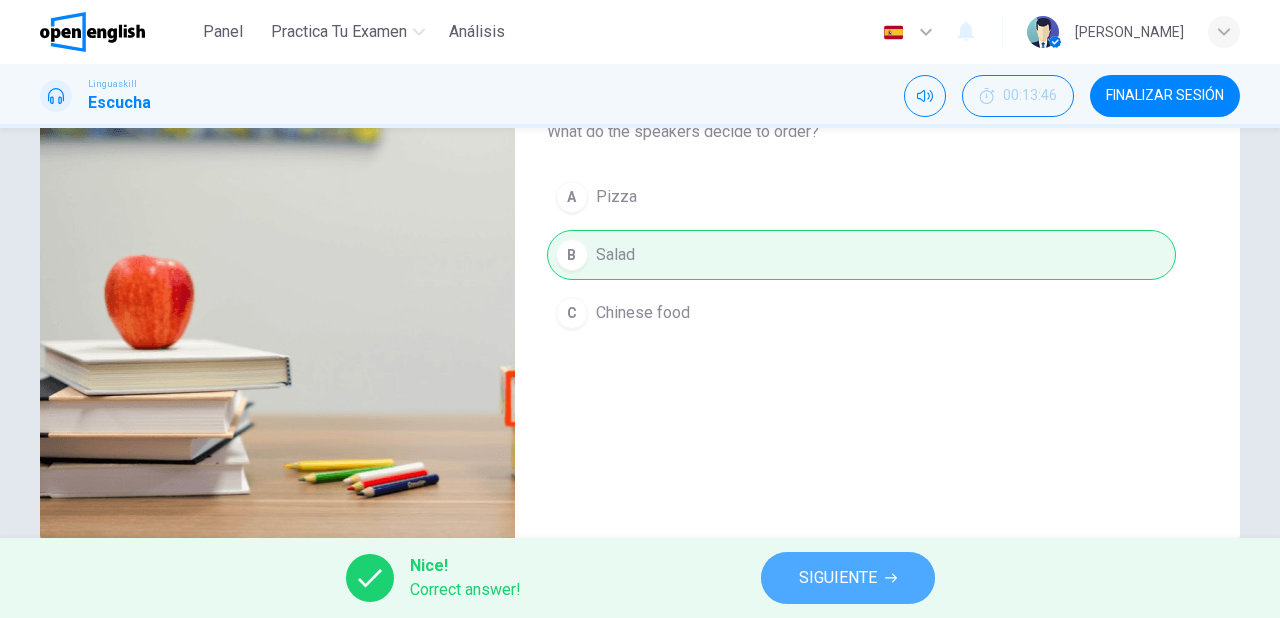click on "SIGUIENTE" at bounding box center (848, 578) 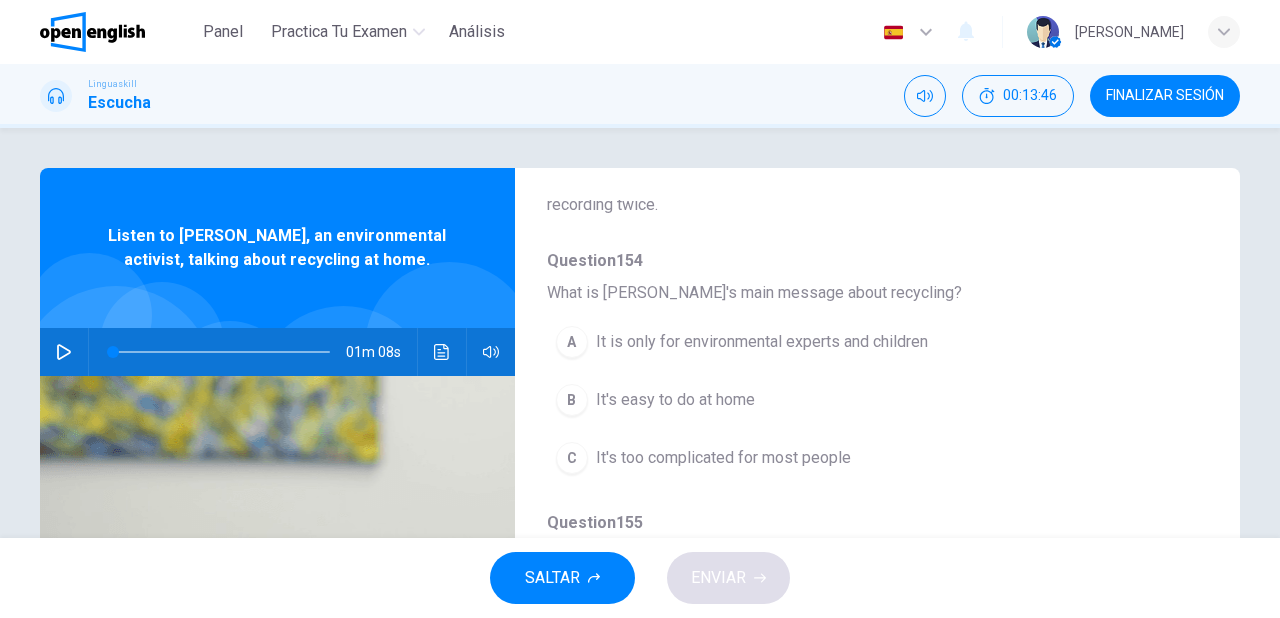 scroll, scrollTop: 160, scrollLeft: 0, axis: vertical 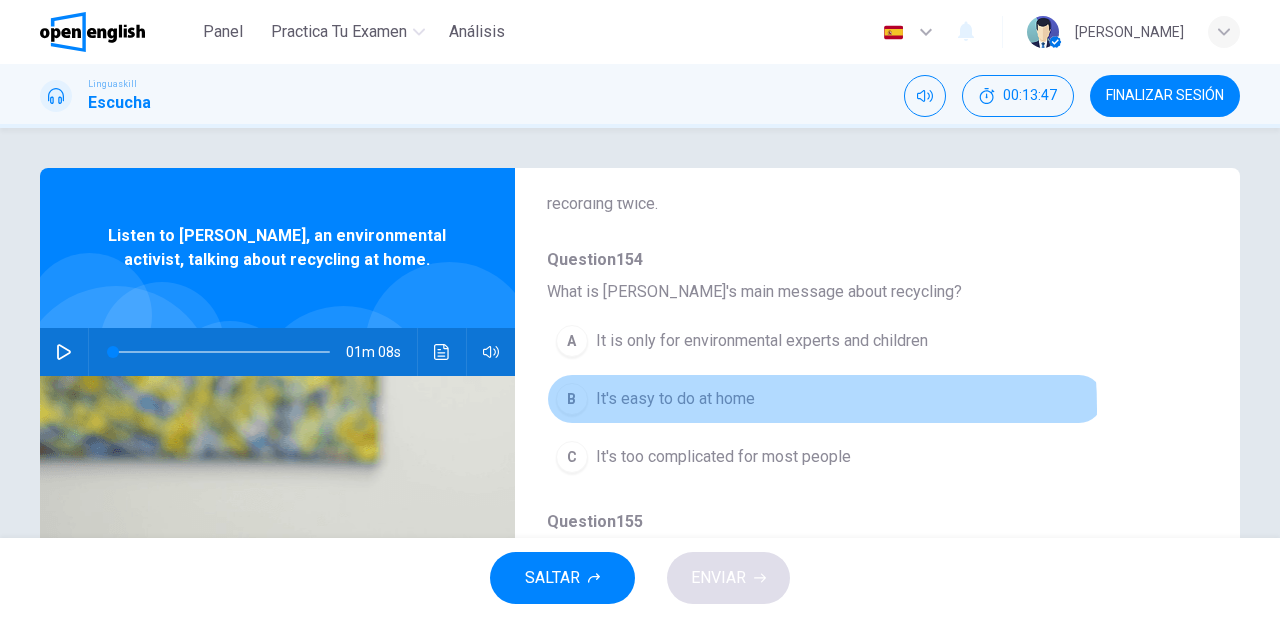 click on "It's easy to do at home" at bounding box center [675, 399] 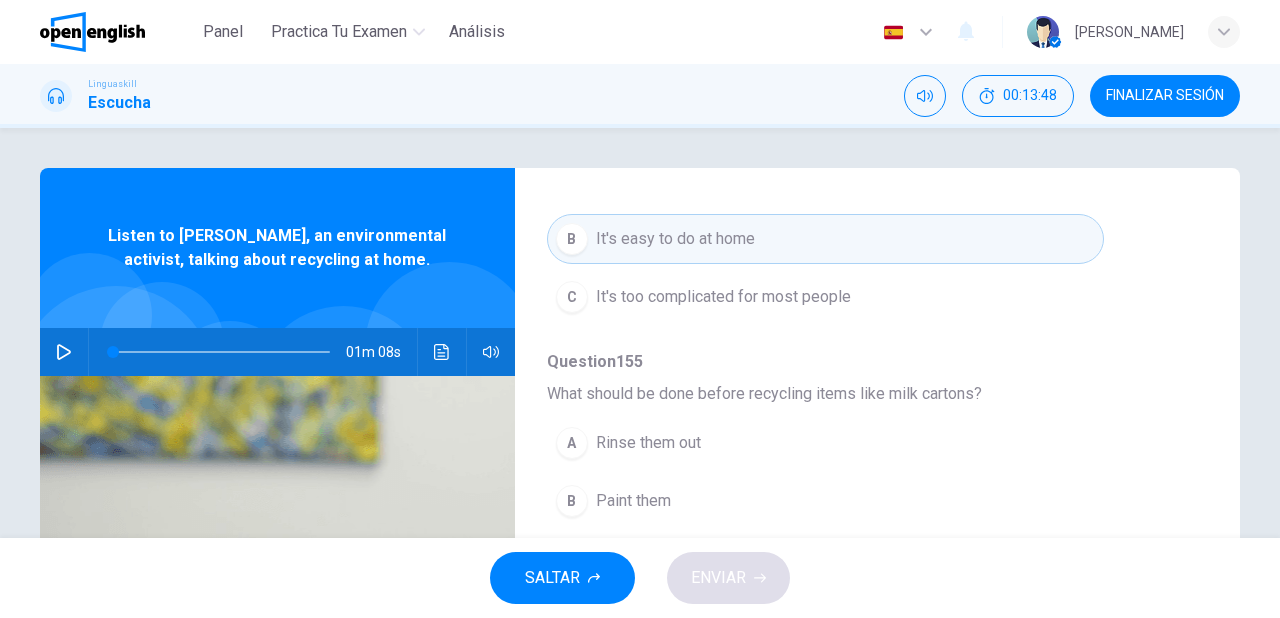 scroll, scrollTop: 400, scrollLeft: 0, axis: vertical 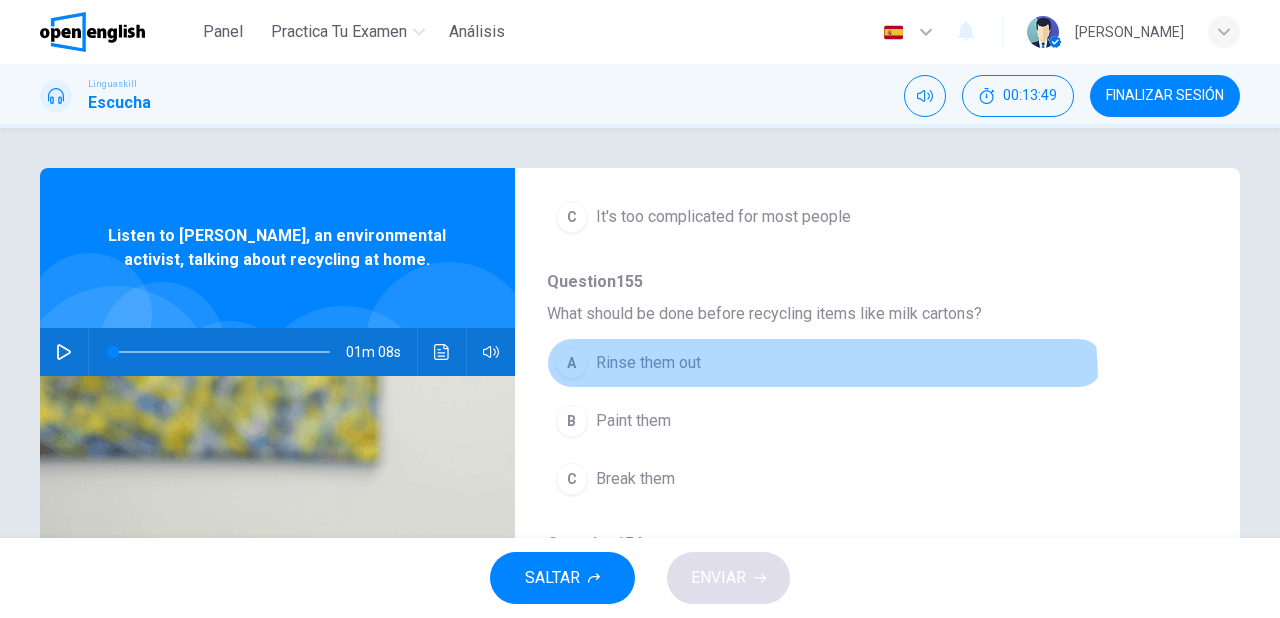 click on "A Rinse them out" at bounding box center (825, 363) 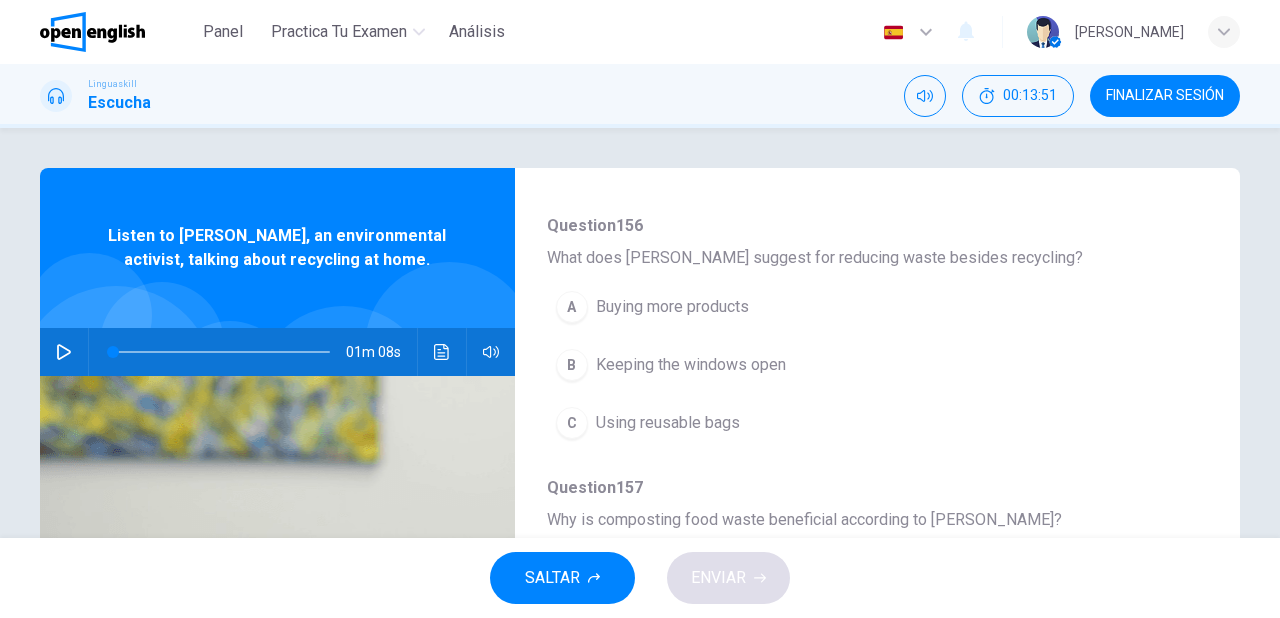 scroll, scrollTop: 720, scrollLeft: 0, axis: vertical 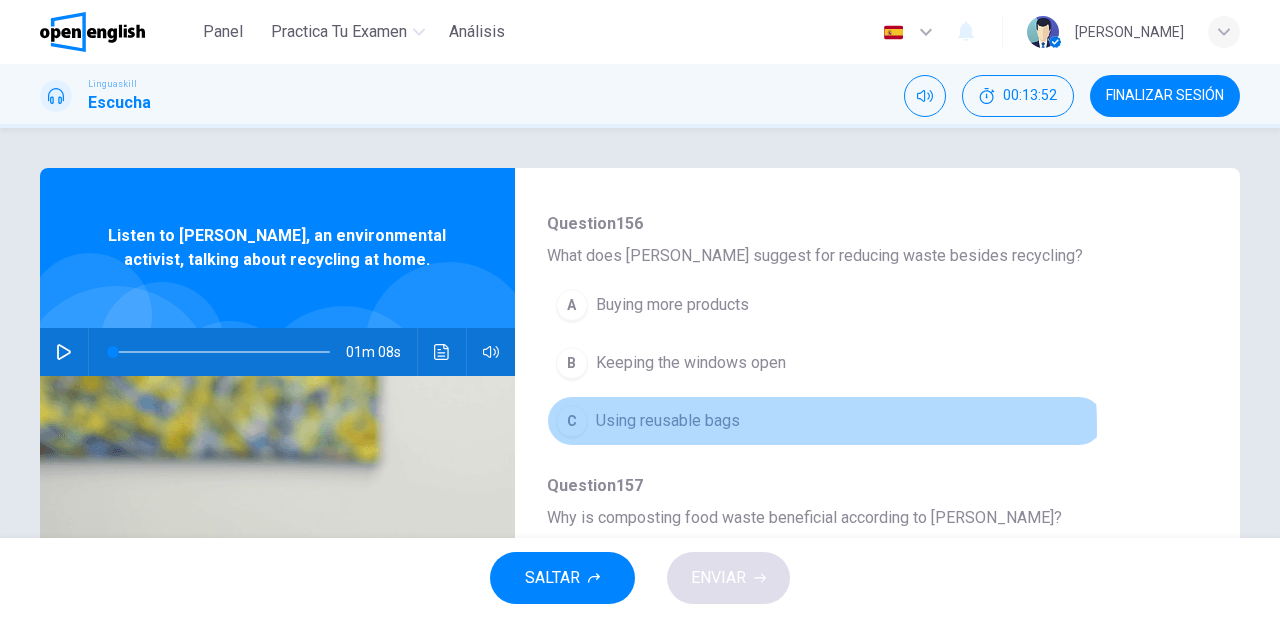 click on "Using reusable bags" at bounding box center [668, 421] 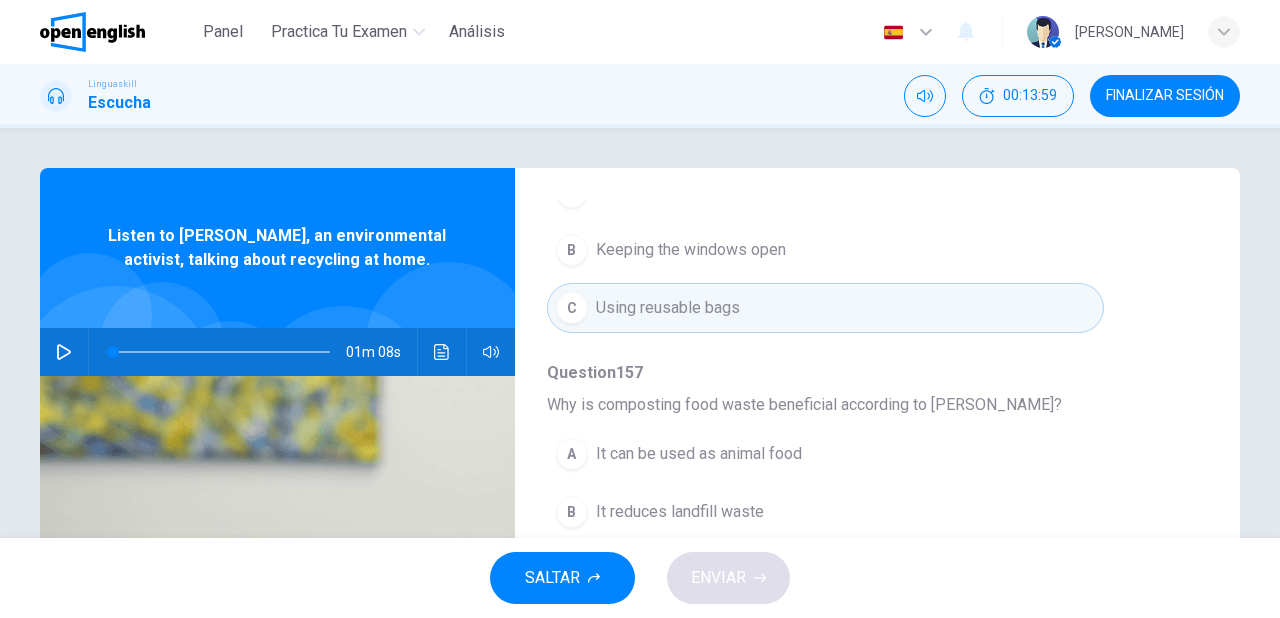 scroll, scrollTop: 856, scrollLeft: 0, axis: vertical 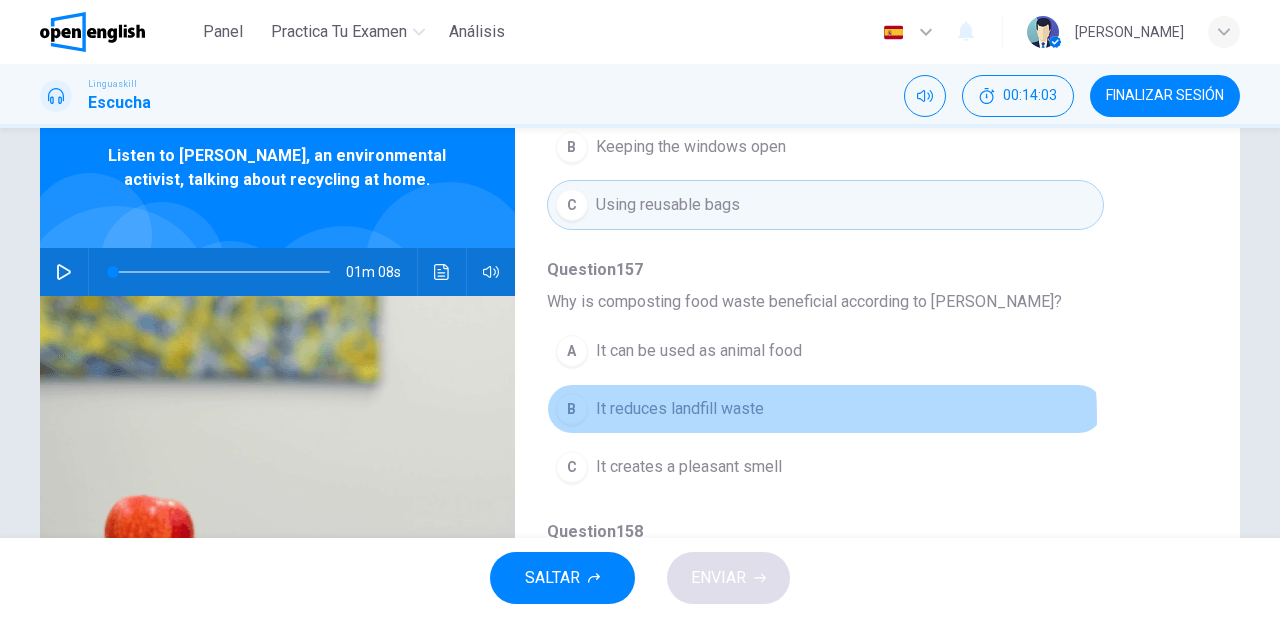 click on "It reduces landfill waste" at bounding box center (680, 409) 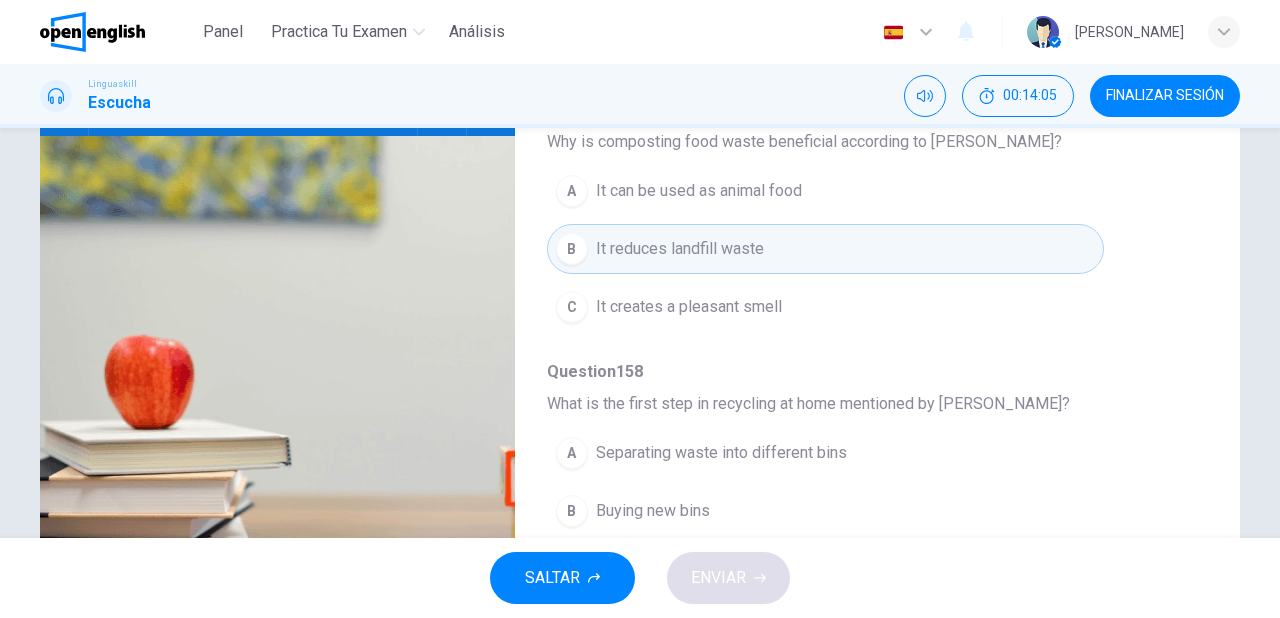 scroll, scrollTop: 320, scrollLeft: 0, axis: vertical 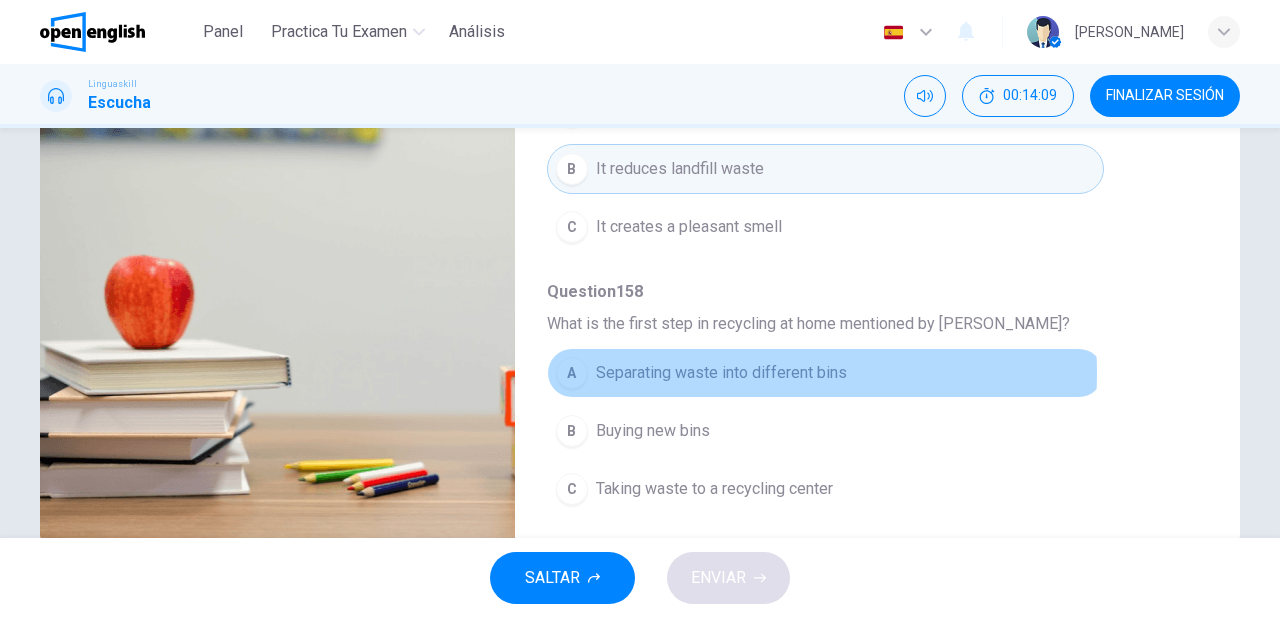 click on "Separating waste into different bins" at bounding box center [721, 373] 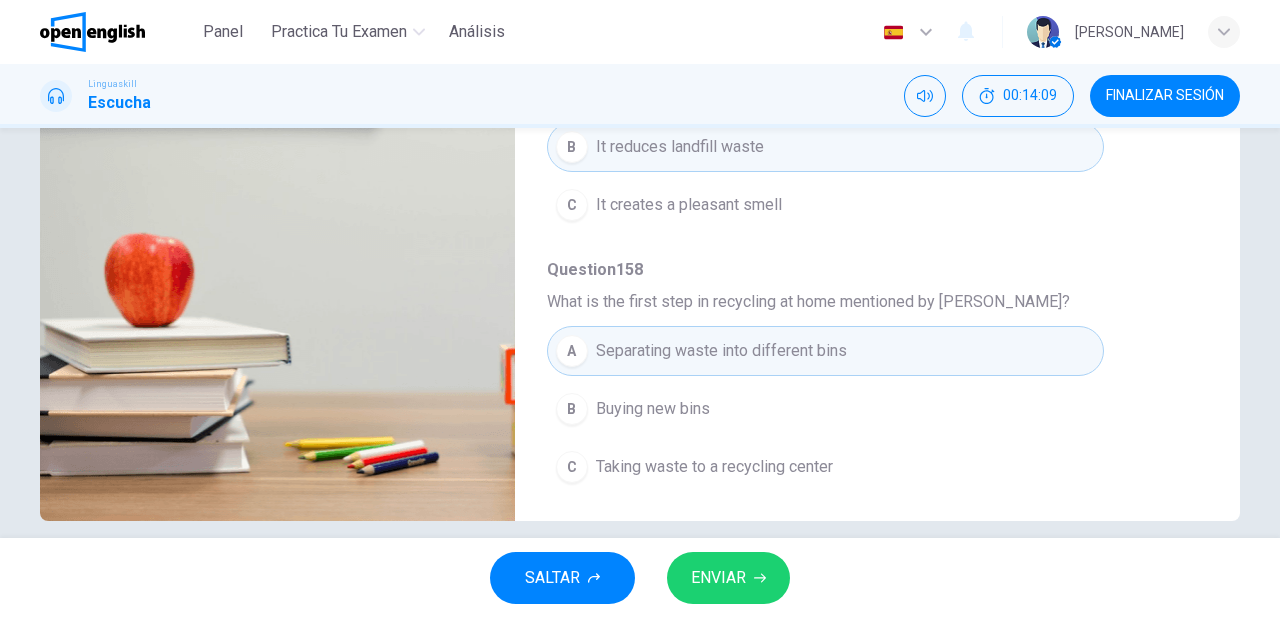 scroll, scrollTop: 364, scrollLeft: 0, axis: vertical 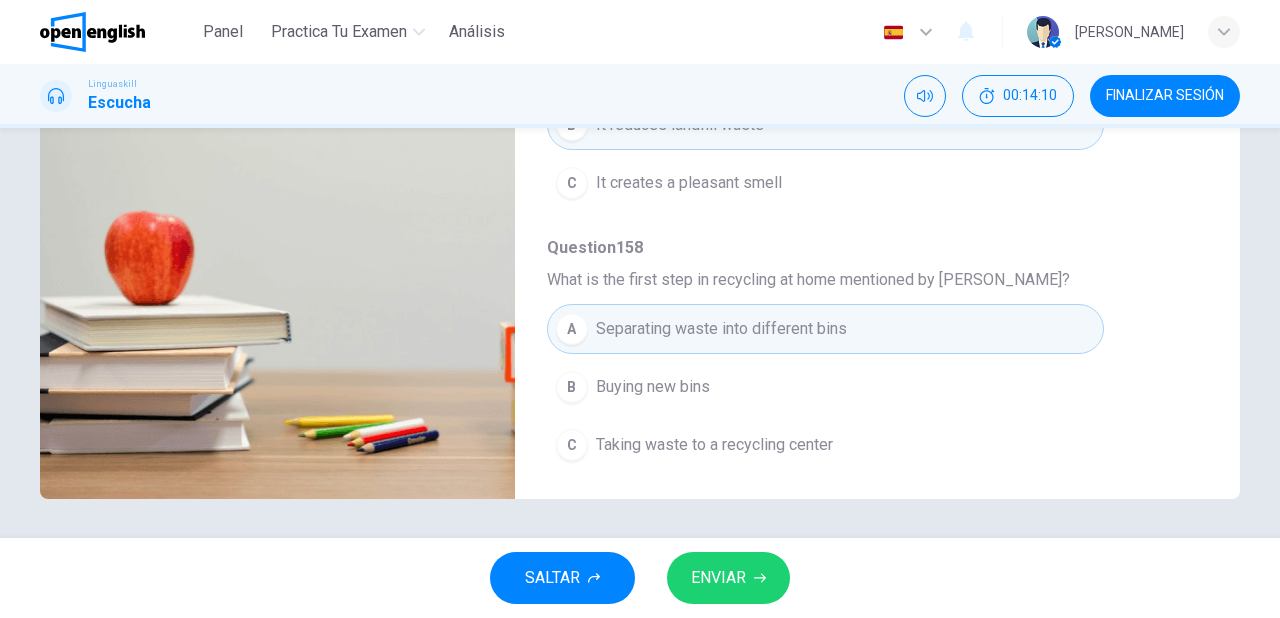 click on "ENVIAR" at bounding box center (718, 578) 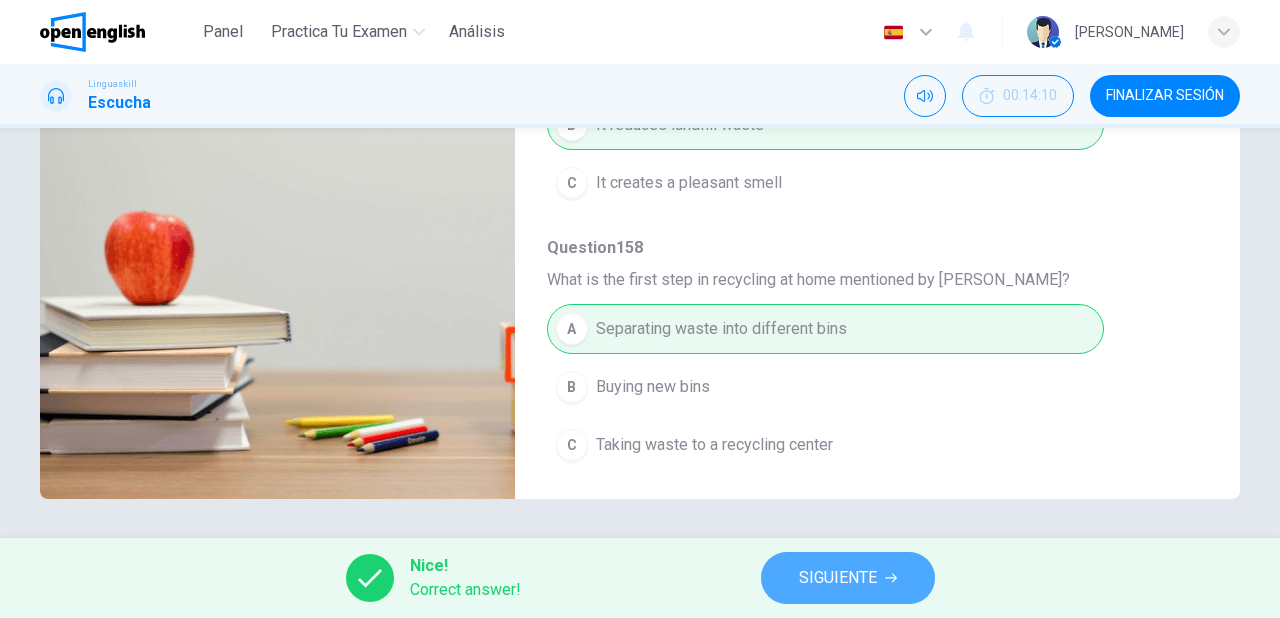 click on "SIGUIENTE" at bounding box center (838, 578) 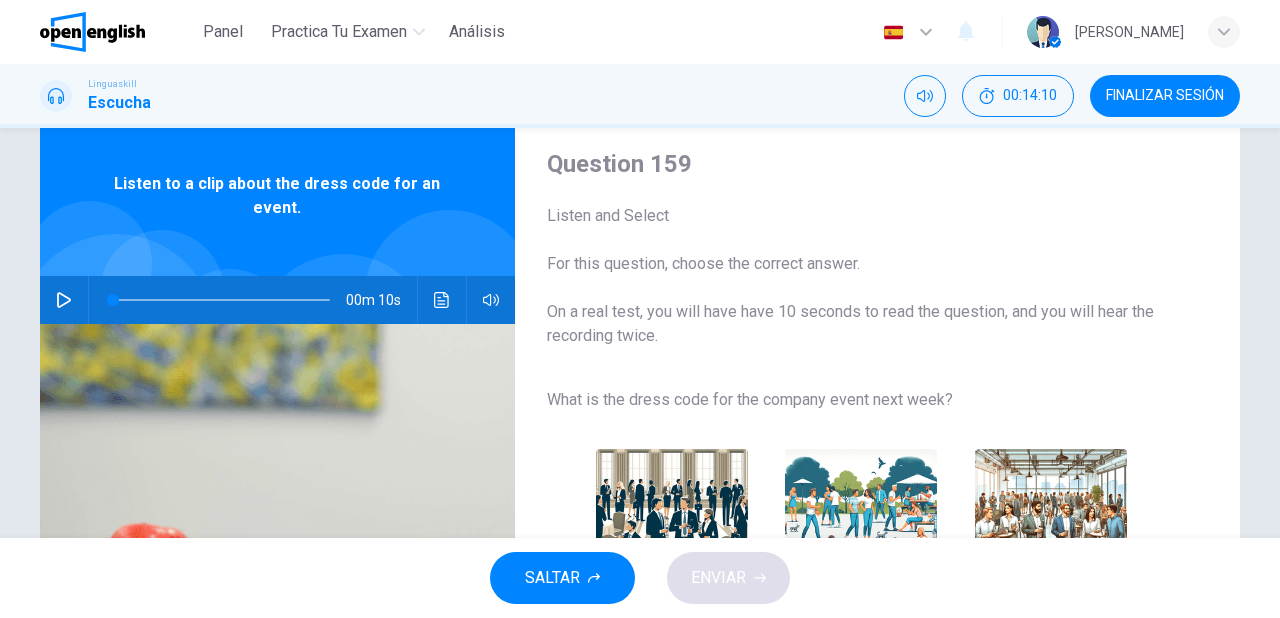 scroll, scrollTop: 80, scrollLeft: 0, axis: vertical 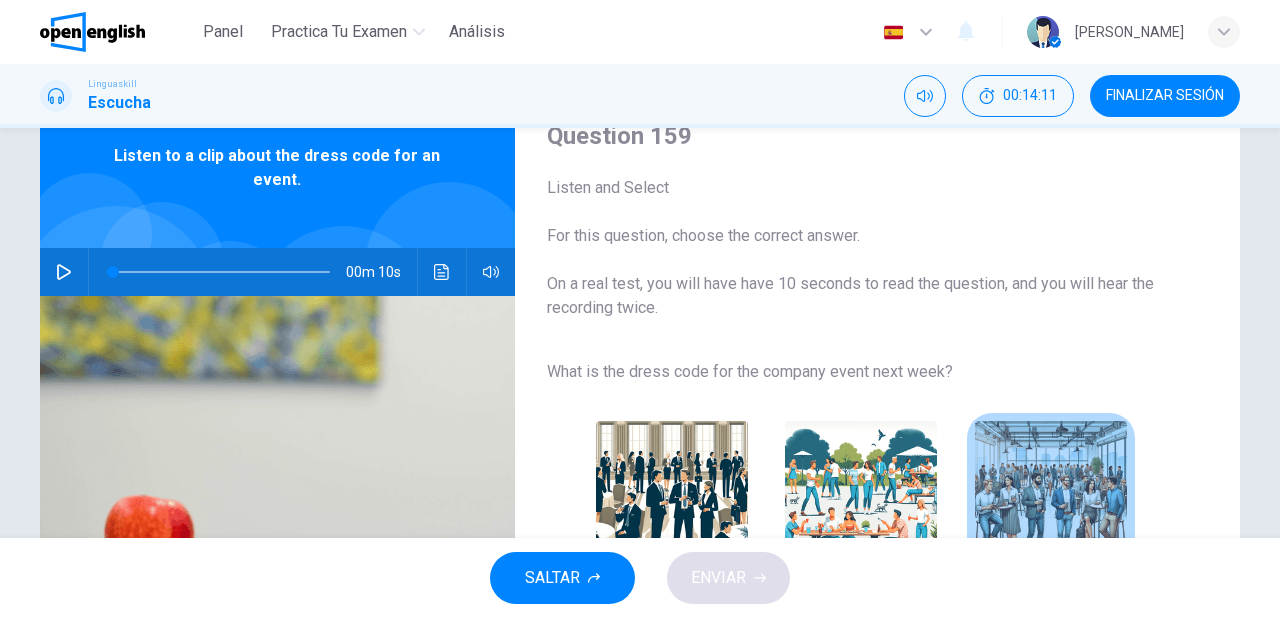 click at bounding box center (1051, 497) 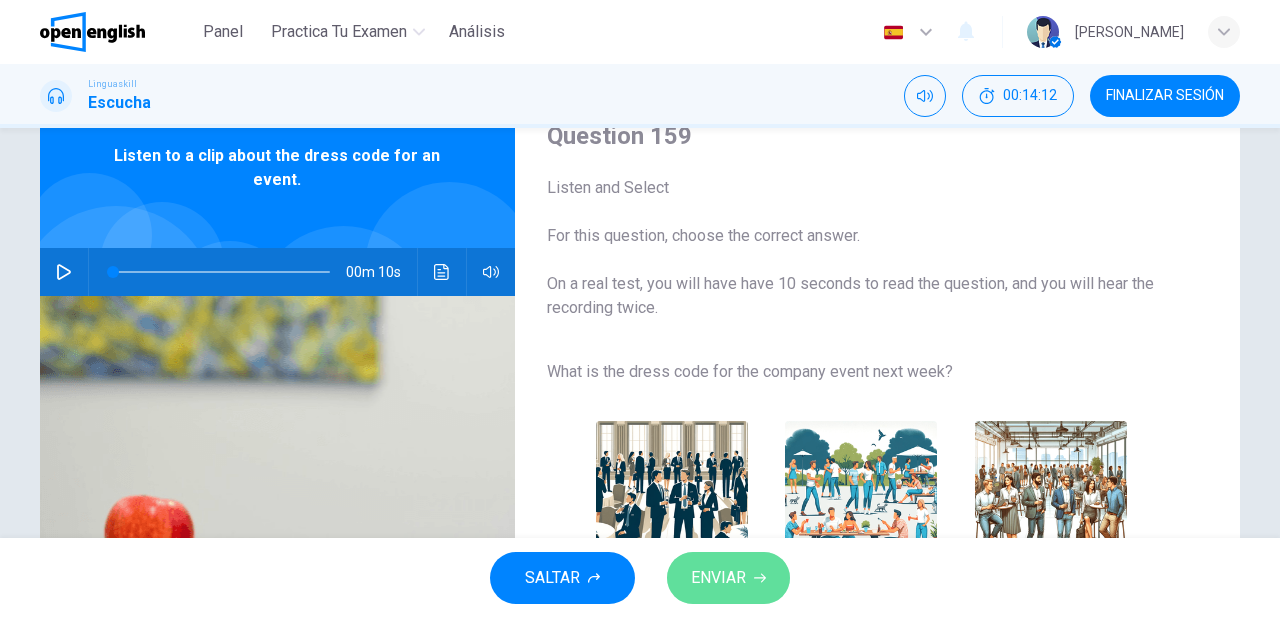 click on "ENVIAR" at bounding box center (718, 578) 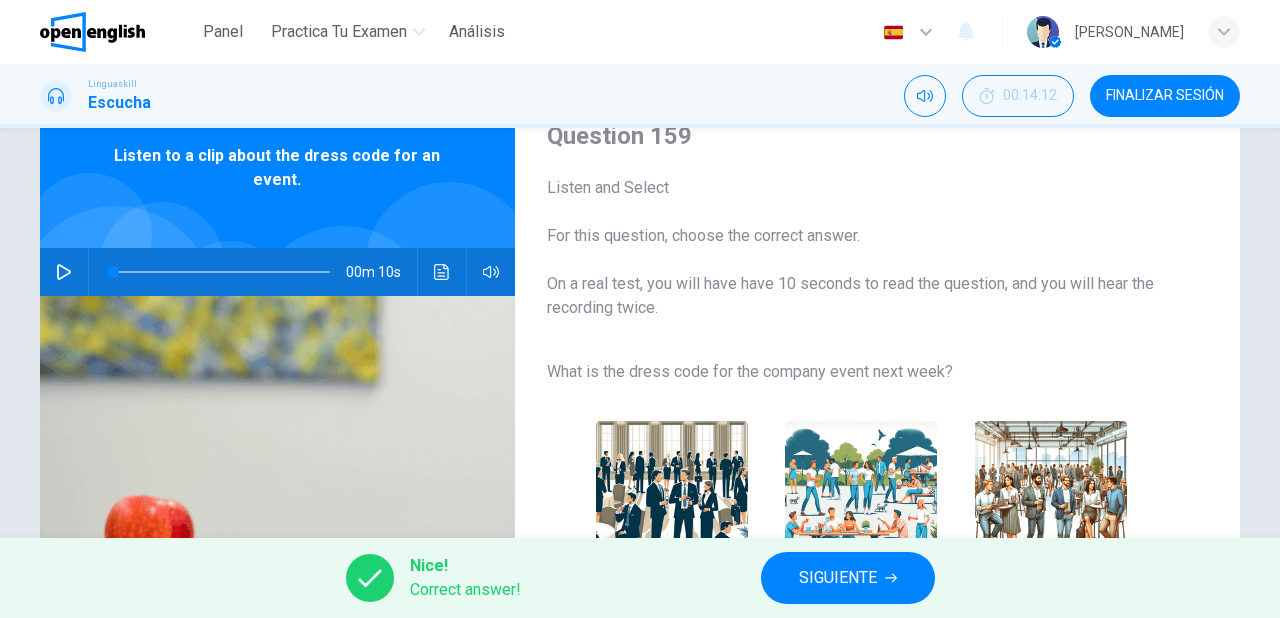 click on "SIGUIENTE" at bounding box center [838, 578] 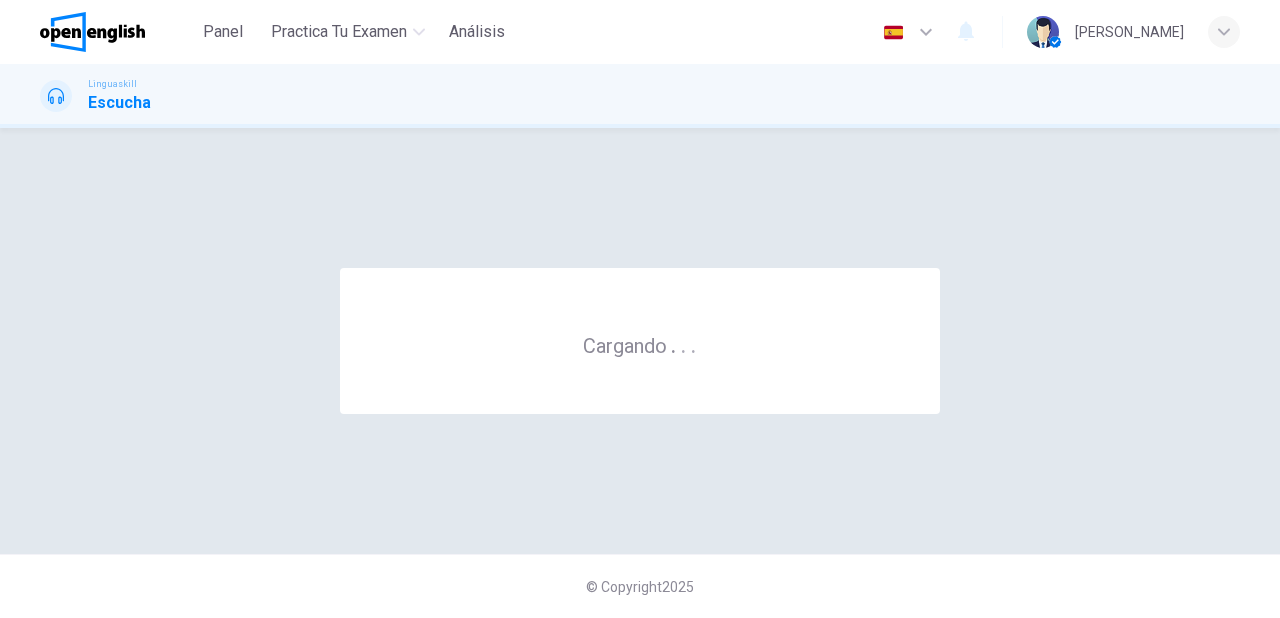 scroll, scrollTop: 0, scrollLeft: 0, axis: both 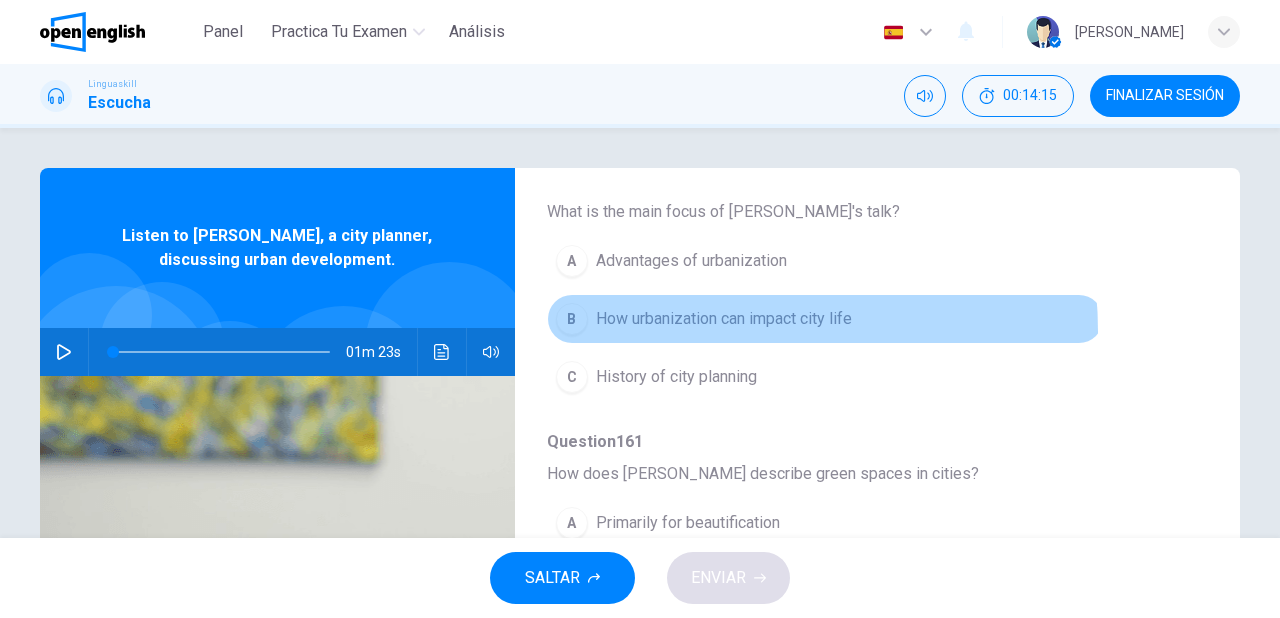 click on "B How urbanization can impact city life" at bounding box center (825, 319) 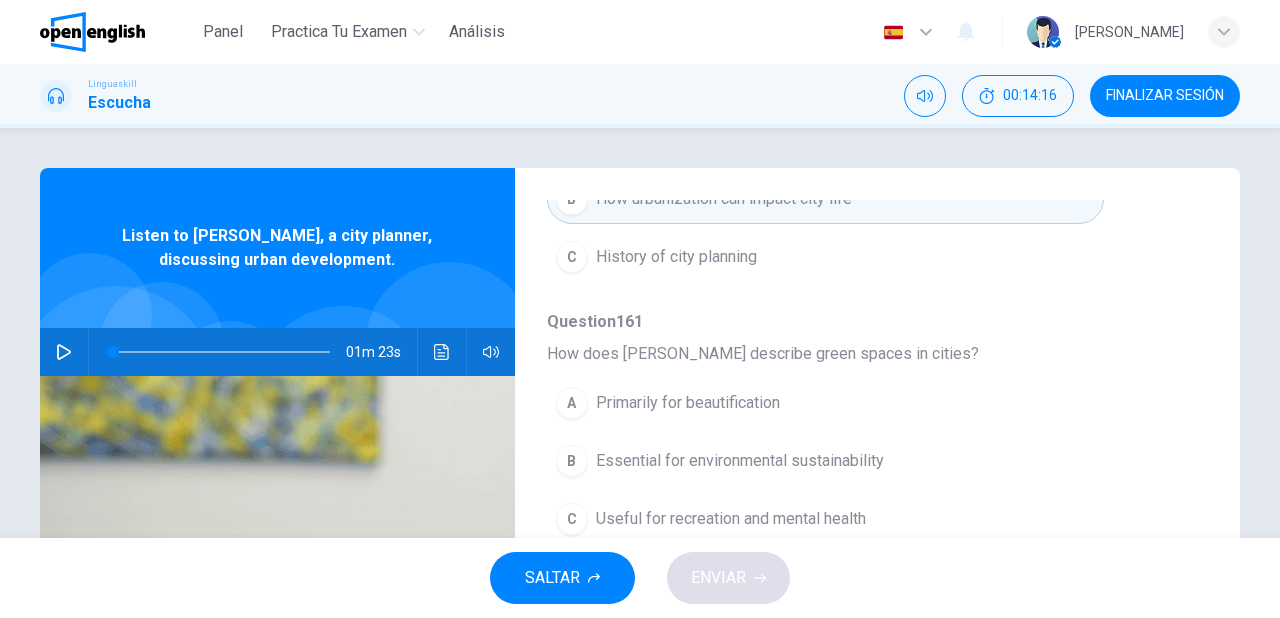 scroll, scrollTop: 400, scrollLeft: 0, axis: vertical 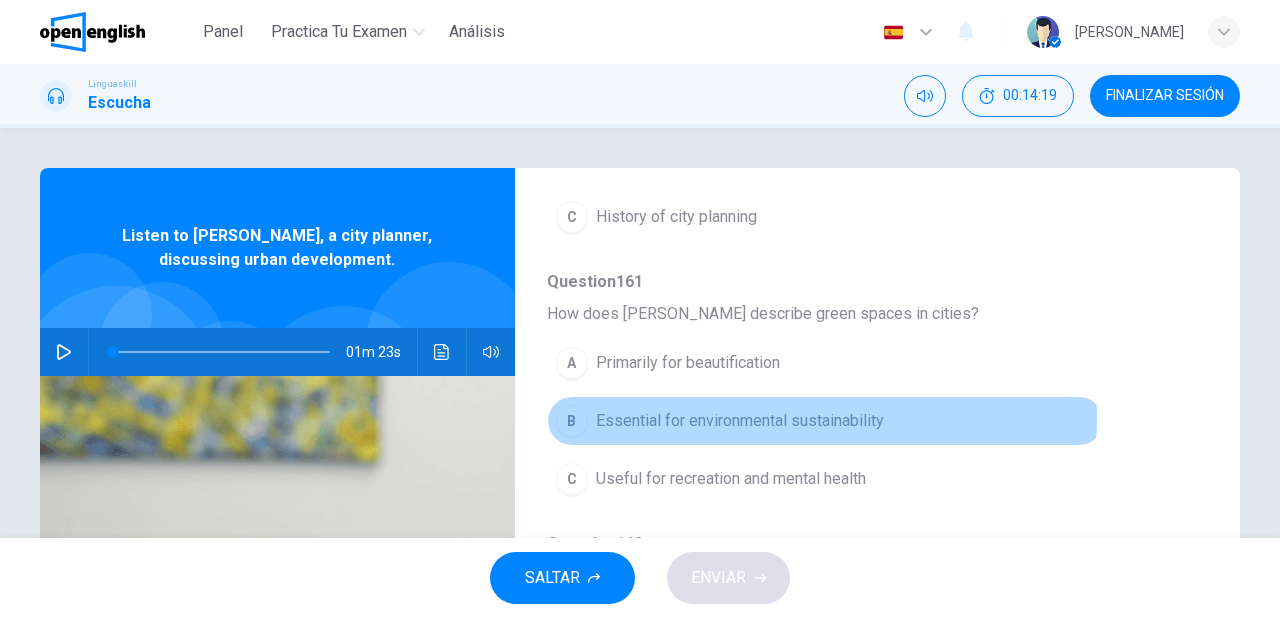 click on "Essential for environmental sustainability" at bounding box center [740, 421] 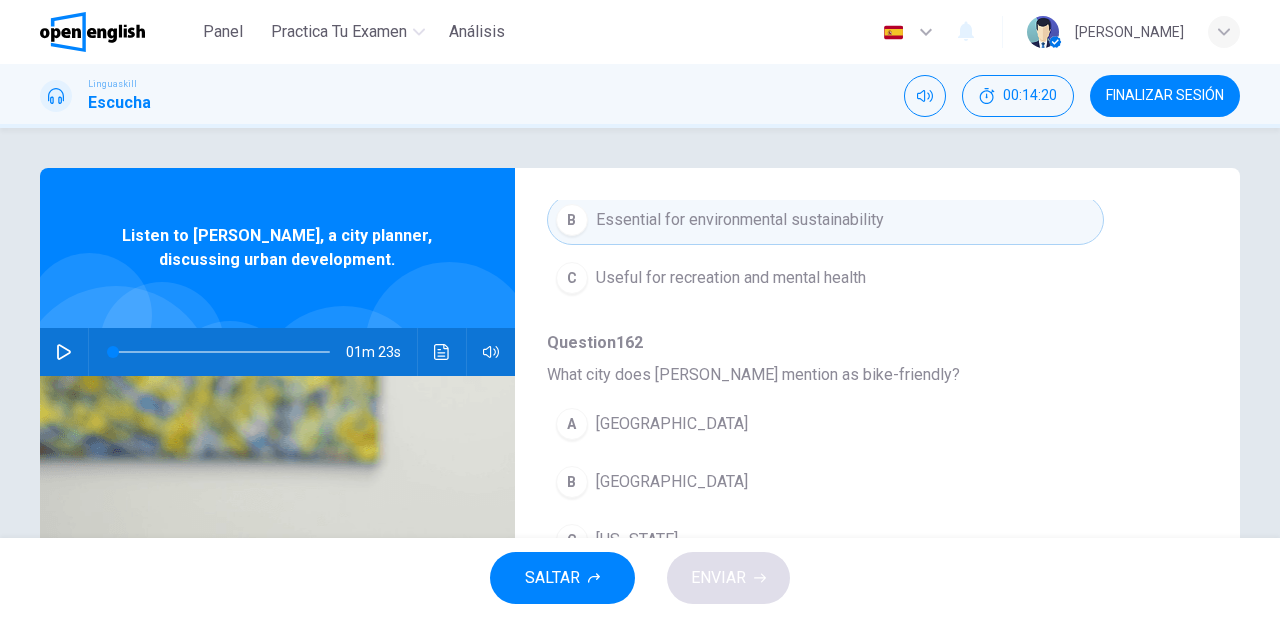 scroll, scrollTop: 640, scrollLeft: 0, axis: vertical 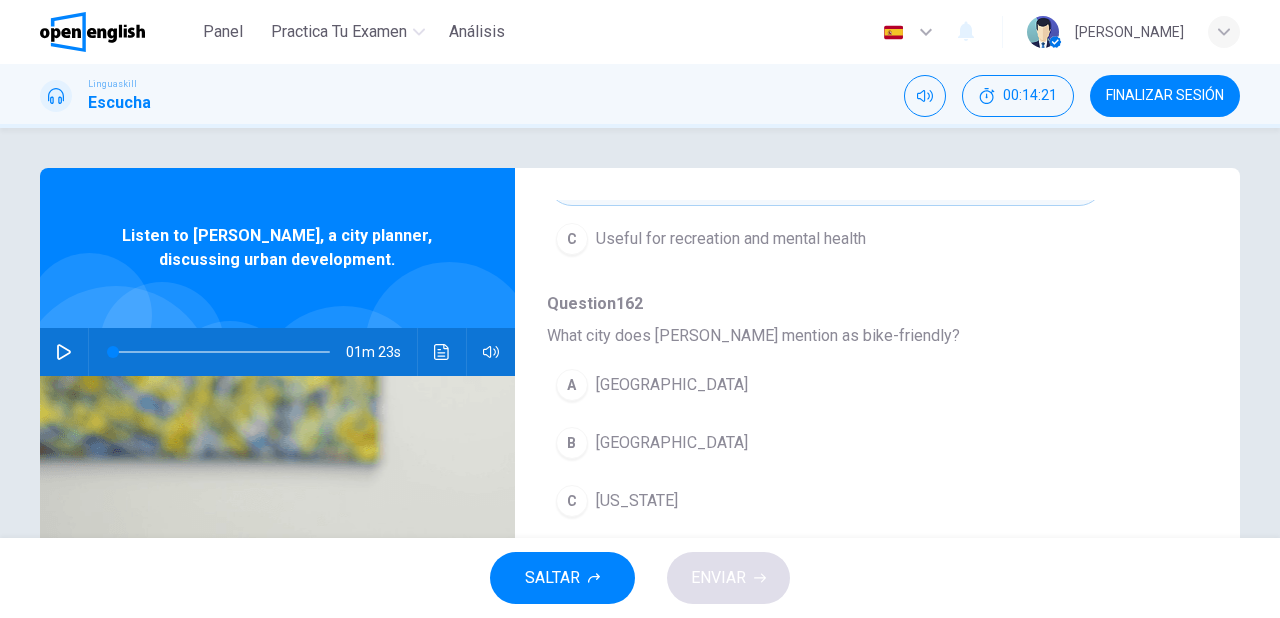 click on "[GEOGRAPHIC_DATA]" at bounding box center [672, 443] 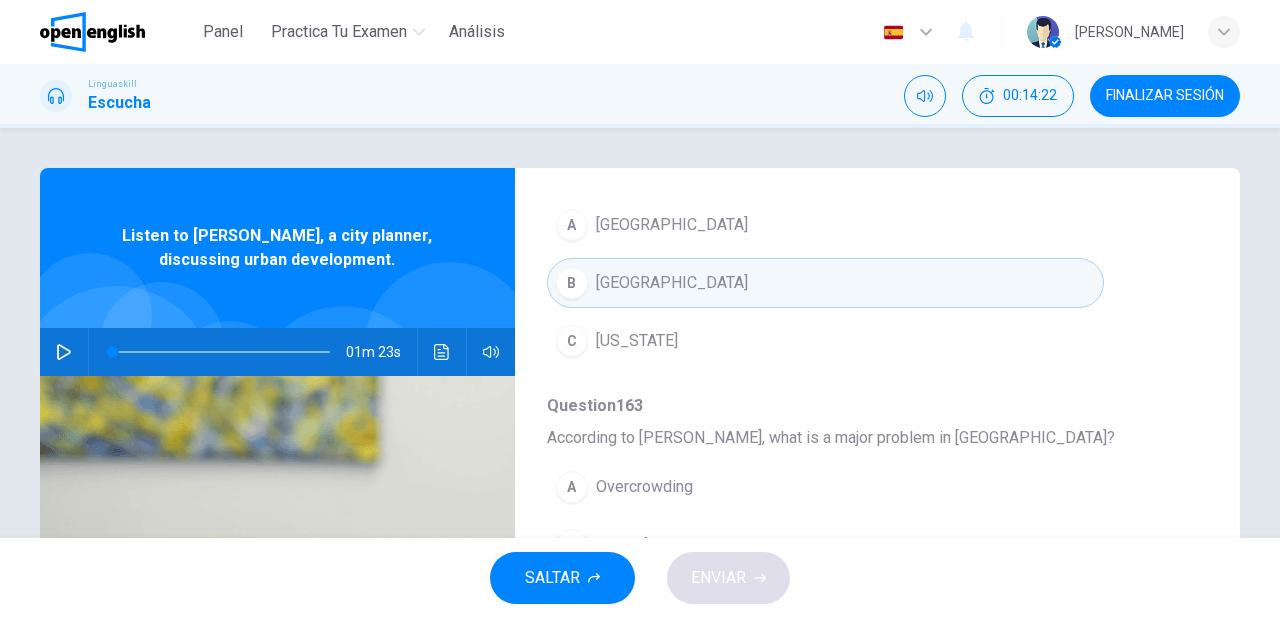 scroll, scrollTop: 856, scrollLeft: 0, axis: vertical 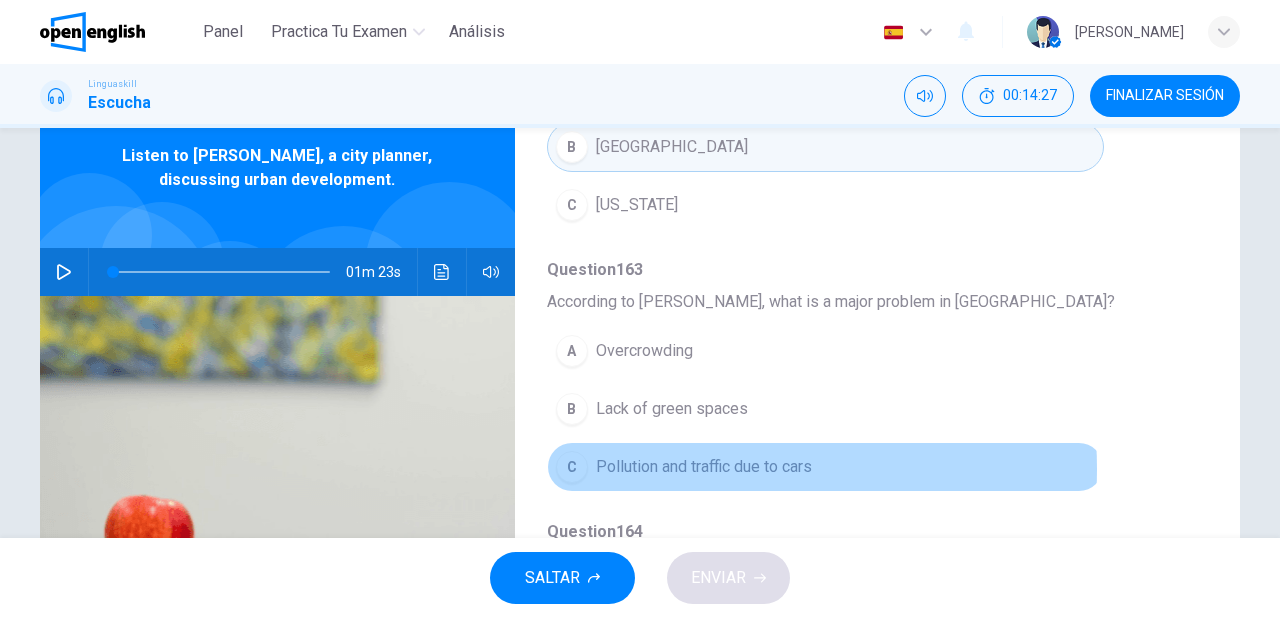 click on "Pollution and traffic due to cars" at bounding box center (704, 467) 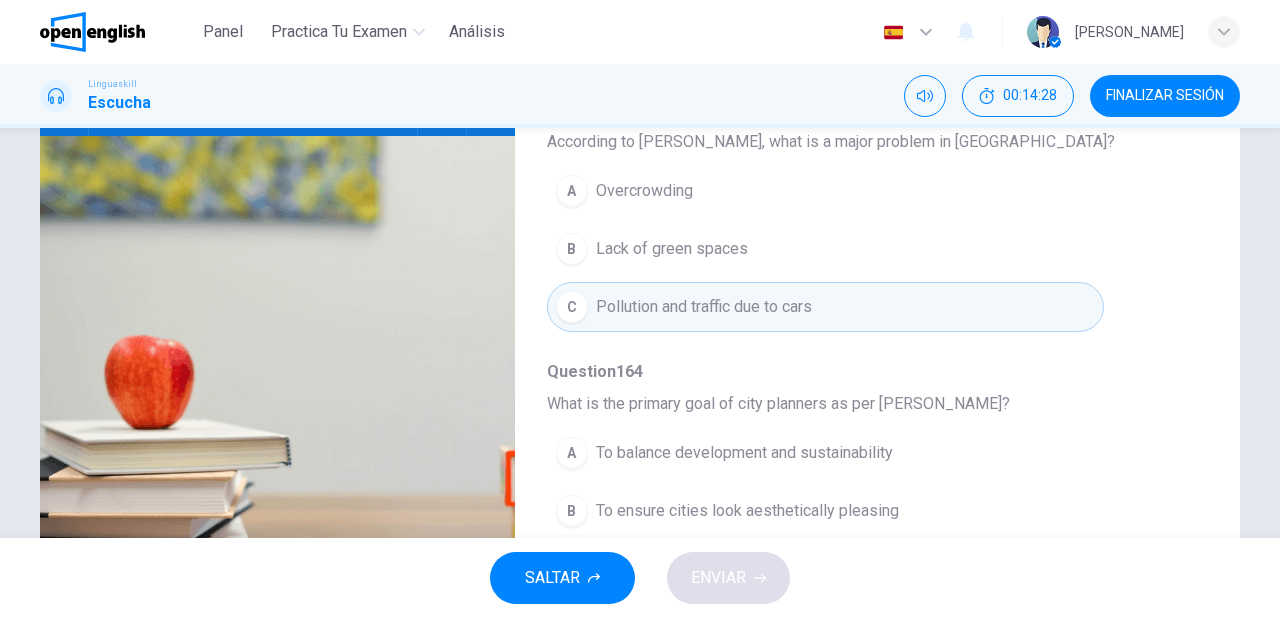 scroll, scrollTop: 320, scrollLeft: 0, axis: vertical 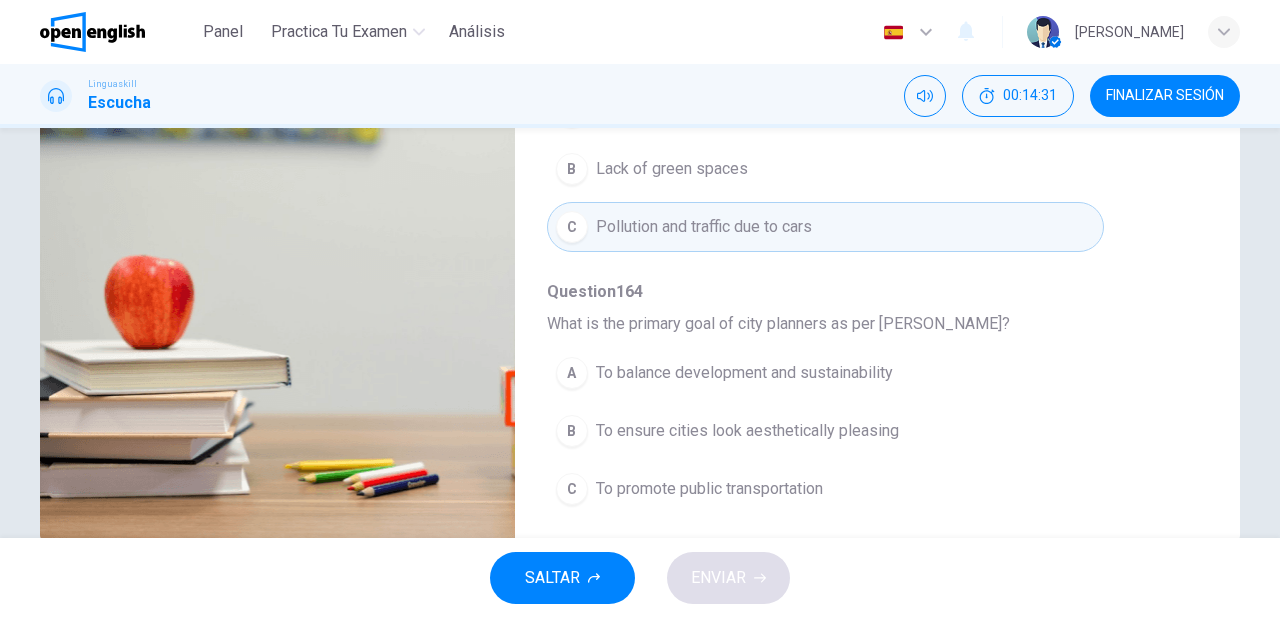 drag, startPoint x: 724, startPoint y: 378, endPoint x: 733, endPoint y: 385, distance: 11.401754 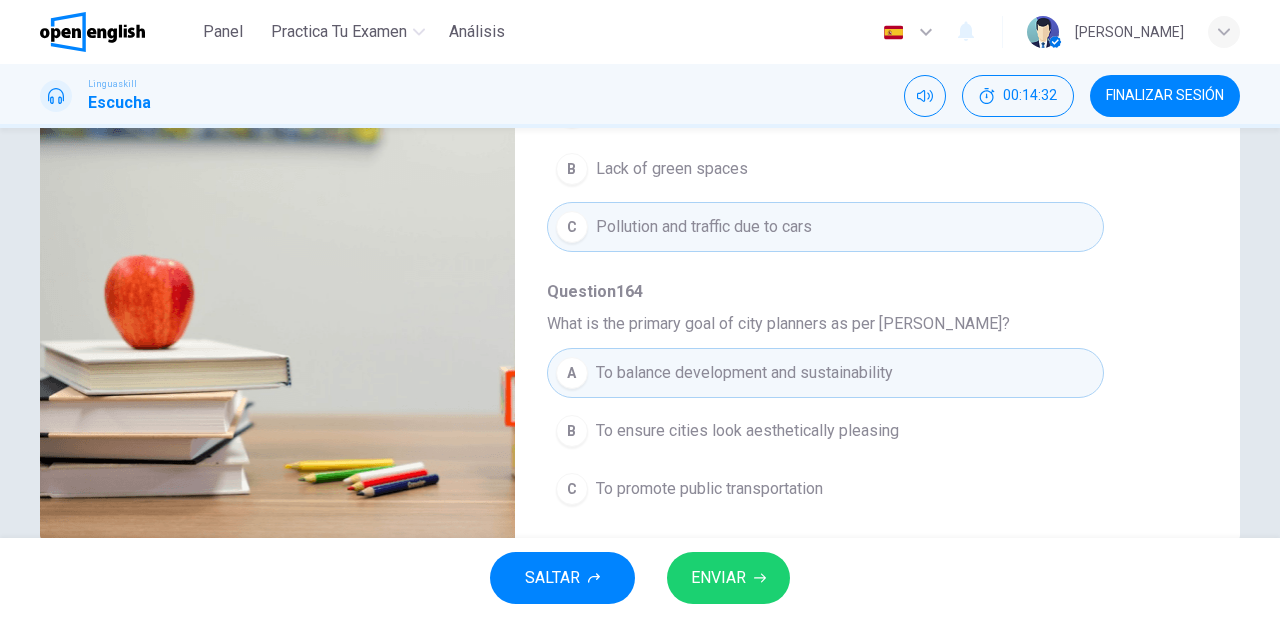 scroll, scrollTop: 364, scrollLeft: 0, axis: vertical 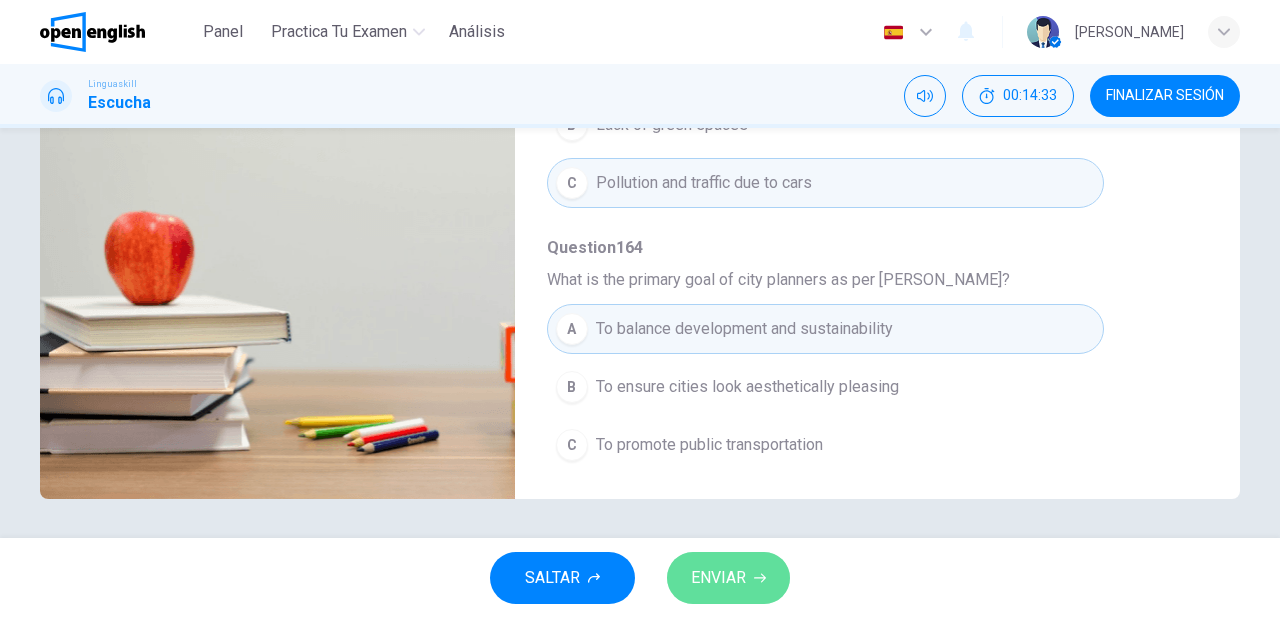 click 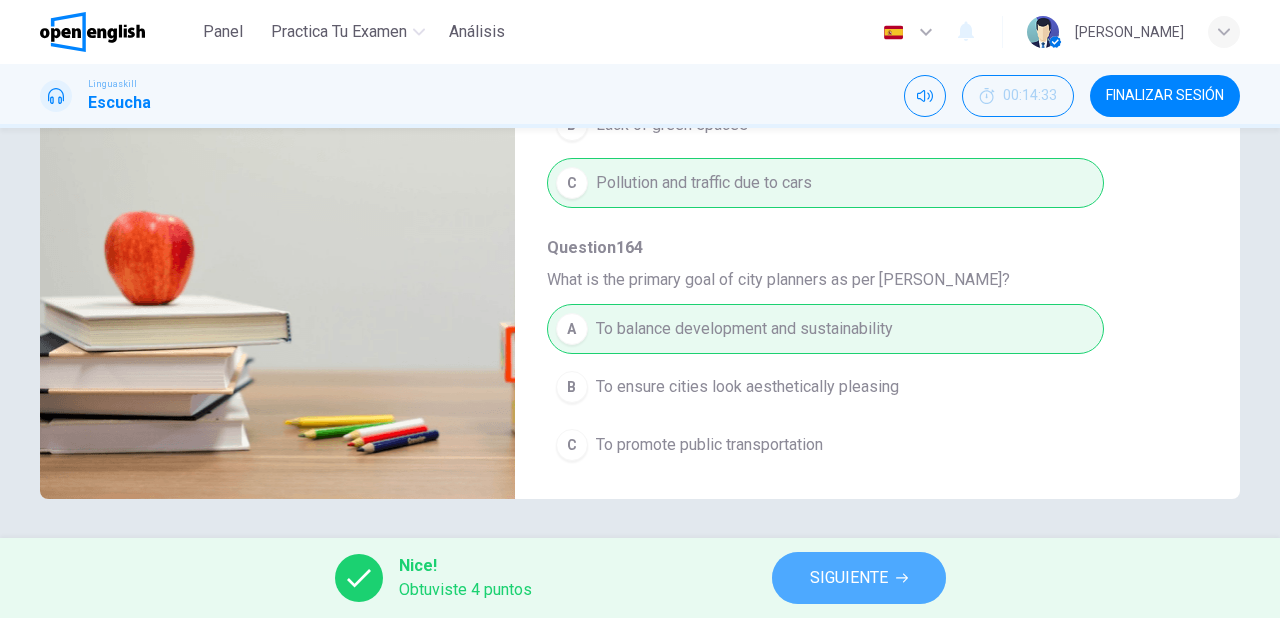 click on "SIGUIENTE" at bounding box center [849, 578] 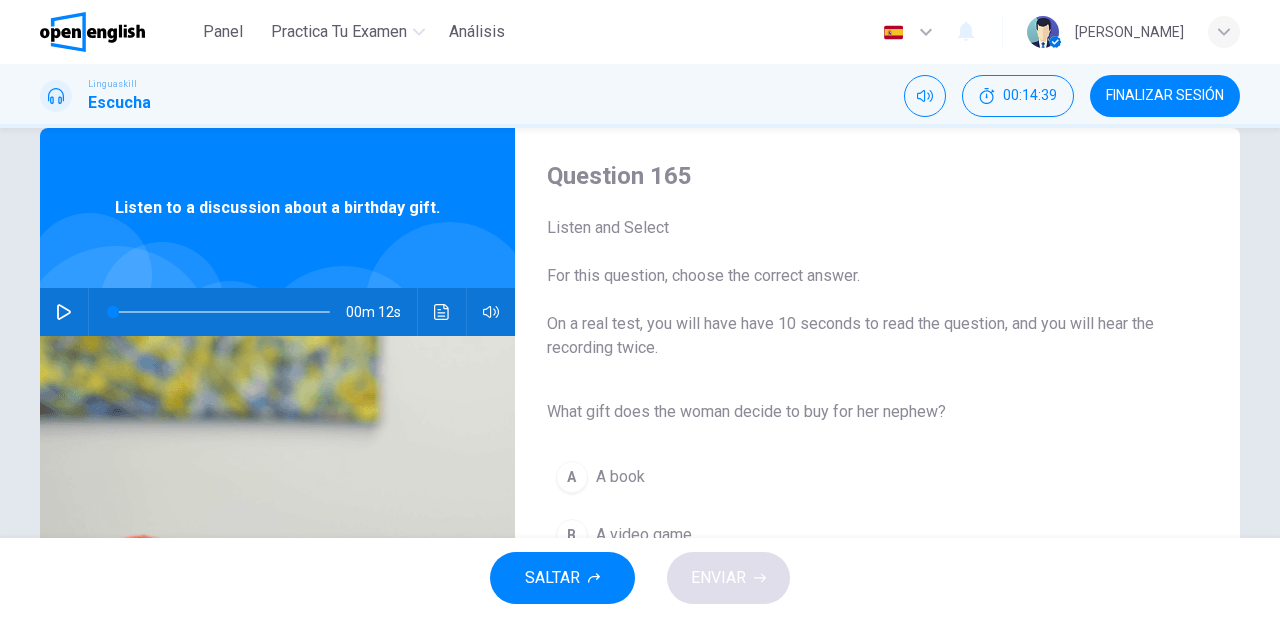 scroll, scrollTop: 160, scrollLeft: 0, axis: vertical 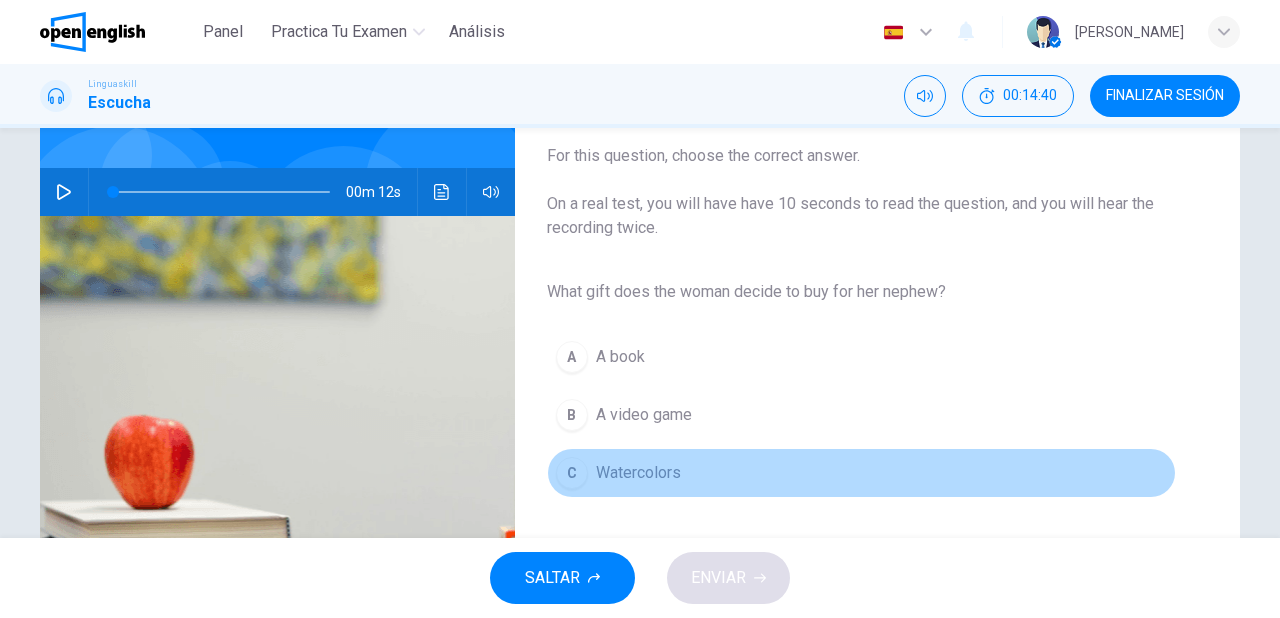 click on "Watercolors" at bounding box center [638, 473] 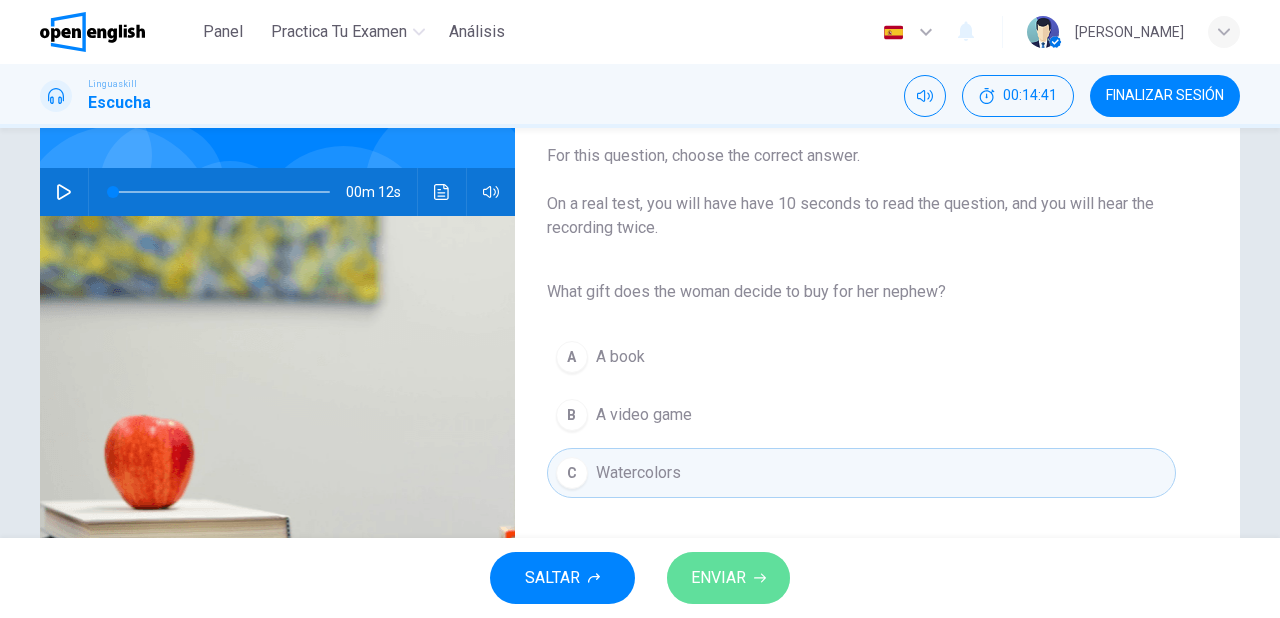 click on "ENVIAR" at bounding box center (718, 578) 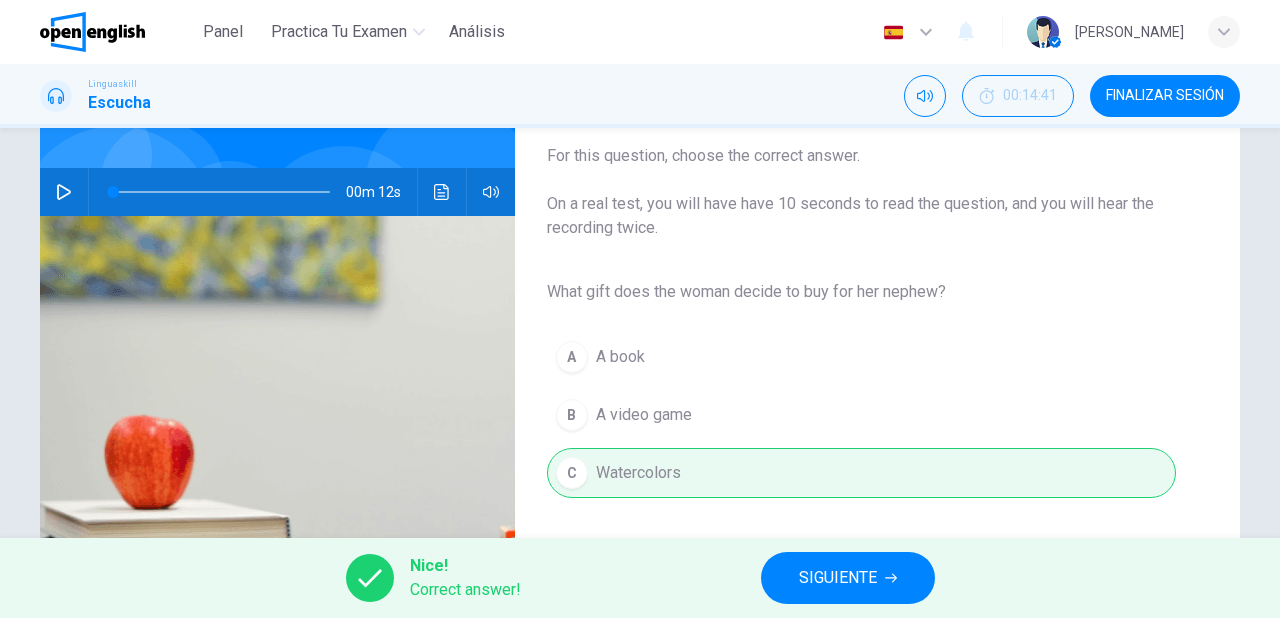click on "SIGUIENTE" at bounding box center (838, 578) 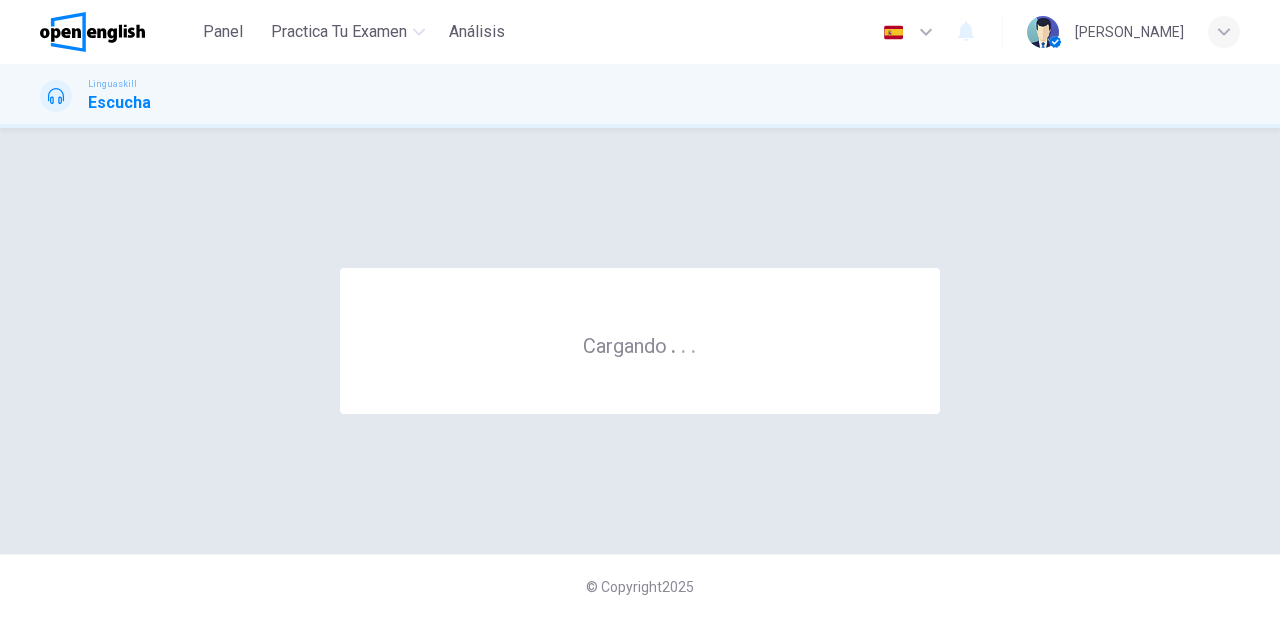 scroll, scrollTop: 0, scrollLeft: 0, axis: both 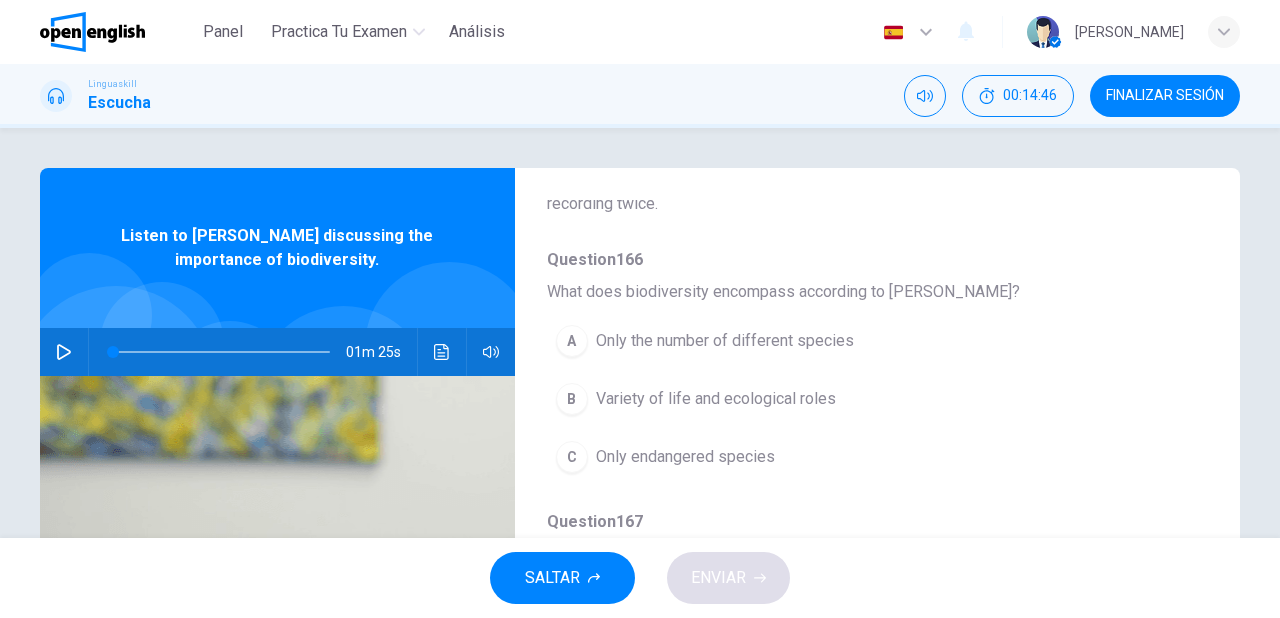 click on "Variety of life and ecological roles" at bounding box center (716, 399) 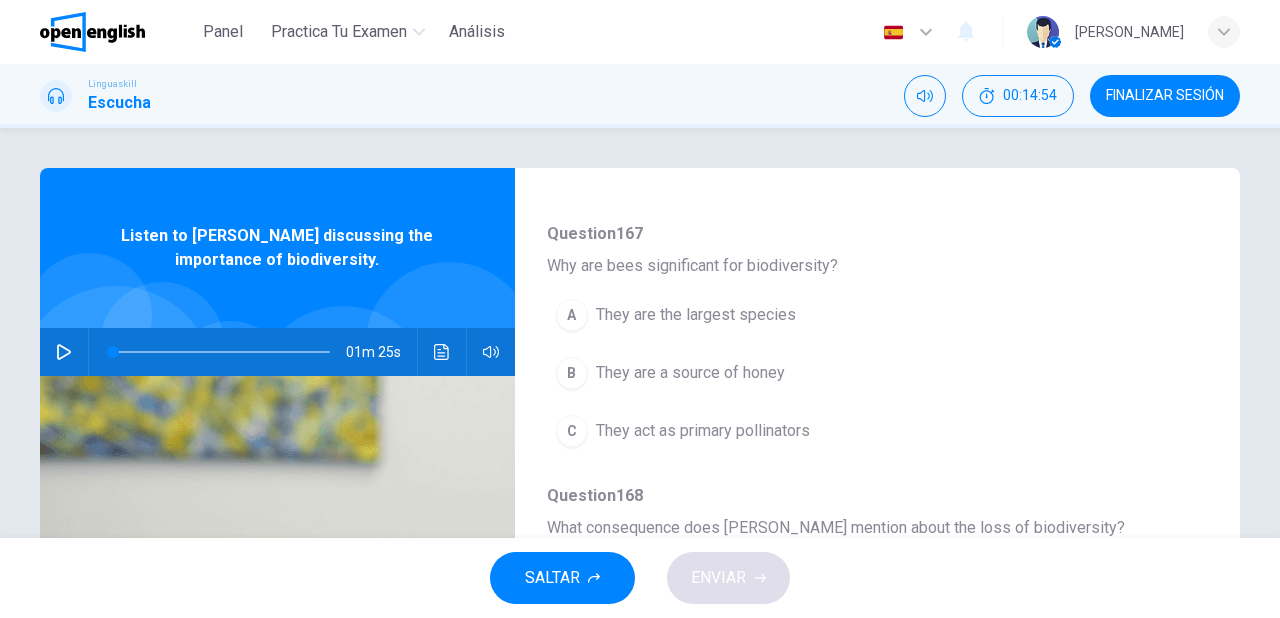 scroll, scrollTop: 480, scrollLeft: 0, axis: vertical 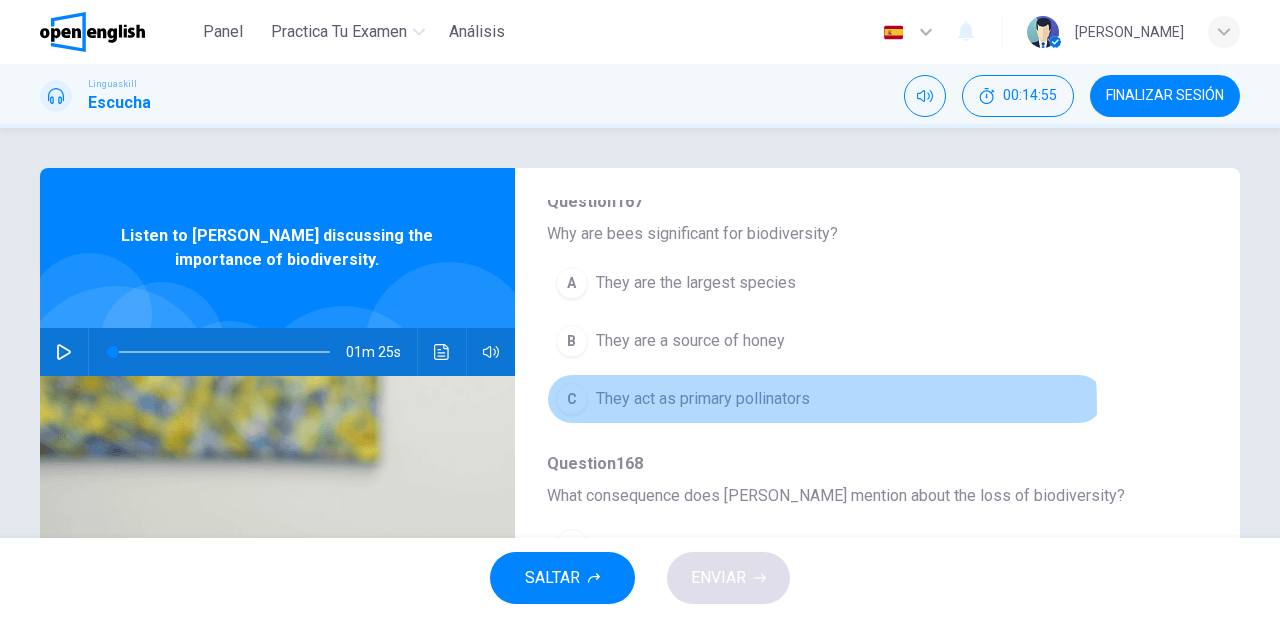 click on "They act as primary pollinators" at bounding box center [703, 399] 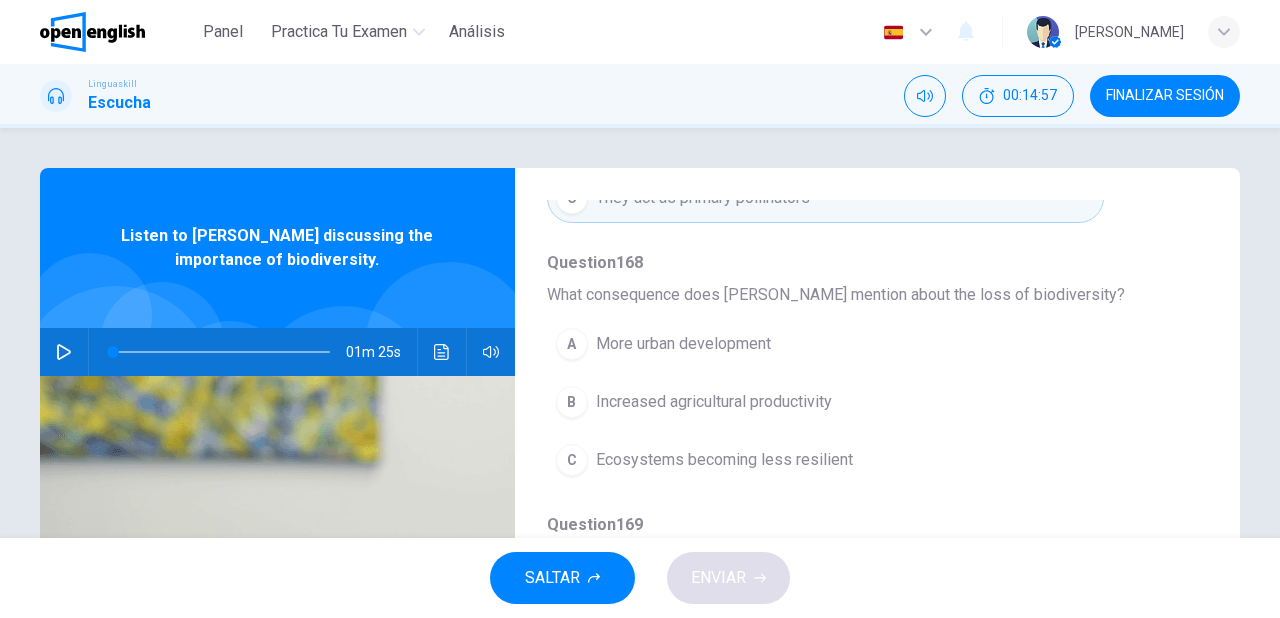 scroll, scrollTop: 720, scrollLeft: 0, axis: vertical 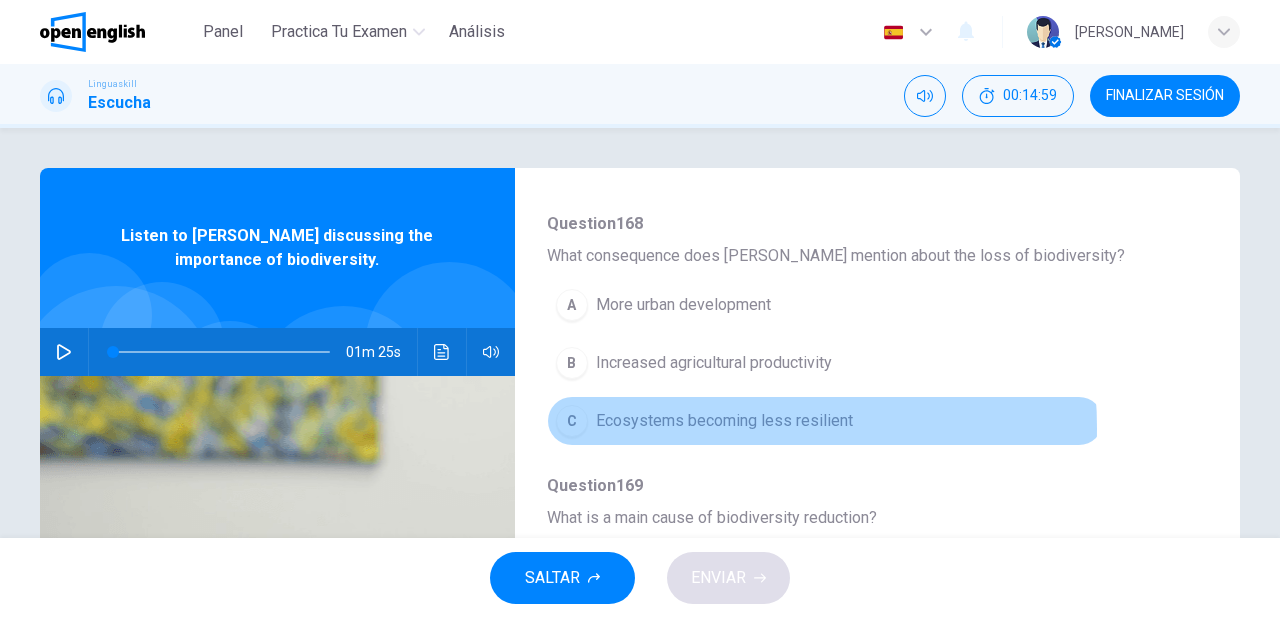click on "Ecosystems becoming less resilient" at bounding box center [724, 421] 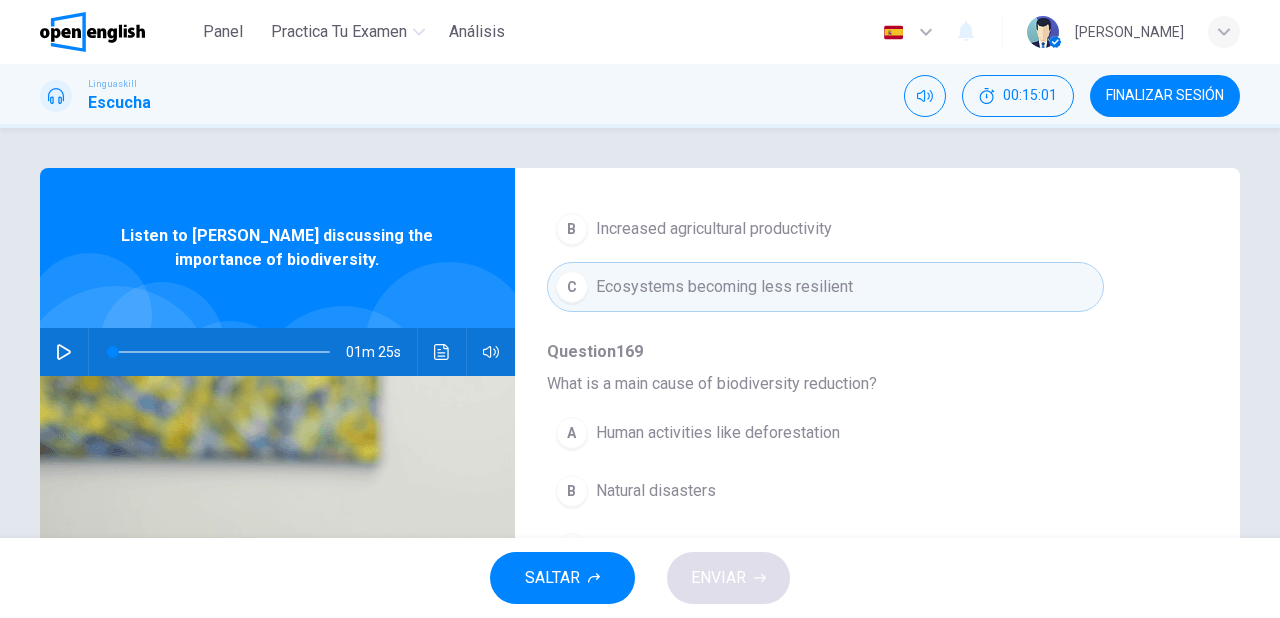 scroll, scrollTop: 856, scrollLeft: 0, axis: vertical 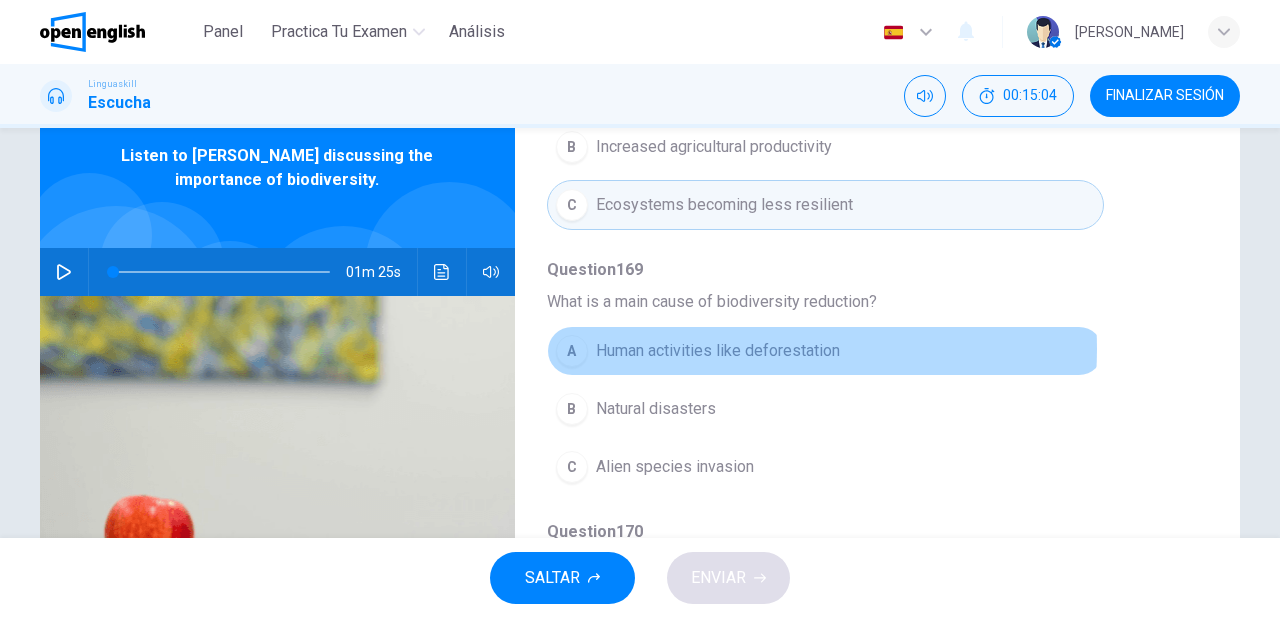 click on "Human activities like deforestation" at bounding box center [718, 351] 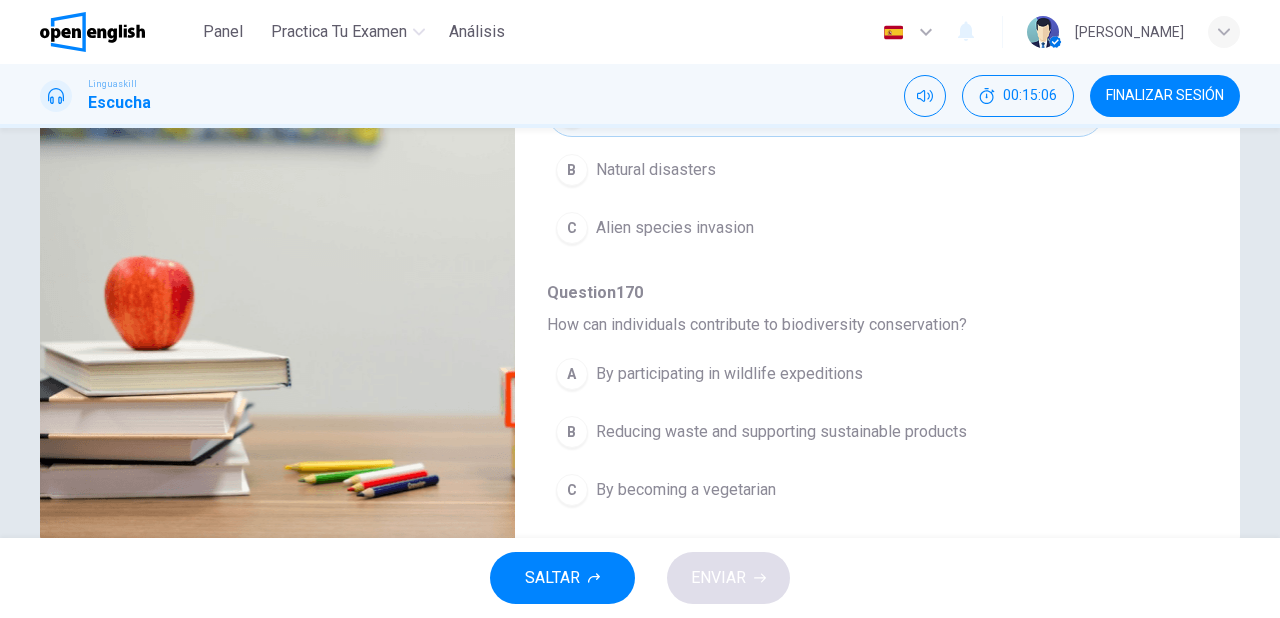 scroll, scrollTop: 320, scrollLeft: 0, axis: vertical 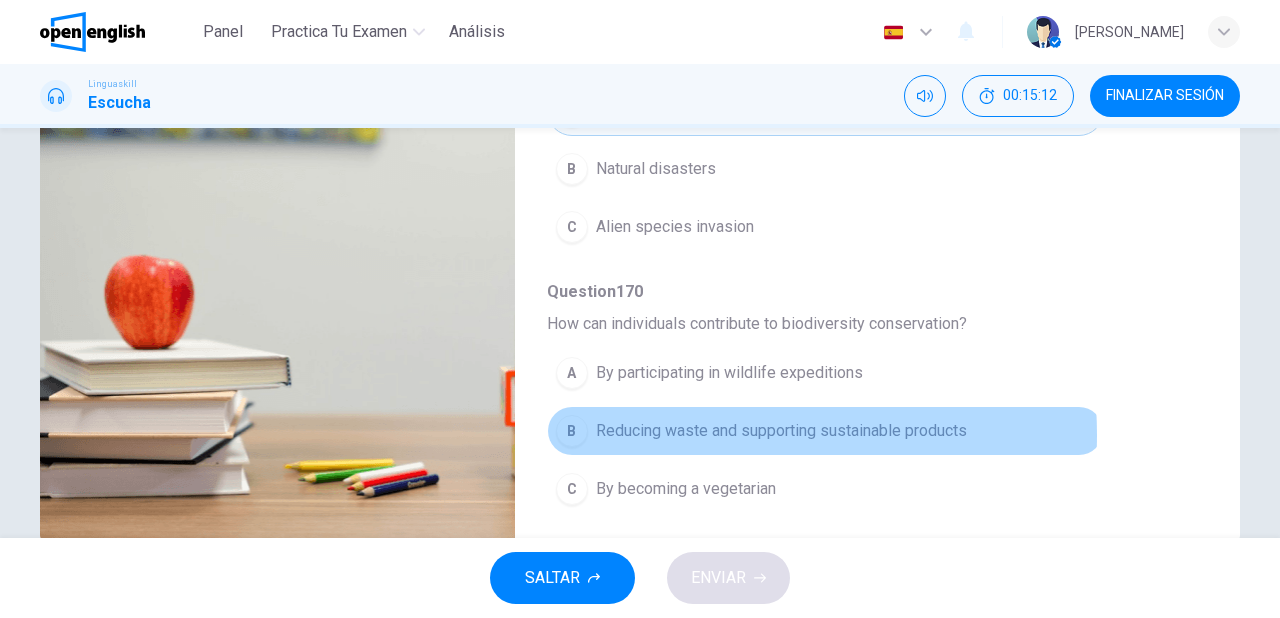 click on "Reducing waste and supporting sustainable products" at bounding box center [781, 431] 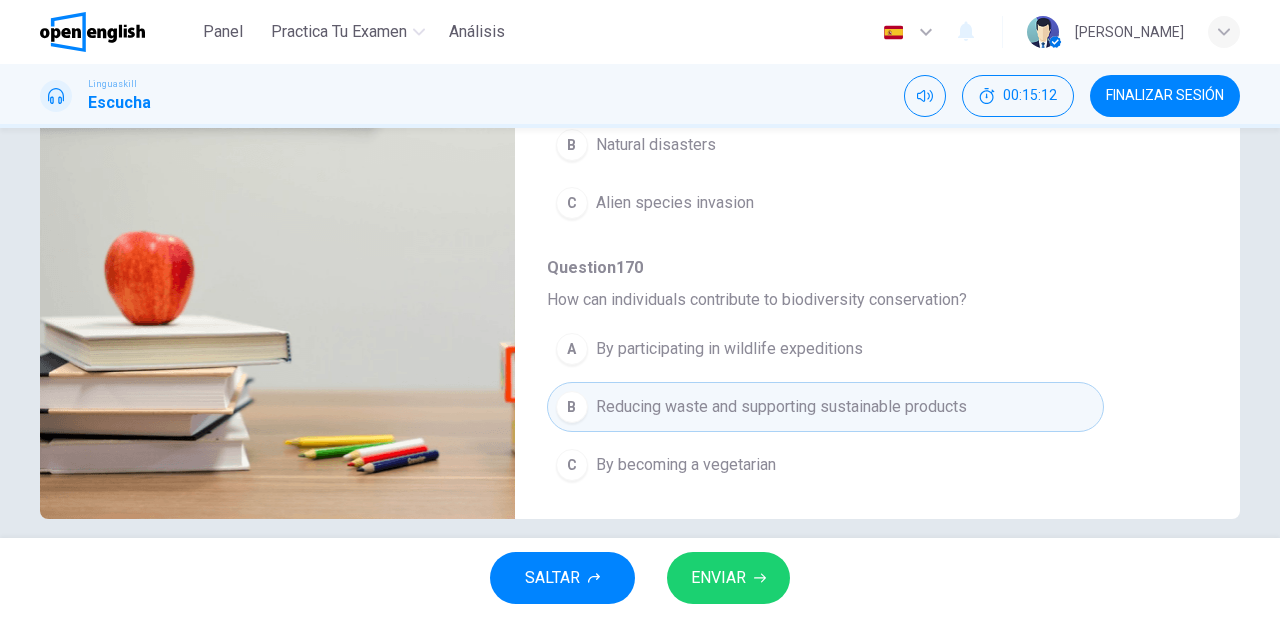 scroll, scrollTop: 364, scrollLeft: 0, axis: vertical 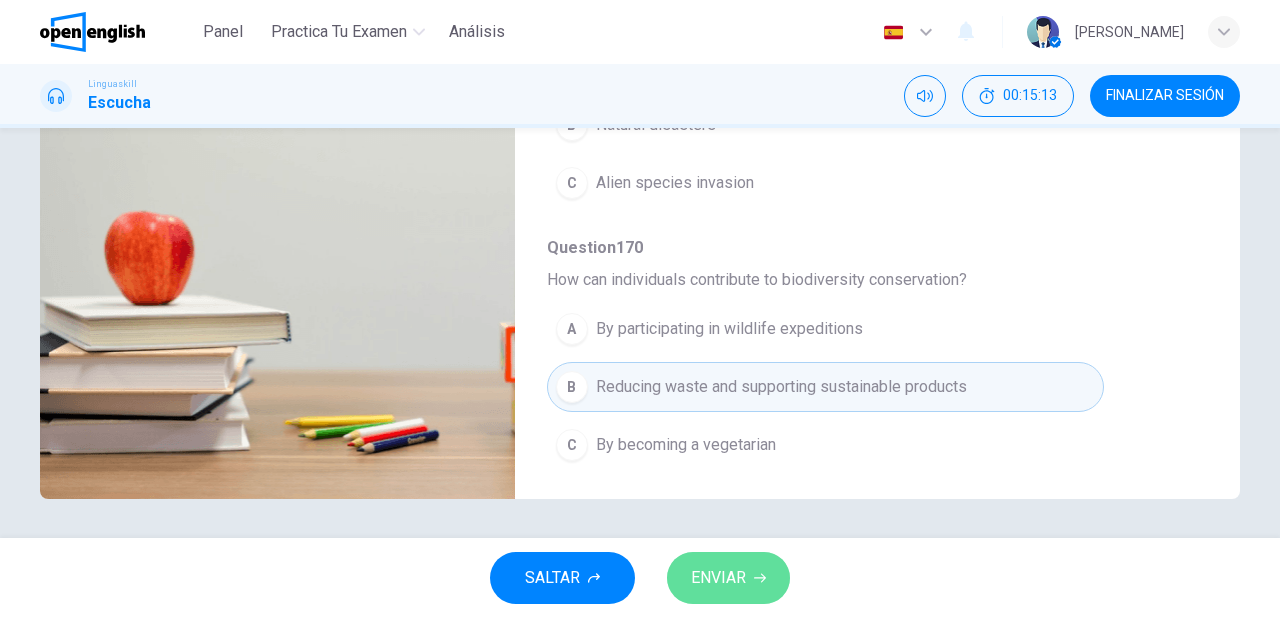 click on "ENVIAR" at bounding box center [718, 578] 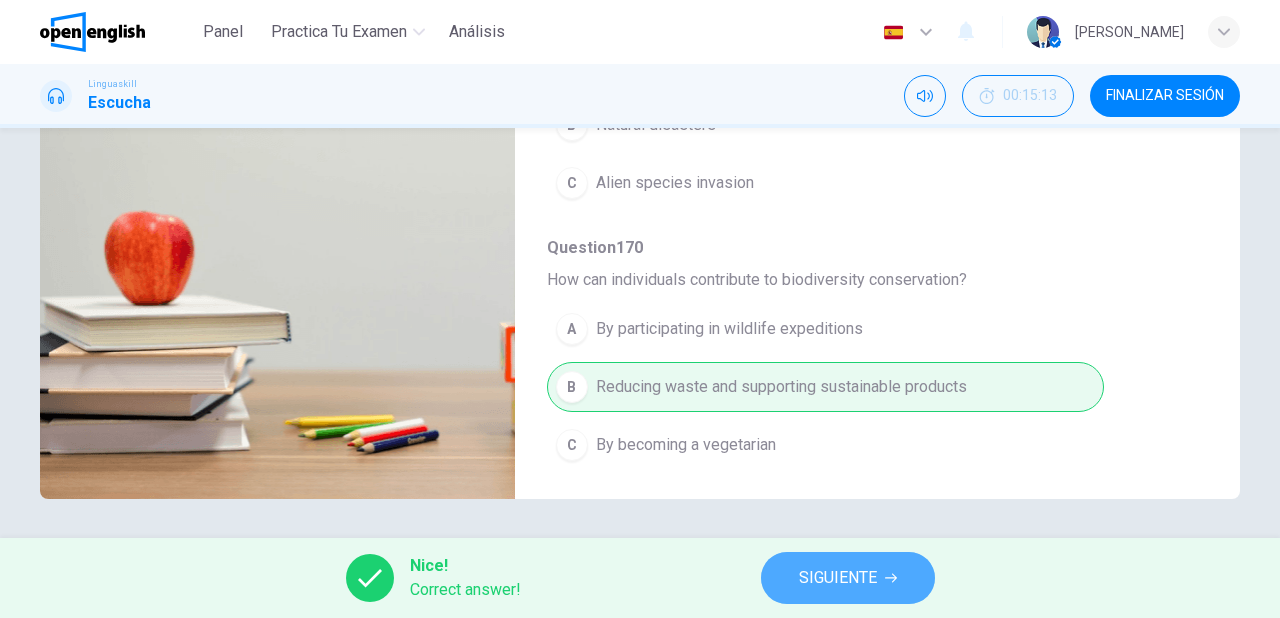 click on "SIGUIENTE" at bounding box center [848, 578] 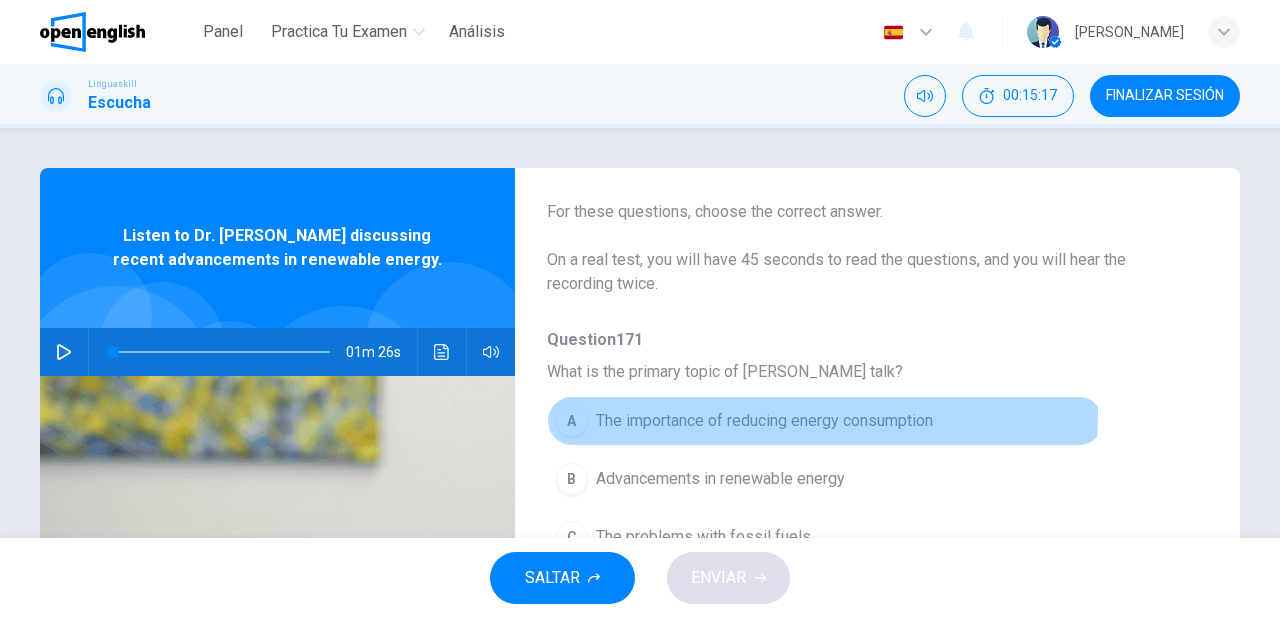 click on "The importance of reducing energy consumption" at bounding box center (764, 421) 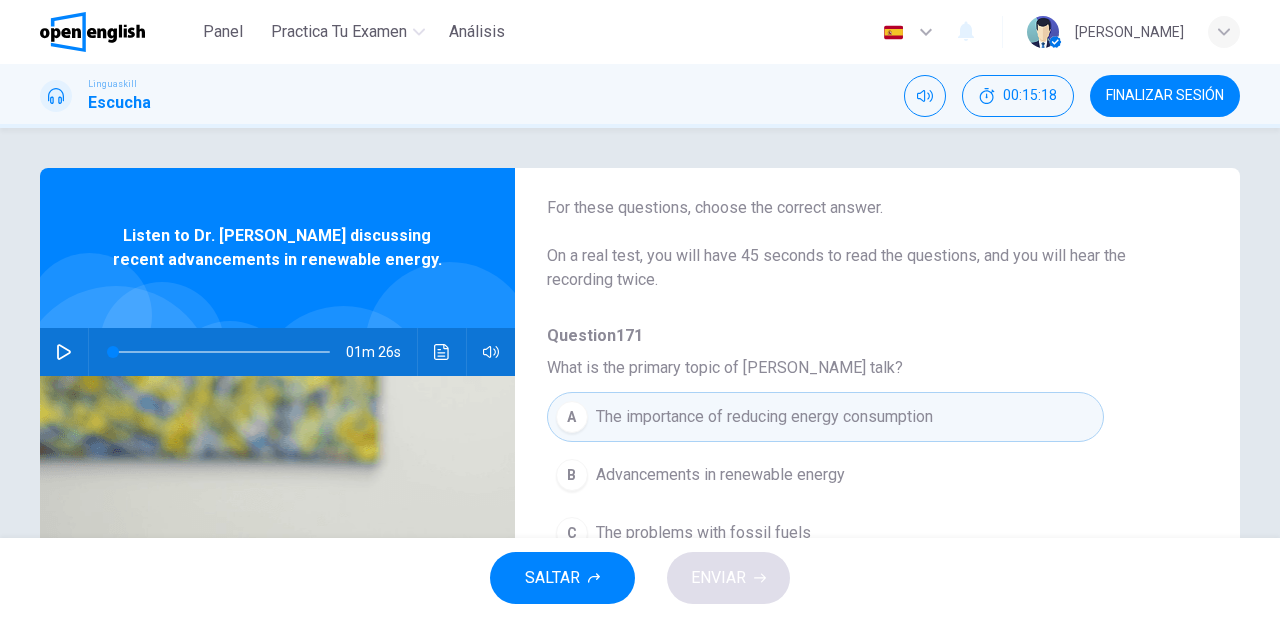 scroll, scrollTop: 80, scrollLeft: 0, axis: vertical 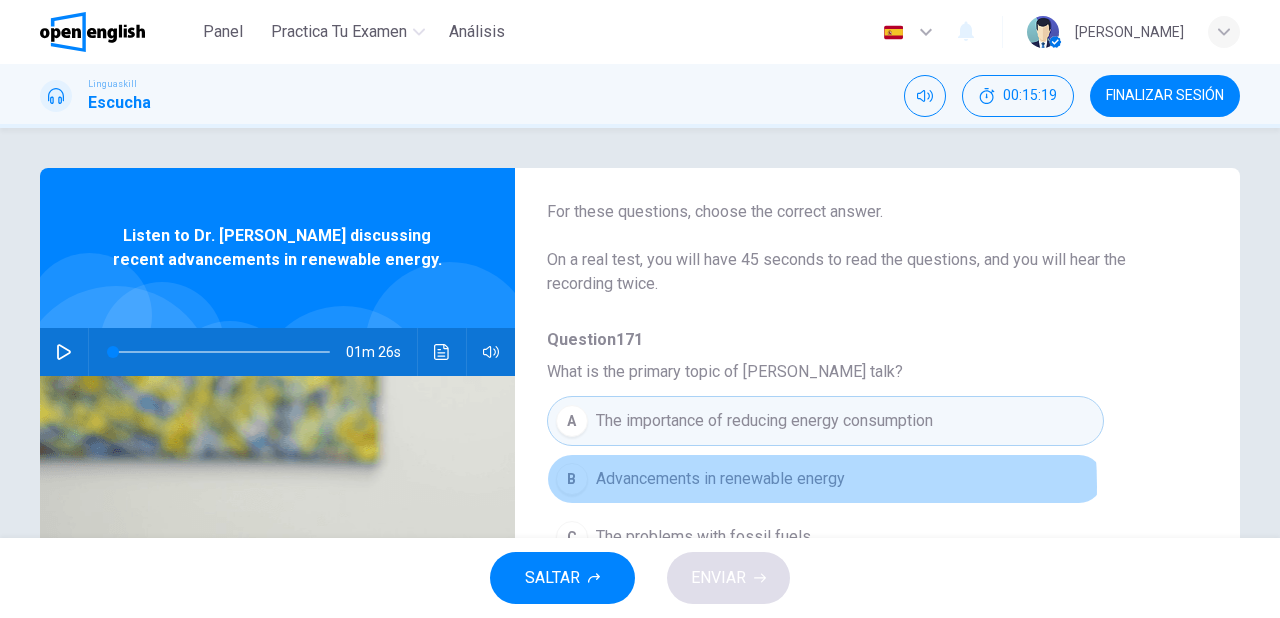 click on "Advancements in renewable energy" at bounding box center [720, 479] 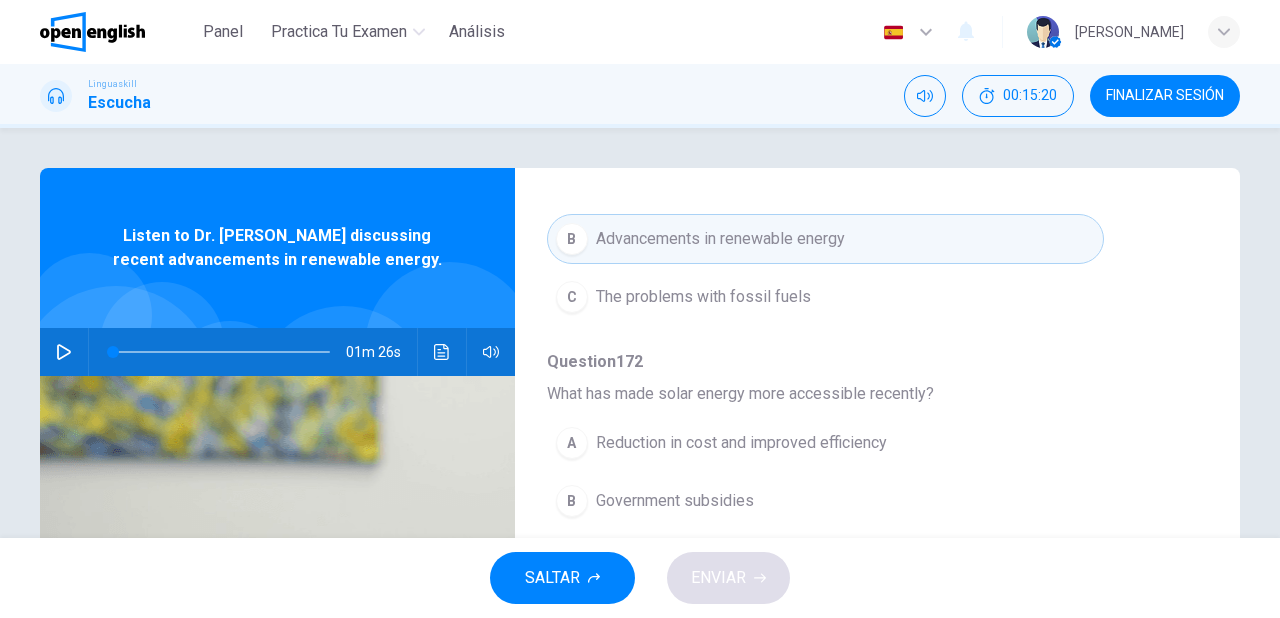 scroll, scrollTop: 400, scrollLeft: 0, axis: vertical 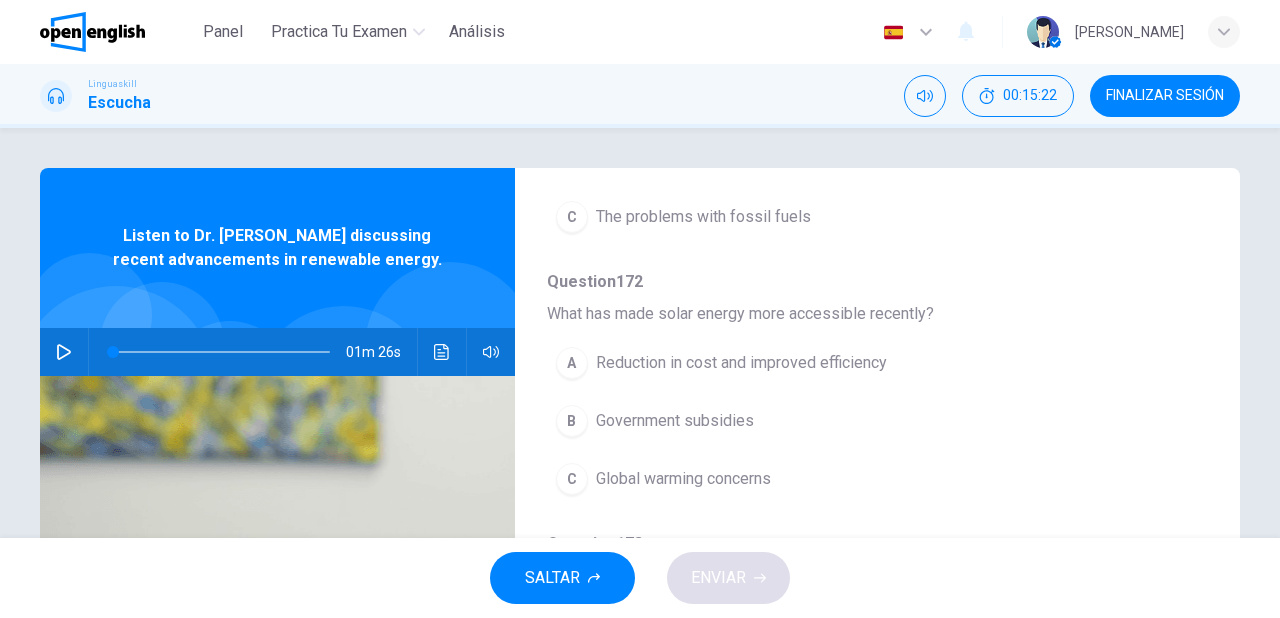 click on "Reduction in cost and improved efficiency" at bounding box center (741, 363) 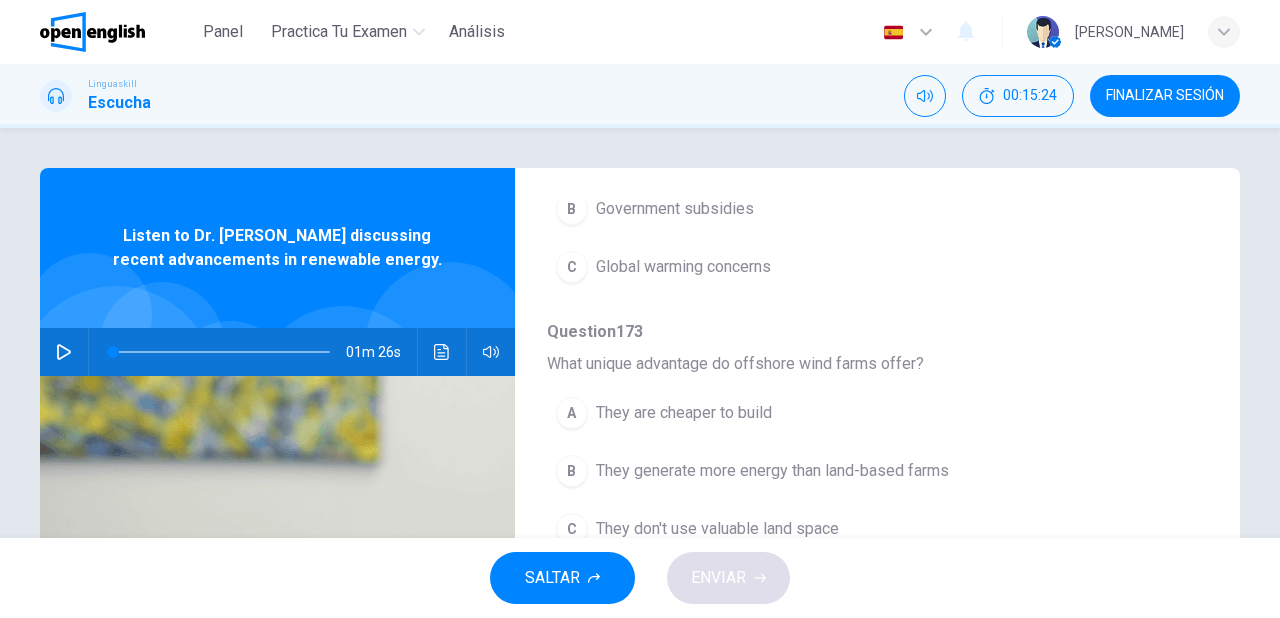 scroll, scrollTop: 640, scrollLeft: 0, axis: vertical 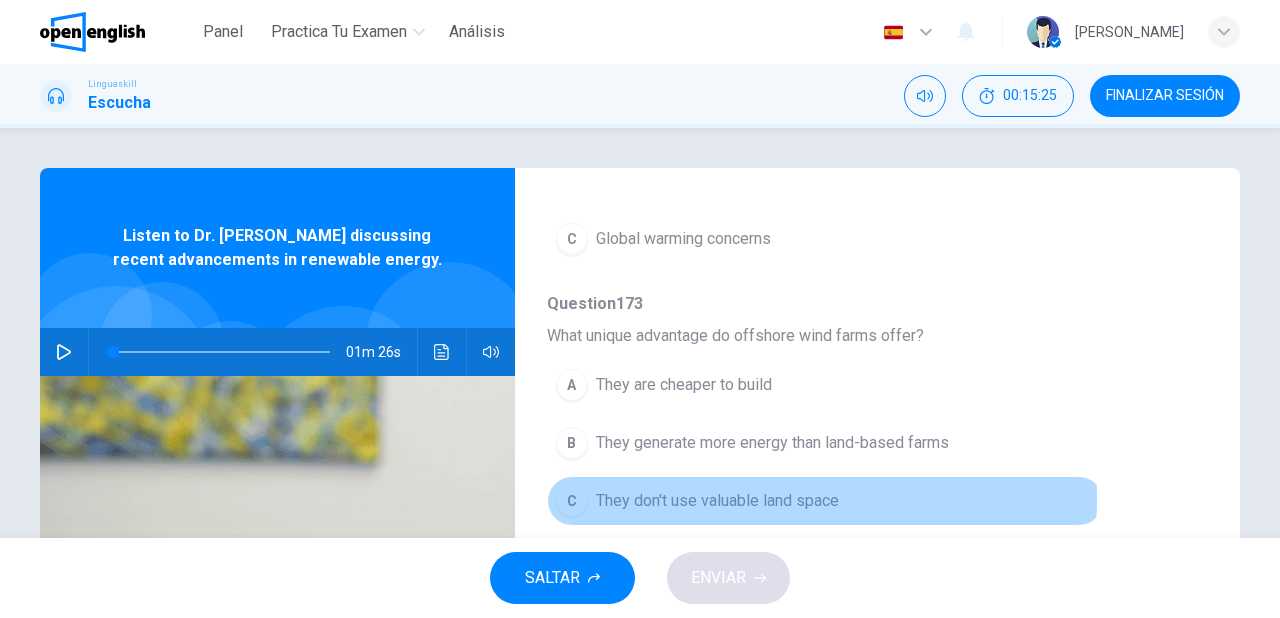 click on "They don't use valuable land space" at bounding box center [717, 501] 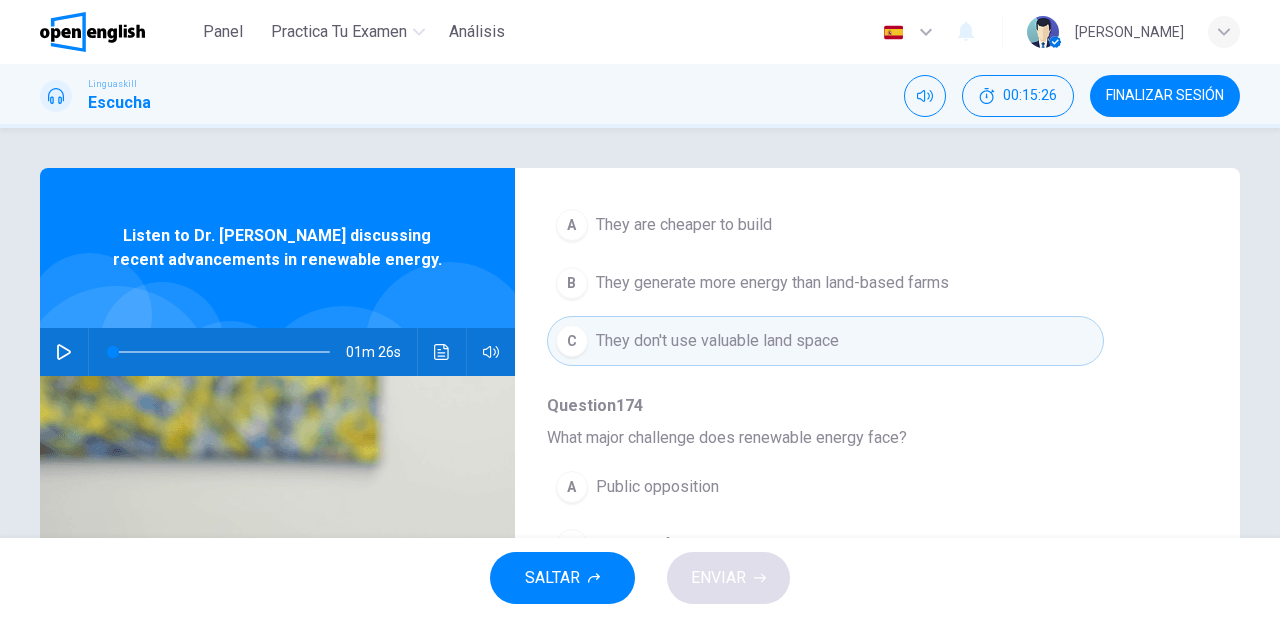 scroll, scrollTop: 880, scrollLeft: 0, axis: vertical 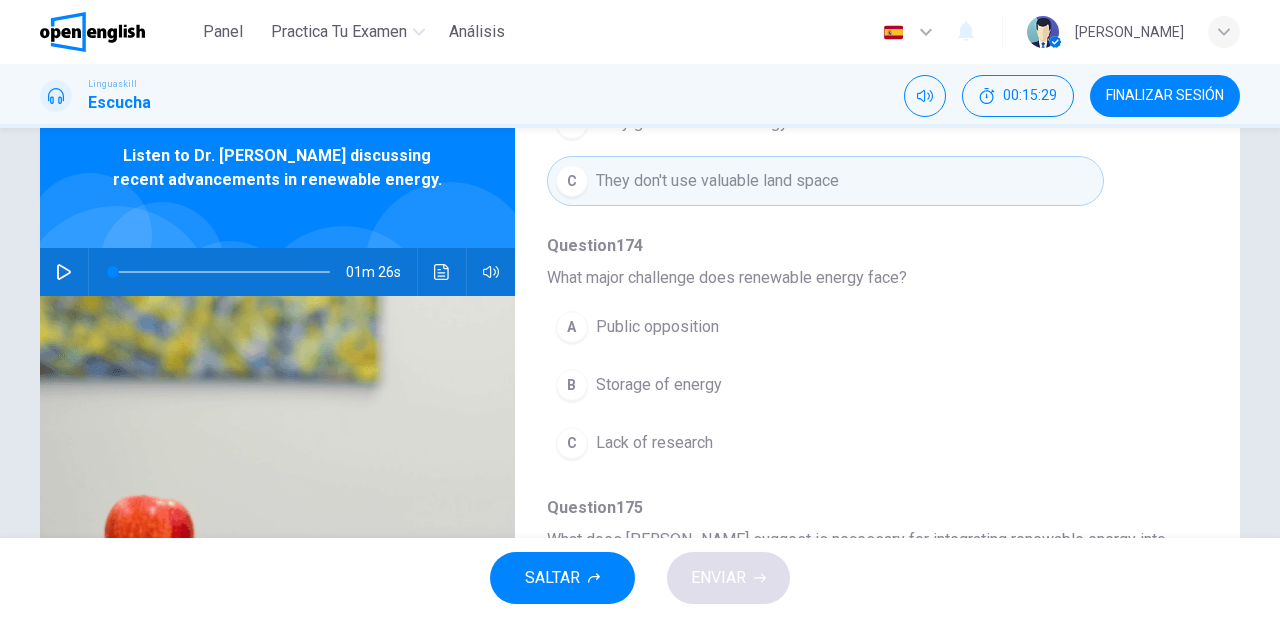 click on "Lack of research" at bounding box center [654, 443] 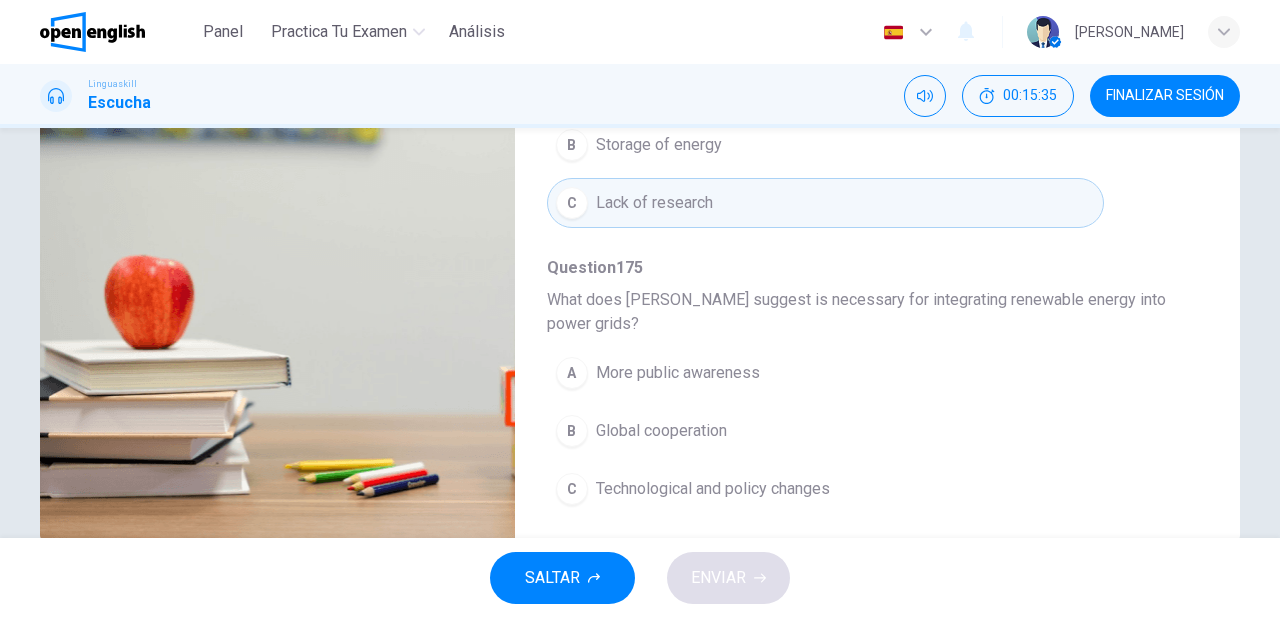 scroll, scrollTop: 364, scrollLeft: 0, axis: vertical 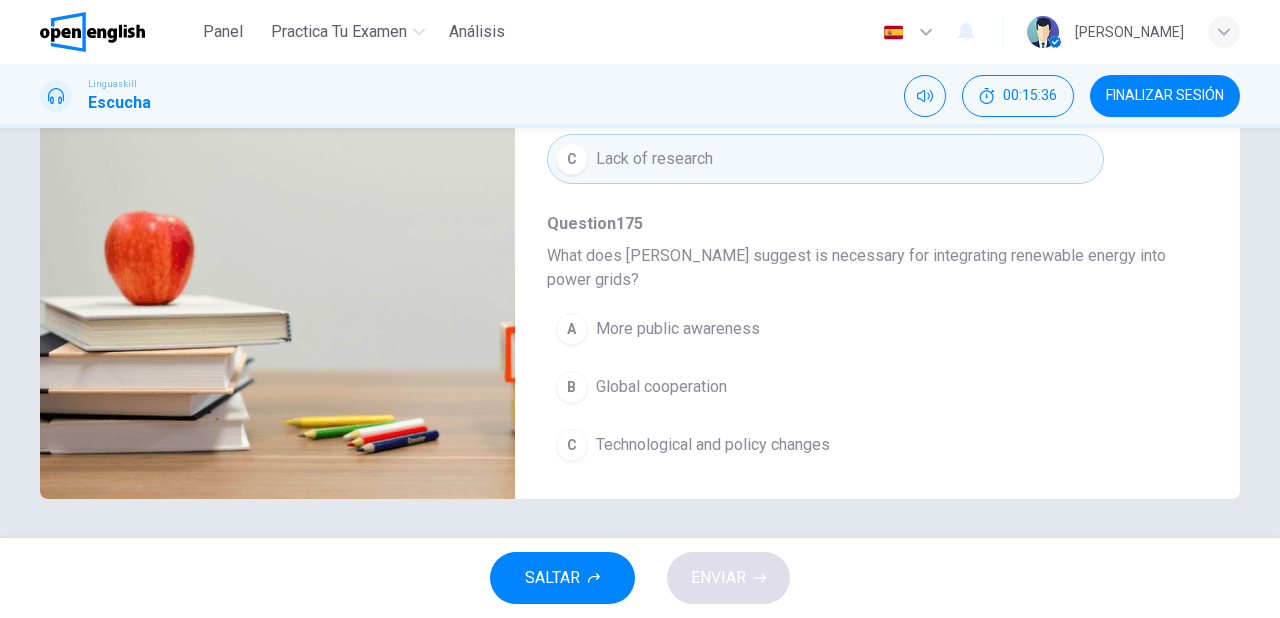 drag, startPoint x: 760, startPoint y: 448, endPoint x: 750, endPoint y: 493, distance: 46.09772 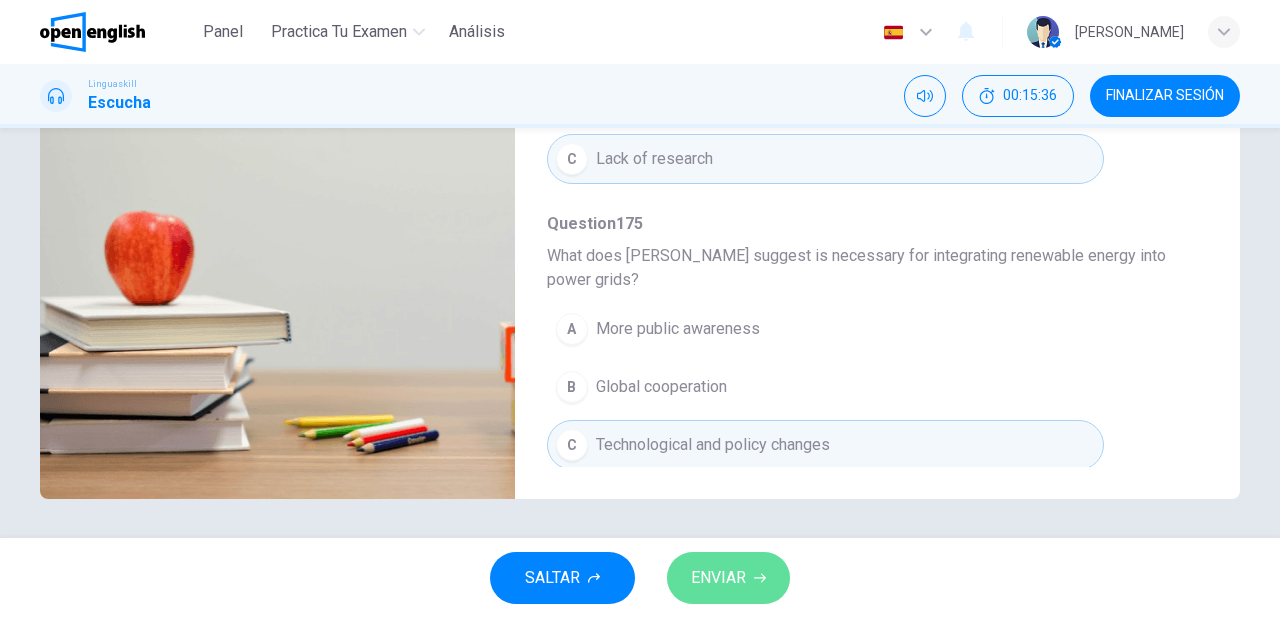 click on "ENVIAR" at bounding box center [728, 578] 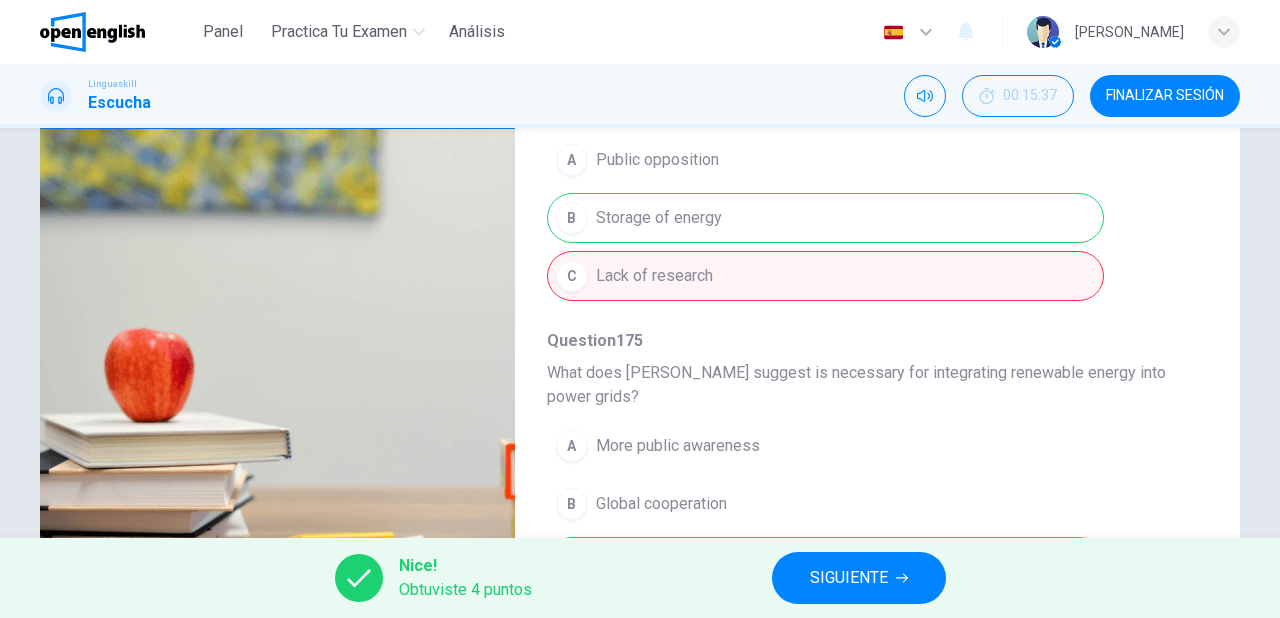 scroll, scrollTop: 284, scrollLeft: 0, axis: vertical 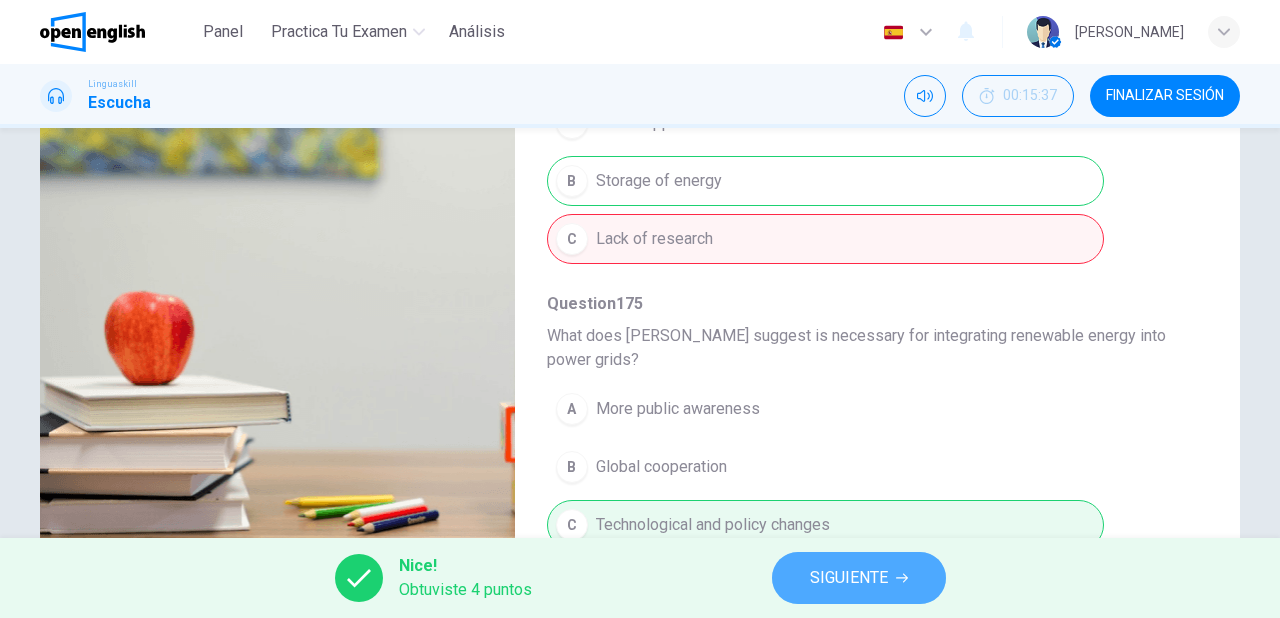 click on "SIGUIENTE" at bounding box center [849, 578] 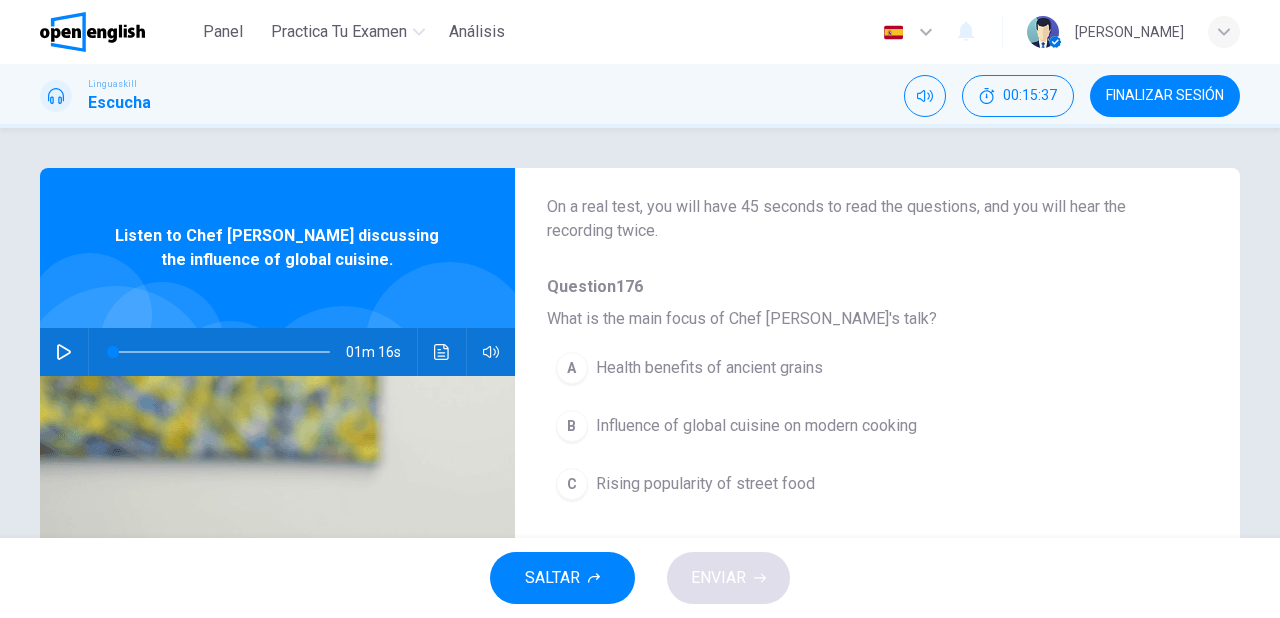 scroll, scrollTop: 160, scrollLeft: 0, axis: vertical 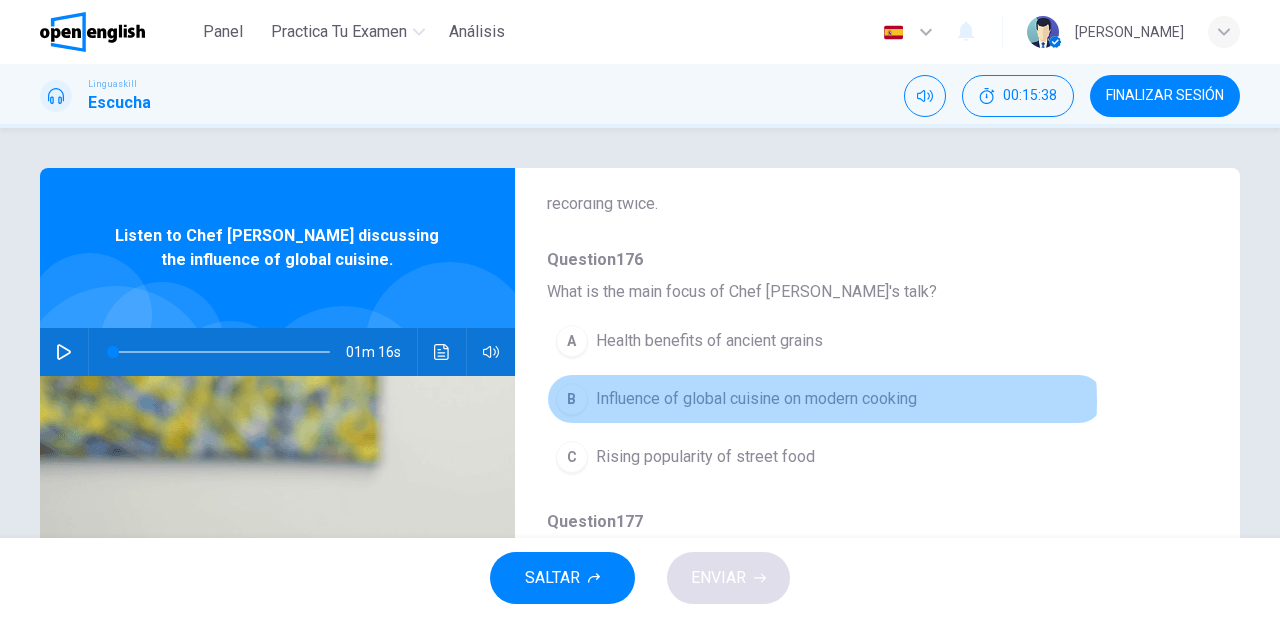 click on "Influence of global cuisine on modern cooking" at bounding box center (756, 399) 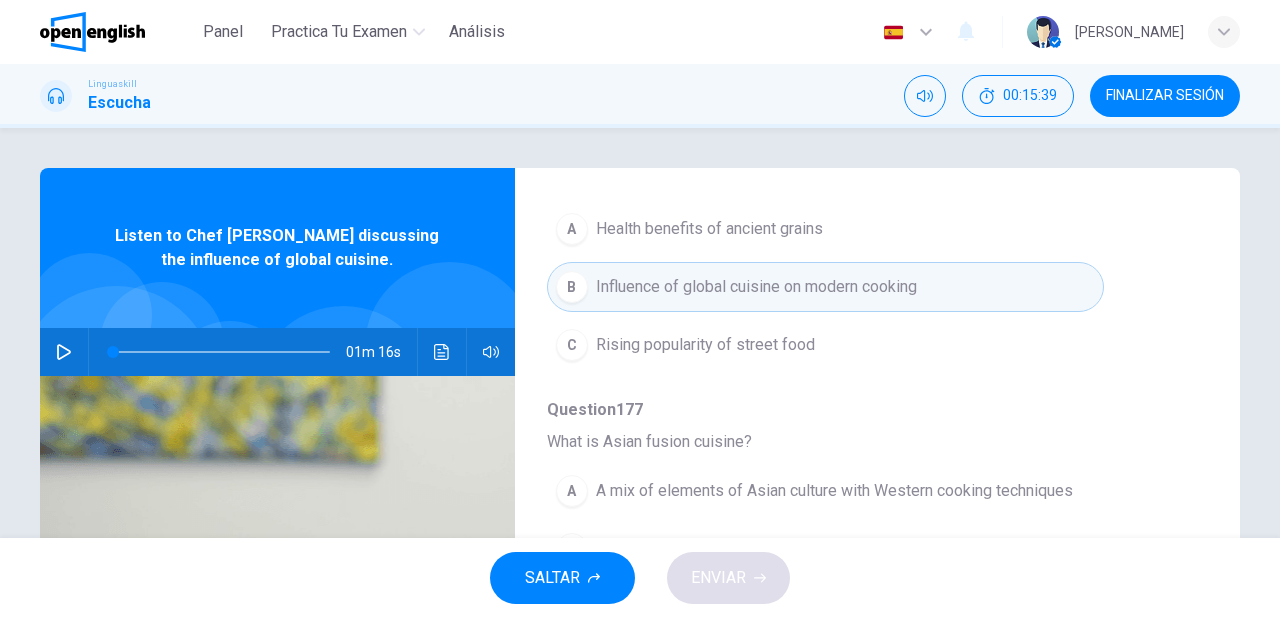 scroll, scrollTop: 320, scrollLeft: 0, axis: vertical 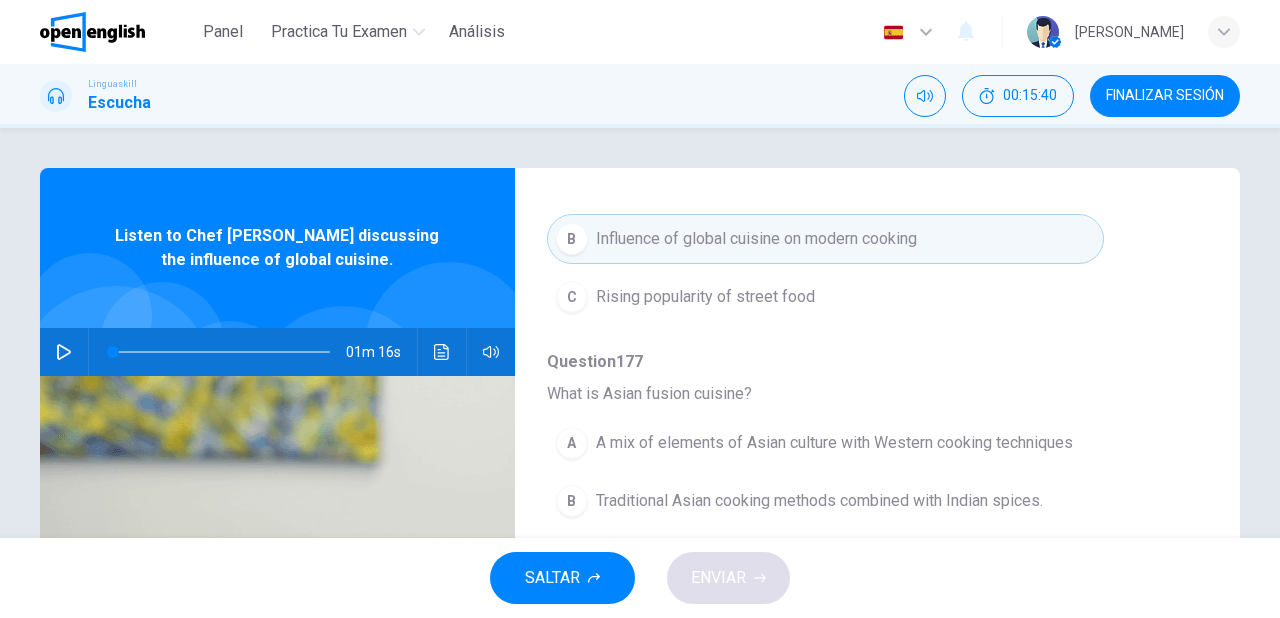 click on "A A mix of elements of Asian culture with Western cooking techniques" at bounding box center [825, 443] 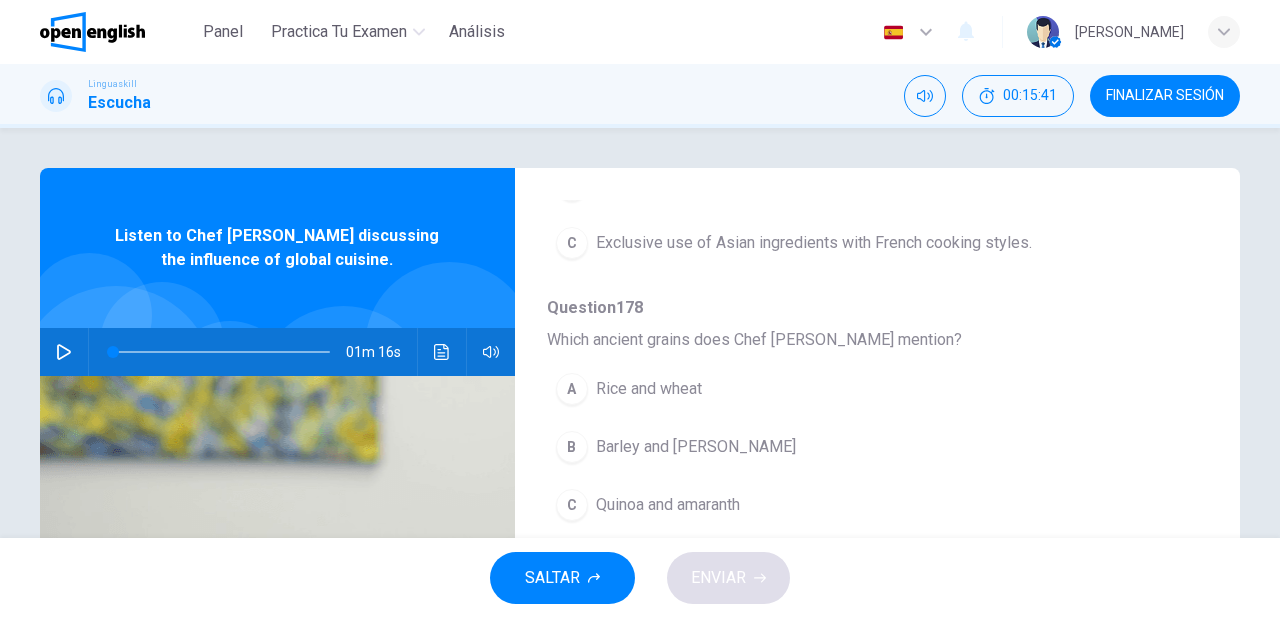 scroll, scrollTop: 640, scrollLeft: 0, axis: vertical 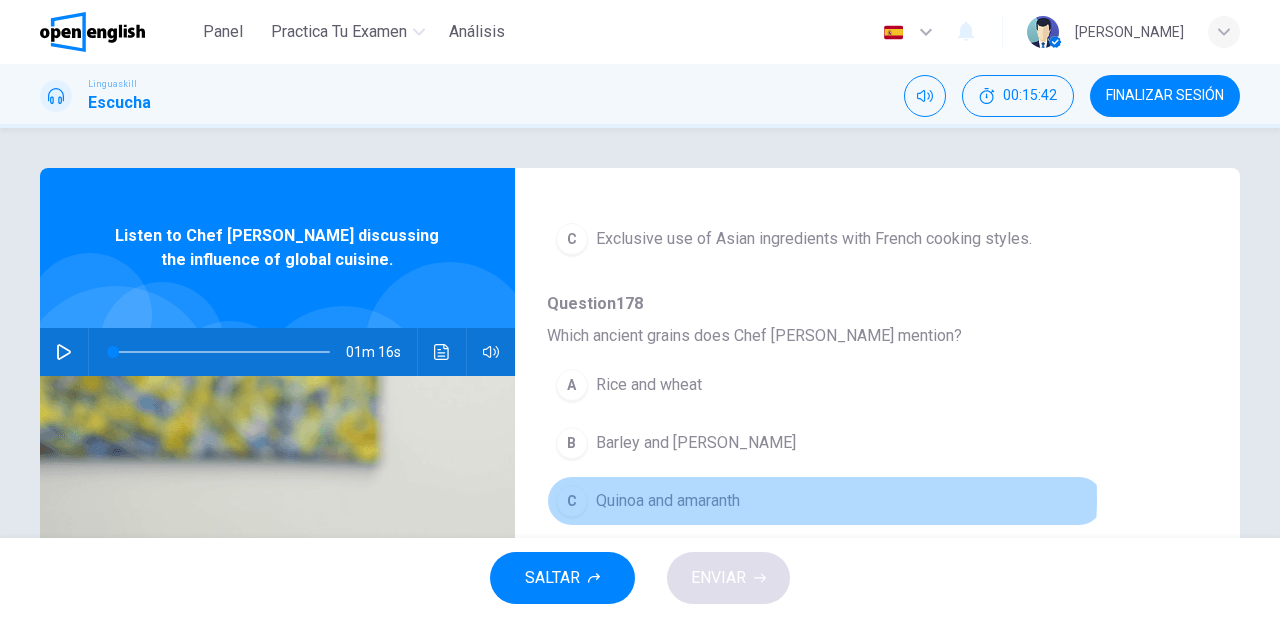 click on "Quinoa and amaranth" at bounding box center [668, 501] 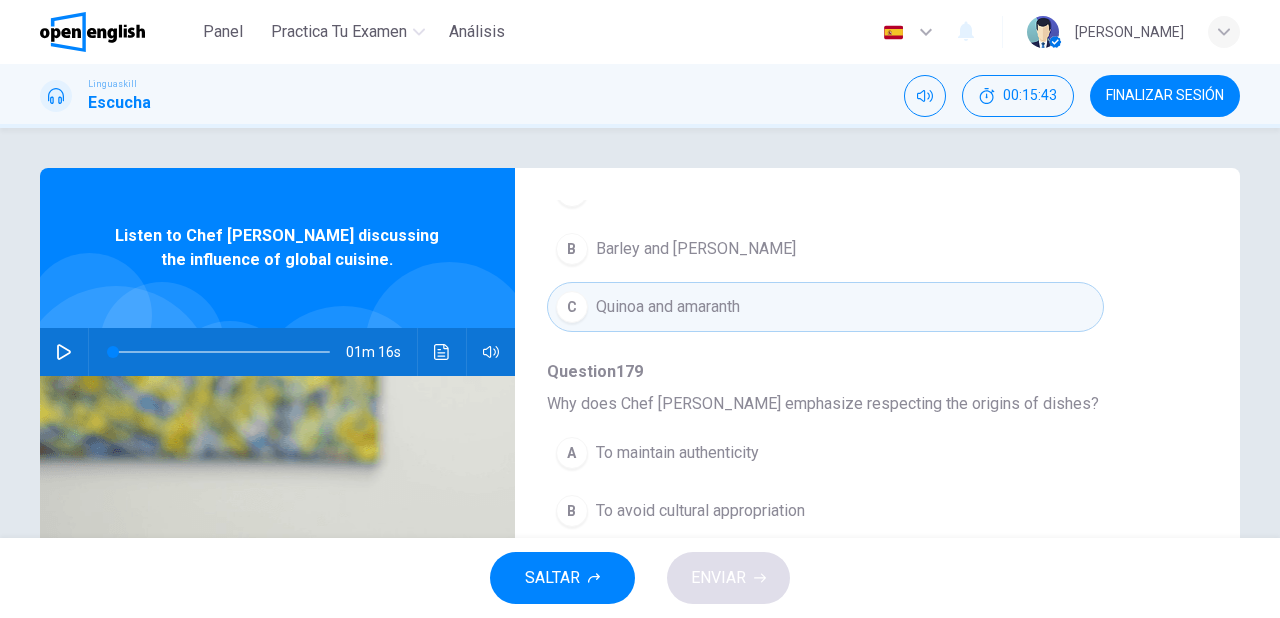 scroll, scrollTop: 856, scrollLeft: 0, axis: vertical 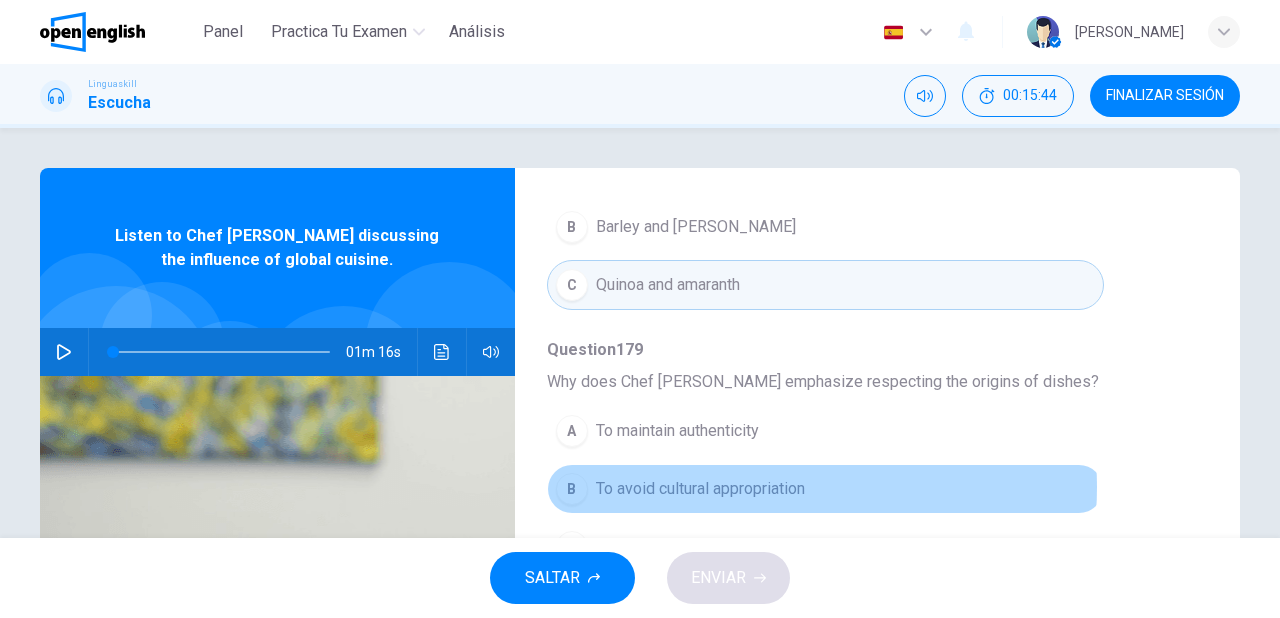click on "To avoid cultural appropriation" at bounding box center (700, 489) 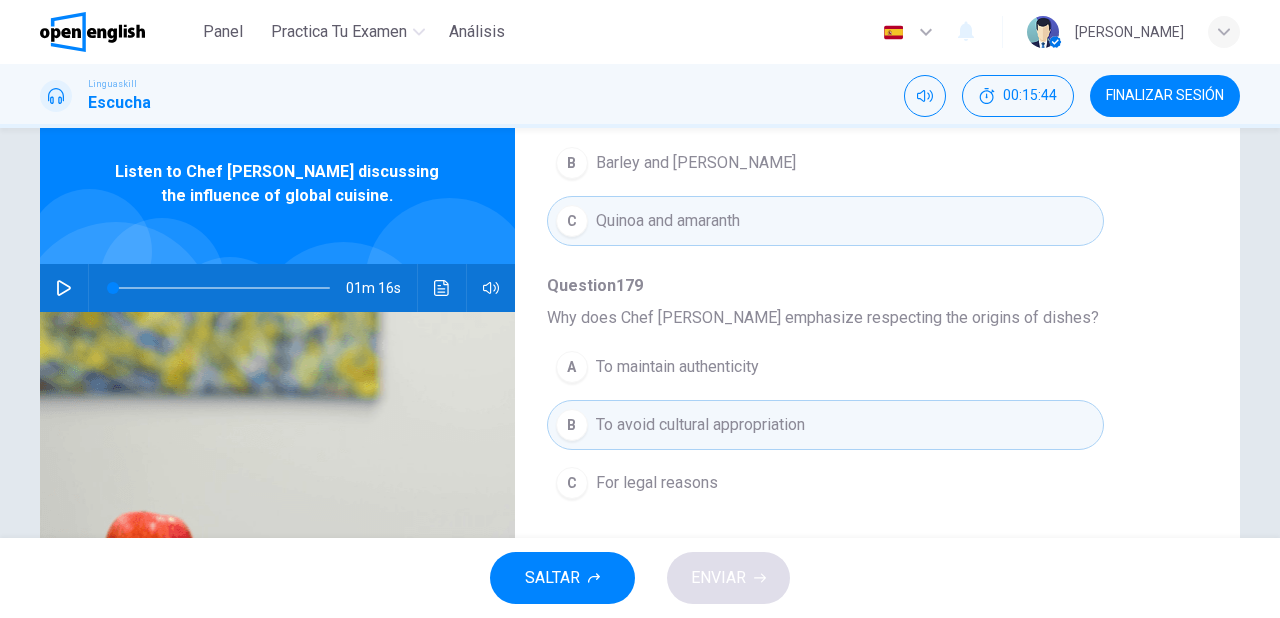 scroll, scrollTop: 320, scrollLeft: 0, axis: vertical 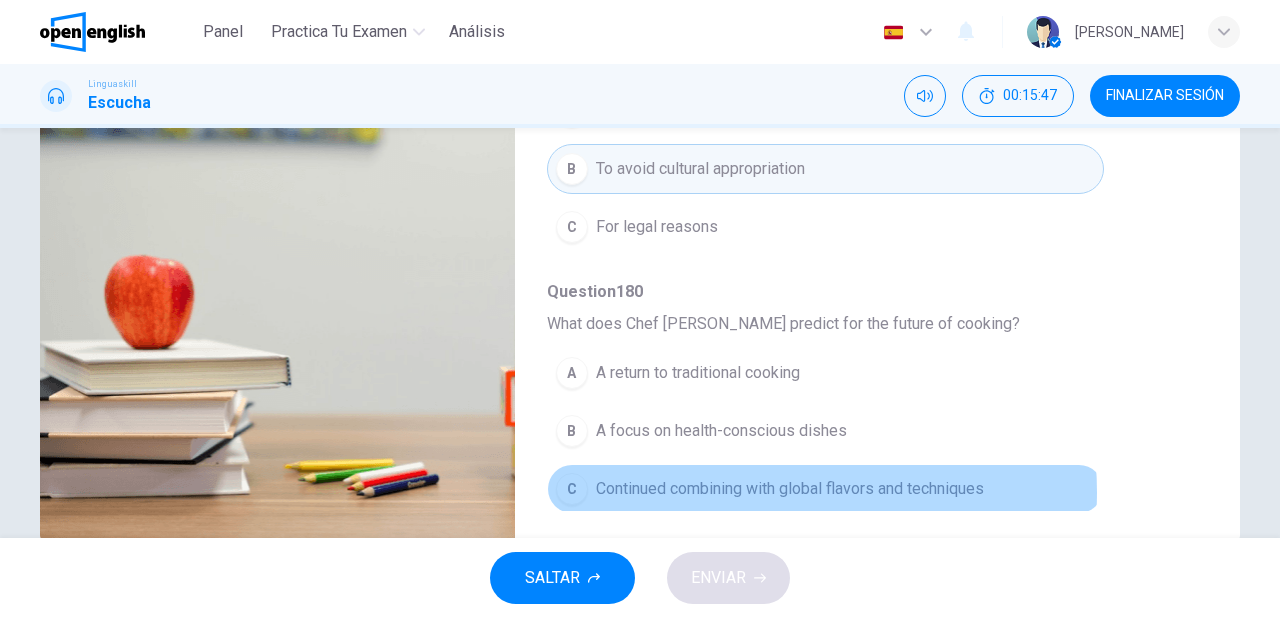 click on "Continued combining with global flavors and techniques" at bounding box center [790, 489] 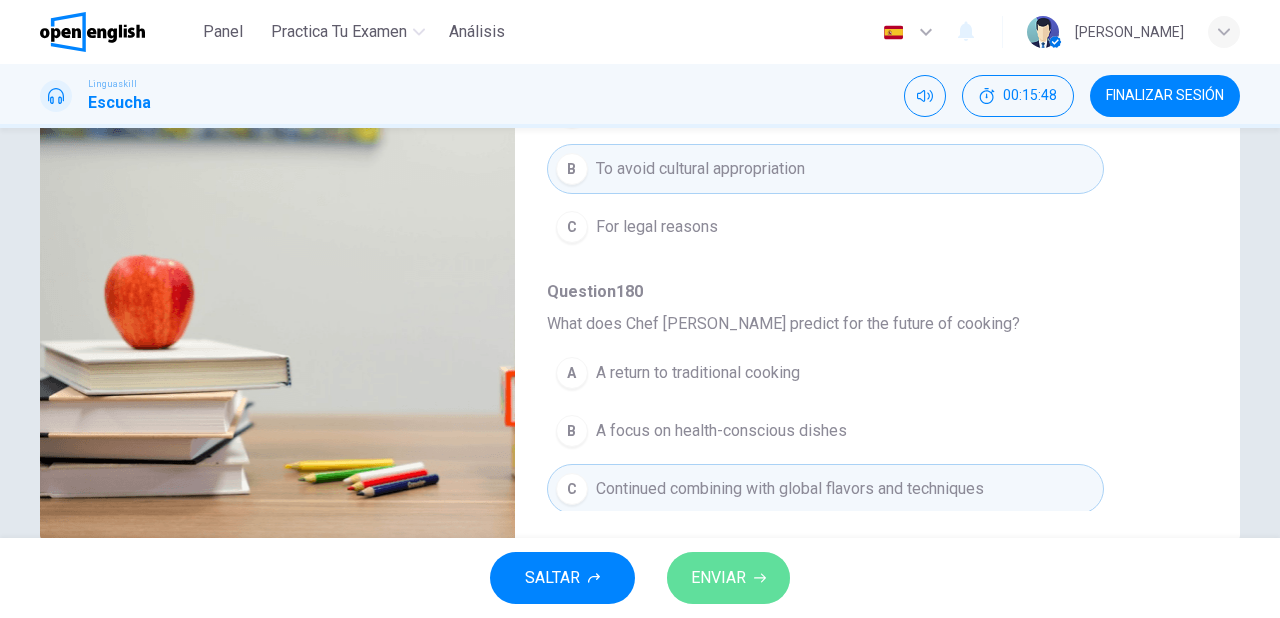 click on "ENVIAR" at bounding box center (728, 578) 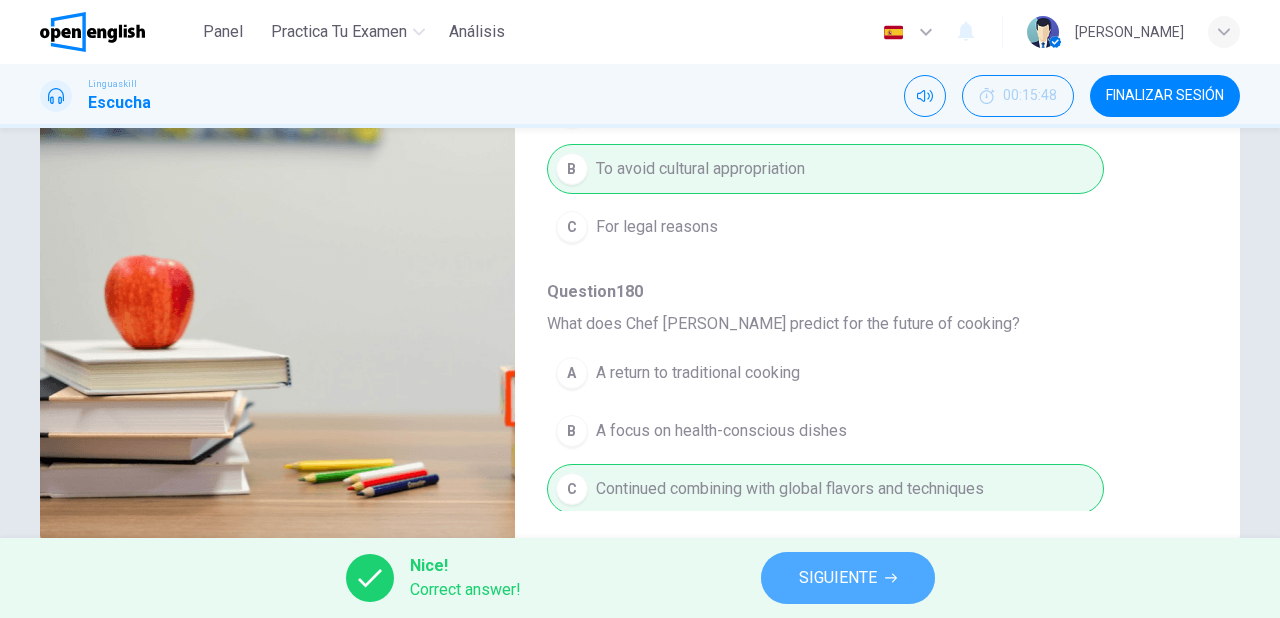 click on "SIGUIENTE" at bounding box center (838, 578) 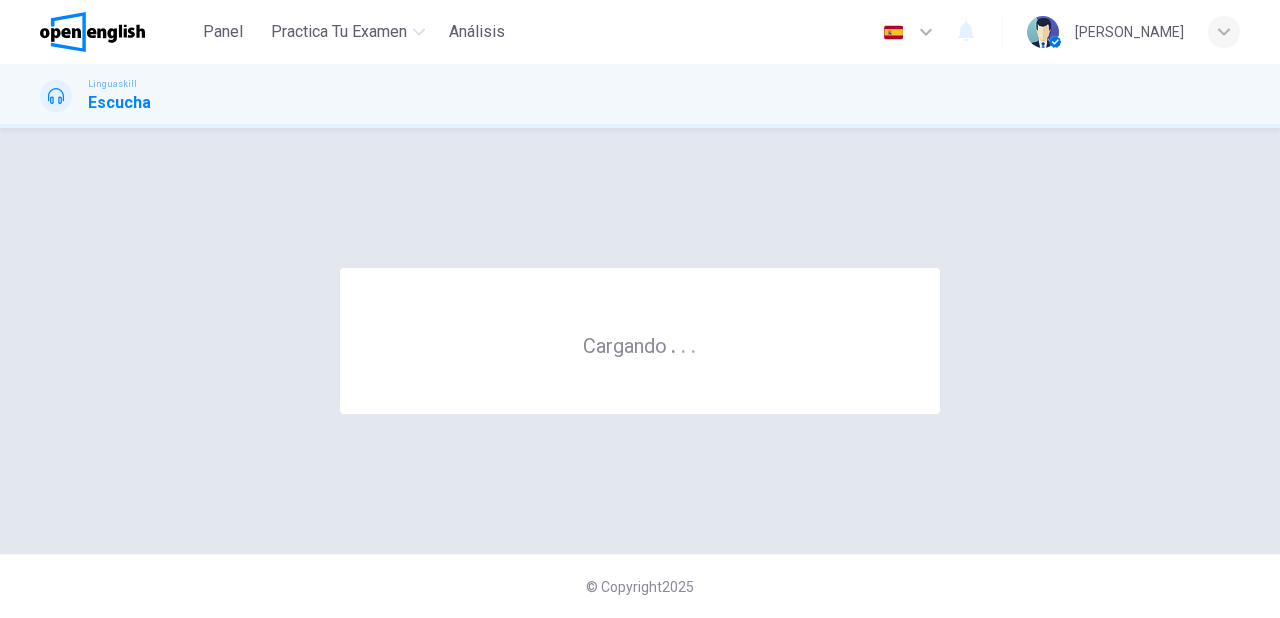 scroll, scrollTop: 0, scrollLeft: 0, axis: both 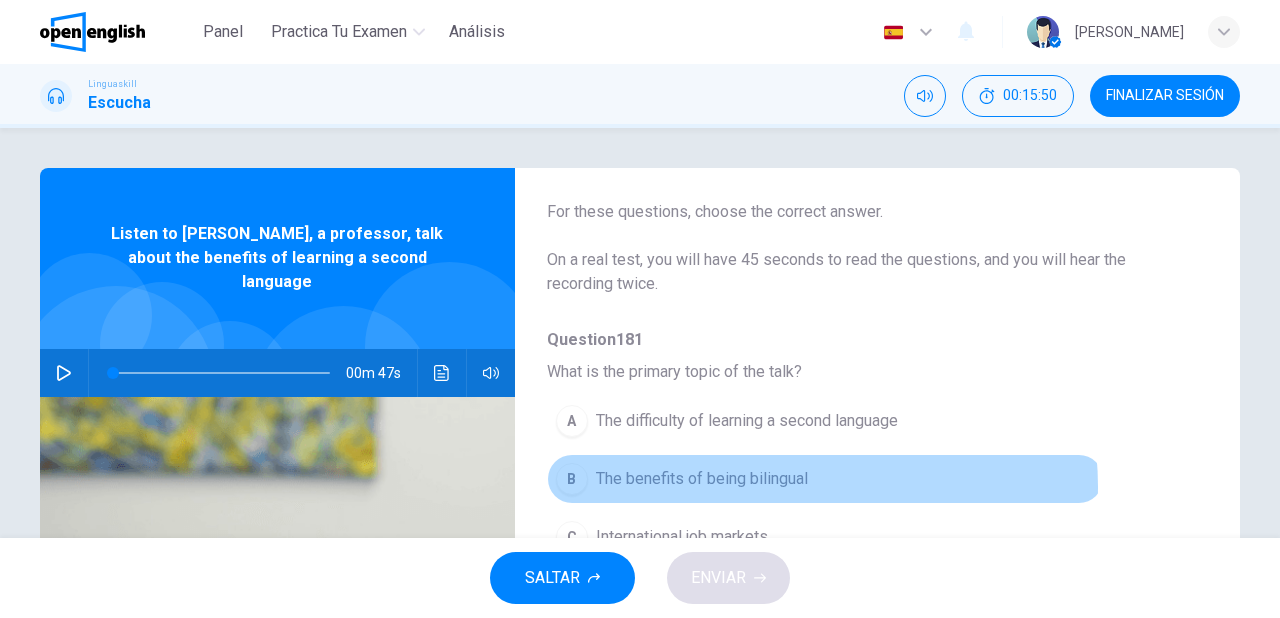 click on "The benefits of being bilingual" at bounding box center (702, 479) 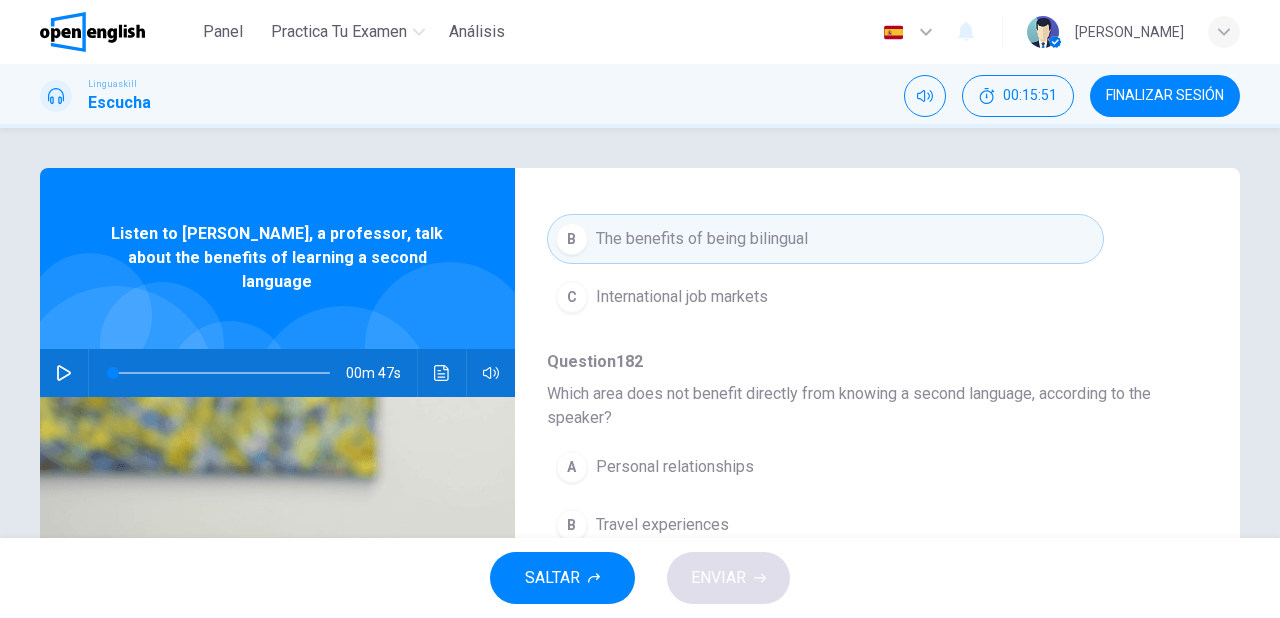 scroll, scrollTop: 400, scrollLeft: 0, axis: vertical 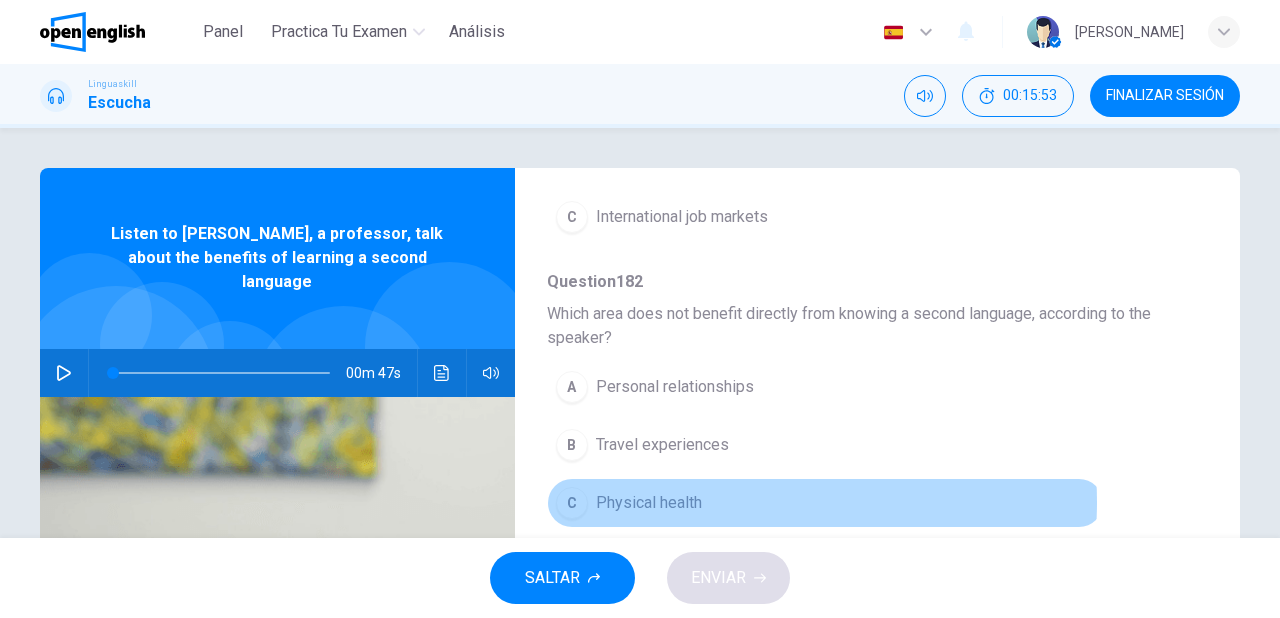 click on "C Physical health" at bounding box center (825, 503) 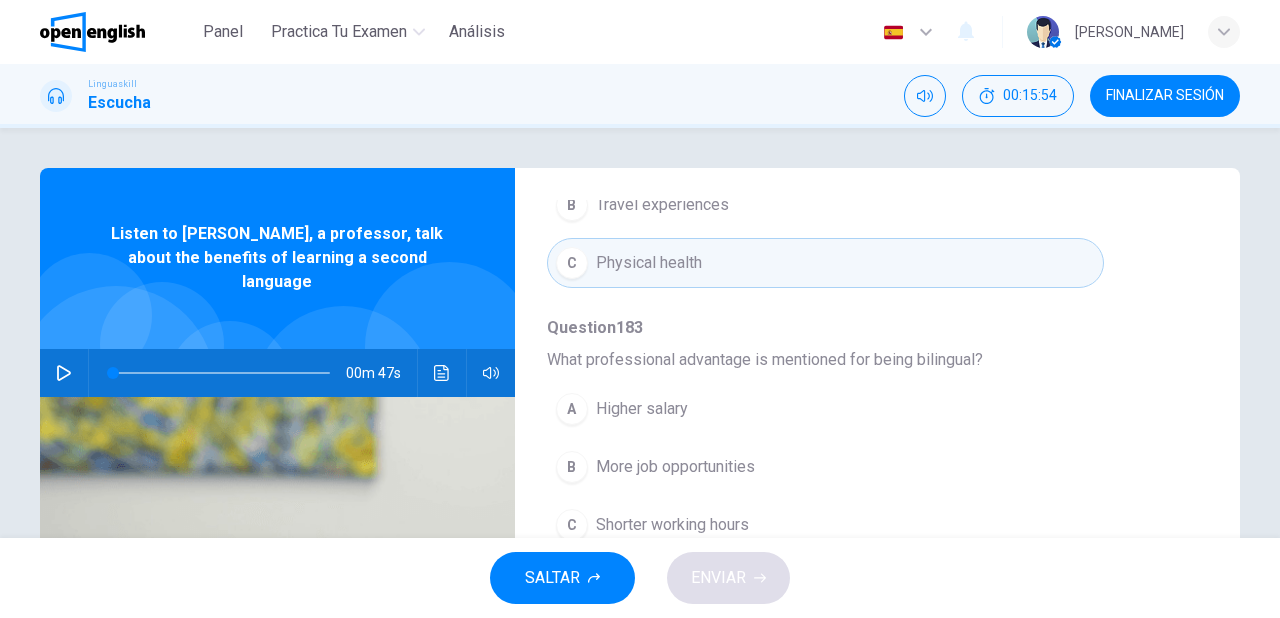 scroll, scrollTop: 720, scrollLeft: 0, axis: vertical 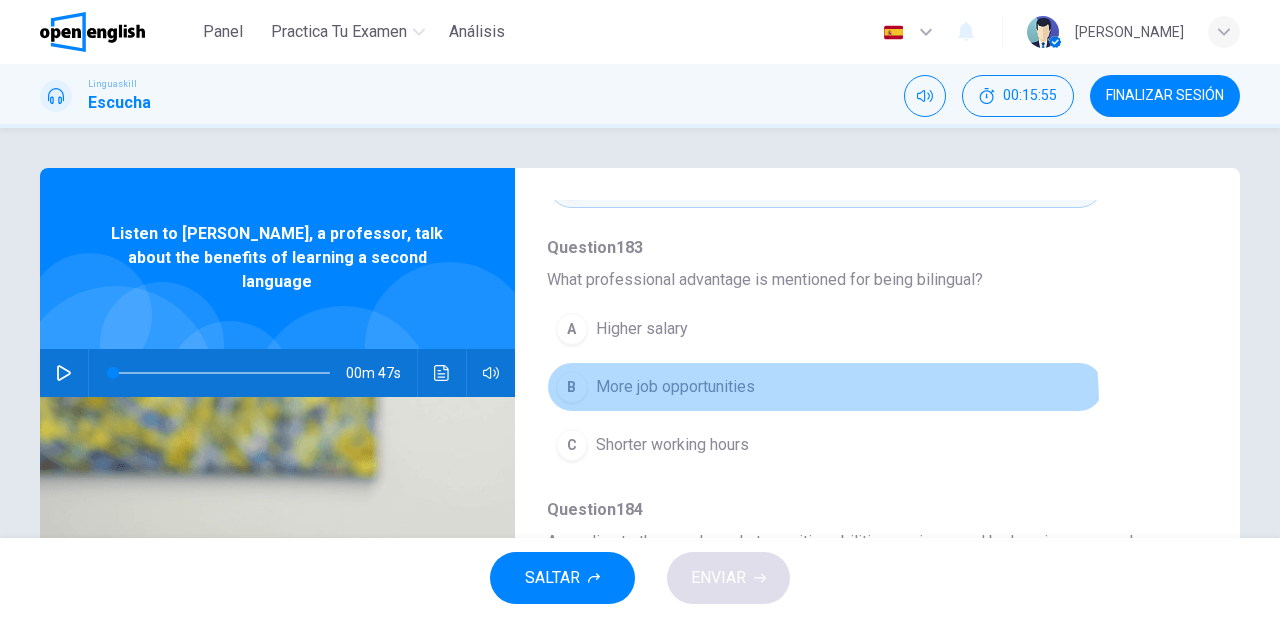 click on "B More job opportunities" at bounding box center [825, 387] 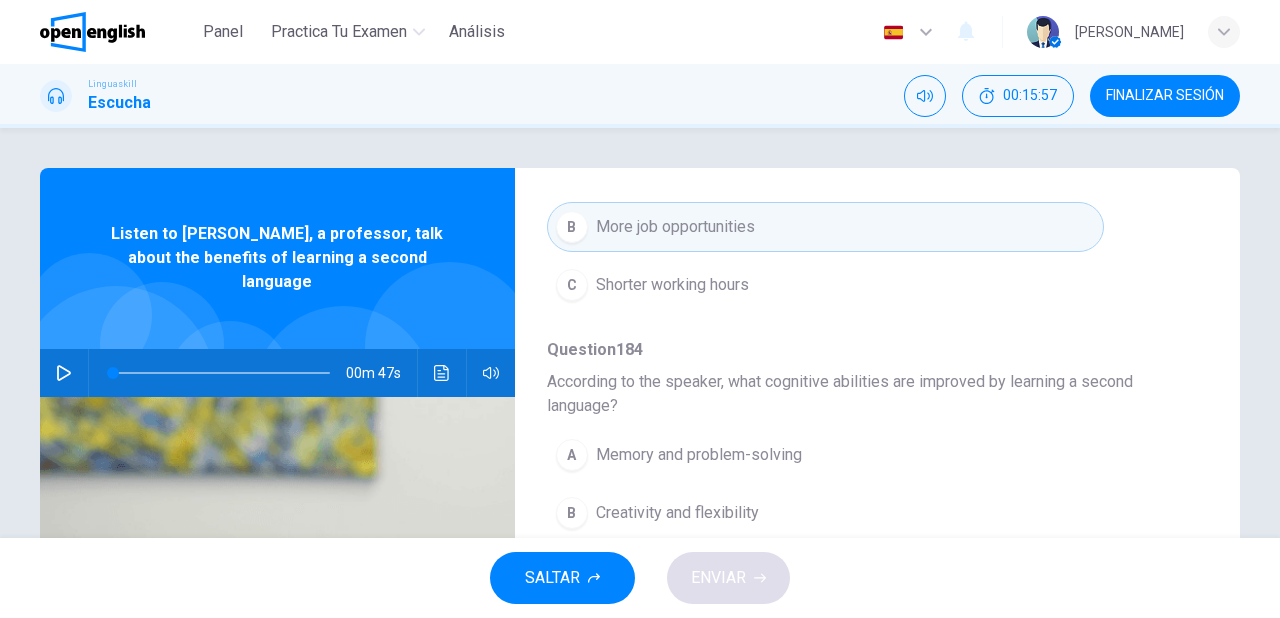 scroll, scrollTop: 904, scrollLeft: 0, axis: vertical 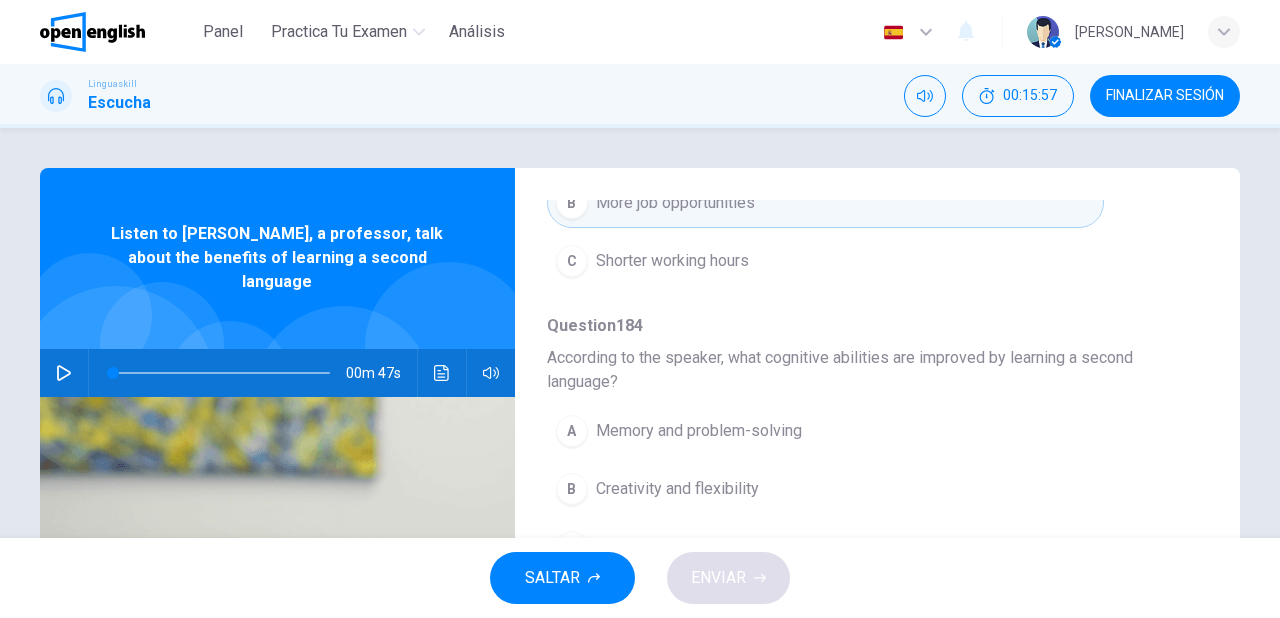 click on "Memory and problem-solving" at bounding box center [699, 431] 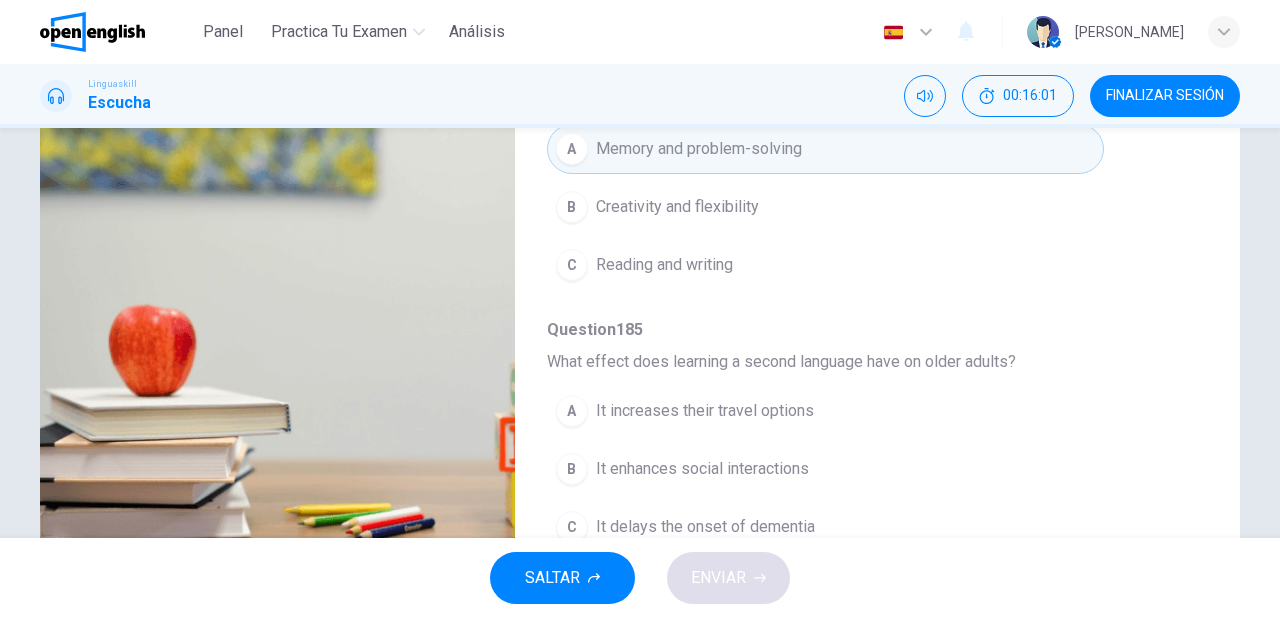 scroll, scrollTop: 320, scrollLeft: 0, axis: vertical 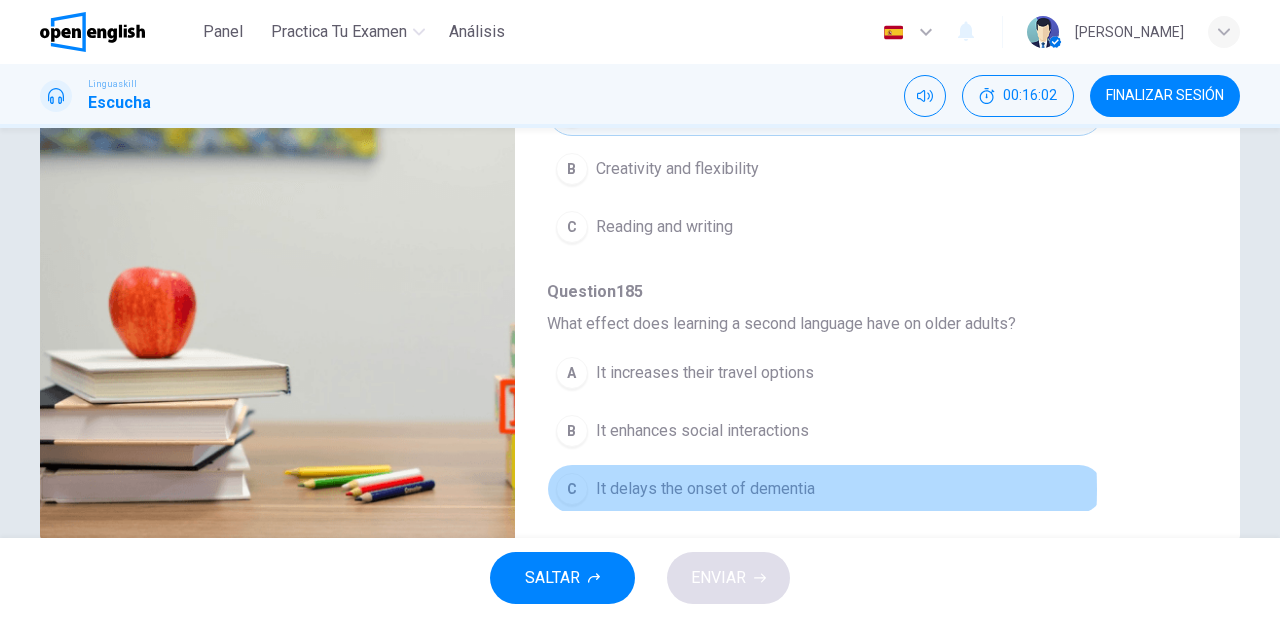 click on "It delays the onset of dementia" at bounding box center (705, 489) 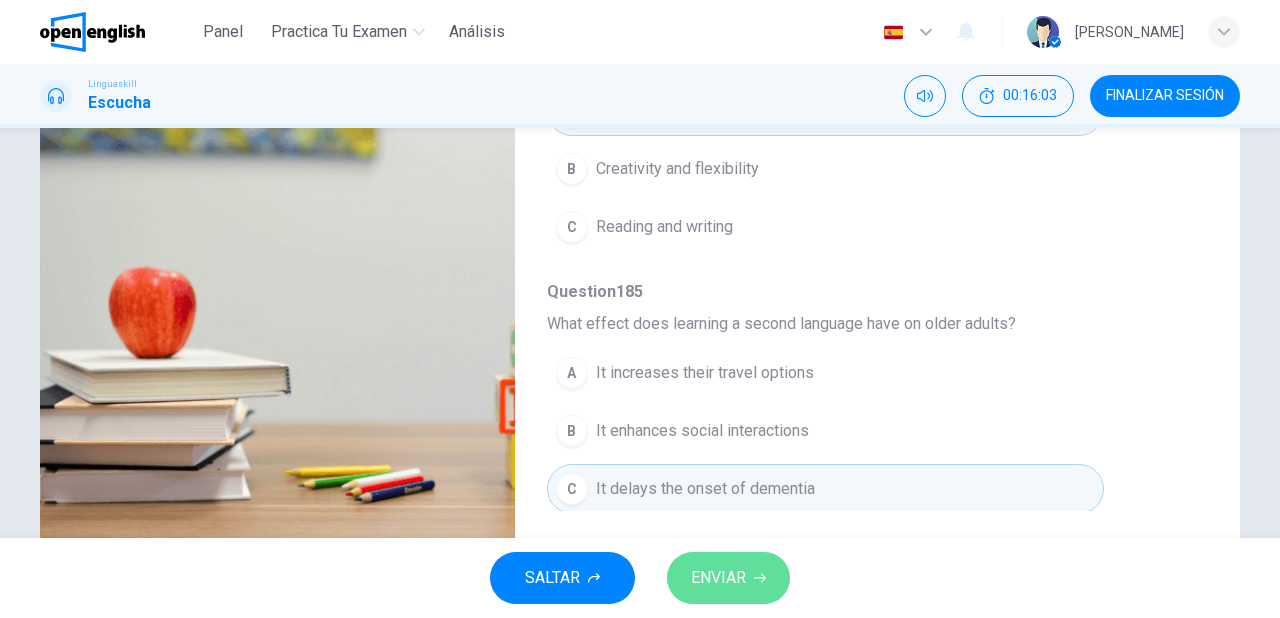 click on "ENVIAR" at bounding box center [728, 578] 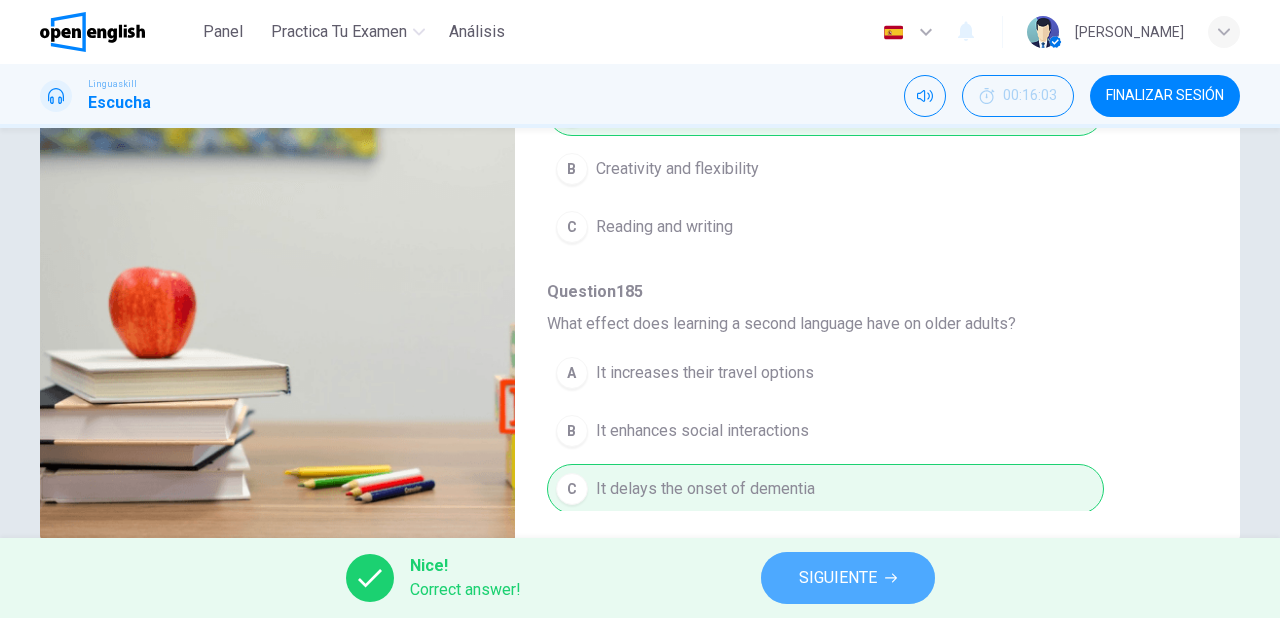 click on "SIGUIENTE" at bounding box center (838, 578) 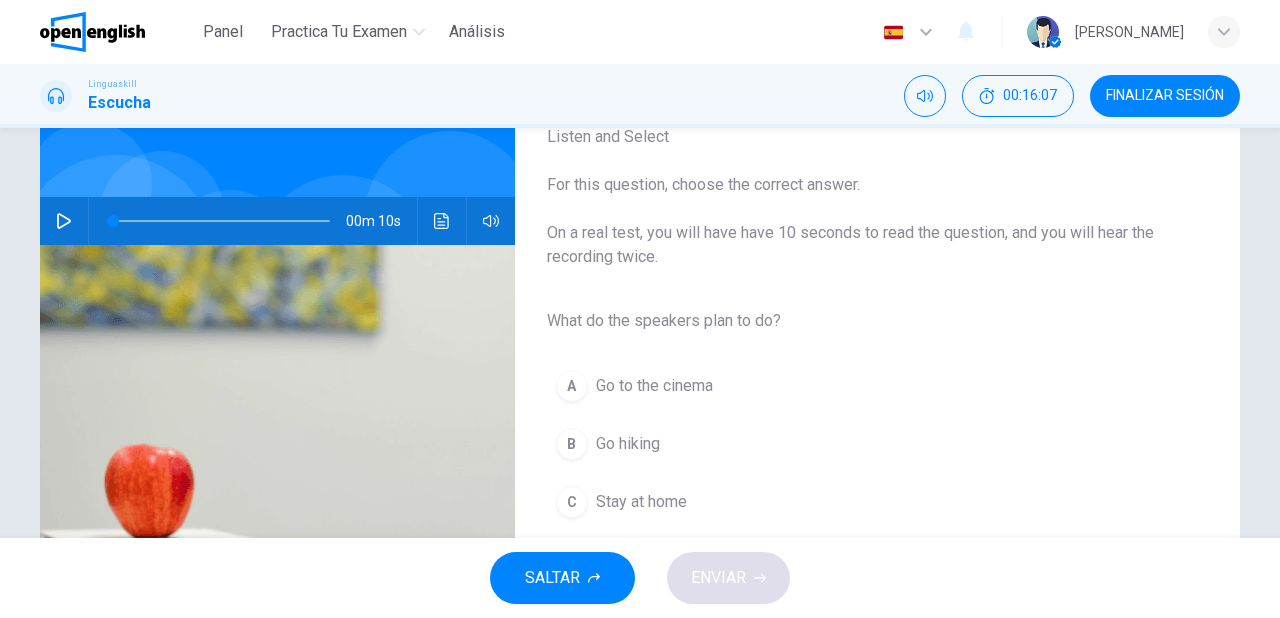 scroll, scrollTop: 160, scrollLeft: 0, axis: vertical 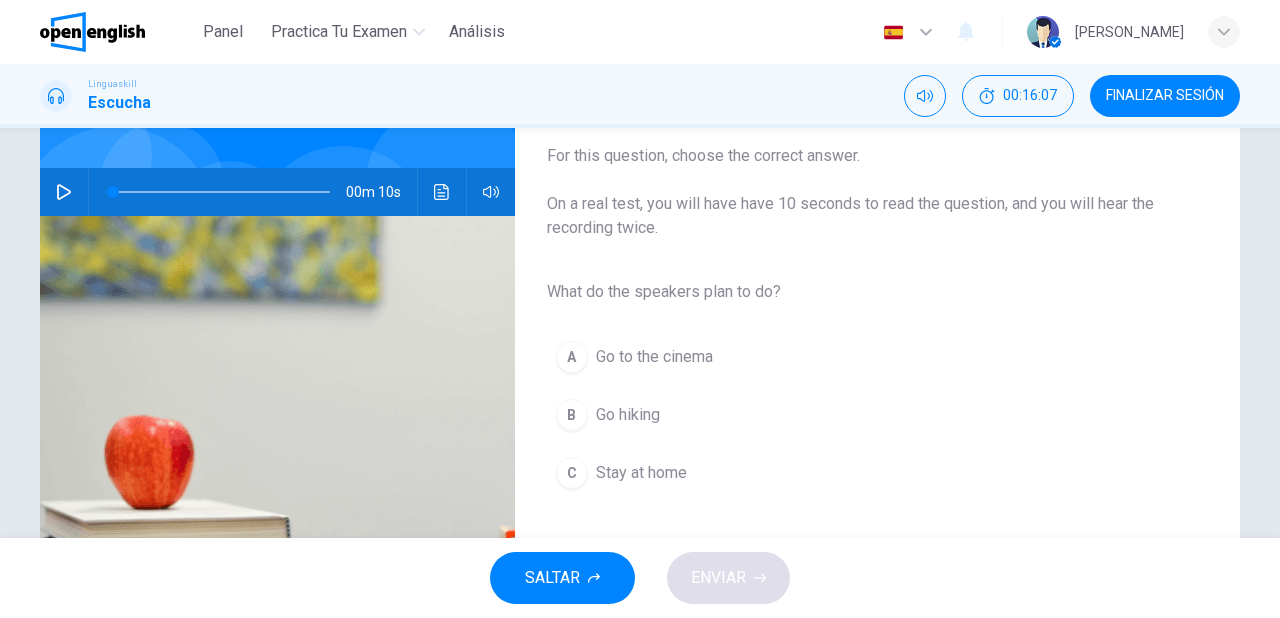 drag, startPoint x: 720, startPoint y: 412, endPoint x: 732, endPoint y: 444, distance: 34.176014 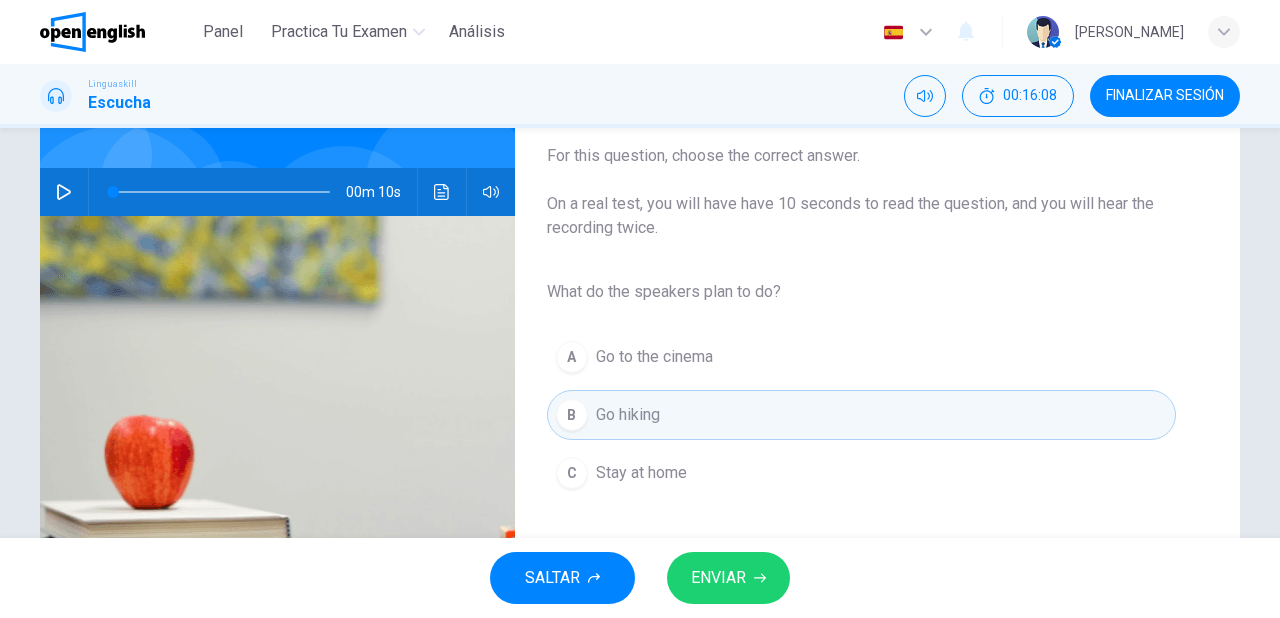 click on "SALTAR ENVIAR" at bounding box center [640, 578] 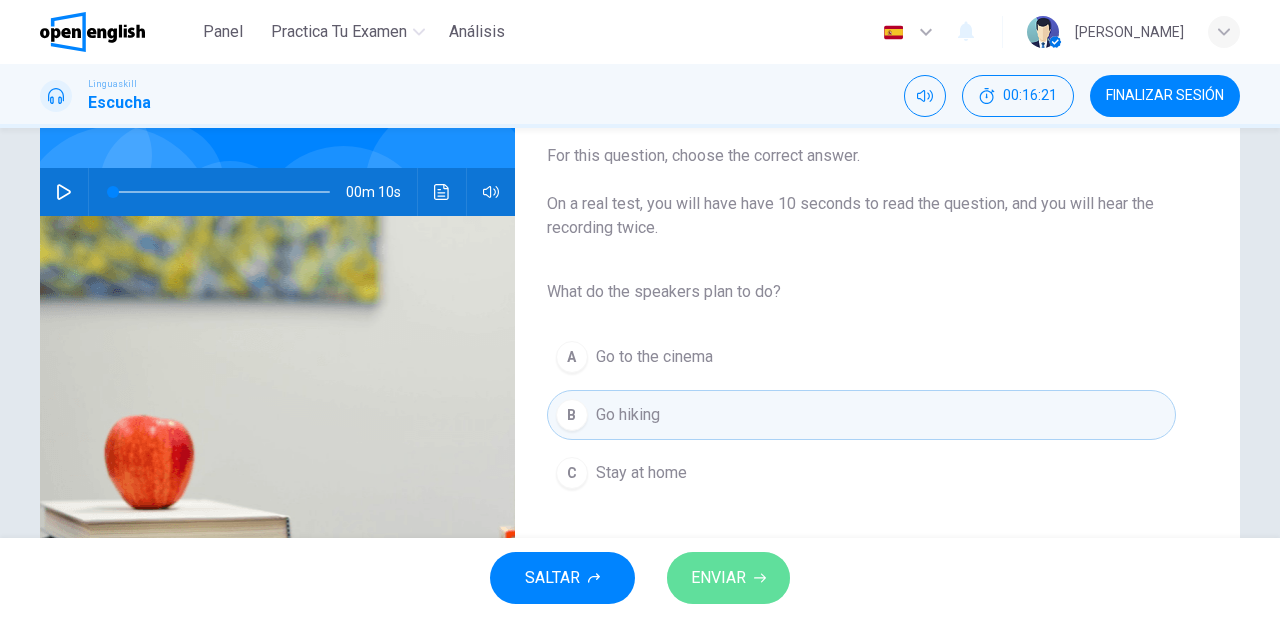 click on "ENVIAR" at bounding box center (718, 578) 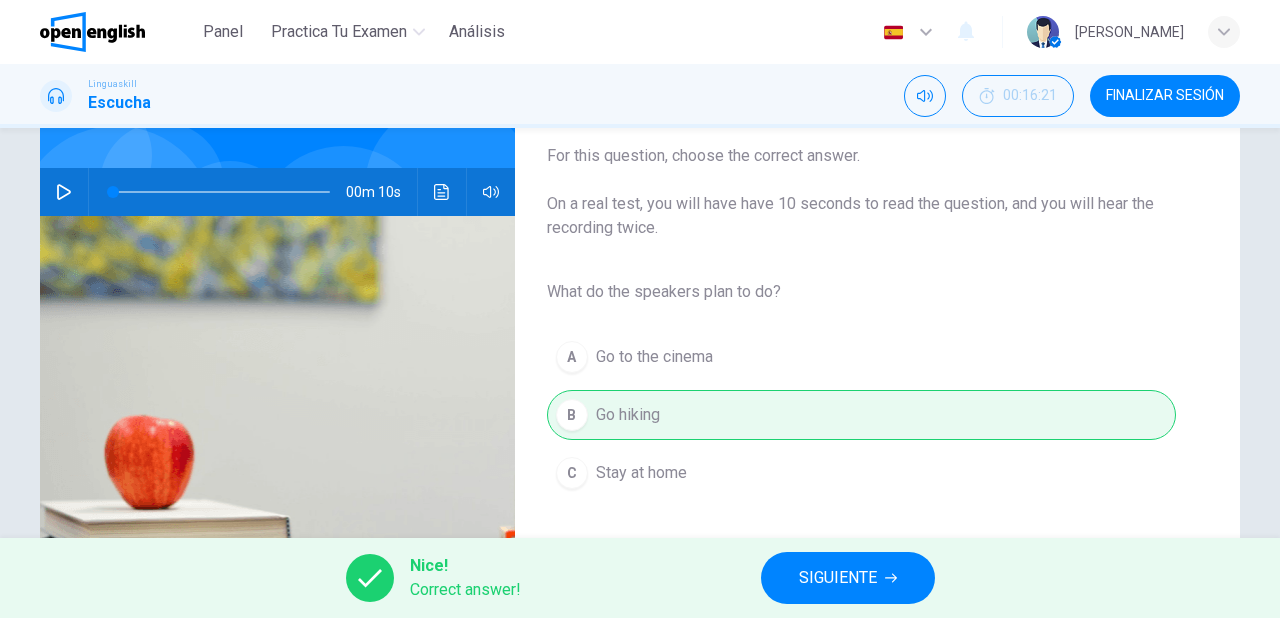 click on "SIGUIENTE" at bounding box center (838, 578) 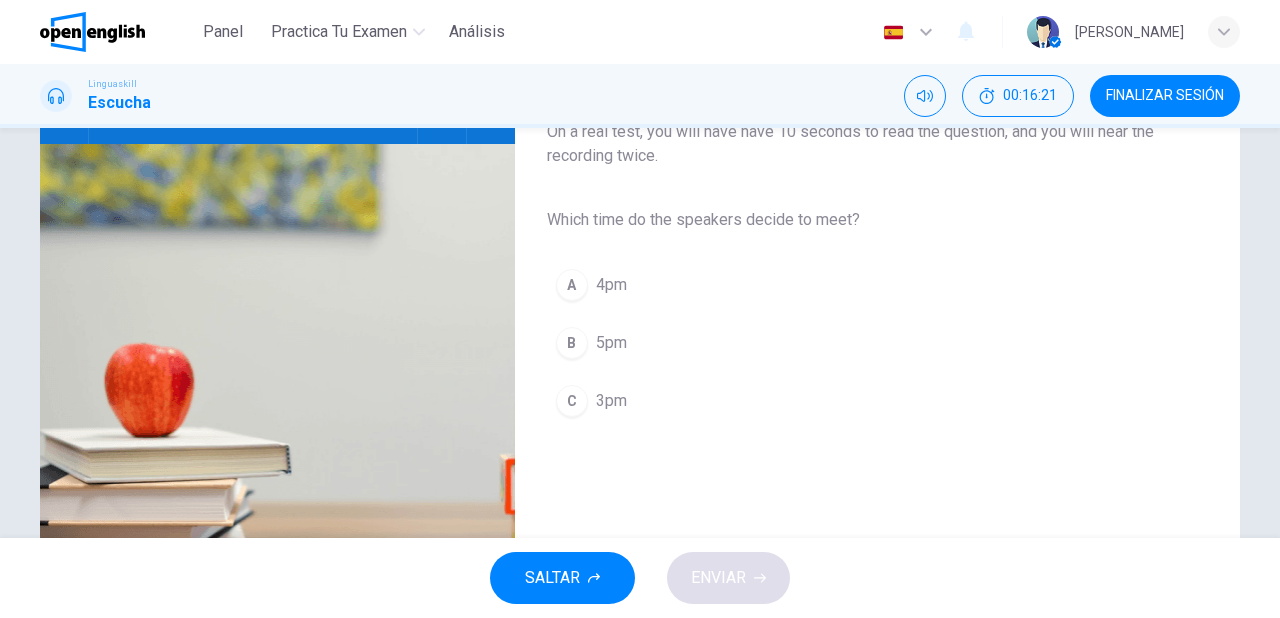 scroll, scrollTop: 240, scrollLeft: 0, axis: vertical 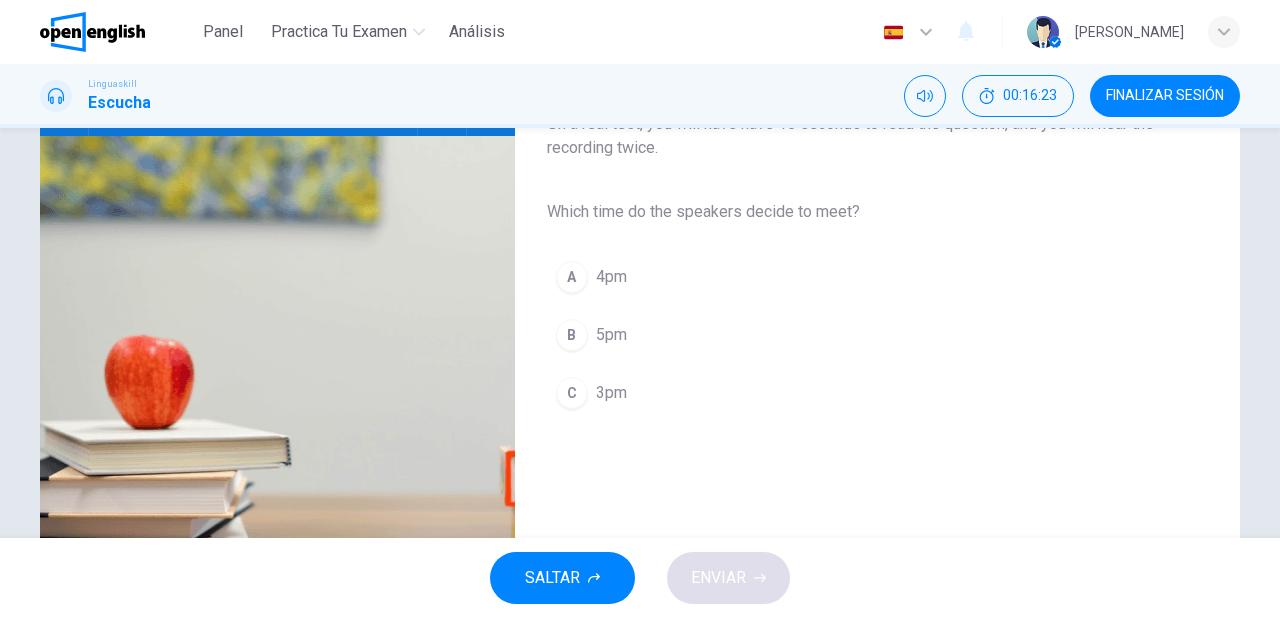 drag, startPoint x: 692, startPoint y: 390, endPoint x: 692, endPoint y: 432, distance: 42 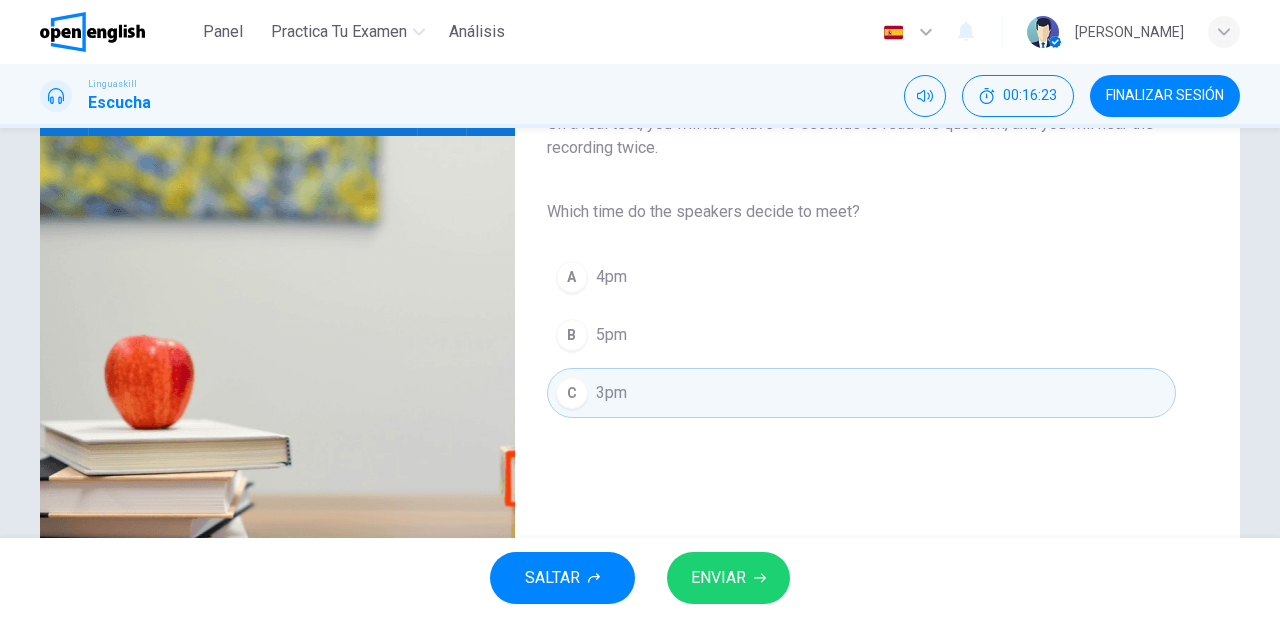 click on "ENVIAR" at bounding box center [718, 578] 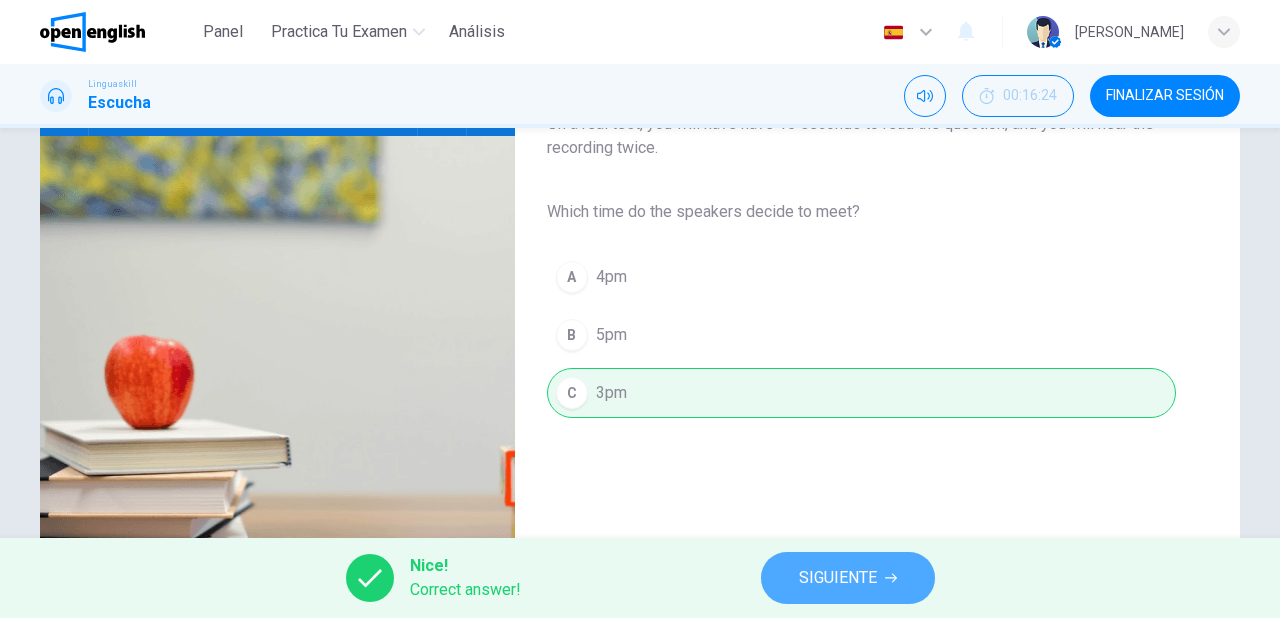click on "SIGUIENTE" at bounding box center (838, 578) 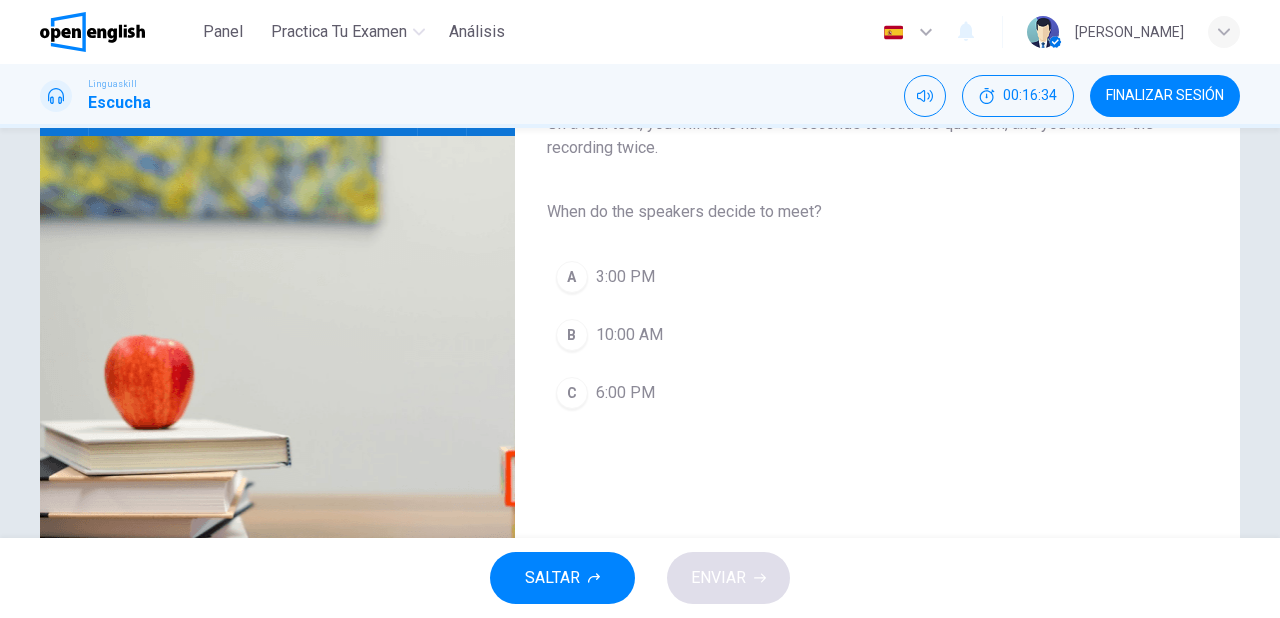 click on "A 3:00 PM" at bounding box center [861, 277] 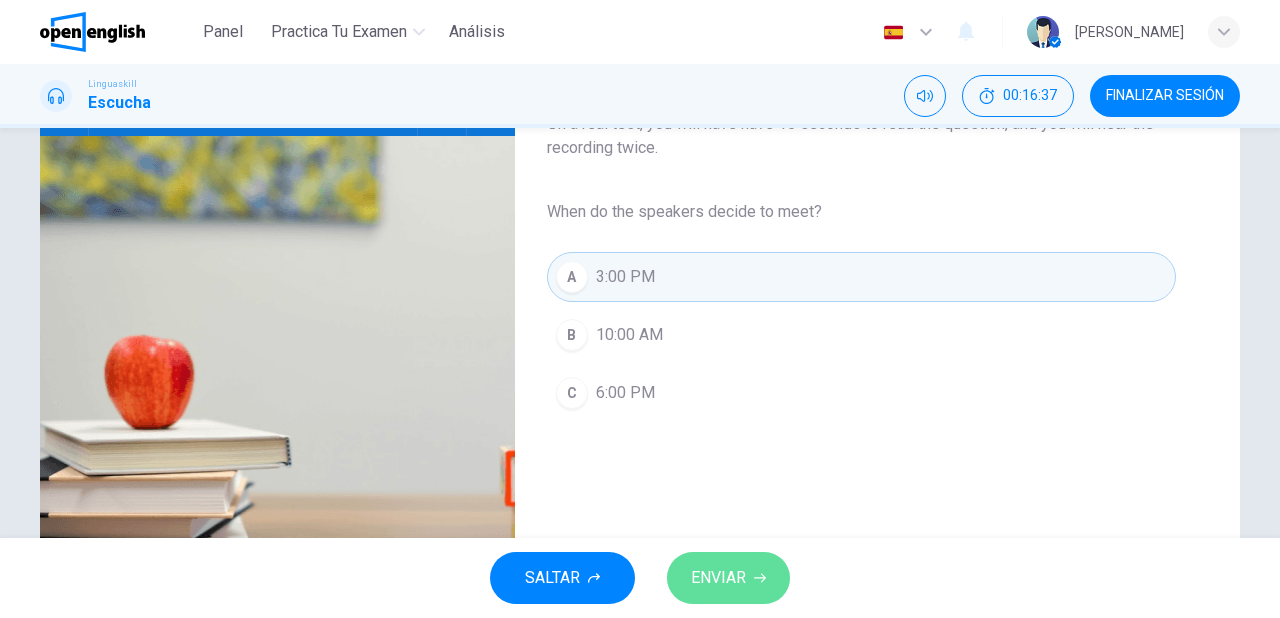 click on "ENVIAR" at bounding box center [718, 578] 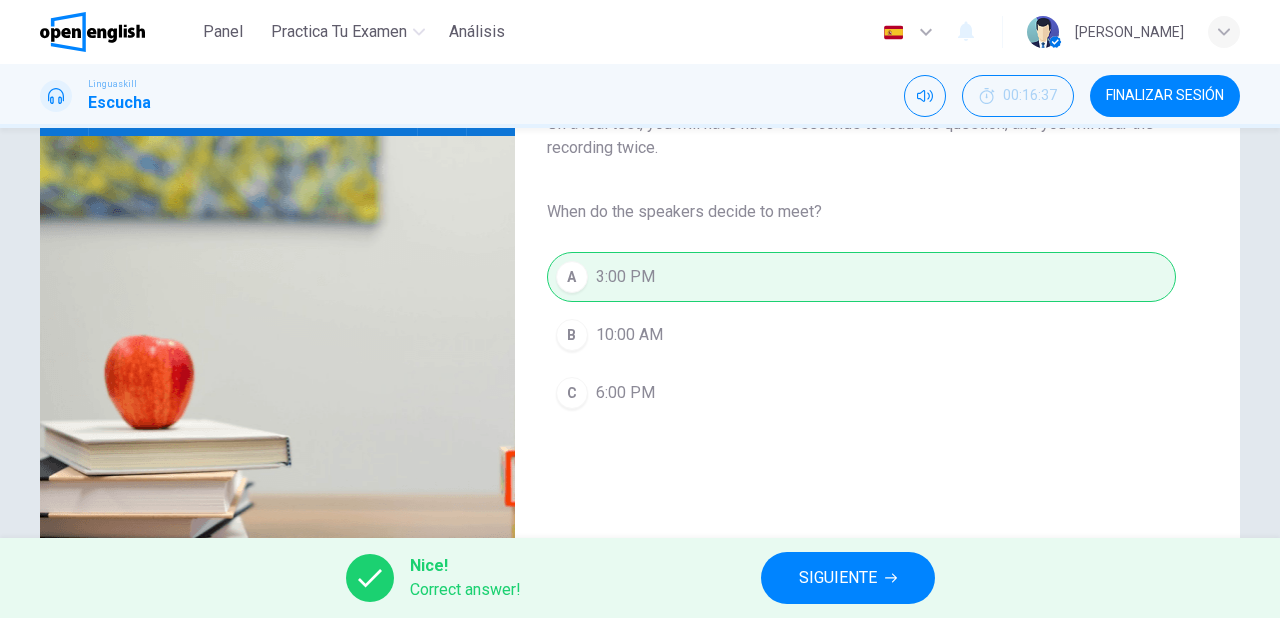click on "SIGUIENTE" at bounding box center (848, 578) 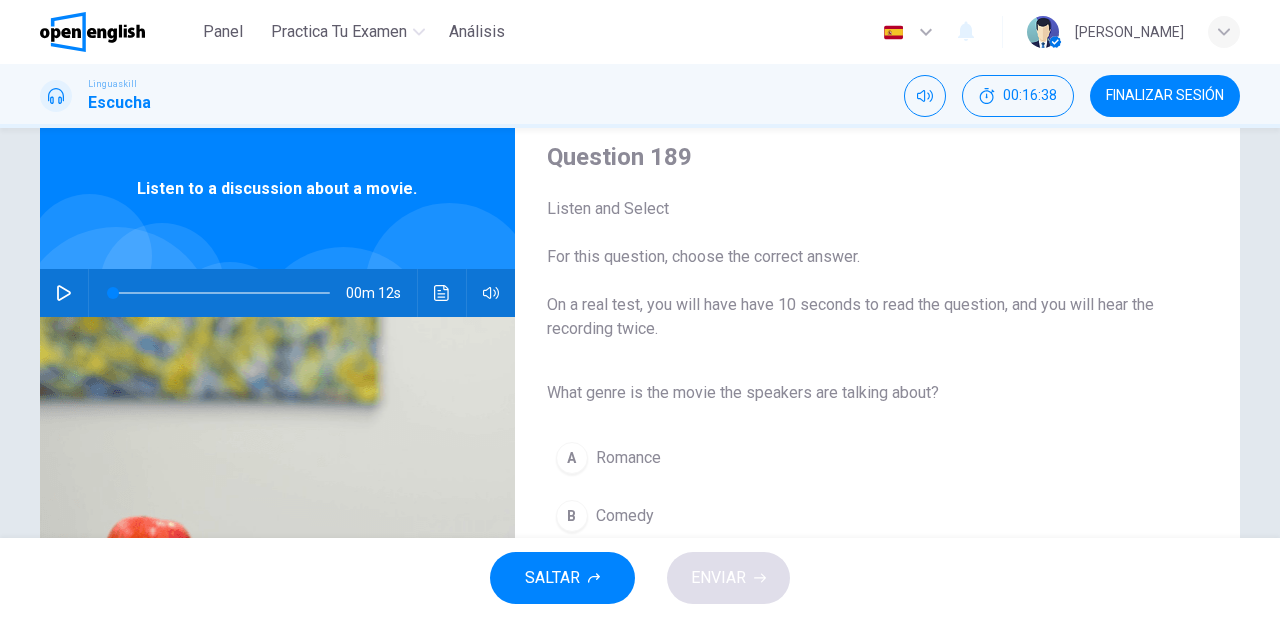 scroll, scrollTop: 160, scrollLeft: 0, axis: vertical 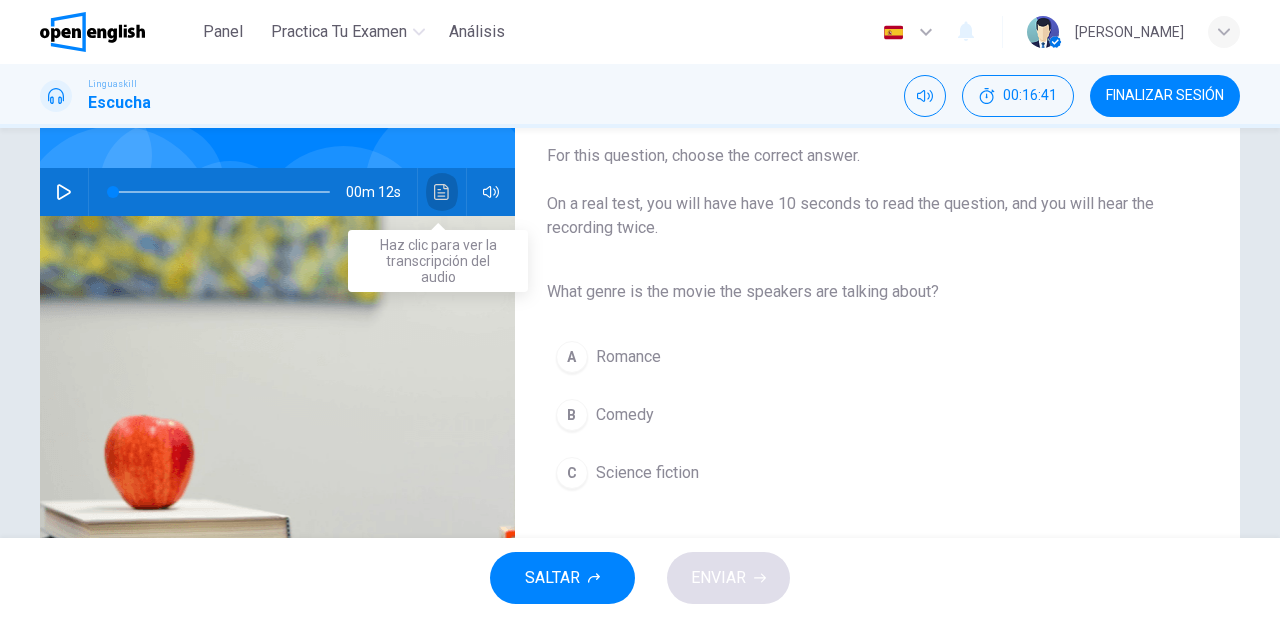 click 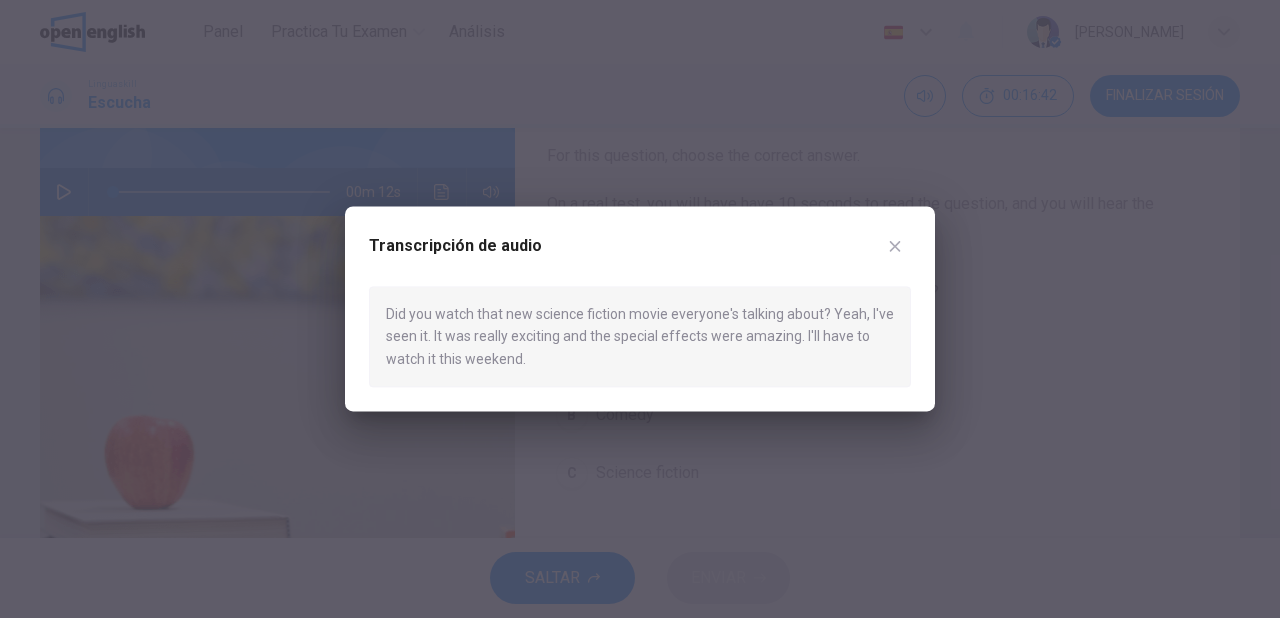 click at bounding box center [640, 309] 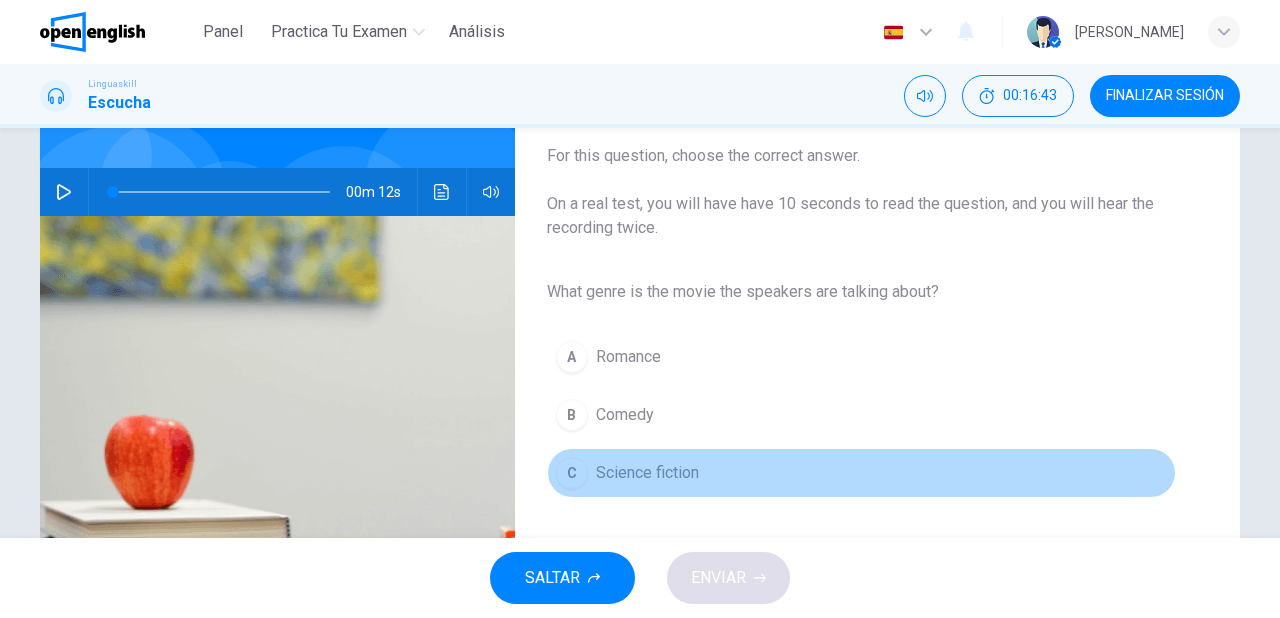 click on "Science fiction" at bounding box center (647, 473) 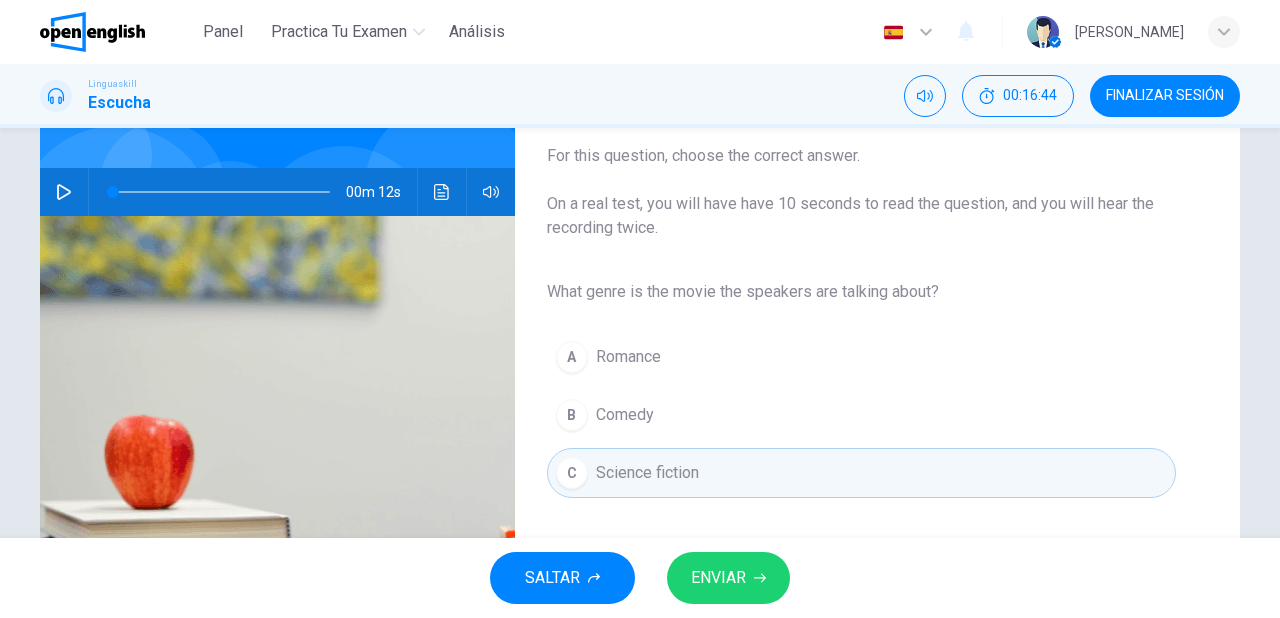 click on "ENVIAR" at bounding box center [718, 578] 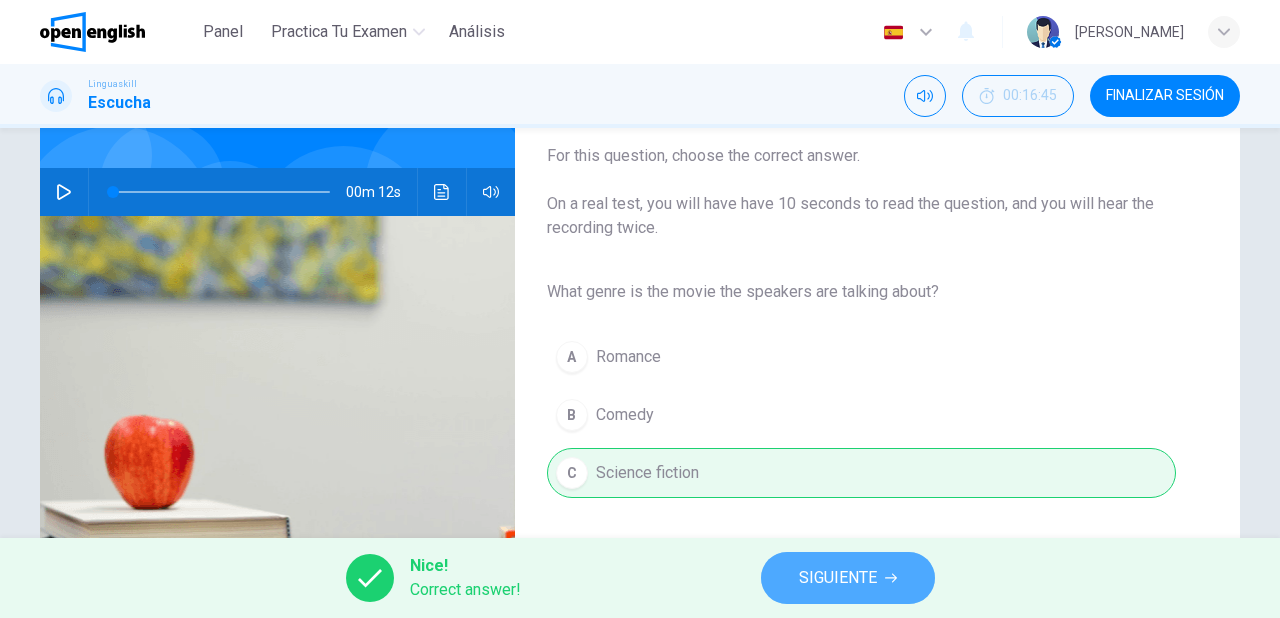 click on "SIGUIENTE" at bounding box center (838, 578) 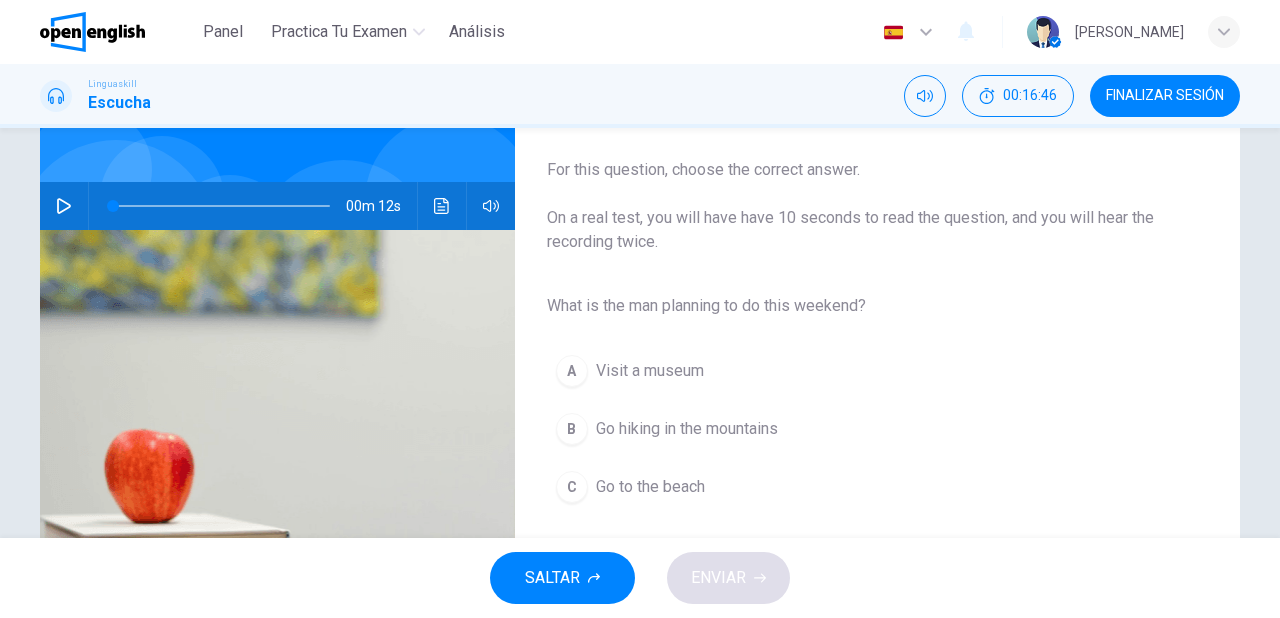 scroll, scrollTop: 160, scrollLeft: 0, axis: vertical 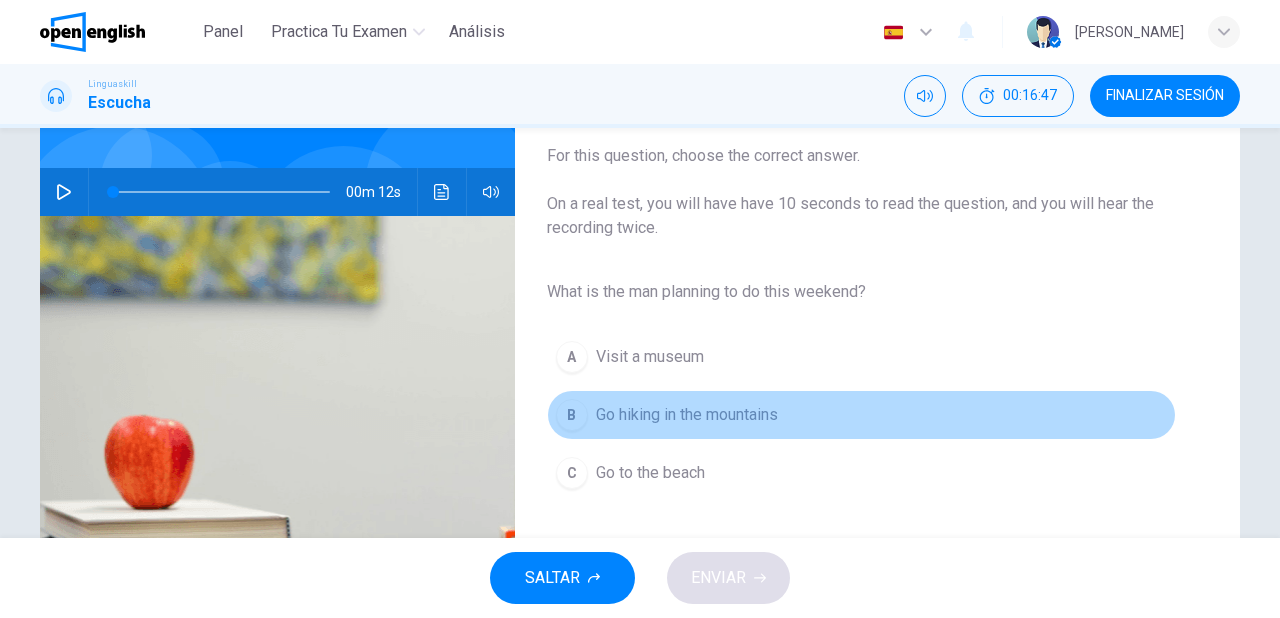 click on "B Go hiking in the mountains" at bounding box center (861, 415) 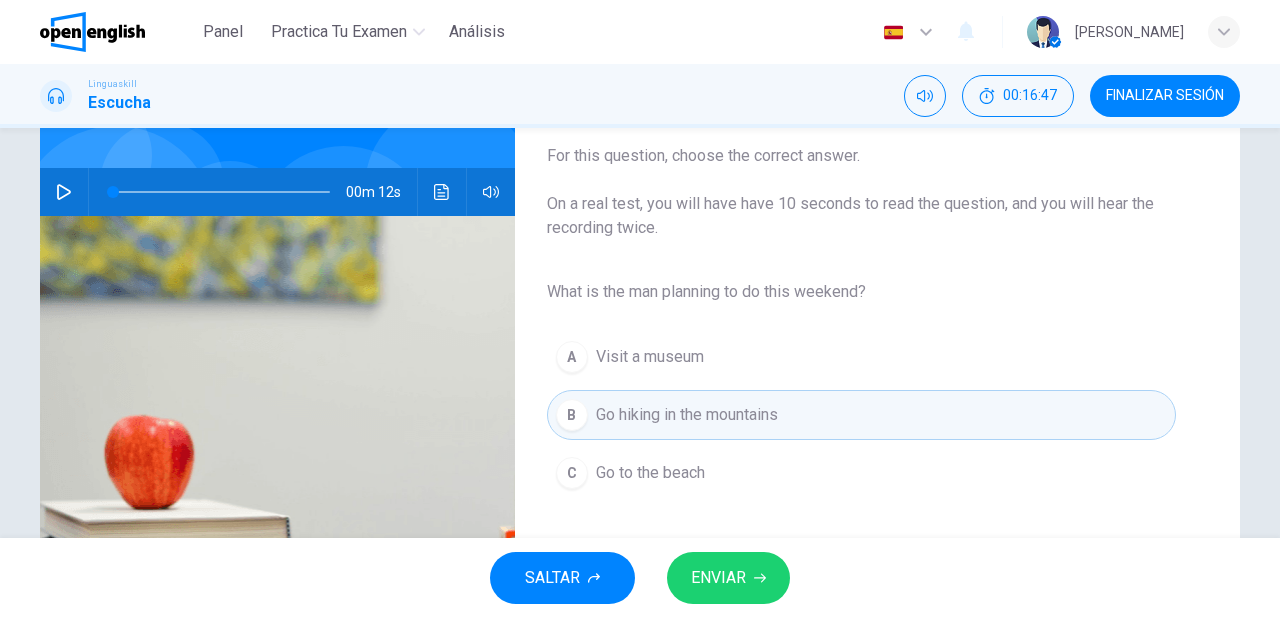 click on "ENVIAR" at bounding box center (718, 578) 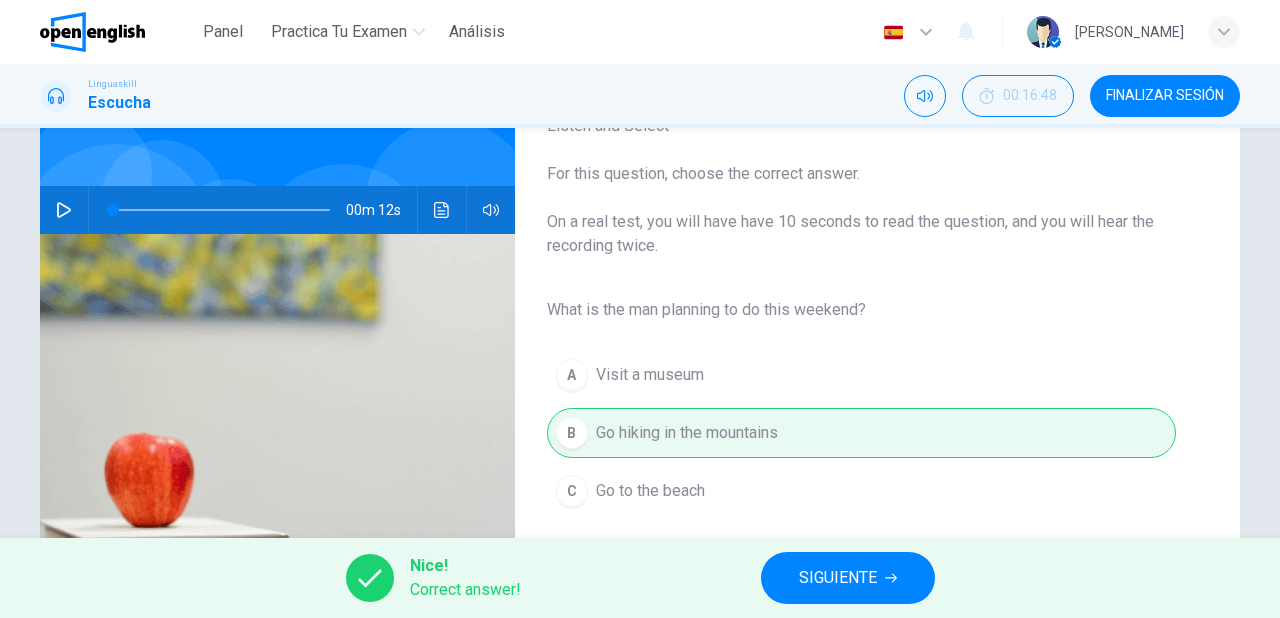 scroll, scrollTop: 160, scrollLeft: 0, axis: vertical 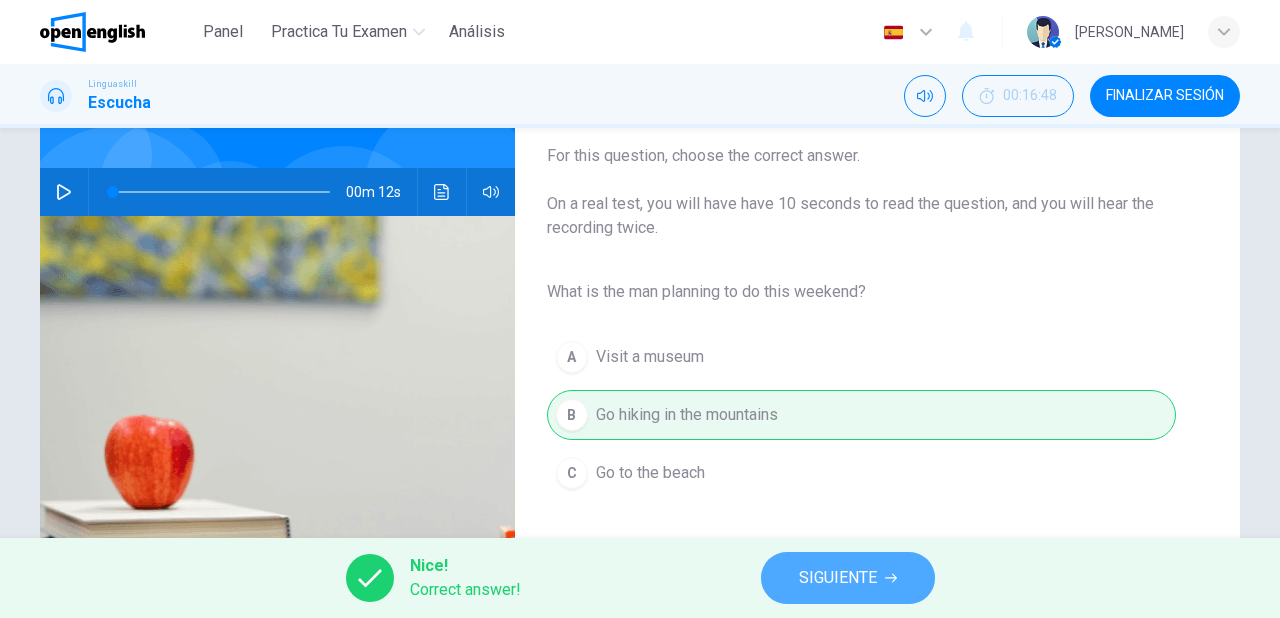 click on "SIGUIENTE" at bounding box center [848, 578] 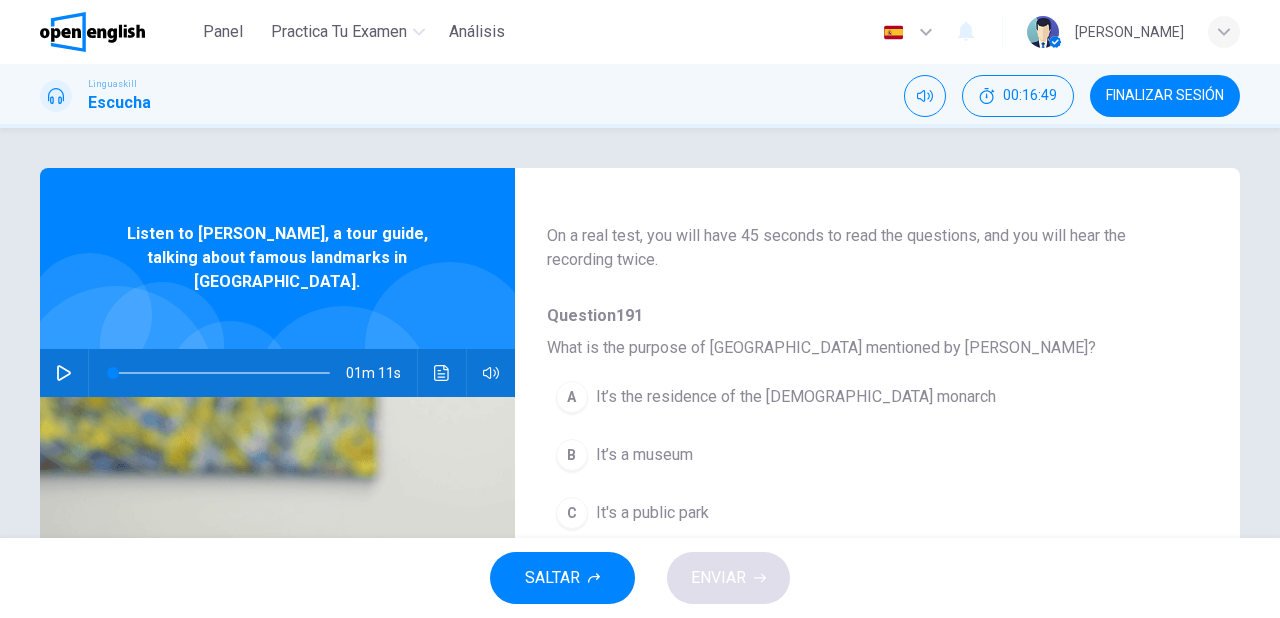 scroll, scrollTop: 160, scrollLeft: 0, axis: vertical 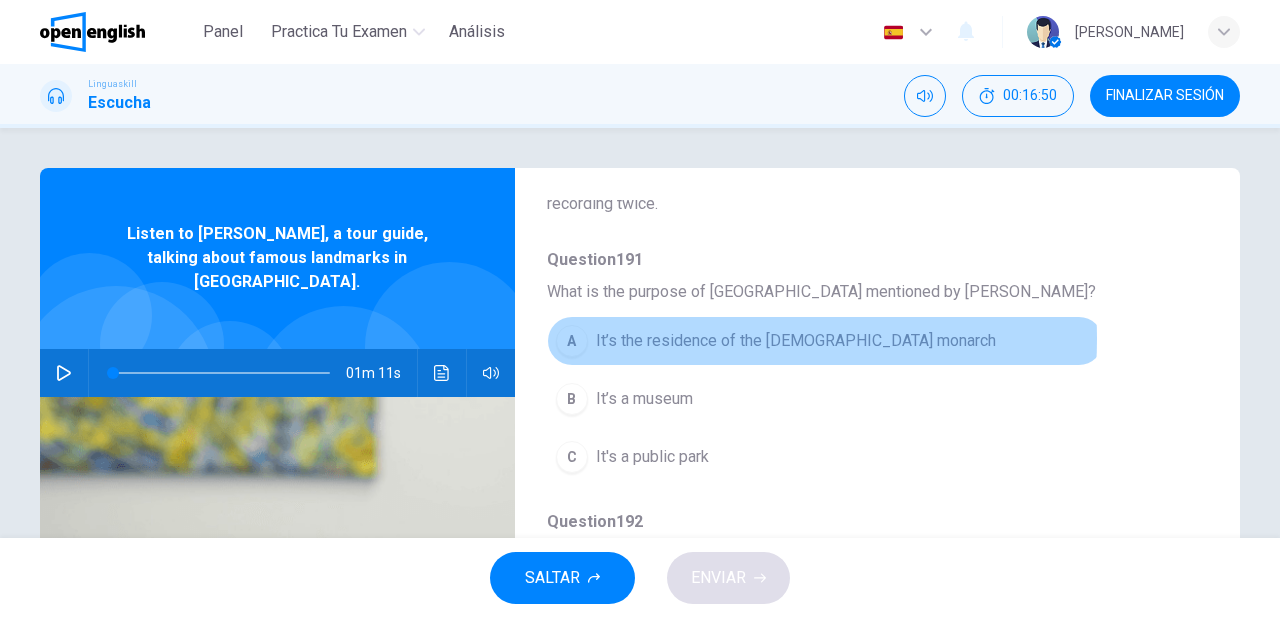 click on "It’s the residence of the [DEMOGRAPHIC_DATA] monarch" at bounding box center (796, 341) 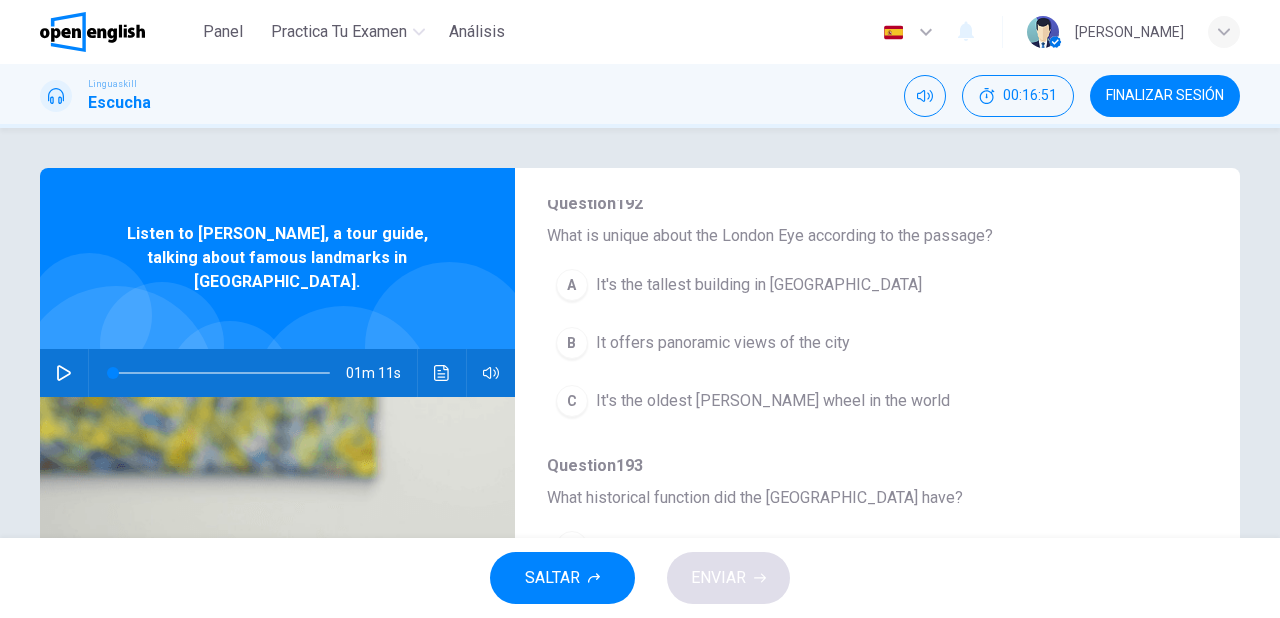 scroll, scrollTop: 480, scrollLeft: 0, axis: vertical 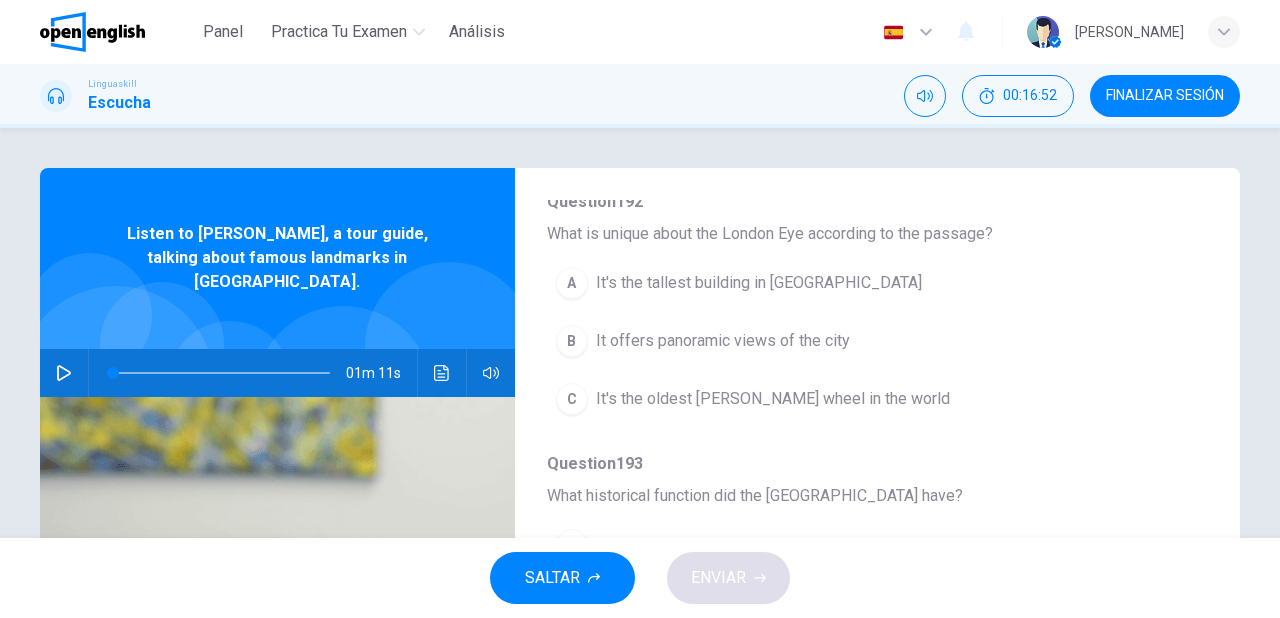 click on "It offers panoramic views of the city" at bounding box center [723, 341] 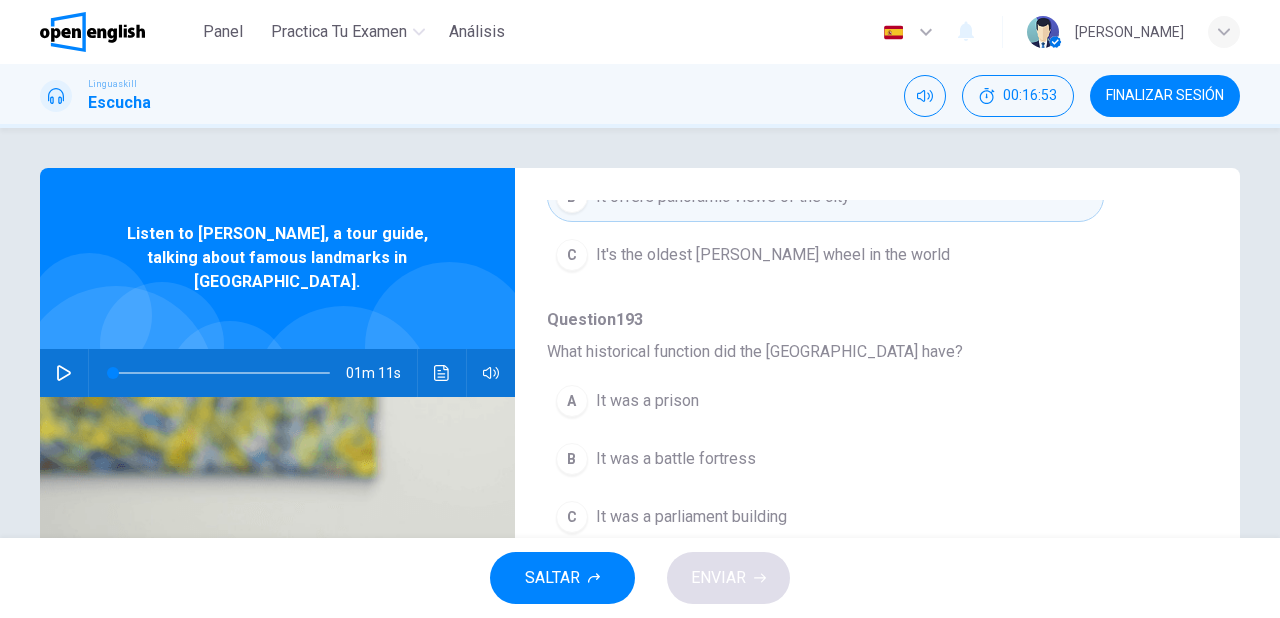 scroll, scrollTop: 640, scrollLeft: 0, axis: vertical 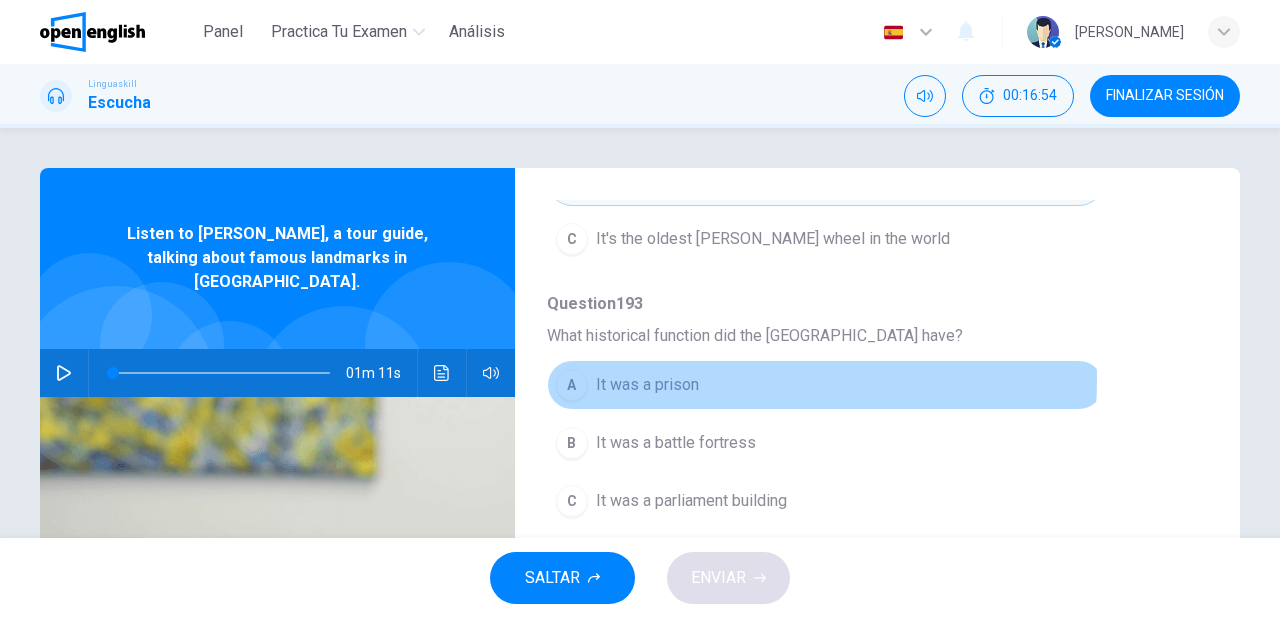 click on "It was a prison" at bounding box center [647, 385] 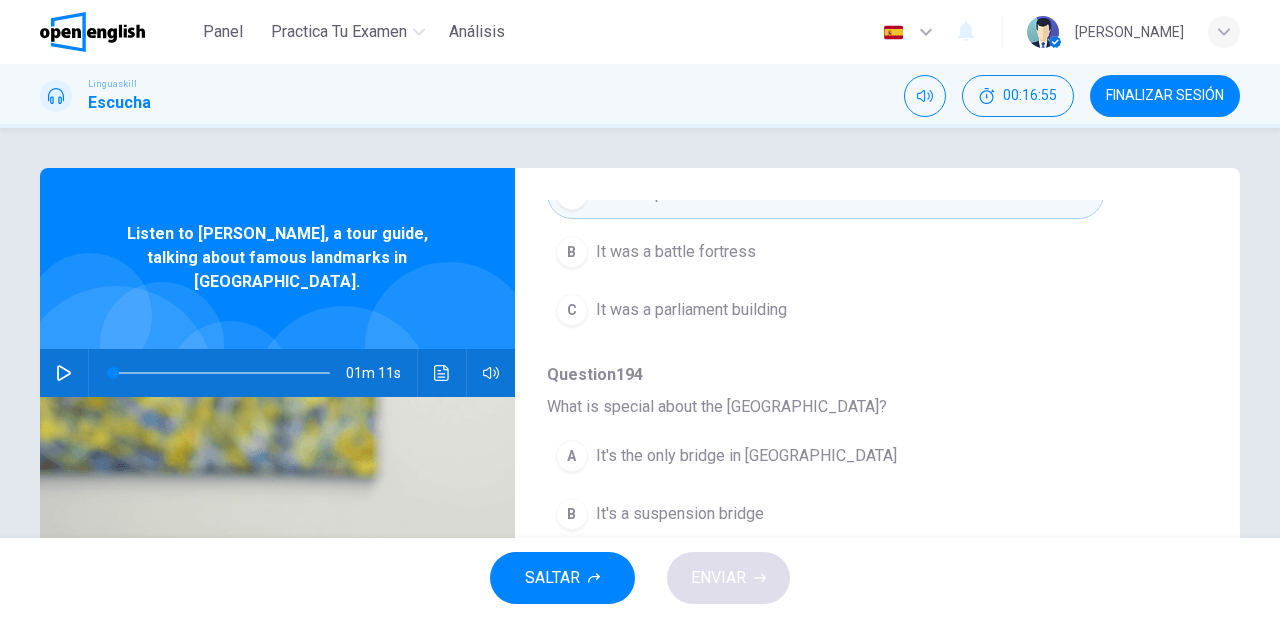 scroll, scrollTop: 856, scrollLeft: 0, axis: vertical 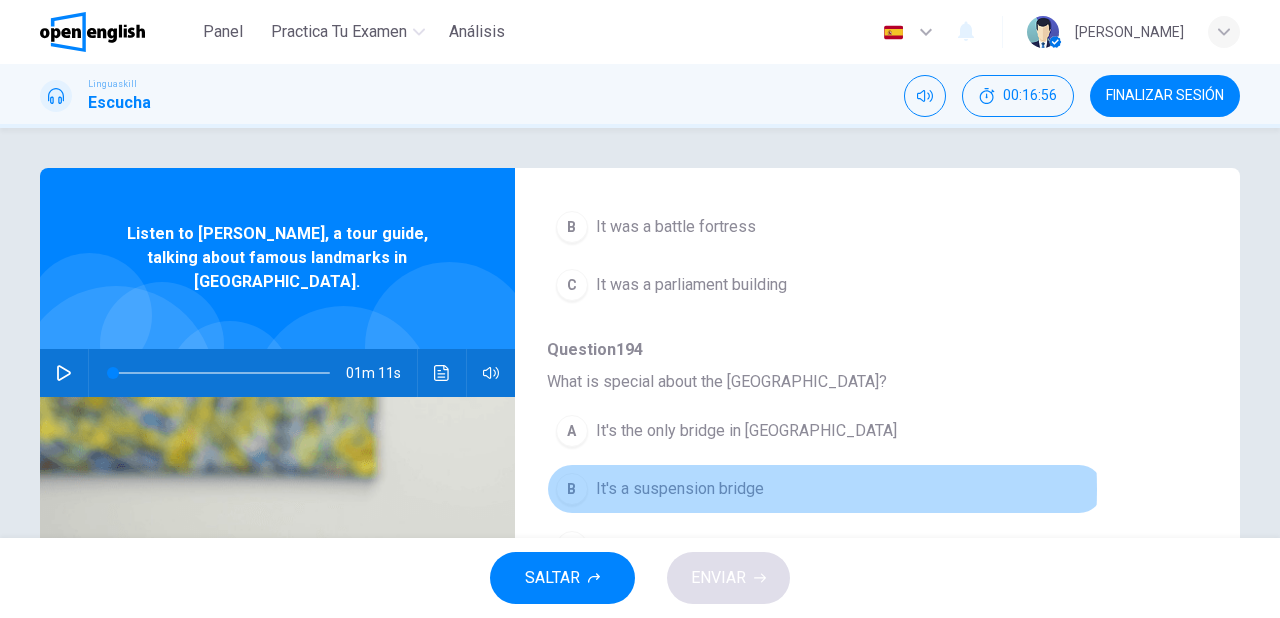 click on "It's a suspension bridge" at bounding box center (680, 489) 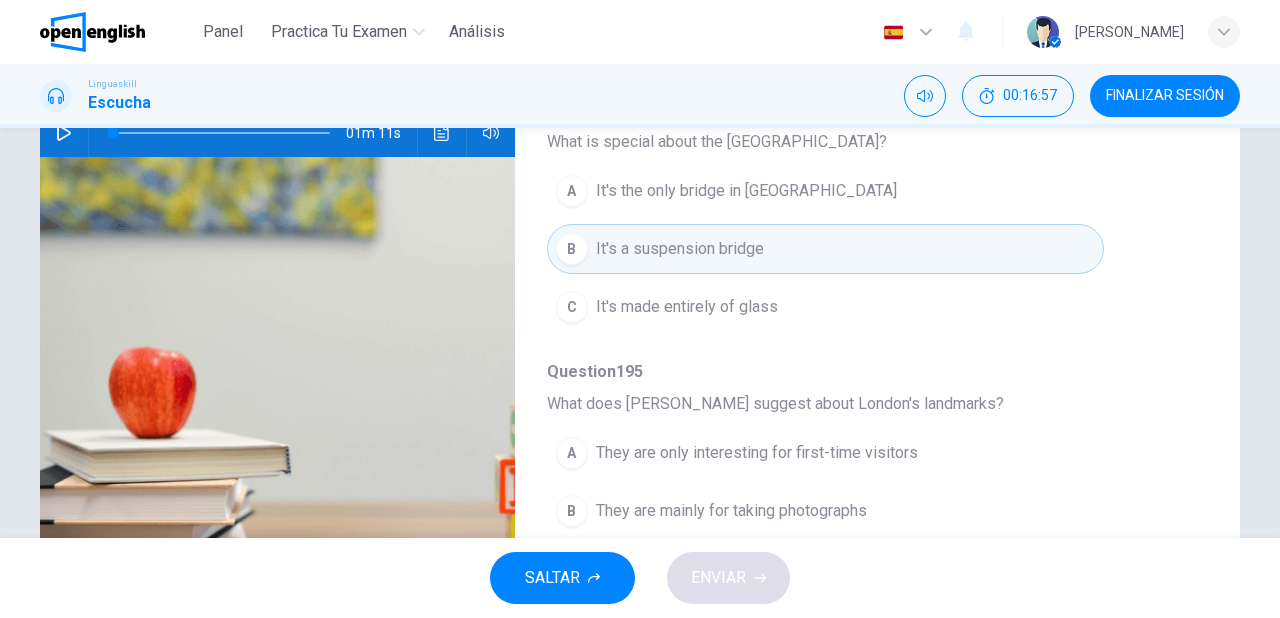 scroll, scrollTop: 320, scrollLeft: 0, axis: vertical 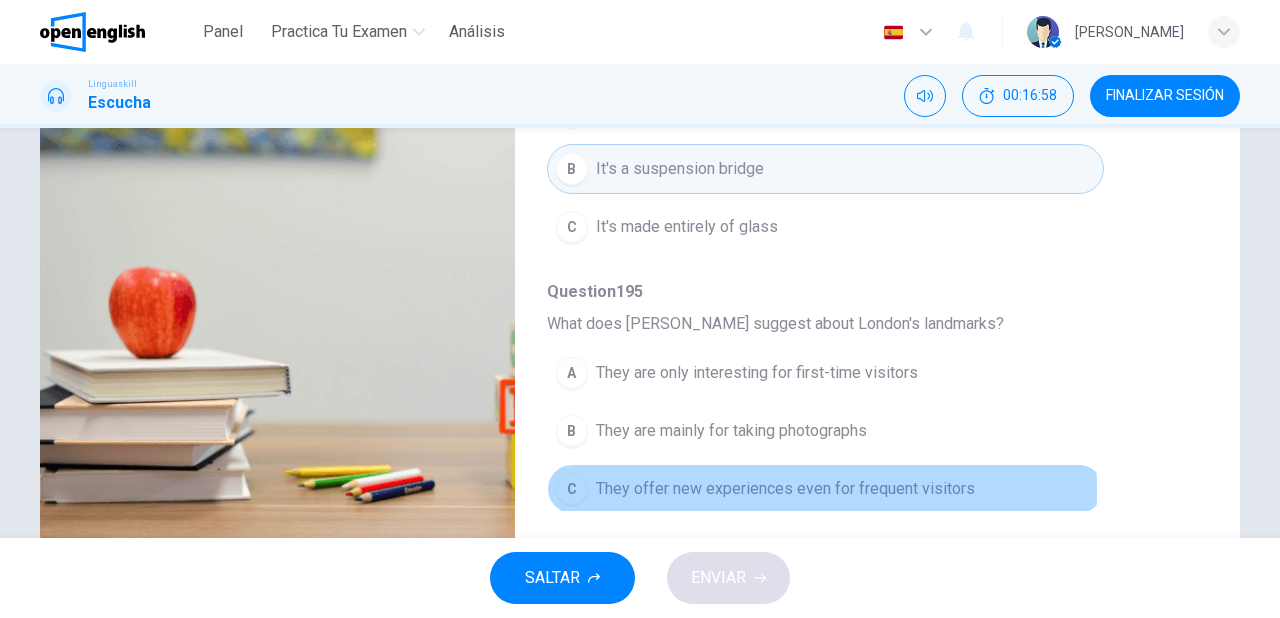click on "They offer new experiences even for frequent visitors" at bounding box center (785, 489) 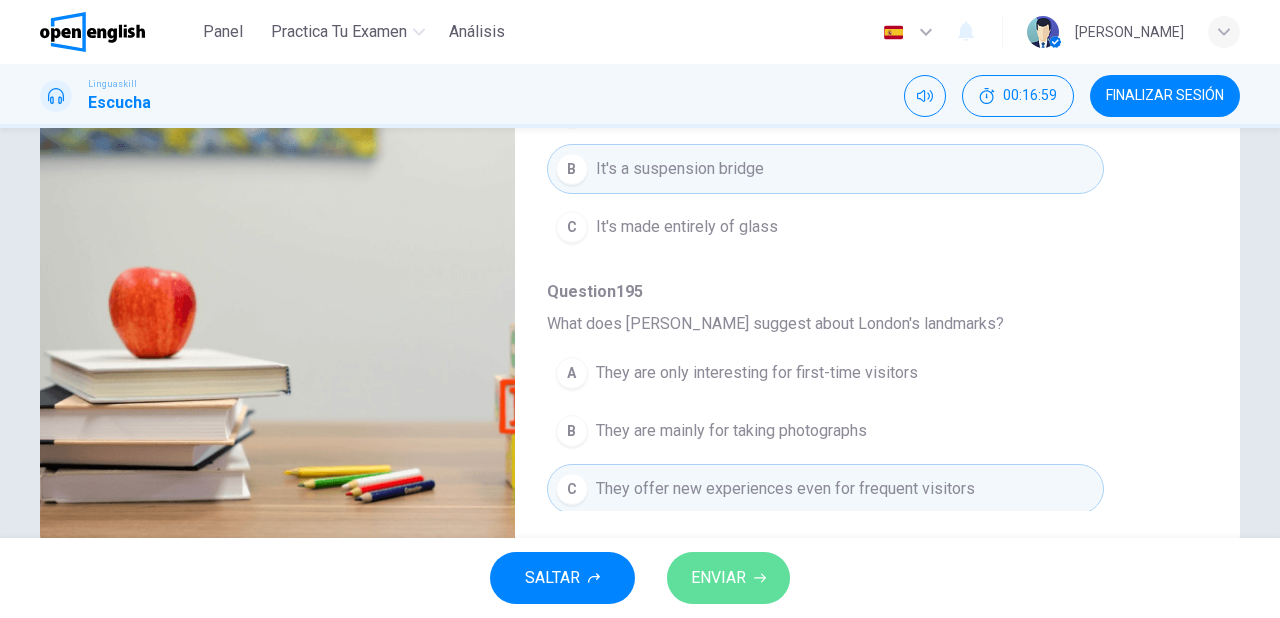 click on "ENVIAR" at bounding box center [728, 578] 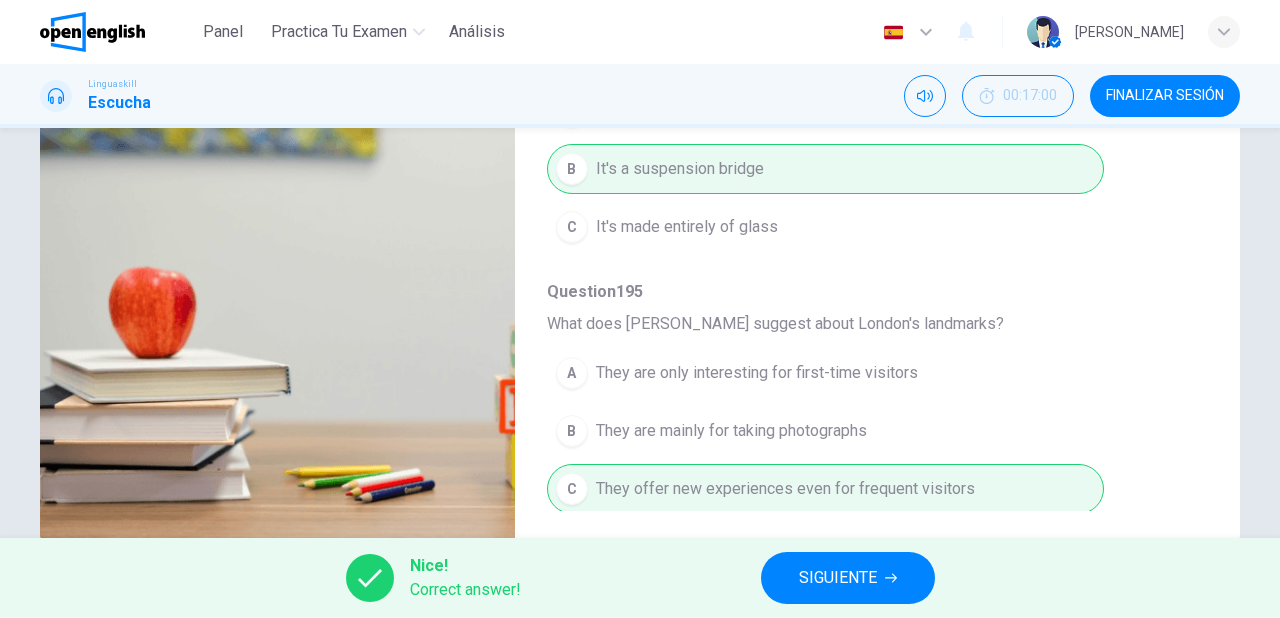 click on "SIGUIENTE" at bounding box center [838, 578] 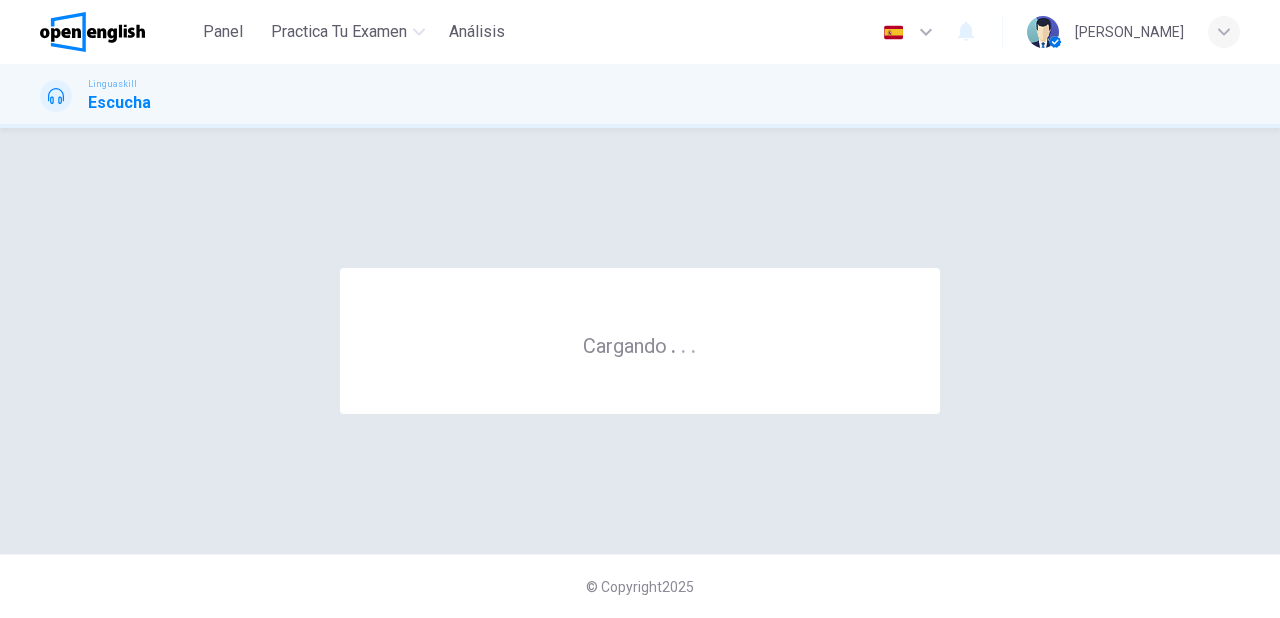 scroll, scrollTop: 0, scrollLeft: 0, axis: both 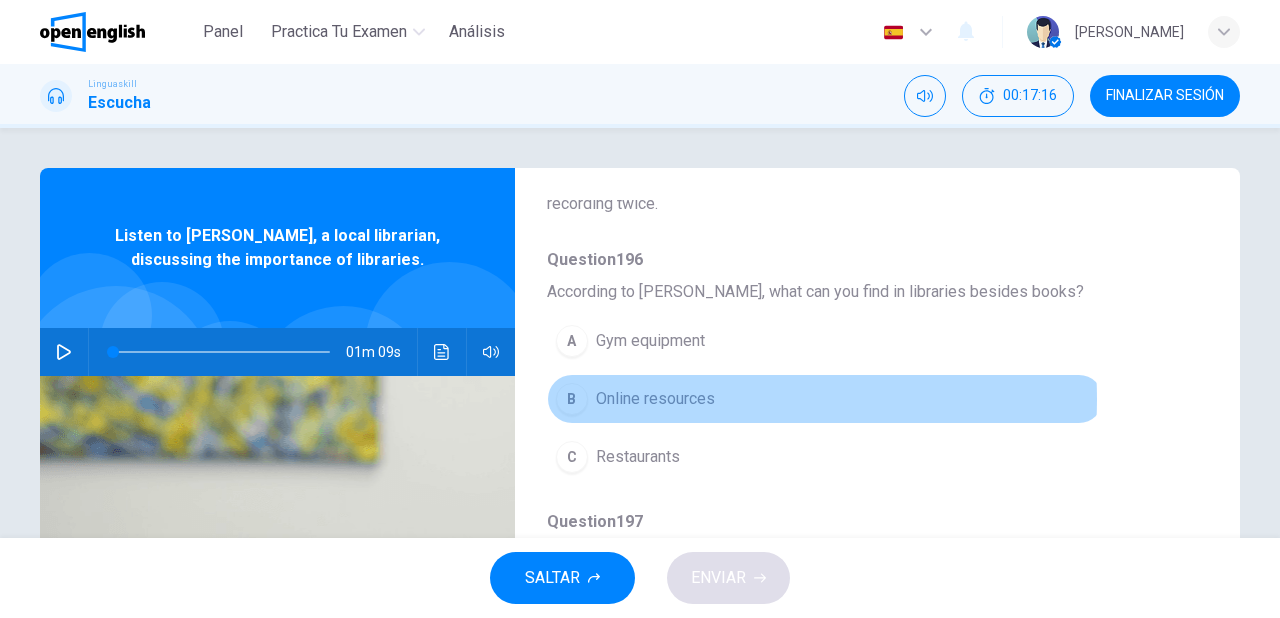 drag, startPoint x: 707, startPoint y: 398, endPoint x: 730, endPoint y: 430, distance: 39.40812 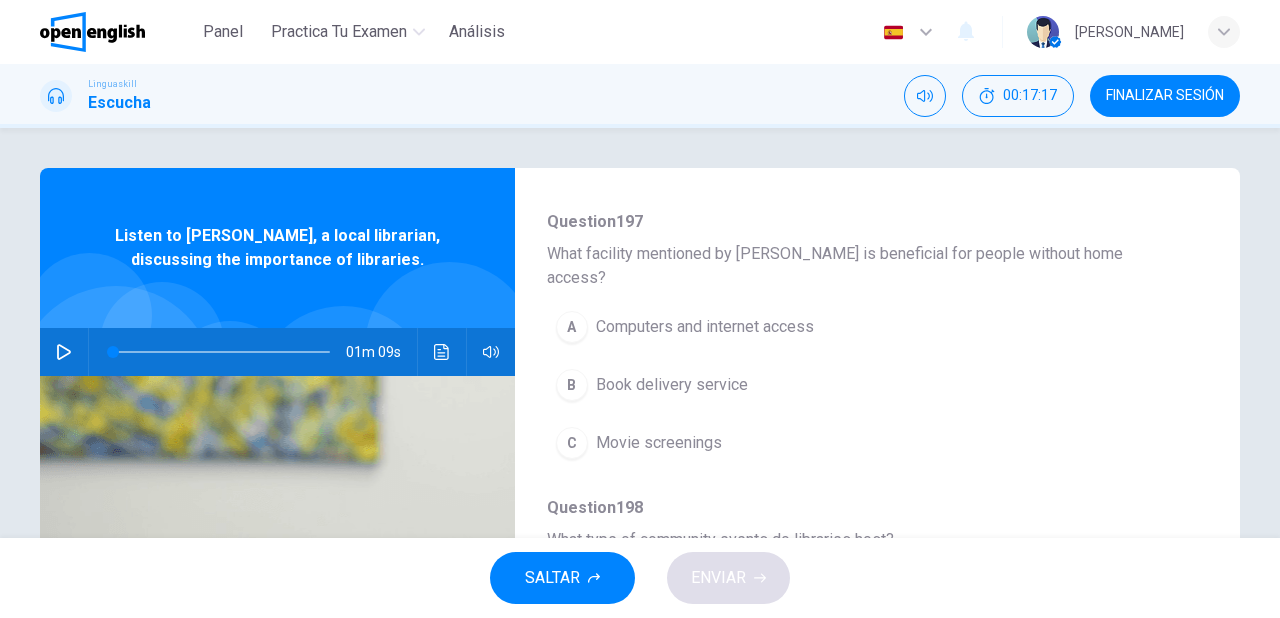 scroll, scrollTop: 480, scrollLeft: 0, axis: vertical 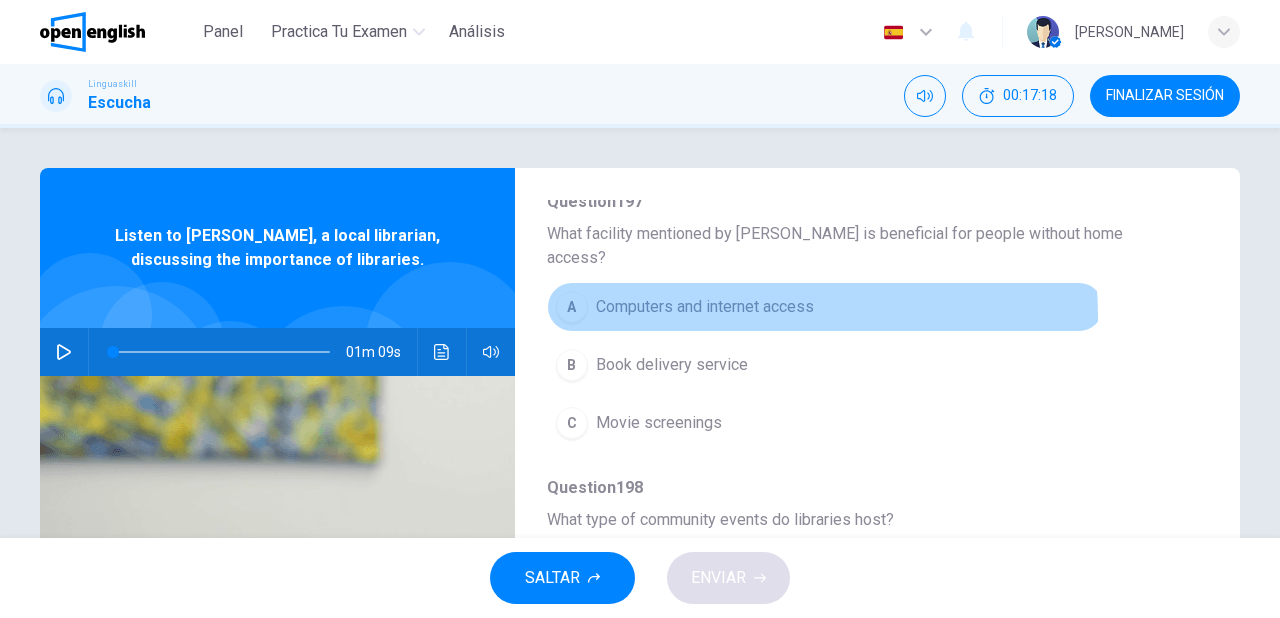 drag, startPoint x: 719, startPoint y: 292, endPoint x: 734, endPoint y: 324, distance: 35.341194 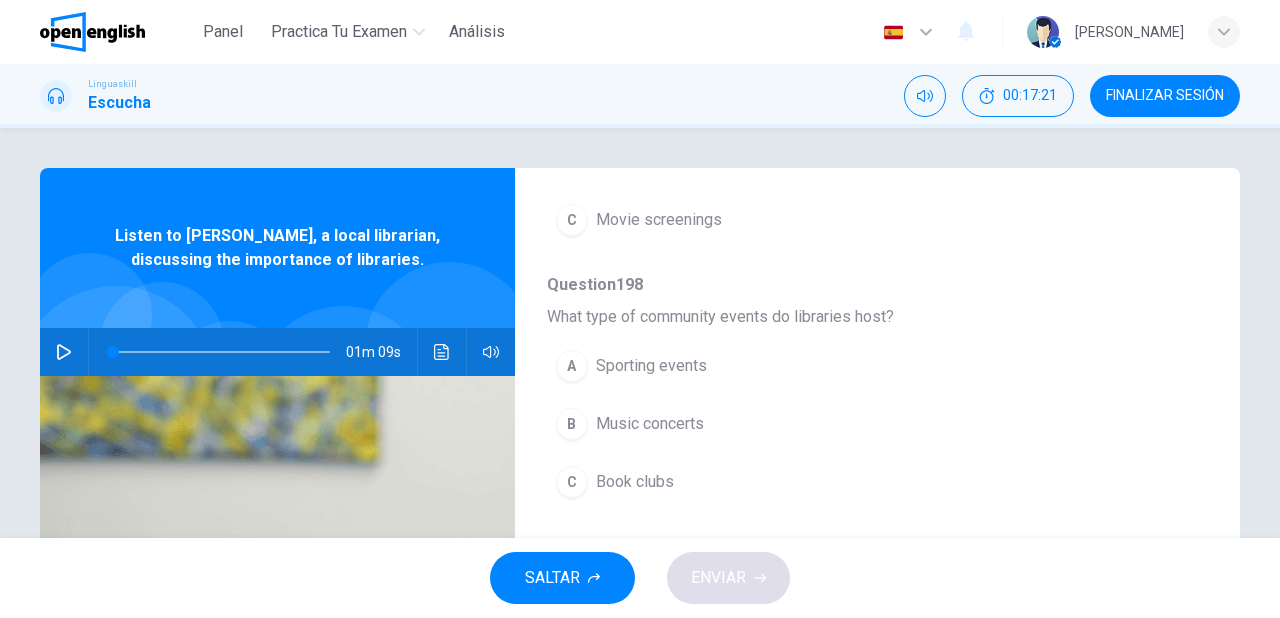 scroll, scrollTop: 720, scrollLeft: 0, axis: vertical 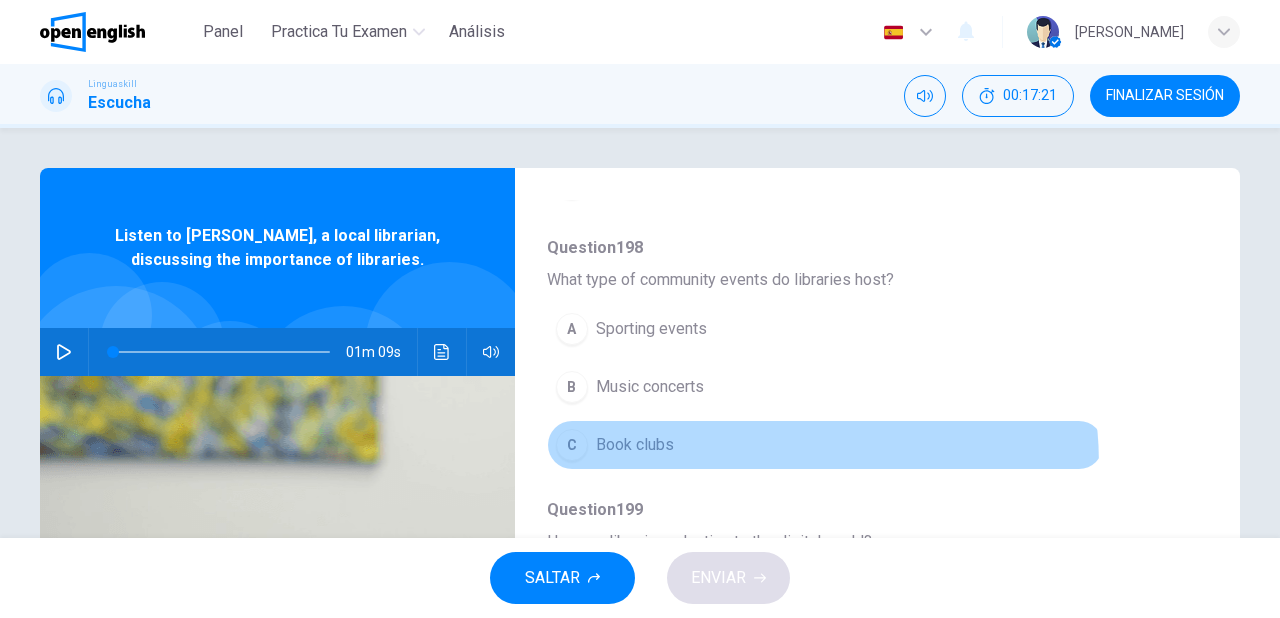 click on "C Book clubs" at bounding box center (825, 445) 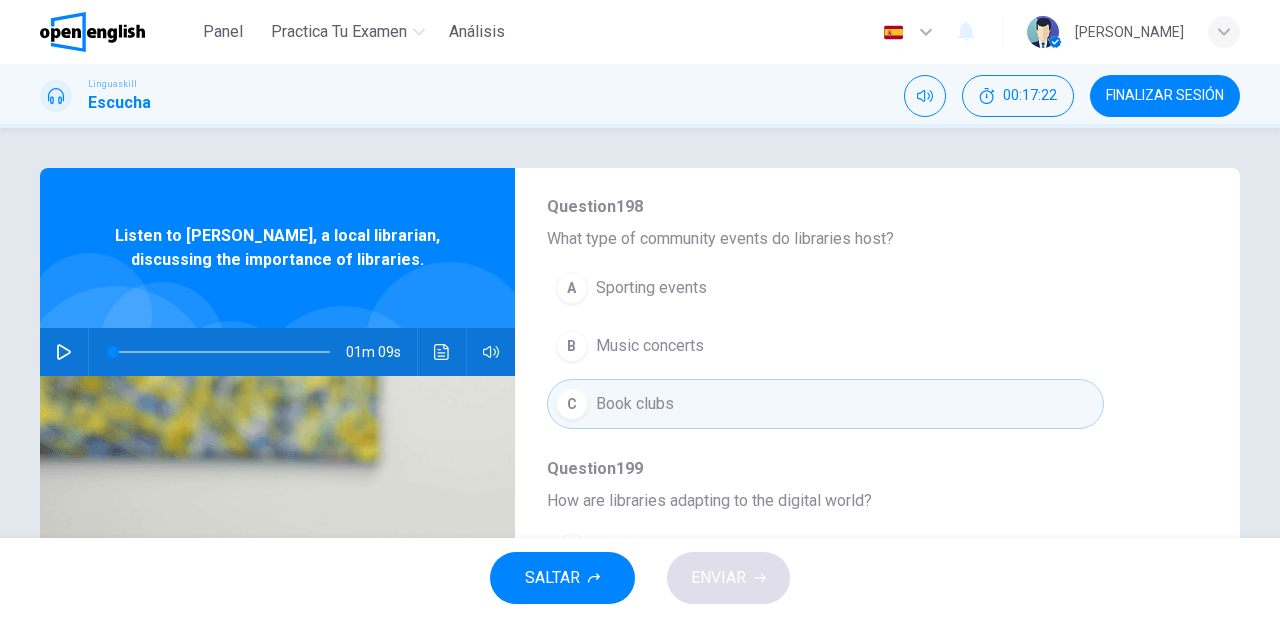 scroll, scrollTop: 856, scrollLeft: 0, axis: vertical 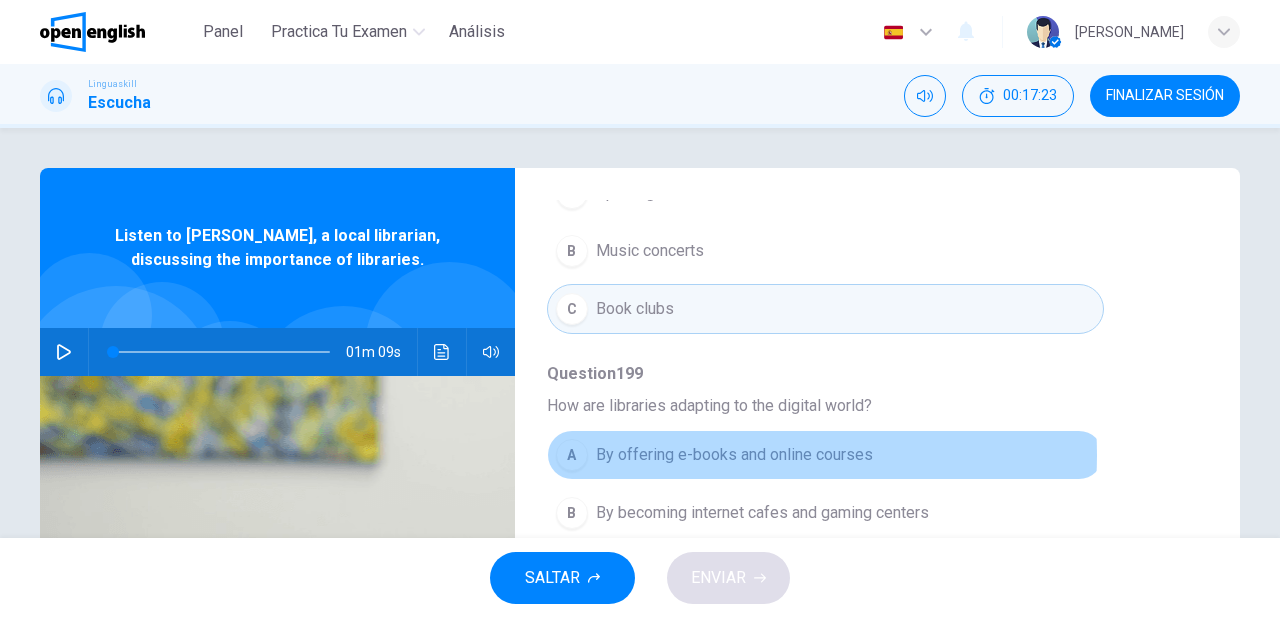 drag, startPoint x: 721, startPoint y: 426, endPoint x: 734, endPoint y: 450, distance: 27.294687 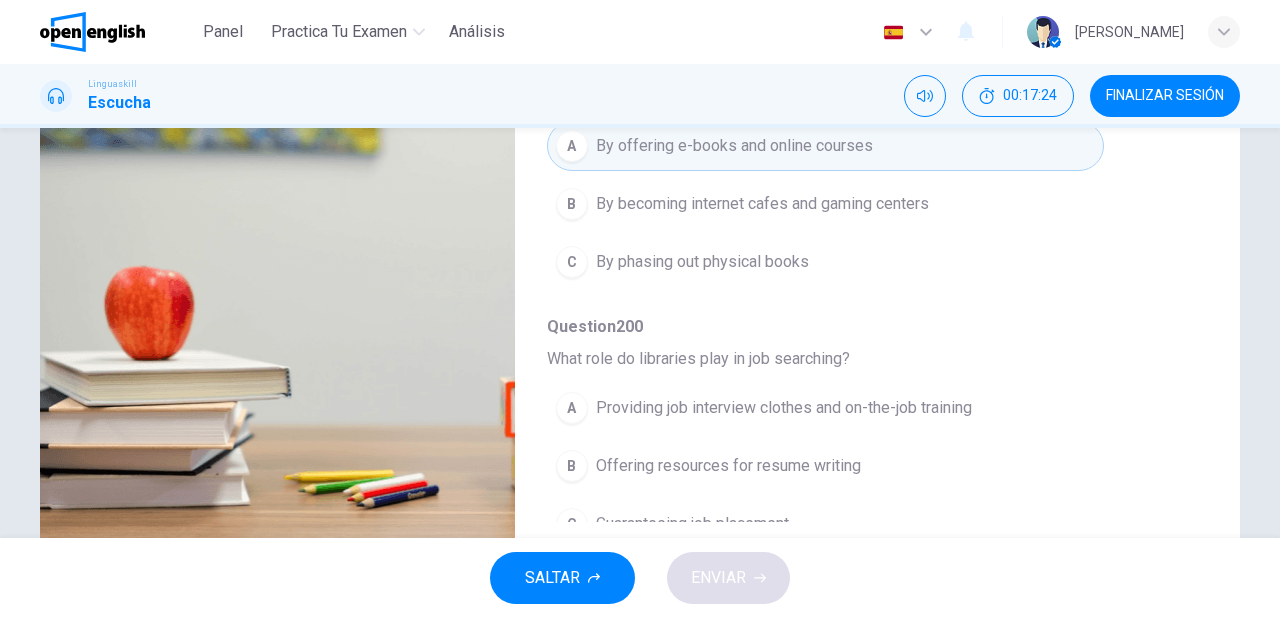 scroll, scrollTop: 320, scrollLeft: 0, axis: vertical 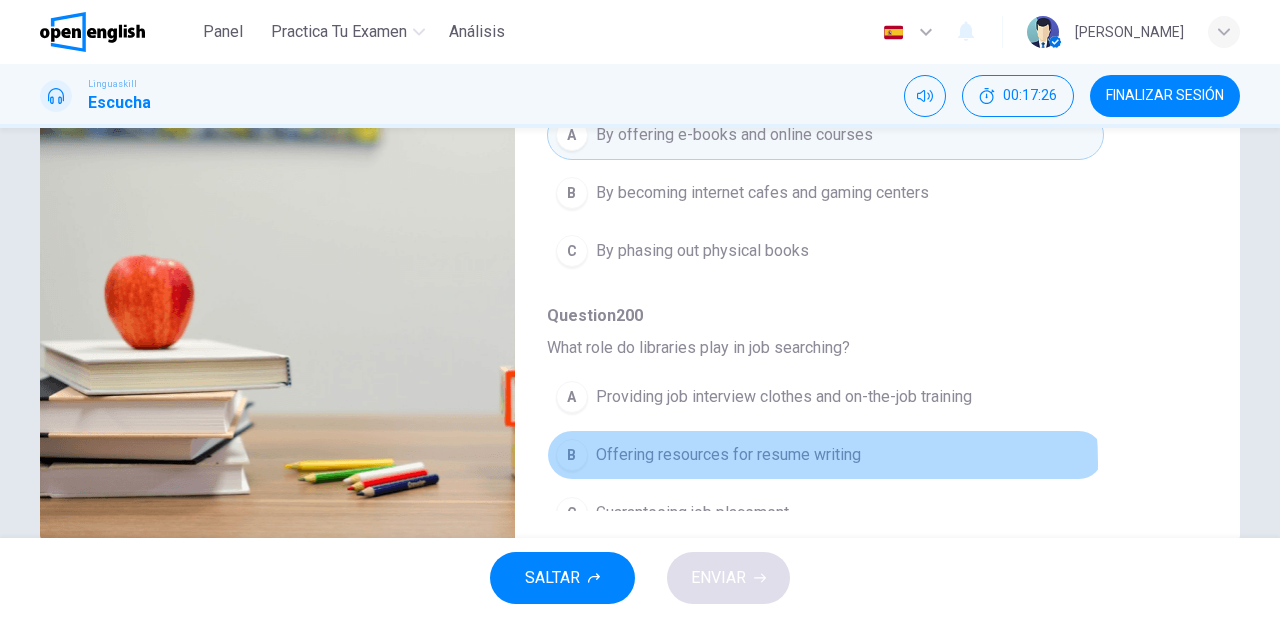 drag, startPoint x: 744, startPoint y: 433, endPoint x: 762, endPoint y: 480, distance: 50.32892 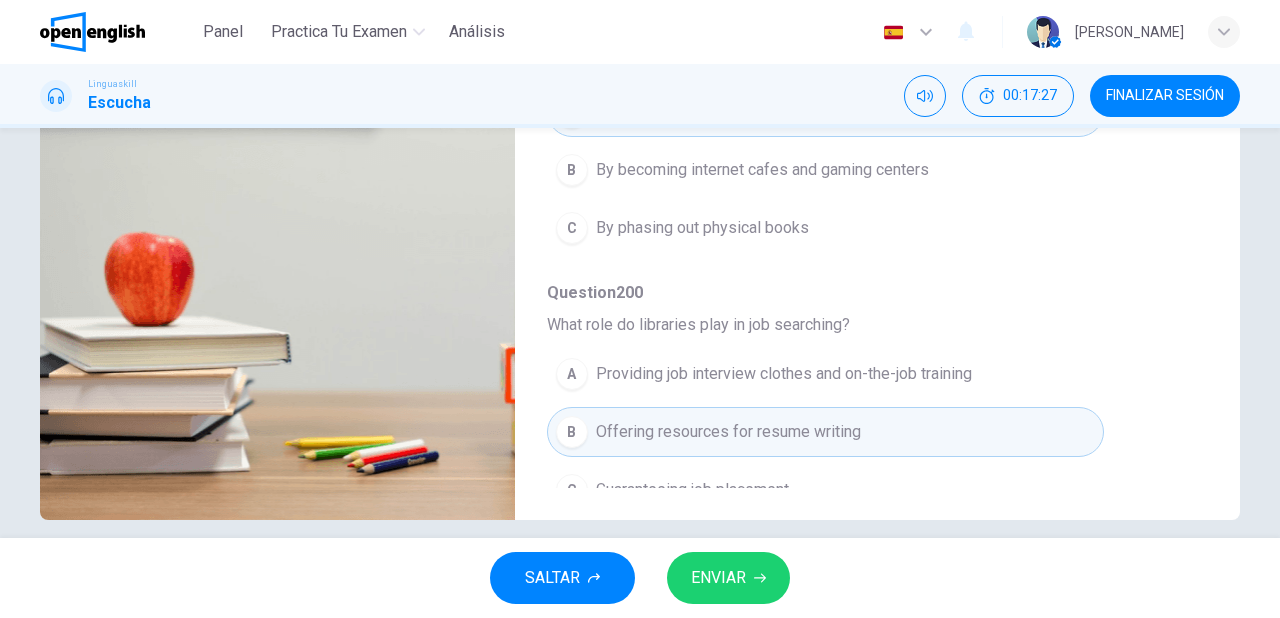 scroll, scrollTop: 364, scrollLeft: 0, axis: vertical 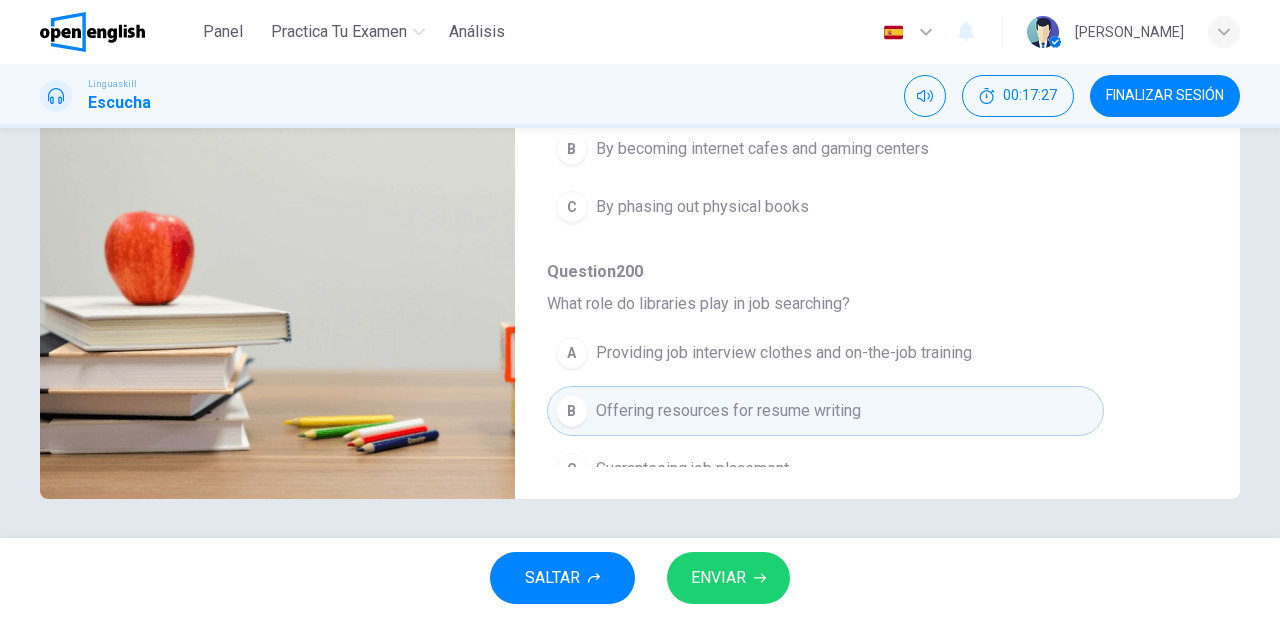 click on "ENVIAR" at bounding box center (718, 578) 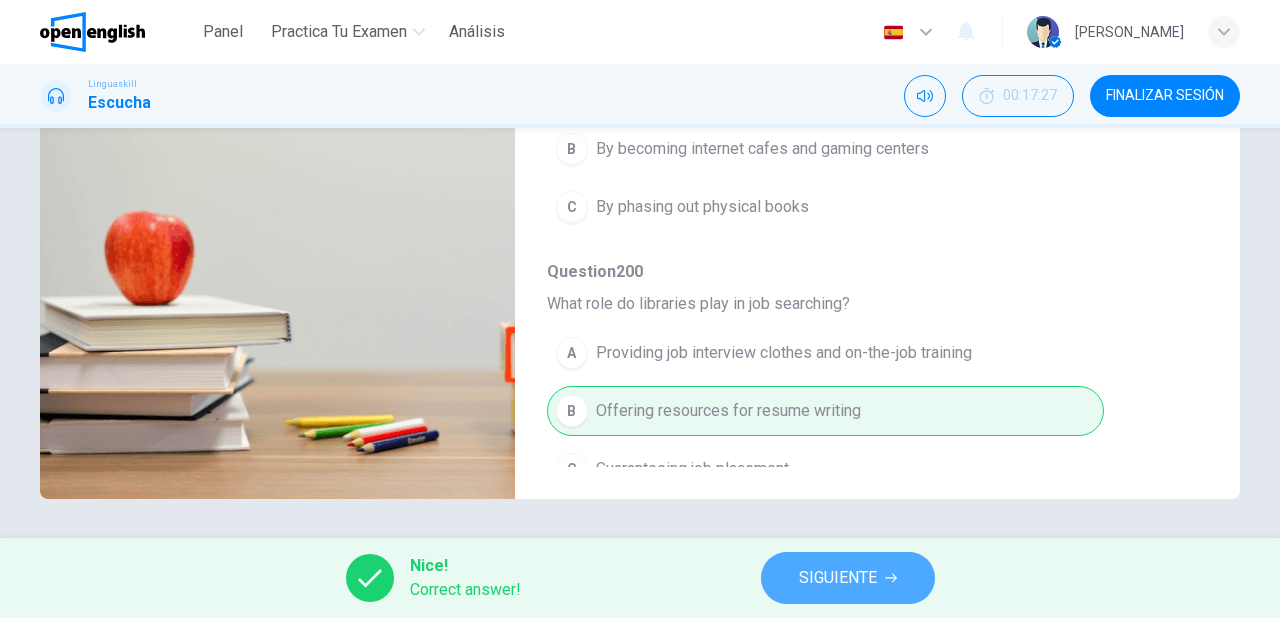 click on "SIGUIENTE" at bounding box center (848, 578) 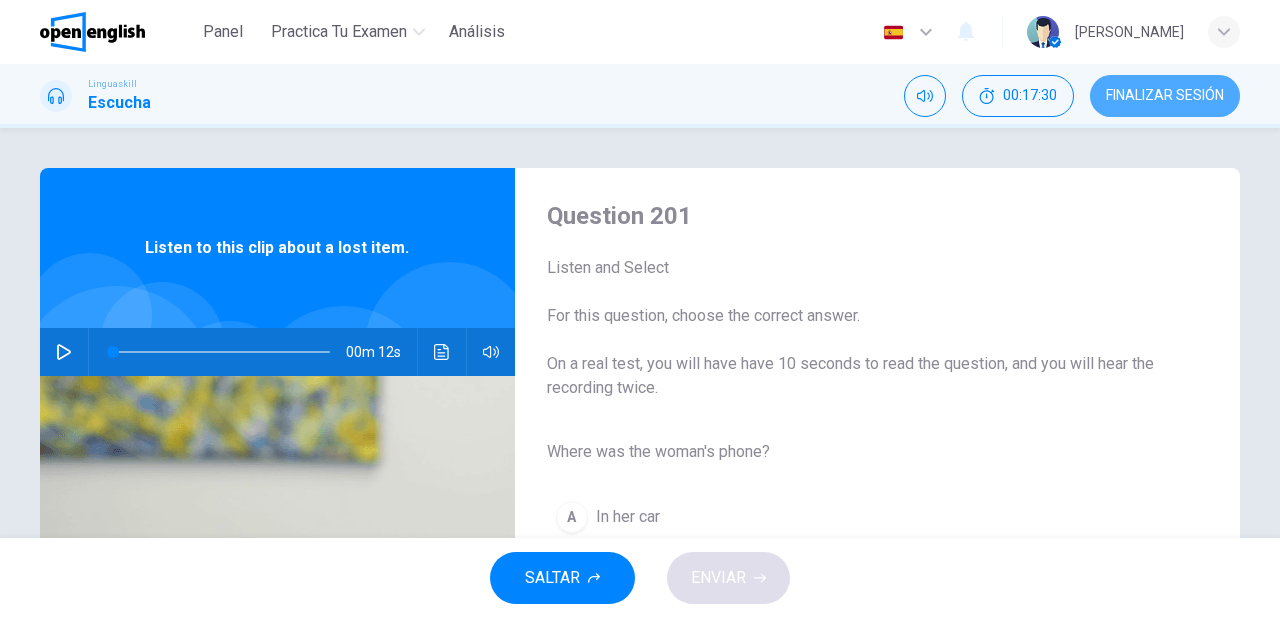 click on "FINALIZAR SESIÓN" at bounding box center (1165, 96) 